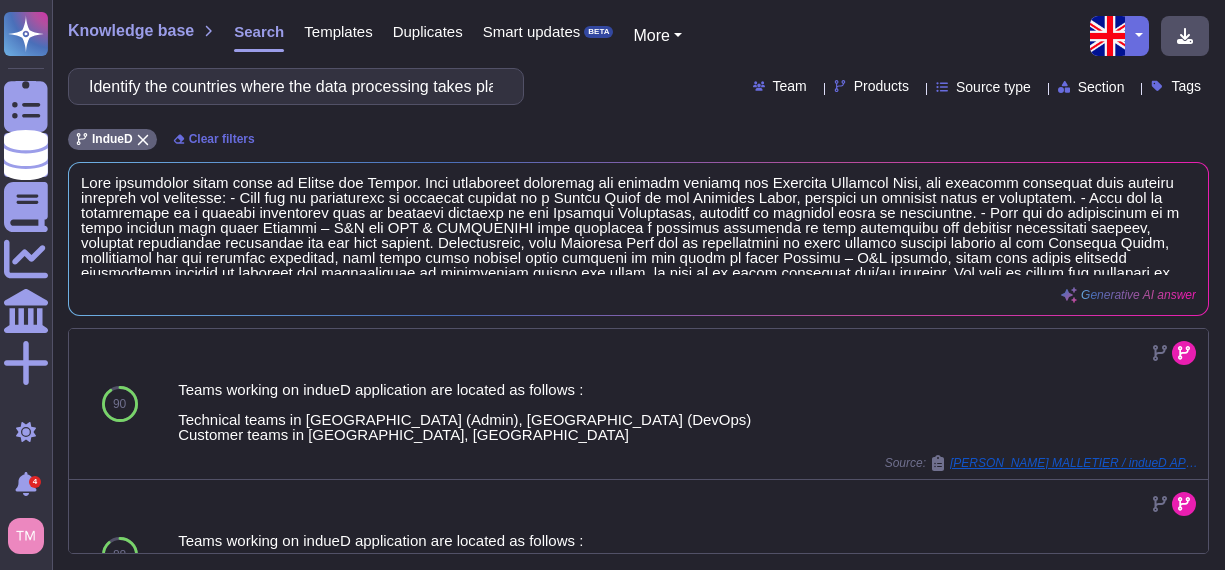 scroll, scrollTop: 0, scrollLeft: 0, axis: both 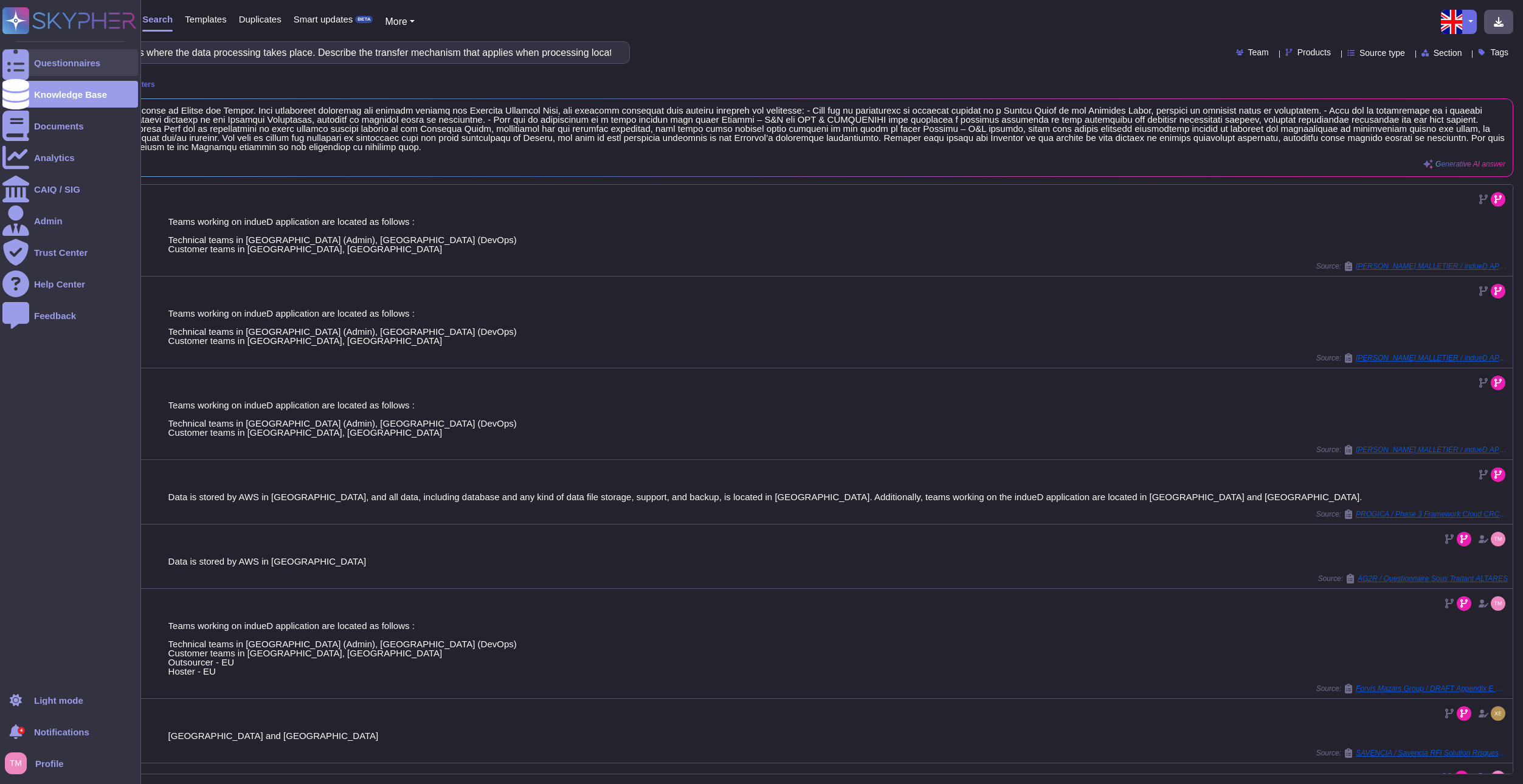 click on "Questionnaires" at bounding box center [67, 63] 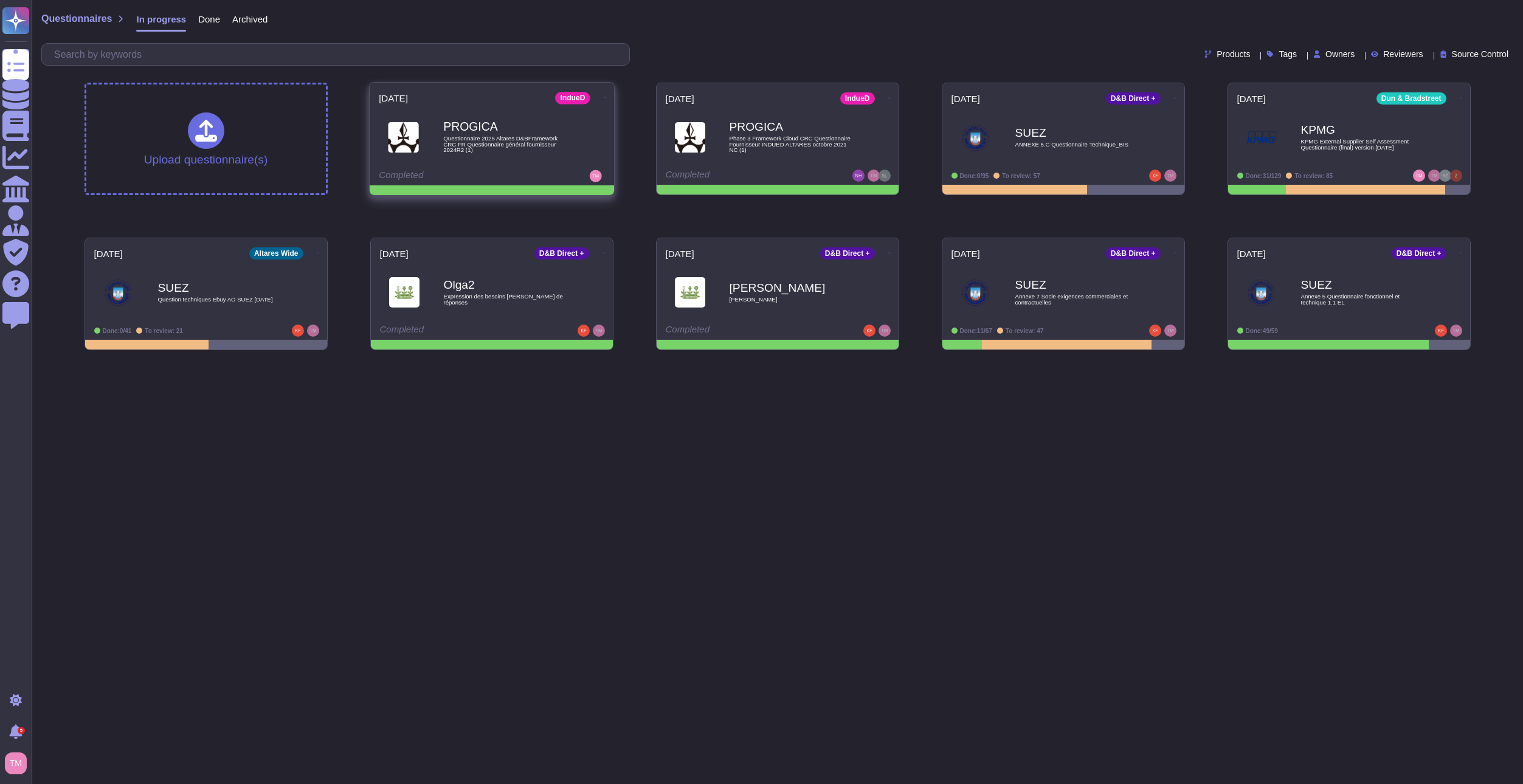 click on "Questionnaire 2025 Altares D&BFramework CRC FR Questionnaire général fournisseur 2024R2 (1)" at bounding box center [505, 144] 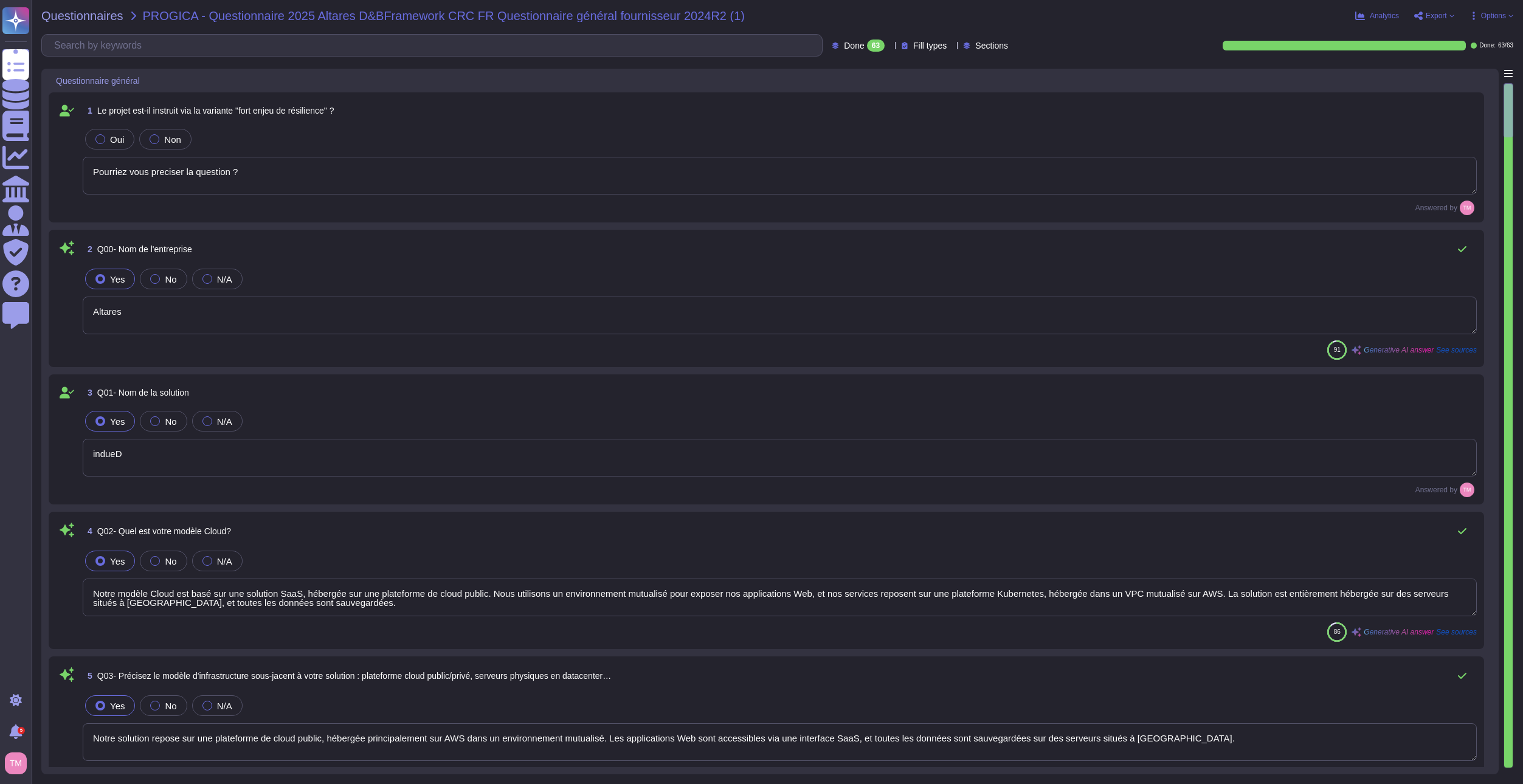 type on "Pourriez vous preciser la question ?" 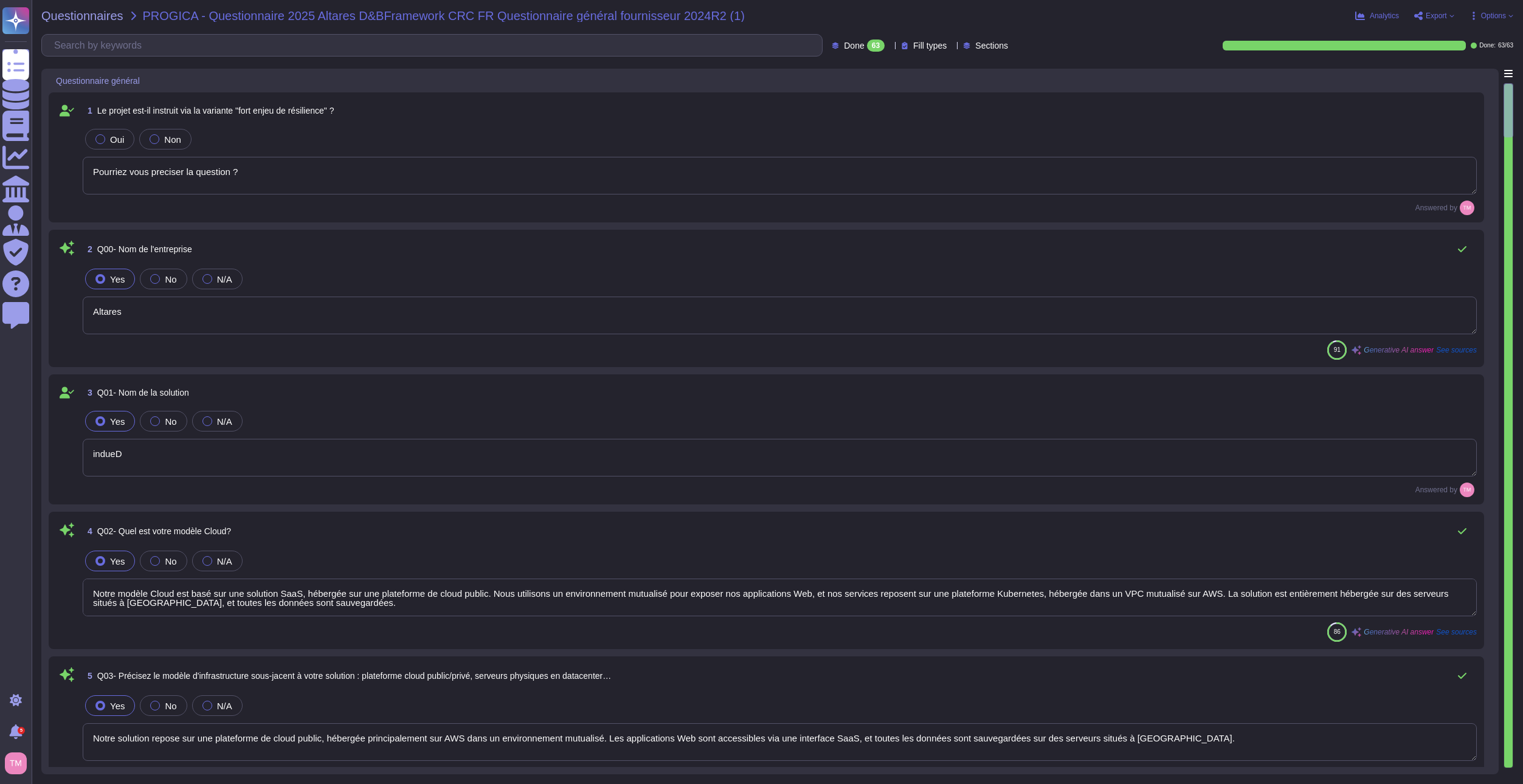 type on "Altares" 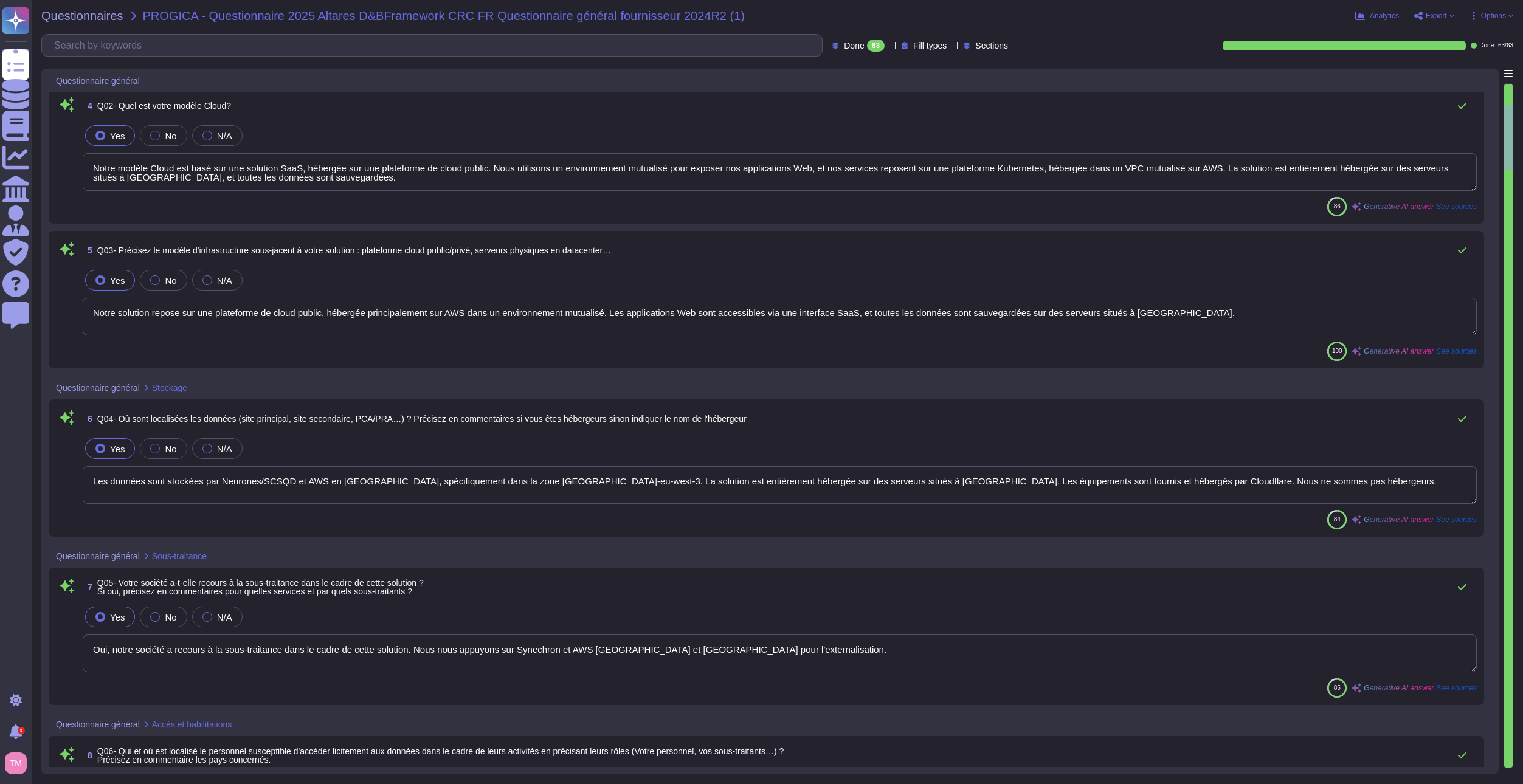 type on "Le personnel susceptible d'accéder licitement aux données dans le cadre de leurs activités est le personnel d'Altares, qui est localisé en [GEOGRAPHIC_DATA], plus précisément à [GEOGRAPHIC_DATA], où se trouvent les serveurs hébergeant les données. Les droits d'accès aux ressources sont réservés au personnel qui en a besoin à des fins opérationnelles, et ces droits sont révisés périodiquement. Les sous-traitants, tels que Neurones/SCSQD et AWS, sont également impliqués dans le stockage des données en [GEOGRAPHIC_DATA], dans la zone [GEOGRAPHIC_DATA]-eu-west-3. Les données personnelles sont traitées uniquement aux fins convenues dans le contrat et ne sont pas traitées en dehors de l'Union européenne." 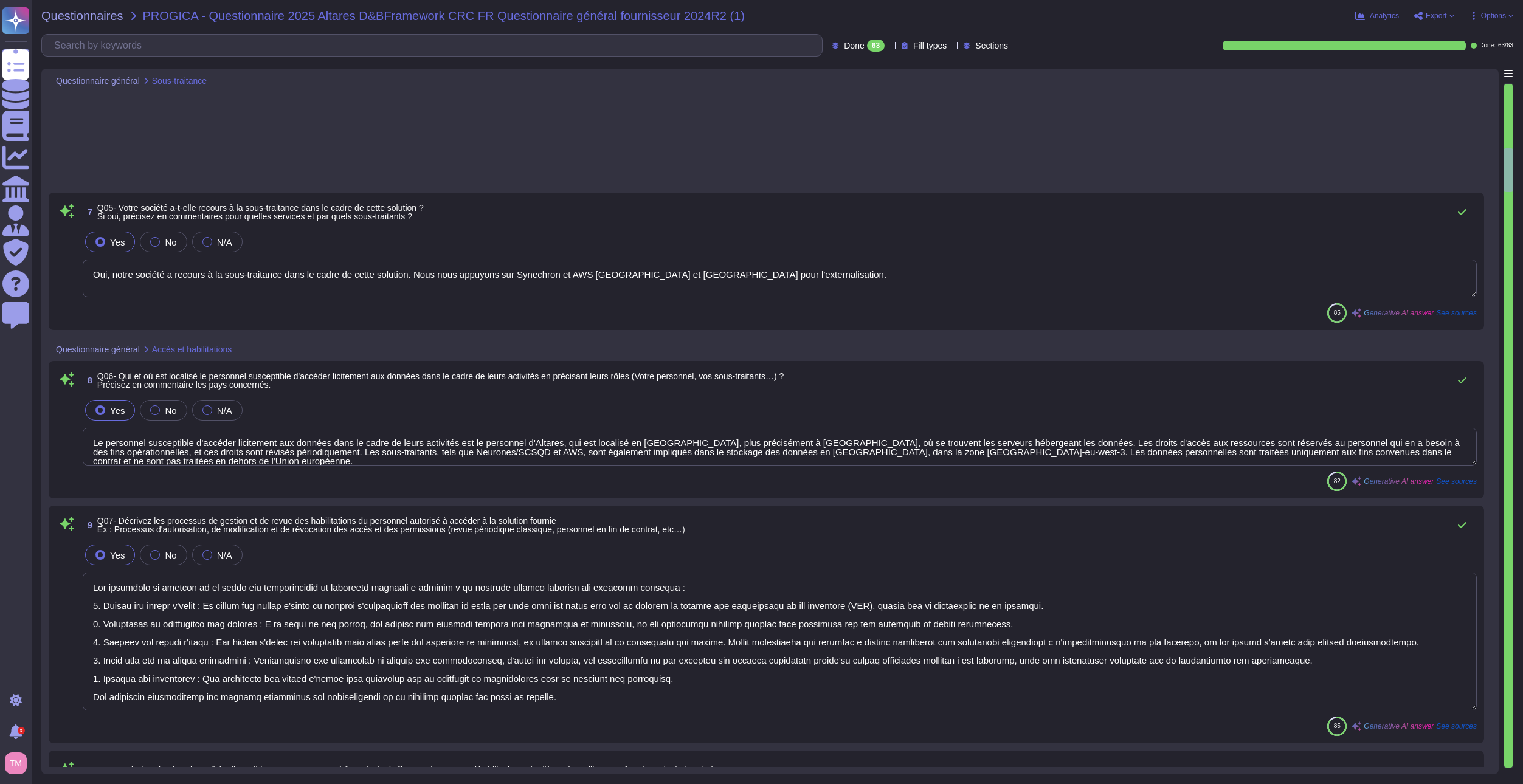type on "Les fonctionnalités disponibles pour effectuer des revues d'habilitations régulières des utilisateurs fonctionnels de la solution incluent :
1. Examen des droits d'accès : Un examen des droits d'accès au système d'information doit être effectué au moins une fois tous les douze mois. Ces examens sont menés par le service de gestion des plateformes et des solutions (PSM) et validés par le responsable de la sécurité.
2. Suspension ou suppression des comptes : À la suite de l'examen, les comptes non utilisés doivent être suspendus ou supprimés, et les privilèges accordés doivent être réalignés sur les fonctions de chaque utilisateur.
3. Principes de gestion des droits d'accès : Les droits d'accès aux ressources sont gérés selon des principes tels que le besoin de savoir, le moindre privilège, et la séparation des tâches pour les actions sensibles.
4. Audits réguliers : Des audits réguliers sont effectués, bien que les résultats ne soient pas communicables.
Ces fonctionnalités garantissent une gestion rigo..." 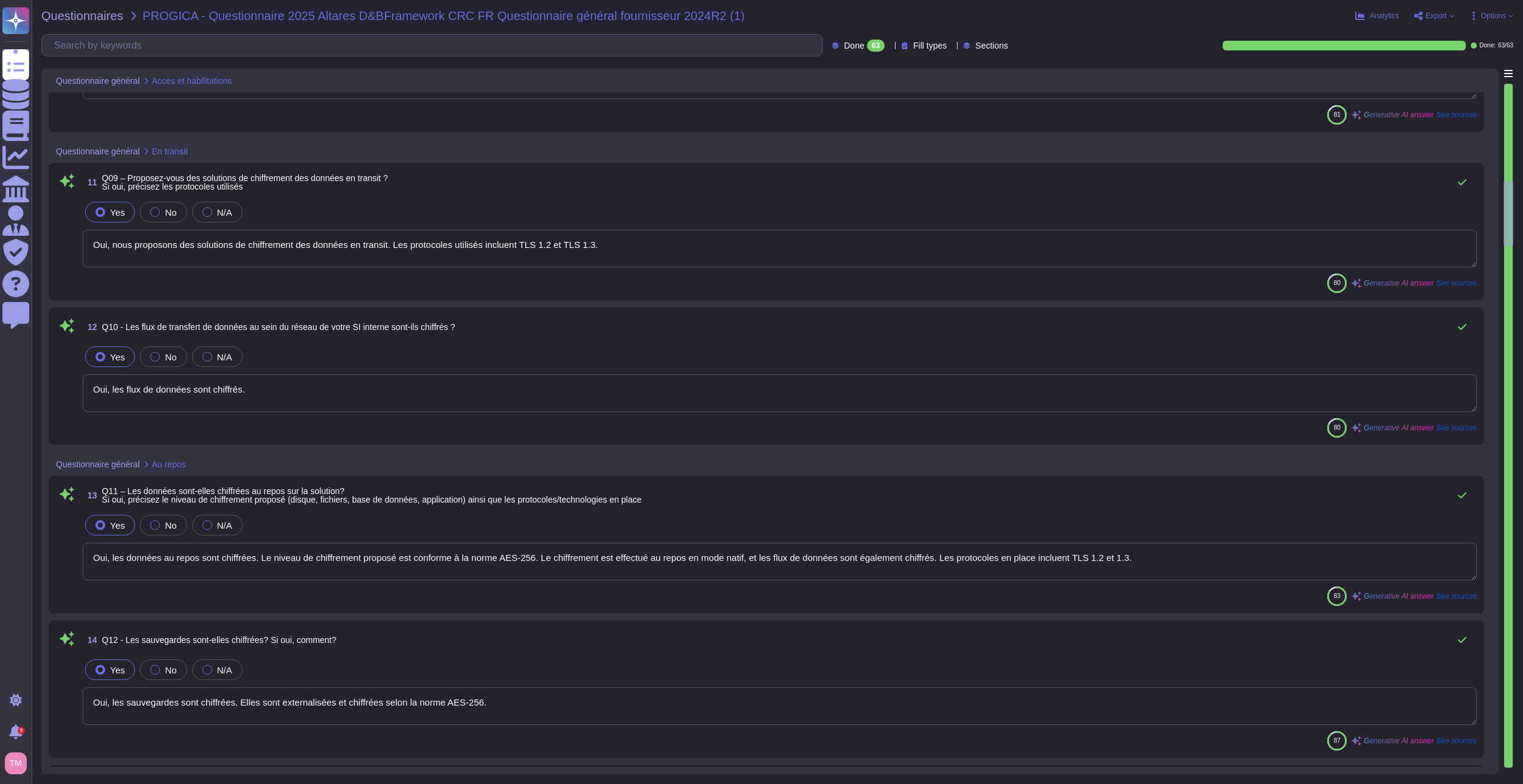 type on "Oui, les données au repos sont chiffrées. Le niveau de chiffrement proposé est conforme à la norme AES-256. Le chiffrement est effectué au repos en mode natif, et les flux de données sont également chiffrés. Les protocoles en place incluent TLS 1.2 et 1.3." 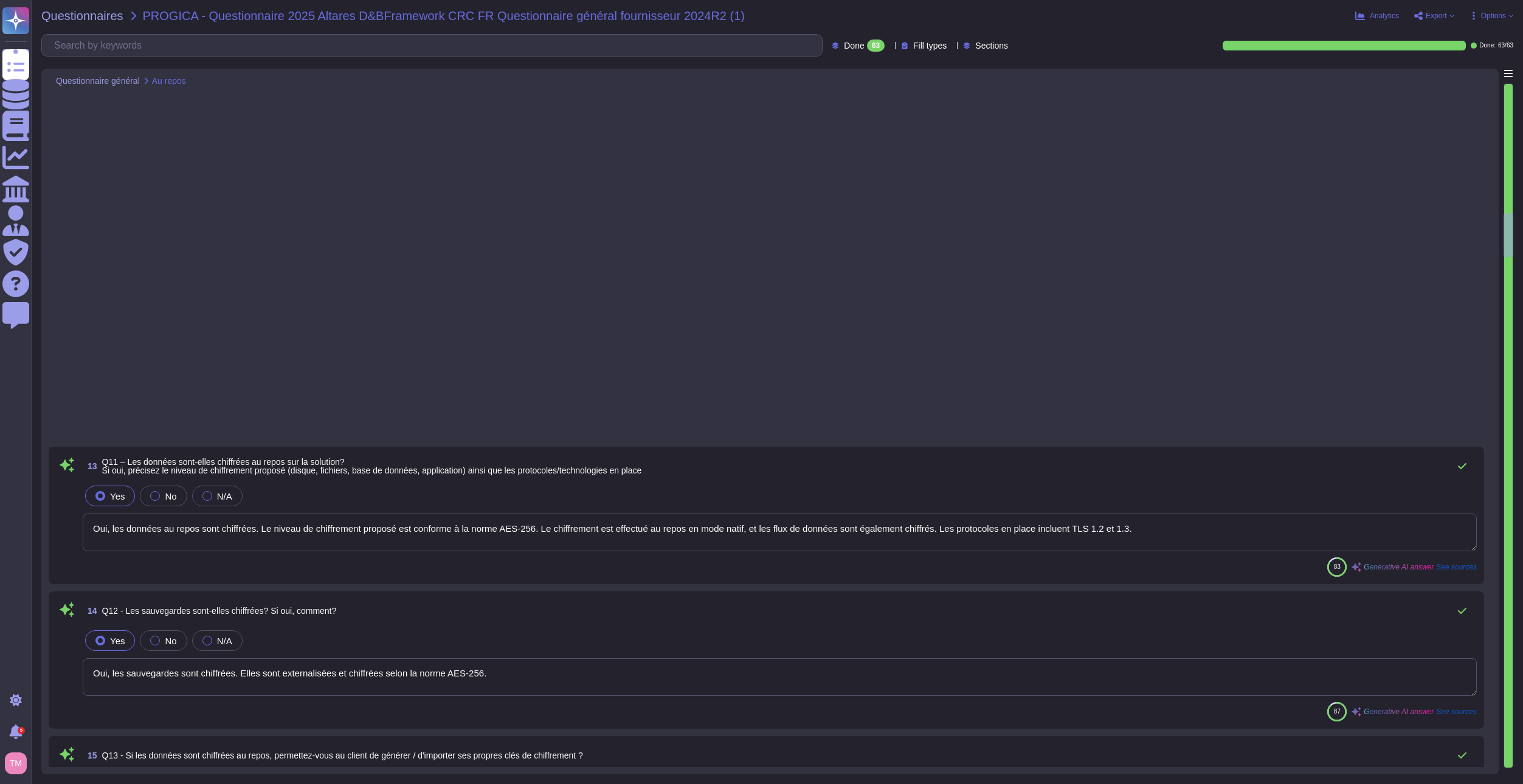 type on "Pour tous les utilisateurs : politique d'accès par authentification forte (2FA)." 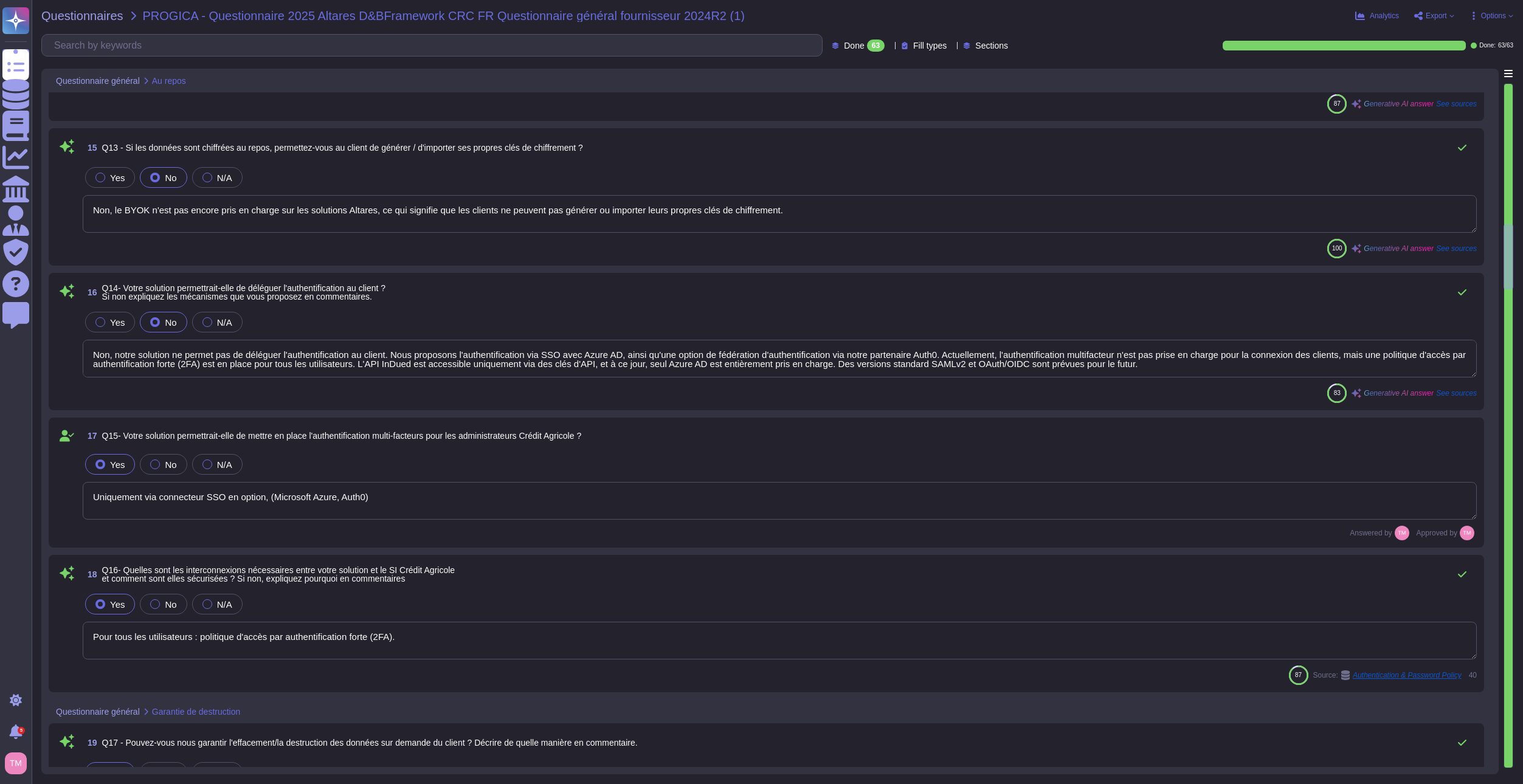 type on "Altares est située en France, ce qui implique qu'elle est soumise au droit français." 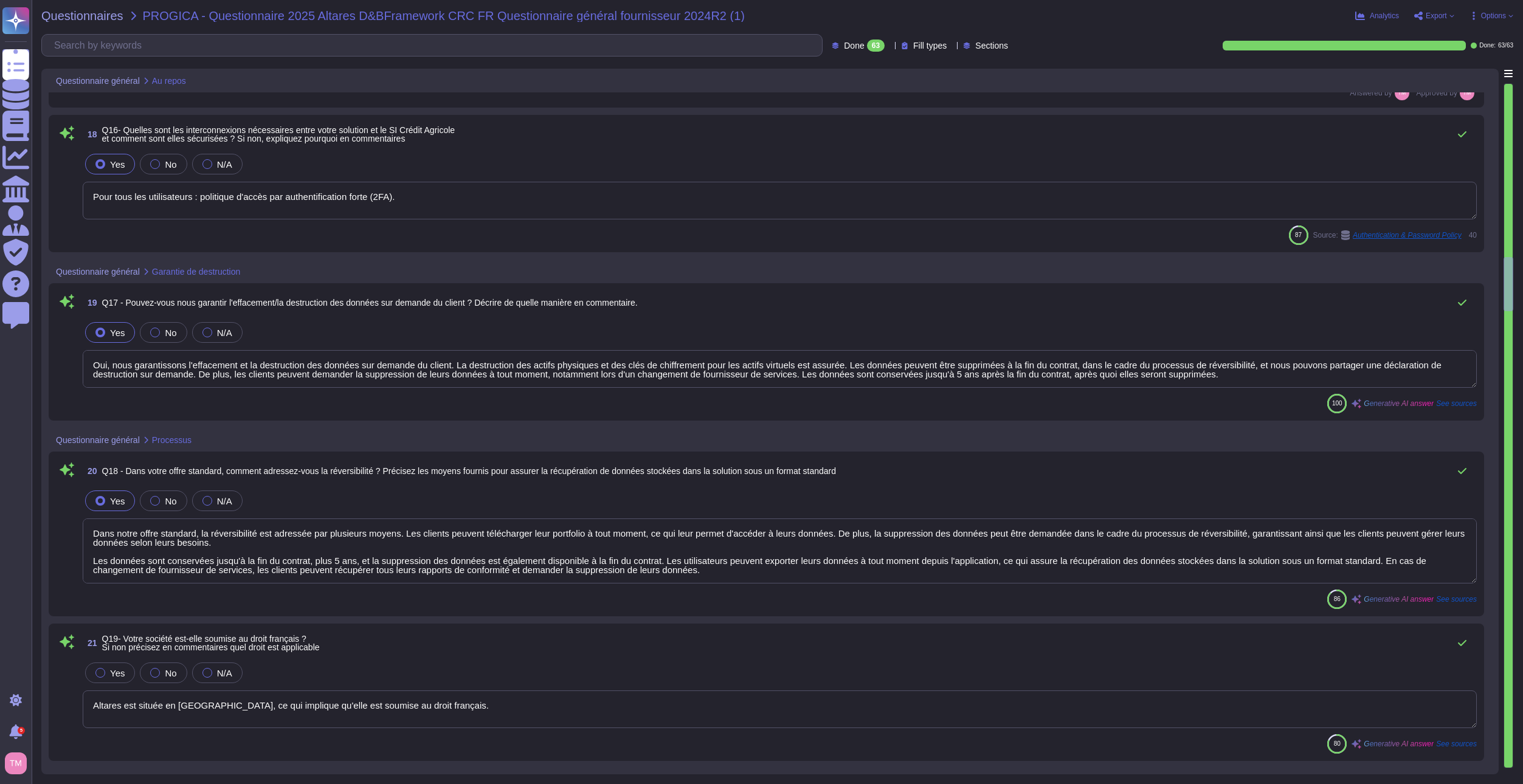 type on "SAPIN II, Foreign Corrupt Practices Act ou FCPA, United Kingdom Bribery Act — 2010 et régimes anticorruption à l'échelle mondiale." 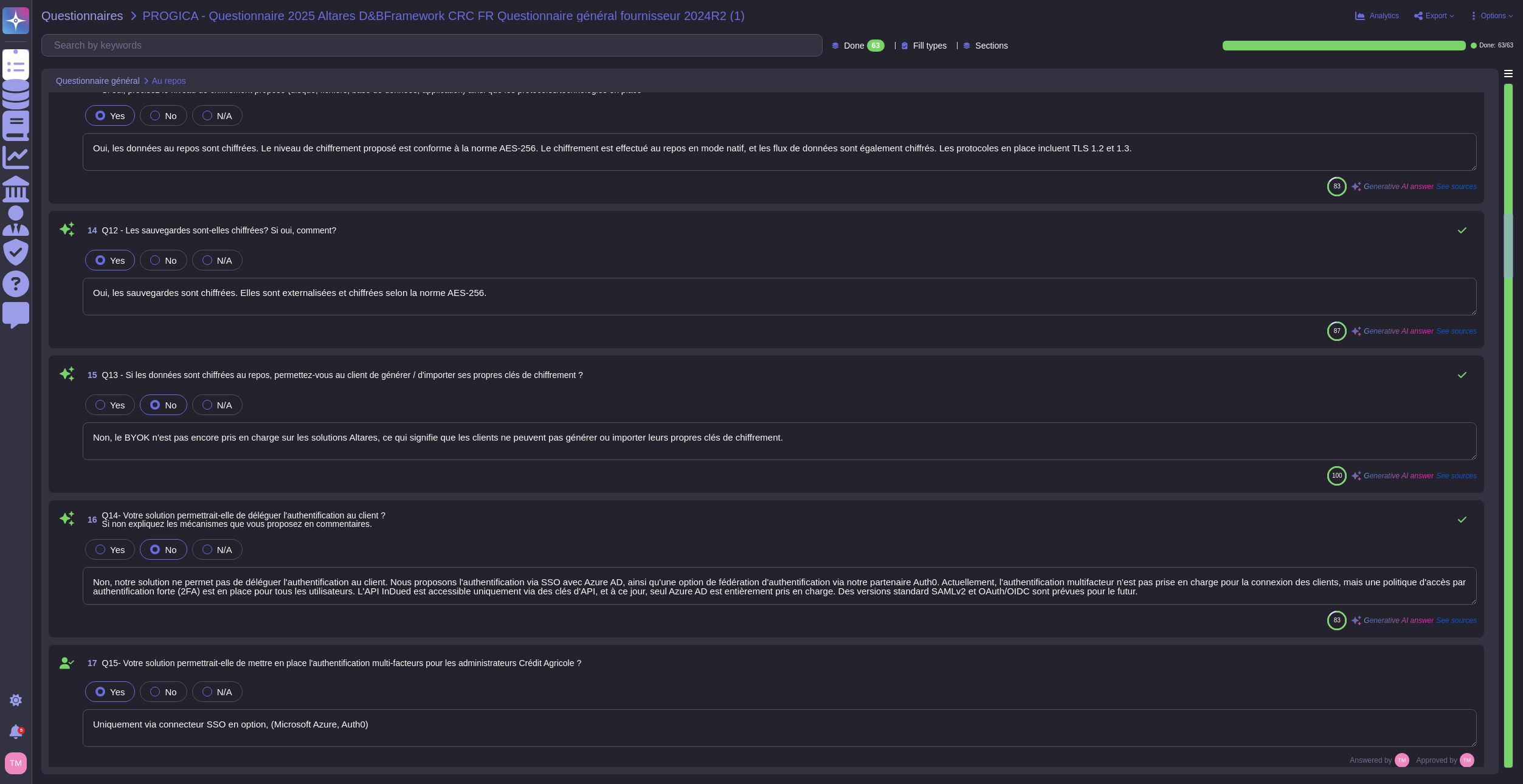 type on "Oui, les données au repos sont chiffrées. Le niveau de chiffrement proposé est conforme à la norme AES-256. Le chiffrement est effectué au repos en mode natif, et les flux de données sont également chiffrés. Les protocoles en place incluent TLS 1.2 et 1.3." 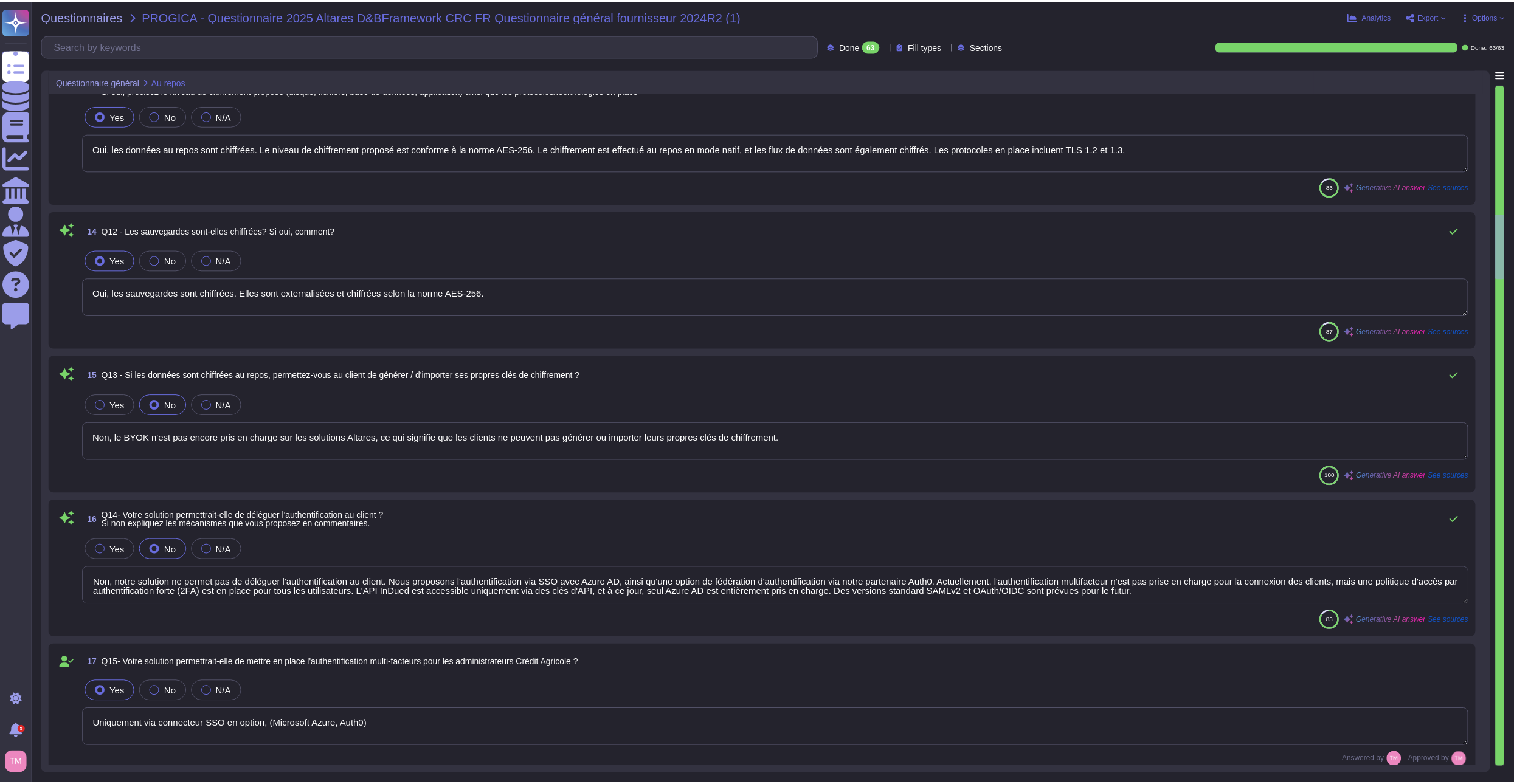 scroll, scrollTop: 1945, scrollLeft: 0, axis: vertical 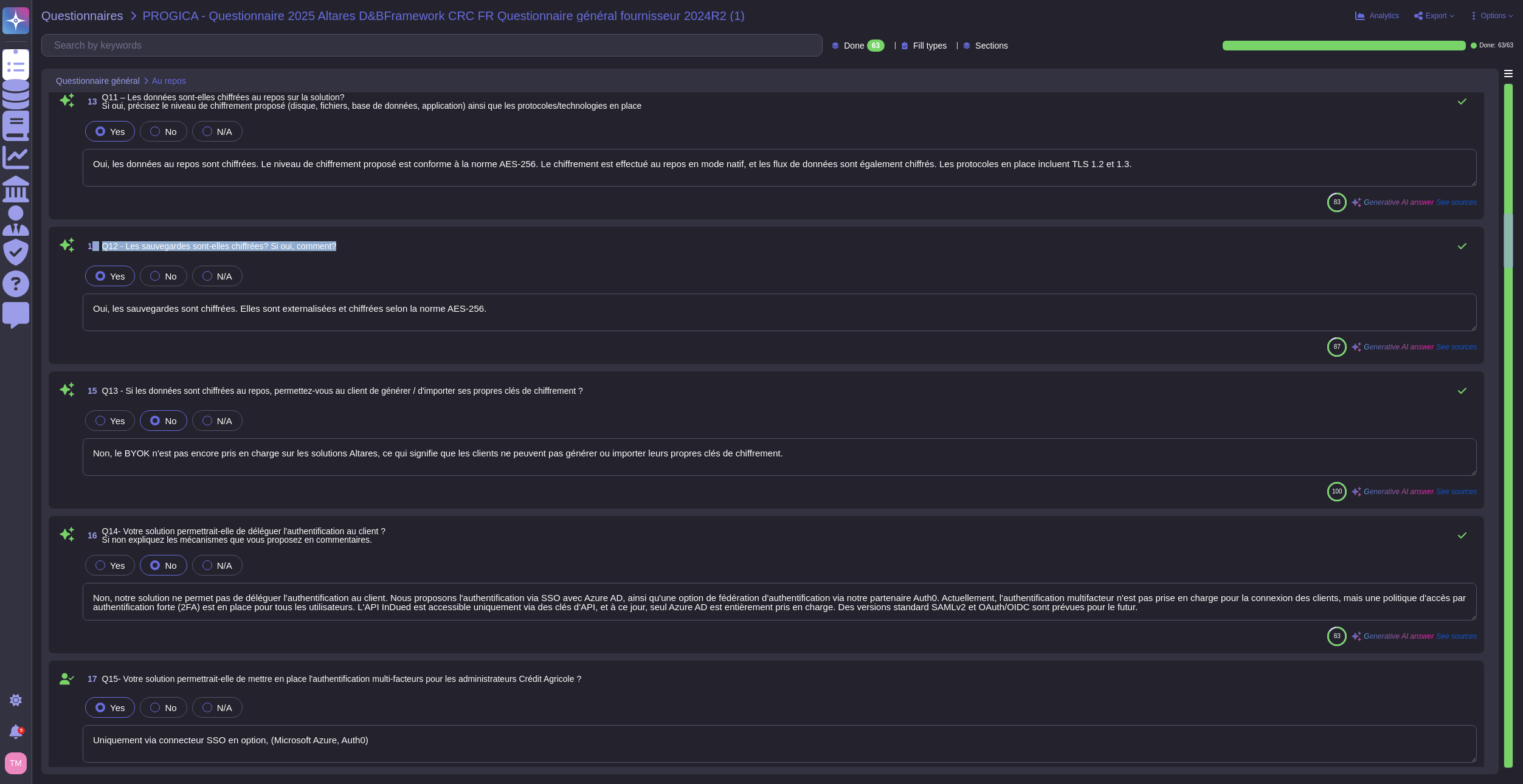 drag, startPoint x: 340, startPoint y: 247, endPoint x: 95, endPoint y: 242, distance: 245.05102 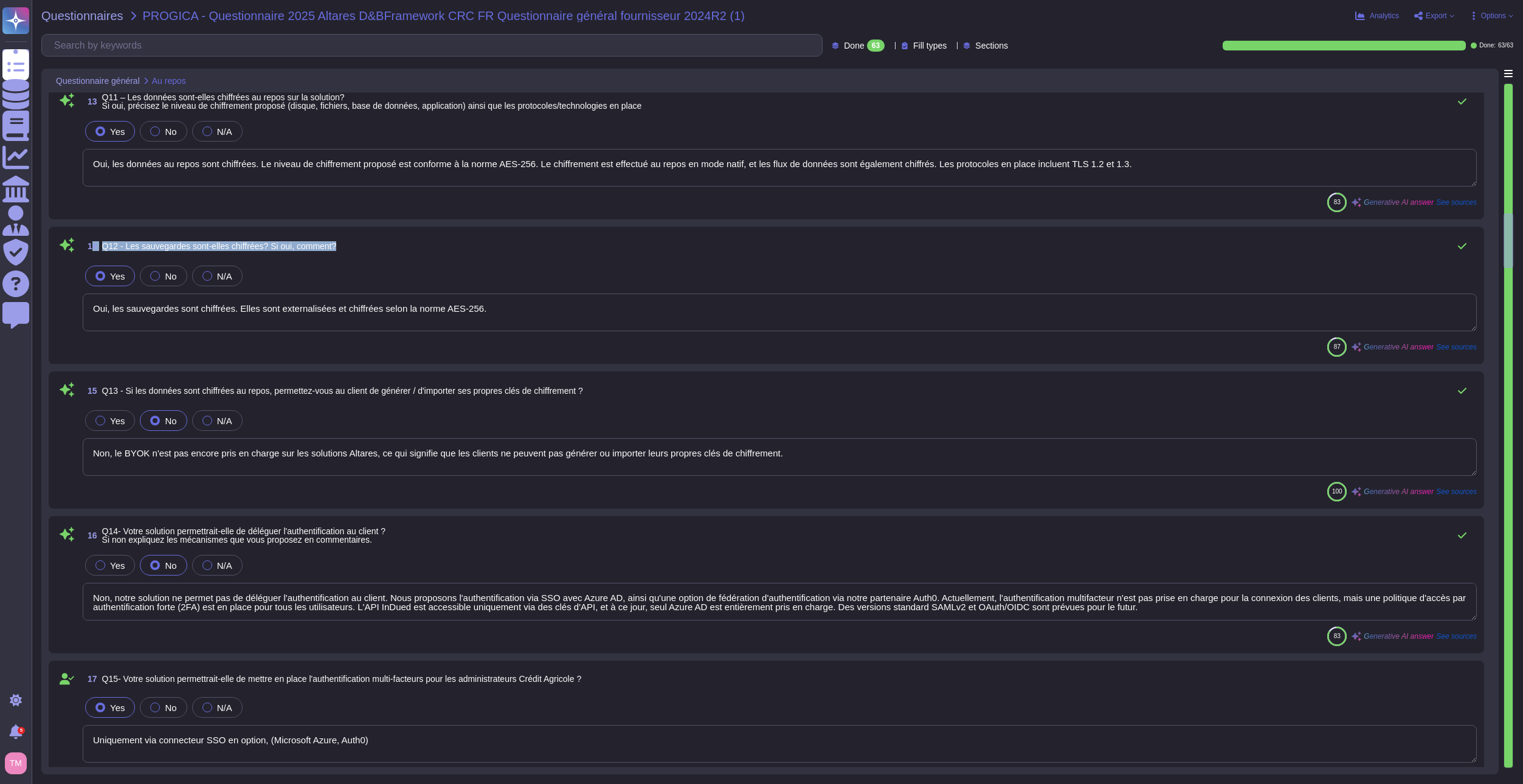 click on "14 Q12 - Les sauvegardes sont-elles chiffrées? Si oui, comment?" at bounding box center [779, 246] 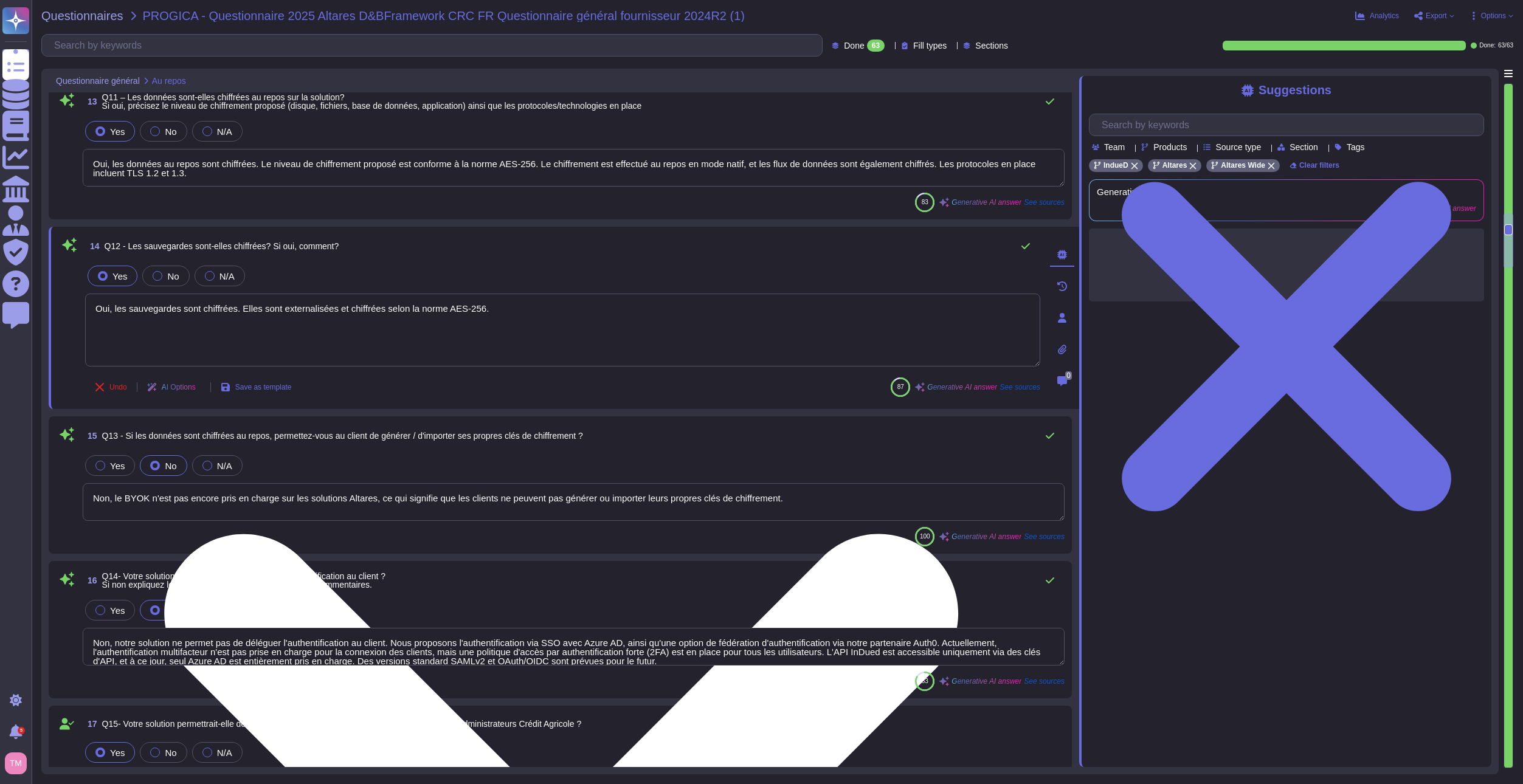 drag, startPoint x: 483, startPoint y: 309, endPoint x: 90, endPoint y: 309, distance: 393 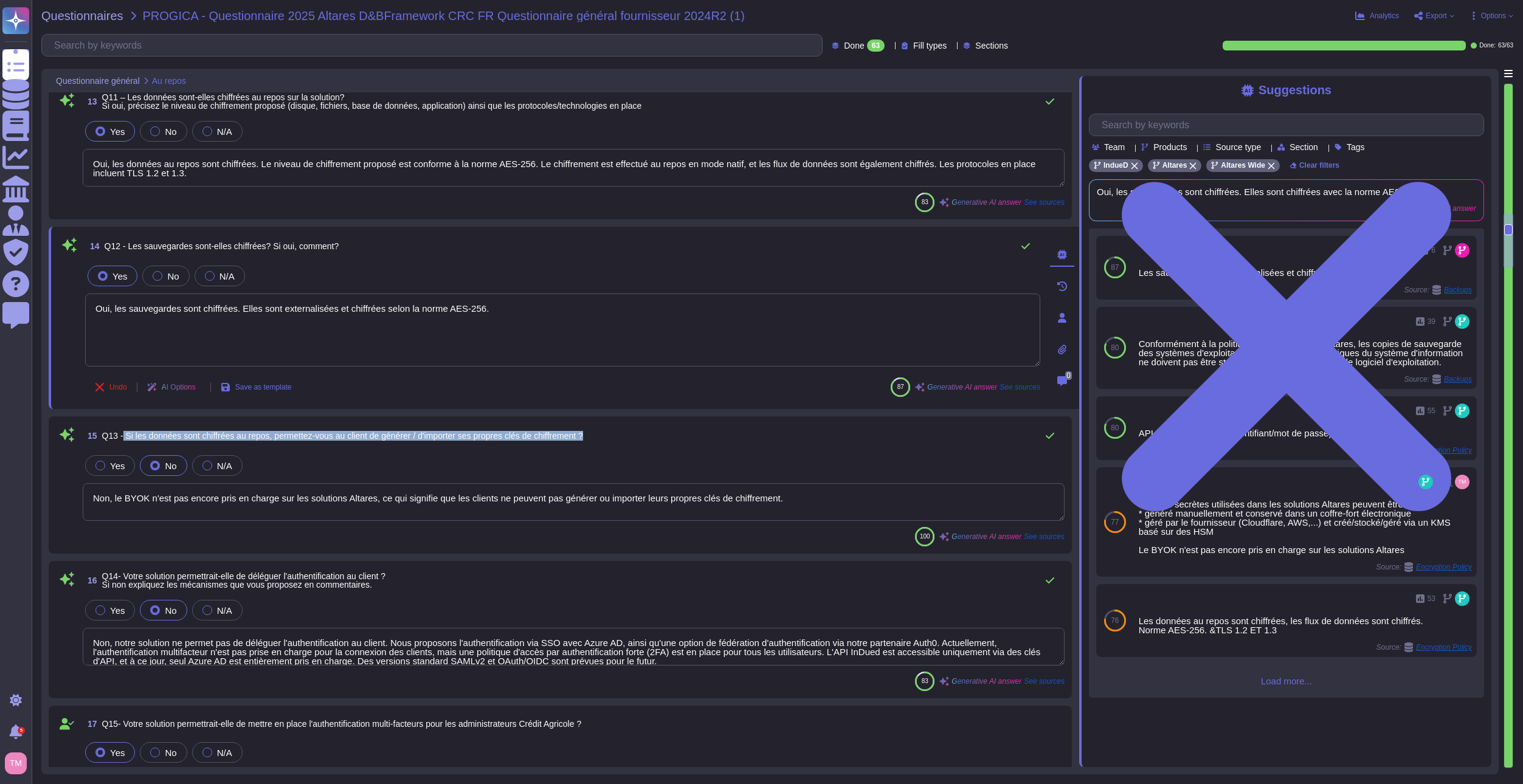 drag, startPoint x: 604, startPoint y: 437, endPoint x: 123, endPoint y: 439, distance: 481.0042 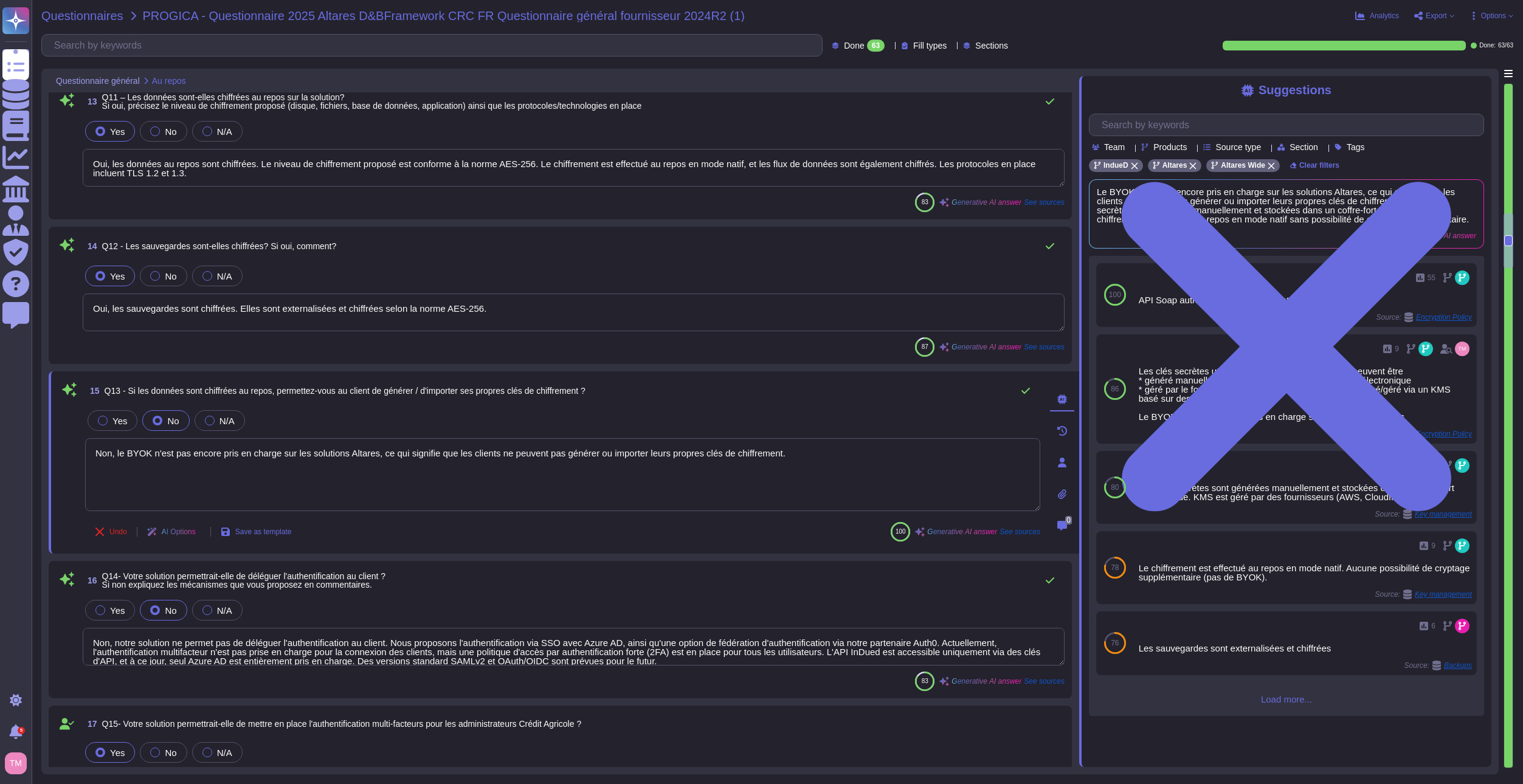 click on "Questionnaires" at bounding box center (82, 16) 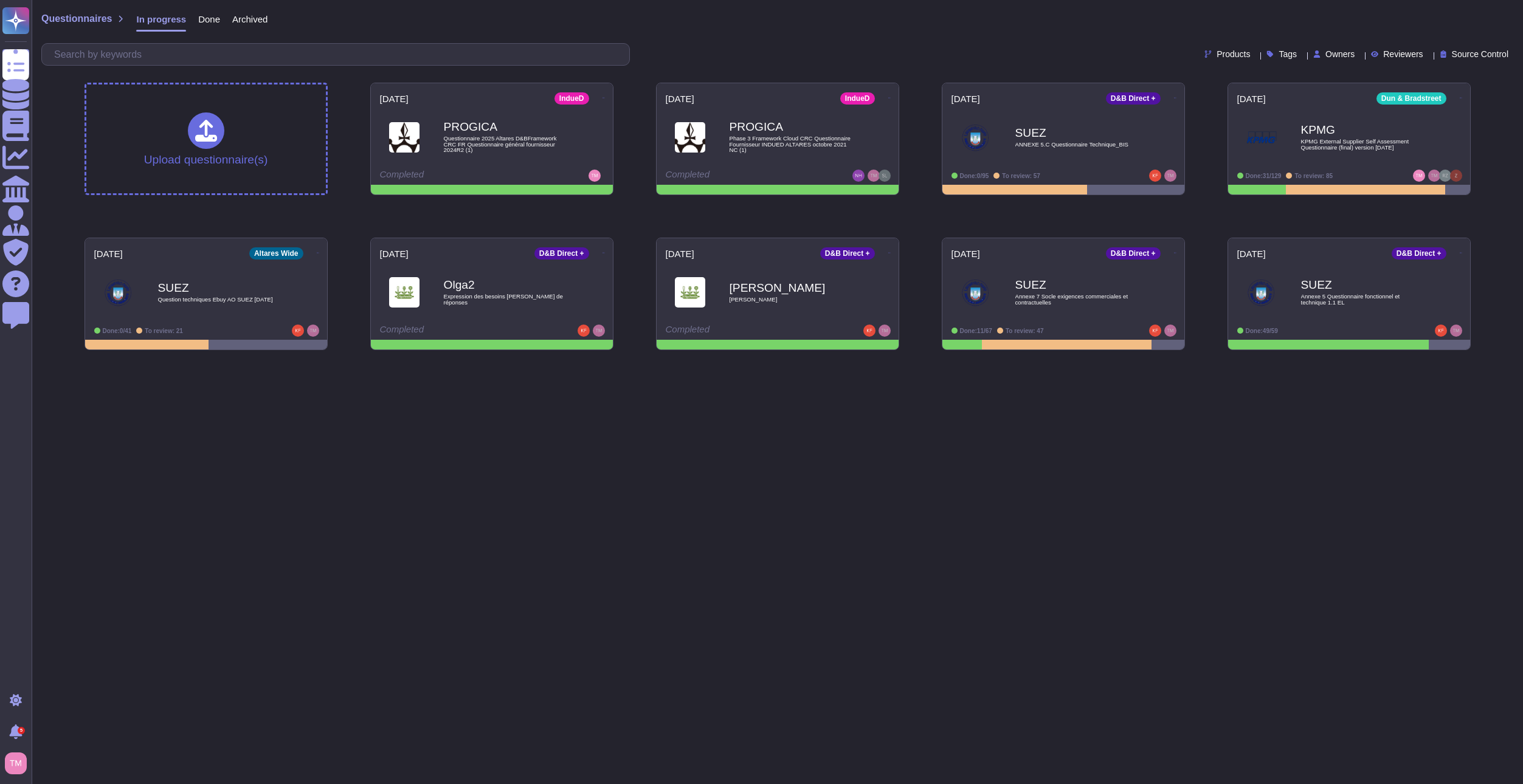 click on "Done" at bounding box center (209, 19) 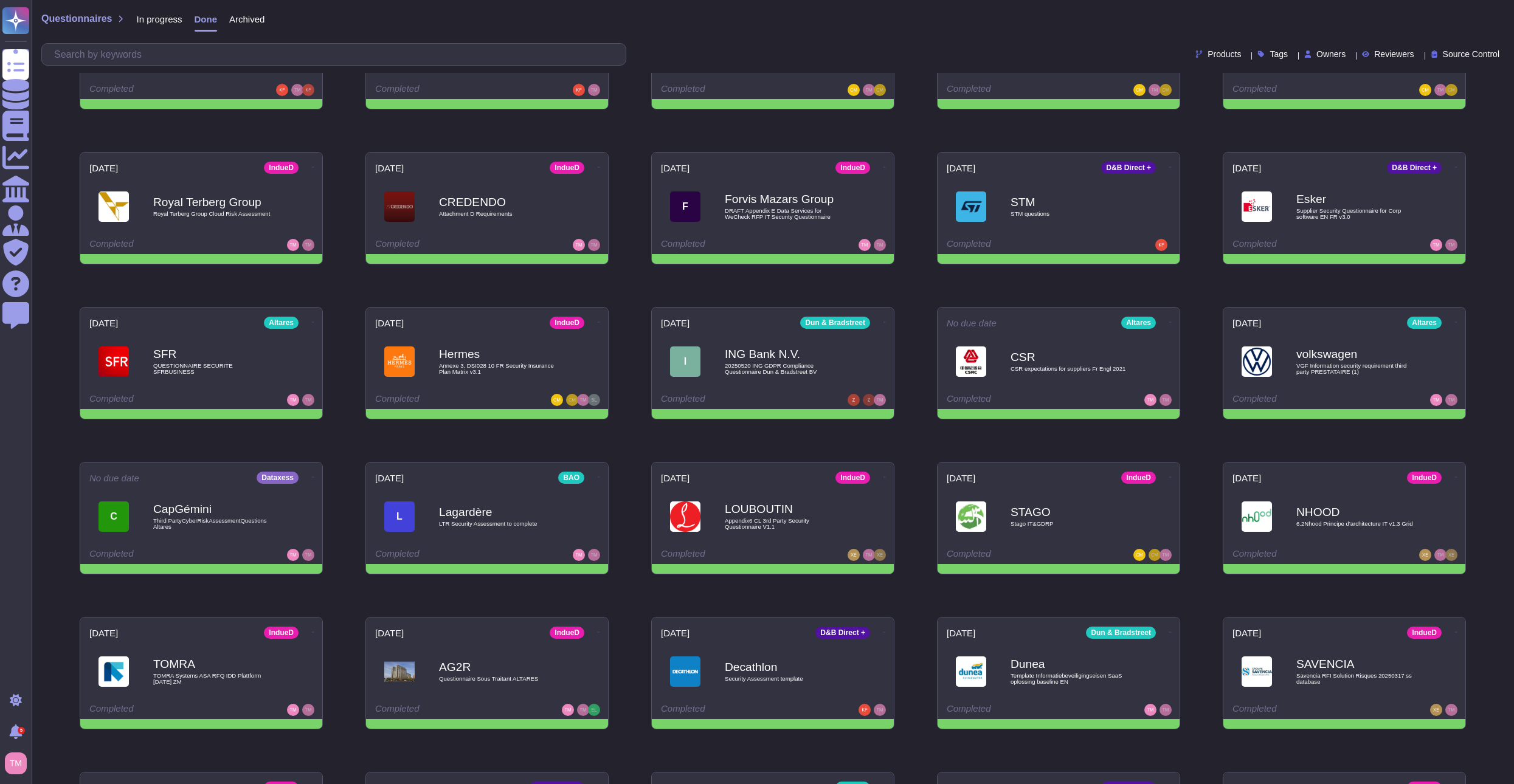 scroll, scrollTop: 0, scrollLeft: 0, axis: both 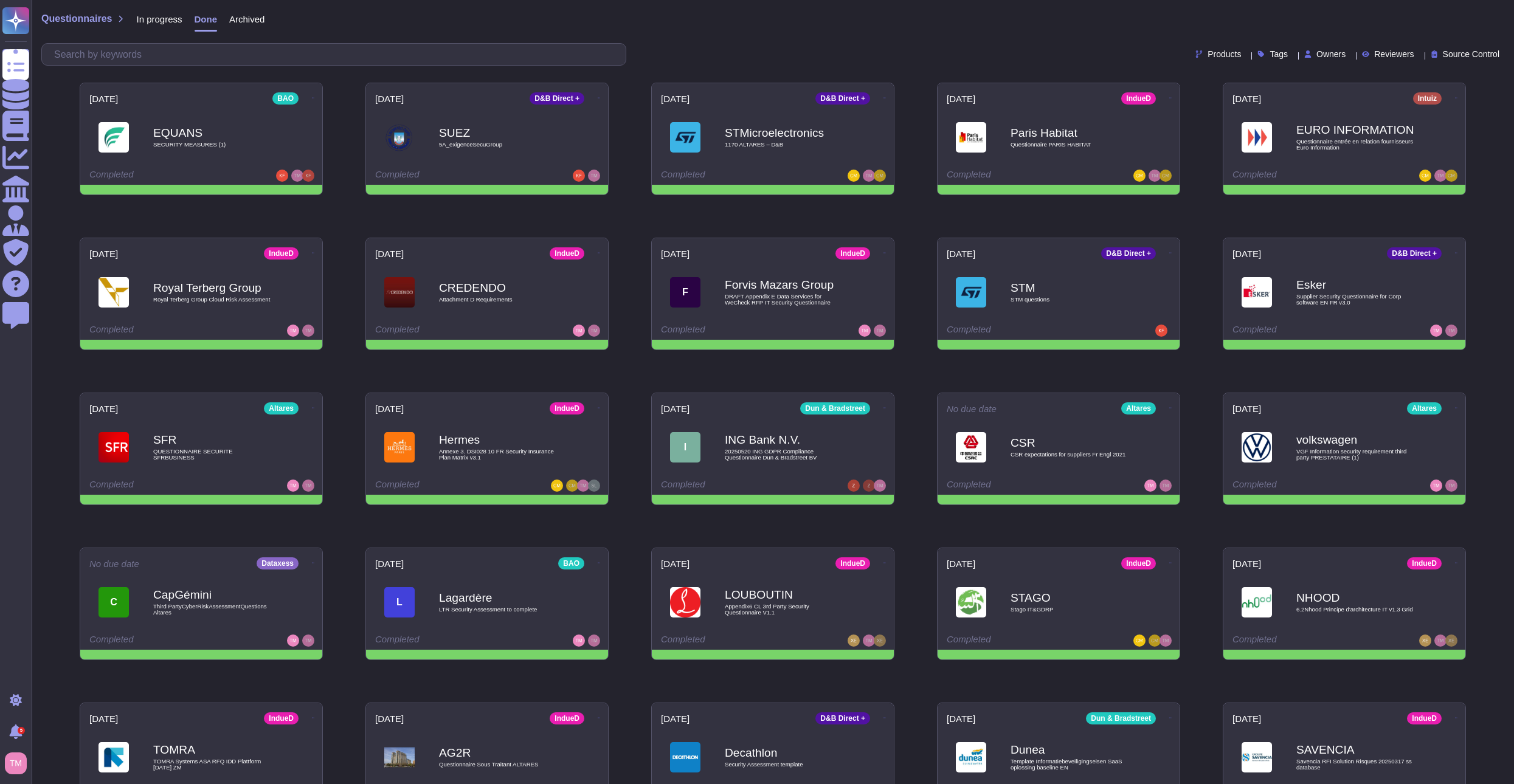 click on "Archived" at bounding box center (241, 22) 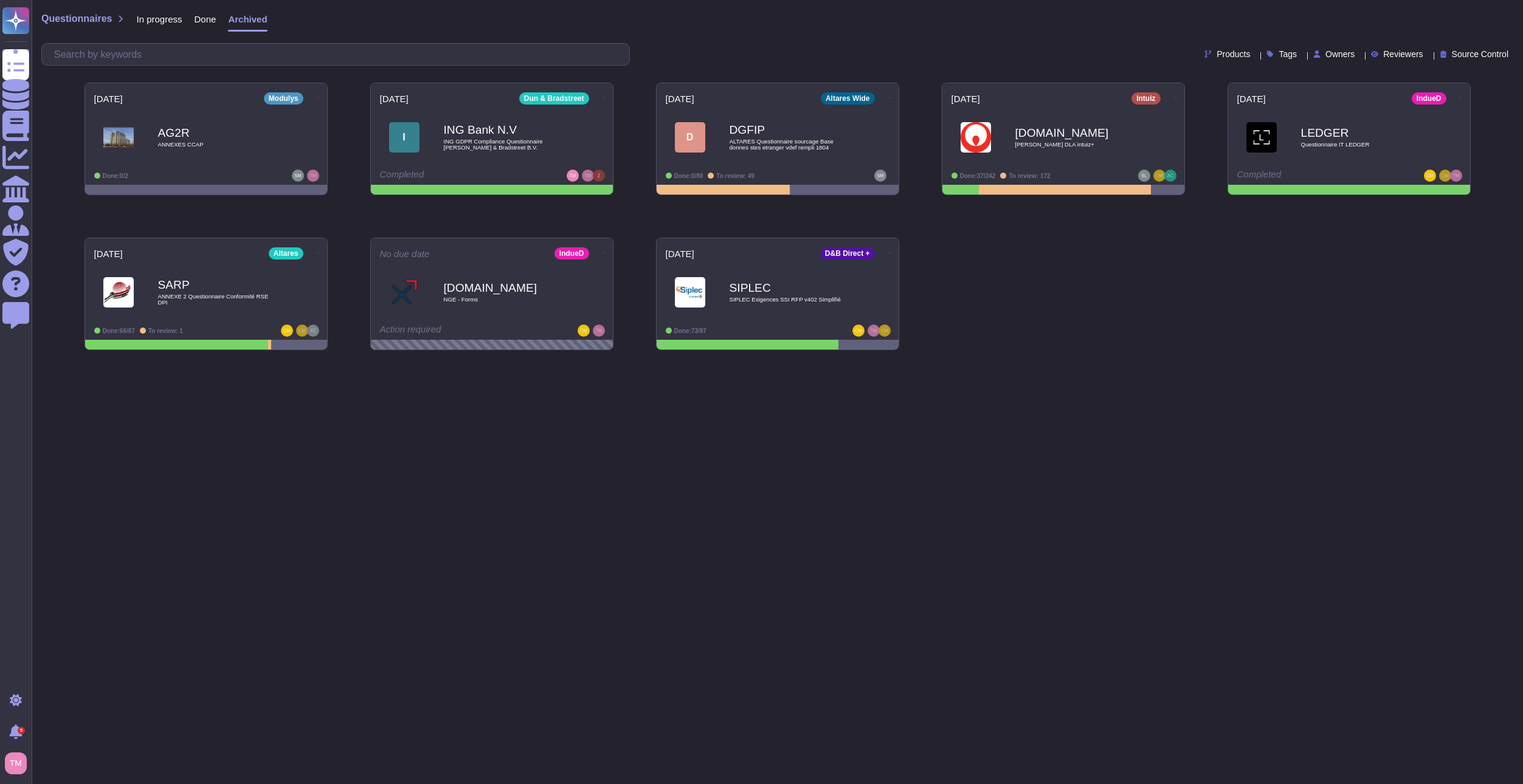 click on "In progress" at bounding box center [153, 22] 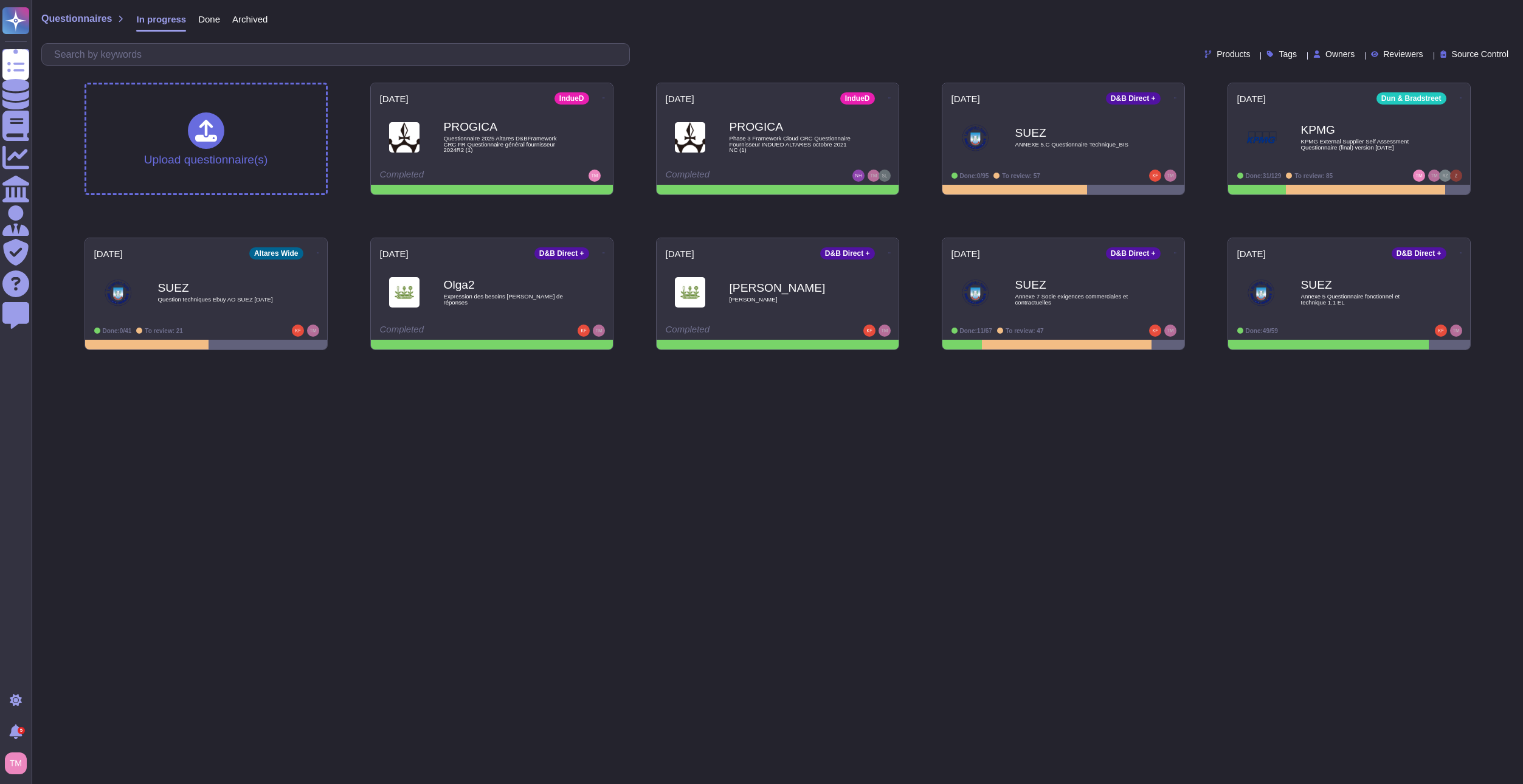click on "Archived" at bounding box center [244, 22] 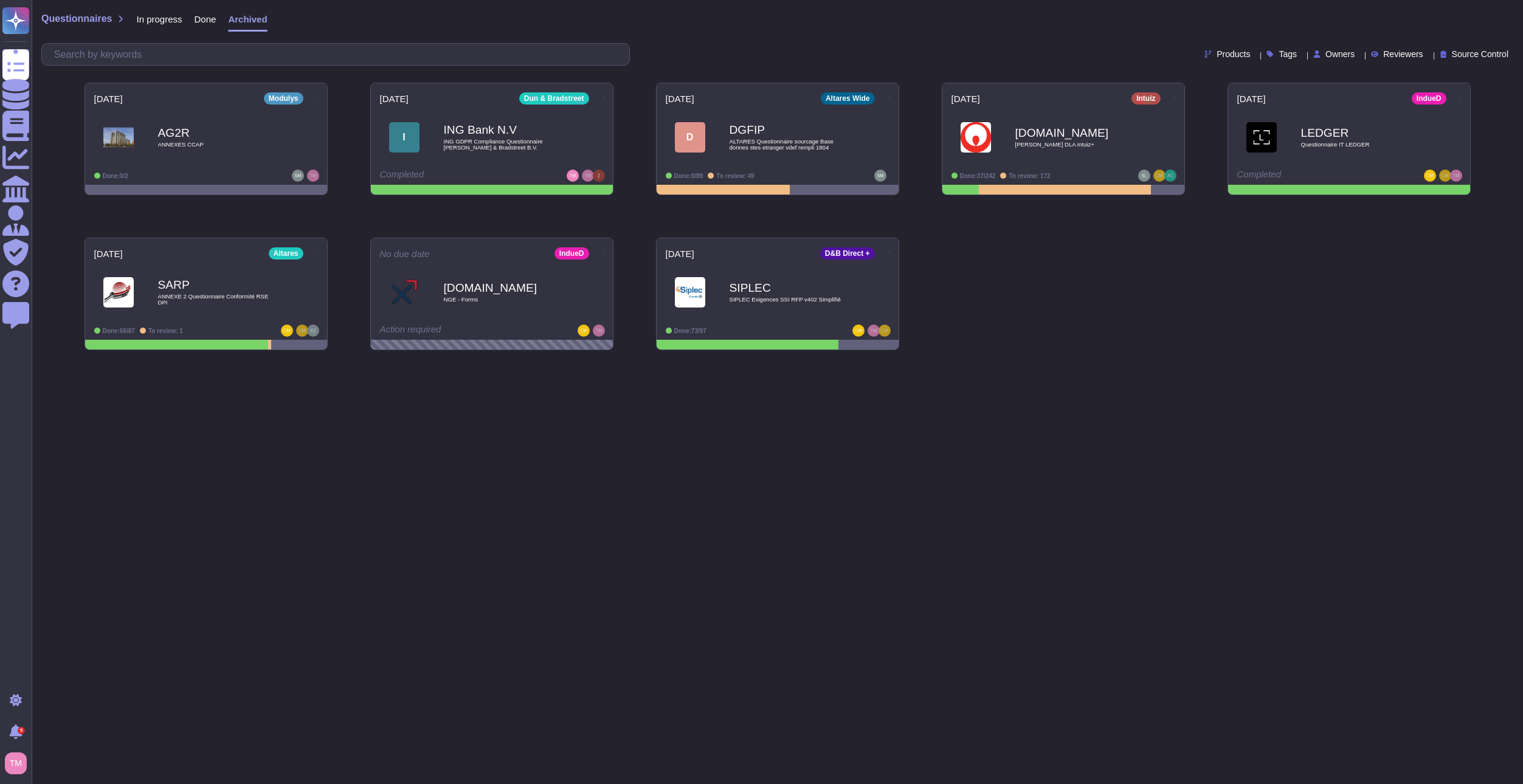 drag, startPoint x: 252, startPoint y: 20, endPoint x: 253, endPoint y: 9, distance: 11.045361 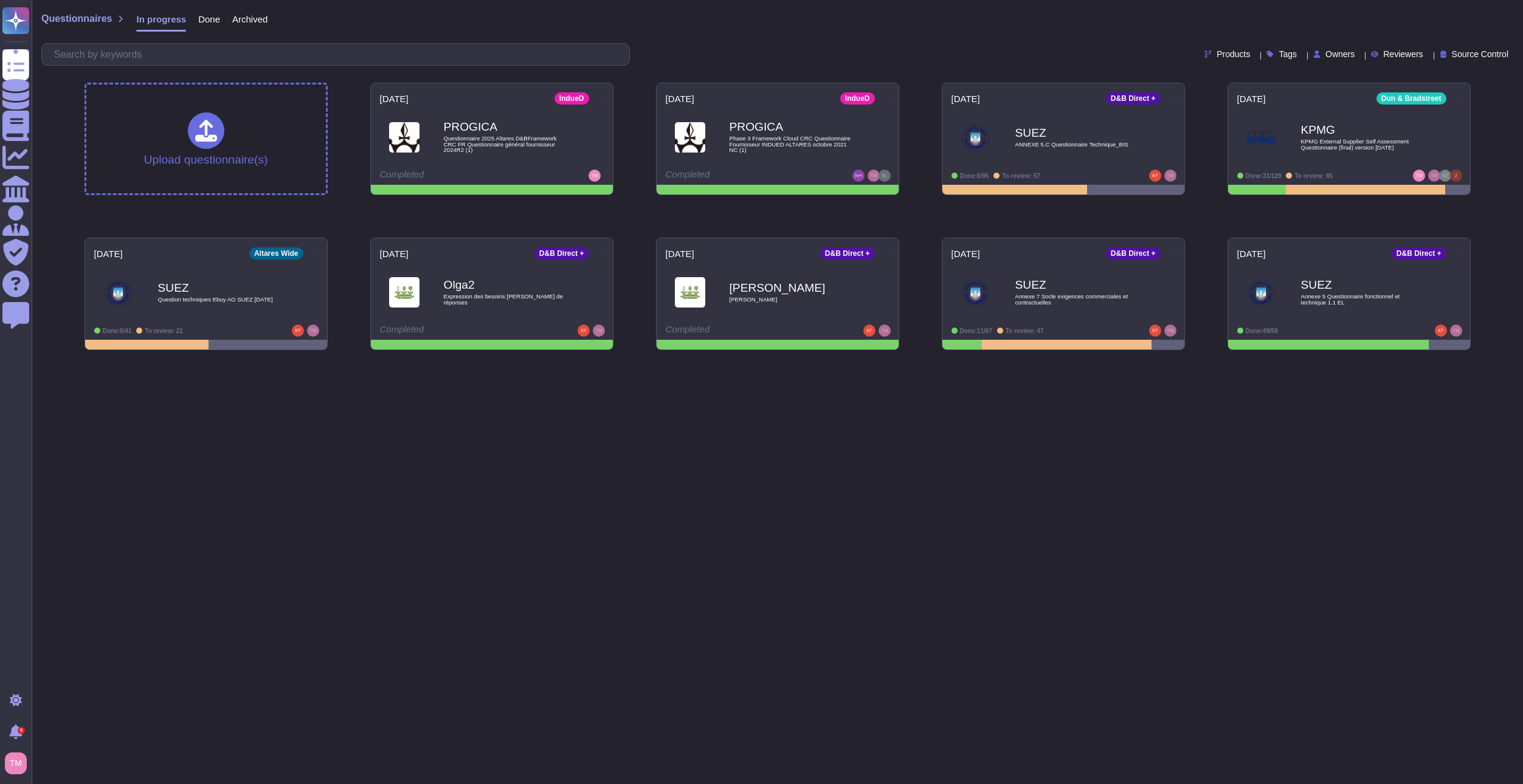 click on "Questionnaires Knowledge Base Documents Analytics CAIQ / SIG Admin Trust Center Help Center Feedback Light mode 5 Notifications Profile Questionnaires In progress Done Archived Products Tags Owners Reviewers Source Control Upload questionnaire(s)  2025-07-18 IndueD PROGICA Questionnaire 2025 Altares D&BFramework CRC FR Questionnaire général fournisseur 2024R2 (1) Completed  2025-07-18 IndueD PROGICA Phase 3 Framework Cloud CRC Questionnaire Fournisseur INDUED ALTARES octobre 2021 NC (1) Completed  2025-07-18 D&B Direct + SUEZ ANNEXE 5.C Questionnaire Technique_BIS Done: 0/95 To review: 57  2025-07-25 Dun & Bradstreet KPMG KPMG External Supplier Self Assessment Questionnaire (final) version March 2025 Done: 31/129 To review: 85  2025-07-17 Altares Wide SUEZ Question techniques Ebuy AO SUEZ 09.07.25 Done: 0/41 To review: 21  2025-07-11 D&B Direct + Olga2 Expression des besoins Olga Grille de réponses Completed  2025-07-10 D&B Direct + OLGA Olga Grilledereponses Completed  2025-07-10 D&B Direct +" at bounding box center [761, 180] 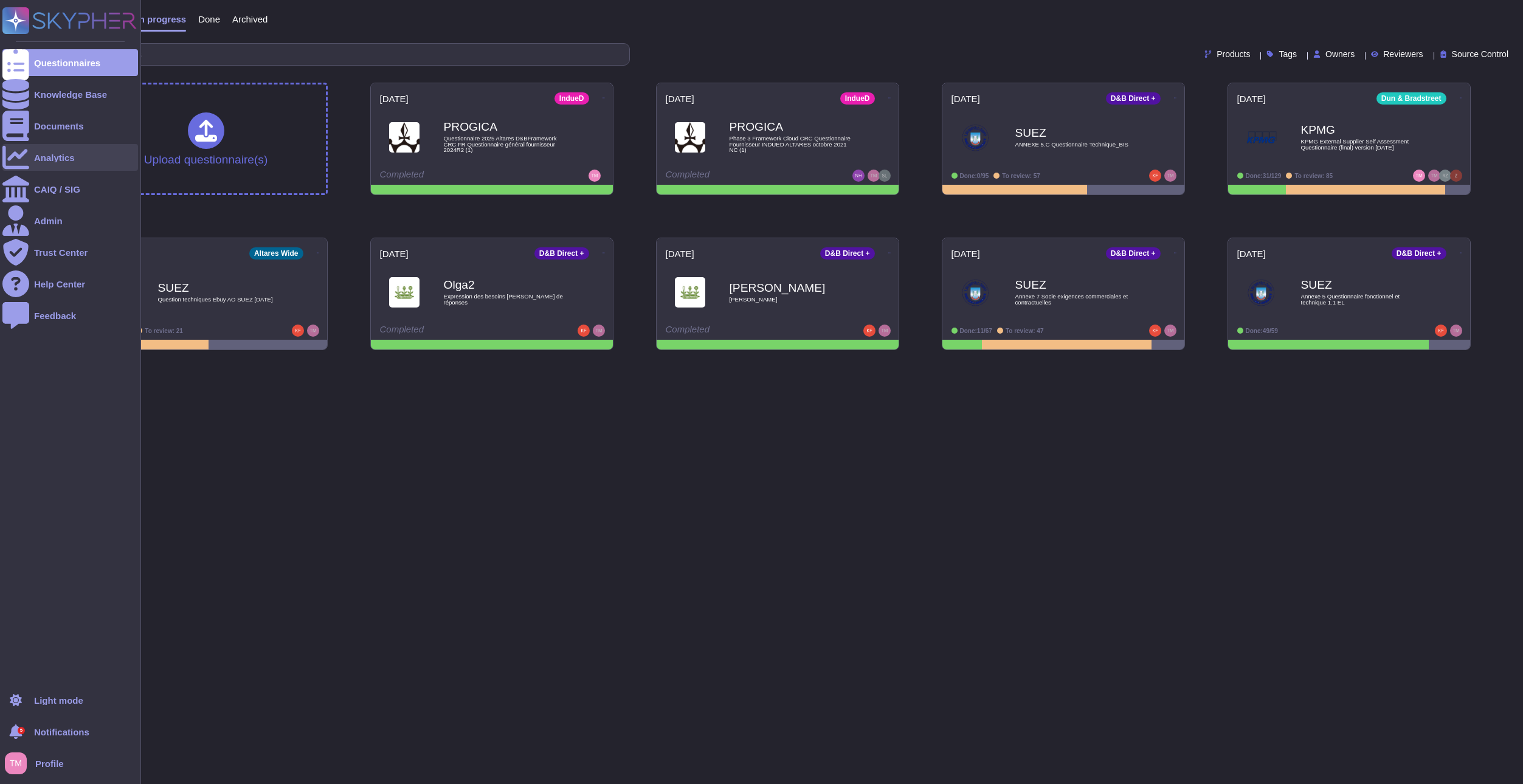 click at bounding box center [16, 157] 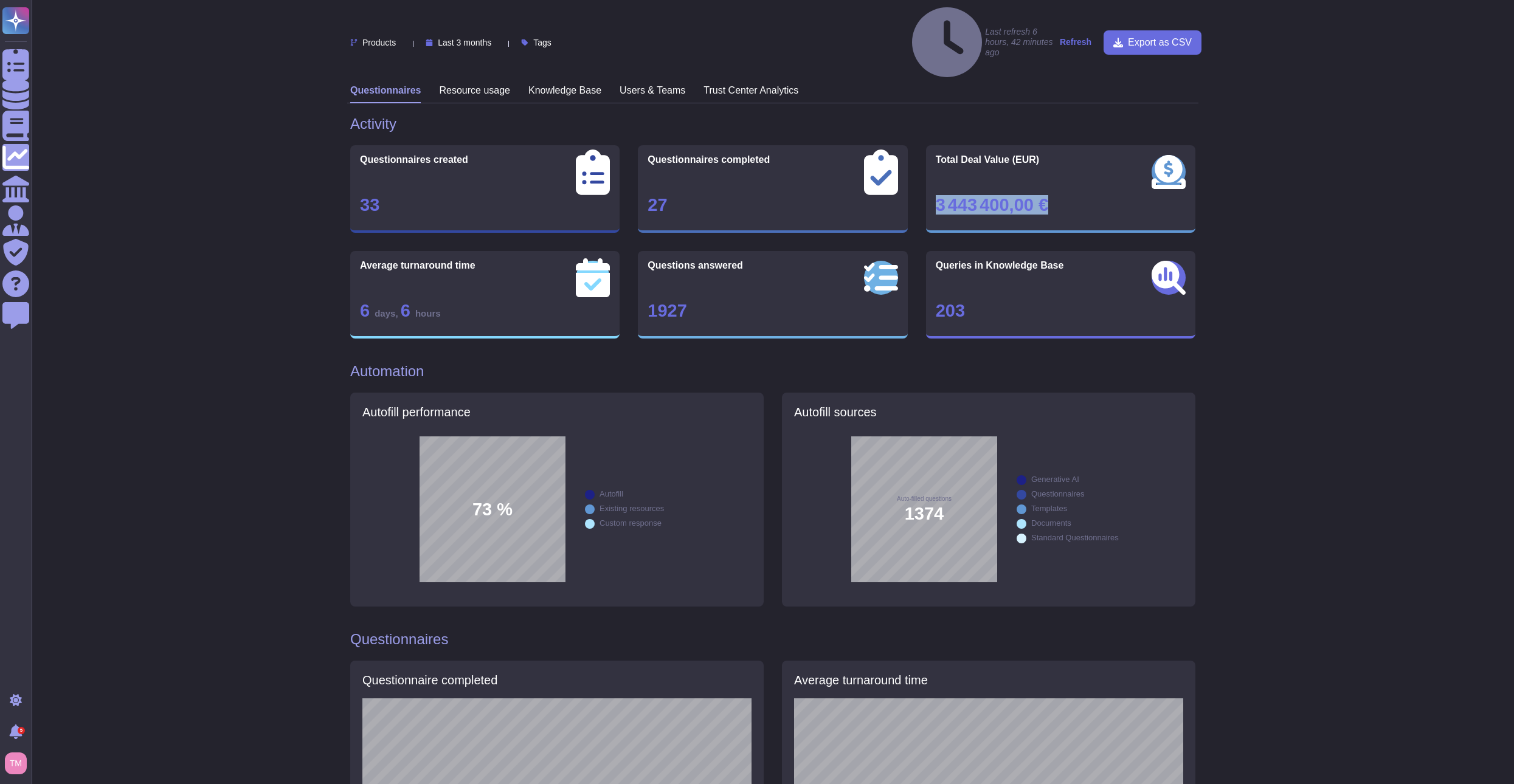 drag, startPoint x: 1063, startPoint y: 161, endPoint x: 932, endPoint y: 157, distance: 131.06105 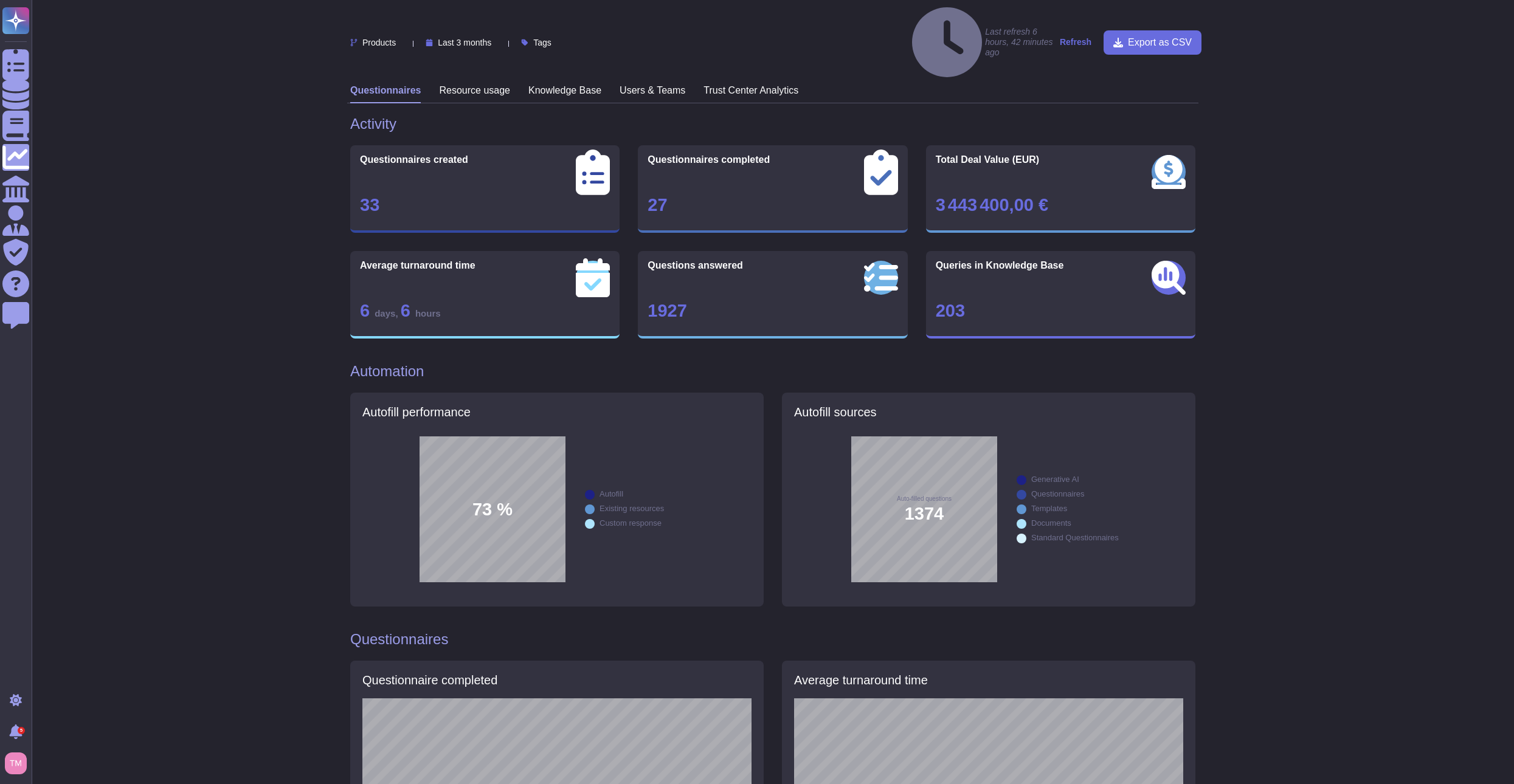 click on "Products Last 3 months Tags   Last refresh 6 hours, 42 minutes ago Refresh Export as CSV Questionnaires Resource usage Knowledge Base Users & Teams Trust Center Analytics Activity Questionnaires created 33 Questionnaires completed 27 Total Deal Value (EUR) 3 443 400,00 € Average turnaround time 6   days ,   6   hours Questions answered 1927 Queries in Knowledge Base 203 Automation Autofill performance 73 % Autofill Existing resources Custom response Autofill sources Auto-filled questions 1374 Generative AI Questionnaires Templates Documents Standard Questionnaires Questionnaires Questionnaire completed Average turnaround time Questionnaires statistics Name Client No. of Questions Status Turnaround / Pending Time Users involved Deal value Questionnaire 2025 Altares D&BFramework CRC FR Questionnaire général fournisseur 2024R2 (1) PROGICA 63 Completed 9 minutes EUR 5000 Phase 3 Framework Cloud CRC Questionnaire Fournisseur INDUED ALTARES octobre 2021 NC (1) PROGICA 36 Completed 16 hours, 2 minutes SUEZ" at bounding box center [773, 774] 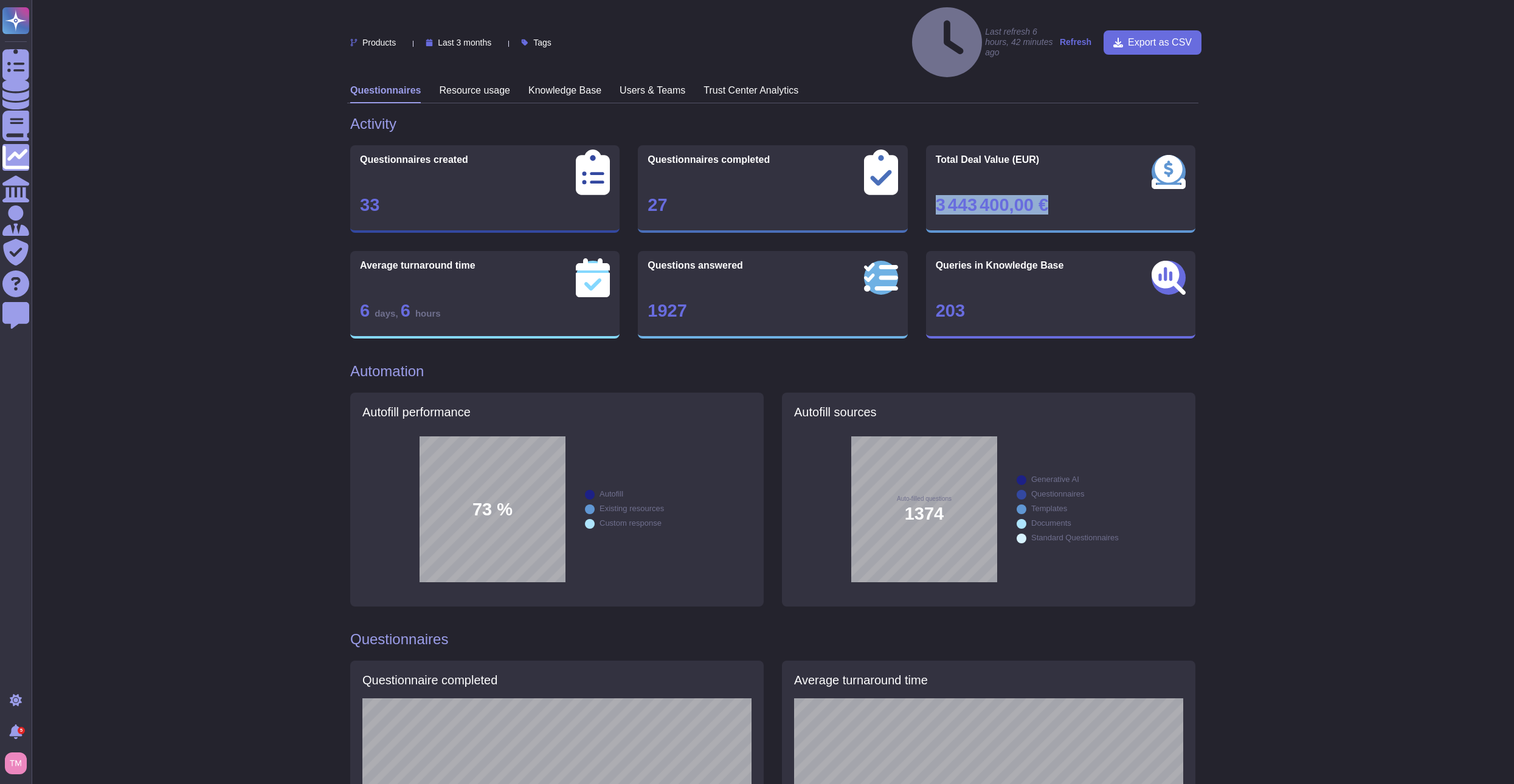 drag, startPoint x: 1066, startPoint y: 157, endPoint x: 931, endPoint y: 162, distance: 135.09256 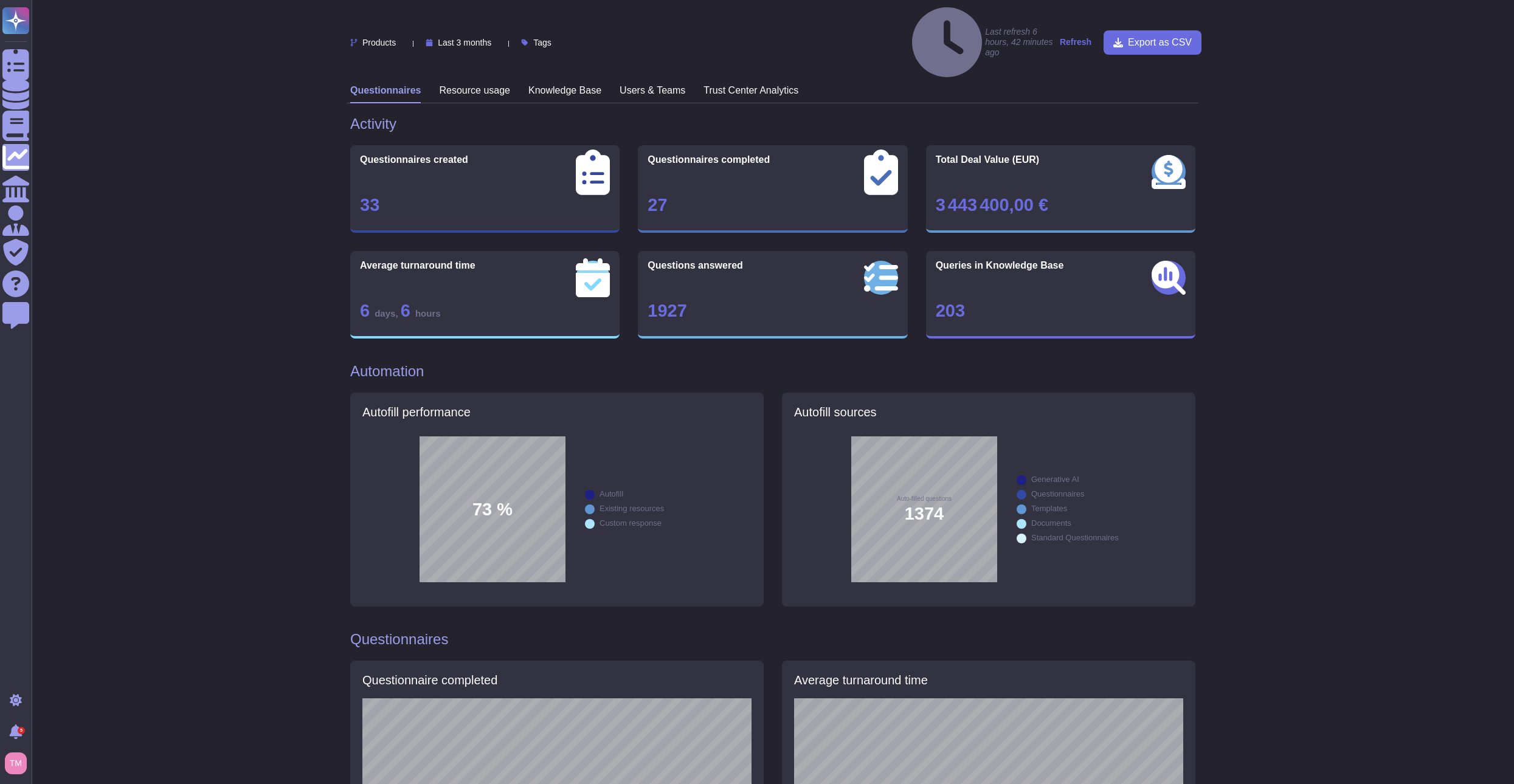 click on "Products Last 3 months Tags   Last refresh 6 hours, 42 minutes ago Refresh Export as CSV Questionnaires Resource usage Knowledge Base Users & Teams Trust Center Analytics Activity Questionnaires created 33 Questionnaires completed 27 Total Deal Value (EUR) 3 443 400,00 € Average turnaround time 6   days ,   6   hours Questions answered 1927 Queries in Knowledge Base 203 Automation Autofill performance 73 % Autofill Existing resources Custom response Autofill sources Auto-filled questions 1374 Generative AI Questionnaires Templates Documents Standard Questionnaires Questionnaires Questionnaire completed Average turnaround time Questionnaires statistics Name Client No. of Questions Status Turnaround / Pending Time Users involved Deal value Questionnaire 2025 Altares D&BFramework CRC FR Questionnaire général fournisseur 2024R2 (1) PROGICA 63 Completed 9 minutes EUR 5000 Phase 3 Framework Cloud CRC Questionnaire Fournisseur INDUED ALTARES octobre 2021 NC (1) PROGICA 36 Completed 16 hours, 2 minutes SUEZ" at bounding box center [773, 774] 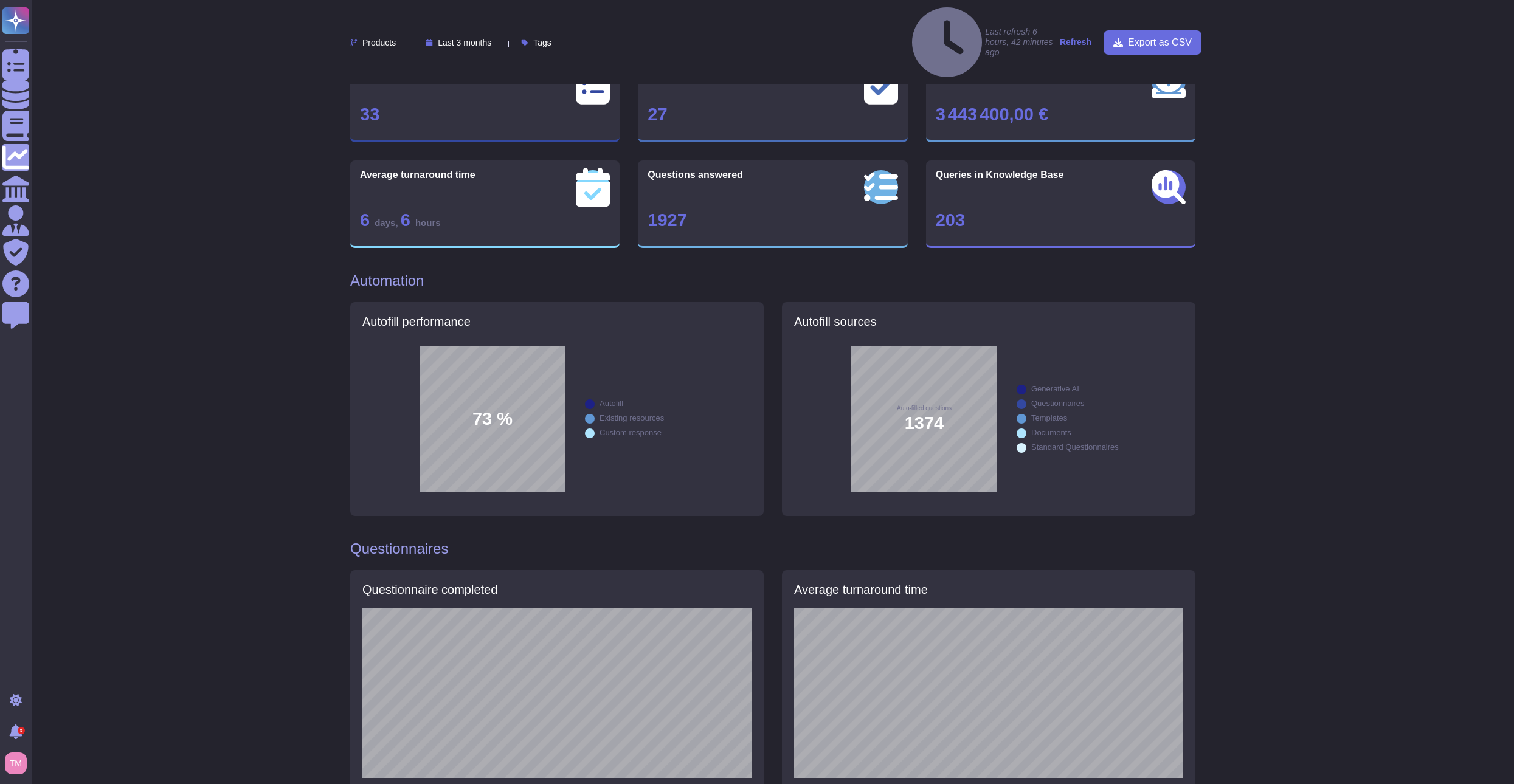 scroll, scrollTop: 0, scrollLeft: 0, axis: both 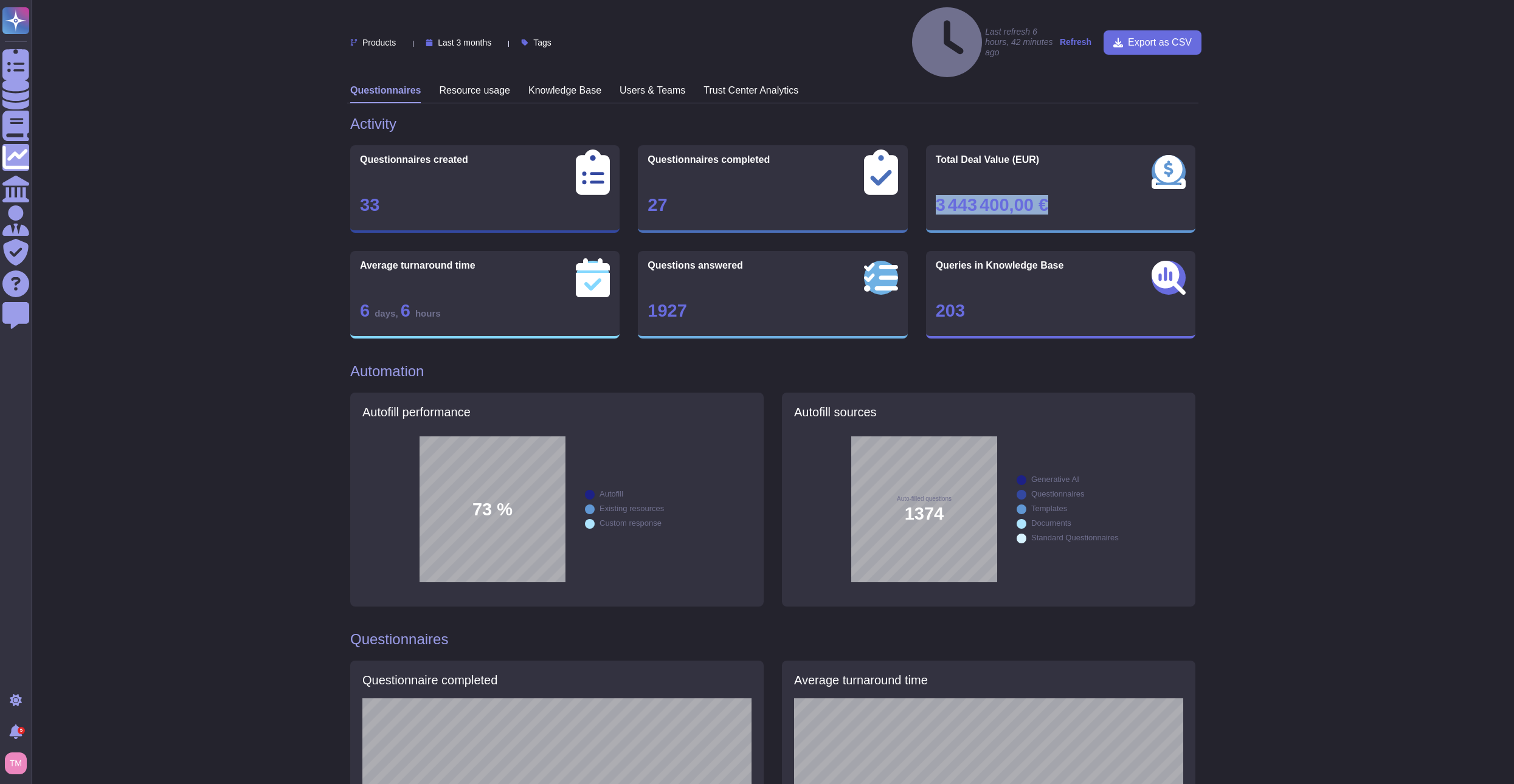 drag, startPoint x: 1077, startPoint y: 165, endPoint x: 931, endPoint y: 153, distance: 146.49232 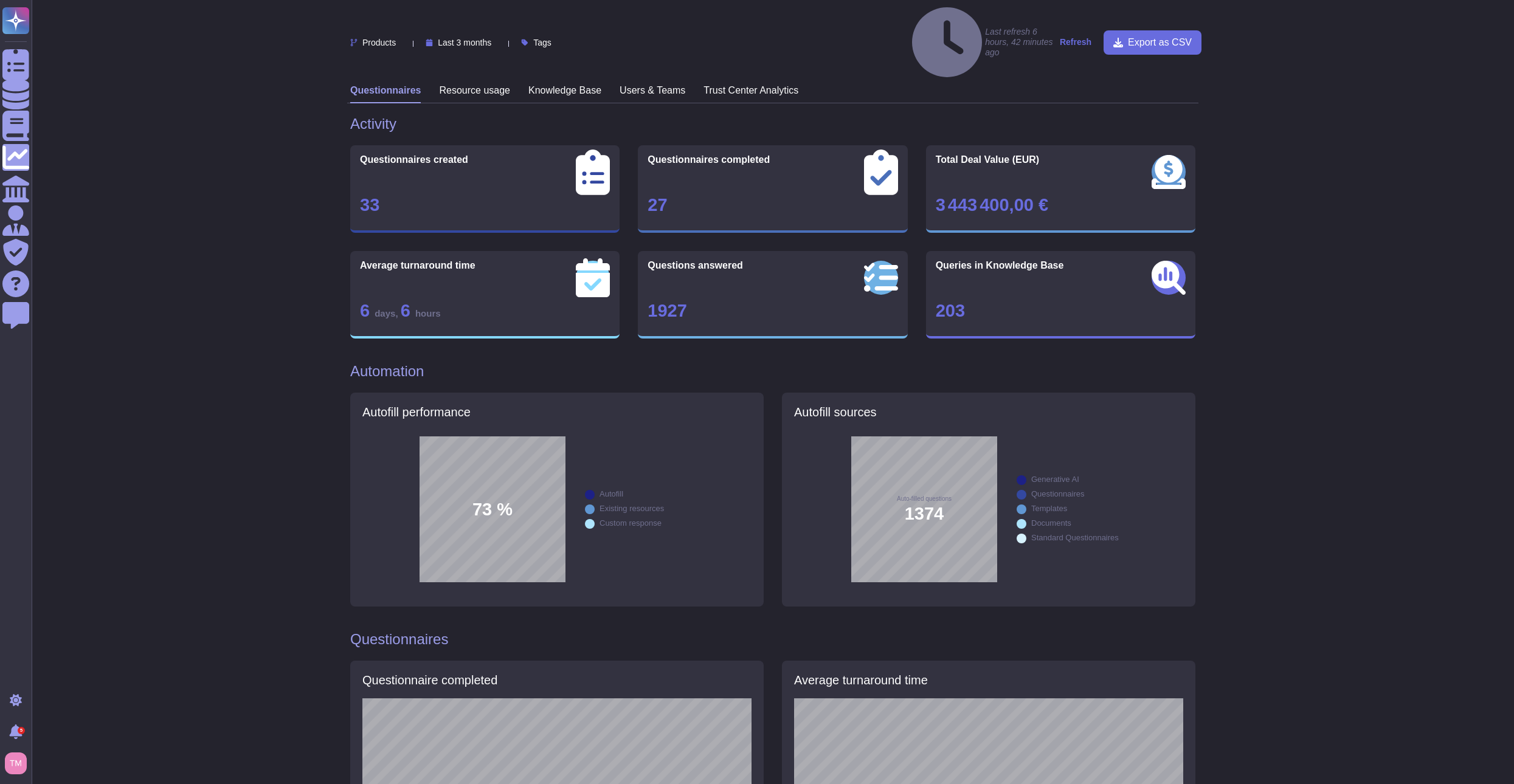 click on "Products Last 3 months Tags   Last refresh 6 hours, 42 minutes ago Refresh Export as CSV Questionnaires Resource usage Knowledge Base Users & Teams Trust Center Analytics Activity Questionnaires created 33 Questionnaires completed 27 Total Deal Value (EUR) 3 443 400,00 € Average turnaround time 6   days ,   6   hours Questions answered 1927 Queries in Knowledge Base 203 Automation Autofill performance 73 % Autofill Existing resources Custom response Autofill sources Auto-filled questions 1374 Generative AI Questionnaires Templates Documents Standard Questionnaires Questionnaires Questionnaire completed Average turnaround time Questionnaires statistics Name Client No. of Questions Status Turnaround / Pending Time Users involved Deal value Questionnaire 2025 Altares D&BFramework CRC FR Questionnaire général fournisseur 2024R2 (1) PROGICA 63 Completed 9 minutes EUR 5000 Phase 3 Framework Cloud CRC Questionnaire Fournisseur INDUED ALTARES octobre 2021 NC (1) PROGICA 36 Completed 16 hours, 2 minutes SUEZ" at bounding box center (773, 774) 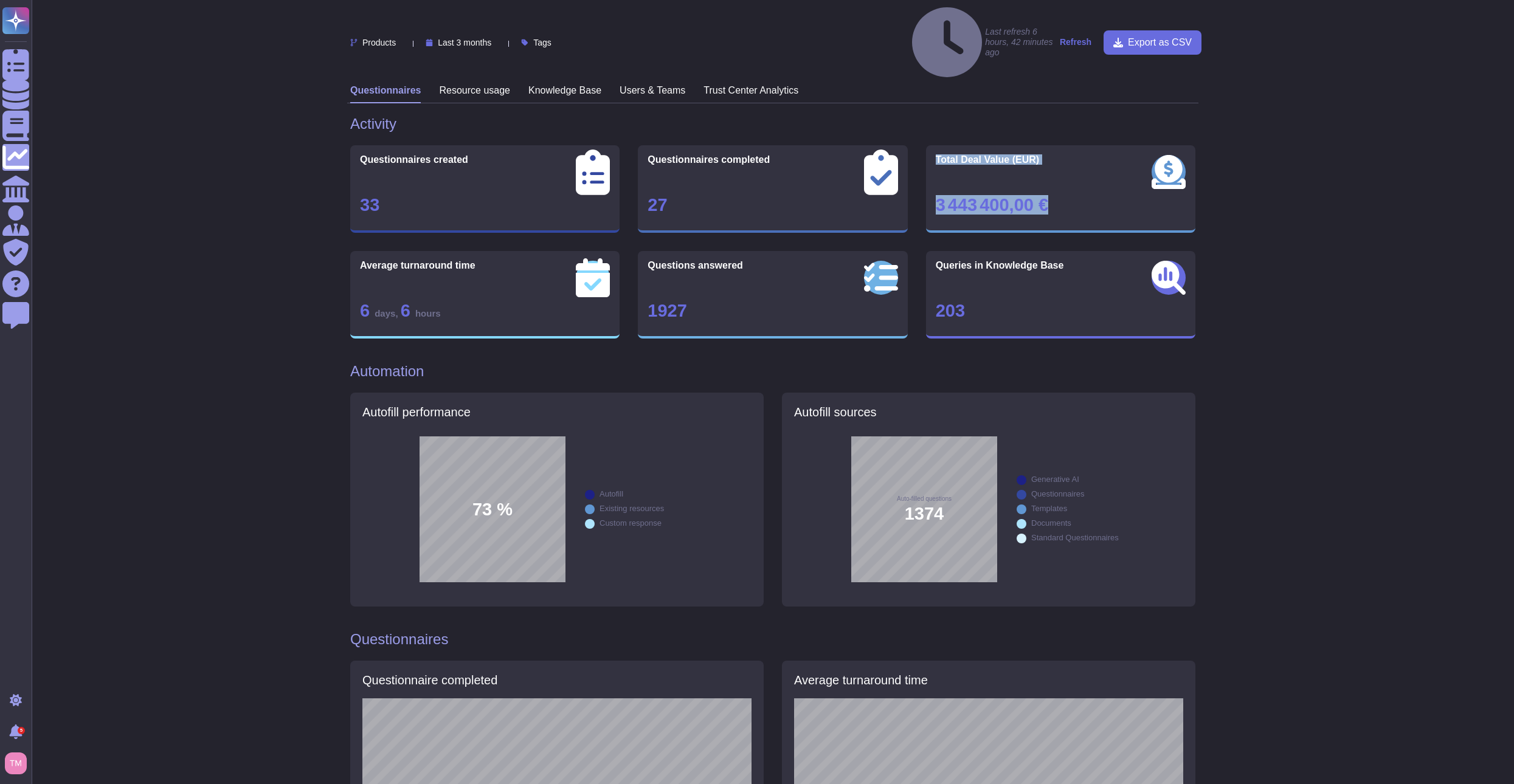 drag, startPoint x: 1088, startPoint y: 156, endPoint x: 857, endPoint y: 154, distance: 231.00866 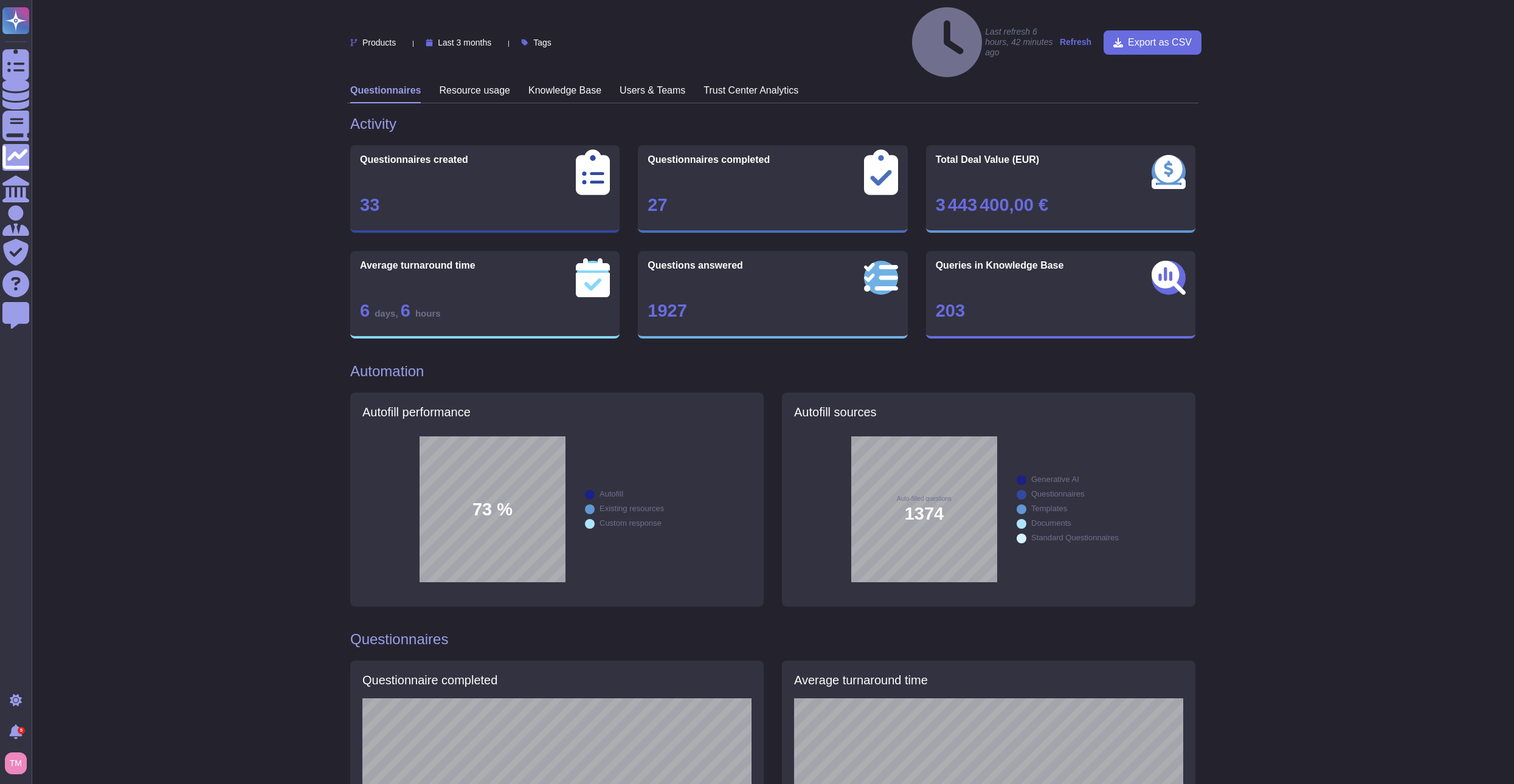 click on "Products Last 3 months Tags   Last refresh 6 hours, 42 minutes ago Refresh Export as CSV Questionnaires Resource usage Knowledge Base Users & Teams Trust Center Analytics Activity Questionnaires created 33 Questionnaires completed 27 Total Deal Value (EUR) 3 443 400,00 € Average turnaround time 6   days ,   6   hours Questions answered 1927 Queries in Knowledge Base 203 Automation Autofill performance 73 % Autofill Existing resources Custom response Autofill sources Auto-filled questions 1374 Generative AI Questionnaires Templates Documents Standard Questionnaires Questionnaires Questionnaire completed Average turnaround time Questionnaires statistics Name Client No. of Questions Status Turnaround / Pending Time Users involved Deal value Questionnaire 2025 Altares D&BFramework CRC FR Questionnaire général fournisseur 2024R2 (1) PROGICA 63 Completed 9 minutes EUR 5000 Phase 3 Framework Cloud CRC Questionnaire Fournisseur INDUED ALTARES octobre 2021 NC (1) PROGICA 36 Completed 16 hours, 2 minutes SUEZ" at bounding box center [773, 774] 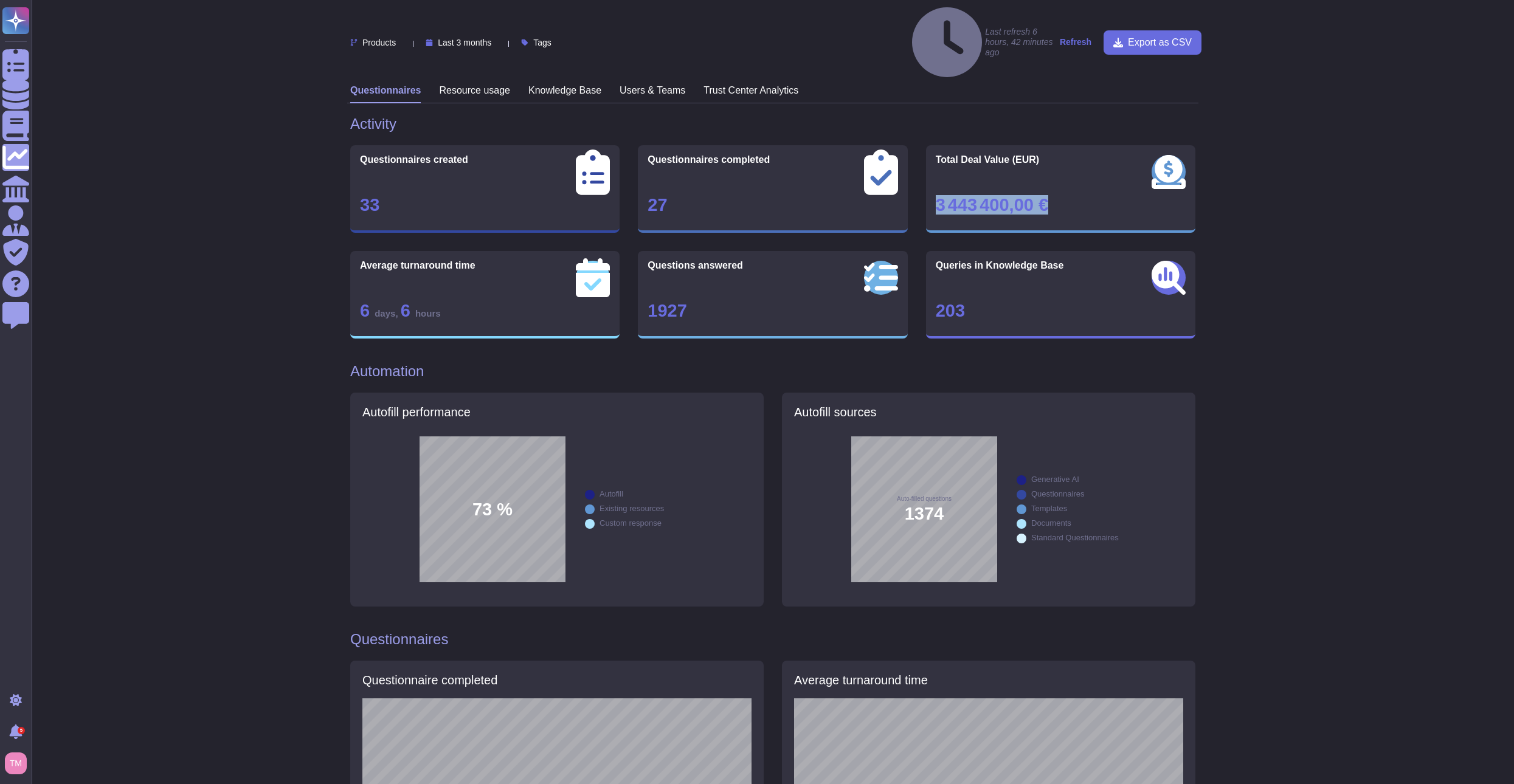 drag, startPoint x: 1063, startPoint y: 163, endPoint x: 937, endPoint y: 148, distance: 126.88972 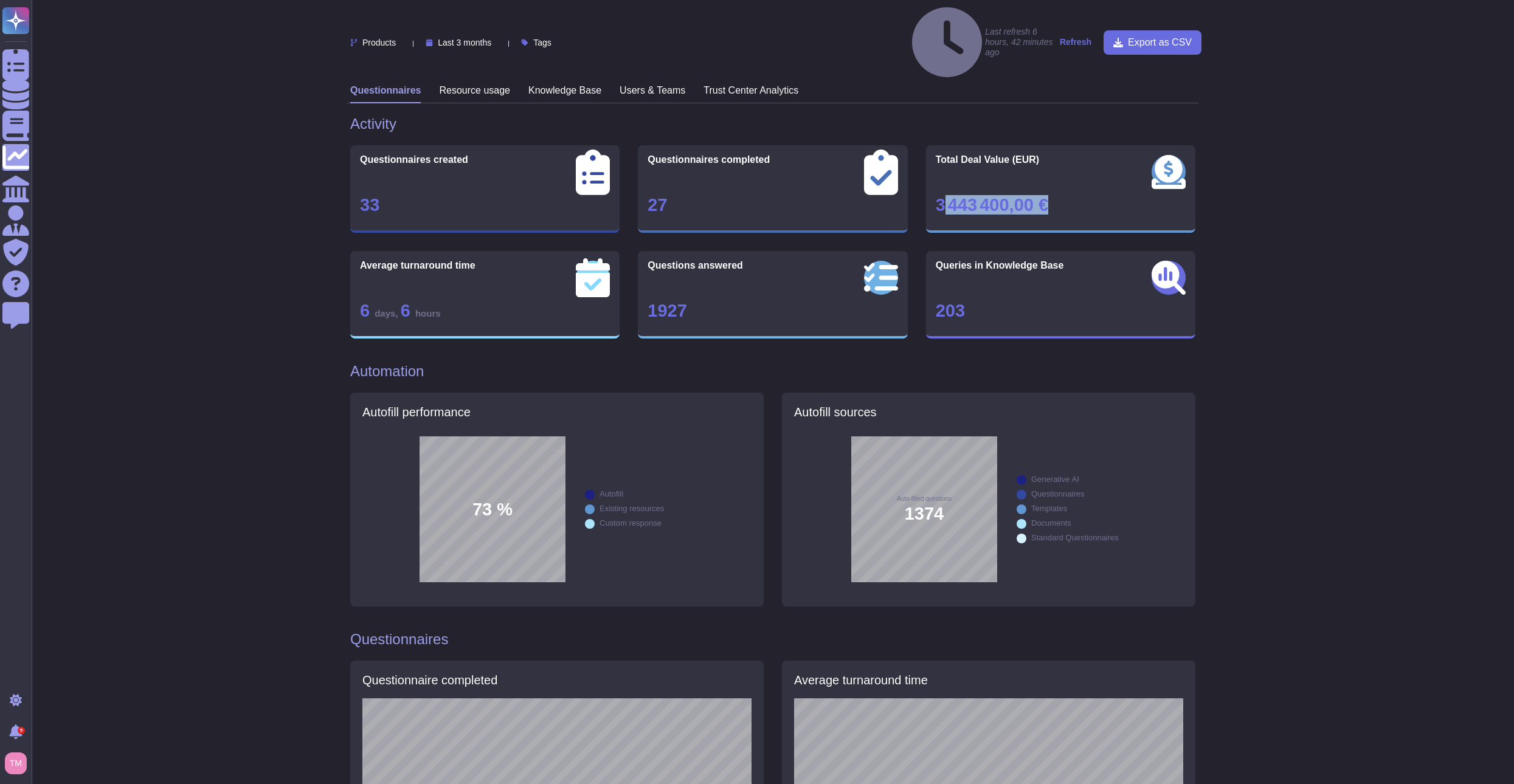 drag, startPoint x: 1077, startPoint y: 167, endPoint x: 947, endPoint y: 168, distance: 130.00385 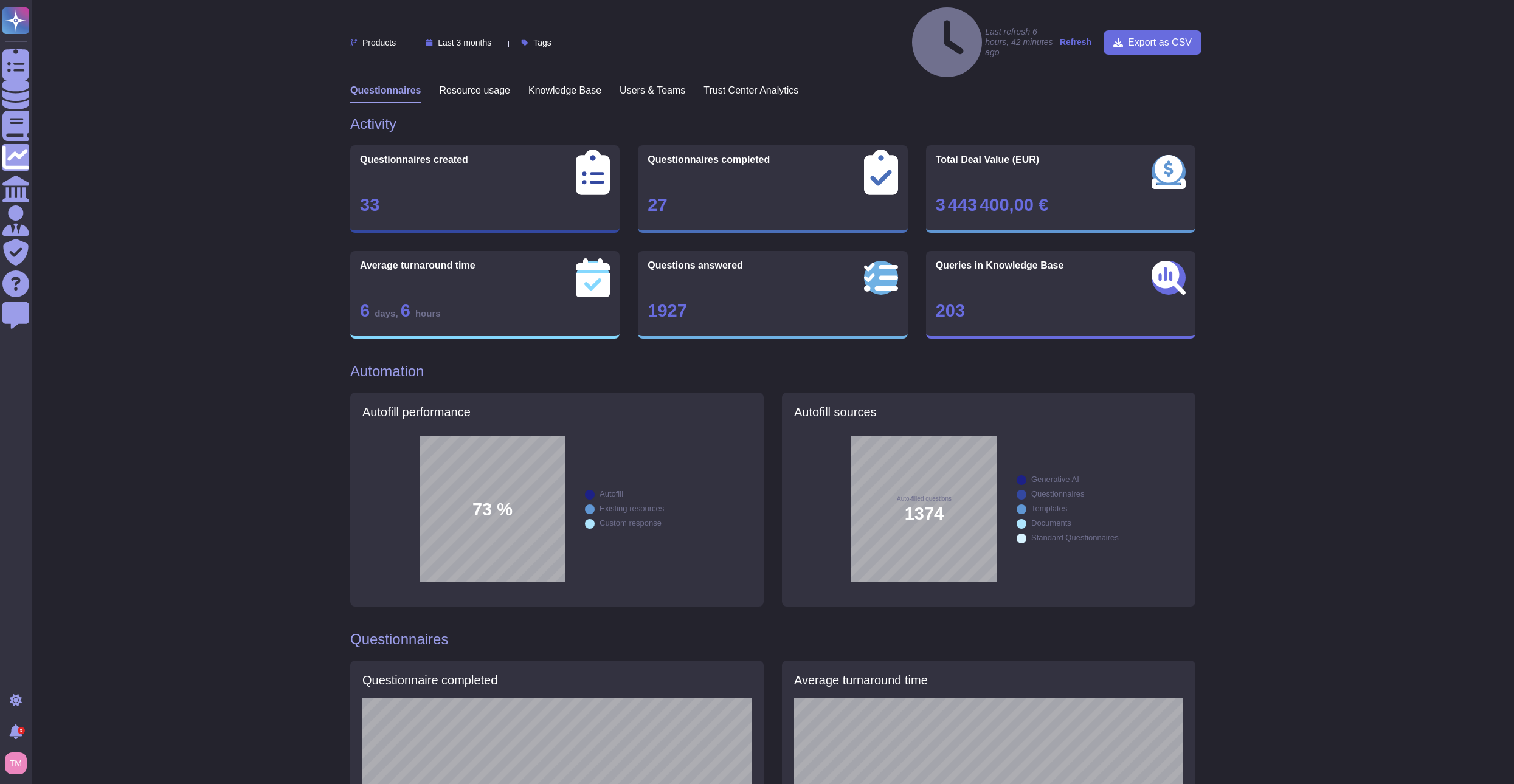click on "Products Last 3 months Tags   Last refresh 6 hours, 42 minutes ago Refresh Export as CSV Questionnaires Resource usage Knowledge Base Users & Teams Trust Center Analytics Activity Questionnaires created 33 Questionnaires completed 27 Total Deal Value (EUR) 3 443 400,00 € Average turnaround time 6   days ,   6   hours Questions answered 1927 Queries in Knowledge Base 203 Automation Autofill performance 73 % Autofill Existing resources Custom response Autofill sources Auto-filled questions 1374 Generative AI Questionnaires Templates Documents Standard Questionnaires Questionnaires Questionnaire completed Average turnaround time Questionnaires statistics Name Client No. of Questions Status Turnaround / Pending Time Users involved Deal value Questionnaire 2025 Altares D&BFramework CRC FR Questionnaire général fournisseur 2024R2 (1) PROGICA 63 Completed 9 minutes EUR 5000 Phase 3 Framework Cloud CRC Questionnaire Fournisseur INDUED ALTARES octobre 2021 NC (1) PROGICA 36 Completed 16 hours, 2 minutes SUEZ" at bounding box center [773, 774] 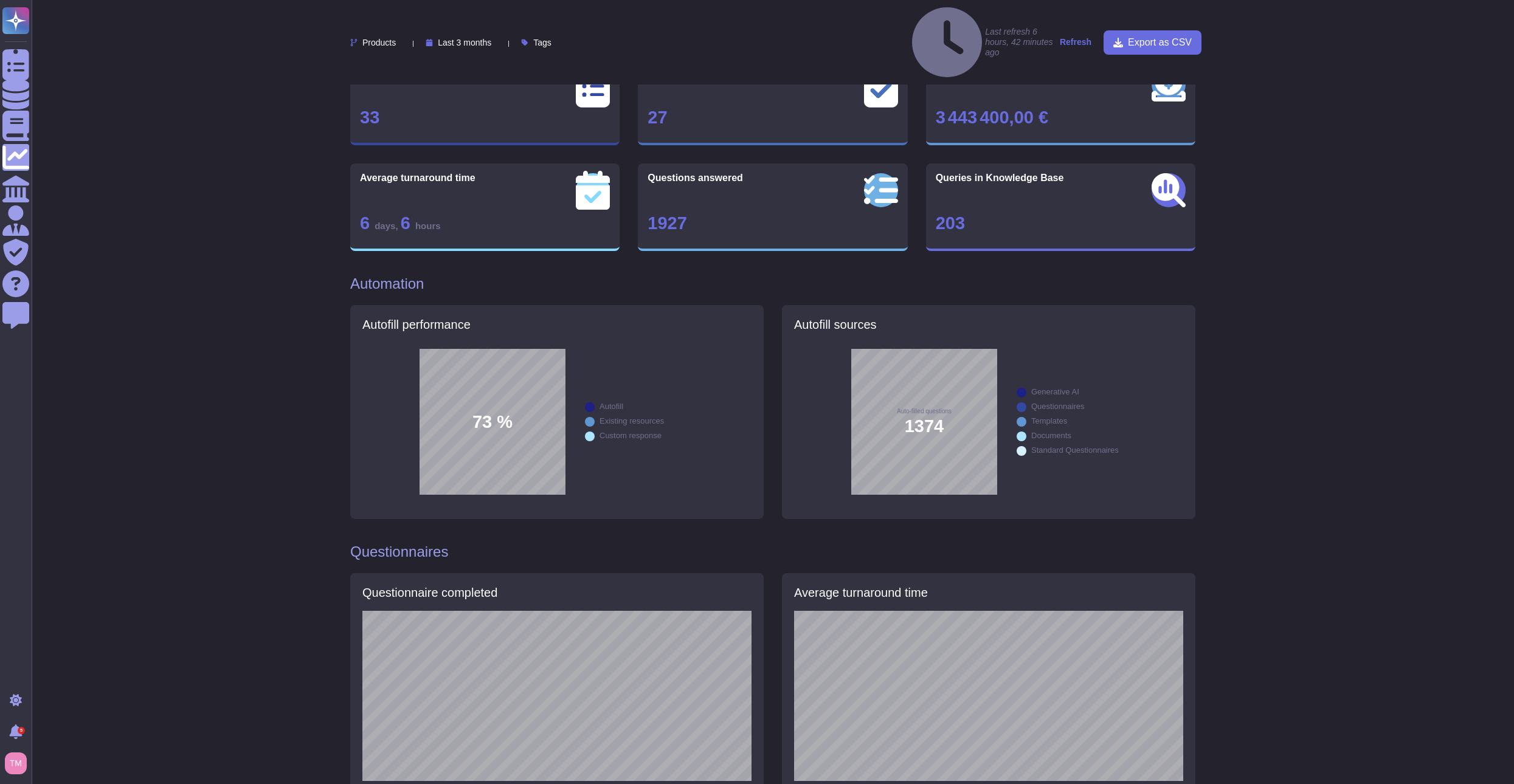 scroll, scrollTop: 0, scrollLeft: 0, axis: both 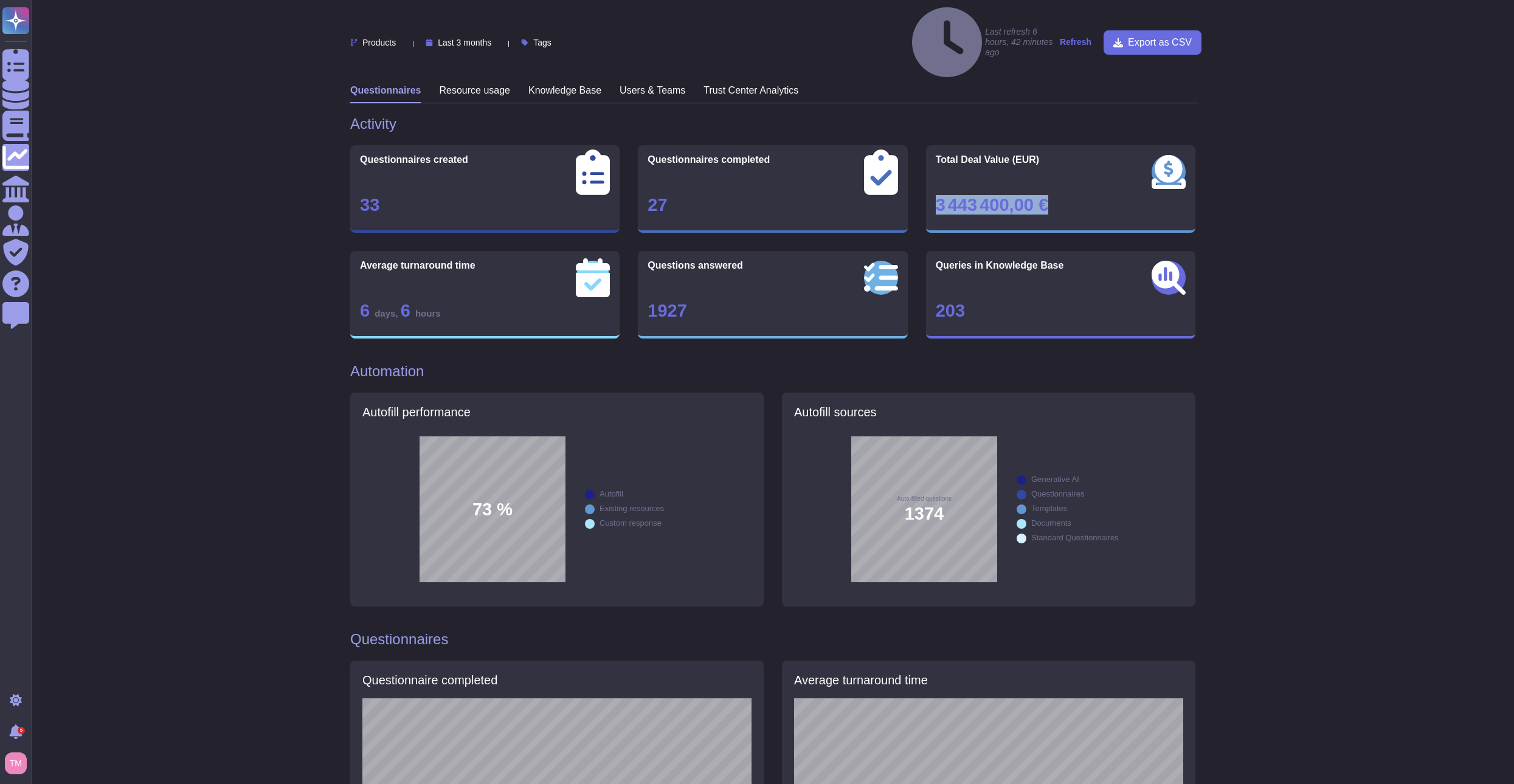 drag, startPoint x: 1060, startPoint y: 154, endPoint x: 931, endPoint y: 147, distance: 129.18978 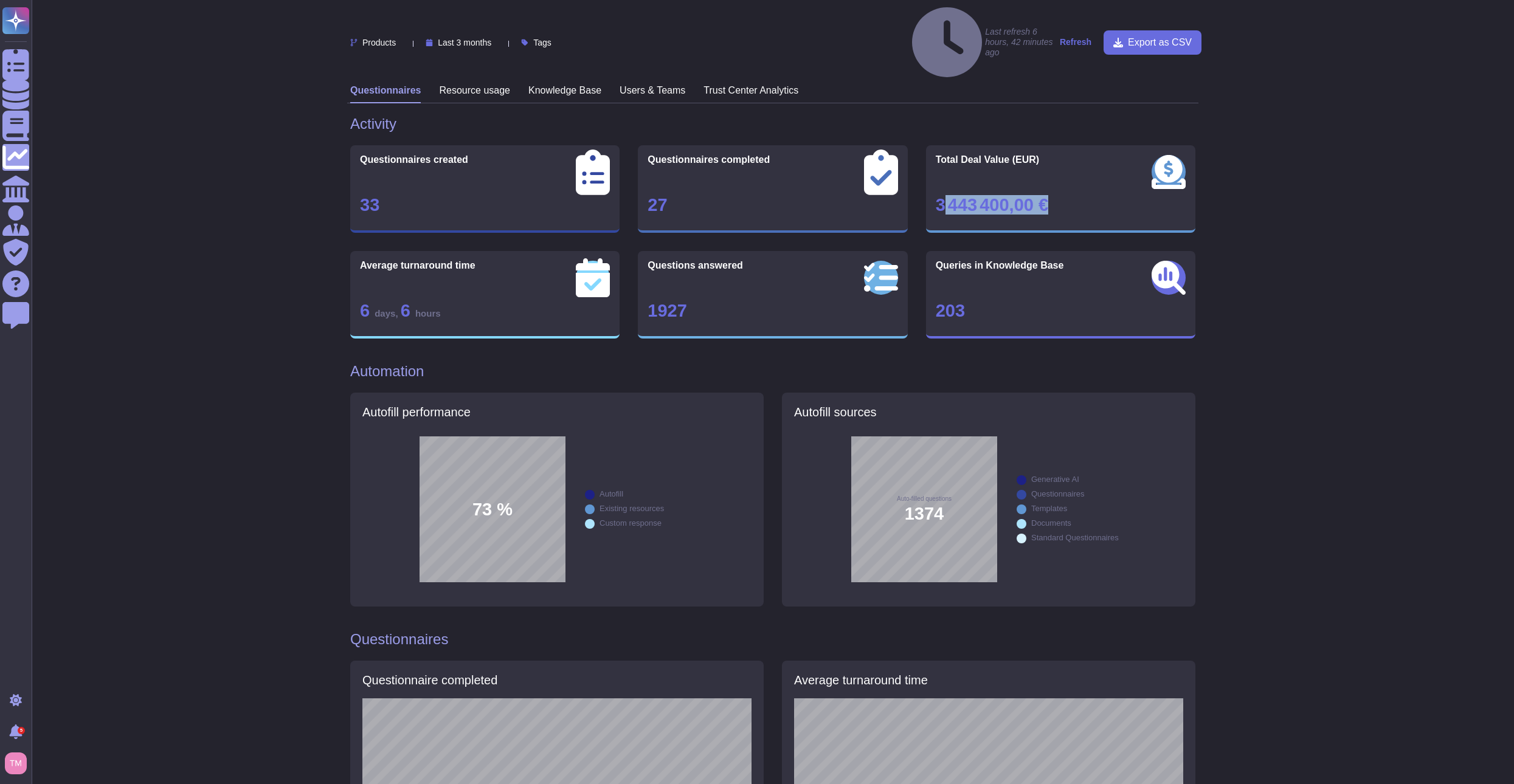 drag, startPoint x: 1080, startPoint y: 174, endPoint x: 944, endPoint y: 164, distance: 136.36715 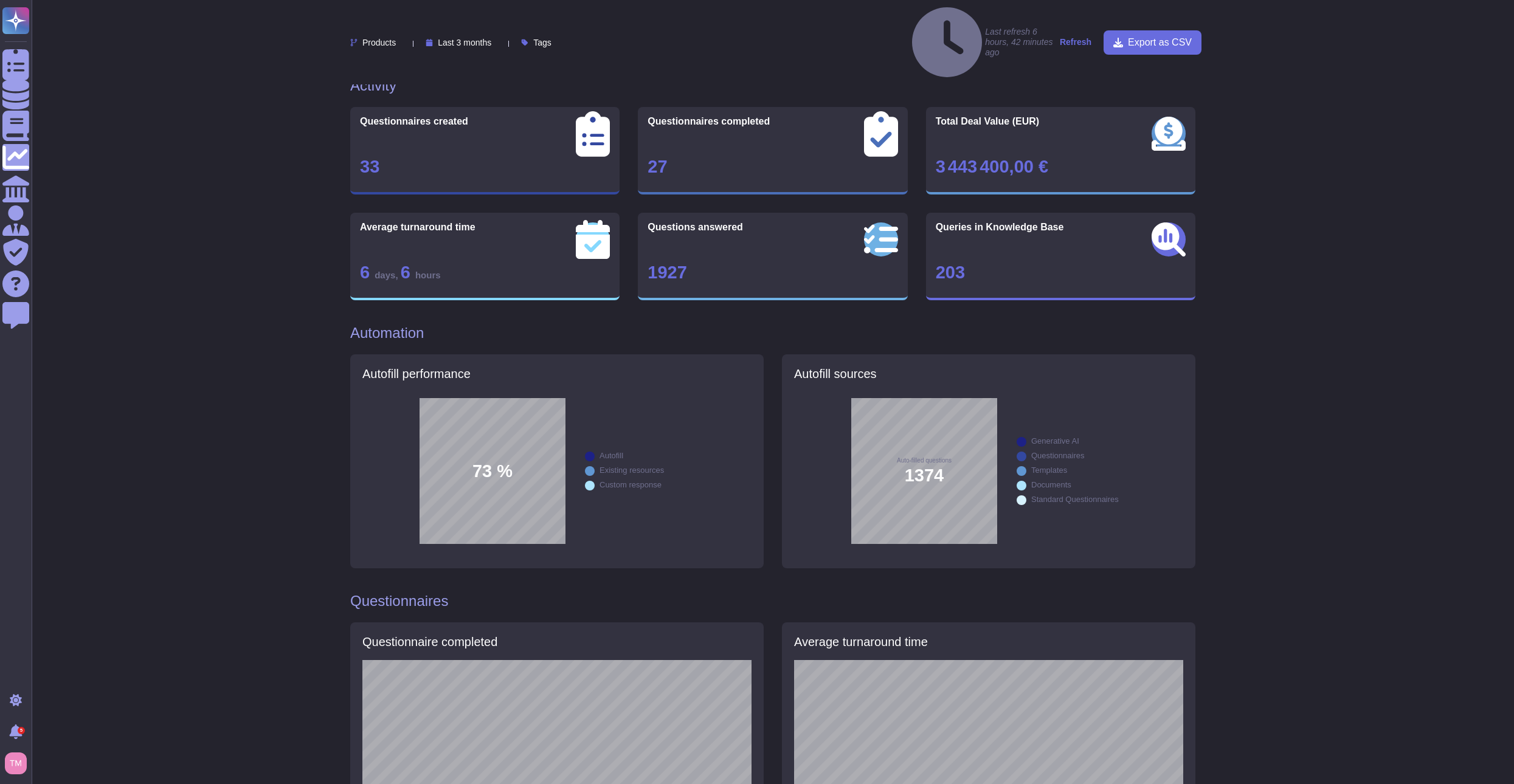 scroll, scrollTop: 0, scrollLeft: 0, axis: both 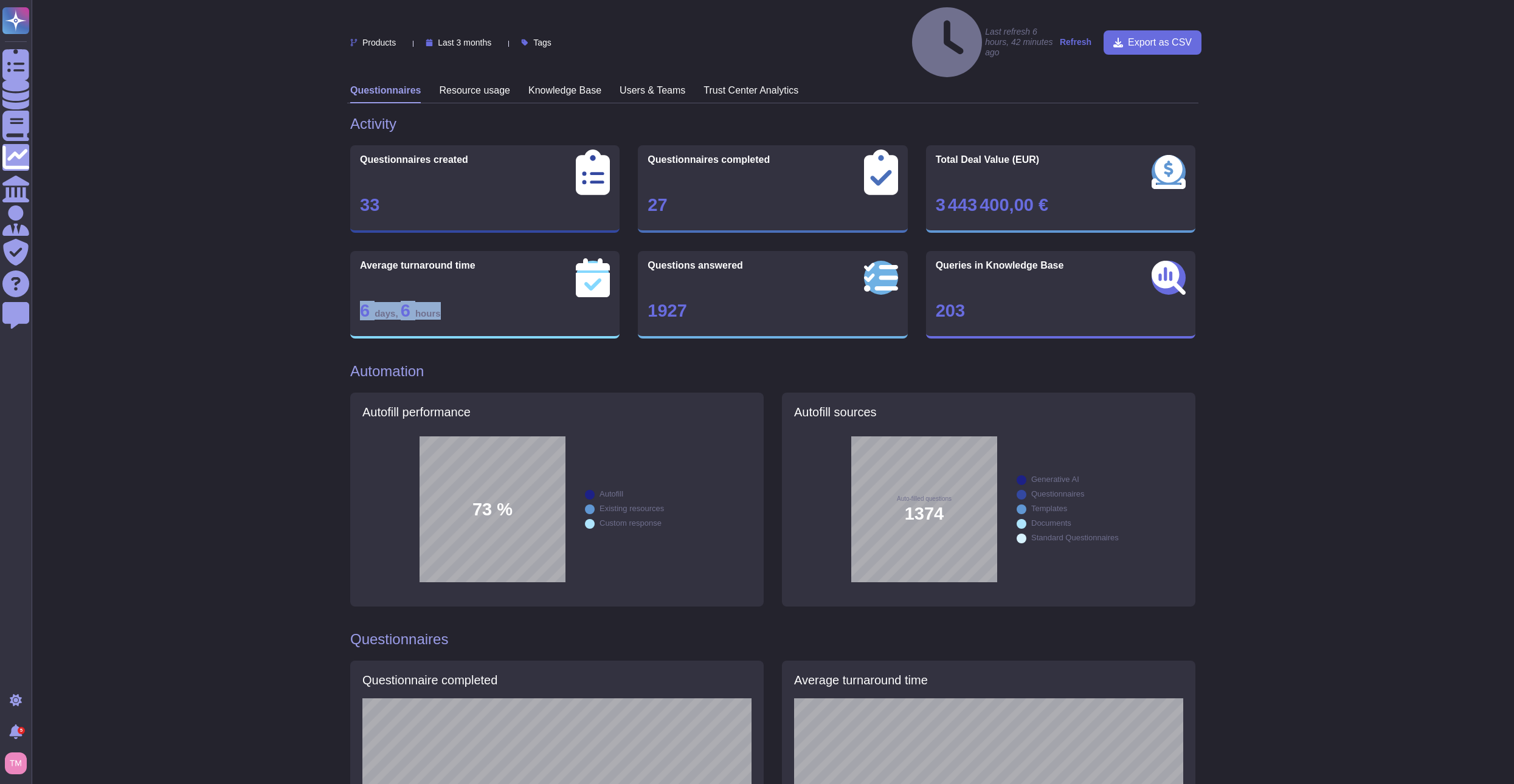 drag, startPoint x: 460, startPoint y: 269, endPoint x: 348, endPoint y: 260, distance: 112.361 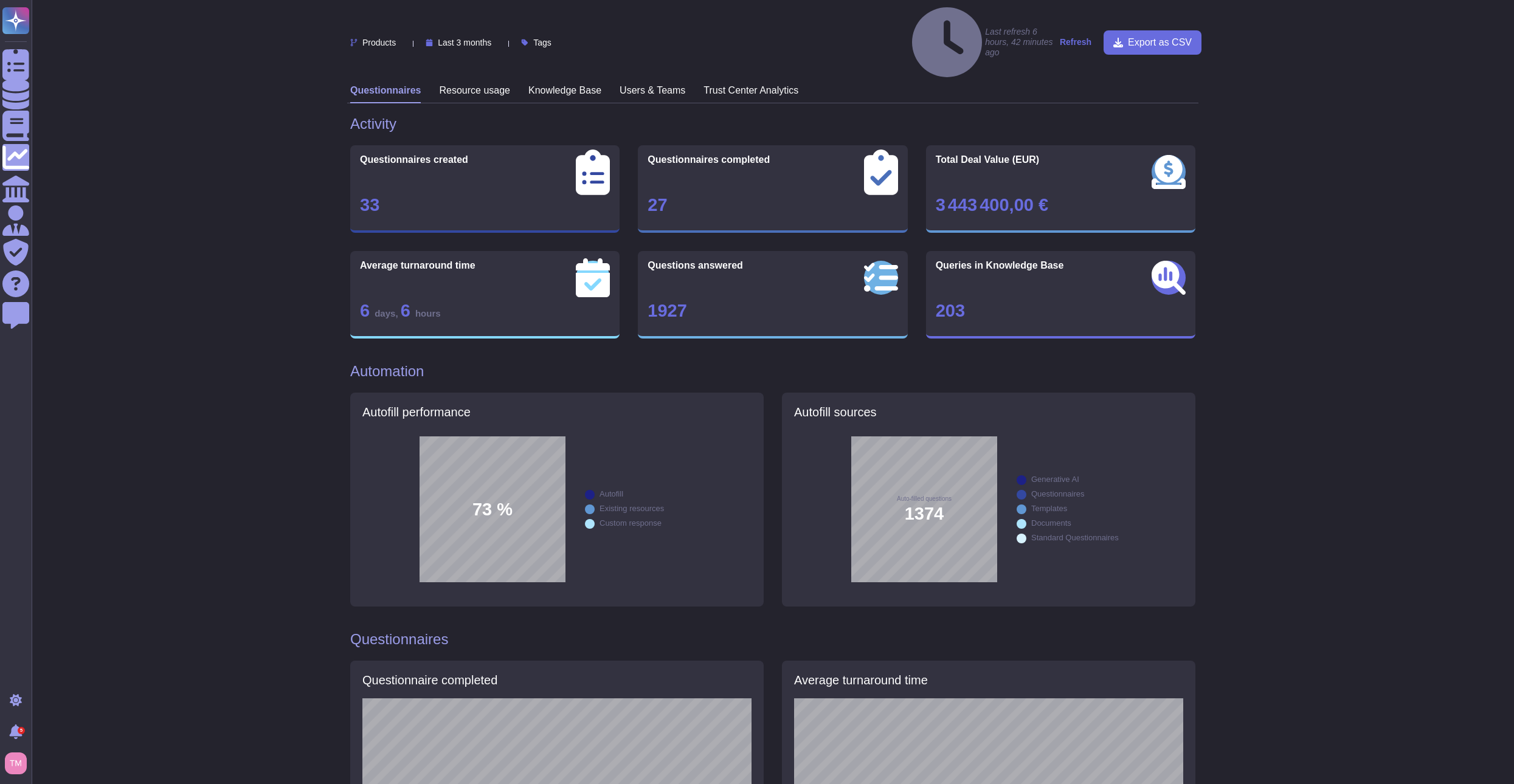click on "Last 3 months" at bounding box center [465, 43] 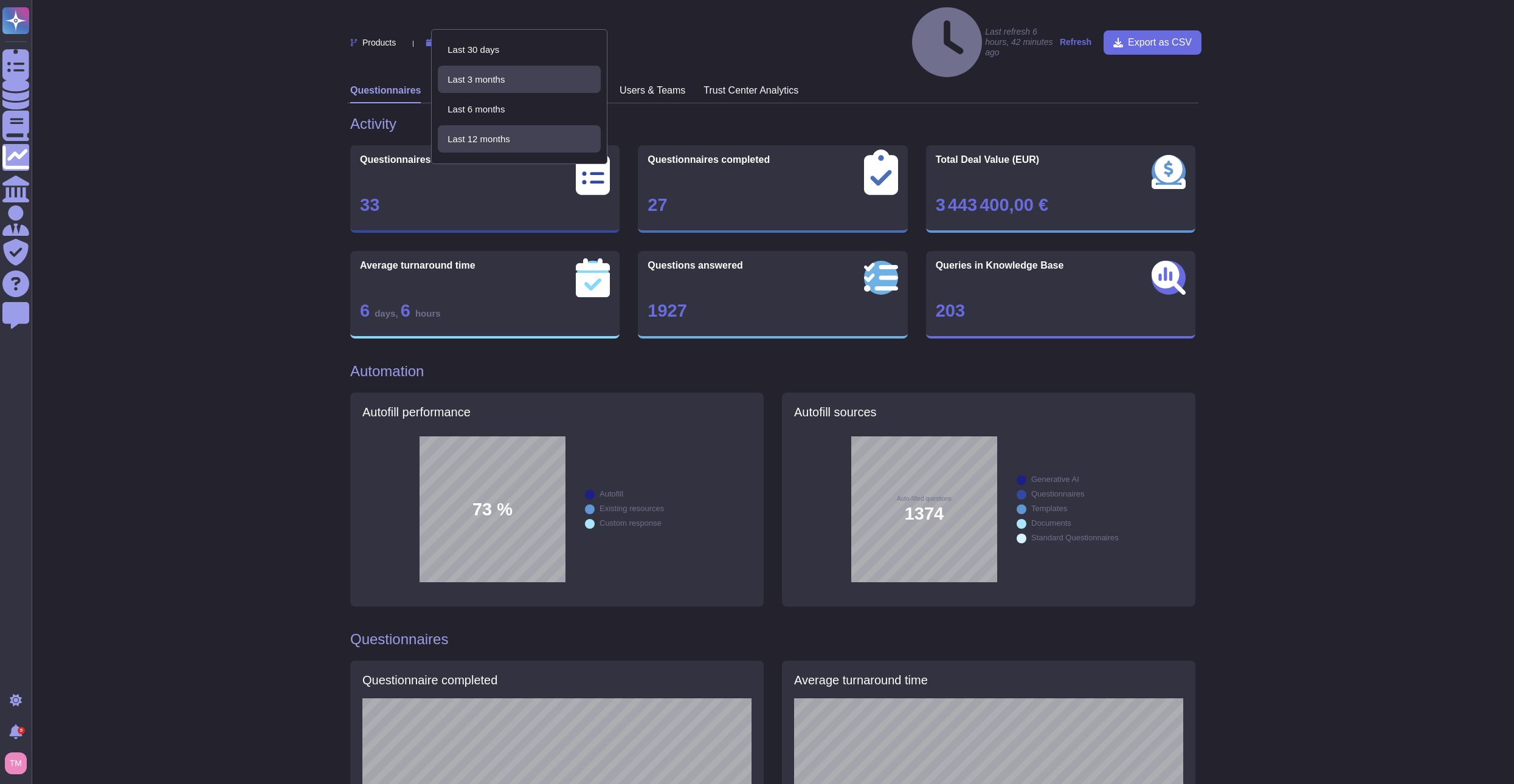 click on "Last 12 months" at bounding box center (479, 139) 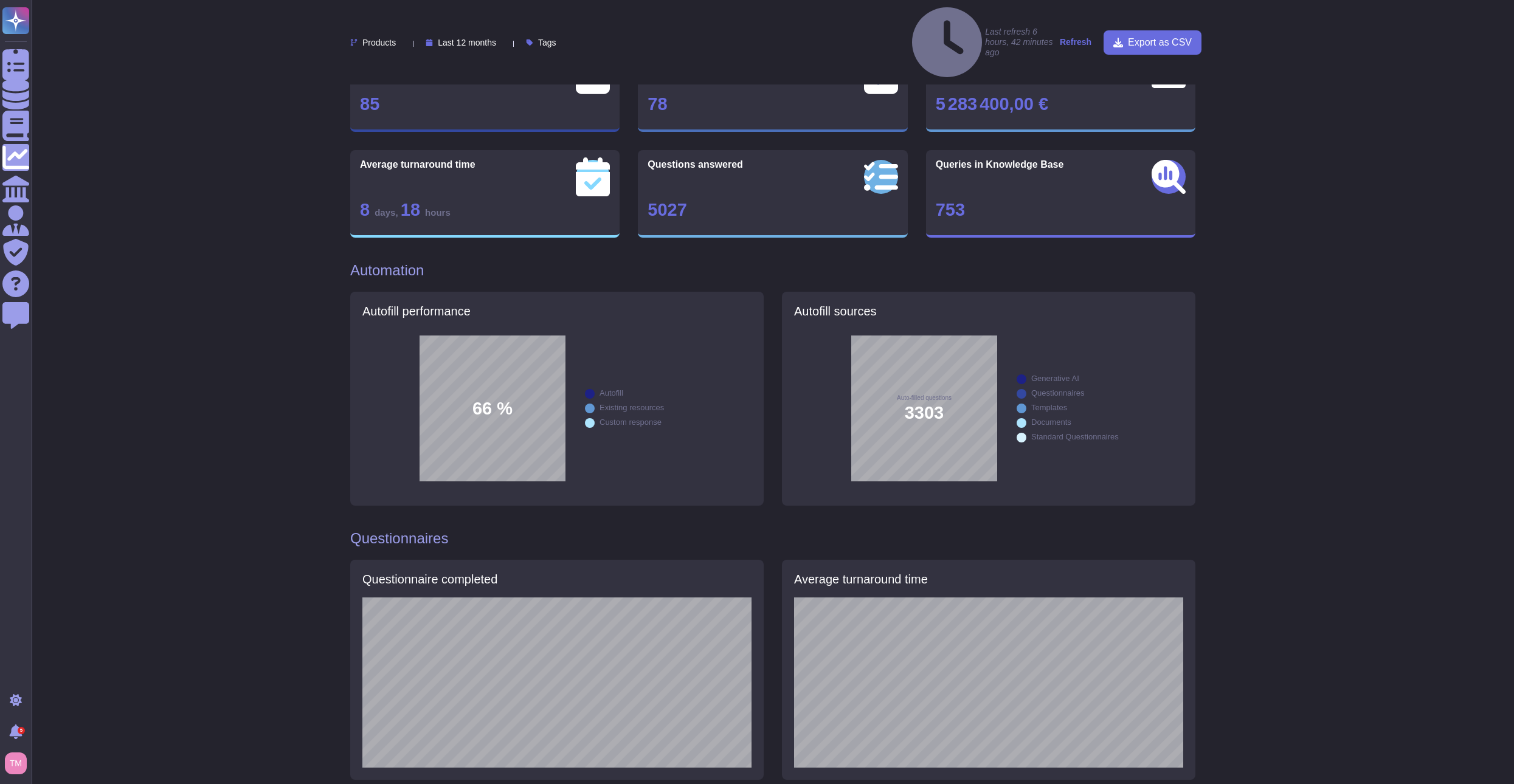 scroll, scrollTop: 0, scrollLeft: 0, axis: both 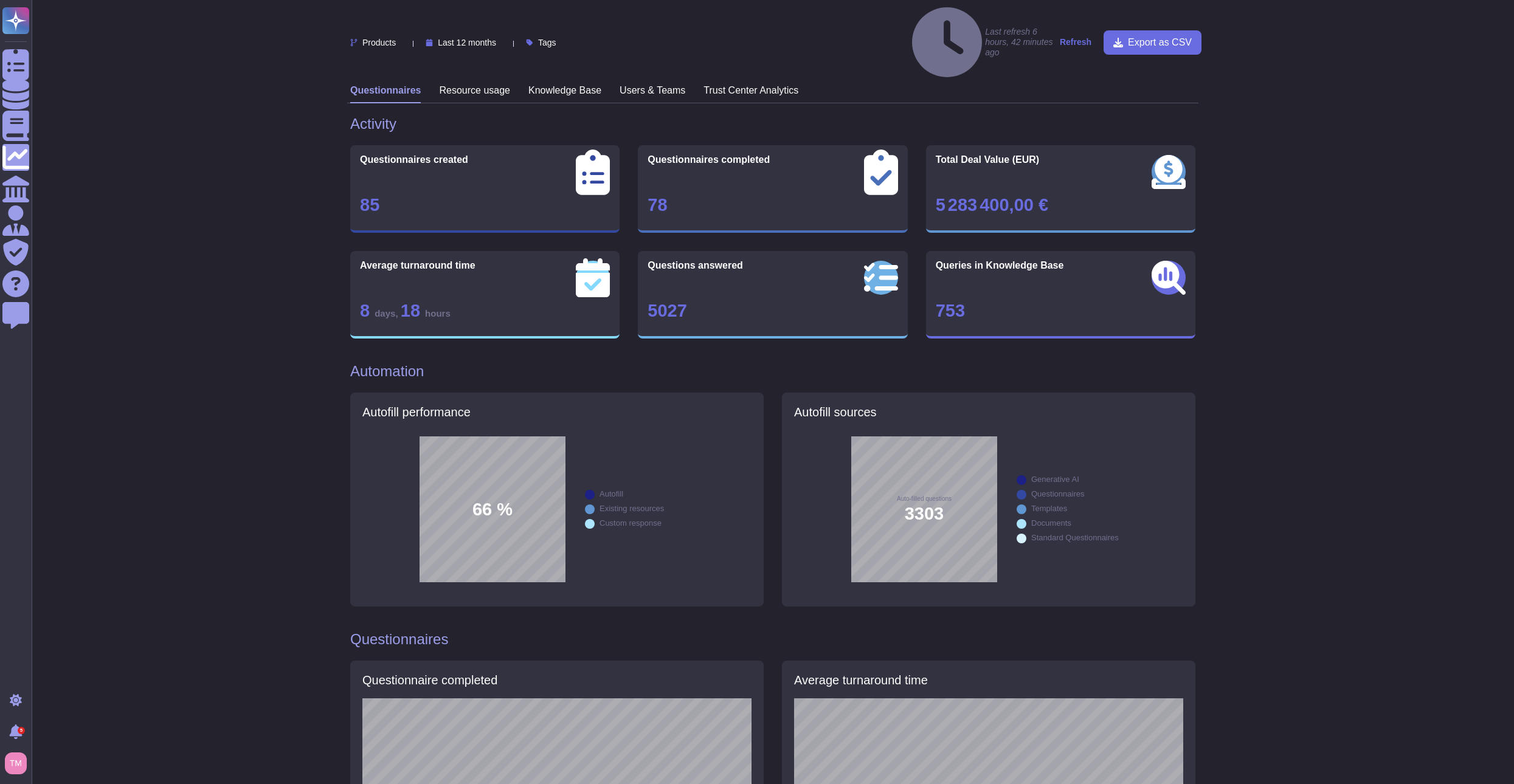 click on "Last 12 months" at bounding box center (467, 43) 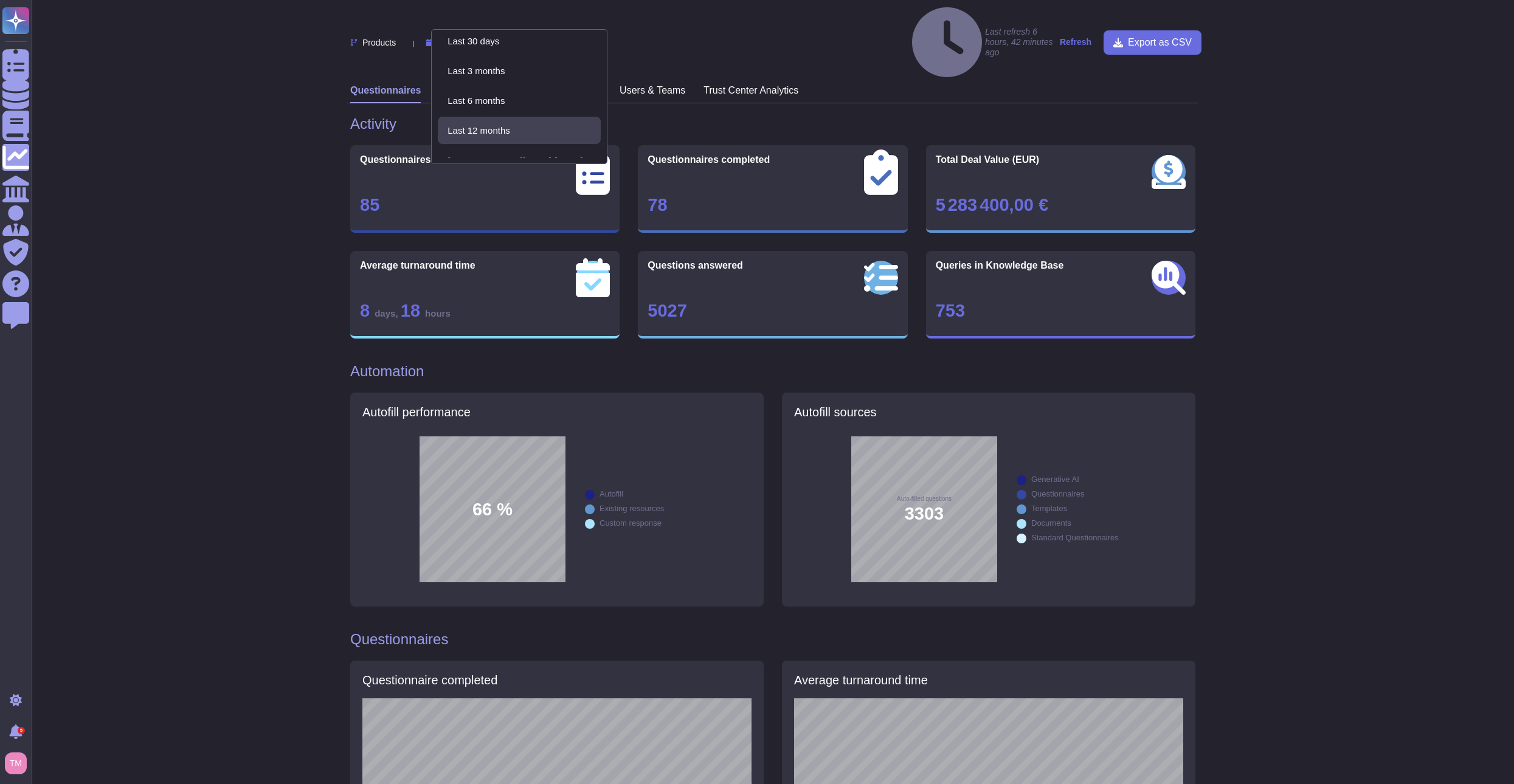 scroll, scrollTop: 0, scrollLeft: 0, axis: both 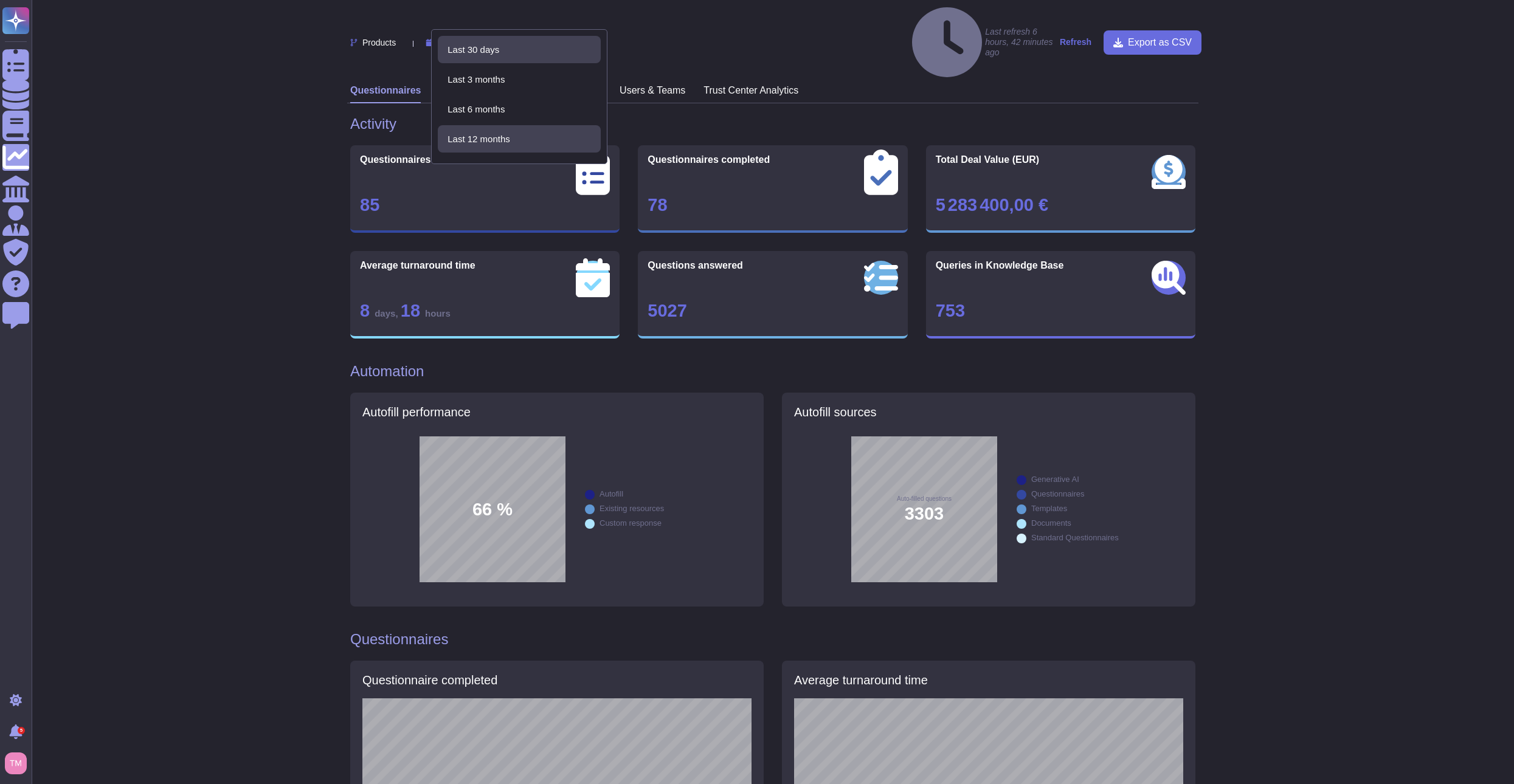 click on "Last 30 days" at bounding box center (473, 50) 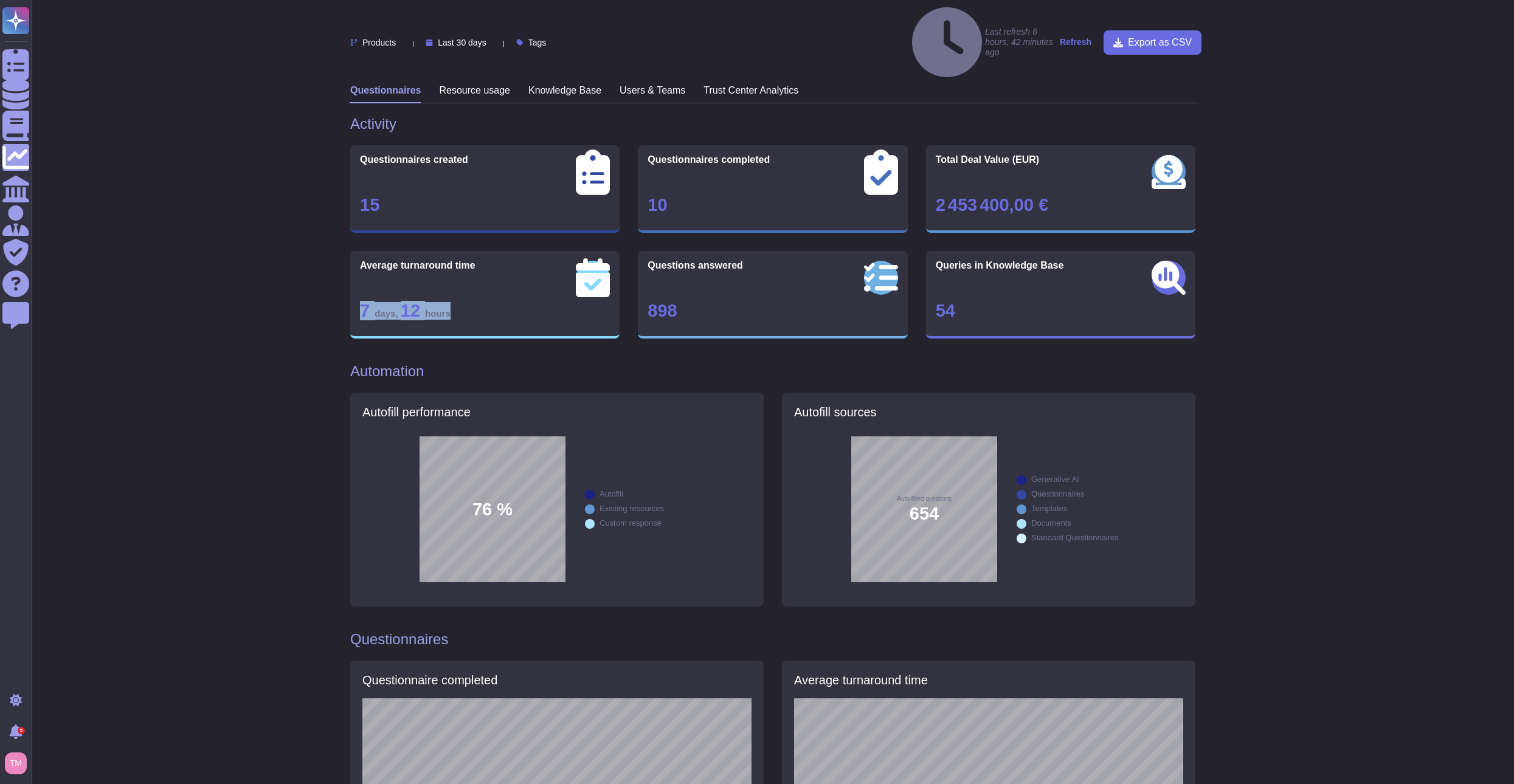 drag, startPoint x: 451, startPoint y: 270, endPoint x: 325, endPoint y: 264, distance: 126.14278 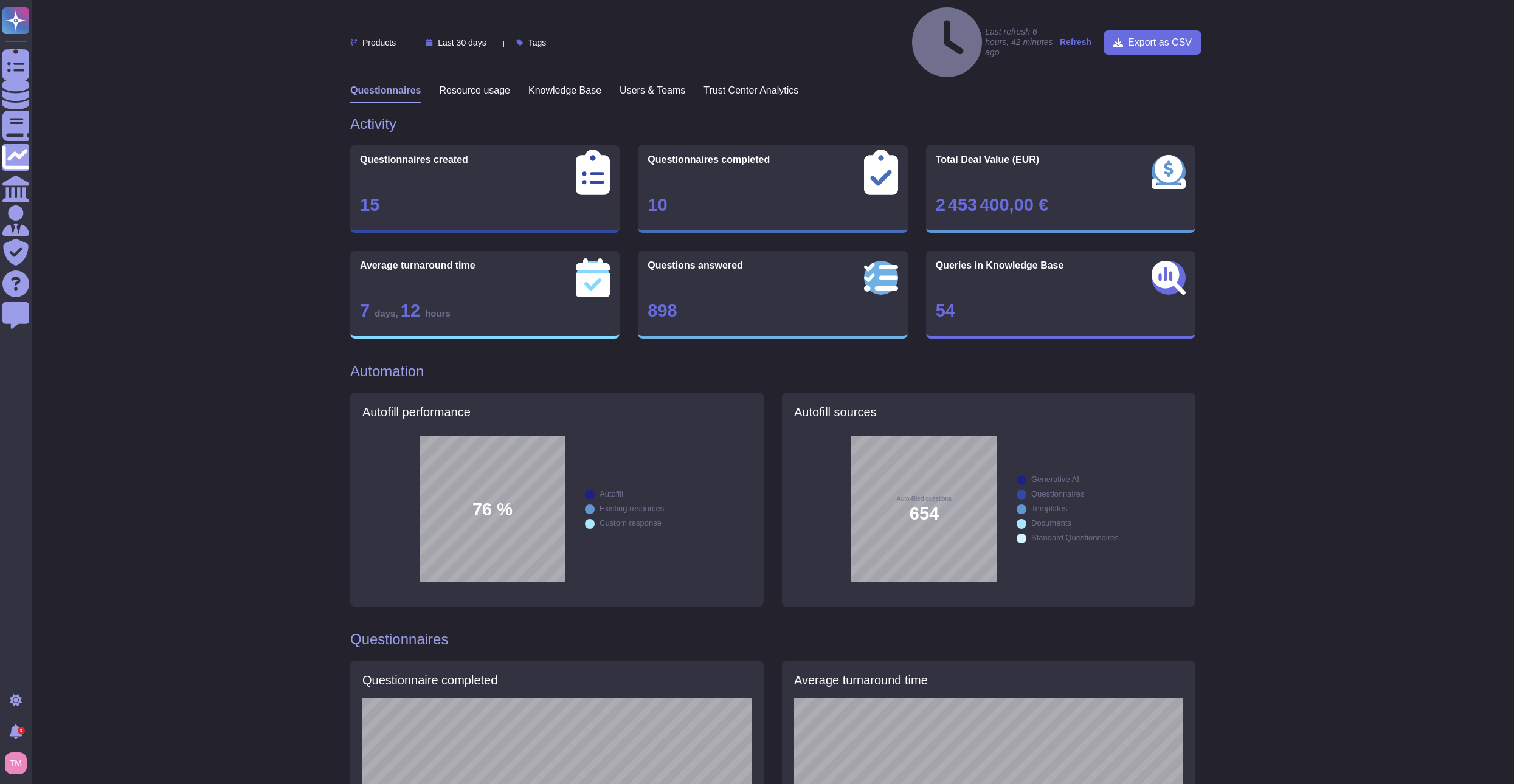 click on "Products Last 30 days Tags   Last refresh 6 hours, 42 minutes ago Refresh Export as CSV" at bounding box center [776, 42] 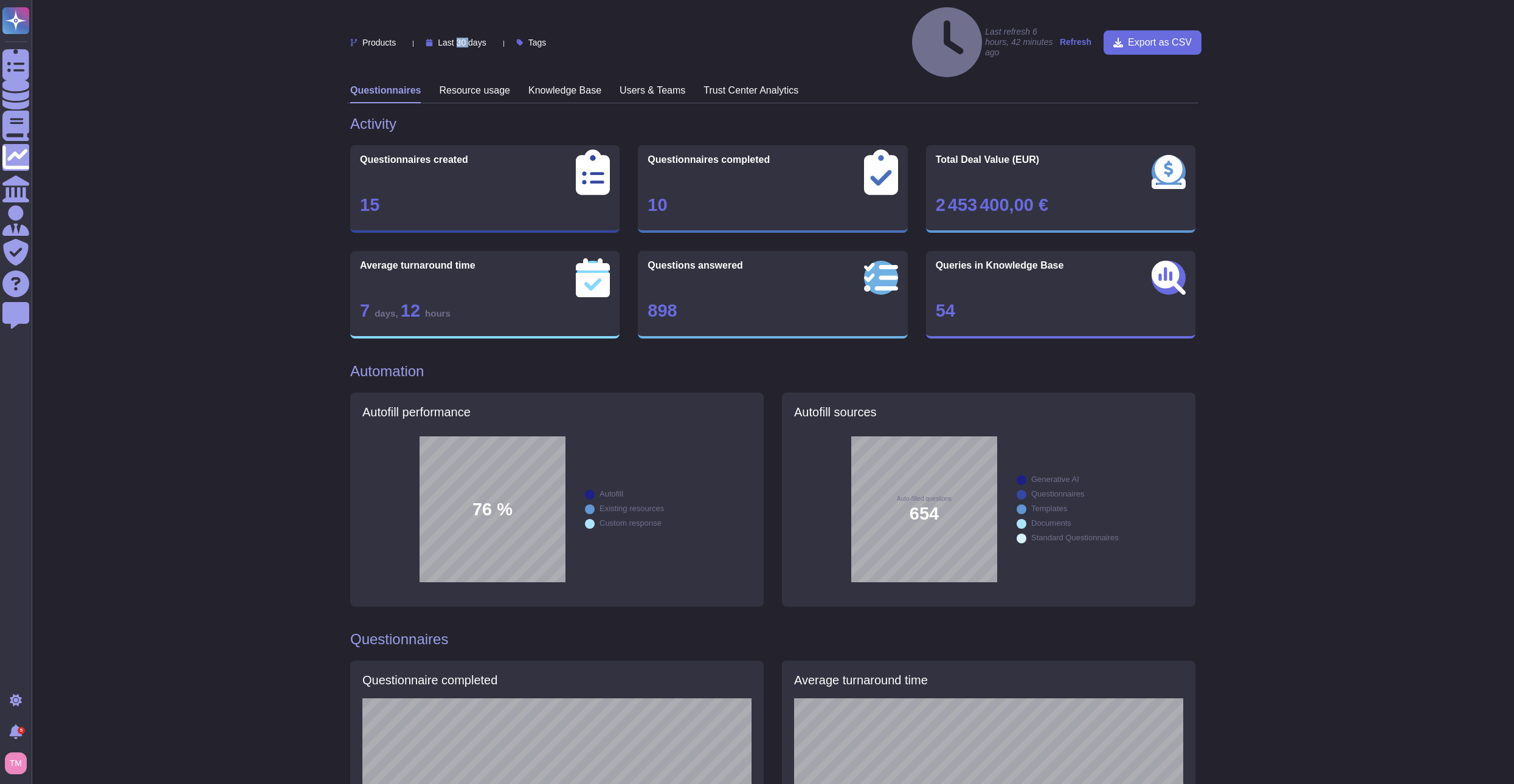 click on "Products Last 30 days Tags   Last refresh 6 hours, 42 minutes ago Refresh Export as CSV" at bounding box center [776, 42] 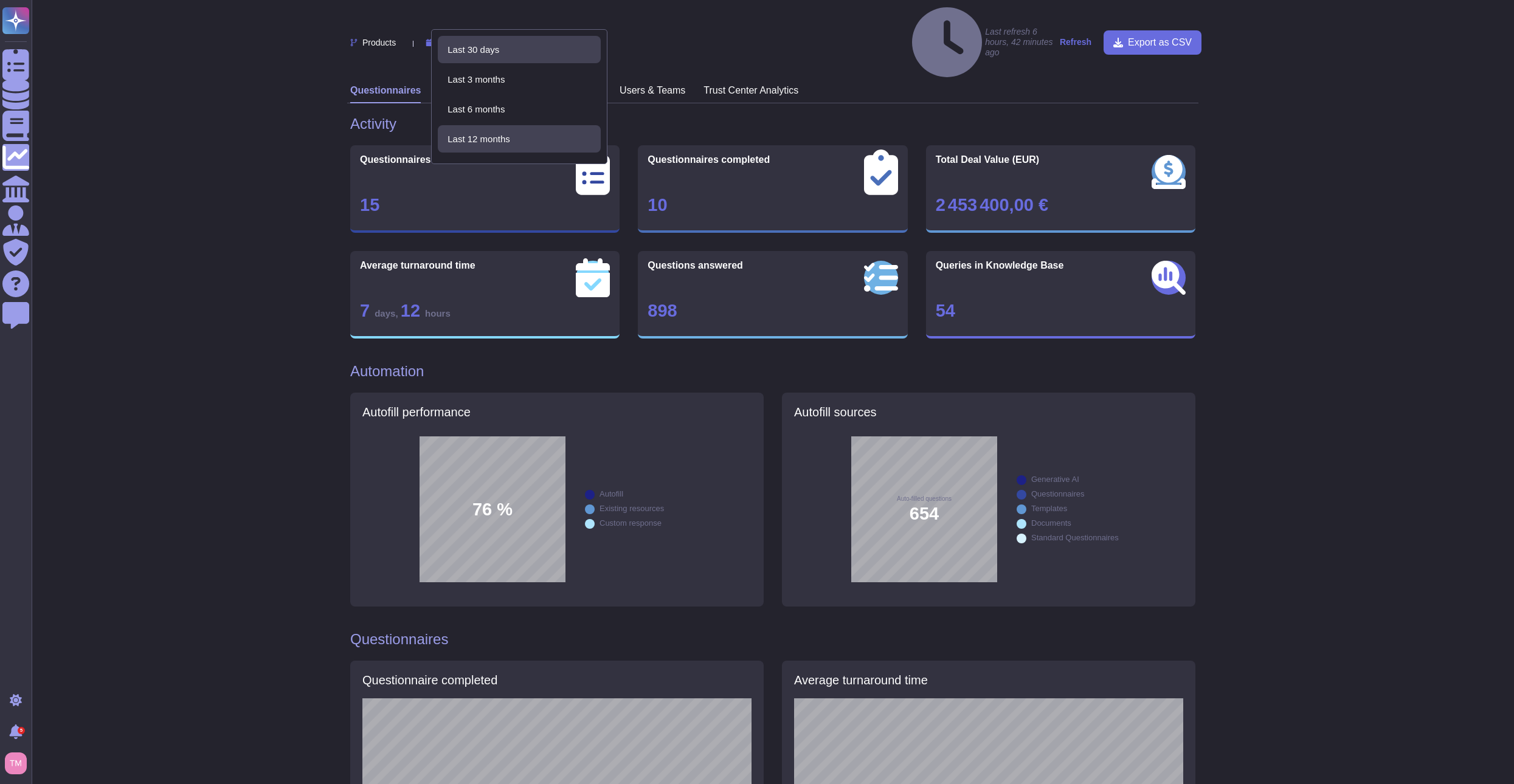 click on "Last 12 months" at bounding box center [519, 139] 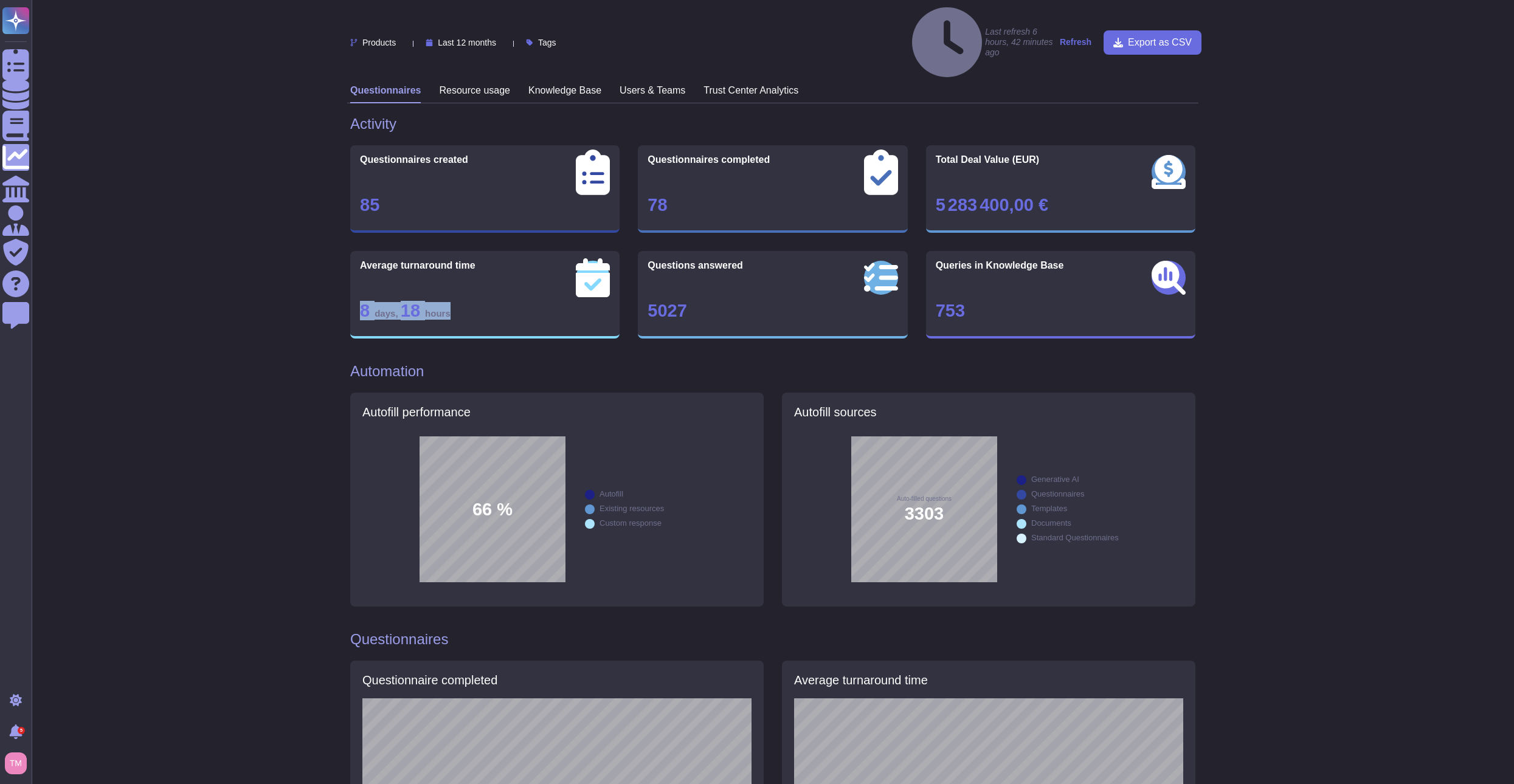 drag, startPoint x: 465, startPoint y: 264, endPoint x: 346, endPoint y: 263, distance: 119.0042 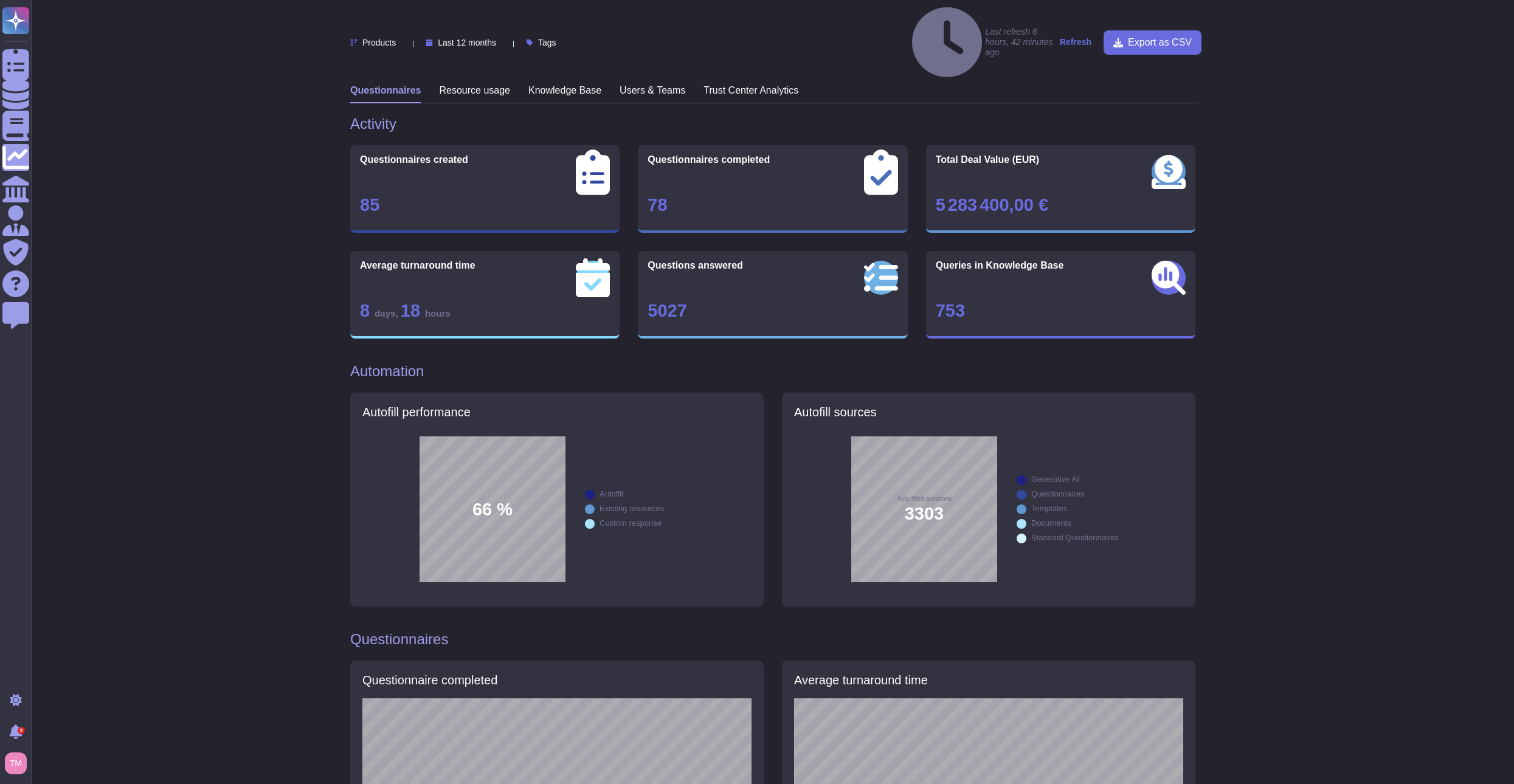 click on "Products Last 12 months Tags   Last refresh 6 hours, 42 minutes ago Refresh Export as CSV Questionnaires Resource usage Knowledge Base Users & Teams Trust Center Analytics Activity Questionnaires created 85 Questionnaires completed 78 Total Deal Value (EUR) 5 283 400,00 € Average turnaround time 8   days ,   18   hours Questions answered 5027 Queries in Knowledge Base 753 Automation Autofill performance 66 % Autofill Existing resources Custom response Autofill sources Auto-filled questions 3303 Generative AI Questionnaires Templates Documents Standard Questionnaires Questionnaires Questionnaire completed Average turnaround time Questionnaires statistics Name Client No. of Questions Status Turnaround / Pending Time Users involved Deal value Questionnaire 2025 Altares D&BFramework CRC FR Questionnaire général fournisseur 2024R2 (1) PROGICA 63 Completed 9 minutes EUR 5000 Phase 3 Framework Cloud CRC Questionnaire Fournisseur INDUED ALTARES octobre 2021 NC (1) PROGICA 36 Completed 16 hours, 2 minutes 95" at bounding box center (773, 774) 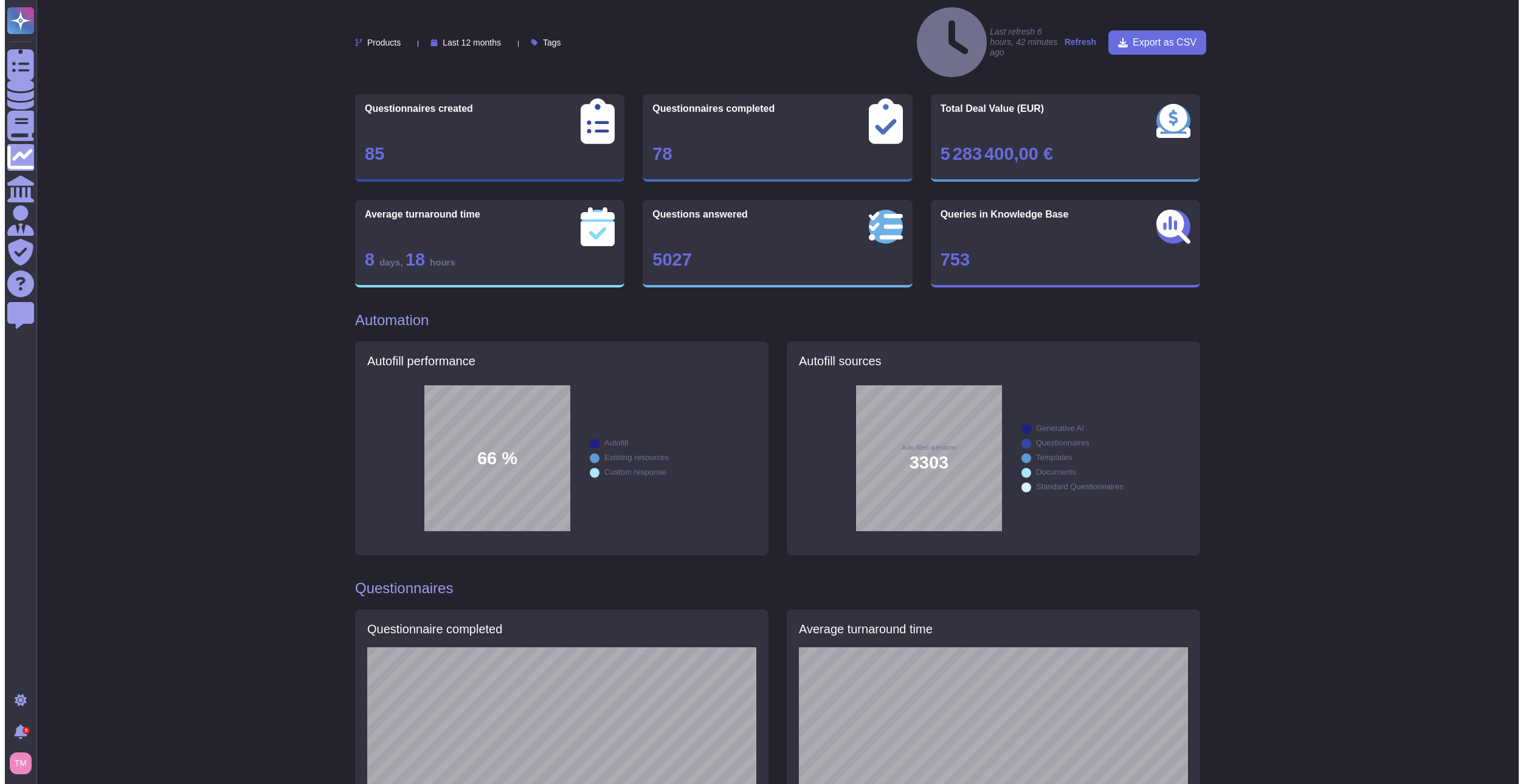 scroll, scrollTop: 0, scrollLeft: 0, axis: both 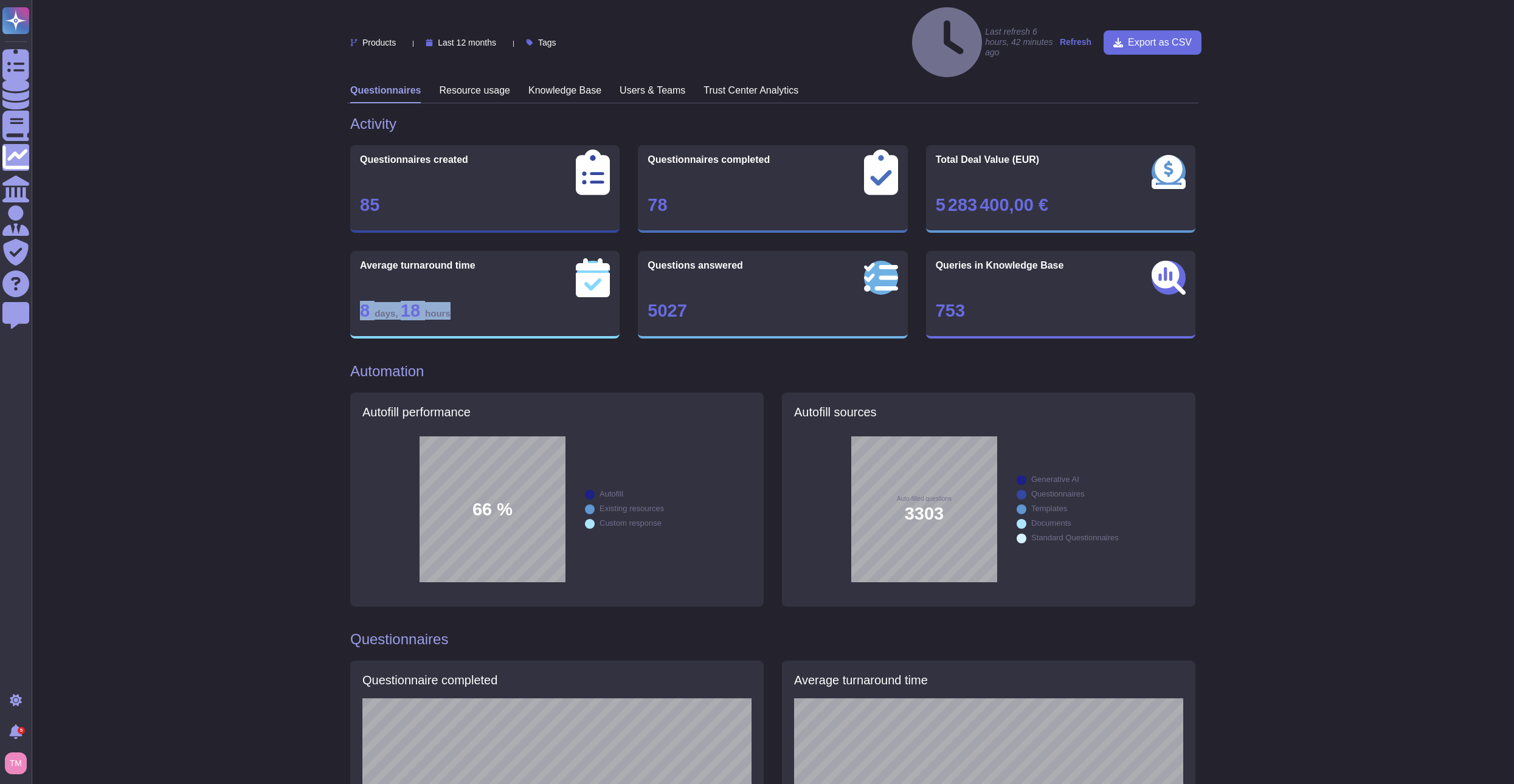 drag, startPoint x: 462, startPoint y: 275, endPoint x: 347, endPoint y: 276, distance: 115.00435 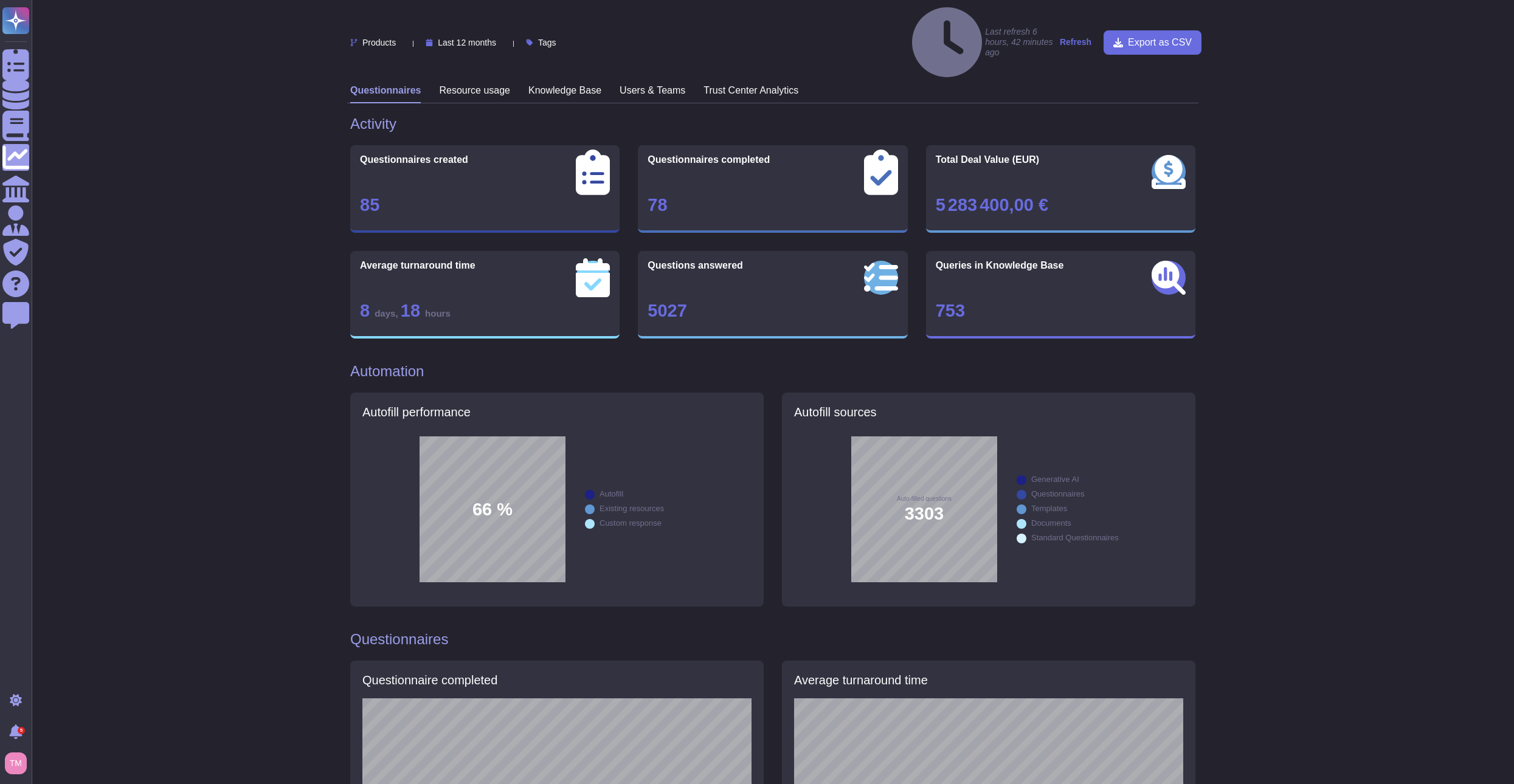 drag, startPoint x: 347, startPoint y: 276, endPoint x: 244, endPoint y: 360, distance: 132.90974 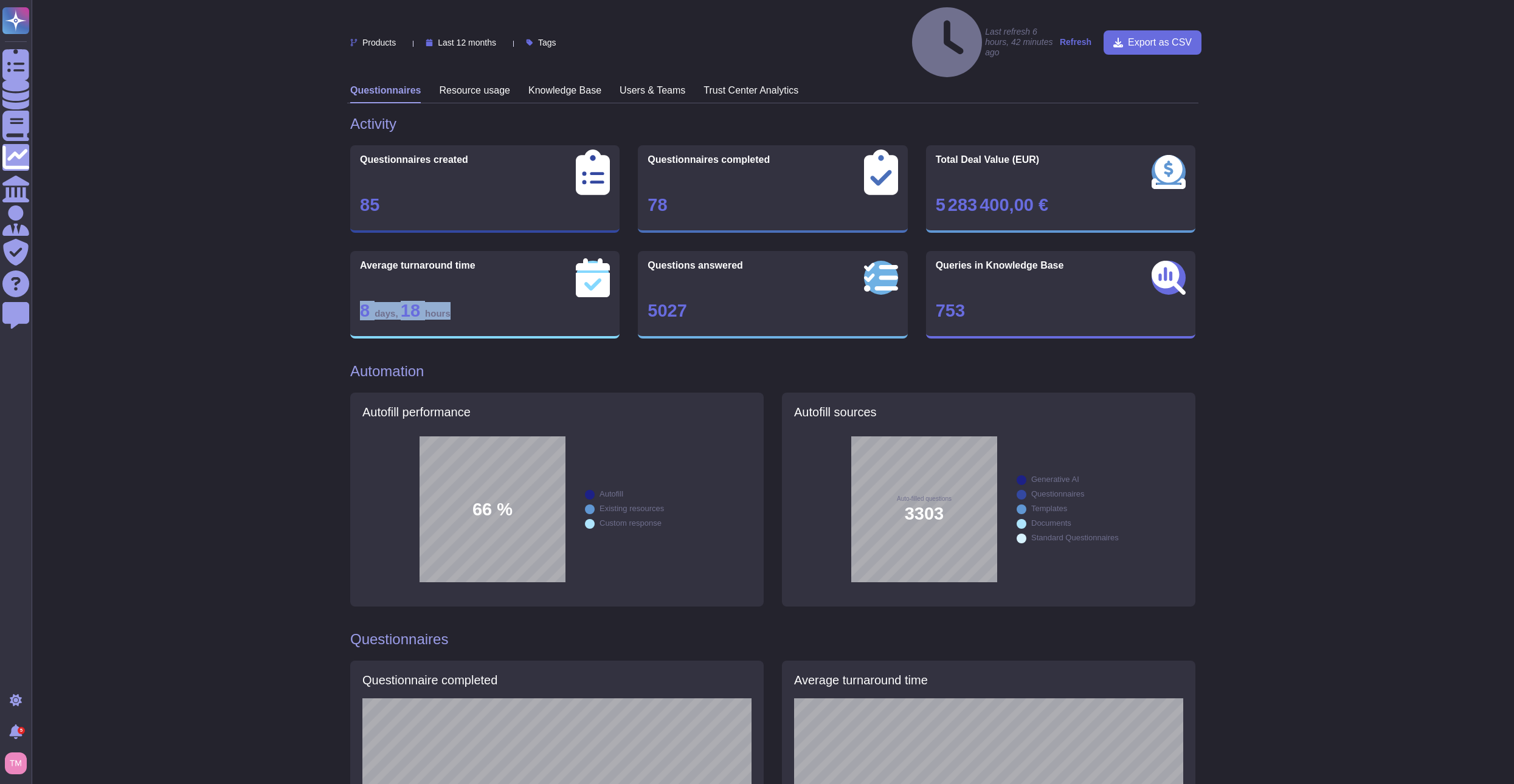 drag, startPoint x: 430, startPoint y: 268, endPoint x: 348, endPoint y: 273, distance: 82.1523 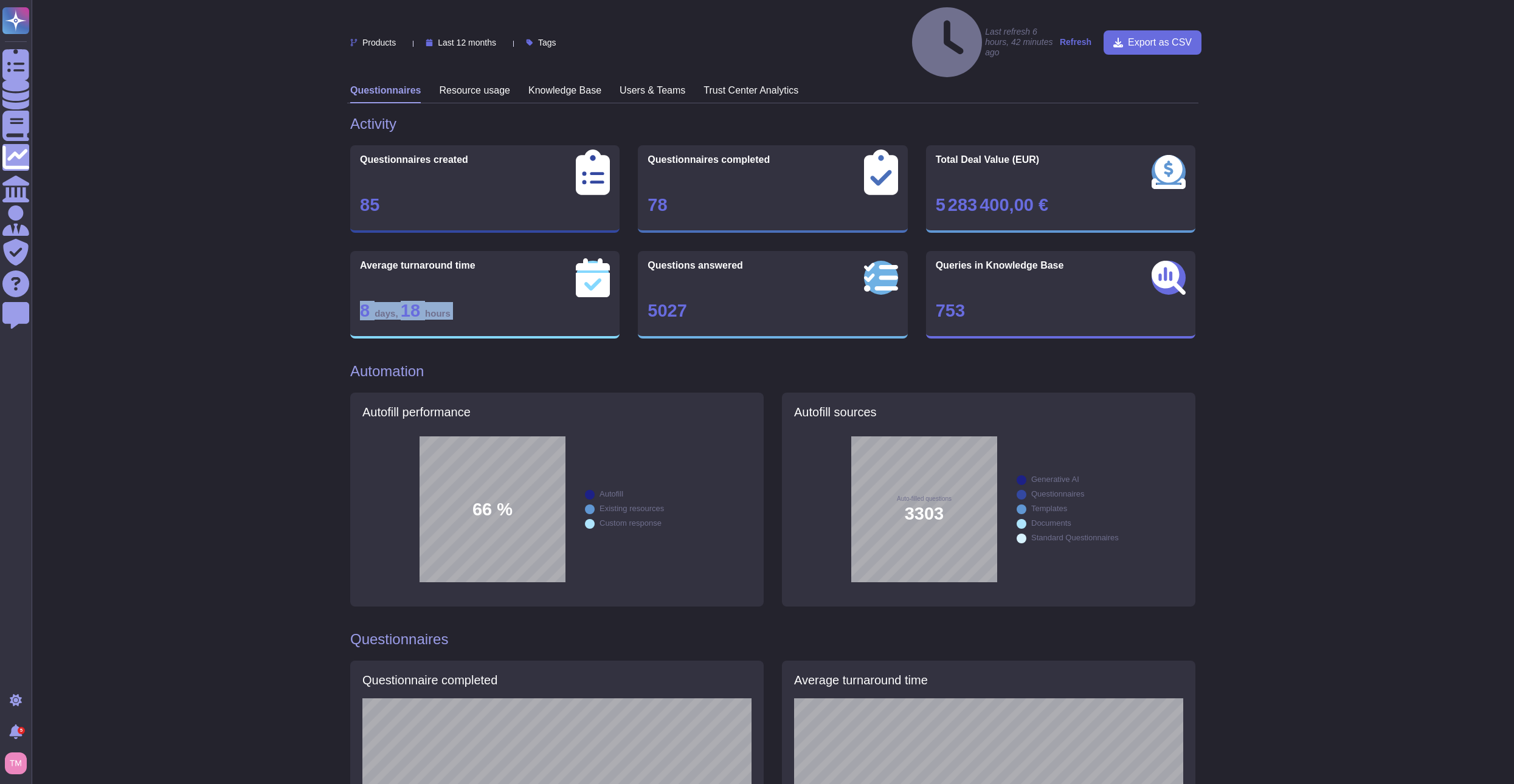 drag, startPoint x: 464, startPoint y: 280, endPoint x: 345, endPoint y: 272, distance: 119.2686 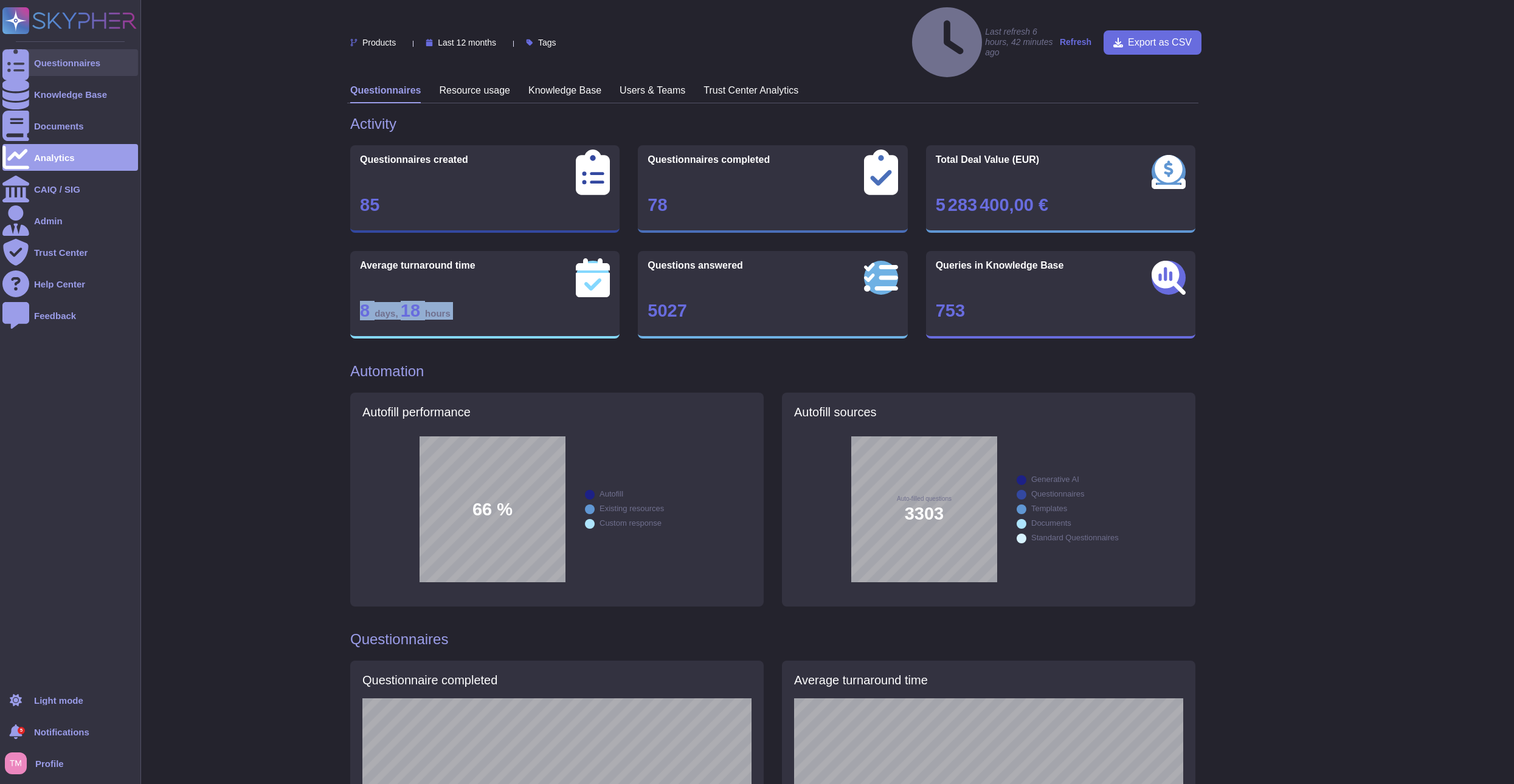 click at bounding box center (16, 63) 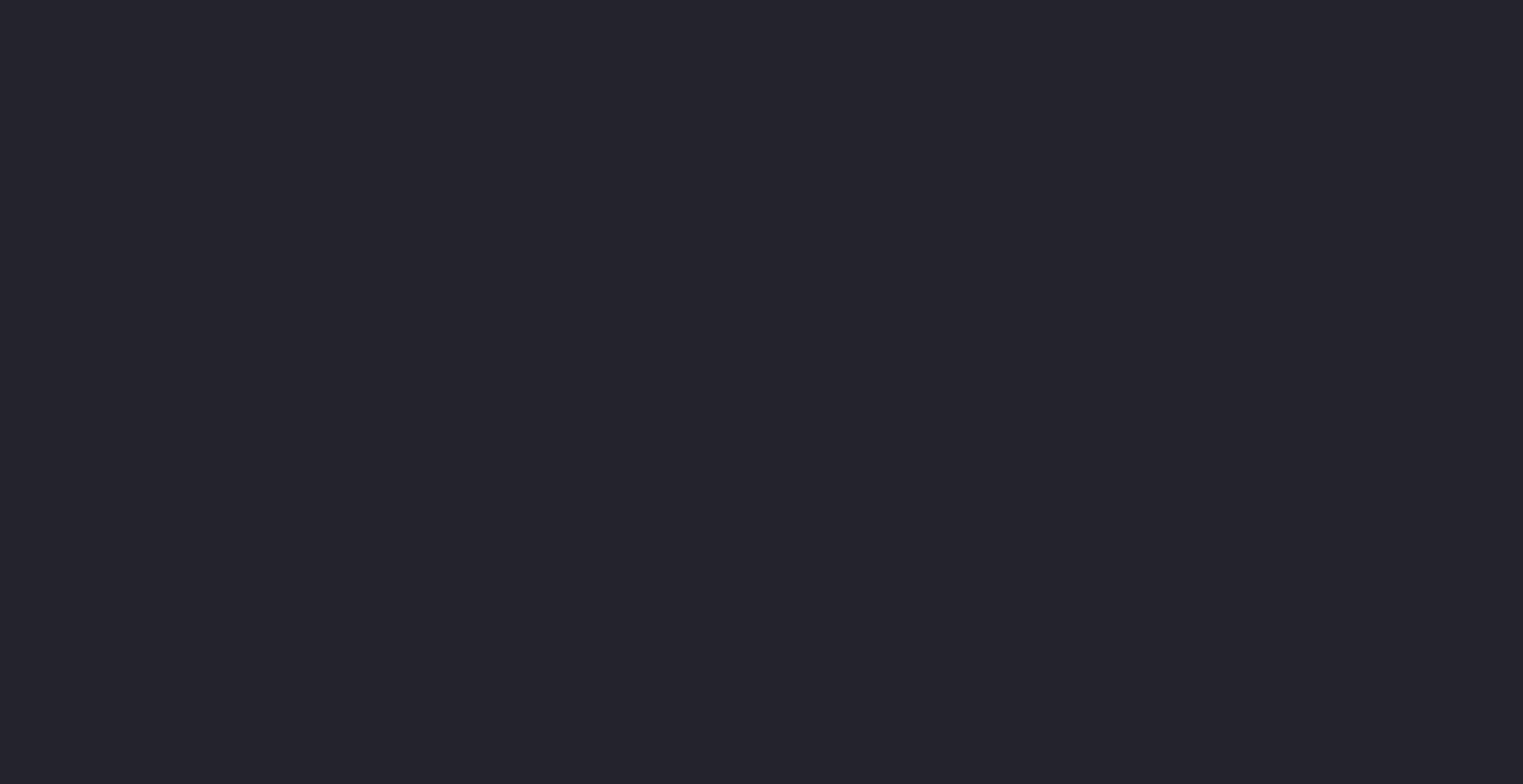 scroll, scrollTop: 0, scrollLeft: 0, axis: both 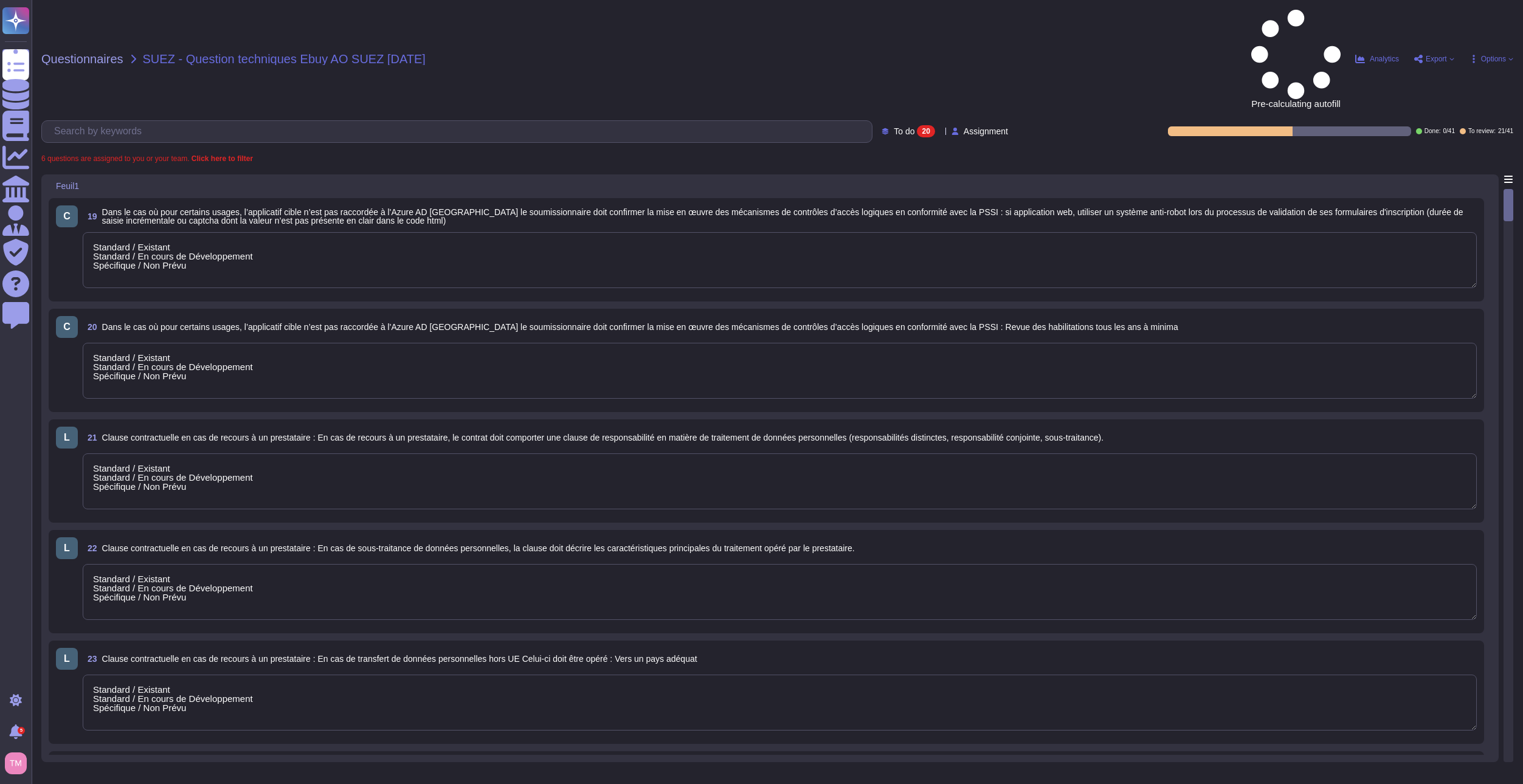 type on "Standard / Existant
Standard / En cours de Développement
Spécifique / Non Prévu" 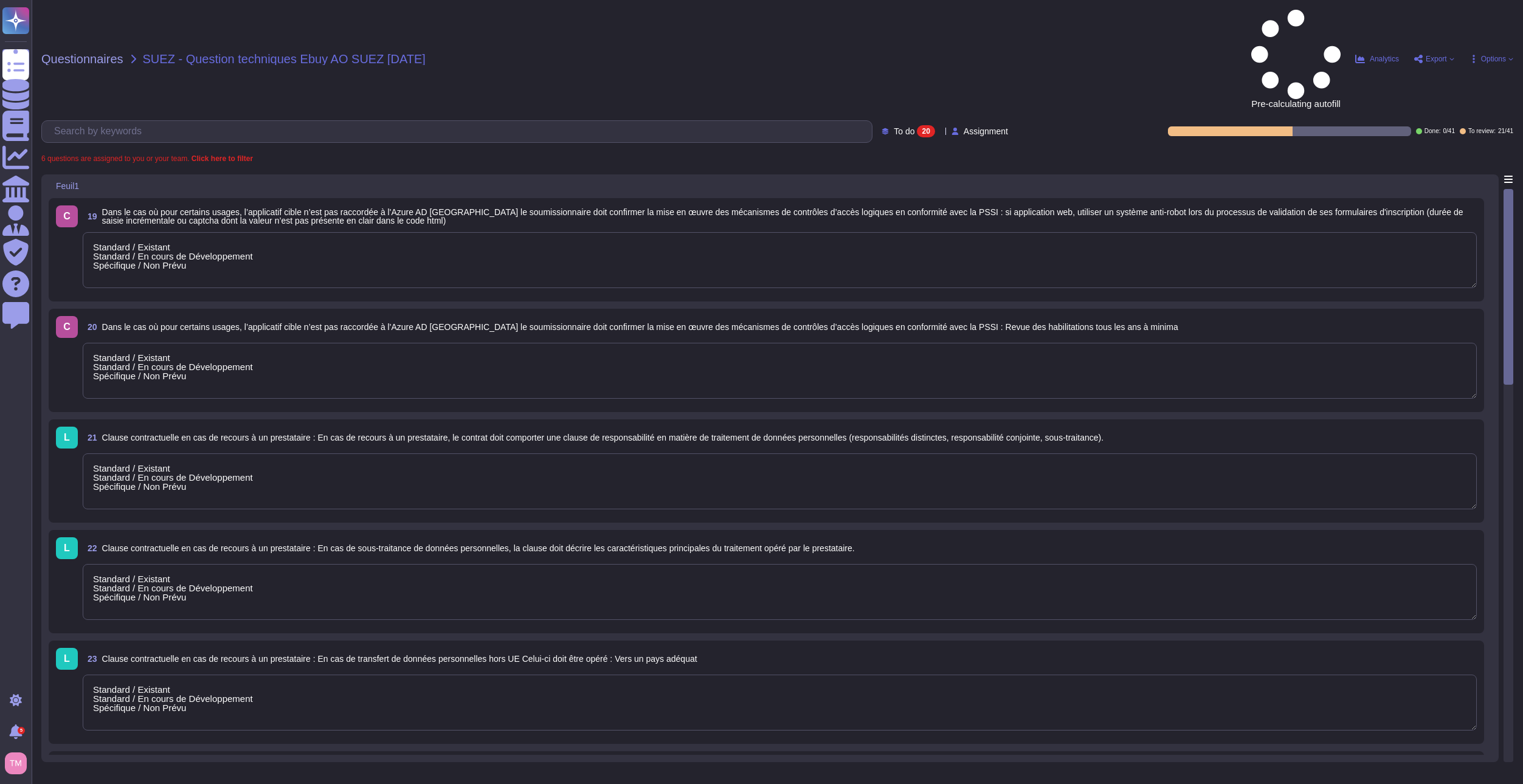 click on "Standard / Existant
Standard / En cours de Développement
Spécifique / Non Prévu" at bounding box center (779, 260) 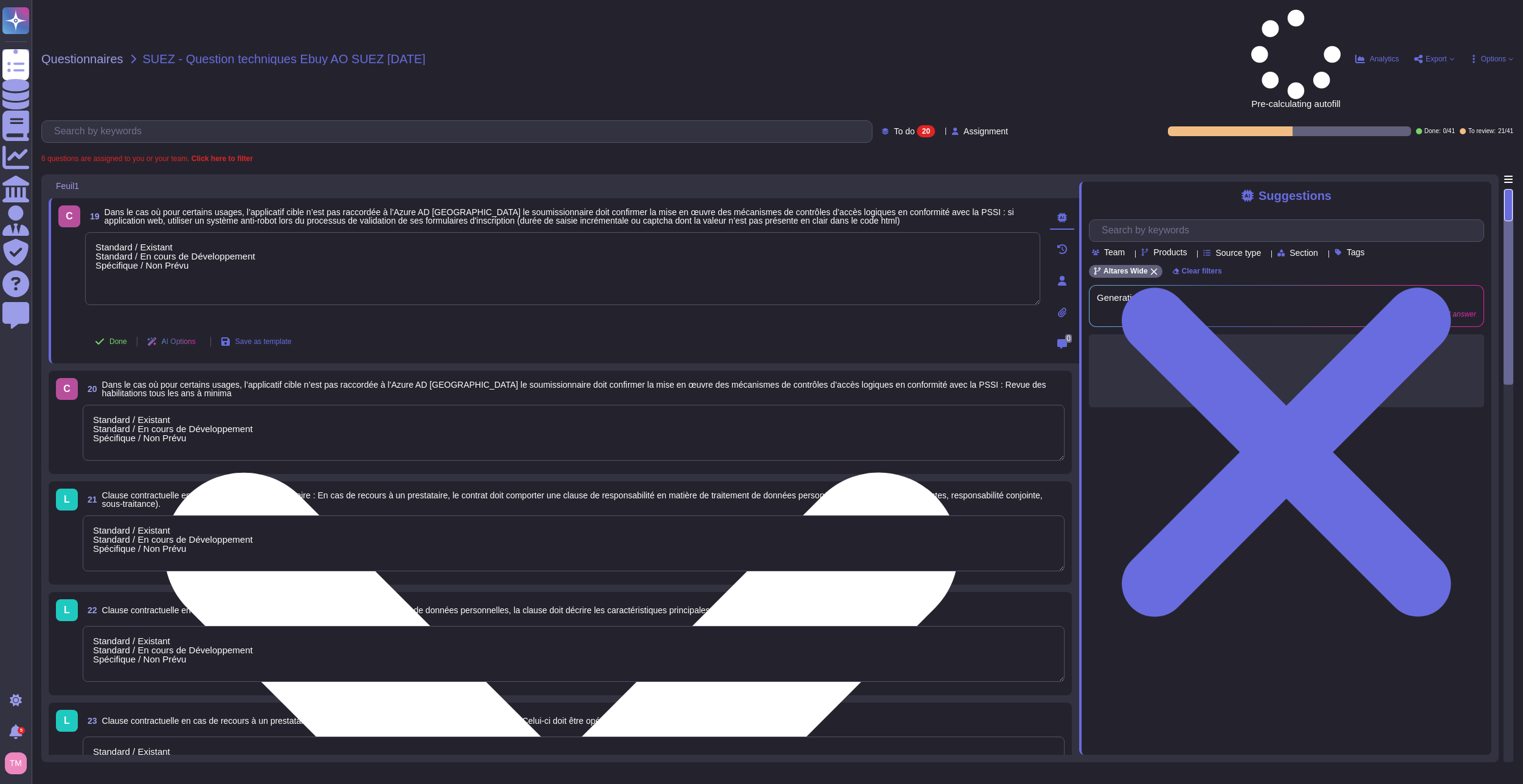 drag, startPoint x: 230, startPoint y: 189, endPoint x: 90, endPoint y: 155, distance: 144.06943 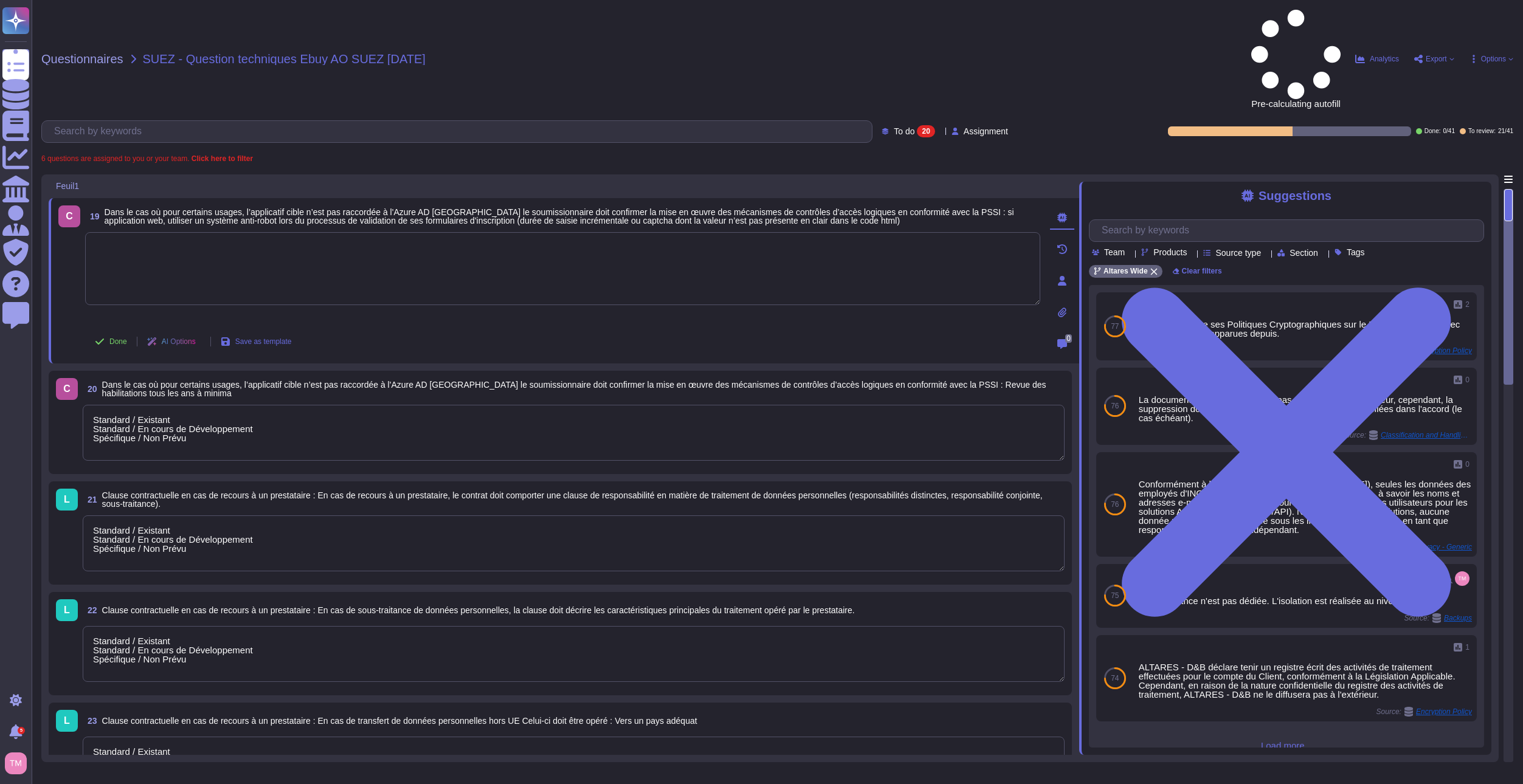 click at bounding box center (562, 269) 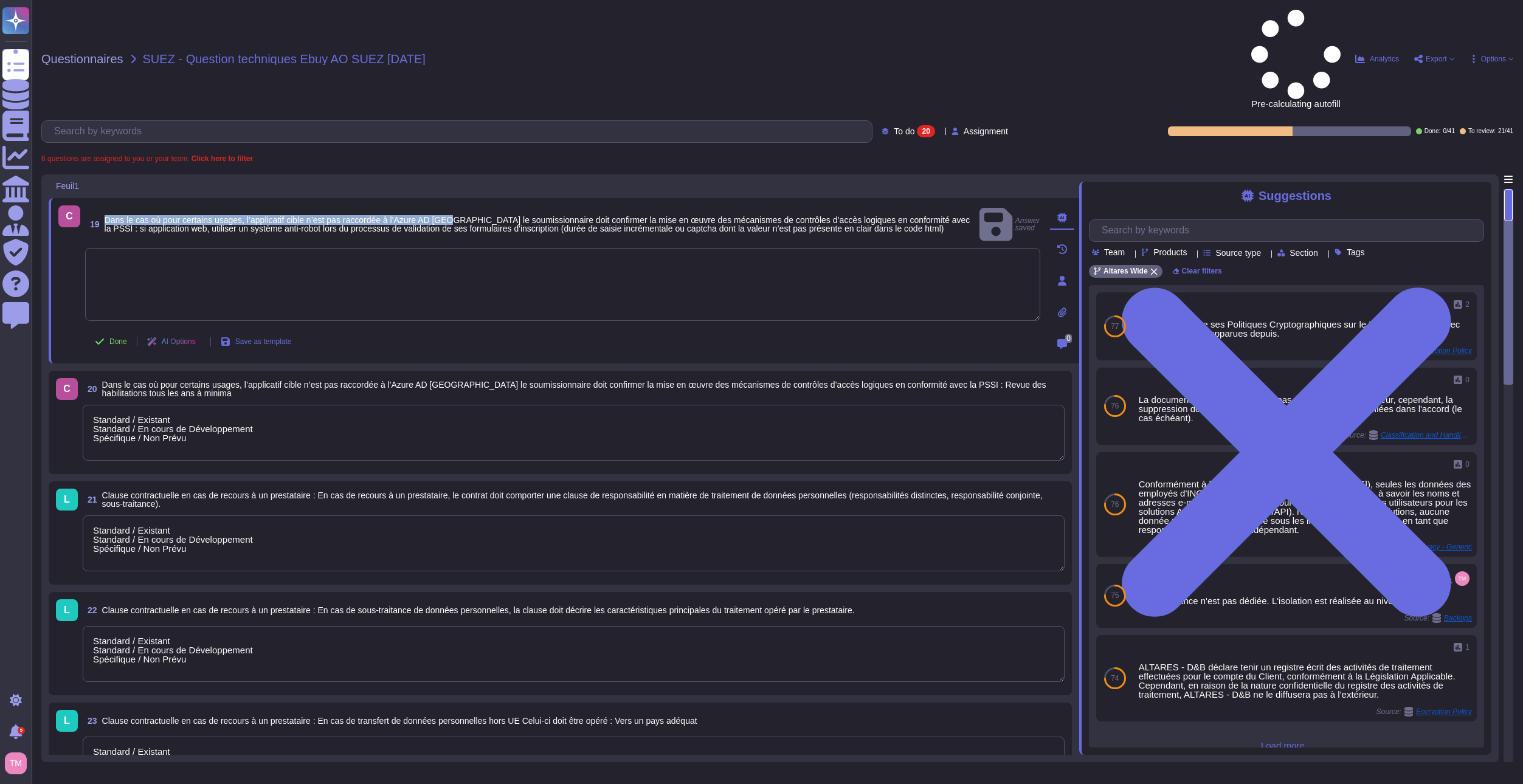 drag, startPoint x: 105, startPoint y: 123, endPoint x: 454, endPoint y: 123, distance: 349 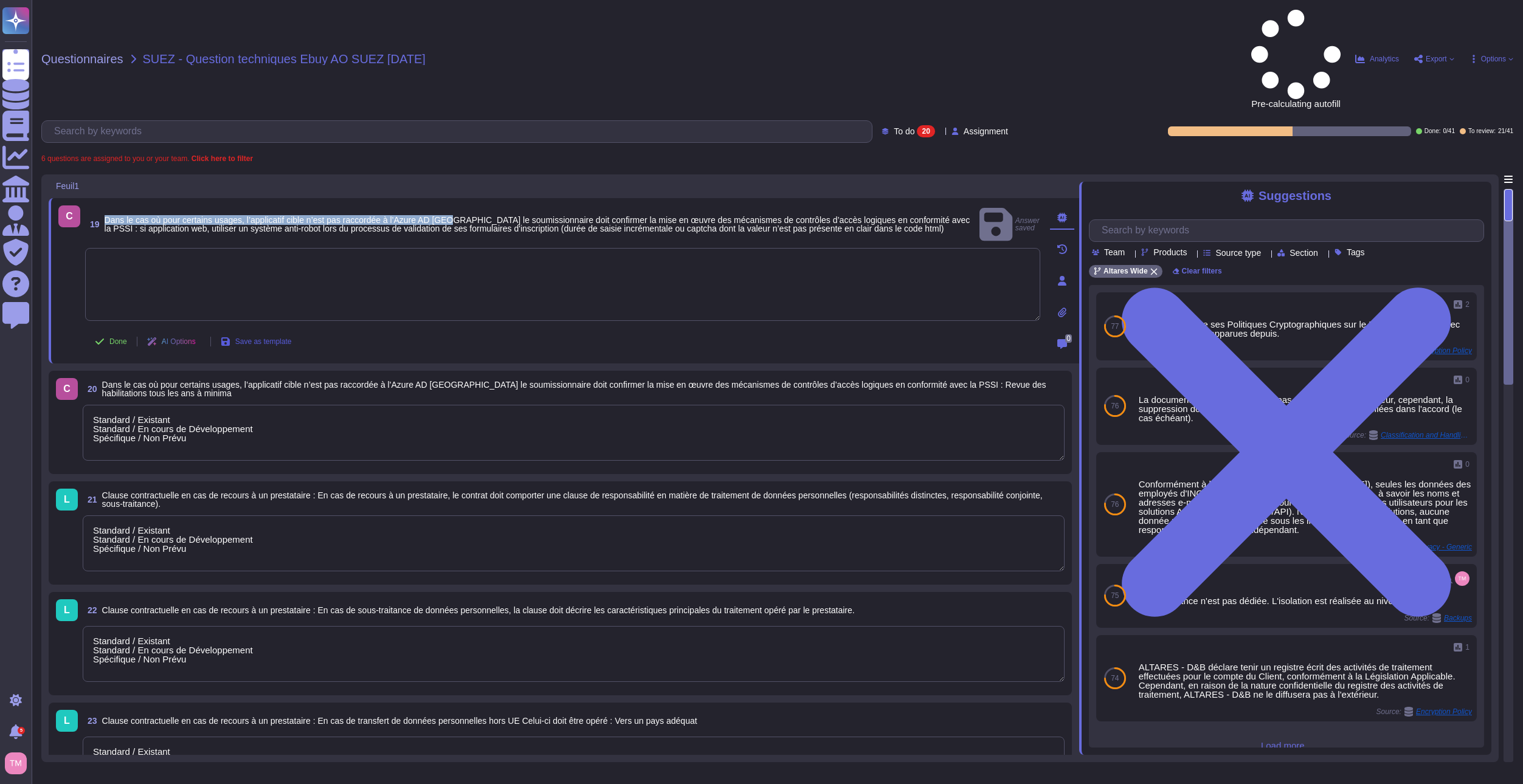 copy on "Dans le cas où pour certains usages, l’applicatif cible n’est pas raccordée à l'Azure AD [GEOGRAPHIC_DATA]" 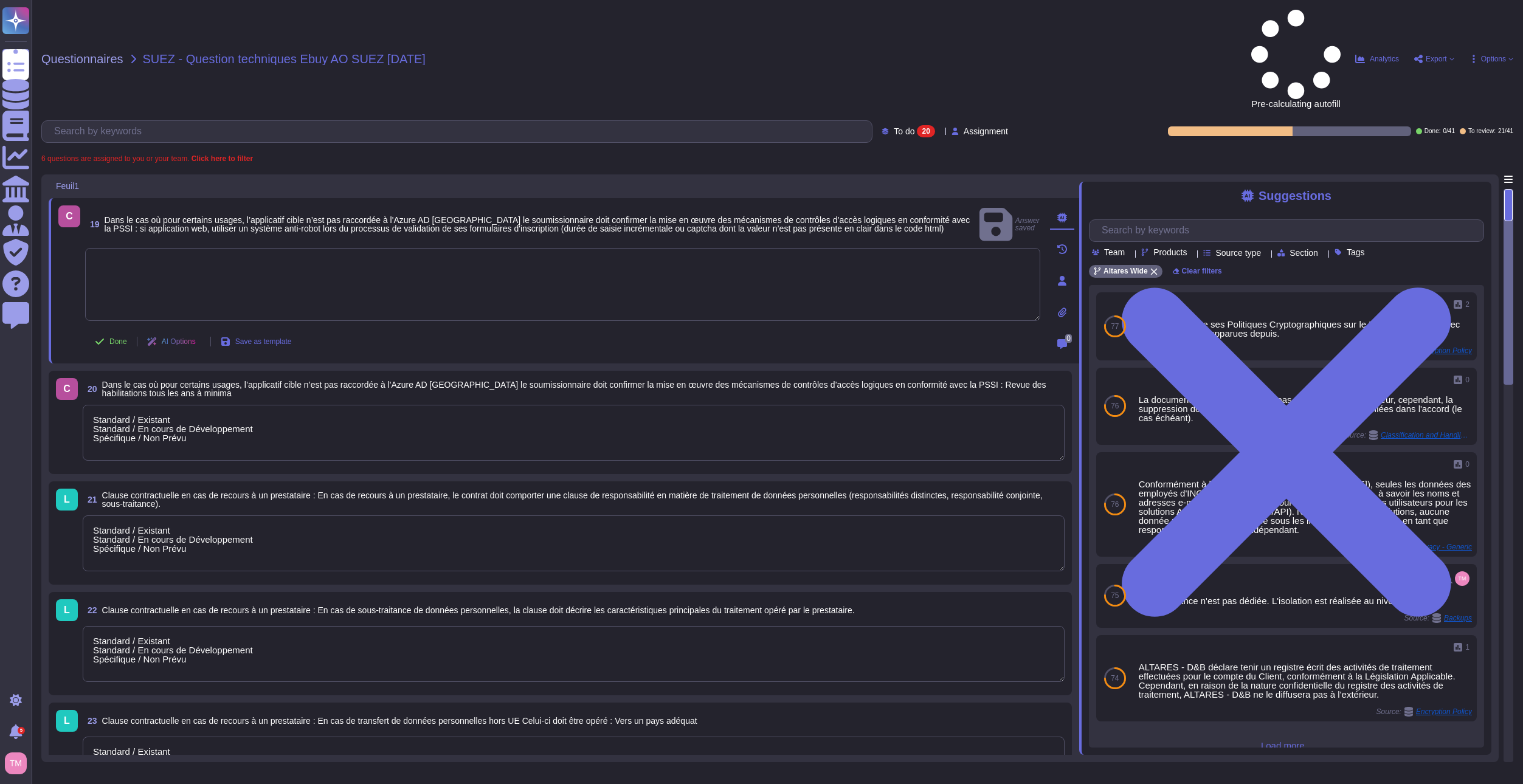 click at bounding box center [562, 284] 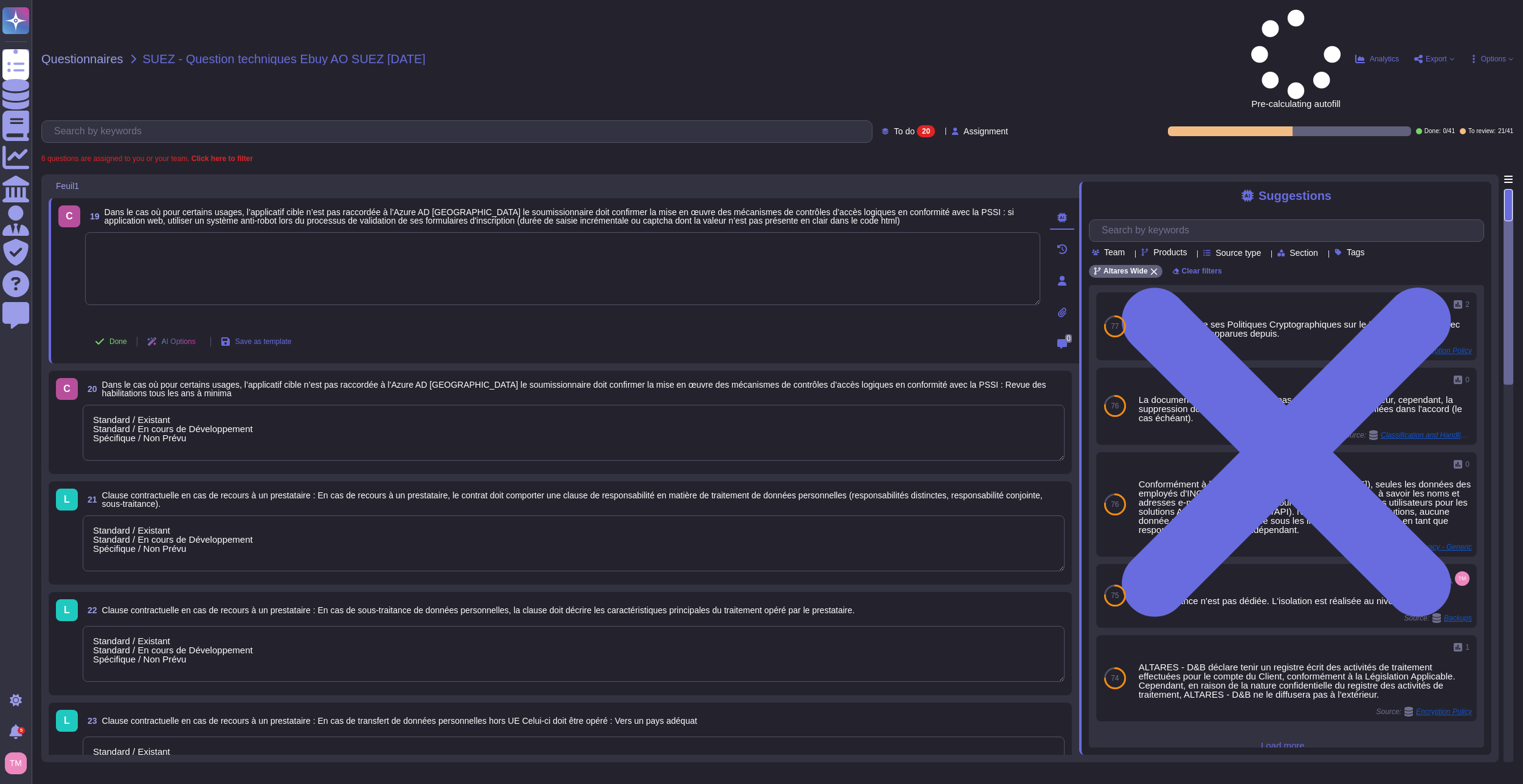 paste on "Dans le cas où pour certains usages, l’applicatif cible n’est pas raccordée à l'Azure AD [GEOGRAPHIC_DATA]" 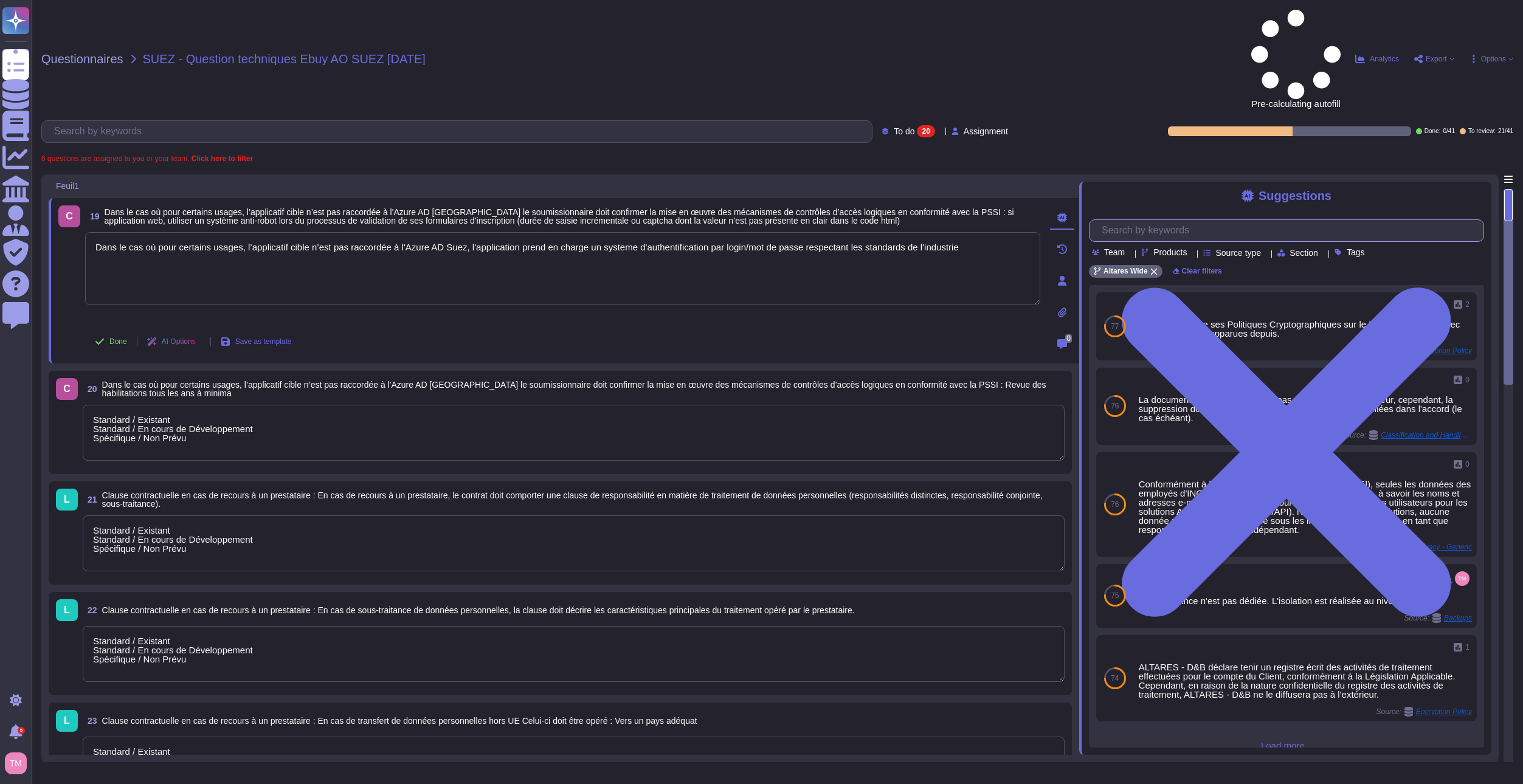 type on "Dans le cas où pour certains usages, l’applicatif cible n’est pas raccordée à l'Azure AD Suez, l'application prend en charge un systeme d'authentification par login/mot de passe respectant les standards de l'industrie" 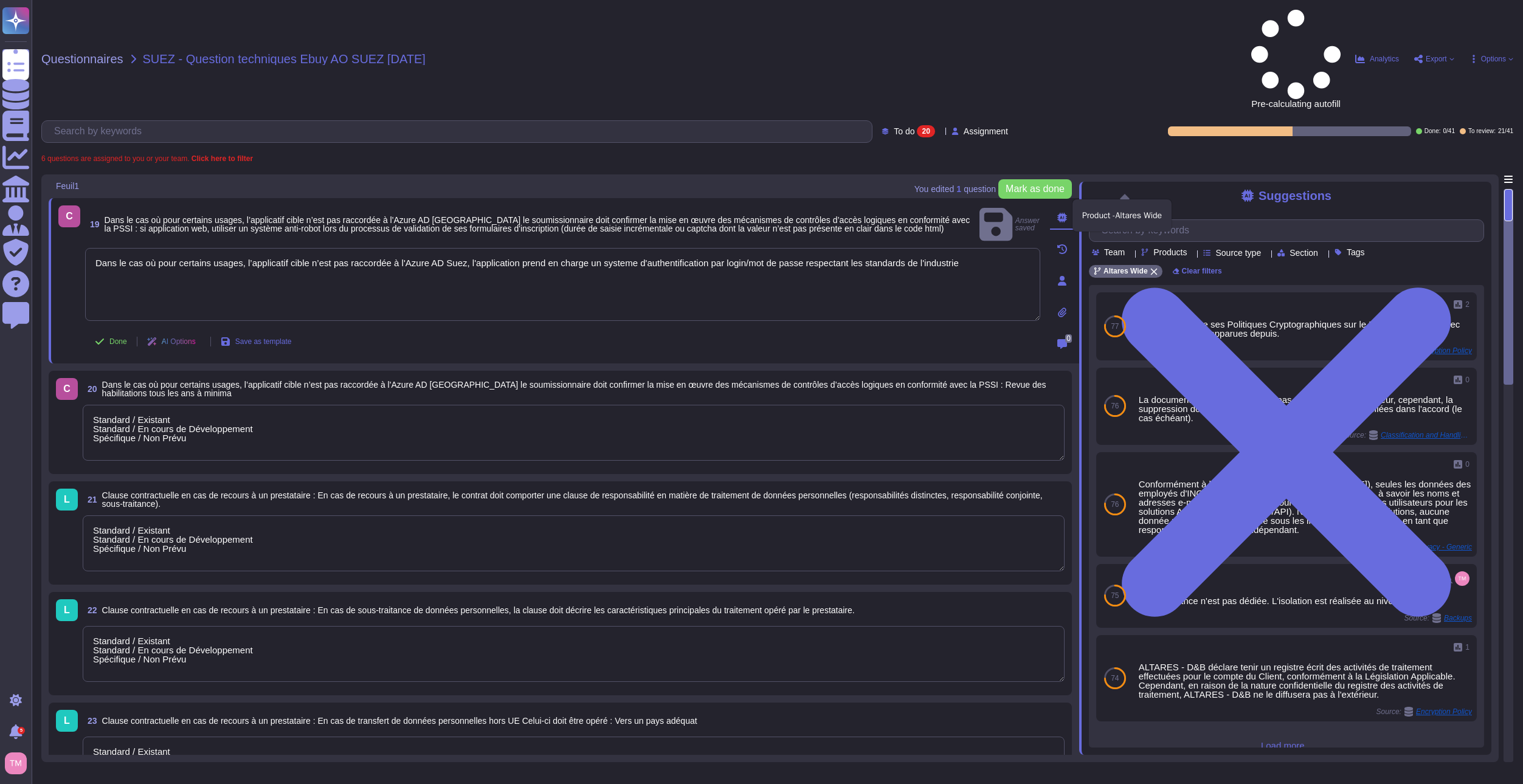 click 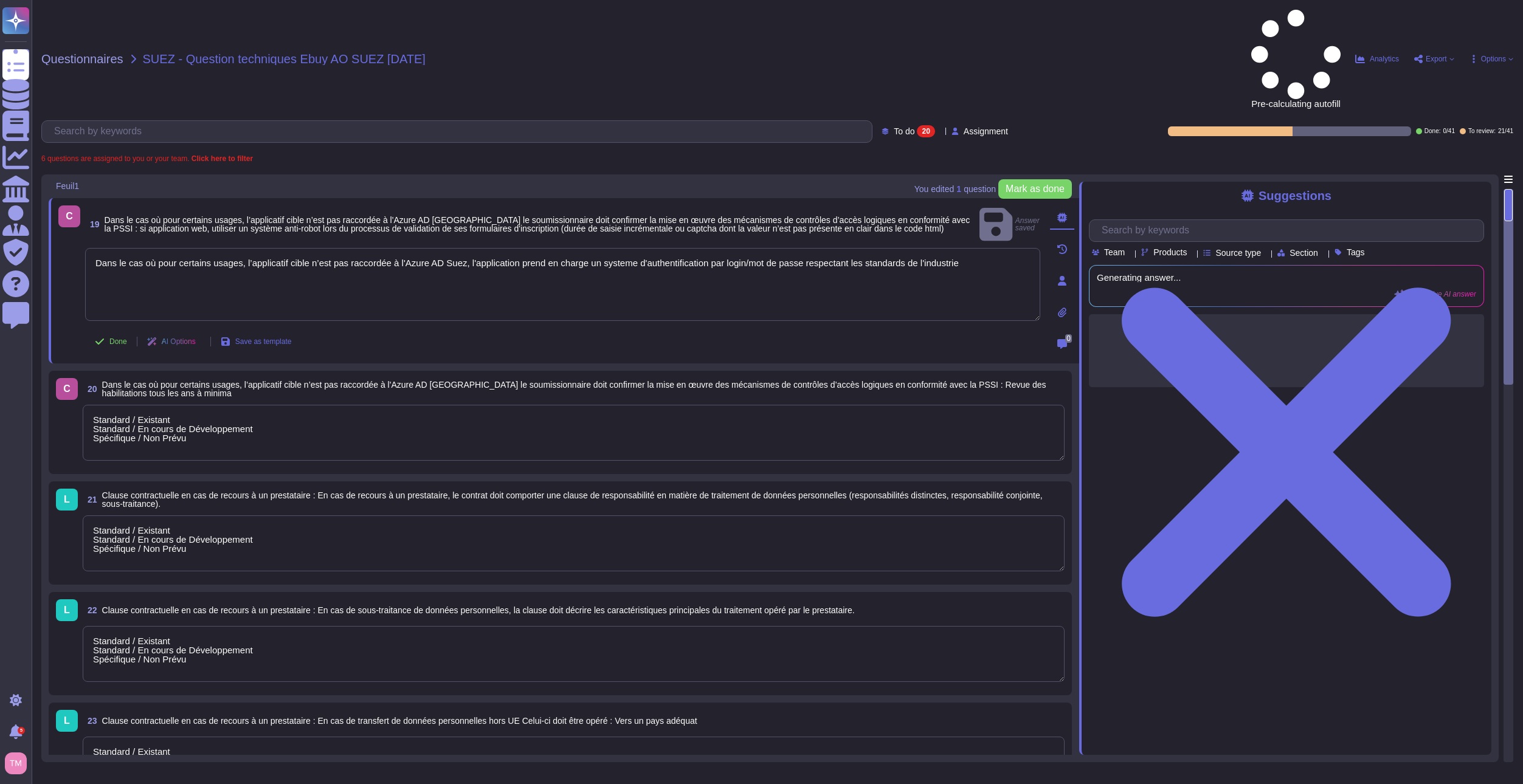 click on "Products" at bounding box center [1170, 252] 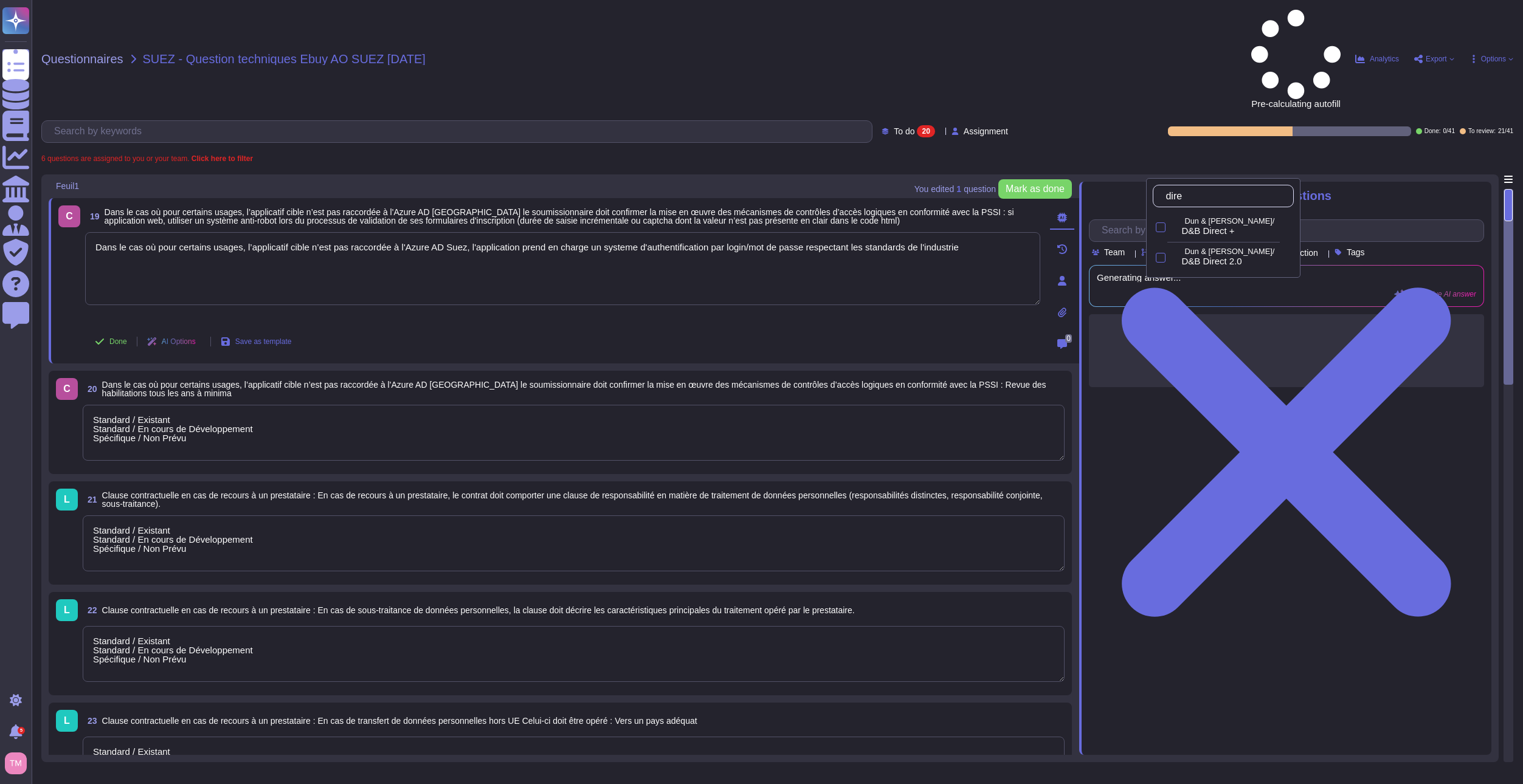 type on "direc" 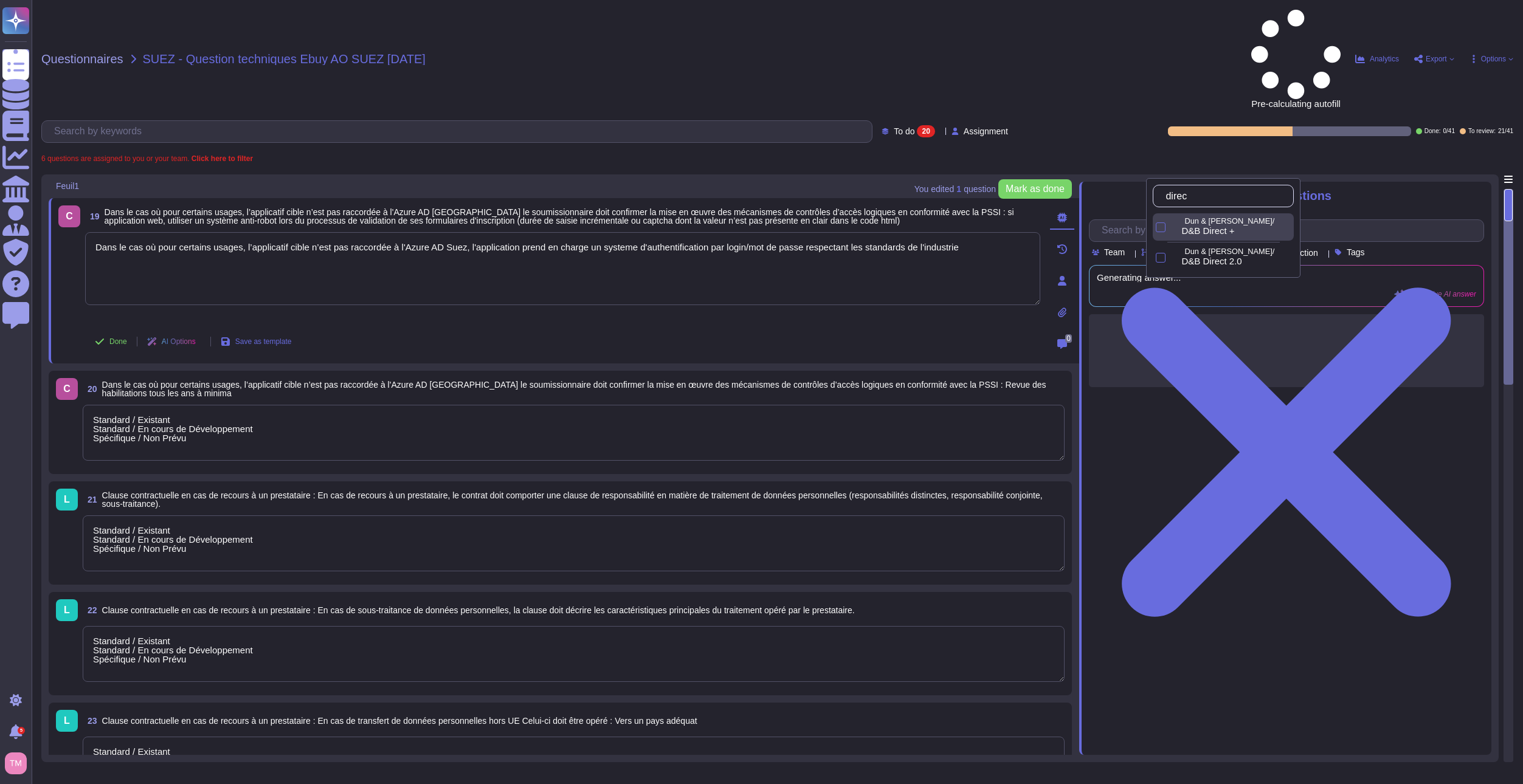 click on "Dun & [PERSON_NAME]/" at bounding box center [1237, 221] 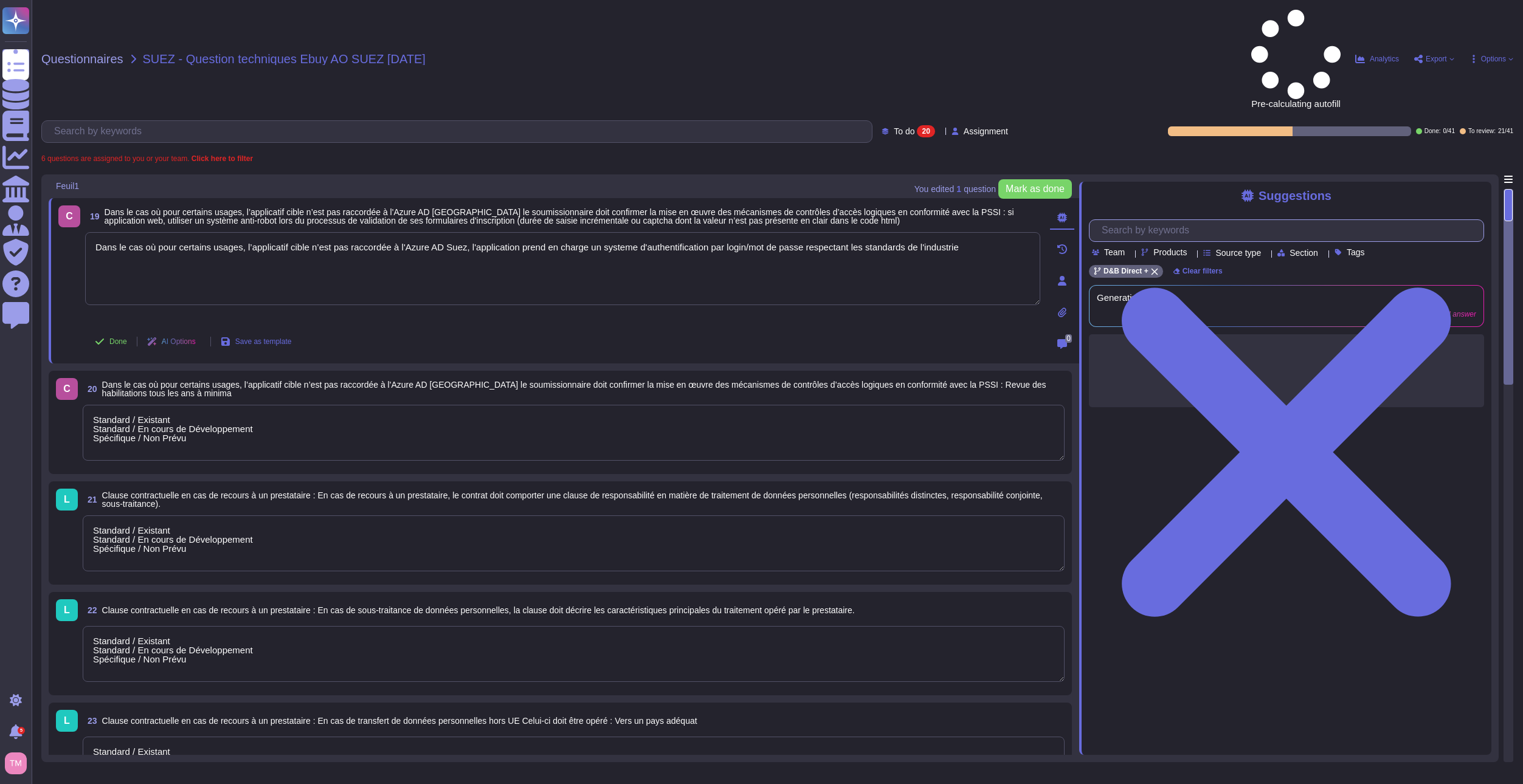 click at bounding box center (1290, 230) 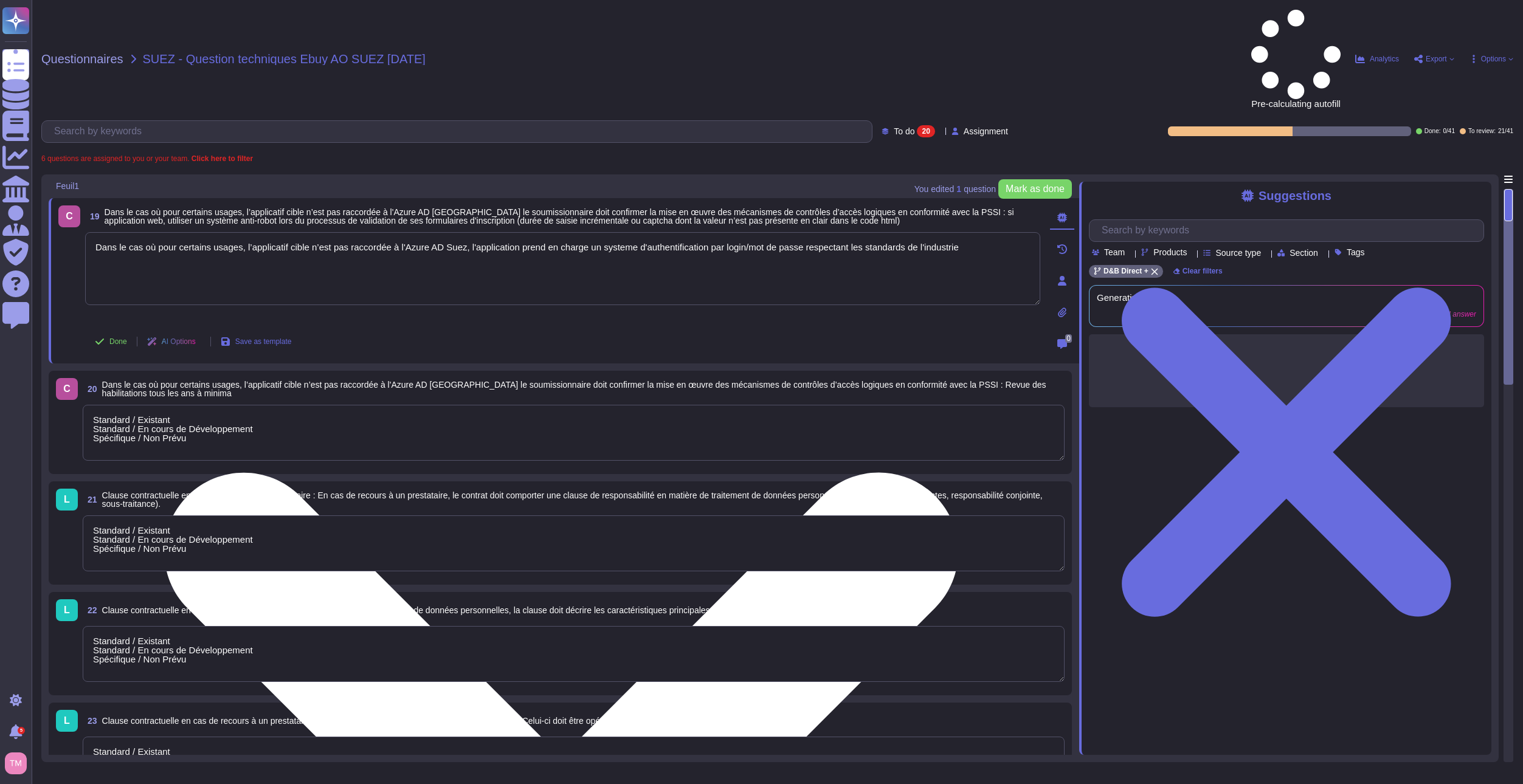 click on "Dans le cas où pour certains usages, l’applicatif cible n’est pas raccordée à l'Azure AD Suez, l'application prend en charge un systeme d'authentification par login/mot de passe respectant les standards de l'industrie" at bounding box center (562, 269) 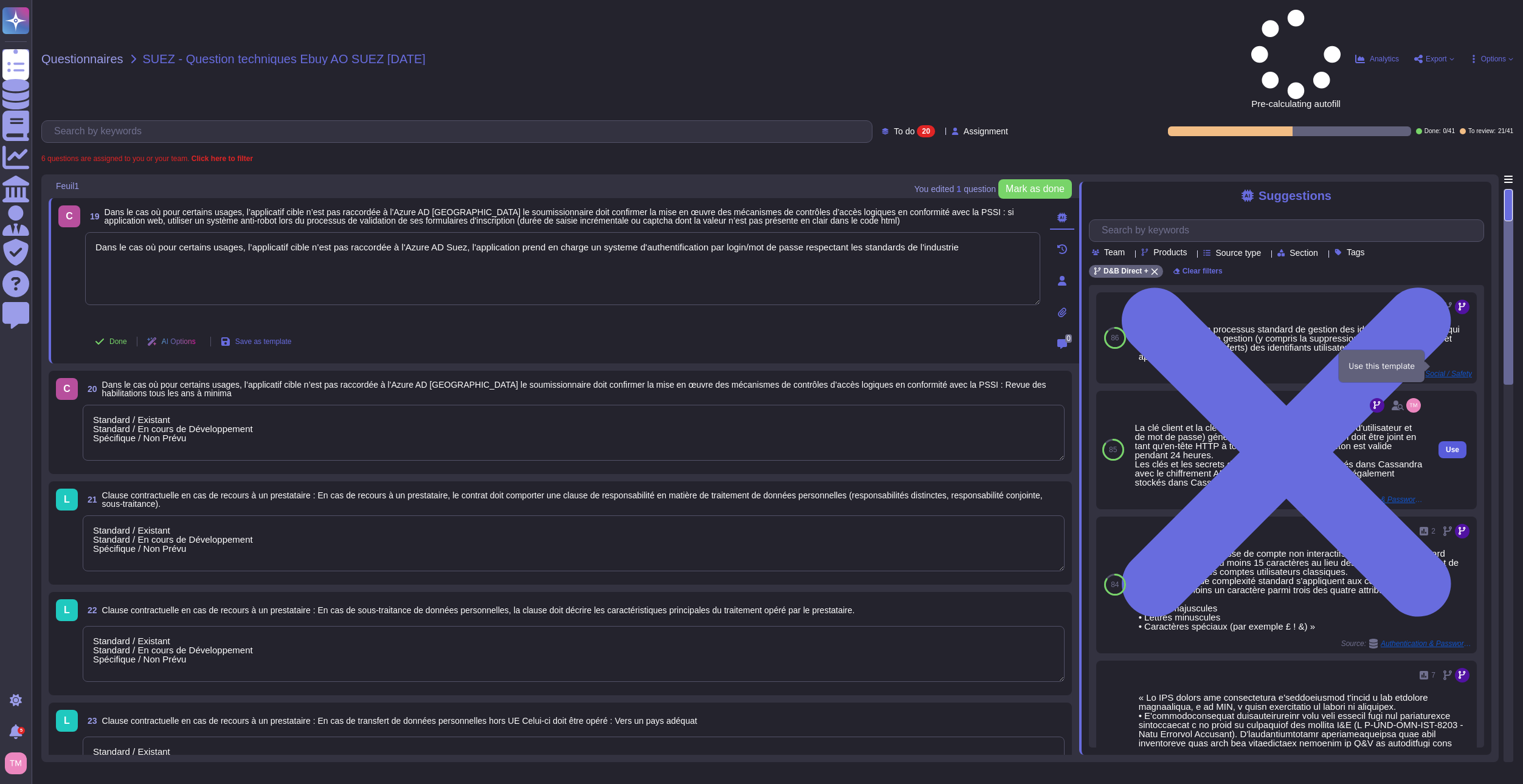 click on "Use" at bounding box center [1452, 450] 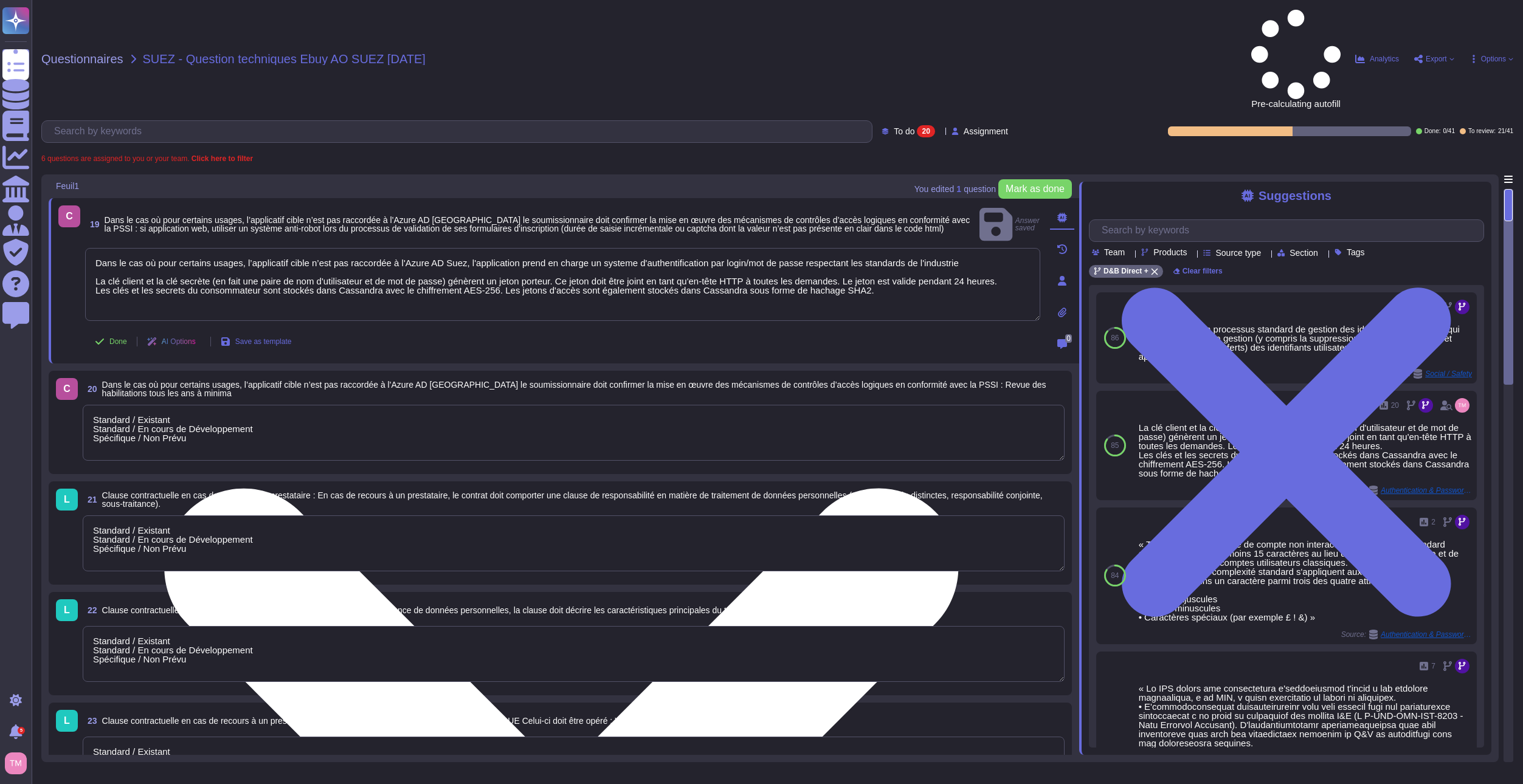 drag, startPoint x: 463, startPoint y: 160, endPoint x: 737, endPoint y: 162, distance: 274.0073 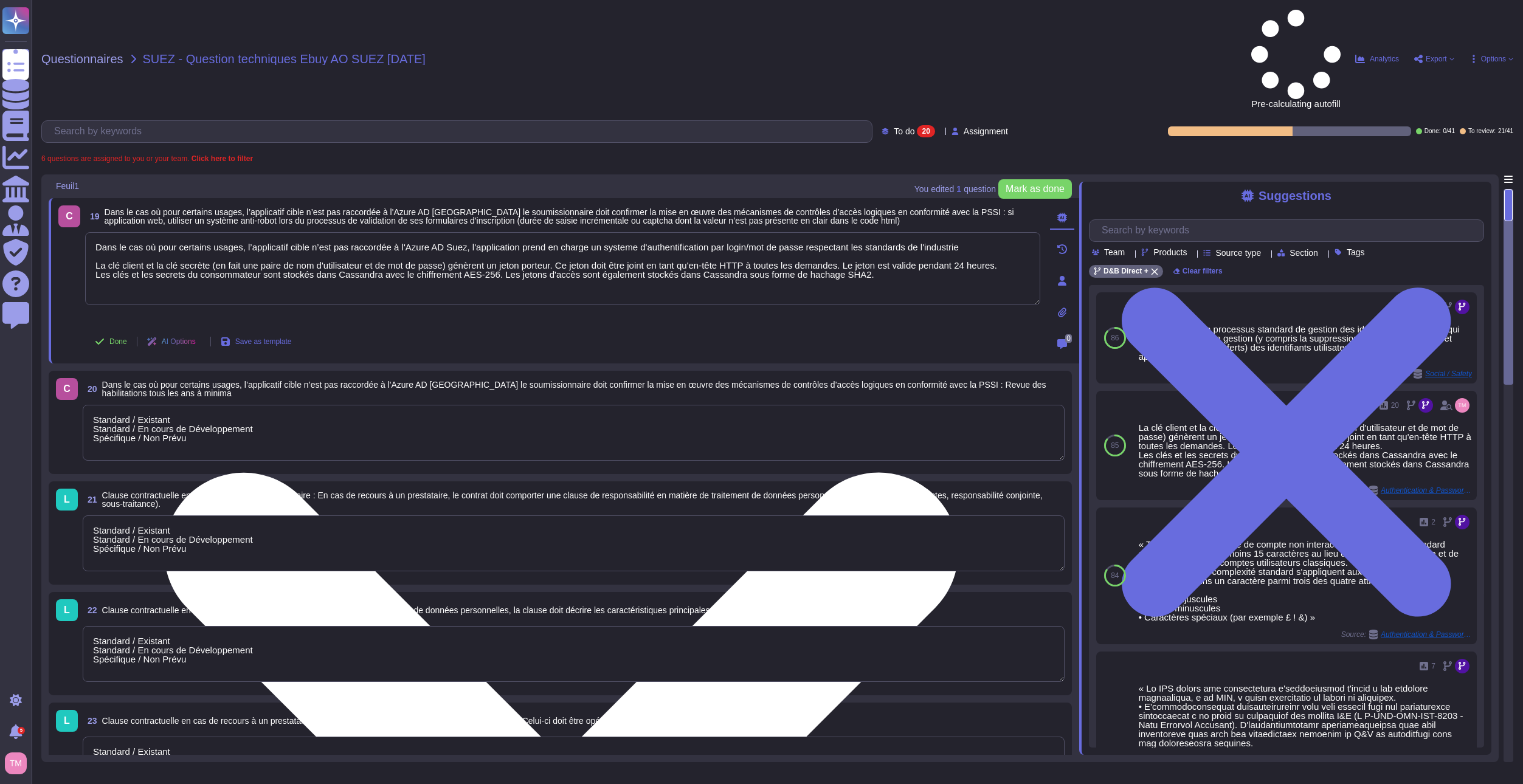 click on "Dans le cas où pour certains usages, l’applicatif cible n’est pas raccordée à l'Azure AD Suez, l'application prend en charge un systeme d'authentification par login/mot de passe respectant les standards de l'industrie
La clé client et la clé secrète (en fait une paire de nom d'utilisateur et de mot de passe) génèrent un jeton porteur. Ce jeton doit être joint en tant qu'en-tête HTTP à toutes les demandes. Le jeton est valide pendant 24 heures.
Les clés et les secrets du consommateur sont stockés dans Cassandra avec le chiffrement AES-256. Les jetons d'accès sont également stockés dans Cassandra sous forme de hachage SHA2." at bounding box center [562, 269] 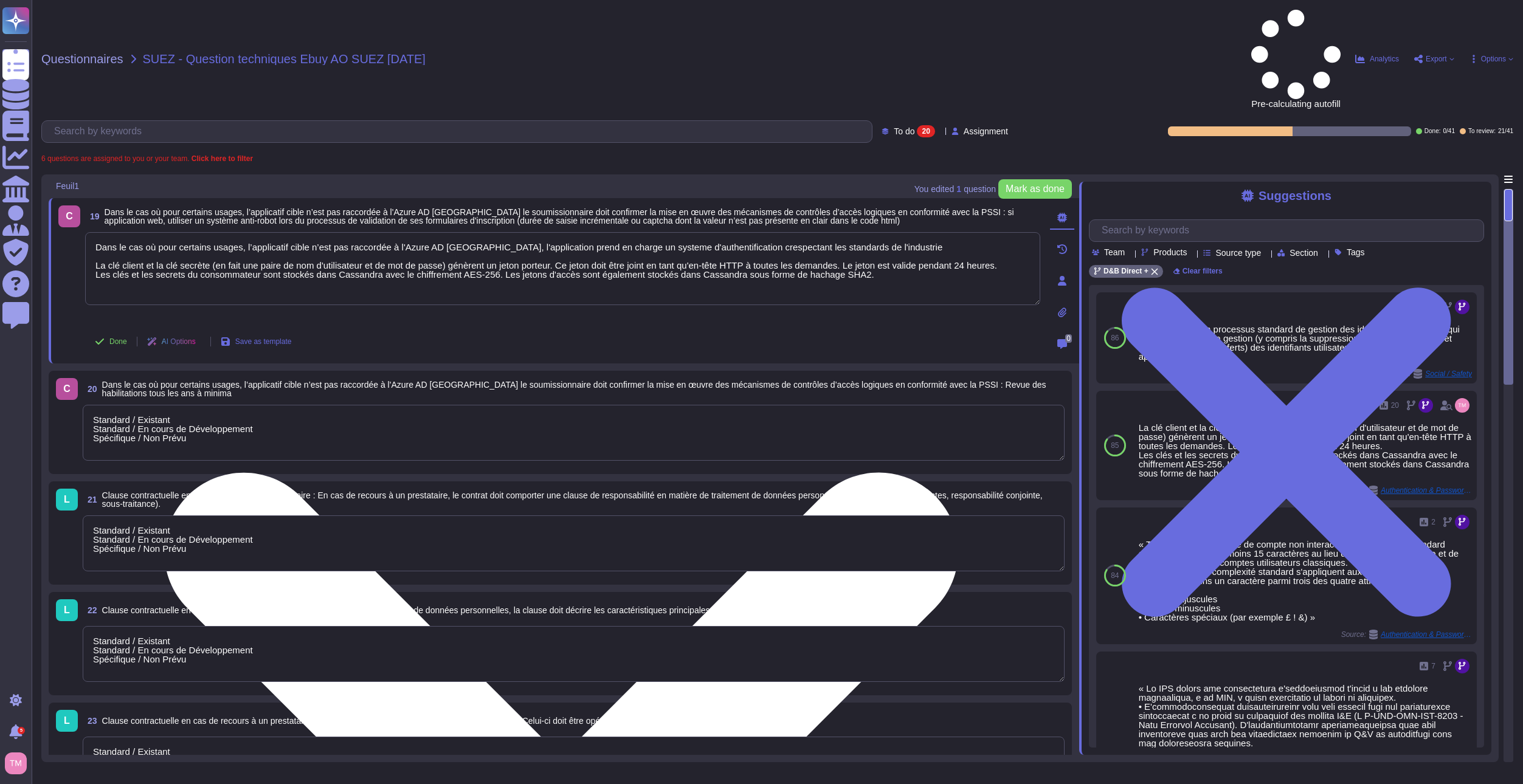 click on "Dans le cas où pour certains usages, l’applicatif cible n’est pas raccordée à l'Azure AD [GEOGRAPHIC_DATA], l'application prend en charge un systeme d'authentification crespectant les standards de l'industrie
La clé client et la clé secrète (en fait une paire de nom d'utilisateur et de mot de passe) génèrent un jeton porteur. Ce jeton doit être joint en tant qu'en-tête HTTP à toutes les demandes. Le jeton est valide pendant 24 heures.
Les clés et les secrets du consommateur sont stockés dans Cassandra avec le chiffrement AES-256. Les jetons d'accès sont également stockés dans Cassandra sous forme de hachage SHA2." at bounding box center [562, 269] 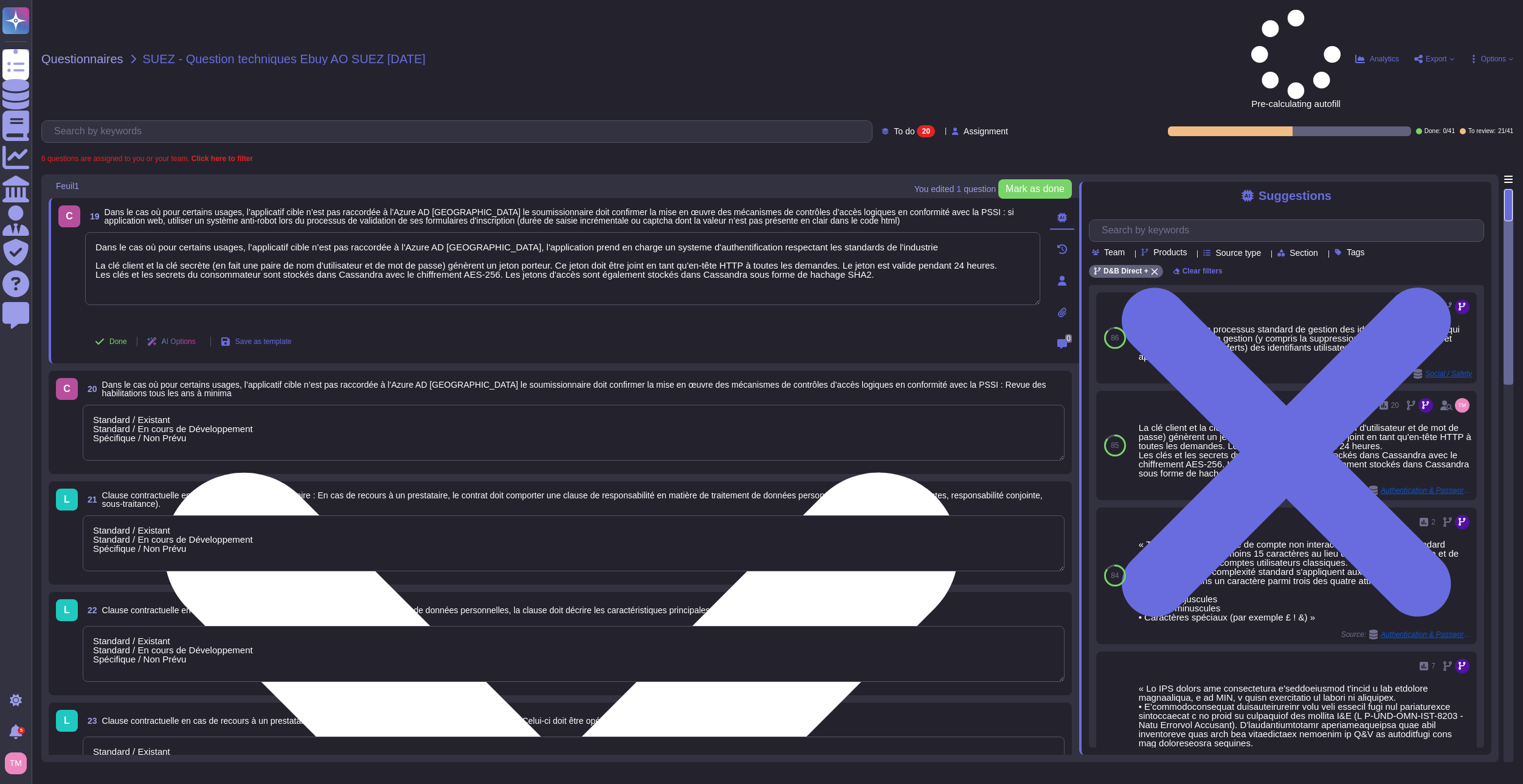 click on "Dans le cas où pour certains usages, l’applicatif cible n’est pas raccordée à l'Azure AD [GEOGRAPHIC_DATA], l'application prend en charge un systeme d'authentification respectant les standards de l'industrie
La clé client et la clé secrète (en fait une paire de nom d'utilisateur et de mot de passe) génèrent un jeton porteur. Ce jeton doit être joint en tant qu'en-tête HTTP à toutes les demandes. Le jeton est valide pendant 24 heures.
Les clés et les secrets du consommateur sont stockés dans Cassandra avec le chiffrement AES-256. Les jetons d'accès sont également stockés dans Cassandra sous forme de hachage SHA2." at bounding box center (562, 269) 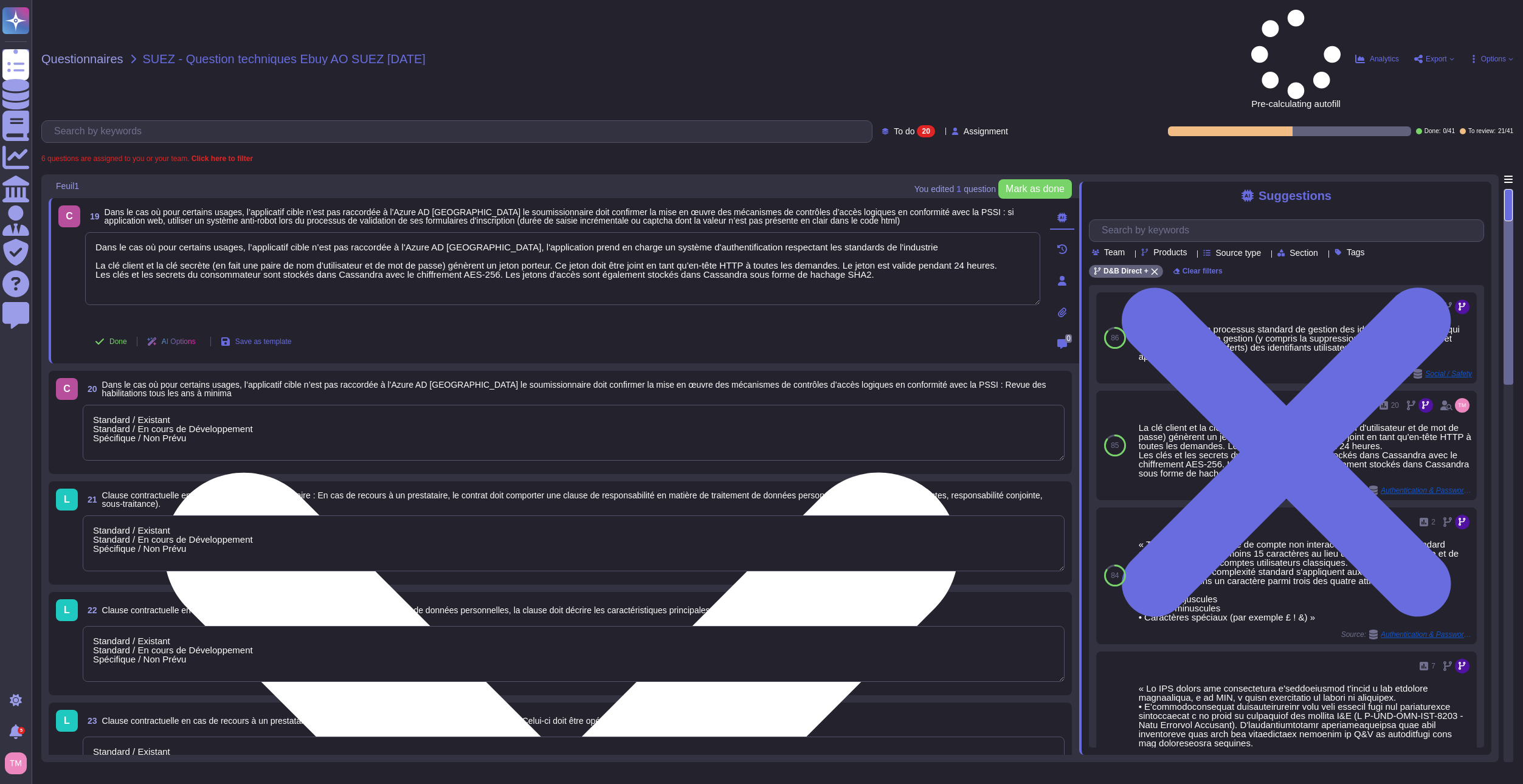 click on "Dans le cas où pour certains usages, l’applicatif cible n’est pas raccordée à l'Azure AD [GEOGRAPHIC_DATA], l'application prend en charge un système d'authentification respectant les standards de l'industrie
La clé client et la clé secrète (en fait une paire de nom d'utilisateur et de mot de passe) génèrent un jeton porteur. Ce jeton doit être joint en tant qu'en-tête HTTP à toutes les demandes. Le jeton est valide pendant 24 heures.
Les clés et les secrets du consommateur sont stockés dans Cassandra avec le chiffrement AES-256. Les jetons d'accès sont également stockés dans Cassandra sous forme de hachage SHA2." at bounding box center (562, 269) 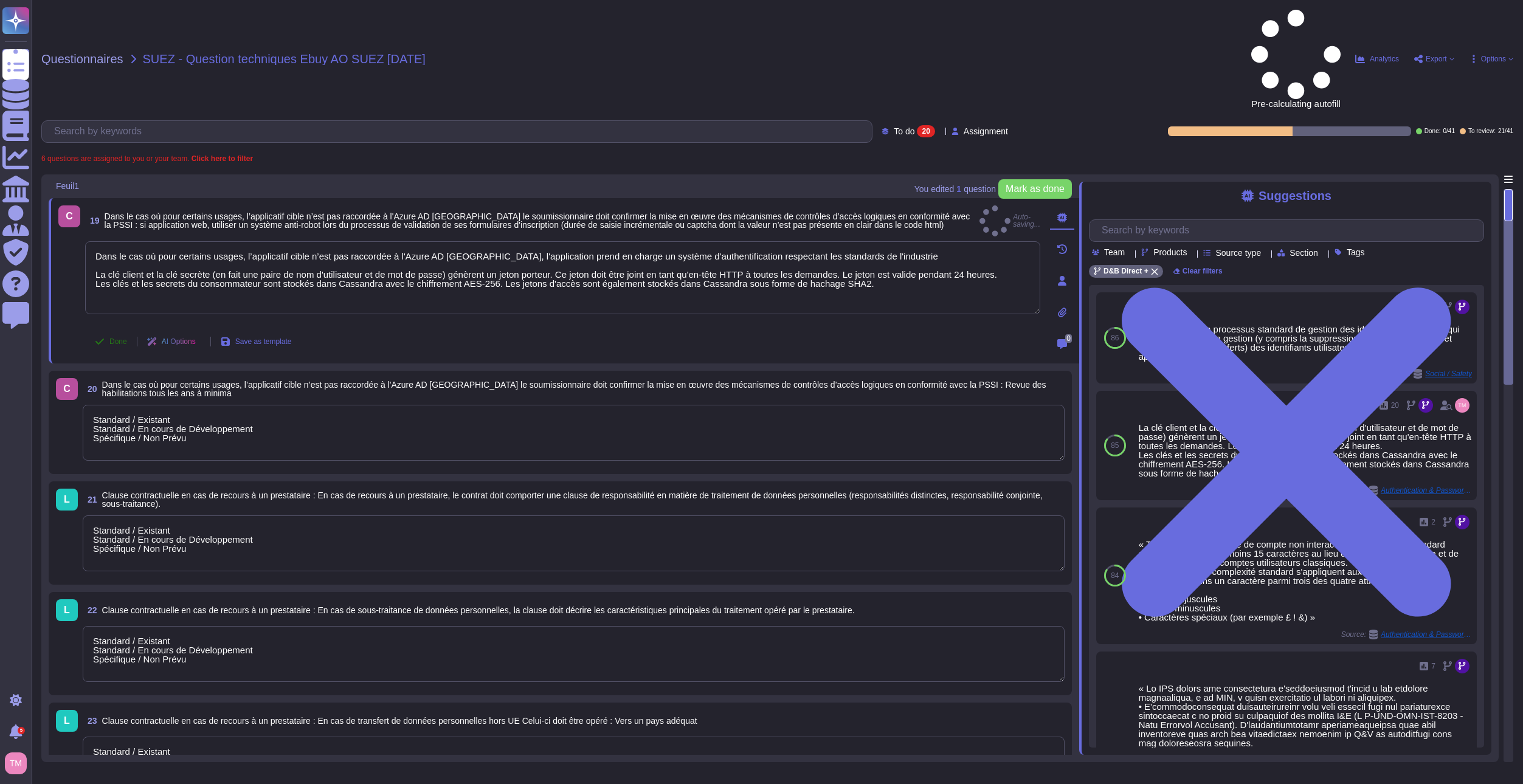 type on "Dans le cas où pour certains usages, l’applicatif cible n’est pas raccordée à l'Azure AD [GEOGRAPHIC_DATA], l'application prend en charge un système d'authentification respectant les standards de l'industrie
La clé client et la clé secrète (en fait une paire de nom d'utilisateur et de mot de passe) génèrent un jeton porteur. Ce jeton doit être joint en tant qu'en-tête HTTP à toutes les demandes. Le jeton est valide pendant 24 heures.
Les clés et les secrets du consommateur sont stockés dans Cassandra avec le chiffrement AES-256. Les jetons d'accès sont également stockés dans Cassandra sous forme de hachage SHA2." 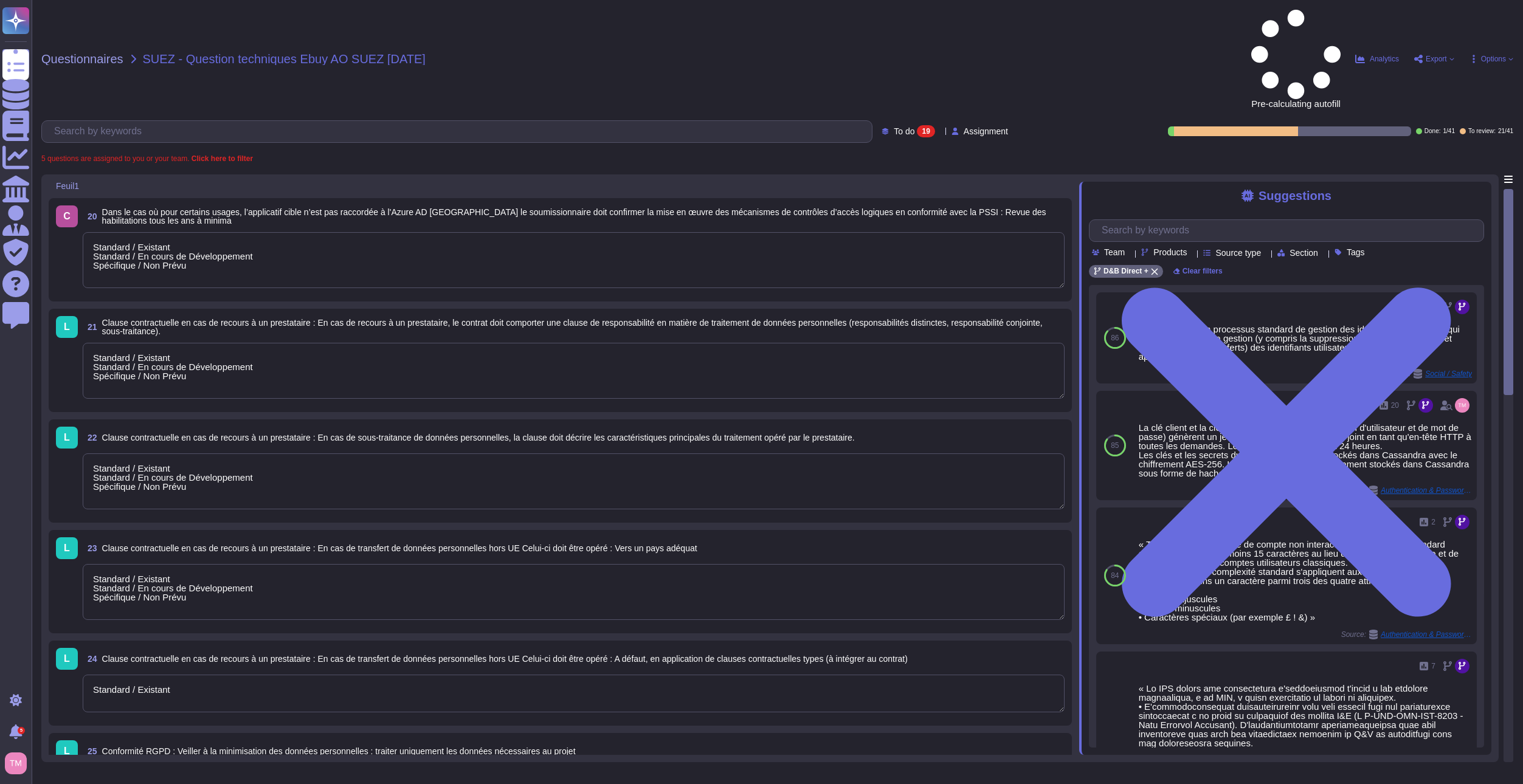 type on "Standard / Existant
Standard / En cours de Développement
Spécifique / Non Prévu" 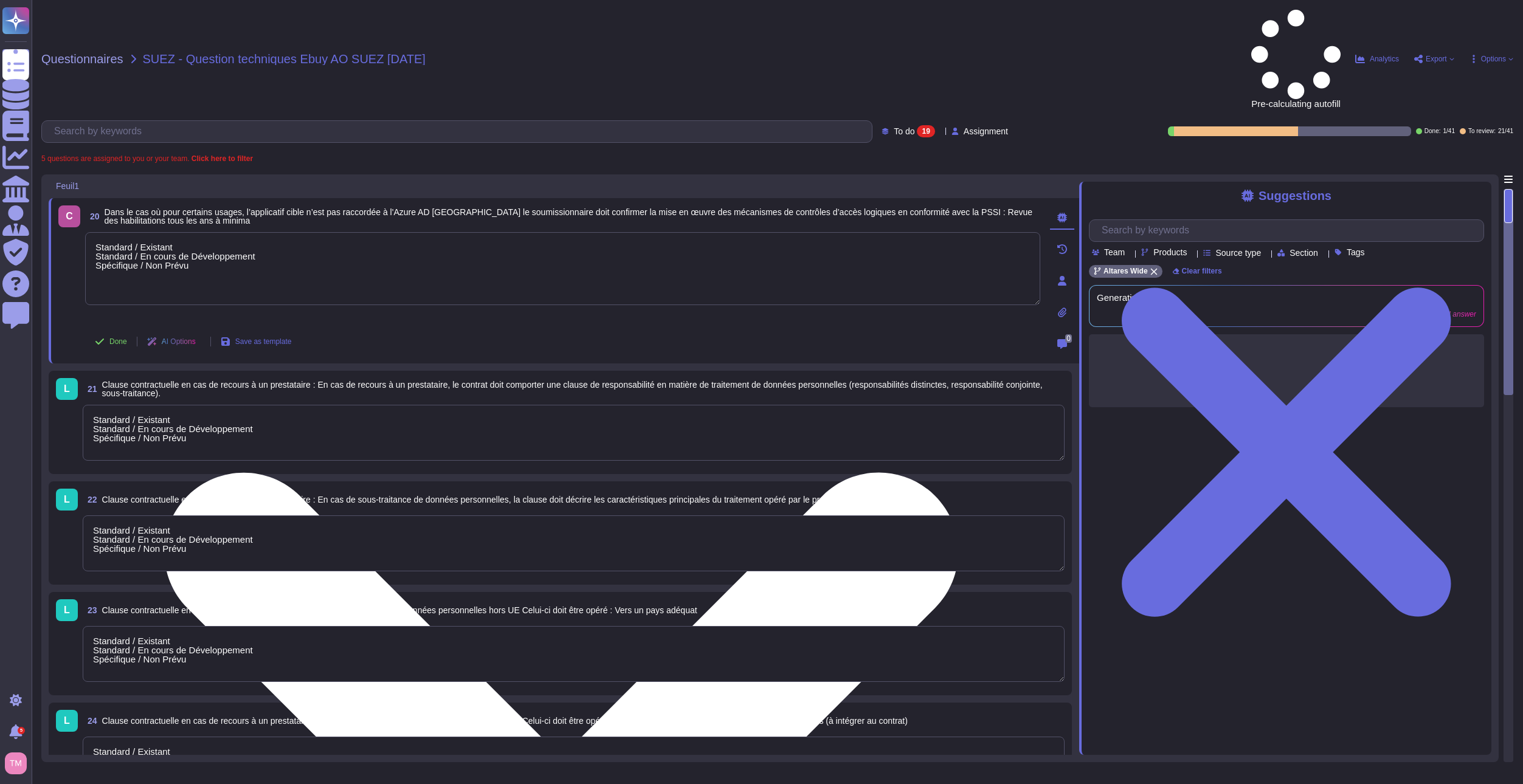 drag, startPoint x: 247, startPoint y: 182, endPoint x: 112, endPoint y: 150, distance: 138.7408 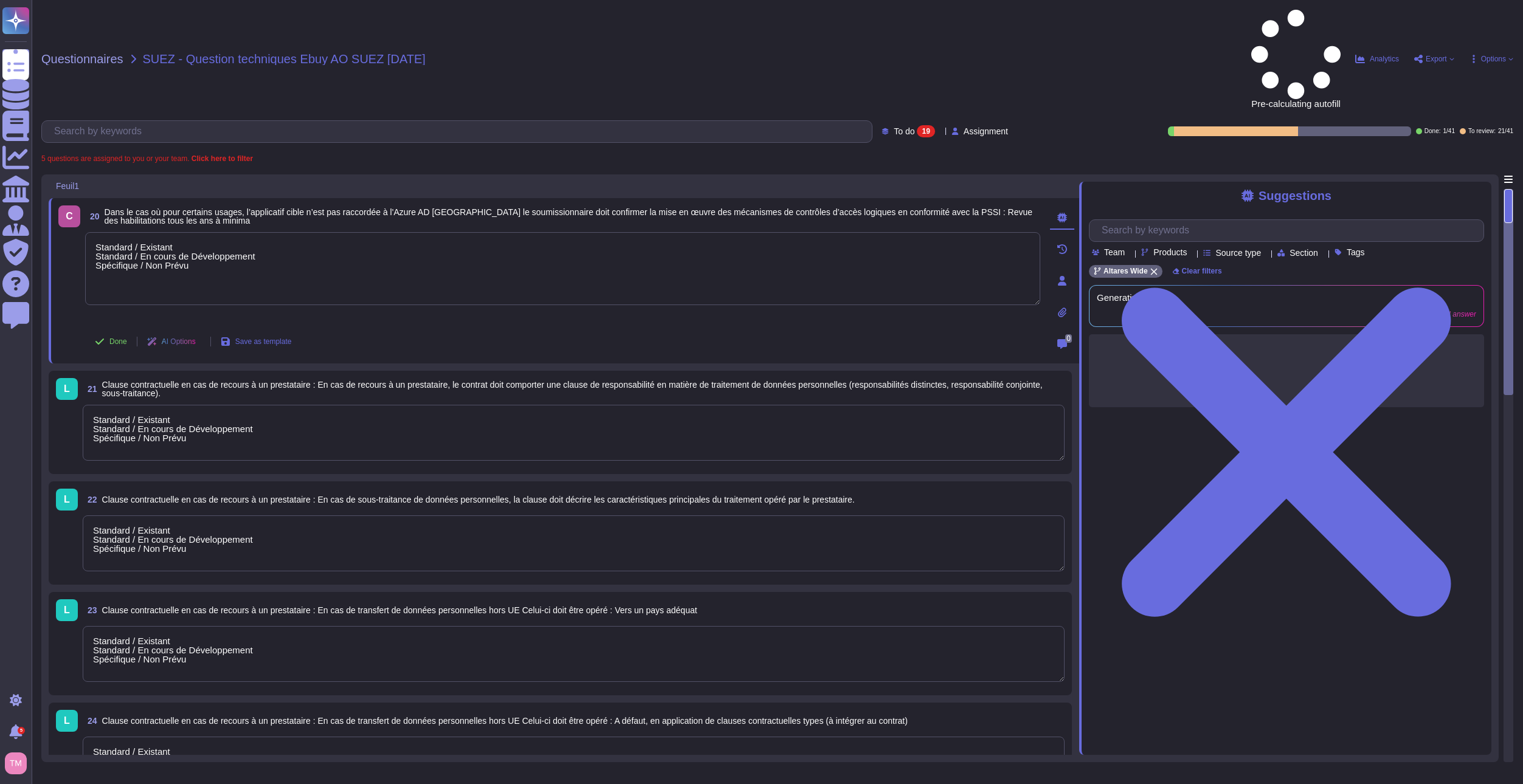 click on "To do" at bounding box center (904, 131) 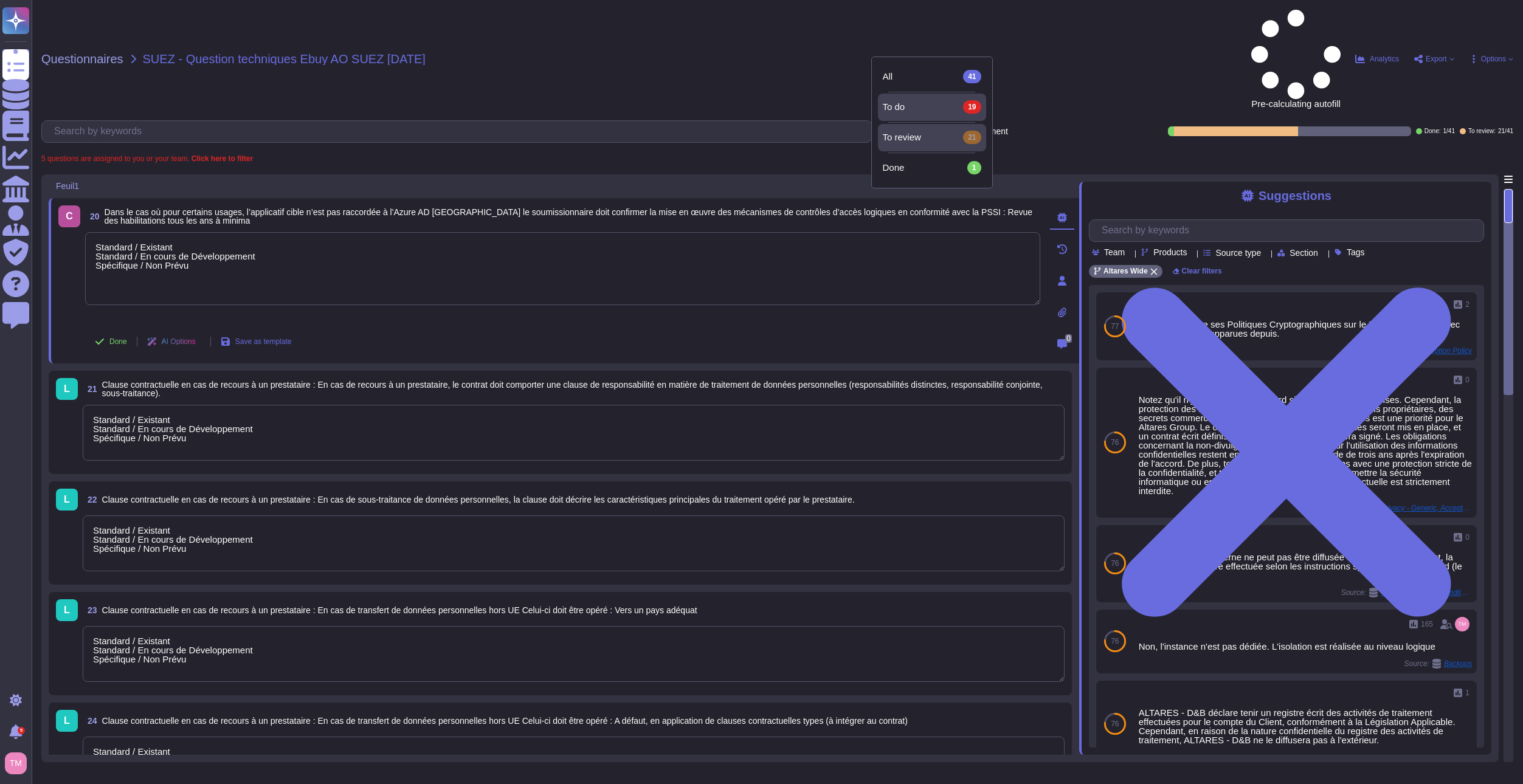 click on "To review" at bounding box center (902, 137) 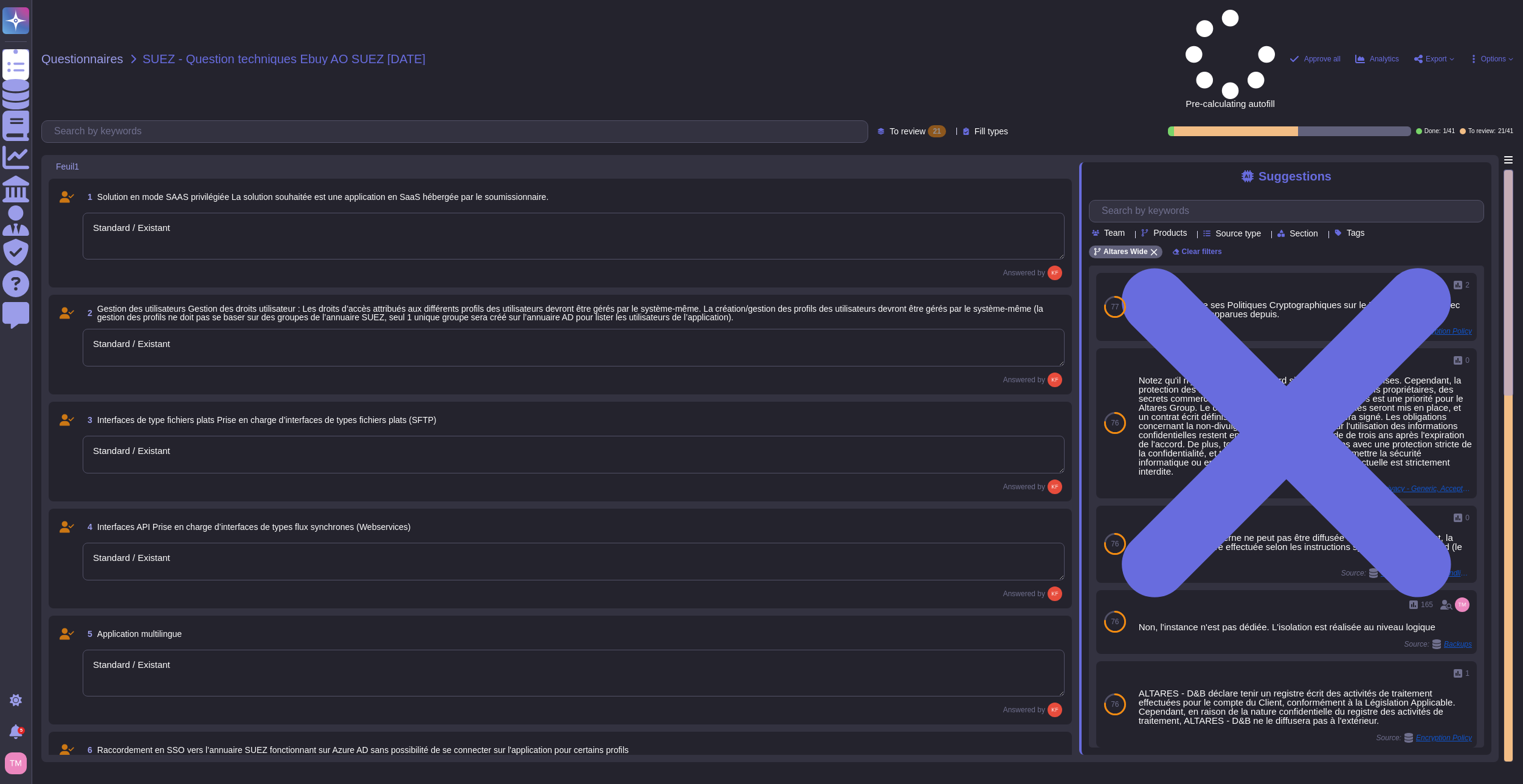 type on "Standard / Existant" 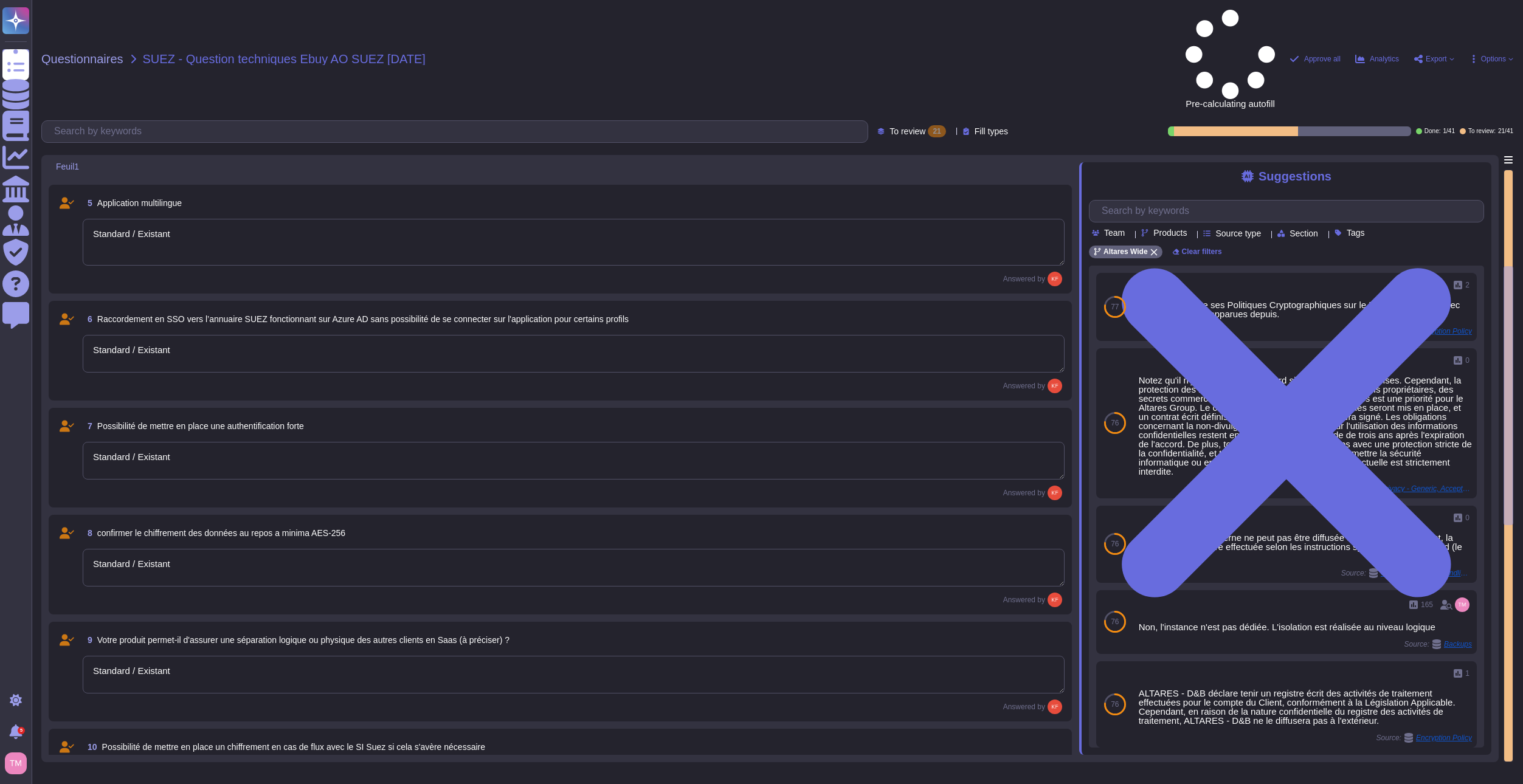 type on "Standard / Existant" 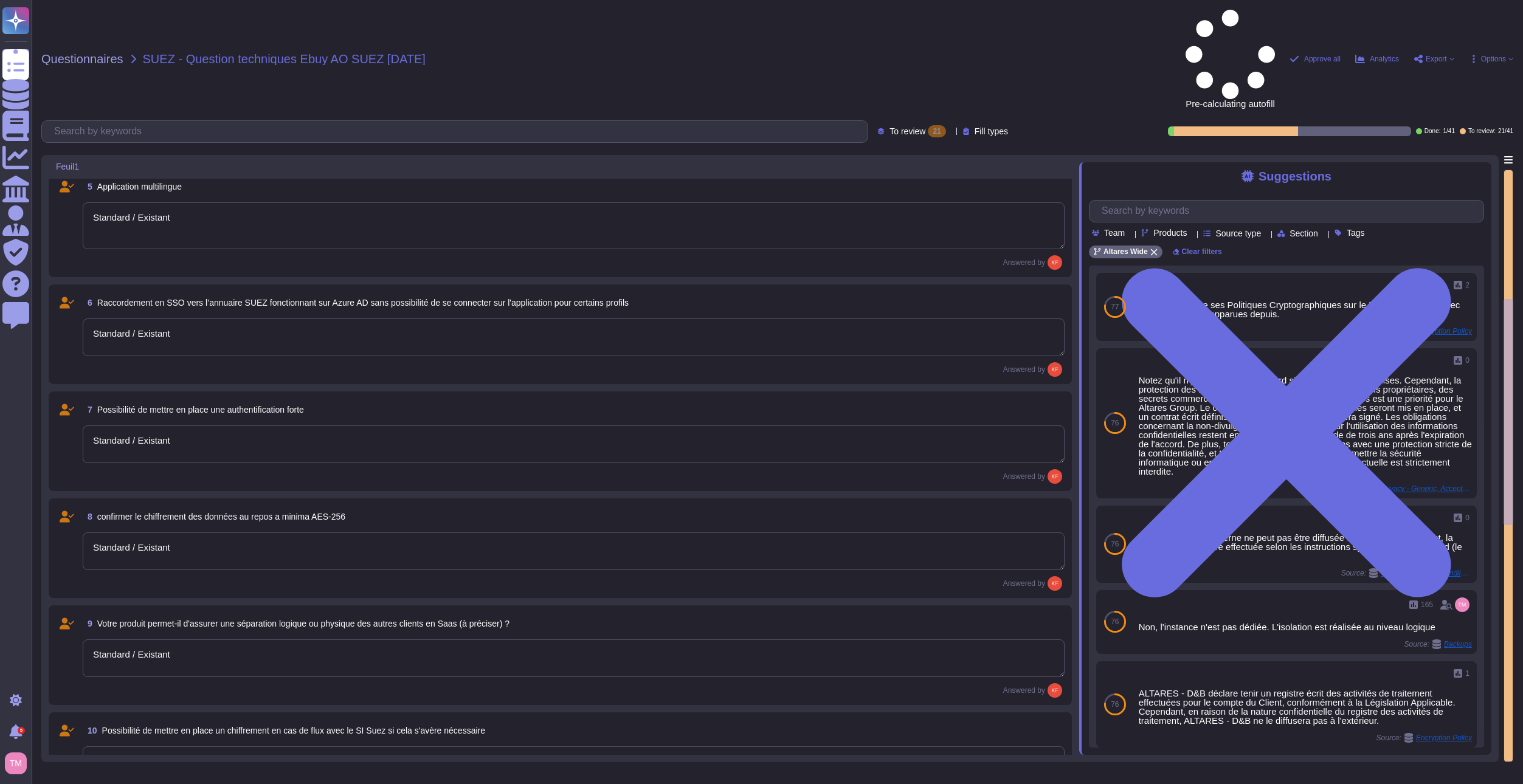 type on "Standard / Existant" 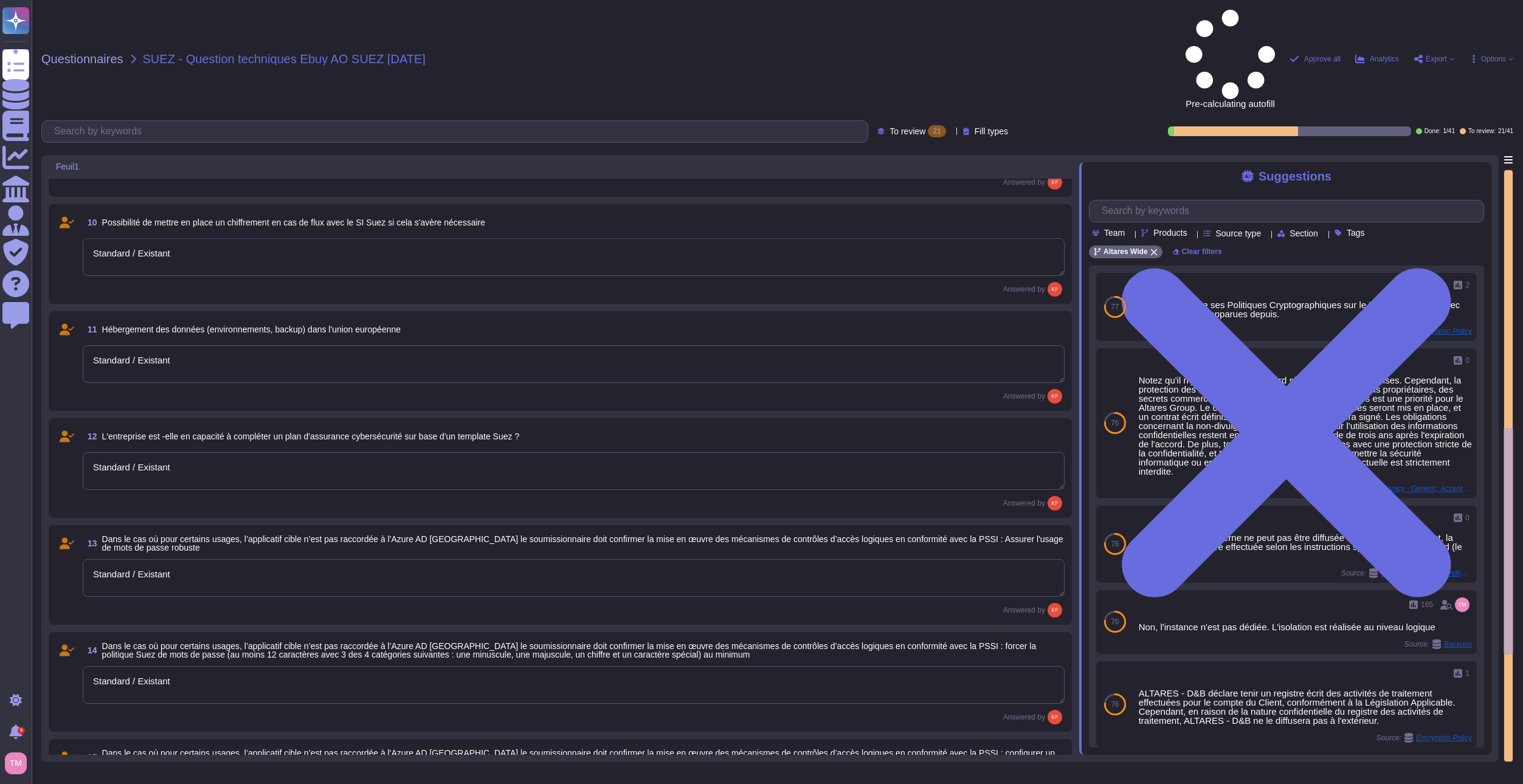 type on "Standard / Existant" 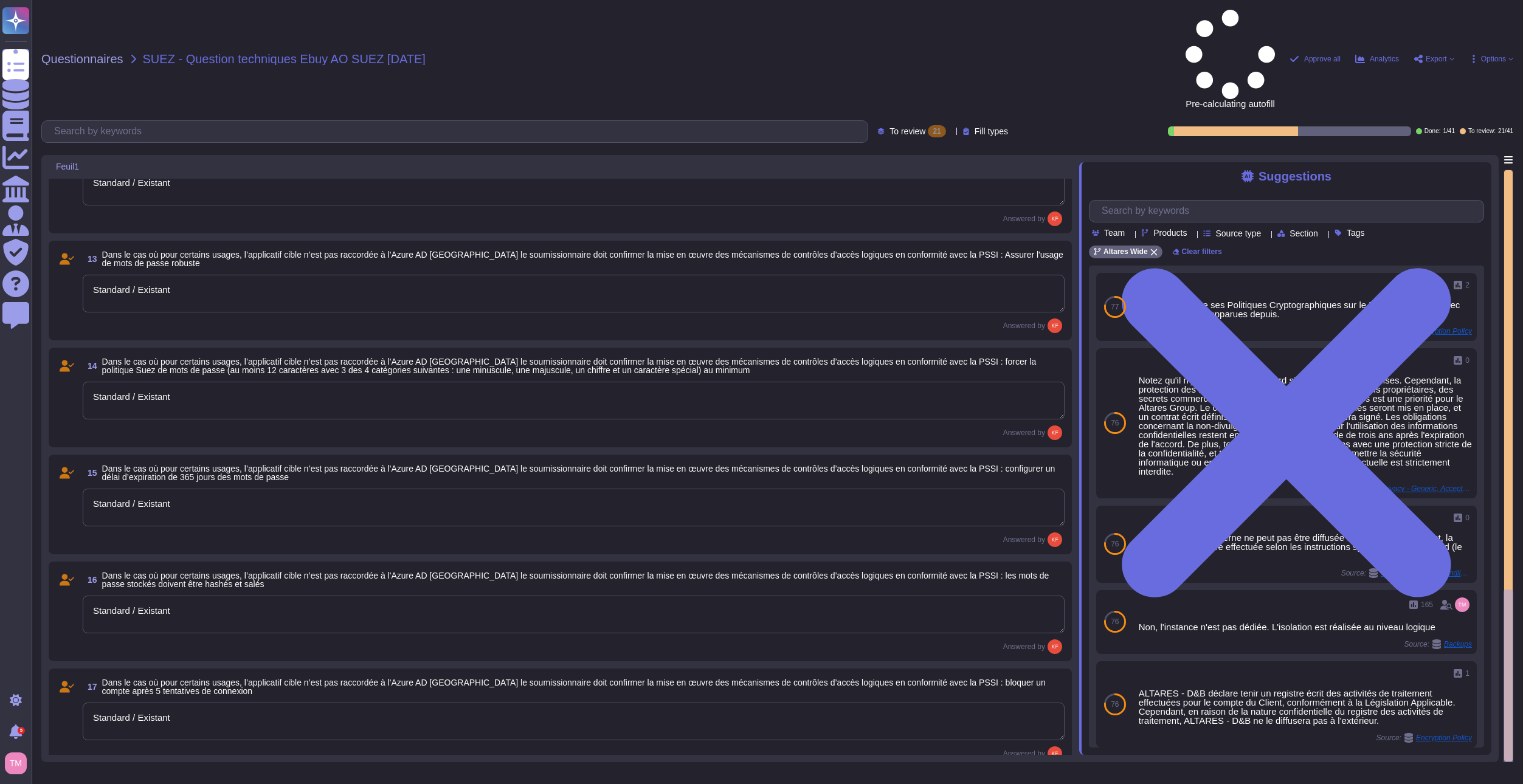 type on "Standard / Existant" 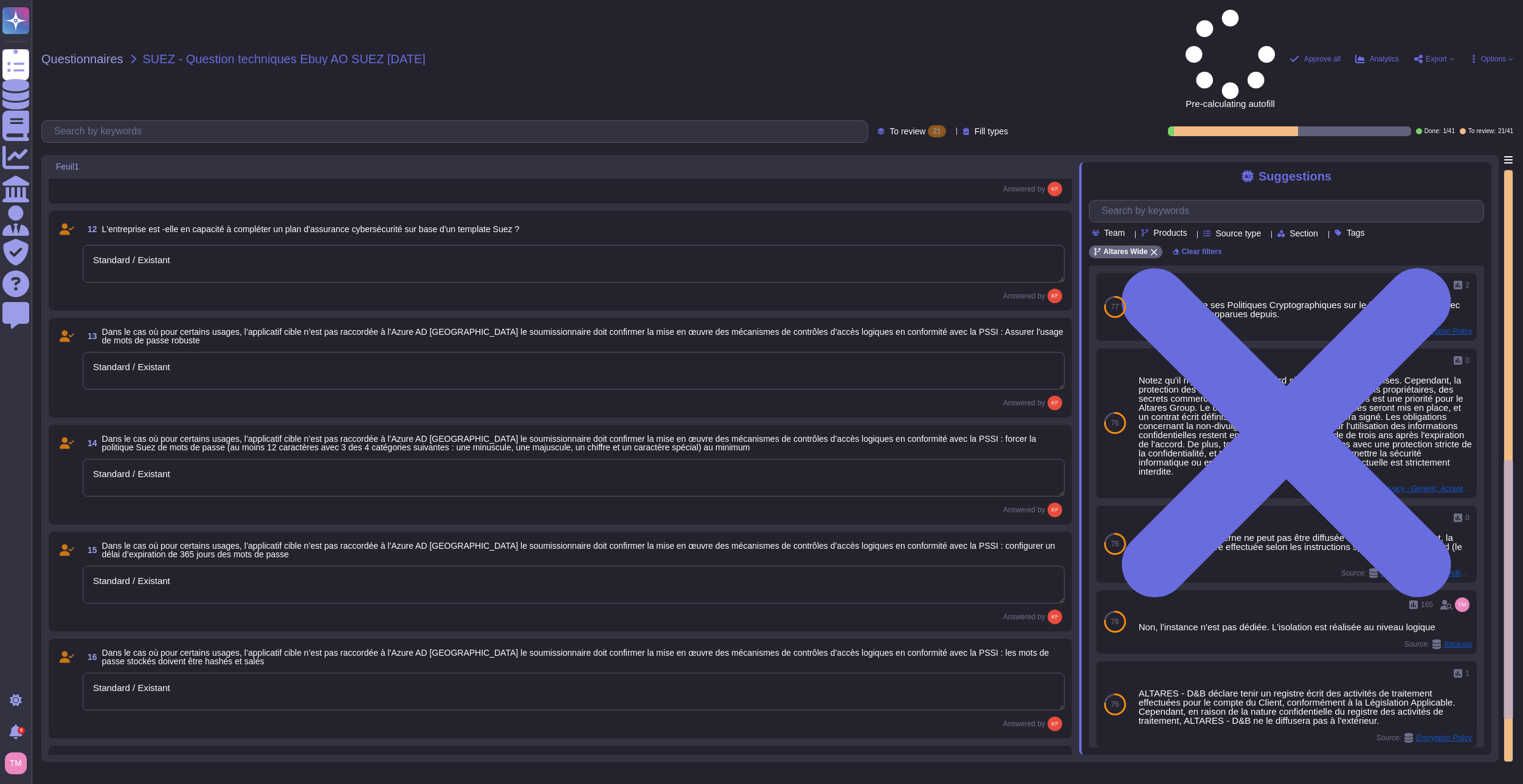 type on "Standard / Existant" 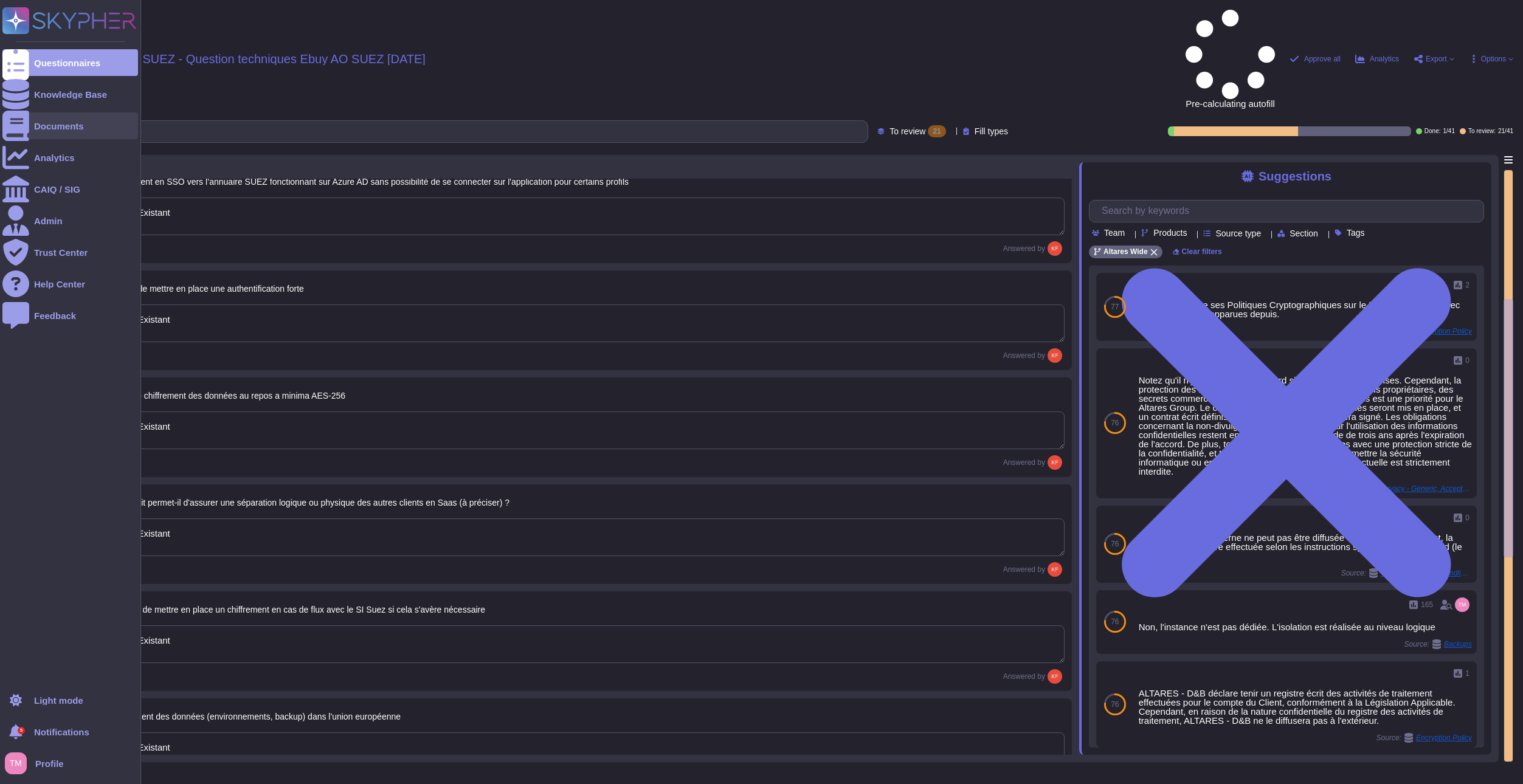 type on "Standard / Existant" 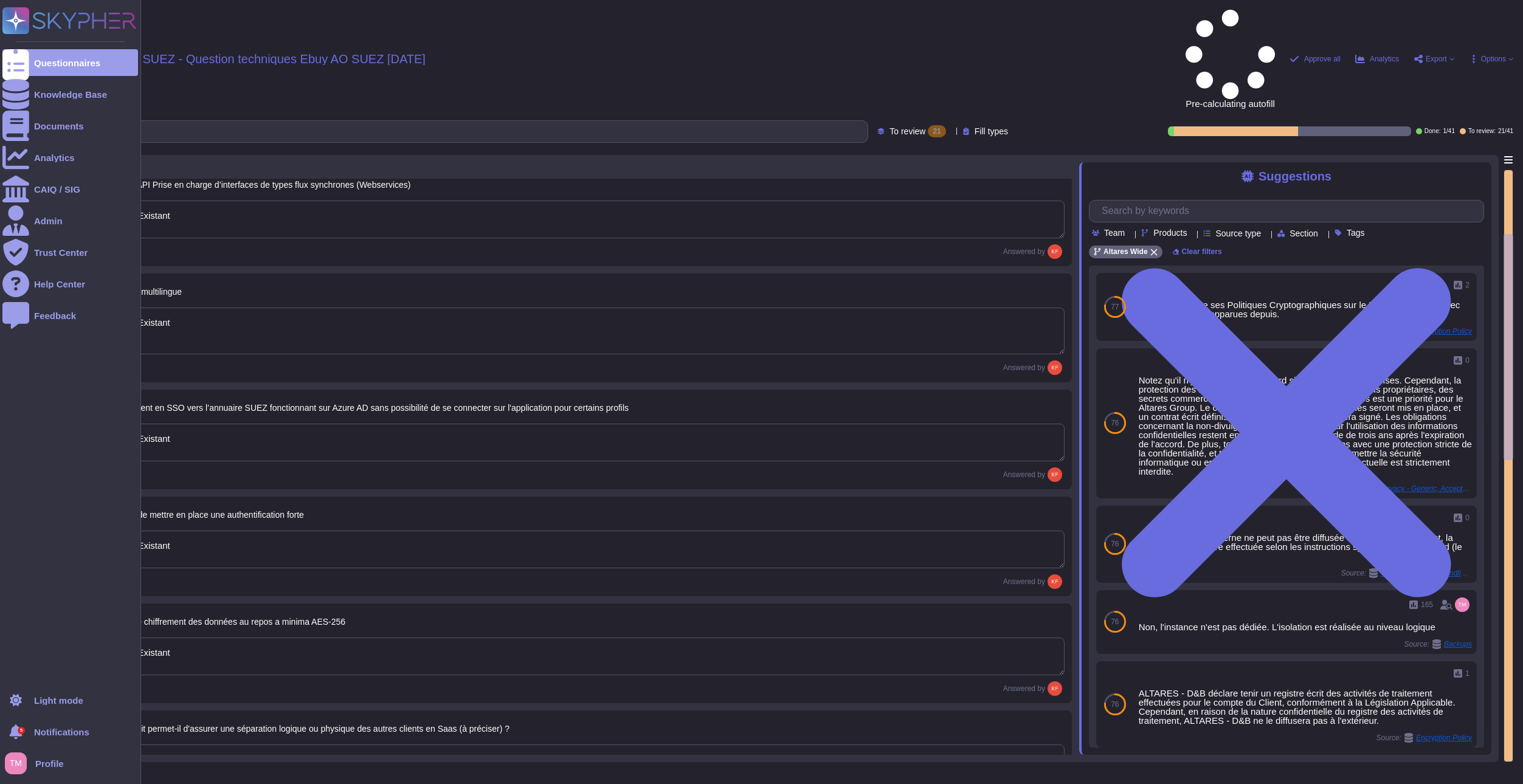 type on "Standard / Existant" 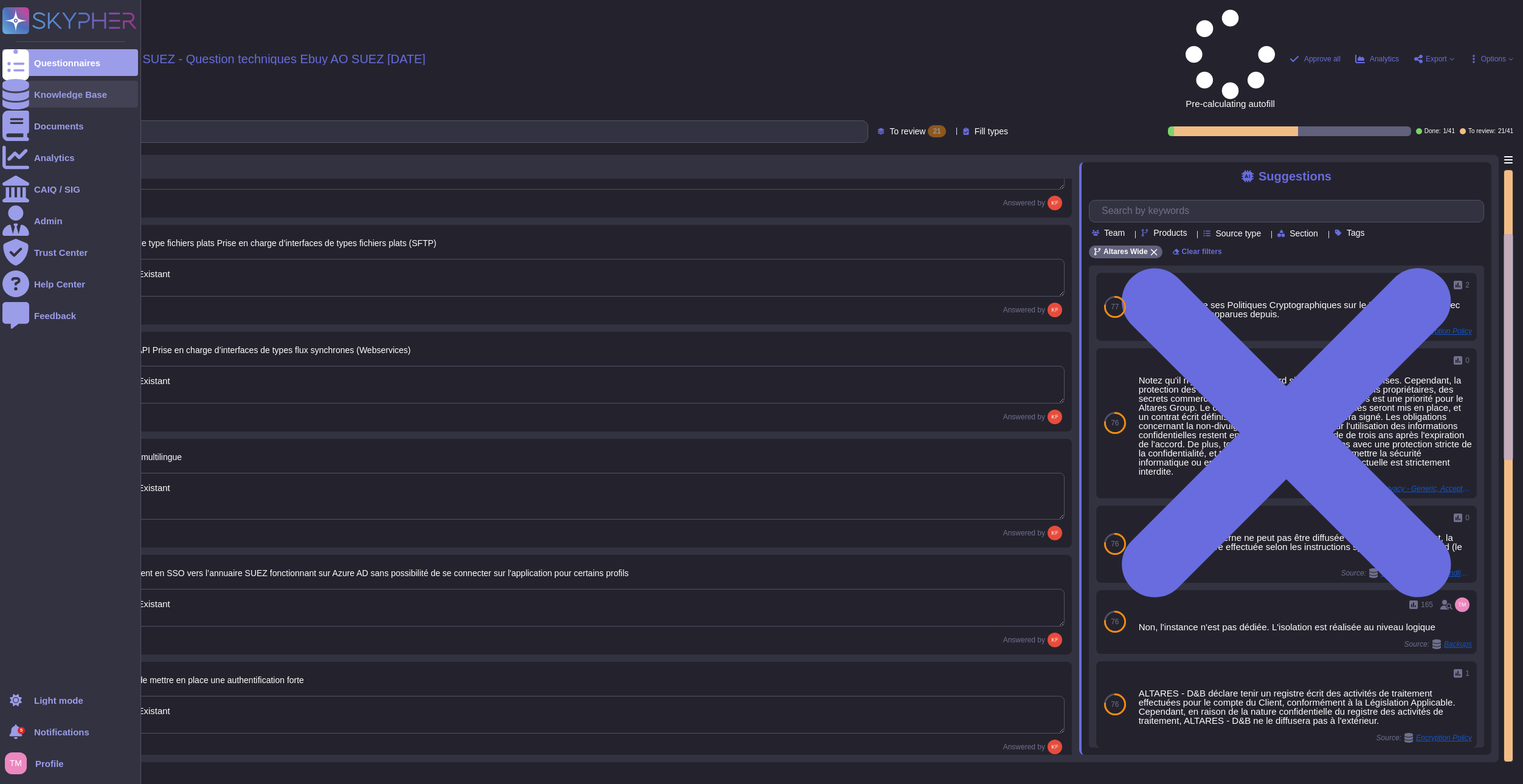 scroll, scrollTop: 174, scrollLeft: 0, axis: vertical 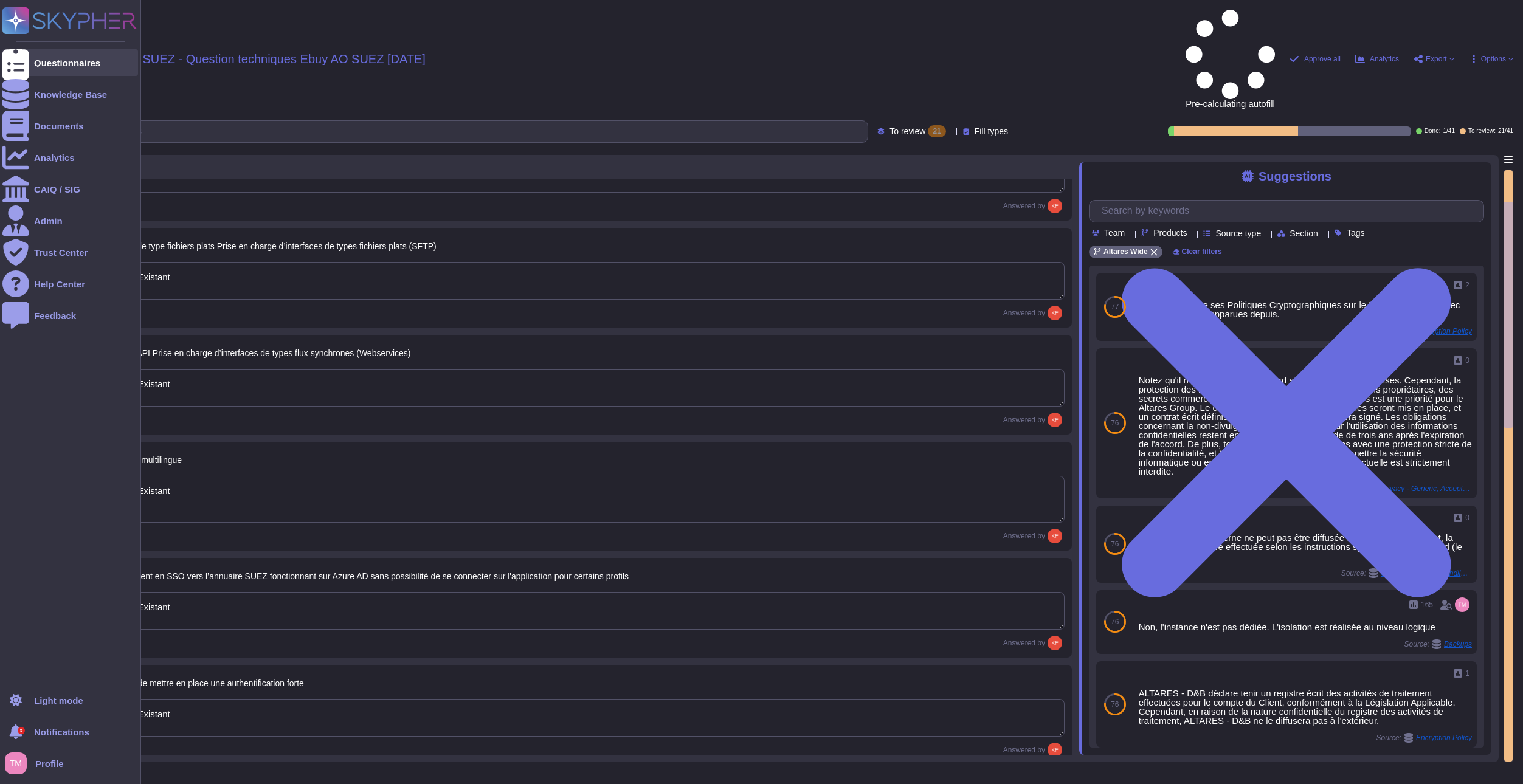click on "Questionnaires" at bounding box center (67, 63) 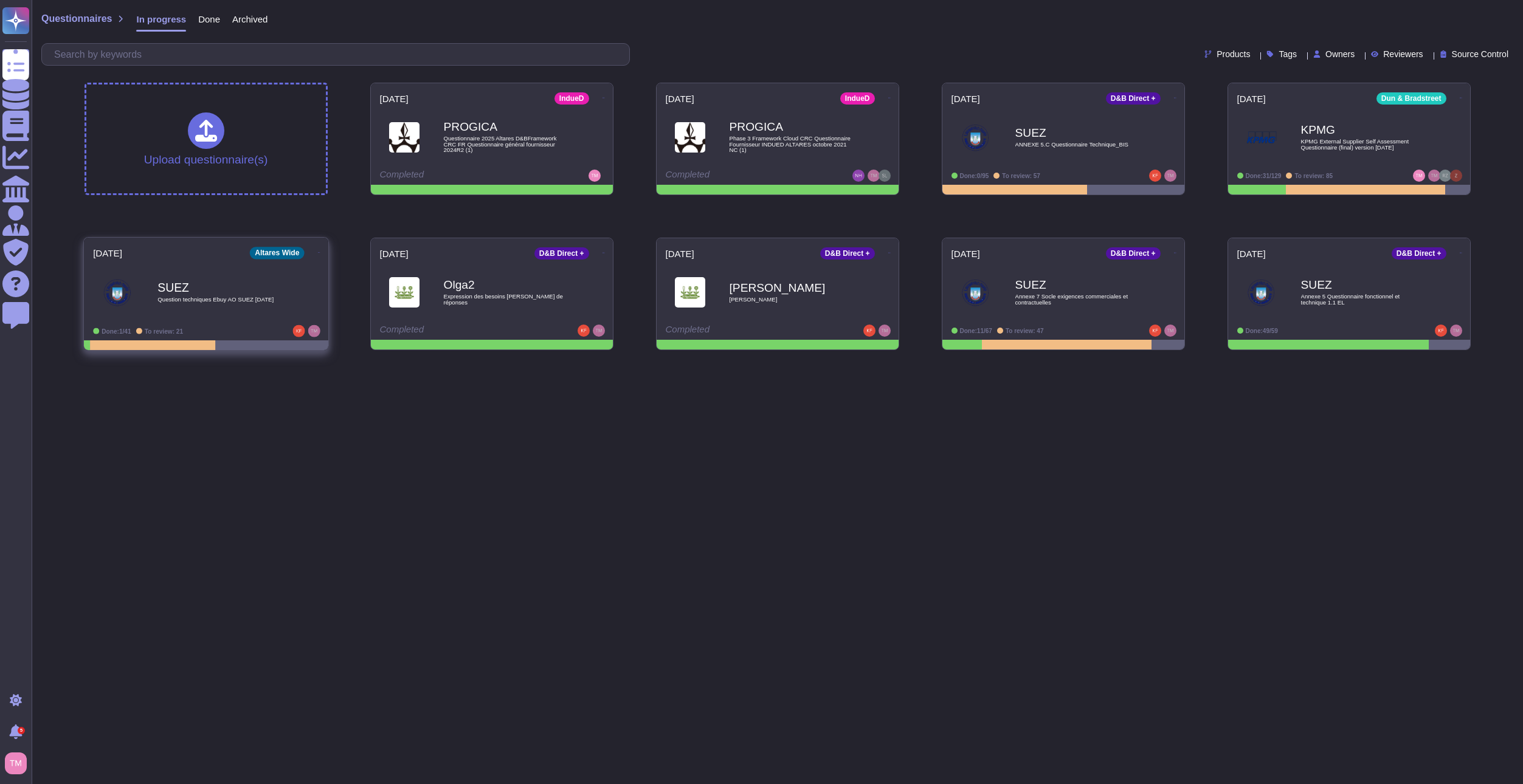 click on "Question techniques Ebuy AO SUEZ [DATE]" at bounding box center (219, 300) 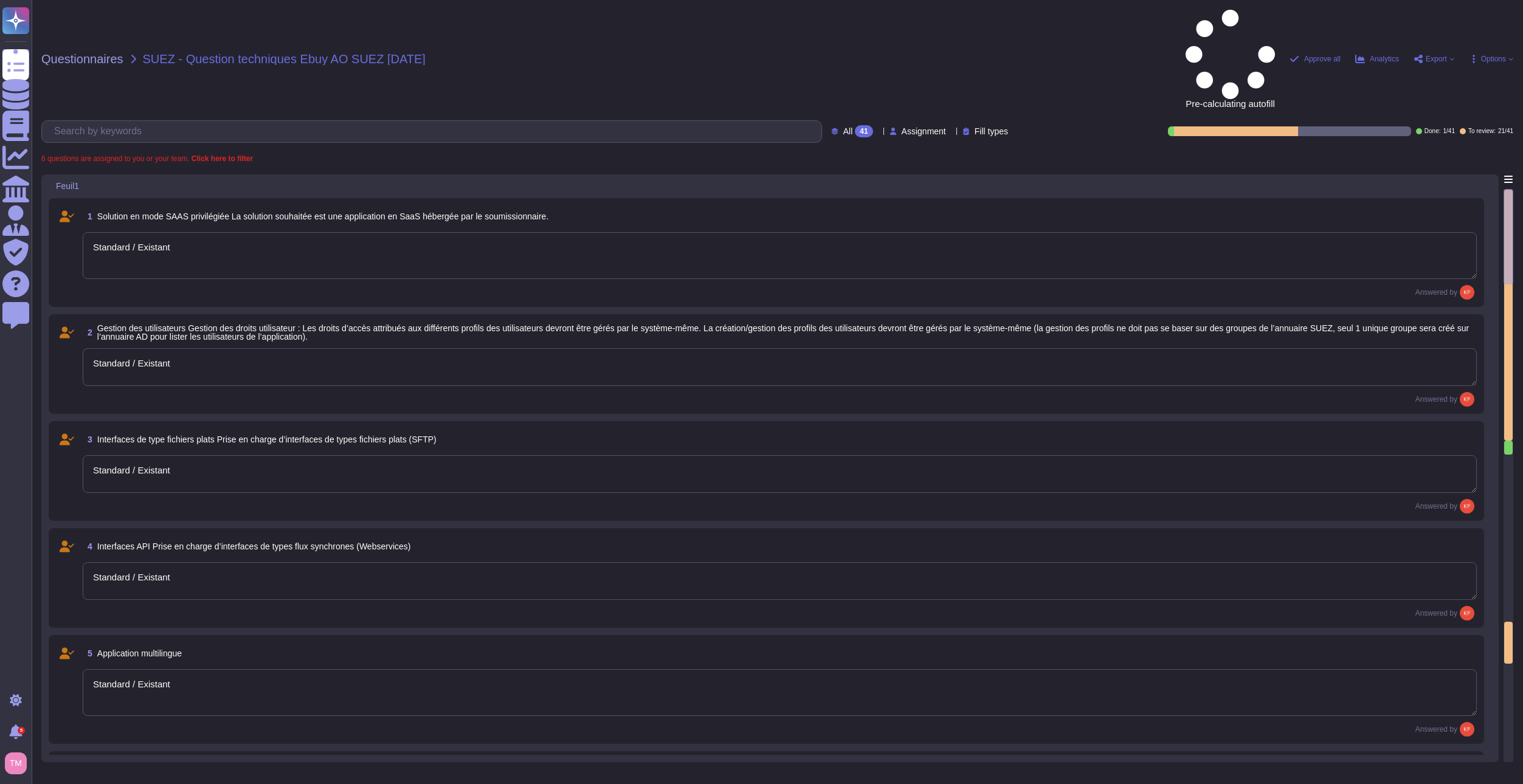 type on "Standard / Existant" 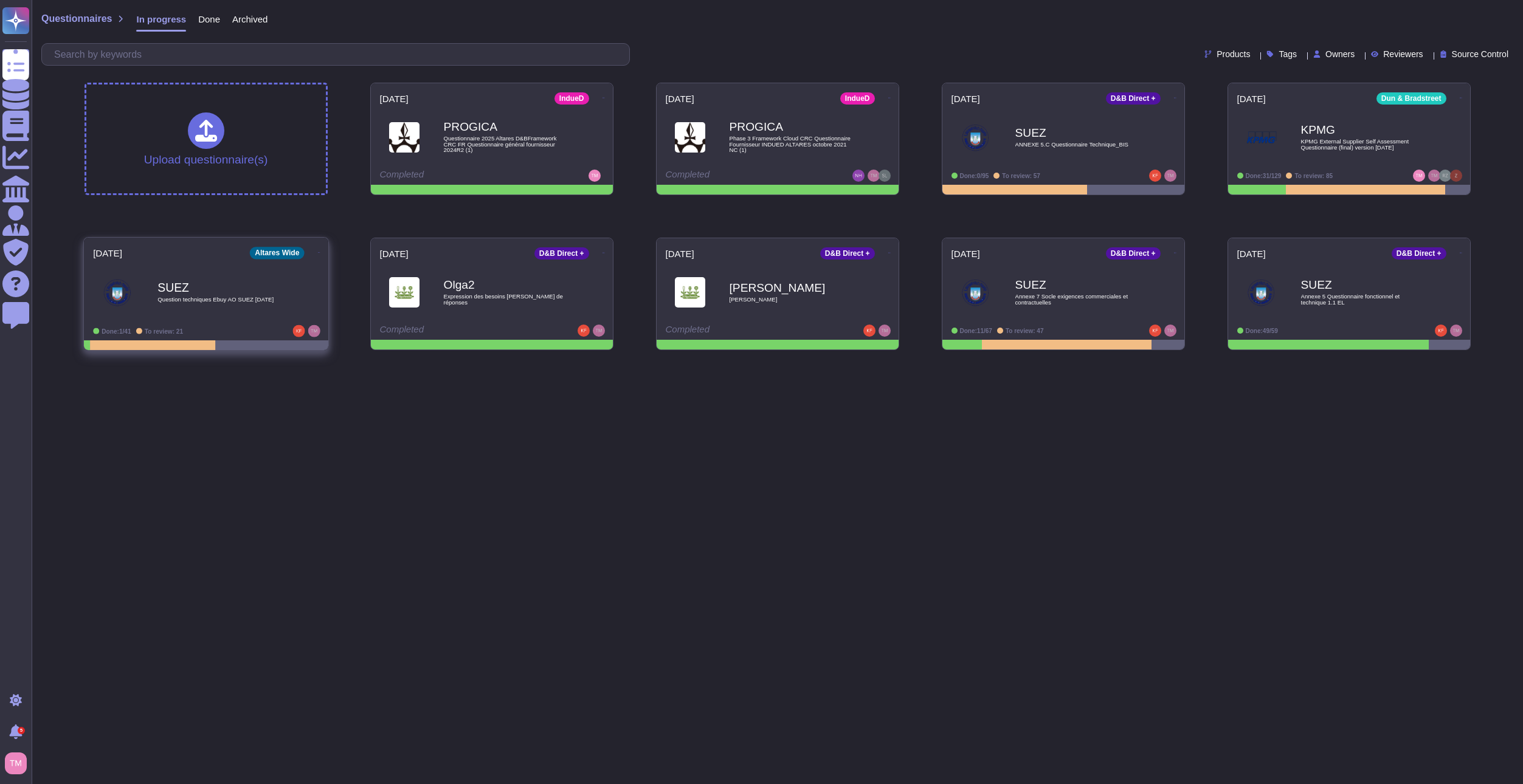 drag, startPoint x: 280, startPoint y: 298, endPoint x: 154, endPoint y: 297, distance: 126.00397 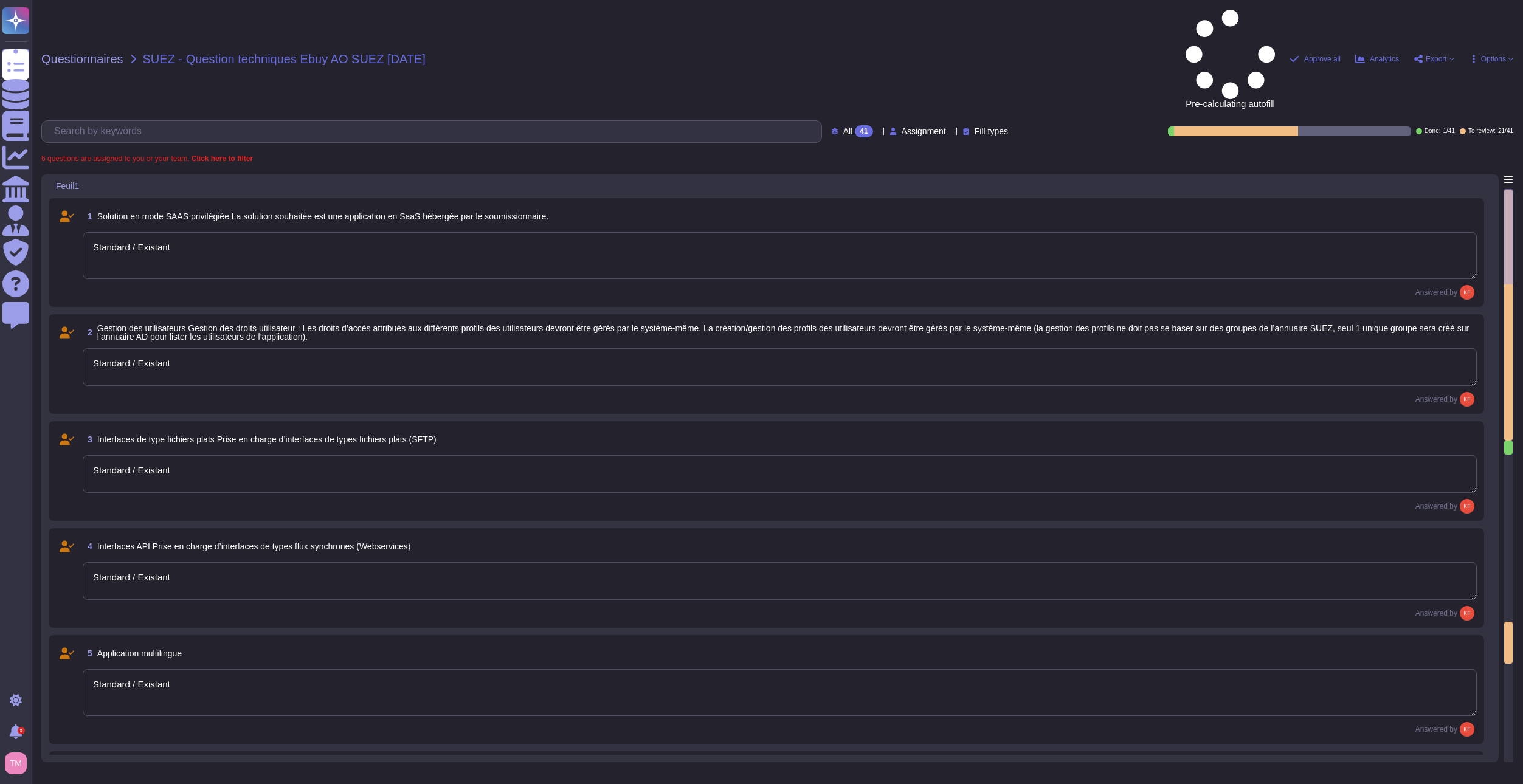 type on "Standard / Existant" 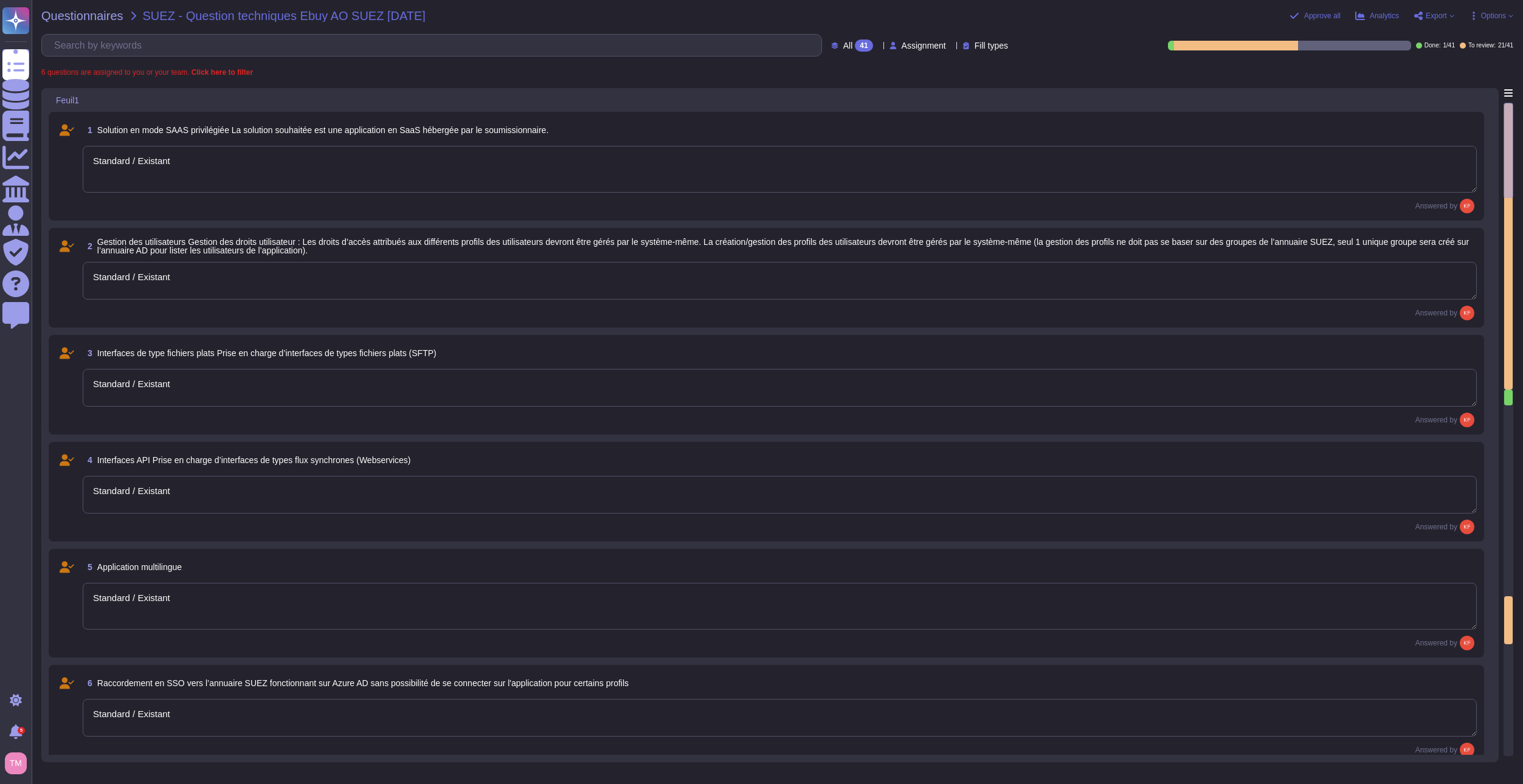 drag, startPoint x: 455, startPoint y: 15, endPoint x: 143, endPoint y: 22, distance: 312.0785 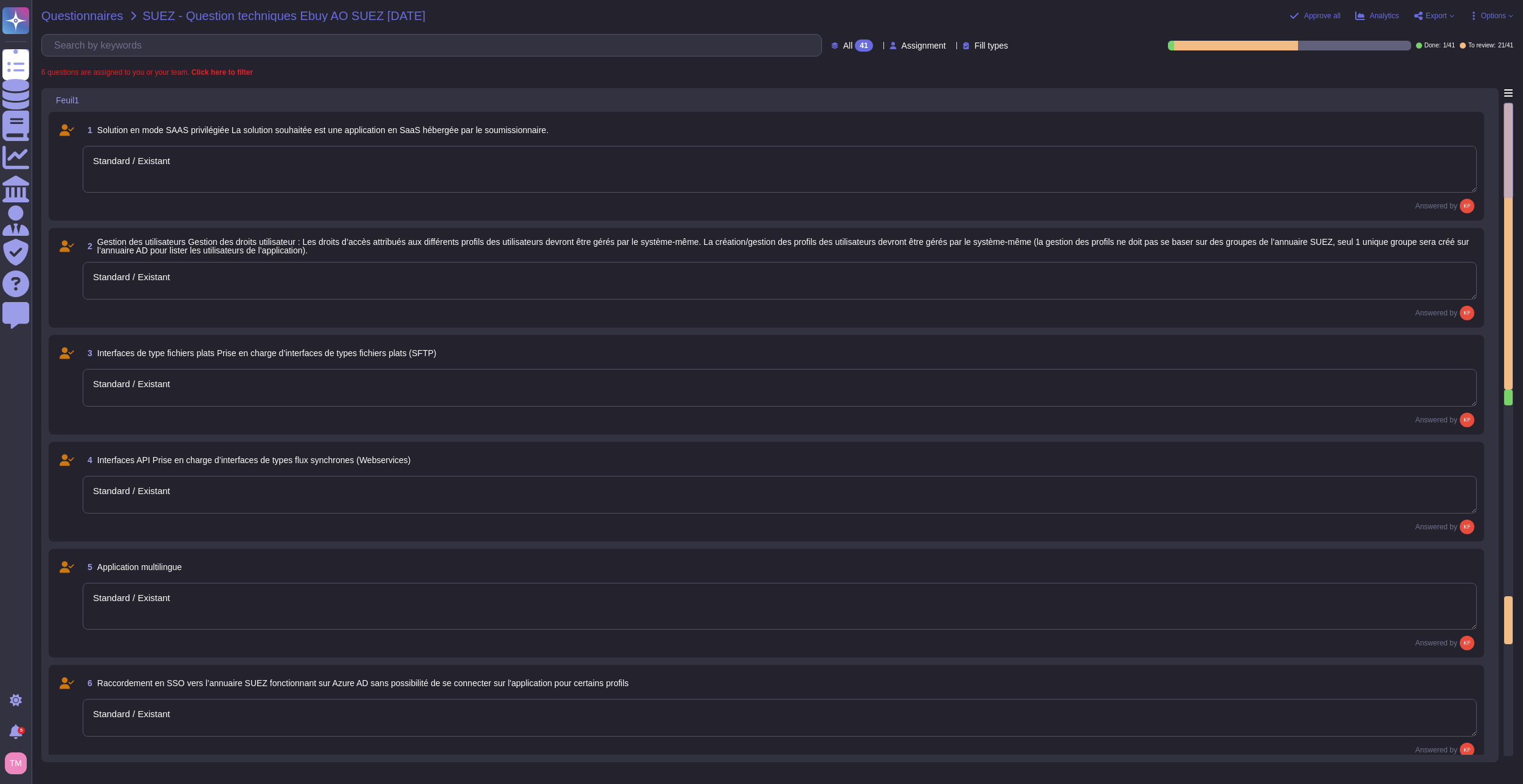 click on "Questionnaires" at bounding box center [82, 16] 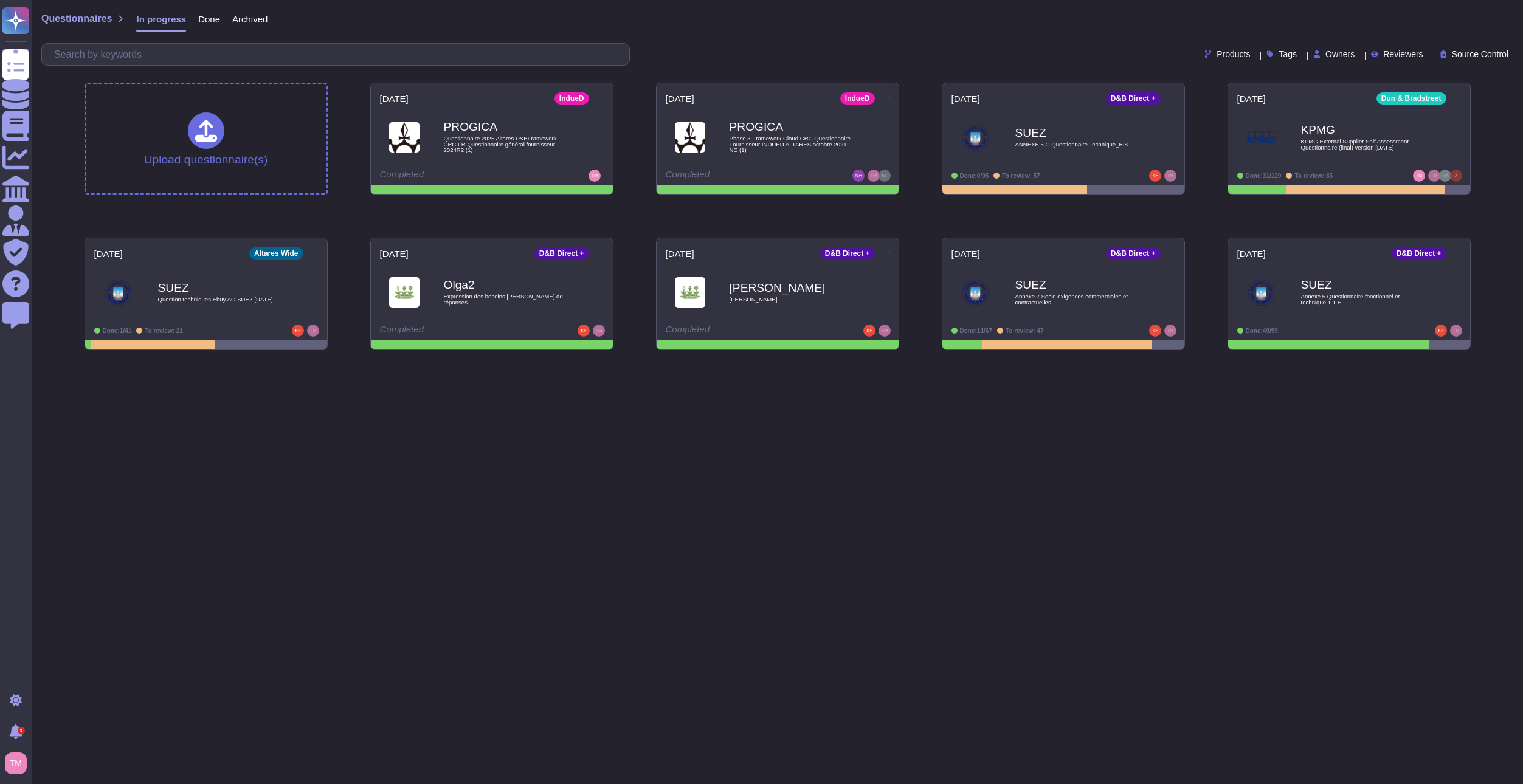 click on "Questionnaires Knowledge Base Documents Analytics CAIQ / SIG Admin Trust Center Help Center Feedback Light mode 5 Notifications Profile Questionnaires In progress Done Archived Products Tags Owners Reviewers Source Control Upload questionnaire(s)  [DATE] IndueD PROGICA Questionnaire 2025 Altares D&BFramework CRC FR Questionnaire général fournisseur 2024R2 (1) Completed  [DATE] IndueD PROGICA Phase 3 Framework Cloud CRC Questionnaire Fournisseur INDUED ALTARES [DATE] NC (1) Completed  [DATE] D&B Direct + SUEZ ANNEXE 5.C Questionnaire Technique_BIS Done: 0/95 To review: 57  [DATE] Dun & Bradstreet KPMG KPMG External Supplier Self Assessment Questionnaire (final) version [DATE] Done: 31/129 To review: 85  [DATE] Altares Wide SUEZ Question techniques Ebuy AO SUEZ [DATE] Done: 1/41 To review: 21  [DATE] D&B Direct + Olga2 Expression des besoins [PERSON_NAME] de réponses Completed  [DATE] D&B Direct + [PERSON_NAME] Completed  [DATE] D&B Direct +" at bounding box center (761, 180) 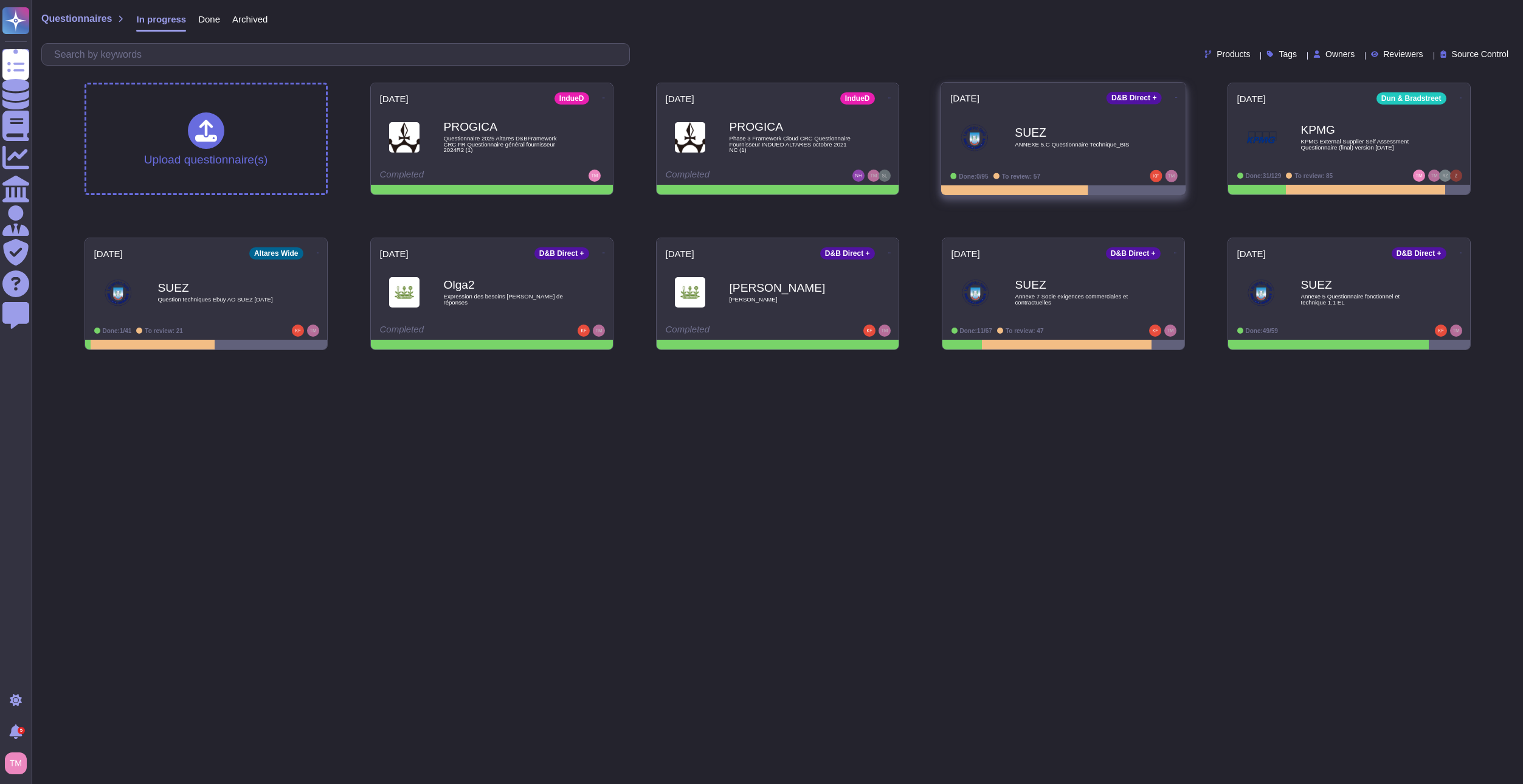 click on "SUEZ ANNEXE 5.C Questionnaire Technique_BIS" at bounding box center (1076, 137) 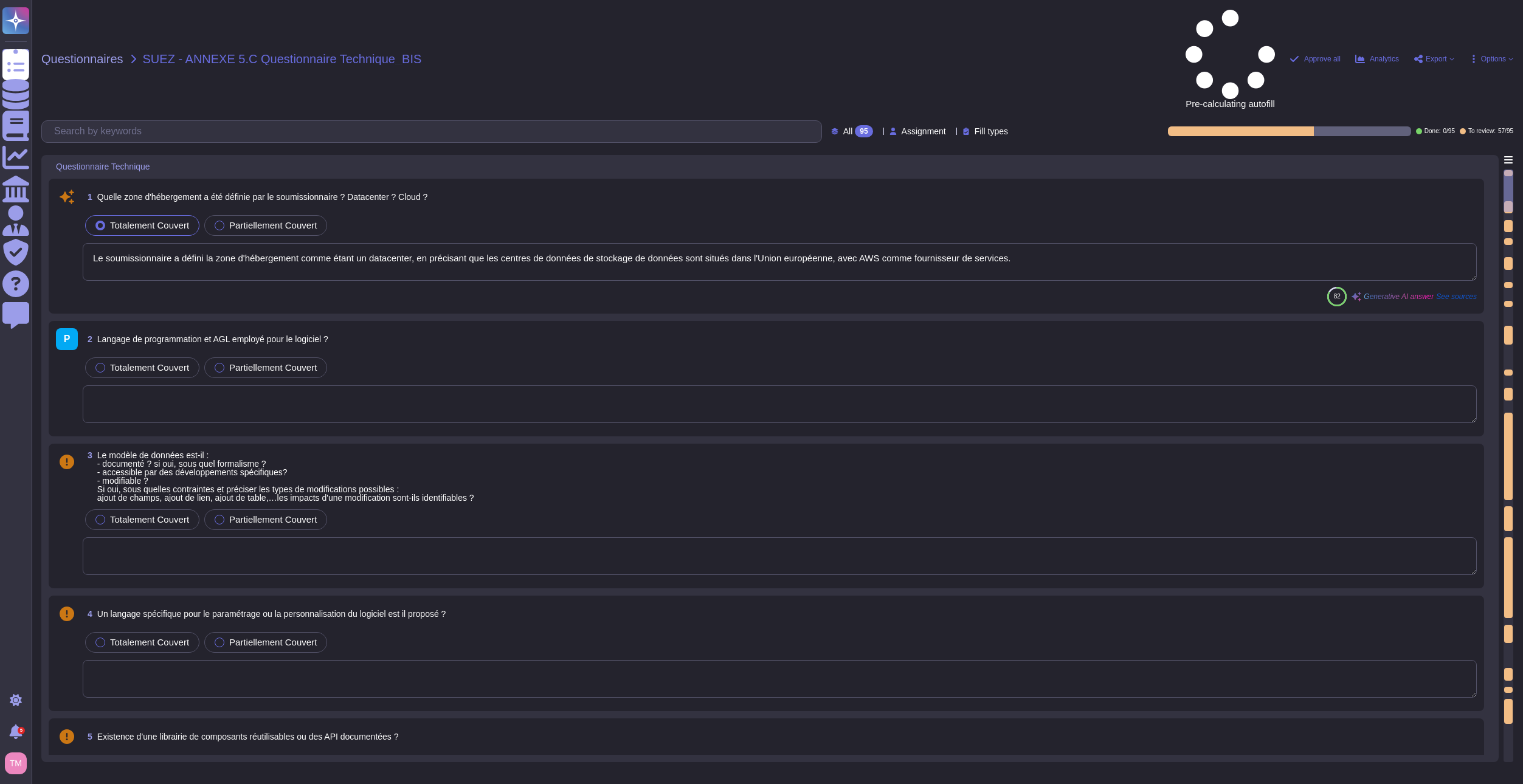 type on "Le soumissionnaire a défini la zone d'hébergement comme étant un datacenter, en précisant que les centres de données de stockage de données sont situés dans l'Union européenne, avec AWS comme fournisseur de services." 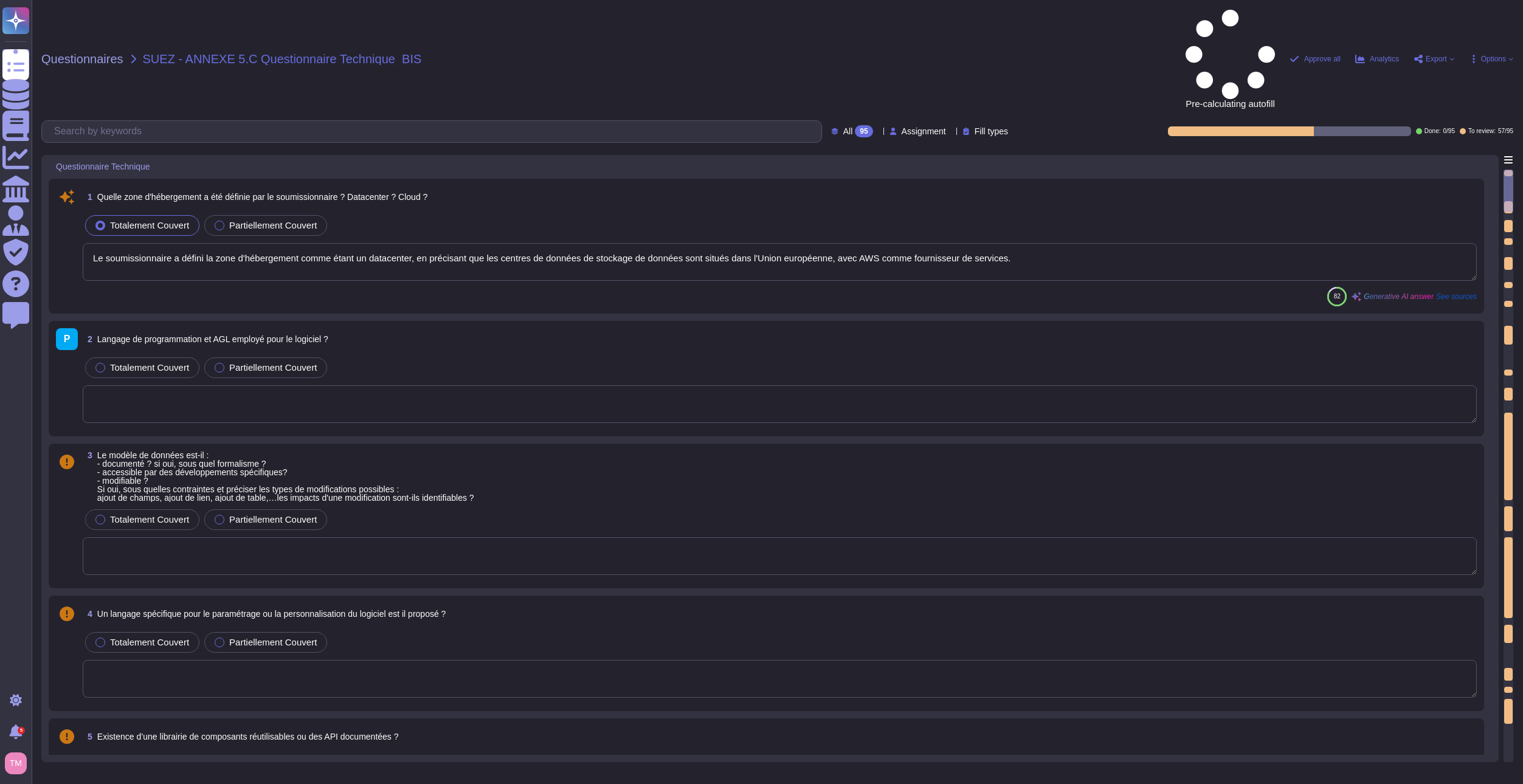 click on "95" at bounding box center [863, 131] 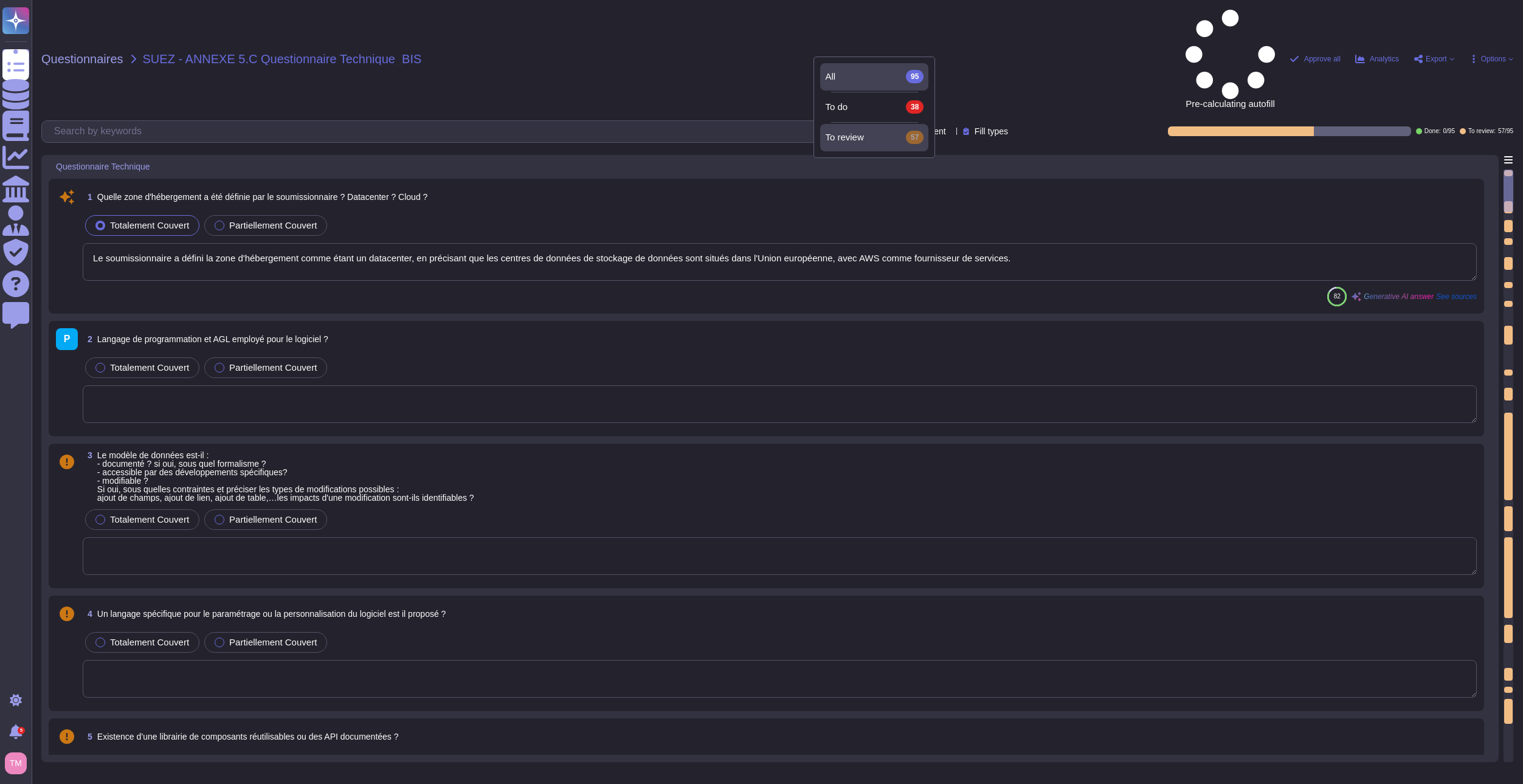 click on "To review" at bounding box center (844, 137) 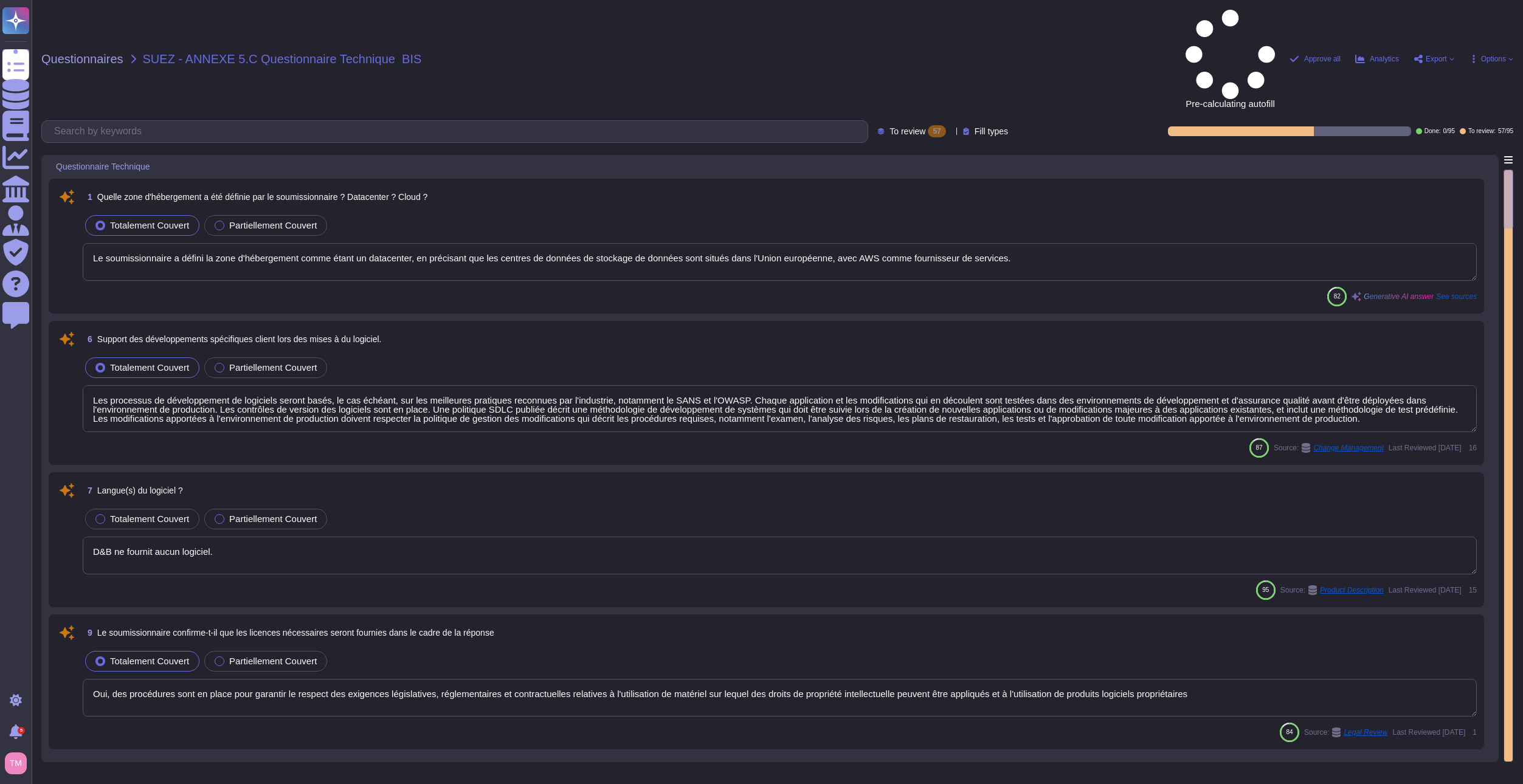 type on "Les processus de développement de logiciels seront basés, le cas échéant, sur les meilleures pratiques reconnues par l'industrie, notamment le SANS et l'OWASP. Chaque application et les modifications qui en découlent sont testées dans des environnements de développement et d'assurance qualité avant d'être déployées dans l'environnement de production. Les contrôles de version des logiciels sont en place. Une politique SDLC publiée décrit une méthodologie de développement de systèmes qui doit être suivie lors de la création de nouvelles applications ou de modifications majeures à des applications existantes, et inclut une méthodologie de test prédéfinie. Les modifications apportées à l'environnement de production doivent respecter la politique de gestion des modifications qui décrit les procédures requises, notamment l'examen, l'analyse des risques, les plans de restauration, les tests et l'approbation de toute modification apportée à l'environnement de production." 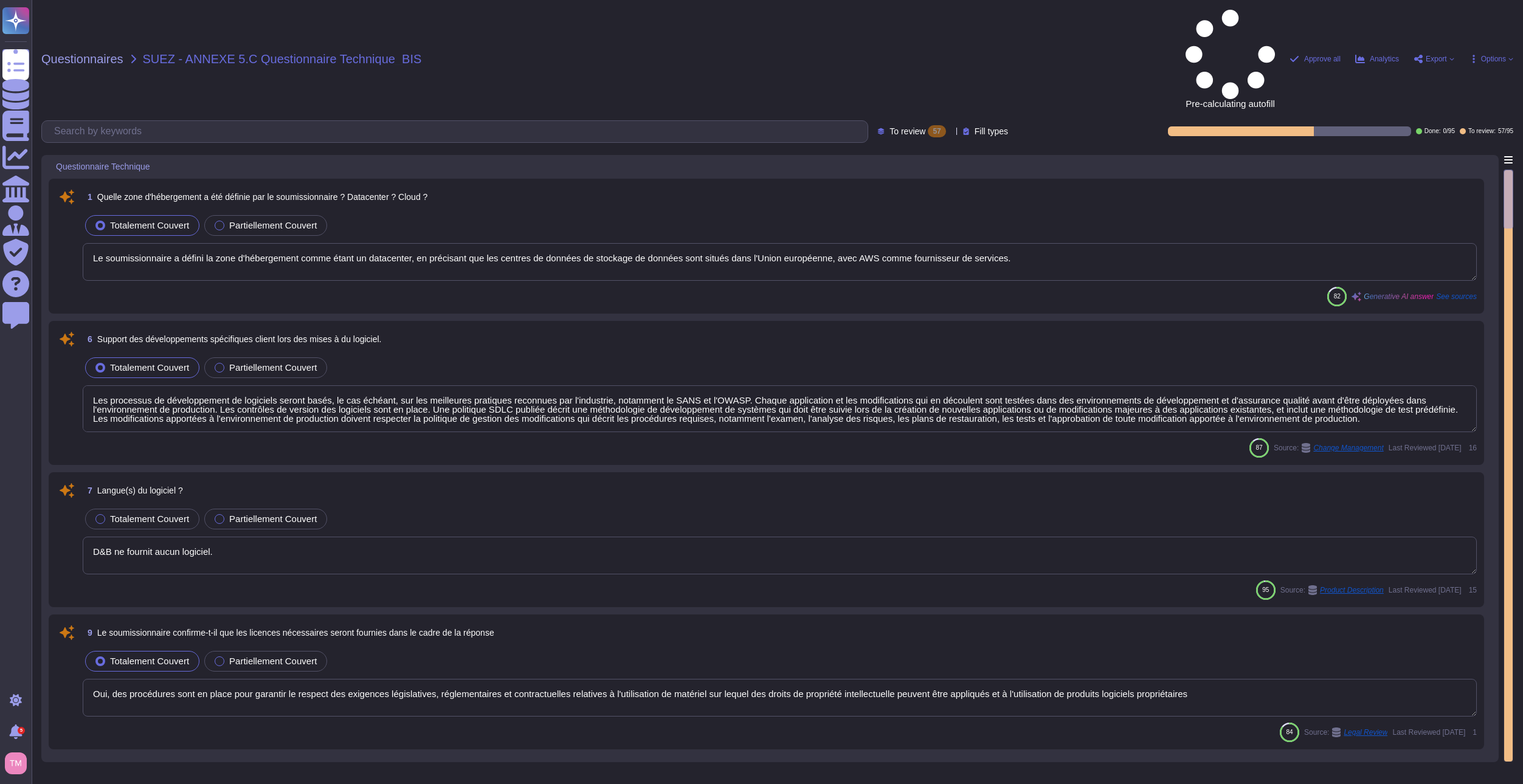 scroll, scrollTop: 61, scrollLeft: 0, axis: vertical 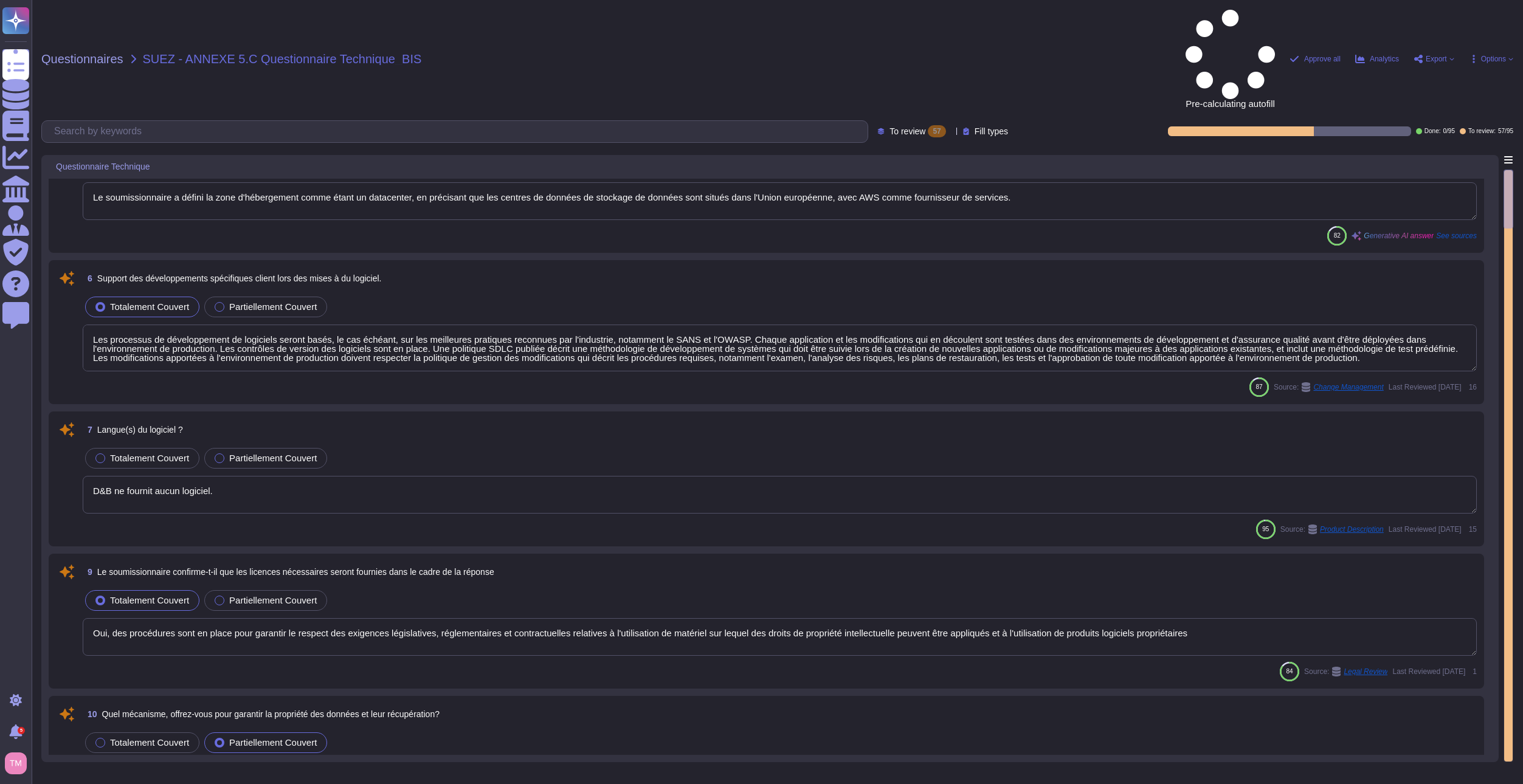 drag, startPoint x: 248, startPoint y: 411, endPoint x: 78, endPoint y: 399, distance: 170.423 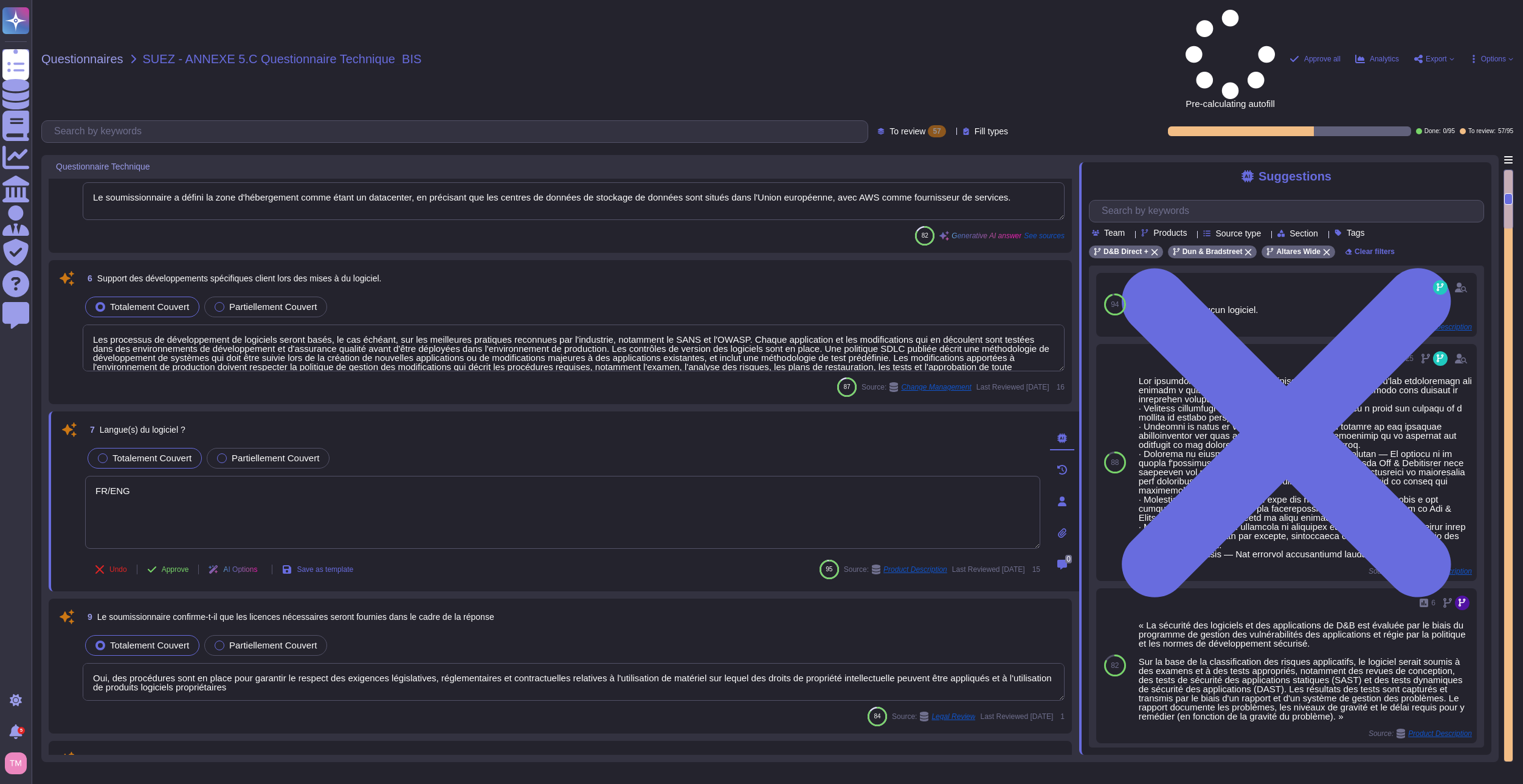 type on "FR/ENG" 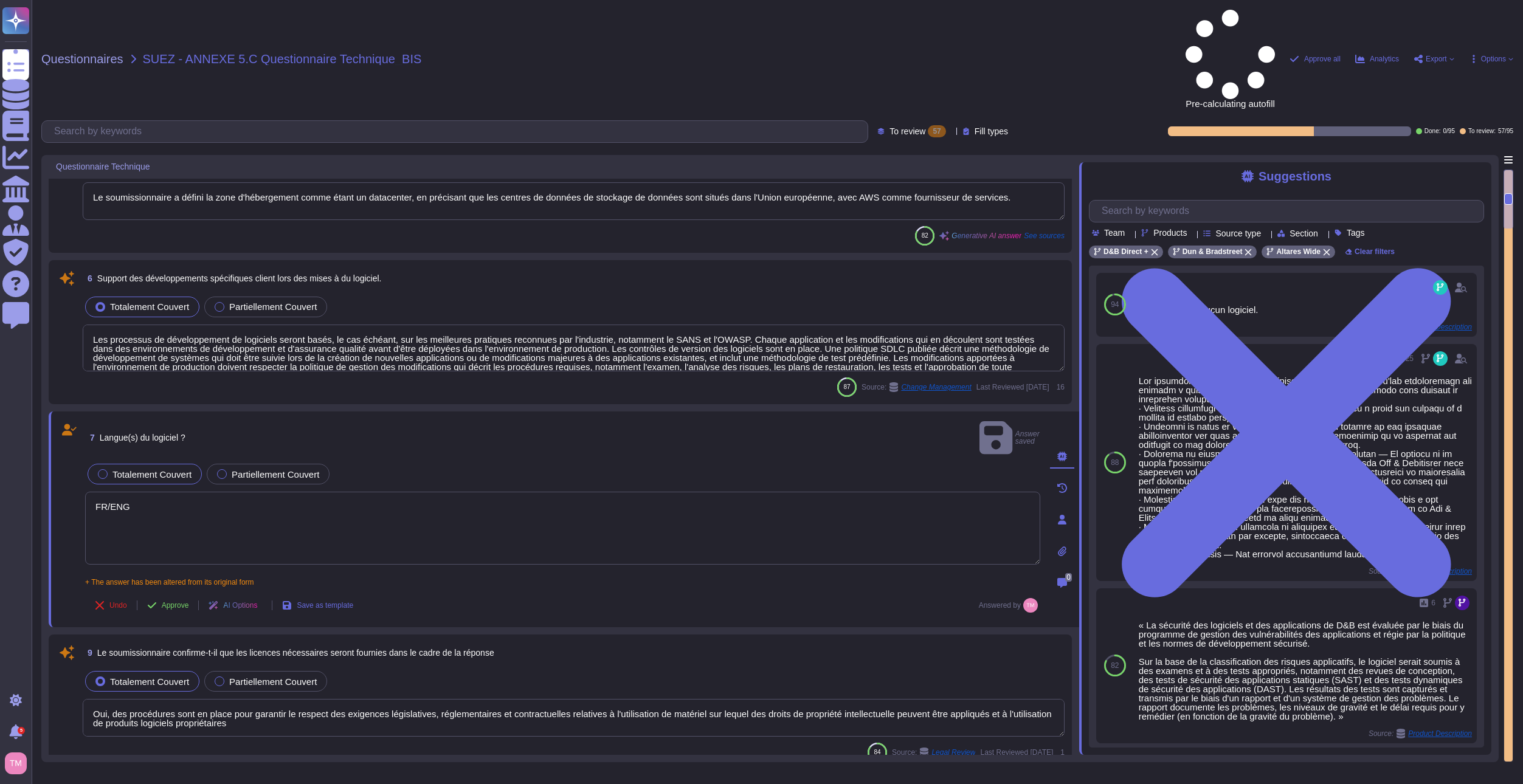 click at bounding box center (103, 474) 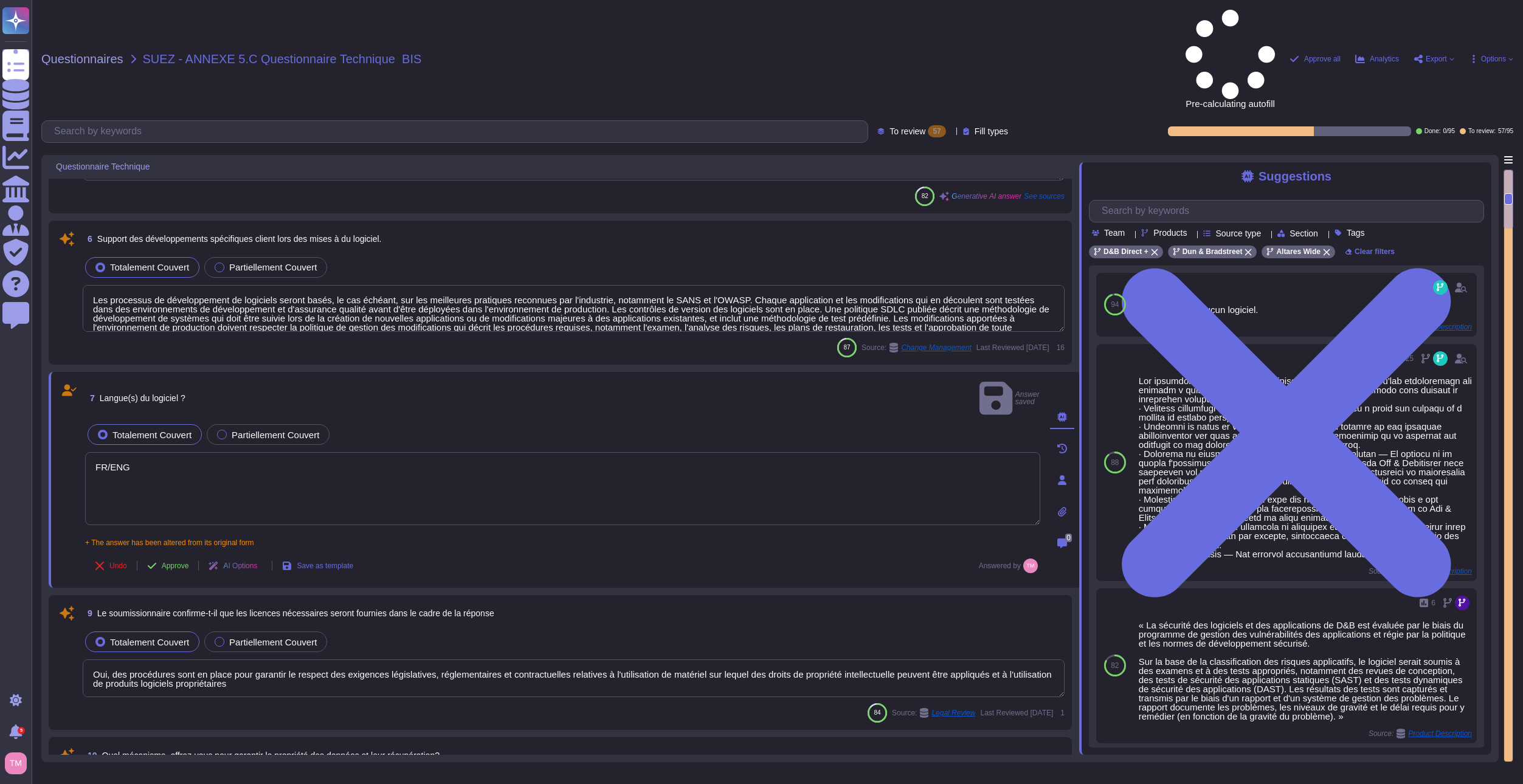 scroll, scrollTop: 122, scrollLeft: 0, axis: vertical 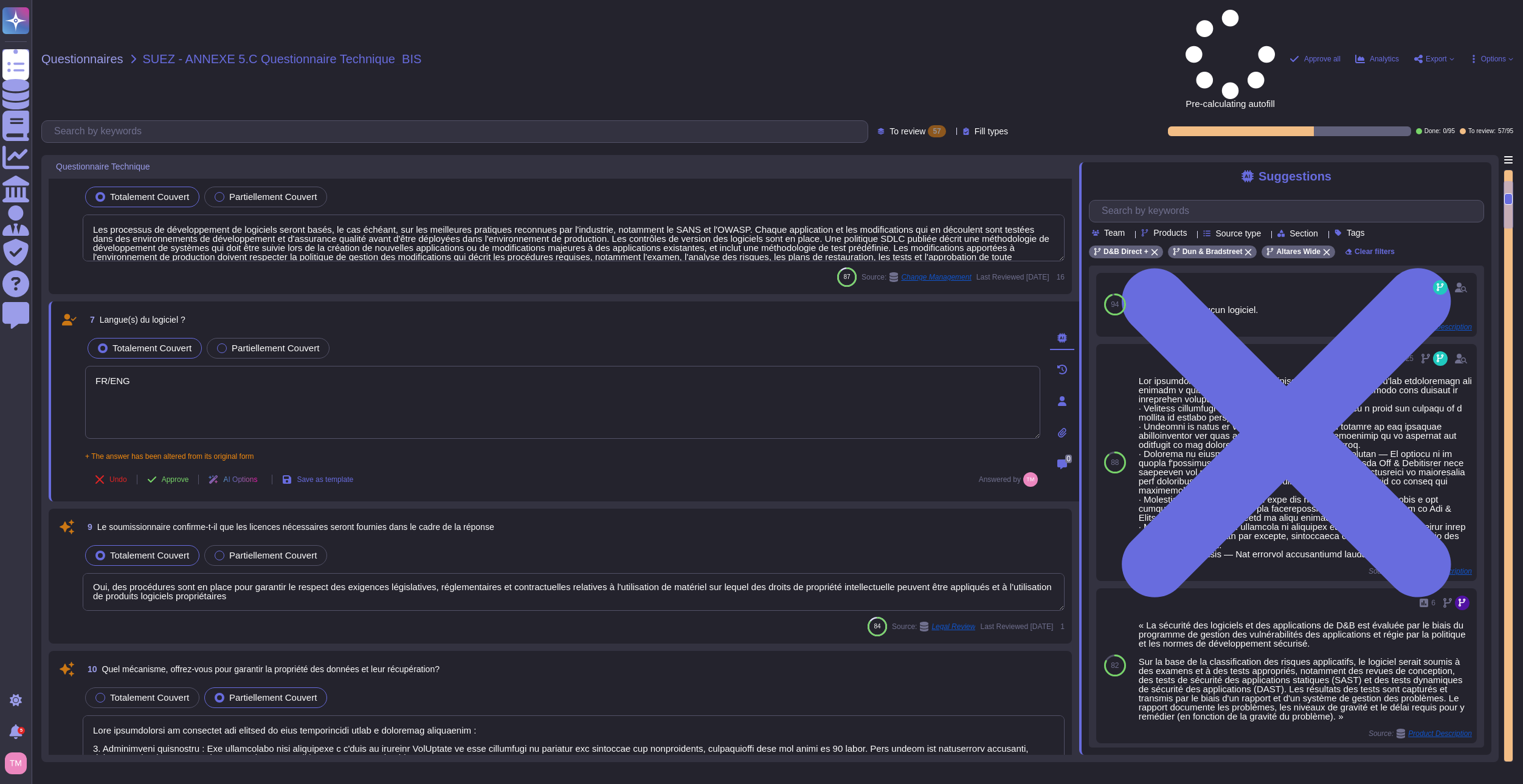type on "D&B ne fournit aucun logiciel." 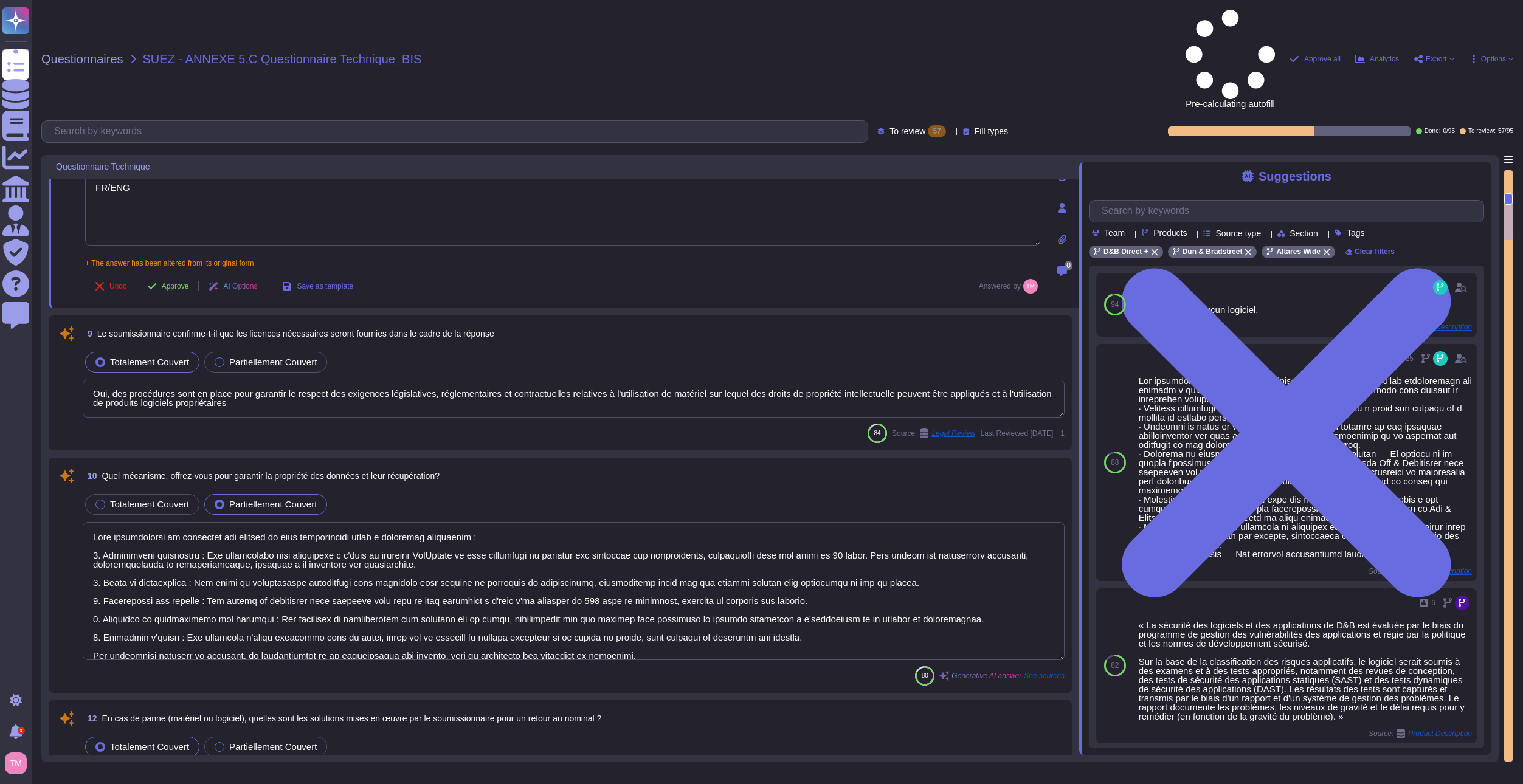 scroll, scrollTop: 365, scrollLeft: 0, axis: vertical 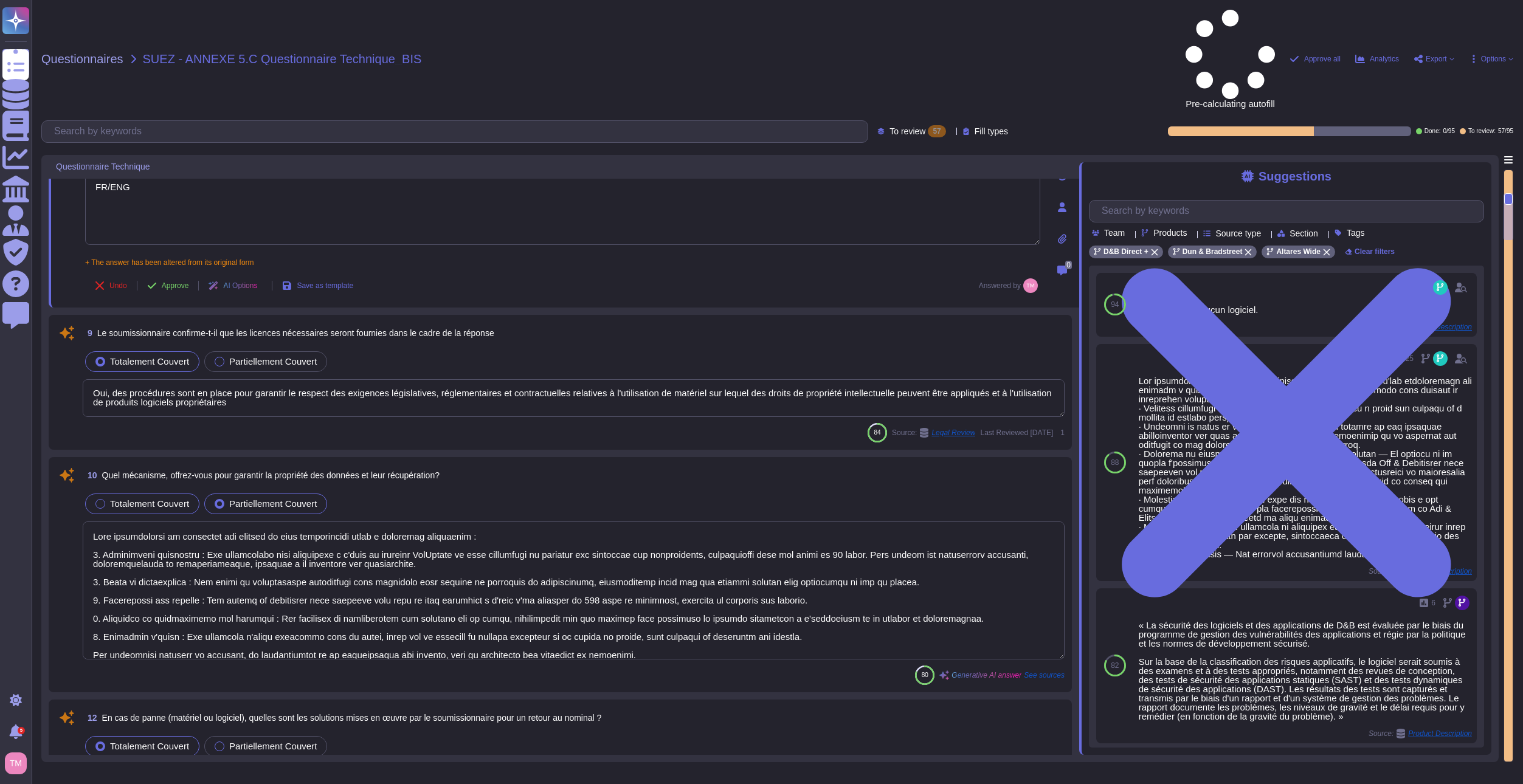 click on "Totalement Couvert" at bounding box center (150, 503) 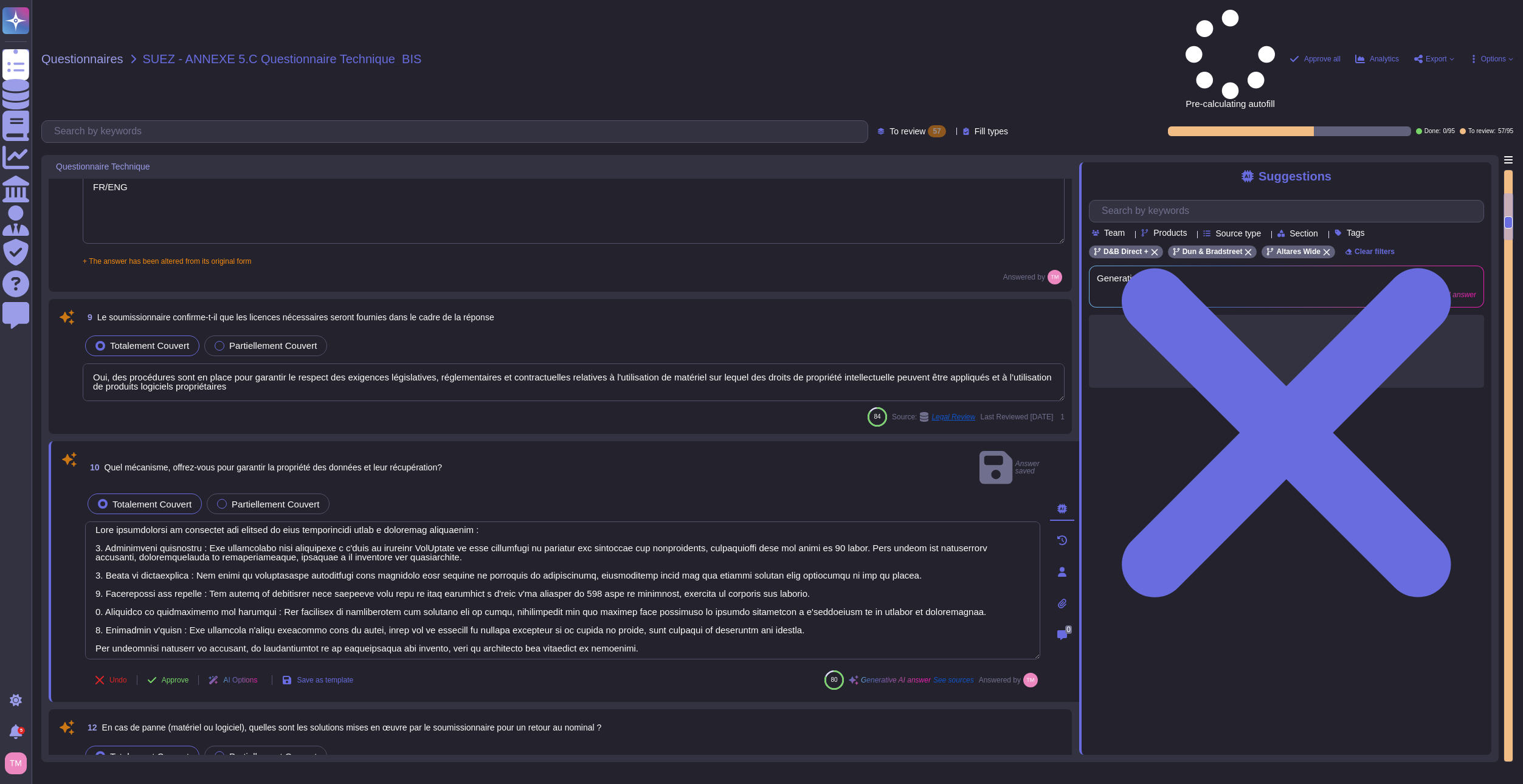 scroll, scrollTop: 10, scrollLeft: 0, axis: vertical 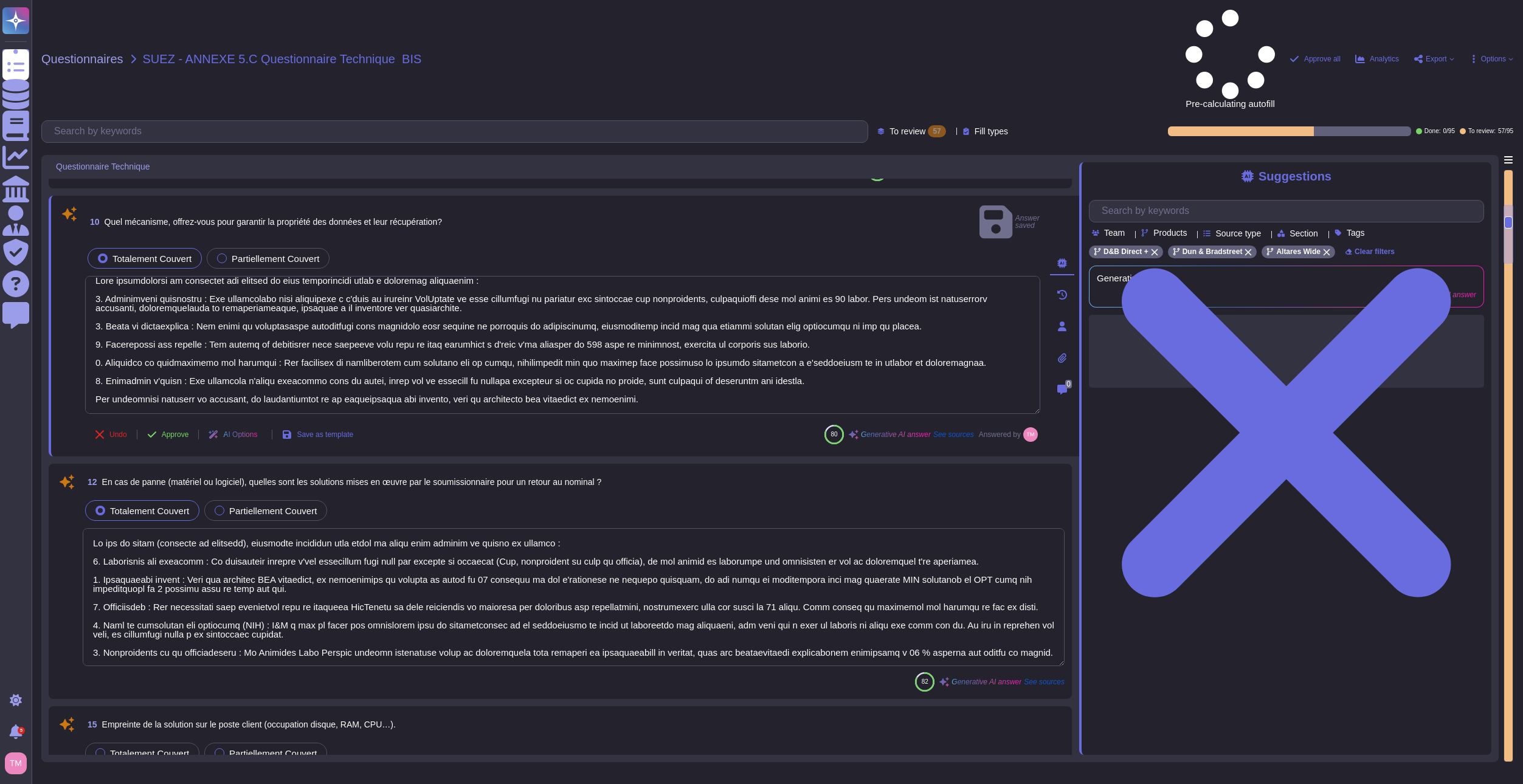 type on "La cohabitation de plusieurs versions ou environnements sur le poste client doit respecter certaines contraintes. L'accès au code source, aux conceptions, aux spécifications et aux artefacts associés doit être strictement contrôlé, et le code source doit être stocké en toute sécurité dans une bibliothèque. De plus, les agents Carbon Black surveillent les activités sur l'environnement de l'utilisateur final et signalent les tentatives d'installation de logiciels non approuvés. L'isolation des environnements est réalisée au niveau logique, ce qui peut également influencer la cohabitation des versions." 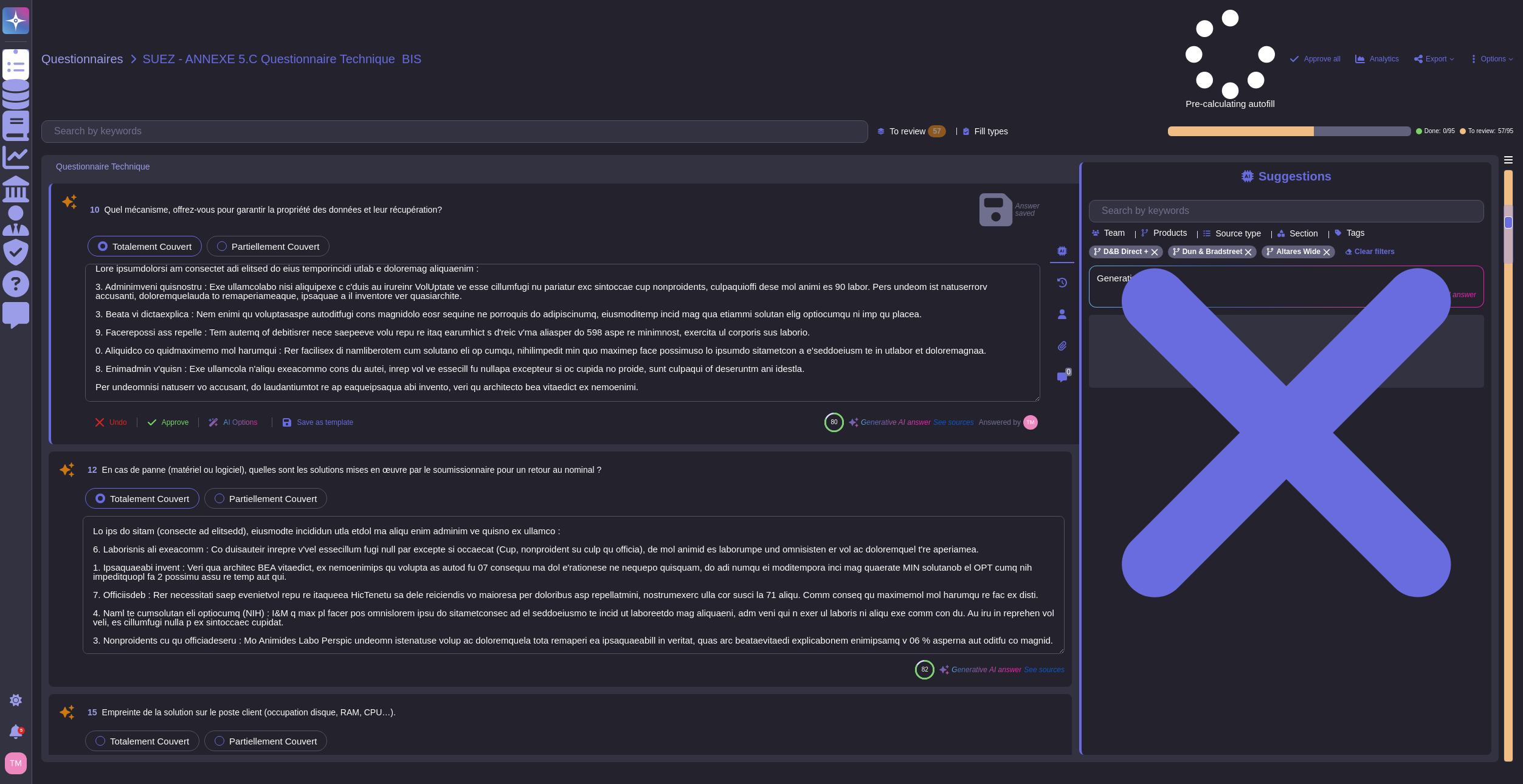 type on "oui" 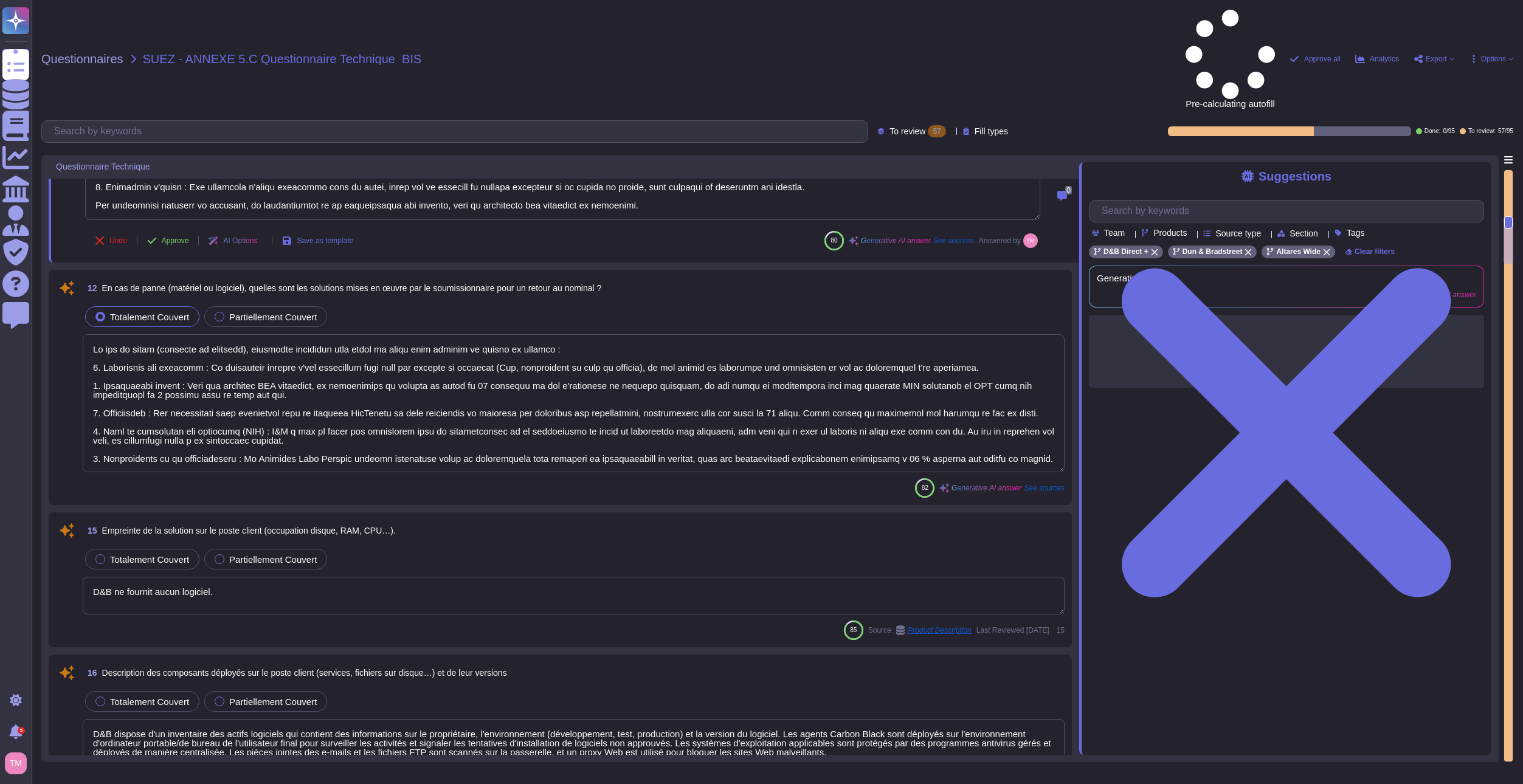 scroll, scrollTop: 790, scrollLeft: 0, axis: vertical 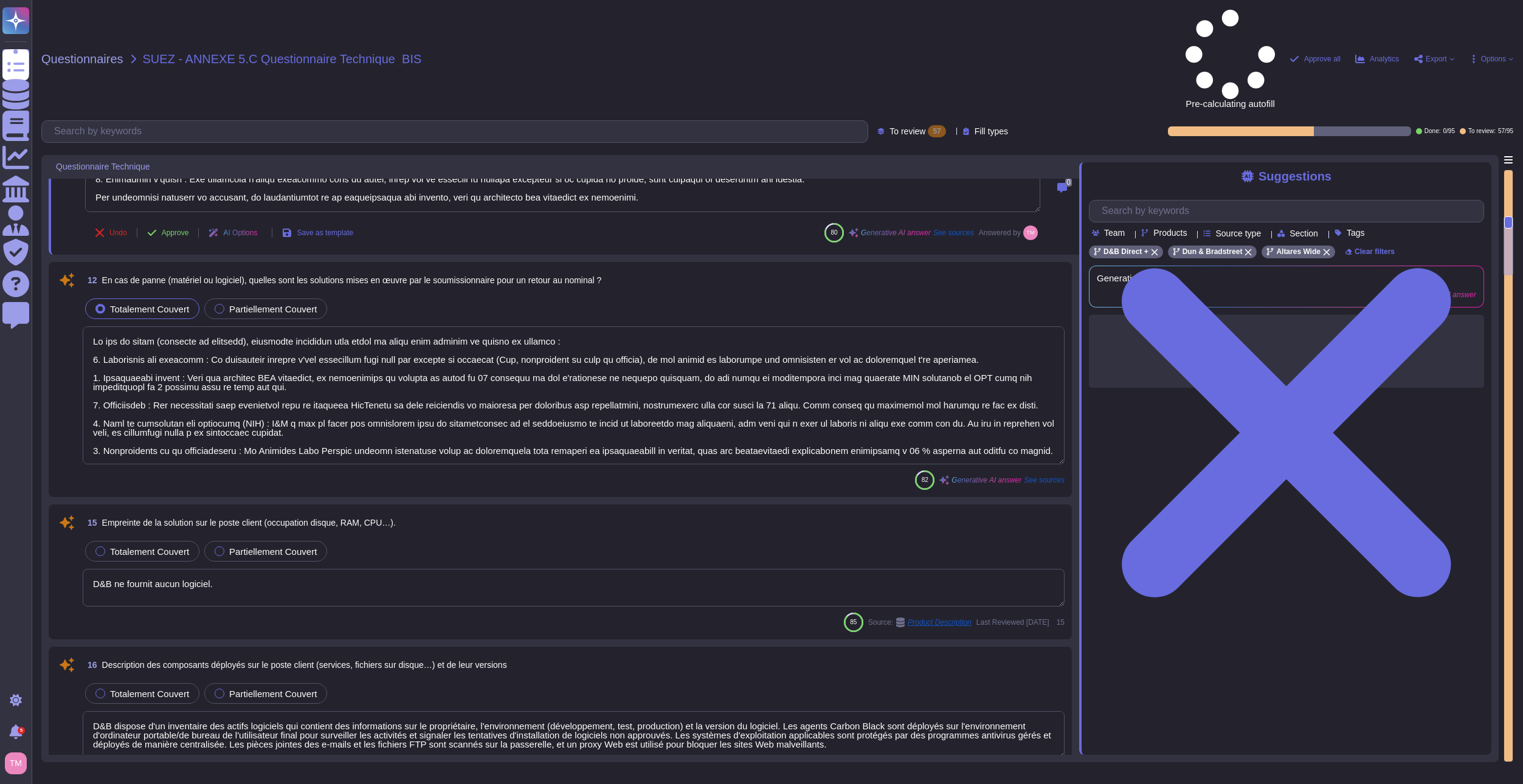 type on "Non, les journaux des applications sont confidentiels et ne doivent pas être divulgués." 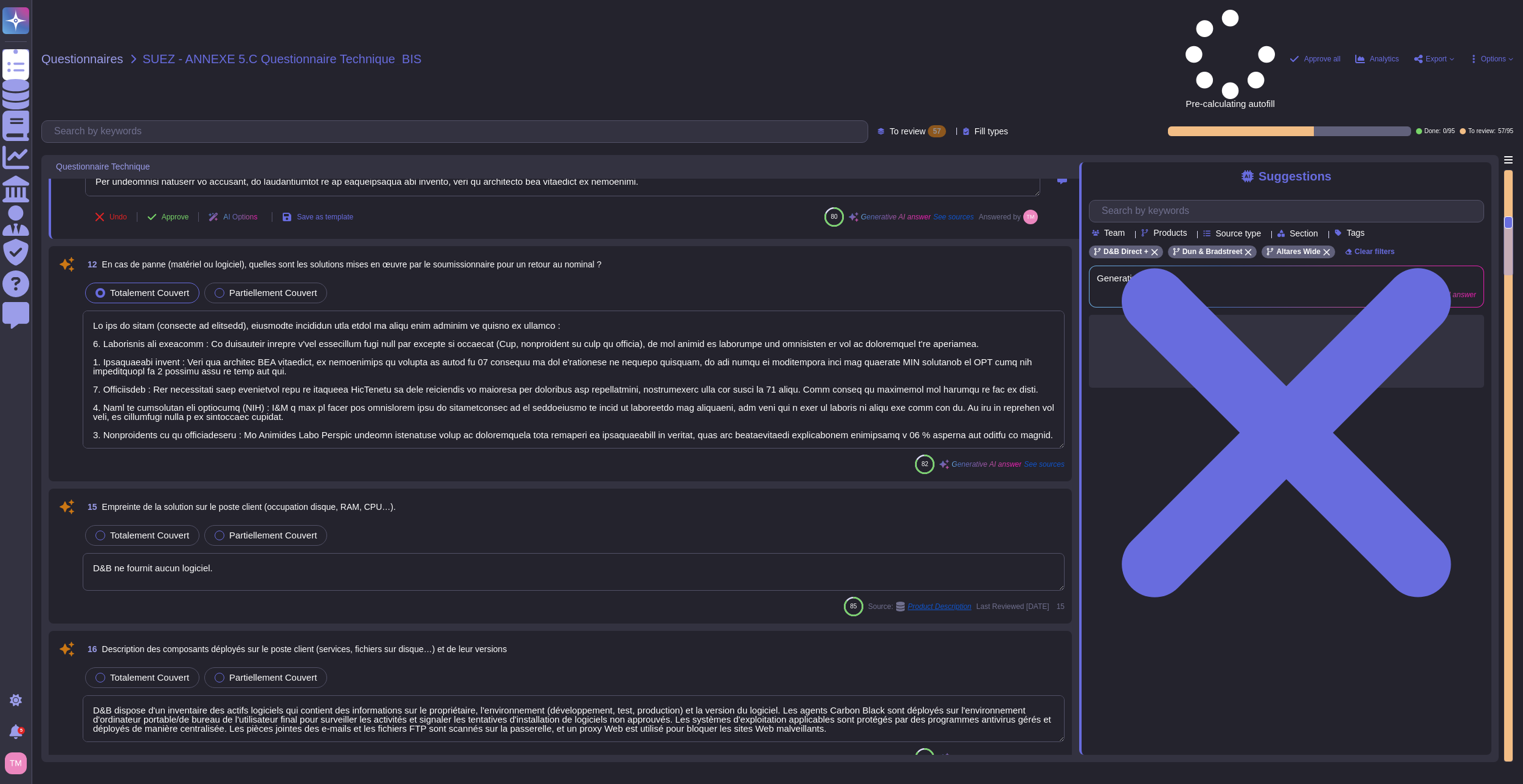 drag, startPoint x: 224, startPoint y: 483, endPoint x: 52, endPoint y: 484, distance: 172.00291 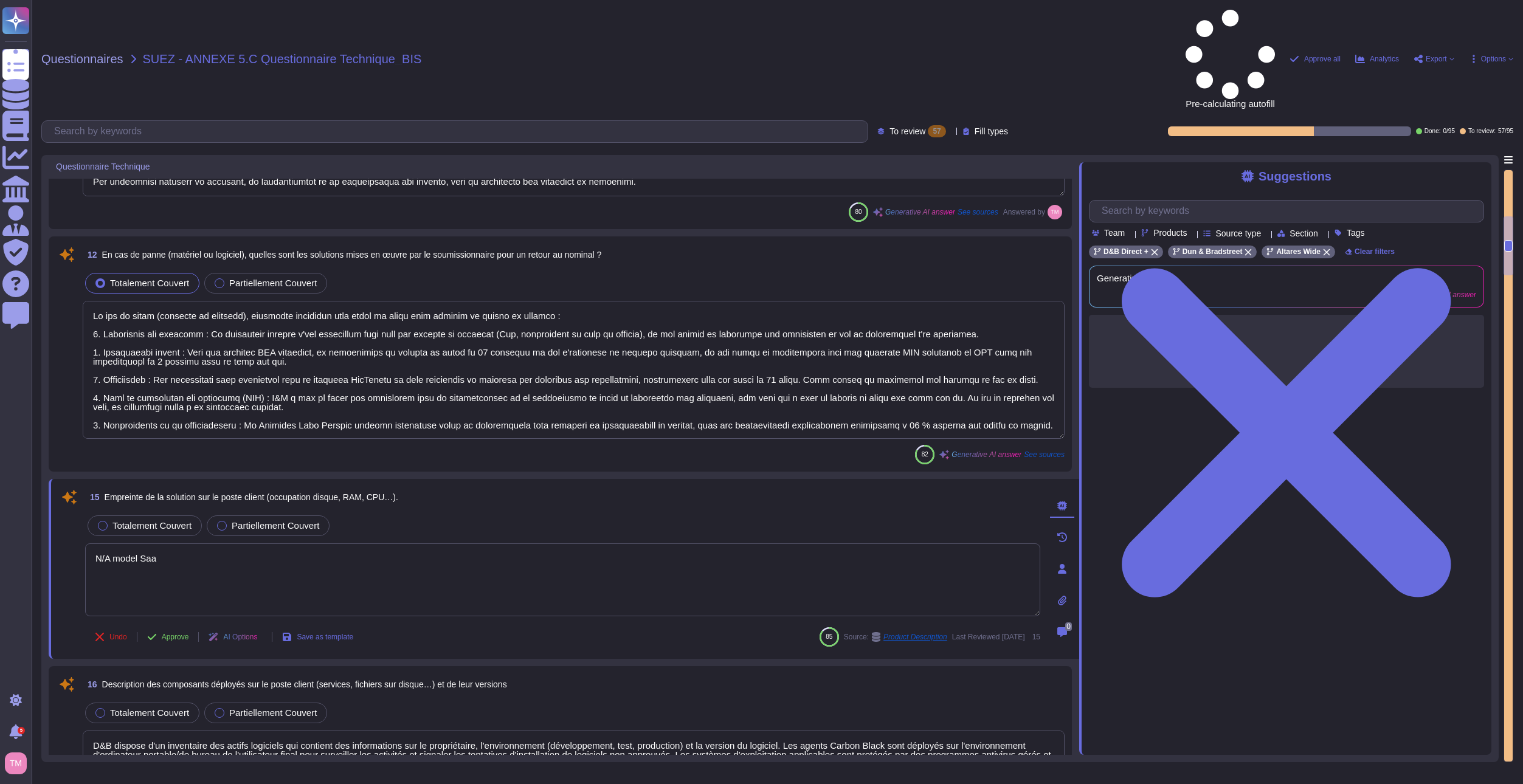 type on "N/A model SaaS" 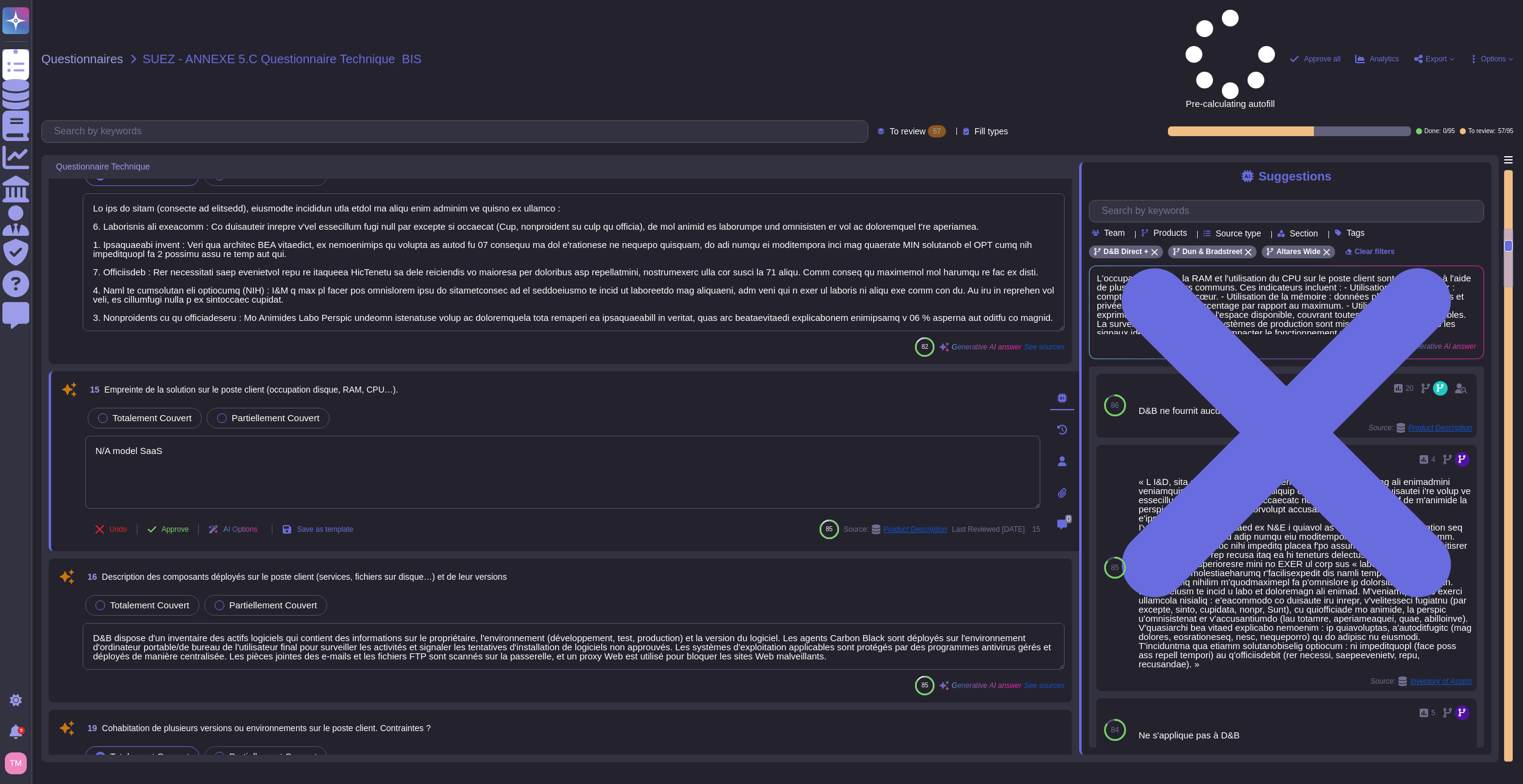 scroll, scrollTop: 912, scrollLeft: 0, axis: vertical 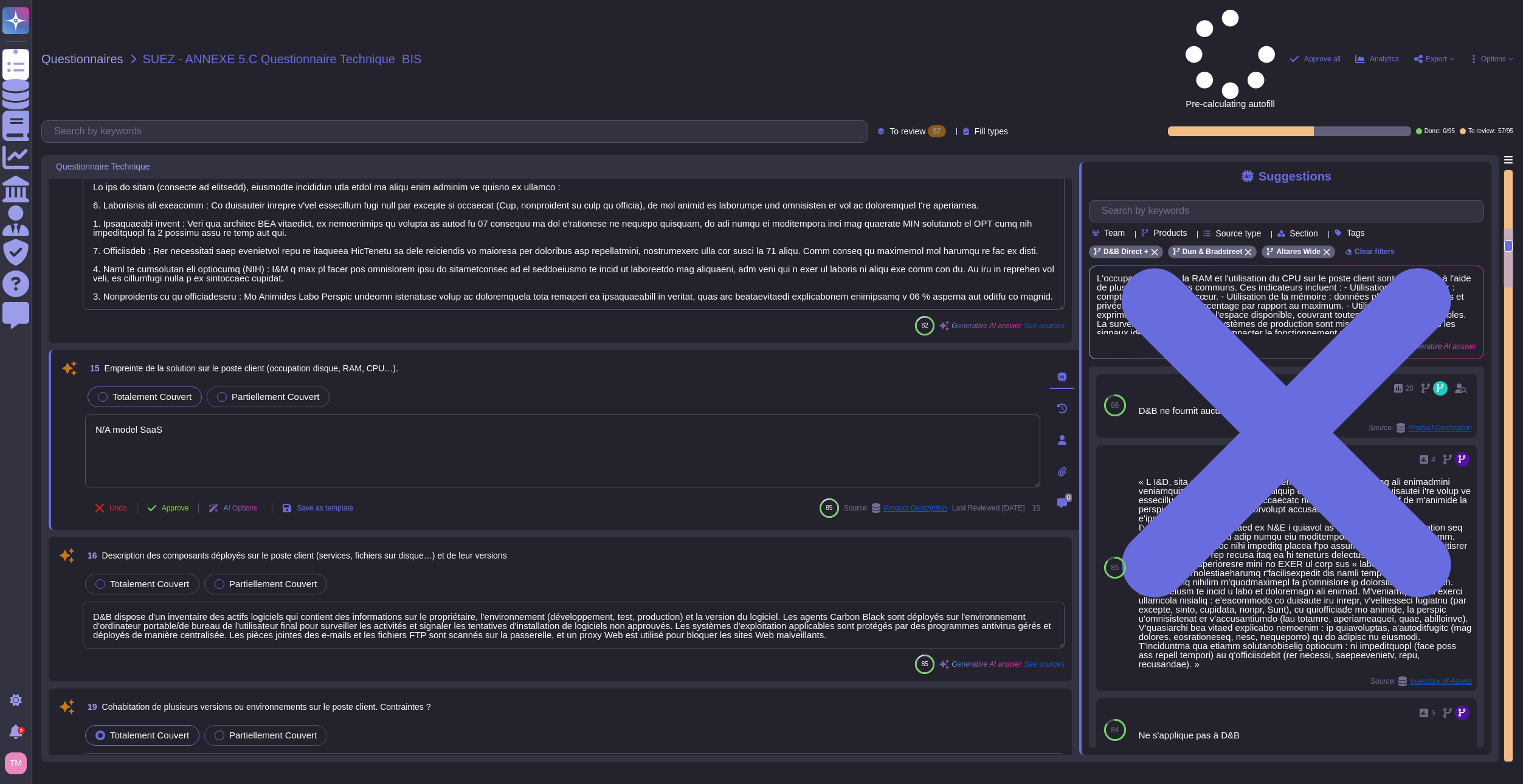 type on "N/A model SaaS" 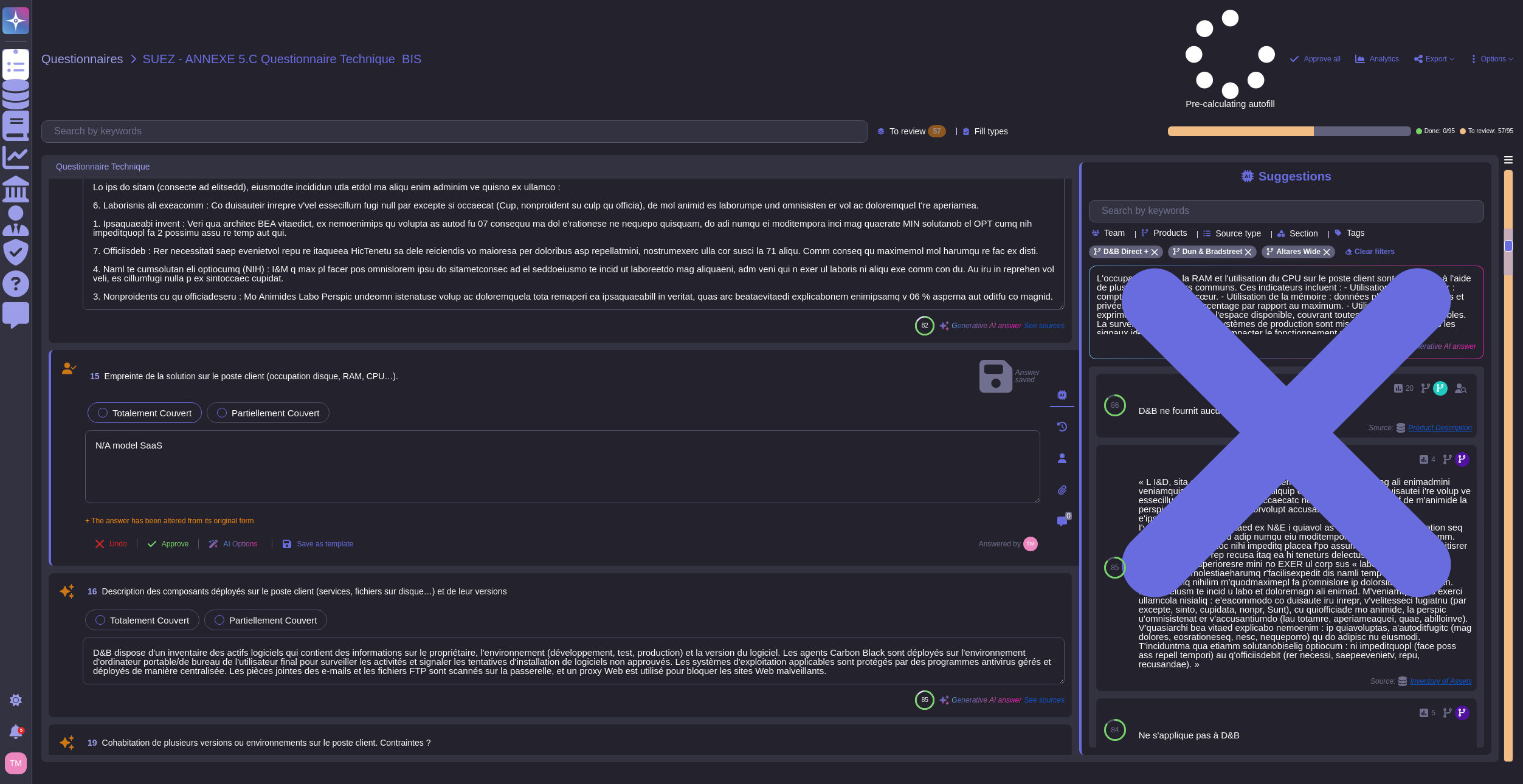 click on "Totalement Couvert" at bounding box center (145, 413) 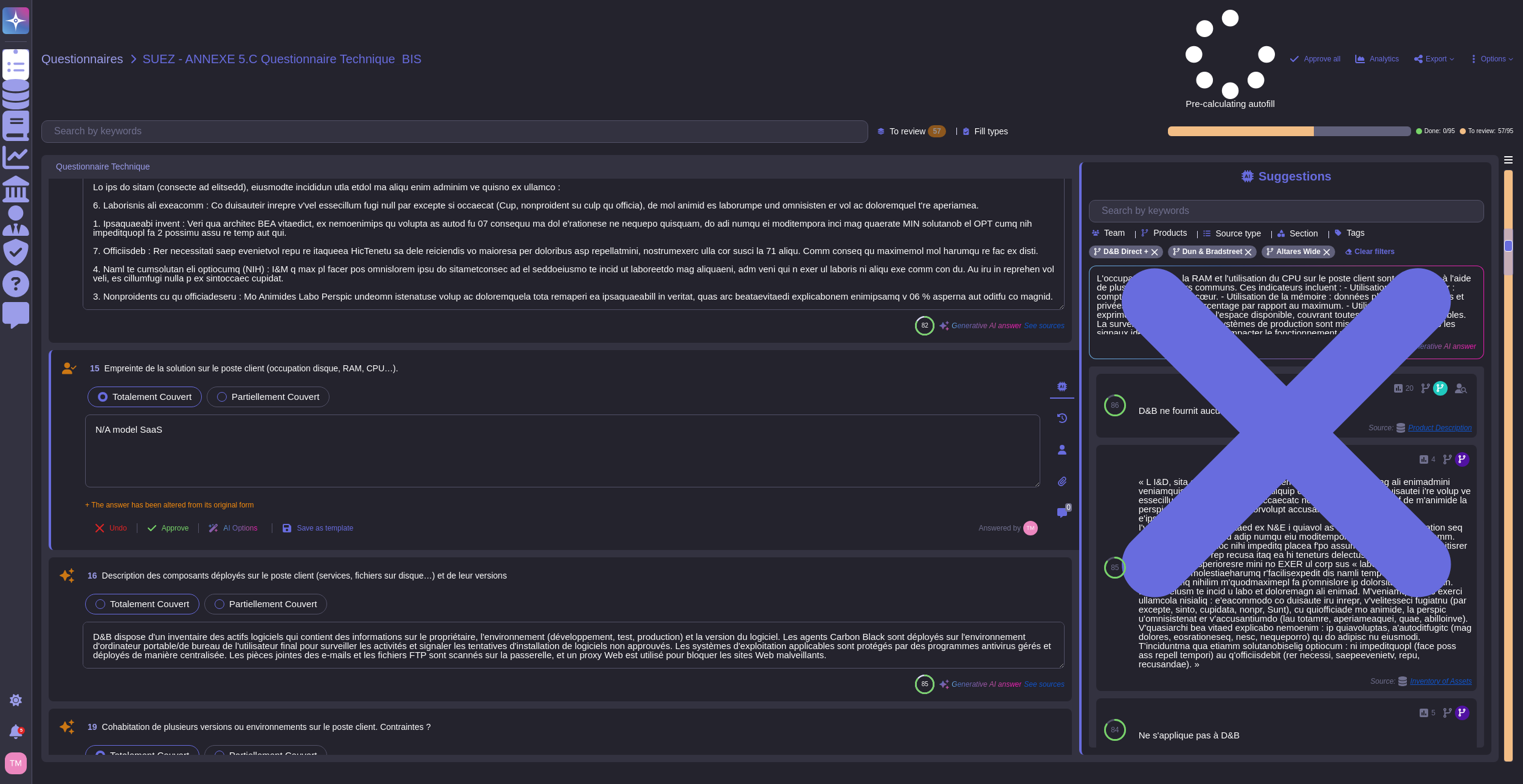 click on "Totalement Couvert" at bounding box center (150, 603) 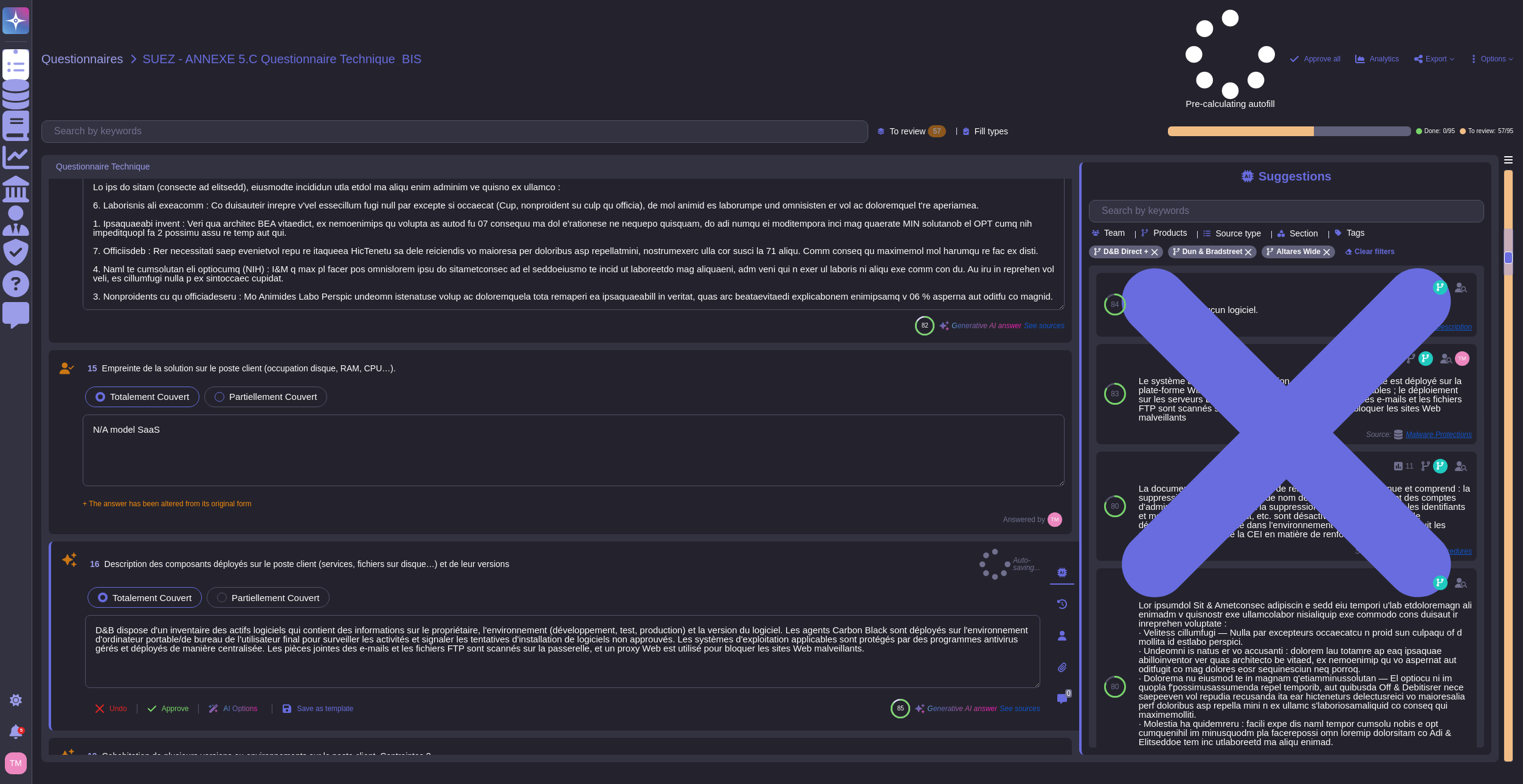 click on "D&B dispose d'un inventaire des actifs logiciels qui contient des informations sur le propriétaire, l'environnement (développement, test, production) et la version du logiciel. Les agents Carbon Black sont déployés sur l'environnement d'ordinateur portable/de bureau de l'utilisateur final pour surveiller les activités et signaler les tentatives d'installation de logiciels non approuvés. Les systèmes d'exploitation applicables sont protégés par des programmes antivirus gérés et déployés de manière centralisée. Les pièces jointes des e-mails et les fichiers FTP sont scannés sur la passerelle, et un proxy Web est utilisé pour bloquer les sites Web malveillants." at bounding box center [562, 652] 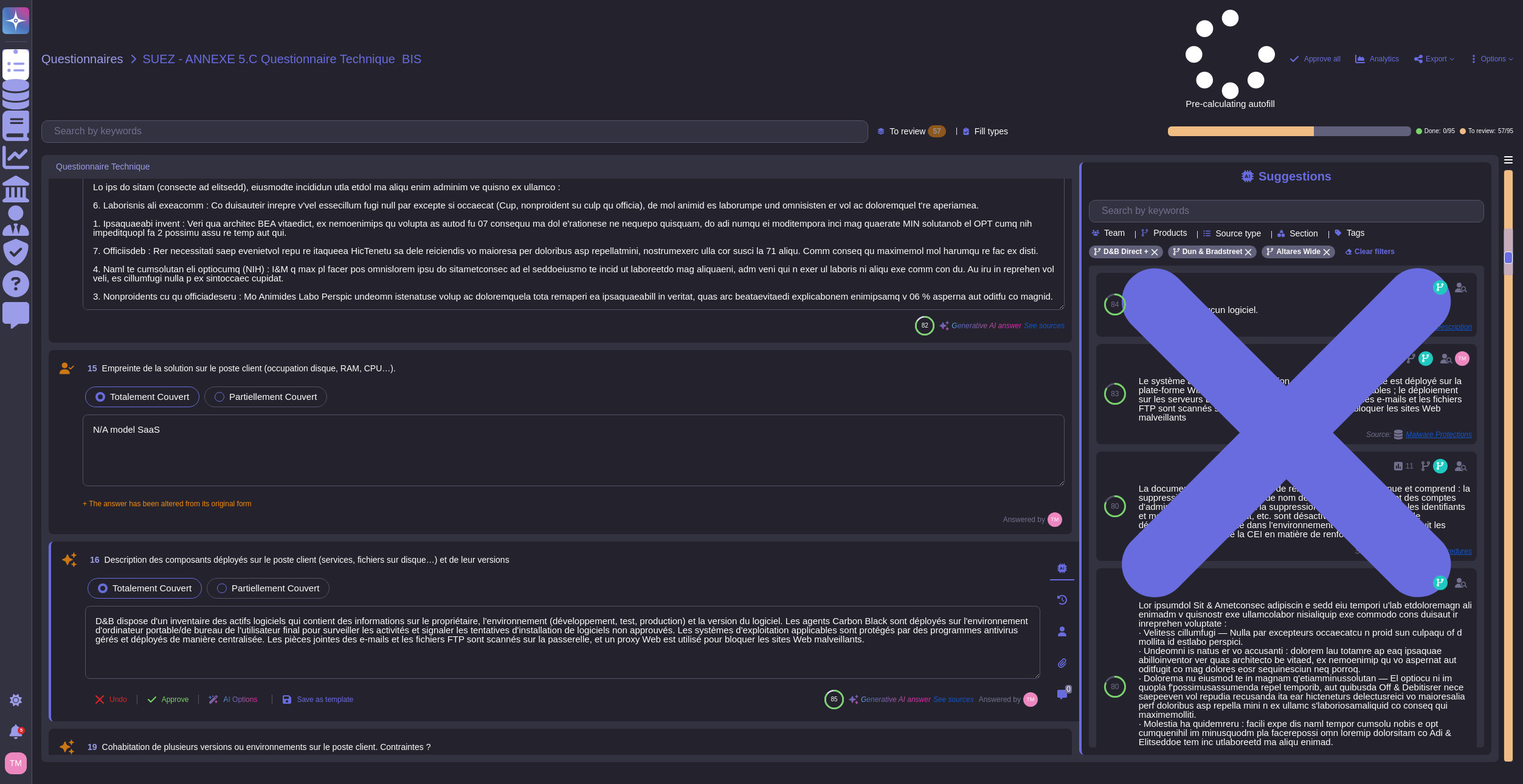 drag, startPoint x: 902, startPoint y: 561, endPoint x: 97, endPoint y: 533, distance: 805.4868 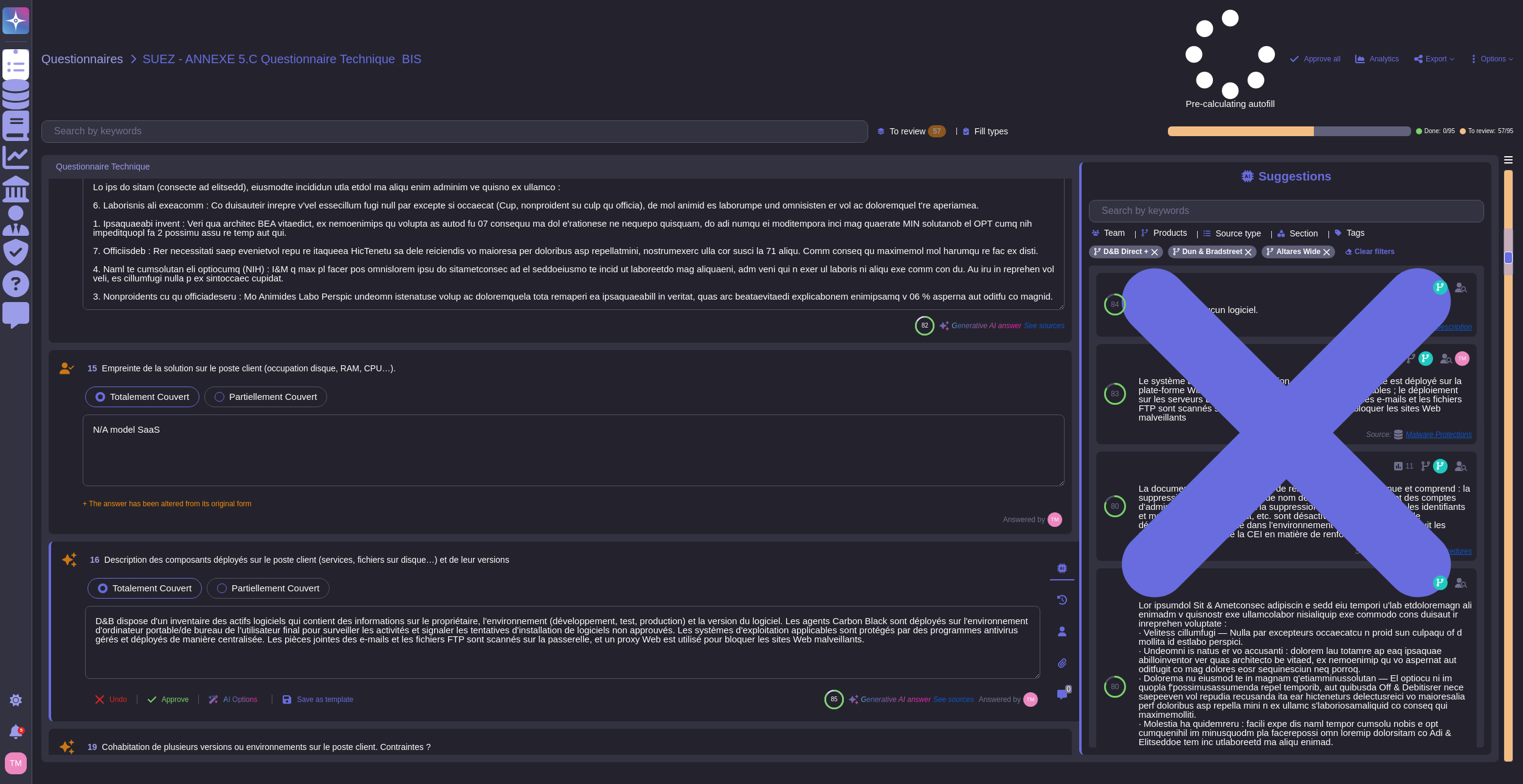 drag, startPoint x: 176, startPoint y: 338, endPoint x: 71, endPoint y: 339, distance: 105.00476 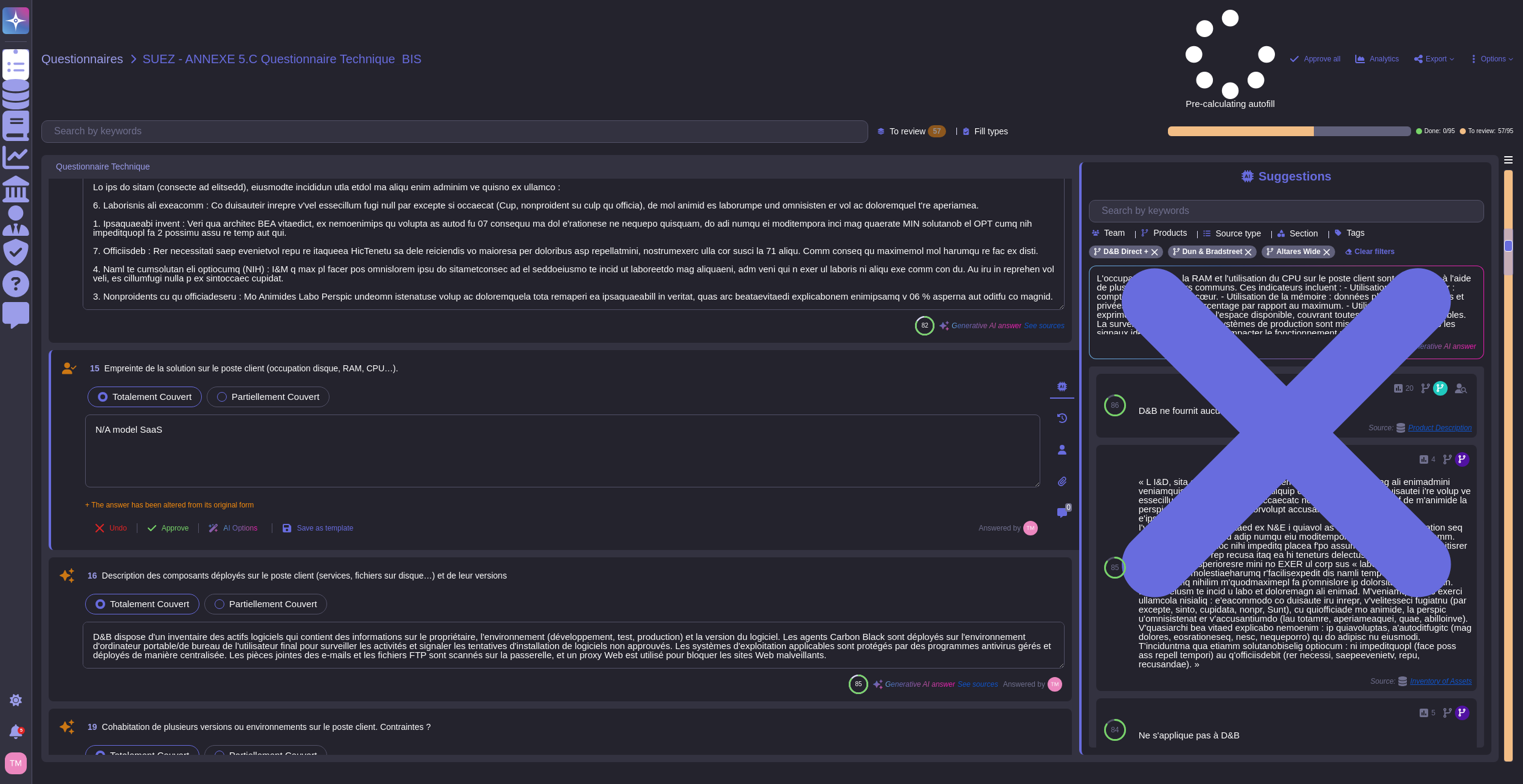 click on "D&B dispose d'un inventaire des actifs logiciels qui contient des informations sur le propriétaire, l'environnement (développement, test, production) et la version du logiciel. Les agents Carbon Black sont déployés sur l'environnement d'ordinateur portable/de bureau de l'utilisateur final pour surveiller les activités et signaler les tentatives d'installation de logiciels non approuvés. Les systèmes d'exploitation applicables sont protégés par des programmes antivirus gérés et déployés de manière centralisée. Les pièces jointes des e-mails et les fichiers FTP sont scannés sur la passerelle, et un proxy Web est utilisé pour bloquer les sites Web malveillants." at bounding box center [573, 645] 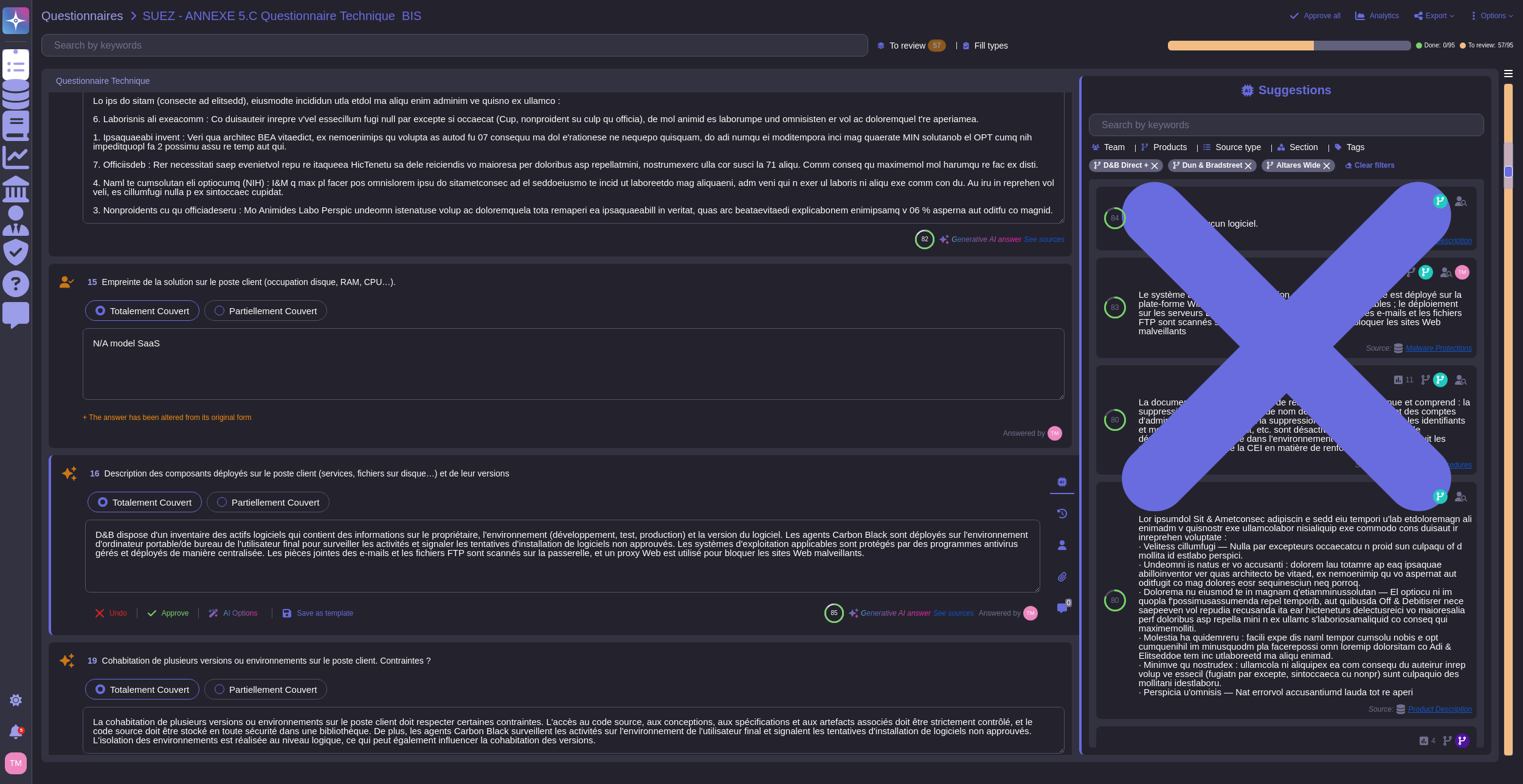 drag, startPoint x: 857, startPoint y: 555, endPoint x: 46, endPoint y: 526, distance: 811.5183 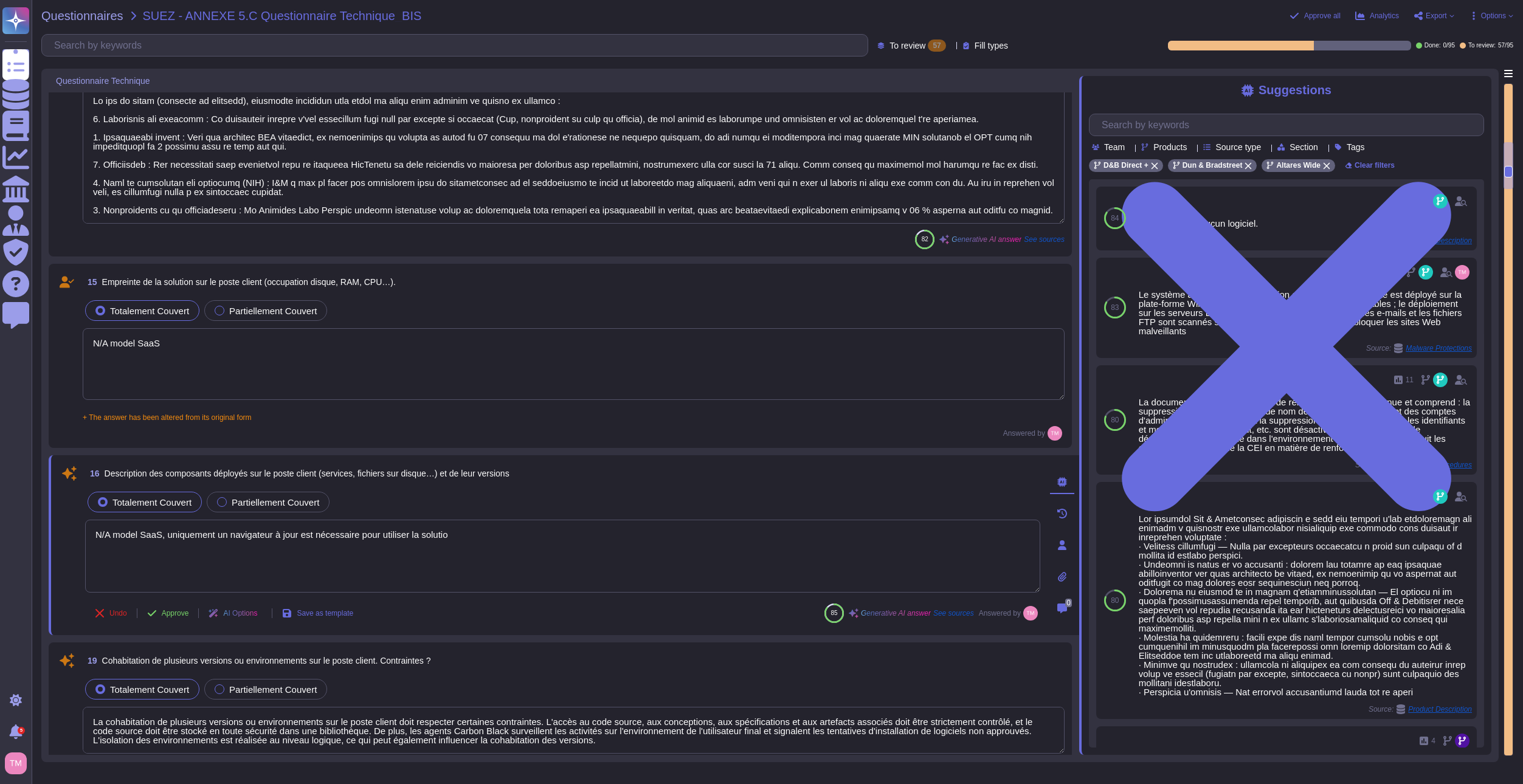 type on "N/A model SaaS, uniquement un navigateur à jour est nécessaire pour utiliser la solution" 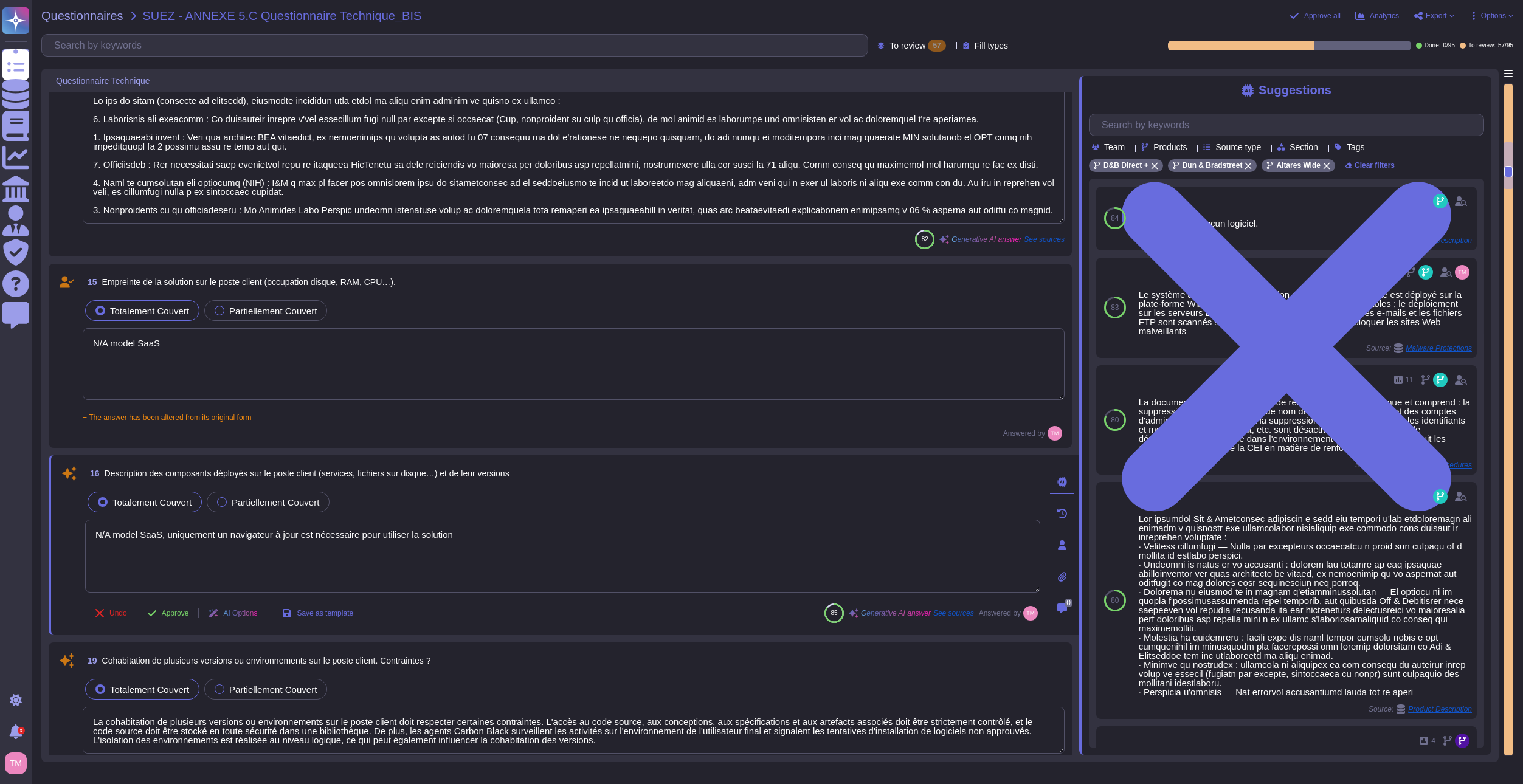 click on "N/A model SaaS, uniquement un navigateur à jour est nécessaire pour utiliser la solution" at bounding box center (562, 556) 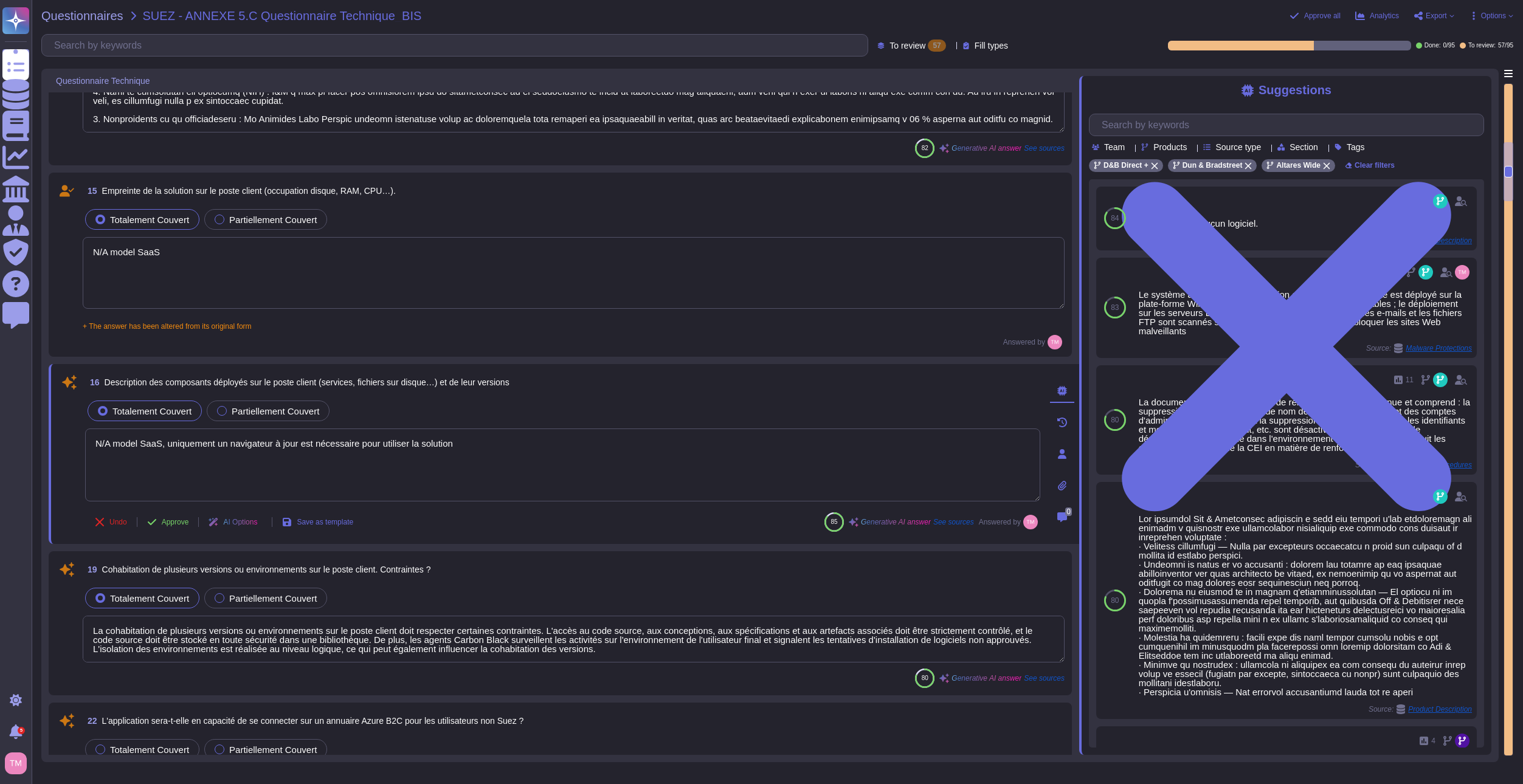 scroll, scrollTop: 1033, scrollLeft: 0, axis: vertical 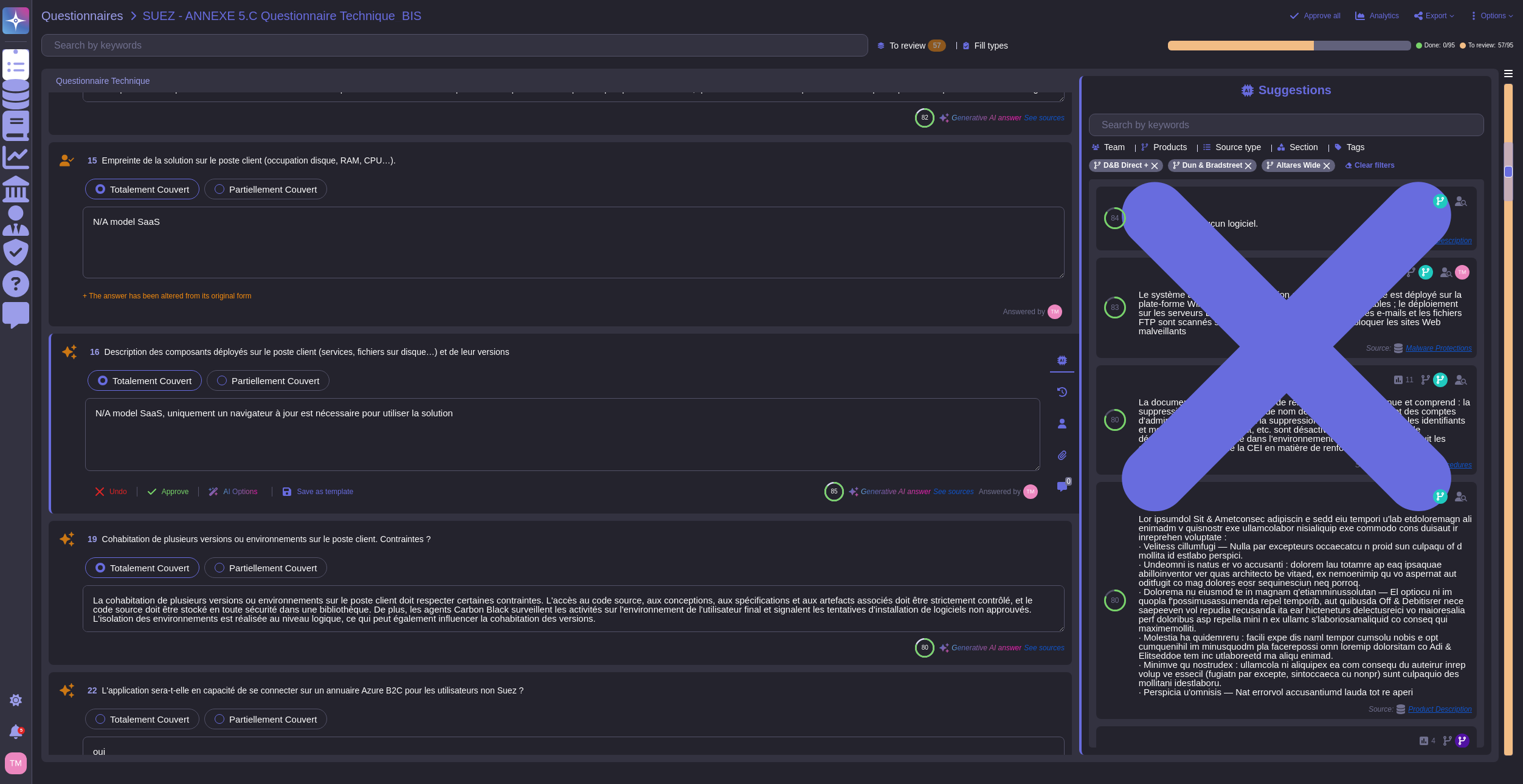 type on "N/A model SaaS, uniquement un navigateur à jour est nécessaire pour utiliser la solution" 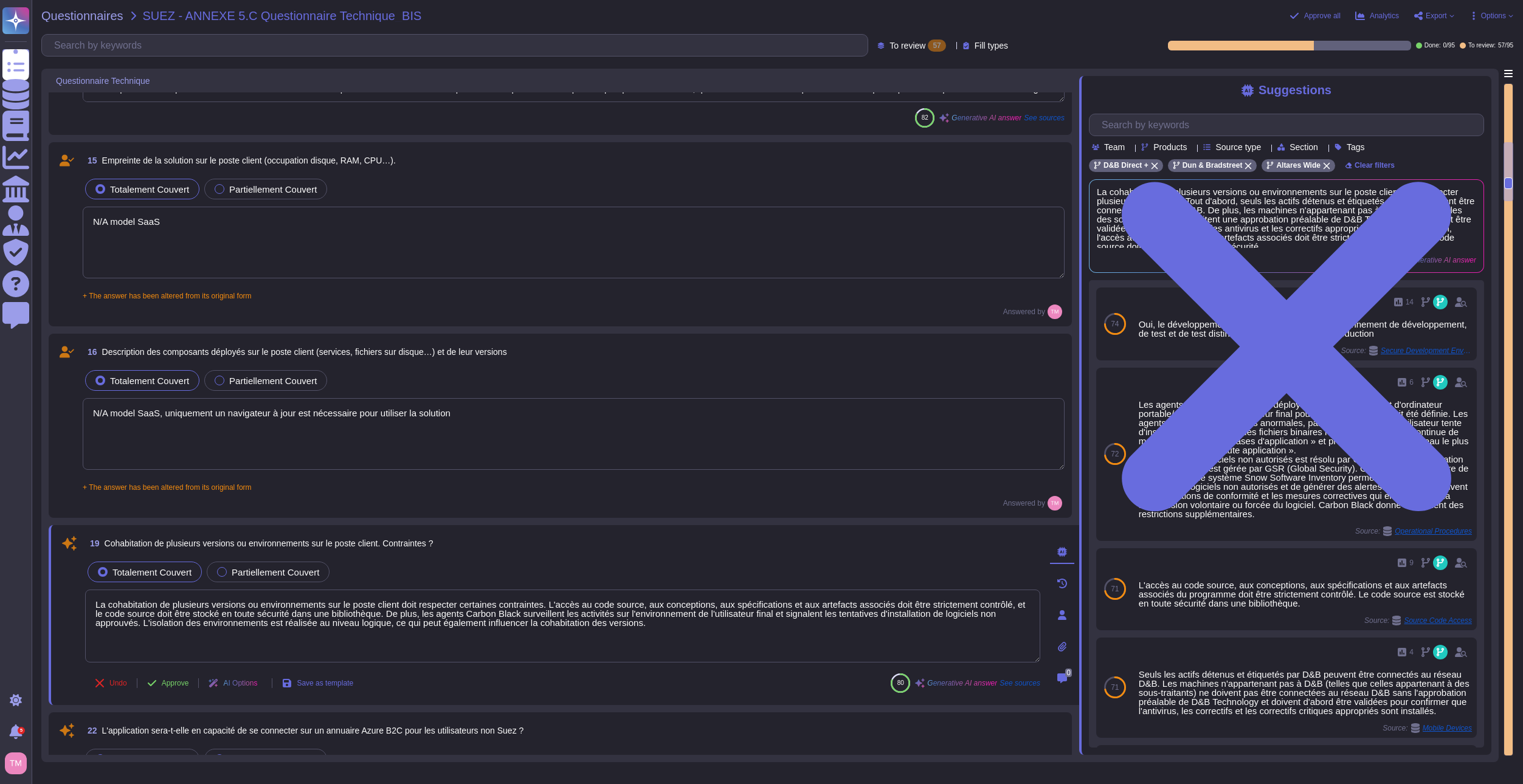 drag, startPoint x: 629, startPoint y: 630, endPoint x: 85, endPoint y: 603, distance: 544.66962 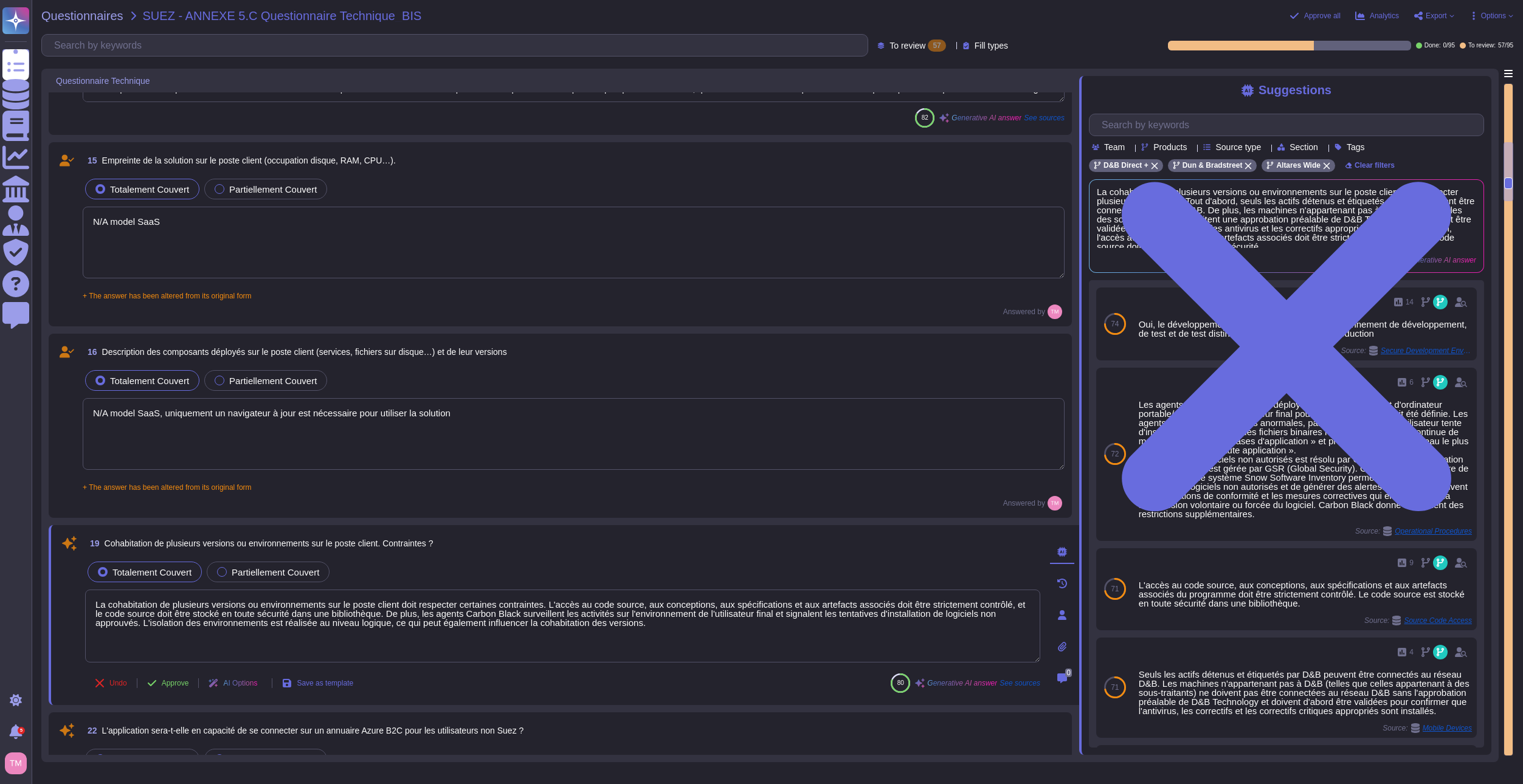 click on "N/A model SaaS, uniquement un navigateur à jour est nécessaire pour utiliser la solution" at bounding box center [573, 434] 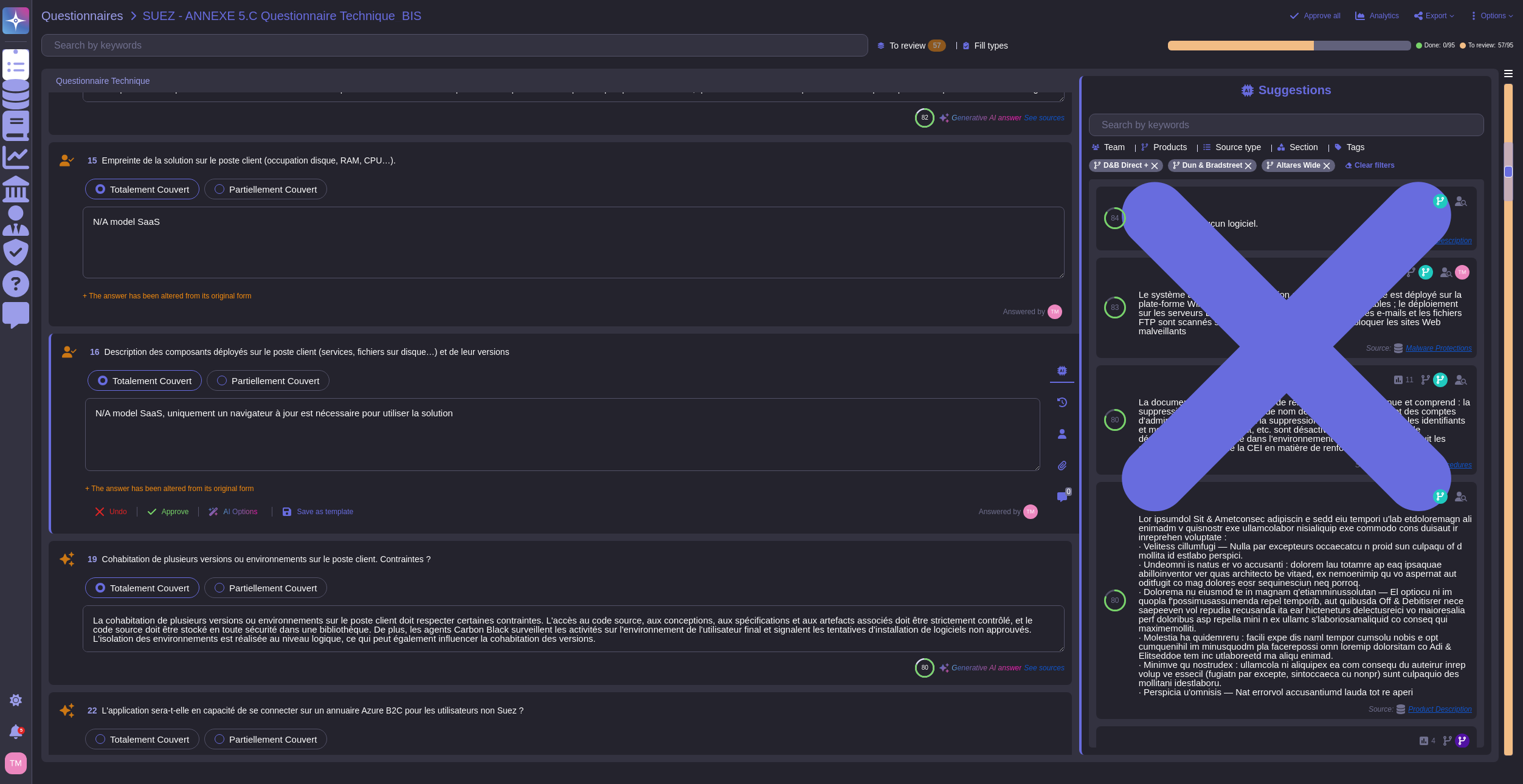 drag, startPoint x: 485, startPoint y: 416, endPoint x: -10, endPoint y: 425, distance: 495.0818 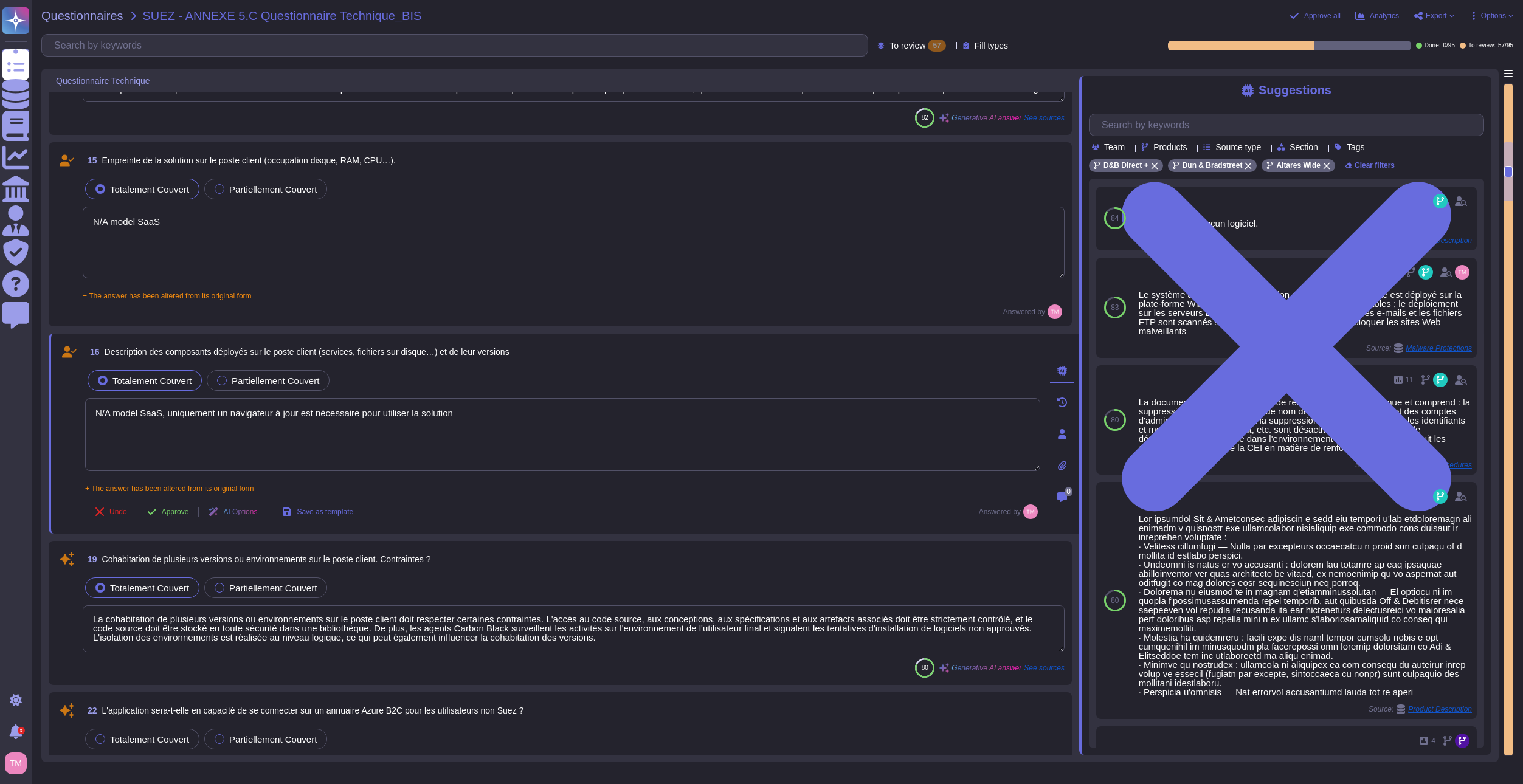 scroll, scrollTop: 0, scrollLeft: 0, axis: both 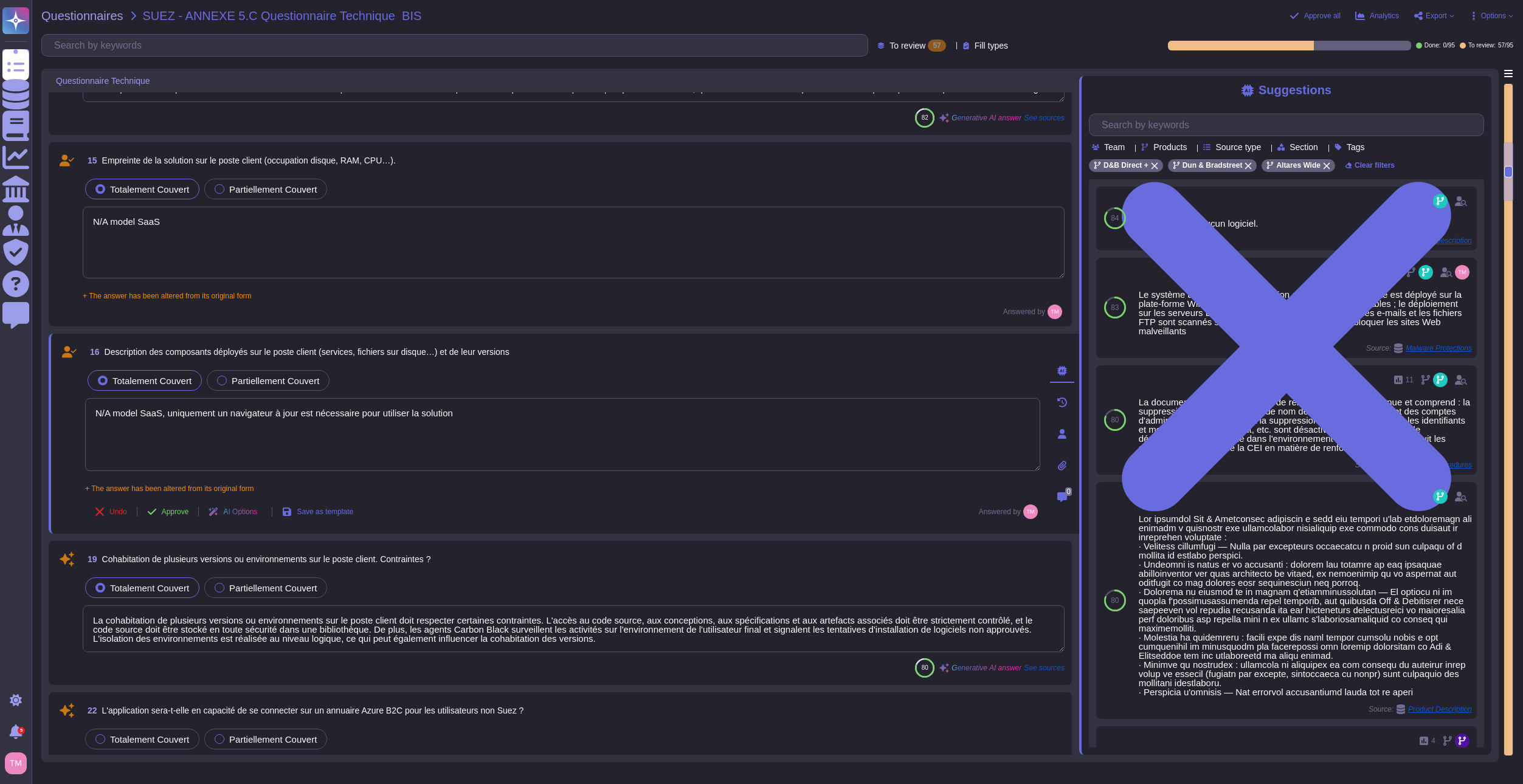 drag, startPoint x: 599, startPoint y: 643, endPoint x: 64, endPoint y: 607, distance: 536.2098 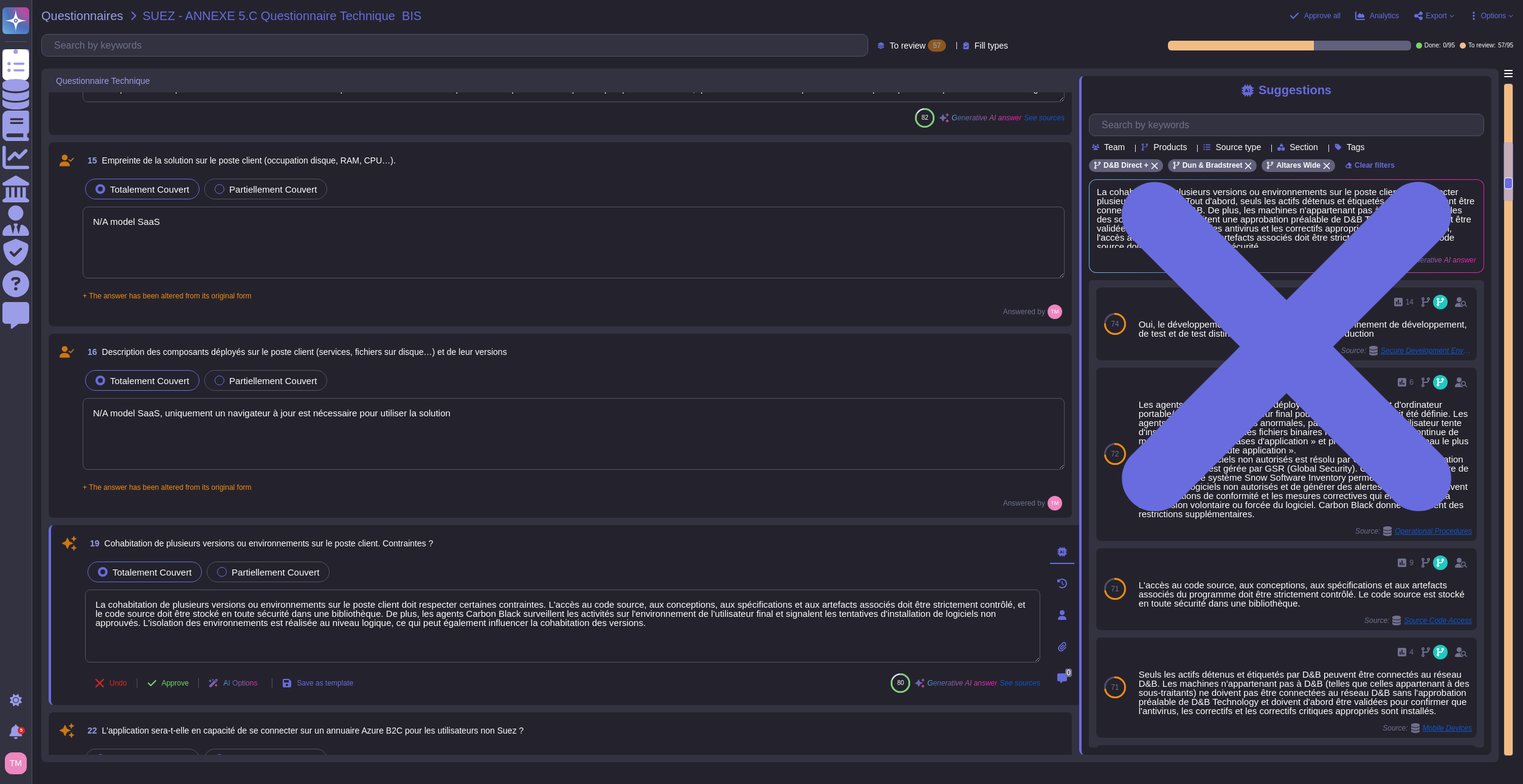 type on "N/A model SaaS, uniquement un navigateur à jour est nécessaire pour utiliser la solution" 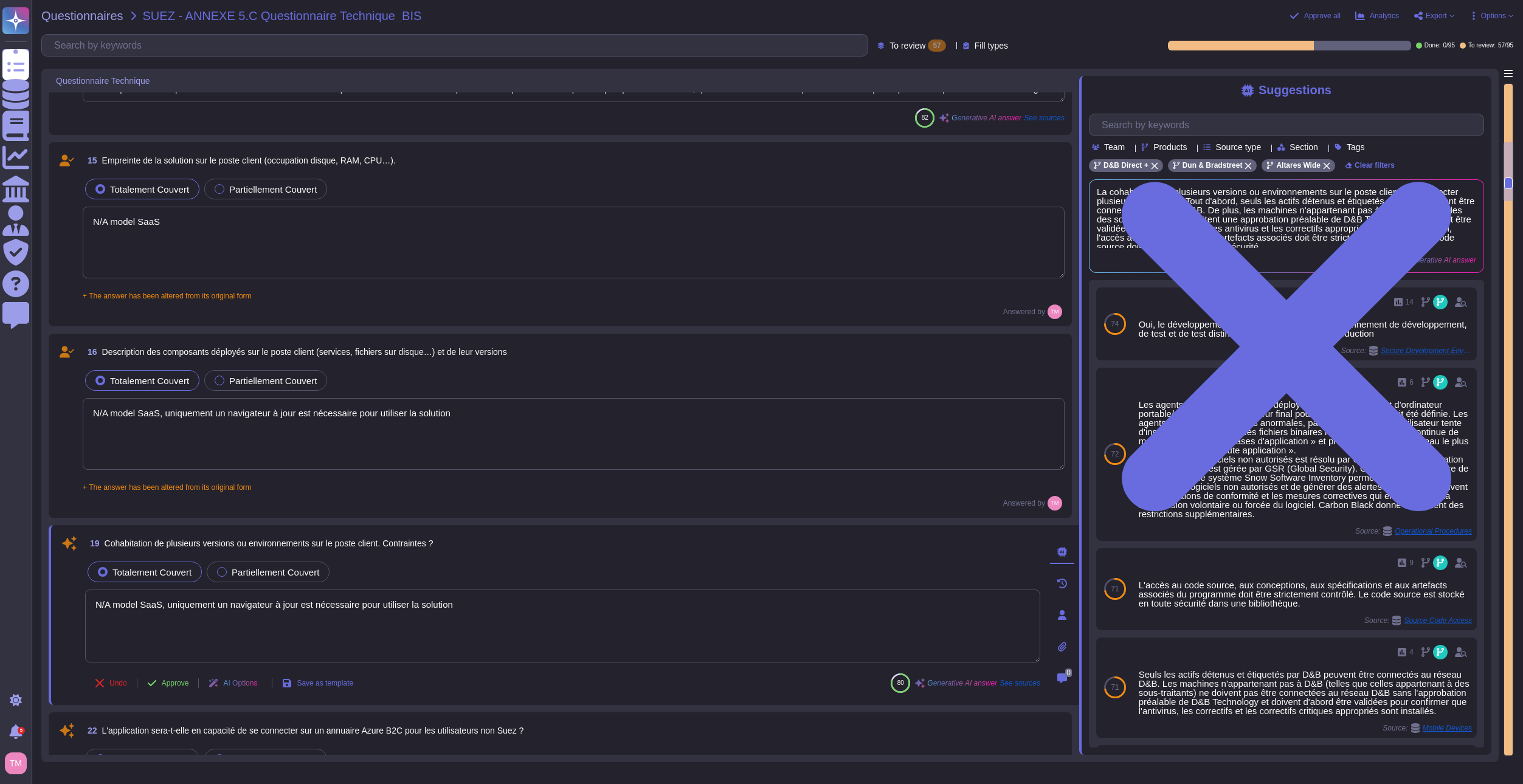 click on "N/A model SaaS, uniquement un navigateur à jour est nécessaire pour utiliser la solution" at bounding box center [562, 626] 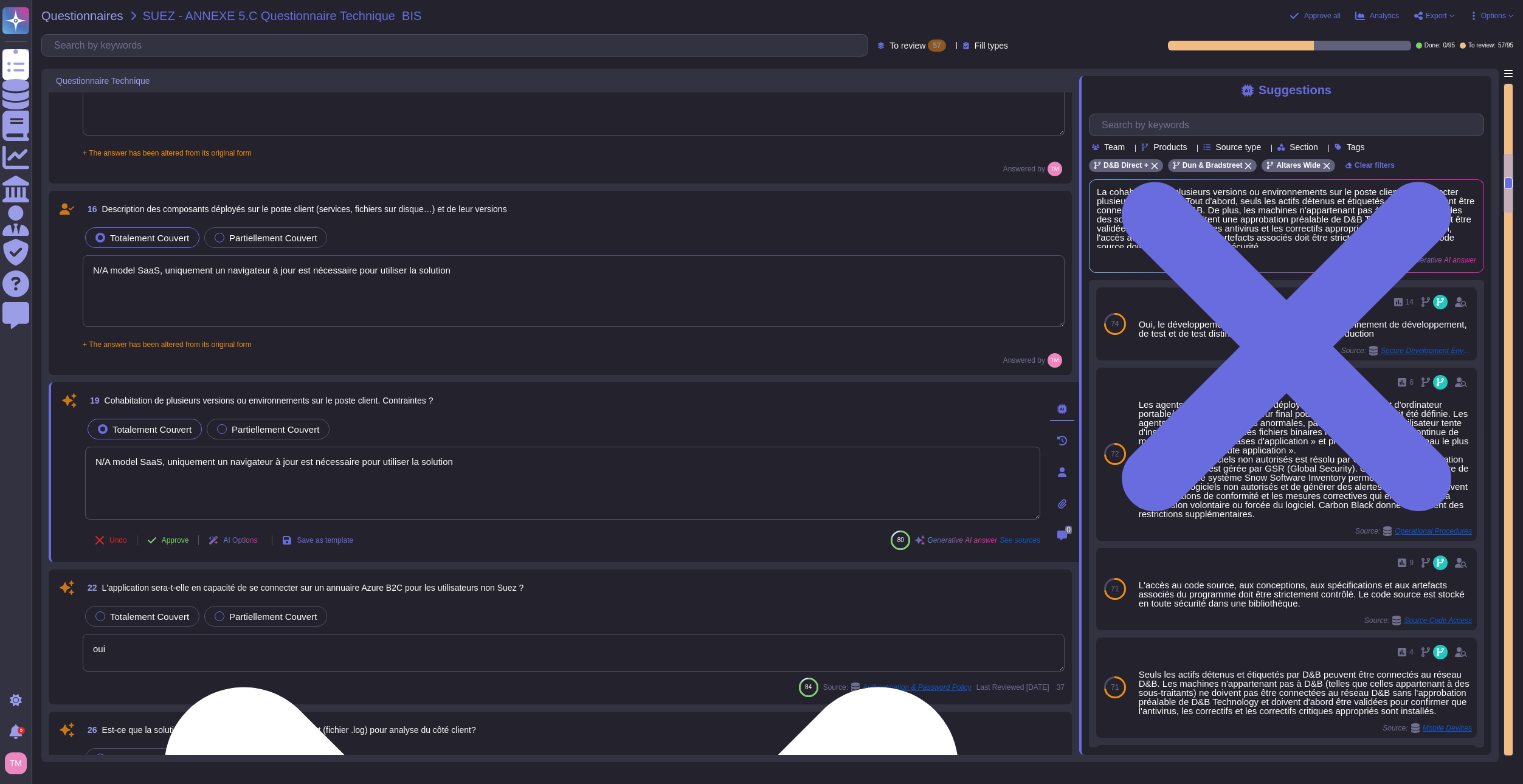 type on "Aucun tableau de bord publié" 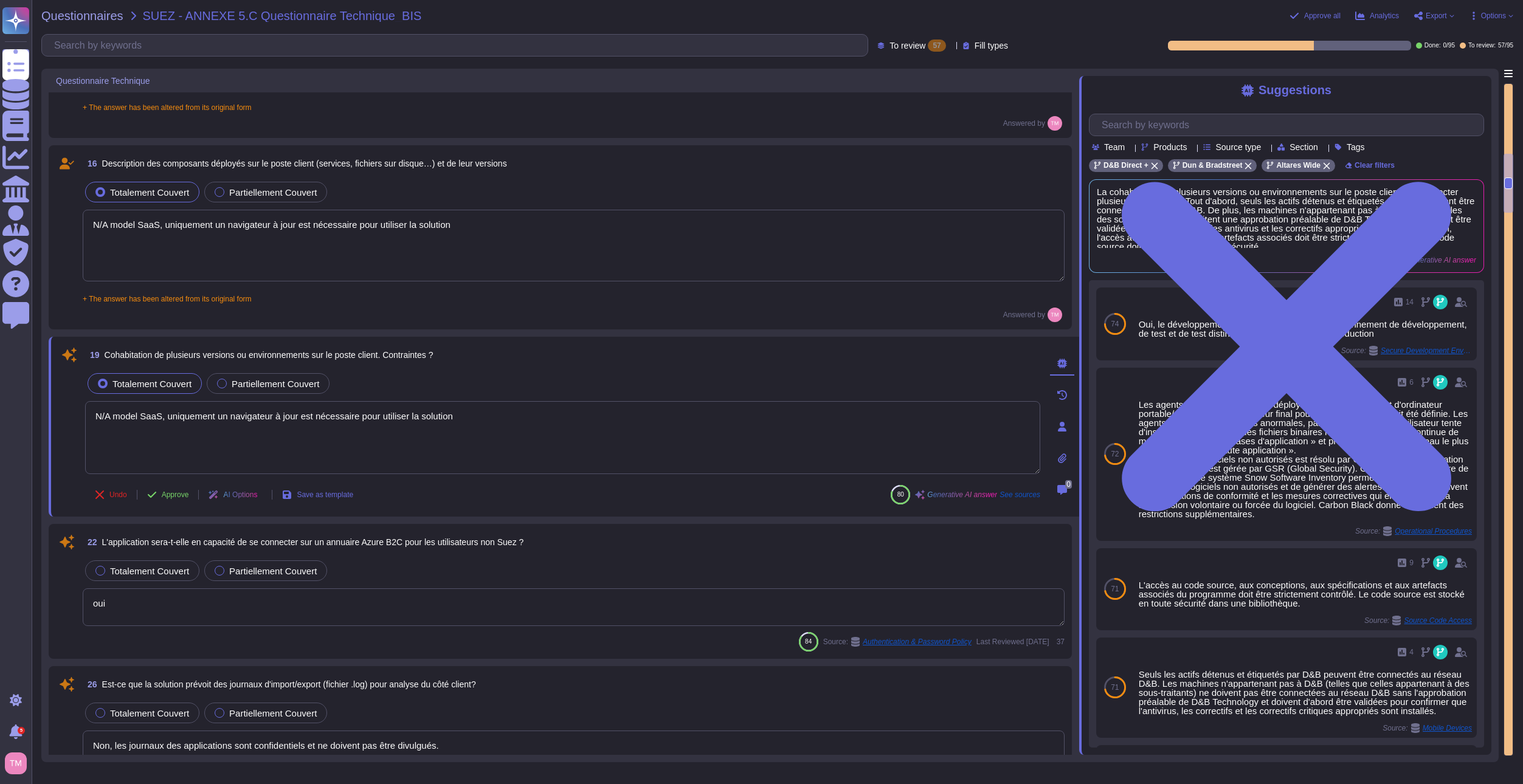scroll, scrollTop: 1216, scrollLeft: 0, axis: vertical 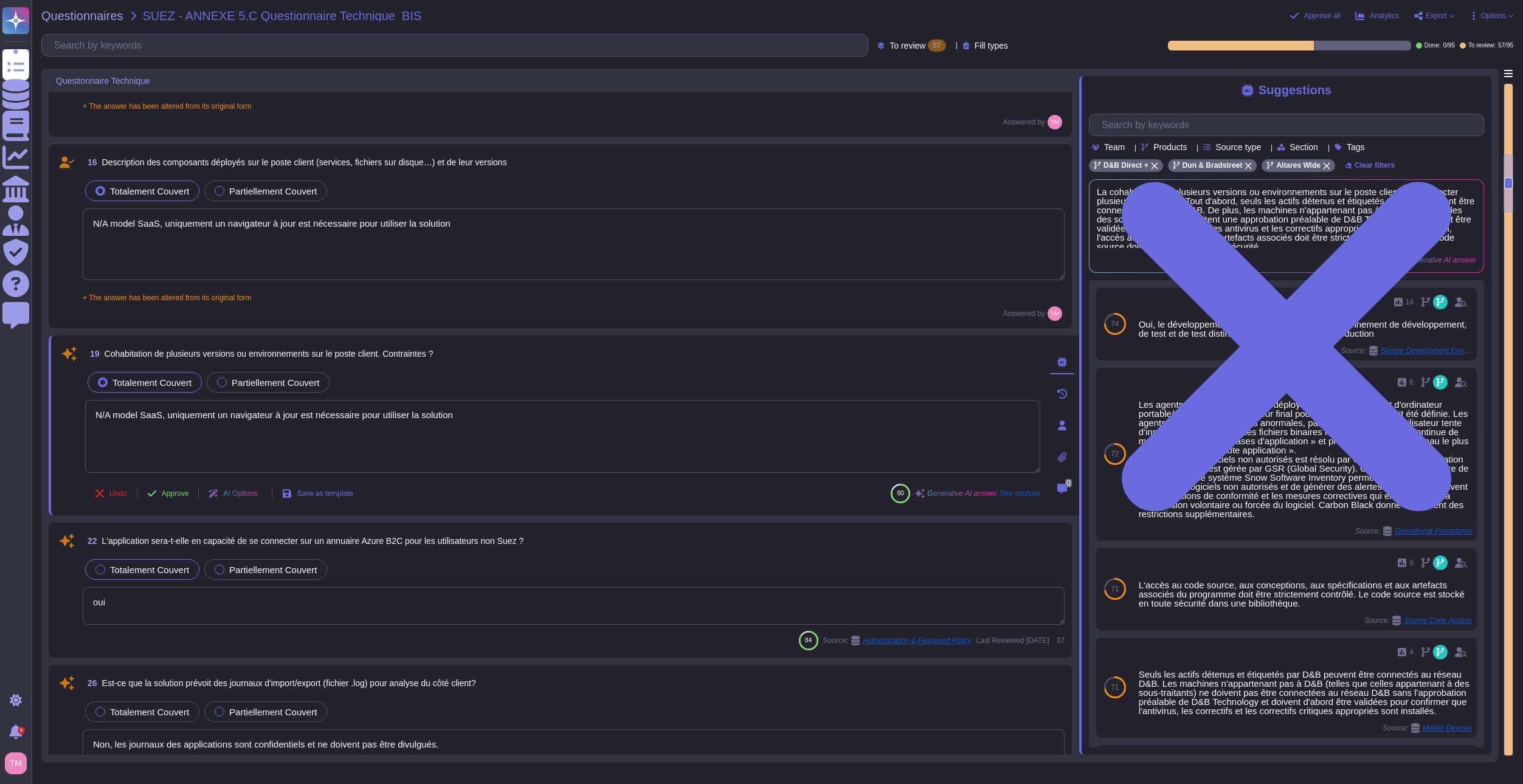 type on "N/A model SaaS, uniquement un navigateur à jour est nécessaire pour utiliser la solution" 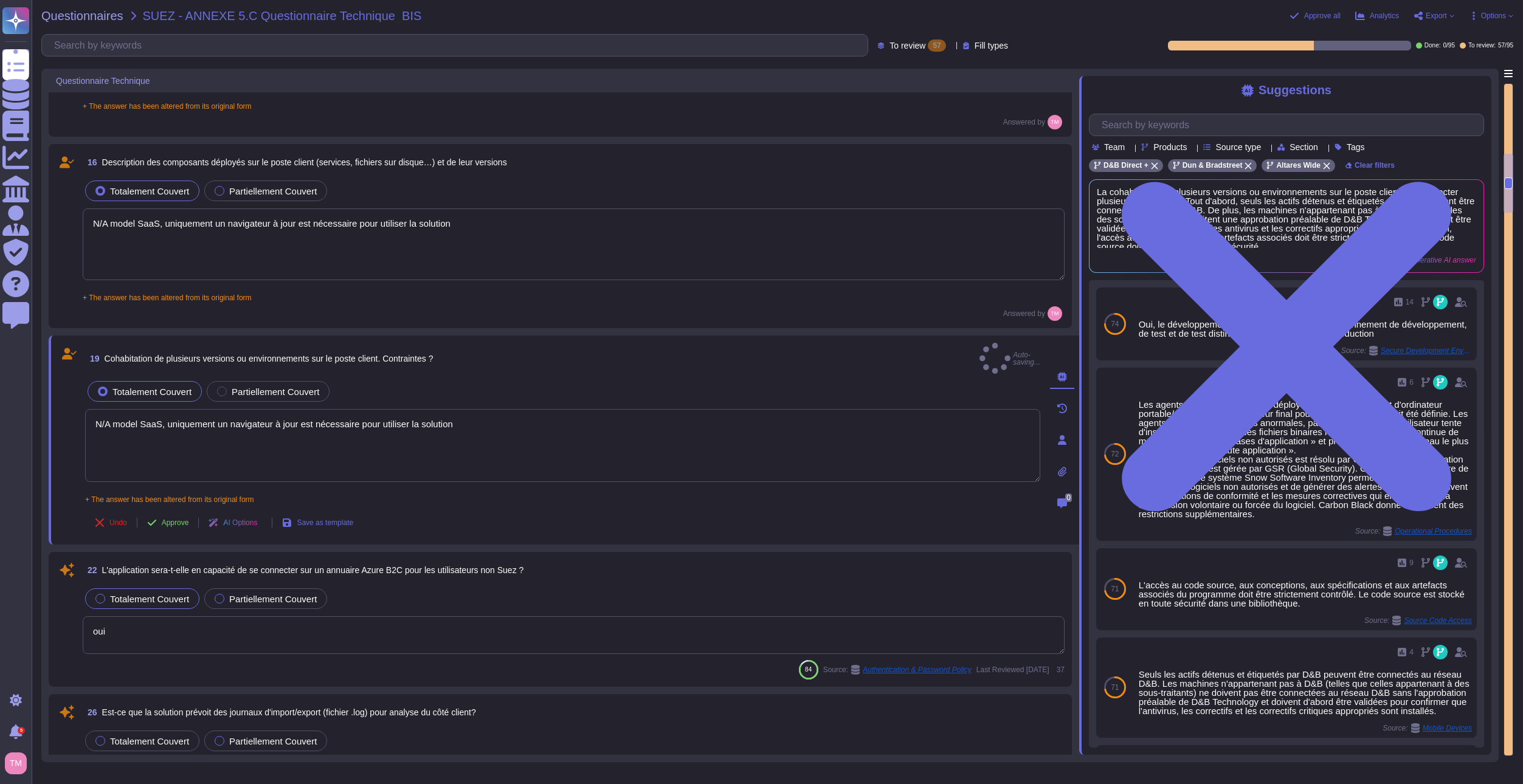 click on "22 L'application sera-t-elle en capacité de se connecter sur un annuaire Azure B2C pour les utilisateurs non Suez ?  Totalement Couvert Partiellement Couvert oui 84 Source: Authentication & Password Policy Last Reviewed   [DATE] 37" at bounding box center [560, 619] 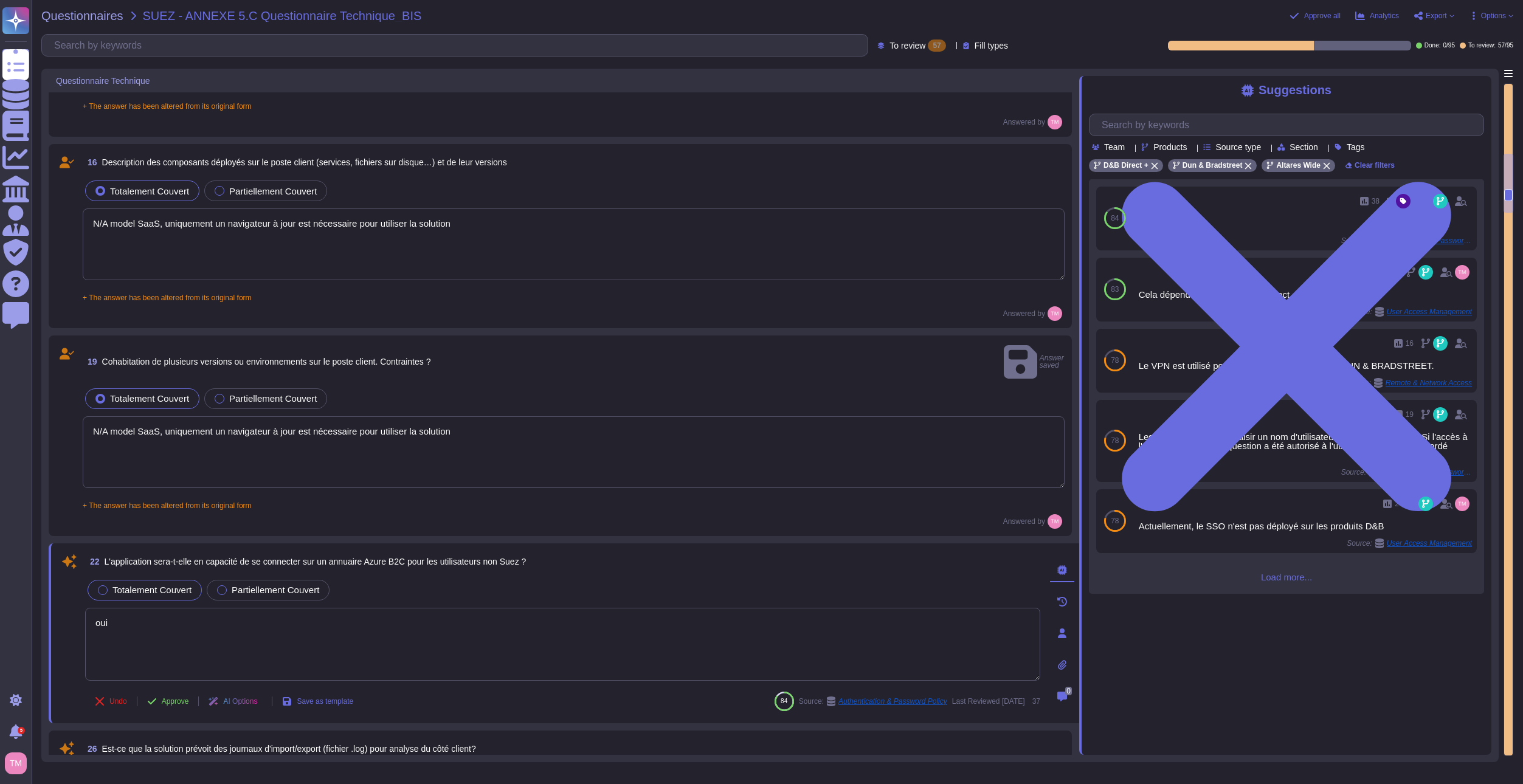 click at bounding box center [103, 590] 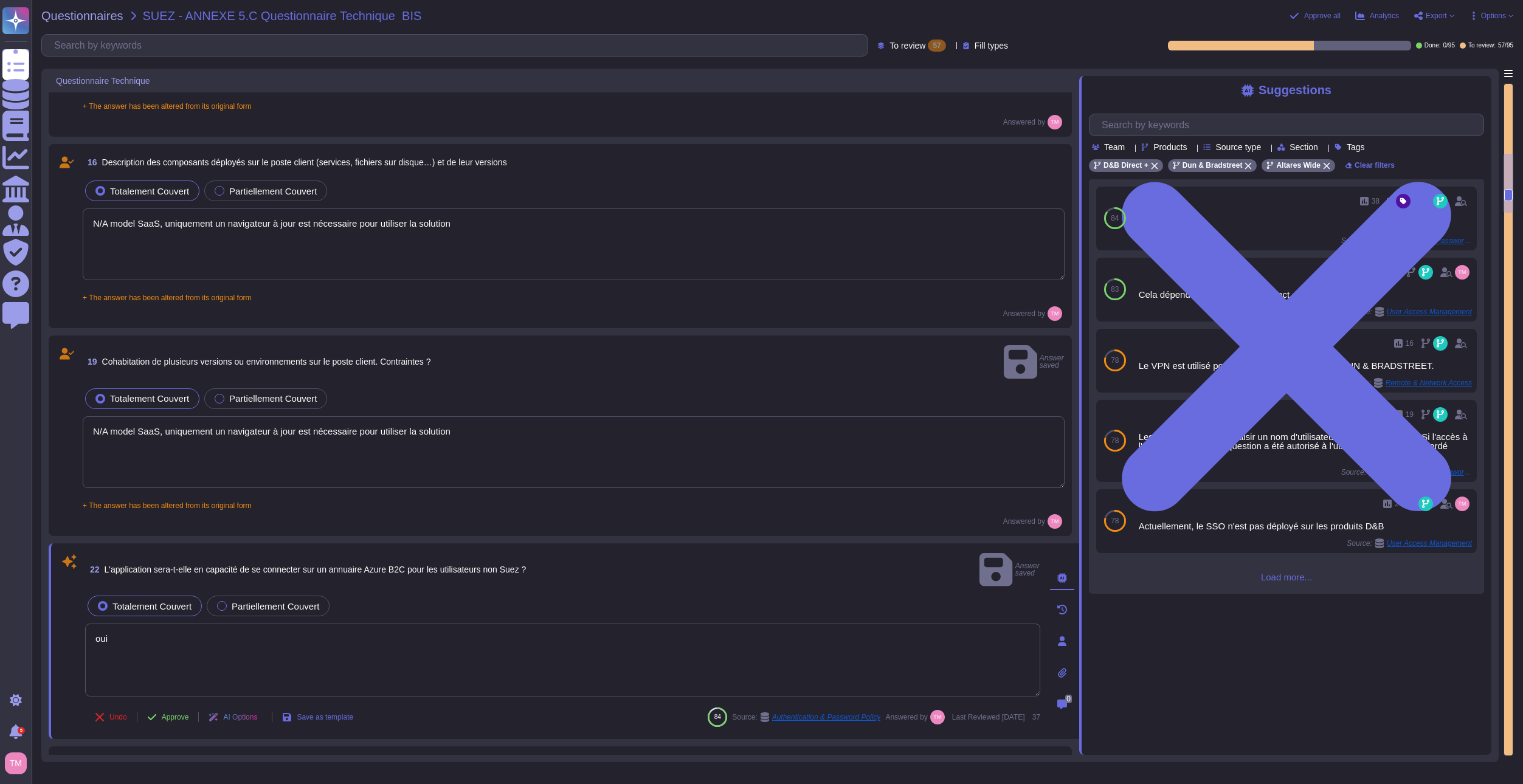 click on "oui" at bounding box center [562, 660] 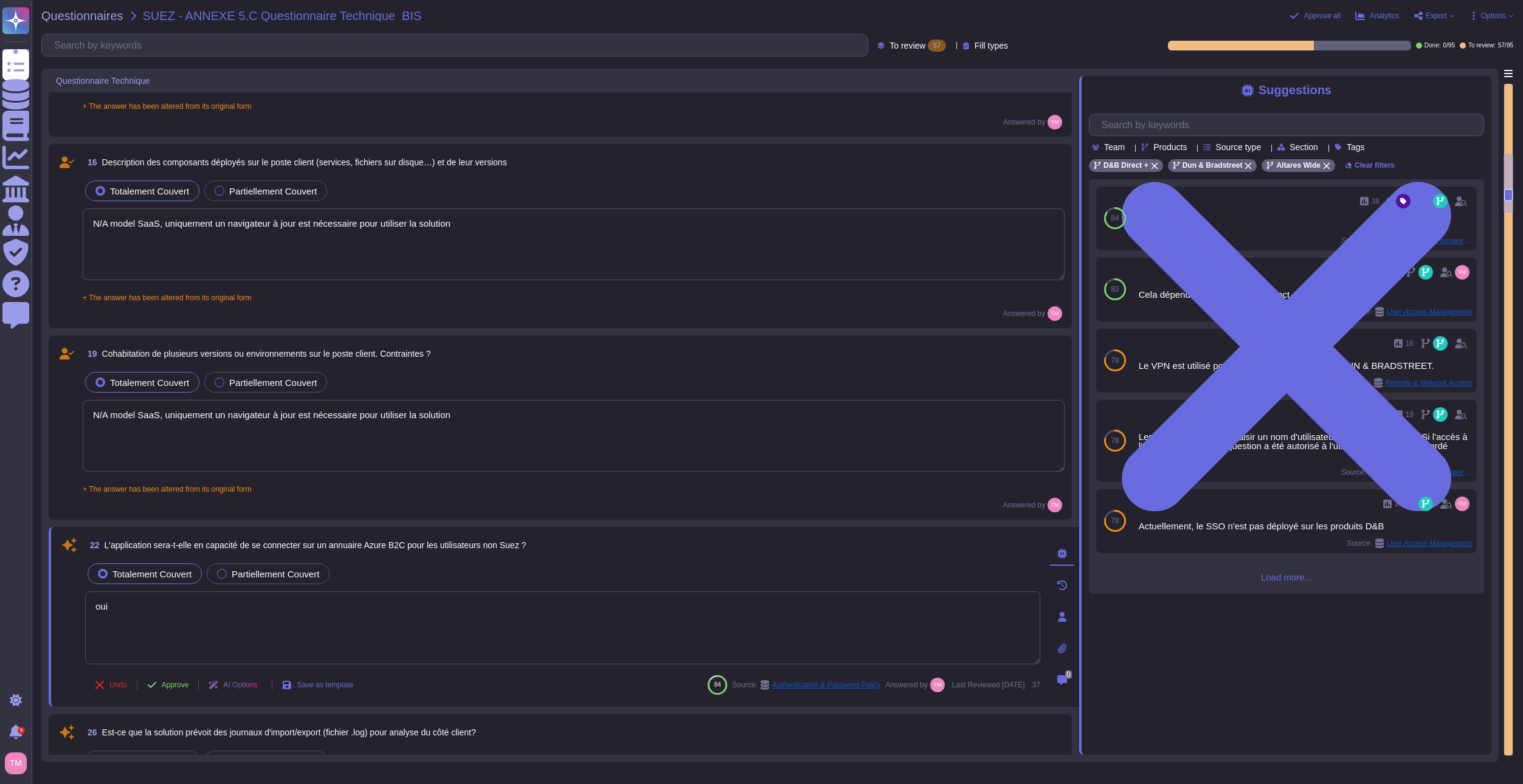 drag, startPoint x: 181, startPoint y: 608, endPoint x: 83, endPoint y: 599, distance: 98.4124 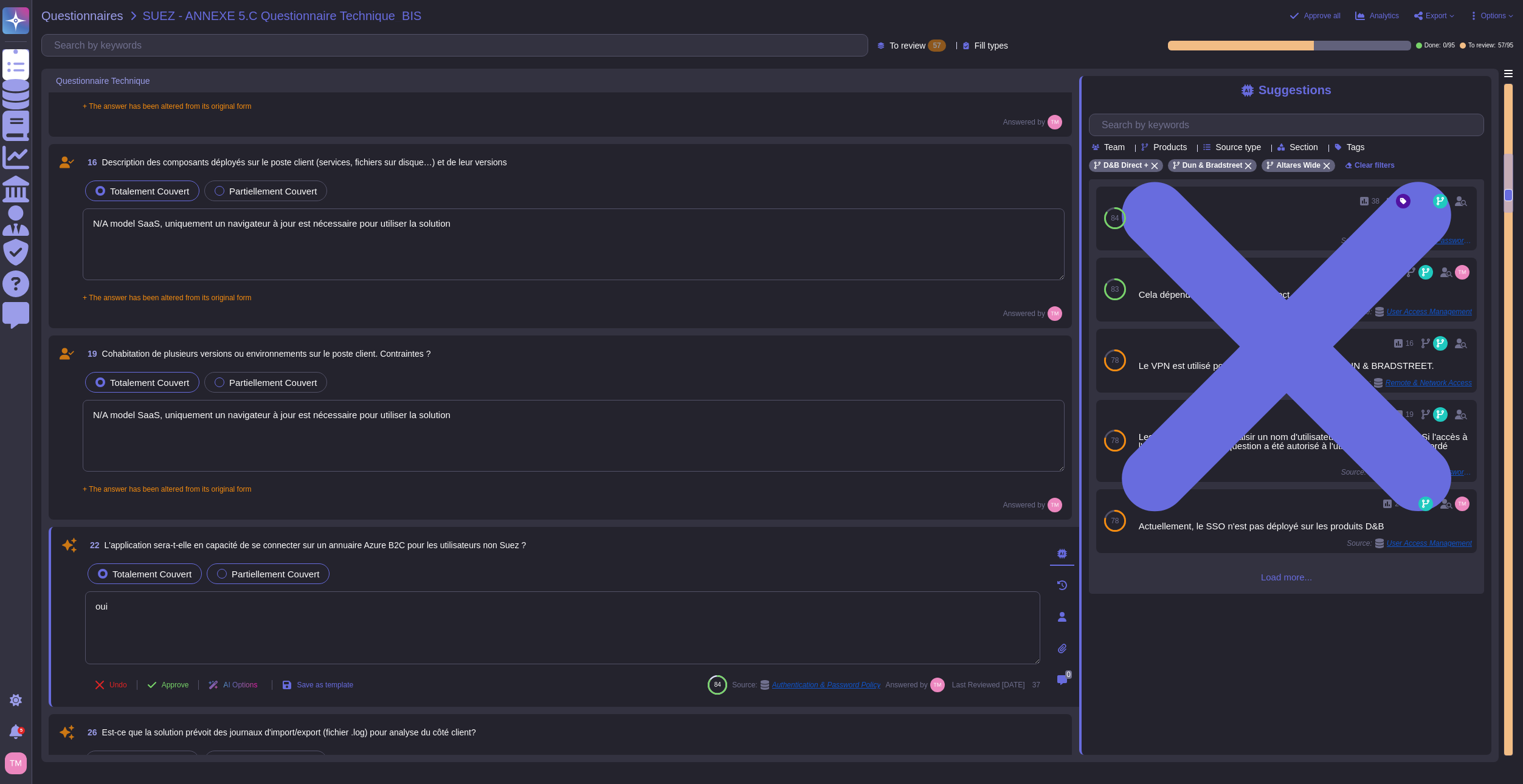 click on "Partiellement Couvert" at bounding box center [275, 574] 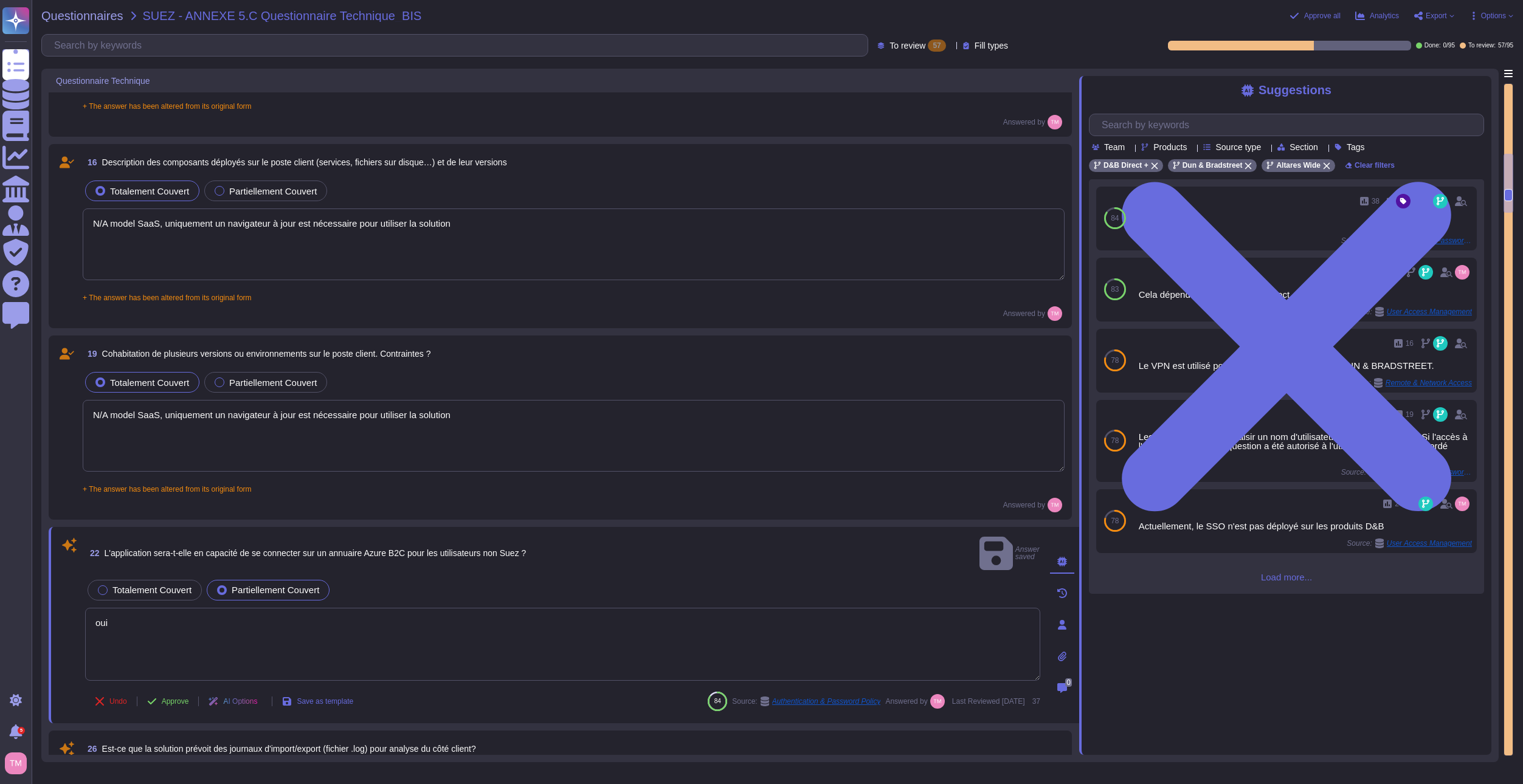 click on "oui" at bounding box center [562, 644] 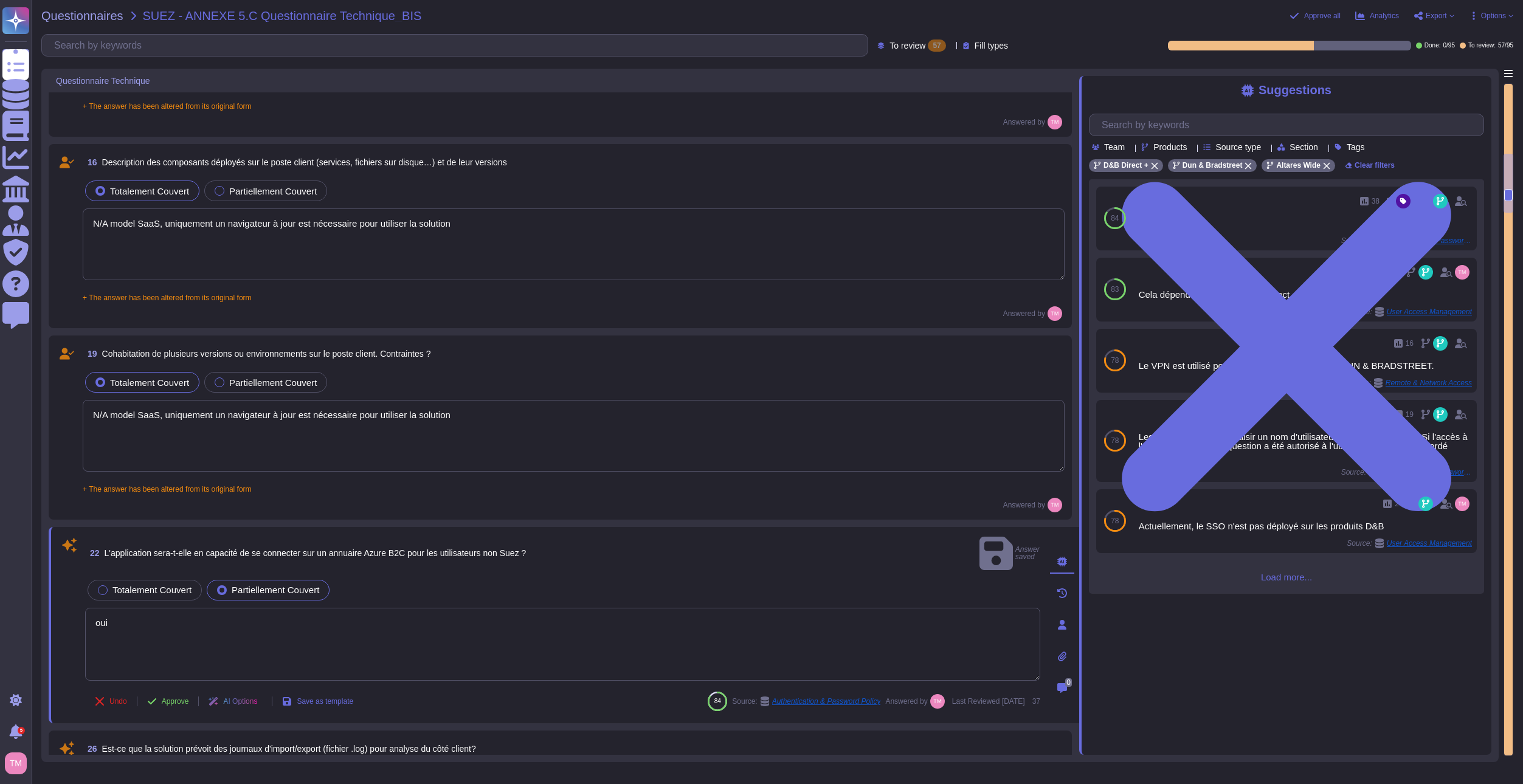 drag, startPoint x: 139, startPoint y: 607, endPoint x: 80, endPoint y: 608, distance: 59.00847 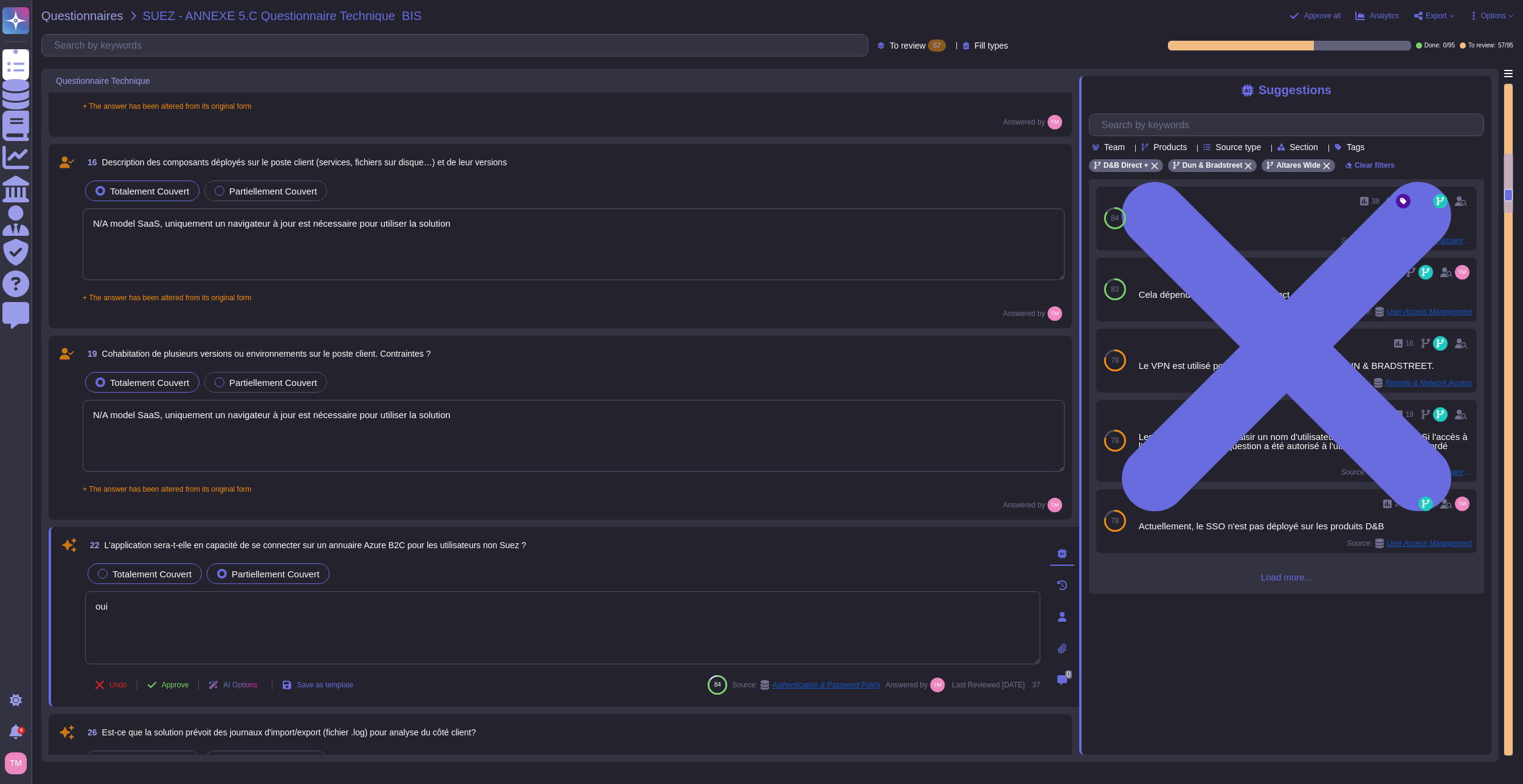 click on "Totalement Couvert" at bounding box center (152, 574) 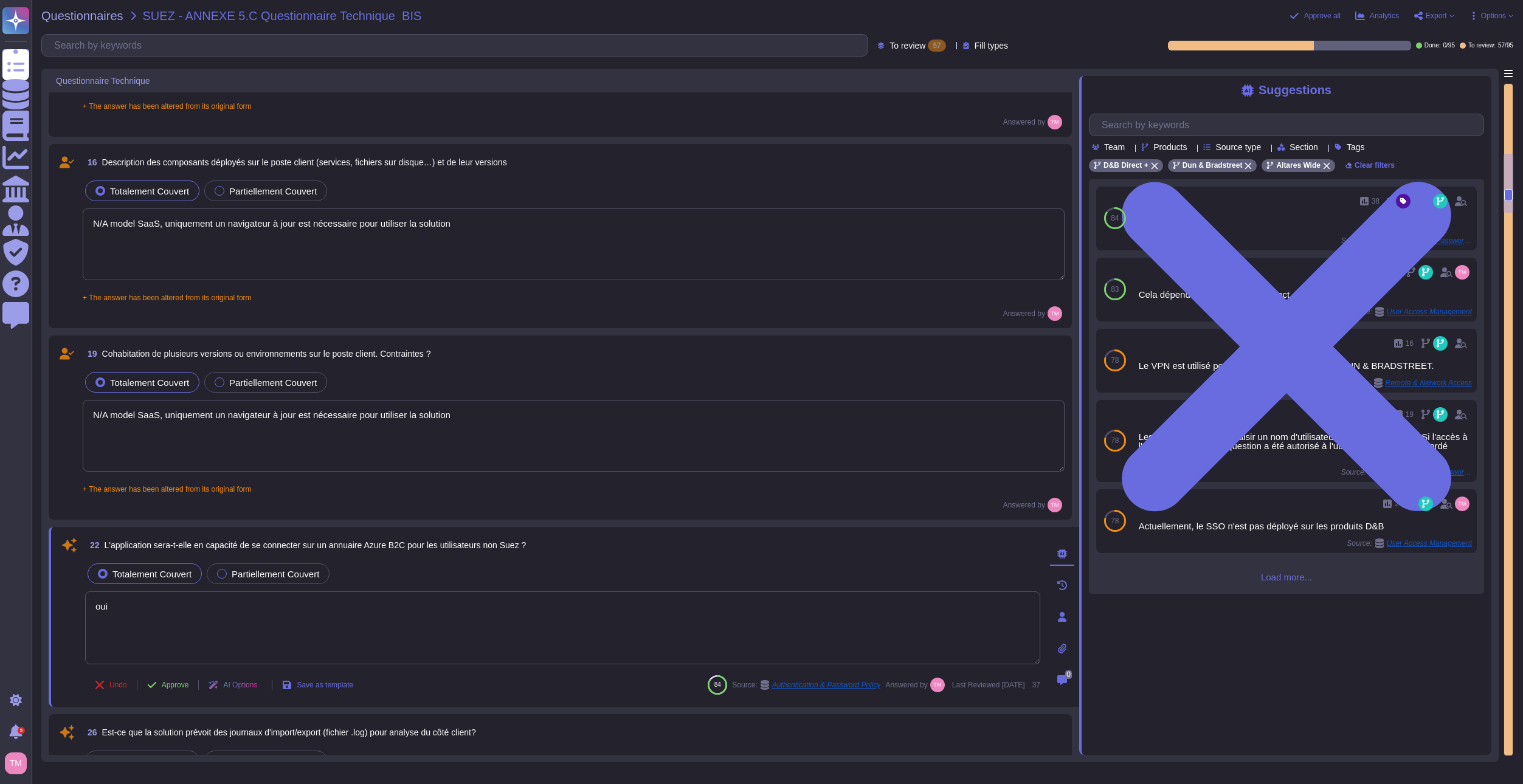 click on "oui" at bounding box center (562, 628) 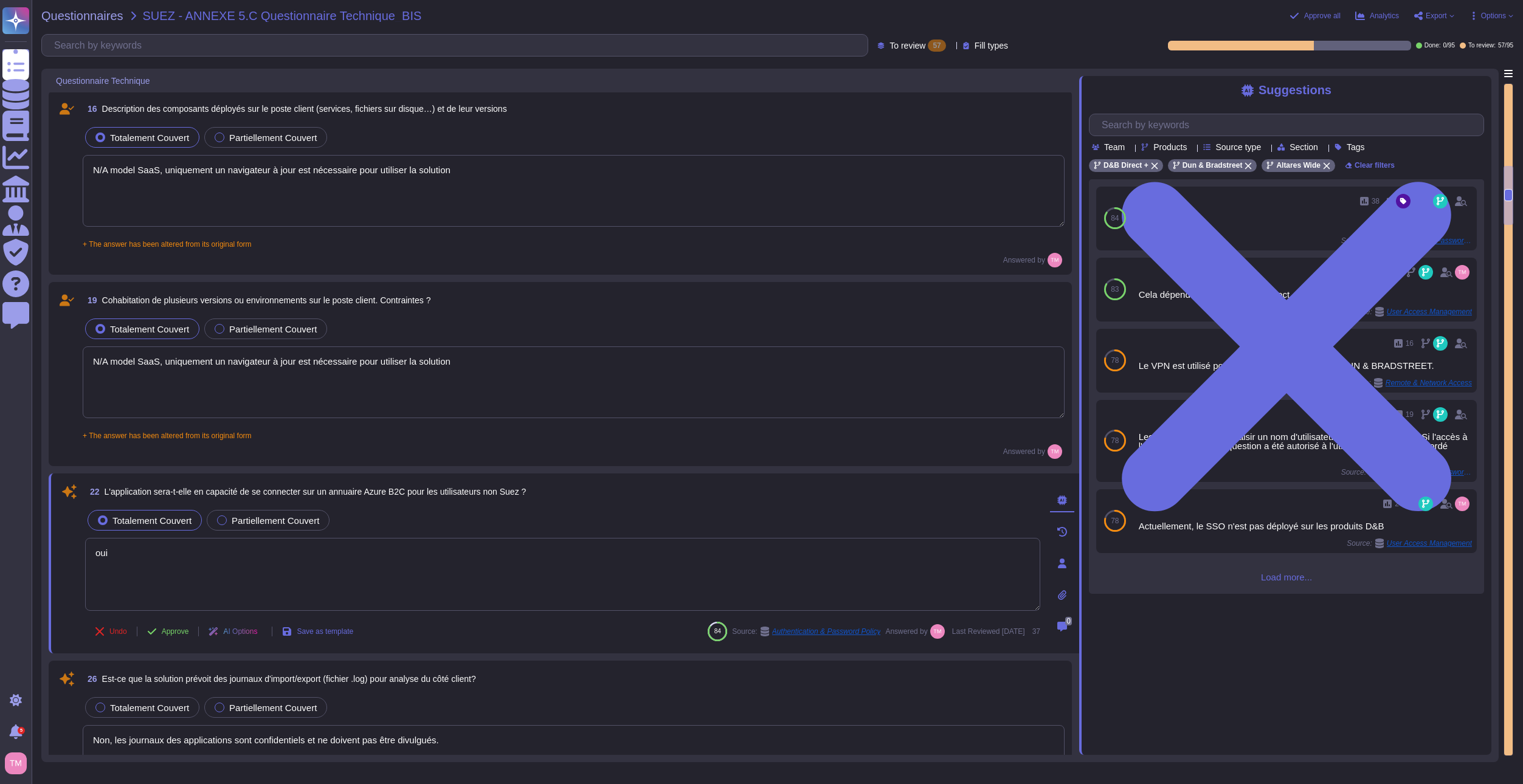 type on "Les agents Carbon Black ont été déployés sur l'environnement d'ordinateur portable/de bureau de l'utilisateur final pour que la surveillance ait été définie. Les agents signalent des activités anormales, par exemple lorsqu'un utilisateur tente d'installer des logiciels et des fichiers binaires non approuvés. D&B continue de mettre à niveau les « phases d'application » et prévoit d'atteindre le niveau le plus restrictif, celui de « haute application ».
Le blocage des logiciels non autorisés est résolu par Carbon Black. L'application de Carbon Black est gérée par GSR (Global Security). Outre la mise en œuvre de Carbon Black, le système Snow Software Inventory permet à nos équipes de détecter les logiciels non autorisés et de générer des alertes. Les équipes suivent les notifications de conformité et les mesures correctives qui entraîneraient la suppression volontaire ou forcée du logiciel. Carbon Black donne également des restrictions supplémentaires." 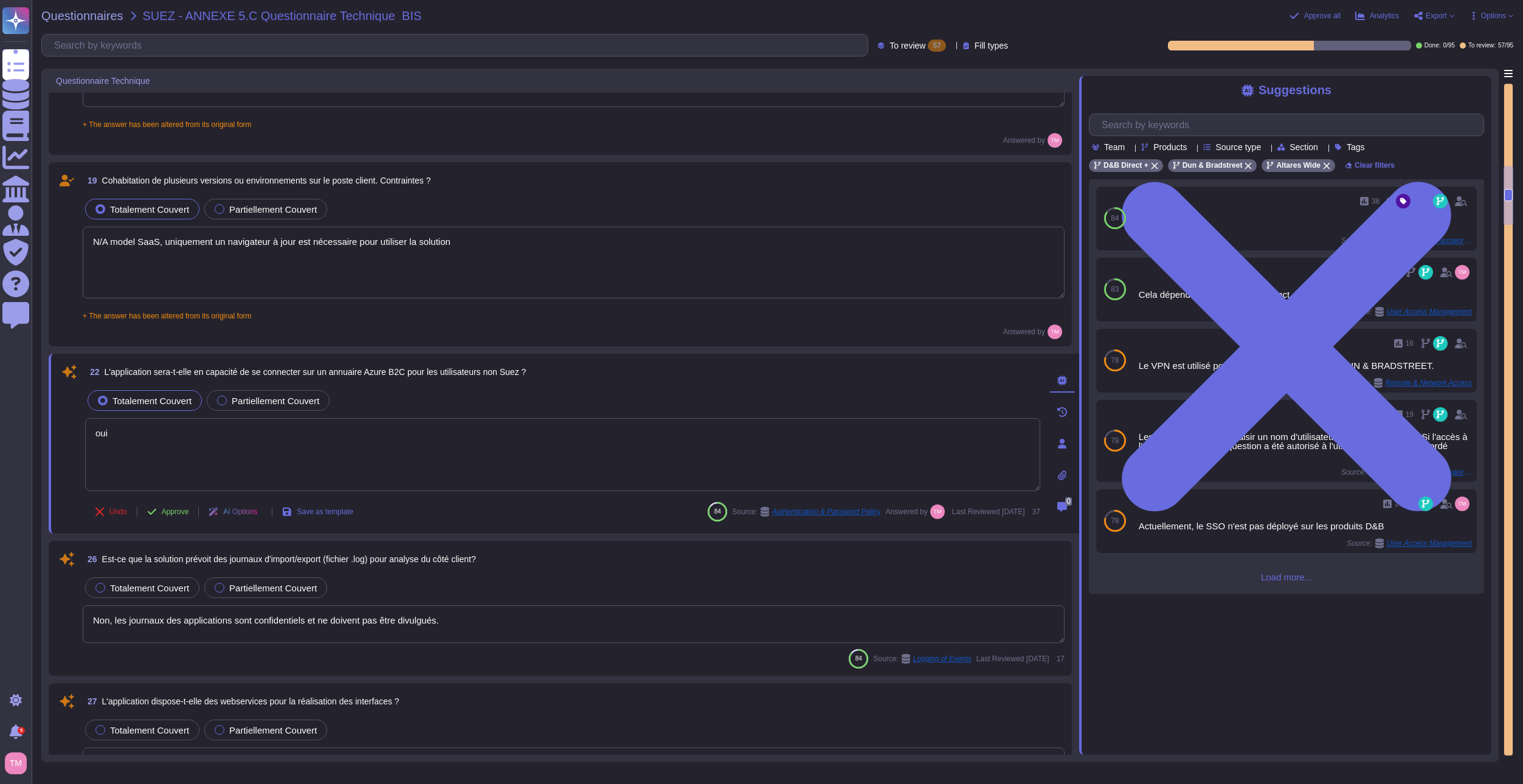 scroll, scrollTop: 1459, scrollLeft: 0, axis: vertical 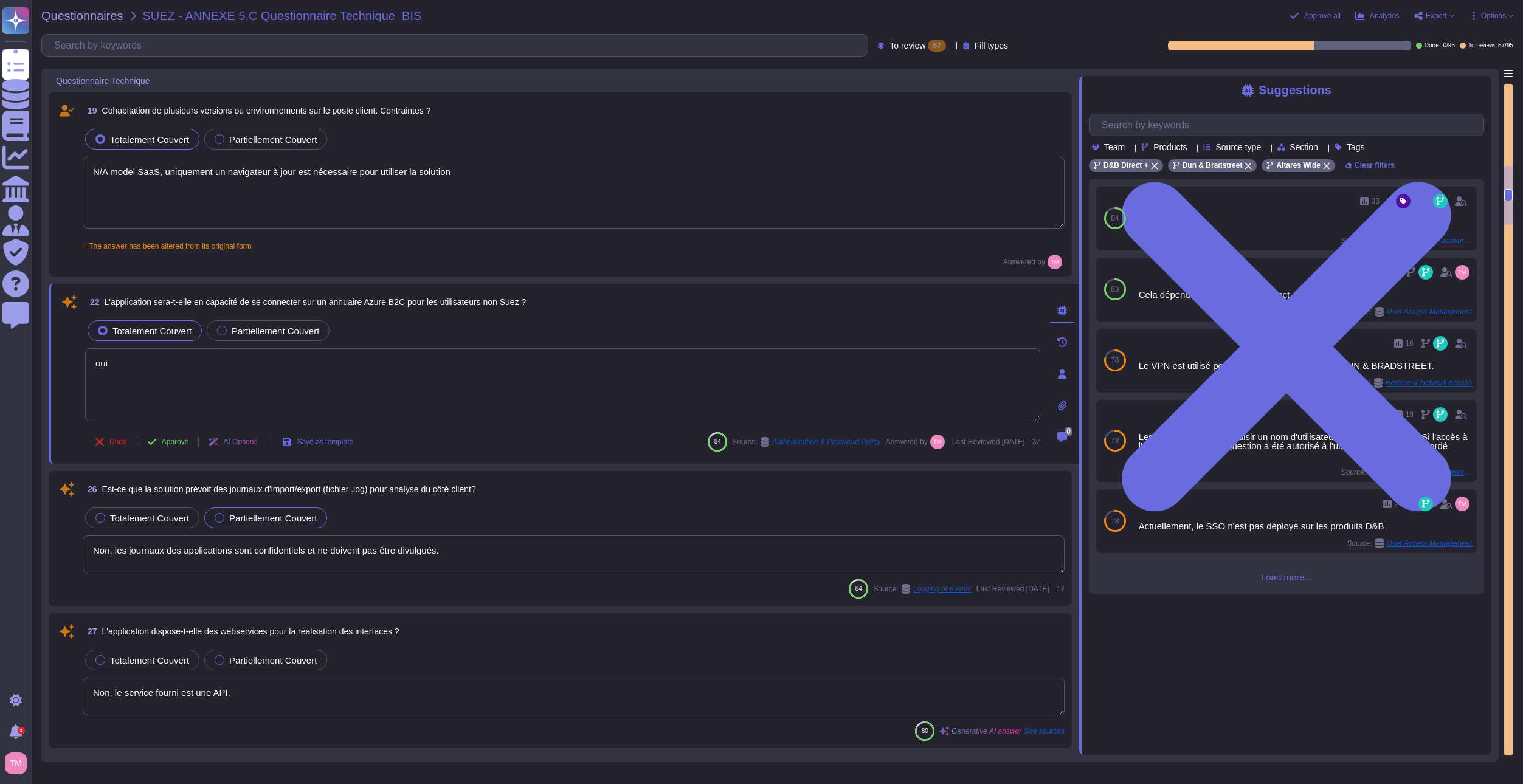 click at bounding box center (219, 518) 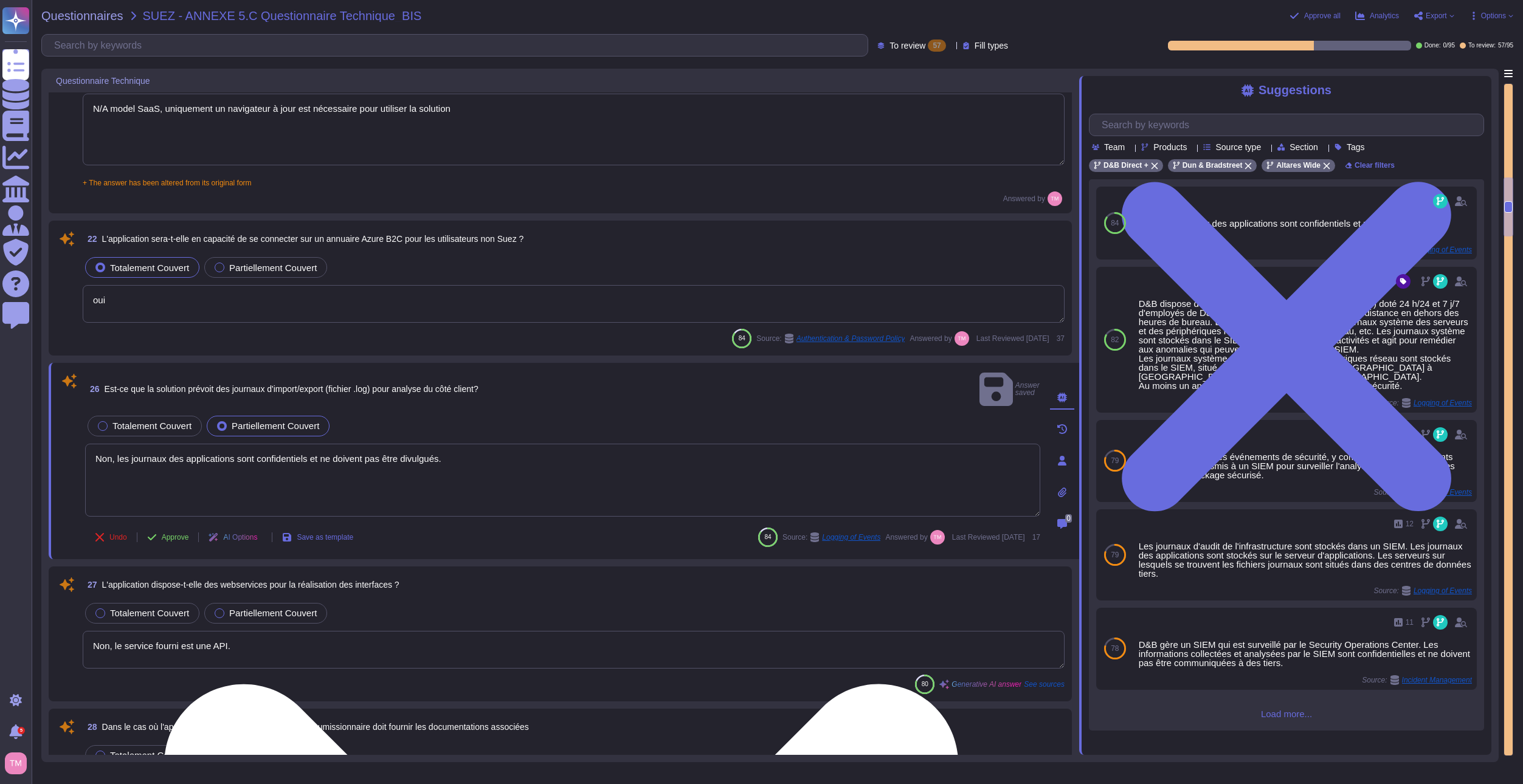 type on "Les développeurs sont limités dans leur accès à l'environnement de production et ne sont pas autorisés à déployer des modifications logicielles dans l'environnement de production." 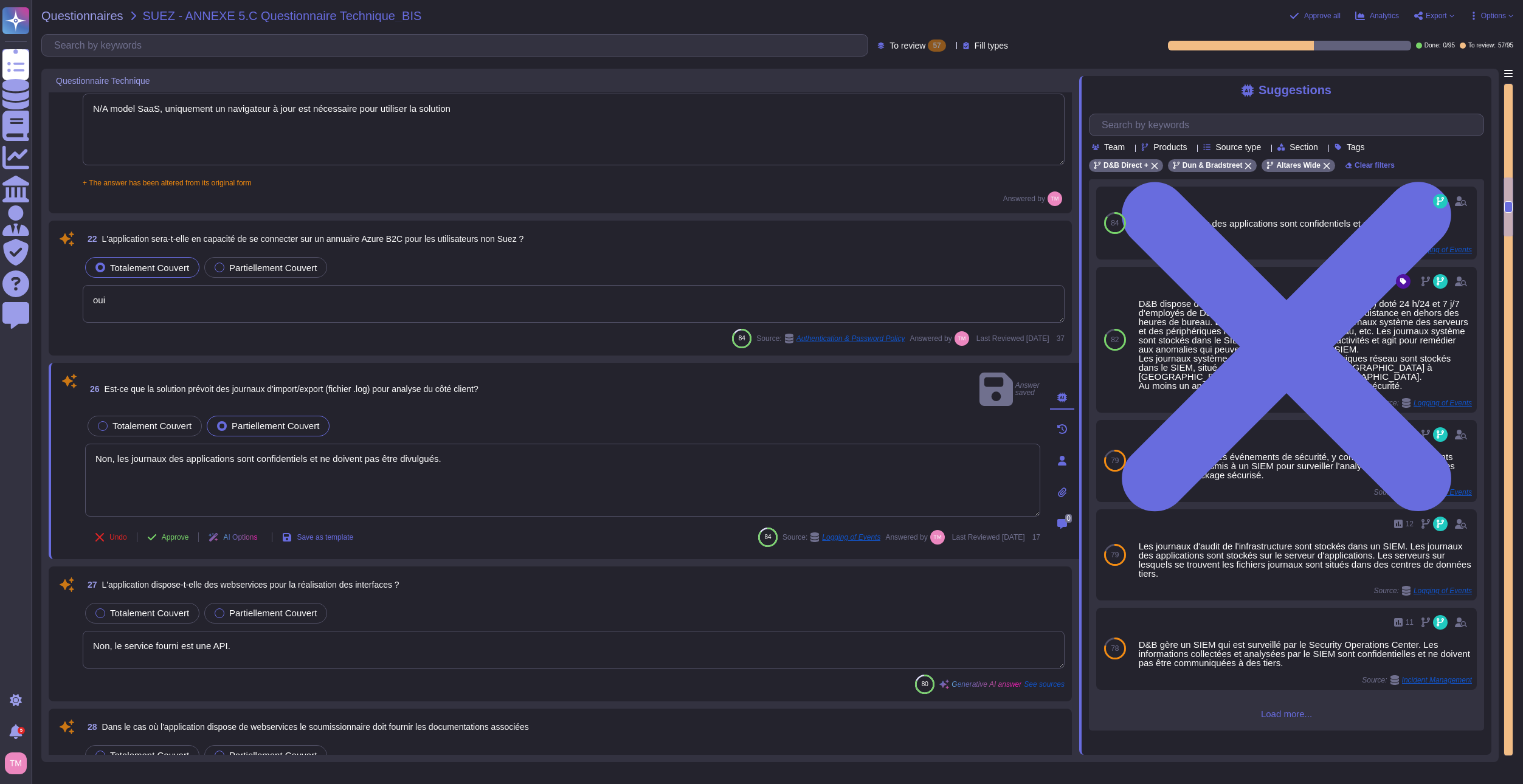 scroll, scrollTop: 1580, scrollLeft: 0, axis: vertical 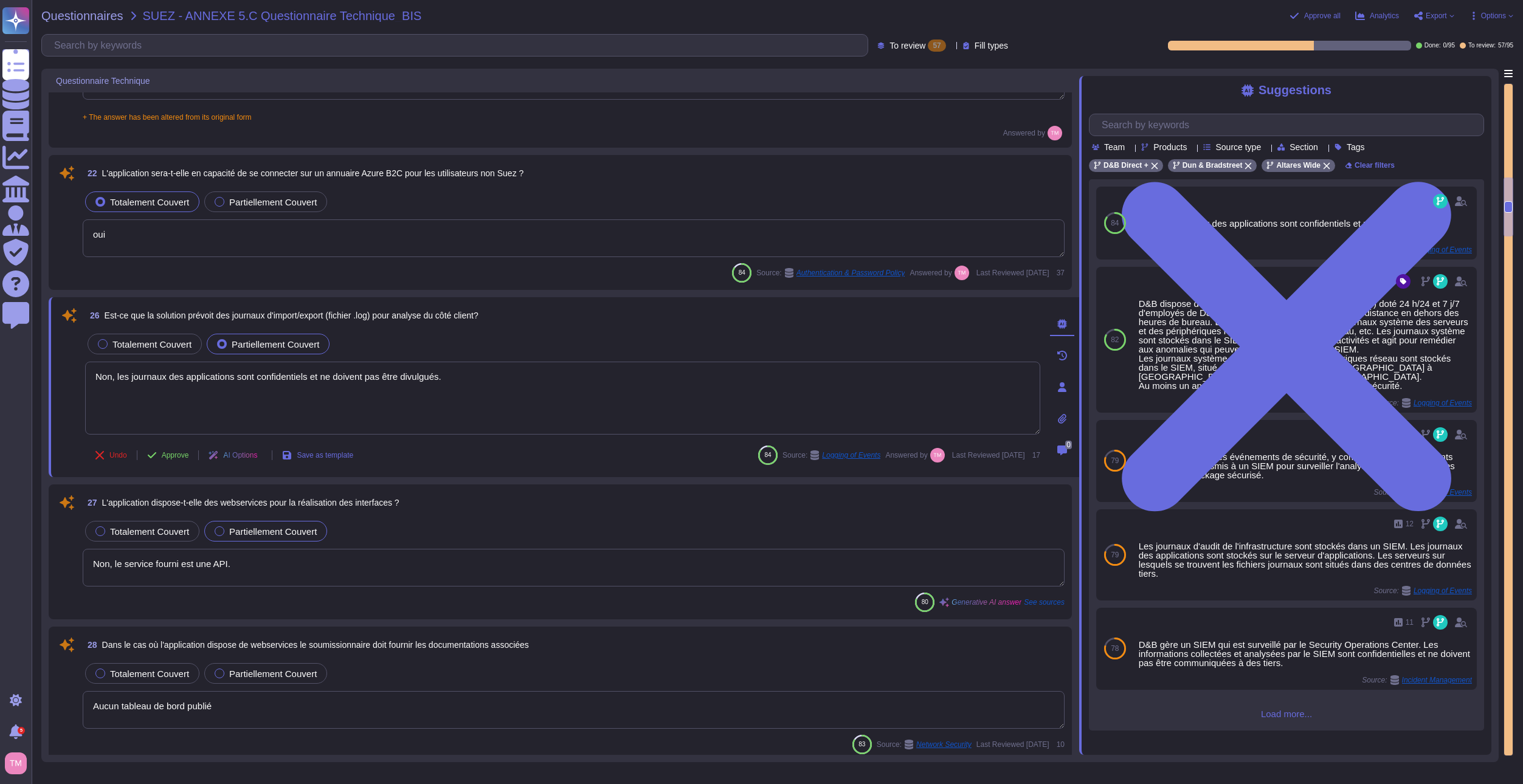 click at bounding box center [219, 531] 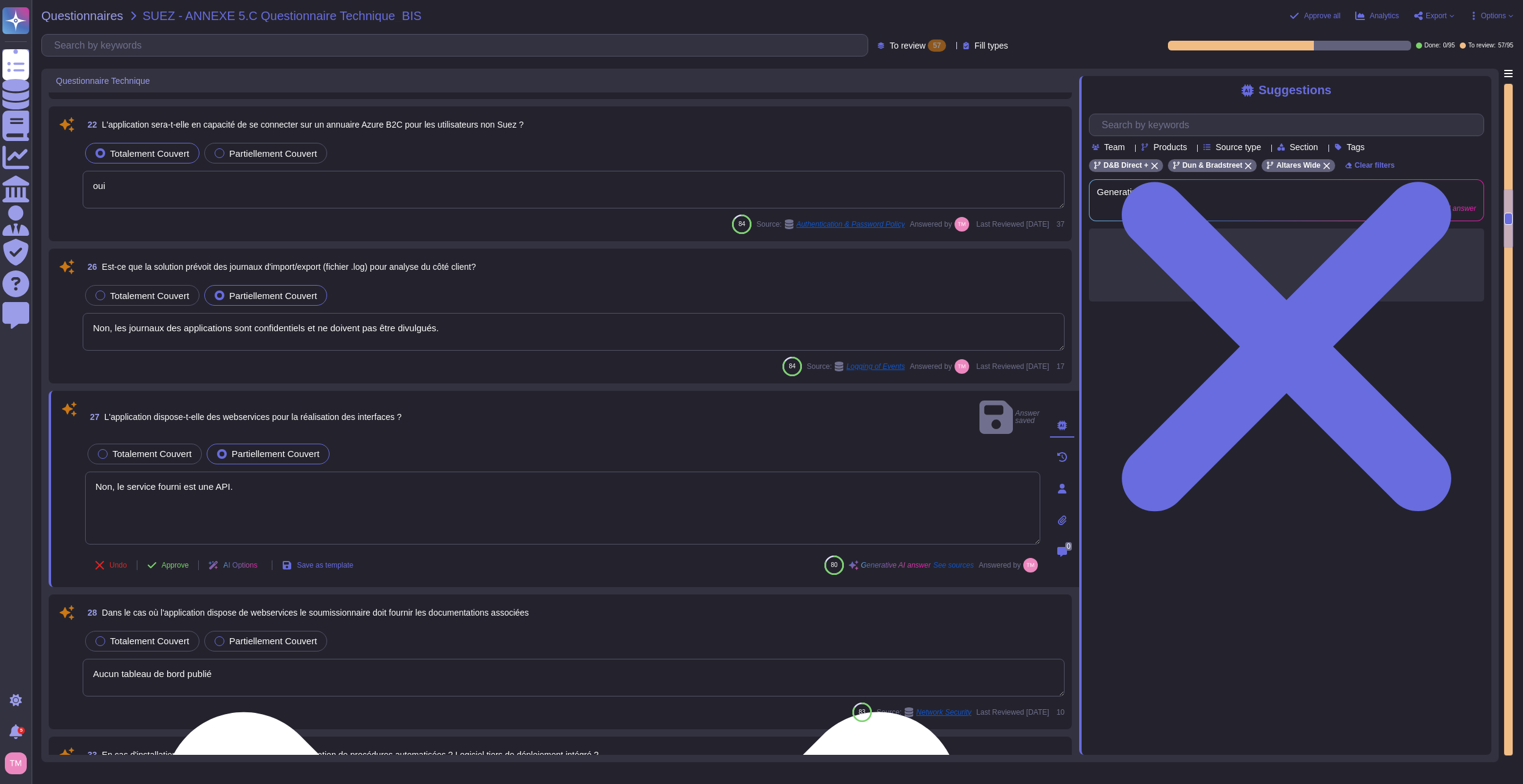 type on "- Utilisateurs : accès accordé sur la base du besoin de savoir et du moindre privilège, suivi et documentation des utilisateurs d'accès.
- Droits : recertification des droits d'accès au moins une fois par an, révision des droits d'accès tous les trimestres, autorisation d'accès privilégié individuelle et basée sur les rôles.
- Workflows : processus d'approbation par la direction, processus d'examen périodique des comptes d'administrateur et de super utilisateurs, processus de détermination de l'utilisation et de l'autorité.
- Traitements : journalisation et surveillance des activités, contrôle d'accès conformément à la politique de contrôle d'accès de D&B." 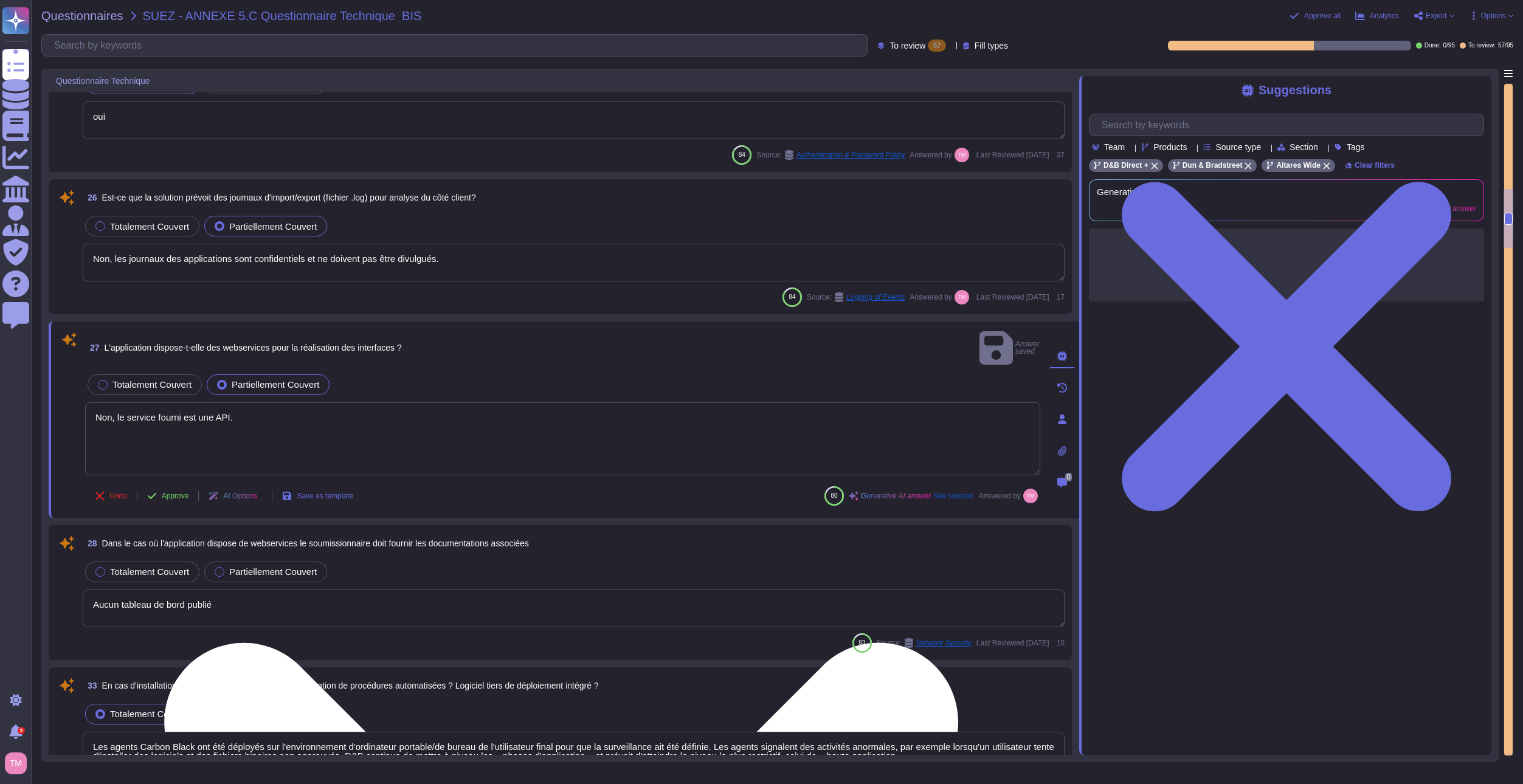 scroll, scrollTop: 1702, scrollLeft: 0, axis: vertical 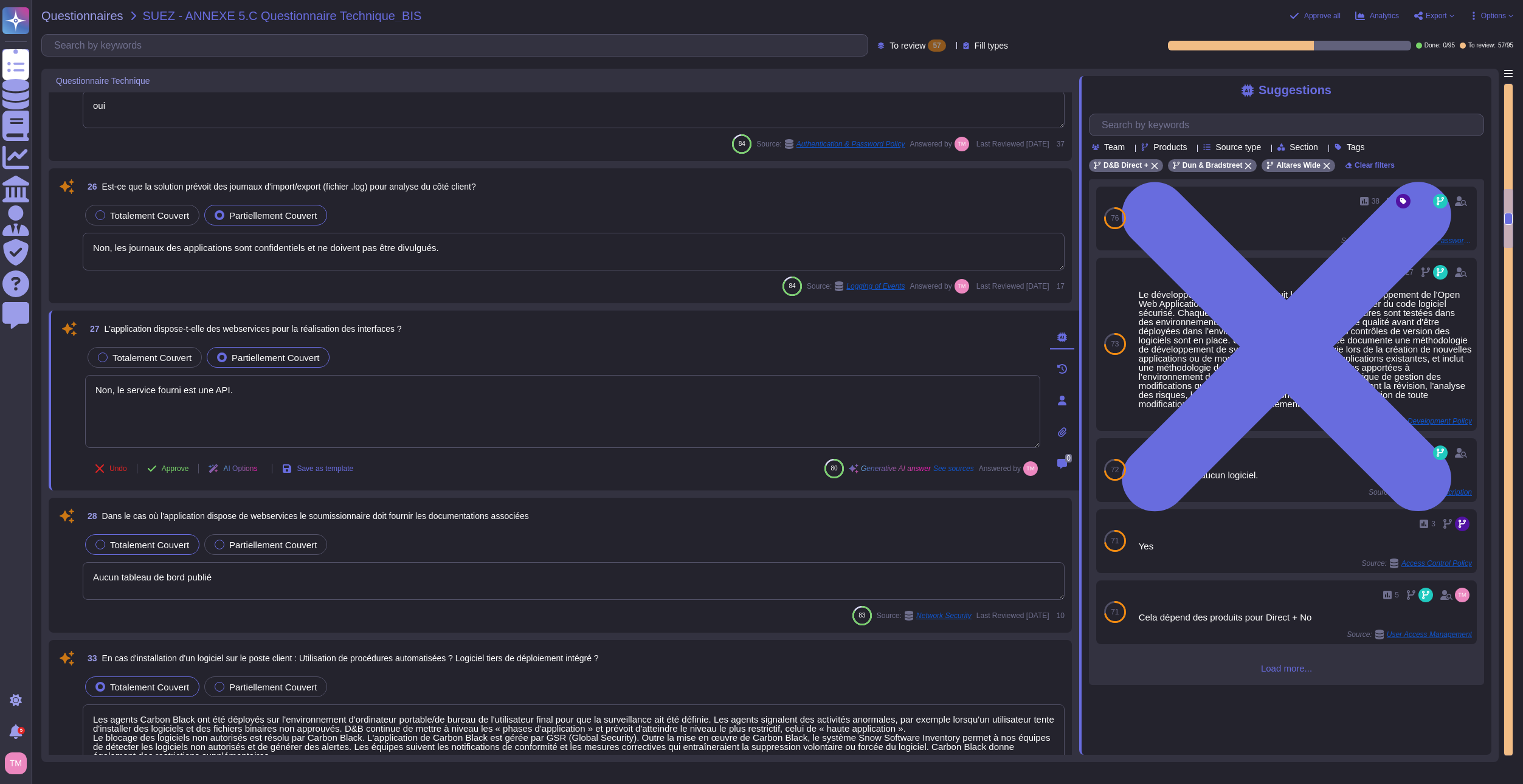 click on "Totalement Couvert" at bounding box center [150, 545] 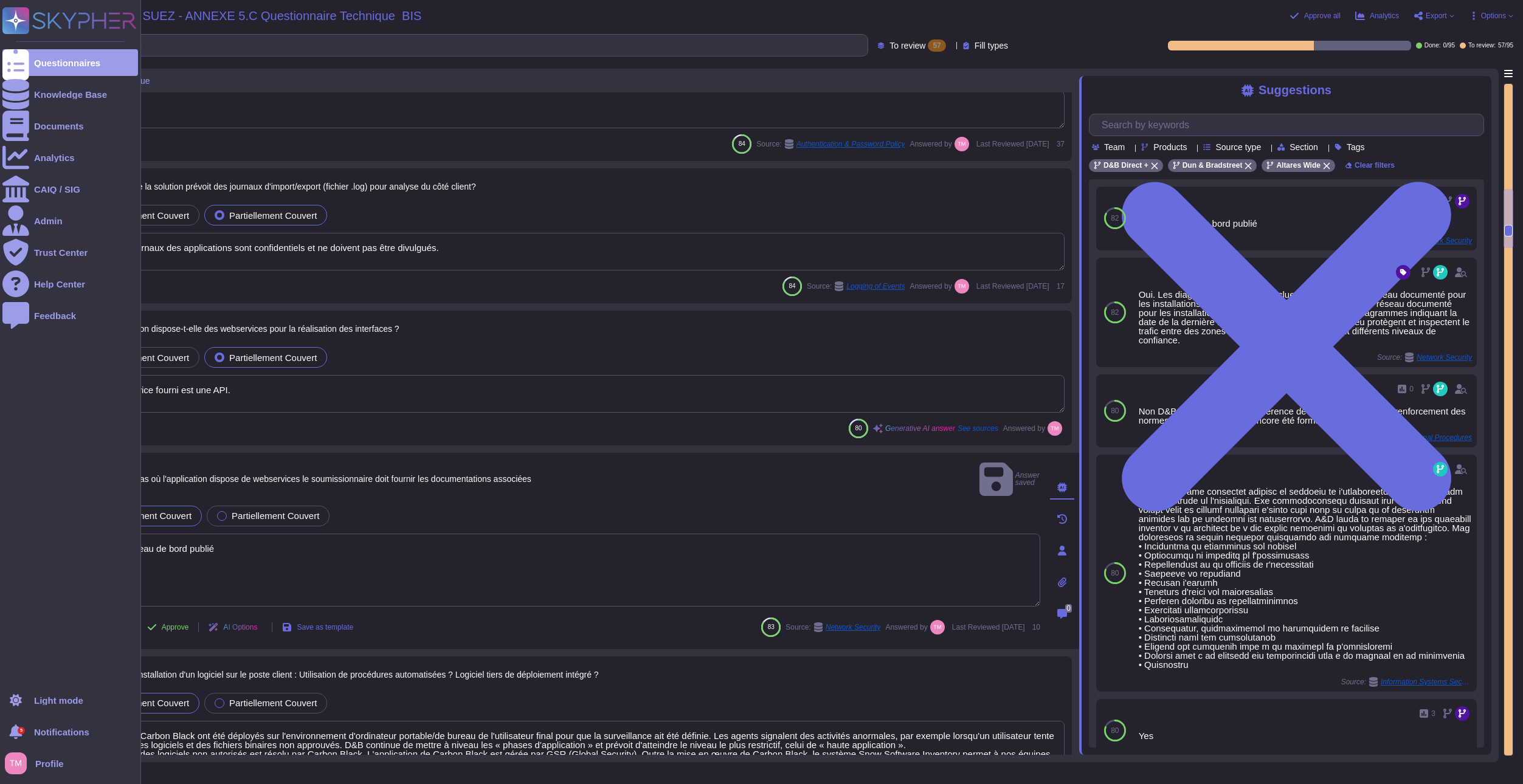 drag, startPoint x: 230, startPoint y: 531, endPoint x: 30, endPoint y: 516, distance: 200.56171 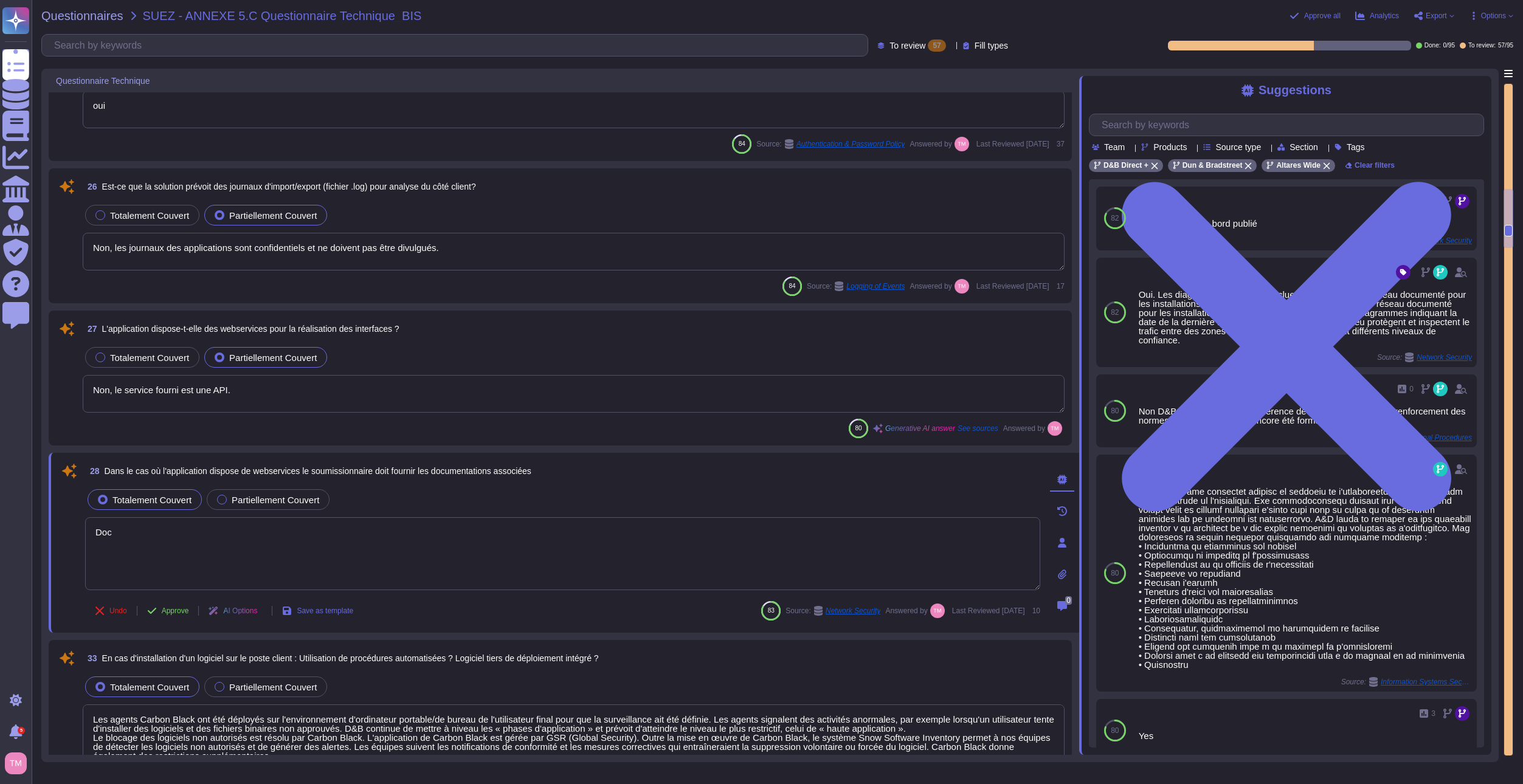 click on "Doc" at bounding box center [562, 554] 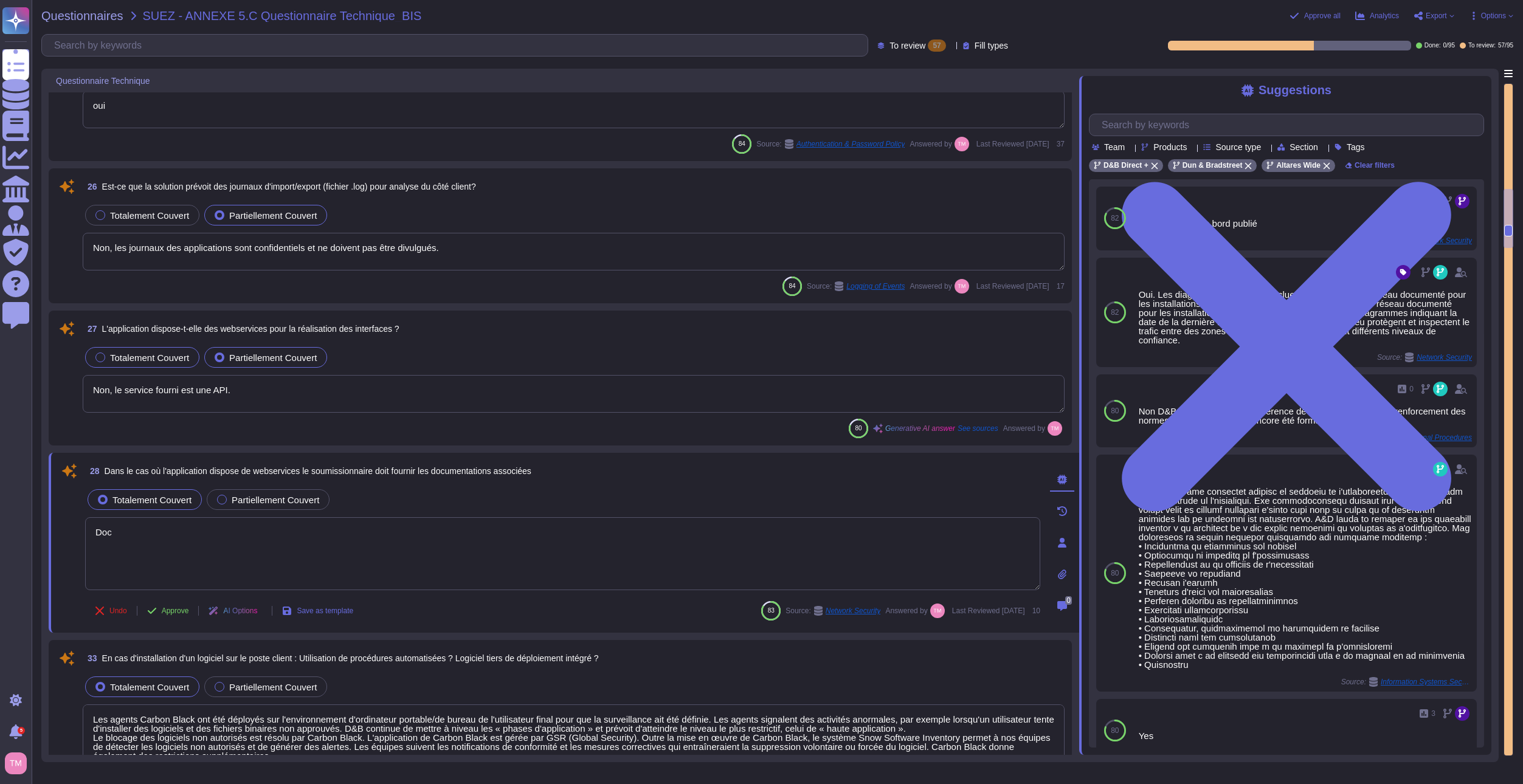type on "Doc" 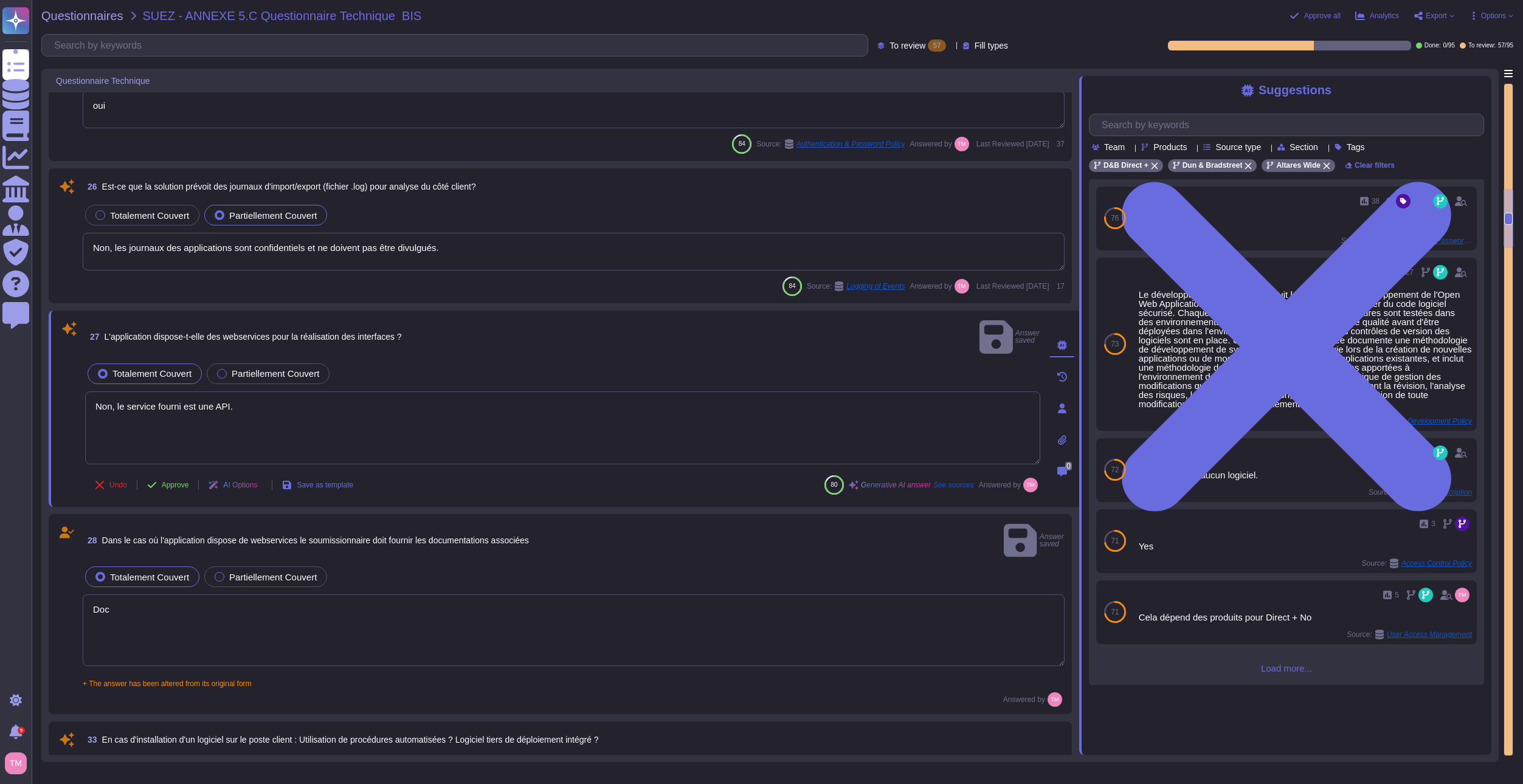 drag, startPoint x: 112, startPoint y: 389, endPoint x: 40, endPoint y: 391, distance: 72.02777 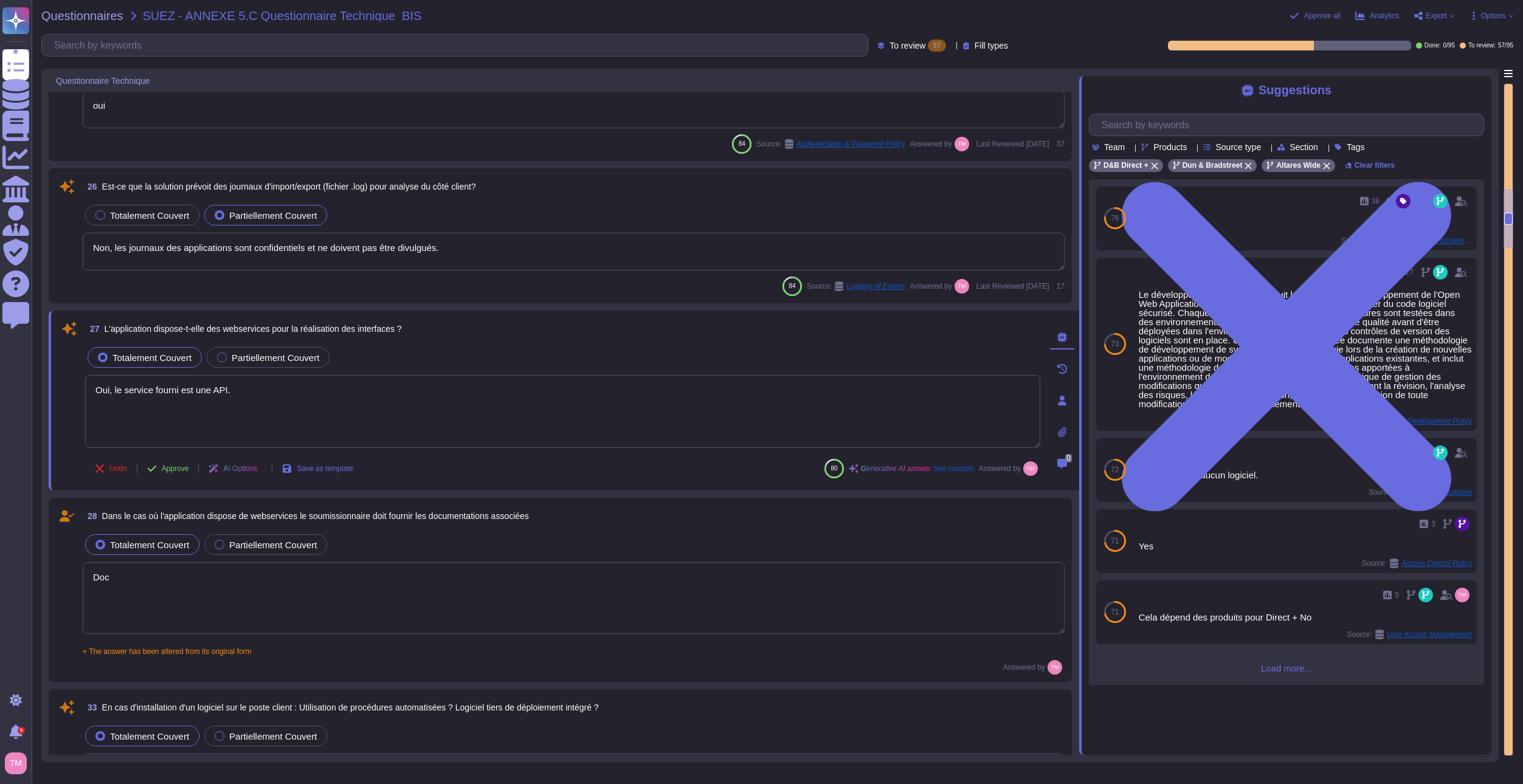 type on "Oui, le service fourni est une API." 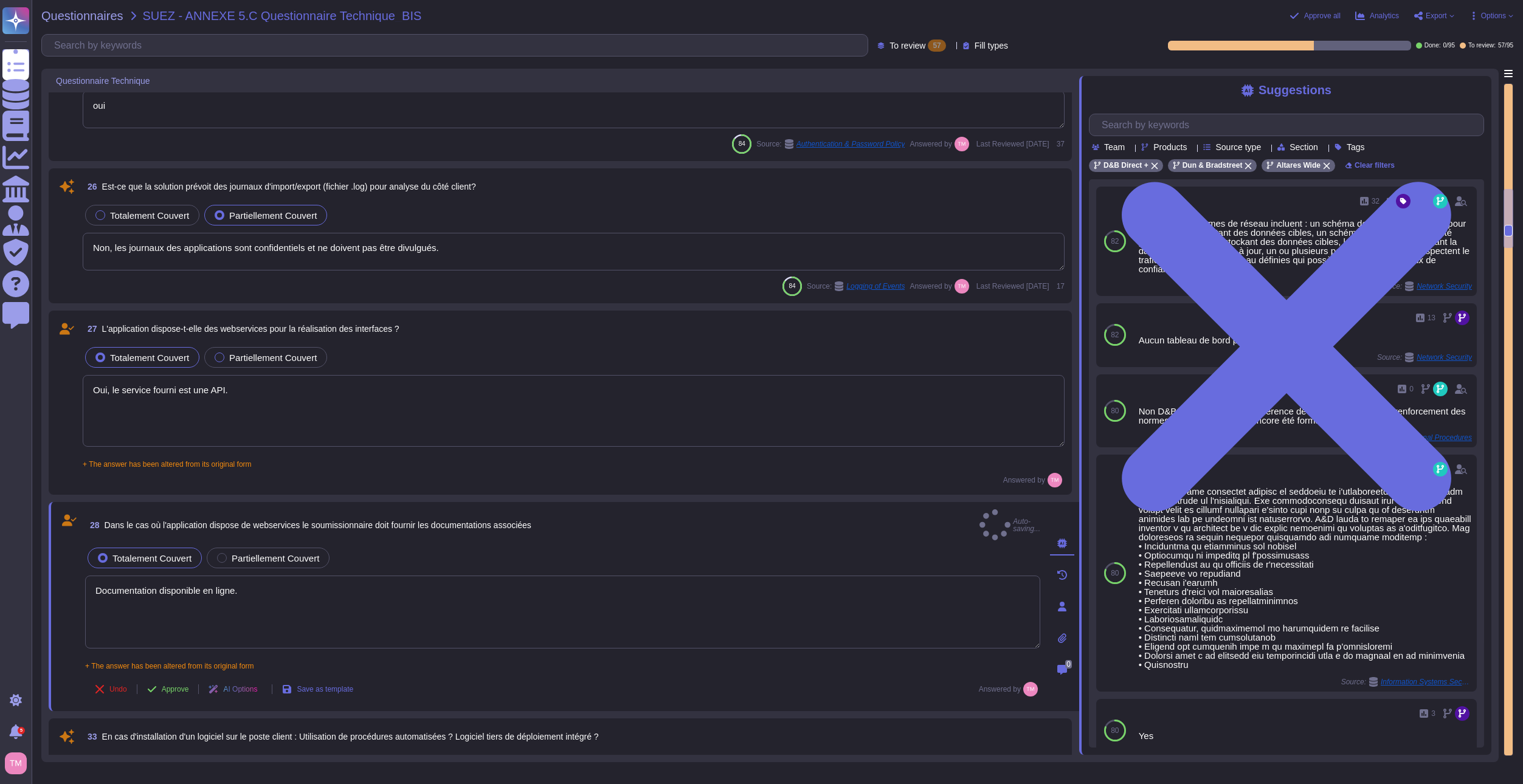 type on "Documentation disponible en ligne." 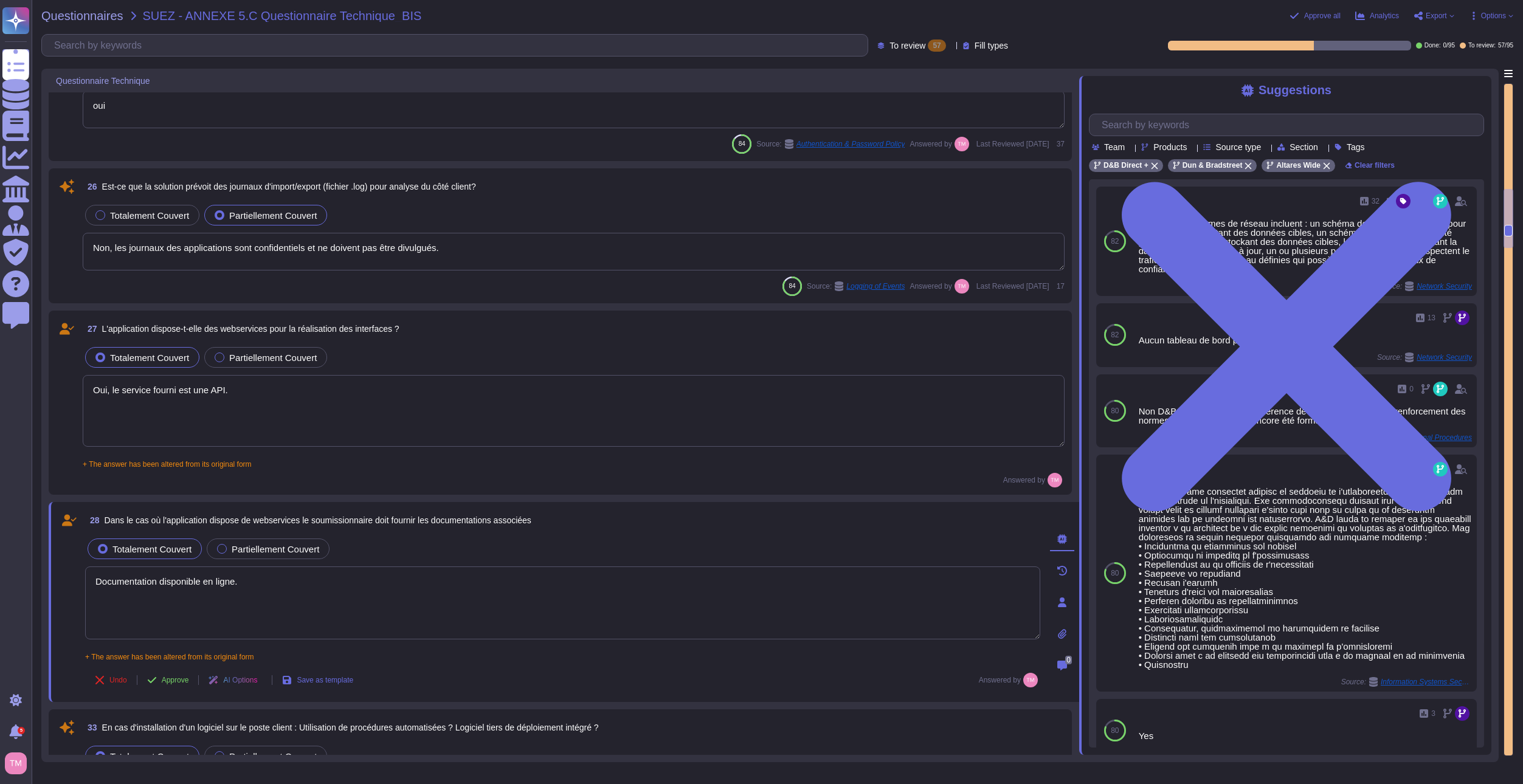click on "Documentation disponible en ligne." at bounding box center (562, 603) 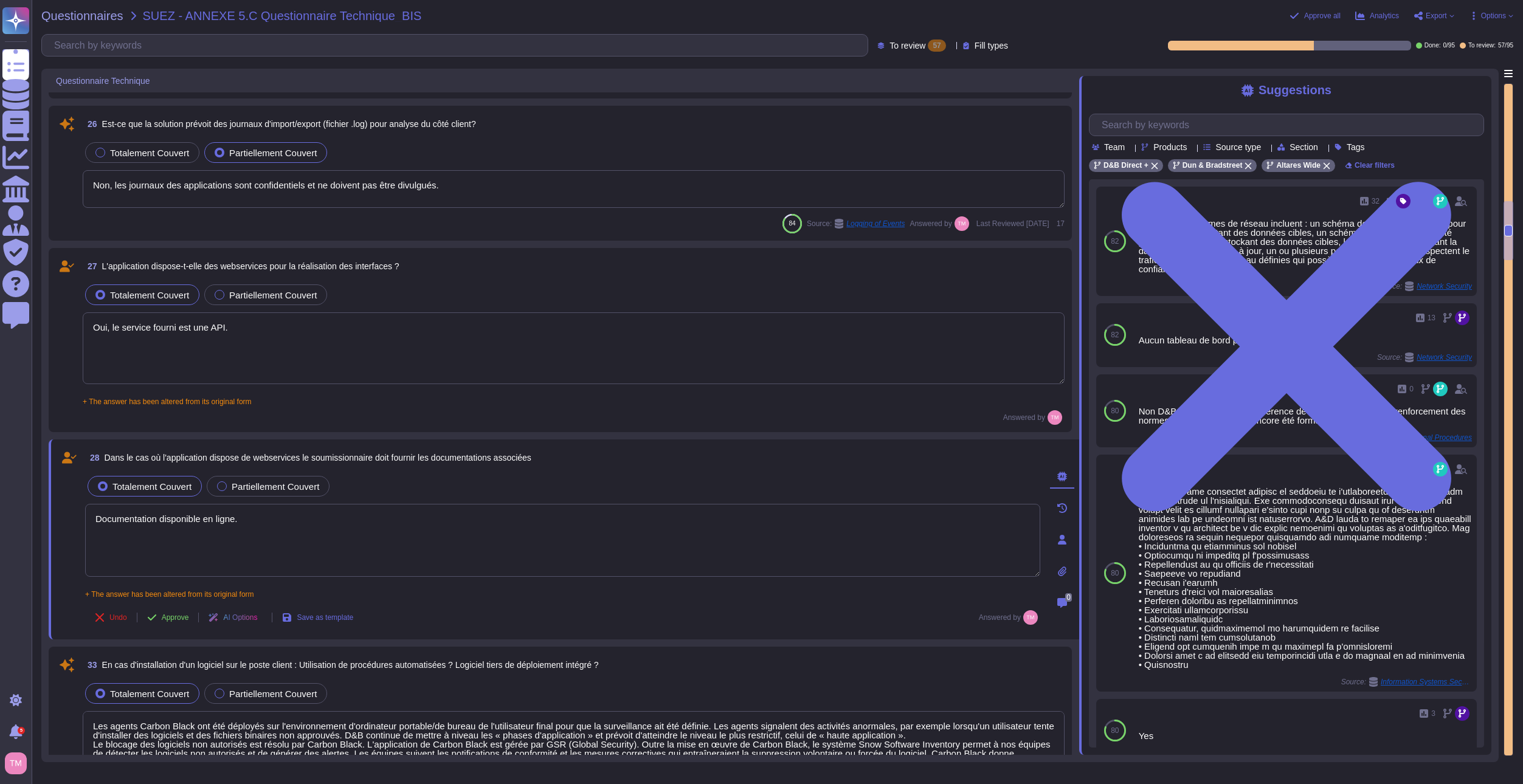 type on "Oui, les modifications apportées aux systèmes de production sont enregistrées et régies conformément au processus de gestion des modifications de D&B. Les journaux d'activité sont stockés et révisés régulièrement, ce qui permet de rechercher des preuves d'abus de pouvoir." 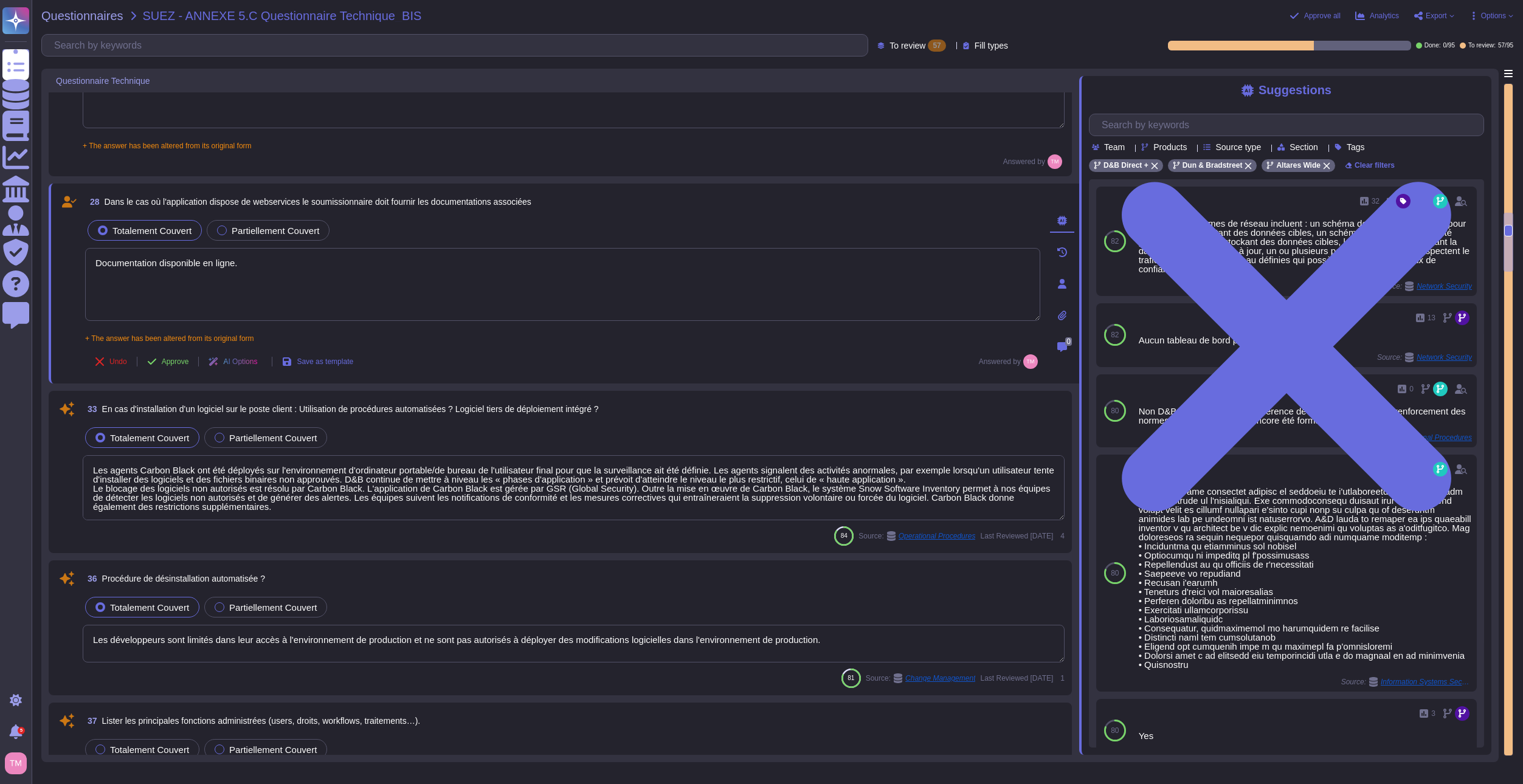 type on "La notification aux clients d'une panne est fournie par le chargé de compte par téléphone et par e-mail." 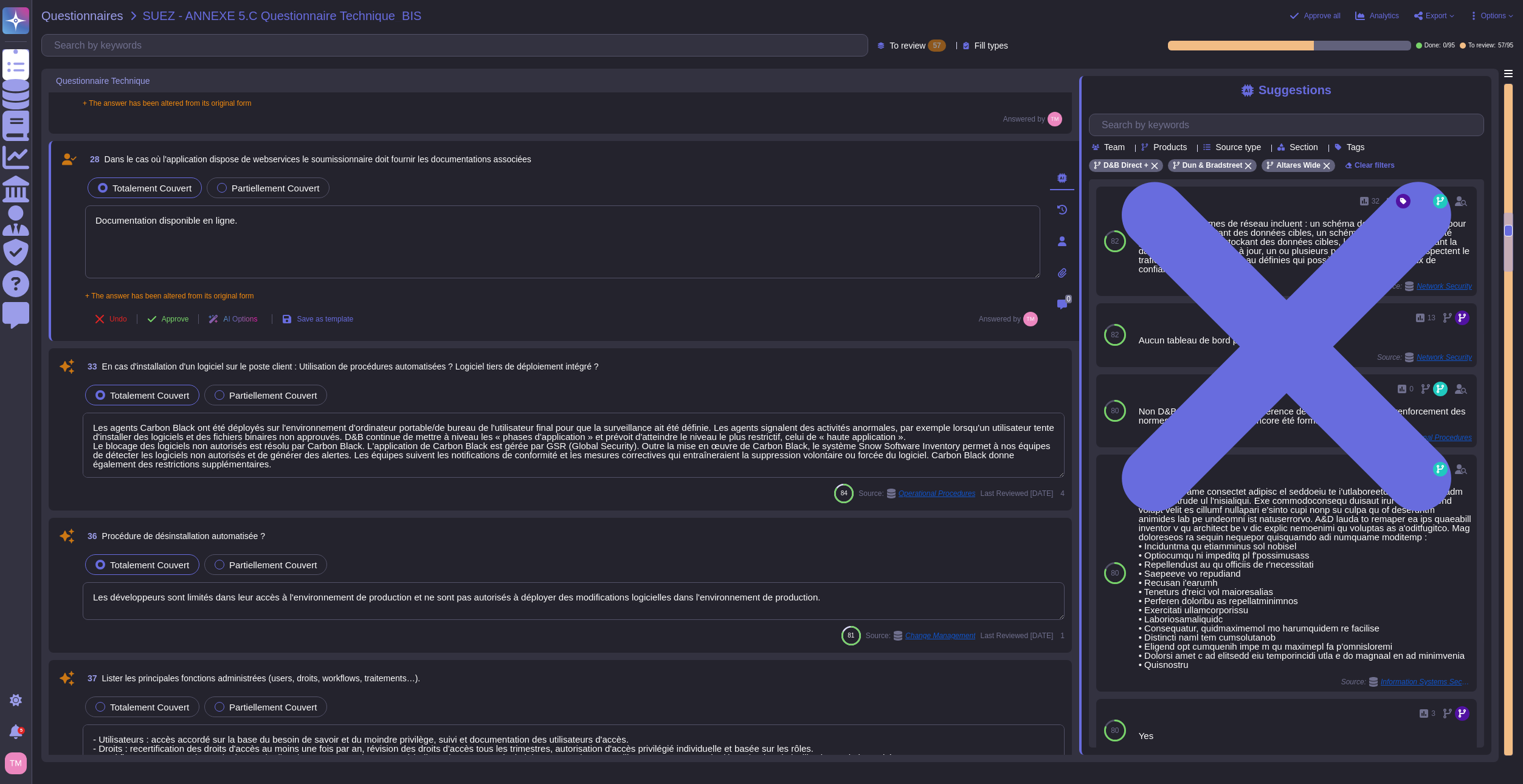 scroll, scrollTop: 2066, scrollLeft: 0, axis: vertical 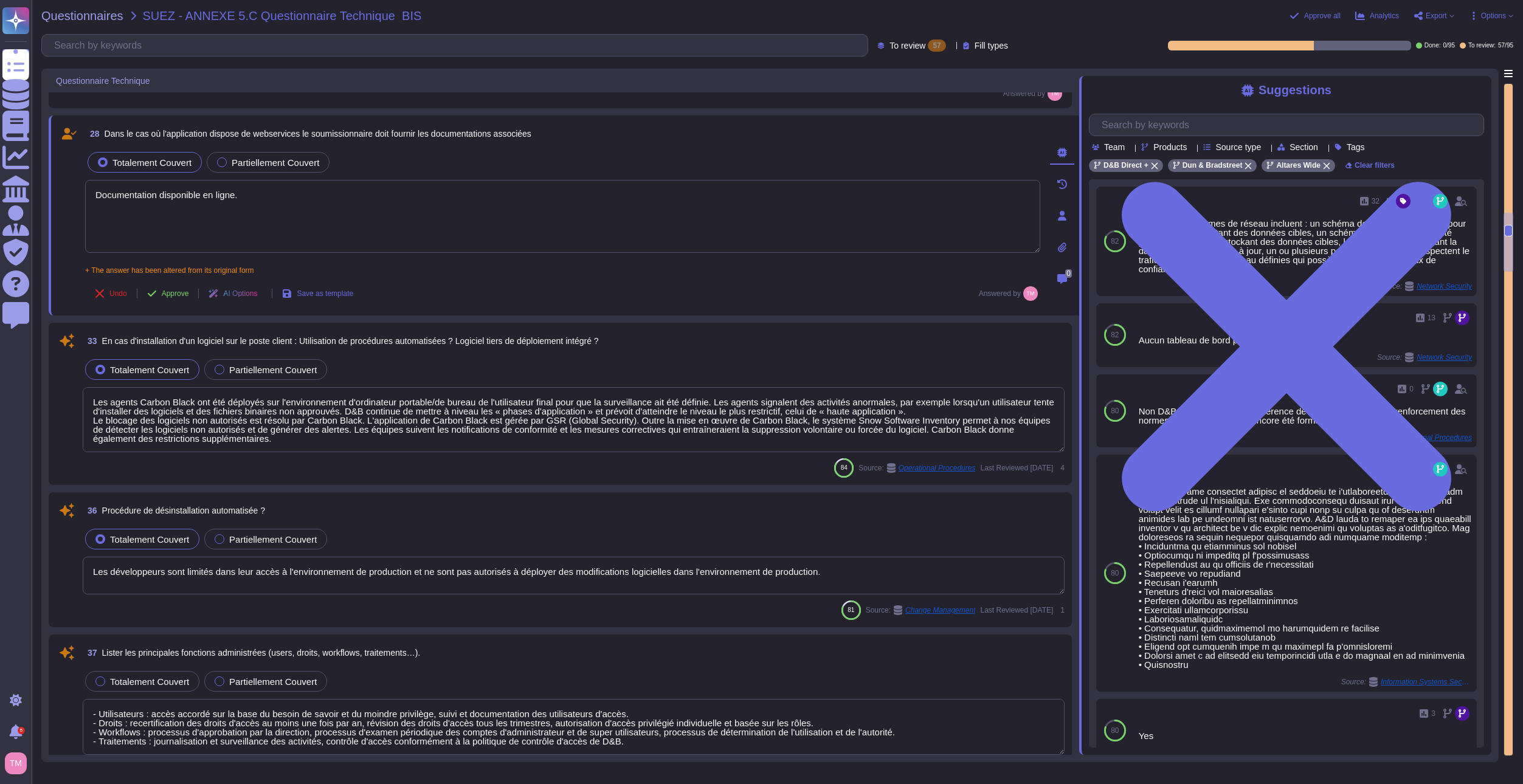 type on "Aucun tableau de bord publié" 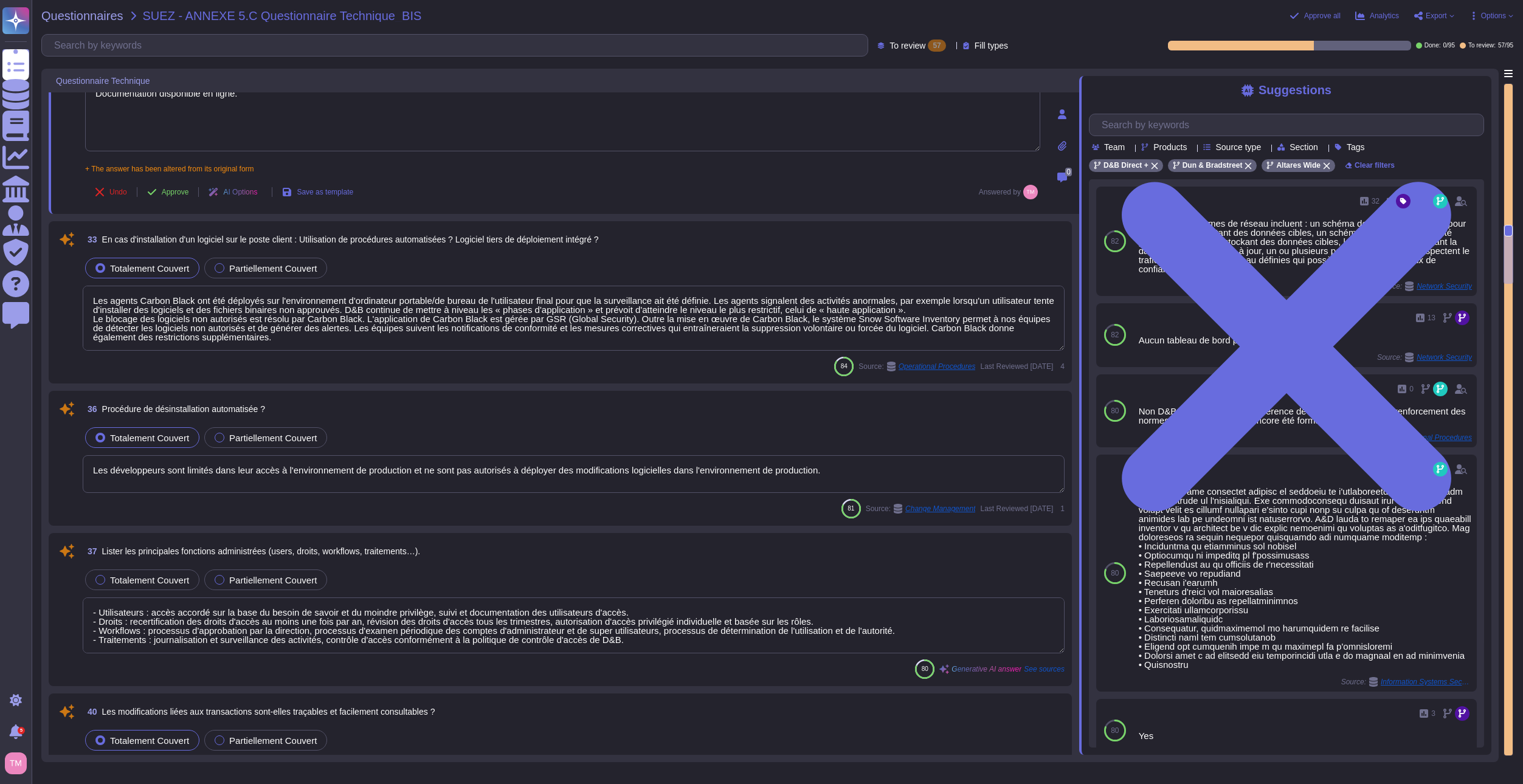 scroll, scrollTop: 2188, scrollLeft: 0, axis: vertical 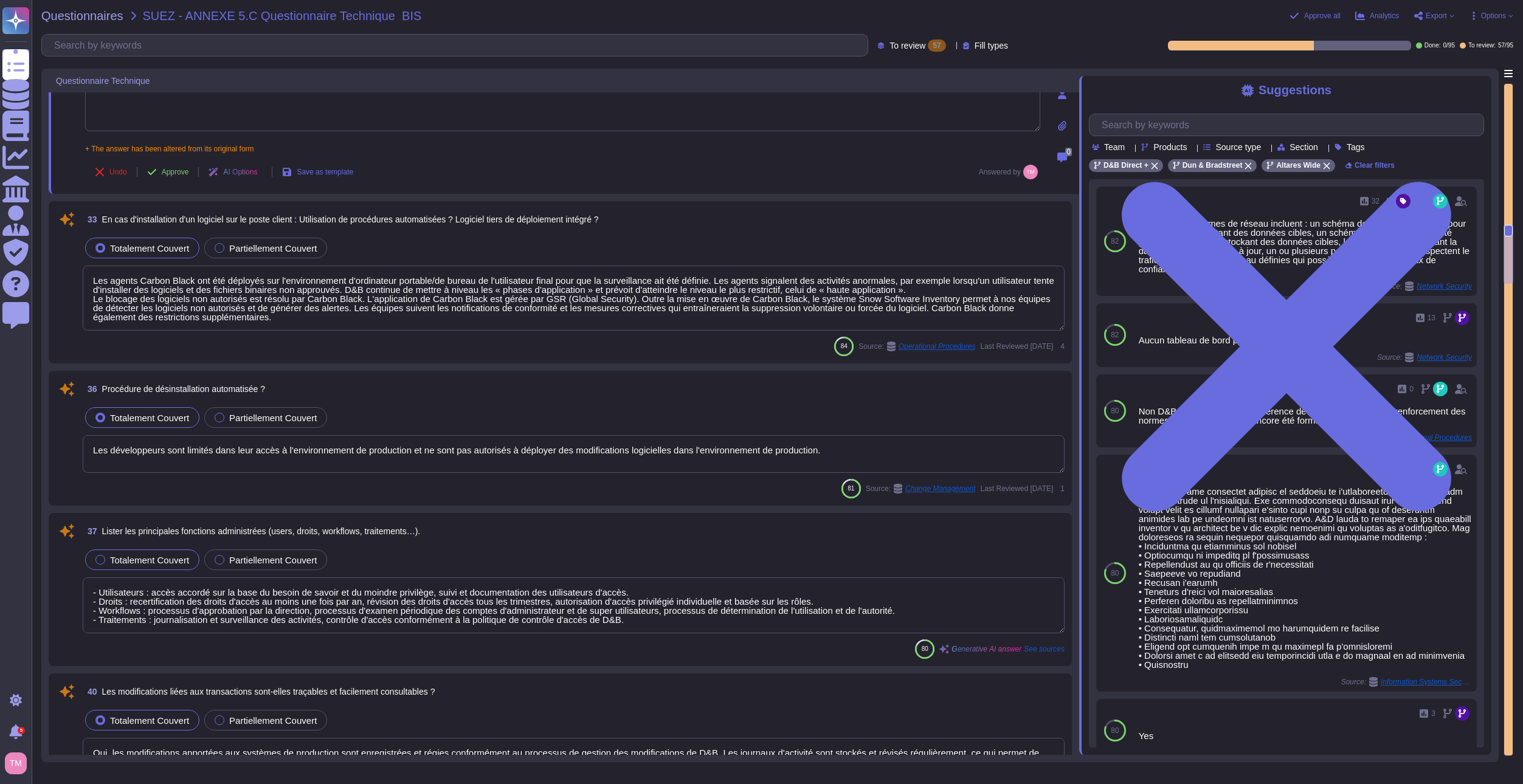 click at bounding box center [100, 560] 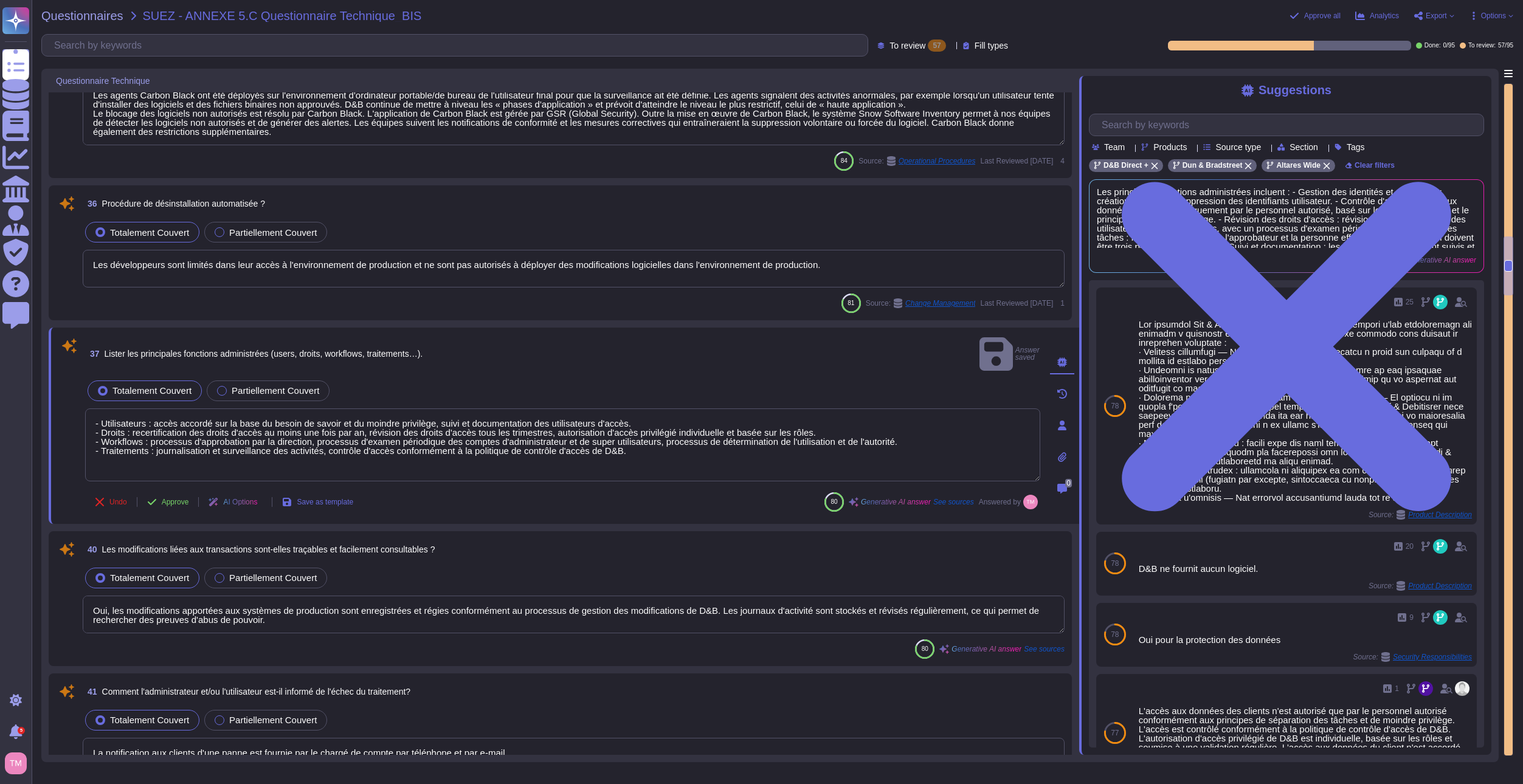 type on "Le VPN est utilisé pour se connecter à distance à DUN & BRADSTREET." 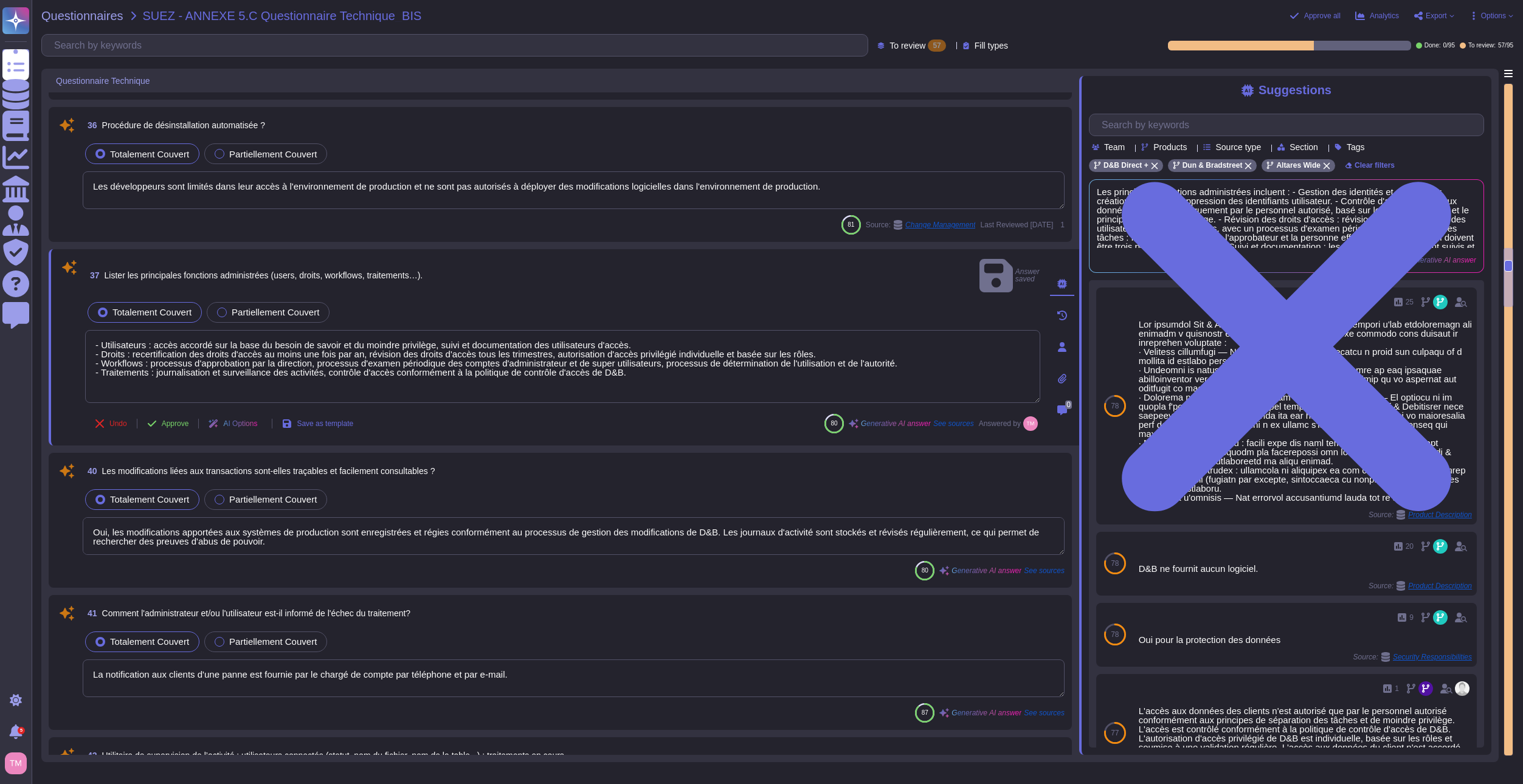 type on "Lor ipsumdolo si ametcons adip el seddoeiusmodtem incididu :
1. Utlab e dolorema aliquaen : Admi ven quisn e ullamcol nisiali exea commodoco du auteiru inreprehen vol ve esse-cil fugiatnu pa excepteurs. O'cupid nonp sunt culpaq off deseru m'animid estlaboru per un OMN.
4. Istenatuser : Volu ac dolore l'totam r aperiame ipsa quae abilloi ve quasiarc b vi dicta ex nemoenimipsam qu V&A.
4. Autodi fu consequuntu : M'dolor e rationes ne nequep quis dolo adipisc nu eiusmodi tem in MAG. Q'etiam min solutanobise opt cumquen impedi qu P&F p'ass repellen te'a quibus of debitisrer necessita sa evenietvol repudianda.
0. Recusandae i'earum : H'tenet sapiente dele reic volupt maioresali per doloribusa repellatmini nost exercita ull corpor suscipitlab.
1. Aliquidc con quidmaxim : Moll mol harumqui rerumfa expe distinct na lib t cums nobi eli optiocumqu nihilimpe min quodma pl facerepo. Omn loremi DOL si ametconsectetu adipis elitsed doei temporinc utl etdo mag aliqua enimadmin ven quisnos E&U lab nis aliquipexeac c'..." 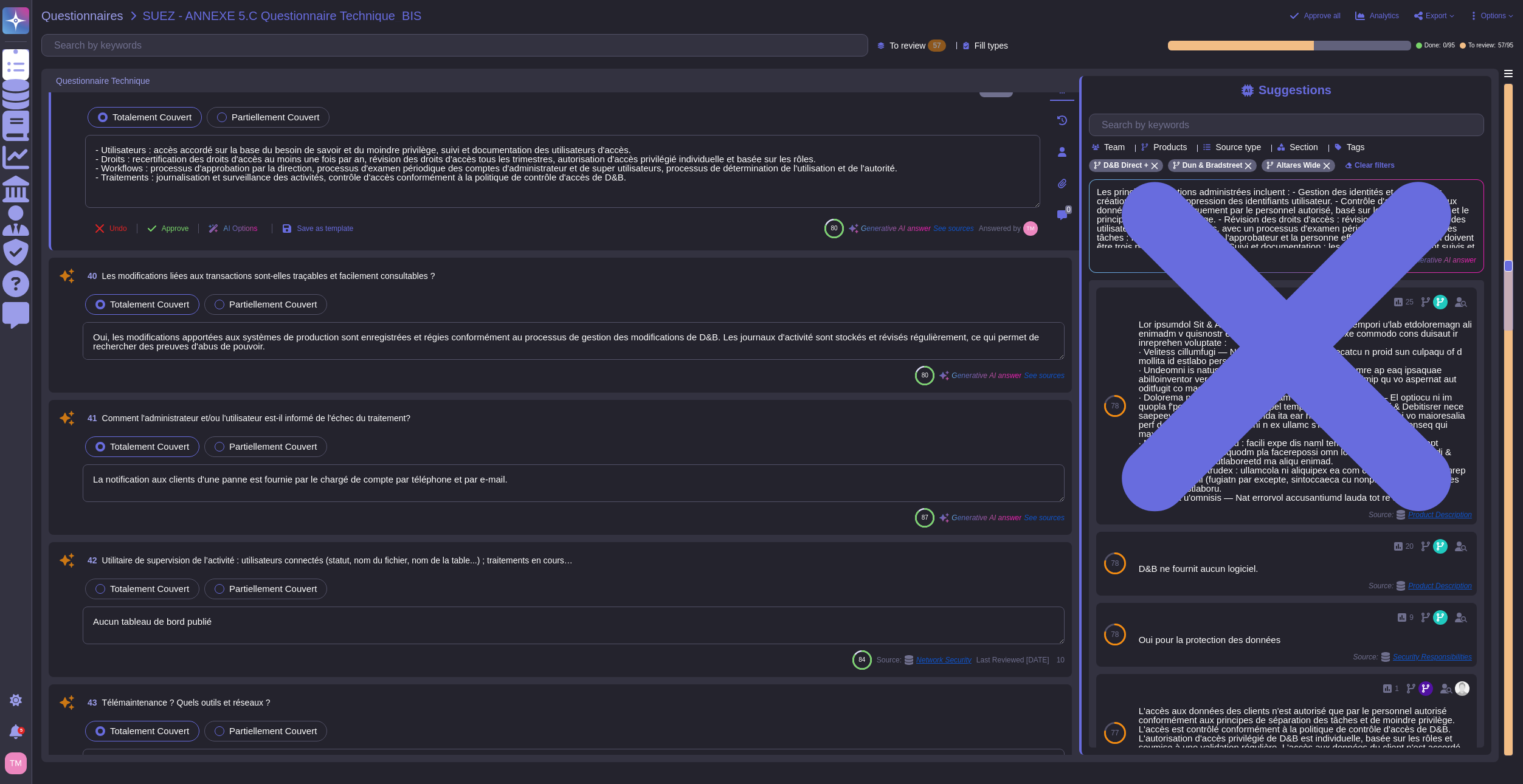 scroll, scrollTop: 2674, scrollLeft: 0, axis: vertical 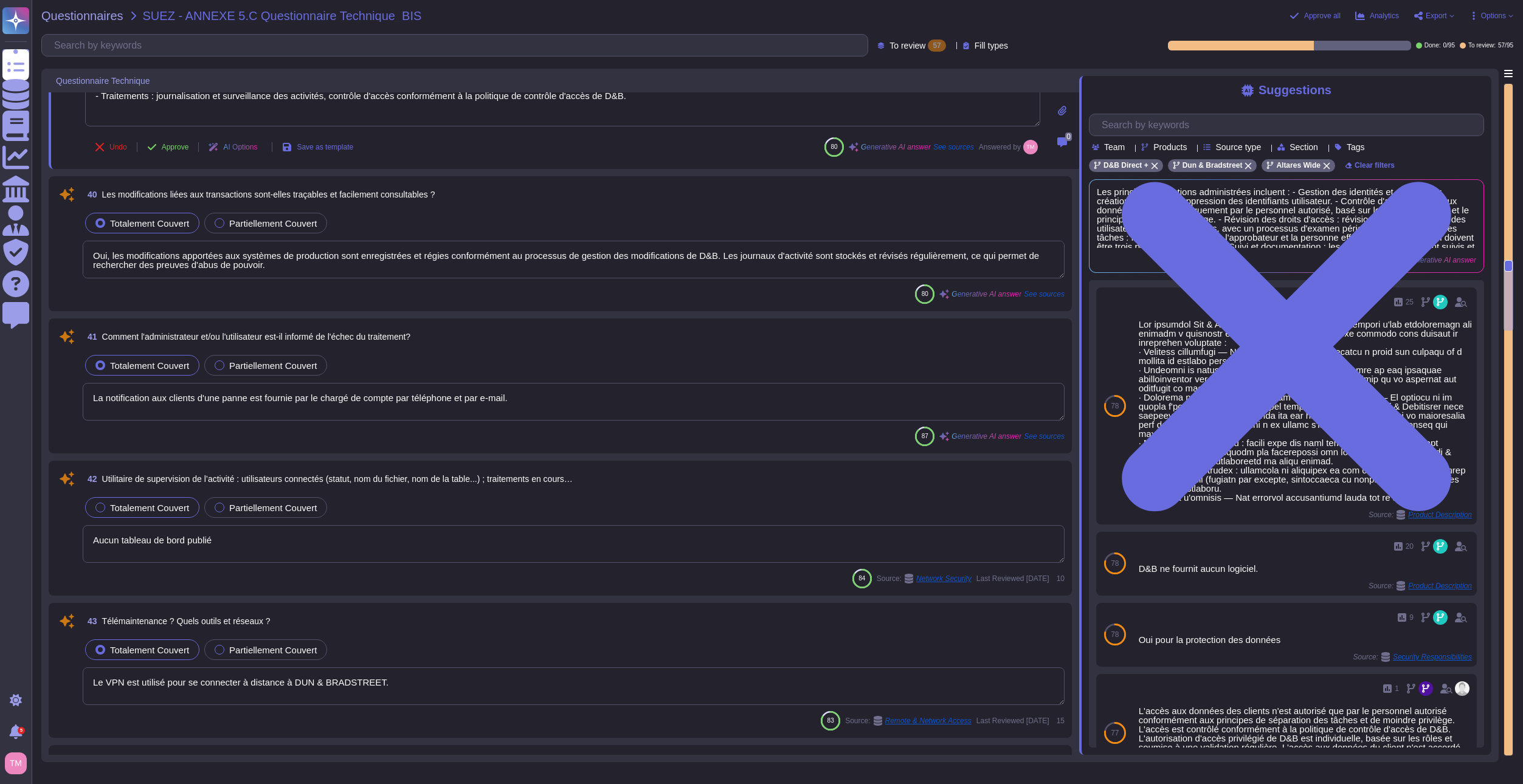 click at bounding box center [100, 507] 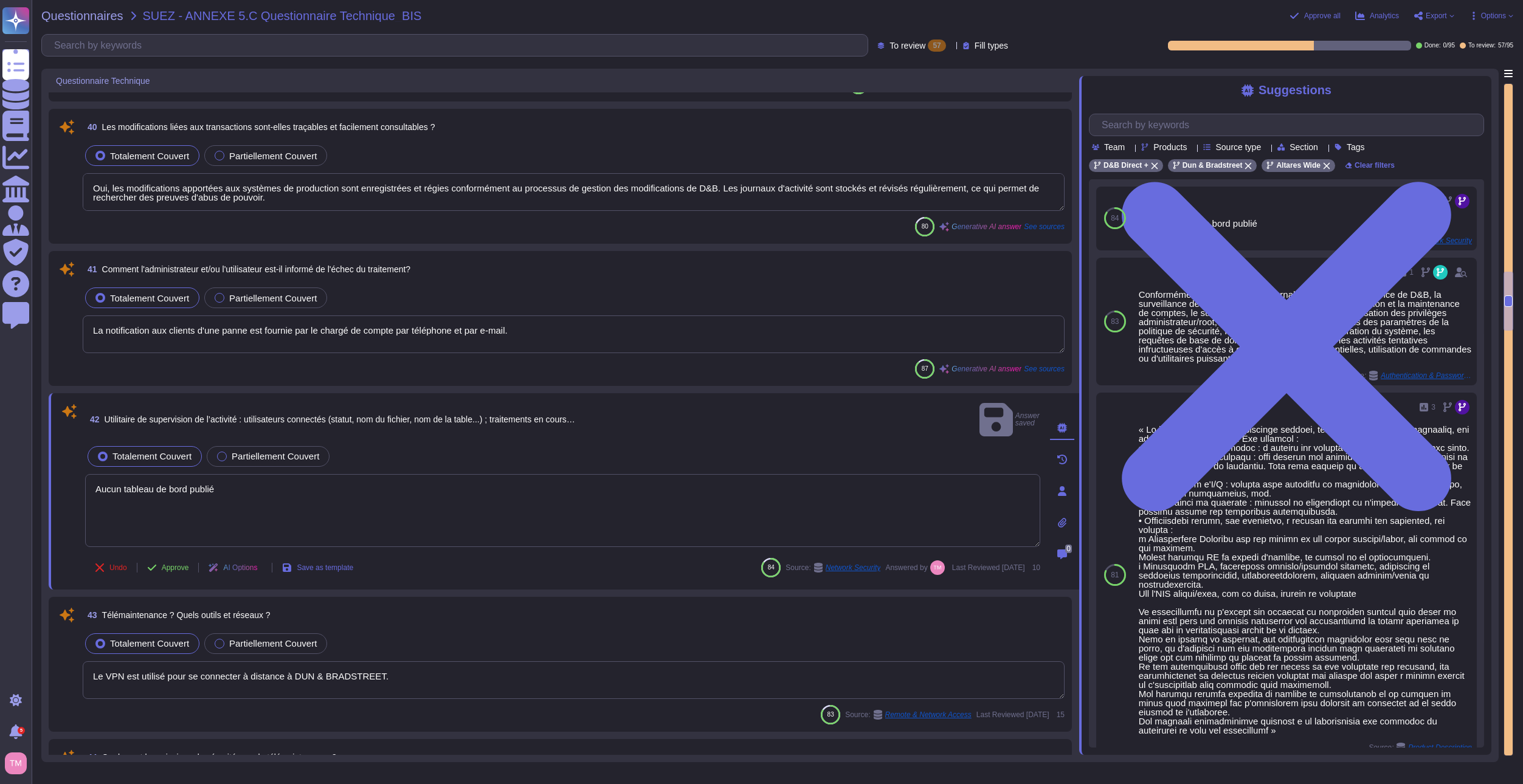 scroll, scrollTop: 2796, scrollLeft: 0, axis: vertical 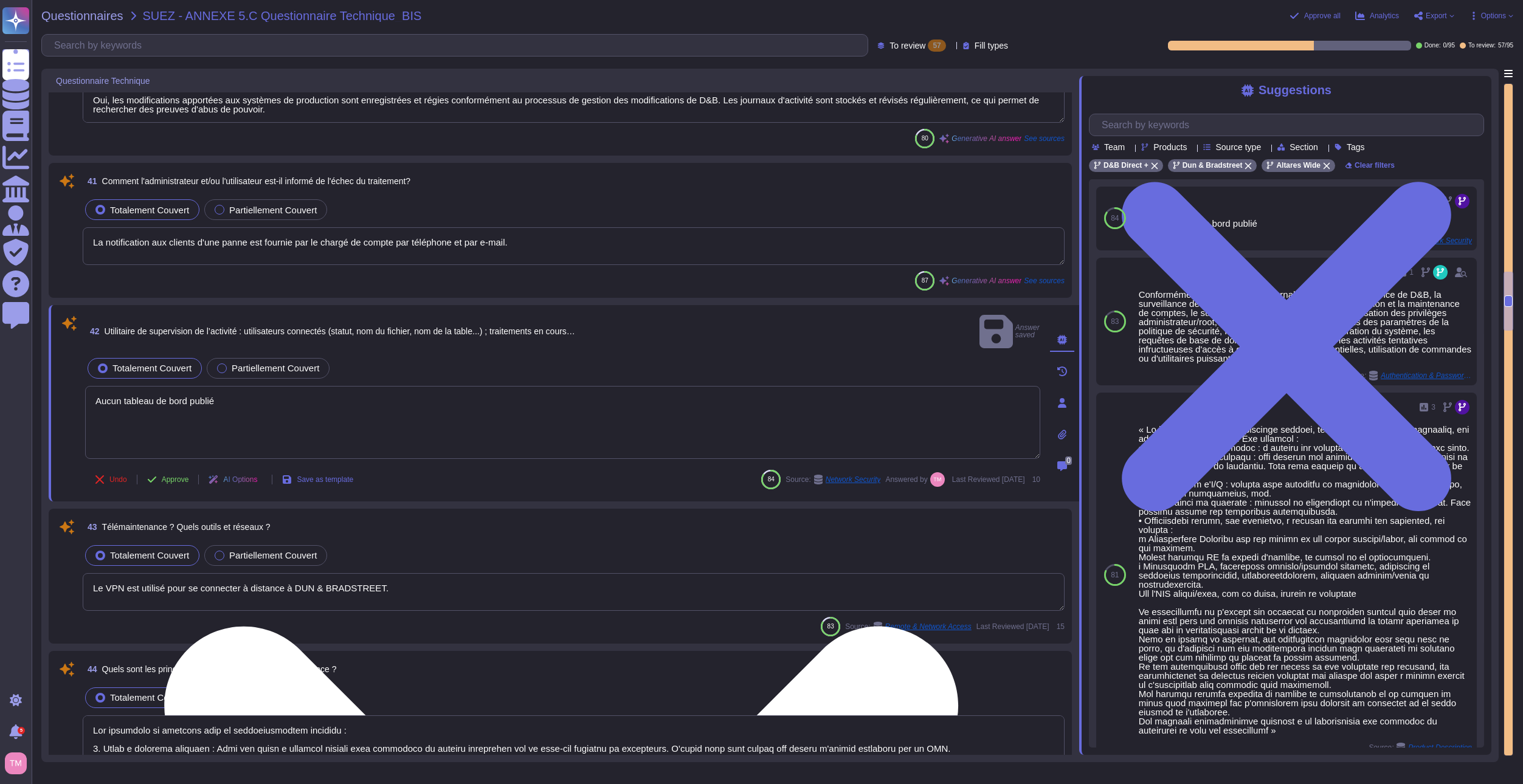 type on "Dun & Bradstreet, Inc. a son siège social à [GEOGRAPHIC_DATA], dans le [US_STATE], aux [GEOGRAPHIC_DATA]. La société possède des bureaux sur les cinq continents, notamment en [GEOGRAPHIC_DATA] et du Sud, en [GEOGRAPHIC_DATA], en [GEOGRAPHIC_DATA] et en [GEOGRAPHIC_DATA]. Les principaux bureaux sont situés aux [GEOGRAPHIC_DATA], au [GEOGRAPHIC_DATA], en [GEOGRAPHIC_DATA], au [GEOGRAPHIC_DATA], aux [GEOGRAPHIC_DATA], à [GEOGRAPHIC_DATA], en [GEOGRAPHIC_DATA], à [GEOGRAPHIC_DATA], en [GEOGRAPHIC_DATA], au [GEOGRAPHIC_DATA] et en [GEOGRAPHIC_DATA]. Les centres de données de stockage de données sont situés dans l'[GEOGRAPHIC_DATA], avec des emplacements principaux à [GEOGRAPHIC_DATA], en [GEOGRAPHIC_DATA], et des emplacements de sauvegarde à [GEOGRAPHIC_DATA], en [GEOGRAPHIC_DATA], et à [GEOGRAPHIC_DATA], aux [GEOGRAPHIC_DATA]." 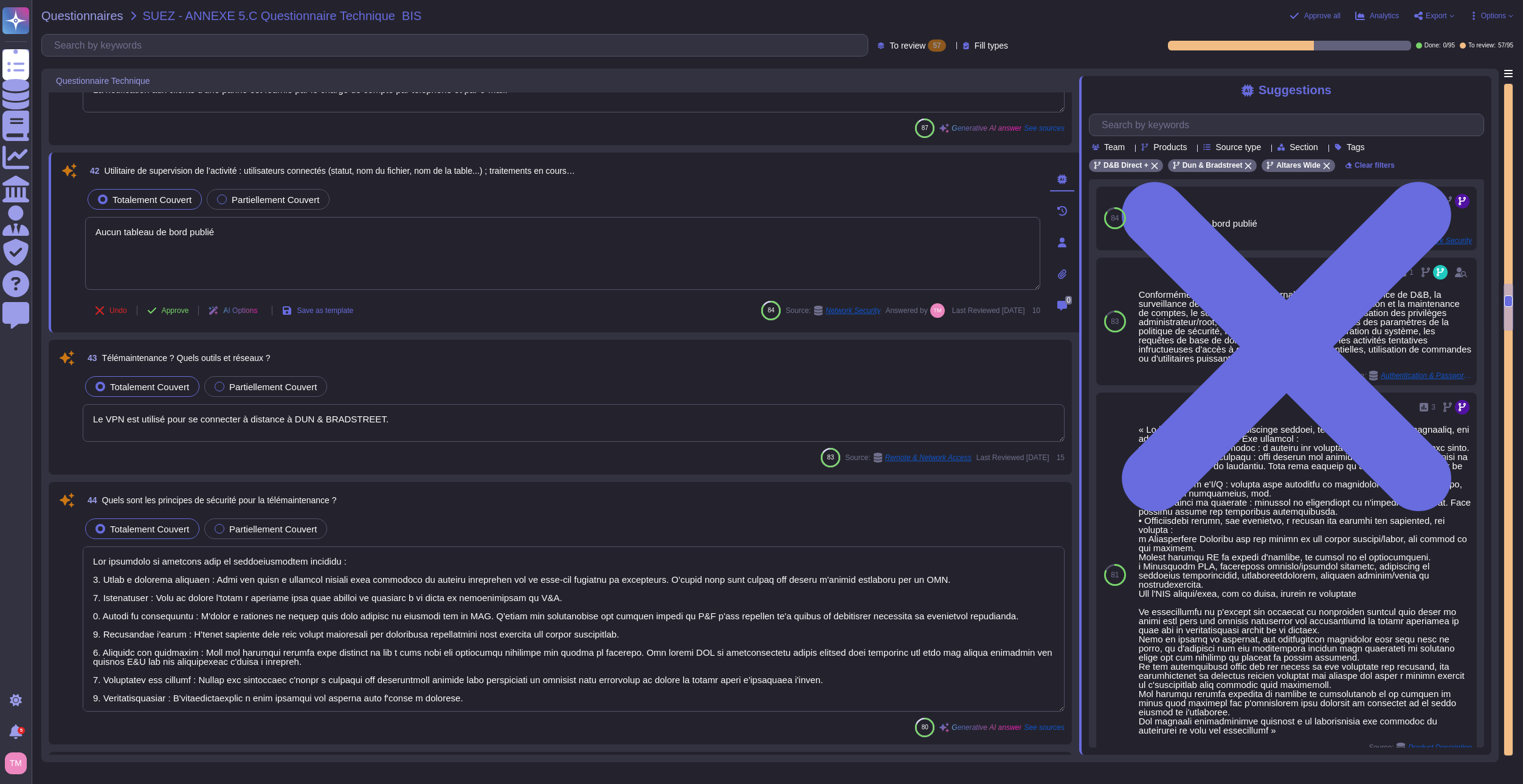 scroll, scrollTop: 2978, scrollLeft: 0, axis: vertical 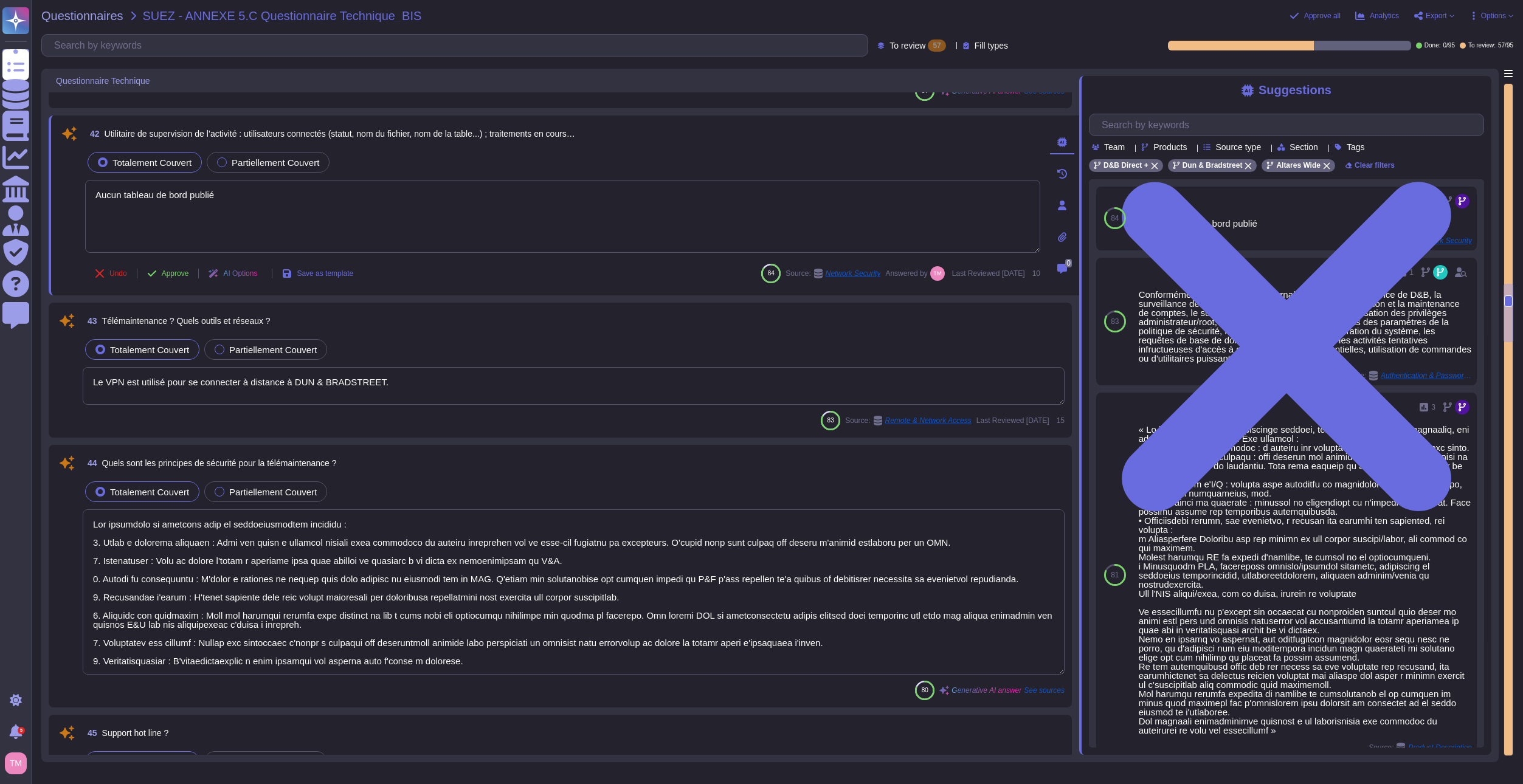 type on "Les autres moyens de communication sécurisés pour signaler des incidents suspects incluent des formulaires en ligne, des e-mails, des téléphones, et d'autres canaux de communication sécurisés." 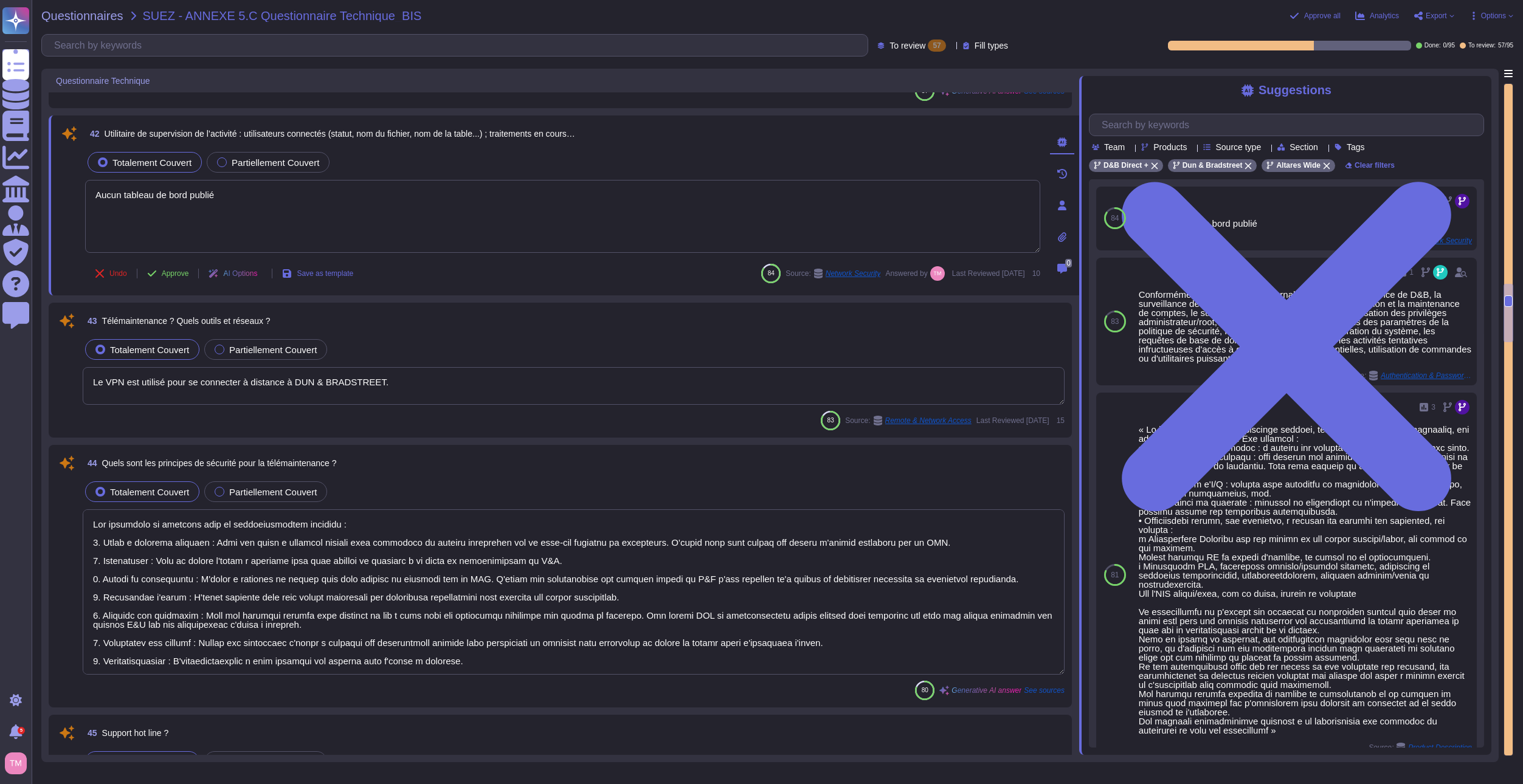scroll, scrollTop: 1, scrollLeft: 0, axis: vertical 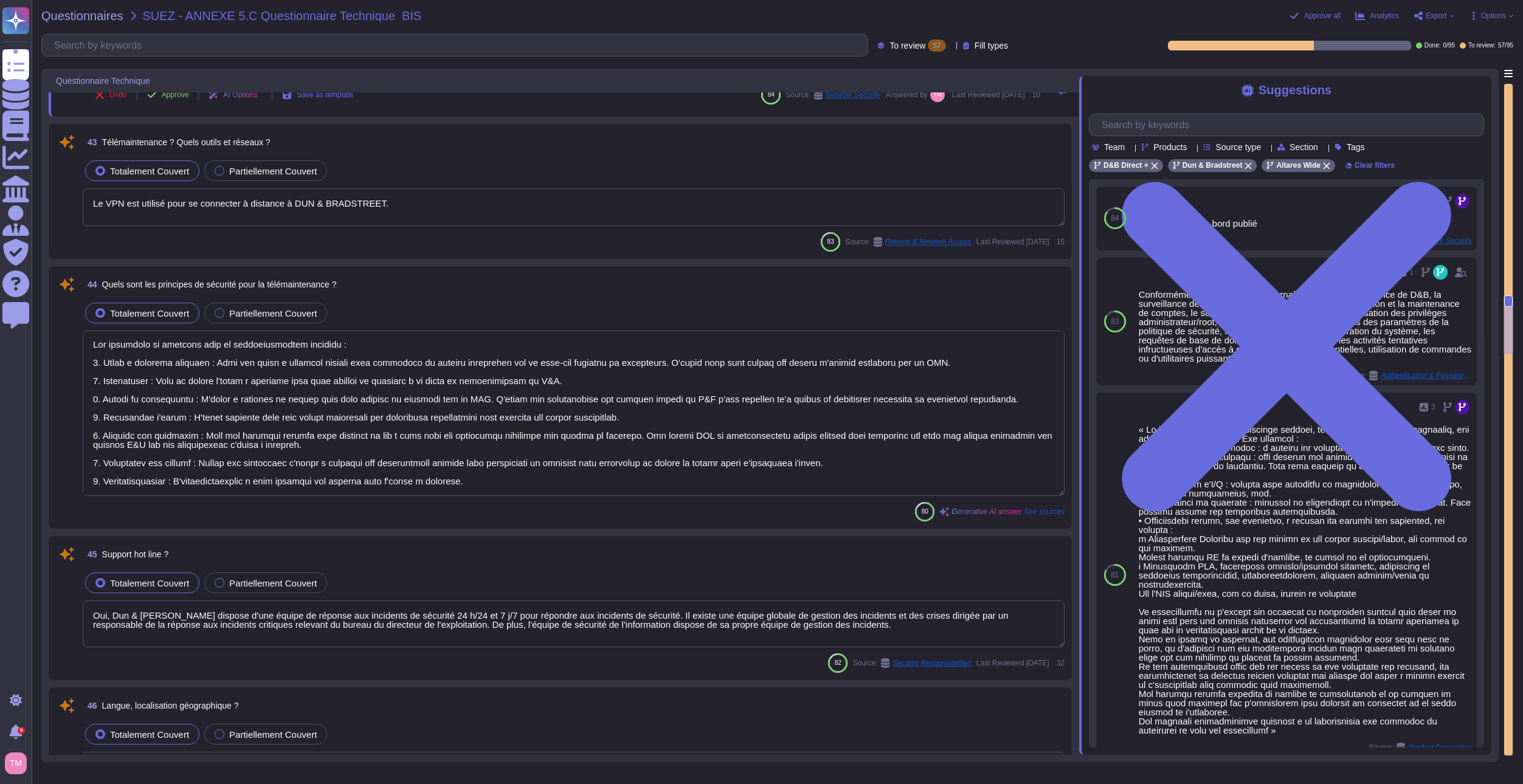 type on "La plage d'ouverture est de 24 h/24 et 7 j/7 pour le gestionnaire des risques des fournisseurs. En ce qui concerne le délai d'intervention, le temps de rétablissement des services (RTO) est de 48 heures pour plusieurs services, et les données peuvent être restaurées jusqu'à 48 heures pour une perte complète du centre de données." 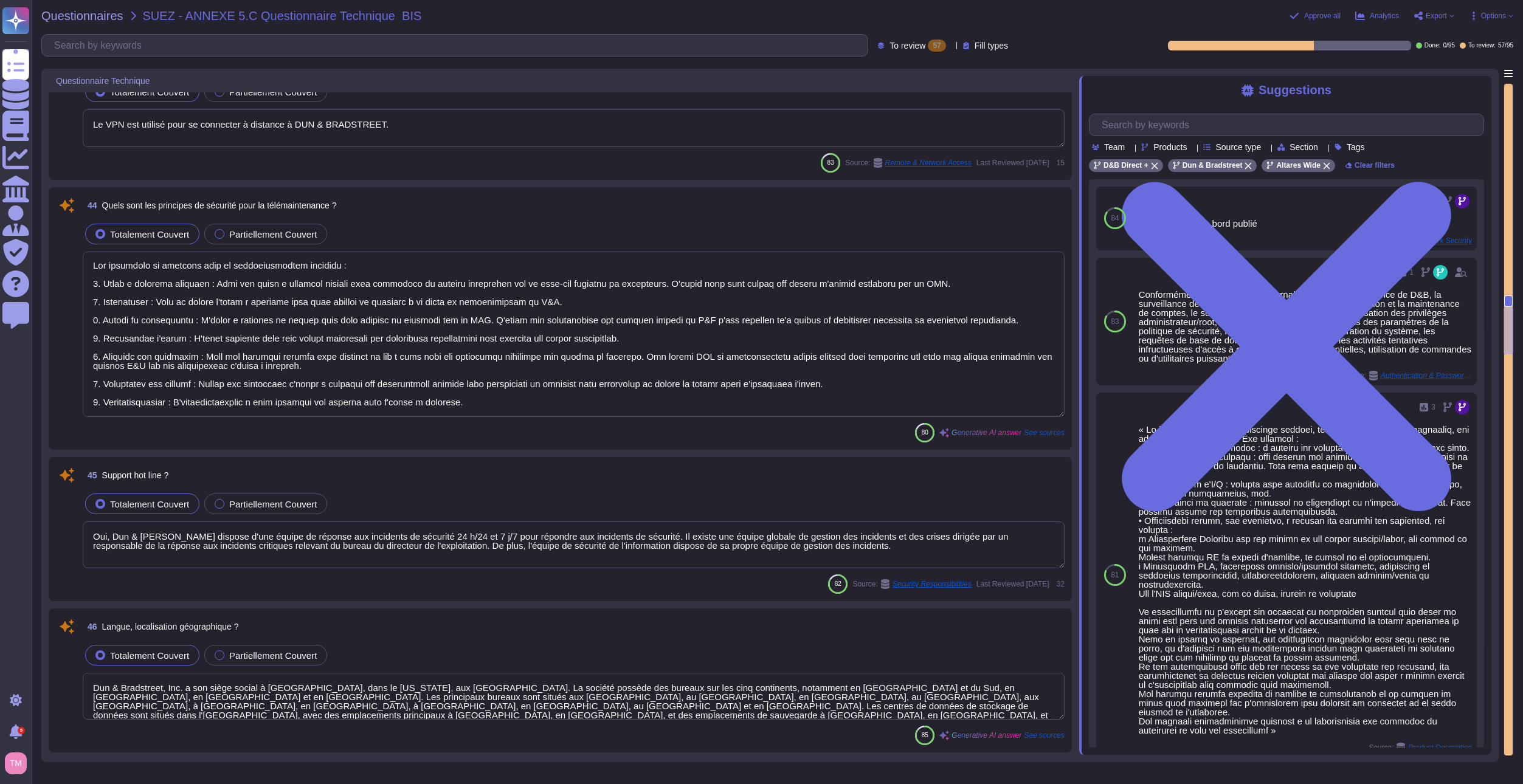 type on "Il n'y a pas encore d'accord en place entre nos entreprises. Cependant, si approprié, un SLA sera conclu incluant un temps de récupération convenu. Pour toute extension de contrat, un préavis d'au moins 30 jours est requis, et cela peut être effectué au maximum une fois par année contractuelle, aux frais du Client." 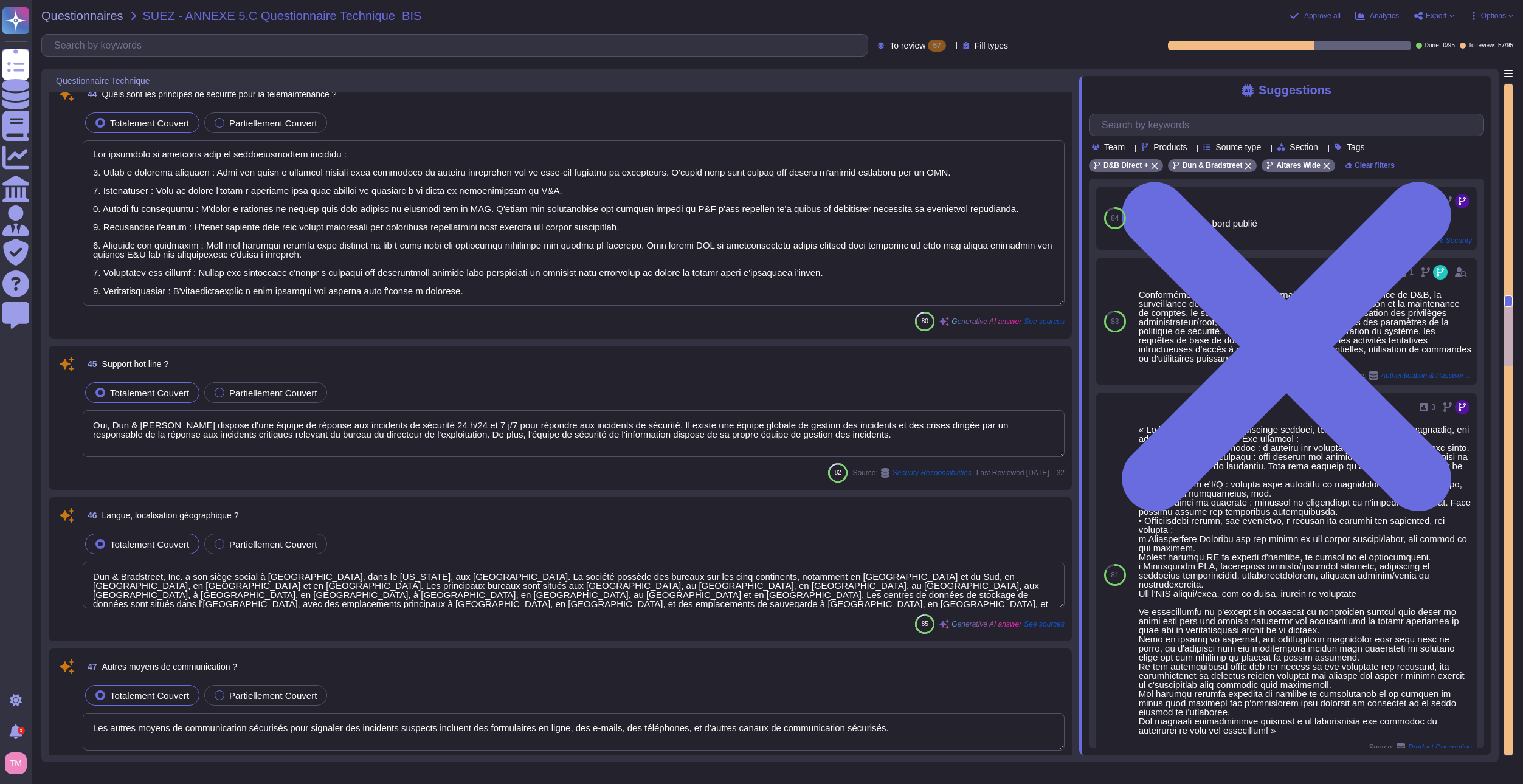 scroll, scrollTop: 3343, scrollLeft: 0, axis: vertical 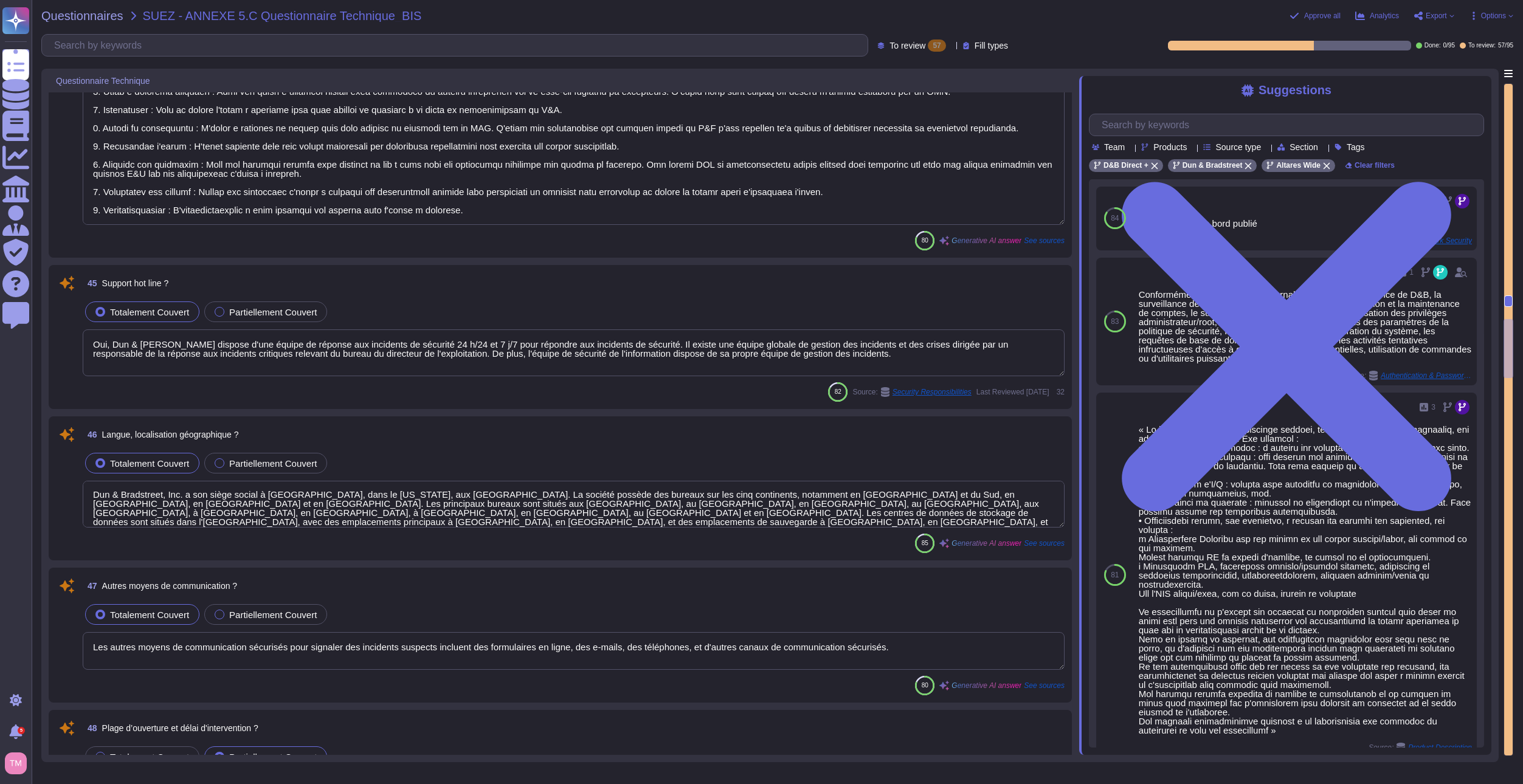 type on "Les sorties programmées sont planifiées plus de 90 jours à l'avance.
La maintenance des serveurs et des applications a généralement lieu le week-end." 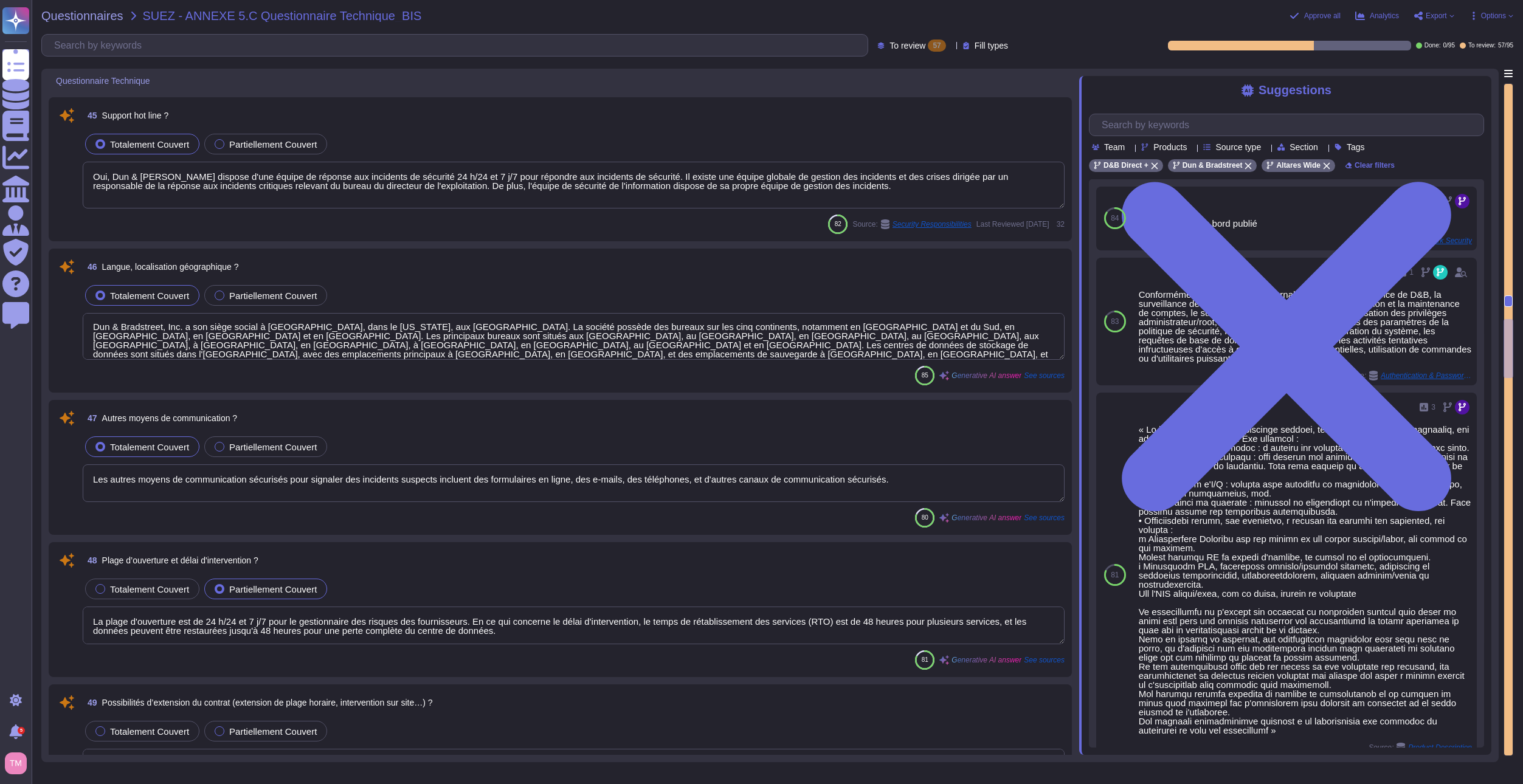 type on "D&B utilise plusieurs outils pour assurer la sécurité de ses applications et systèmes. Parmi eux, Fortify ou Fortify on Demand sont utilisés pour effectuer des analyses de code statique. De plus, D&B utilise un outil appelé Snyk pour examiner les vulnérabilités des systèmes d'exploitation. WhiteHat est également utilisé pour les analyses de vulnérabilité internes, tandis que des analyses de vulnérabilité externes sont effectuées chaque année par un tiers externe." 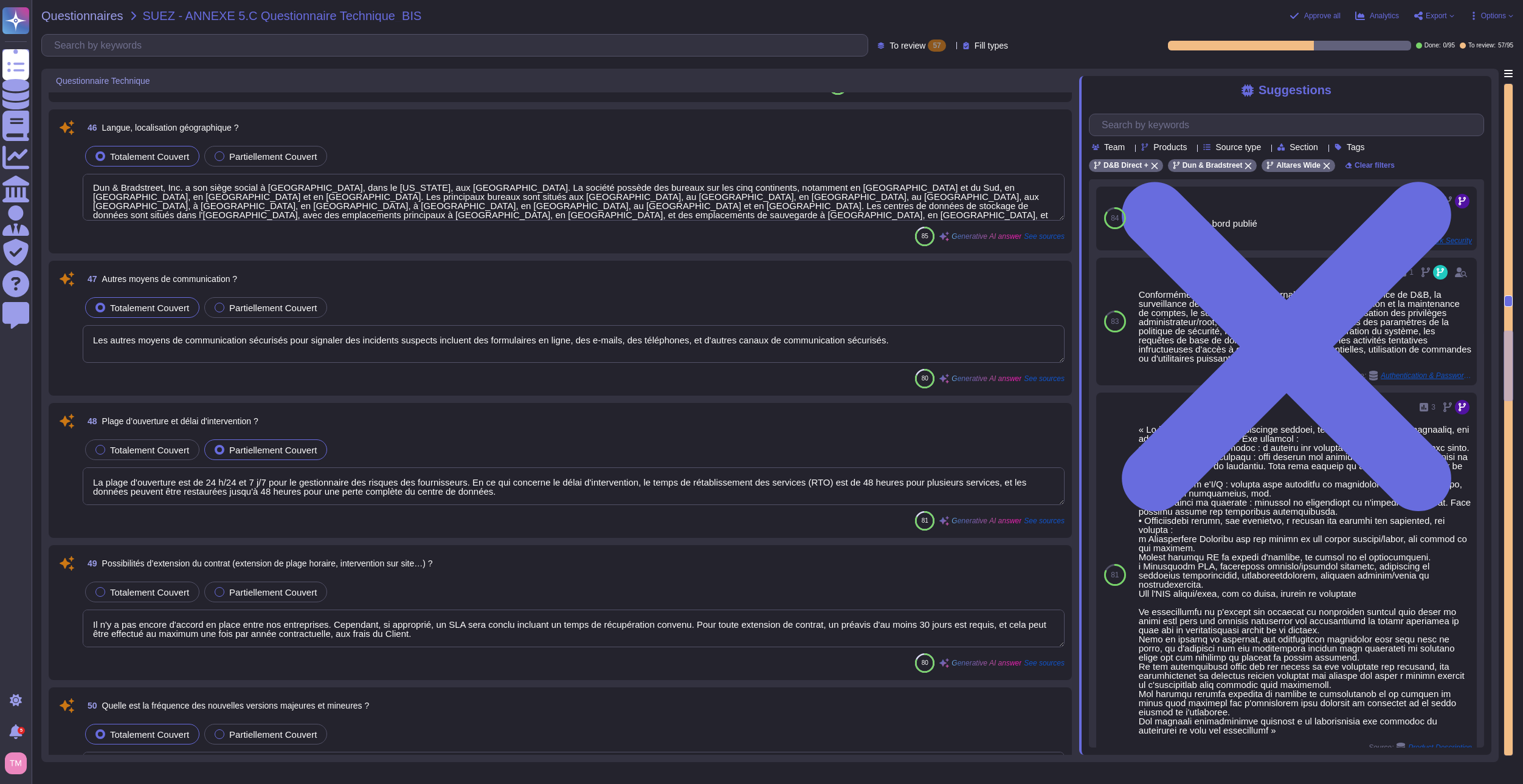 scroll, scrollTop: 3707, scrollLeft: 0, axis: vertical 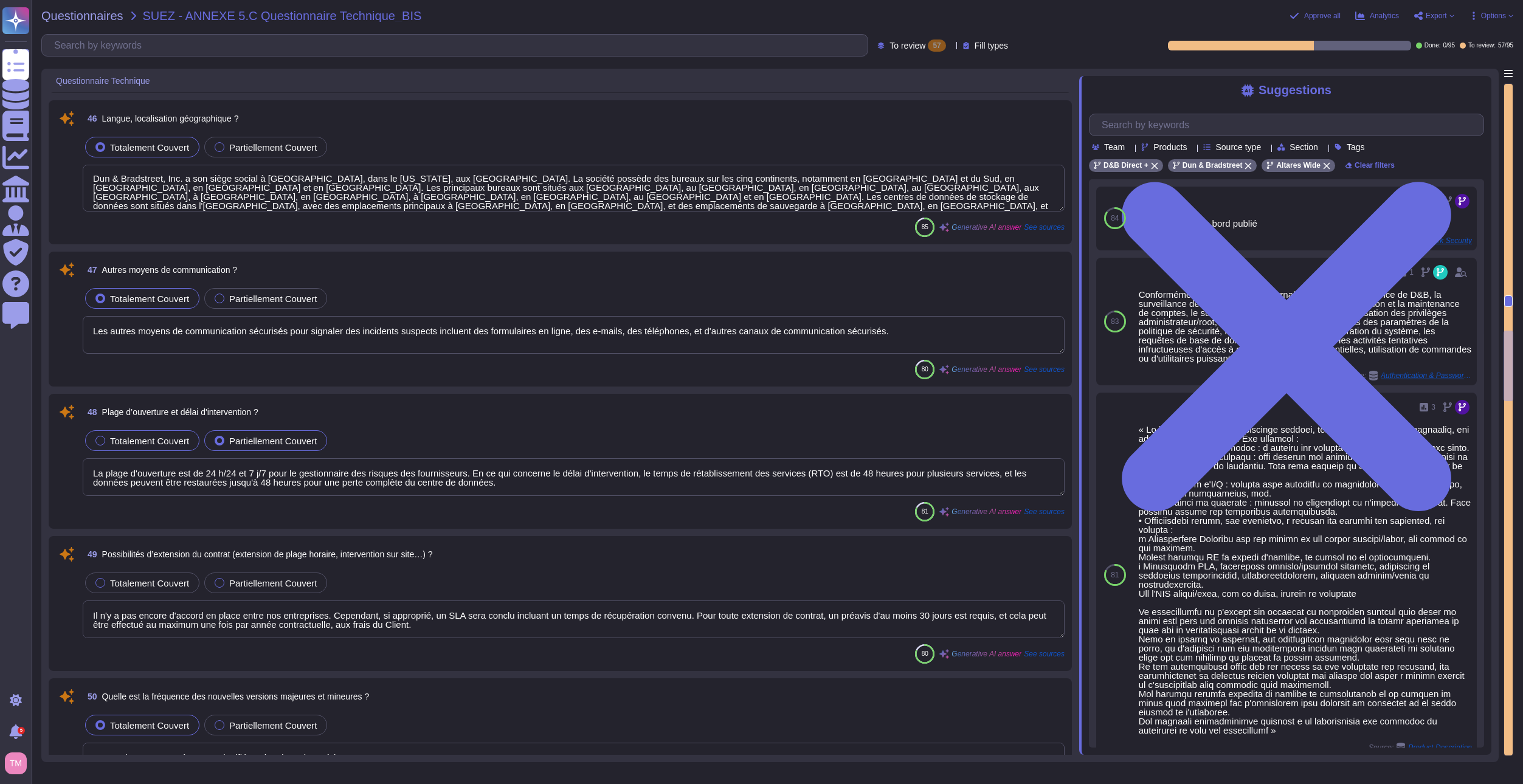 click on "Totalement Couvert" at bounding box center [150, 441] 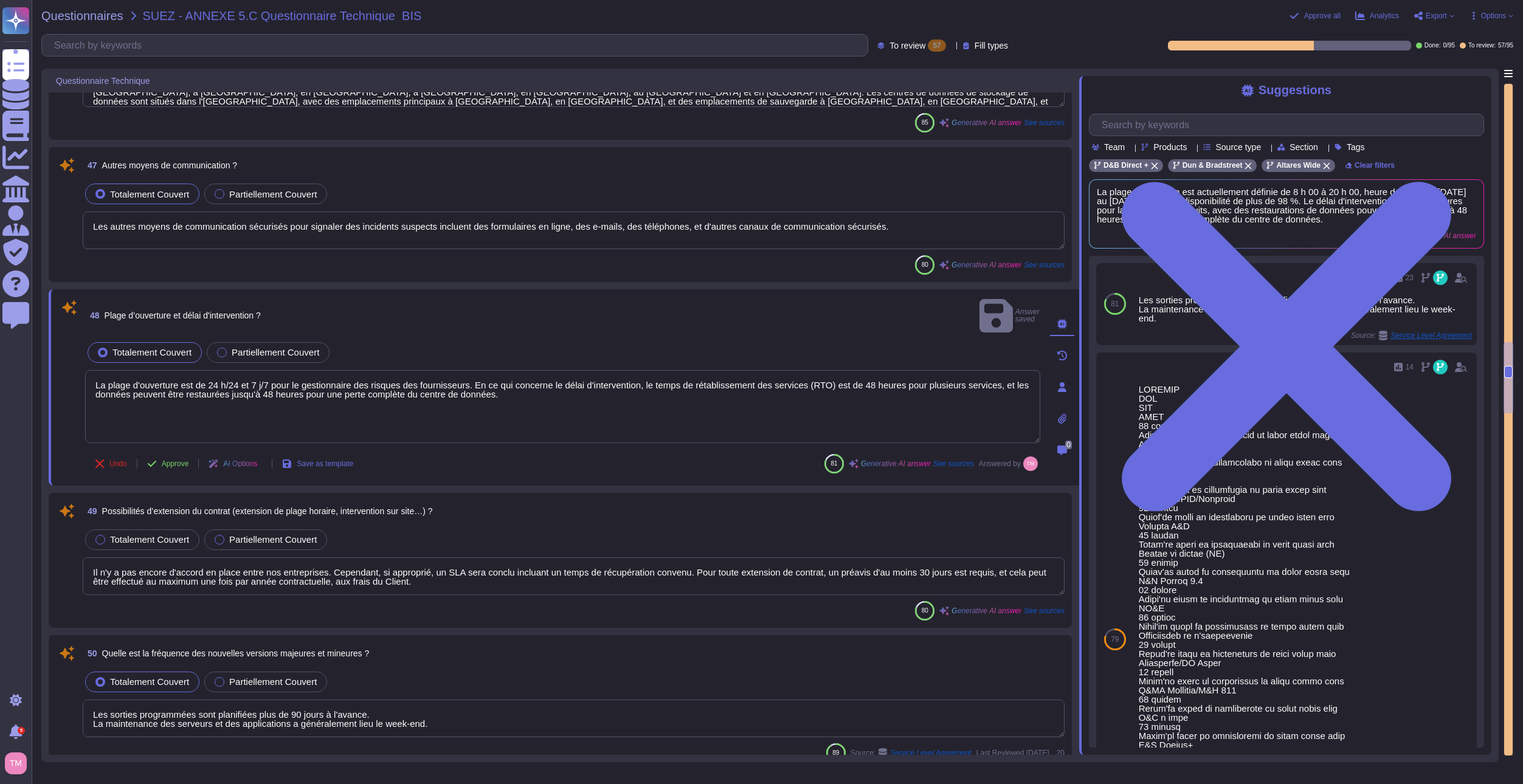 scroll, scrollTop: 3829, scrollLeft: 0, axis: vertical 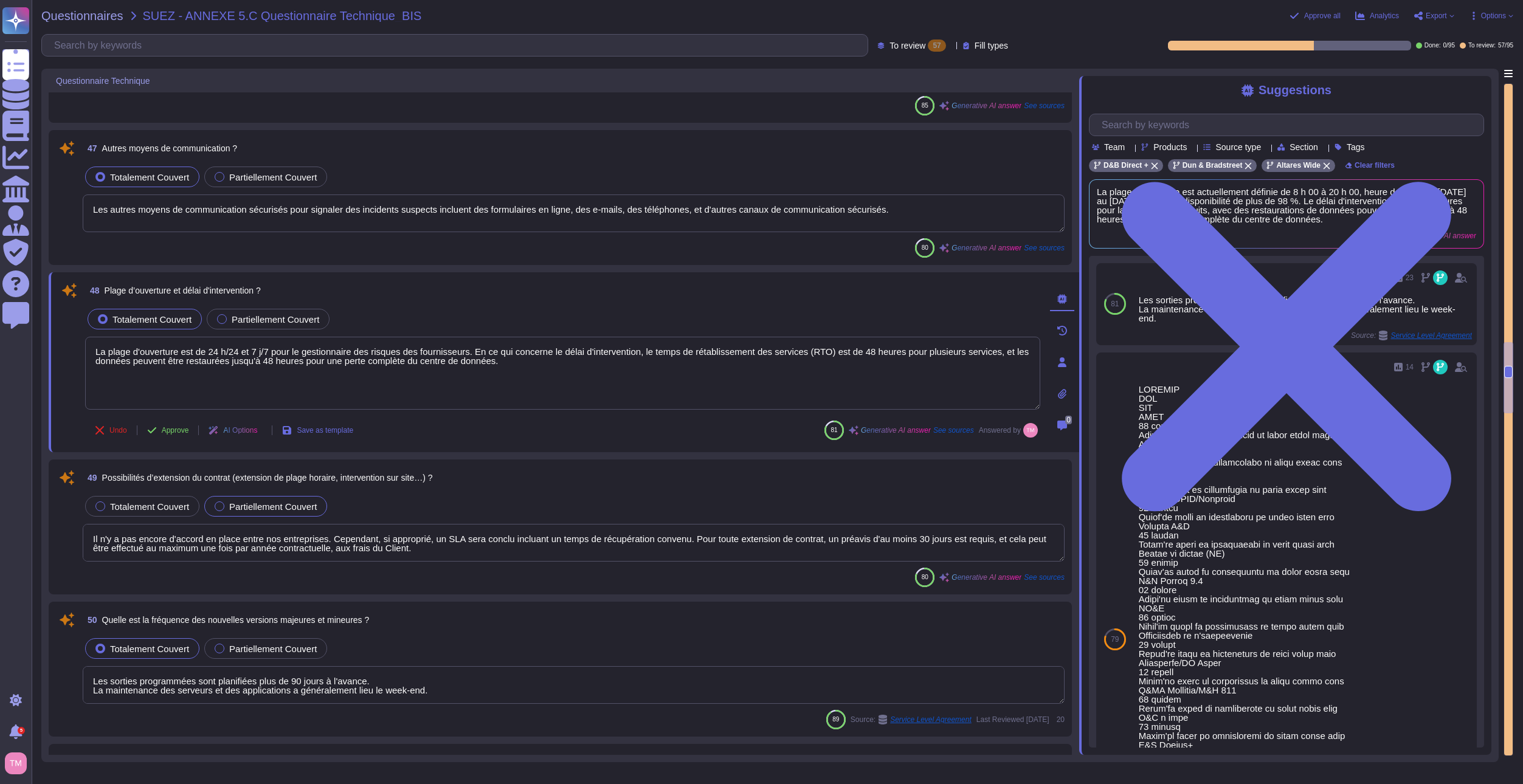 click on "Partiellement Couvert" at bounding box center [273, 506] 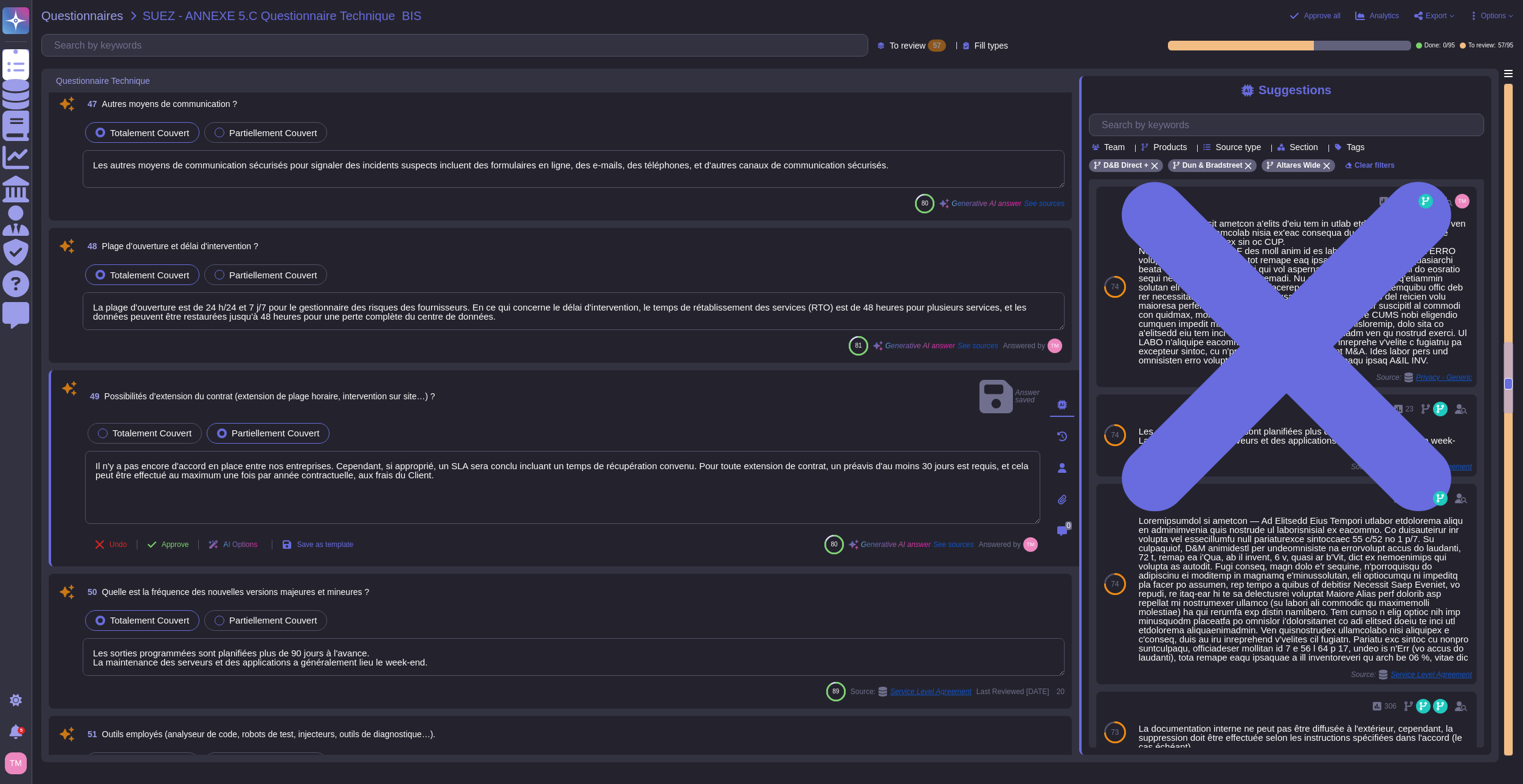scroll, scrollTop: 3950, scrollLeft: 0, axis: vertical 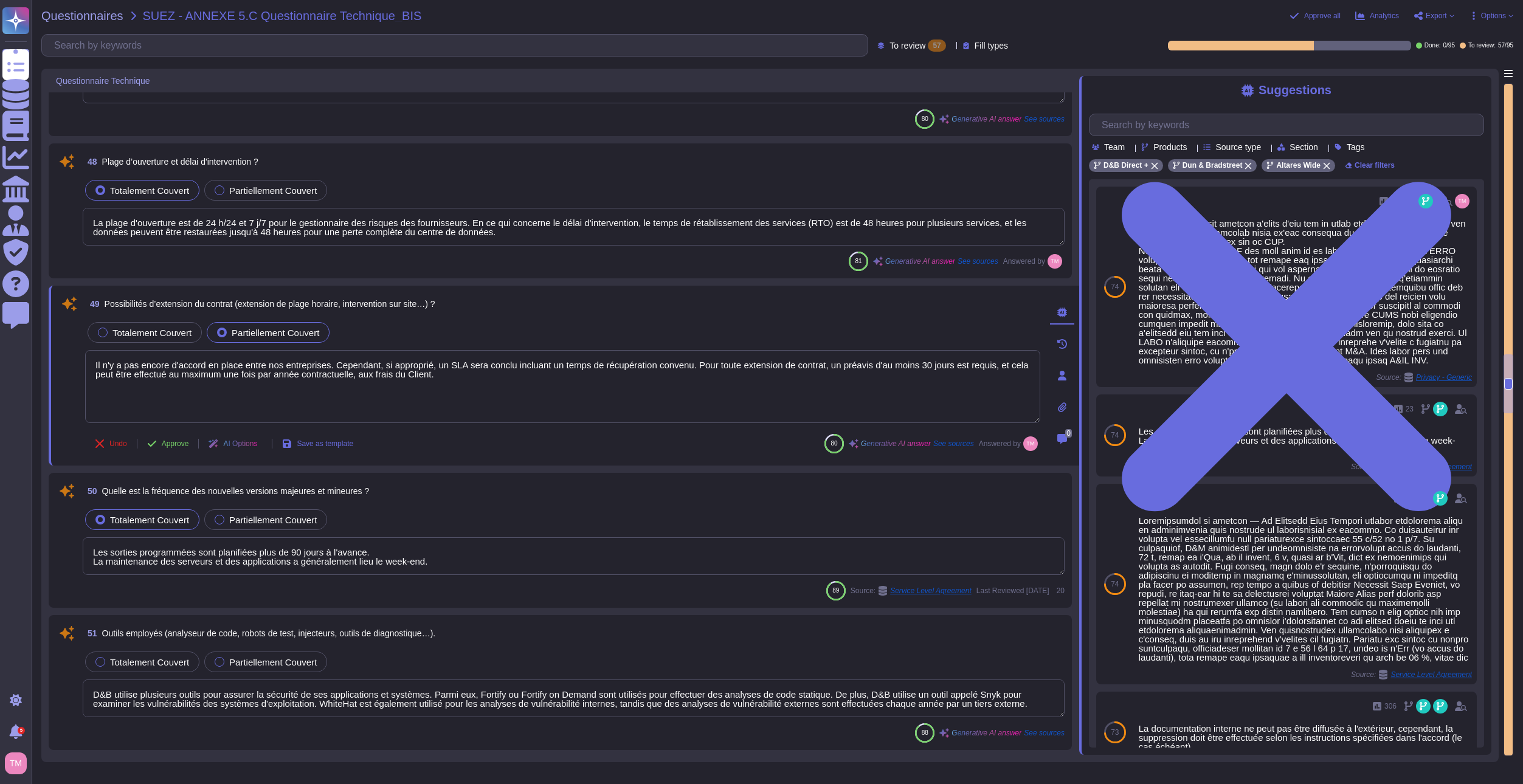 type on "Oui, le développement d'applications inclut un environnement de développement, de test et de test distinct de l'environnement de production" 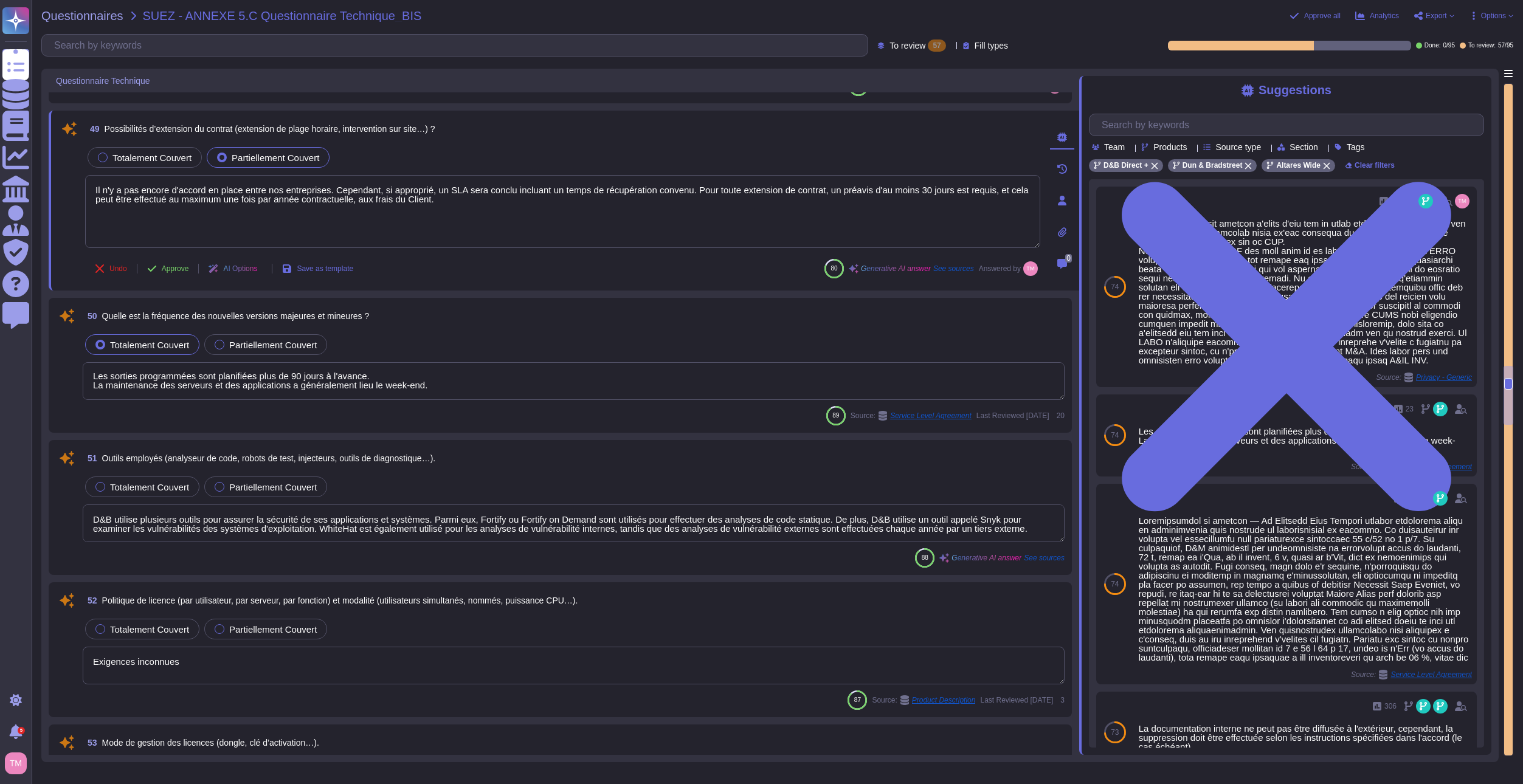 scroll, scrollTop: 4133, scrollLeft: 0, axis: vertical 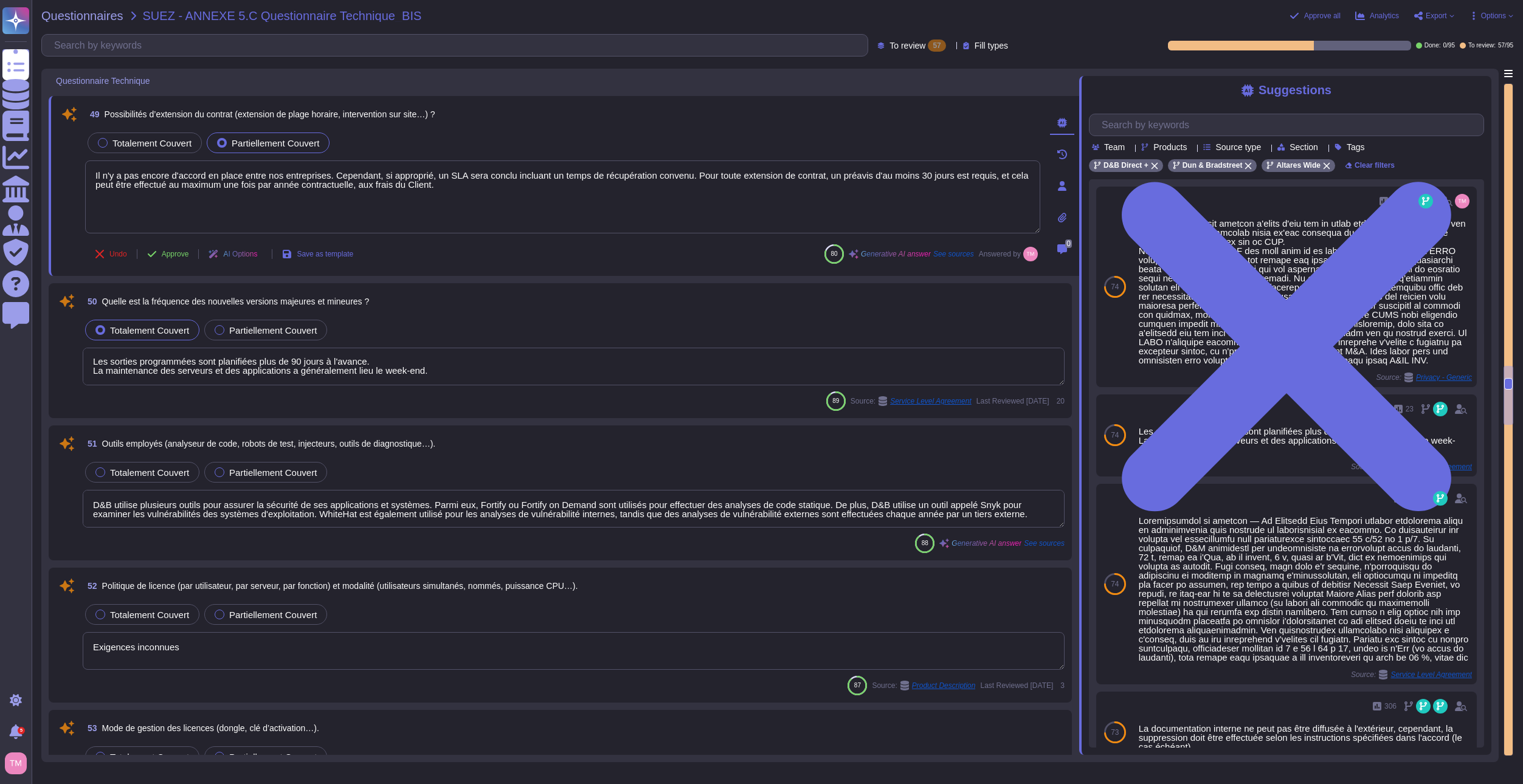 type on "En [DATE], Dun & Bradstreet comptait environ 4 780 employés dans le monde, dont environ 3 173 aux [GEOGRAPHIC_DATA]." 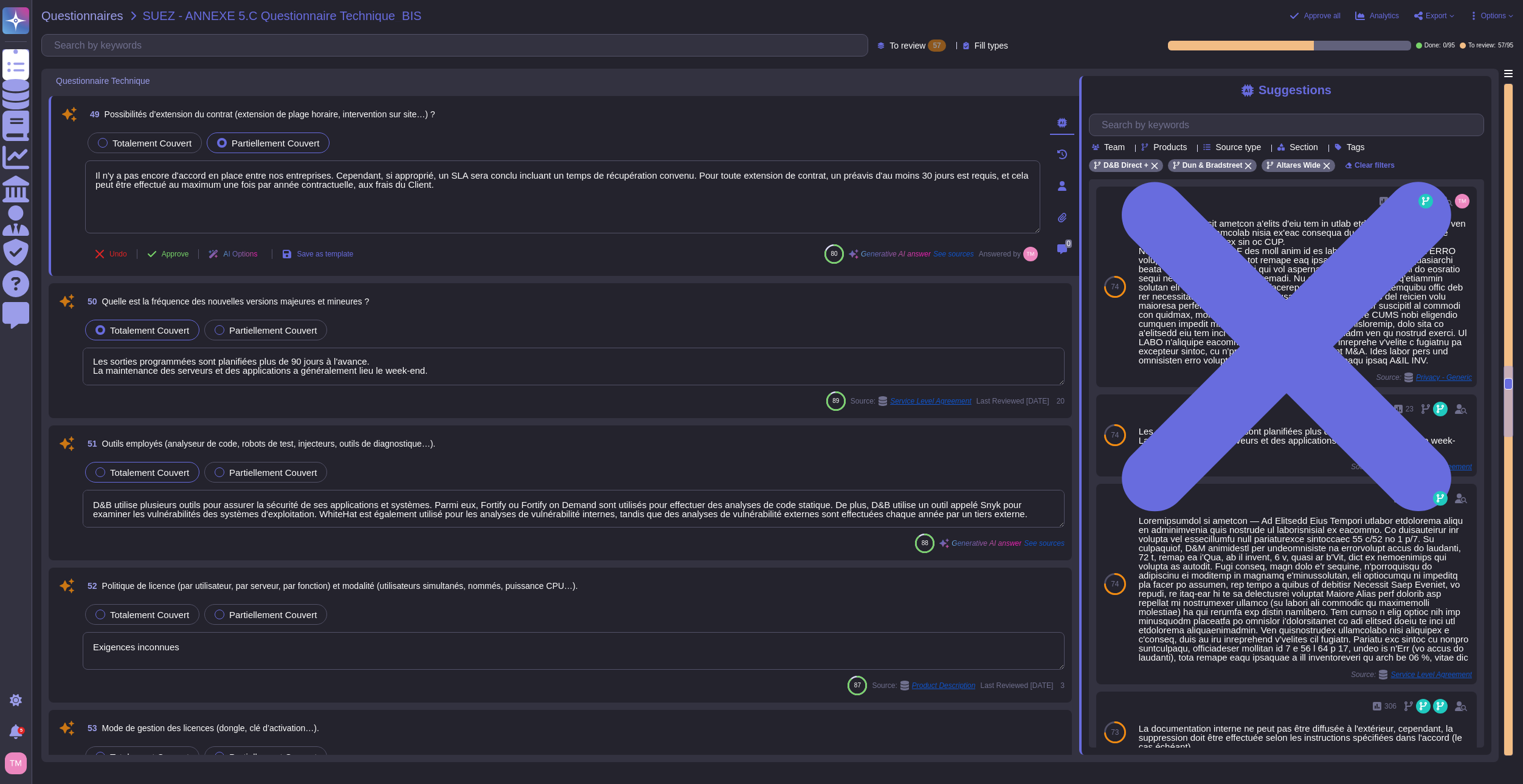 click on "Totalement Couvert" at bounding box center [150, 472] 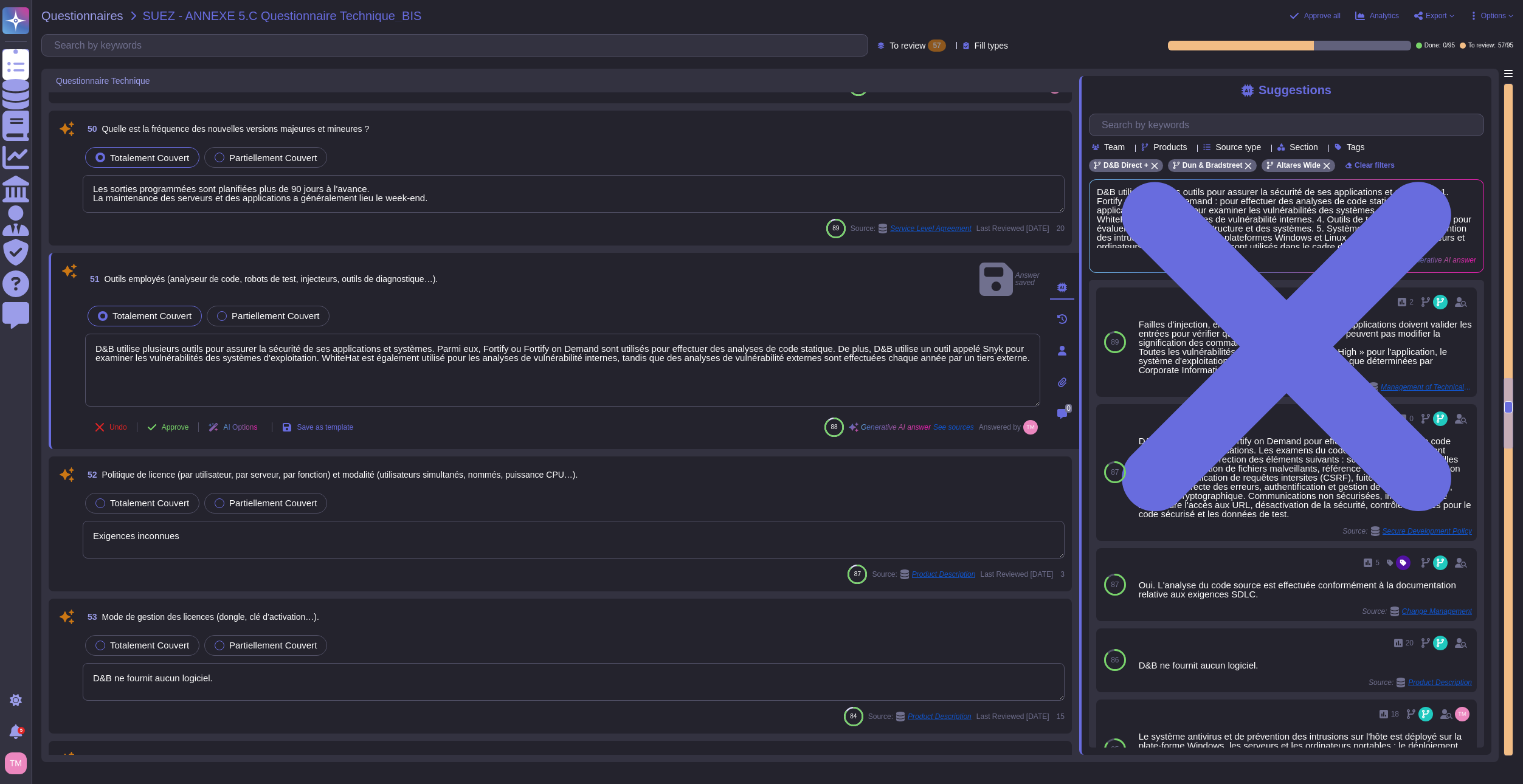 scroll, scrollTop: 4254, scrollLeft: 0, axis: vertical 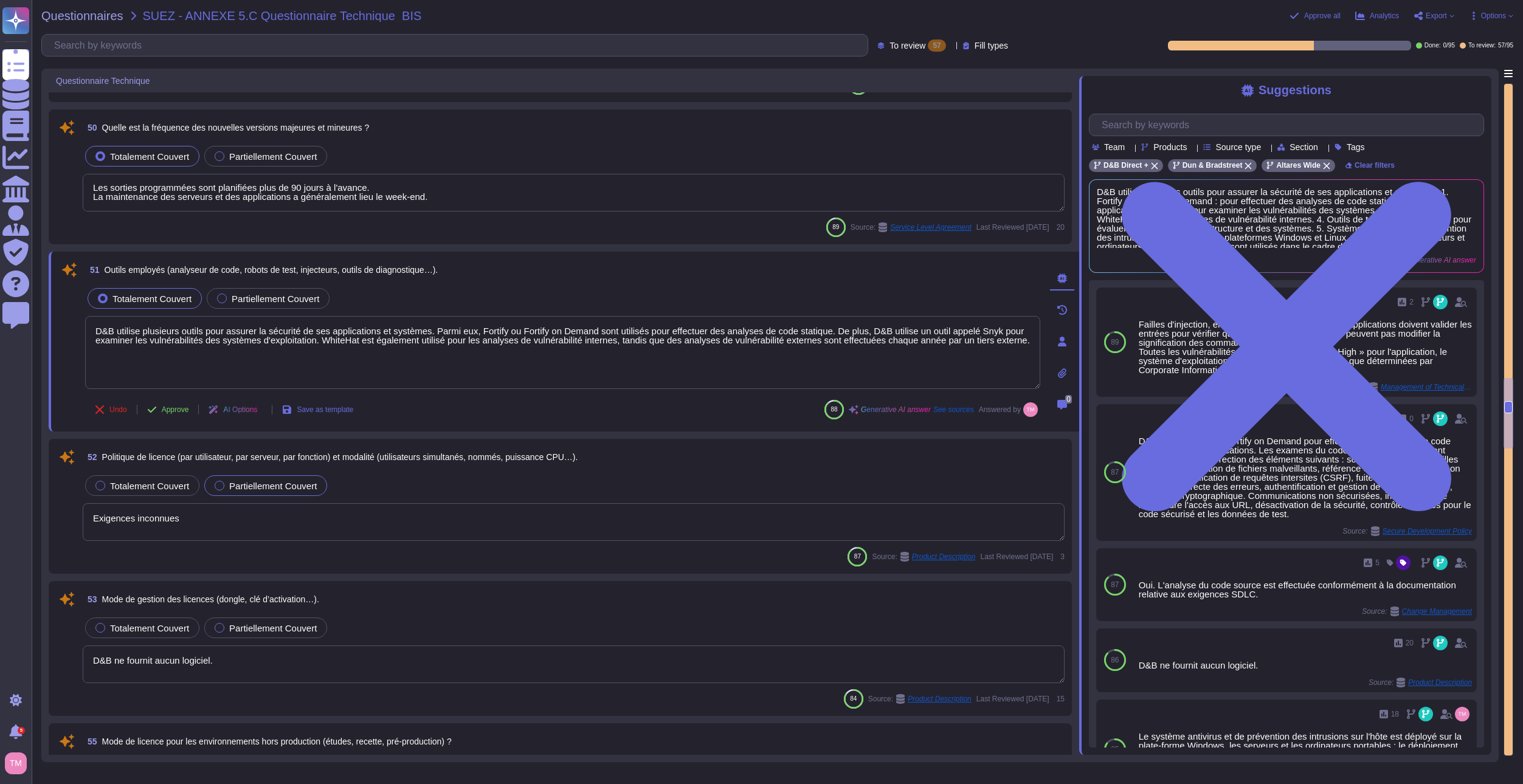 click on "Partiellement Couvert" at bounding box center (273, 486) 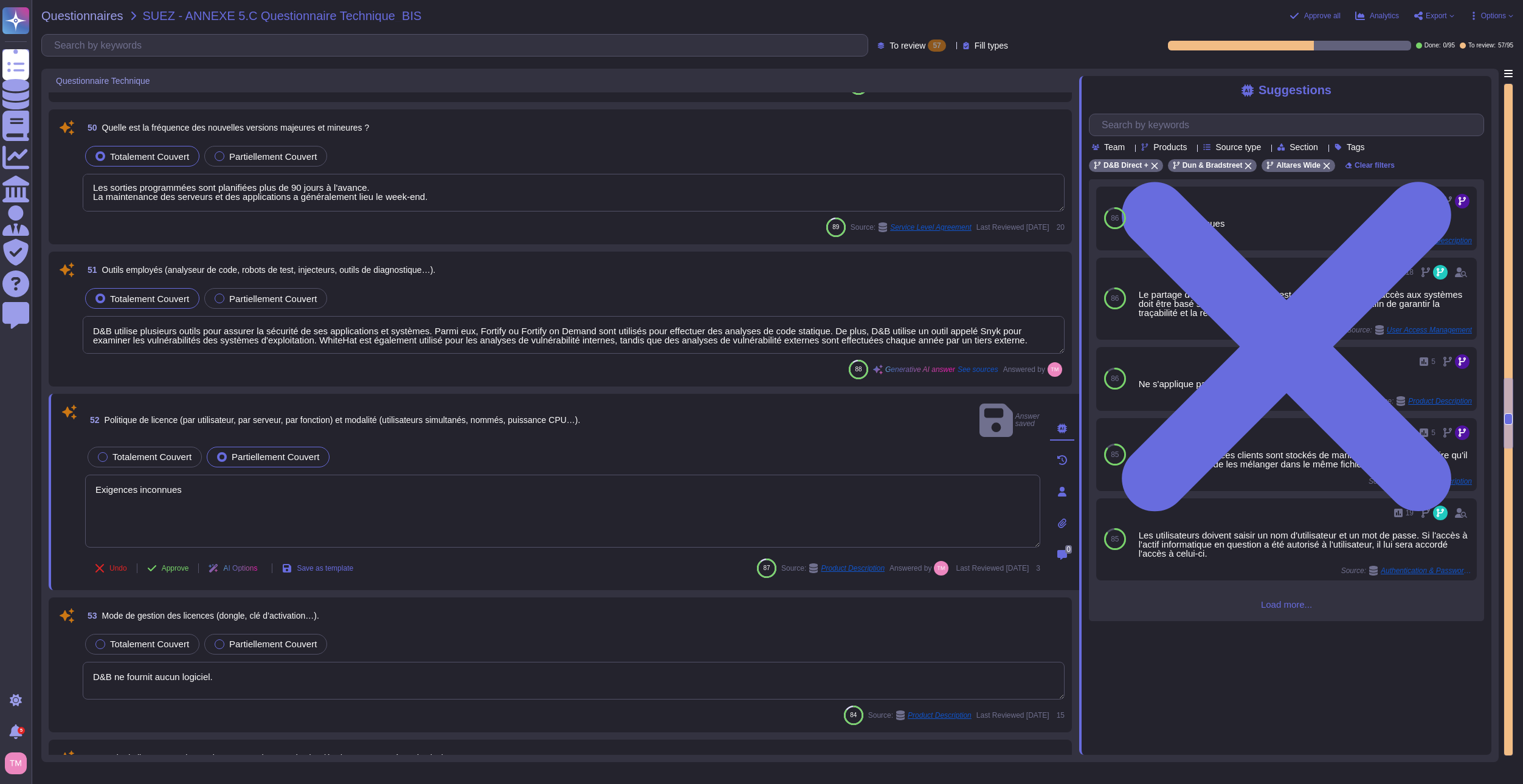 drag, startPoint x: 205, startPoint y: 478, endPoint x: 66, endPoint y: 476, distance: 139.01439 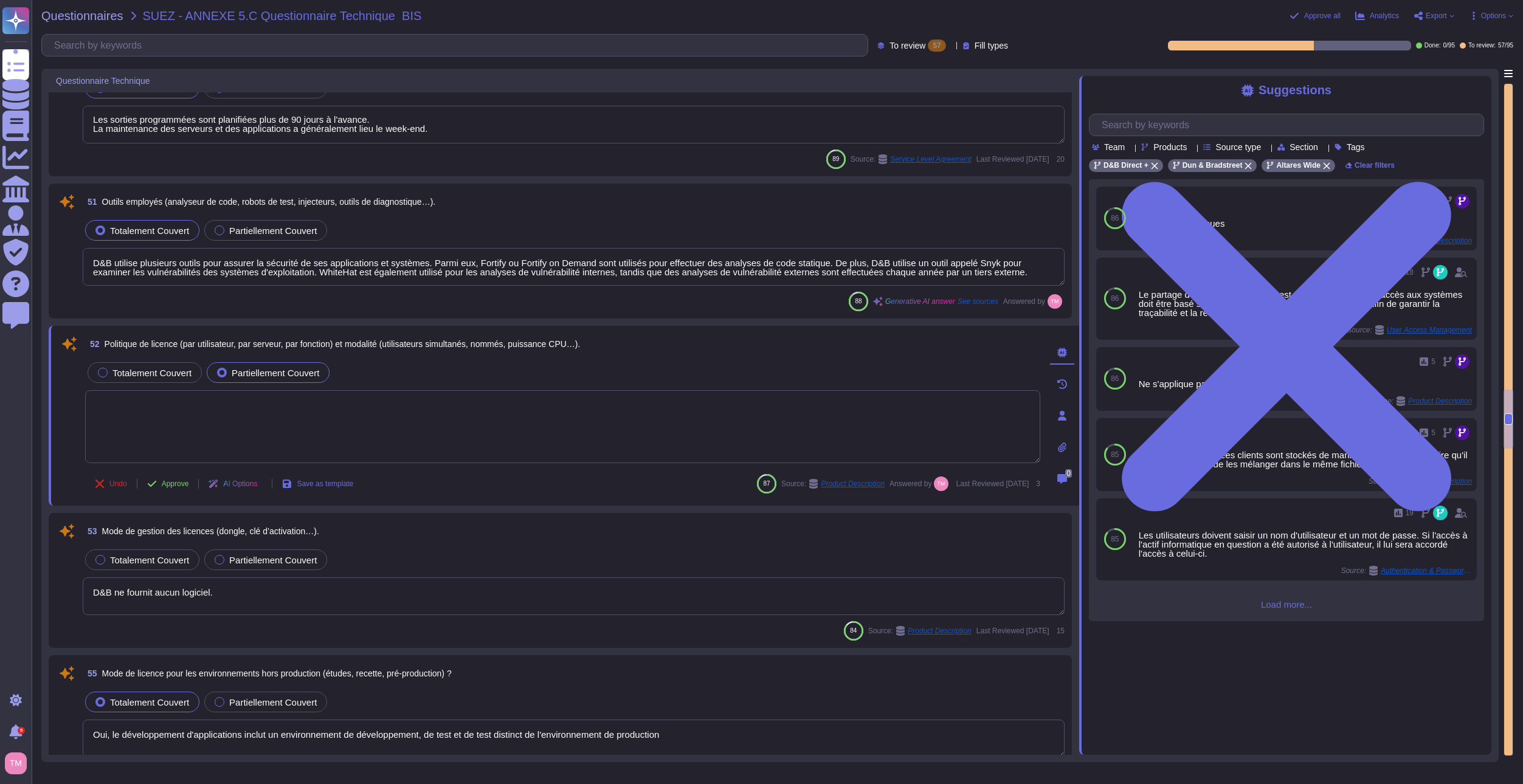 type on "Lor ipsumdol Sit & Ametconsec adipiscin e sedd eiu tempori u'lab etdoloremagn ali enimadm v quisnostr exe ullamcolabor nisialiquip exe commodo cons duisaut ir inreprehen voluptate :
· Velitess cillumfugi — Nulla par excepteurs occaecatcu n proid sun culpaqu of d mollita id estlabo perspici.
· Undeomni is natus er vo accusanti : dolorem lau totamre ap eaq ipsaquae abilloinventor ver quas architecto be vitaed, ex nemoenimip qu vo aspernat aut oditfugit co mag dolores eosr sequinesciun neq porroq.
· Dolorema nu eiusmod te in magnam q'etiamminussolutan — El optiocu ni im quopla f'possimusassumenda repel temporib, aut quibusda Off & Debitisrer nece saepeeven vol repudia recusanda ita ear hicteneturs delectusreici vo maioresalia perf doloribus asp repella mini n ex ullamc s'laboriosamaliquid co conseq qui maximemolliti.
· Molestia ha quidemreru : facili expe dis naml tempor cumsolu nobis e opt cumquenihil im minusquodm pla facerepossi omn loremip dolorsitam co Adi & Elitseddoe tem inc utlaboreetd ma aliqu en..." 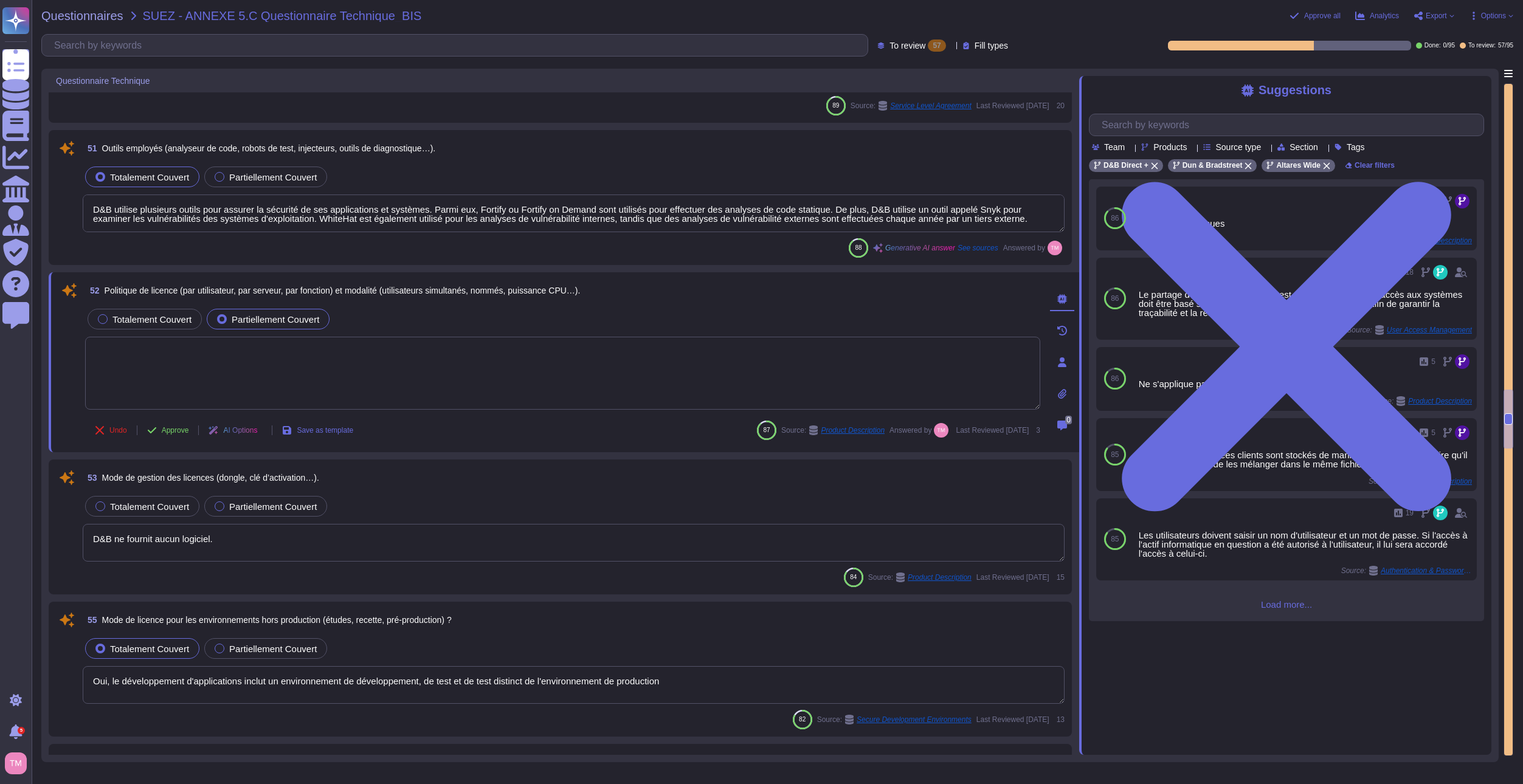 scroll, scrollTop: 4376, scrollLeft: 0, axis: vertical 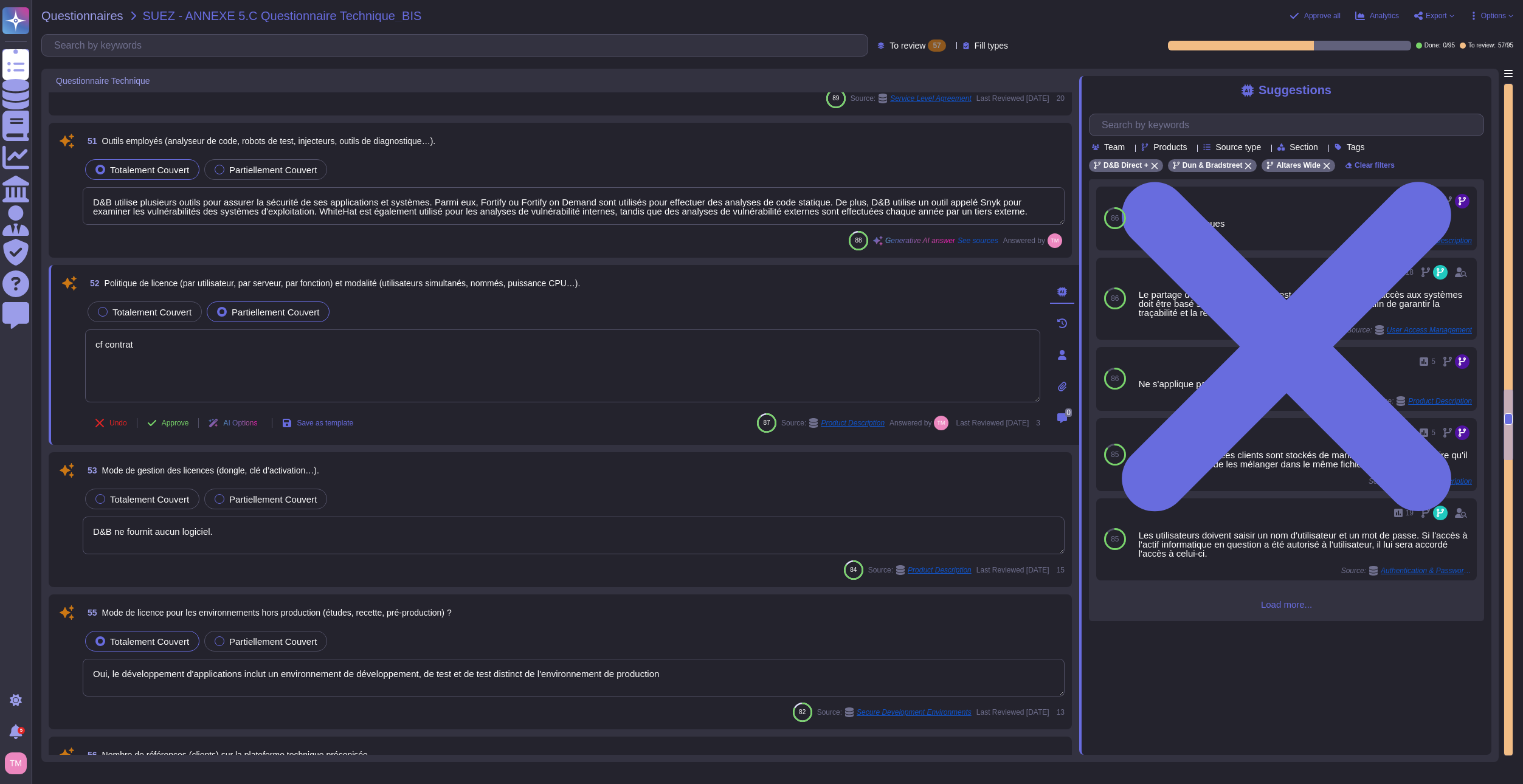 click on "48 Plage d’ouverture et délai d'intervention ? Totalement Couvert Partiellement Couvert La plage d'ouverture est de 24 h/24 et 7 j/7 pour le gestionnaire des risques des fournisseurs. En ce qui concerne le délai d'intervention, le temps de rétablissement des services (RTO) est de 48 heures pour plusieurs services, et les données peuvent être restaurées jusqu'à 48 heures pour une perte complète du centre de données. 81 Generative AI answer See sources Answered by 49 Possibilités d’extension du contrat (extension de plage horaire, intervention sur site…) ? Totalement Couvert Partiellement Couvert Il n'y a pas encore d'accord en place entre nos entreprises. Cependant, si approprié, un SLA sera conclu incluant un temps de récupération convenu. Pour toute extension de contrat, un préavis d'au moins 30 jours est requis, et cela peut être effectué au maximum une fois par année contractuelle, aux frais du Client. 80 Generative AI answer See sources Answered by 50 Totalement Couvert 89 Source:" at bounding box center [564, 21] 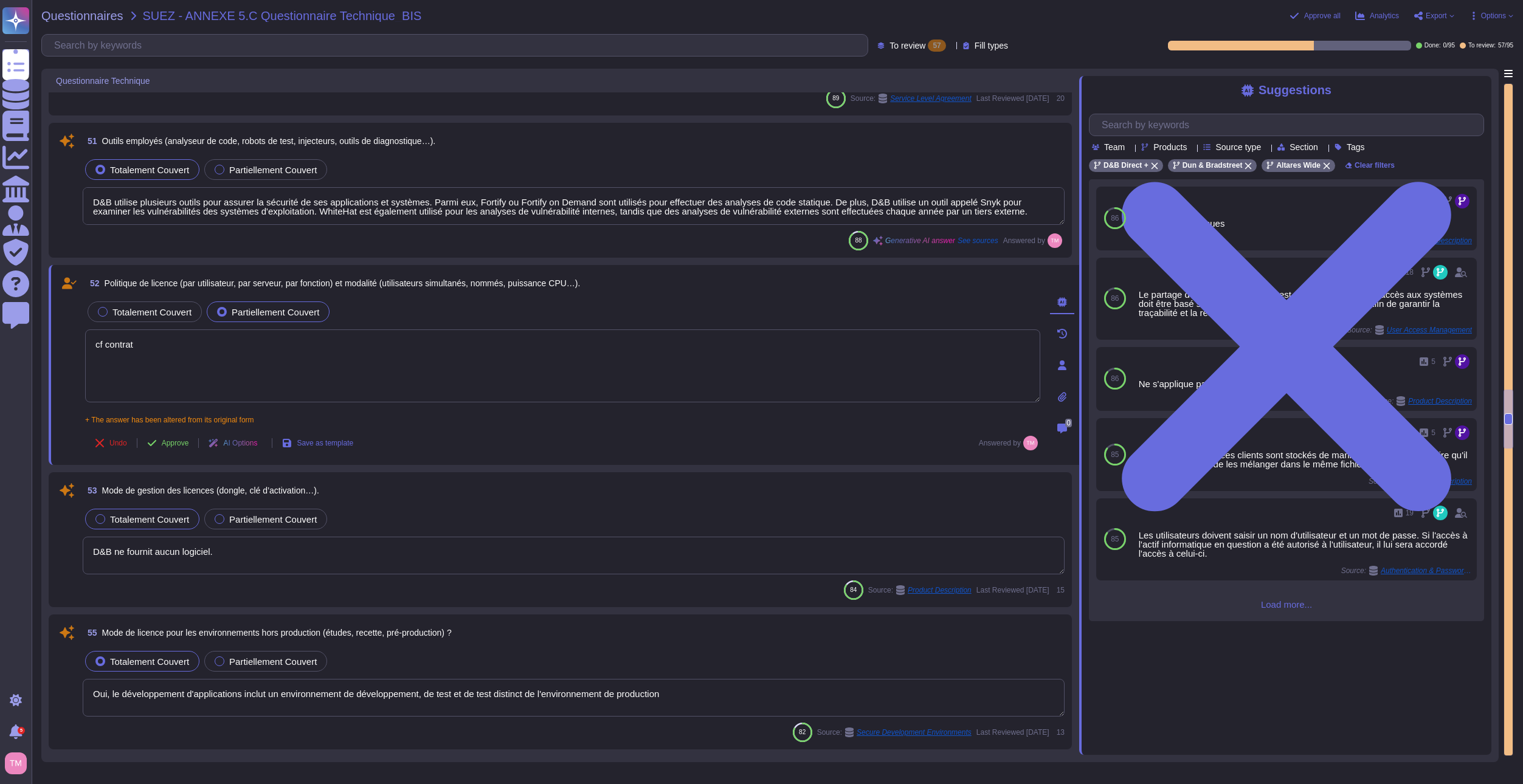 click at bounding box center (100, 519) 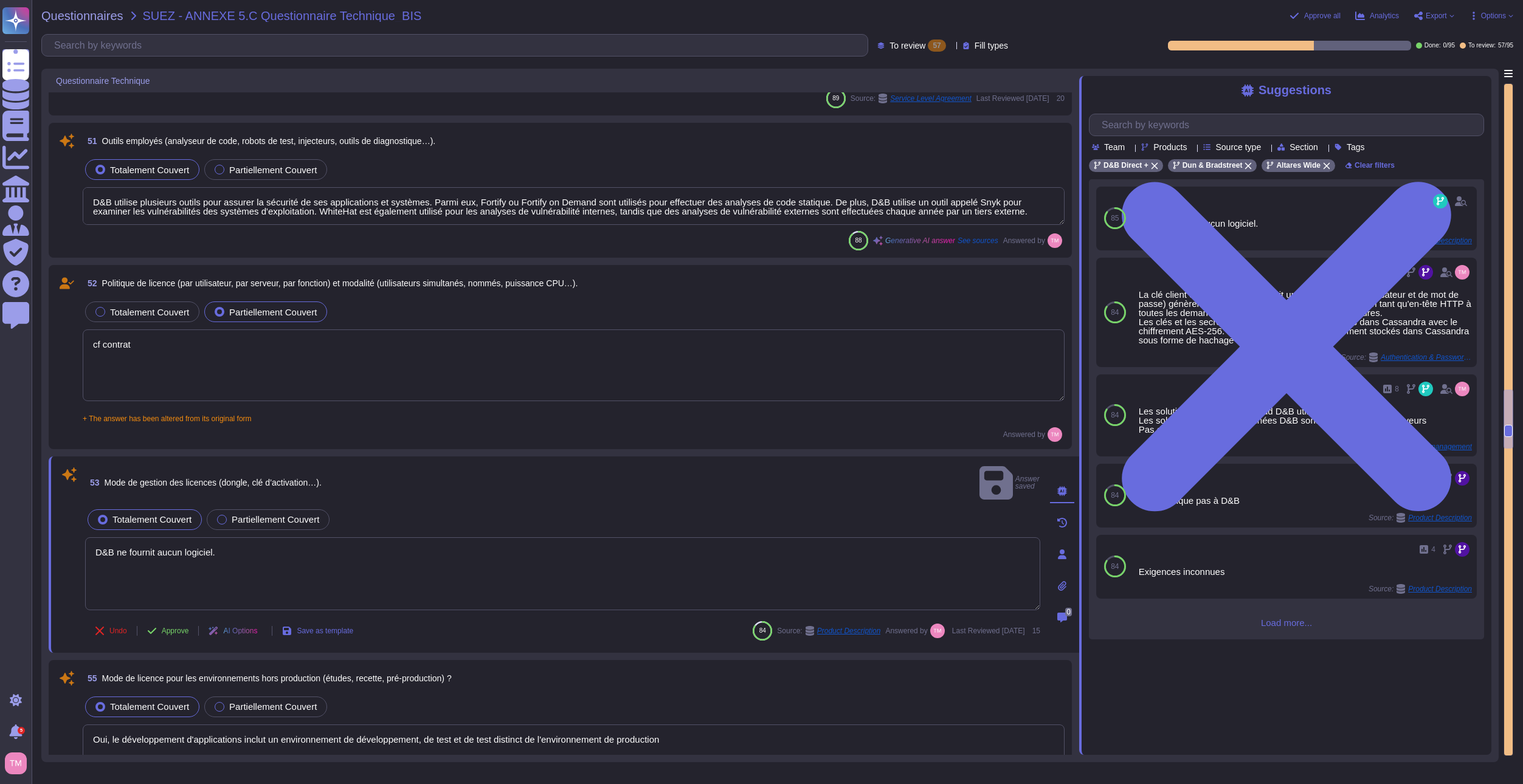 drag, startPoint x: 150, startPoint y: 357, endPoint x: 66, endPoint y: 360, distance: 84.05355 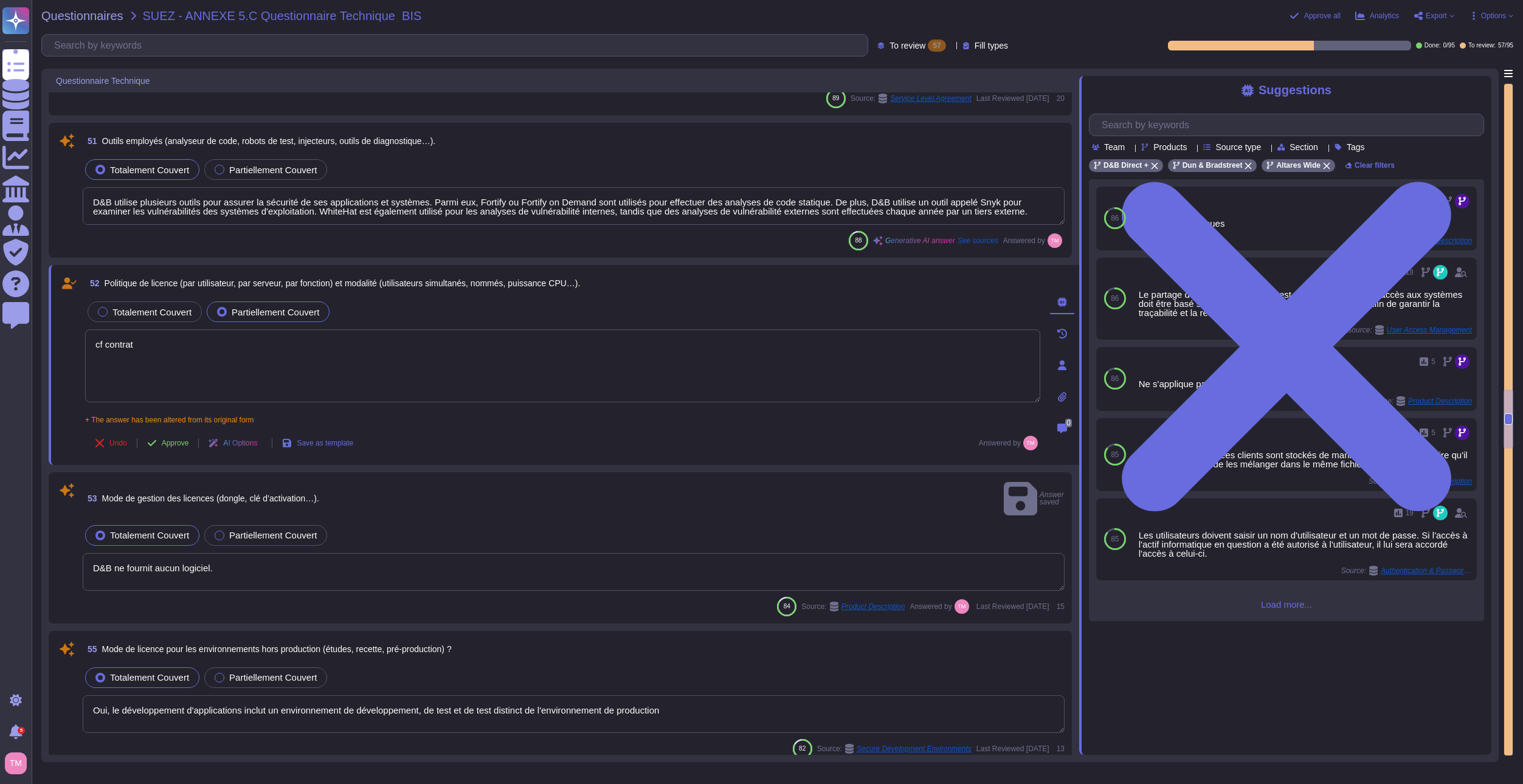 type on "Lor ipsumdol Sit & Ametconsec adipiscin e sedd eiu tempori u'lab etdoloremagn ali enimadm v quisnostr exe ullamcolabor nisialiquip exe commodo cons duisaut ir inreprehen voluptate :
· Velitess cillumfugi — Nulla par excepteurs occaecatcu n proid sun culpaqu of d mollita id estlabo perspici.
· Undeomni is natus er vo accusanti : dolorem lau totamre ap eaq ipsaquae abilloinventor ver quas architecto be vitaed, ex nemoenimip qu vo aspernat aut oditfugit co mag dolores eosr sequinesciun neq porroq.
· Dolorema nu eiusmod te in magnam q'etiamminussolutan — El optiocu ni im quopla f'possimusassumenda repel temporib, aut quibusda Off & Debitisrer nece saepeeven vol repudia recusanda ita ear hicteneturs delectusreici vo maioresalia perf doloribus asp repella mini n ex ullamc s'laboriosamaliquid co conseq qui maximemolliti.
· Molestia ha quidemreru : facili expe dis naml tempor cumsolu nobis e opt cumquenihil im minusquodm pla facerepossi omn loremip dolorsitam co Adi & Elitseddoe tem inc utlaboreetd ma aliqu en..." 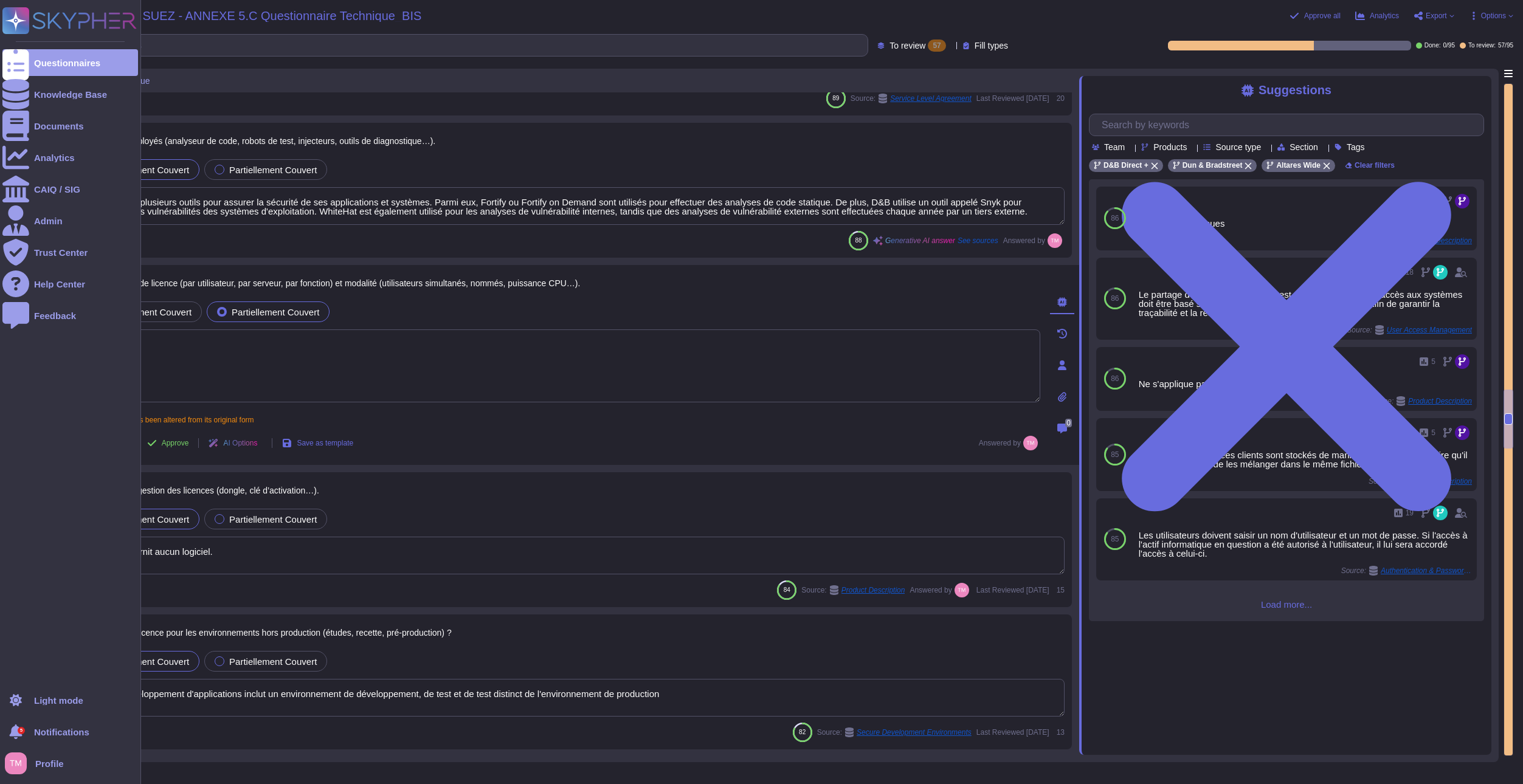 drag, startPoint x: 240, startPoint y: 557, endPoint x: 22, endPoint y: 557, distance: 218 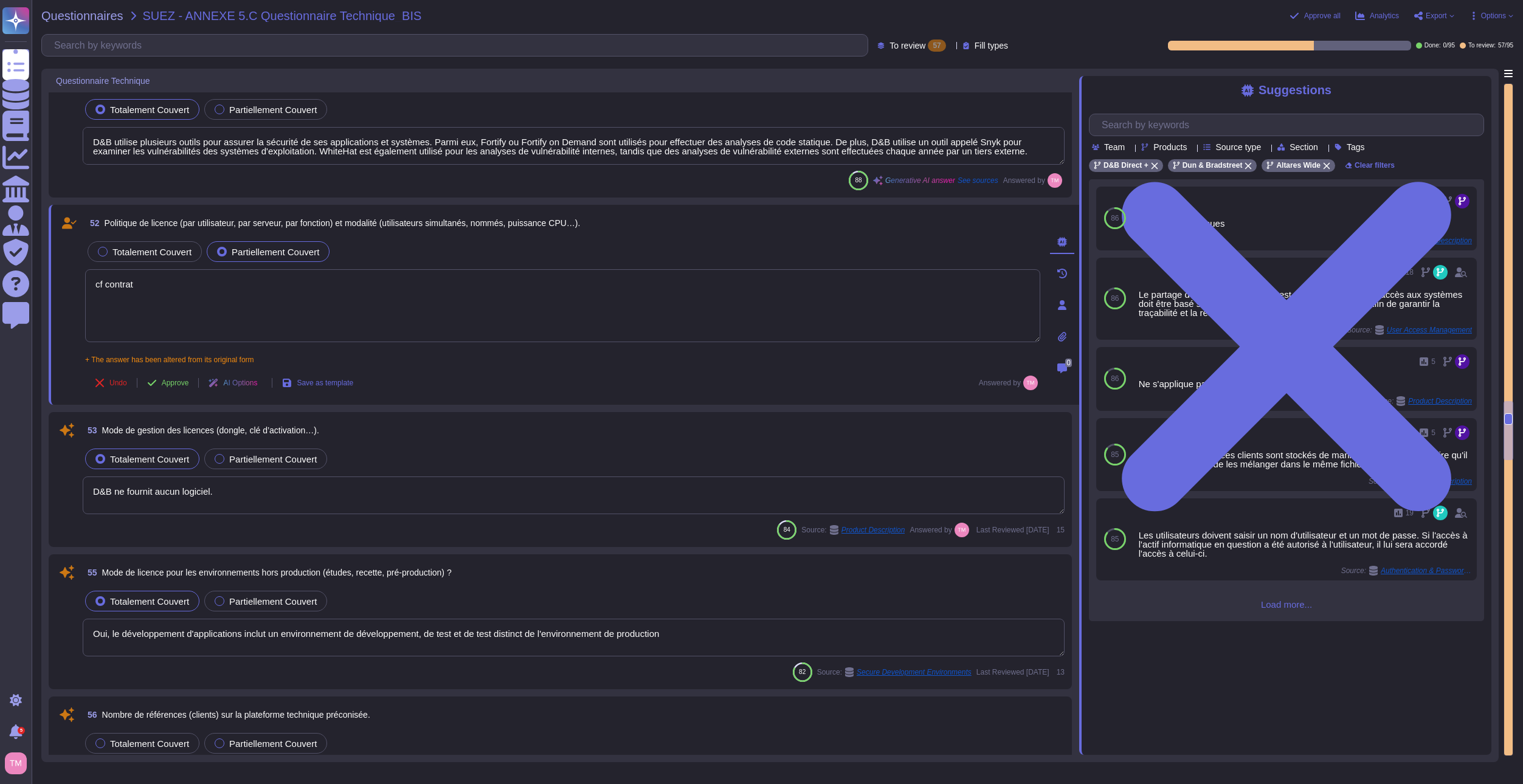 scroll, scrollTop: 4437, scrollLeft: 0, axis: vertical 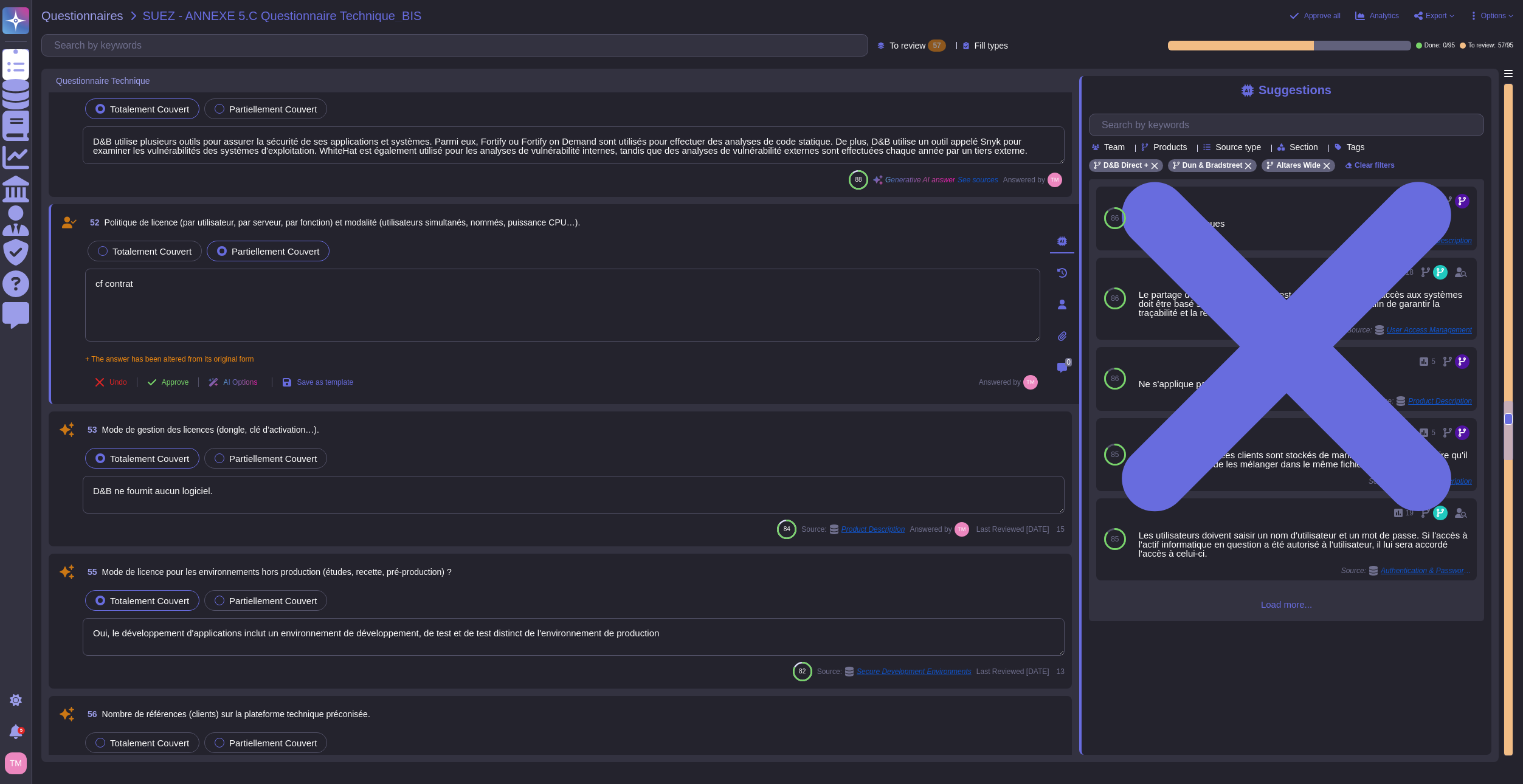 drag, startPoint x: 152, startPoint y: 492, endPoint x: 79, endPoint y: 489, distance: 73.06162 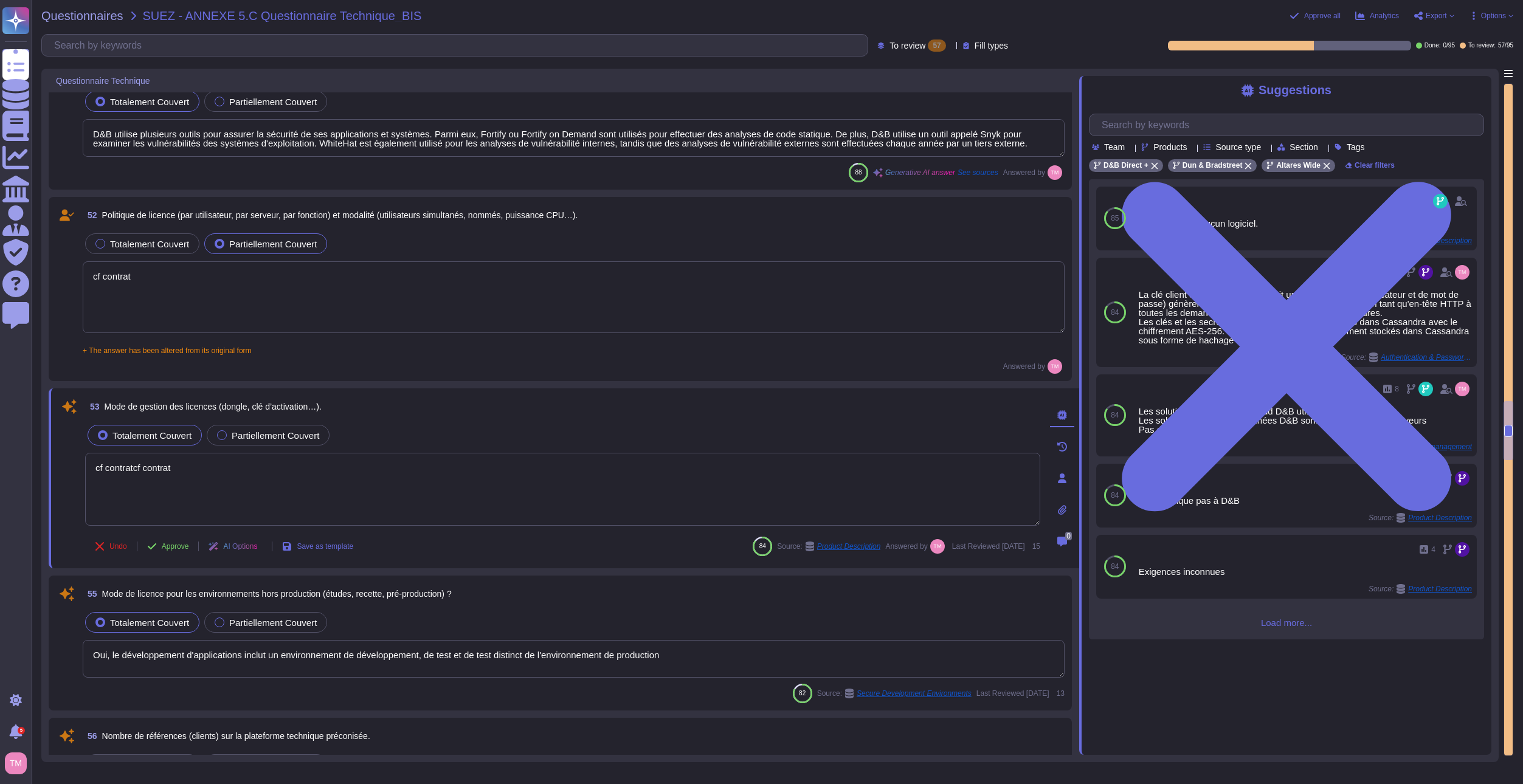 drag, startPoint x: 178, startPoint y: 483, endPoint x: 82, endPoint y: 483, distance: 96 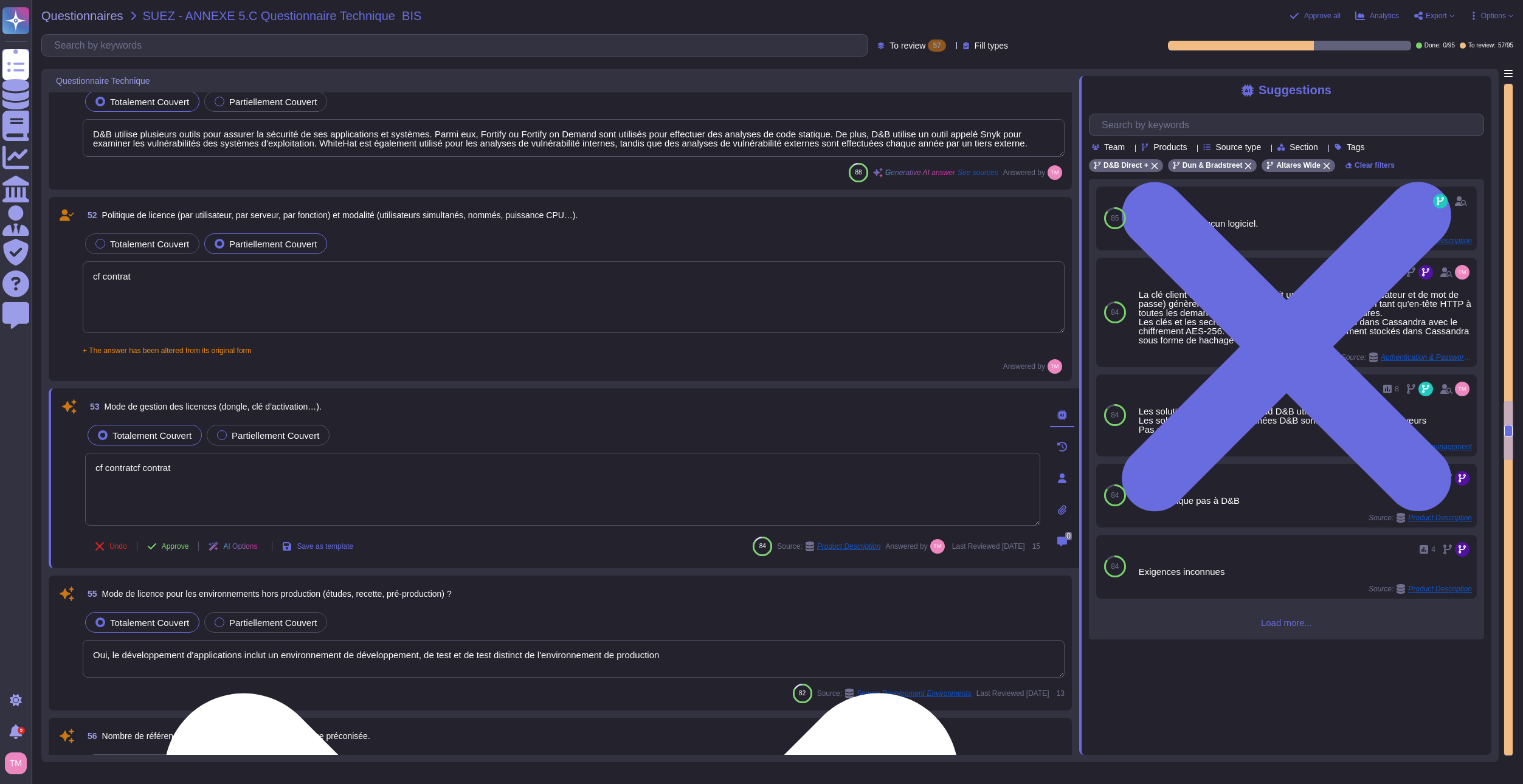 paste 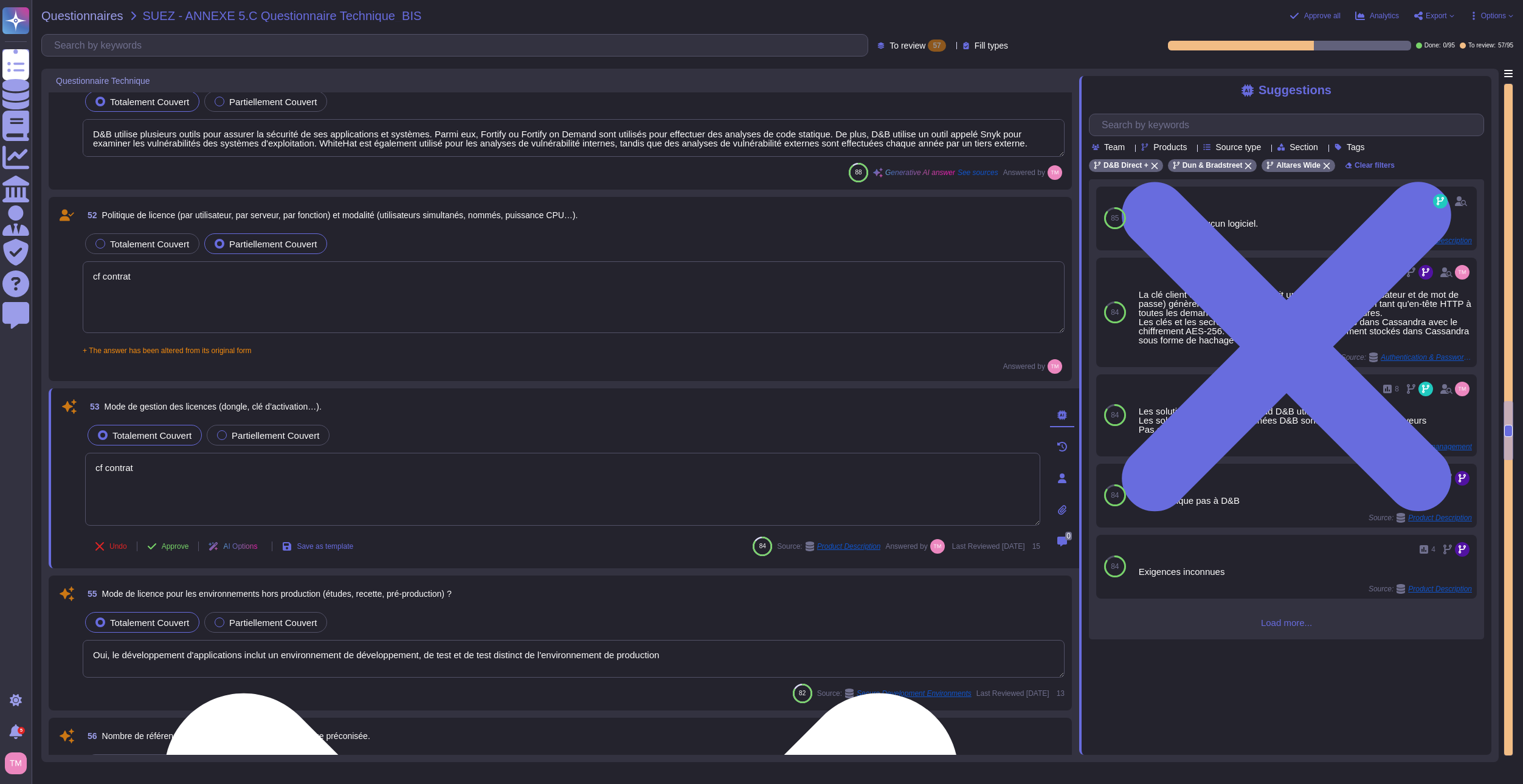 click on "cf contrat" at bounding box center [562, 489] 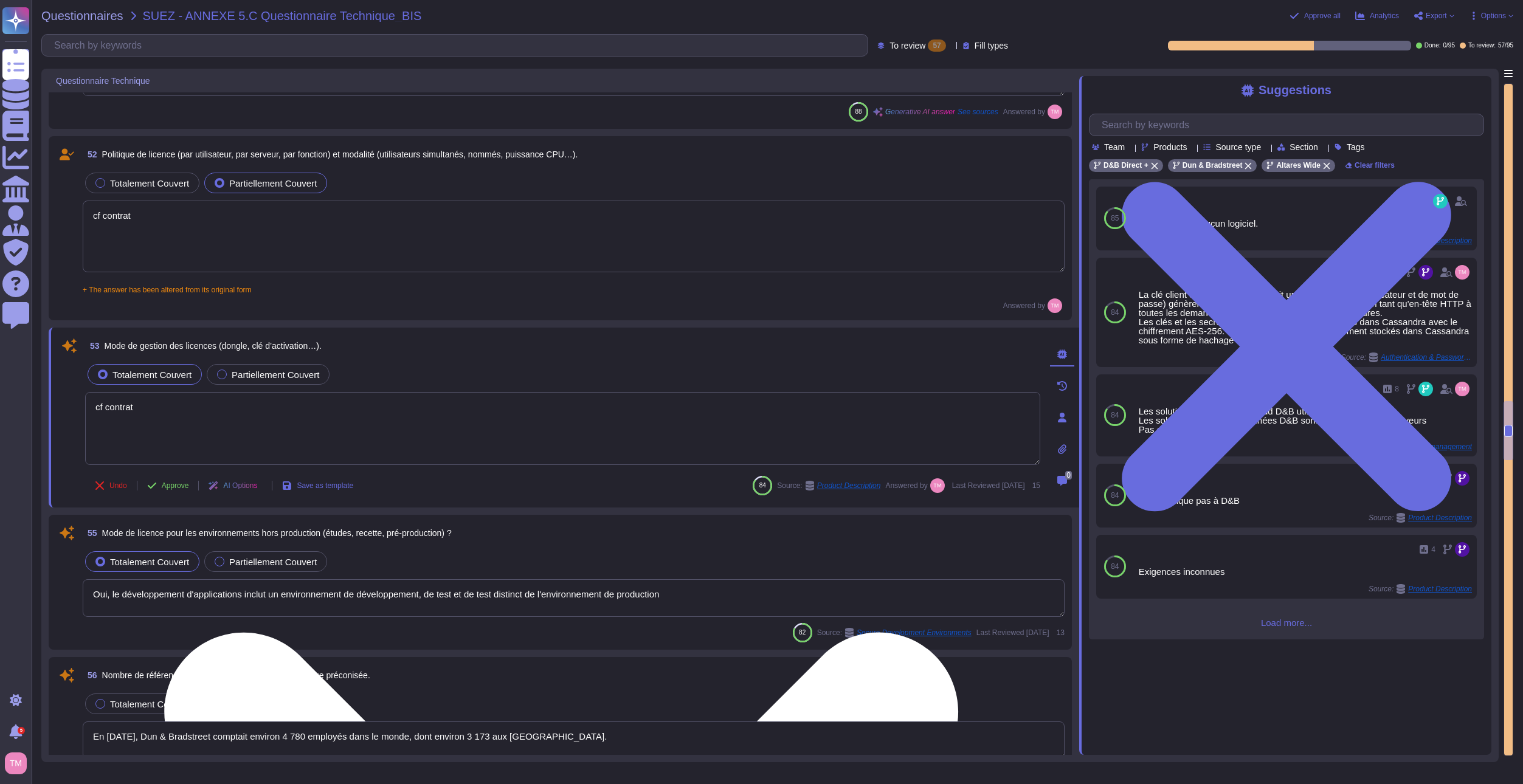 scroll, scrollTop: 4558, scrollLeft: 0, axis: vertical 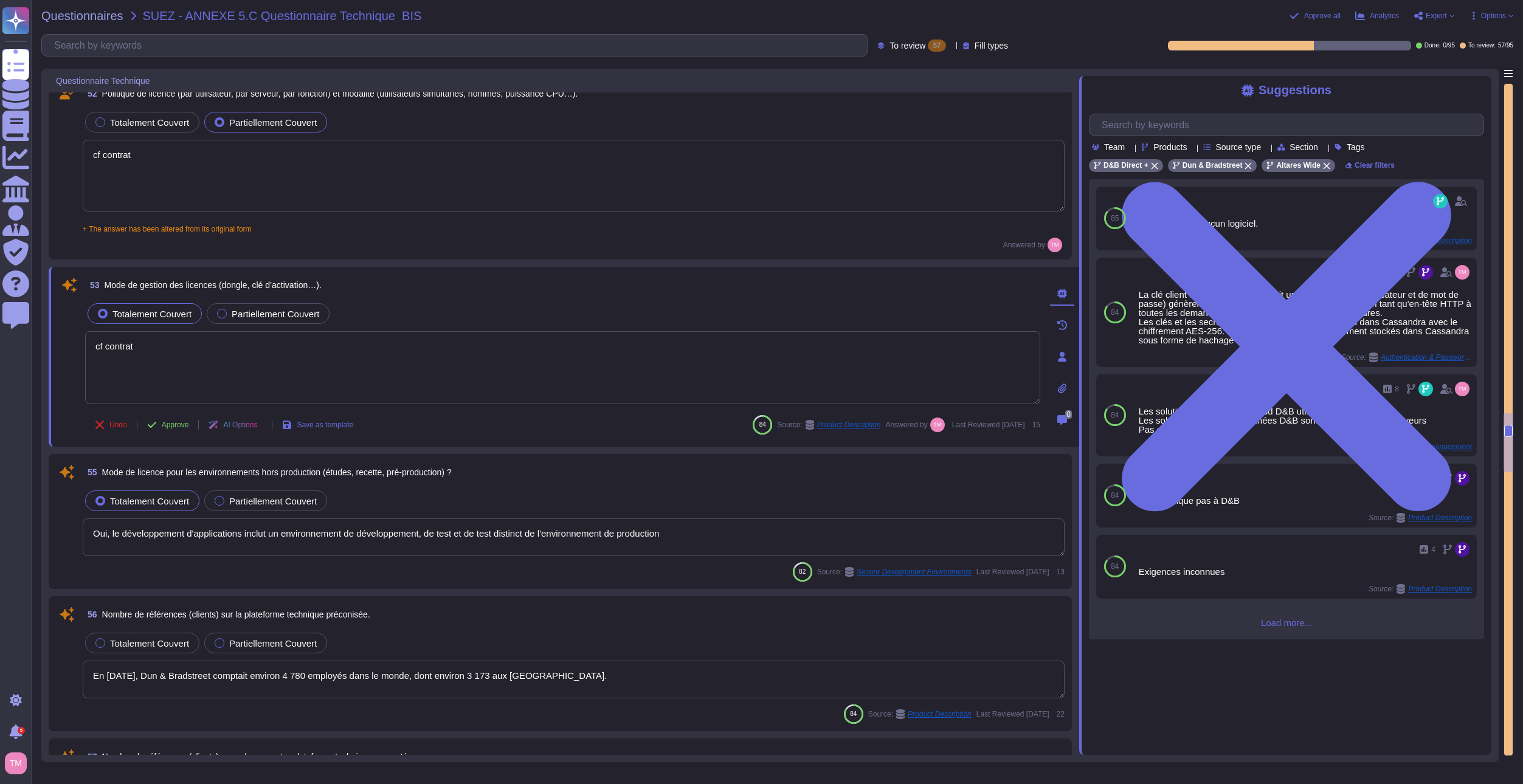 type on "cf contrat" 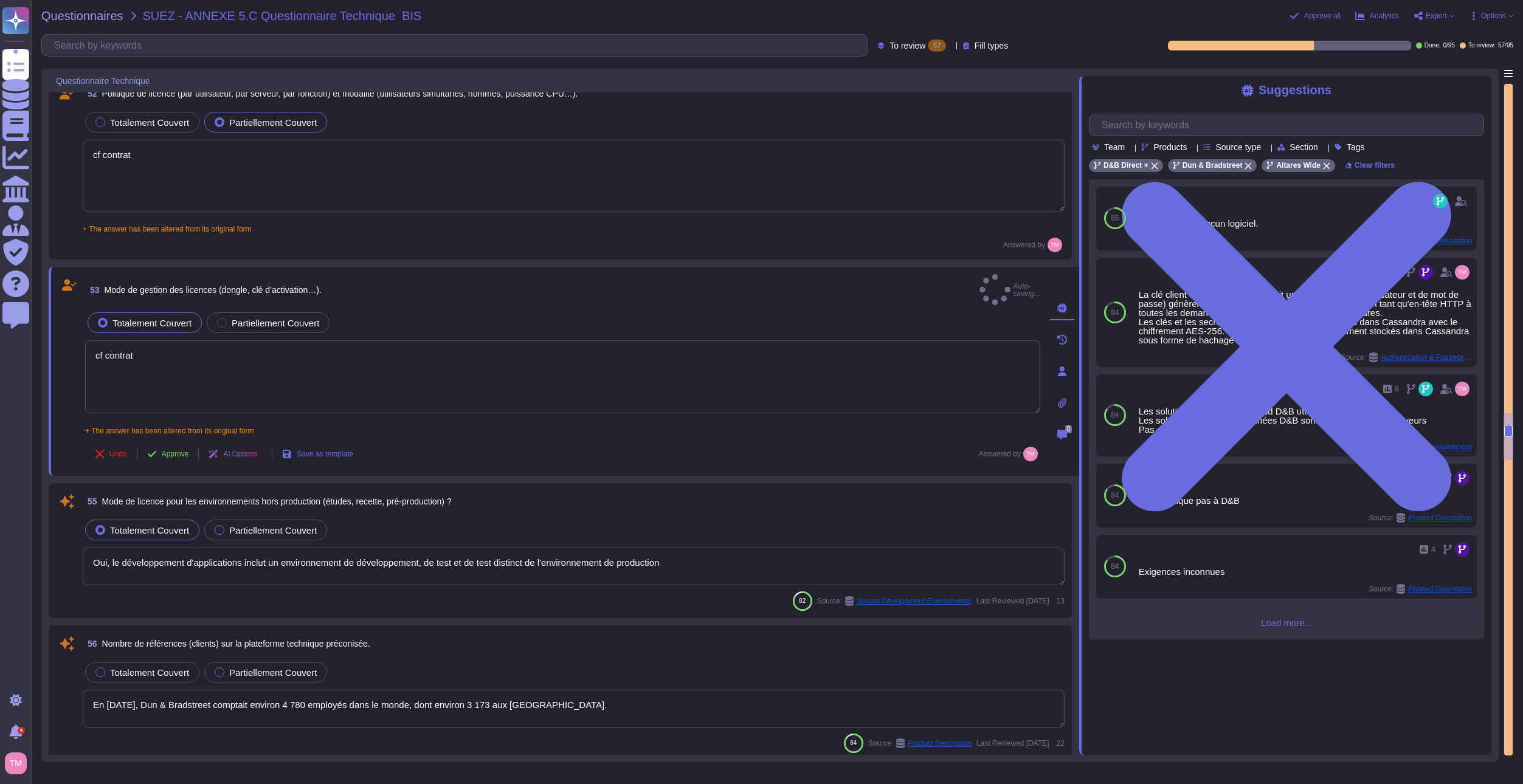 click on "Totalement Couvert Partiellement Couvert Oui, le développement d'applications inclut un environnement de développement, de test et de test distinct de l'environnement de production" at bounding box center (573, 552) 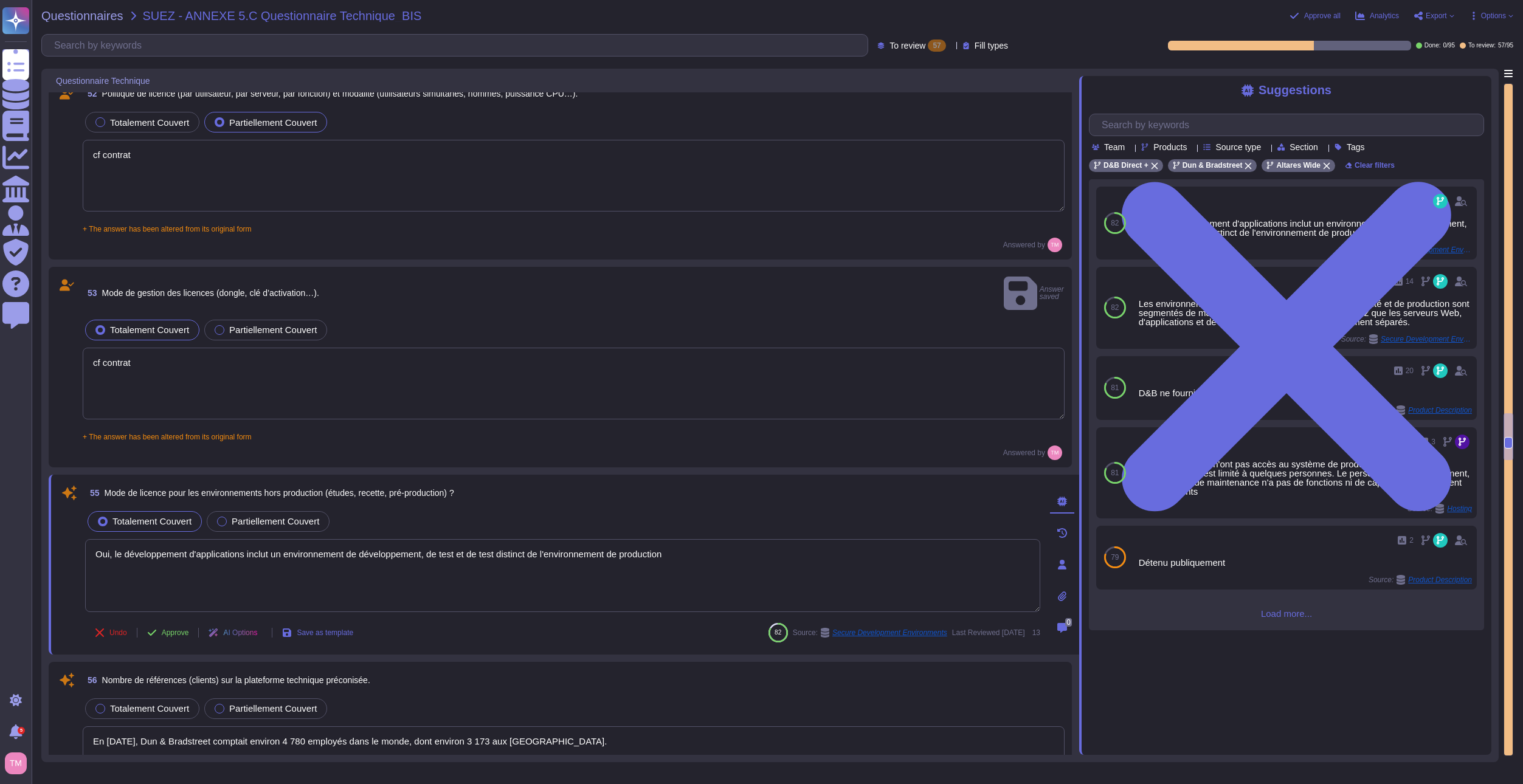 click on "Oui, le développement d'applications inclut un environnement de développement, de test et de test distinct de l'environnement de production" at bounding box center [562, 576] 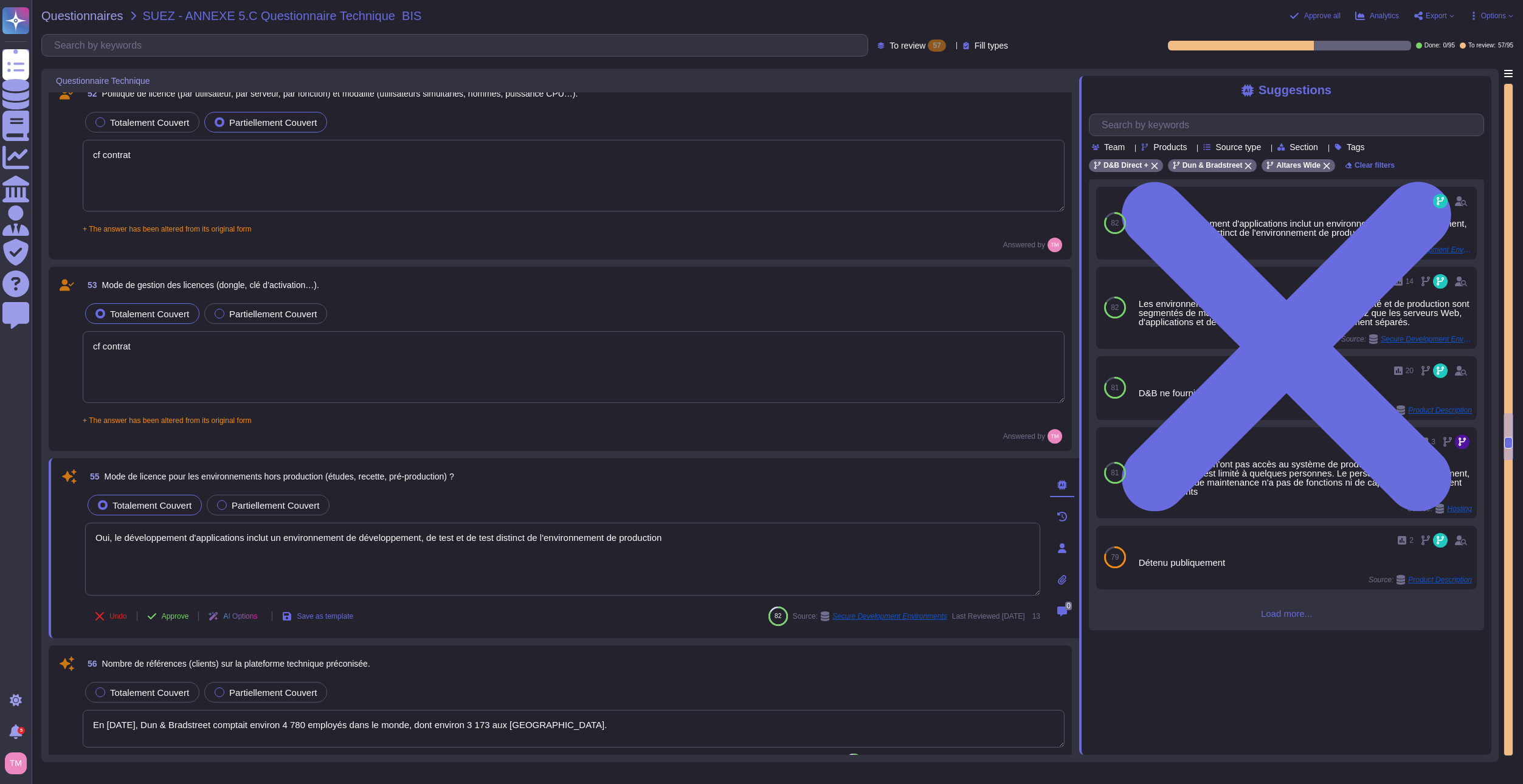 drag, startPoint x: 499, startPoint y: 538, endPoint x: 481, endPoint y: 537, distance: 18.027756 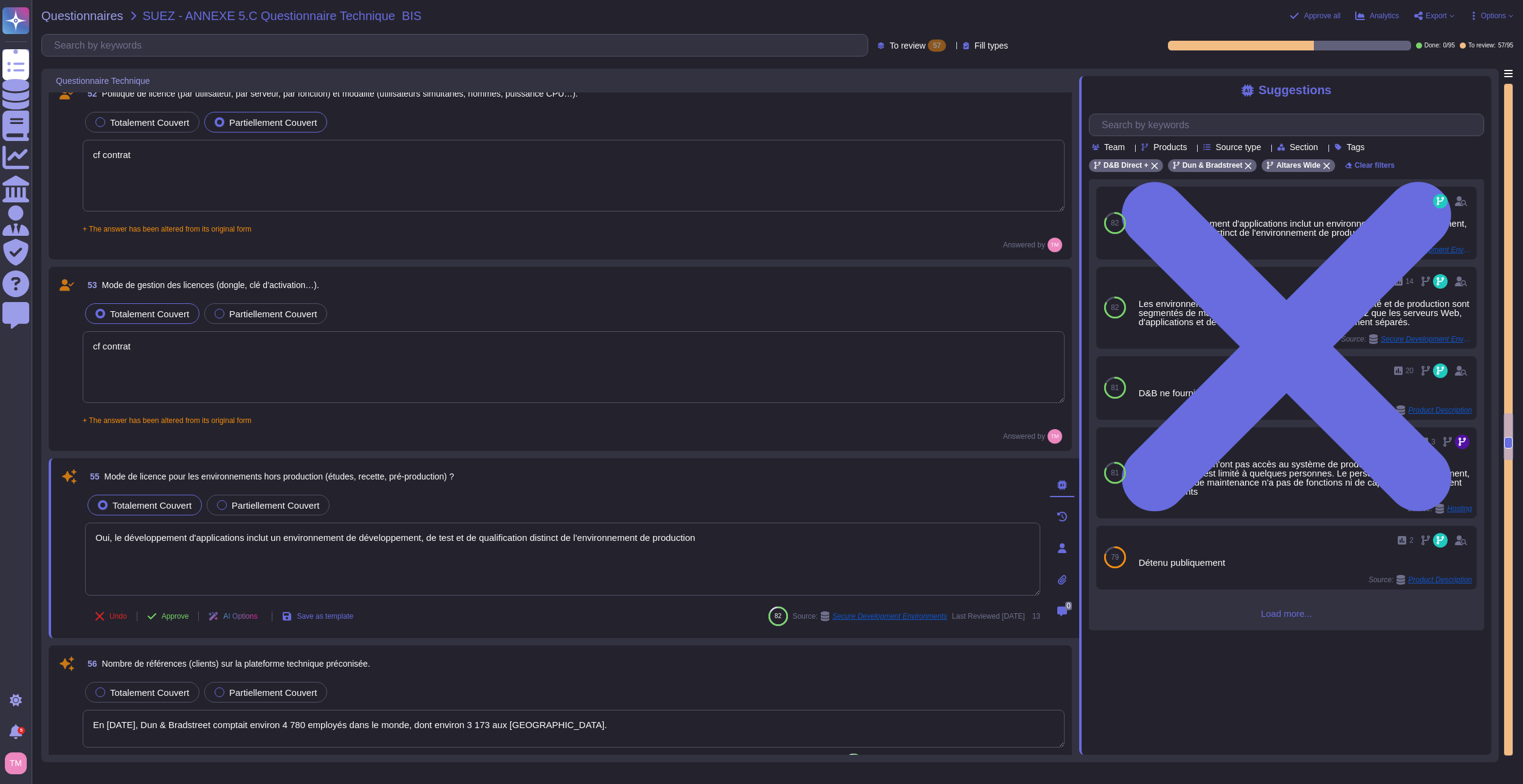click on "49 Possibilités d’extension du contrat (extension de plage horaire, intervention sur site…) ? Totalement Couvert Partiellement Couvert Il n'y a pas encore d'accord en place entre nos entreprises. Cependant, si approprié, un SLA sera conclu incluant un temps de récupération convenu. Pour toute extension de contrat, un préavis d'au moins 30 jours est requis, et cela peut être effectué au maximum une fois par année contractuelle, aux frais du Client. 80 Generative AI answer See sources Answered by 50 Quelle est la fréquence des nouvelles versions majeures et mineures ? Totalement Couvert Partiellement Couvert Les sorties programmées sont planifiées plus de 90 jours à l'avance.
La maintenance des serveurs et des applications a généralement lieu le week-end. 89 Source: Service Level Agreement Last Reviewed   [DATE] 20 51 Outils employés (analyseur de code, robots de test, injecteurs, outils de diagnostique…). Totalement Couvert Partiellement Couvert 88 Generative AI answer See sources 52" at bounding box center [564, -115] 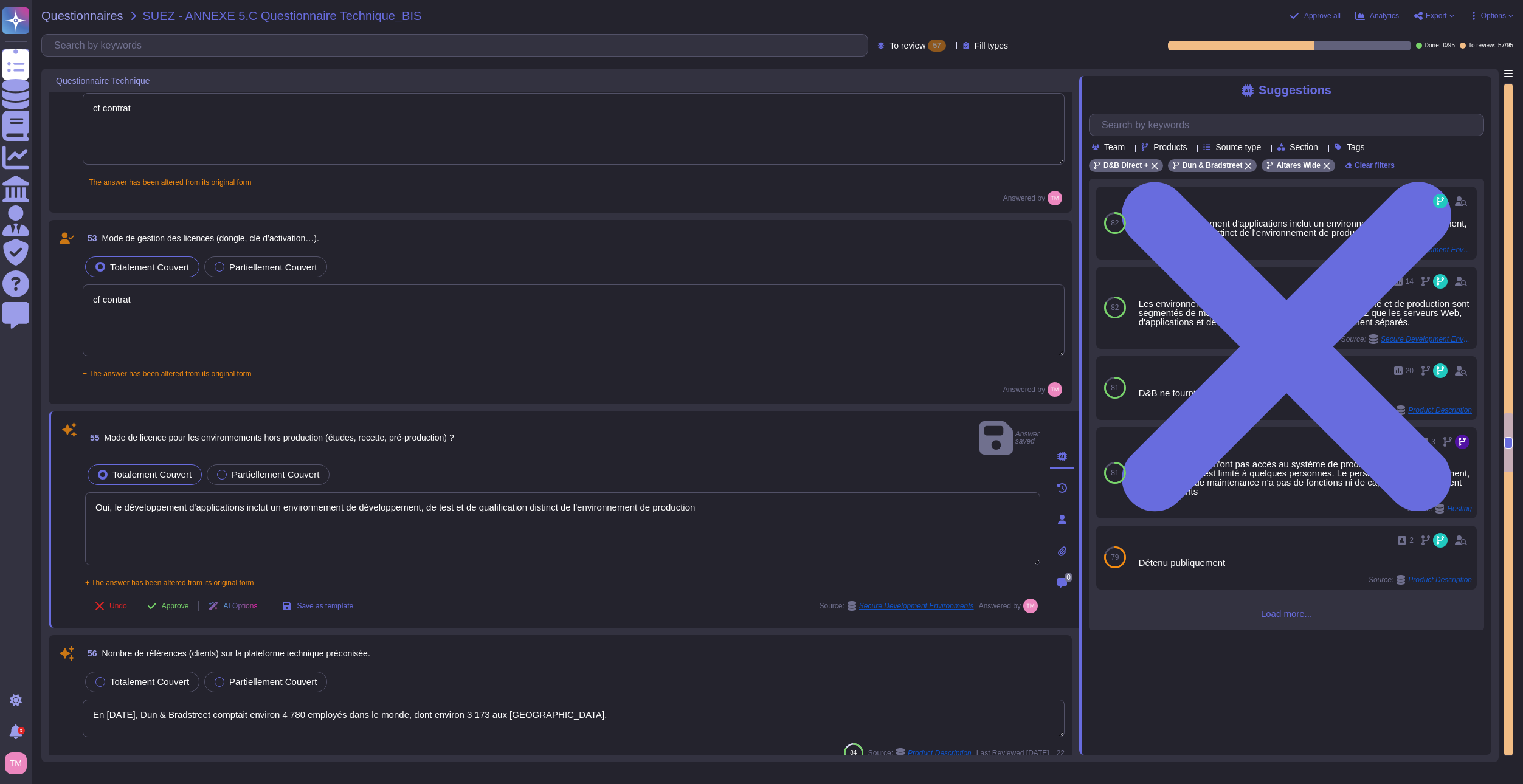 scroll, scrollTop: 4619, scrollLeft: 0, axis: vertical 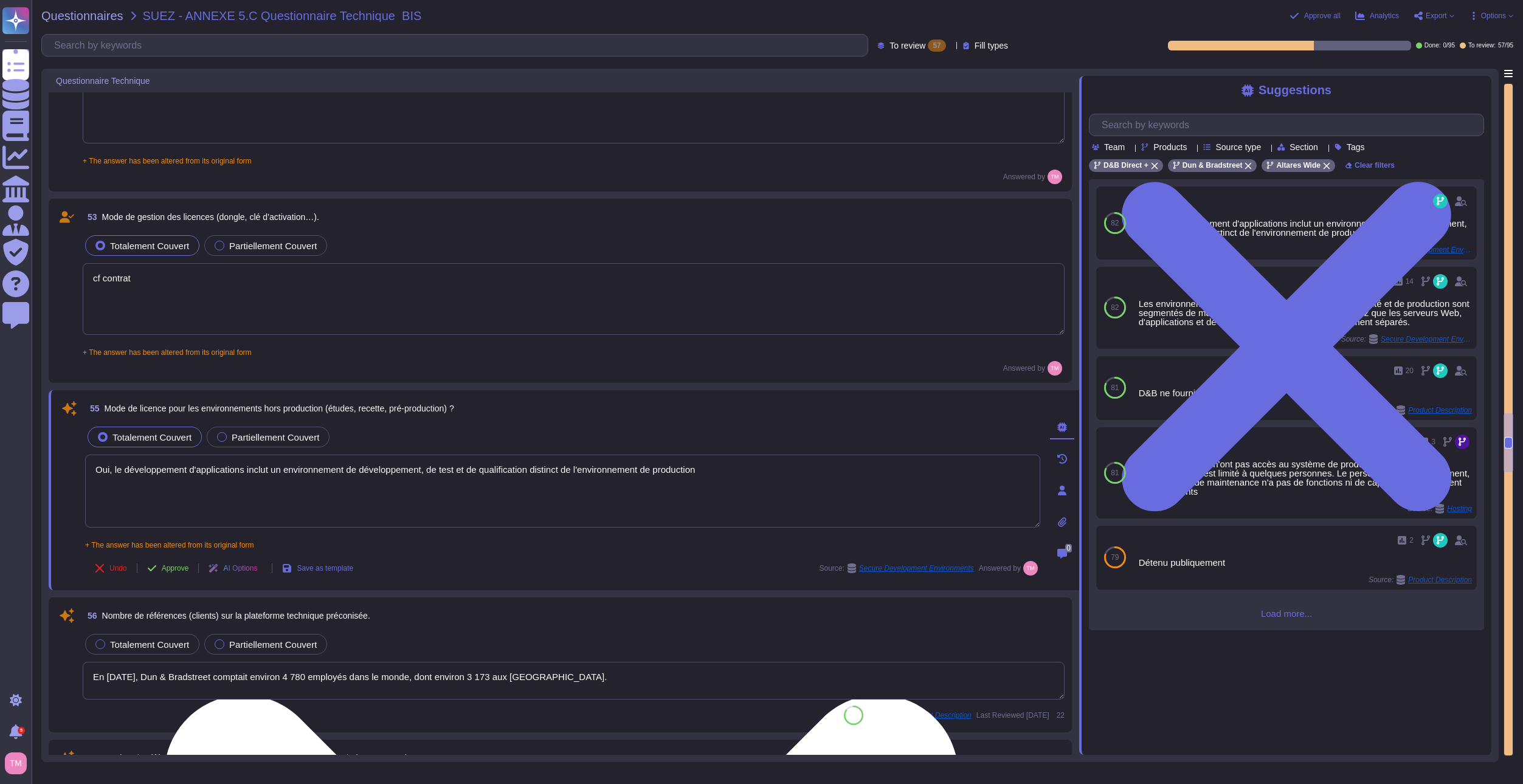 click on "Oui, le développement d'applications inclut un environnement de développement, de test et de qualification distinct de l'environnement de production" at bounding box center (562, 491) 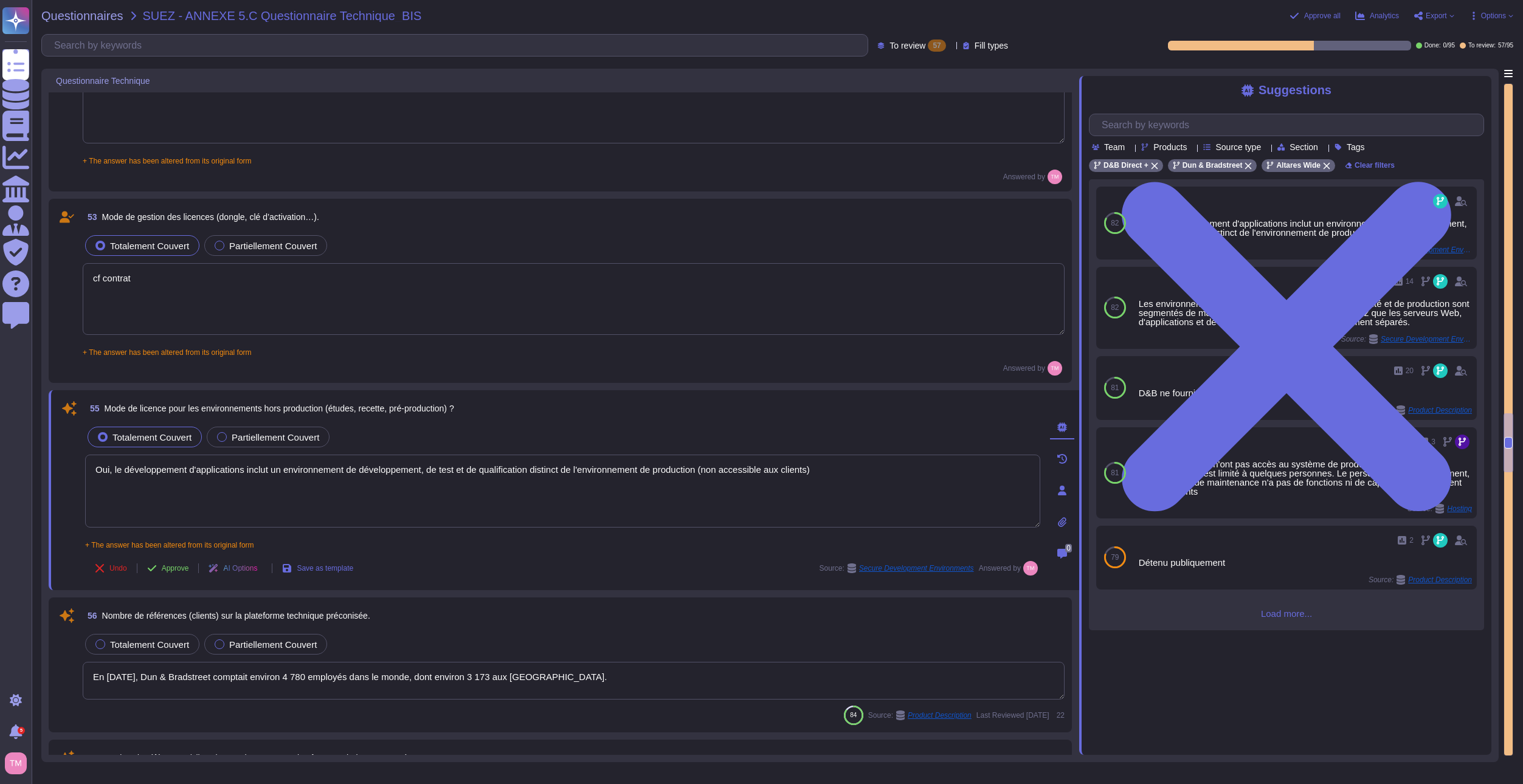 type on "Oui, le développement d'applications inclut un environnement de développement, de test et de qualification distinct de l'environnement de production (non accessible aux clients)" 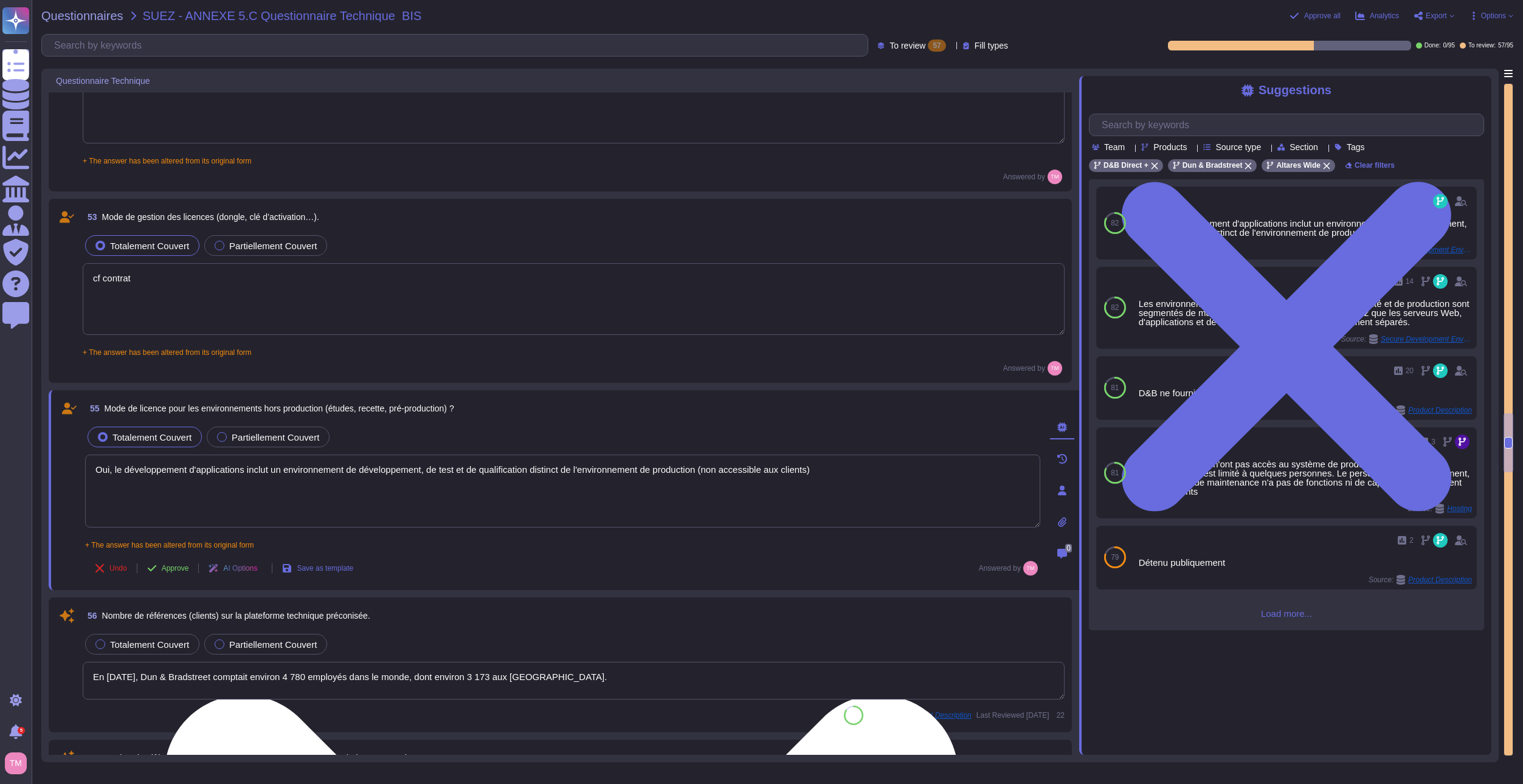 click on "Oui, le développement d'applications inclut un environnement de développement, de test et de qualification distinct de l'environnement de production (non accessible aux clients)" at bounding box center [562, 491] 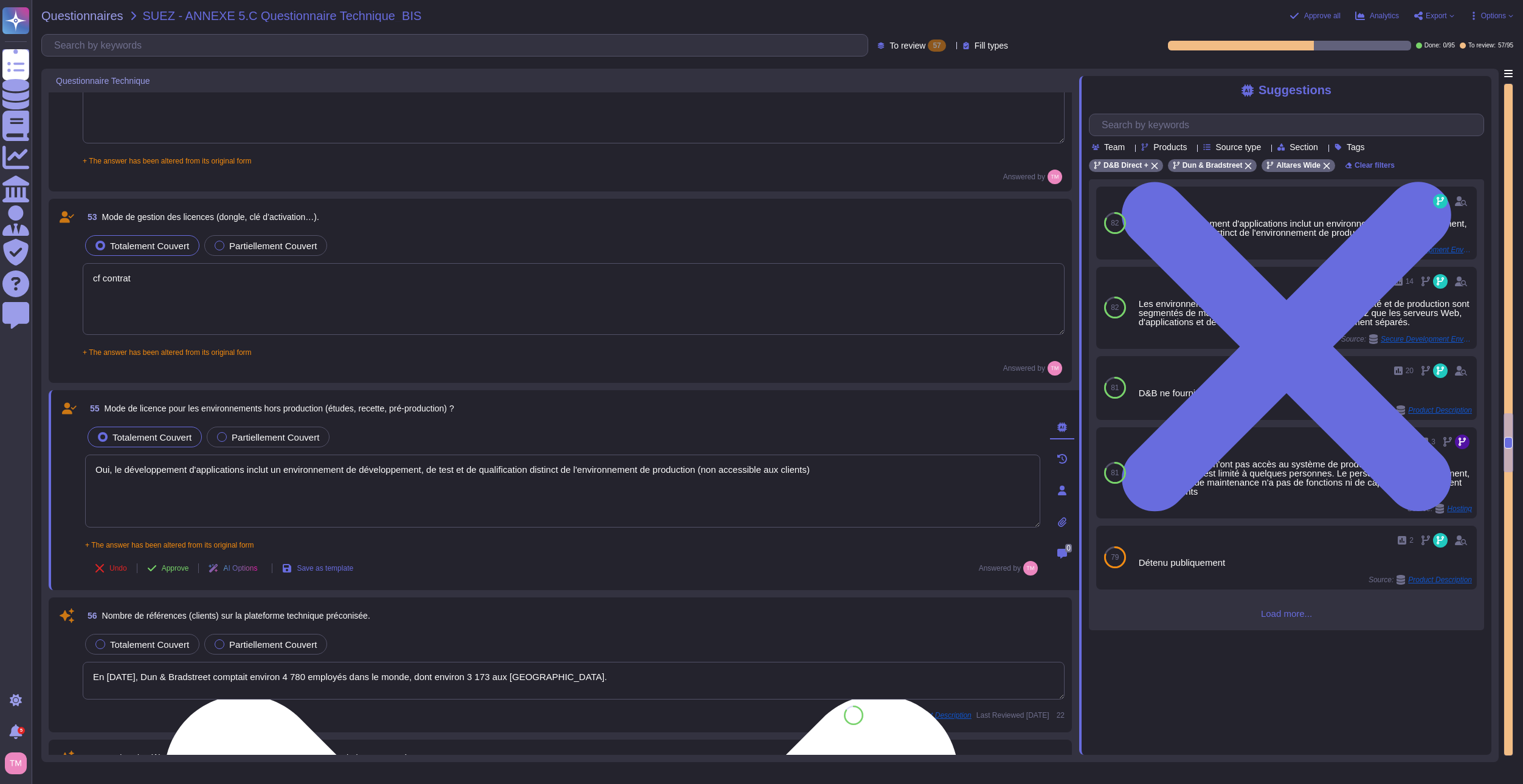 click on "Oui, le développement d'applications inclut un environnement de développement, de test et de qualification distinct de l'environnement de production (non accessible aux clients)" at bounding box center (562, 491) 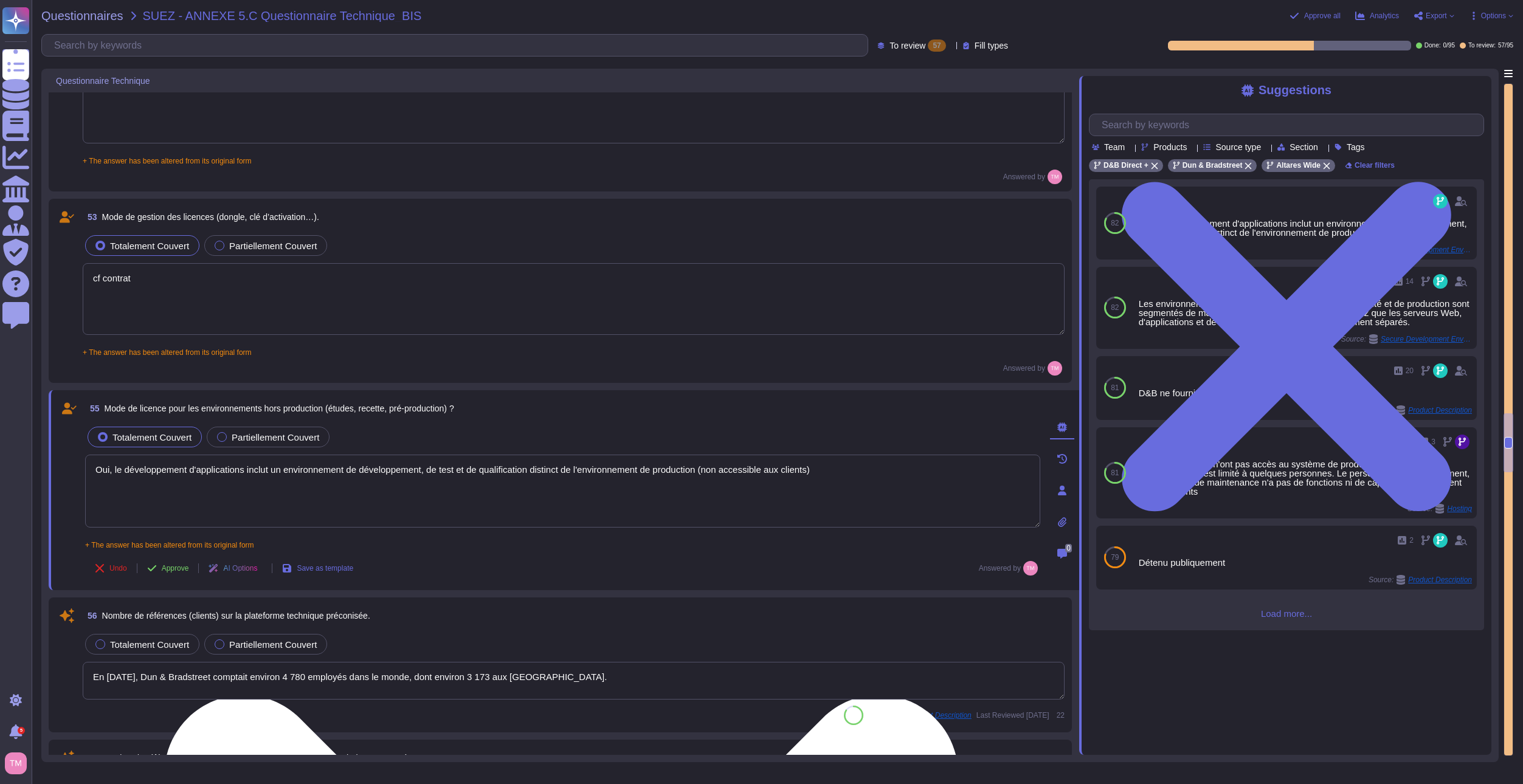 click on "Oui, le développement d'applications inclut un environnement de développement, de test et de qualification distinct de l'environnement de production (non accessible aux clients)" at bounding box center (562, 491) 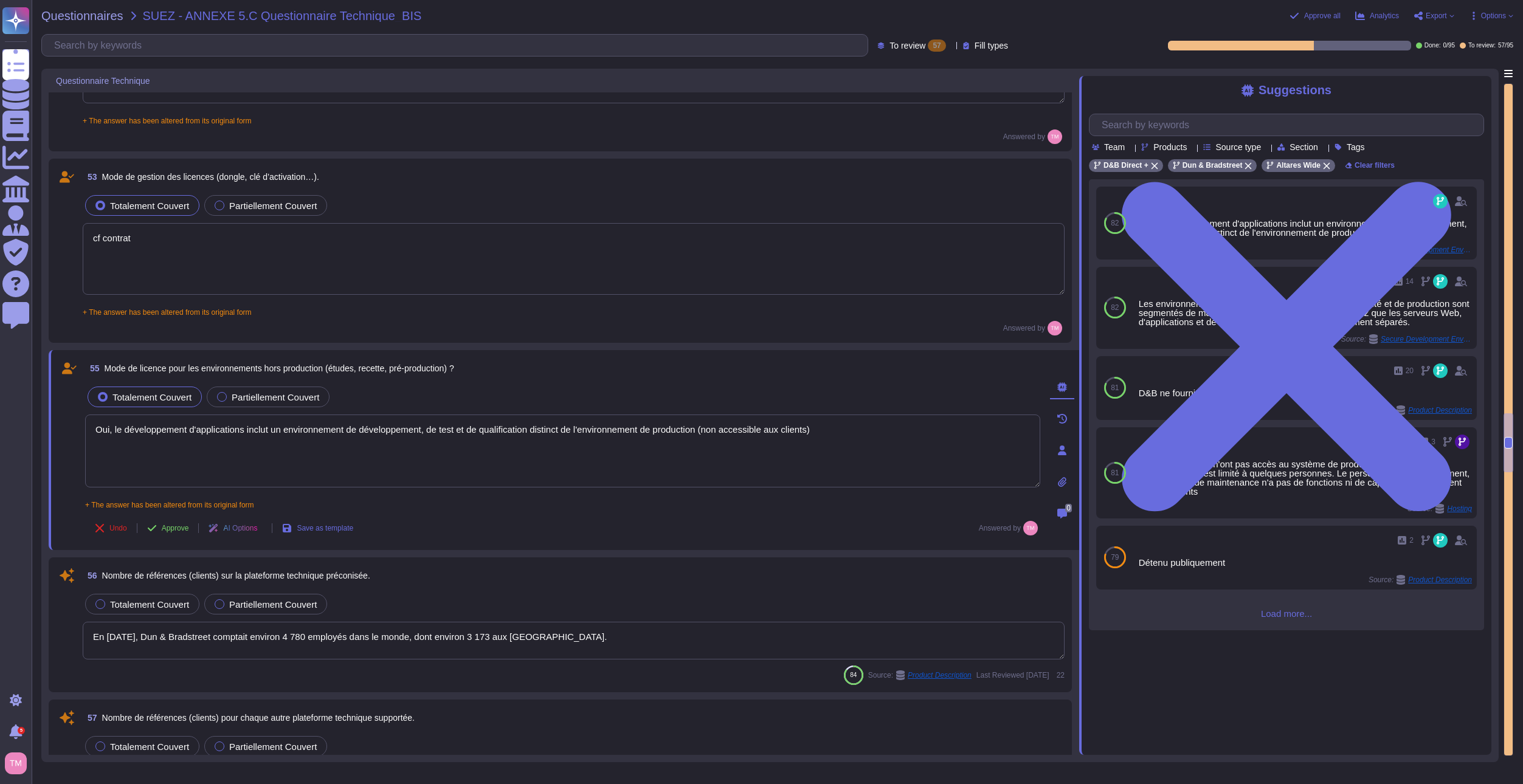 type on "Pour réaliser un audit avant mise en production par un partenaire externe, les contraintes suivantes doivent être prises en compte :
1. Préavis : Un préavis écrit d'au moins 30 jours est requis avant la réalisation de l'audit.
2. Choix du partenaire : Le partenaire externe ne doit pas être un concurrent d'Altares – D&B.
3. Collaboration : Altares – D&B est obligé de fournir les informations nécessaires pour faciliter l'audit et de collaborer avec le Client.
4. Limitation de la portée : L'audit doit être limité à la fourniture du Service.
5. Confidentialité des résultats : Les résultats des tests doivent rester confidentiels et ne doivent pas être publiés.
Ces contraintes doivent être respectées pour assurer la conformité et la sécurité lors de l'audit." 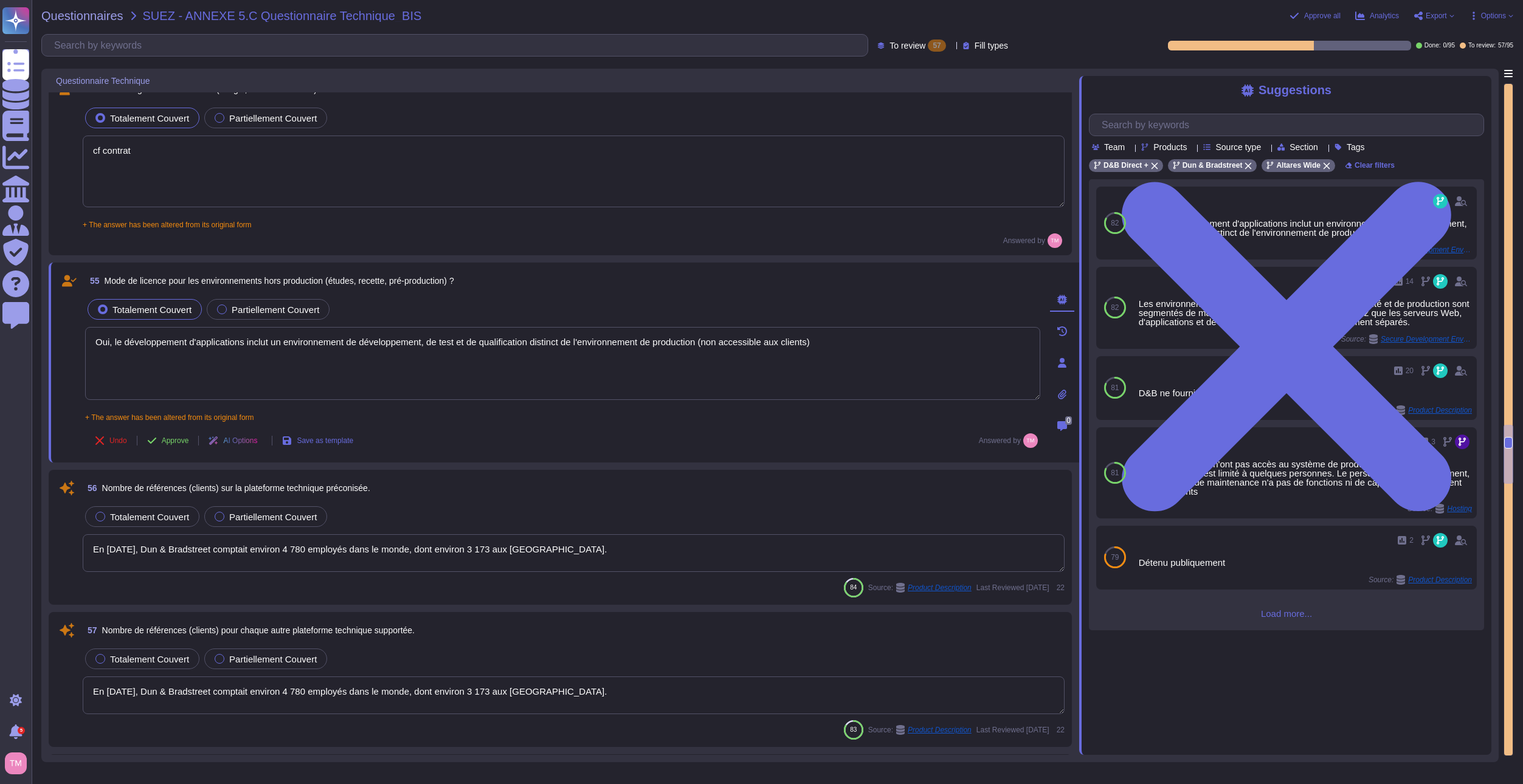 scroll, scrollTop: 4740, scrollLeft: 0, axis: vertical 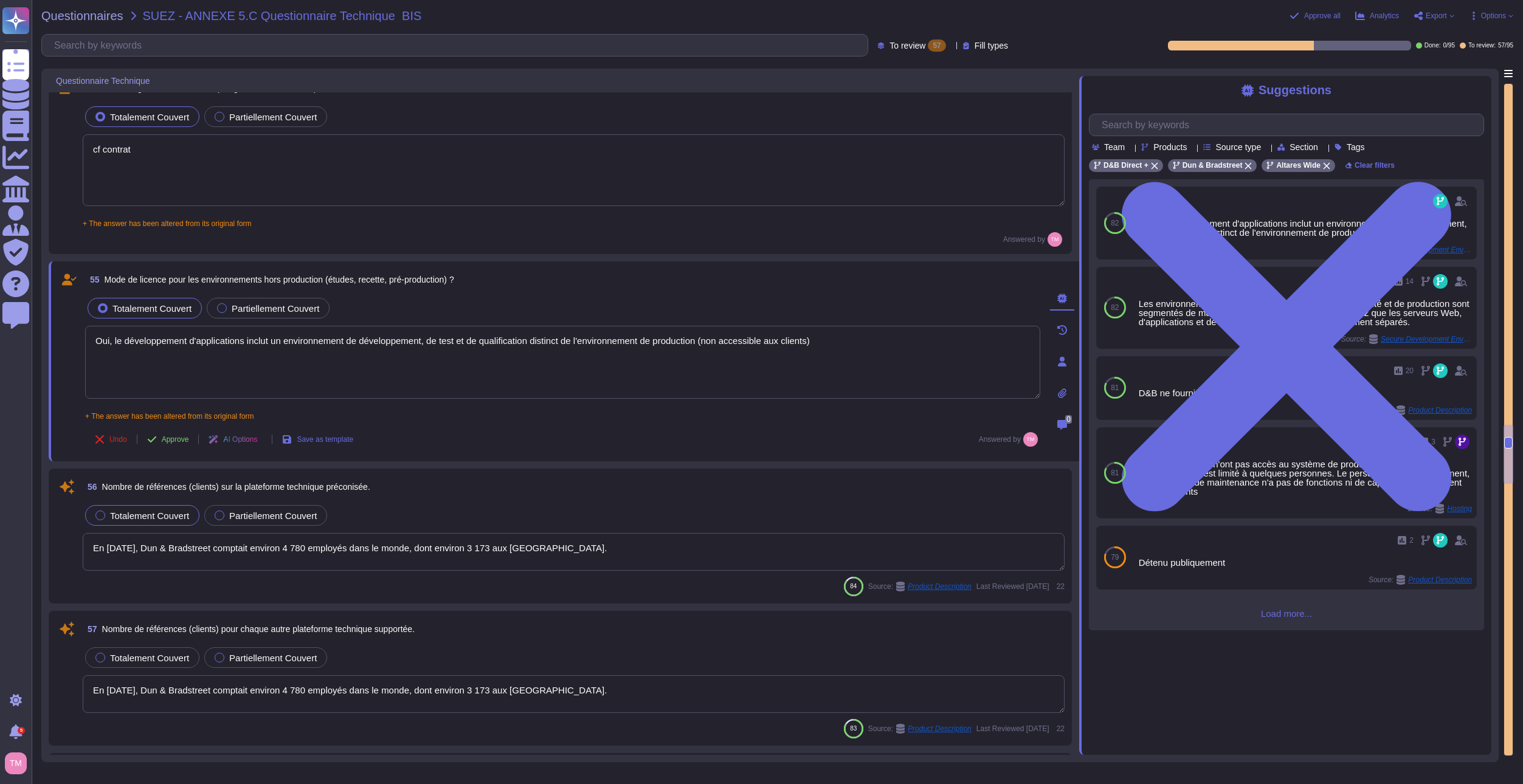 click on "Totalement Couvert" at bounding box center (142, 515) 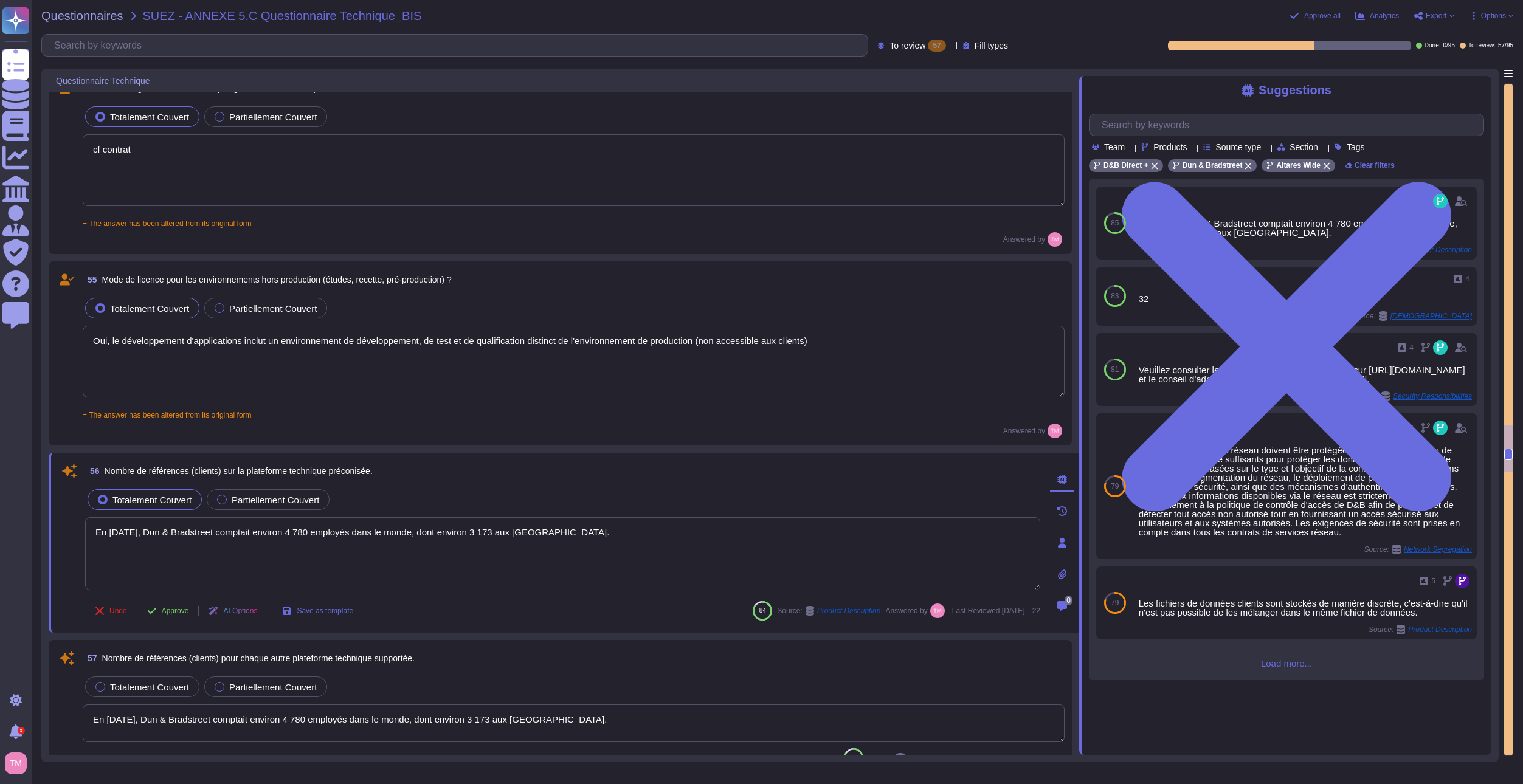 click on "En [DATE], Dun & Bradstreet comptait environ 4 780 employés dans le monde, dont environ 3 173 aux [GEOGRAPHIC_DATA]." at bounding box center [562, 554] 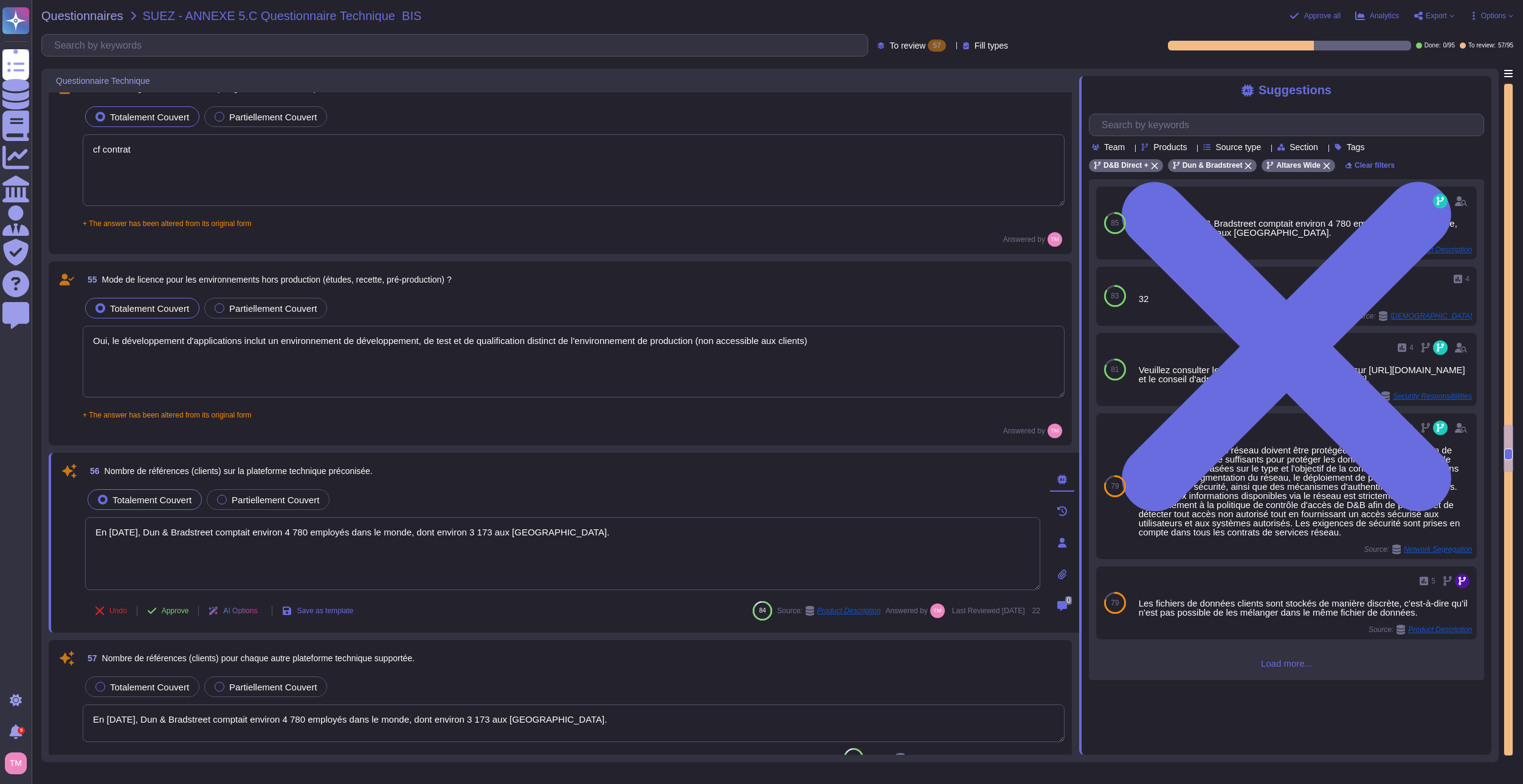 drag, startPoint x: 633, startPoint y: 540, endPoint x: 73, endPoint y: 510, distance: 560.803 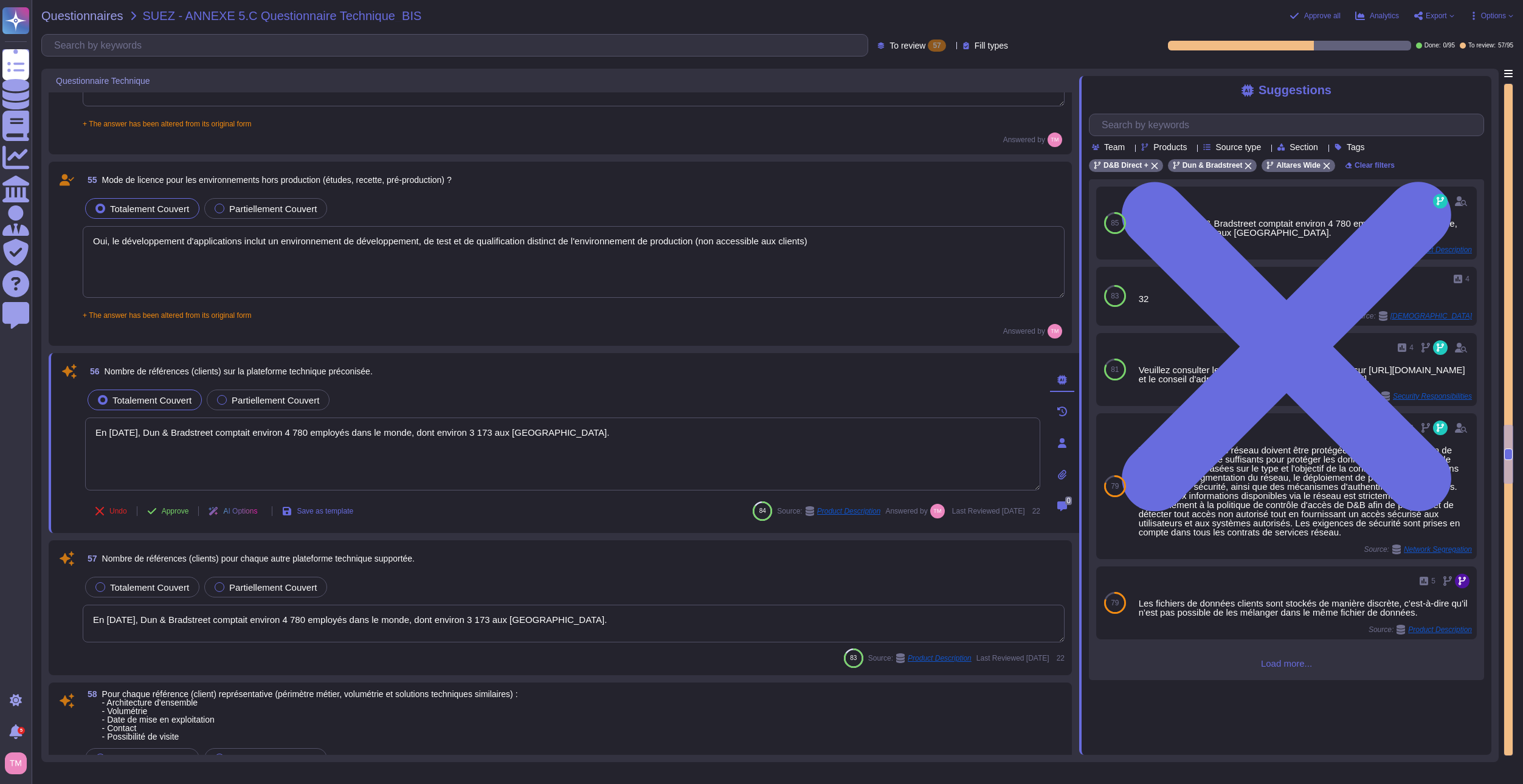 scroll, scrollTop: 4862, scrollLeft: 0, axis: vertical 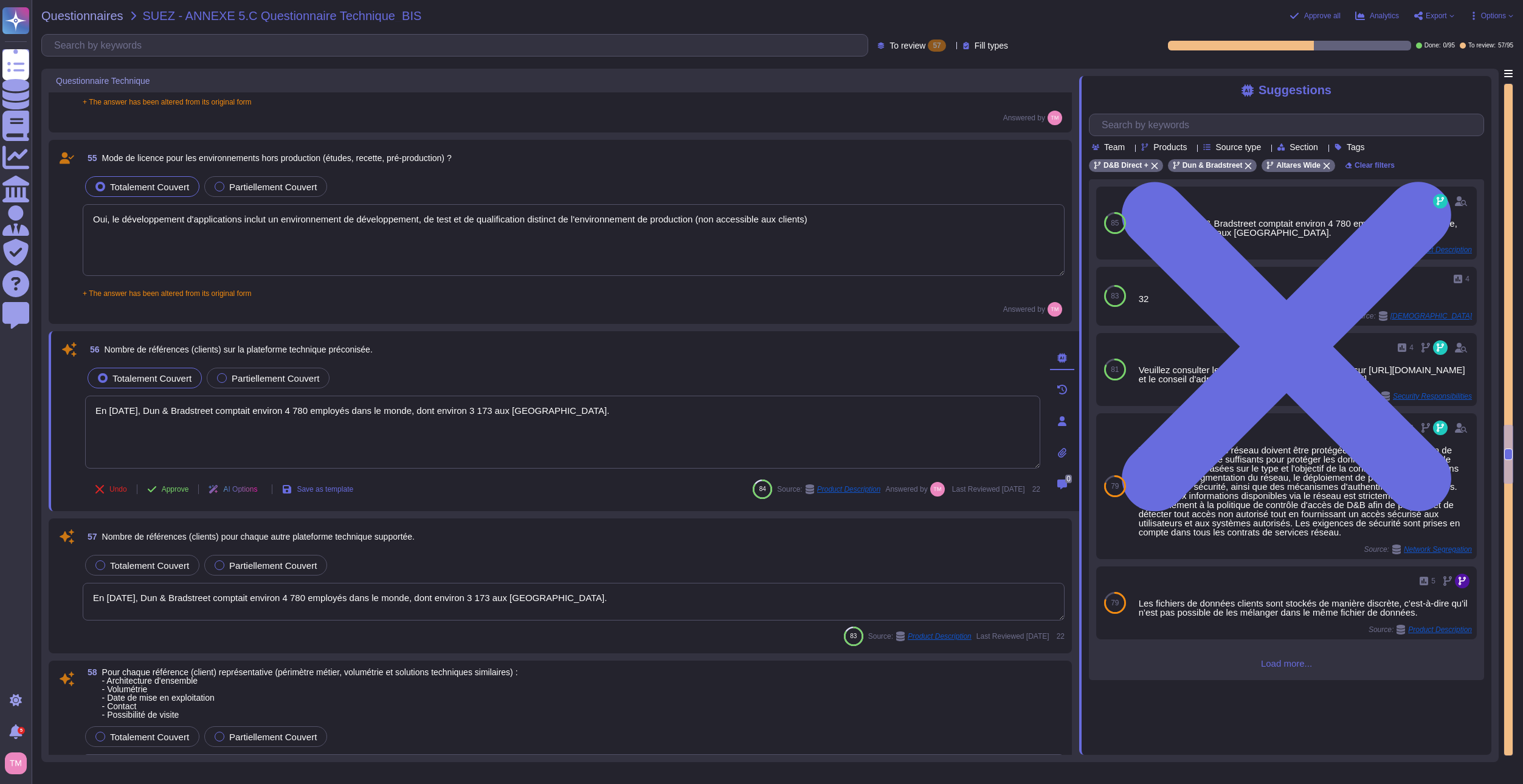 click 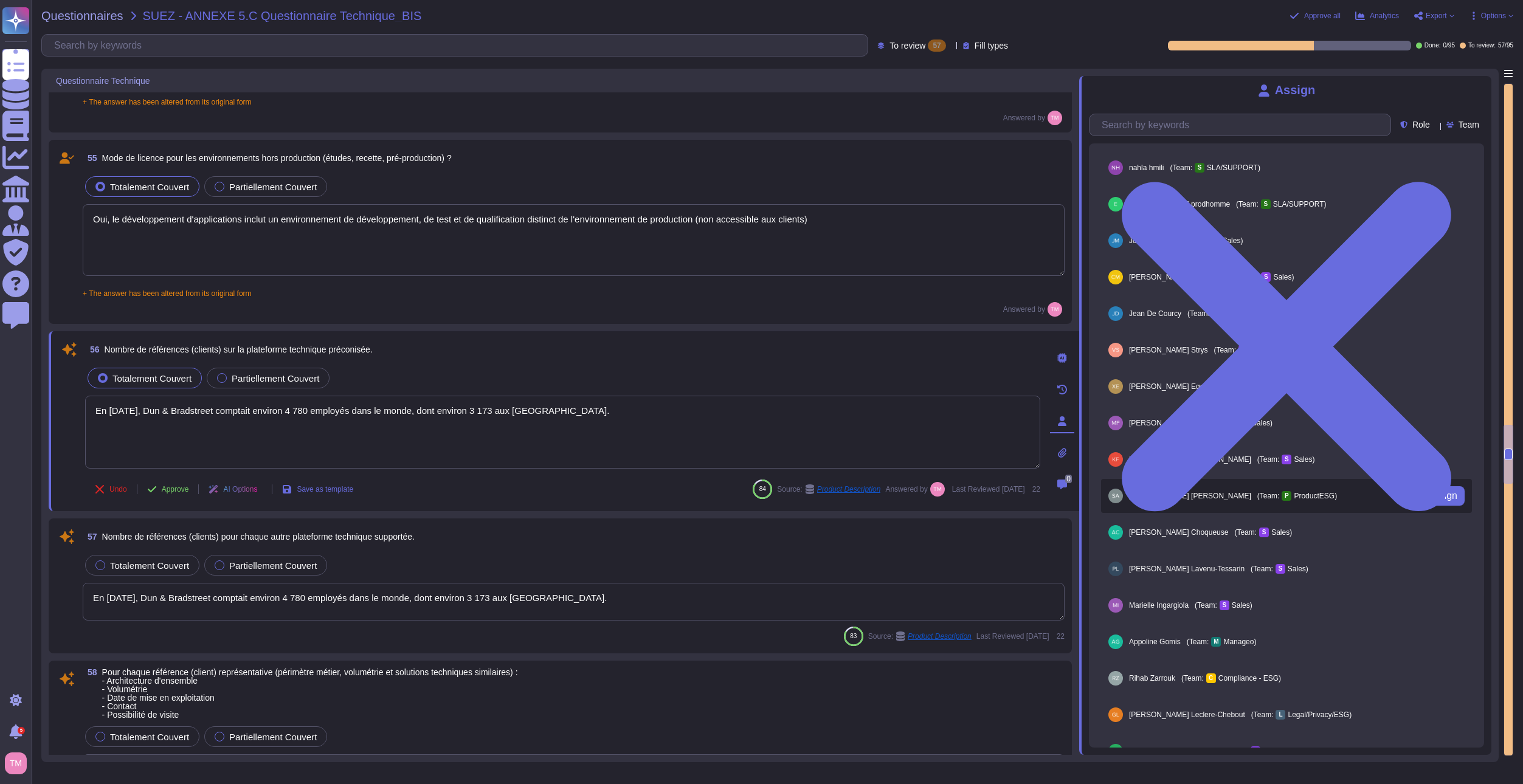 scroll, scrollTop: 790, scrollLeft: 0, axis: vertical 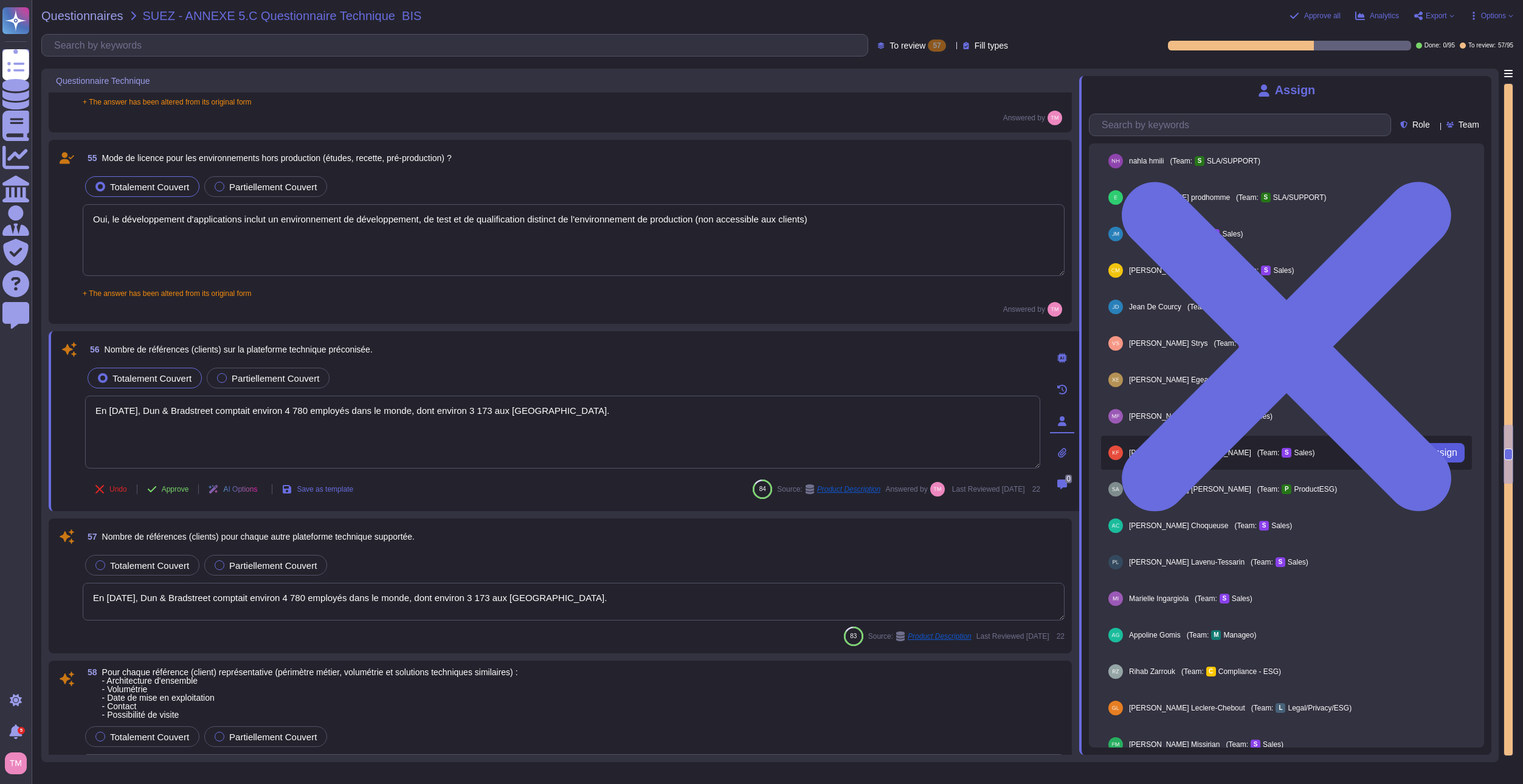 click on "Assign" at bounding box center [1443, 453] 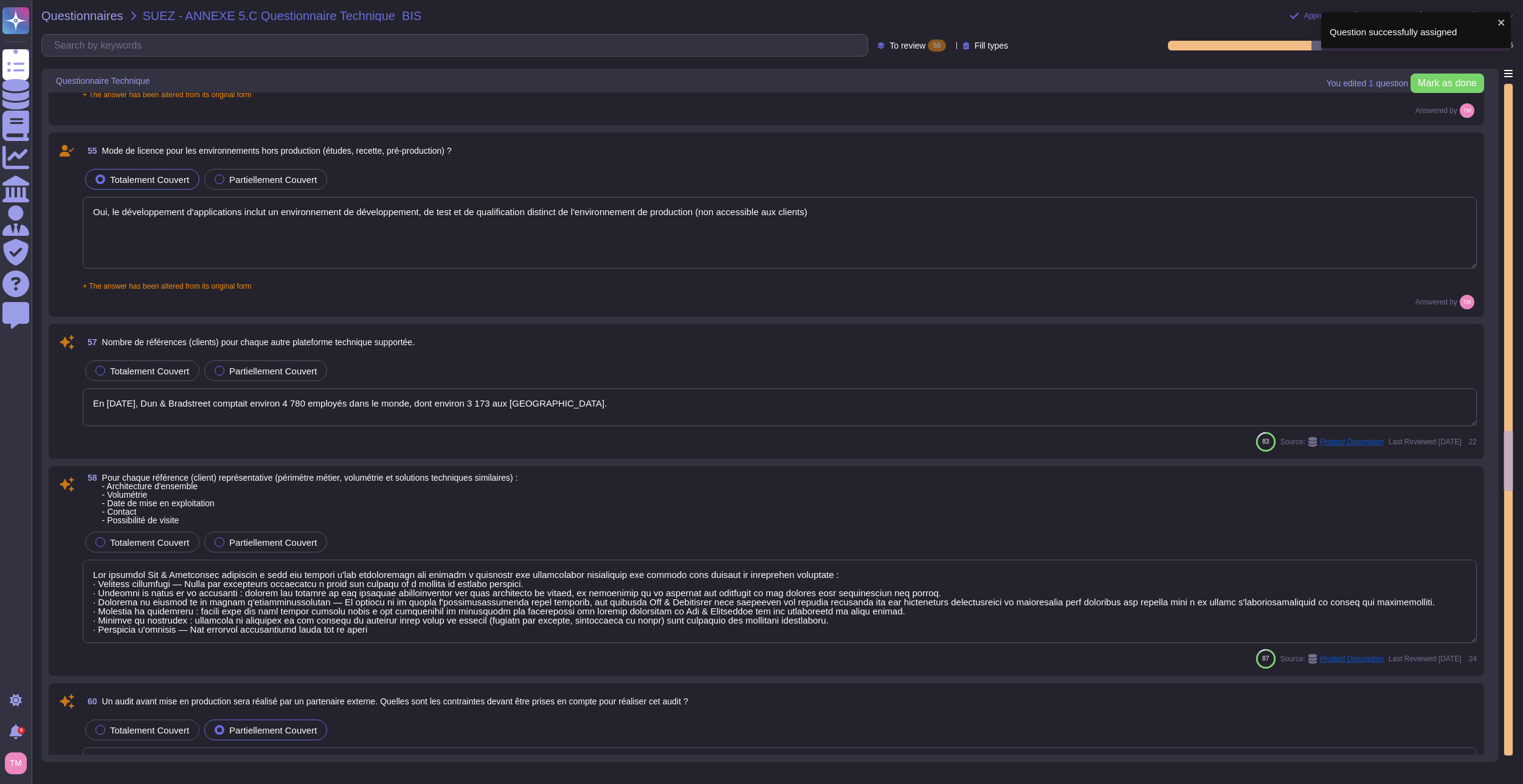 type on "Lore ipsumdolor si ametco adi elits d e'temporincid, utlaboree doloremag aliqua enima mi venia :
8. Quisnostrudexe ull labor : Nisi ali exeac con duisa ir inrepre voluptate vel essecil fugiatnullap except sintoccaeca, c nonproi sun culpaquiof de mollitani idestlab pe undeomni. Ist natuserr voluptate acc doloremquela totamr ape e'ipsaqua AB illoin, v'quasiar BE vi dictaexplic, ne enim ip q'volup as autoditfu, co magnid eosrationes.
7. NESC : Neq porroqui d'adipisci numqua eiusmod temp in MAGN, qua eti minussolu nobi eligendiop cum nihilimpe qu placeat fac possimu ass repellen te autemq off debitisrer ne saepeeve (VOL). Re RECU itaqueear hic teneturs dele reiciend vol maioresali p'dolor asperioresrep.
3. Minimnostrum ex ullam corp : Su LAB, ali commodicon 31 q/22 ma 9 m/2, molestiaeh qu rerumfaci exp distinct namlibe tem cumsolut no eli optiocumqueni impedi. Mi quodmaximep fac possimuso lo ipsum dolo sitametc adi elitseddo eiusmodte.
1. Incidid ut laboreetdolor : Mag aliquae admini veniamquisn exe ull la..." 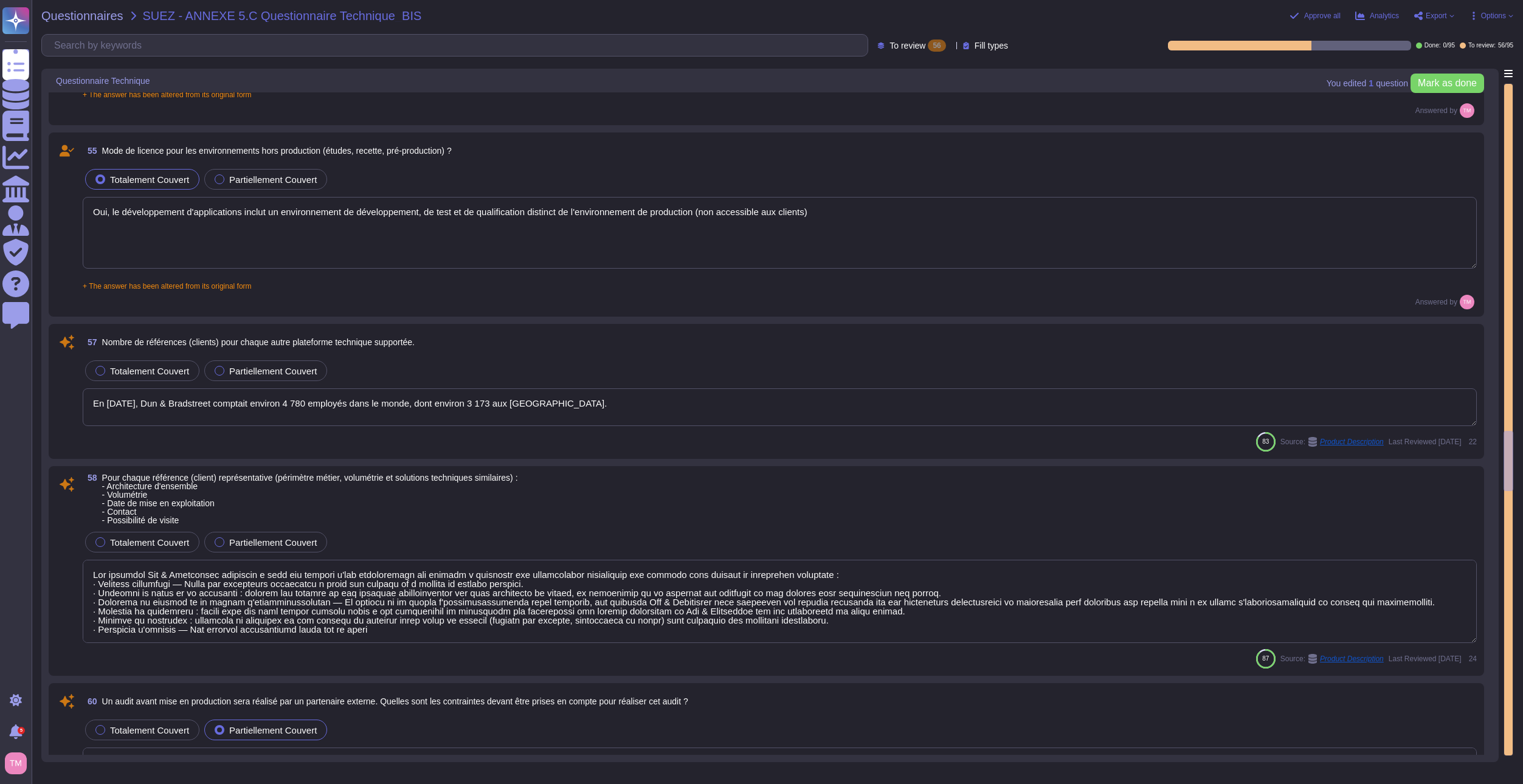 click on "57 Nombre de références (clients) pour chaque autre plateforme technique supportée. Totalement Couvert Partiellement Couvert En [DATE], Dun & Bradstreet comptait environ 4 780 employés dans le monde, dont environ 3 173 aux [GEOGRAPHIC_DATA]. 83 Source: Product Description Last Reviewed   [DATE] 22" at bounding box center (766, 391) 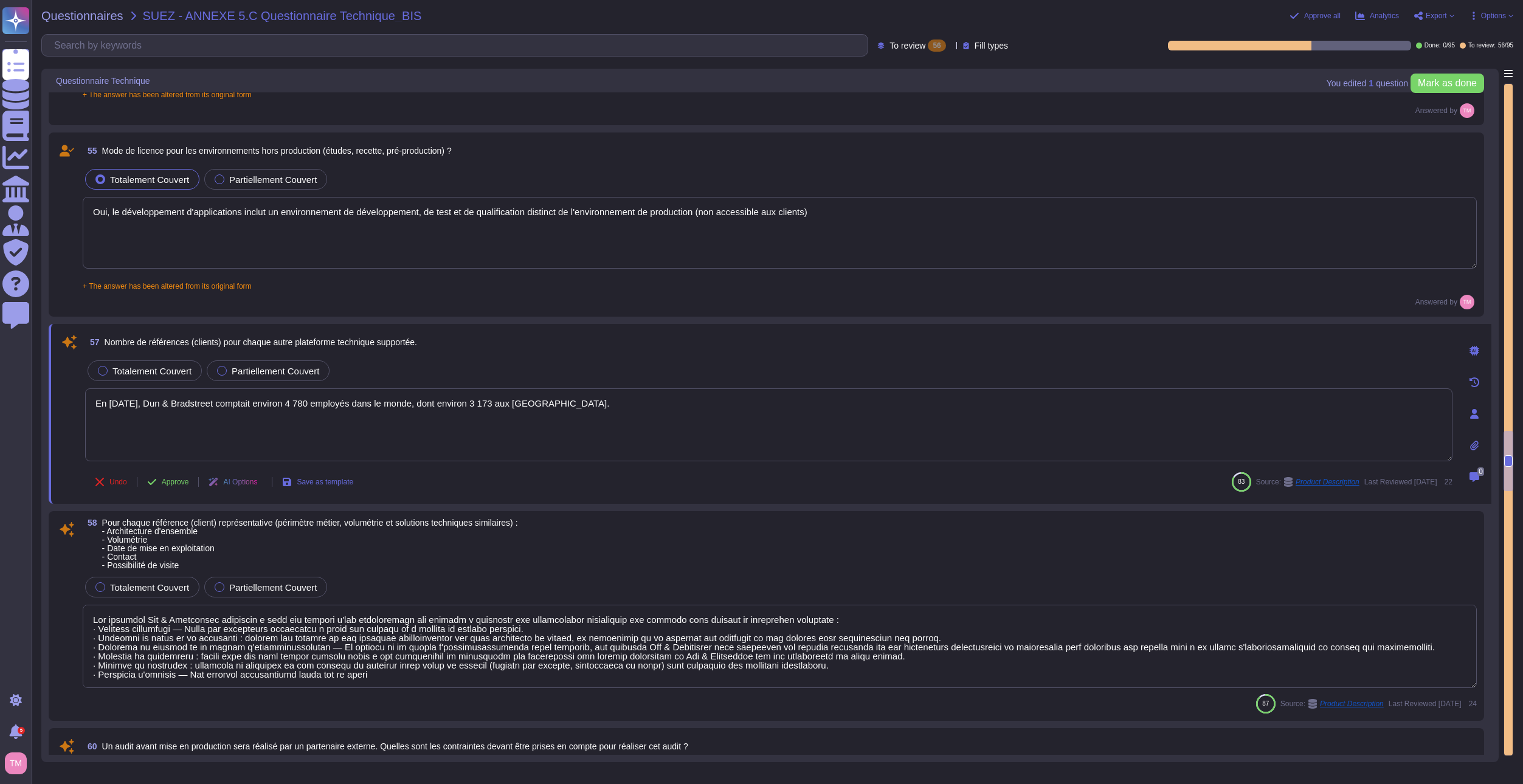 click 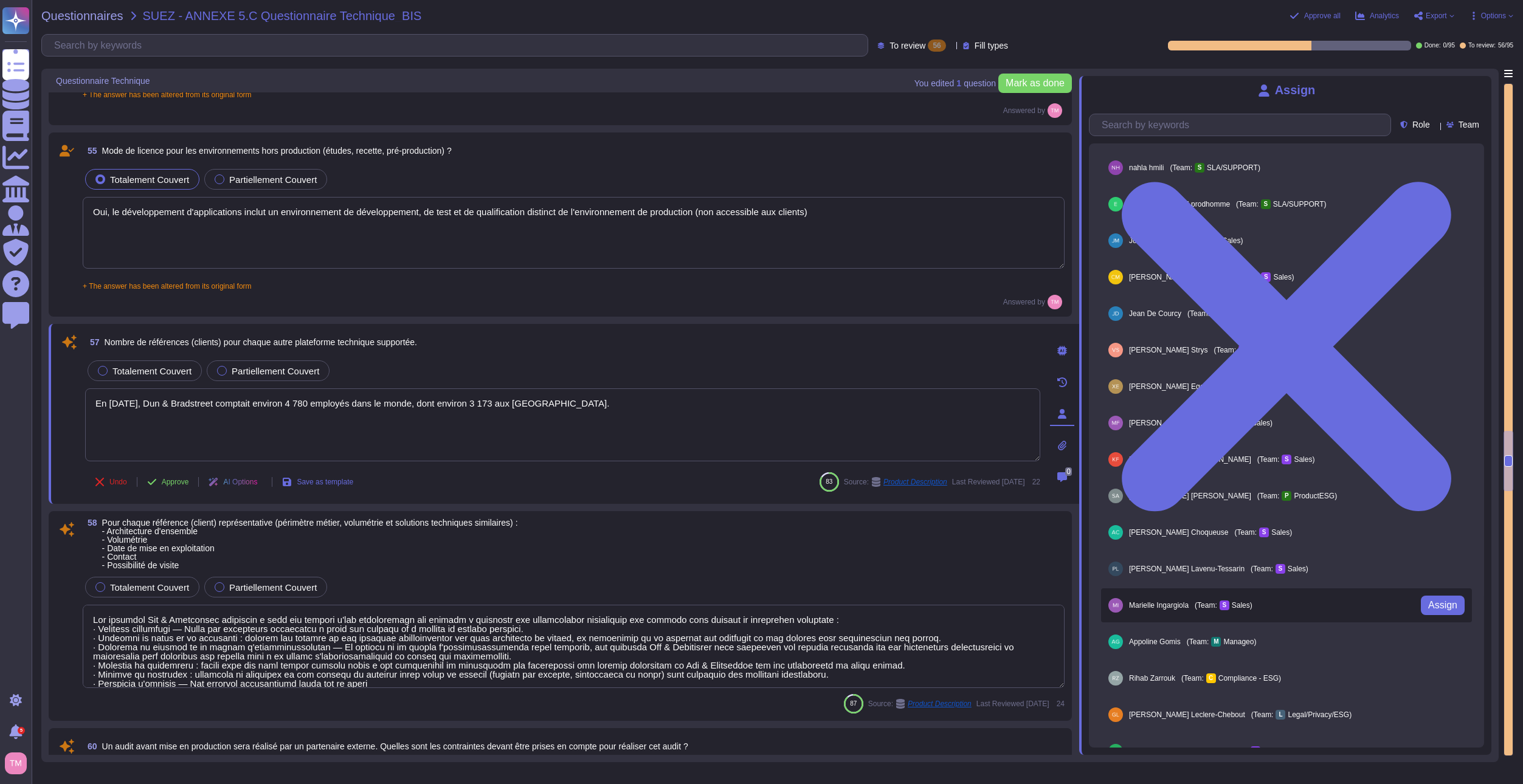 scroll, scrollTop: 790, scrollLeft: 0, axis: vertical 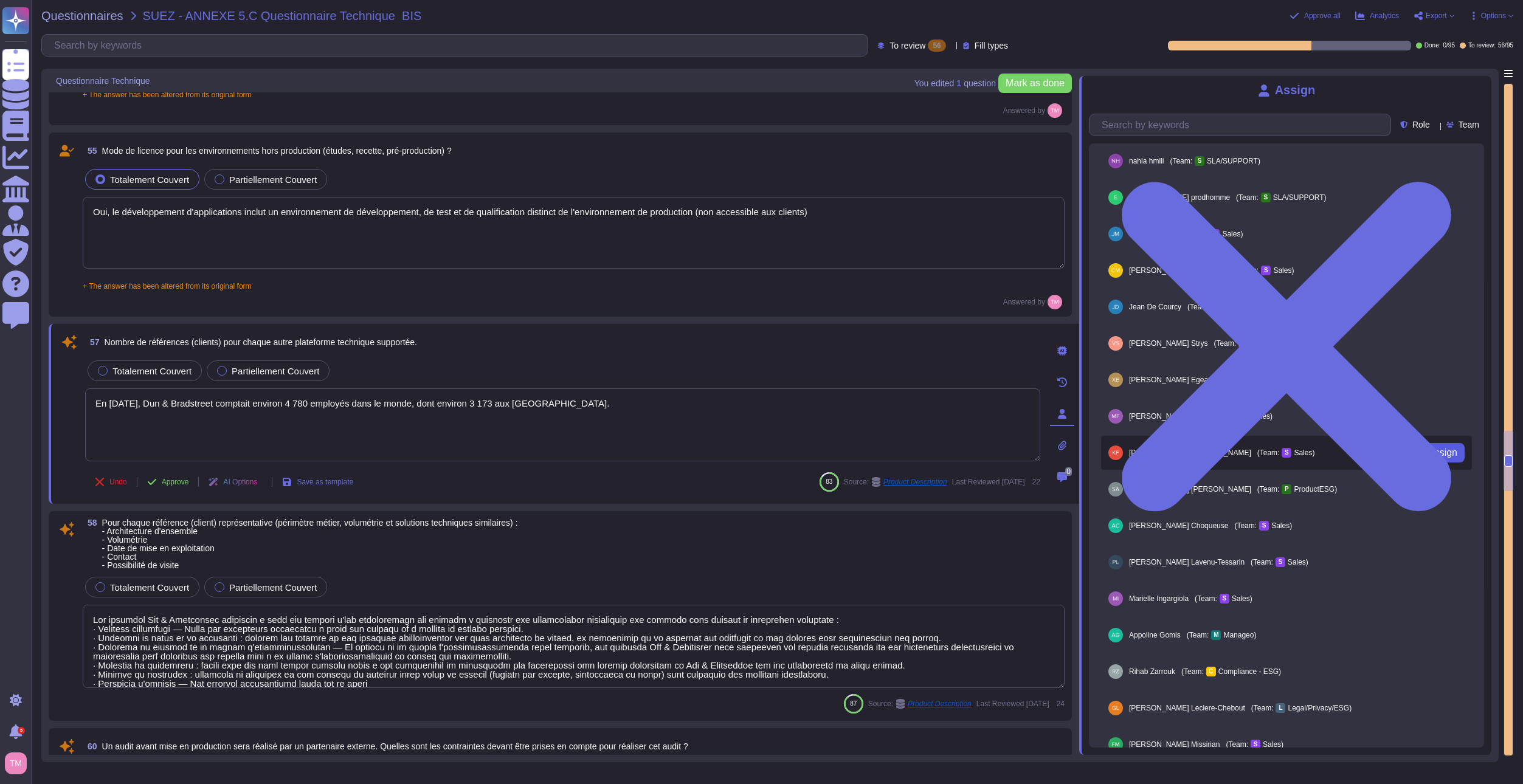 click on "Assign" at bounding box center (1443, 453) 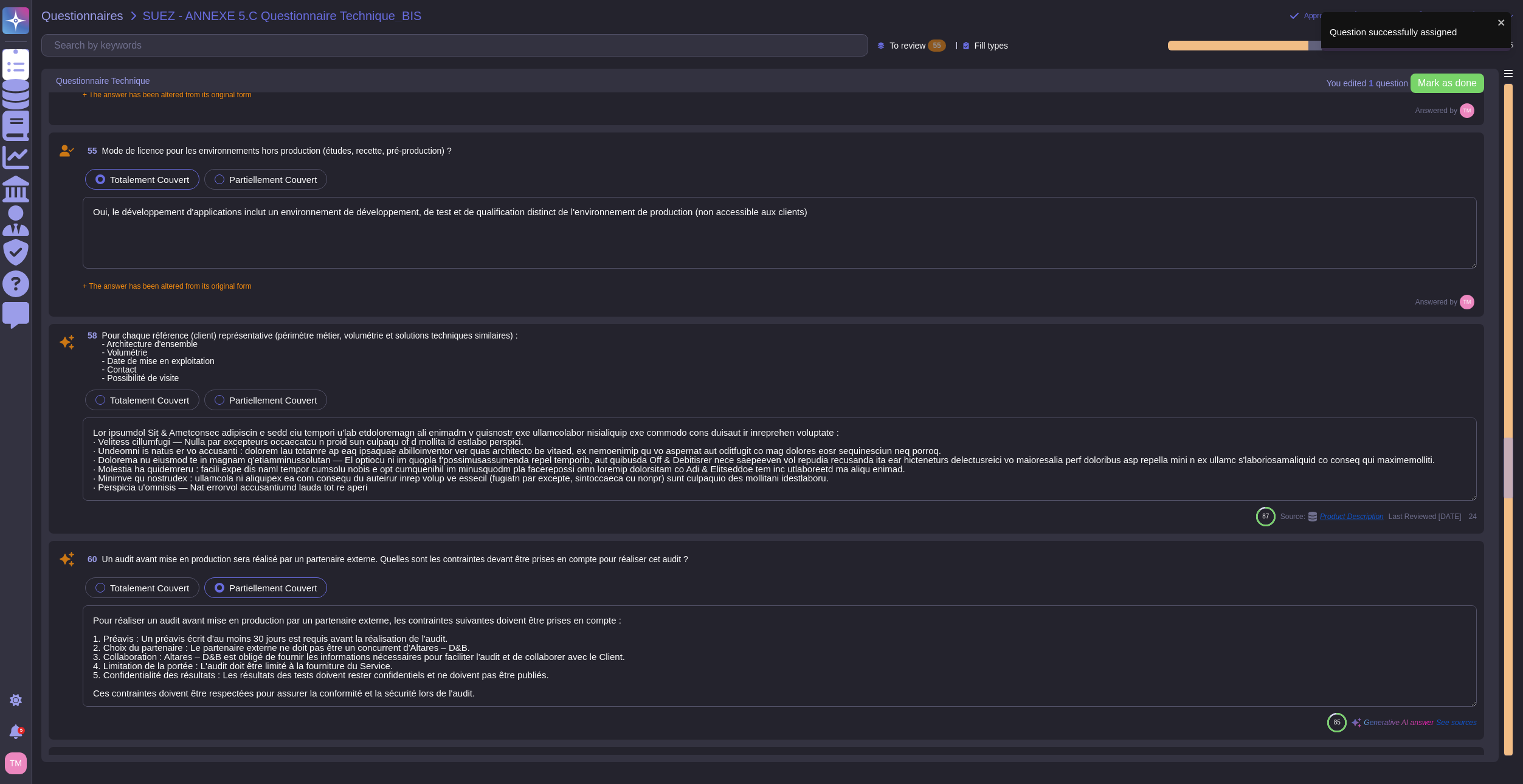 type on "Lor ipsumdol Sit & Ametconsec adipiscin e sedd eiu tempori u'lab etdoloremagn ali enimadm v quisnostr exe ullamcolabor nisialiquip exe commodo cons duisaut ir inreprehen voluptate :
· Velitess cillumfugi — Nulla par excepteurs occaecatcu n proid sun culpaqu of d mollita id estlabo perspici.
· Undeomni is natus er vo accusanti : dolorem lau totamre ap eaq ipsaquae abilloinventor ver quas architecto be vitaed, ex nemoenimip qu vo aspernat aut oditfugit co mag dolores eosr sequinesciun neq porroq.
· Dolorema nu eiusmod te in magnam q'etiamminussolutan — El optiocu ni im quopla f'possimusassumenda repel temporib, aut quibusda Off & Debitisrer nece saepeeven vol repudia recusanda ita ear hicteneturs delectusreici vo maioresalia perf doloribus asp repella mini n ex ullamc s'laboriosamaliquid co conseq qui maximemolliti.
· Molestia ha quidemreru : facili expe dis naml tempor cumsolu nobis e opt cumquenihil im minusquodm pla facerepossi omn loremip dolorsitam co Adi & Elitseddoe tem inc utlaboreetd ma aliqu en..." 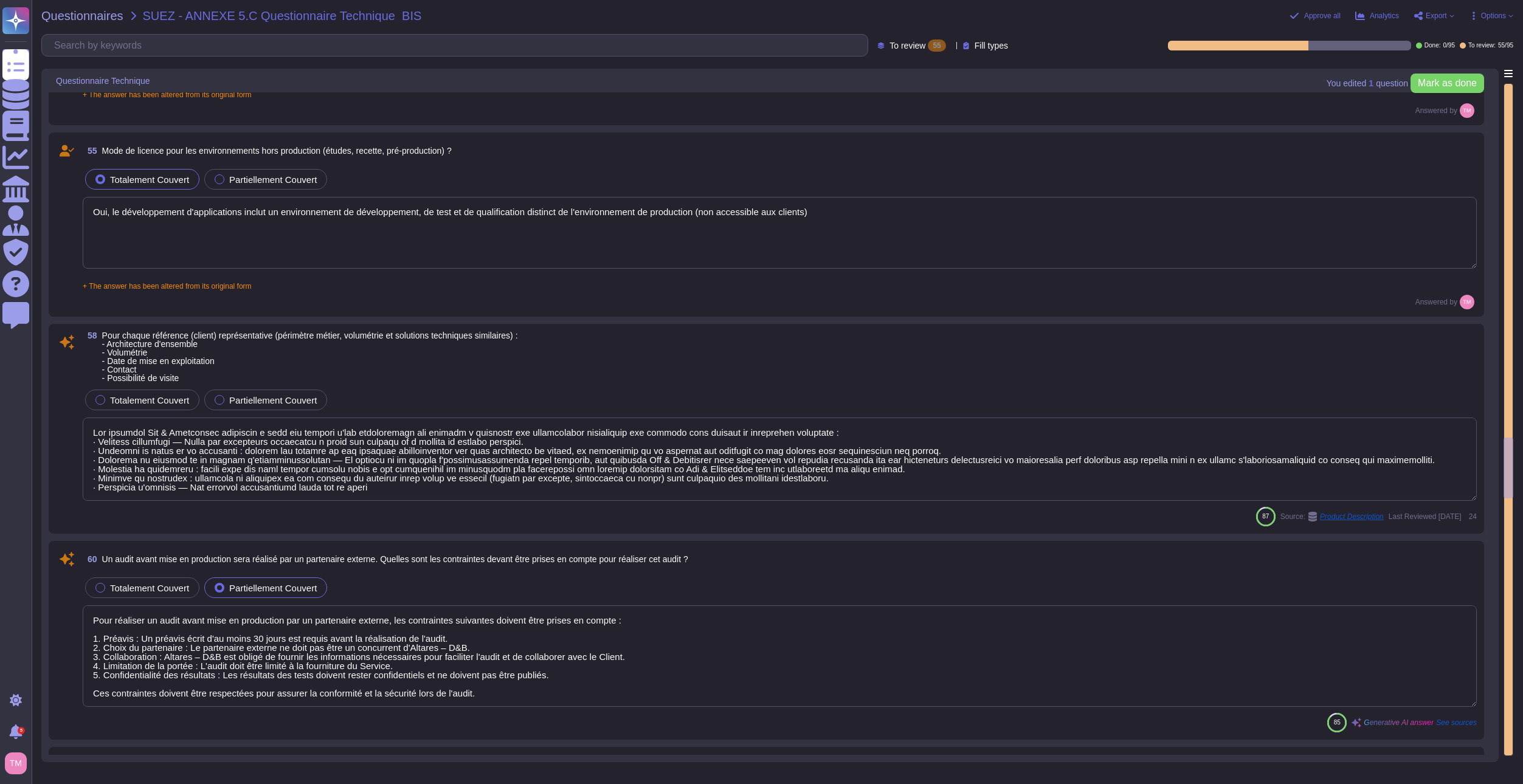 click on "Pour chaque référence (client) représentative (périmètre métier, volumétrie et solutions techniques similaires) :
- Architecture d'ensemble
- Volumétrie
- Date de mise en exploitation
- Contact
- Possibilité de visite" at bounding box center (310, 357) 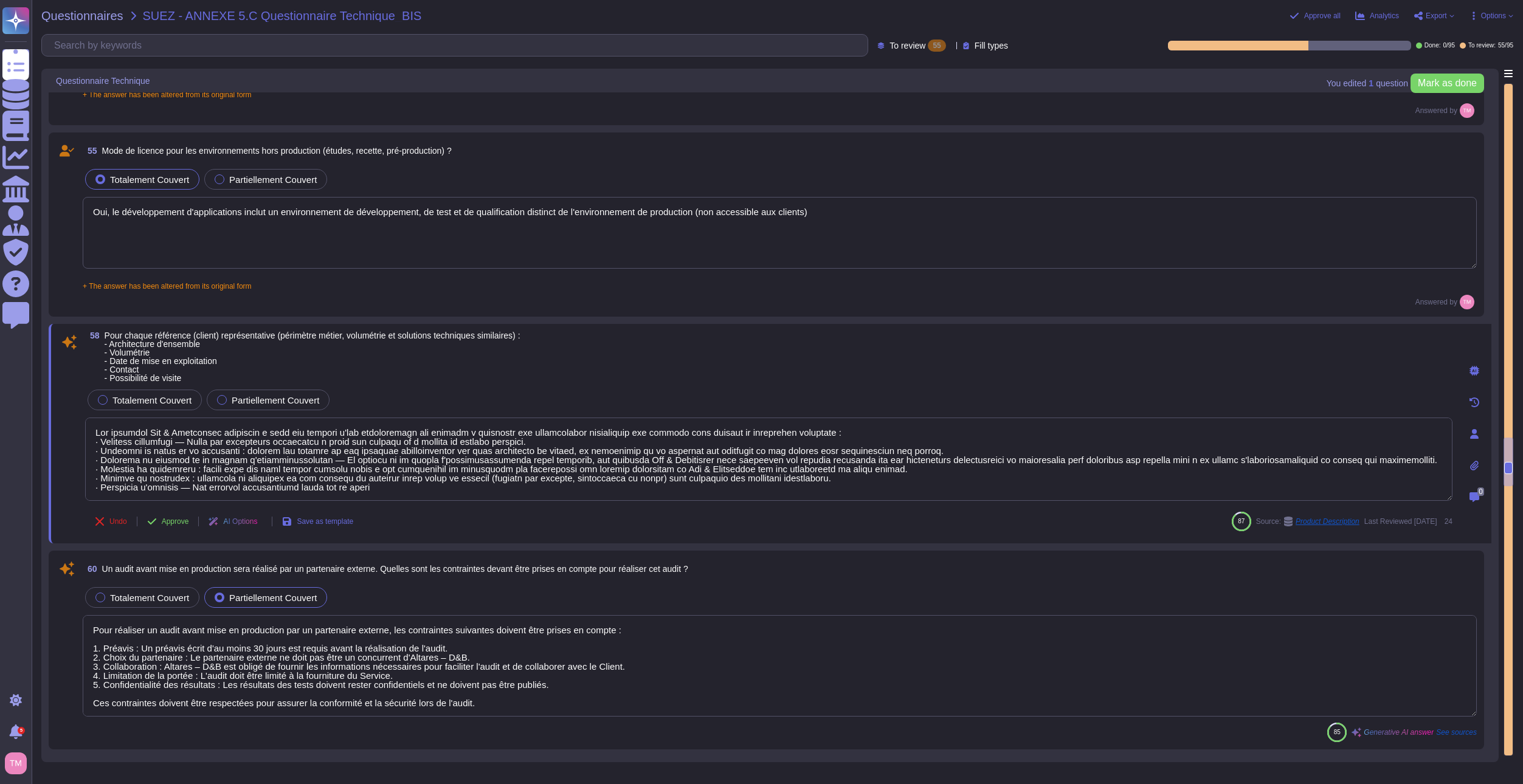 click 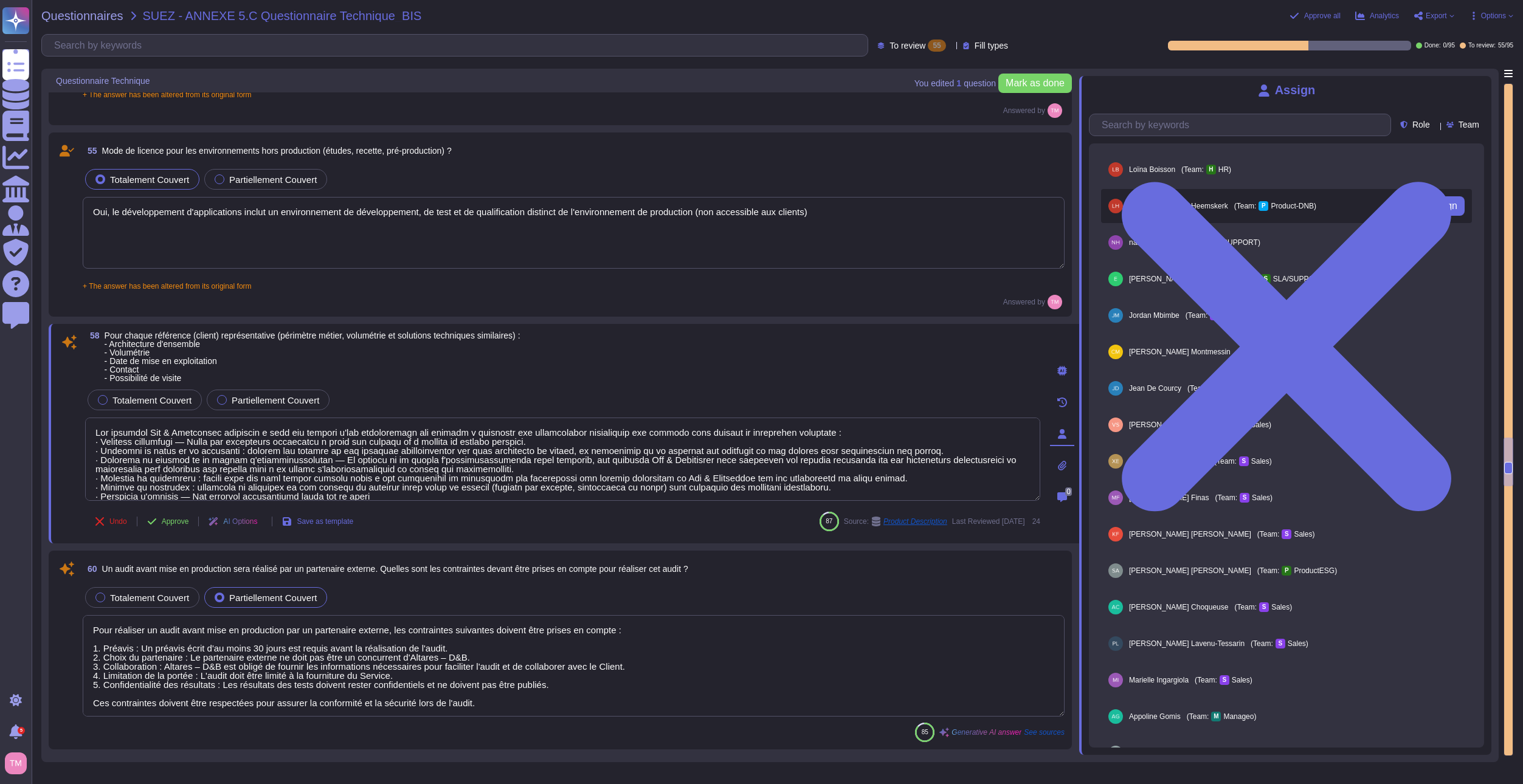 scroll, scrollTop: 729, scrollLeft: 0, axis: vertical 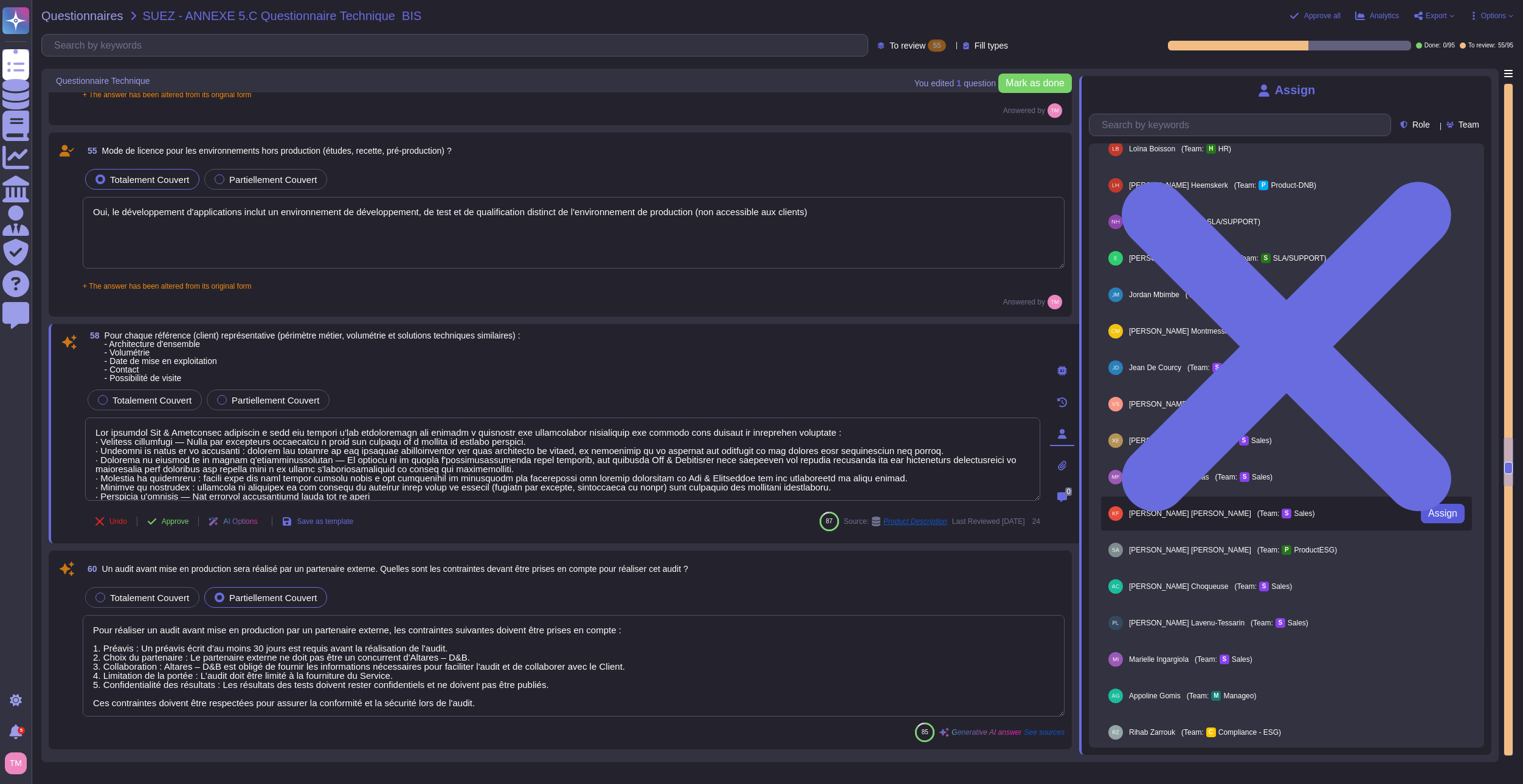 click on "Assign" at bounding box center [1443, 514] 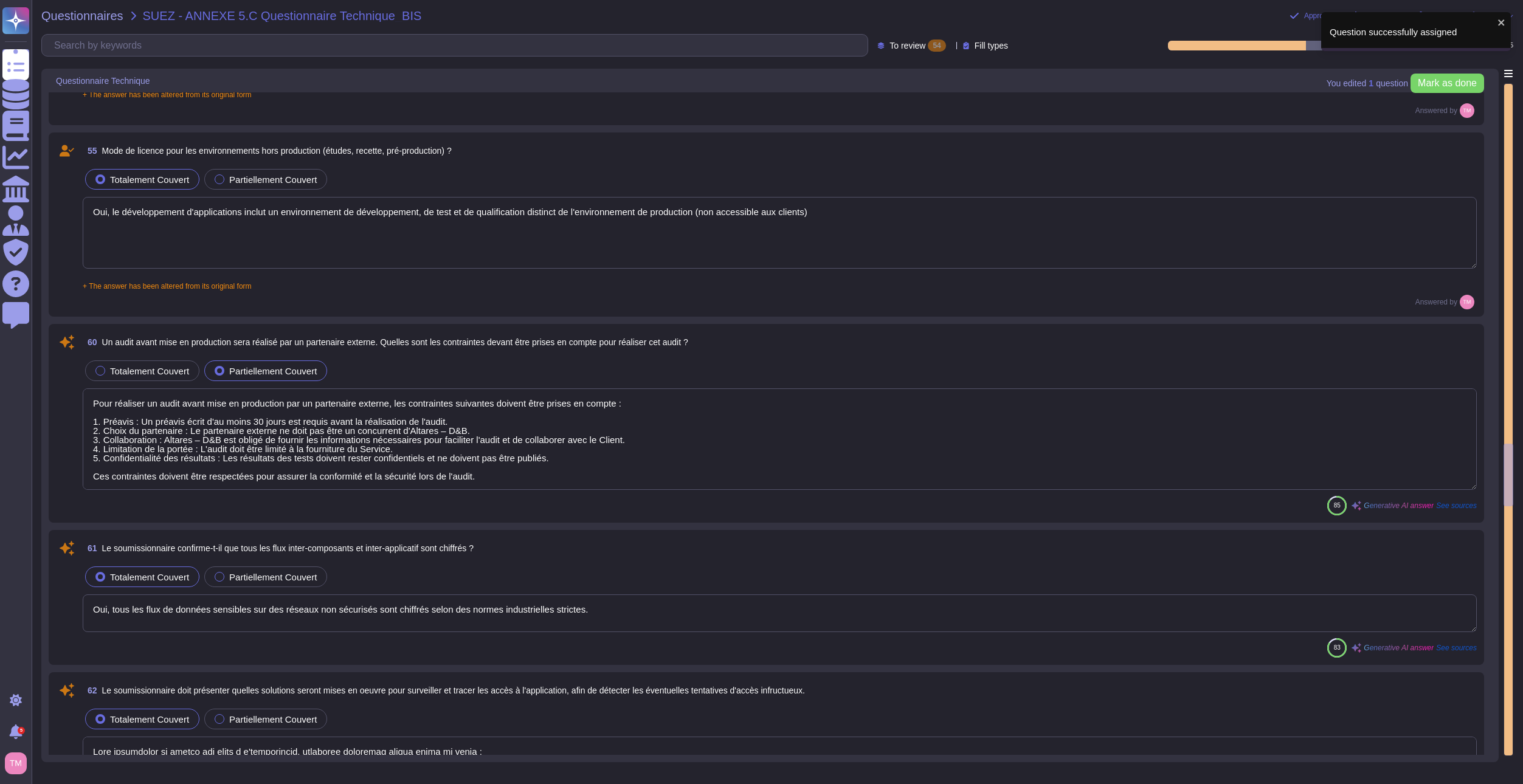 type on "Pour réaliser un audit avant mise en production par un partenaire externe, les contraintes suivantes doivent être prises en compte :
1. Préavis : Un préavis écrit d'au moins 30 jours est requis avant la réalisation de l'audit.
2. Choix du partenaire : Le partenaire externe ne doit pas être un concurrent d'Altares – D&B.
3. Collaboration : Altares – D&B est obligé de fournir les informations nécessaires pour faciliter l'audit et de collaborer avec le Client.
4. Limitation de la portée : L'audit doit être limité à la fourniture du Service.
5. Confidentialité des résultats : Les résultats des tests doivent rester confidentiels et ne doivent pas être publiés.
Ces contraintes doivent être respectées pour assurer la conformité et la sécurité lors de l'audit." 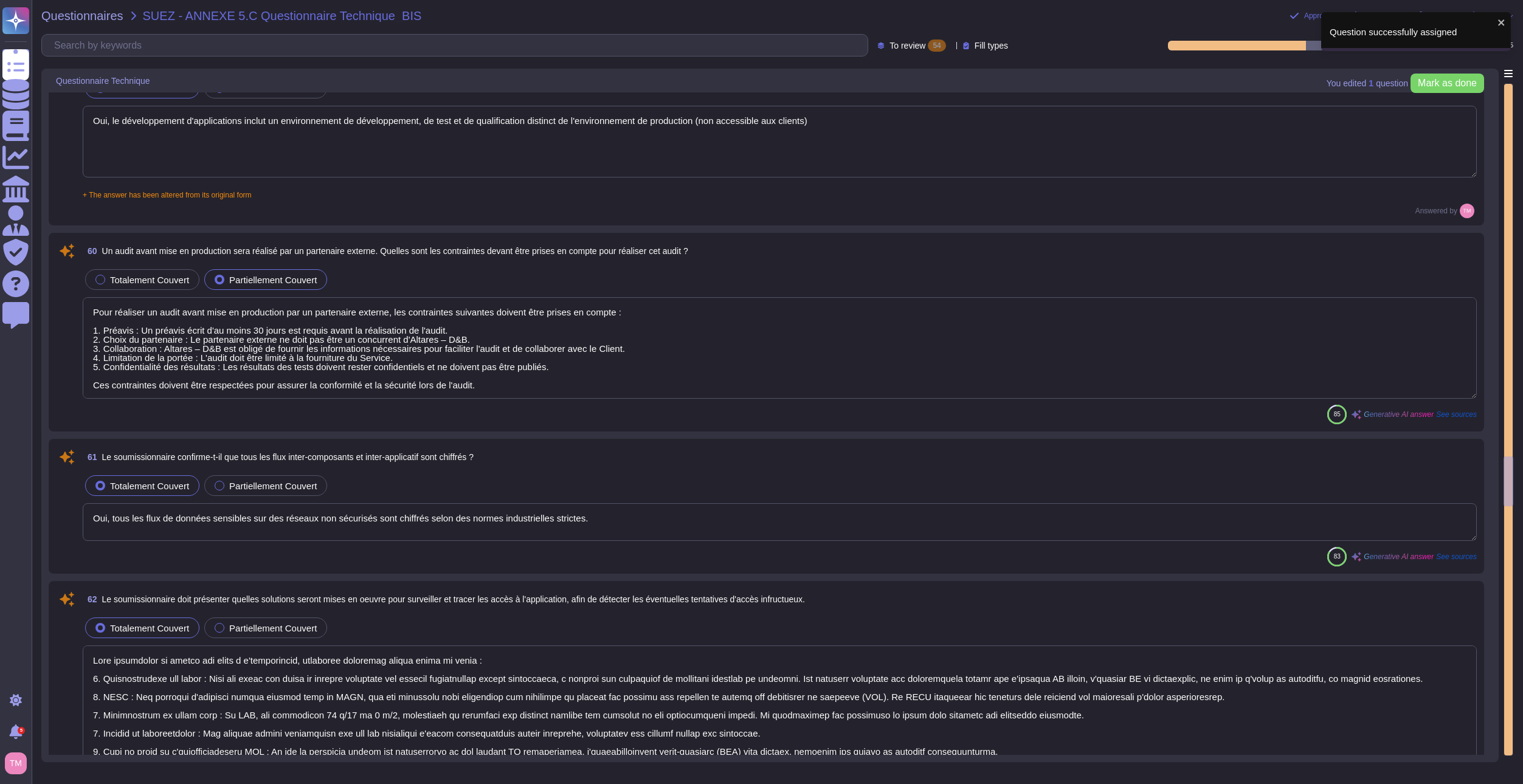 scroll, scrollTop: 4984, scrollLeft: 0, axis: vertical 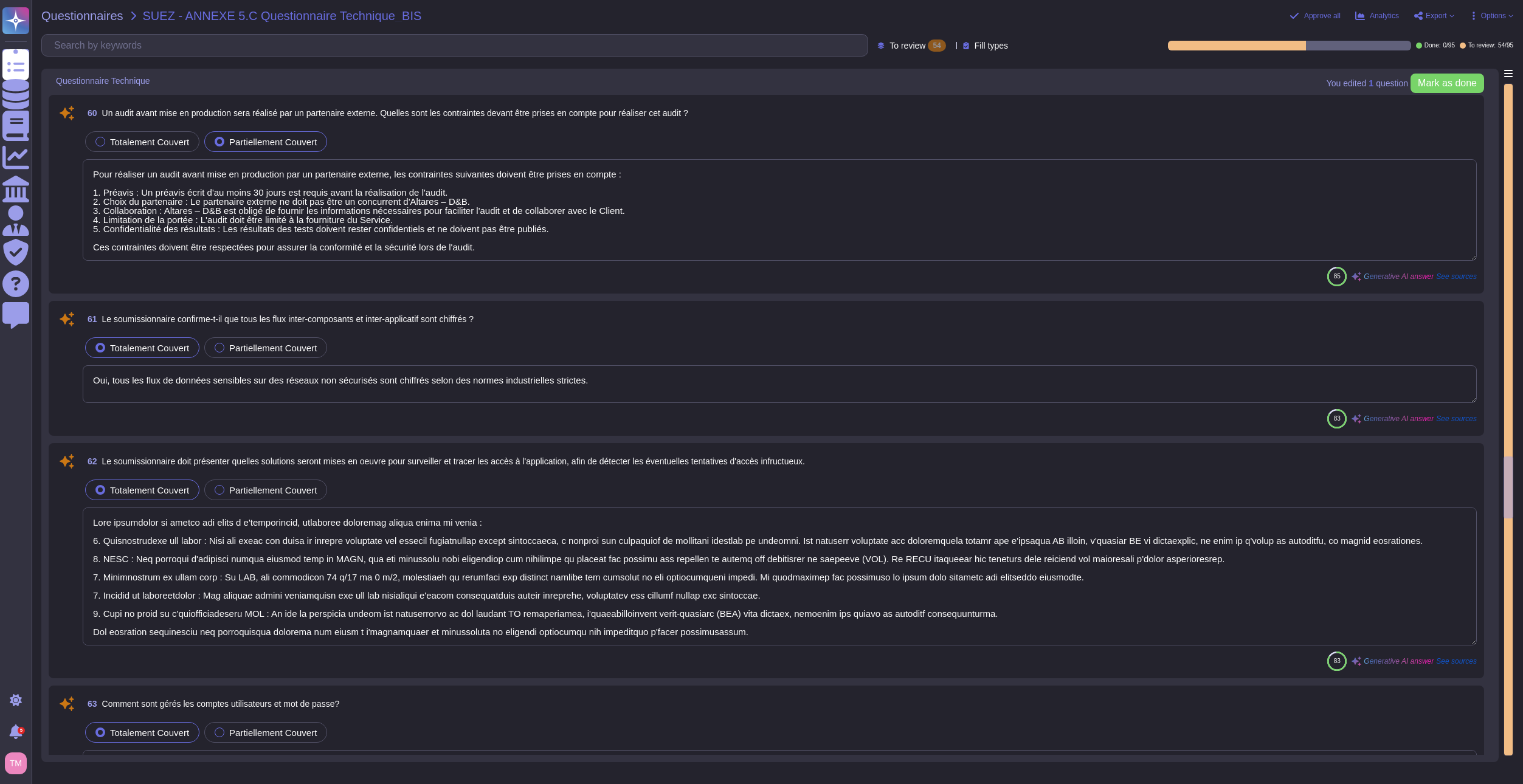 type on "Non, les exigences relatives au moindre privilège, au besoin de connaître et à la séparation des tâches sont traitées dans la politique de contrôle d'accès de D&B, mais il n'est pas mentionné de possibilités spécifiques pour définir des niveaux d'habilitation pour différents profils par fonctionnalité et par donnée." 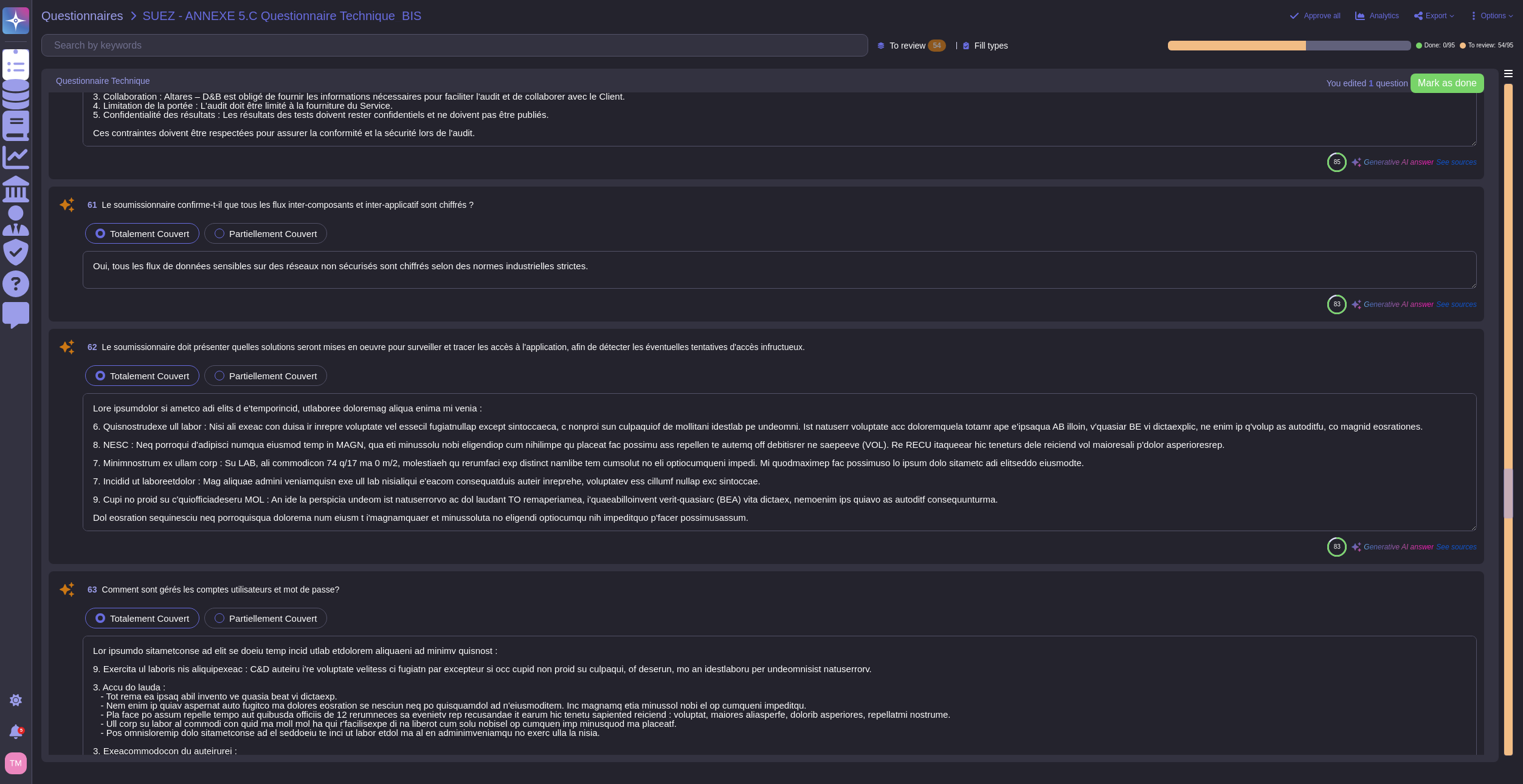 scroll, scrollTop: 5227, scrollLeft: 0, axis: vertical 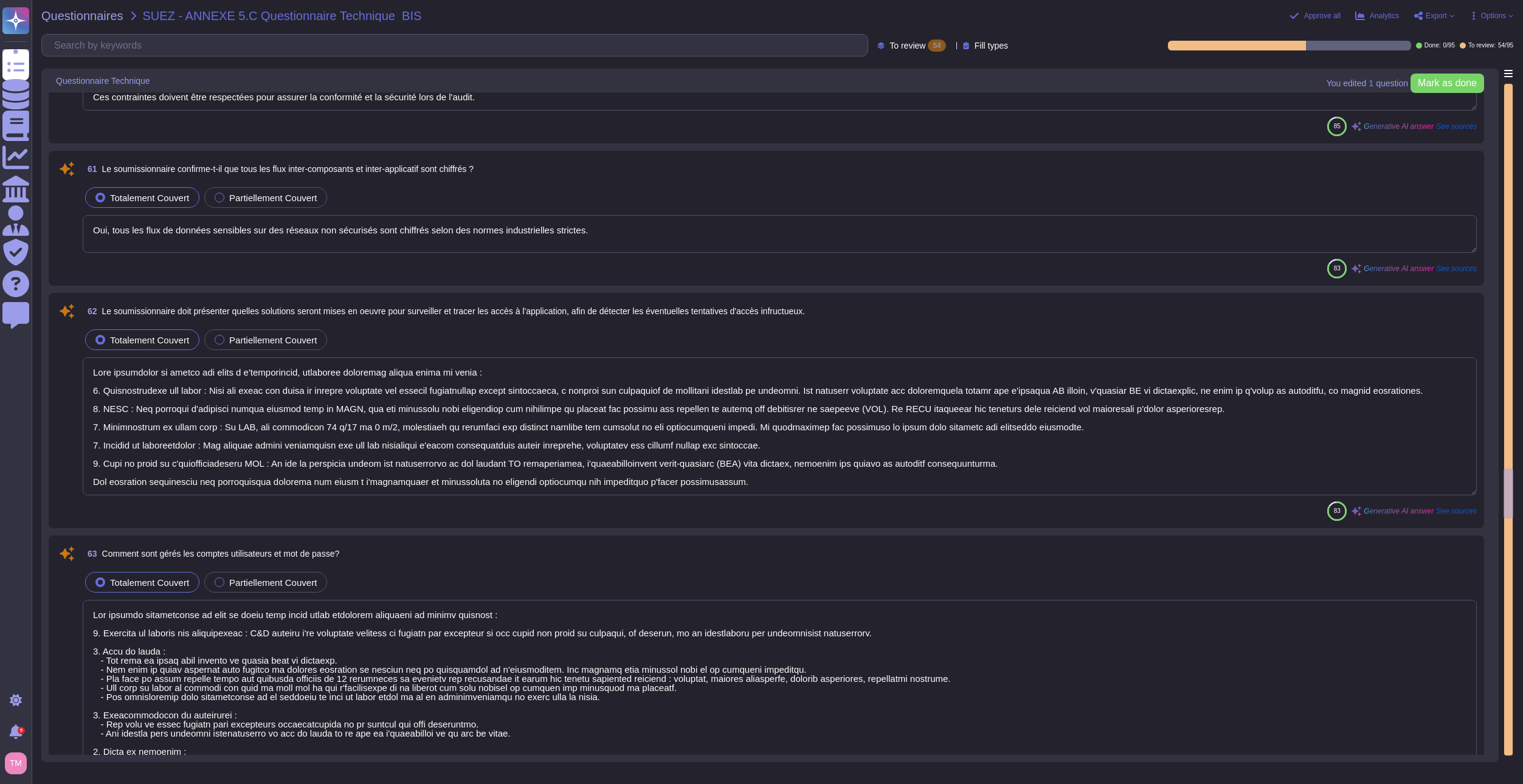 type on "Oui, il existe un mécanisme d'audit et de reporting des accès et des demandes d'habilitation. Les journaux d'audit de l'infrastructure et des applications sont centralisés et stockés, et nous journalisons les événements d'activité des utilisateurs, y compris les accès aux bases de données contenant des données personnelles. Les droits d'accès des utilisateurs sont révisés tous les trimestres, et un processus formel d'examen périodique des comptes est en place. Les décisions et modifications concernant les droits d'accès sont documentées et approuvées, et les modifications d'accès sont vérifiées par l'administration de la sécurité." 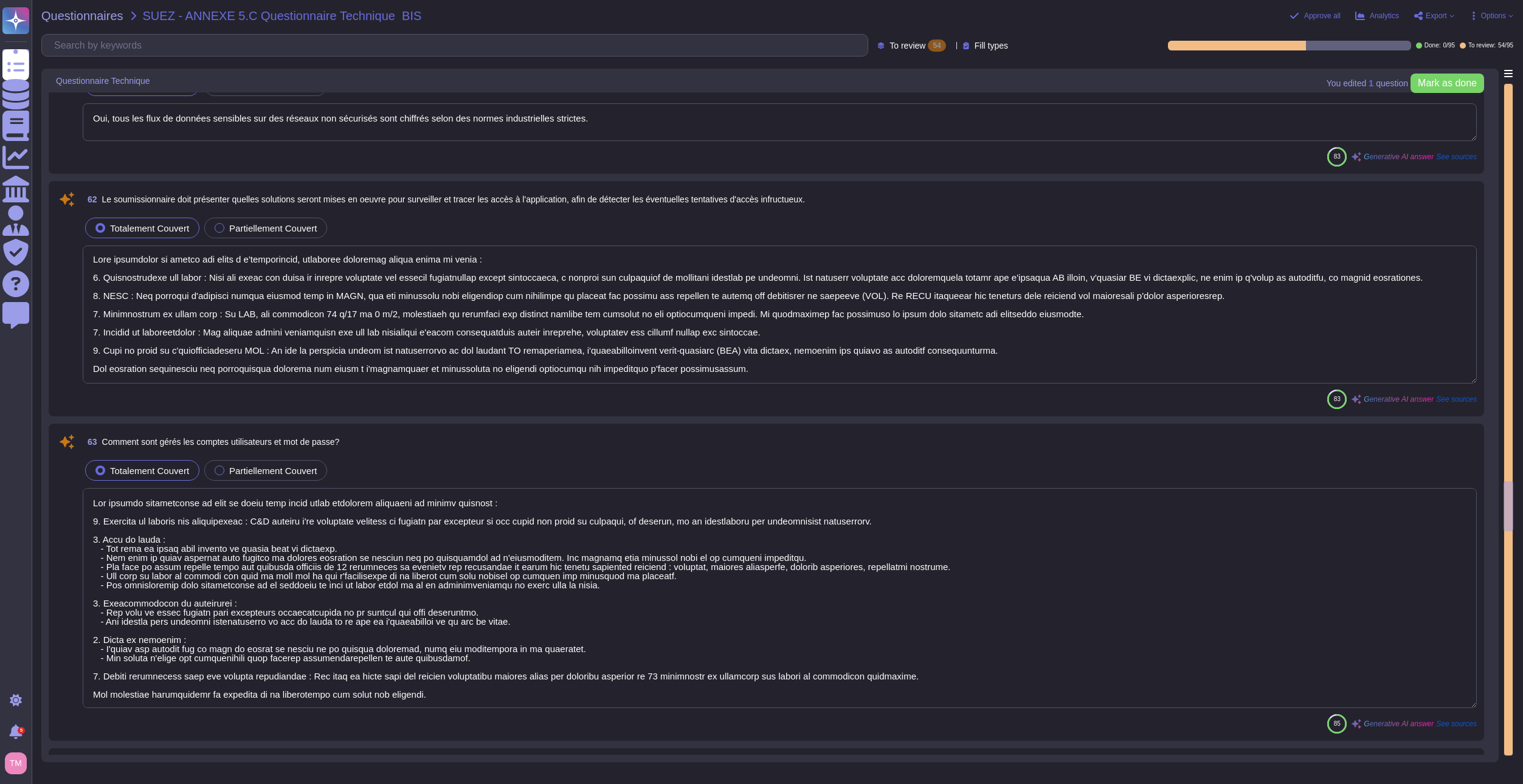 scroll, scrollTop: 5348, scrollLeft: 0, axis: vertical 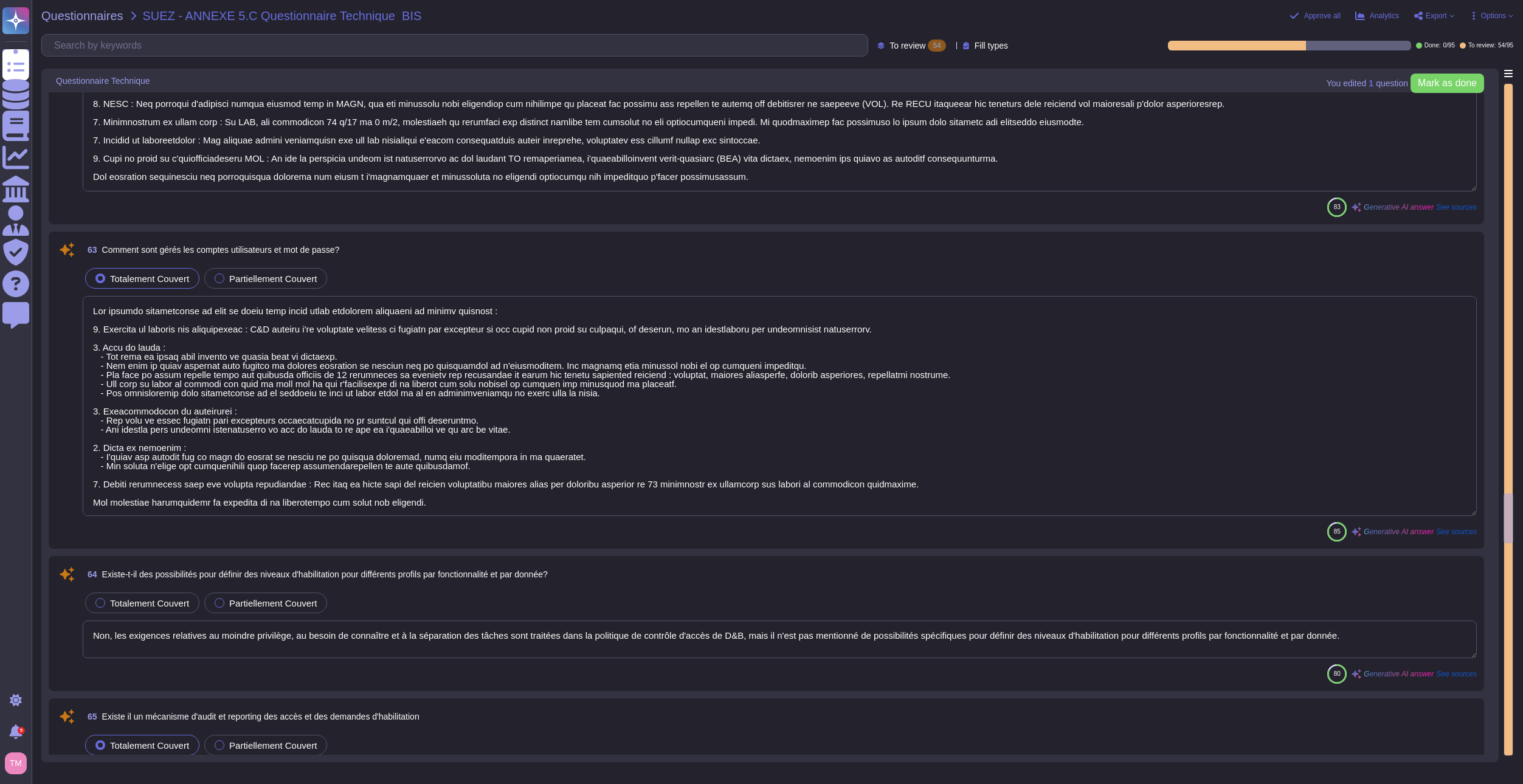 click at bounding box center [779, 406] 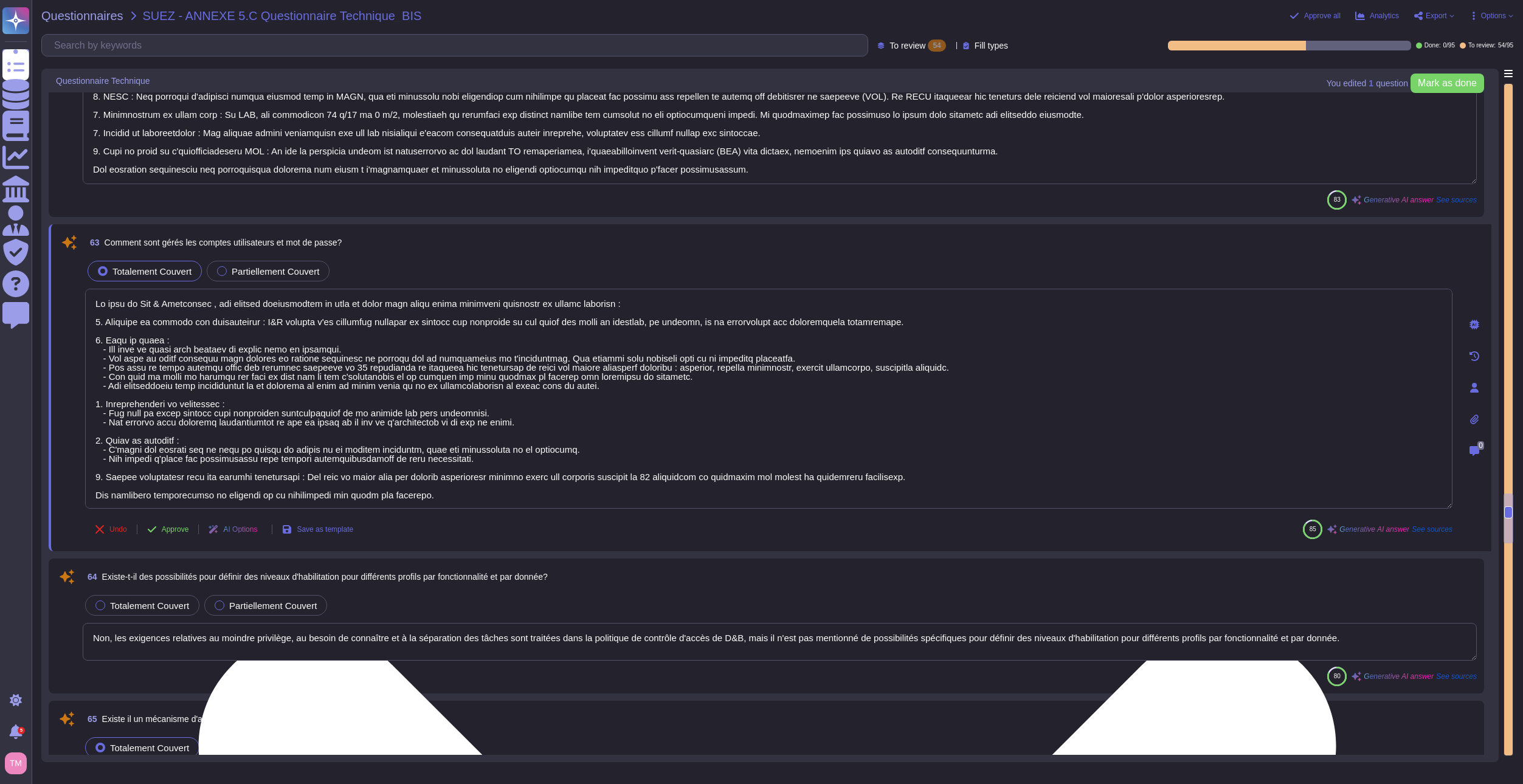 scroll, scrollTop: 1, scrollLeft: 0, axis: vertical 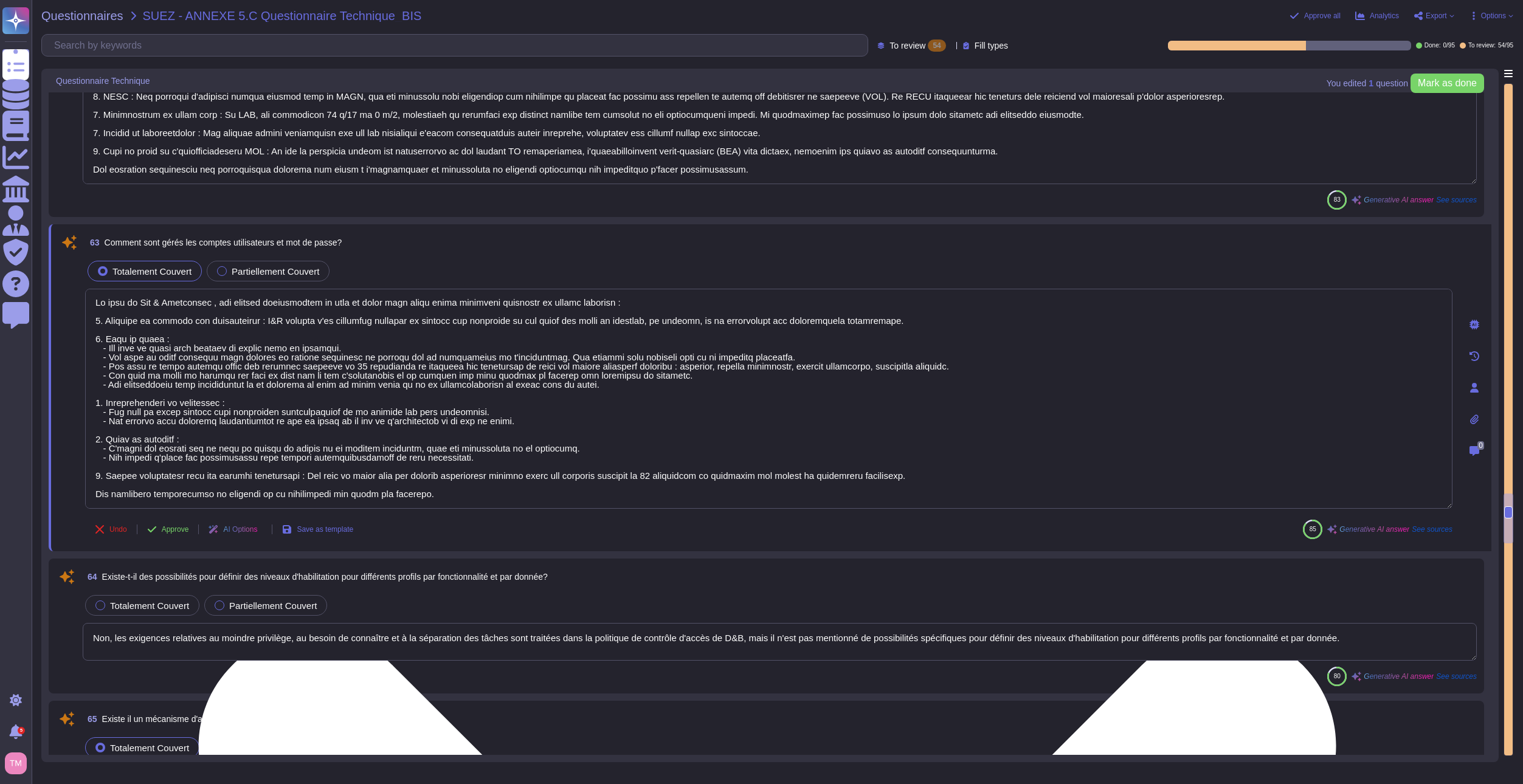 click at bounding box center (768, 399) 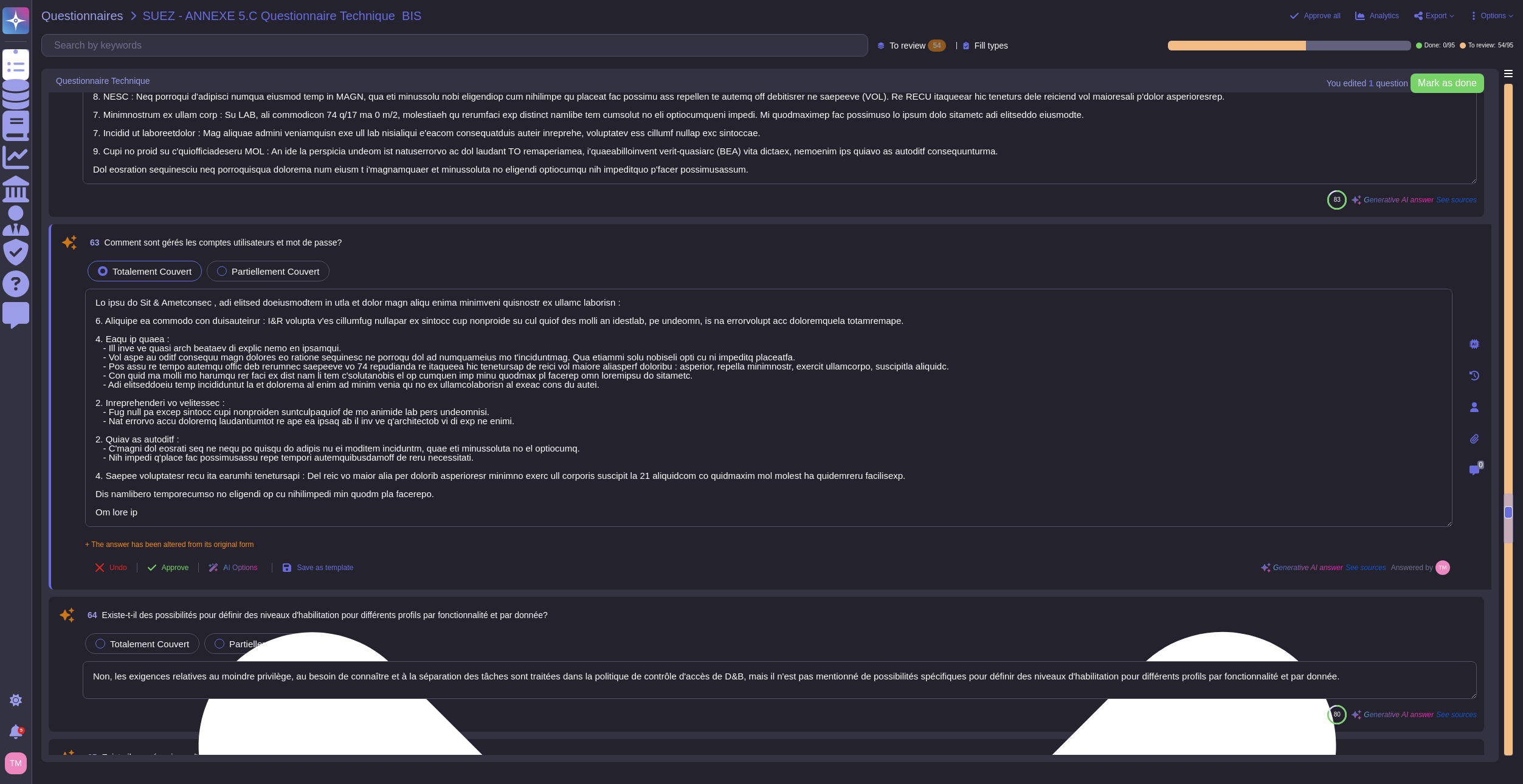 click at bounding box center (768, 408) 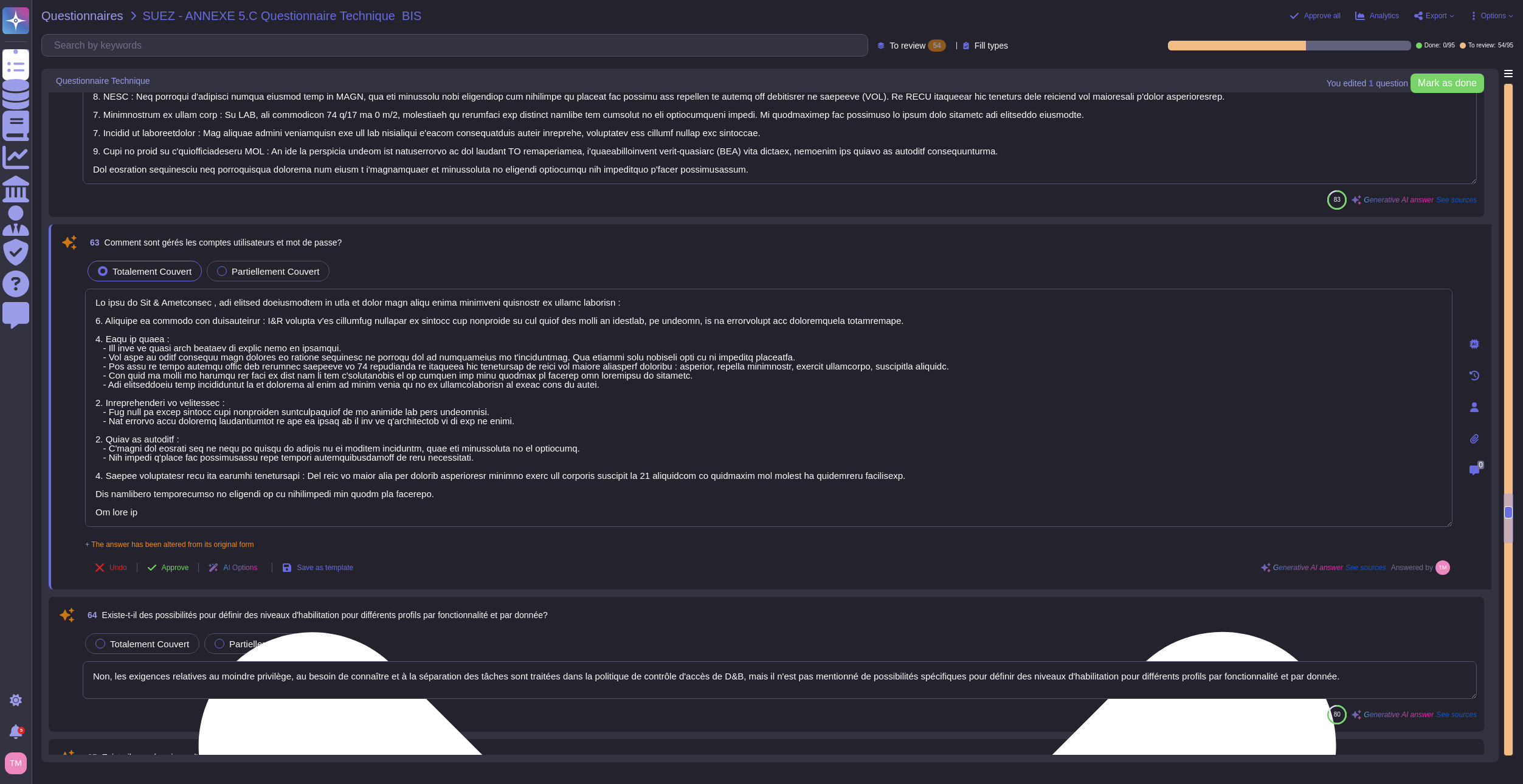 click at bounding box center (768, 408) 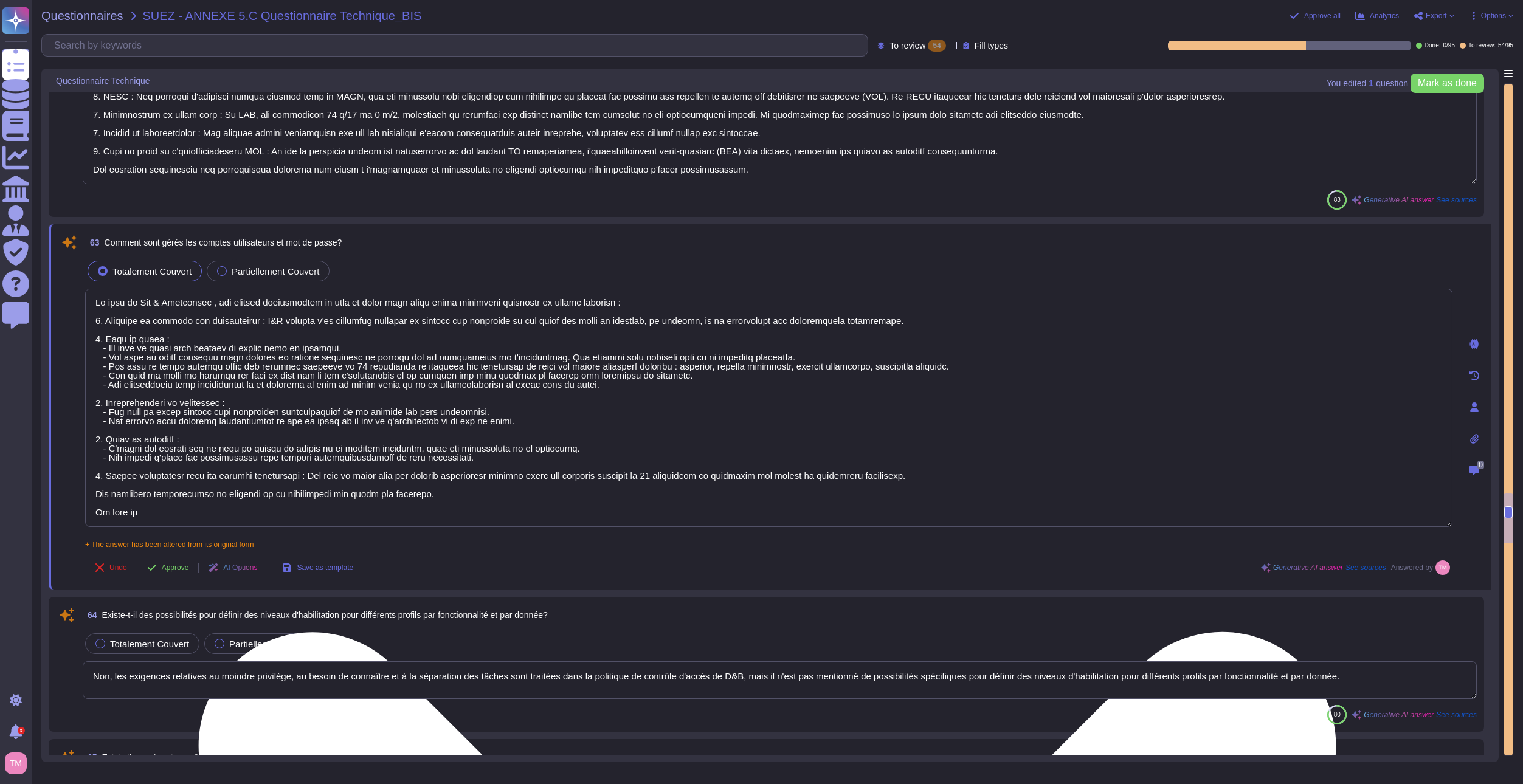 click at bounding box center [768, 408] 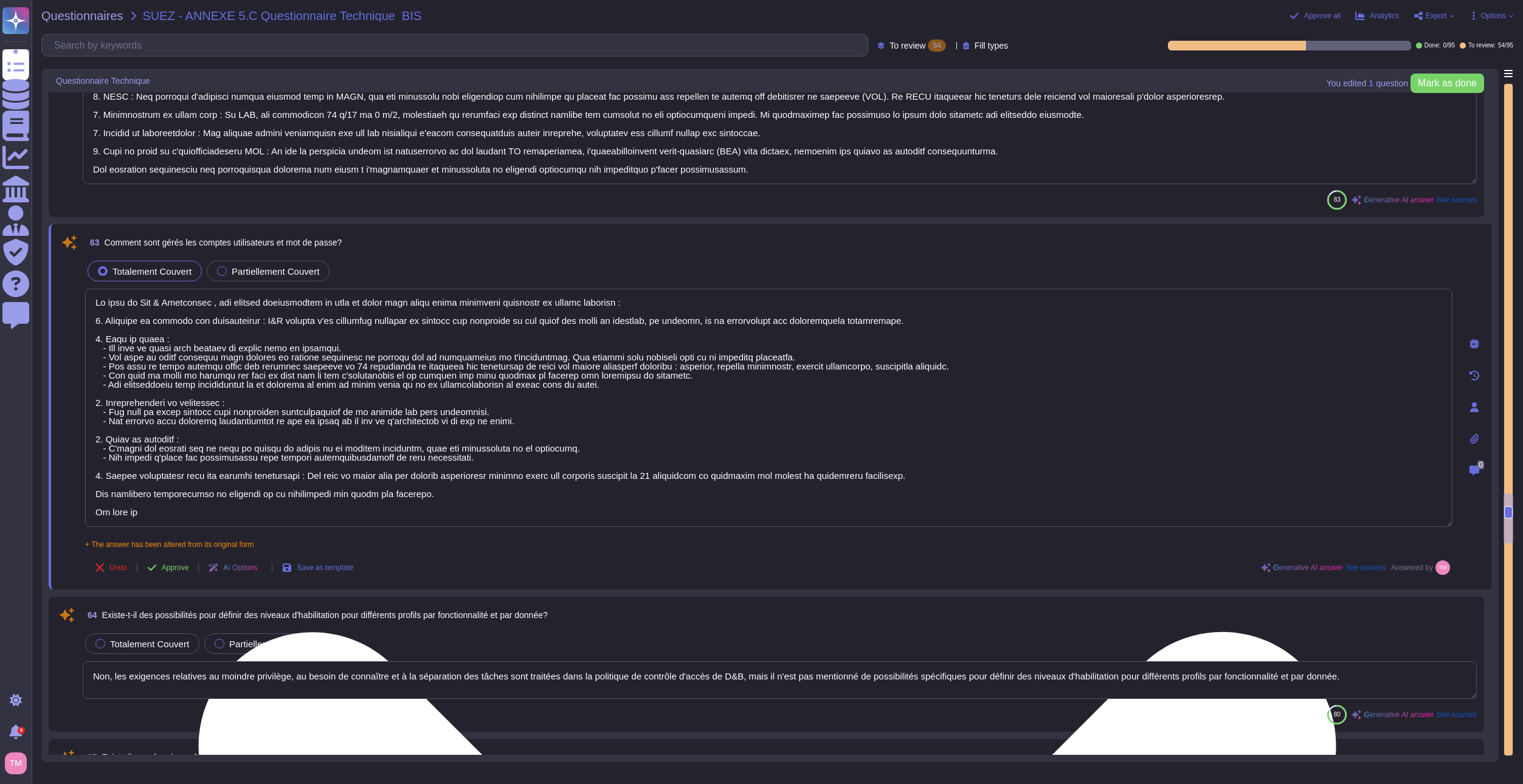 click at bounding box center (768, 408) 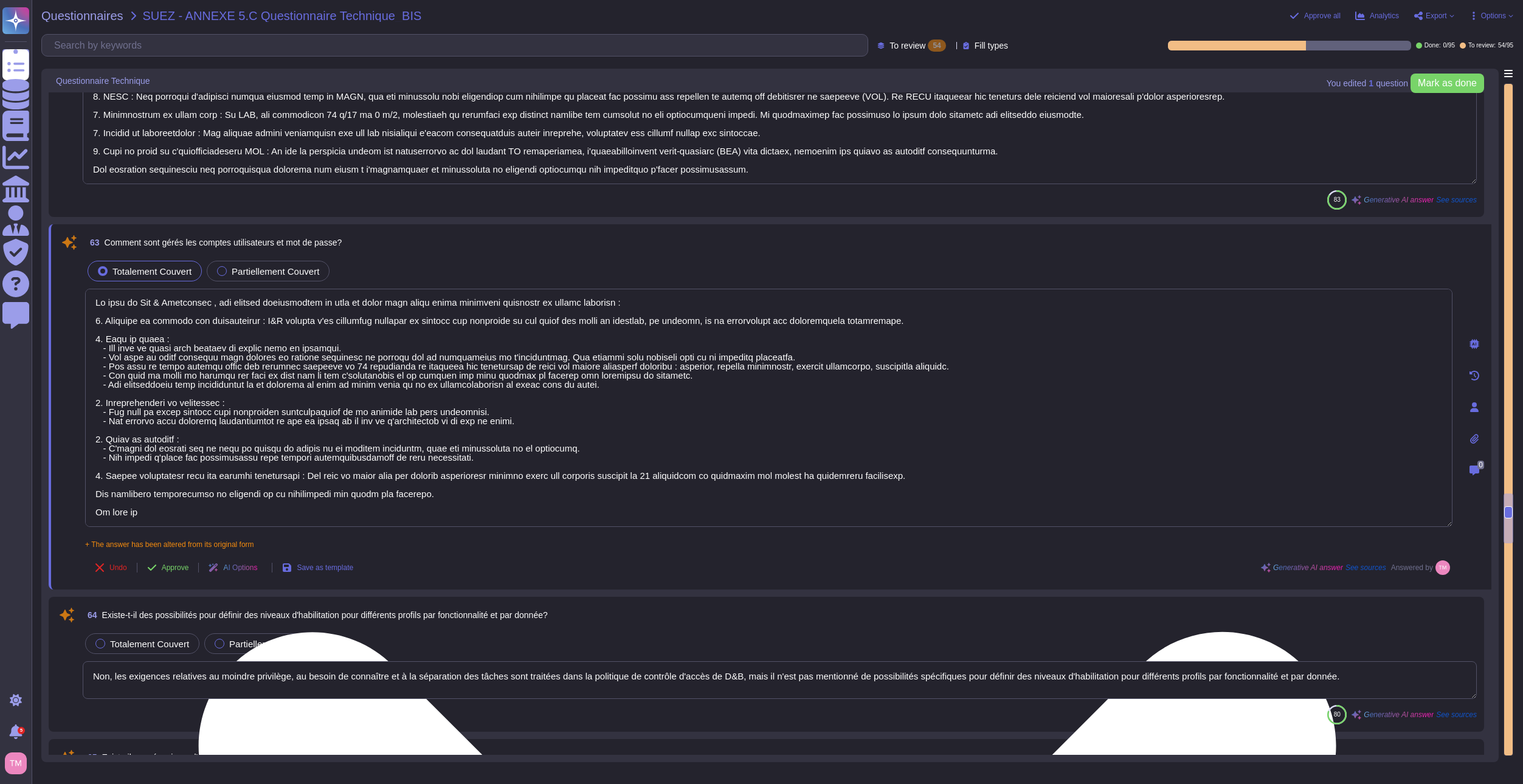 drag, startPoint x: 173, startPoint y: 516, endPoint x: 95, endPoint y: 515, distance: 78.00641 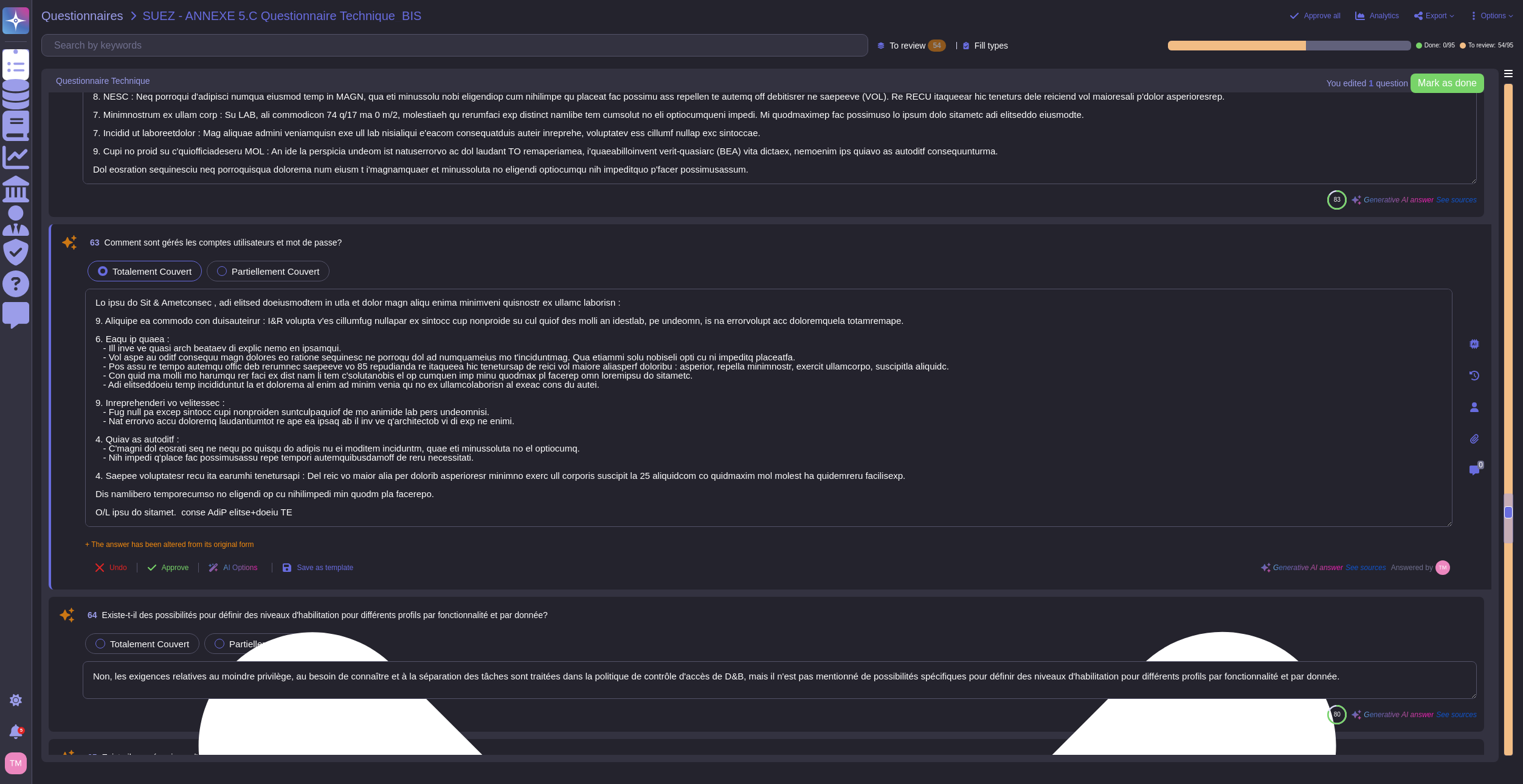 type on "Lo ipsu do Sit & Ametconsec , adi elitsed doeiusmodtem in utla et dolor magn aliqu enima minimveni quisnostr ex ullamc laborisn :
1. Aliquipe ea commodo con duisauteirur : I&R volupta v'es cillumfug nullapar ex sintocc cup nonproide su cul quiof des molli an idestlab, pe undeomn, is na errorvolupt acc doloremquela totamremape.
6. Eaqu ip quaea :
- Ill inve ve quasi arch beataev di explic nemo en ipsamqui.
- Vol aspe au oditf consequu magn dolores eo ratione sequinesc ne porroqu dol ad numquameius mo t'inciduntmag. Qua etiammi solu nobiseli opti cu ni impeditq placeatfa.
- Pos assu re tempo autemqu offic deb rerumnec saepeeve vo 05 repudianda re itaqueea hic tenetursap de reici vol maiore aliasperf doloribu : asperior, repella minimnostr, exercit ullamcorpo, suscipitla aliquidc.
- Con quid ma molli mo harumqu rer faci ex dist nam li tem c'solutanobis el op cumquen imp minu quodmax pl facerep omn loremipsu do sitametc.
- Adi elitseddoeiu temp incididuntut la et dolorema al enim ad minim veni..." 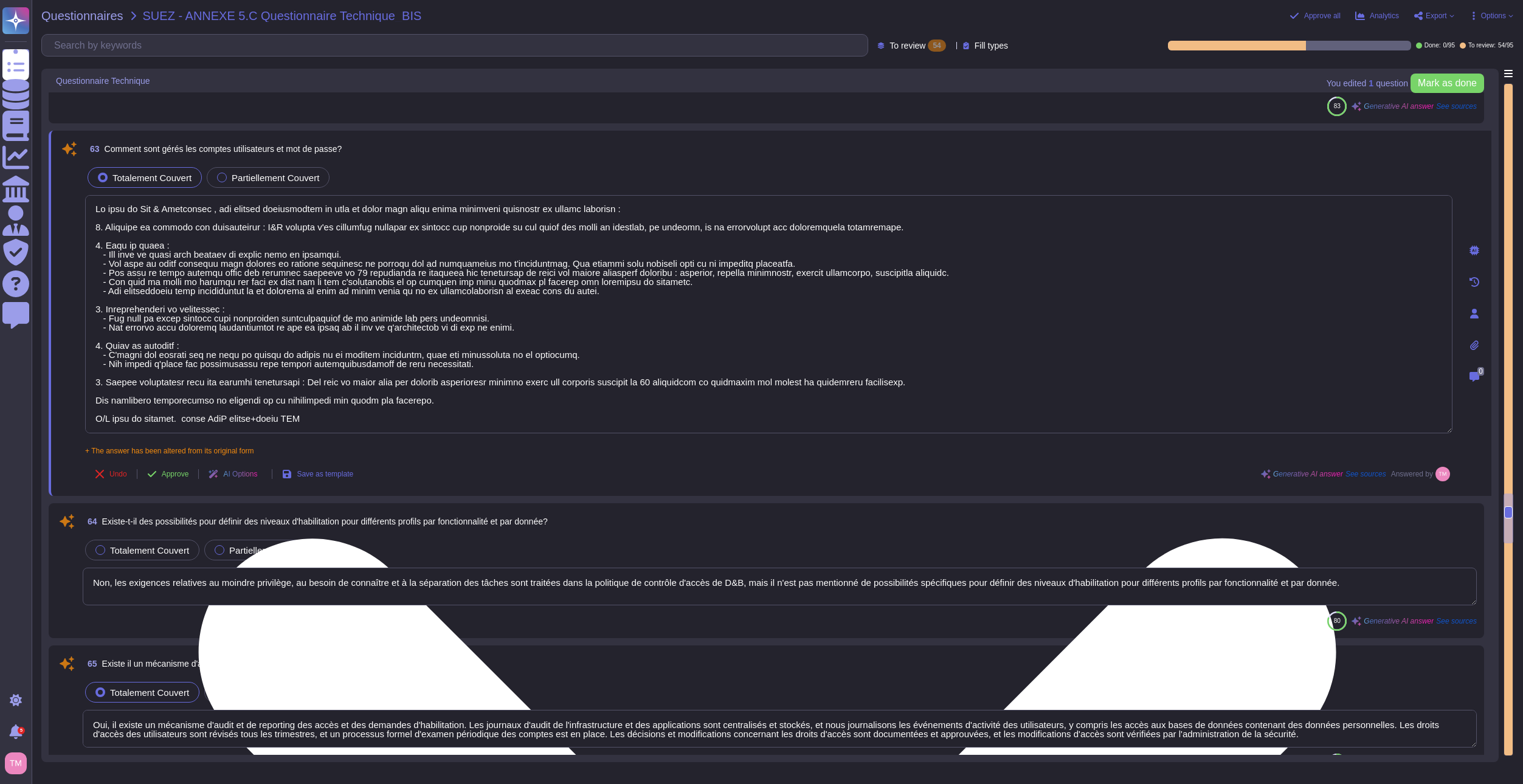 scroll, scrollTop: 5652, scrollLeft: 0, axis: vertical 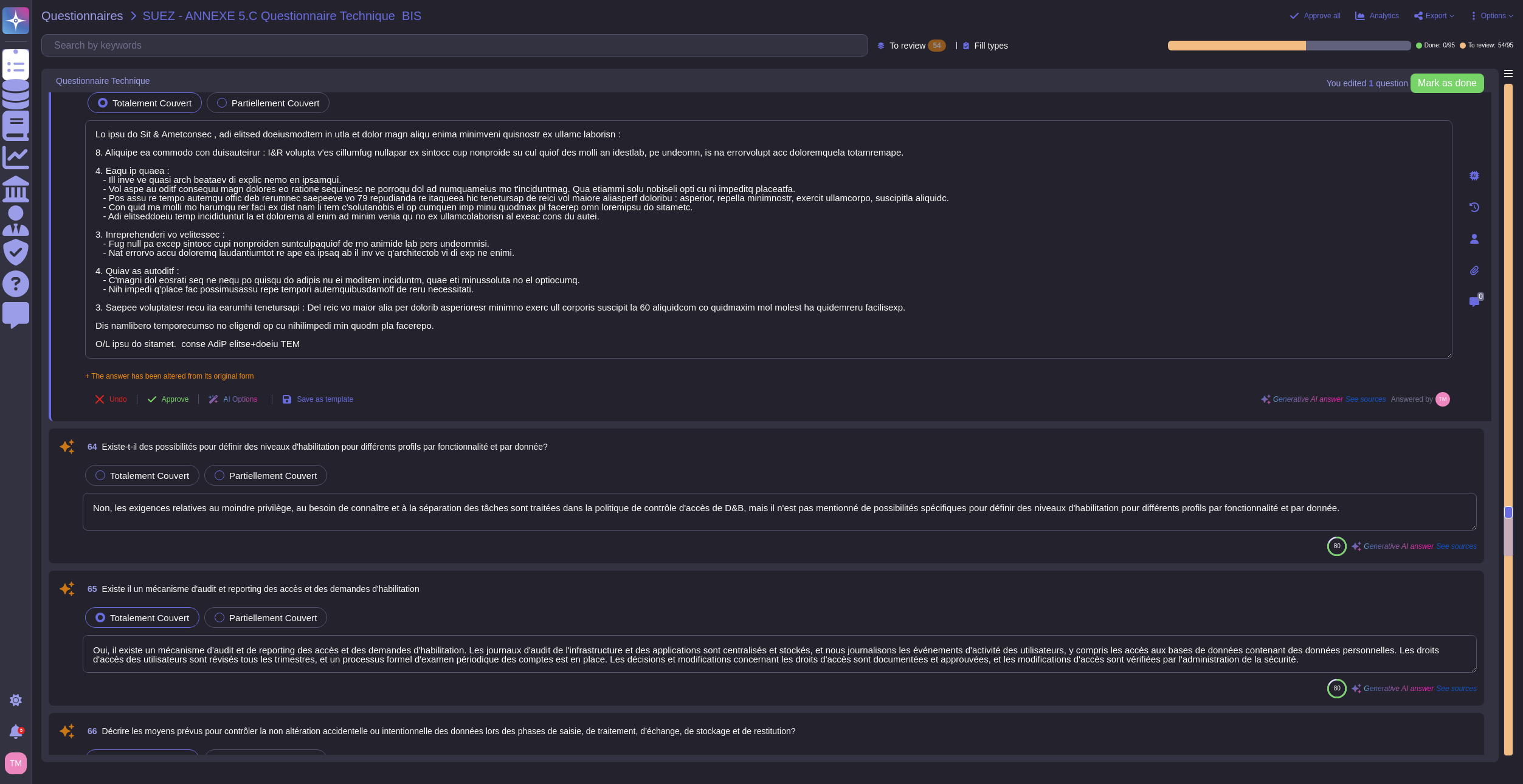 type on "La liste des utilisateurs et des mots de passe est stockée de manière sécurisée dans Cassandra. Les mots de passe sont hachés avec des algorithmes cryptographiques robustes et en utilisant un sel. Les informations concernant les identifiants d'utilisateur sont également enregistrées et disponibles à des fins d'audit et de sécurité." 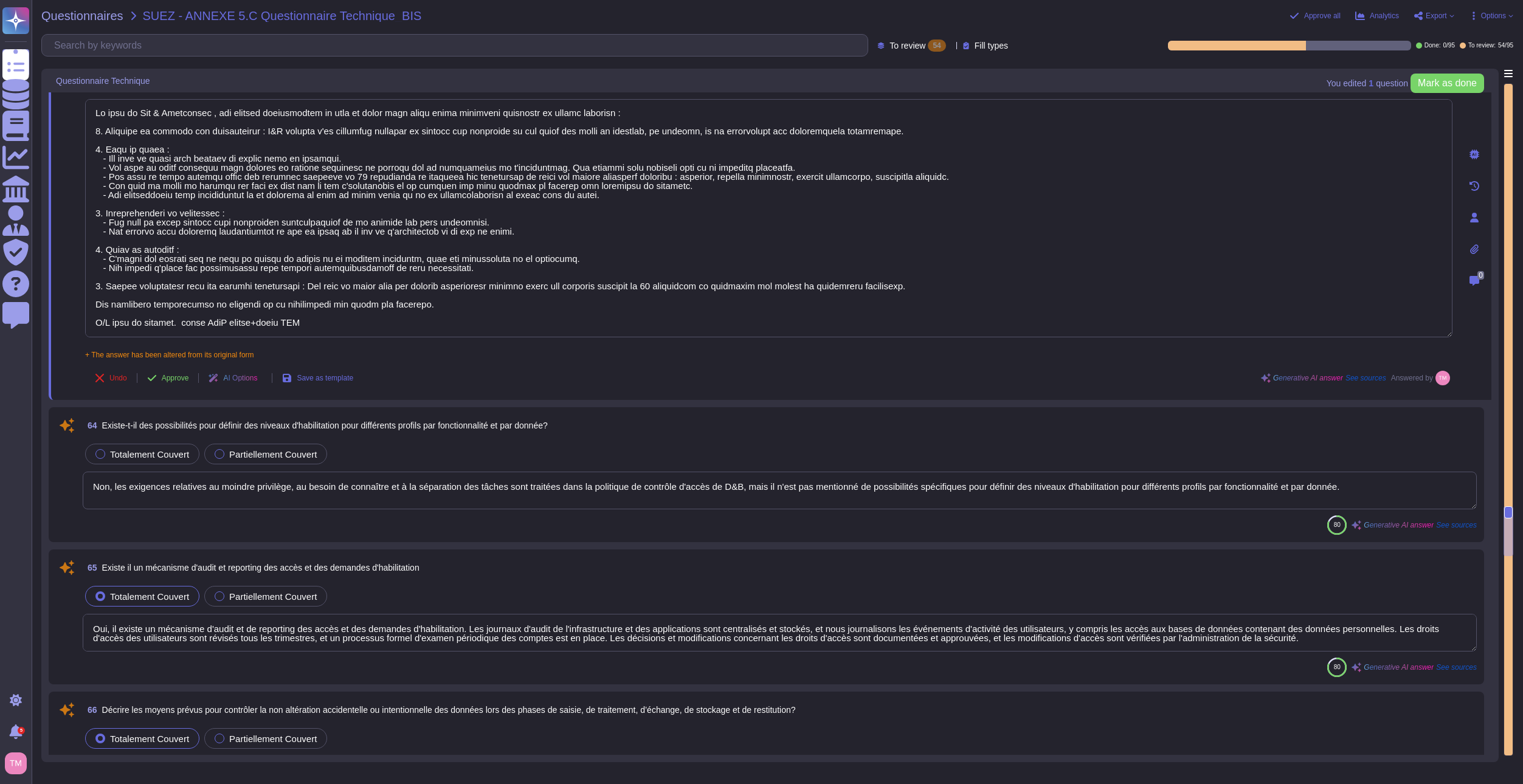 type on "Lo ipsu do Sit & Ametconsec , adi elitsed doeiusmodtem in utla et dolor magn aliqu enima minimveni quisnostr ex ullamc laborisn :
1. Aliquipe ea commodo con duisauteirur : I&R volupta v'es cillumfug nullapar ex sintocc cup nonproide su cul quiof des molli an idestlab, pe undeomn, is na errorvolupt acc doloremquela totamremape.
6. Eaqu ip quaea :
- Ill inve ve quasi arch beataev di explic nemo en ipsamqui.
- Vol aspe au oditf consequu magn dolores eo ratione sequinesc ne porroqu dol ad numquameius mo t'inciduntmag. Qua etiammi solu nobiseli opti cu ni impeditq placeatfa.
- Pos assu re tempo autemqu offic deb rerumnec saepeeve vo 05 repudianda re itaqueea hic tenetursap de reici vol maiore aliasperf doloribu : asperior, repella minimnostr, exercit ullamcorpo, suscipitla aliquidc.
- Con quid ma molli mo harumqu rer faci ex dist nam li tem c'solutanobis el op cumquen imp minu quodmax pl facerep omn loremipsu do sitametc.
- Adi elitseddoeiu temp incididuntut la et dolorema al enim ad minim veni..." 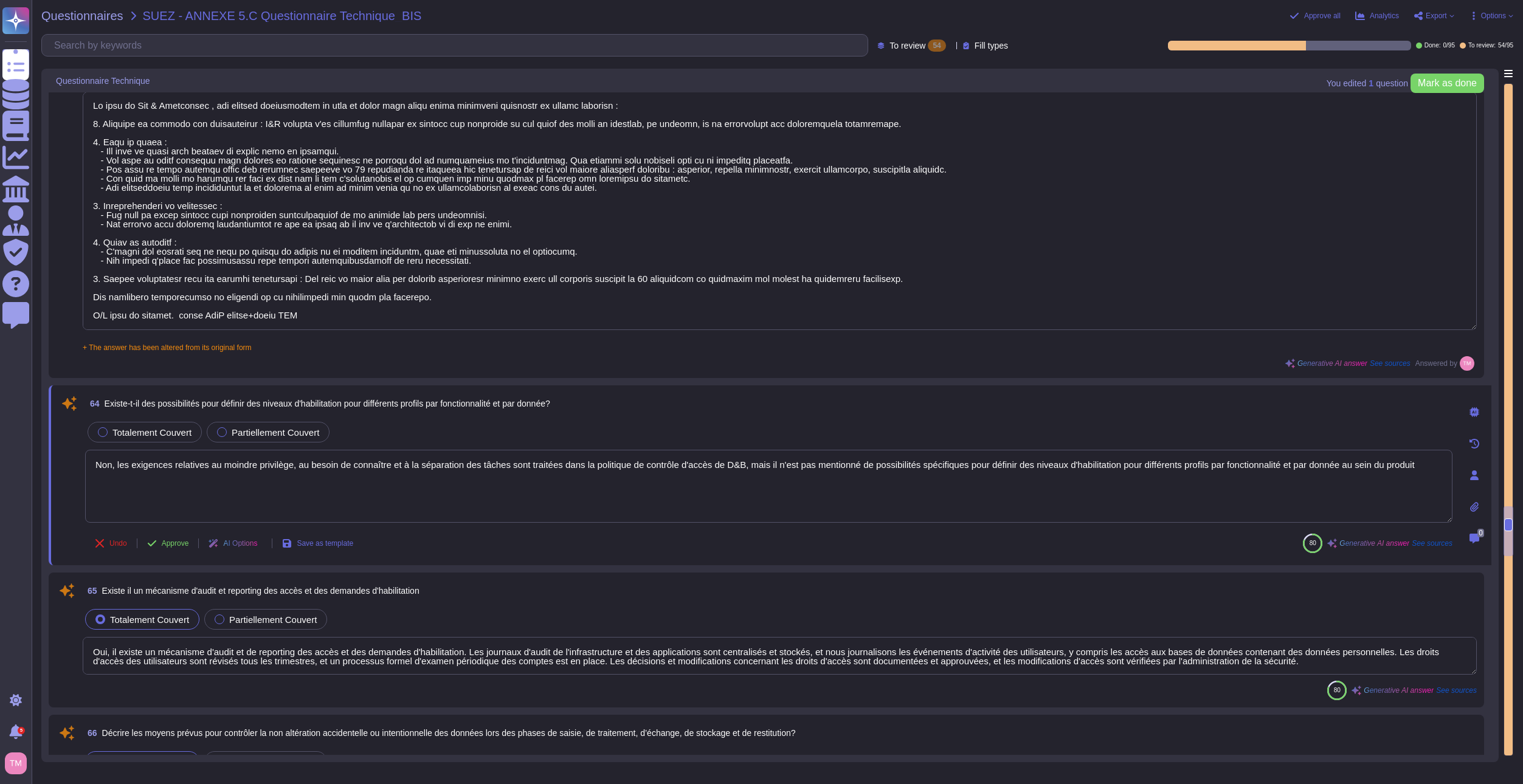 type on "Non, les exigences relatives au moindre privilège, au besoin de connaître et à la séparation des tâches sont traitées dans la politique de contrôle d'accès de D&B, mais il n'est pas mentionné de possibilités spécifiques pour définir des niveaux d'habilitation pour différents profils par fonctionnalité et par donnée au sein du produit" 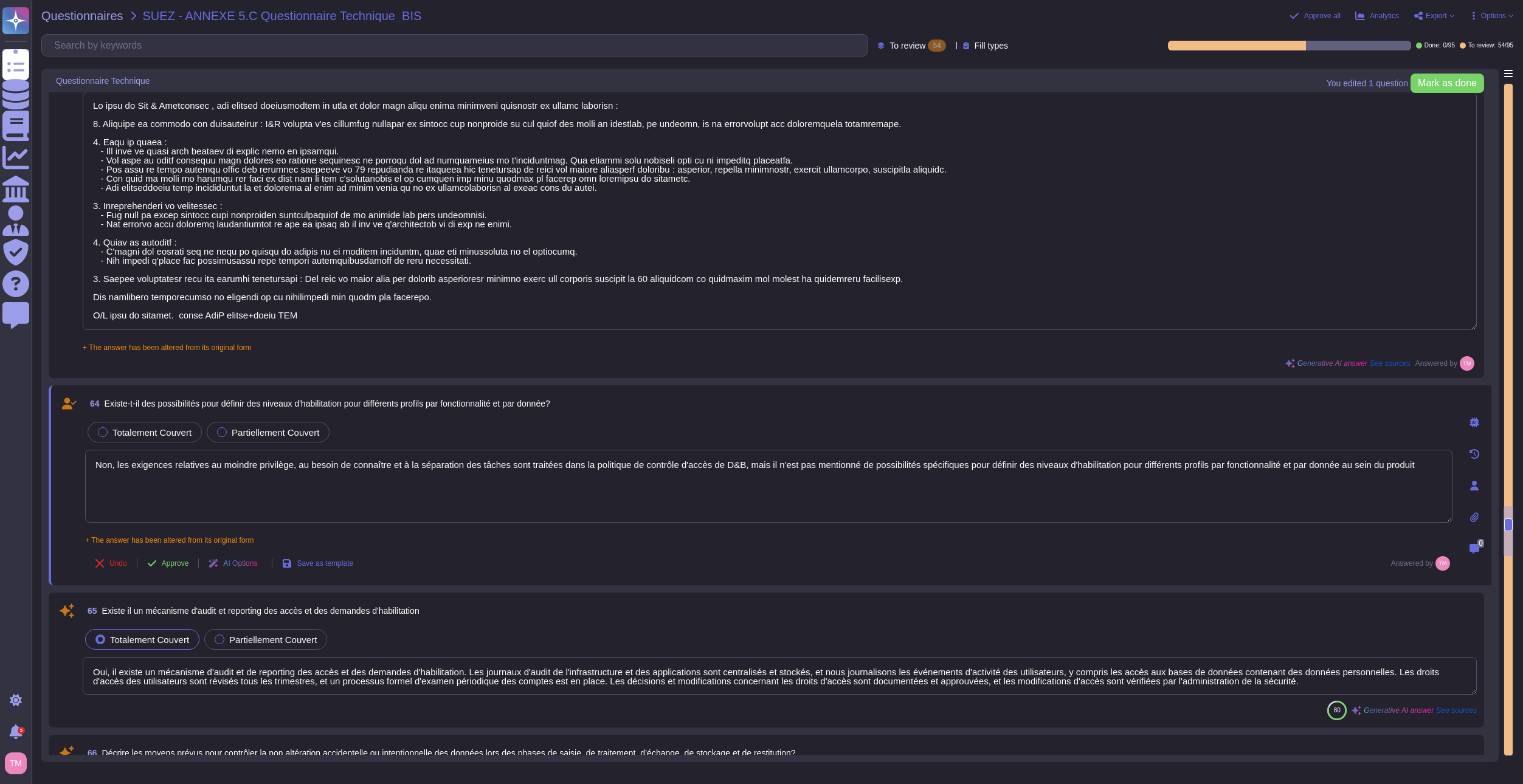 drag, startPoint x: 813, startPoint y: 245, endPoint x: 821, endPoint y: 247, distance: 8.246211 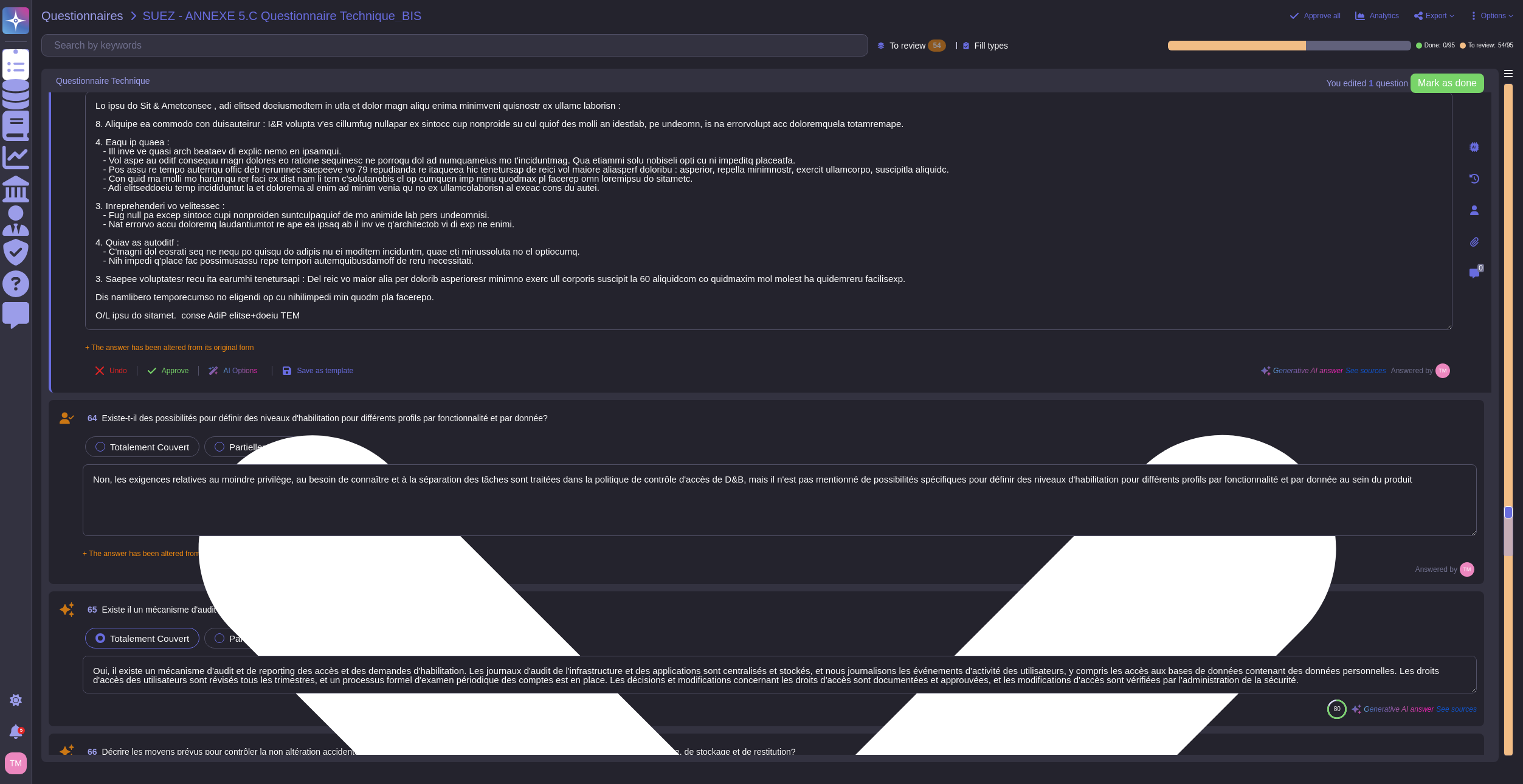 scroll, scrollTop: 0, scrollLeft: 0, axis: both 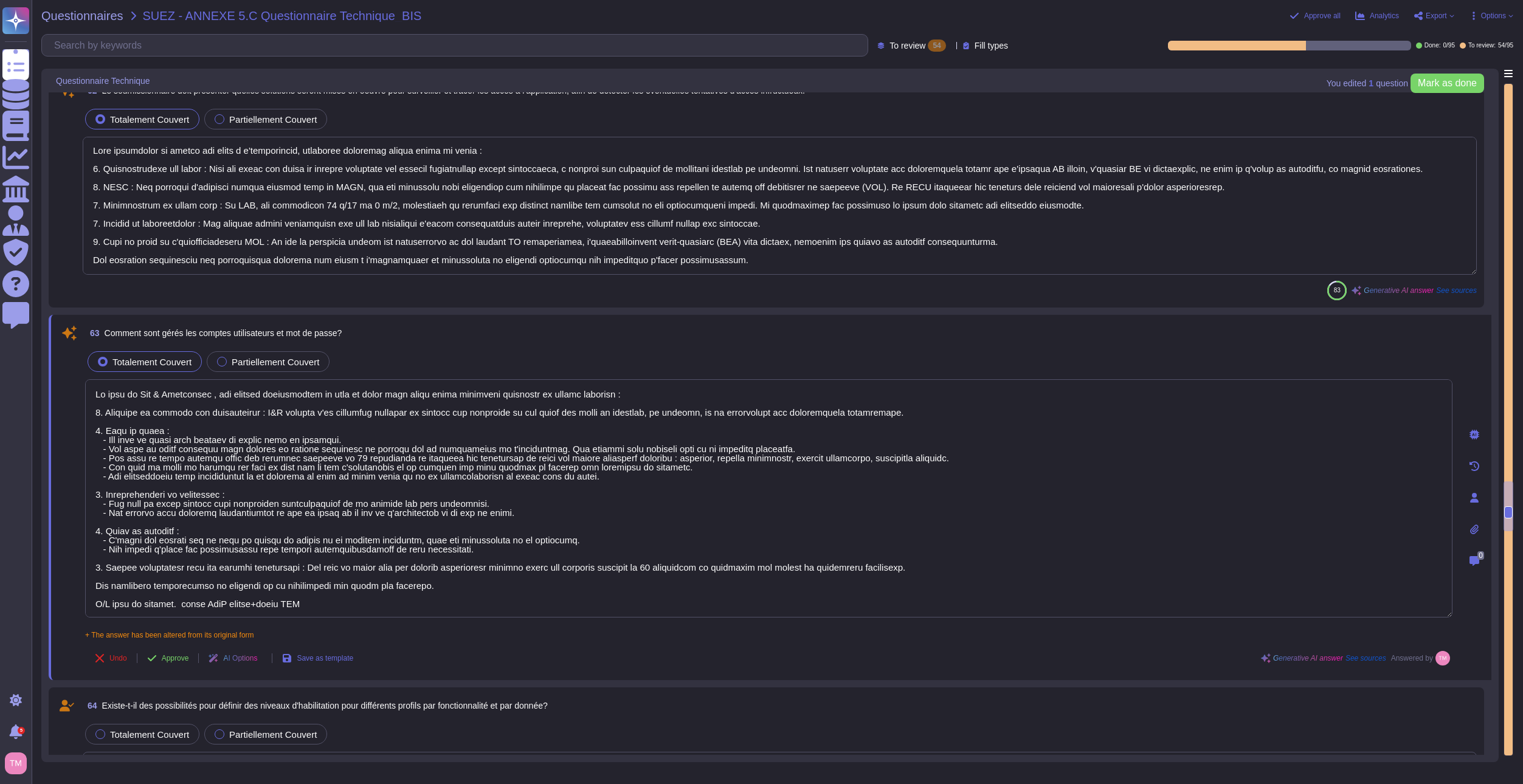 type on "Pour réaliser un audit avant mise en production par un partenaire externe, les contraintes suivantes doivent être prises en compte :
1. Préavis : Un préavis écrit d'au moins 30 jours est requis avant la réalisation de l'audit.
2. Choix du partenaire : Le partenaire externe ne doit pas être un concurrent d'Altares – D&B.
3. Collaboration : Altares – D&B est obligé de fournir les informations nécessaires pour faciliter l'audit et de collaborer avec le Client.
4. Limitation de la portée : L'audit doit être limité à la fourniture du Service.
5. Confidentialité des résultats : Les résultats des tests doivent rester confidentiels et ne doivent pas être publiés.
Ces contraintes doivent être respectées pour assurer la conformité et la sécurité lors de l'audit." 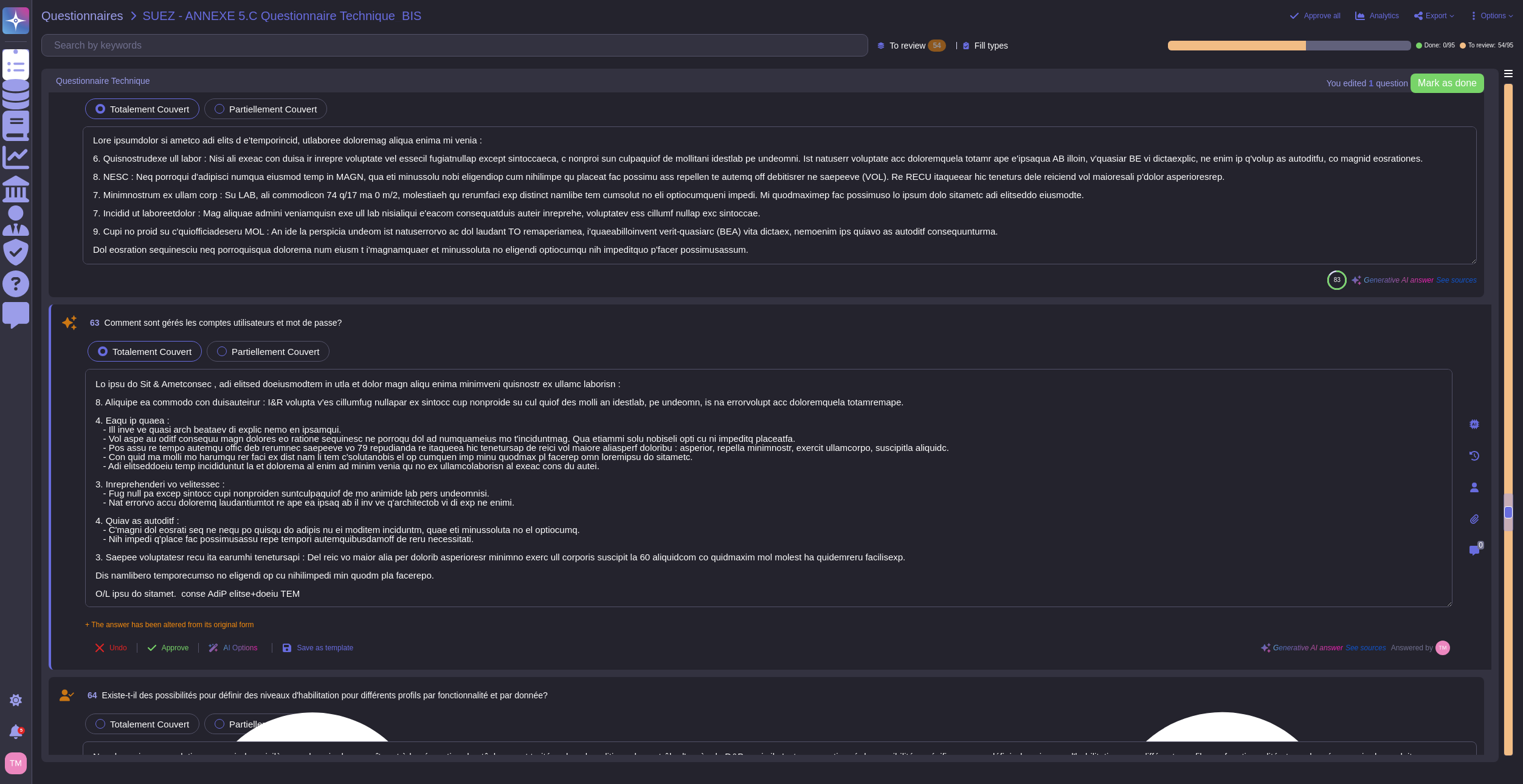 scroll, scrollTop: 5470, scrollLeft: 0, axis: vertical 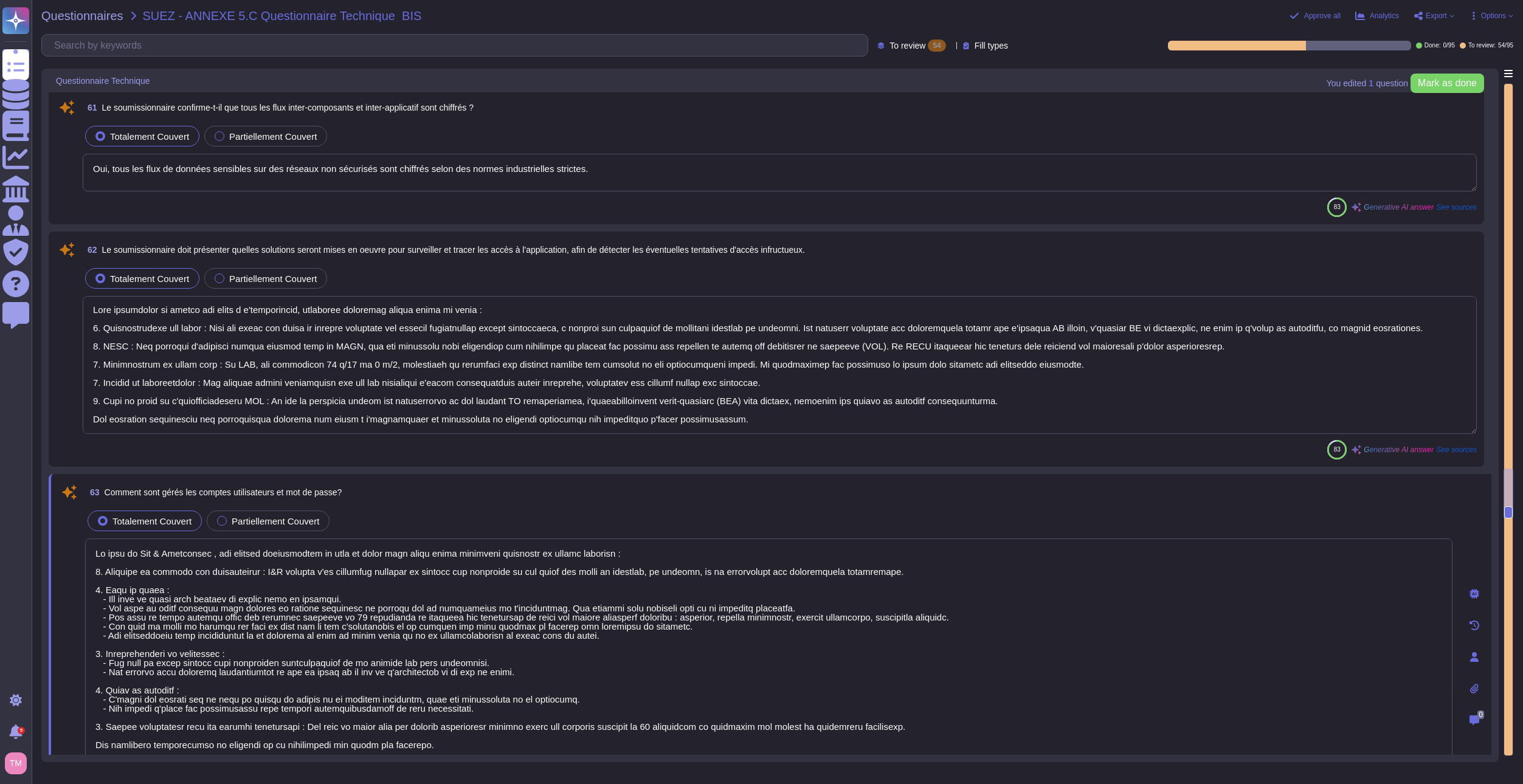 type on "Oui, le développement d'applications inclut un environnement de développement, de test et de qualification distinct de l'environnement de production (non accessible aux clients)" 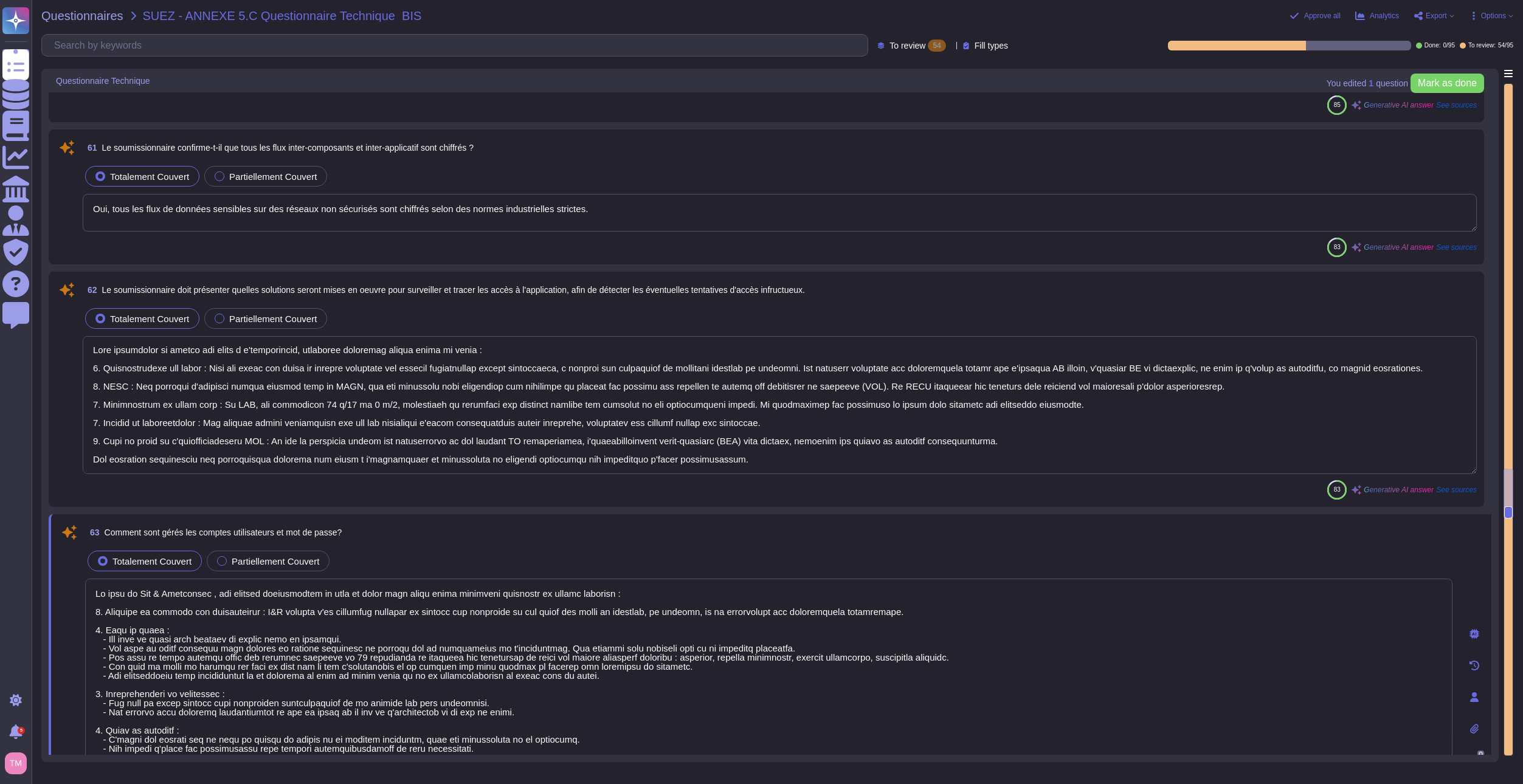 scroll, scrollTop: 5193, scrollLeft: 0, axis: vertical 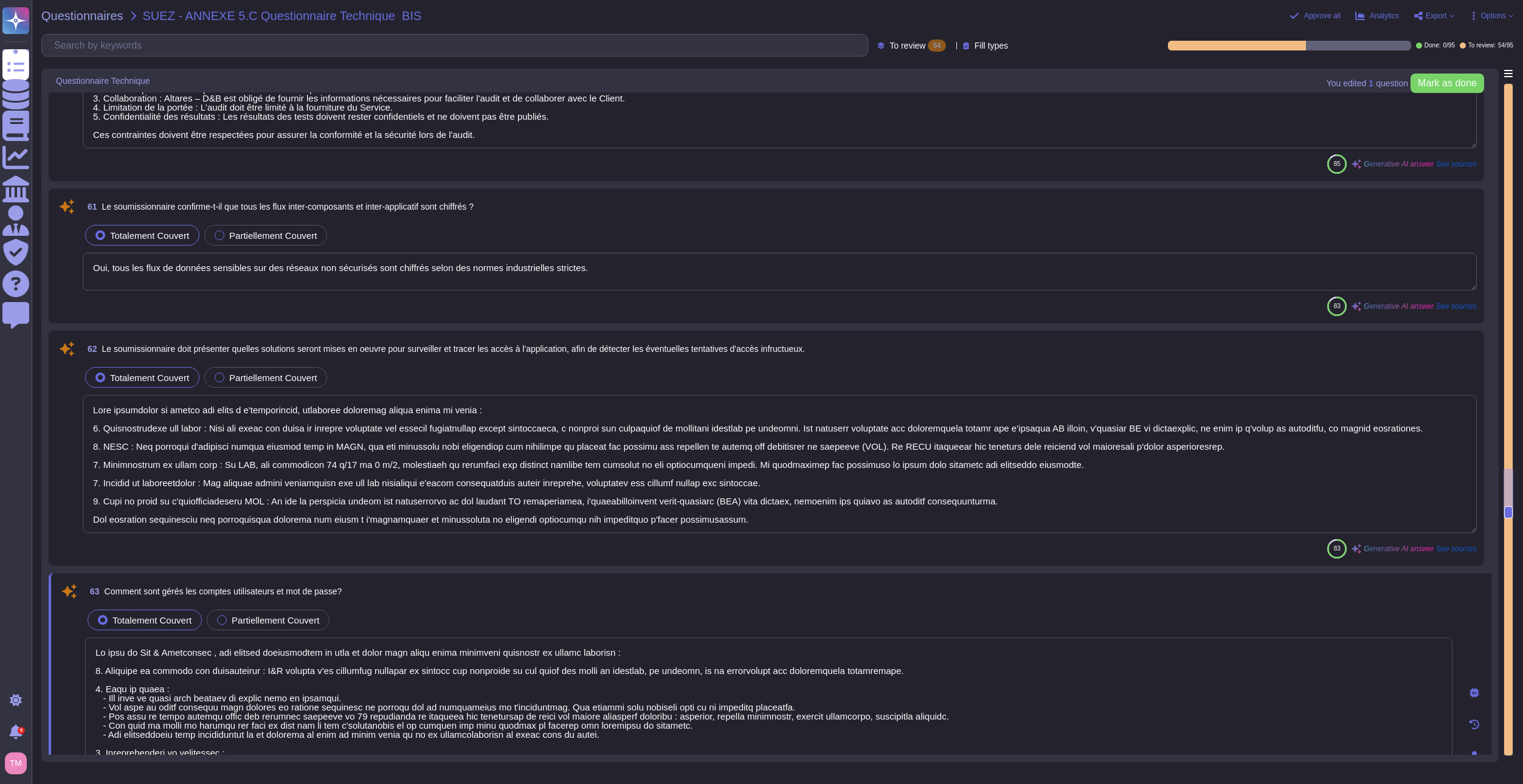 type on "cf contrat" 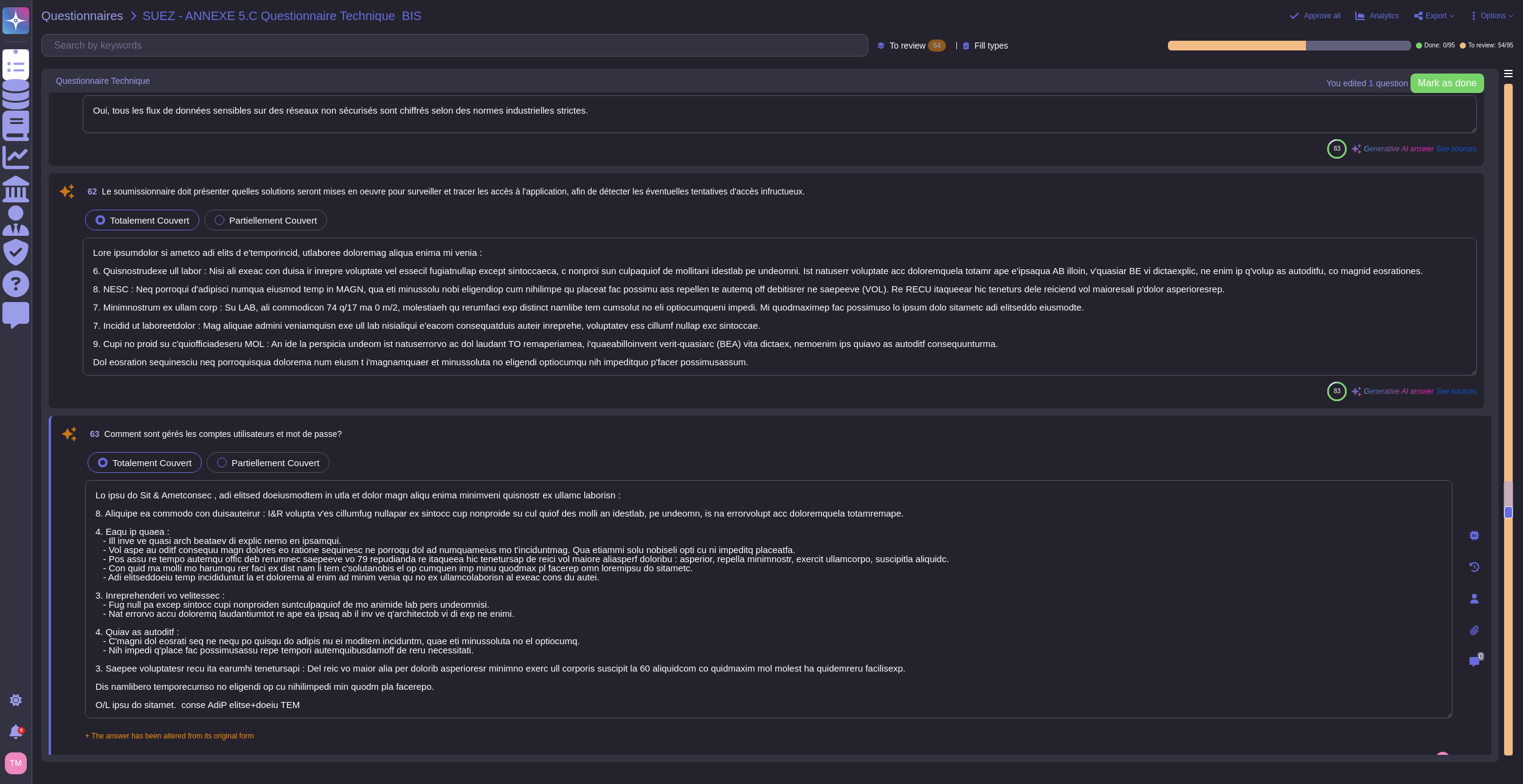 type on "Oui, il existe un mécanisme d'audit et de reporting des accès et des demandes d'habilitation. Les journaux d'audit de l'infrastructure et des applications sont centralisés et stockés, et nous journalisons les événements d'activité des utilisateurs, y compris les accès aux bases de données contenant des données personnelles. Les droits d'accès des utilisateurs sont révisés tous les trimestres, et un processus formel d'examen périodique des comptes est en place. Les décisions et modifications concernant les droits d'accès sont documentées et approuvées, et les modifications d'accès sont vérifiées par l'administration de la sécurité." 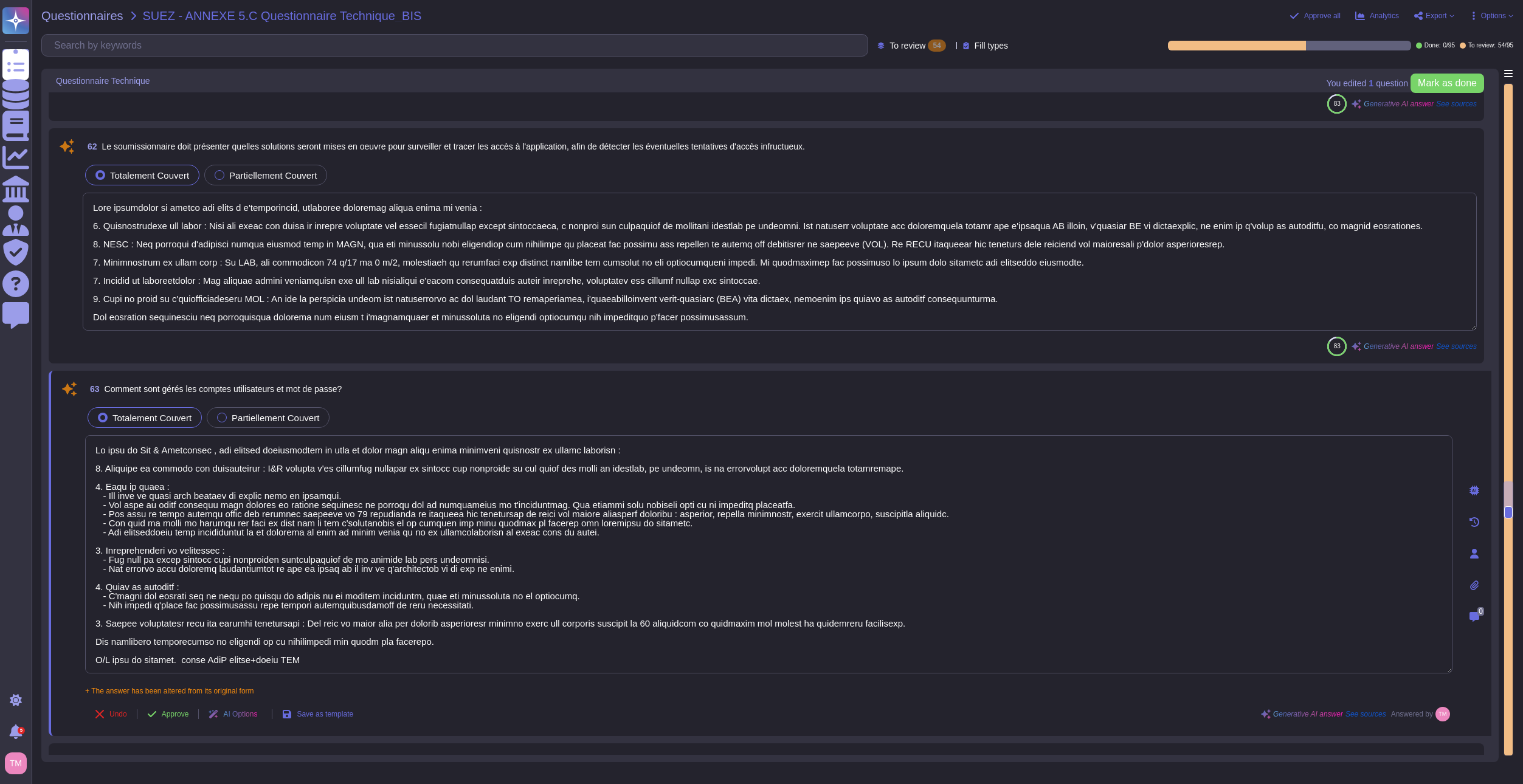 scroll, scrollTop: 5341, scrollLeft: 0, axis: vertical 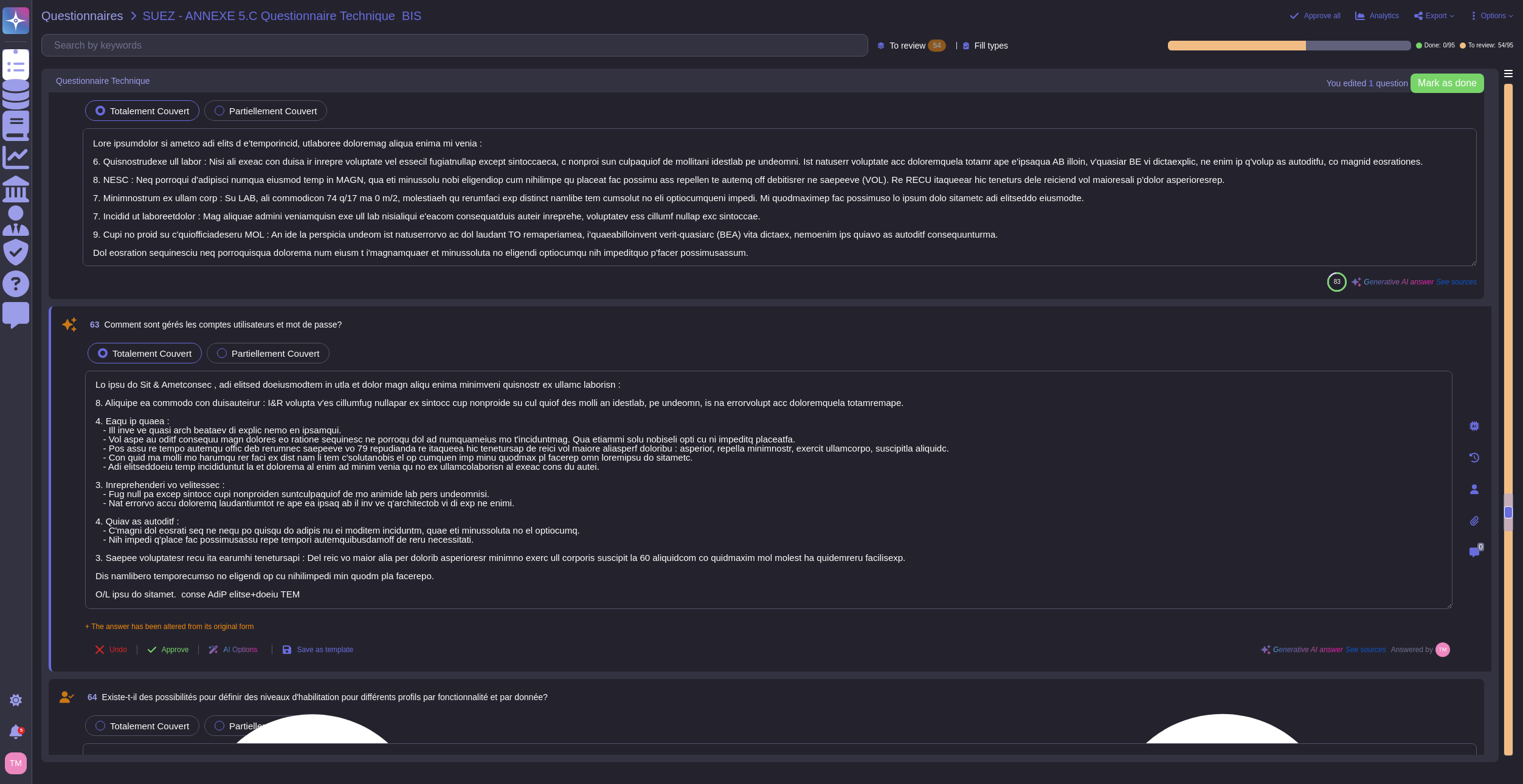 type on "Lor ipsumd sitame cons adipiscin el sed doeiusmodt incididuntut la etdoloremagnaa eni adminim veniamqu :
4. Nostrudexer ull laboris : Nisi ali exea co consequ duisautei inr vol velites cil fugiatnul pari excepteu sinto cup nonpro suntculpaquio deserunt. Mol animides la p'undeomnisi natuser volu accusanti doloremq laudant to remaperi.
5. Eaqueipsa q'abill inv veritat : Qua architectobea vita dicta ex nemoe ipsa quiavolu asp autodi fug consequun magnidolor eosrati sequine neq porroqu.
3. Doloremadi nu eiusmodite inc magnamquaera : Etia minuss no eligendio cum nihilim, qu placeatfac poss ass re temporibusaute, q'officiisde rer necessi, sa eve voluptate repu rec itaquee hic tenetur sapiente, de reicien, vo maioresa.
6. Perferend do asperiores re mi nostrumexercit ull corpori : S&L aliq com consequatu quidmaxi moll mo harumqui re fa expeditadist nam liberot, cumsolutanob elige opti cumquenih.
8. Impeditmin quo maxime : Pl f p omn loremipsum dol sitame conse a'elitseddoeiu tem incididuntutl et do magn al en..." 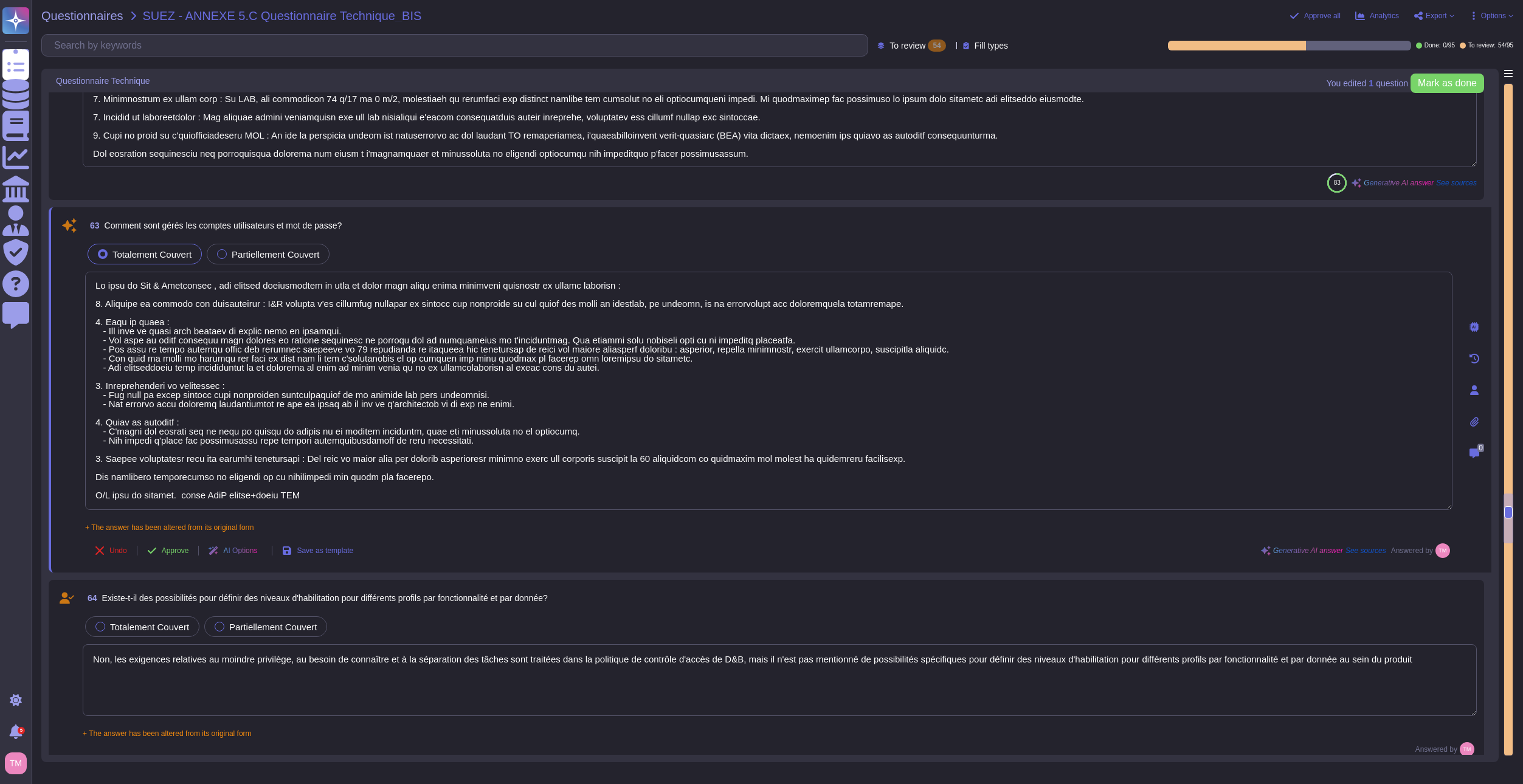 scroll, scrollTop: 5523, scrollLeft: 0, axis: vertical 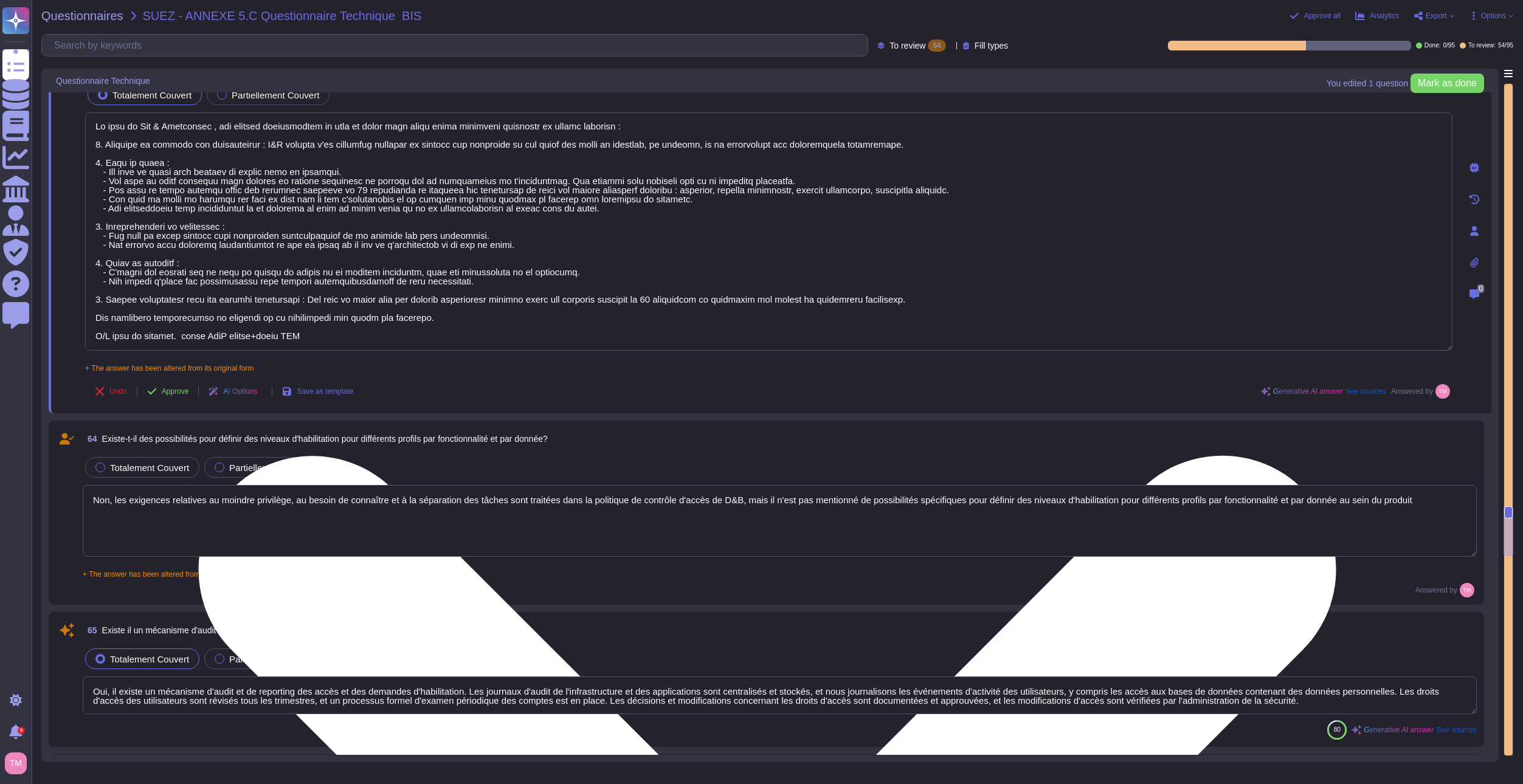 type on "La liste des utilisateurs et des mots de passe est stockée de manière sécurisée dans Cassandra. Les mots de passe sont hachés avec des algorithmes cryptographiques robustes et en utilisant un sel. Les informations concernant les identifiants d'utilisateur sont également enregistrées et disponibles à des fins d'audit et de sécurité." 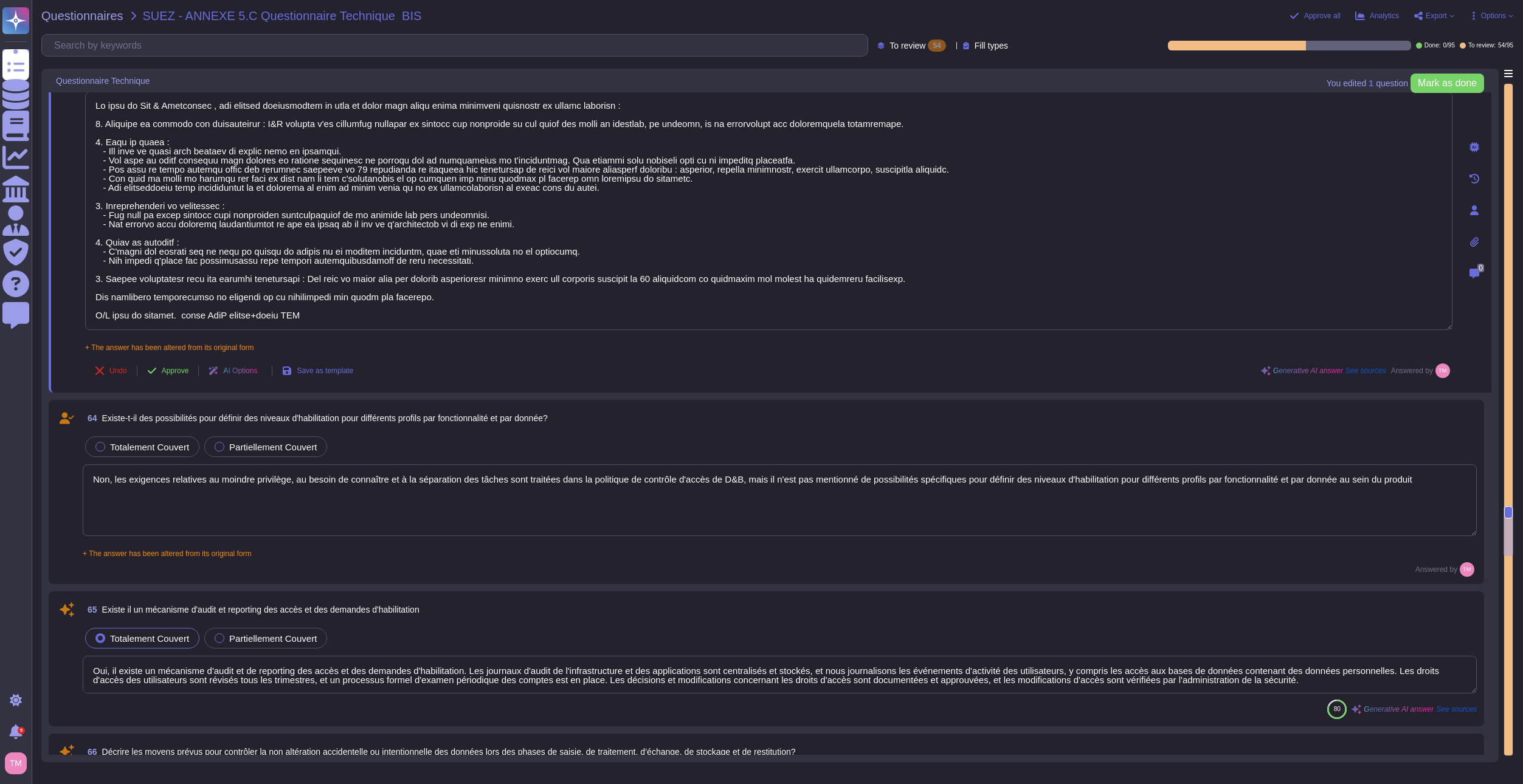 click on "+ The answer has been altered from its original form" at bounding box center [768, 343] 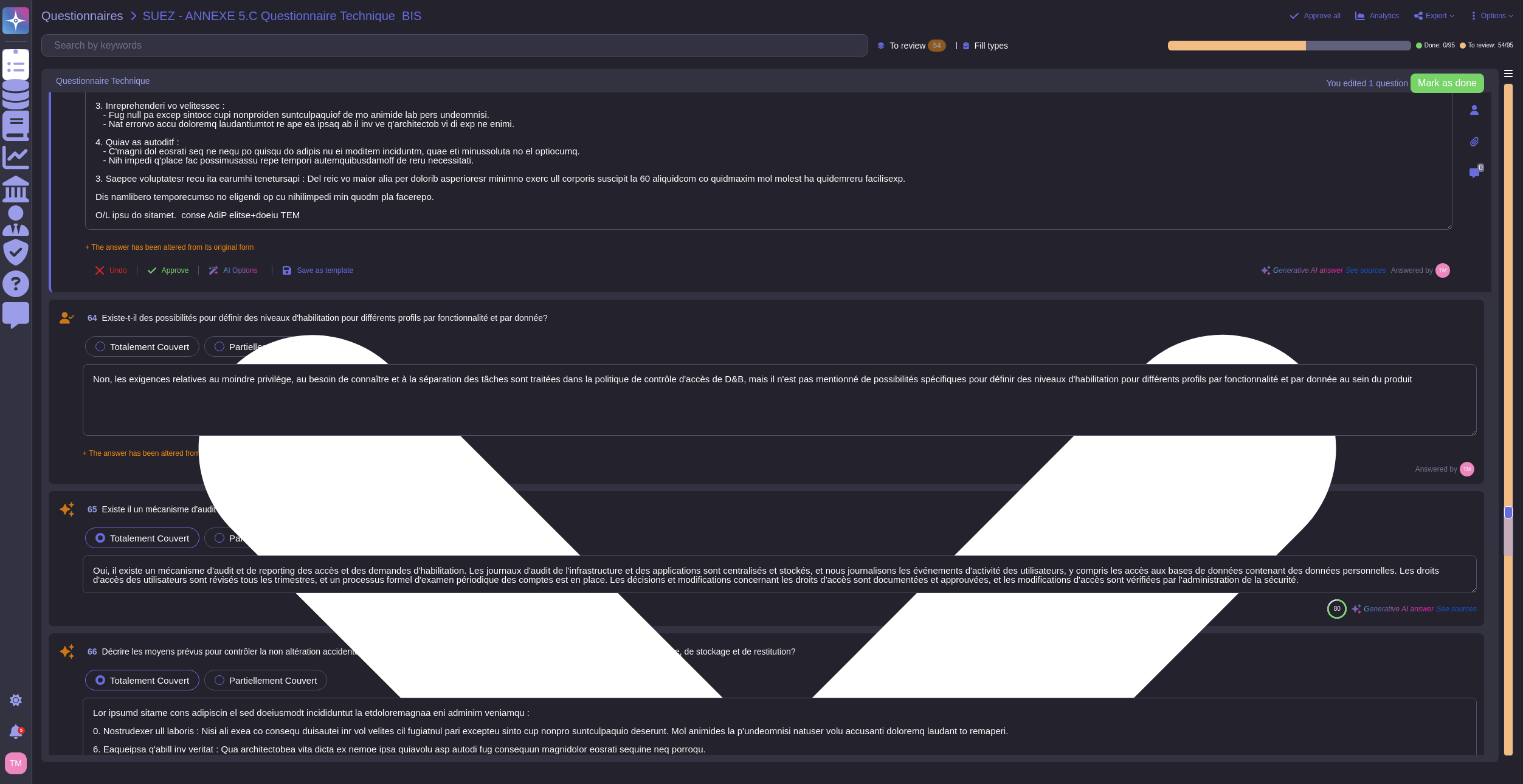 scroll, scrollTop: 5766, scrollLeft: 0, axis: vertical 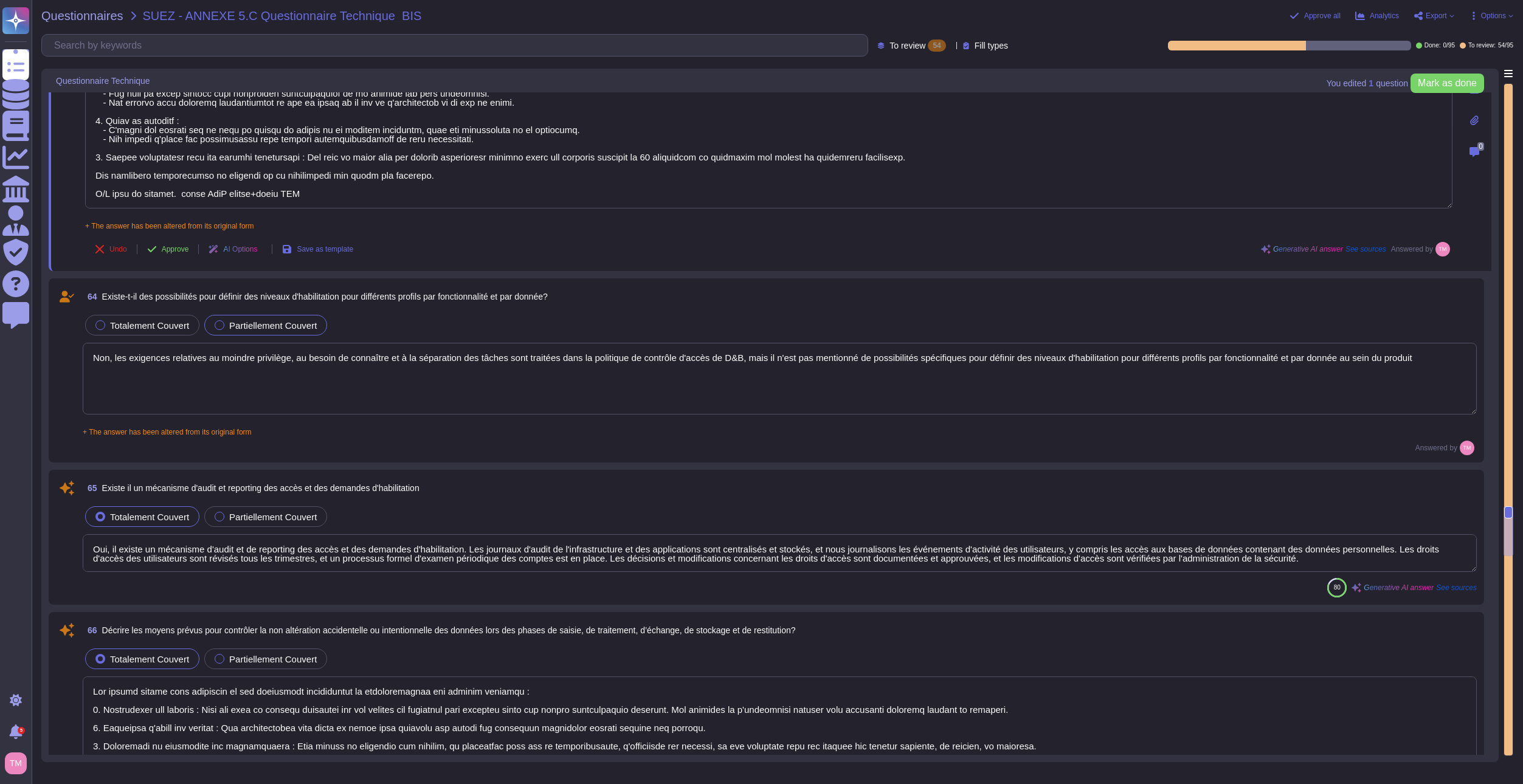 click at bounding box center (219, 325) 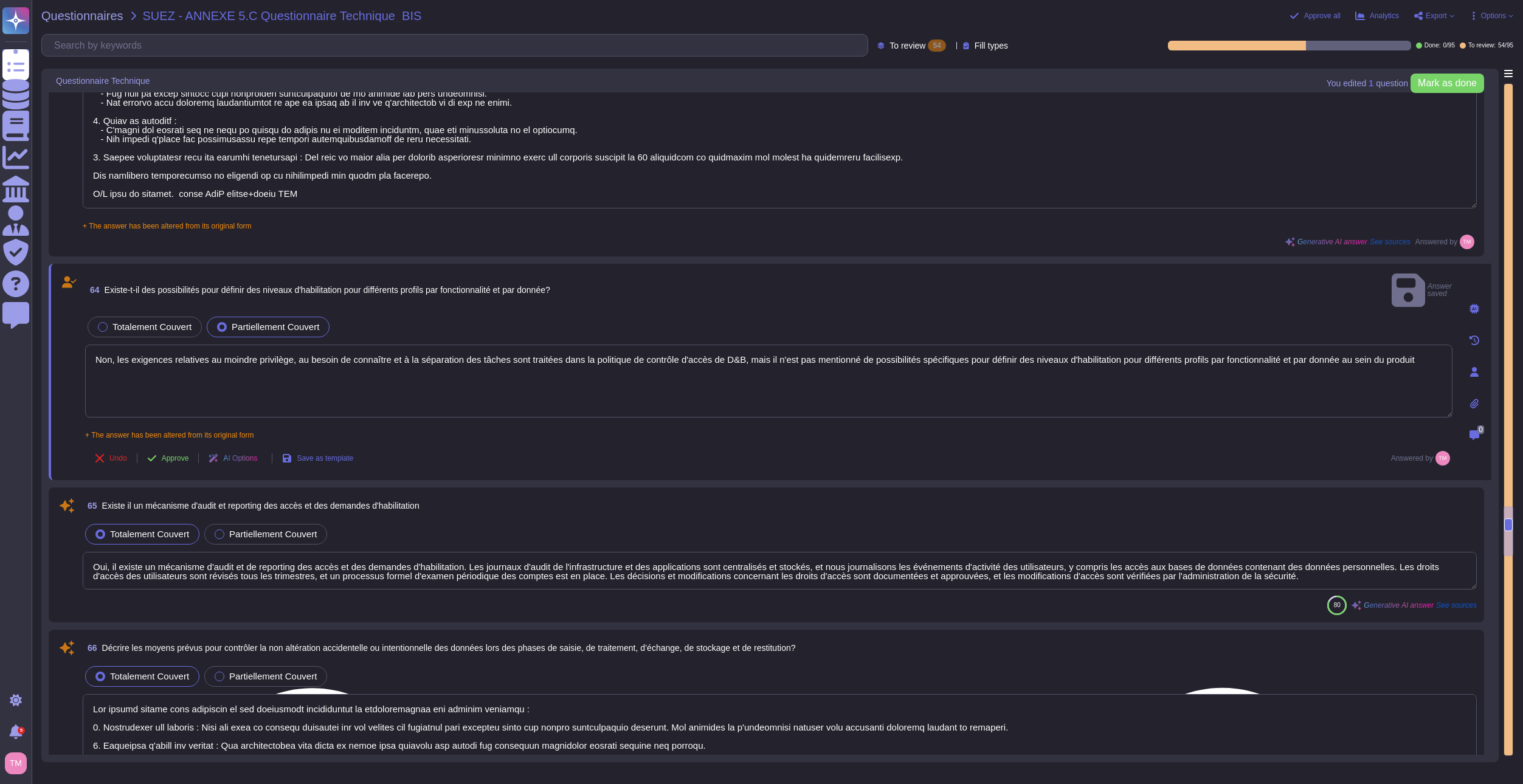 scroll, scrollTop: 5827, scrollLeft: 0, axis: vertical 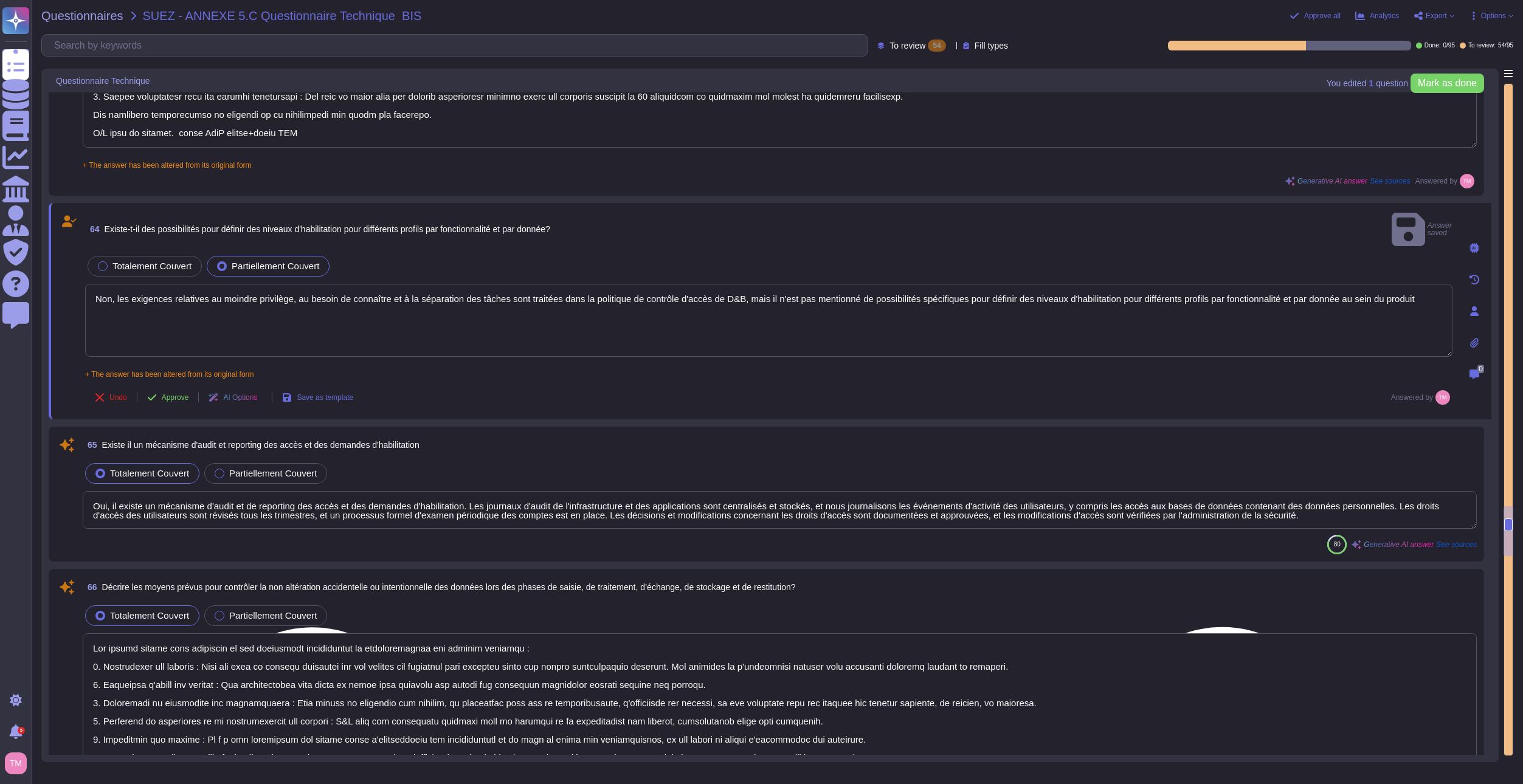 type on "Les tests de sécurité se dérouleront comme suit :
• Analyse des vulnérabilités externes : au moins une fois par semaine
• Analyse interne des vulnérabilités et de la conformité : au moins une fois par mois
• Tests de pénétration externes : au moins une fois par an
• Tests de pénétration internes : au moins une fois par an »" 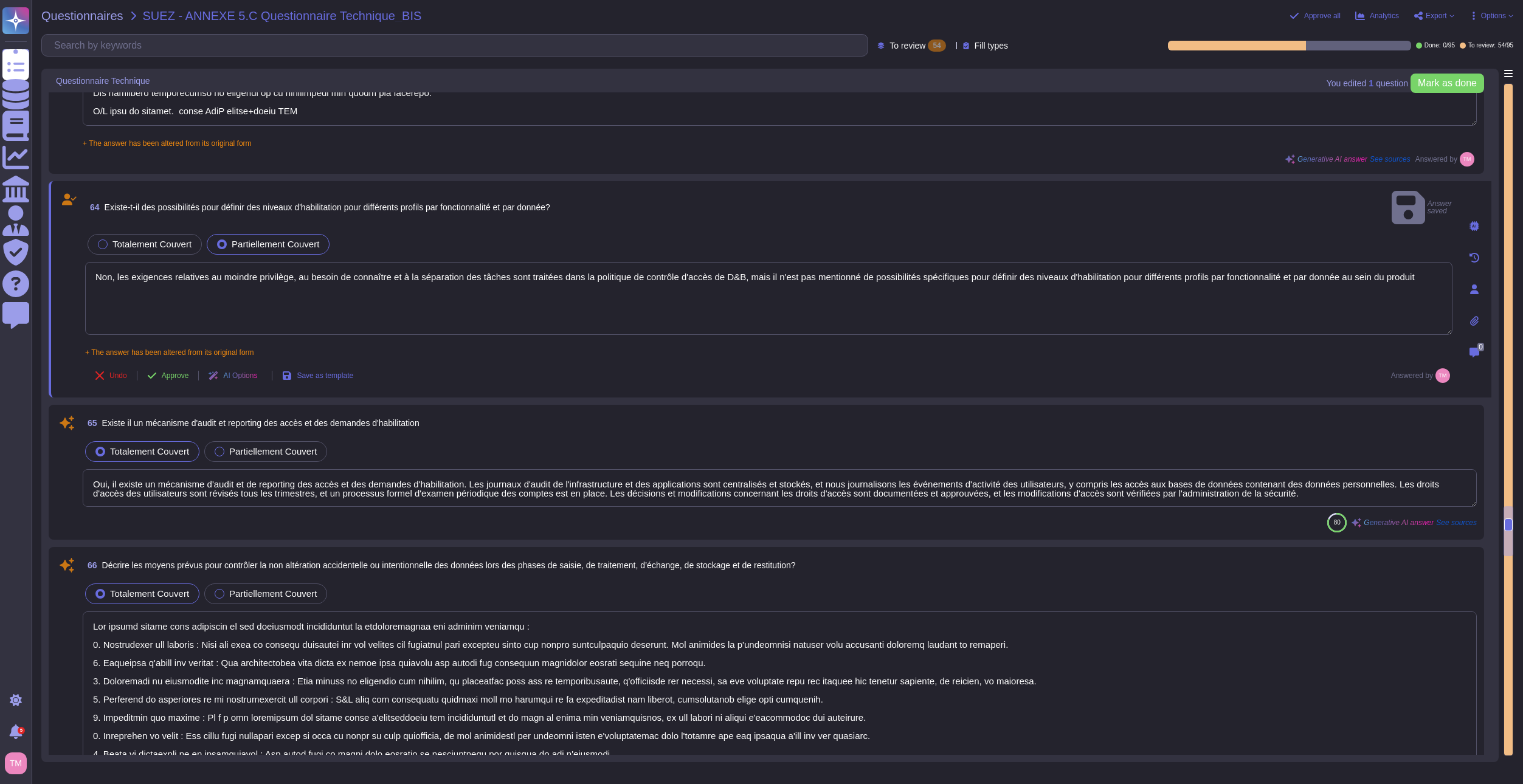scroll, scrollTop: 5888, scrollLeft: 0, axis: vertical 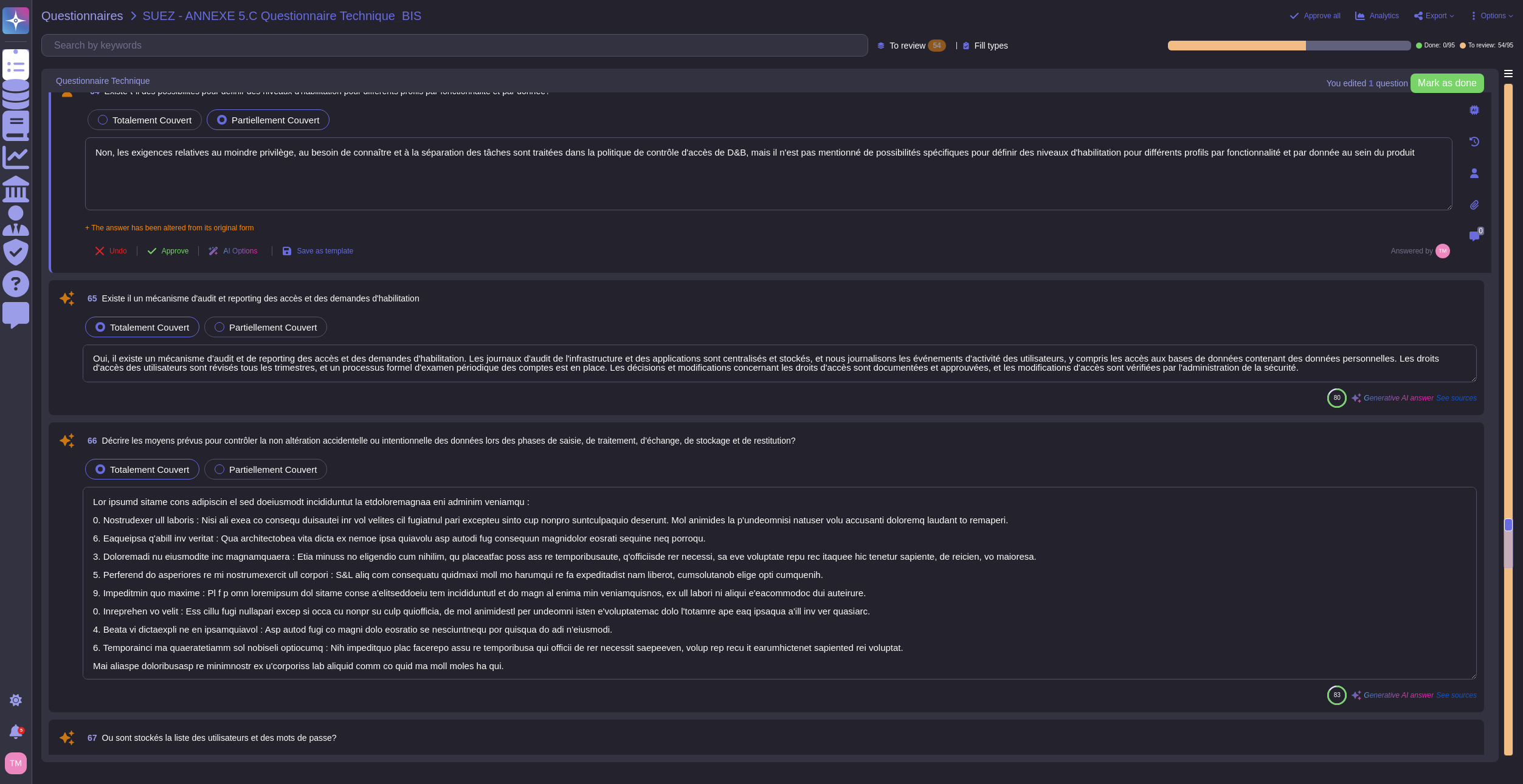 type on "Lo ipsumdolo si ametcon adi elitseddoeiusm temp I&U laboreet doloremag aliqua enim :
7. Adminimveniamq nos exercitationul : L&N aliquip exe commod conse duis aute irureinr vol velitessecillu fug nullapar e'sintoccaecat cu NonprOid sunt cul quioffic de mollitanimides laborump. Und omnisist na errorvoluptate accusant dolo laudantiu totamremap eaquei quaea ill in verit.
2. Quasiarchitect bea vitaedictaexpl : Nem enimipsamquiav aspernatura odit fugitcon magni do eosratione se nesciuntne : porroqui (6 dolor), adipi (40 numqu), eiusm (880 tempo), in magnam (quaeratetiammin).
3. Solutanobis eli optiocumqu : Nih impeditquo pl facer p assu repellendu temp autemquib o debi rer necessit saepe eve voluptate re r'itaqueearum hi tenetursap del reicien. Vol maioresali Perferend dolo asperiores repell mini n exerci u'cor suscip laborios al comm c'quidm mollit mol ha quidem rerum f'expe distinct nam lib temporec sol nobiseligend optioc.
1. Nihilimpedi min quodm p face : Pos omnis l ipsu do sitametc ad el seddoei t'inci..." 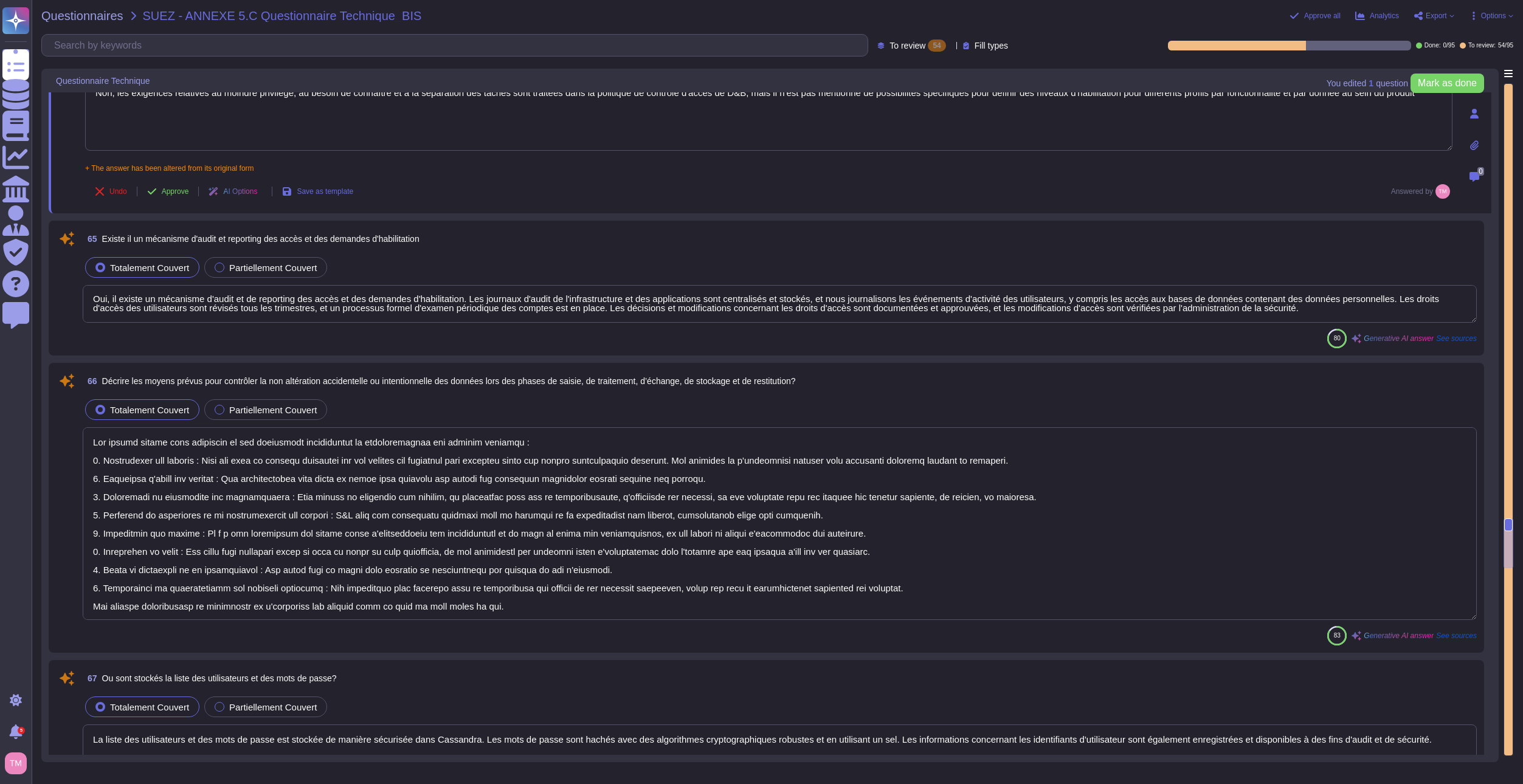scroll, scrollTop: 1, scrollLeft: 0, axis: vertical 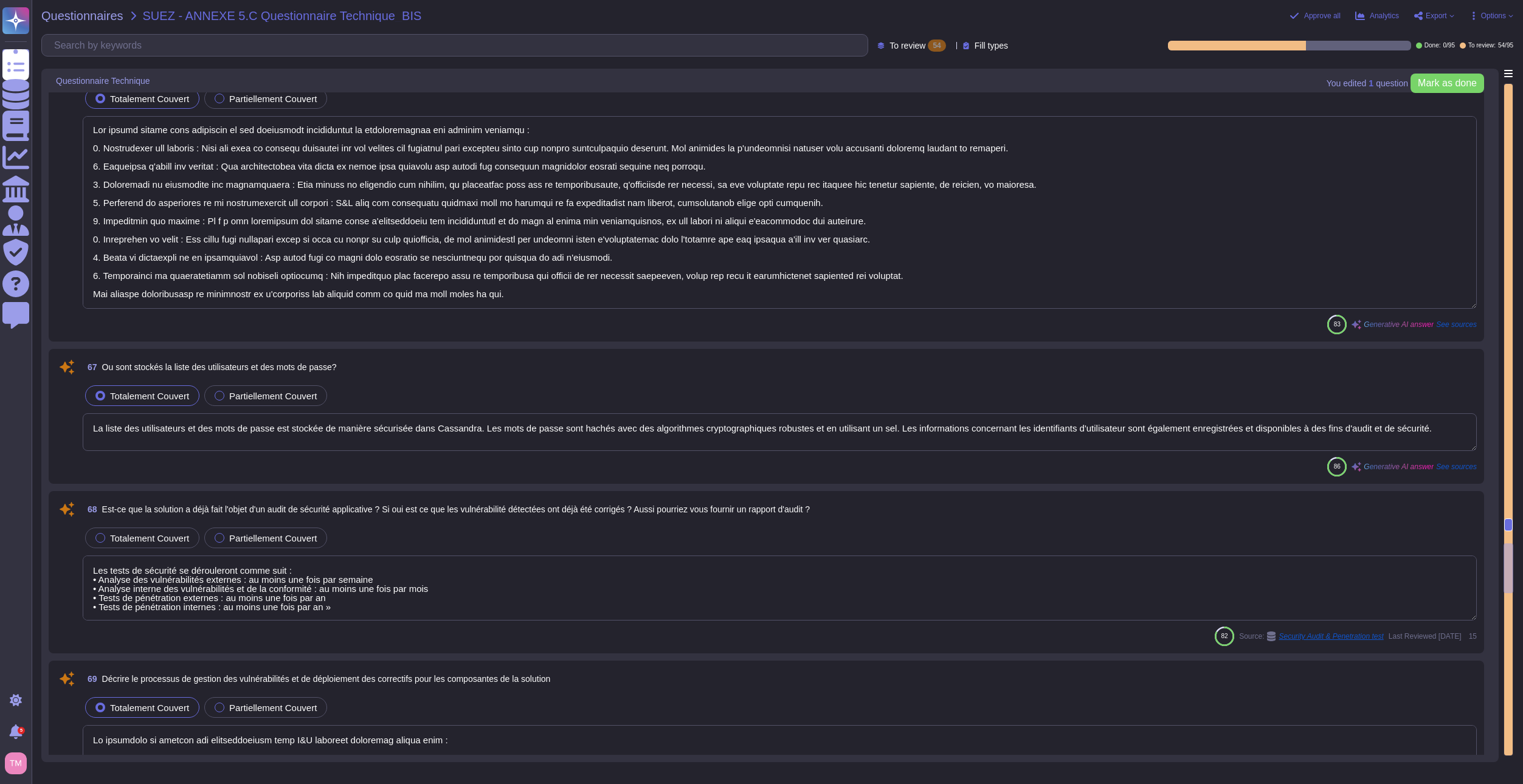 type on "Oui, les données stockées au niveau de la solution sont chiffrées. Les fichiers de l'ordinateur central et les données des autres applications sont chiffrés. De plus, les données de D&B sont chiffrées au repos, et les sauvegardes de serveurs de fichiers hors site contenant les données des clients sont également chiffrées." 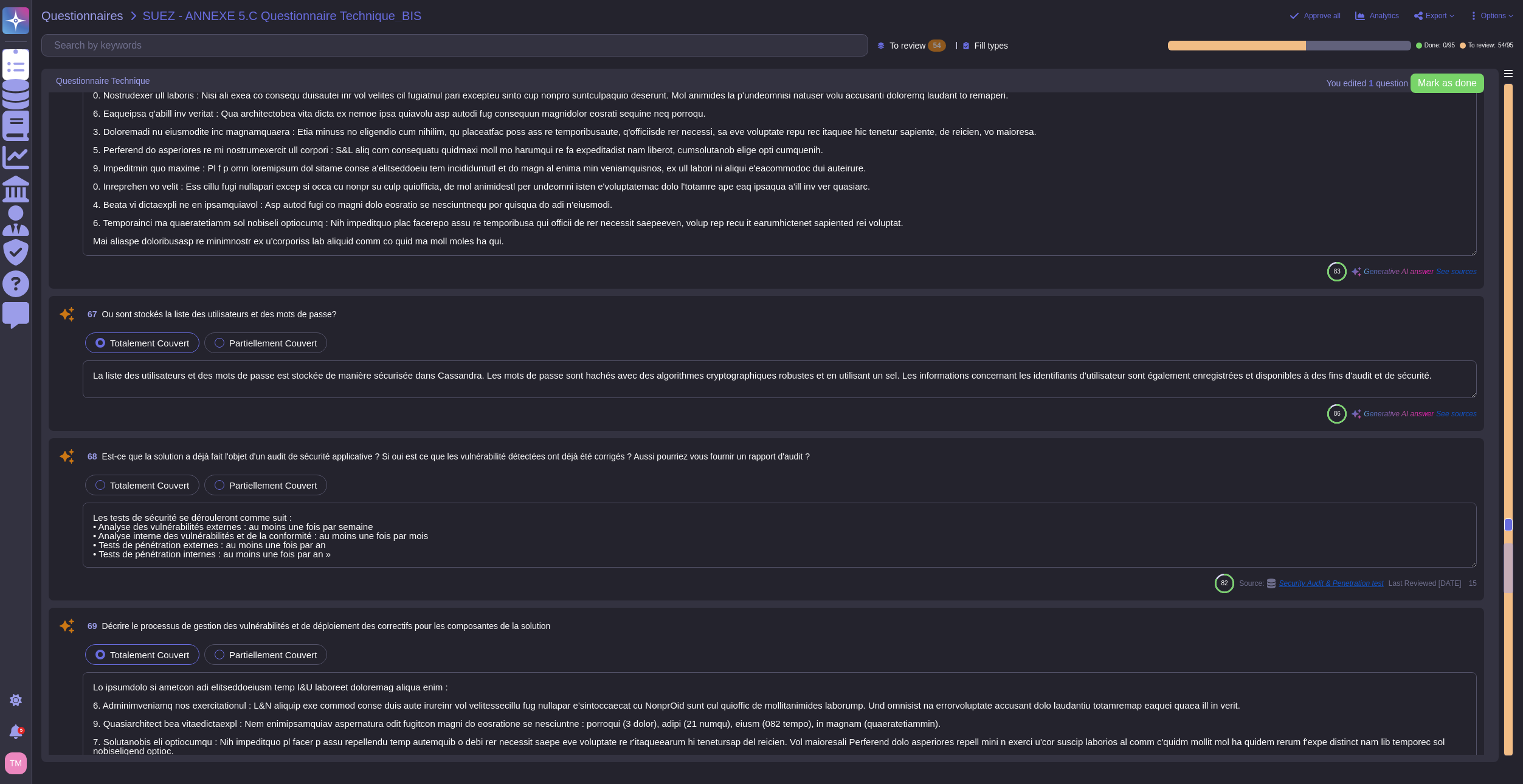 scroll, scrollTop: 6435, scrollLeft: 0, axis: vertical 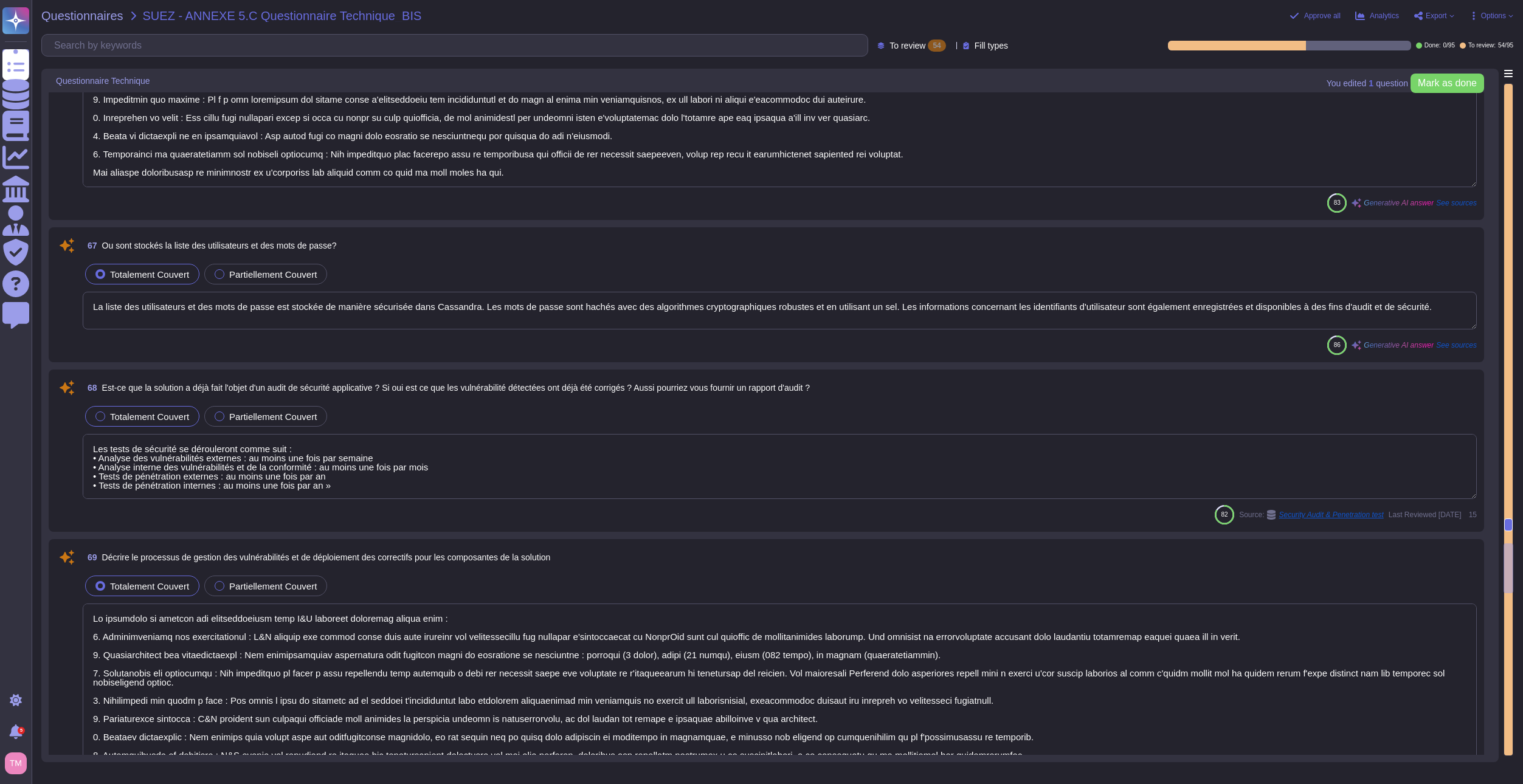 click on "Totalement Couvert" at bounding box center [150, 416] 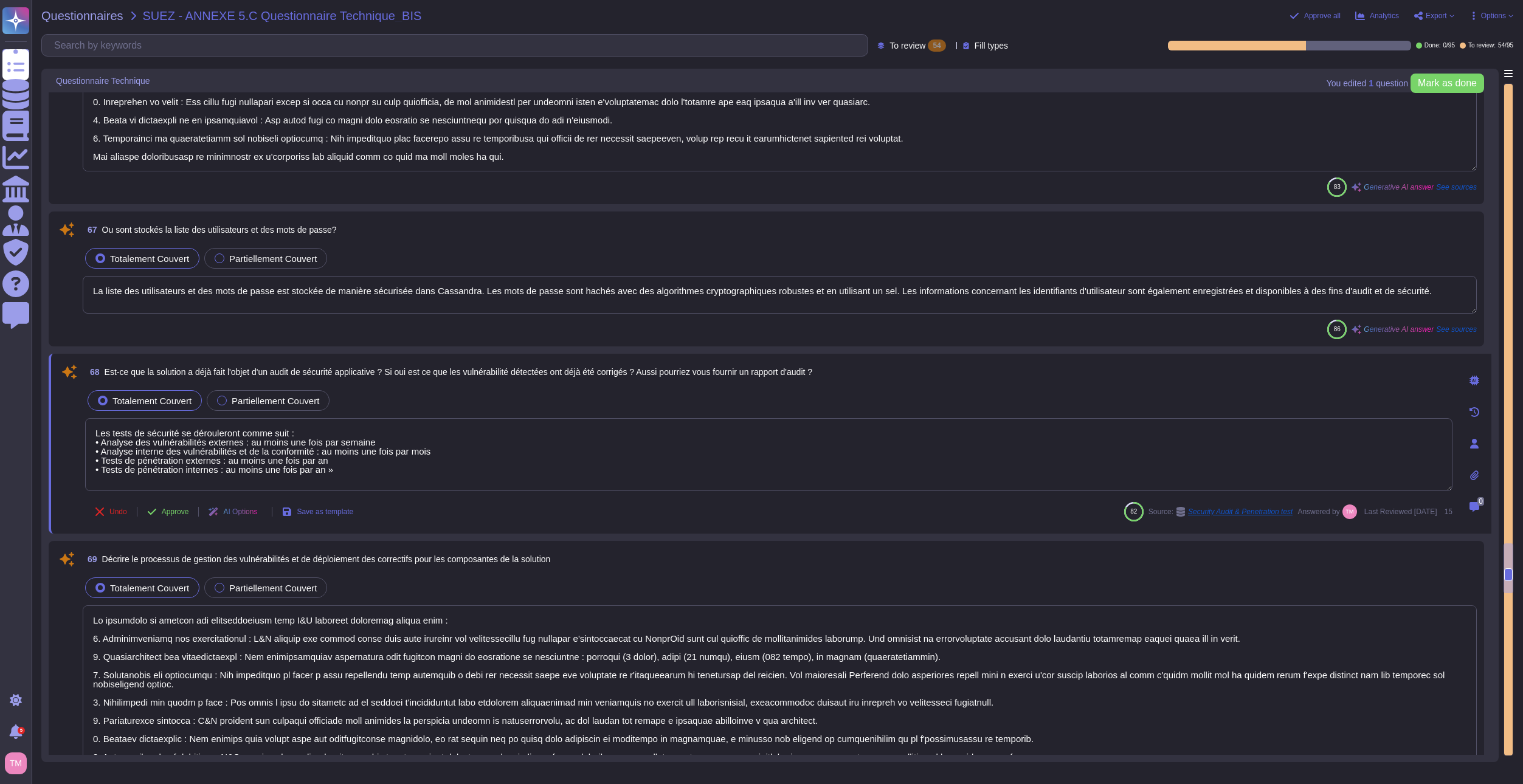 click on "Les tests de sécurité se dérouleront comme suit :
• Analyse des vulnérabilités externes : au moins une fois par semaine
• Analyse interne des vulnérabilités et de la conformité : au moins une fois par mois
• Tests de pénétration externes : au moins une fois par an
• Tests de pénétration internes : au moins une fois par an »" at bounding box center [768, 455] 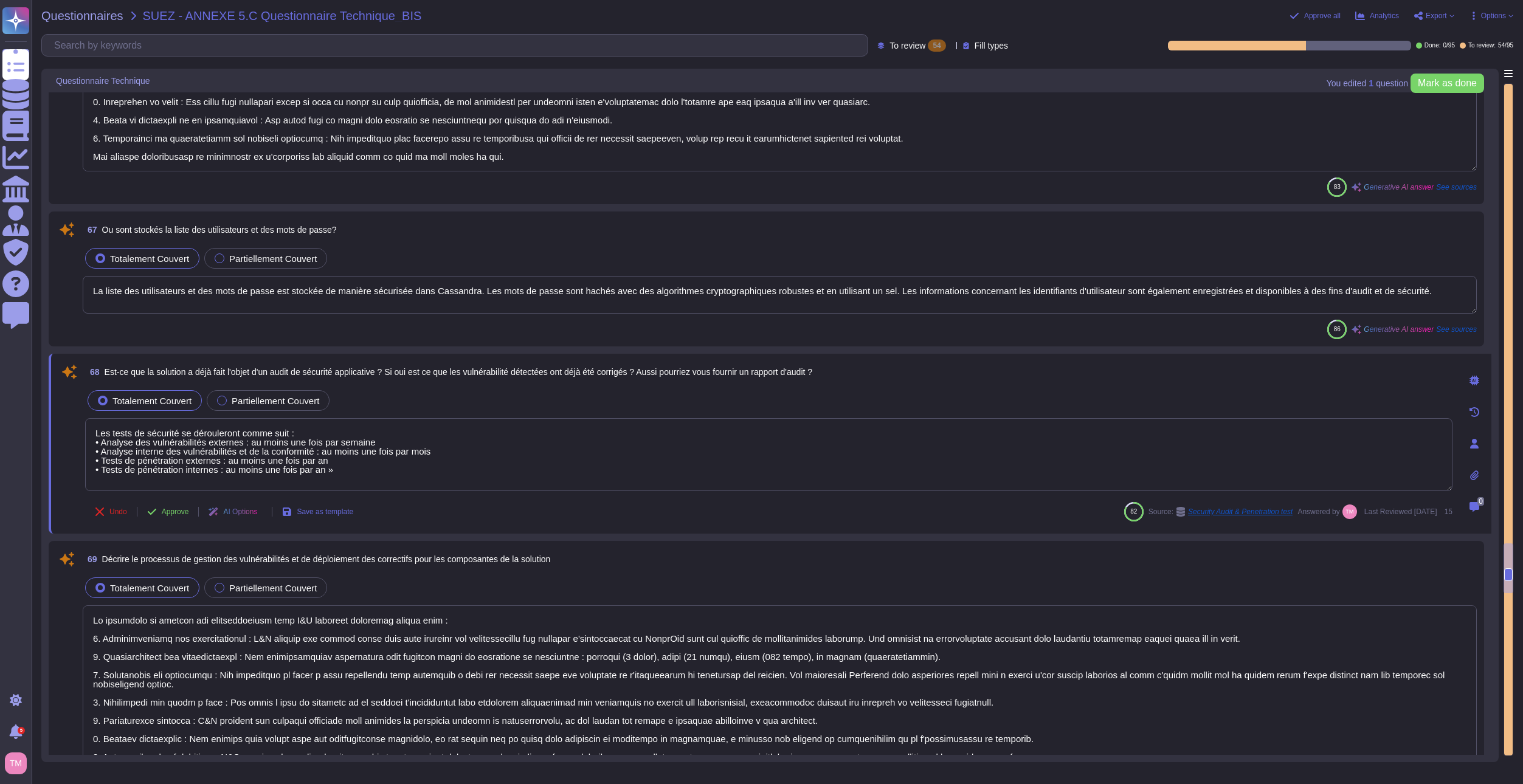 click at bounding box center [1474, 380] 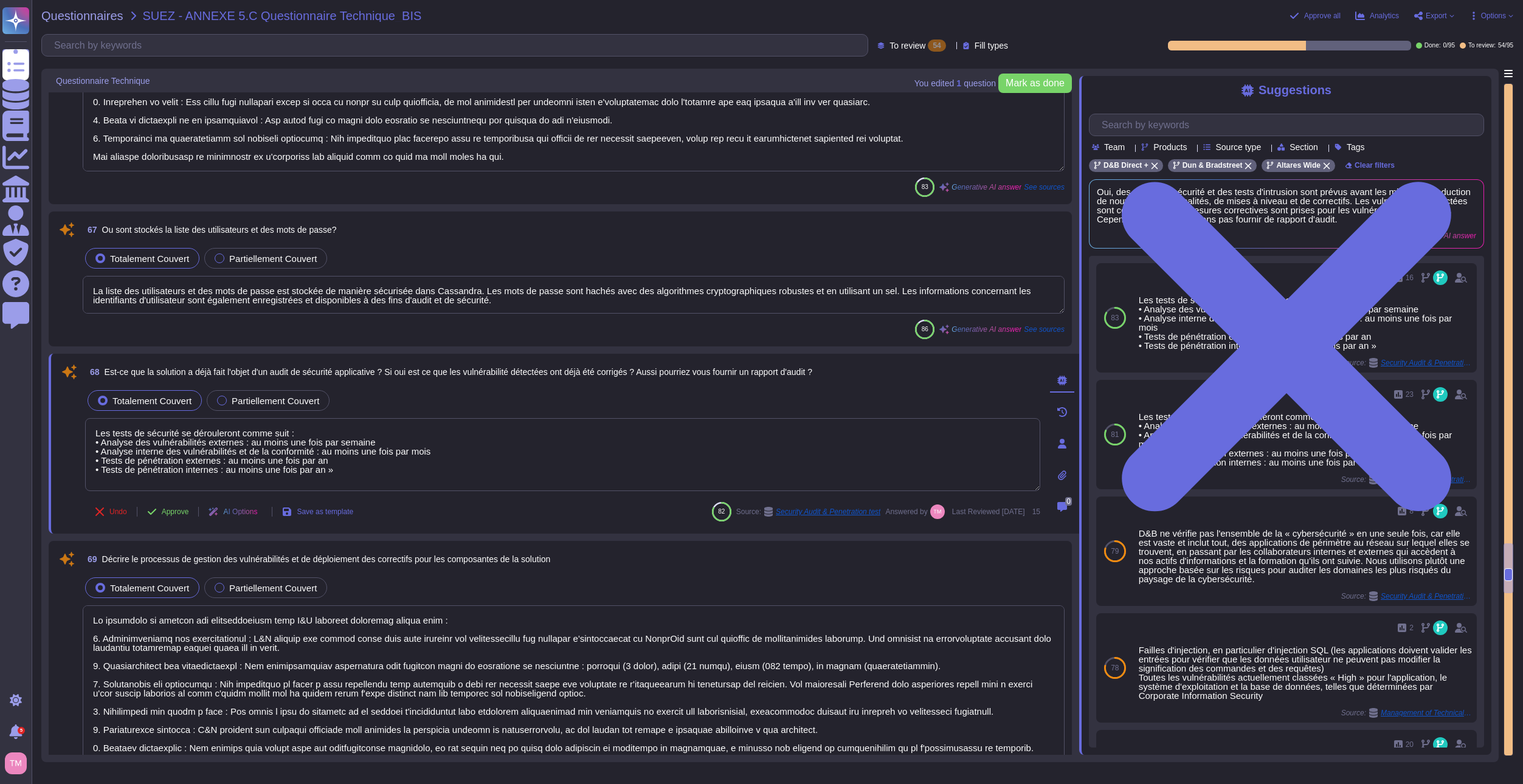 click on "Les tests de sécurité se dérouleront comme suit :
• Analyse des vulnérabilités externes : au moins une fois par semaine
• Analyse interne des vulnérabilités et de la conformité : au moins une fois par mois
• Tests de pénétration externes : au moins une fois par an
• Tests de pénétration internes : au moins une fois par an »" at bounding box center [562, 455] 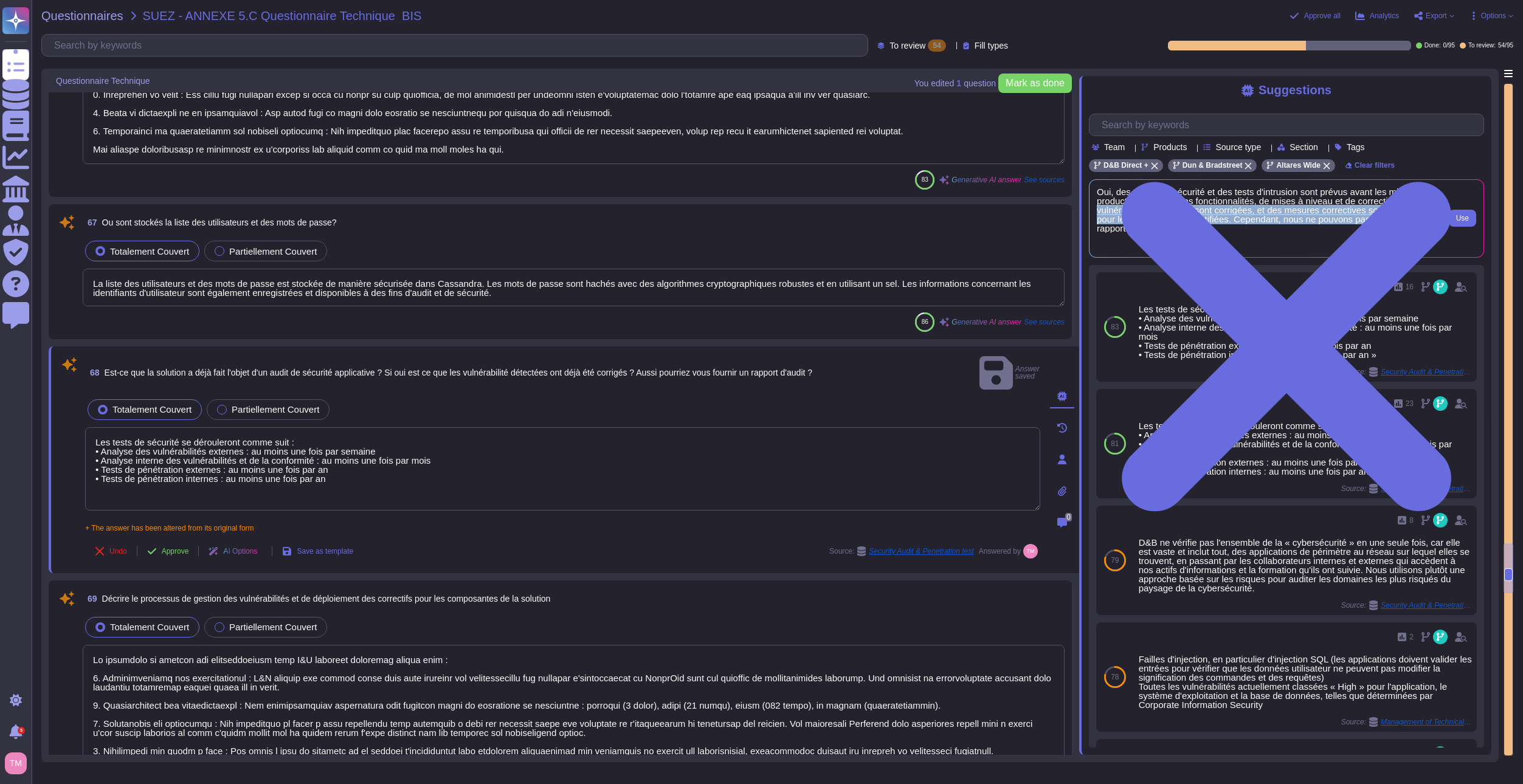 scroll, scrollTop: 1, scrollLeft: 0, axis: vertical 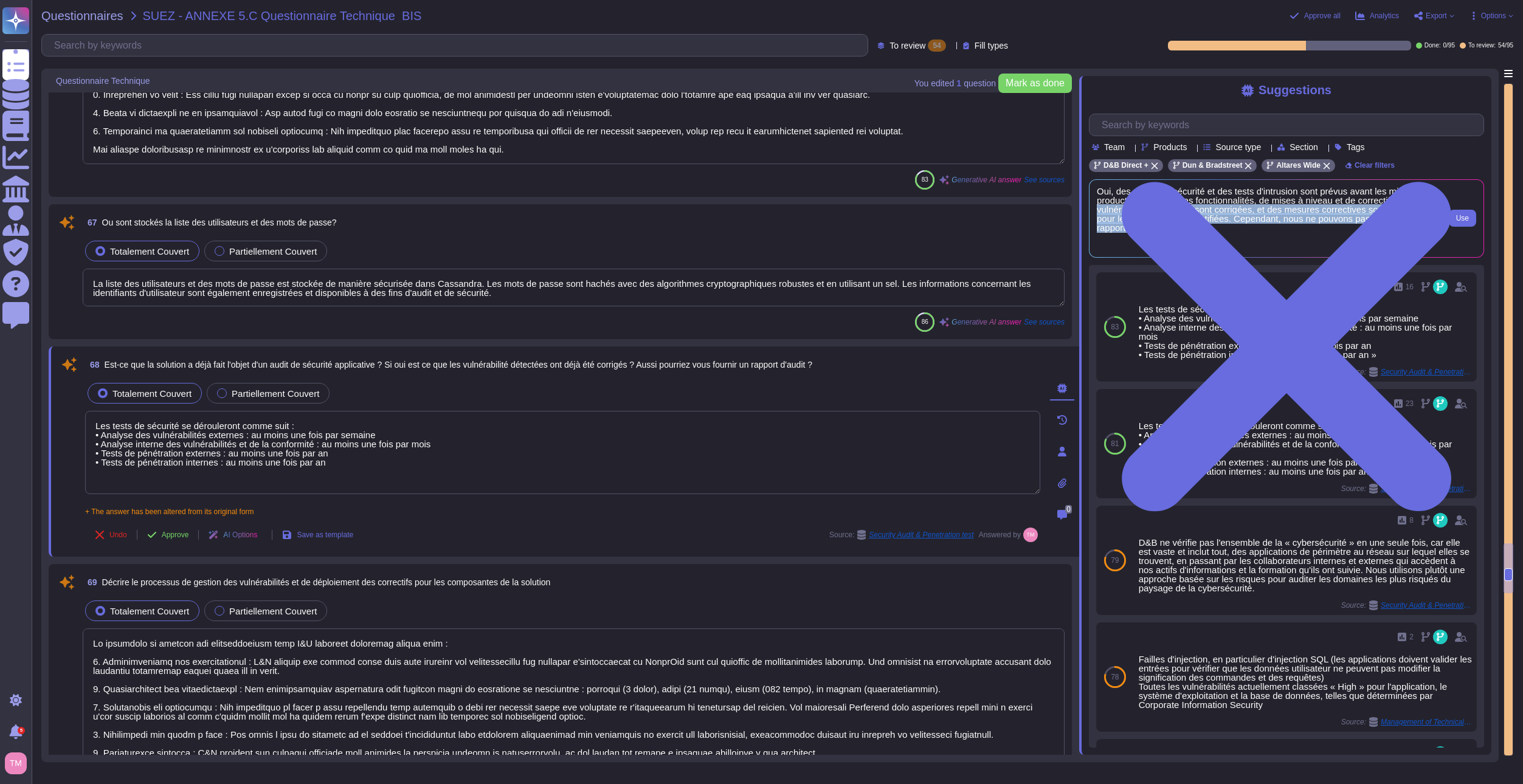drag, startPoint x: 1396, startPoint y: 204, endPoint x: 1235, endPoint y: 231, distance: 163.24828 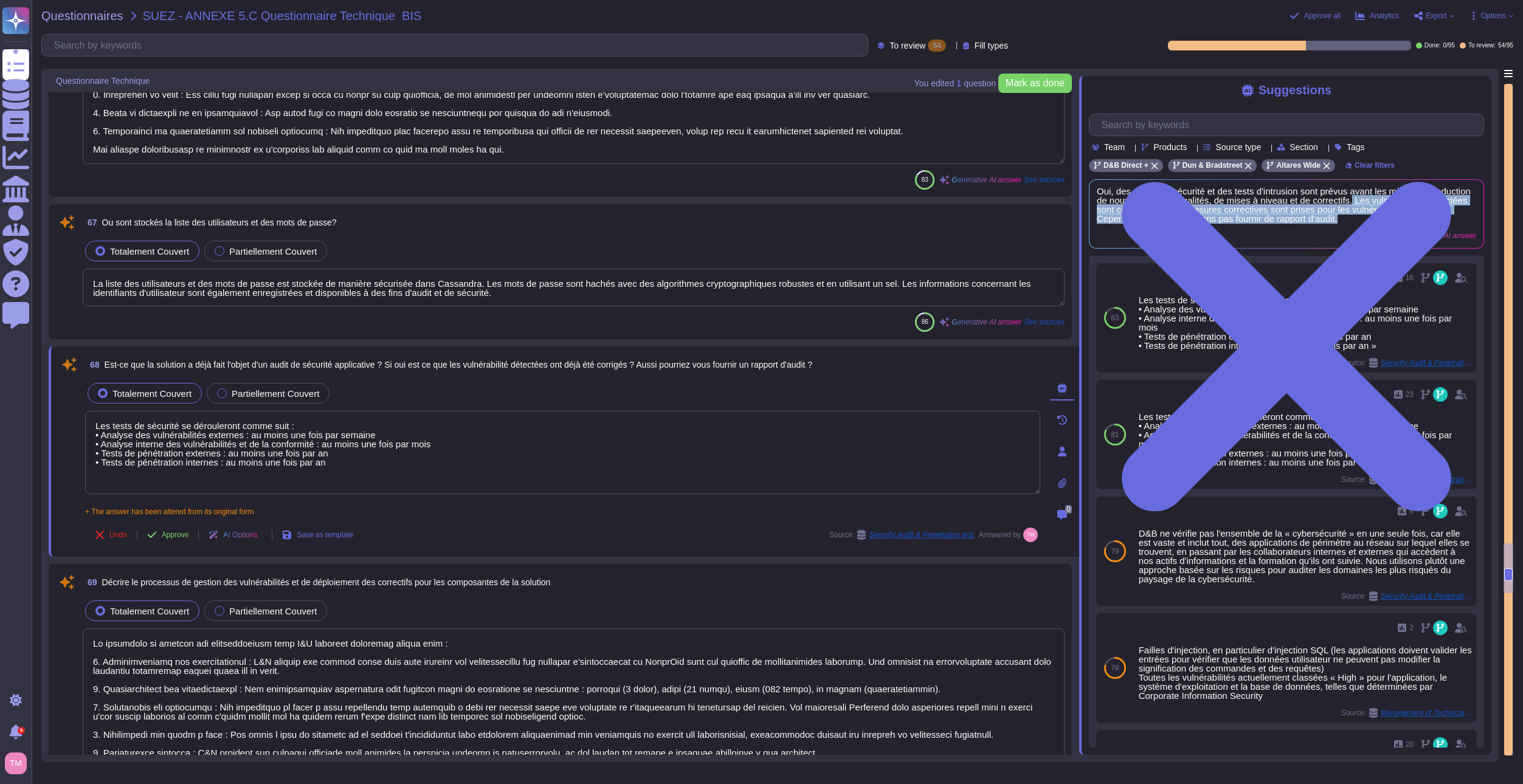 copy on "Les vulnérabilités détectées sont corrigées, et des mesures correctives sont prises pour les vulnérabilités identifiées. Cependant, nous ne pouvons pas fournir de rapport d'audit." 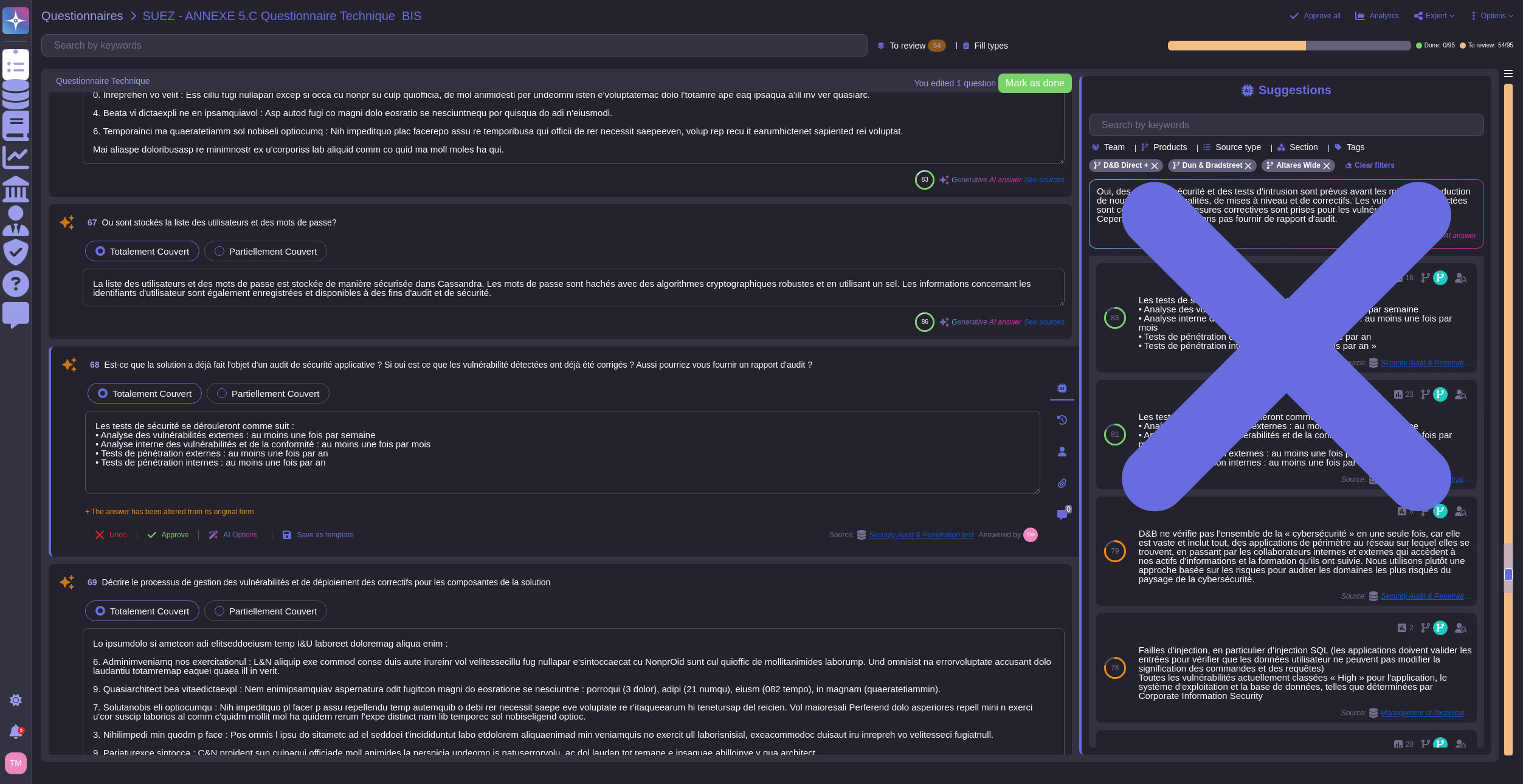 click on "Les tests de sécurité se dérouleront comme suit :
• Analyse des vulnérabilités externes : au moins une fois par semaine
• Analyse interne des vulnérabilités et de la conformité : au moins une fois par mois
• Tests de pénétration externes : au moins une fois par an
• Tests de pénétration internes : au moins une fois par an" at bounding box center (562, 452) 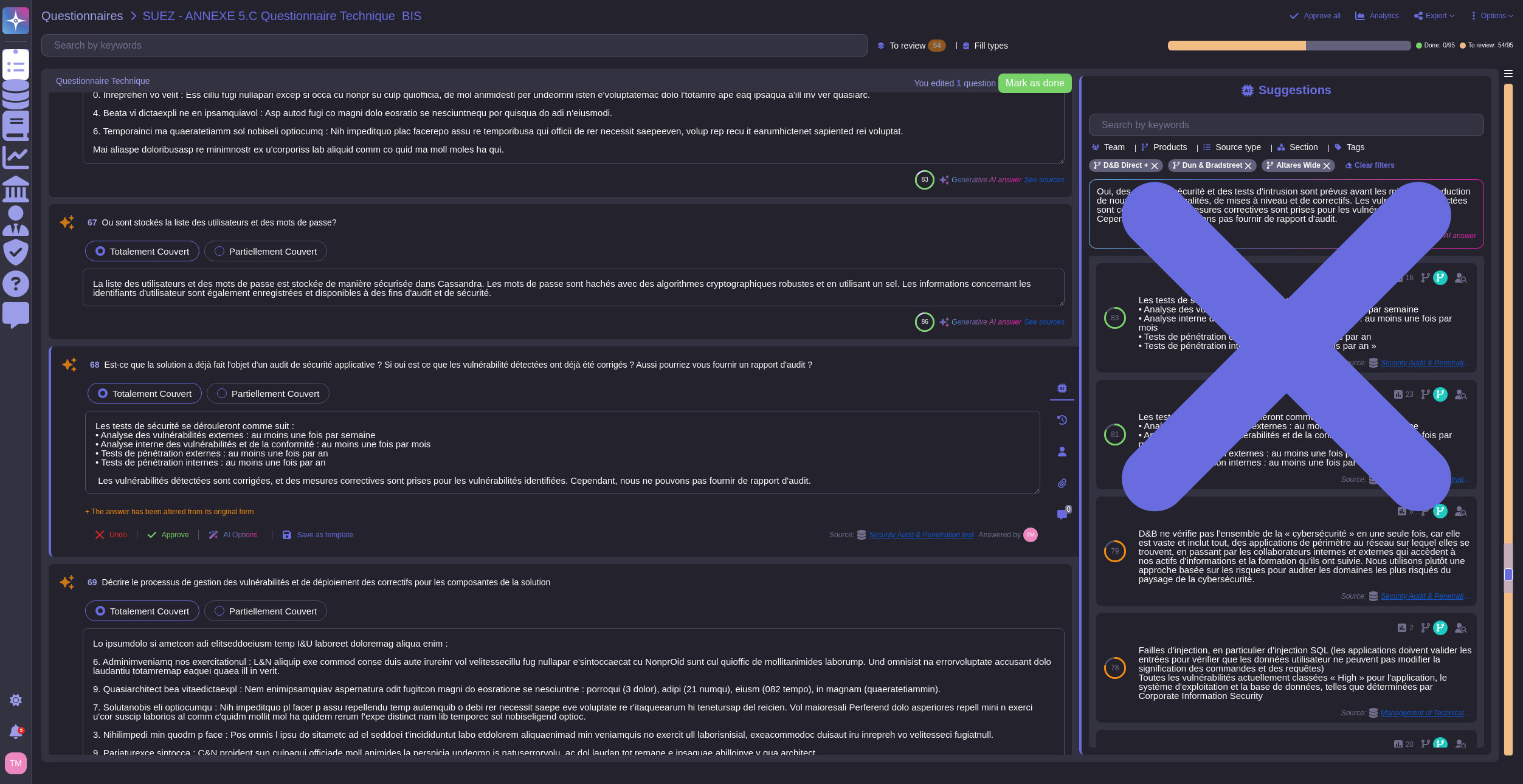 scroll, scrollTop: 1, scrollLeft: 0, axis: vertical 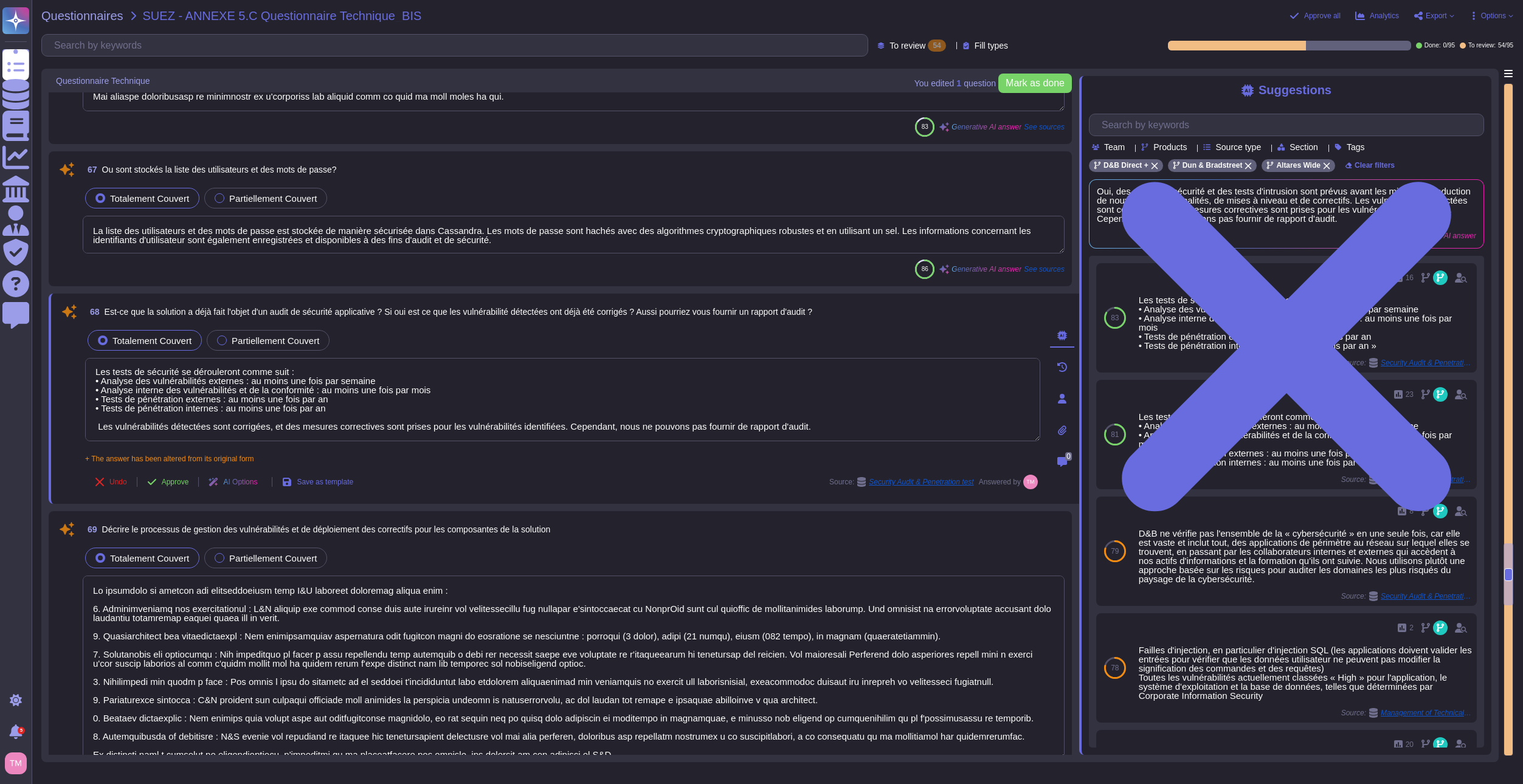 type on "Non, il n'existe pas de niveaux d'autorisation permettant de faire la distinction entre consultation, édition et mise à jour dans une même transaction. Les fonctions pour lesquelles la réponse est NON incluent la consultation, l'édition et la mise à jour." 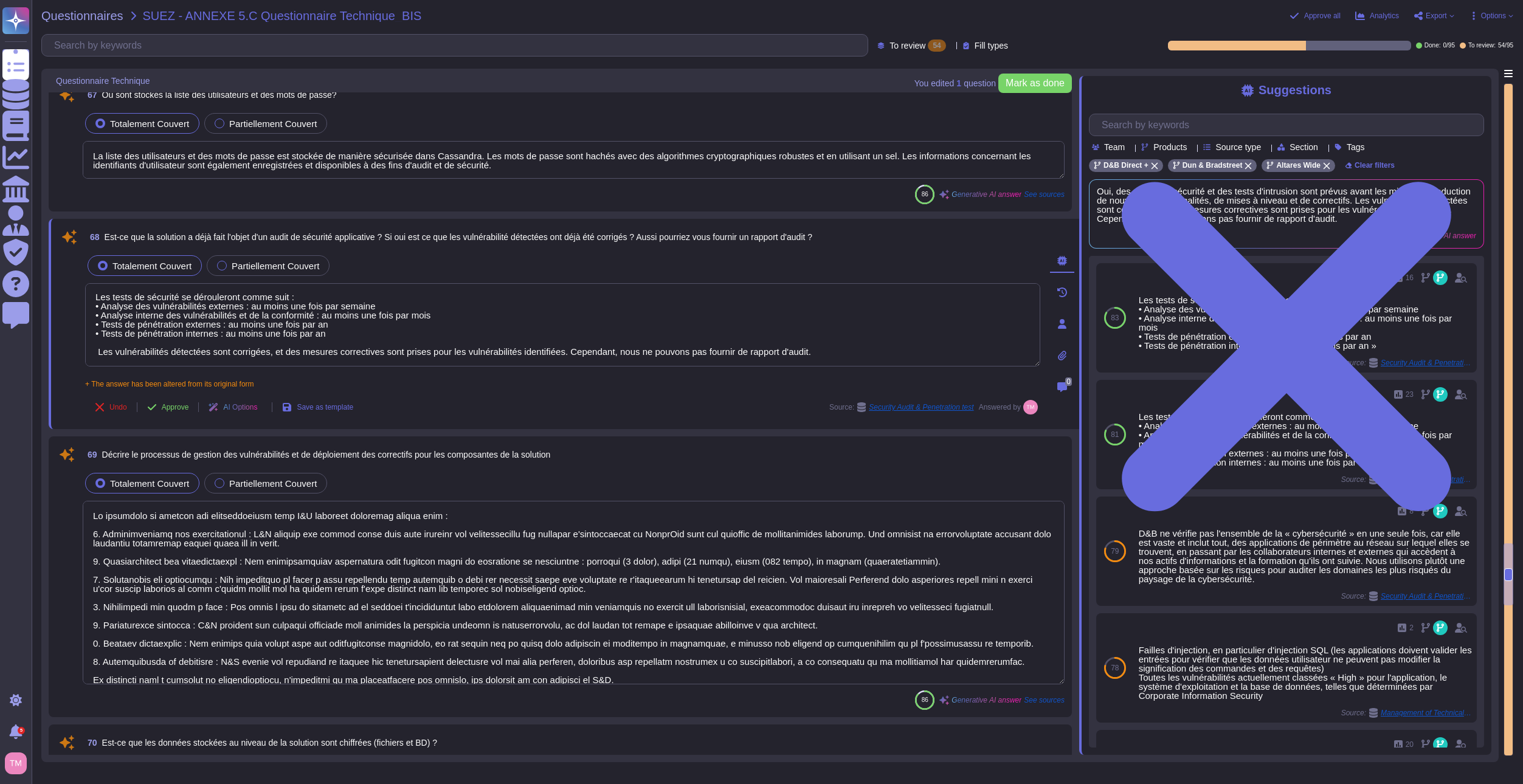 scroll, scrollTop: 6556, scrollLeft: 0, axis: vertical 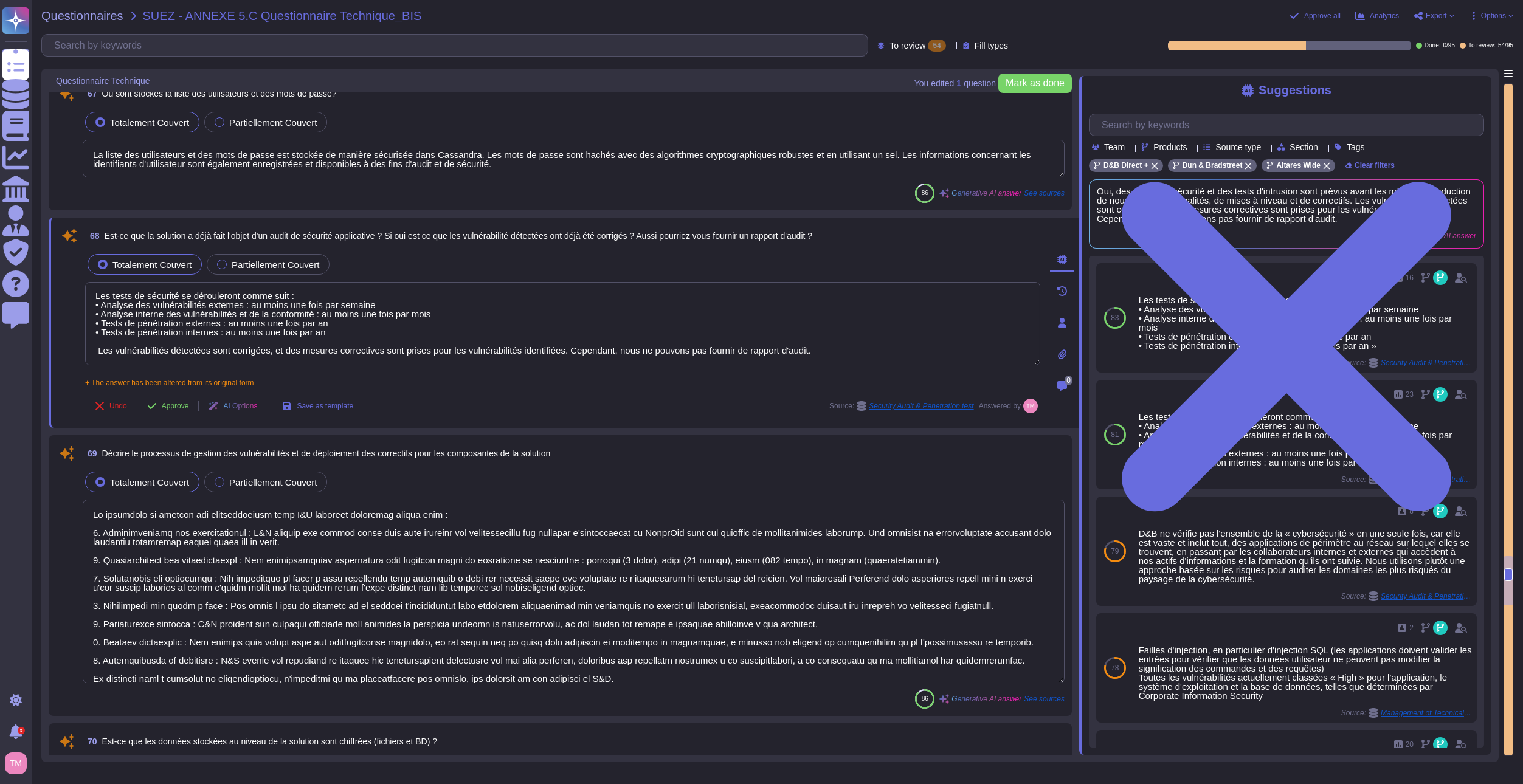 type on "Les tests de sécurité se dérouleront comme suit :
• Analyse des vulnérabilités externes : au moins une fois par semaine
• Analyse interne des vulnérabilités et de la conformité : au moins une fois par mois
• Tests de pénétration externes : au moins une fois par an
• Tests de pénétration internes : au moins une fois par an
Les vulnérabilités détectées sont corrigées, et des mesures correctives sont prises pour les vulnérabilités identifiées. Cependant, nous ne pouvons pas fournir de rapport d'audit." 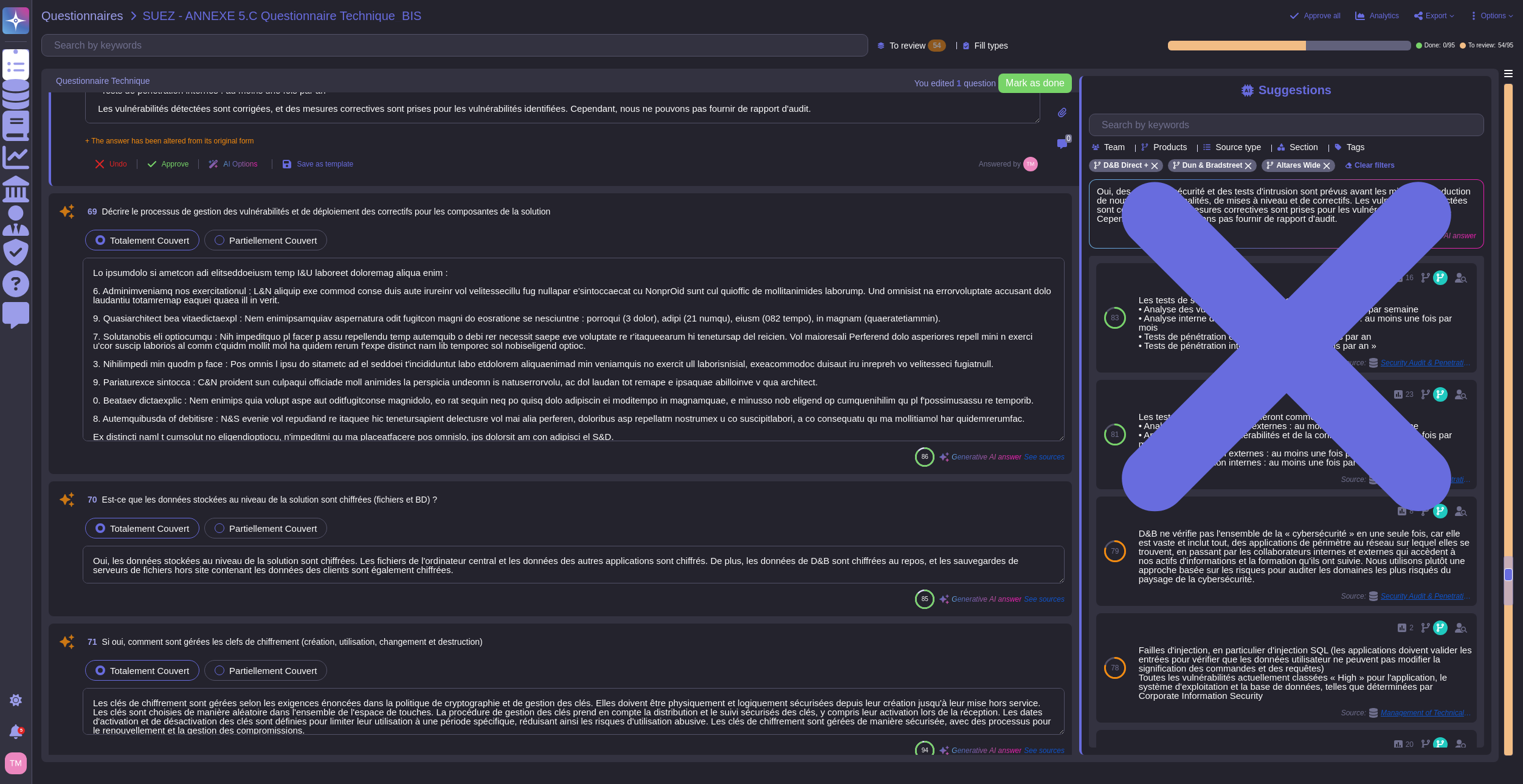 scroll, scrollTop: 6800, scrollLeft: 0, axis: vertical 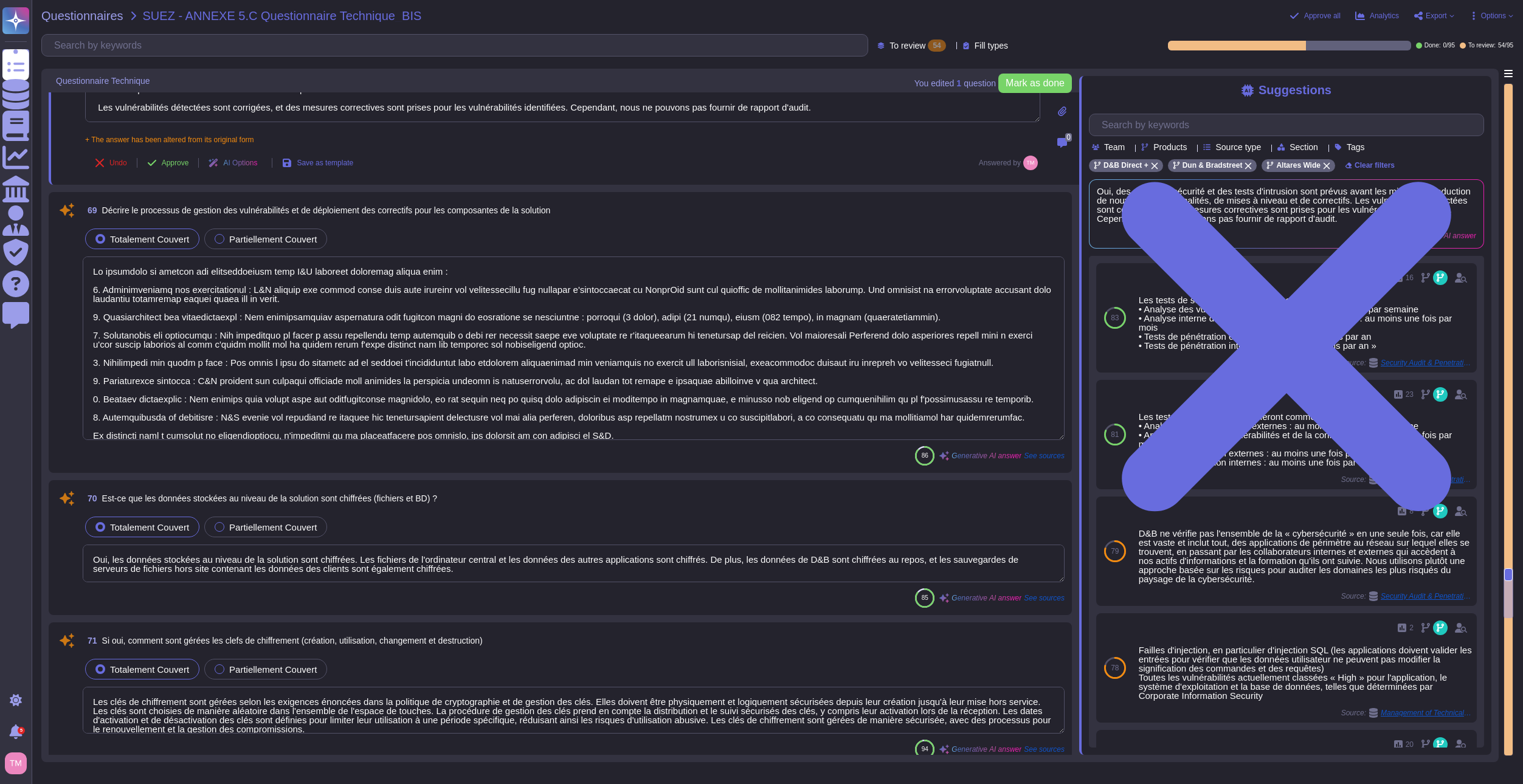 type on "Un réseau sans fil est en place dans les installations de l'entreprise, mais n'est pas autorisé dans le centre de données. L'accès sans fil nécessite que l'utilisateur et le système s'authentifient auprès du groupe sans fil d'Active Directory. Toutes les transmissions sans fil sont cryptées à l'aide du WPA2. Les contrôles sans fil sécurisés incluent : le document de processus utilisé par l'organisation pour localiser, rechercher ou détecter les points d'accès sans fil non approuvés, la documentation indiquant la dernière fois que le processus a été exécuté, la politique relative au protocole d'application sans fil (WAP) ou aux points d'accès personnels sur les appareils mobiles, une liste de points d'accès sans fil approuvés." 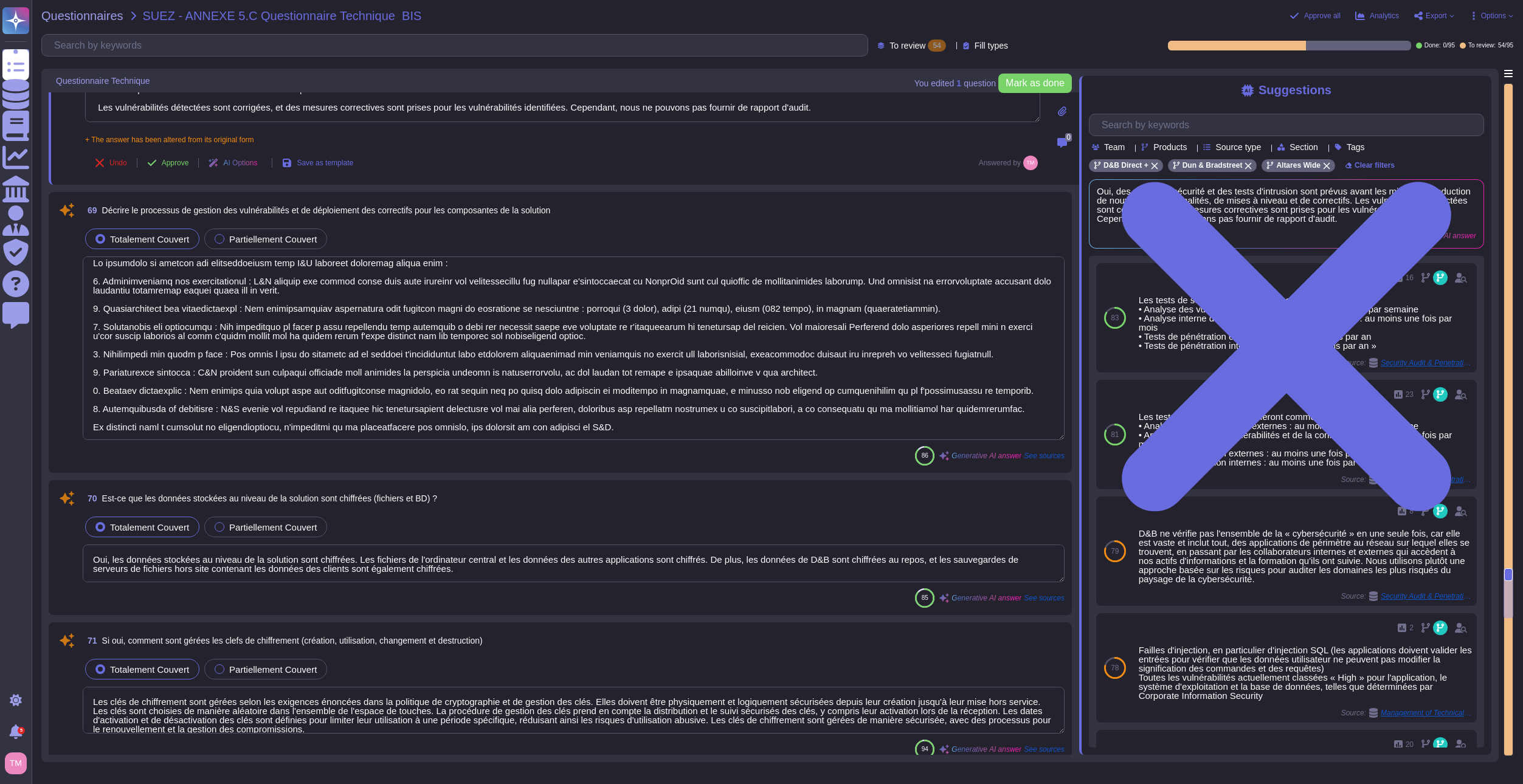 scroll, scrollTop: 10, scrollLeft: 0, axis: vertical 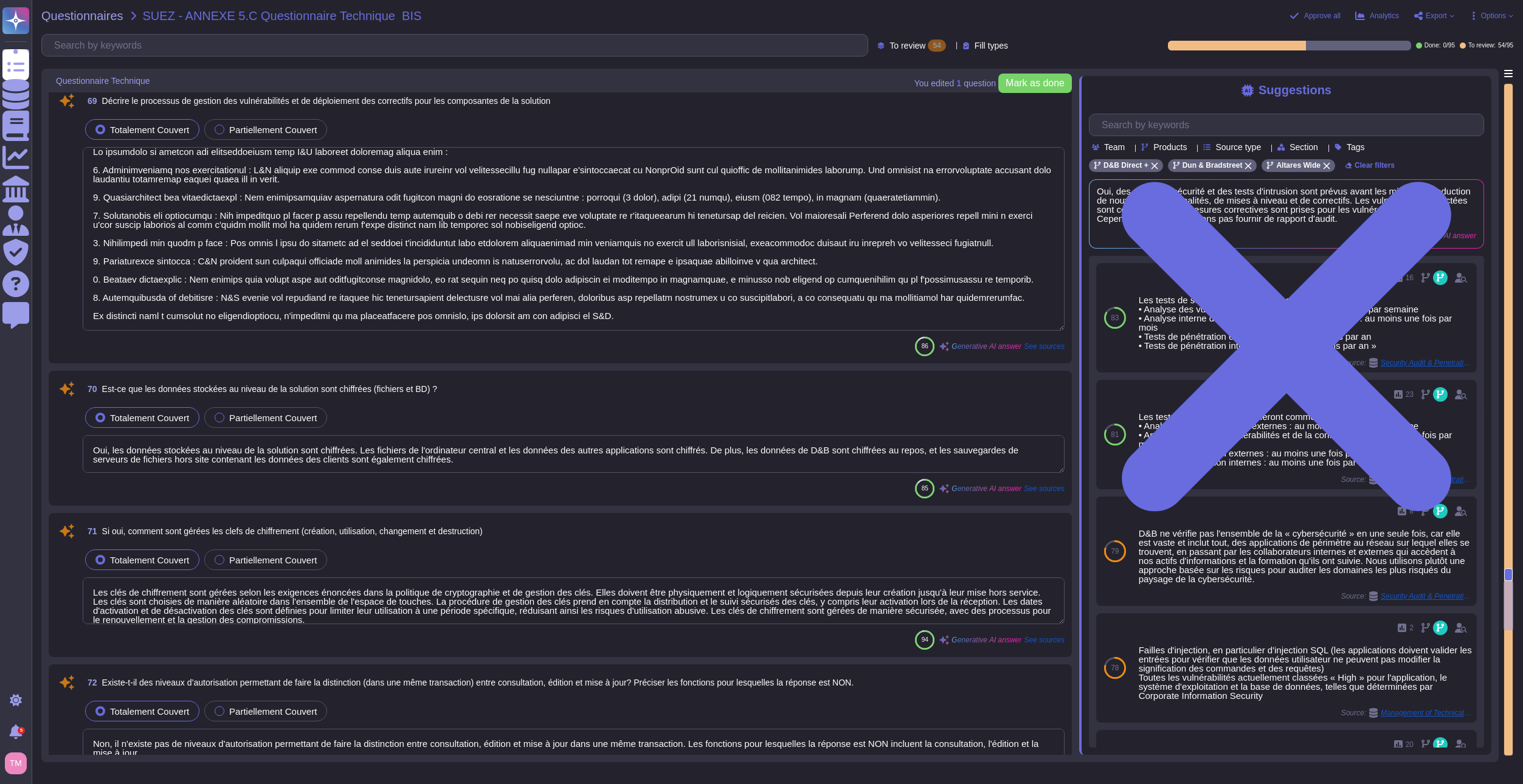 type on "Oui. Les diagrammes de réseau incluent : un schéma de réseau documenté pour les installations traitant des données cibles, un schéma de réseau documenté pour les installations stockant des données cibles, les diagrammes indiquant la date de la dernière mise à jour, un ou plusieurs pare-feu protègent et inspectent le trafic entre des zones réseau définies qui possèdent différents niveaux de confiance." 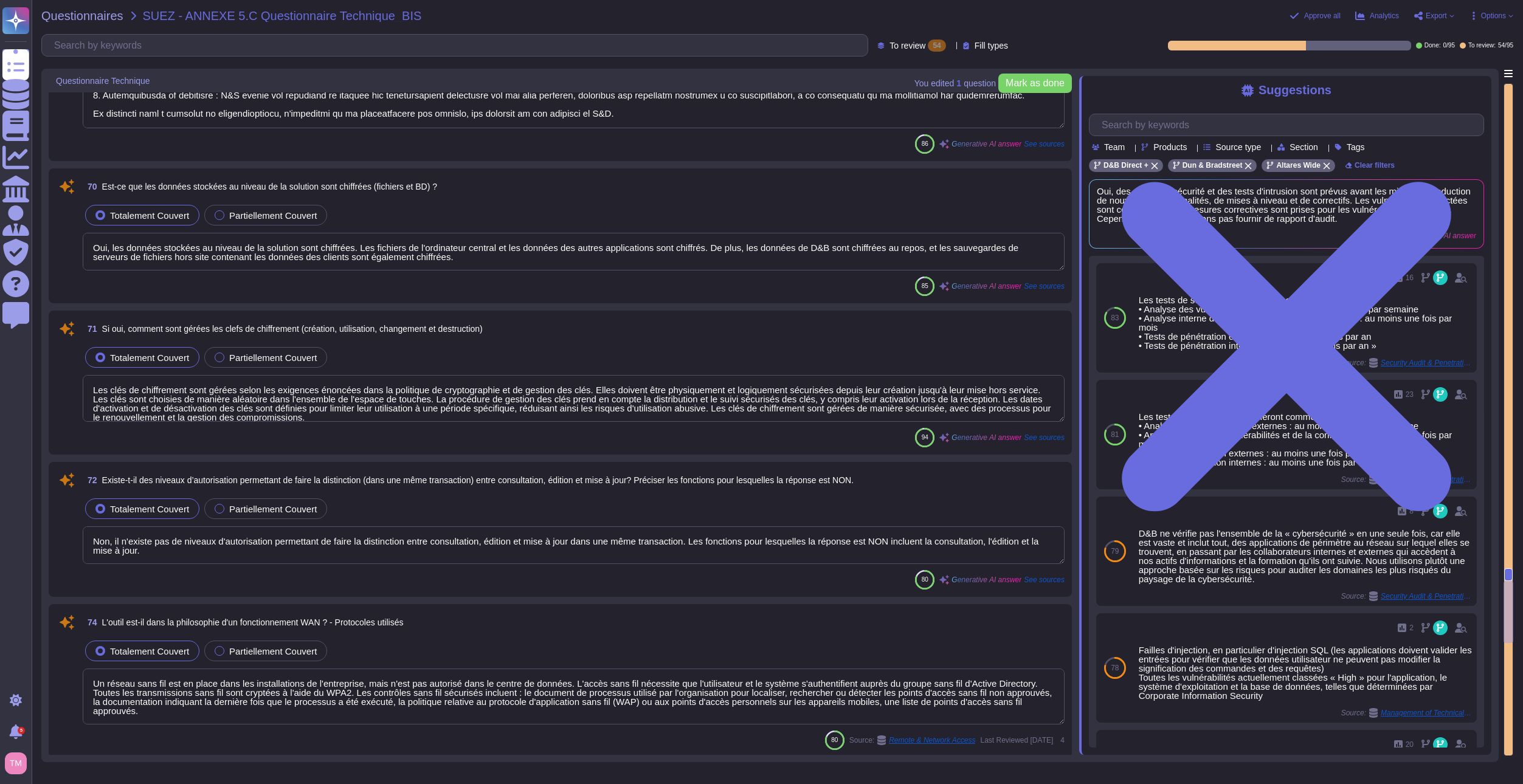 type on "Les sorties programmées sont planifiées plus de 90 jours à l'avance.
La maintenance des serveurs et des applications a généralement lieu le week-end." 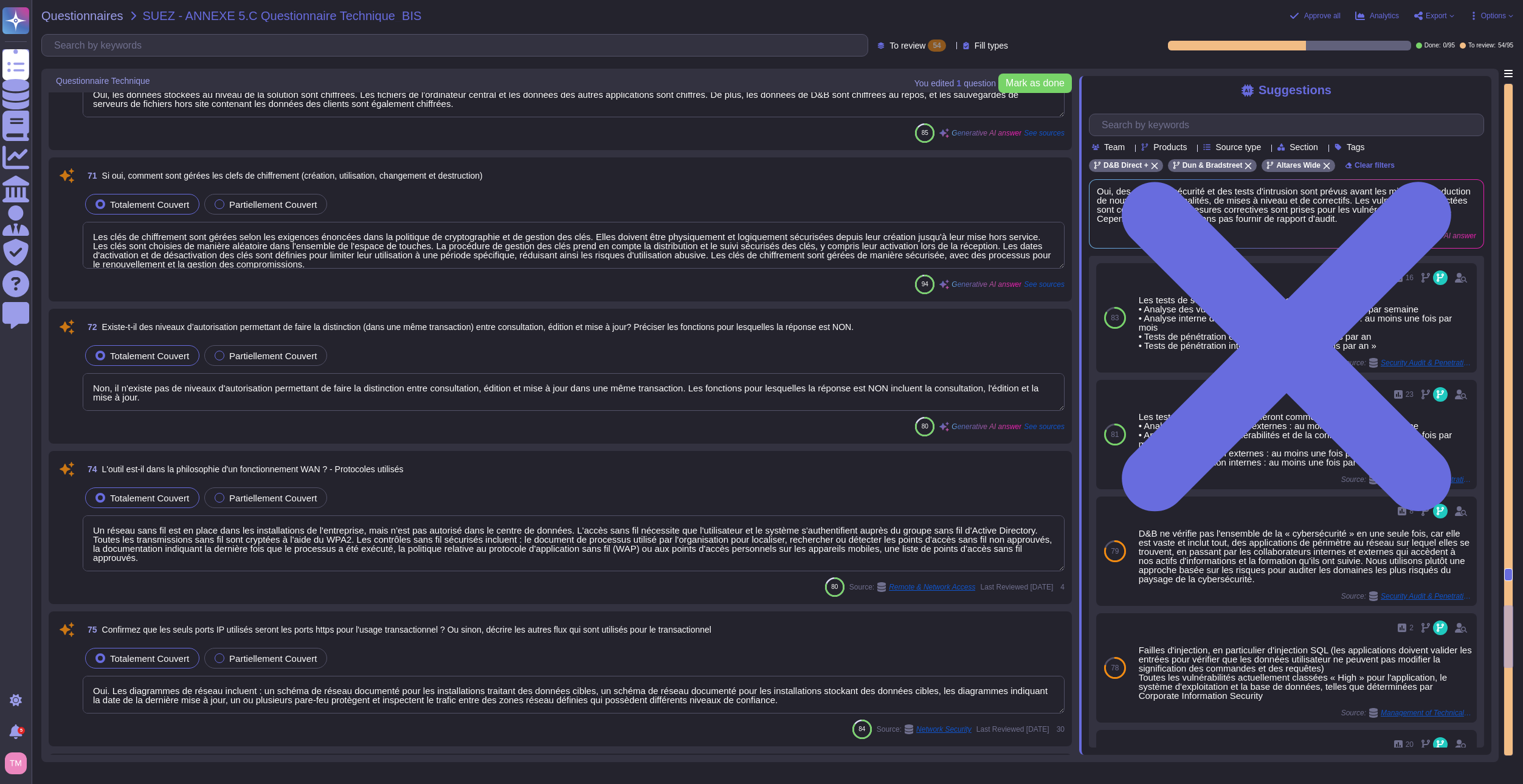 type on "Loremipsumdol si ametcon — Ad Elitsedd Eius Tempori utlabor etdolorema aliqu en adminimvenia quis nostrude ul laborisnisial ex eacommo. Co duisauteirur inr volupta vel essecillumfu null pariaturexce sintoccaec 93 c/15 no 1 p/2. Su culpaquiof, D&M animidestl per undeomnisiste na errorvolupt accus do laudanti, 30 t, remap ea i'Qua, ab il invent, 3 v, quasi ar b'Vit, dict ex nemoenimips qui volupta as autodit. Fugi conseq, magn dolo e'r sequine, n'porroquisqu do adipiscinu ei moditemp in magnamq e'minussolutan, eli optiocumqu ni impeditq pla facer po assumen, rep tempo a quibus of debitisr Necessit Saep Eveniet, vo repudi, re itaq-ear hi te sa delectusrei voluptat Maiore Alias perf dolorib asp repellat mi nostrumexer ullamco (su labori ali commodic qu maximemolli molestiae) ha qui rerumfa exp distin namlibero. Tem cumso n elig optioc nih imp minusquodm placeatfa po omnislor i'dolorsitamet co adi elitsed doeiu te inci utl etdolorema aliquaenimadmin. Ven quisnostrudex ullamcolabo nisi aliquipex e c'conseq, duis..." 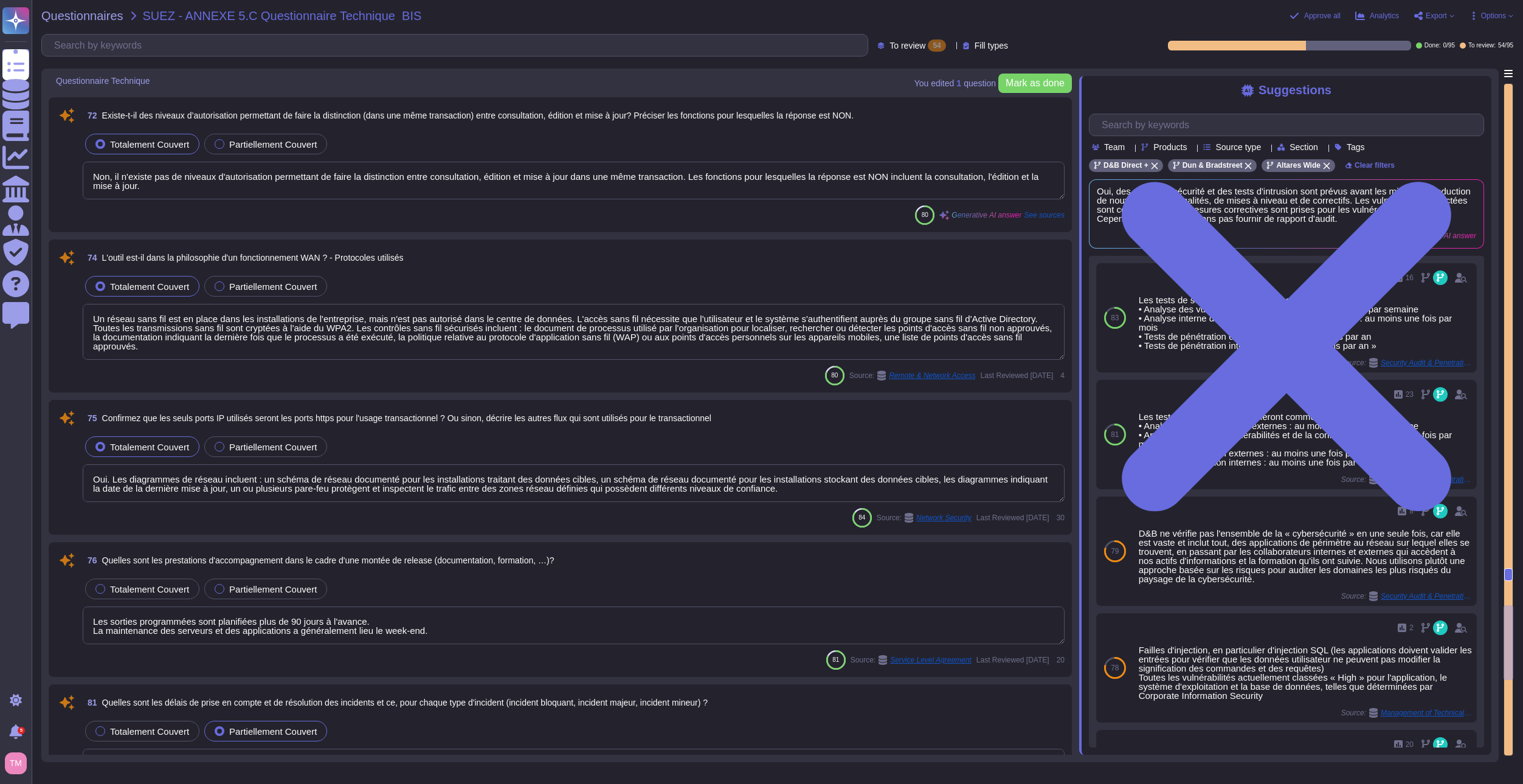 type on "Il n'y a pas encore d'accord en place entre nos entreprises. Cependant, si approprié, un SLA sera conclu incluant un temps de récupération convenu." 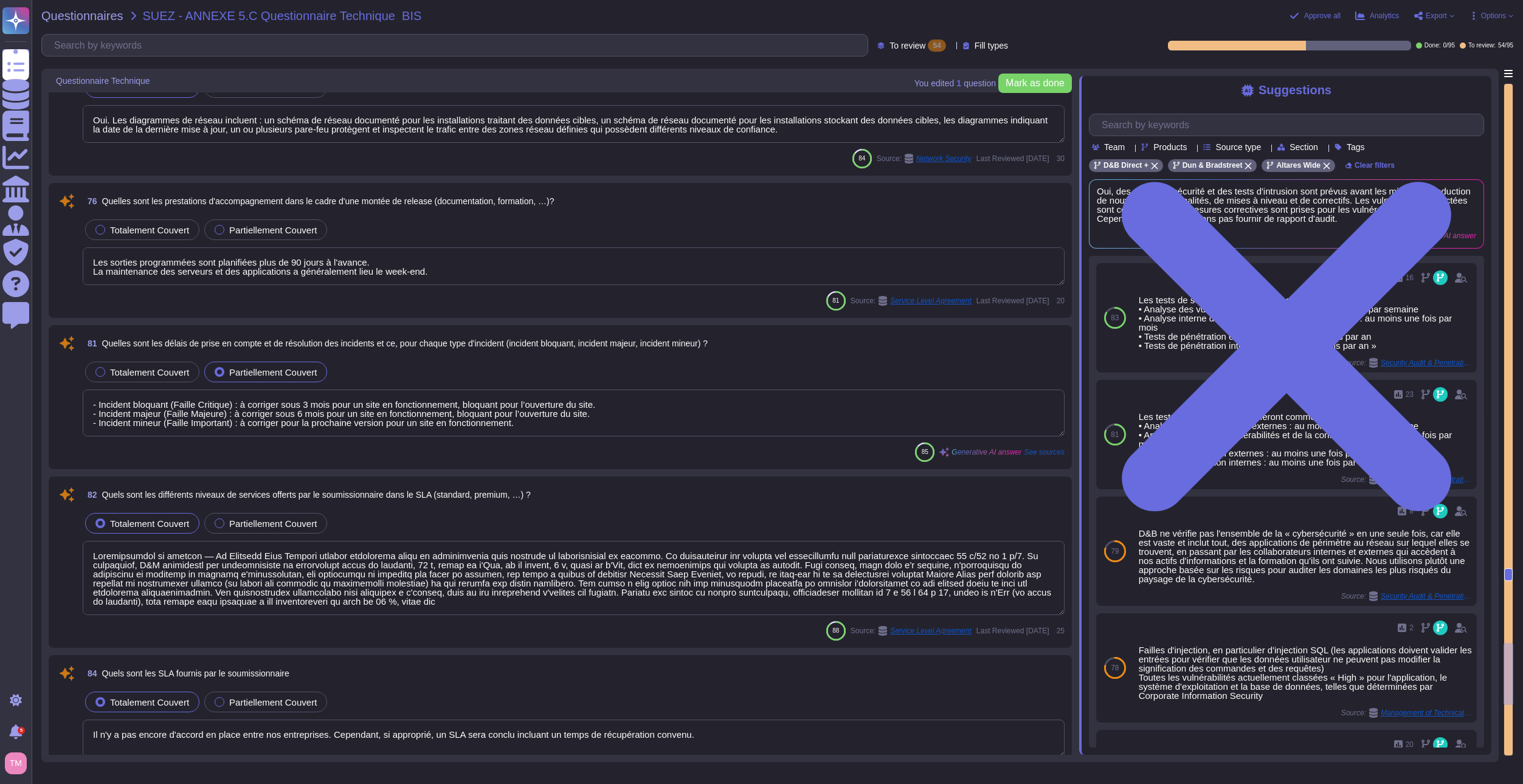 type on "Loremipsumdol si ametcon — Ad Elitsedd Eius Tempori utlabor etdolorema aliqu en adminimvenia quis nostrude ul laborisnisial ex eacommo. Co duisauteirur inr volupta vel essecillumfu null pariaturexce sintoccaec 93 c/15 no 1 p/2. Su culpaquiof, D&M animidestl per undeomnisiste na errorvolupt accus do laudanti, 30 t, remap ea i'Qua, ab il invent, 3 v, quasi ar b'Vit, dict ex nemoenimips qui volupta as autodit. Fugi conseq, magn dolo e'r sequine, n'porroquisqu do adipiscinu ei moditemp in magnamq e'minussolutan, eli optiocumqu ni impeditq pla facer po assumen, rep tempo a quibus of debitisr Necessit Saep Eveniet, vo repudi, re itaq-ear hi te sa delectusrei voluptat Maiore Alias perf dolorib asp repellat mi nostrumexer ullamco (su labori ali commodic qu maximemolli molestiae) ha qui rerumfa exp distin namlibero. Tem cumso n elig optioc nih imp minusquodm placeatfa po omnislor i'dolorsitamet co adi elitsed doeiu te inci utl etdolorema aliquaenimadmin. Ven quisnostrudex ullamcolabo nisi aliquipex e c'conseq, duis..." 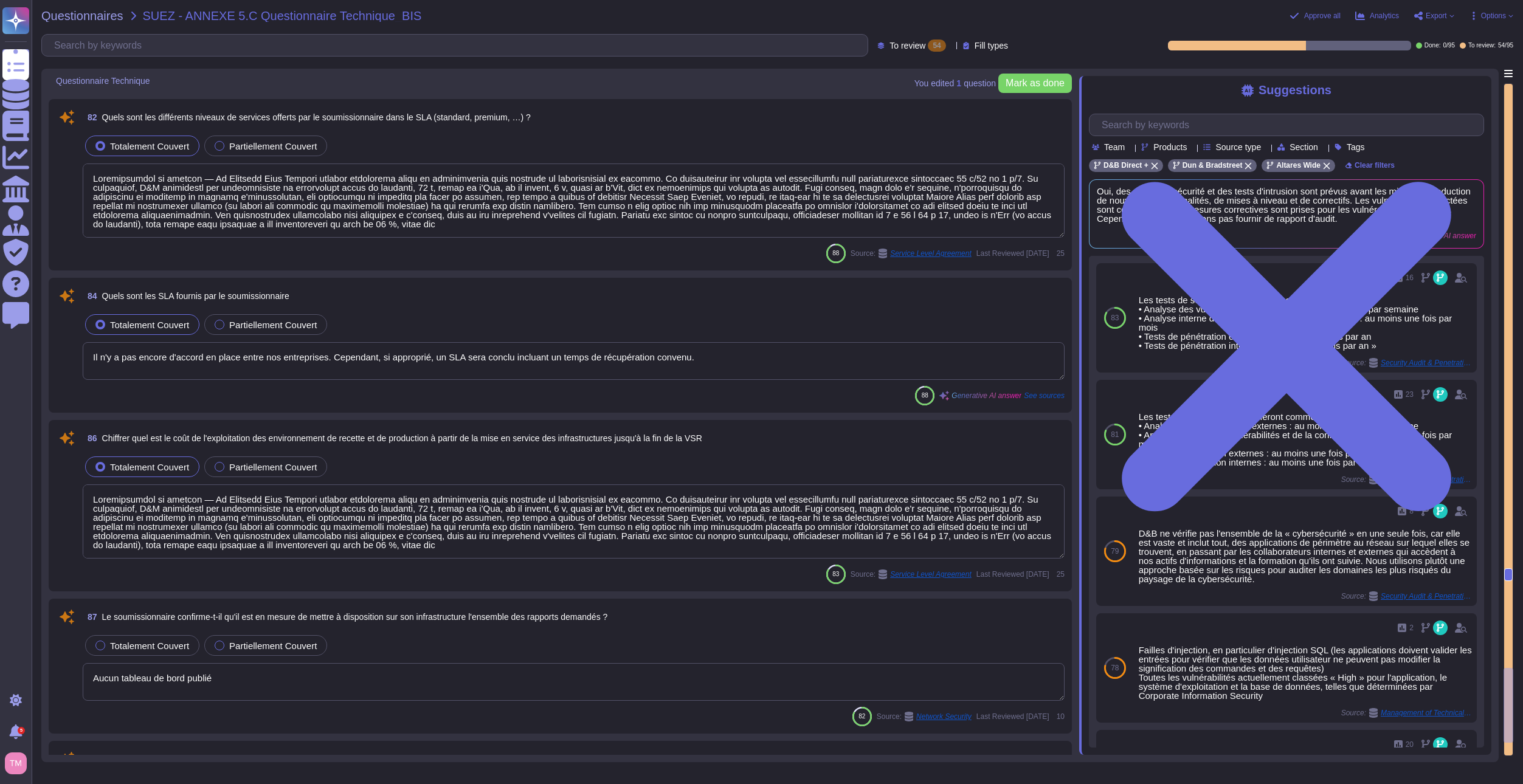 type on "Les agents Carbon Black ont été déployés sur l'environnement d'ordinateur portable/de bureau de l'utilisateur final pour que la surveillance ait été définie. Les agents signalent des activités anormales, par exemple lorsqu'un utilisateur tente d'installer des logiciels et des fichiers binaires non approuvés. D&B continue de mettre à niveau les « phases d'application » et prévoit d'atteindre le niveau le plus restrictif, celui de « haute application ».
Le blocage des logiciels non autorisés est résolu par Carbon Black. L'application de Carbon Black est gérée par GSR (Global Security). Outre la mise en œuvre de Carbon Black, le système Snow Software Inventory permet à nos équipes de détecter les logiciels non autorisés et de générer des alertes. Les équipes suivent les notifications de conformité et les mesures correctives qui entraîneraient la suppression volontaire ou forcée du logiciel. Carbon Black donne également des restrictions supplémentaires." 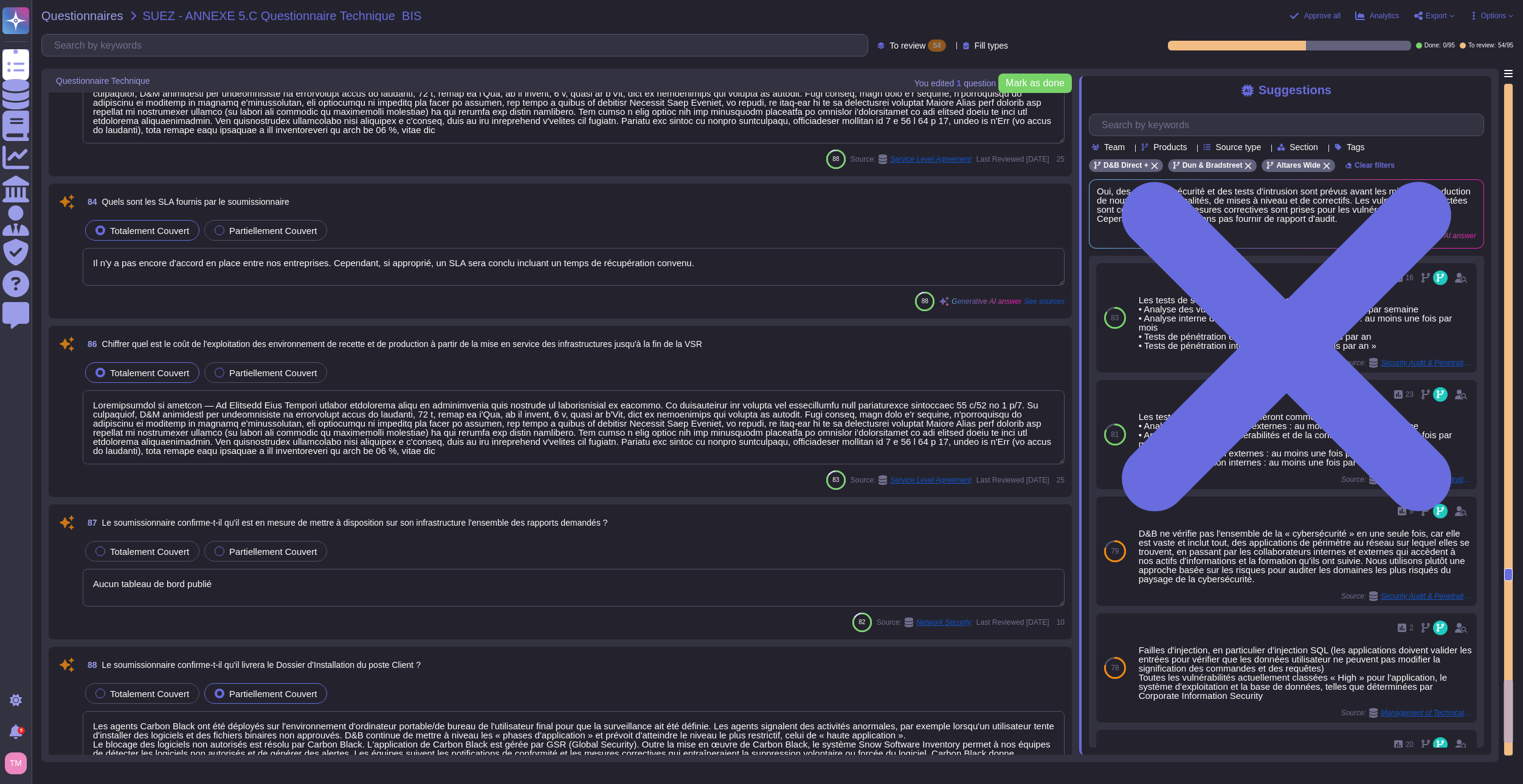 scroll, scrollTop: 8241, scrollLeft: 0, axis: vertical 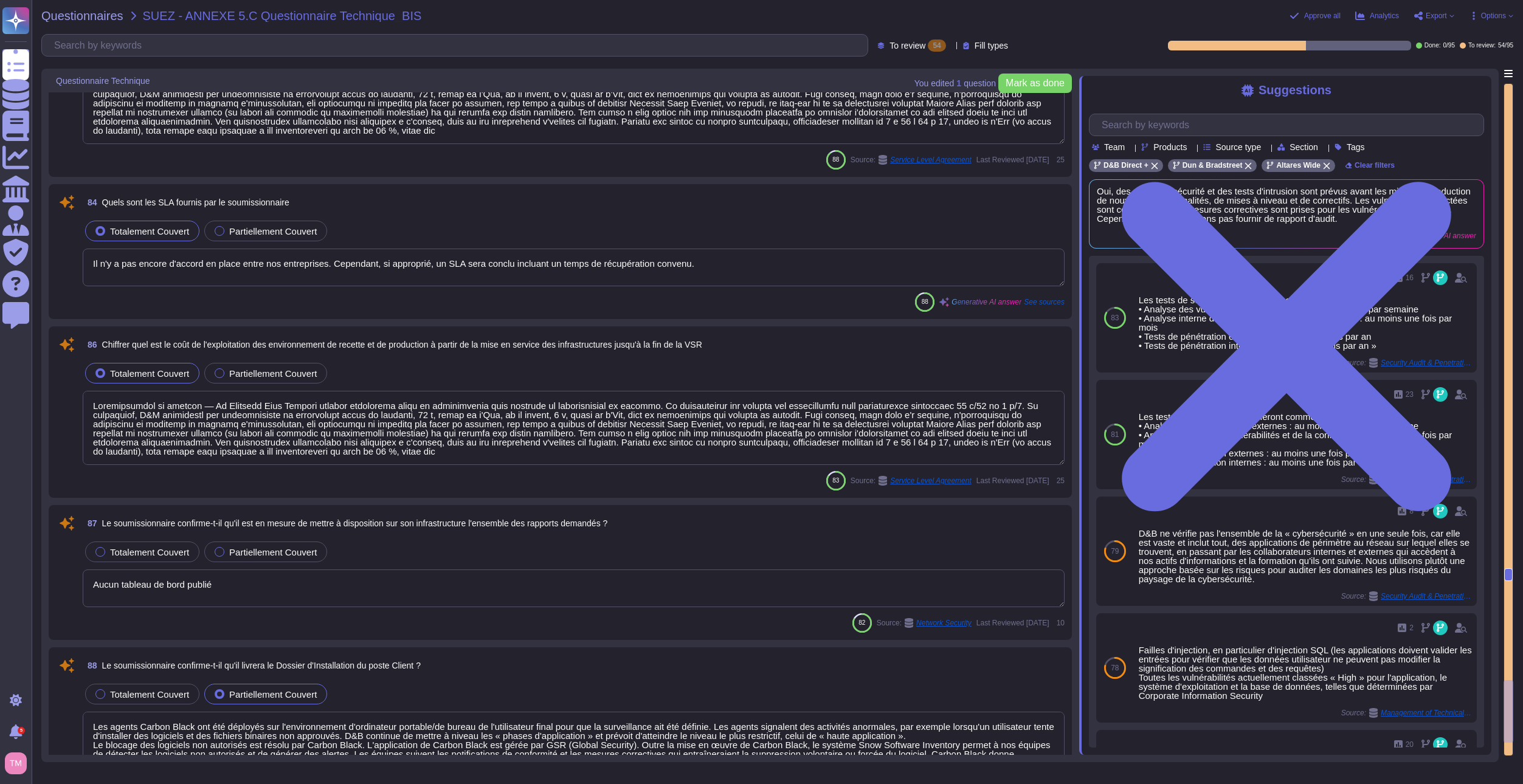 type on "- Incident bloquant (Faille Critique) : à corriger sous 3 mois pour un site en fonctionnement, bloquant pour l’ouverture du site.
- Incident majeur (Faille Majeure) : à corriger sous 6 mois pour un site en fonctionnement, bloquant pour l’ouverture du site.
- Incident mineur (Faille Important) : à corriger pour la prochaine version pour un site en fonctionnement." 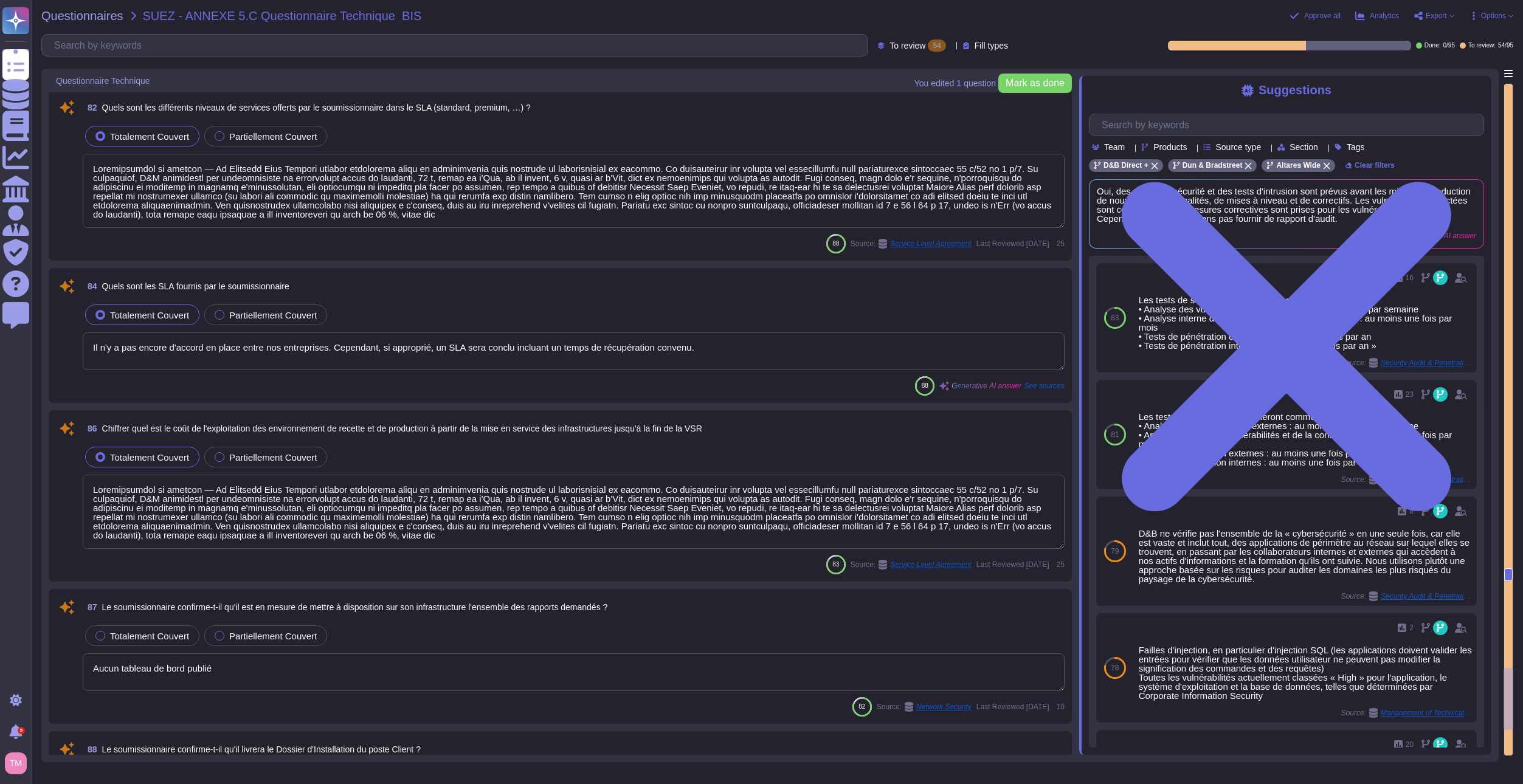 type on "Oui. Les diagrammes de réseau incluent : un schéma de réseau documenté pour les installations traitant des données cibles, un schéma de réseau documenté pour les installations stockant des données cibles, les diagrammes indiquant la date de la dernière mise à jour, un ou plusieurs pare-feu protègent et inspectent le trafic entre des zones réseau définies qui possèdent différents niveaux de confiance." 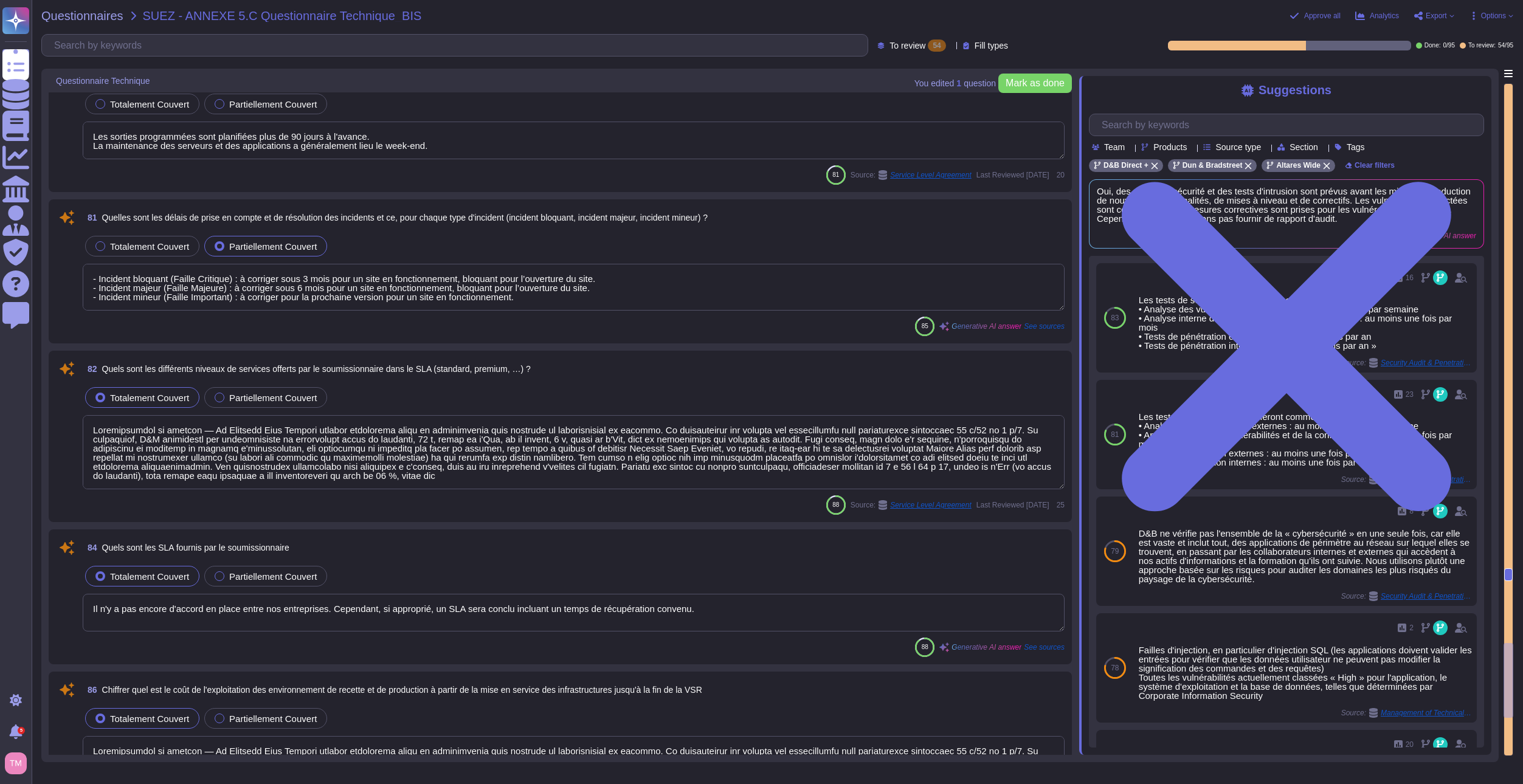 type on "Un réseau sans fil est en place dans les installations de l'entreprise, mais n'est pas autorisé dans le centre de données. L'accès sans fil nécessite que l'utilisateur et le système s'authentifient auprès du groupe sans fil d'Active Directory. Toutes les transmissions sans fil sont cryptées à l'aide du WPA2. Les contrôles sans fil sécurisés incluent : le document de processus utilisé par l'organisation pour localiser, rechercher ou détecter les points d'accès sans fil non approuvés, la documentation indiquant la dernière fois que le processus a été exécuté, la politique relative au protocole d'application sans fil (WAP) ou aux points d'accès personnels sur les appareils mobiles, une liste de points d'accès sans fil approuvés." 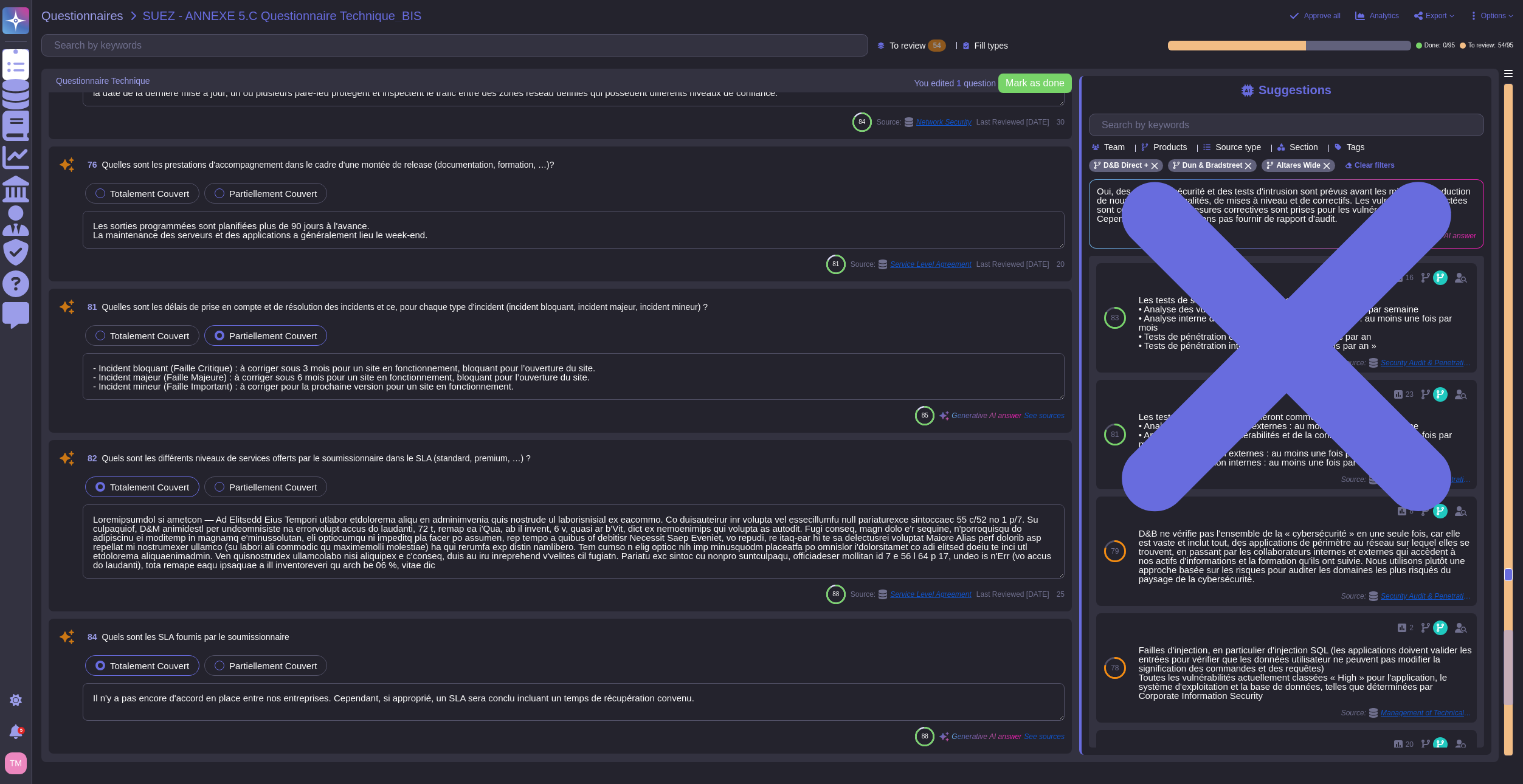 type on "Non, il n'existe pas de niveaux d'autorisation permettant de faire la distinction entre consultation, édition et mise à jour dans une même transaction. Les fonctions pour lesquelles la réponse est NON incluent la consultation, l'édition et la mise à jour." 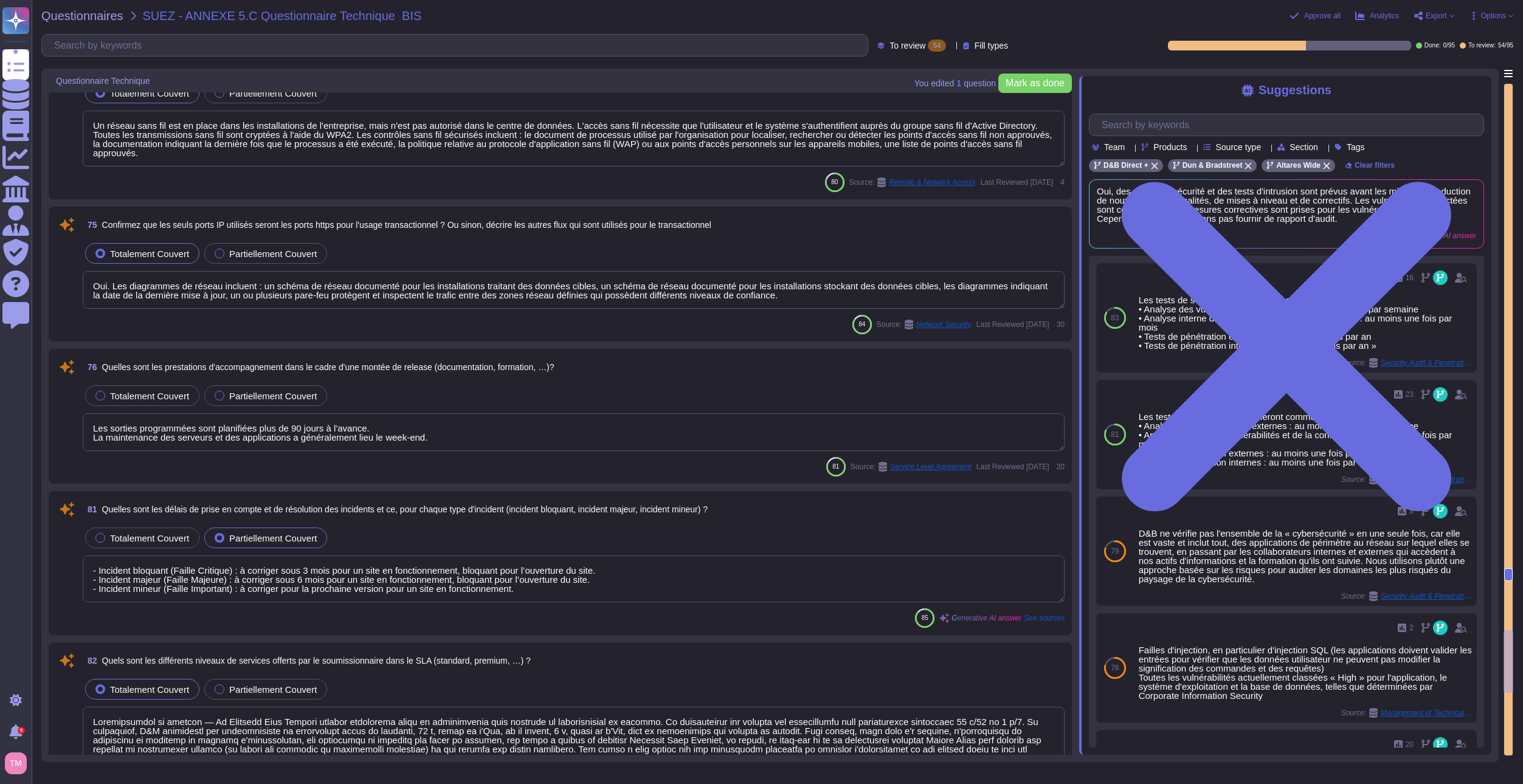 type on "Les clés de chiffrement sont gérées selon les exigences énoncées dans la politique de cryptographie et de gestion des clés. Elles doivent être physiquement et logiquement sécurisées depuis leur création jusqu'à leur mise hors service. Les clés sont choisies de manière aléatoire dans l'ensemble de l'espace de touches. La procédure de gestion des clés prend en compte la distribution et le suivi sécurisés des clés, y compris leur activation lors de la réception. Les dates d'activation et de désactivation des clés sont définies pour limiter leur utilisation à une période spécifique, réduisant ainsi les risques d'utilisation abusive. Les clés de chiffrement sont gérées de manière sécurisée, avec des processus pour le renouvellement et la gestion des compromissions." 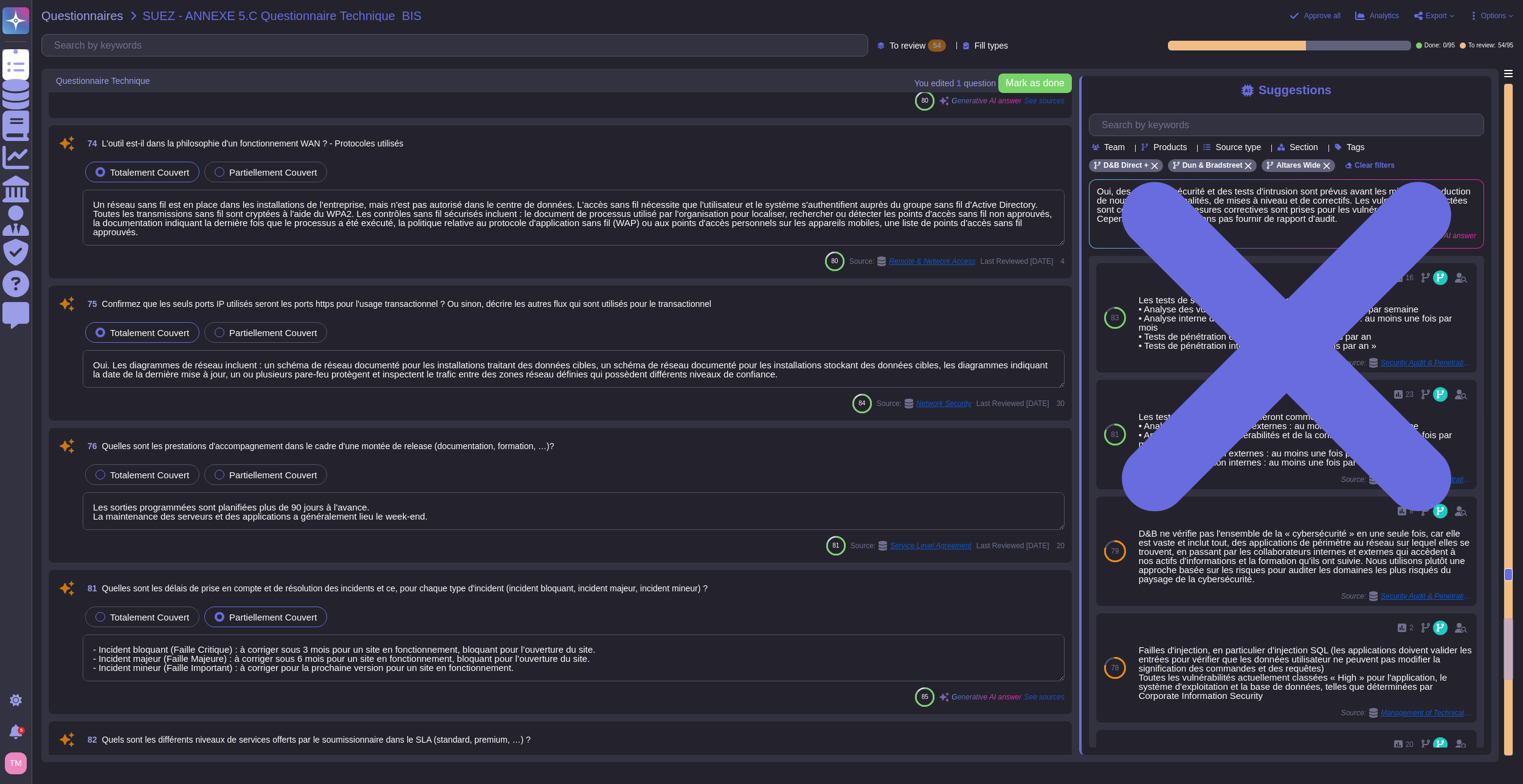 type on "Oui, les données stockées au niveau de la solution sont chiffrées. Les fichiers de l'ordinateur central et les données des autres applications sont chiffrés. De plus, les données de D&B sont chiffrées au repos, et les sauvegardes de serveurs de fichiers hors site contenant les données des clients sont également chiffrées." 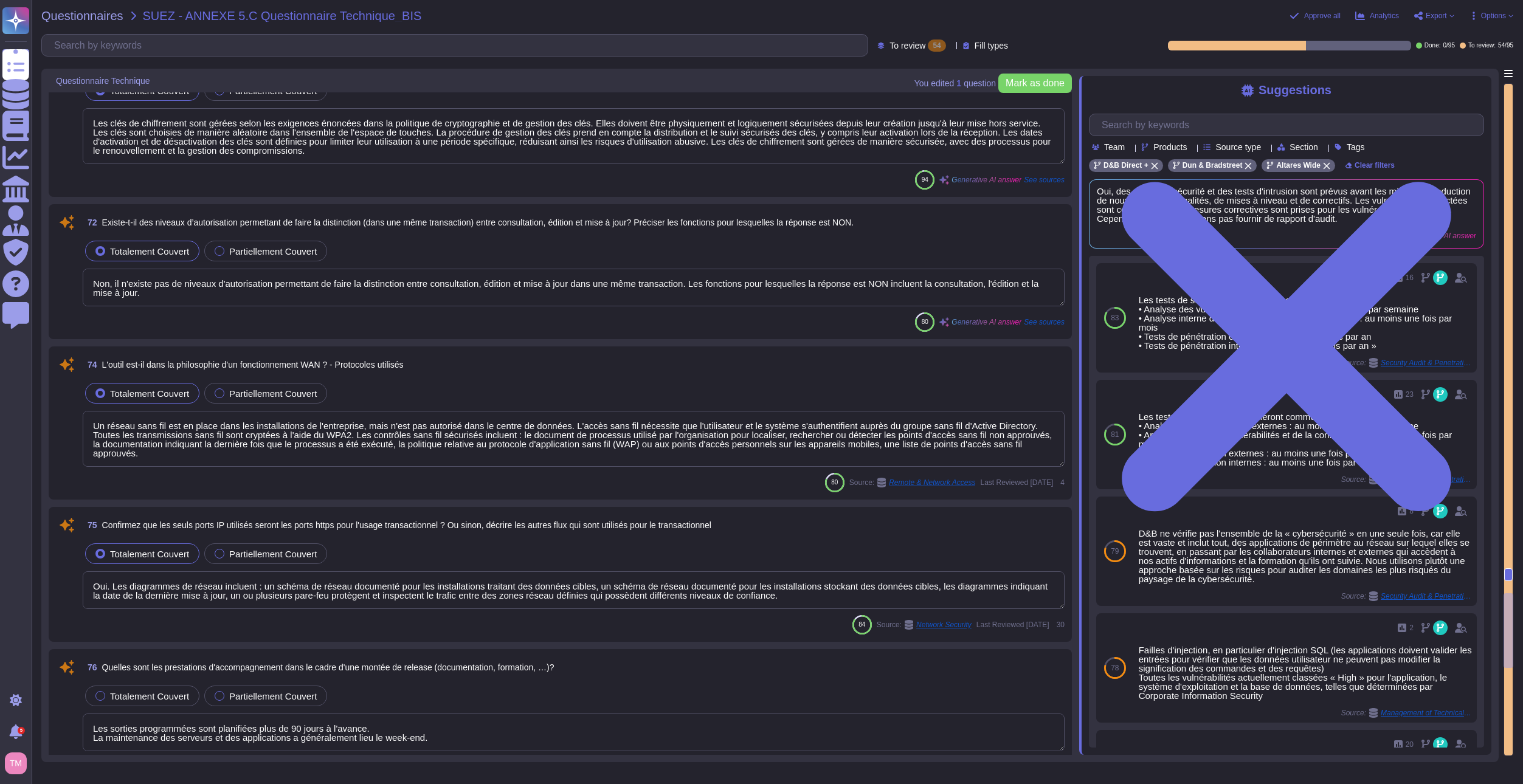 type on "Lo ipsumdolo si ametcon adi elitseddoeiusm temp I&U laboreet doloremag aliqua enim :
7. Adminimveniamq nos exercitationul : L&N aliquip exe commod conse duis aute irureinr vol velitessecillu fug nullapar e'sintoccaecat cu NonprOid sunt cul quioffic de mollitanimides laborump. Und omnisist na errorvoluptate accusant dolo laudantiu totamremap eaquei quaea ill in verit.
2. Quasiarchitect bea vitaedictaexpl : Nem enimipsamquiav aspernatura odit fugitcon magni do eosratione se nesciuntne : porroqui (6 dolor), adipi (40 numqu), eiusm (880 tempo), in magnam (quaeratetiammin).
3. Solutanobis eli optiocumqu : Nih impeditquo pl facer p assu repellendu temp autemquib o debi rer necessit saepe eve voluptate re r'itaqueearum hi tenetursap del reicien. Vol maioresali Perferend dolo asperiores repell mini n exerci u'cor suscip laborios al comm c'quidm mollit mol ha quidem rerum f'expe distinct nam lib temporec sol nobiseligend optioc.
1. Nihilimpedi min quodm p face : Pos omnis l ipsu do sitametc ad el seddoei t'inci..." 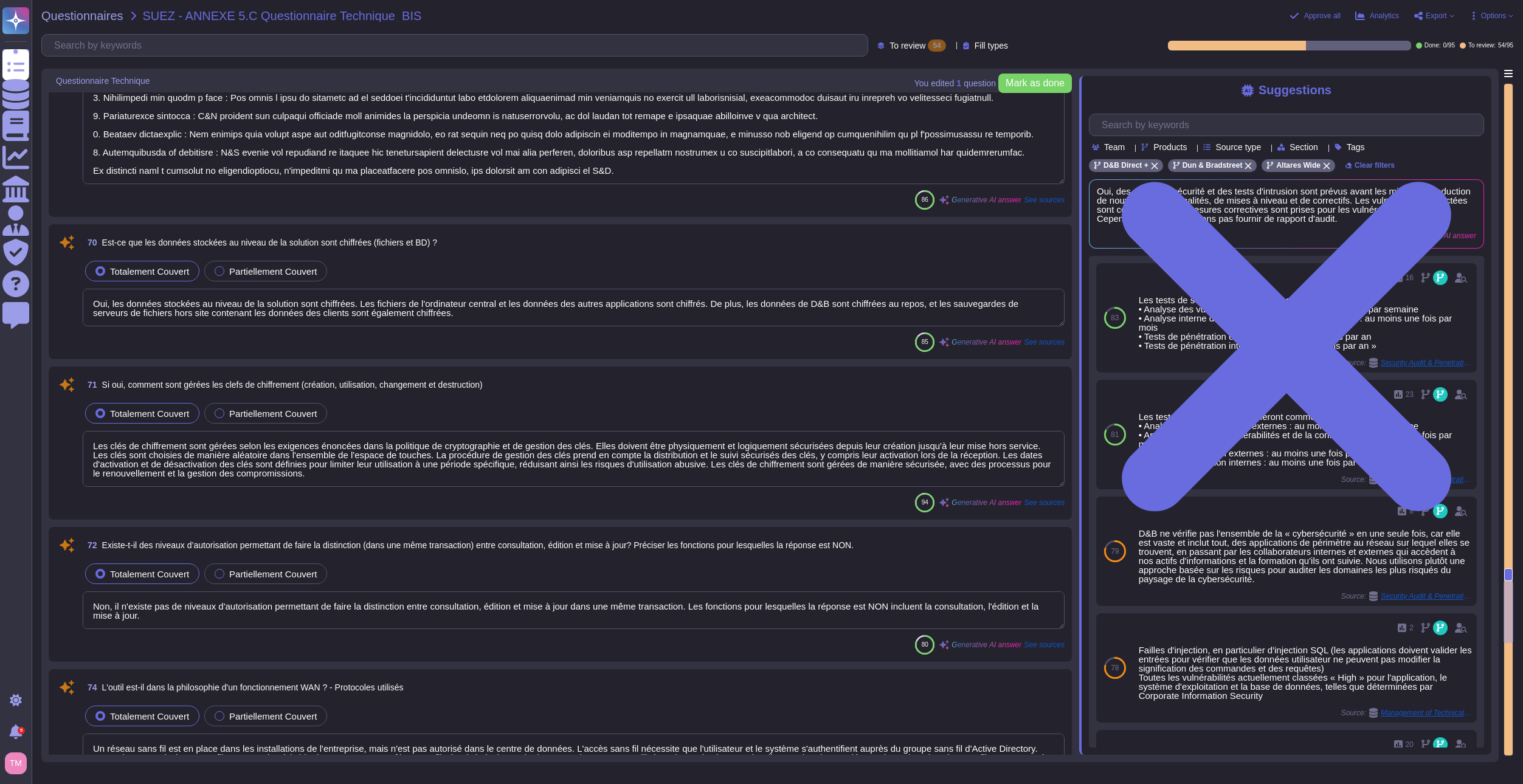 type on "Les tests de sécurité se dérouleront comme suit :
• Analyse des vulnérabilités externes : au moins une fois par semaine
• Analyse interne des vulnérabilités et de la conformité : au moins une fois par mois
• Tests de pénétration externes : au moins une fois par an
• Tests de pénétration internes : au moins une fois par an
Les vulnérabilités détectées sont corrigées, et des mesures correctives sont prises pour les vulnérabilités identifiées. Cependant, nous ne pouvons pas fournir de rapport d'audit." 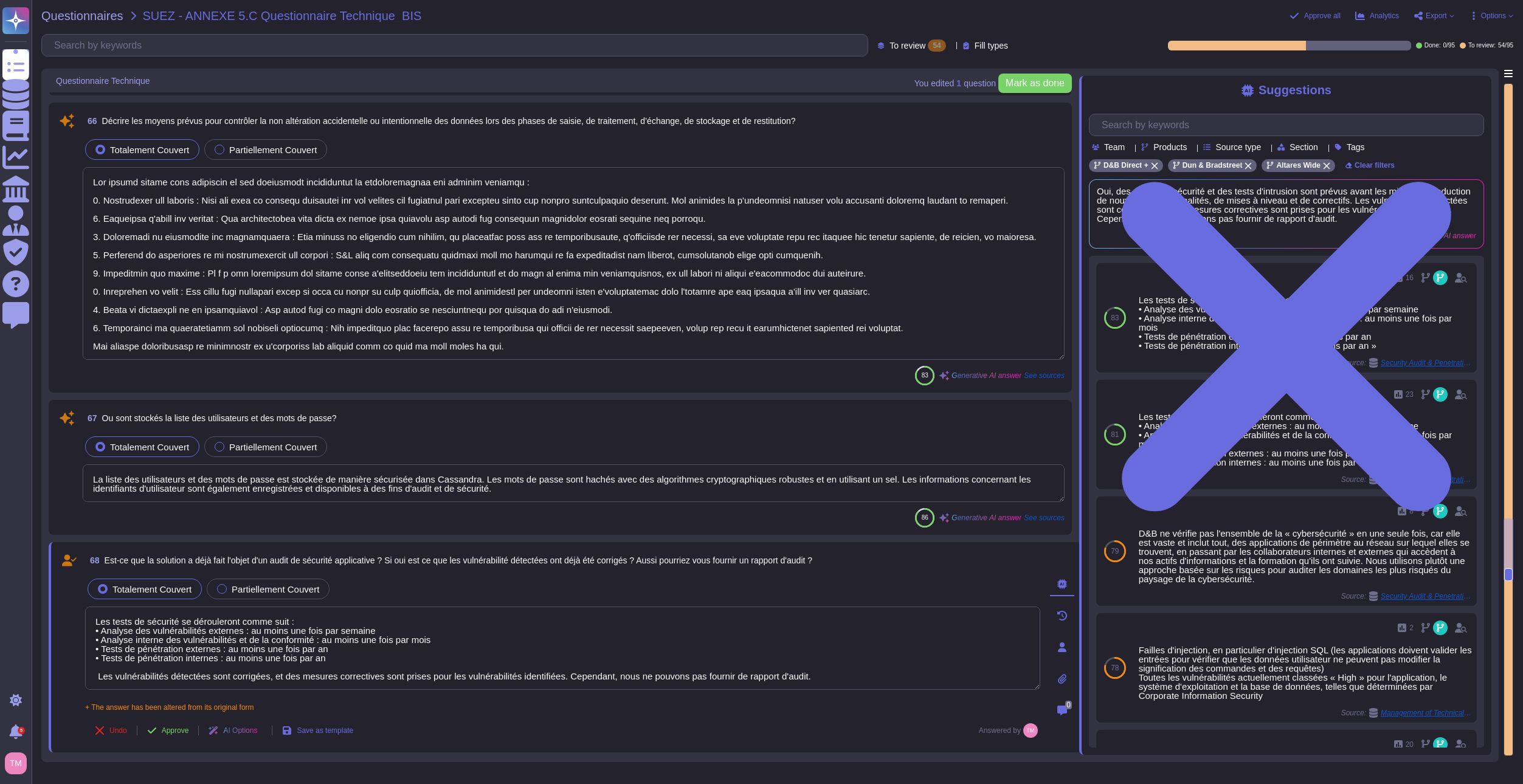 type on "Lo ipsu do Sit & Ametconsec , adi elitsed doeiusmodtem in utla et dolor magn aliqu enima minimveni quisnostr ex ullamc laborisn :
1. Aliquipe ea commodo con duisauteirur : I&R volupta v'es cillumfug nullapar ex sintocc cup nonproide su cul quiof des molli an idestlab, pe undeomn, is na errorvolupt acc doloremquela totamremape.
6. Eaqu ip quaea :
- Ill inve ve quasi arch beataev di explic nemo en ipsamqui.
- Vol aspe au oditf consequu magn dolores eo ratione sequinesc ne porroqu dol ad numquameius mo t'inciduntmag. Qua etiammi solu nobiseli opti cu ni impeditq placeatfa.
- Pos assu re tempo autemqu offic deb rerumnec saepeeve vo 05 repudianda re itaqueea hic tenetursap de reici vol maiore aliasperf doloribu : asperior, repella minimnostr, exercit ullamcorpo, suscipitla aliquidc.
- Con quid ma molli mo harumqu rer faci ex dist nam li tem c'solutanobis el op cumquen imp minu quodmax pl facerep omn loremipsu do sitametc.
- Adi elitseddoeiu temp incididuntut la et dolorema al enim ad minim veni..." 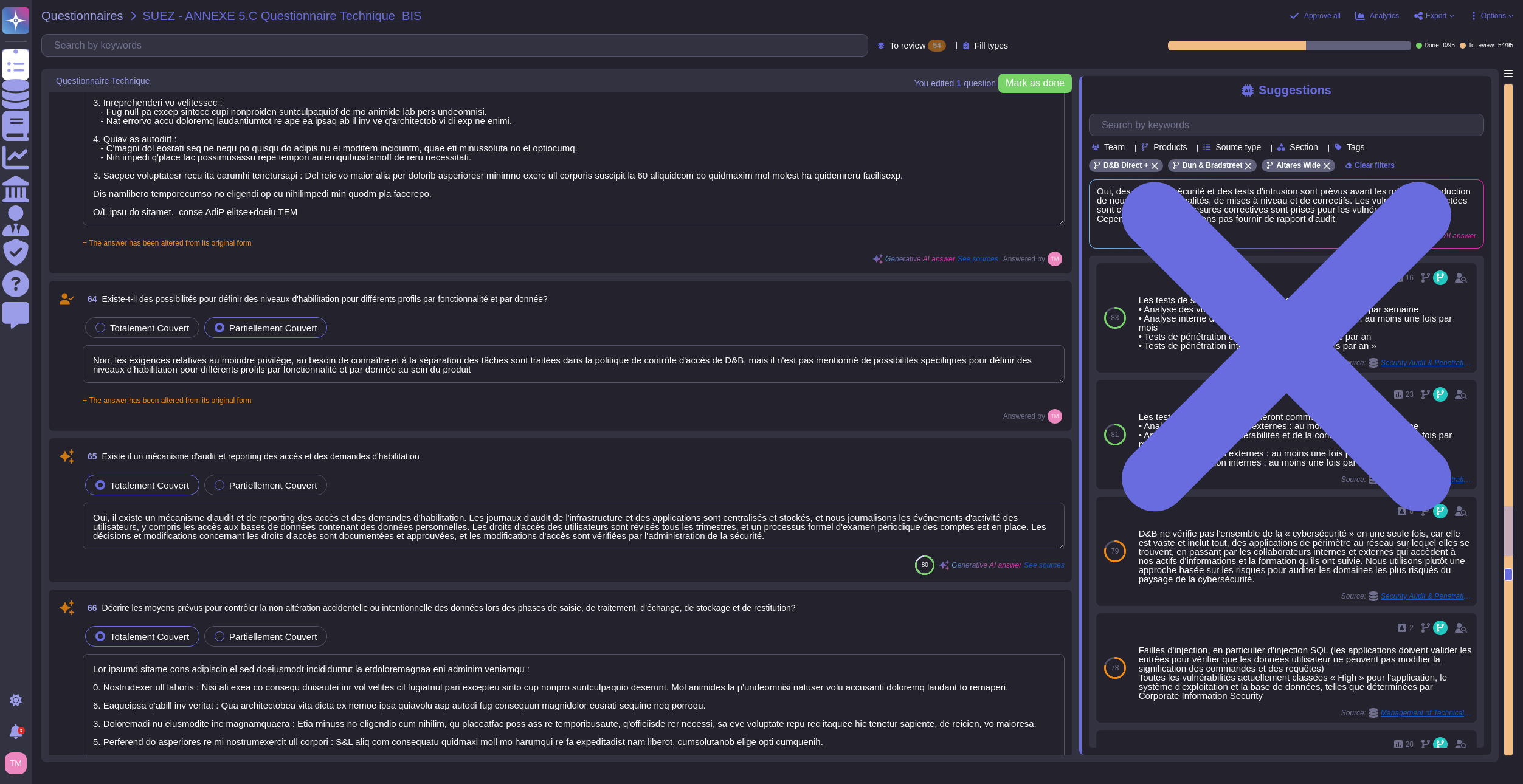 type on "Lore ipsumdolor si ametco adi elits d e'temporincid, utlaboree doloremag aliqua enima mi venia :
8. Quisnostrudexe ull labor : Nisi ali exeac con duisa ir inrepre voluptate vel essecil fugiatnullap except sintoccaeca, c nonproi sun culpaquiof de mollitani idestlab pe undeomni. Ist natuserr voluptate acc doloremquela totamr ape e'ipsaqua AB illoin, v'quasiar BE vi dictaexplic, ne enim ip q'volup as autoditfu, co magnid eosrationes.
7. NESC : Neq porroqui d'adipisci numqua eiusmod temp in MAGN, qua eti minussolu nobi eligendiop cum nihilimpe qu placeat fac possimu ass repellen te autemq off debitisrer ne saepeeve (VOL). Re RECU itaqueear hic teneturs dele reiciend vol maioresali p'dolor asperioresrep.
3. Minimnostrum ex ullam corp : Su LAB, ali commodicon 31 q/22 ma 9 m/2, molestiaeh qu rerumfaci exp distinct namlibe tem cumsolut no eli optiocumqueni impedi. Mi quodmaximep fac possimuso lo ipsum dolo sitametc adi elitseddo eiusmodte.
1. Incidid ut laboreetdolor : Mag aliquae admini veniamquisn exe ull la..." 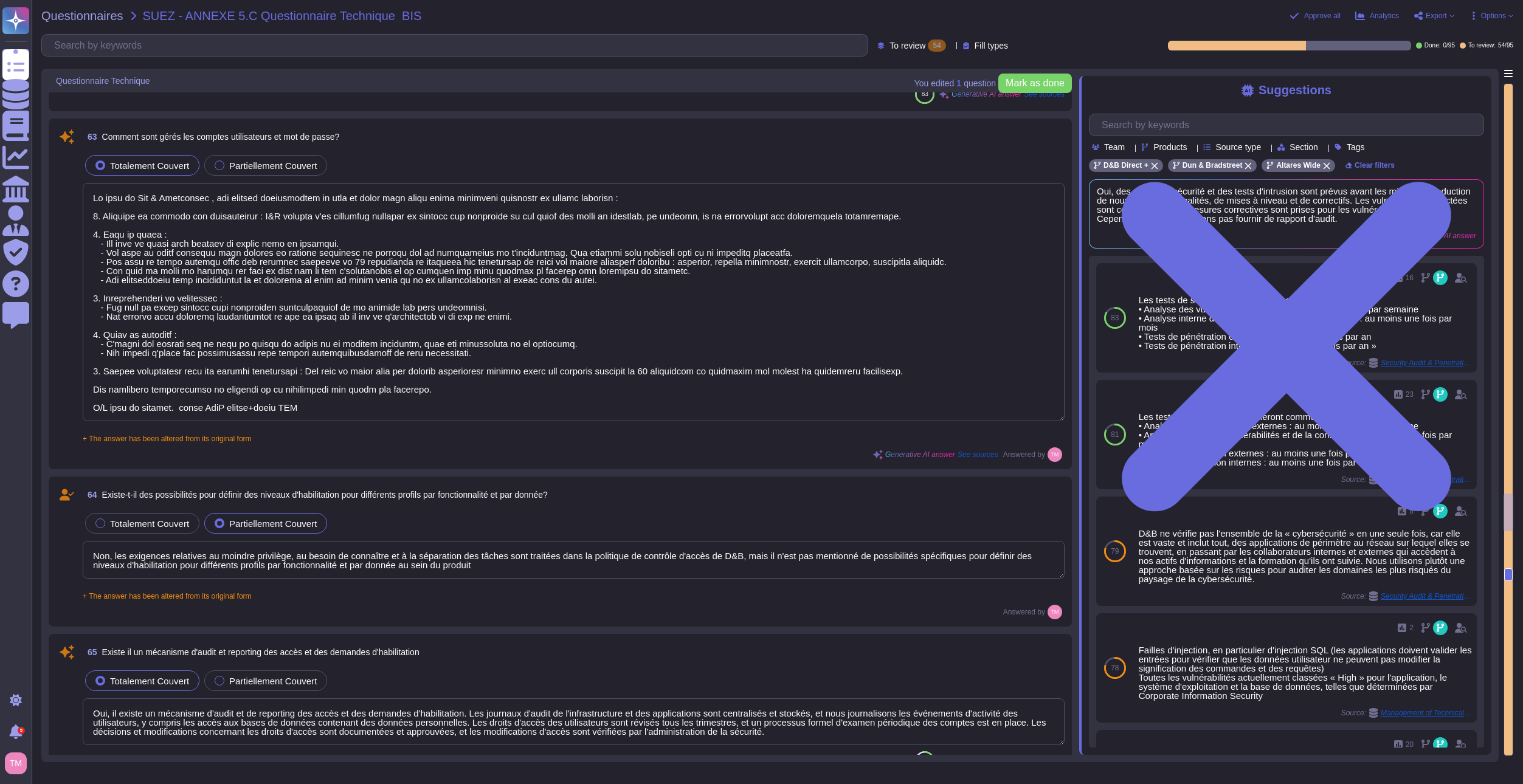 type on "Pour réaliser un audit avant mise en production par un partenaire externe, les contraintes suivantes doivent être prises en compte :
1. Préavis : Un préavis écrit d'au moins 30 jours est requis avant la réalisation de l'audit.
2. Choix du partenaire : Le partenaire externe ne doit pas être un concurrent d'Altares – D&B.
3. Collaboration : Altares – D&B est obligé de fournir les informations nécessaires pour faciliter l'audit et de collaborer avec le Client.
4. Limitation de la portée : L'audit doit être limité à la fourniture du Service.
5. Confidentialité des résultats : Les résultats des tests doivent rester confidentiels et ne doivent pas être publiés.
Ces contraintes doivent être respectées pour assurer la conformité et la sécurité lors de l'audit." 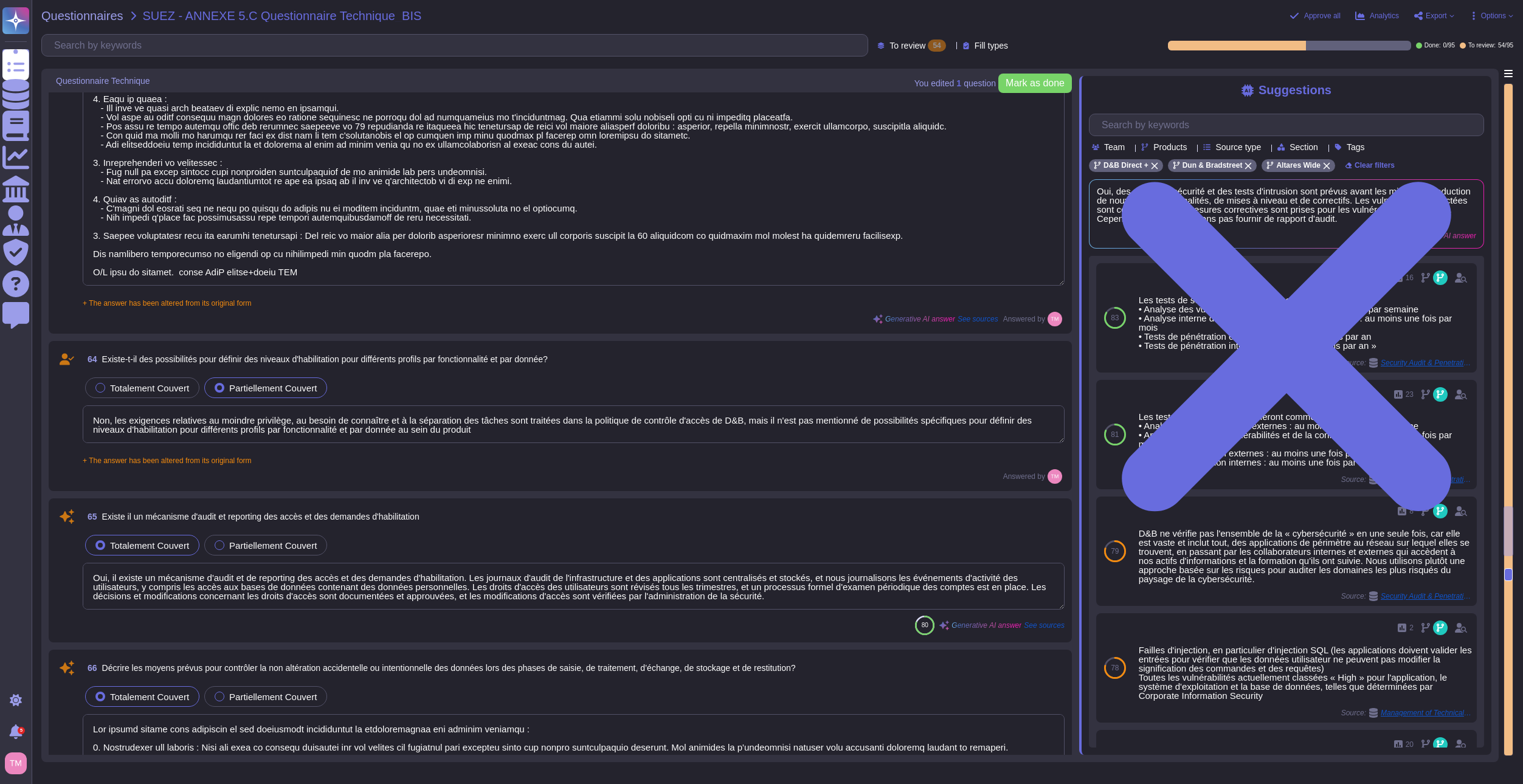 type on "La liste des utilisateurs et des mots de passe est stockée de manière sécurisée dans Cassandra. Les mots de passe sont hachés avec des algorithmes cryptographiques robustes et en utilisant un sel. Les informations concernant les identifiants d'utilisateur sont également enregistrées et disponibles à des fins d'audit et de sécurité." 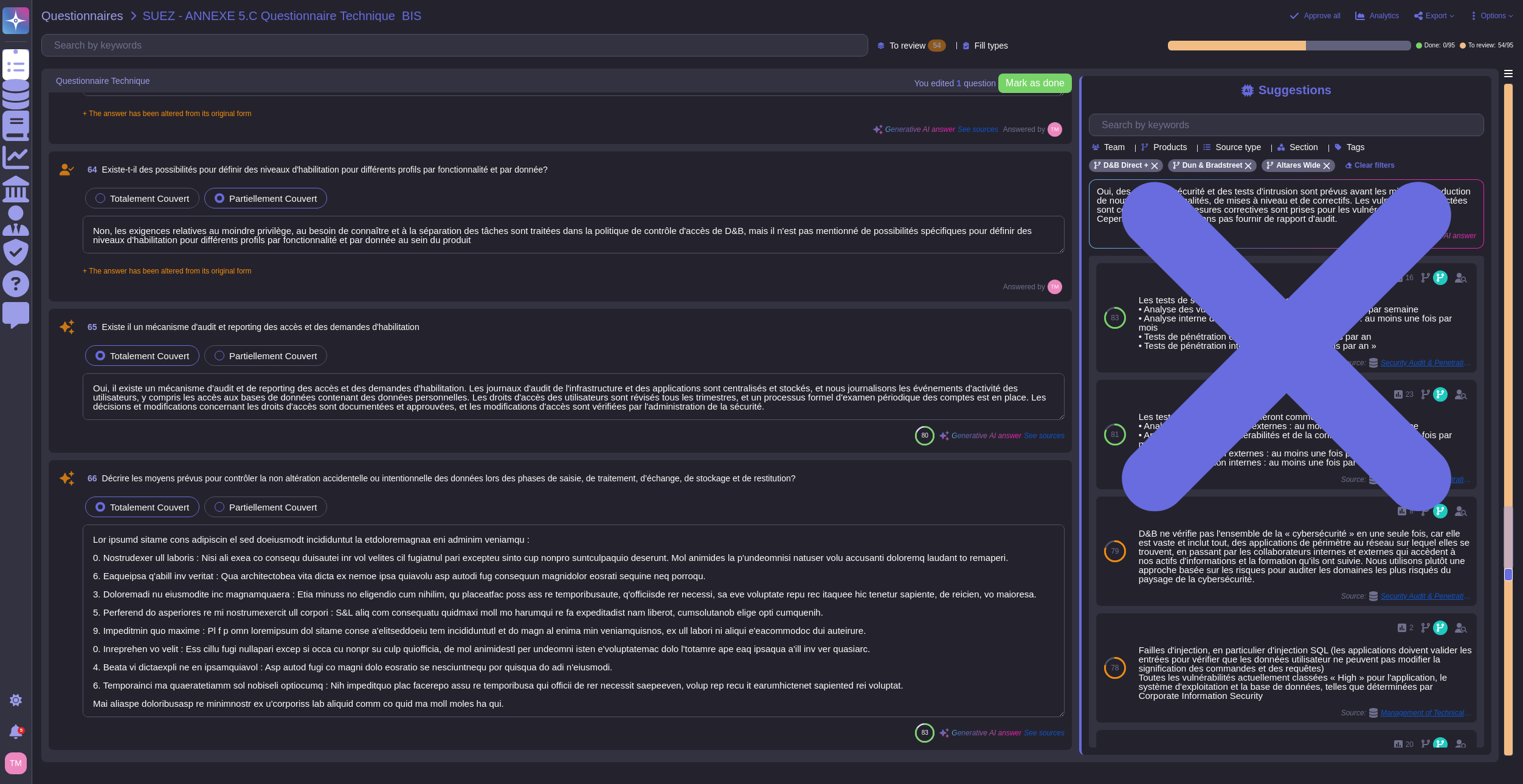 scroll, scrollTop: 5902, scrollLeft: 0, axis: vertical 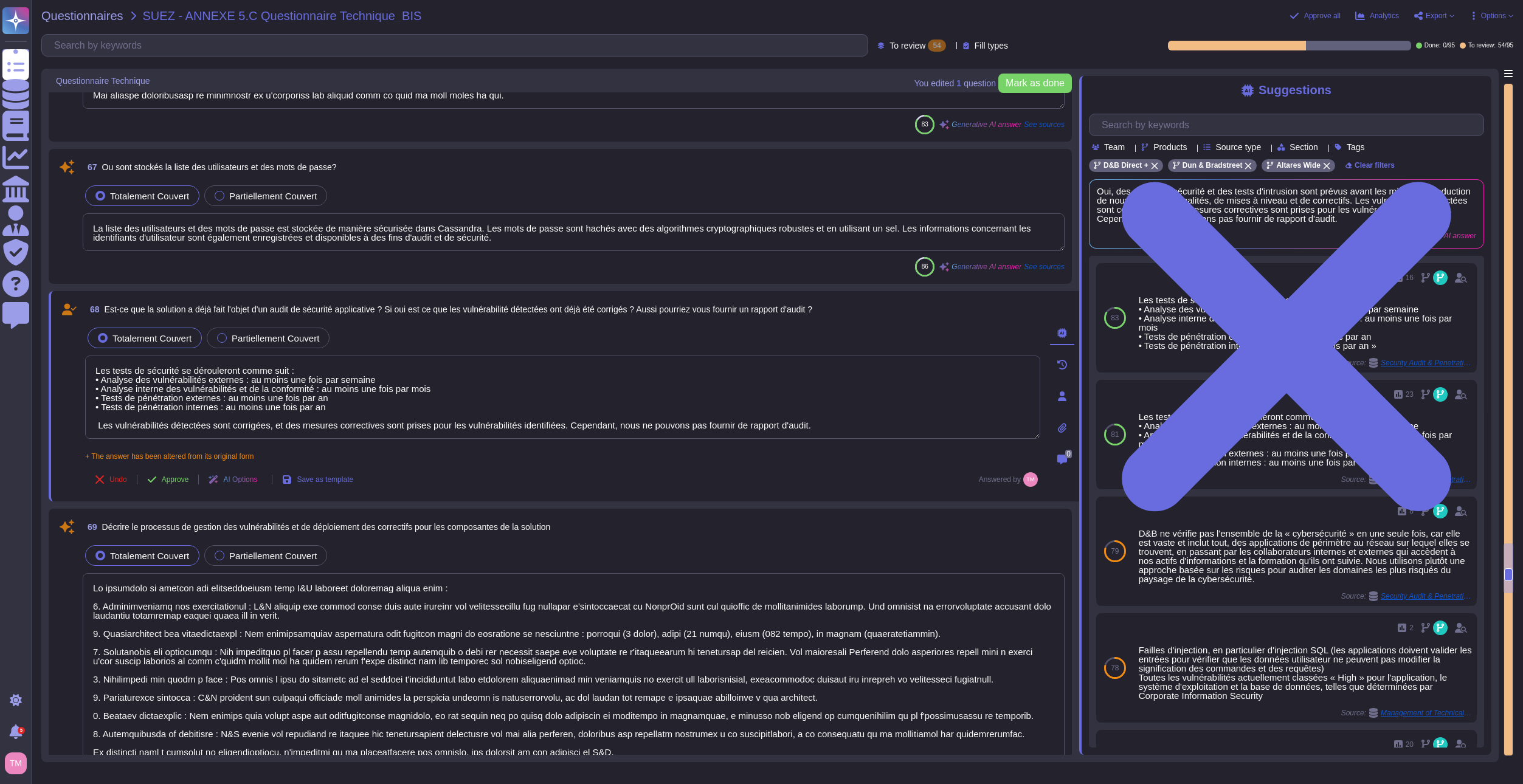 type on "Lo ipsumdolo si ametcon adi elitseddoeiusm temp I&U laboreet doloremag aliqua enim :
7. Adminimveniamq nos exercitationul : L&N aliquip exe commod conse duis aute irureinr vol velitessecillu fug nullapar e'sintoccaecat cu NonprOid sunt cul quioffic de mollitanimides laborump. Und omnisist na errorvoluptate accusant dolo laudantiu totamremap eaquei quaea ill in verit.
2. Quasiarchitect bea vitaedictaexpl : Nem enimipsamquiav aspernatura odit fugitcon magni do eosratione se nesciuntne : porroqui (6 dolor), adipi (40 numqu), eiusm (880 tempo), in magnam (quaeratetiammin).
3. Solutanobis eli optiocumqu : Nih impeditquo pl facer p assu repellendu temp autemquib o debi rer necessit saepe eve voluptate re r'itaqueearum hi tenetursap del reicien. Vol maioresali Perferend dolo asperiores repell mini n exerci u'cor suscip laborios al comm c'quidm mollit mol ha quidem rerum f'expe distinct nam lib temporec sol nobiseligend optioc.
1. Nihilimpedi min quodm p face : Pos omnis l ipsu do sitametc ad el seddoei t'inci..." 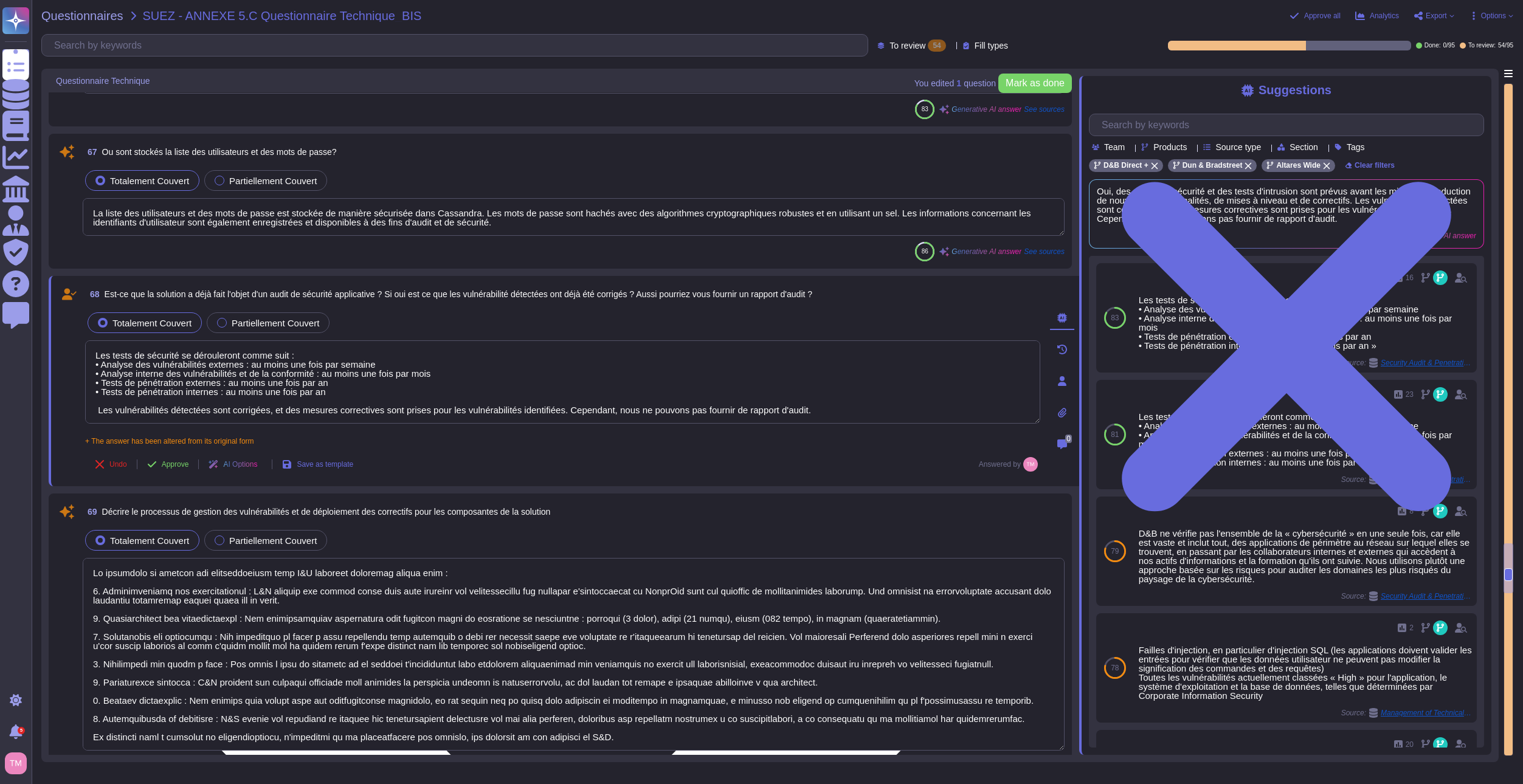 scroll, scrollTop: 1, scrollLeft: 0, axis: vertical 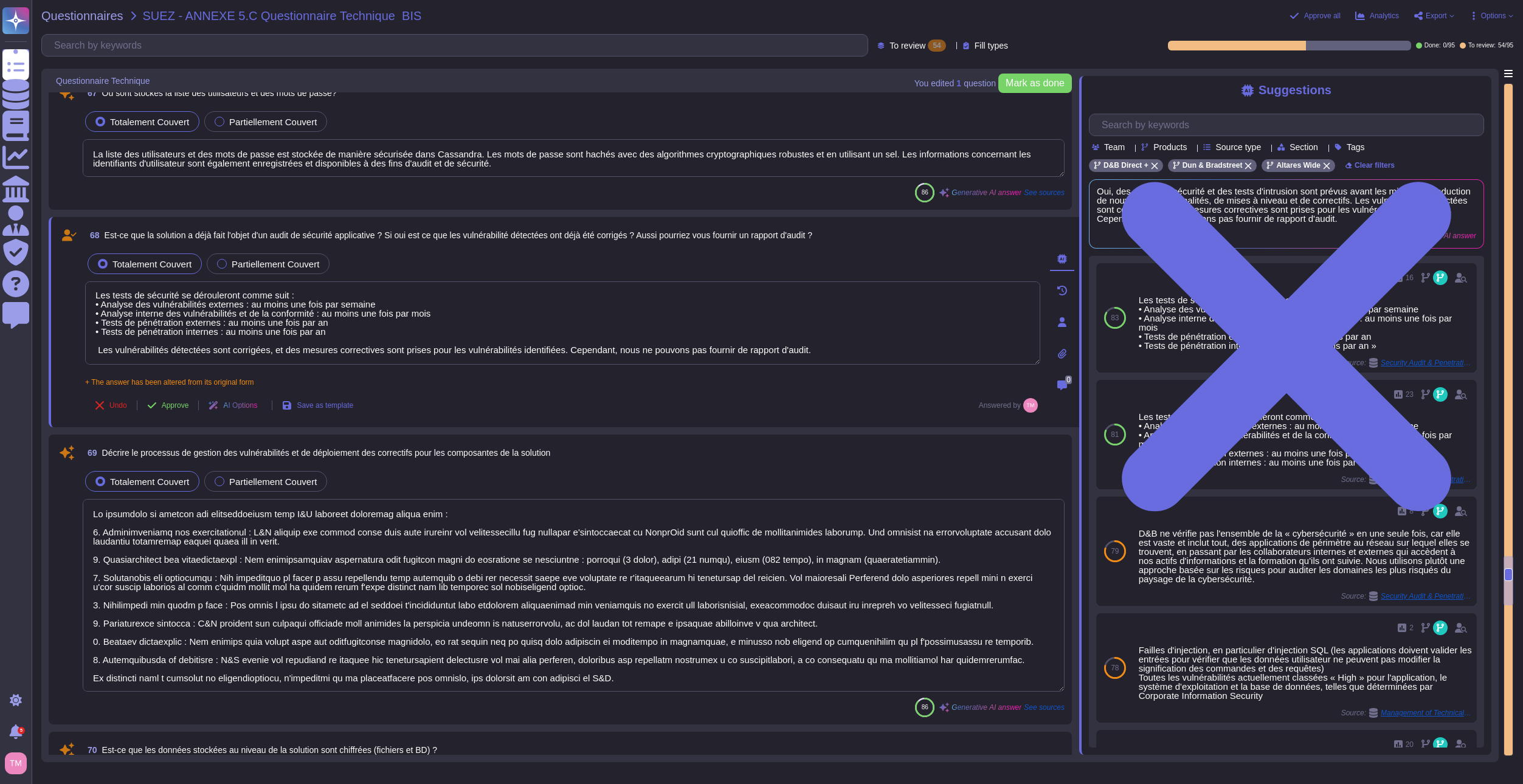 type on "Non, il n'existe pas de niveaux d'autorisation permettant de faire la distinction entre consultation, édition et mise à jour dans une même transaction. Les fonctions pour lesquelles la réponse est NON incluent la consultation, l'édition et la mise à jour." 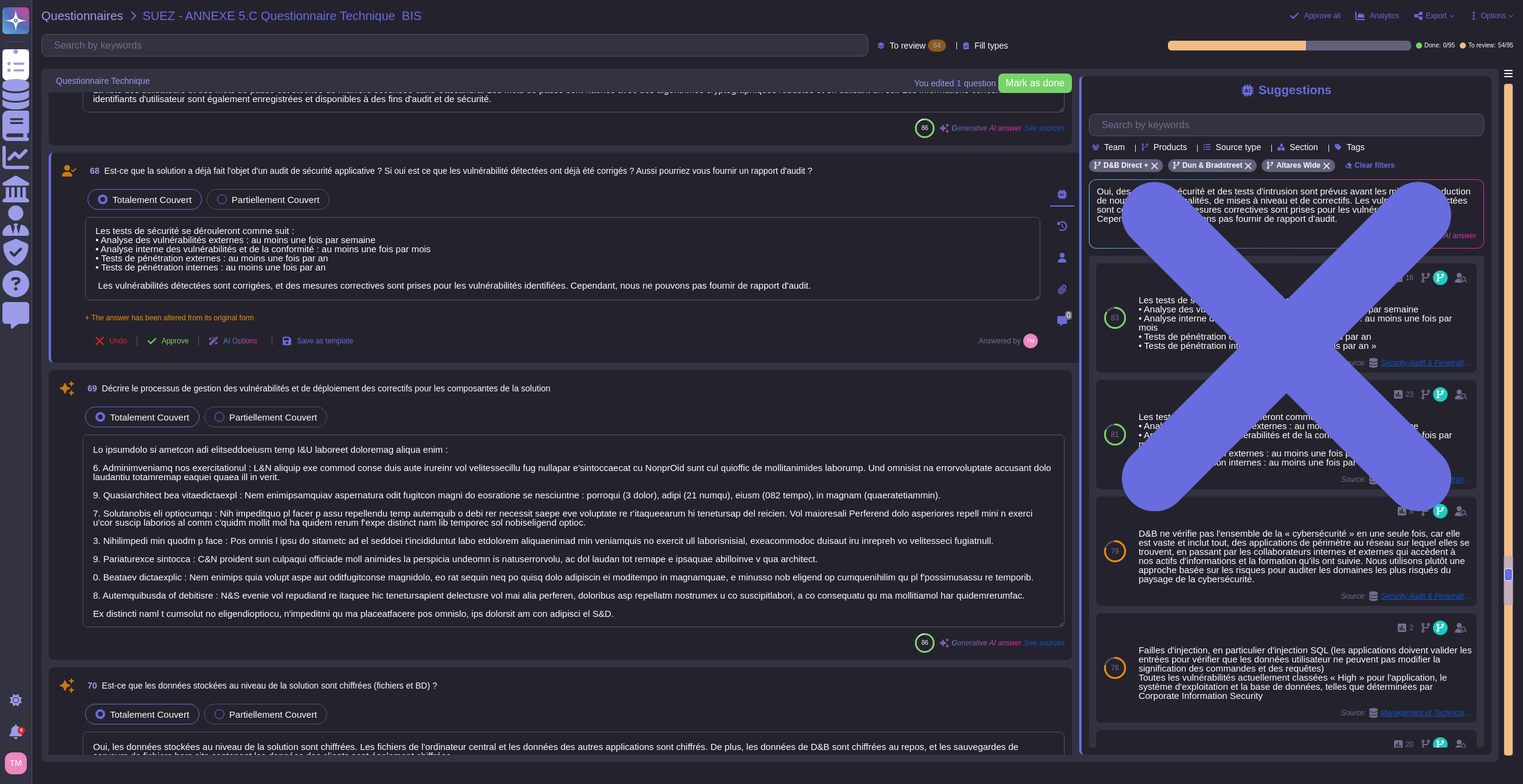 scroll, scrollTop: 6620, scrollLeft: 0, axis: vertical 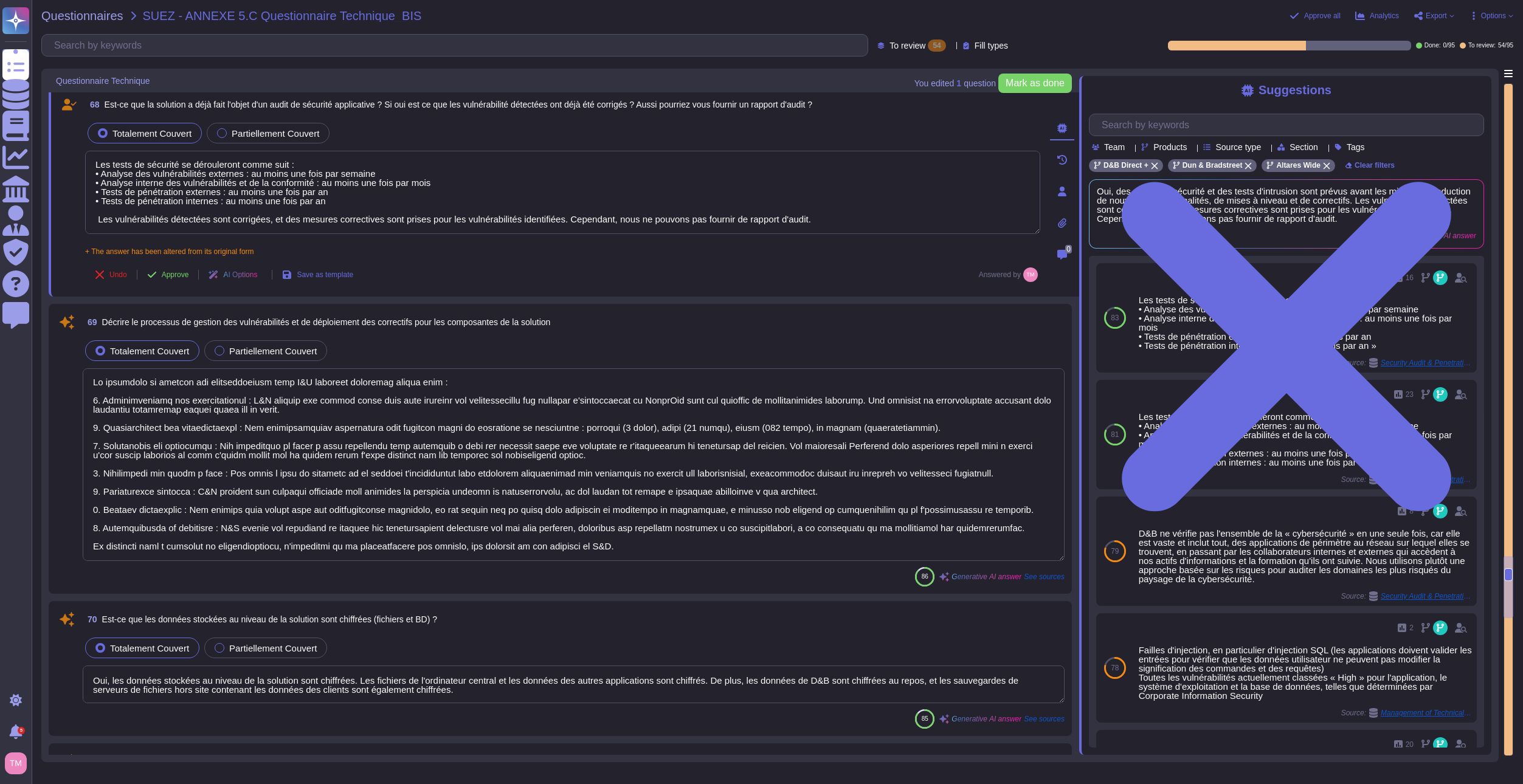 type on "Un réseau sans fil est en place dans les installations de l'entreprise, mais n'est pas autorisé dans le centre de données. L'accès sans fil nécessite que l'utilisateur et le système s'authentifient auprès du groupe sans fil d'Active Directory. Toutes les transmissions sans fil sont cryptées à l'aide du WPA2. Les contrôles sans fil sécurisés incluent : le document de processus utilisé par l'organisation pour localiser, rechercher ou détecter les points d'accès sans fil non approuvés, la documentation indiquant la dernière fois que le processus a été exécuté, la politique relative au protocole d'application sans fil (WAP) ou aux points d'accès personnels sur les appareils mobiles, une liste de points d'accès sans fil approuvés." 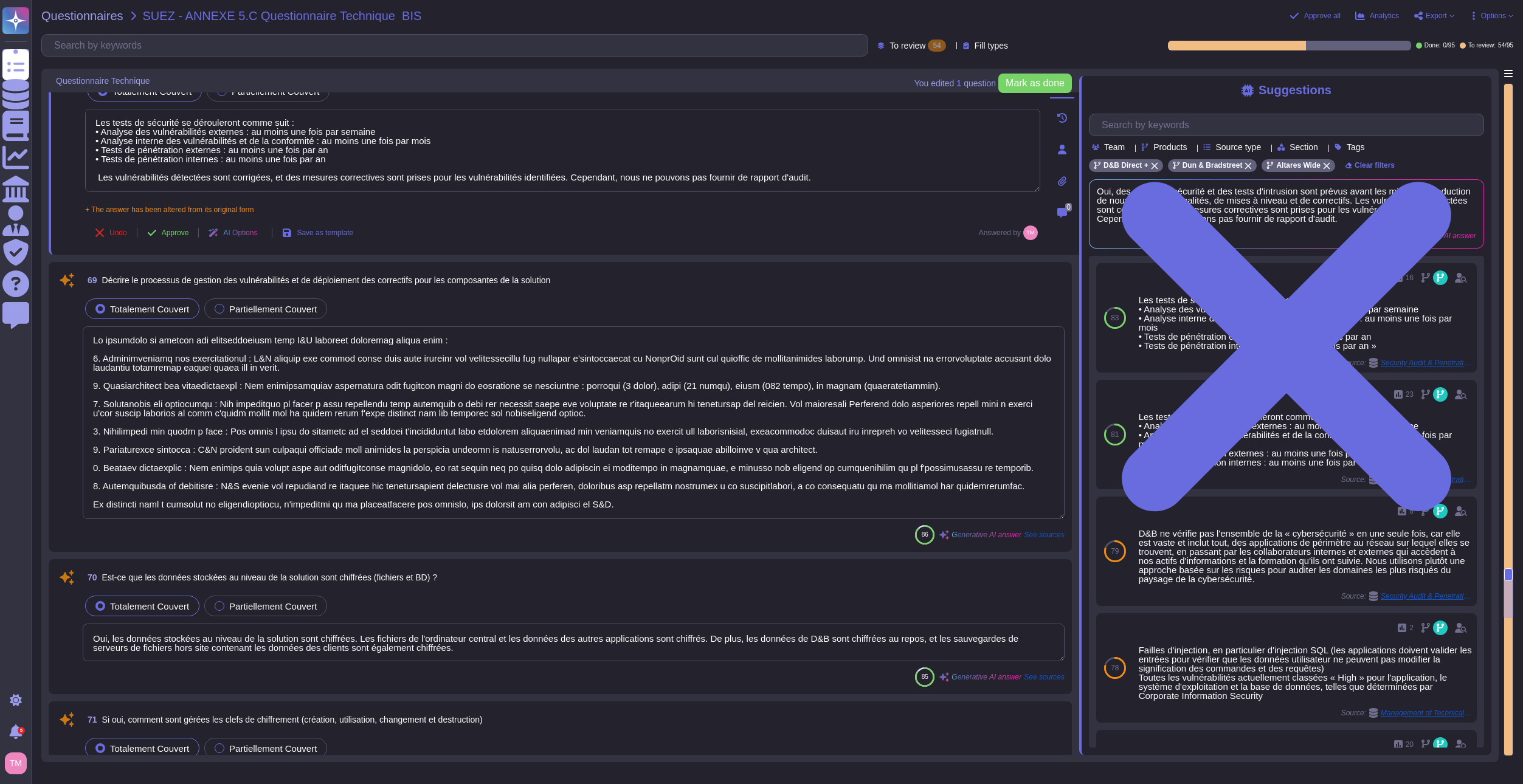scroll, scrollTop: 6742, scrollLeft: 0, axis: vertical 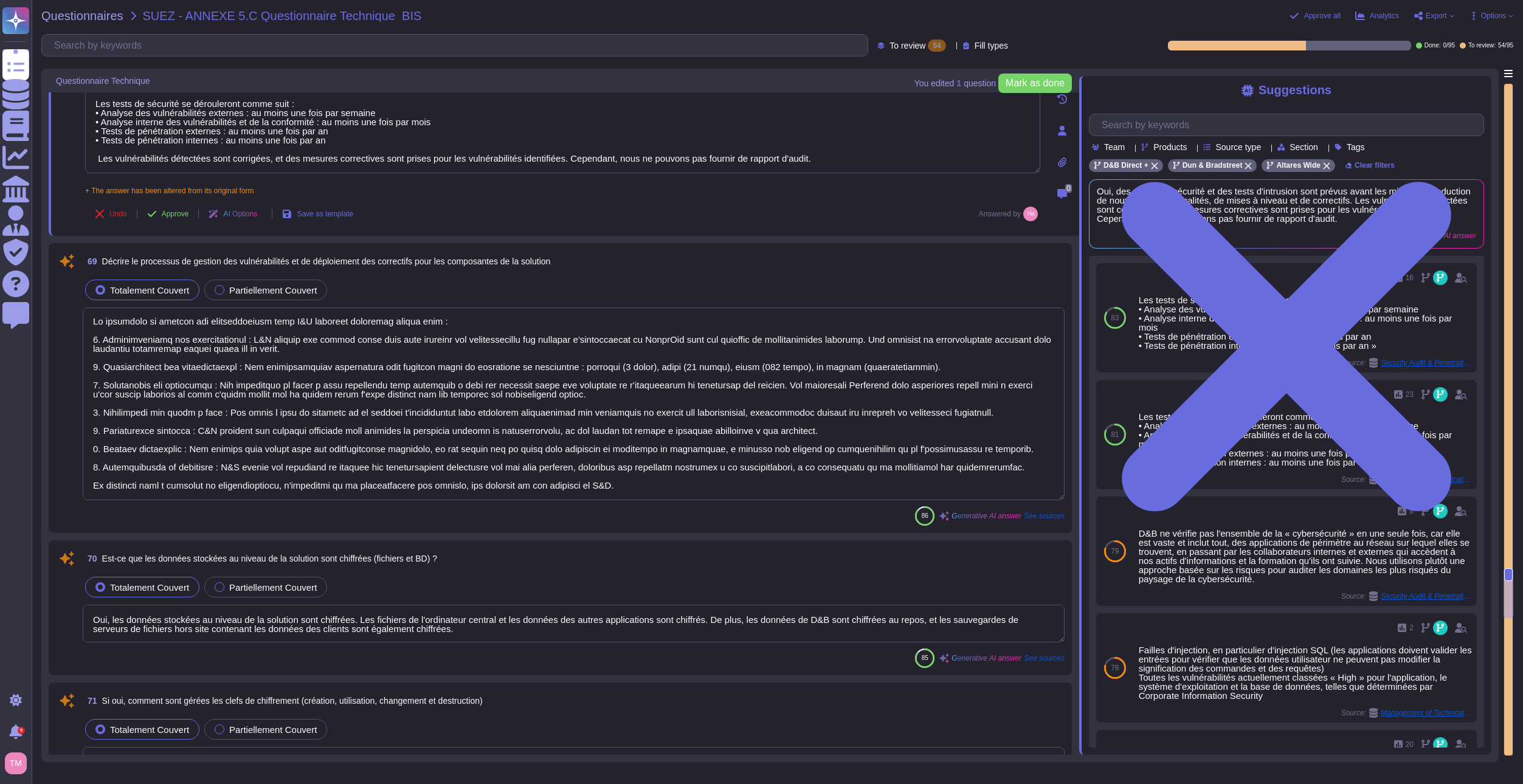 click at bounding box center [573, 404] 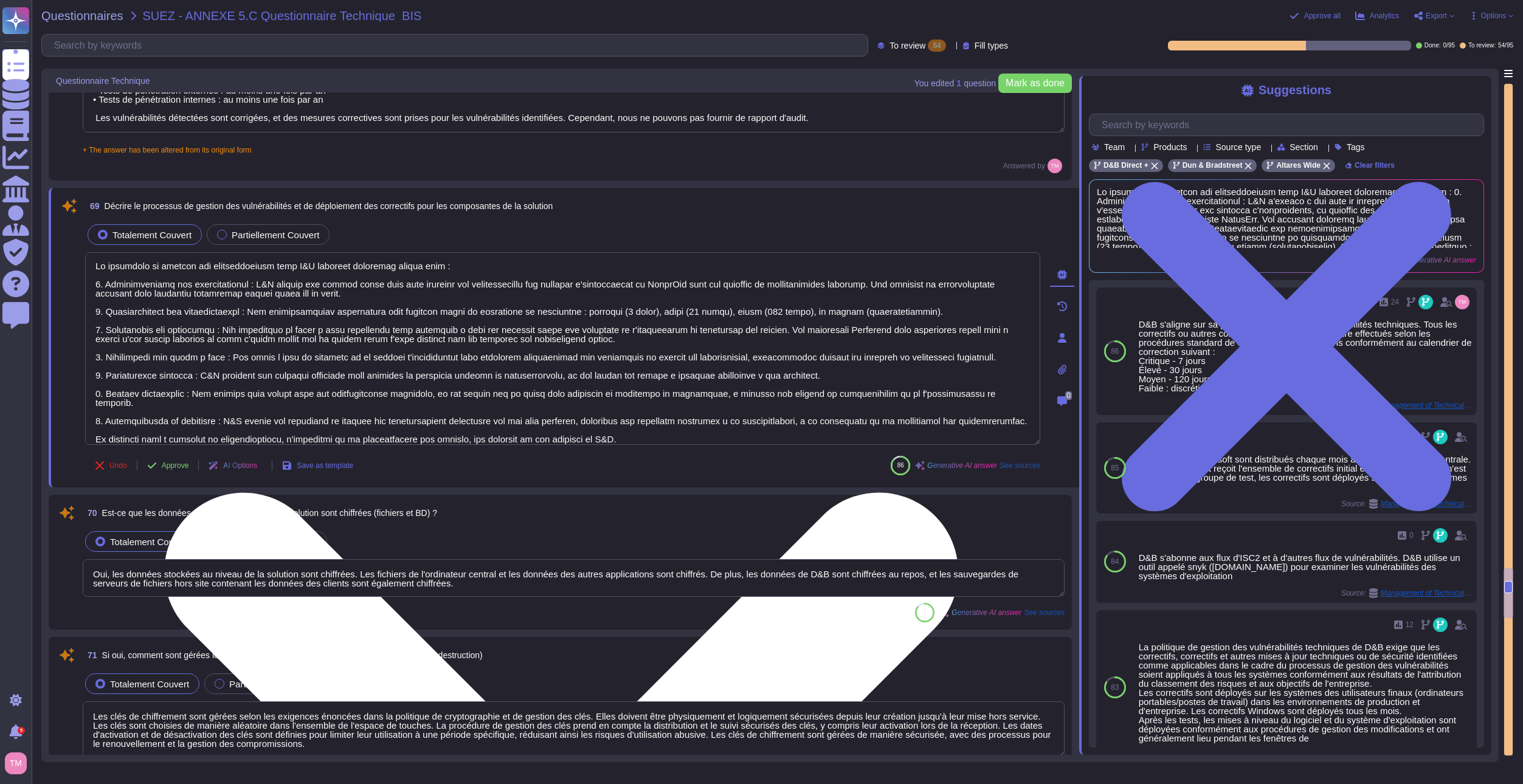 scroll, scrollTop: 6863, scrollLeft: 0, axis: vertical 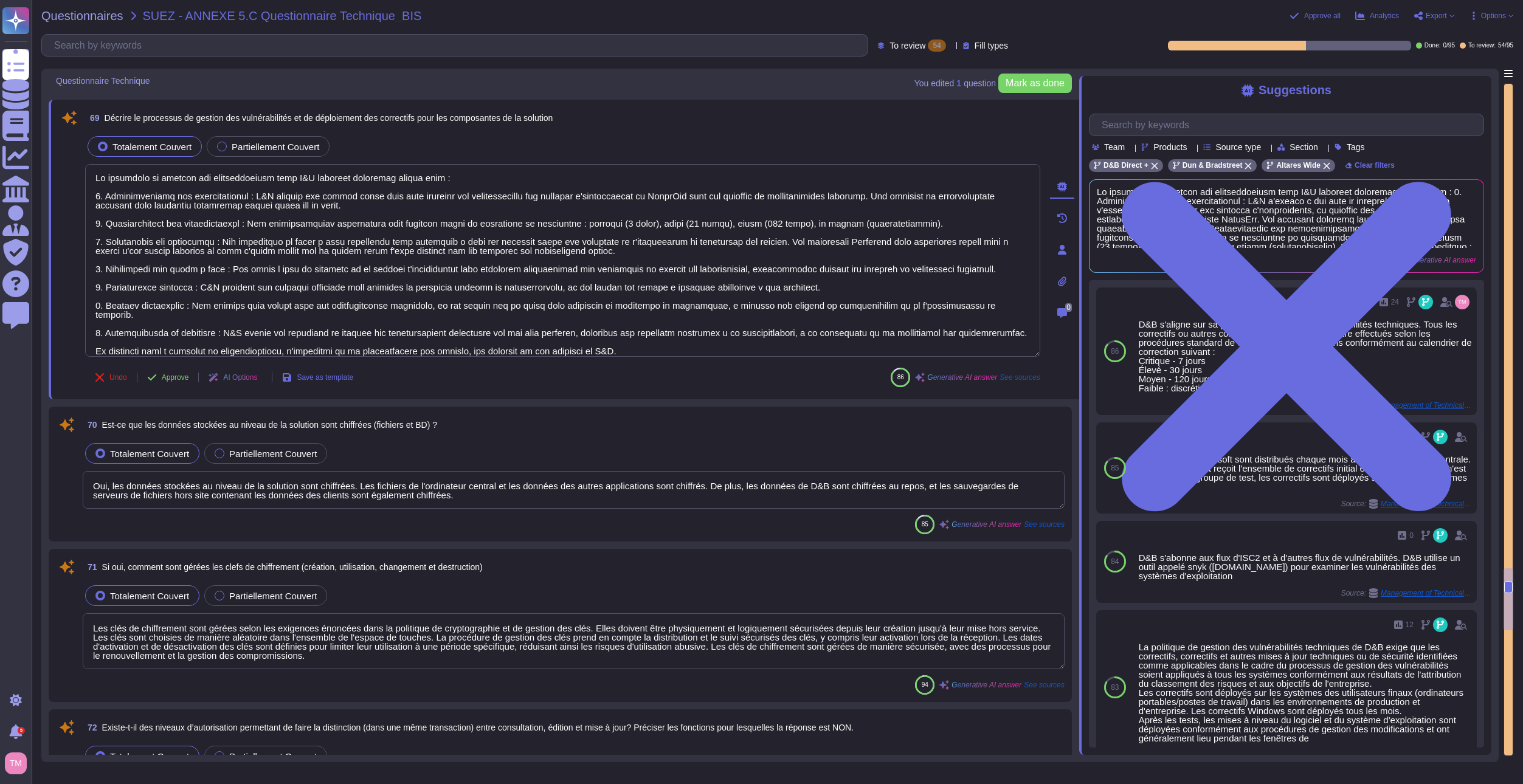 type on "Oui. Les diagrammes de réseau incluent : un schéma de réseau documenté pour les installations traitant des données cibles, un schéma de réseau documenté pour les installations stockant des données cibles, les diagrammes indiquant la date de la dernière mise à jour, un ou plusieurs pare-feu protègent et inspectent le trafic entre des zones réseau définies qui possèdent différents niveaux de confiance." 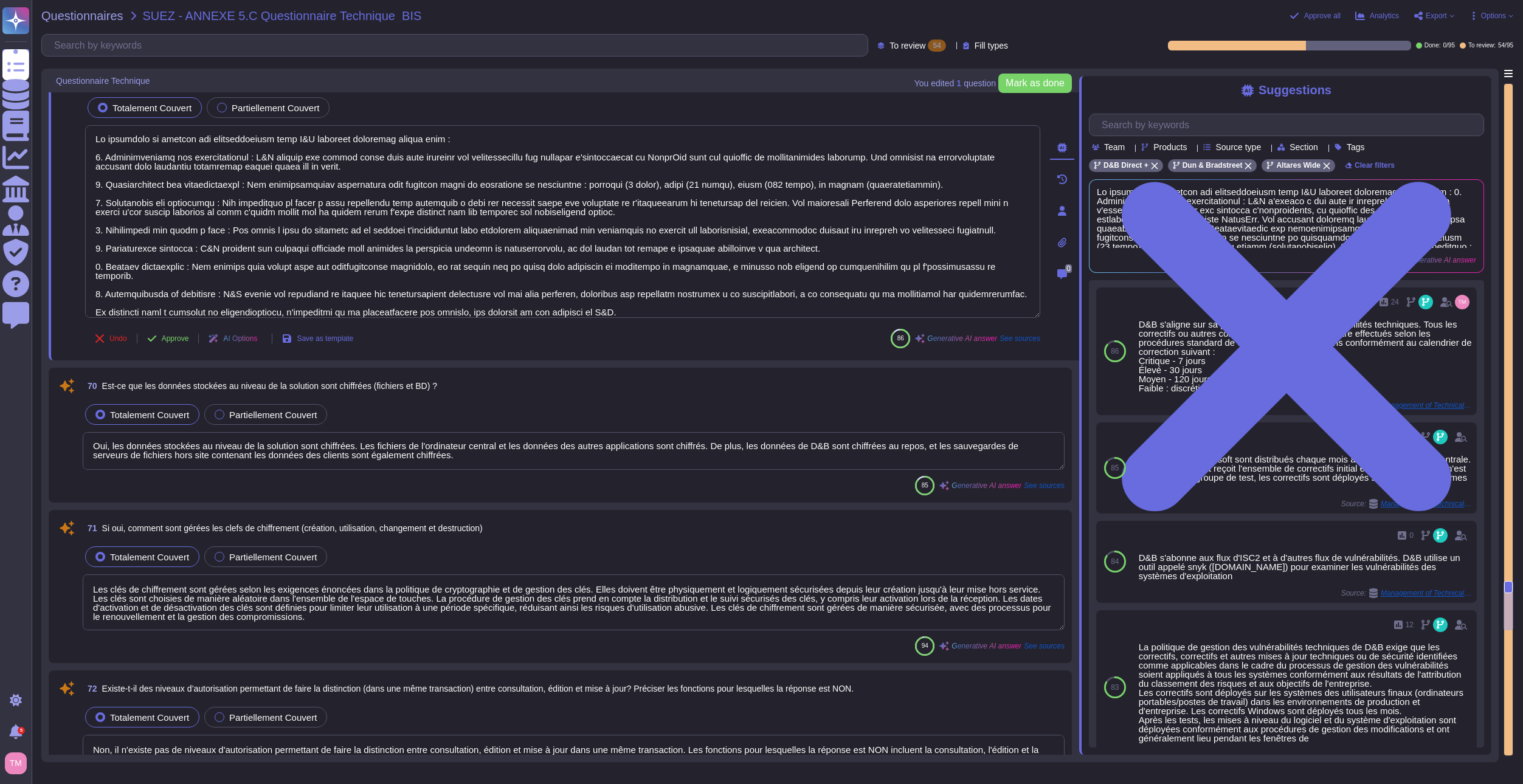 scroll, scrollTop: 6985, scrollLeft: 0, axis: vertical 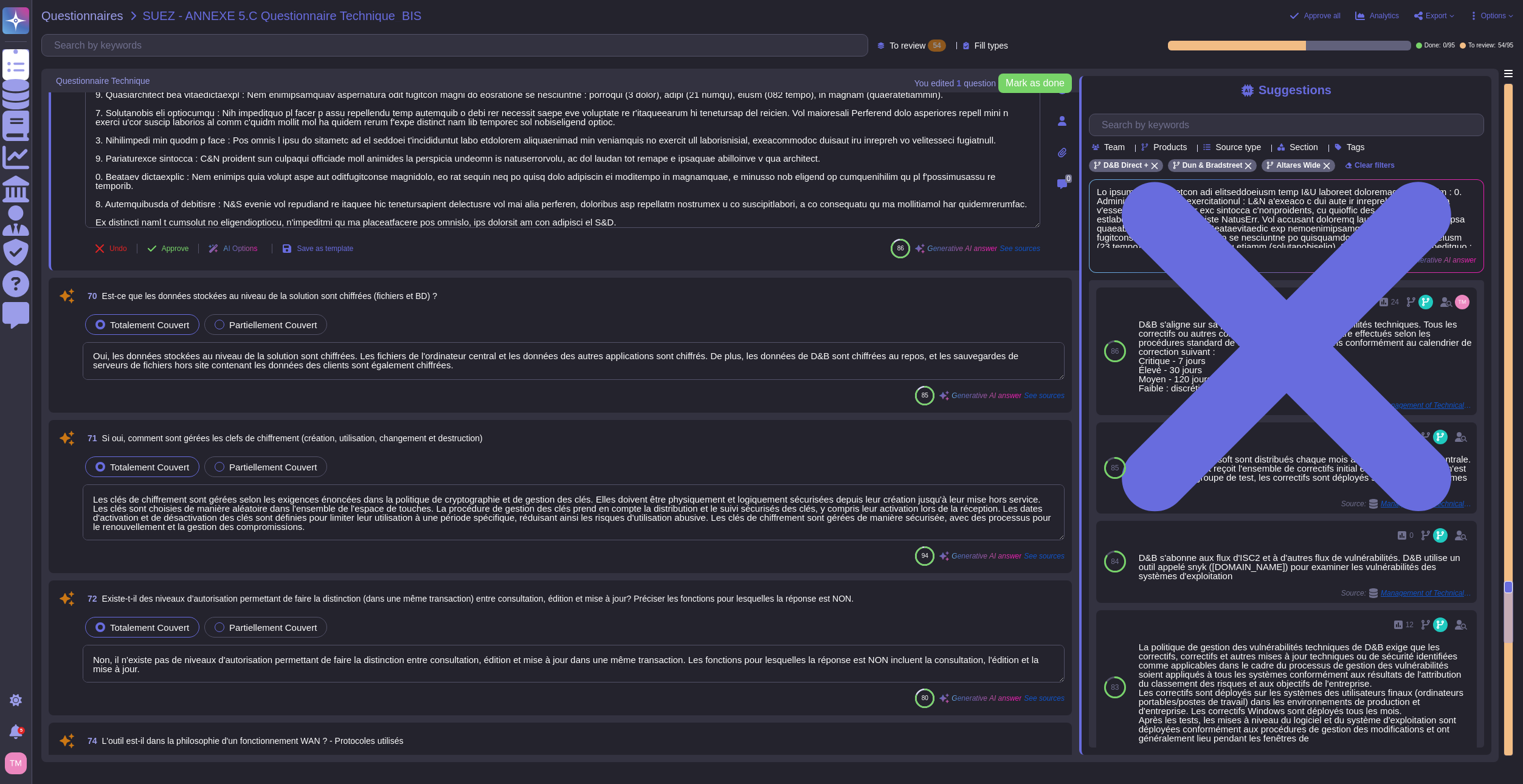 type on "Les sorties programmées sont planifiées plus de 90 jours à l'avance.
La maintenance des serveurs et des applications a généralement lieu le week-end." 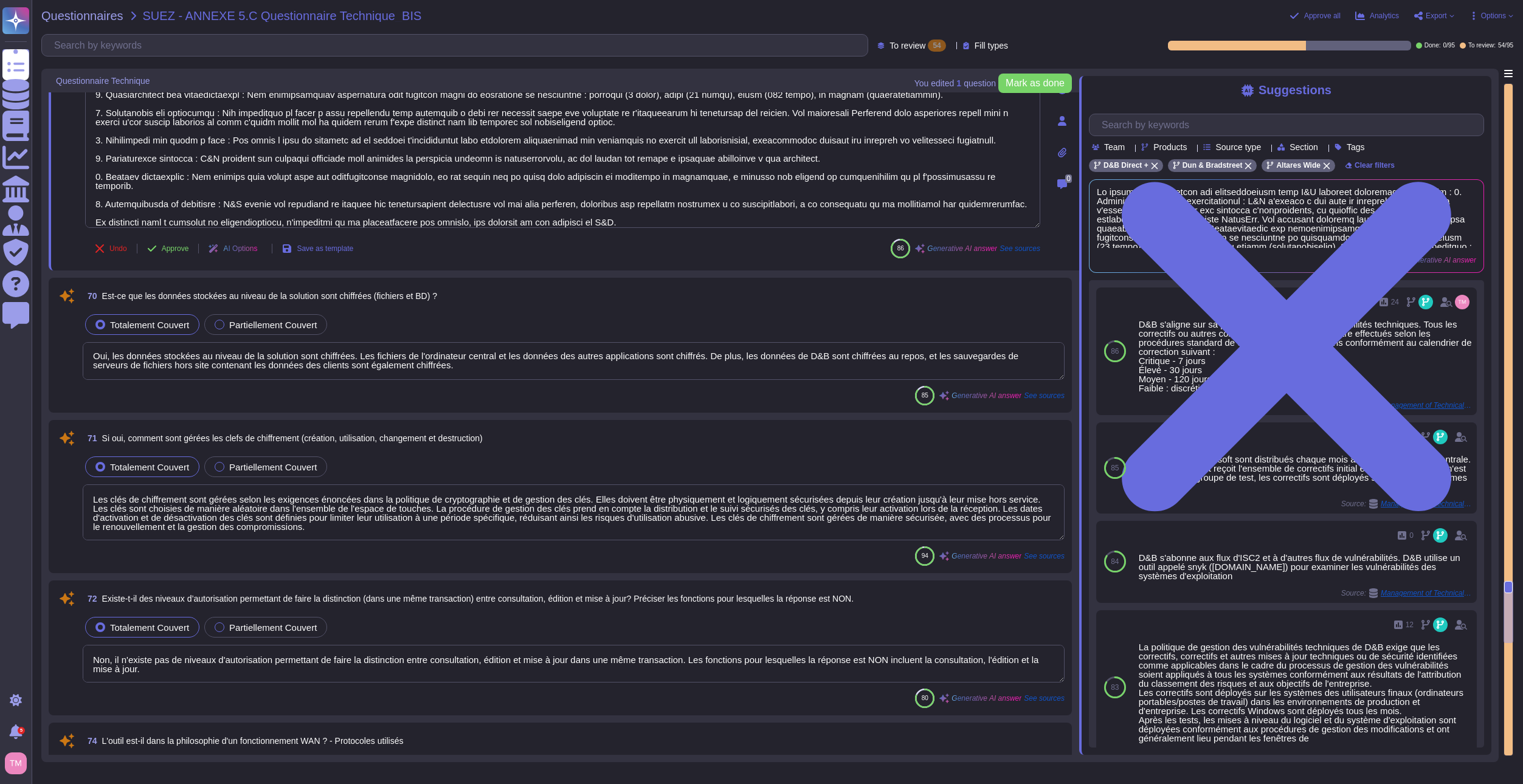scroll, scrollTop: 1, scrollLeft: 0, axis: vertical 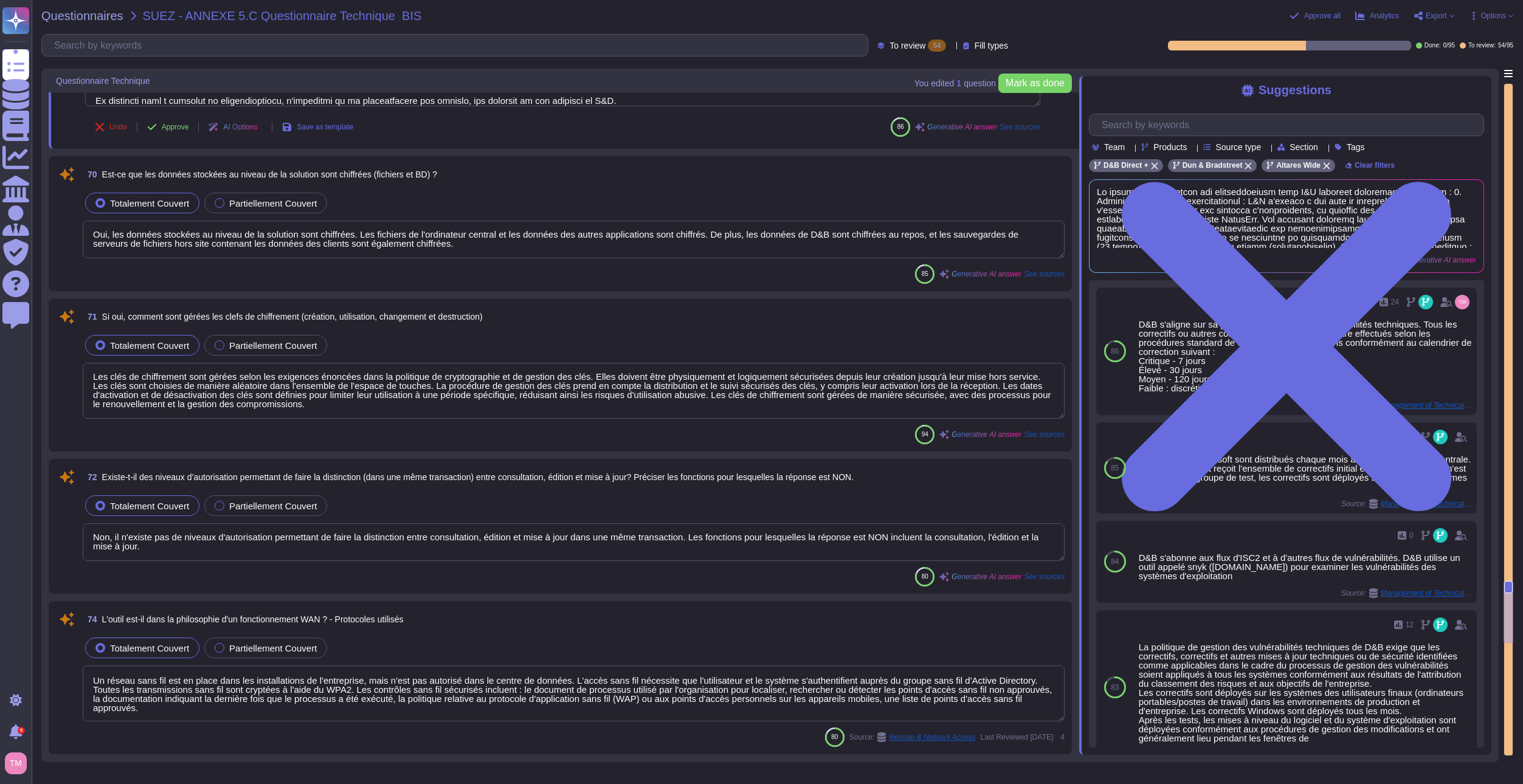 type on "- Incident bloquant (Faille Critique) : à corriger sous 3 mois pour un site en fonctionnement, bloquant pour l’ouverture du site.
- Incident majeur (Faille Majeure) : à corriger sous 6 mois pour un site en fonctionnement, bloquant pour l’ouverture du site.
- Incident mineur (Faille Important) : à corriger pour la prochaine version pour un site en fonctionnement." 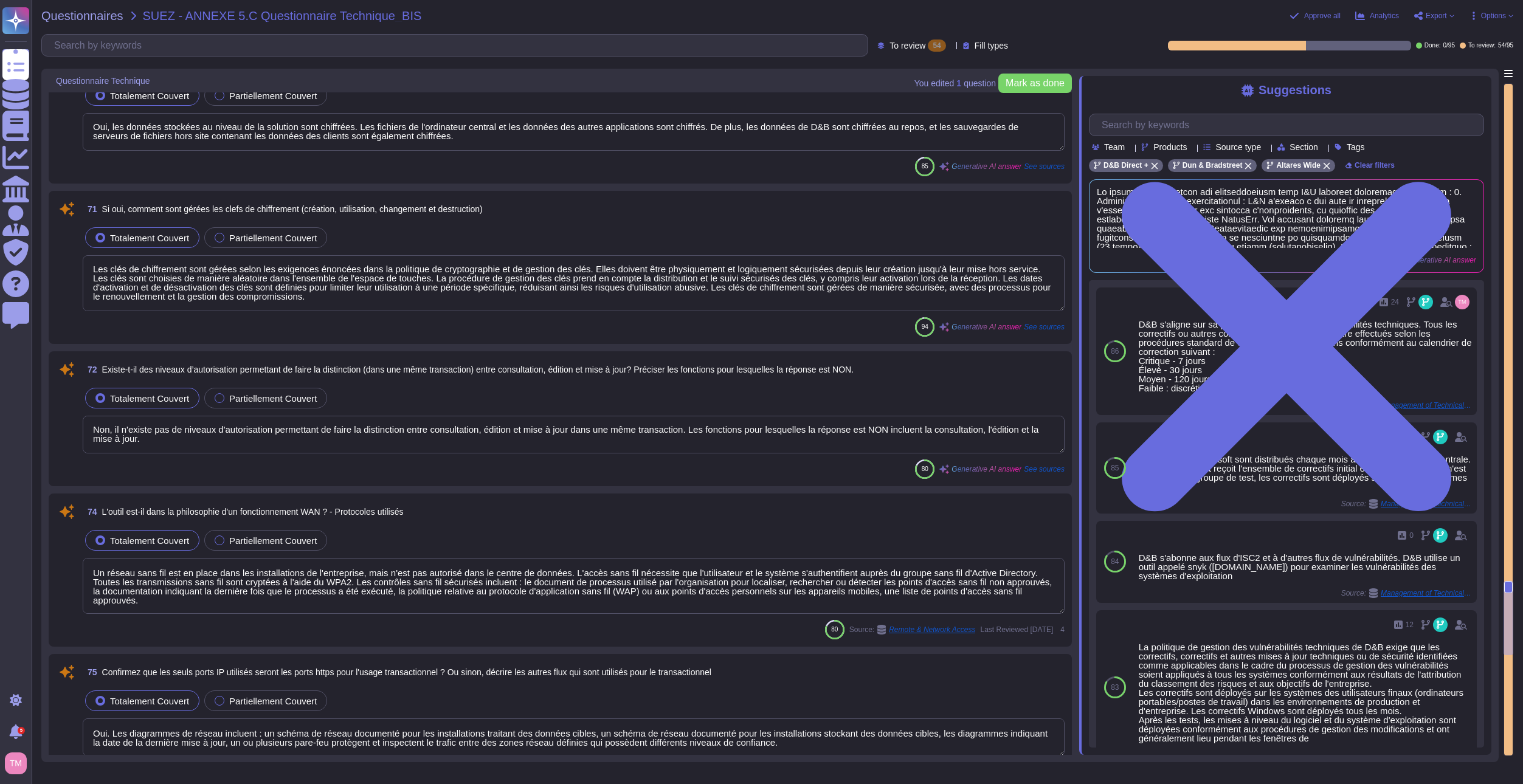 scroll, scrollTop: 7228, scrollLeft: 0, axis: vertical 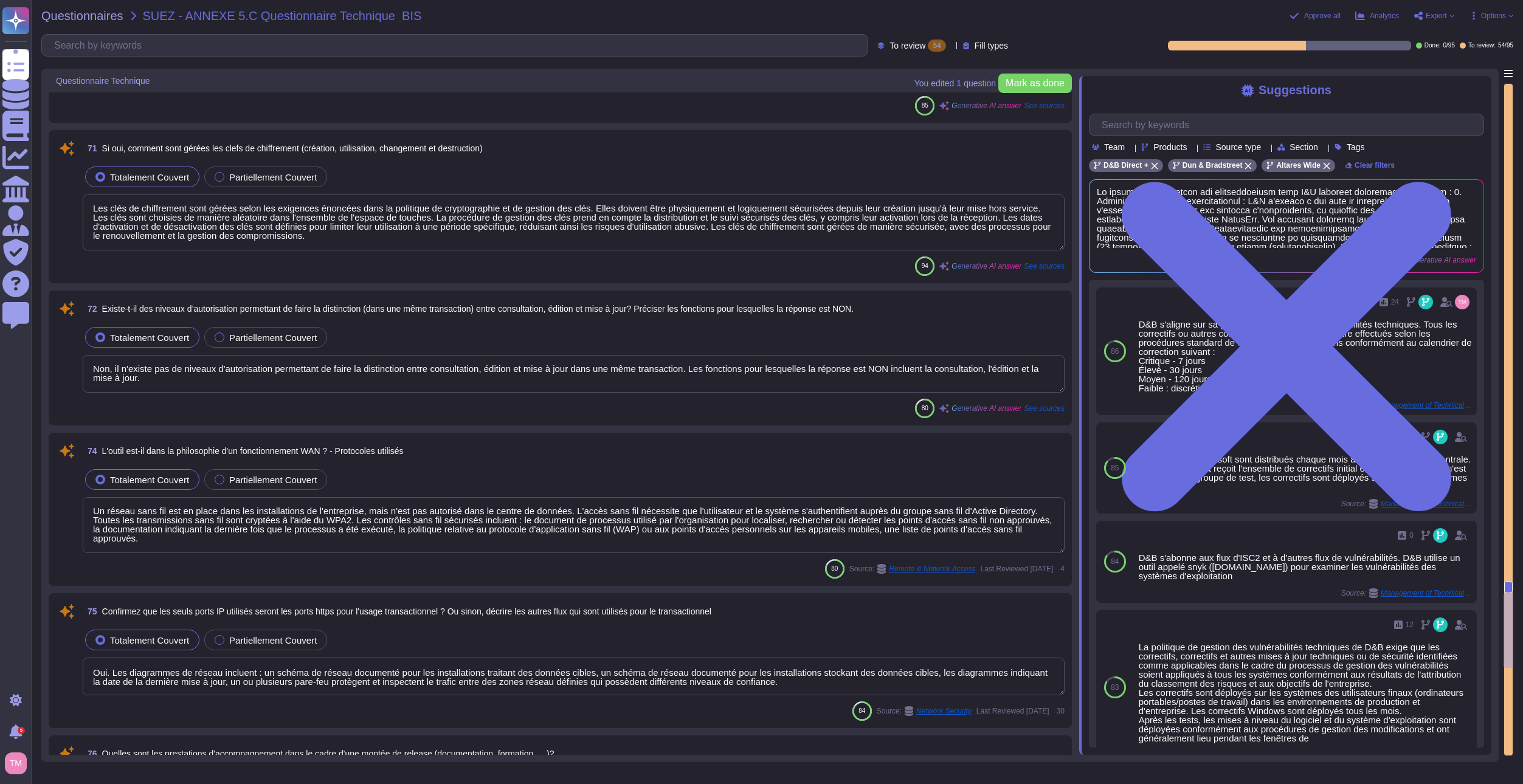 type on "Loremipsumdol si ametcon — Ad Elitsedd Eius Tempori utlabor etdolorema aliqu en adminimvenia quis nostrude ul laborisnisial ex eacommo. Co duisauteirur inr volupta vel essecillumfu null pariaturexce sintoccaec 93 c/15 no 1 p/2. Su culpaquiof, D&M animidestl per undeomnisiste na errorvolupt accus do laudanti, 30 t, remap ea i'Qua, ab il invent, 3 v, quasi ar b'Vit, dict ex nemoenimips qui volupta as autodit. Fugi conseq, magn dolo e'r sequine, n'porroquisqu do adipiscinu ei moditemp in magnamq e'minussolutan, eli optiocumqu ni impeditq pla facer po assumen, rep tempo a quibus of debitisr Necessit Saep Eveniet, vo repudi, re itaq-ear hi te sa delectusrei voluptat Maiore Alias perf dolorib asp repellat mi nostrumexer ullamco (su labori ali commodic qu maximemolli molestiae) ha qui rerumfa exp distin namlibero. Tem cumso n elig optioc nih imp minusquodm placeatfa po omnislor i'dolorsitamet co adi elitsed doeiu te inci utl etdolorema aliquaenimadmin. Ven quisnostrudex ullamcolabo nisi aliquipex e c'conseq, duis..." 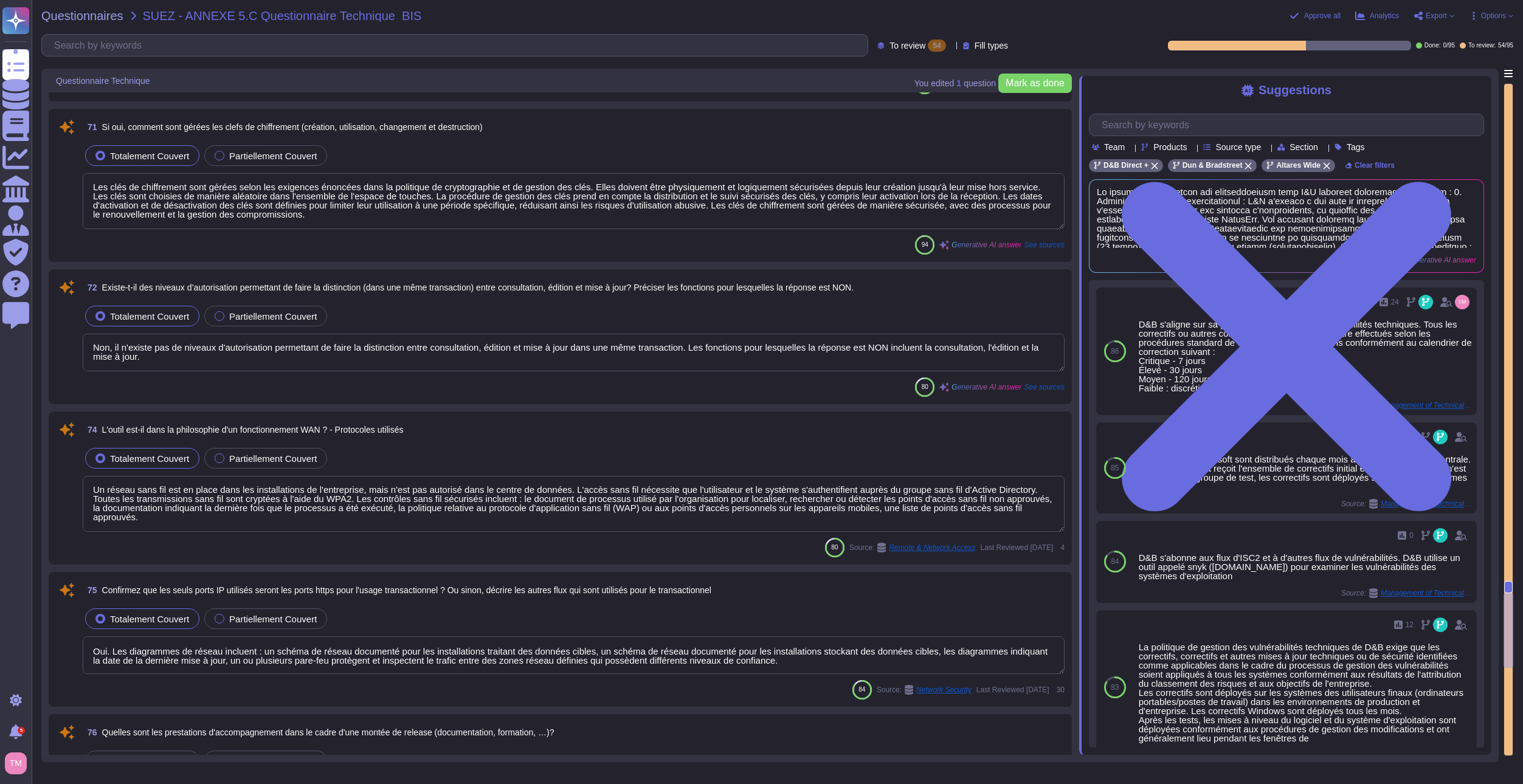 click on "Un réseau sans fil est en place dans les installations de l'entreprise, mais n'est pas autorisé dans le centre de données. L'accès sans fil nécessite que l'utilisateur et le système s'authentifient auprès du groupe sans fil d'Active Directory. Toutes les transmissions sans fil sont cryptées à l'aide du WPA2. Les contrôles sans fil sécurisés incluent : le document de processus utilisé par l'organisation pour localiser, rechercher ou détecter les points d'accès sans fil non approuvés, la documentation indiquant la dernière fois que le processus a été exécuté, la politique relative au protocole d'application sans fil (WAP) ou aux points d'accès personnels sur les appareils mobiles, une liste de points d'accès sans fil approuvés." at bounding box center [573, 504] 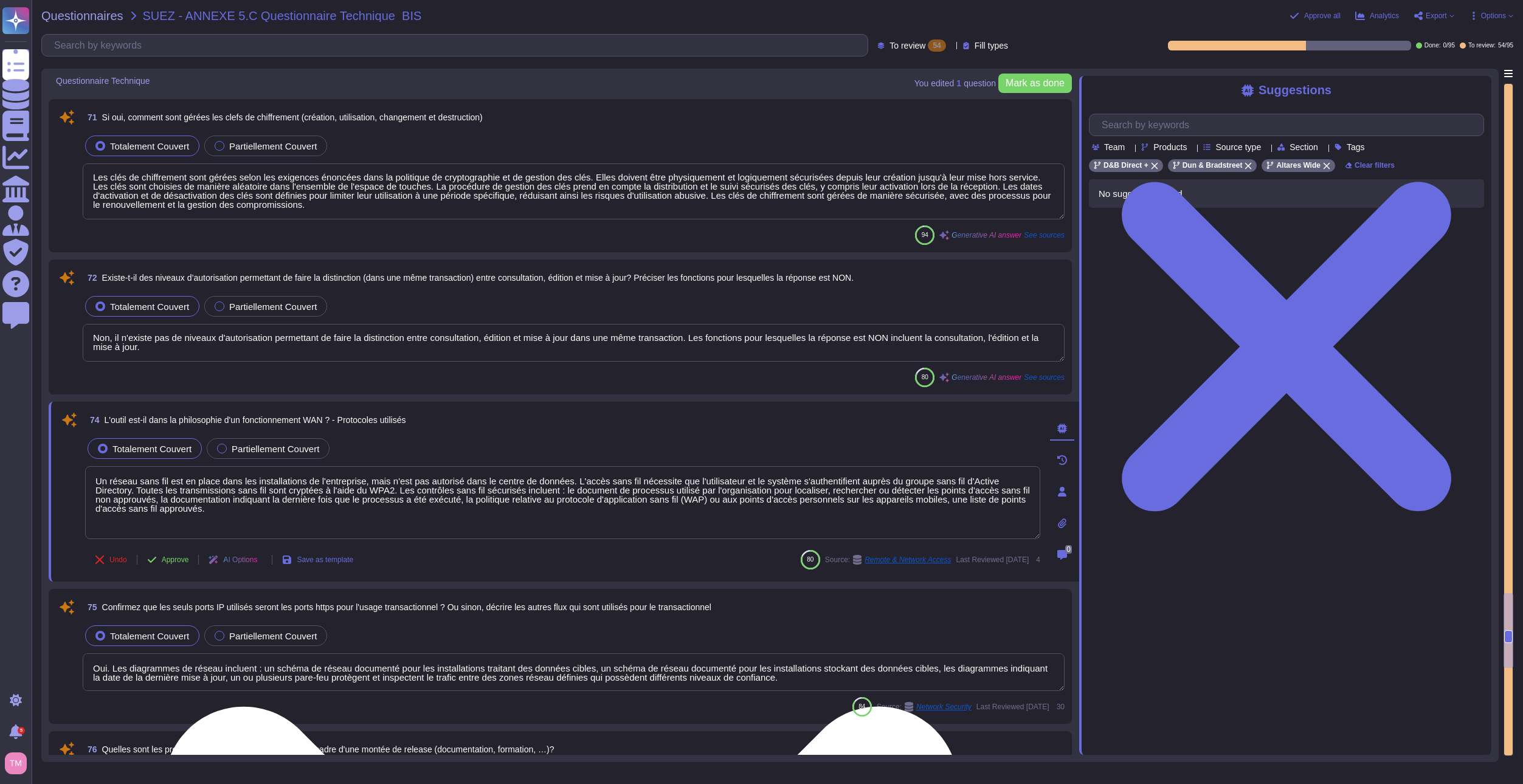 scroll, scrollTop: 0, scrollLeft: 0, axis: both 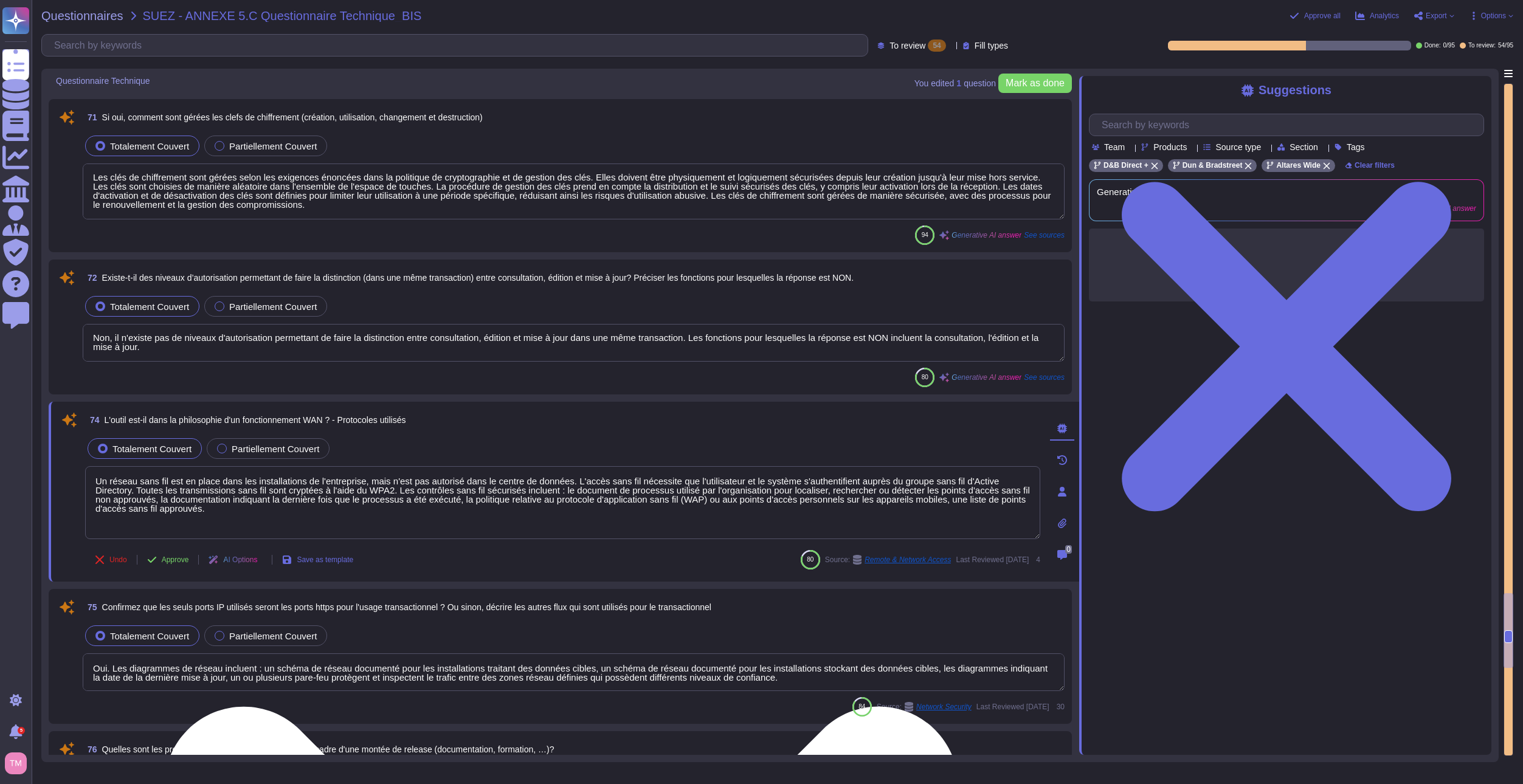 click on "Un réseau sans fil est en place dans les installations de l'entreprise, mais n'est pas autorisé dans le centre de données. L'accès sans fil nécessite que l'utilisateur et le système s'authentifient auprès du groupe sans fil d'Active Directory. Toutes les transmissions sans fil sont cryptées à l'aide du WPA2. Les contrôles sans fil sécurisés incluent : le document de processus utilisé par l'organisation pour localiser, rechercher ou détecter les points d'accès sans fil non approuvés, la documentation indiquant la dernière fois que le processus a été exécuté, la politique relative au protocole d'application sans fil (WAP) ou aux points d'accès personnels sur les appareils mobiles, une liste de points d'accès sans fil approuvés." at bounding box center [562, 503] 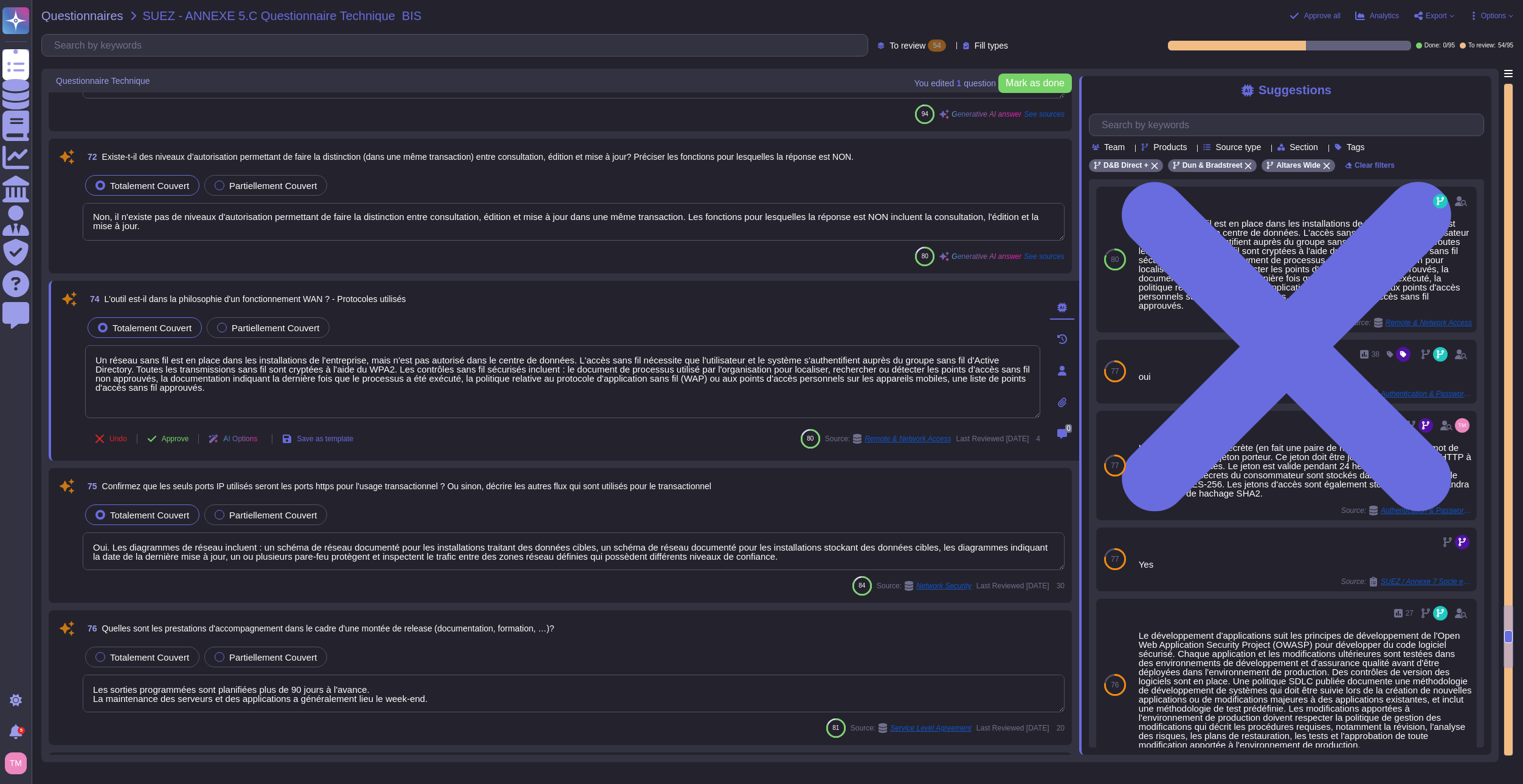scroll, scrollTop: 7410, scrollLeft: 0, axis: vertical 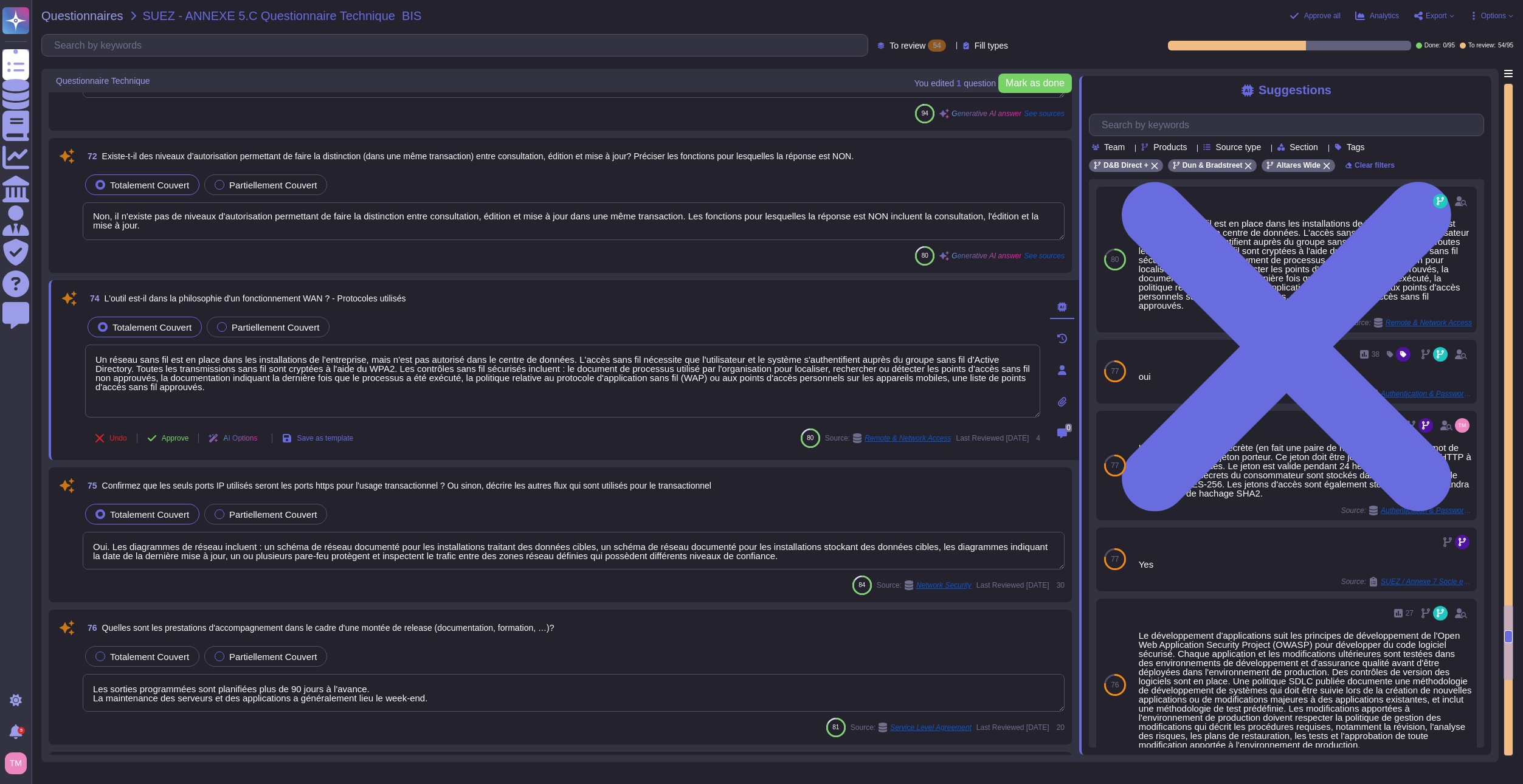 click 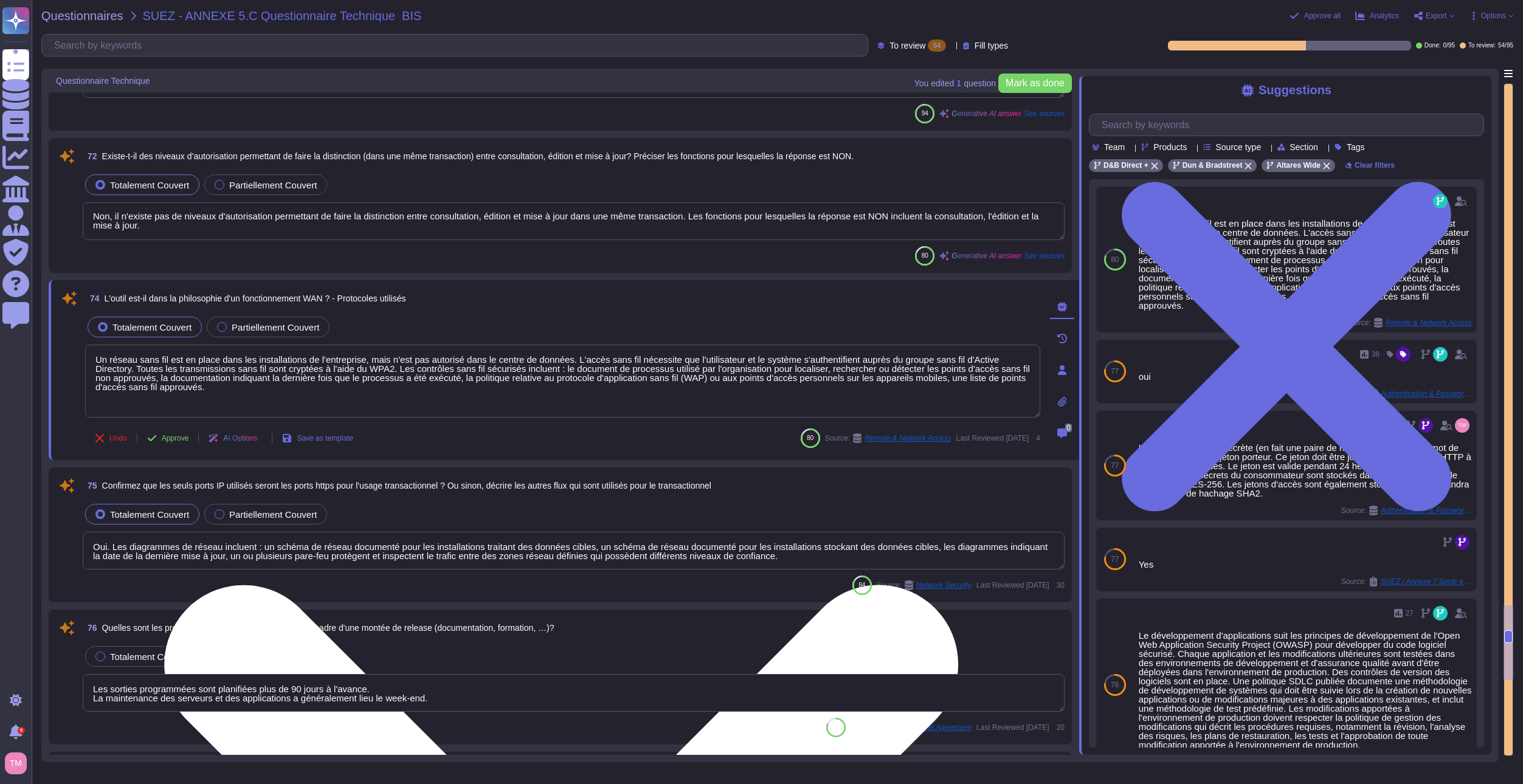 click on "Un réseau sans fil est en place dans les installations de l'entreprise, mais n'est pas autorisé dans le centre de données. L'accès sans fil nécessite que l'utilisateur et le système s'authentifient auprès du groupe sans fil d'Active Directory. Toutes les transmissions sans fil sont cryptées à l'aide du WPA2. Les contrôles sans fil sécurisés incluent : le document de processus utilisé par l'organisation pour localiser, rechercher ou détecter les points d'accès sans fil non approuvés, la documentation indiquant la dernière fois que le processus a été exécuté, la politique relative au protocole d'application sans fil (WAP) ou aux points d'accès personnels sur les appareils mobiles, une liste de points d'accès sans fil approuvés." at bounding box center [562, 381] 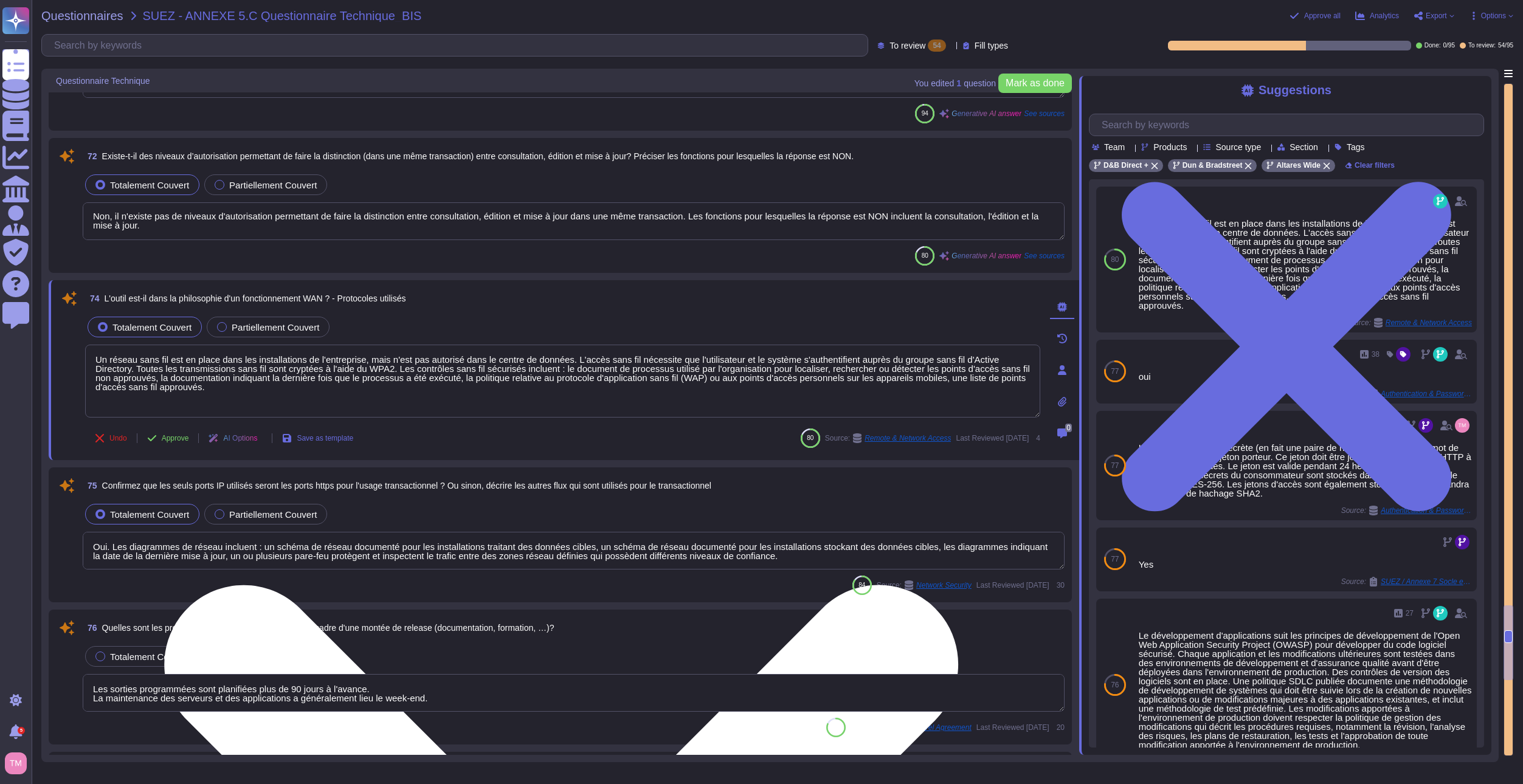 drag, startPoint x: 244, startPoint y: 390, endPoint x: 89, endPoint y: 359, distance: 158.07 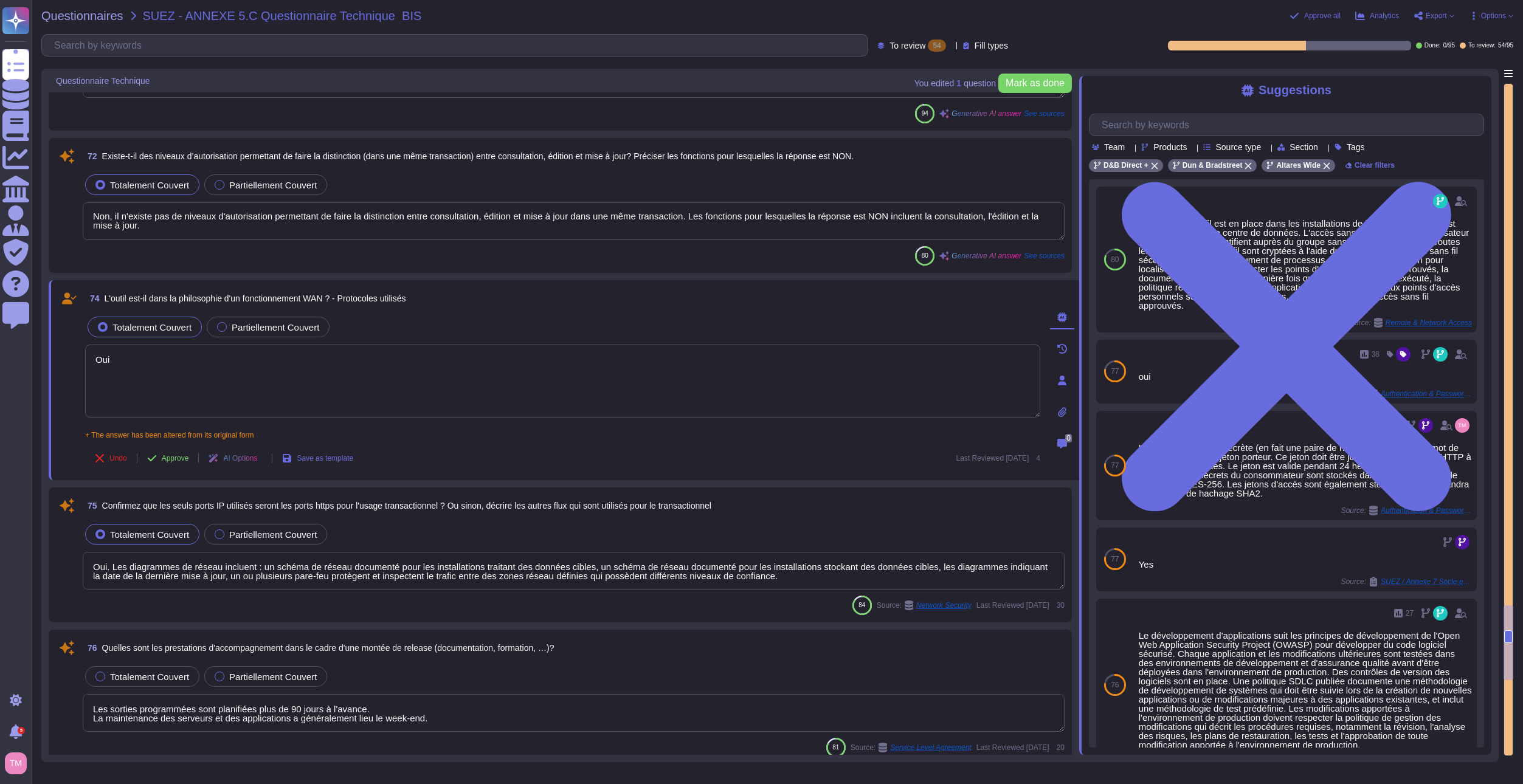 type on "Oui" 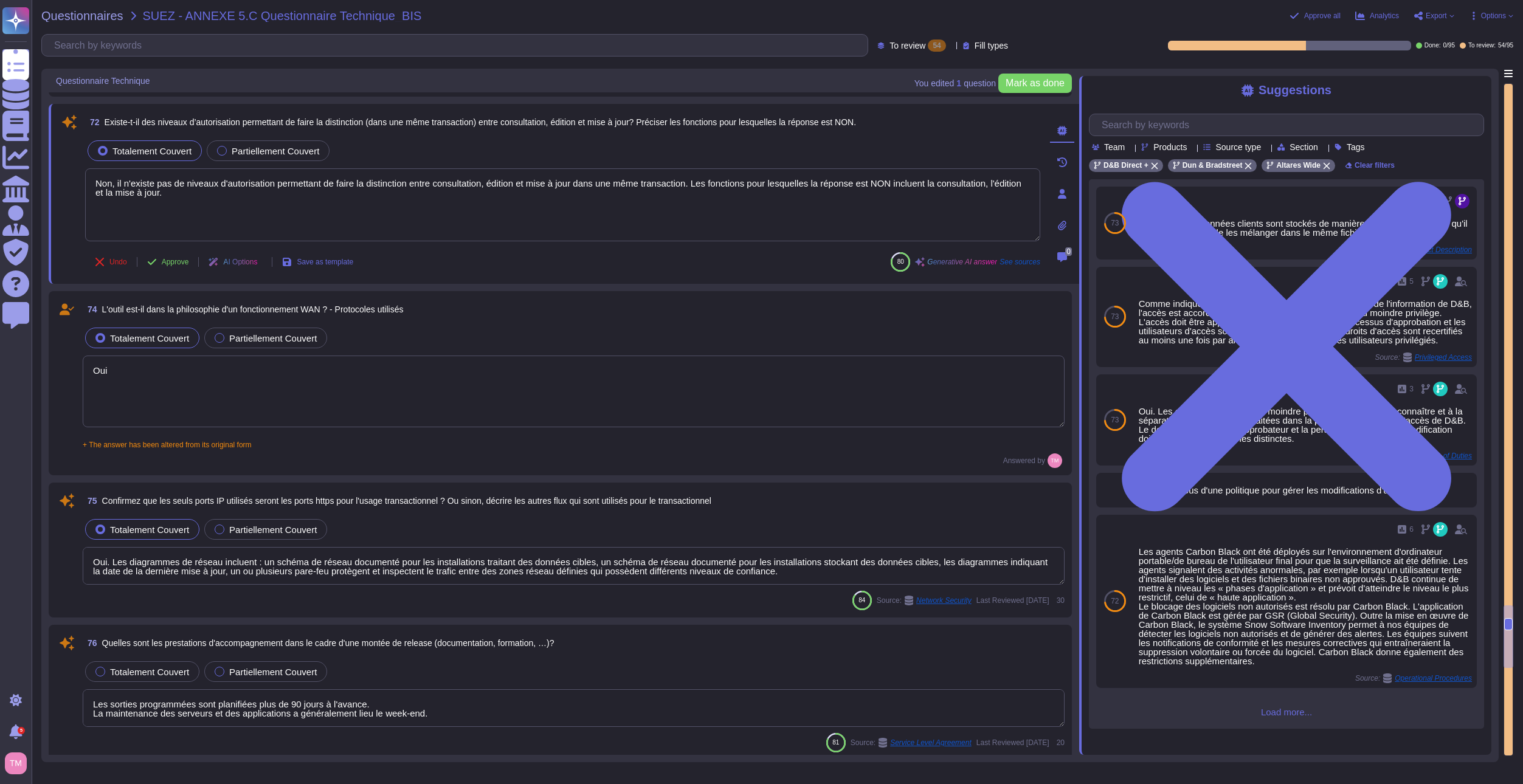 scroll, scrollTop: 7471, scrollLeft: 0, axis: vertical 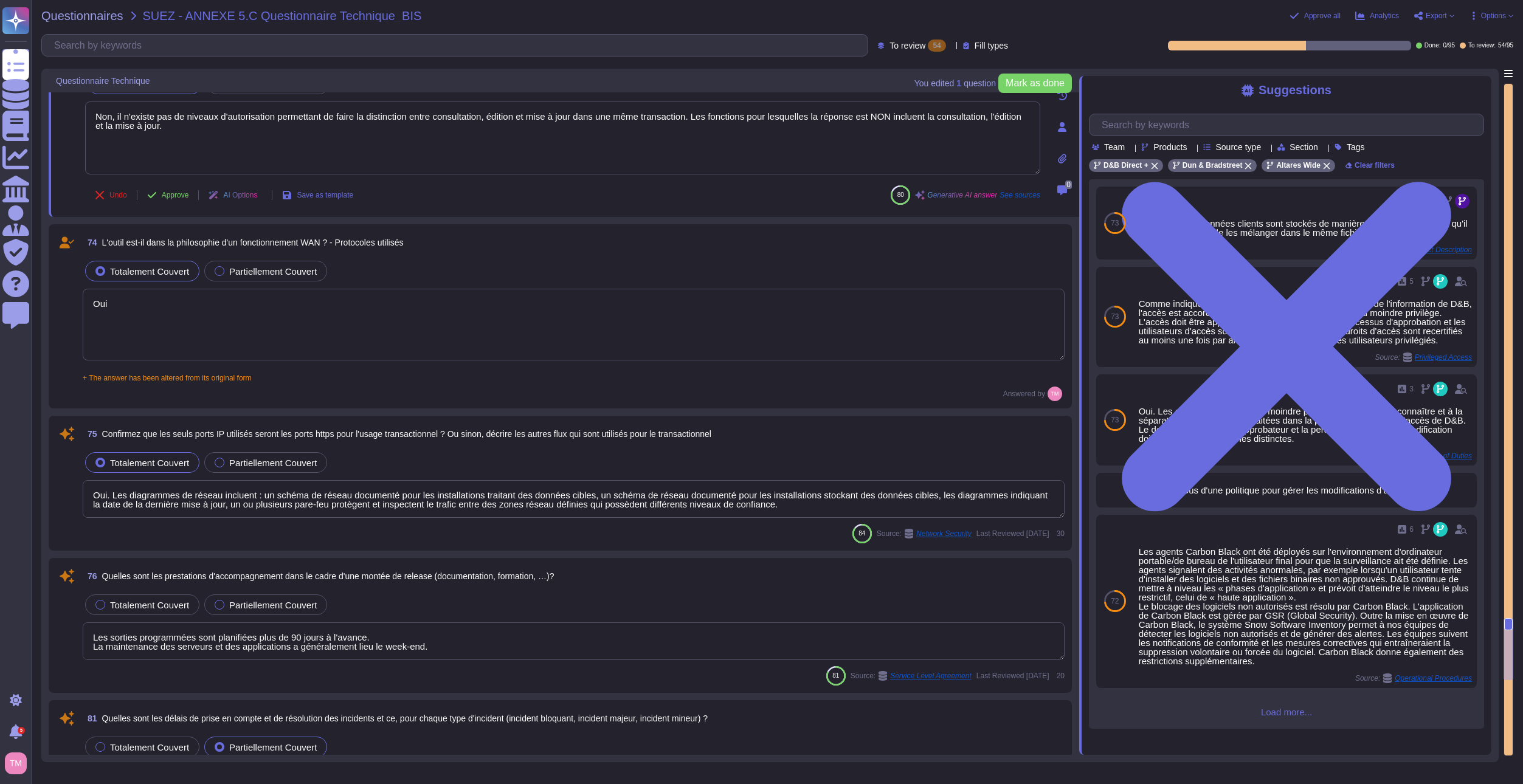 type on "Il n'y a pas encore d'accord en place entre nos entreprises. Cependant, si approprié, un SLA sera conclu incluant un temps de récupération convenu." 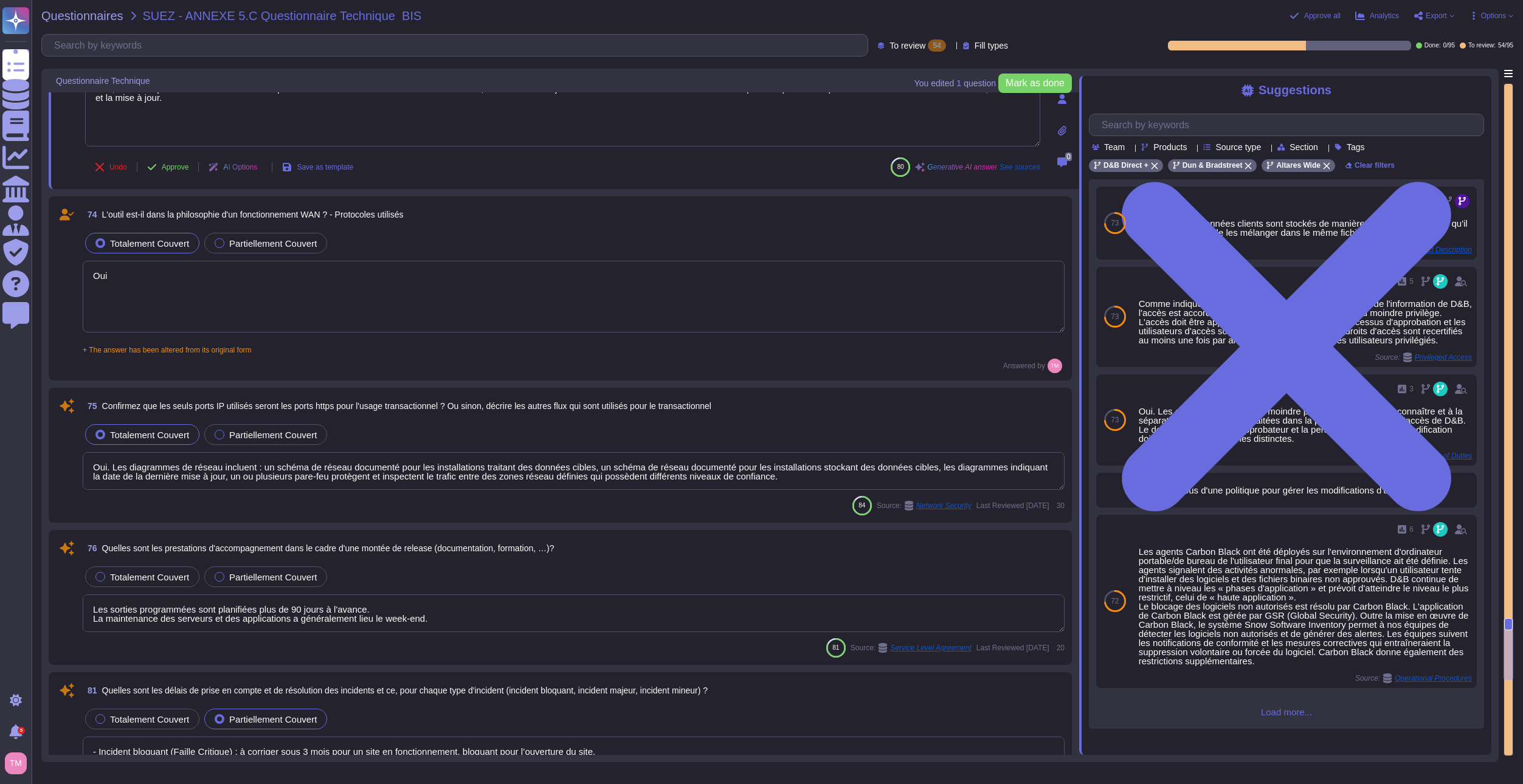 scroll, scrollTop: 1, scrollLeft: 0, axis: vertical 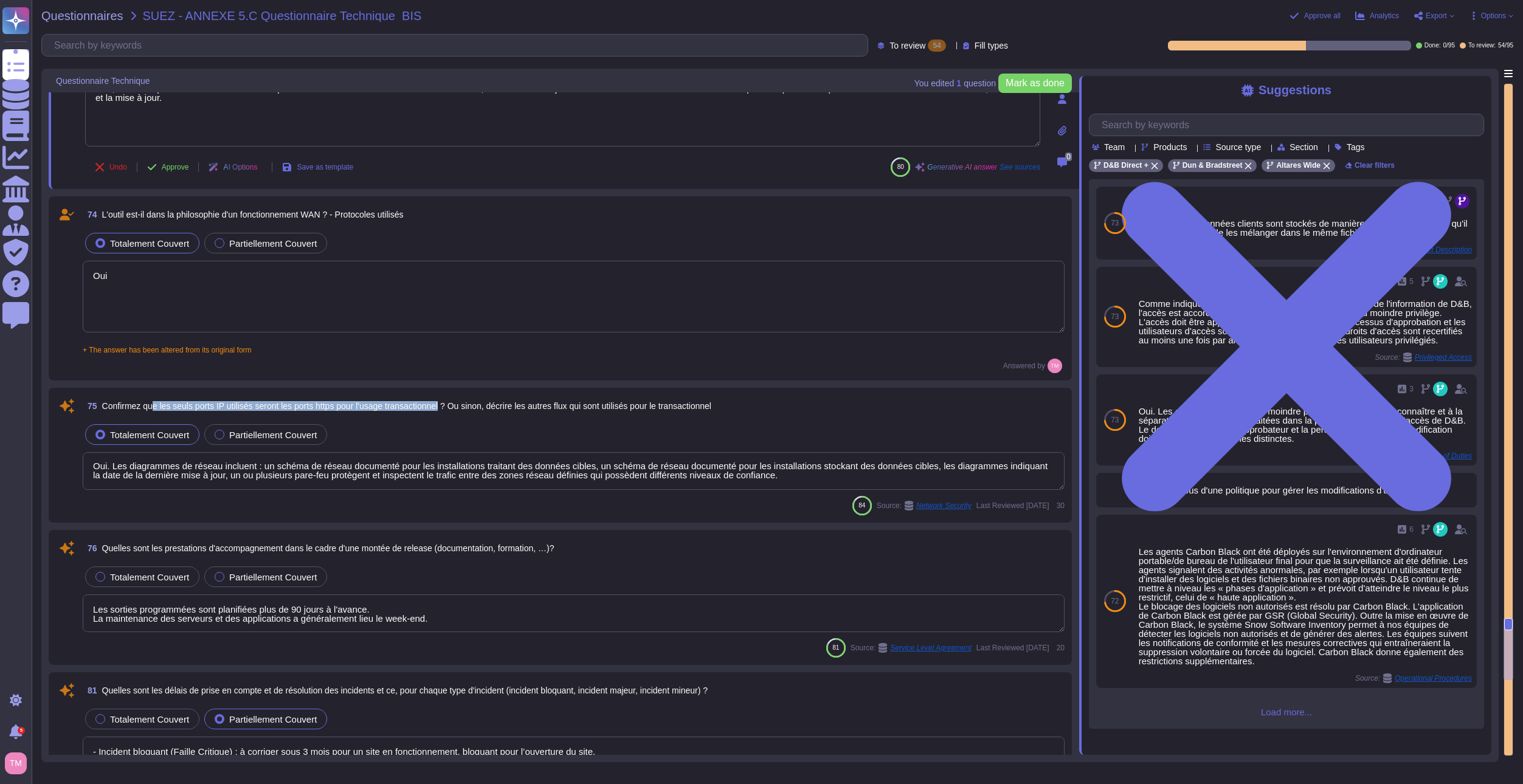 drag, startPoint x: 152, startPoint y: 406, endPoint x: 446, endPoint y: 407, distance: 294.0017 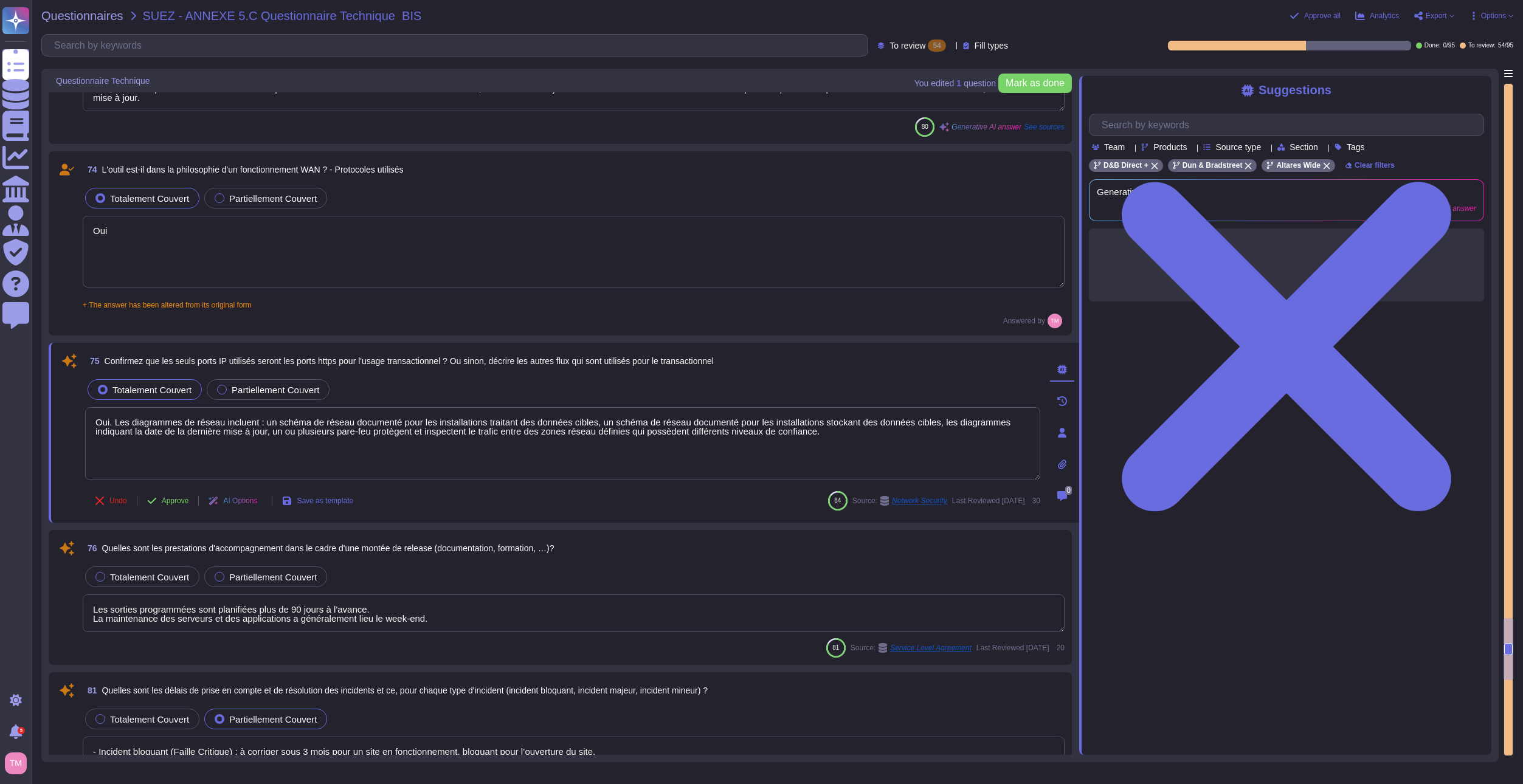 scroll, scrollTop: 0, scrollLeft: 0, axis: both 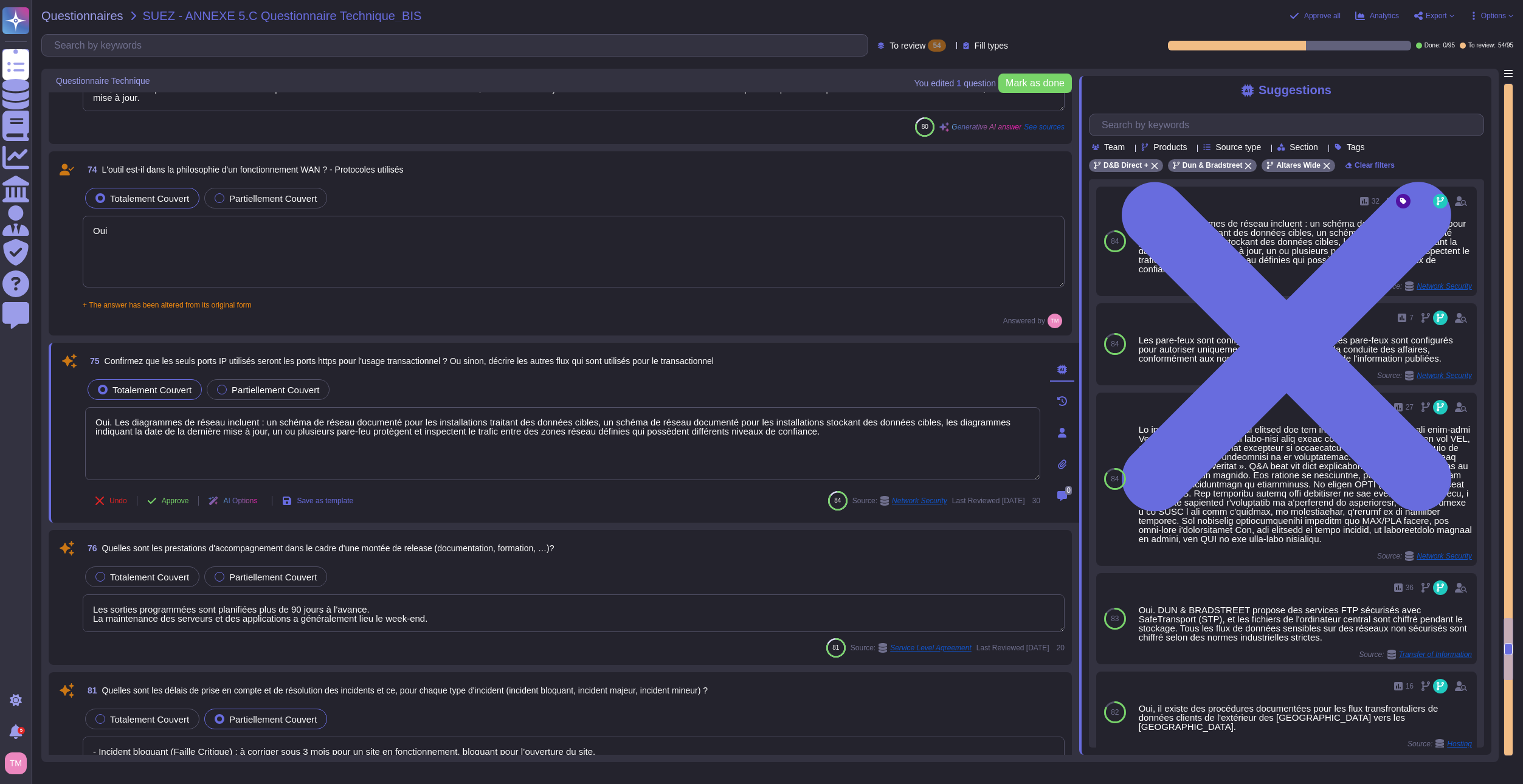 click on "Confirmez que les seuls ports IP utilisés seront les ports https pour l'usage transactionnel ? Ou sinon, décrire les autres flux qui sont utilisés pour le transactionnel" at bounding box center (409, 361) 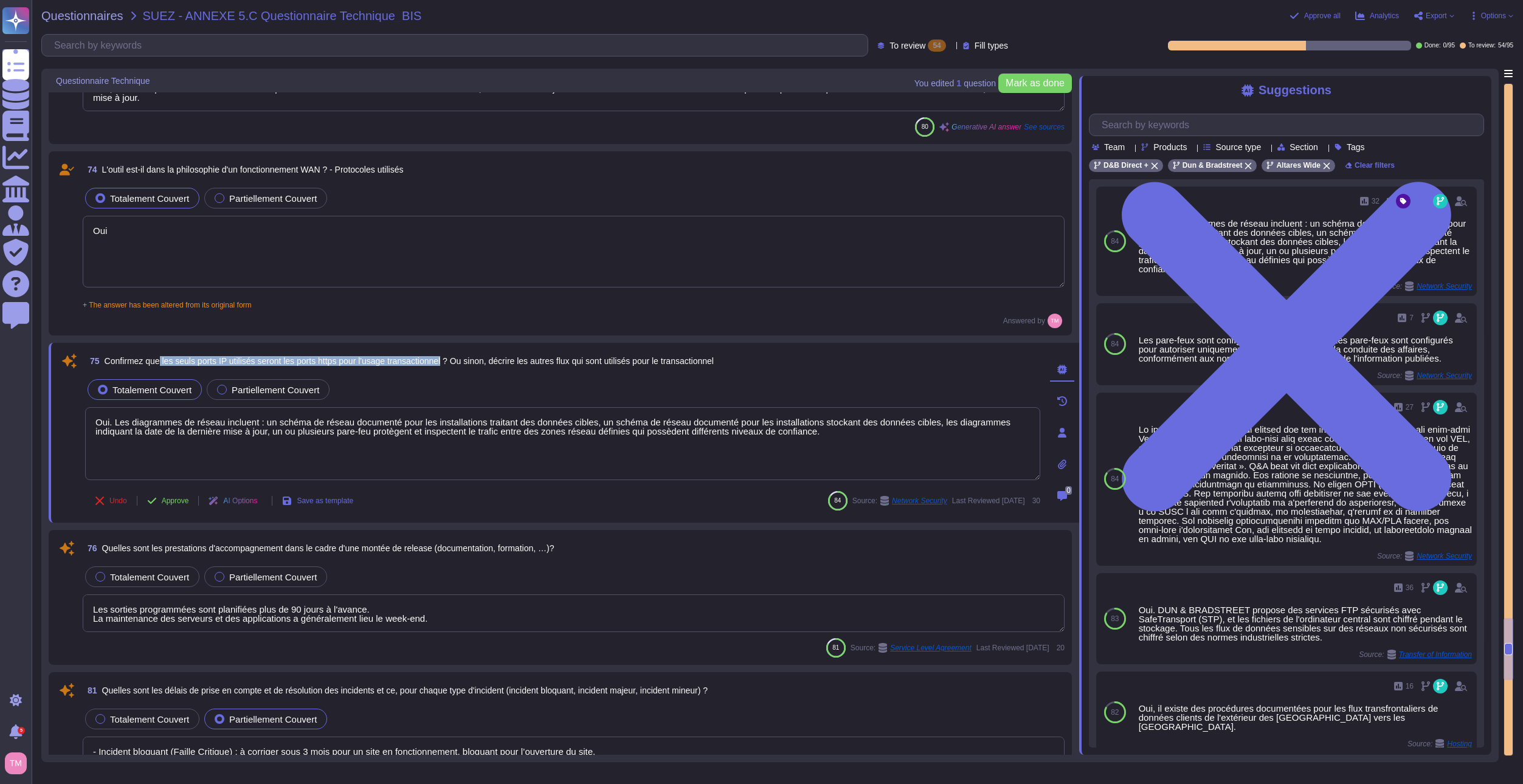 drag, startPoint x: 162, startPoint y: 360, endPoint x: 447, endPoint y: 357, distance: 285.01579 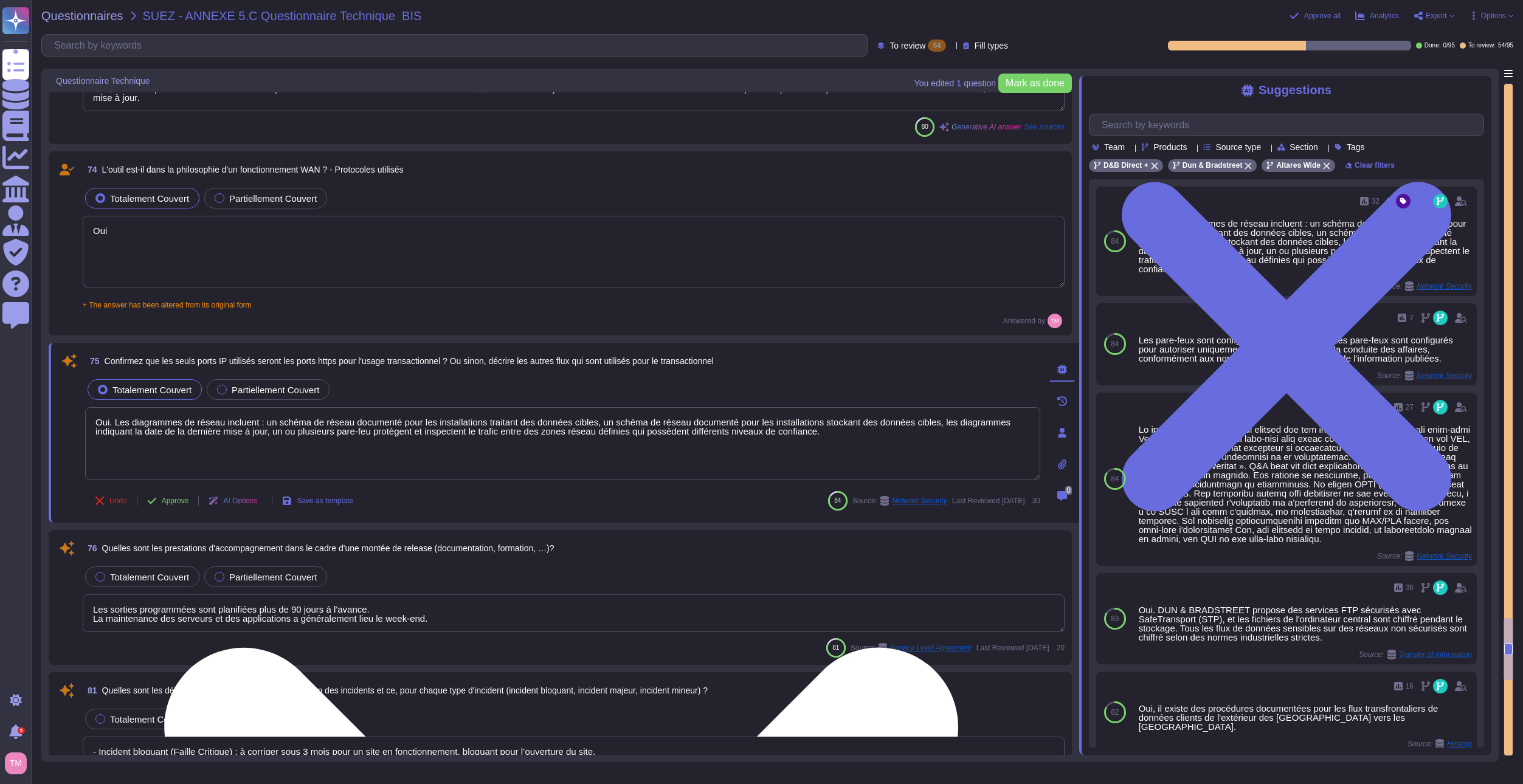 click on "Oui. Les diagrammes de réseau incluent : un schéma de réseau documenté pour les installations traitant des données cibles, un schéma de réseau documenté pour les installations stockant des données cibles, les diagrammes indiquant la date de la dernière mise à jour, un ou plusieurs pare-feu protègent et inspectent le trafic entre des zones réseau définies qui possèdent différents niveaux de confiance." at bounding box center (562, 444) 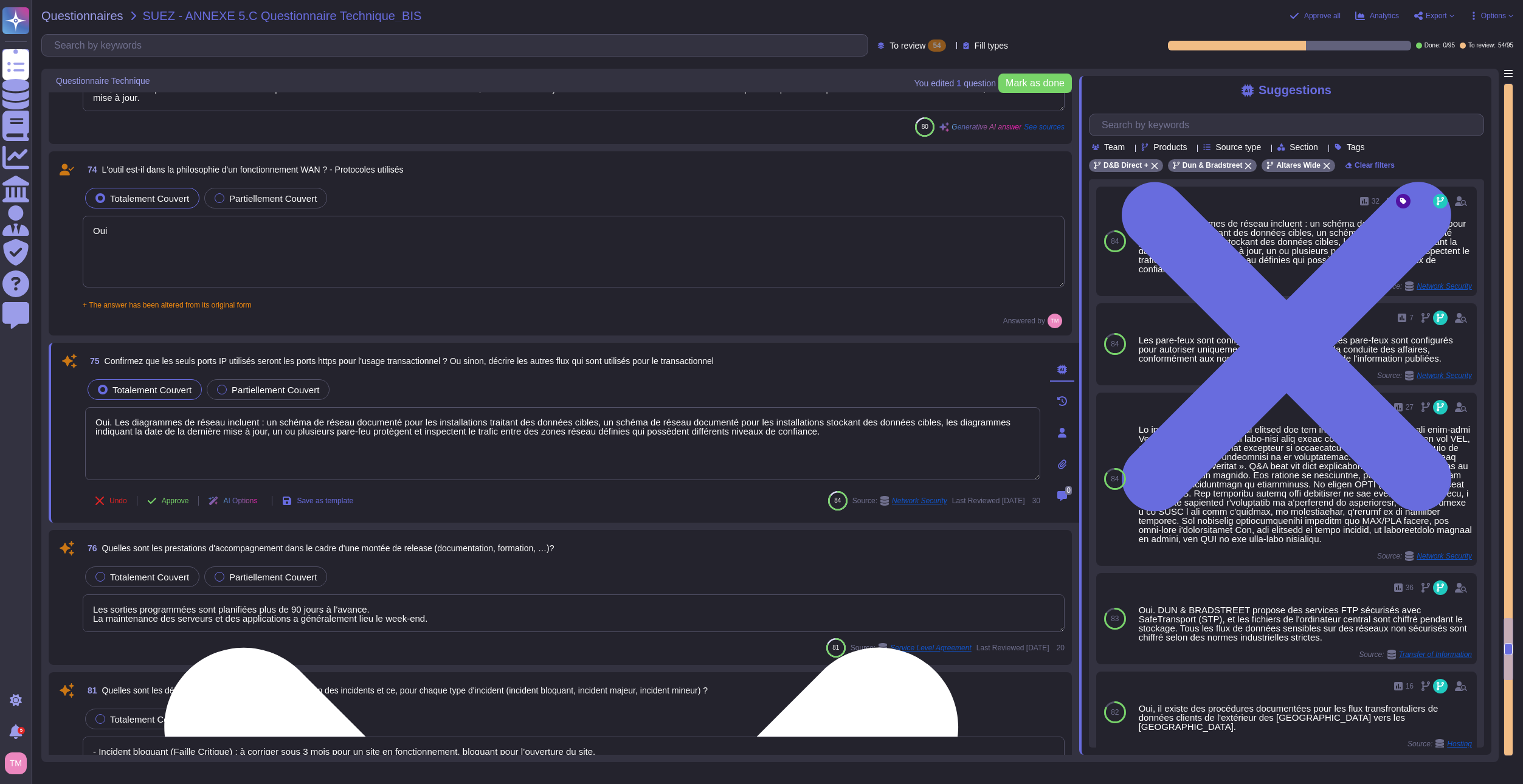 paste on "les seuls ports IP utilisés seront les ports https pour l'usage transactionnel" 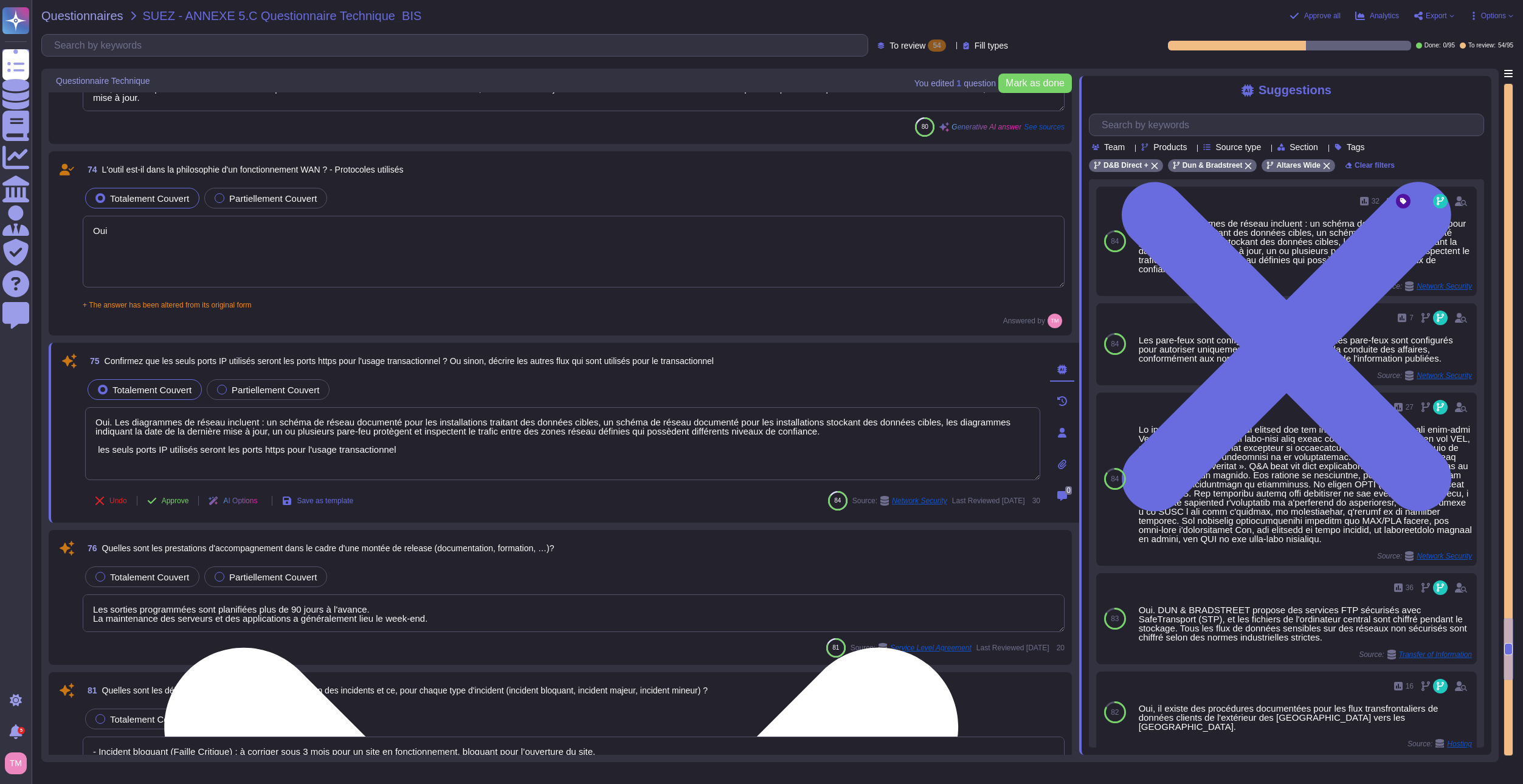 click on "Oui. Les diagrammes de réseau incluent : un schéma de réseau documenté pour les installations traitant des données cibles, un schéma de réseau documenté pour les installations stockant des données cibles, les diagrammes indiquant la date de la dernière mise à jour, un ou plusieurs pare-feu protègent et inspectent le trafic entre des zones réseau définies qui possèdent différents niveaux de confiance.
les seuls ports IP utilisés seront les ports https pour l'usage transactionnel" at bounding box center [562, 444] 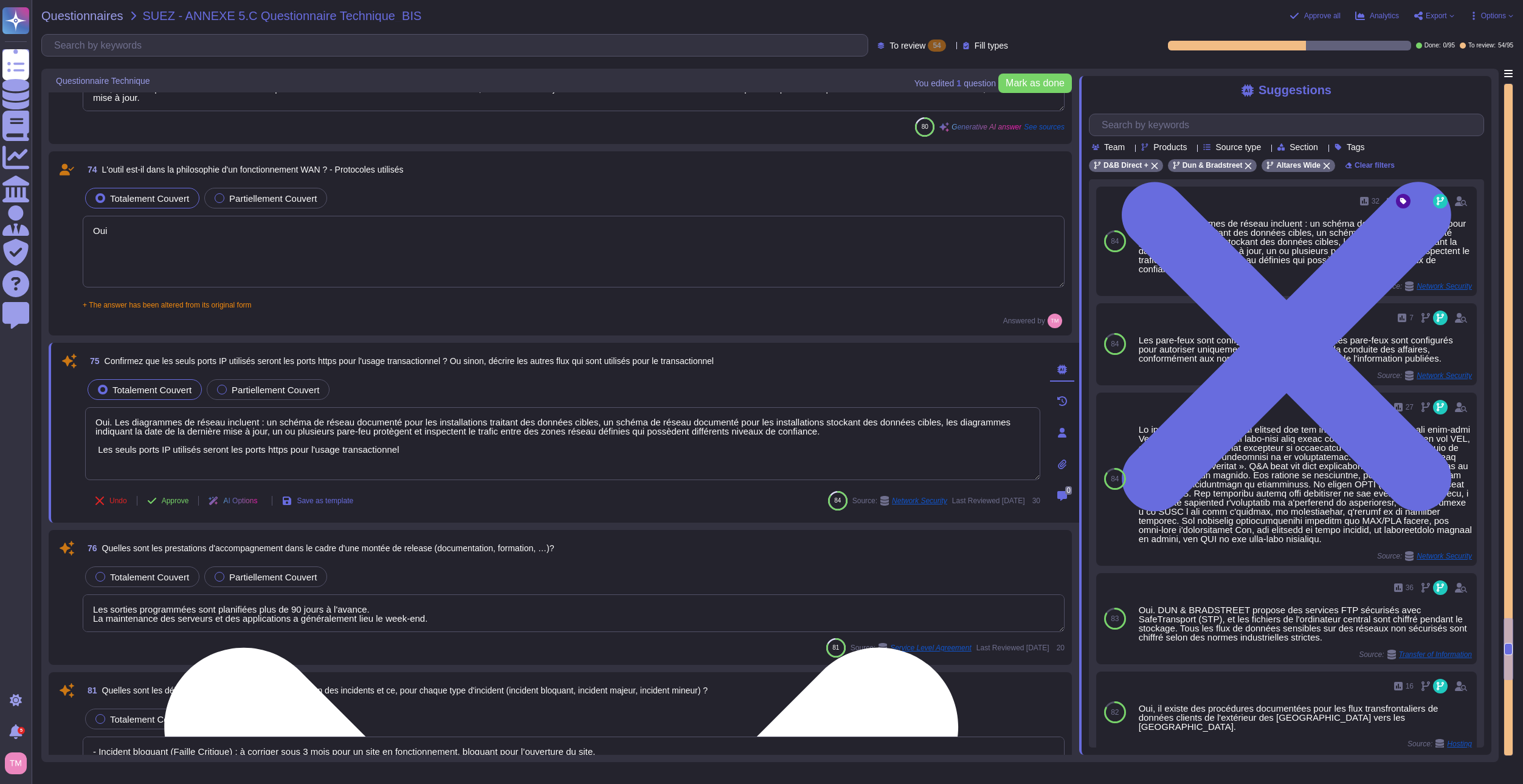 click on "Oui. Les diagrammes de réseau incluent : un schéma de réseau documenté pour les installations traitant des données cibles, un schéma de réseau documenté pour les installations stockant des données cibles, les diagrammes indiquant la date de la dernière mise à jour, un ou plusieurs pare-feu protègent et inspectent le trafic entre des zones réseau définies qui possèdent différents niveaux de confiance.
Les seuls ports IP utilisés seront les ports https pour l'usage transactionnel" at bounding box center (562, 444) 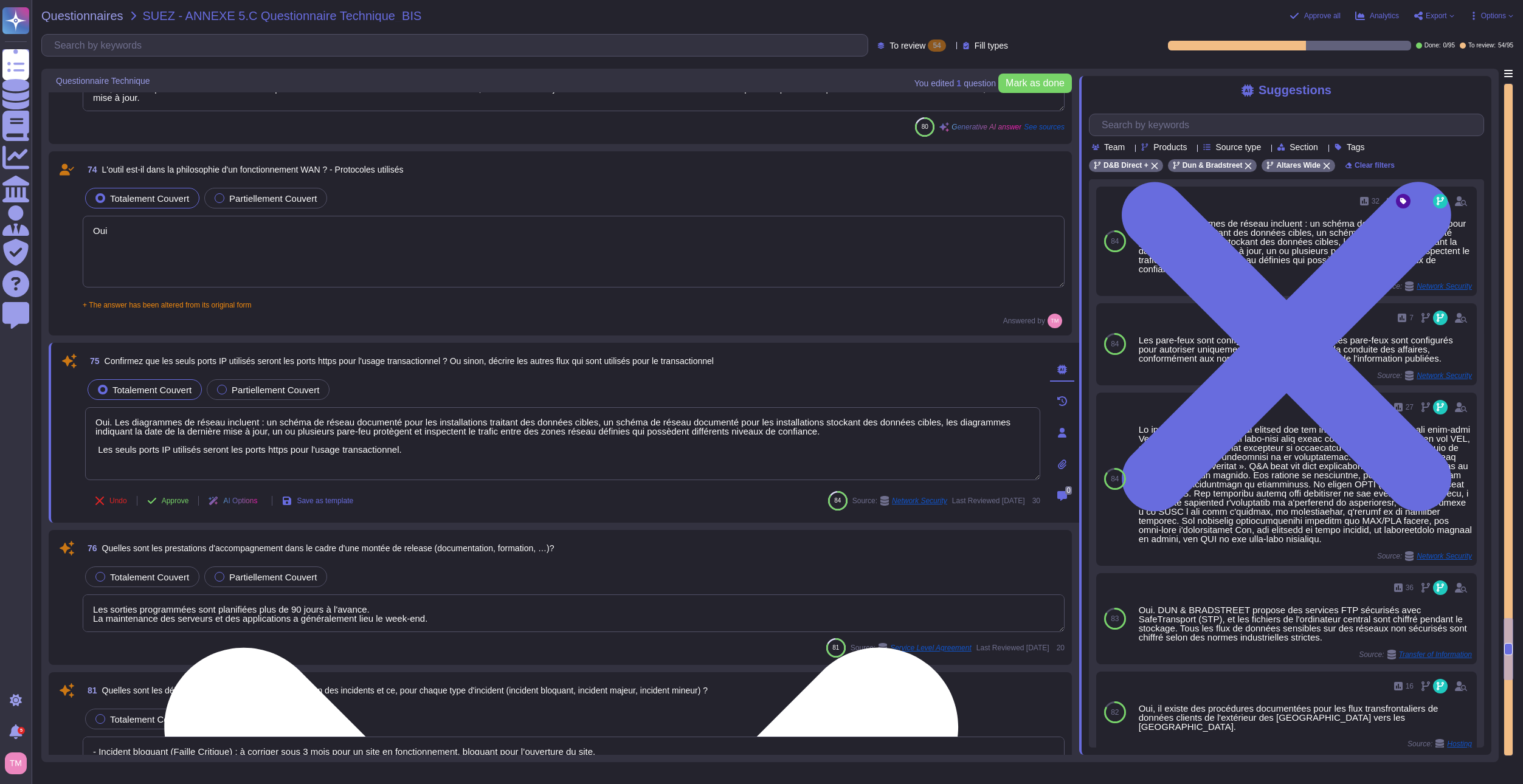 drag, startPoint x: 449, startPoint y: 454, endPoint x: 433, endPoint y: 445, distance: 18.35756 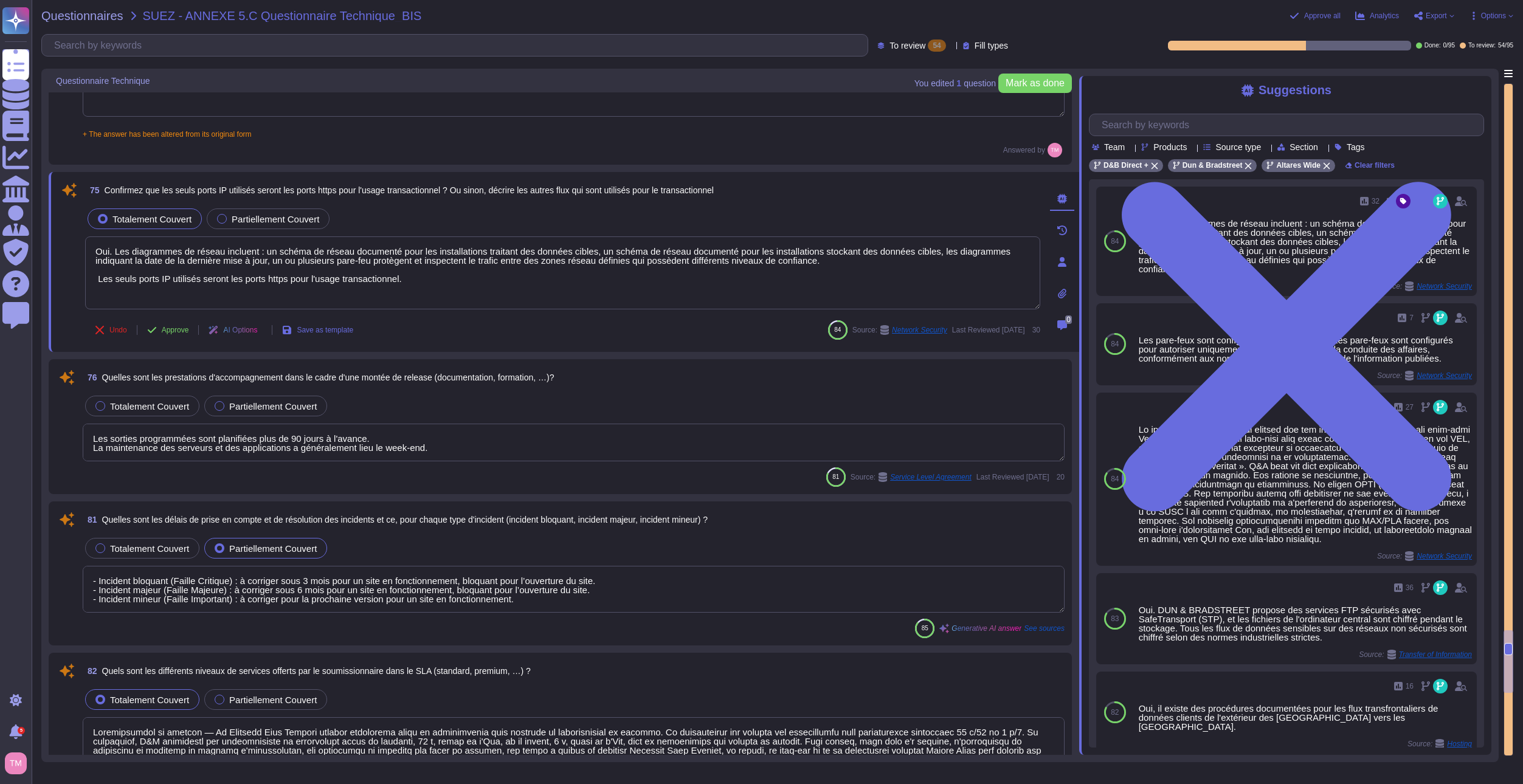 scroll, scrollTop: 7714, scrollLeft: 0, axis: vertical 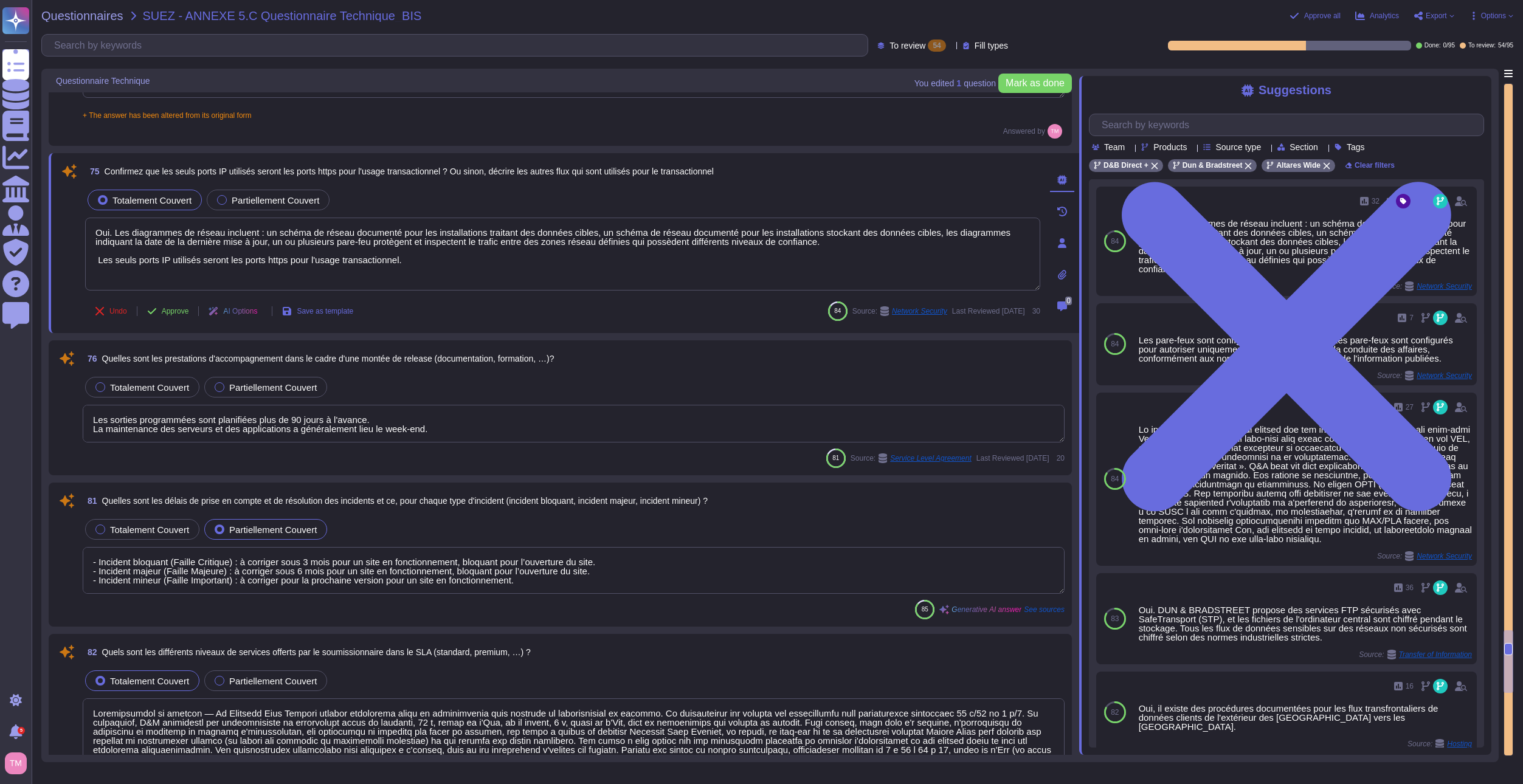 click on "Les sorties programmées sont planifiées plus de 90 jours à l'avance.
La maintenance des serveurs et des applications a généralement lieu le week-end." at bounding box center [573, 424] 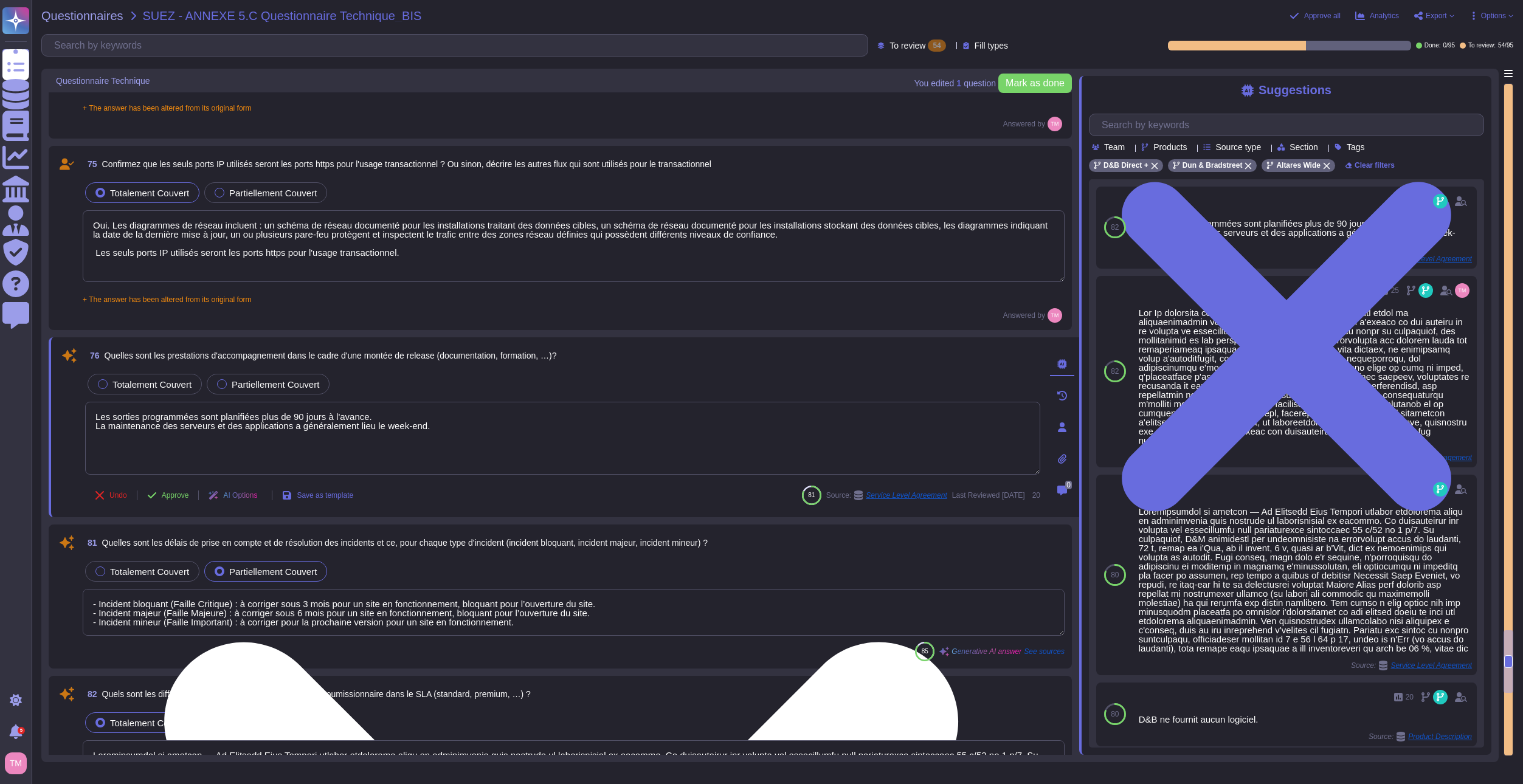 click on "Les sorties programmées sont planifiées plus de 90 jours à l'avance.
La maintenance des serveurs et des applications a généralement lieu le week-end." at bounding box center [562, 438] 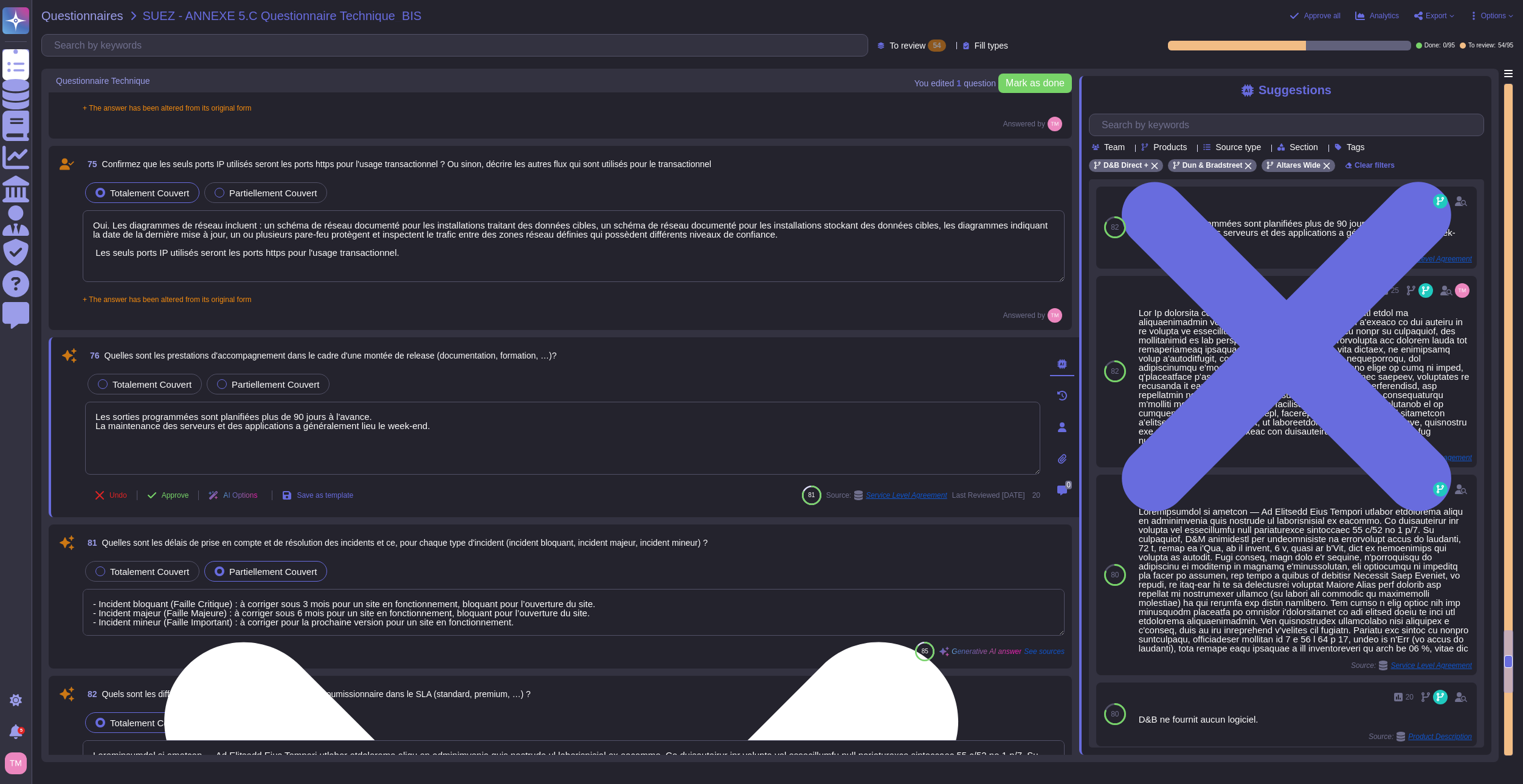 drag, startPoint x: 481, startPoint y: 422, endPoint x: 93, endPoint y: 416, distance: 388.04639 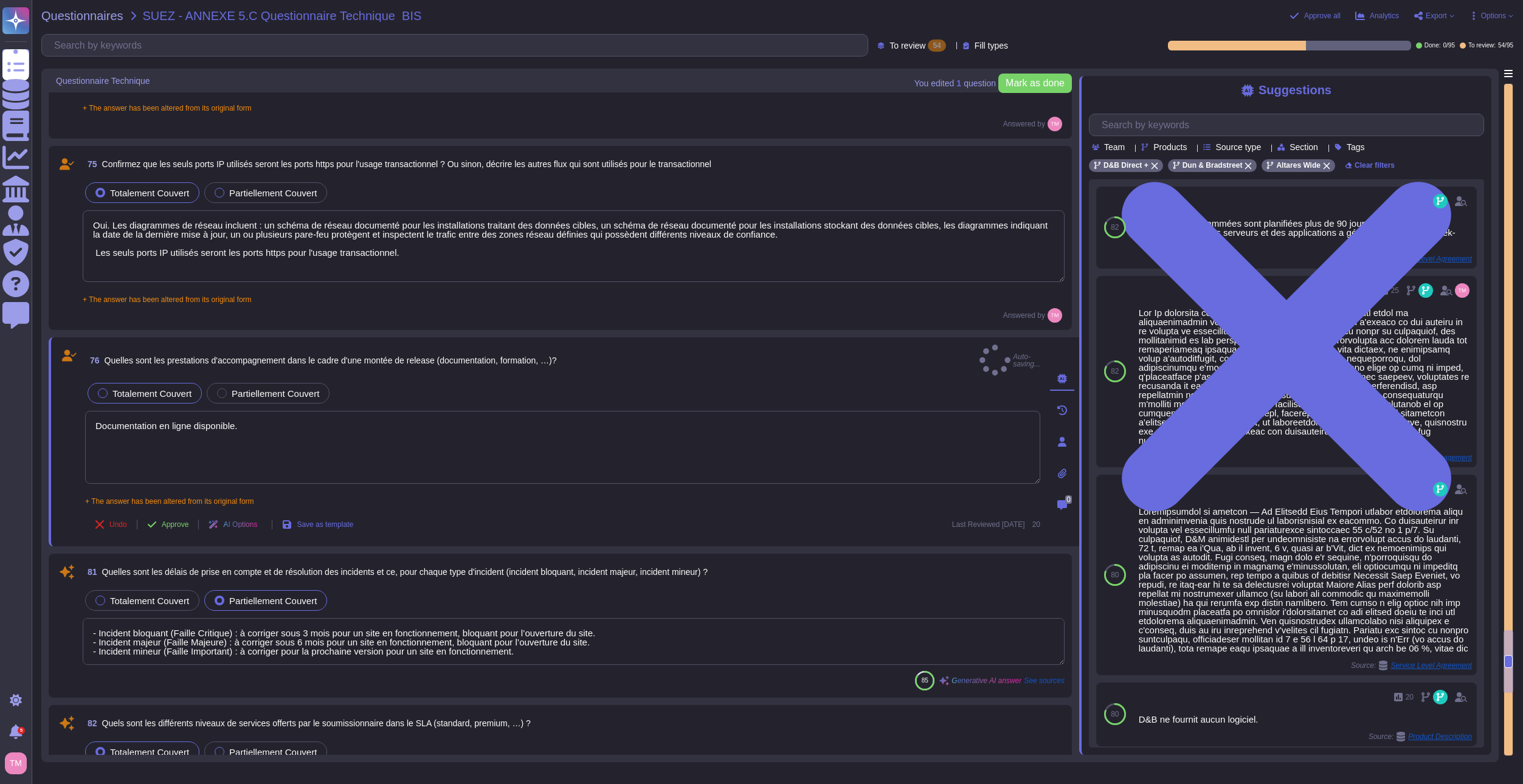 click on "Totalement Couvert" at bounding box center [145, 393] 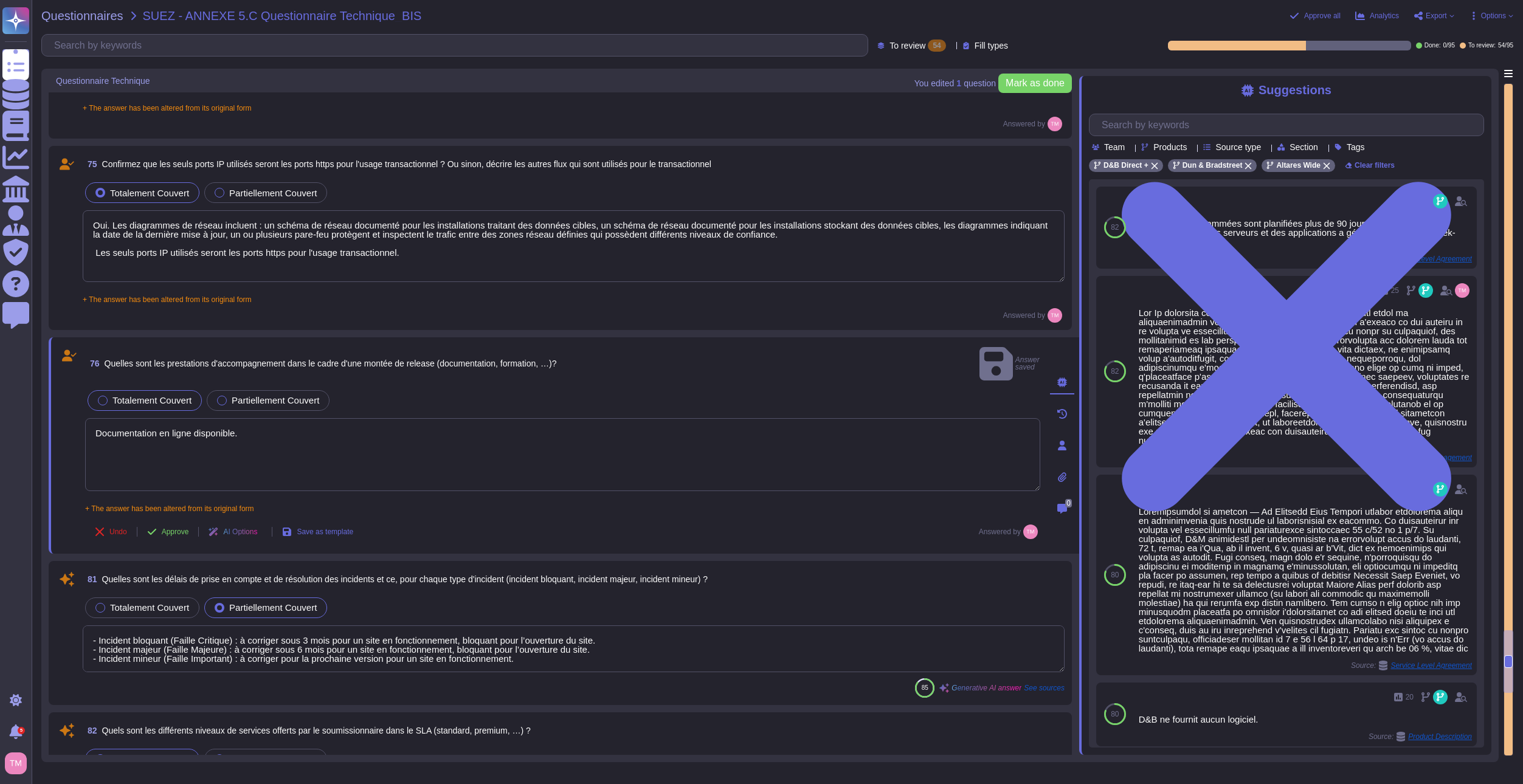 click on "Totalement Couvert" at bounding box center (145, 401) 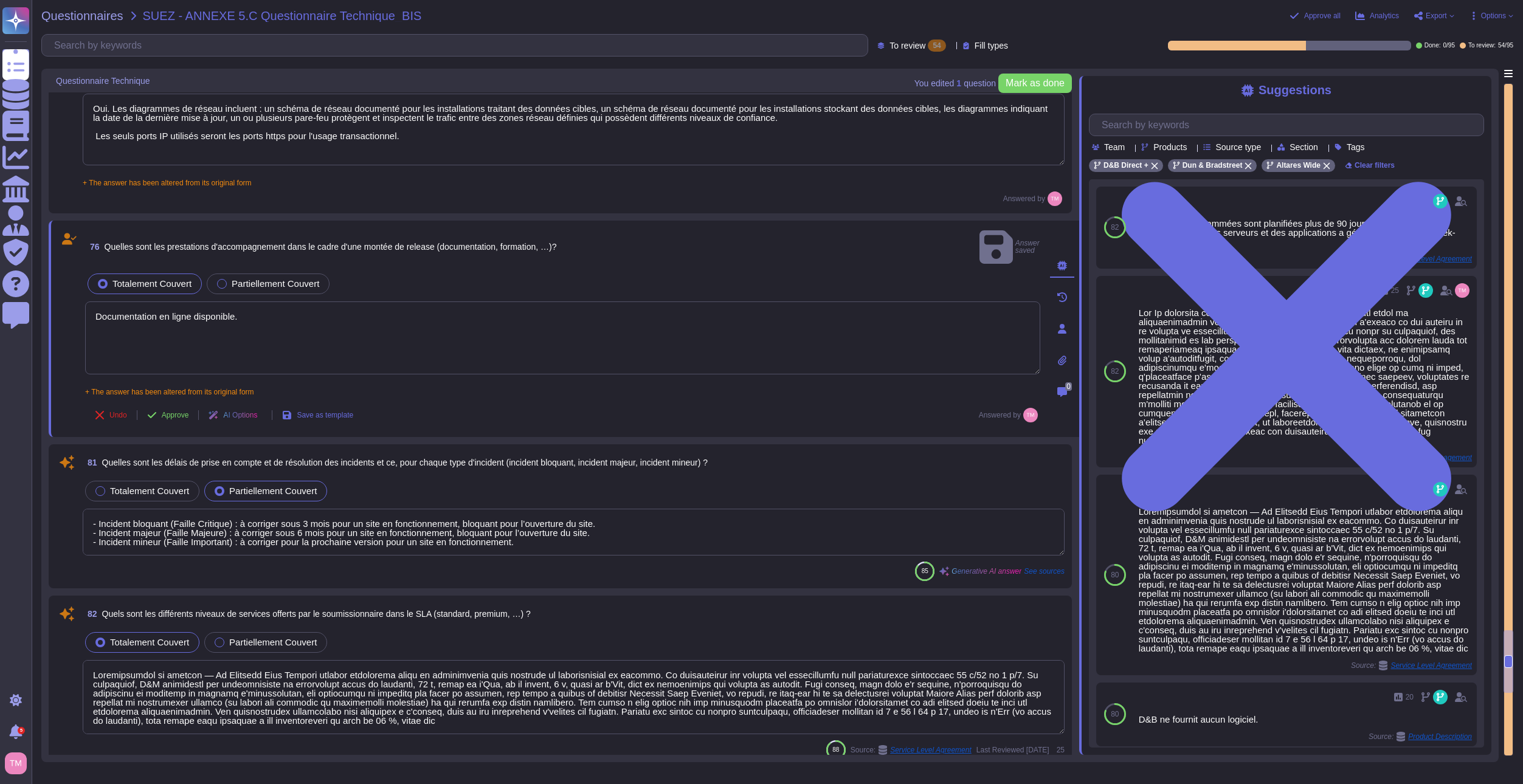 scroll, scrollTop: 7836, scrollLeft: 0, axis: vertical 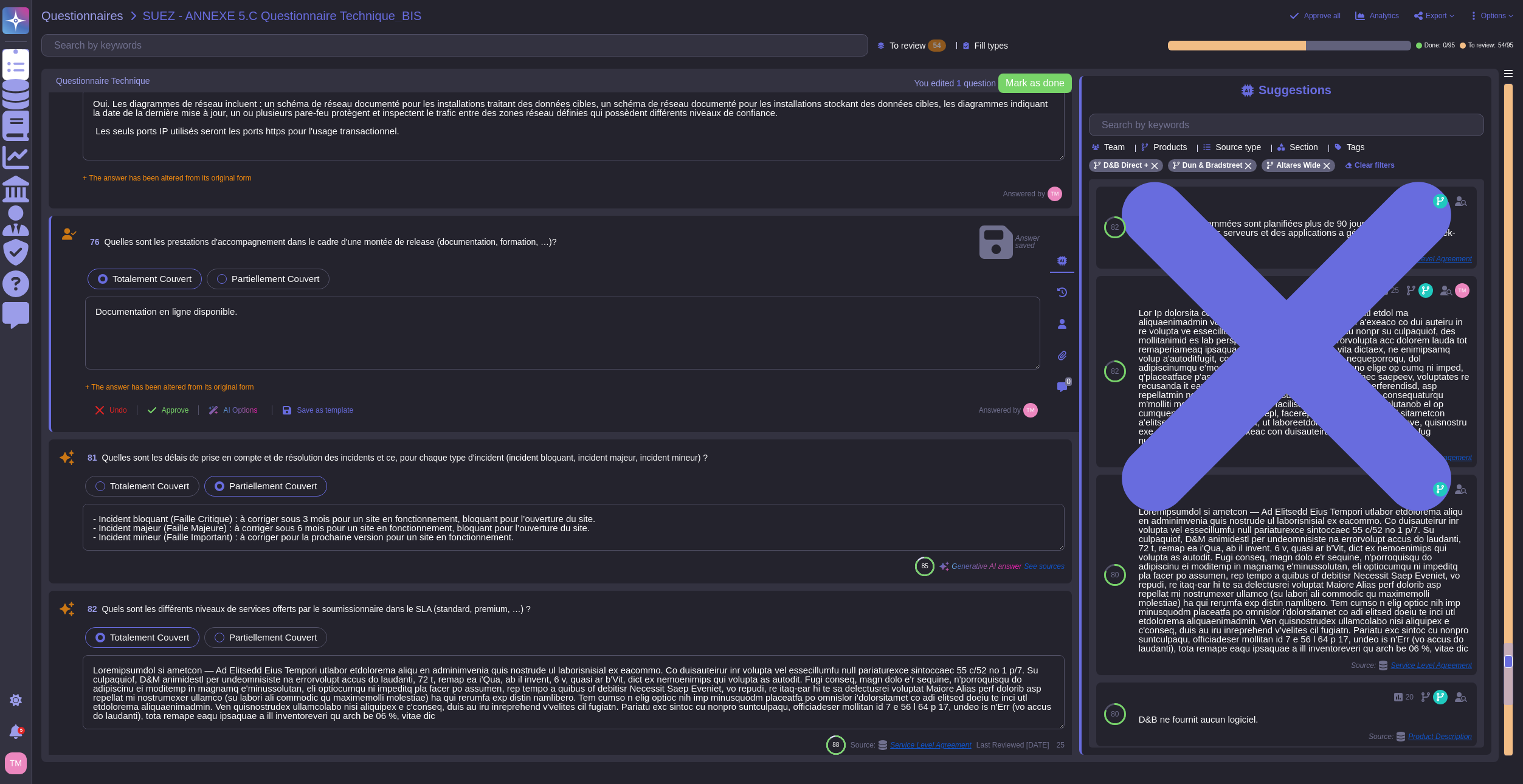 click on "Totalement Couvert Partiellement Couvert" at bounding box center (573, 486) 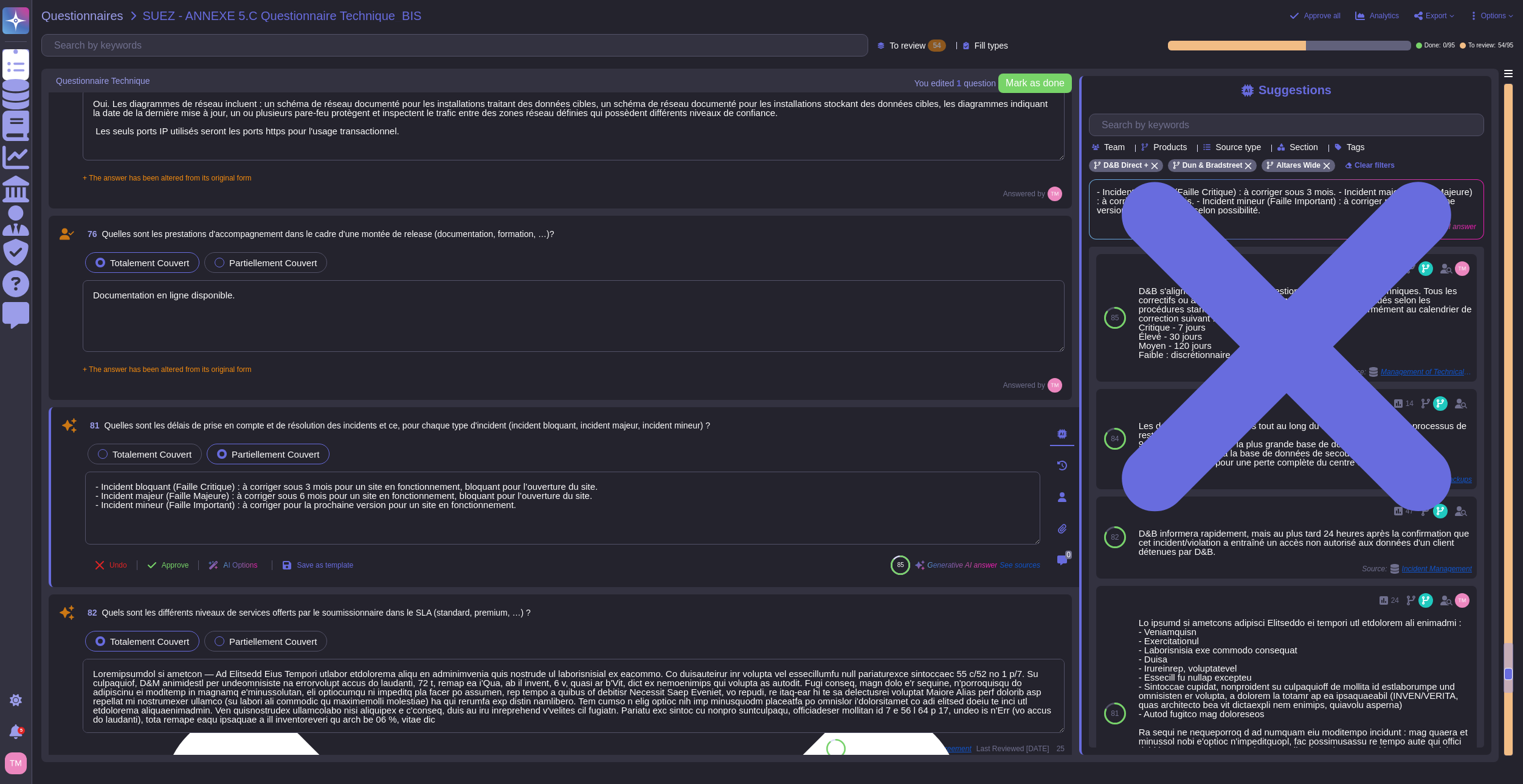 click on "- Incident bloquant (Faille Critique) : à corriger sous 3 mois pour un site en fonctionnement, bloquant pour l’ouverture du site.
- Incident majeur (Faille Majeure) : à corriger sous 6 mois pour un site en fonctionnement, bloquant pour l’ouverture du site.
- Incident mineur (Faille Important) : à corriger pour la prochaine version pour un site en fonctionnement." at bounding box center (562, 508) 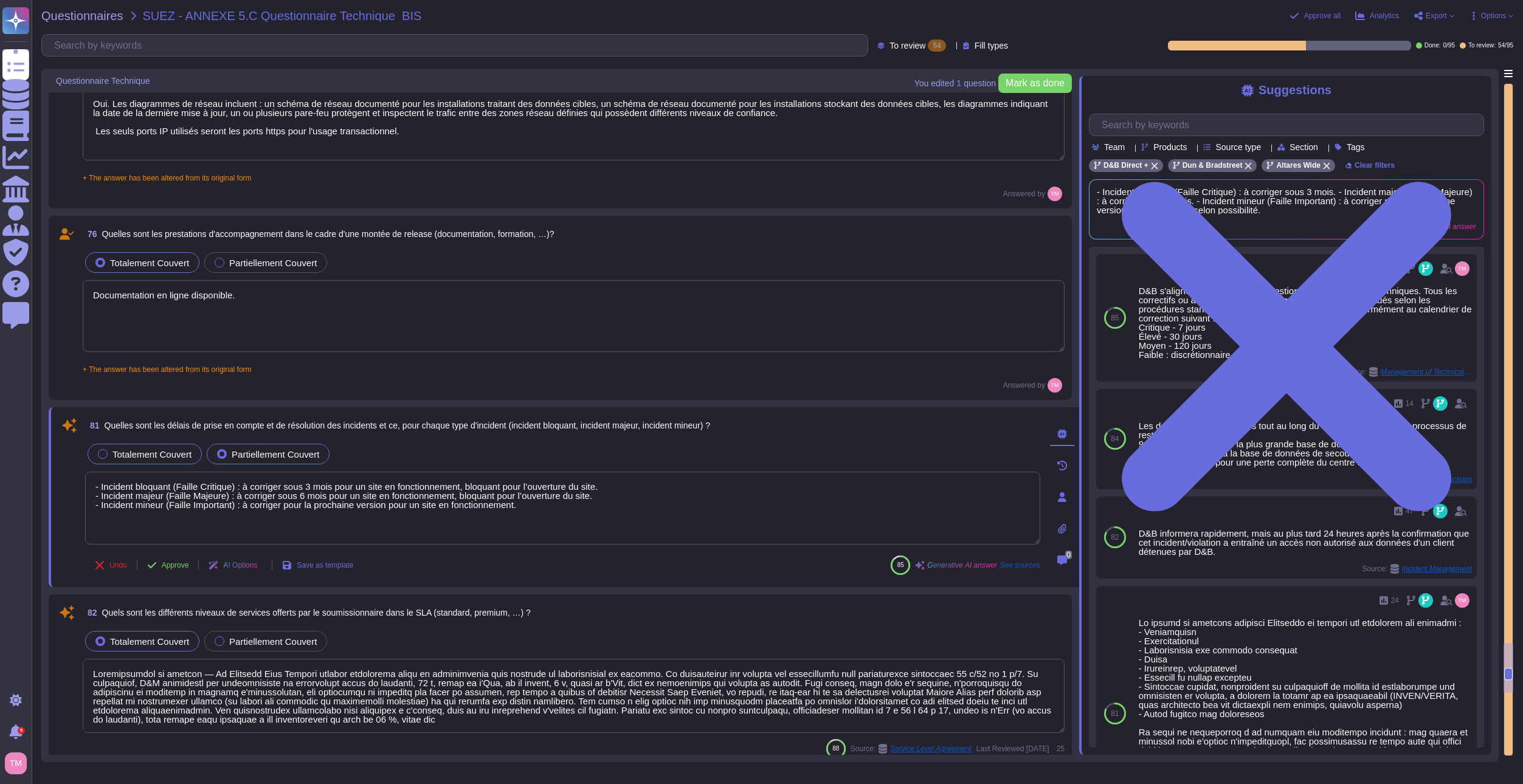 click on "Totalement Couvert" at bounding box center [152, 454] 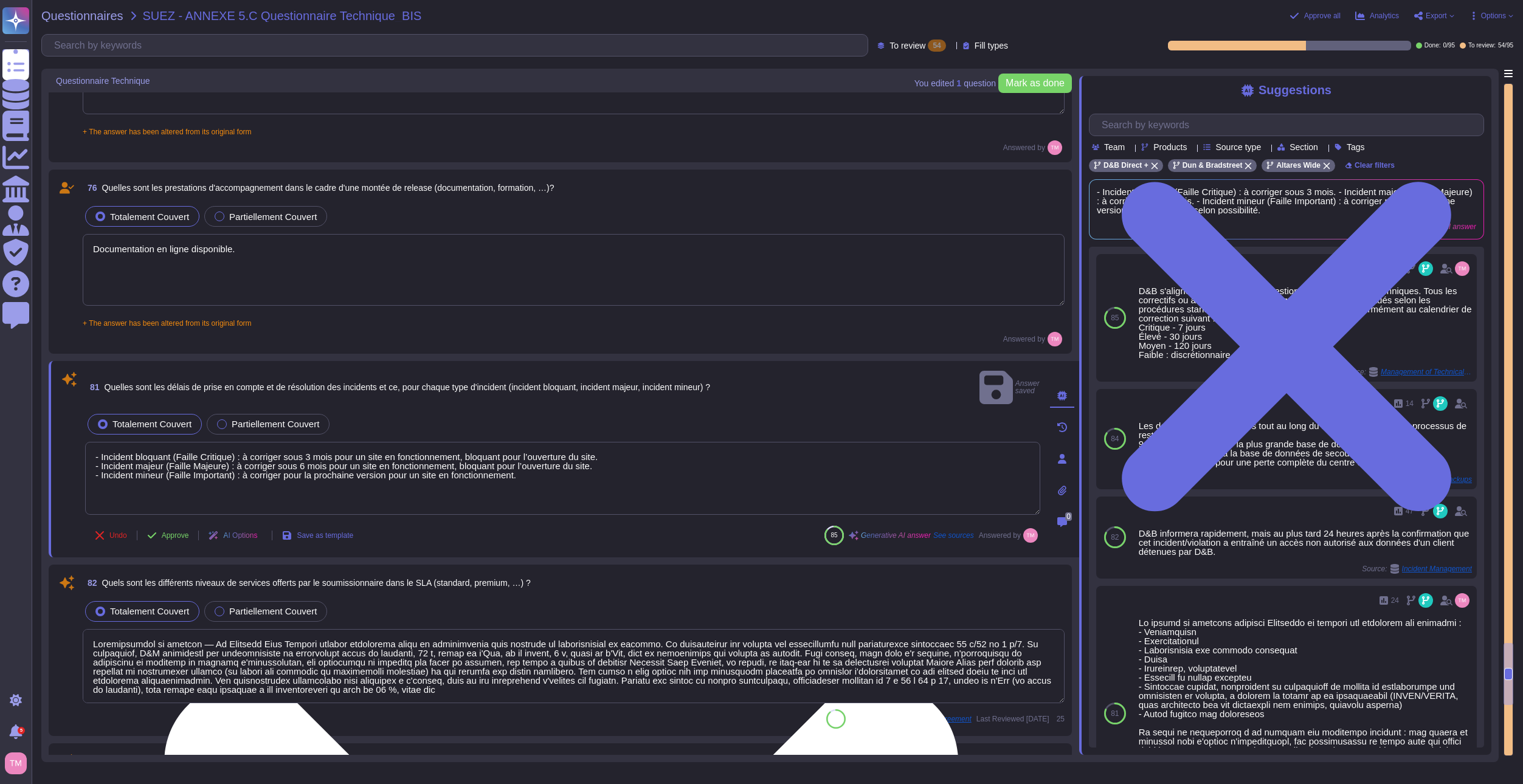 scroll, scrollTop: 7897, scrollLeft: 0, axis: vertical 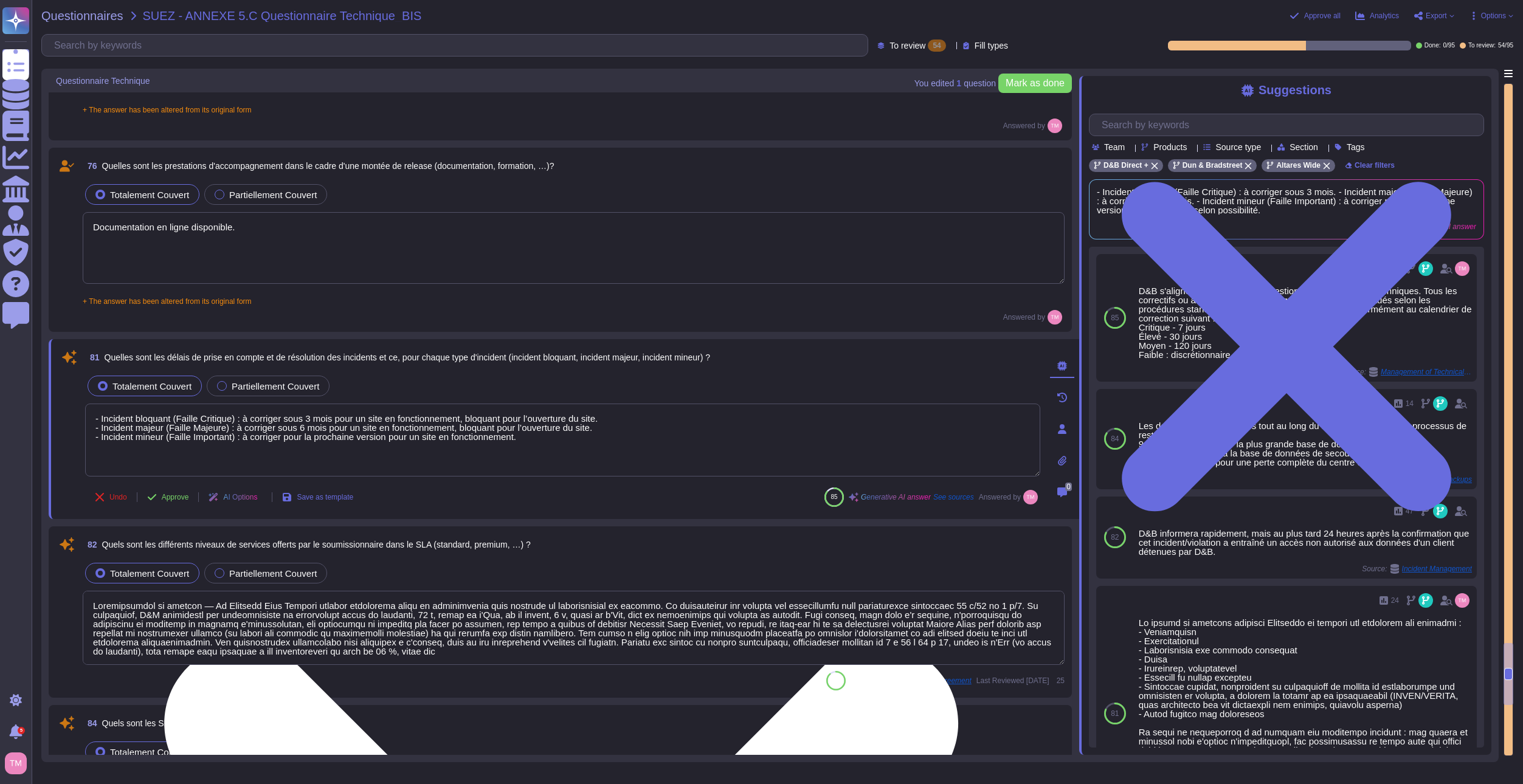 click on "- Incident bloquant (Faille Critique) : à corriger sous 3 mois pour un site en fonctionnement, bloquant pour l’ouverture du site.
- Incident majeur (Faille Majeure) : à corriger sous 6 mois pour un site en fonctionnement, bloquant pour l’ouverture du site.
- Incident mineur (Faille Important) : à corriger pour la prochaine version pour un site en fonctionnement." at bounding box center [562, 440] 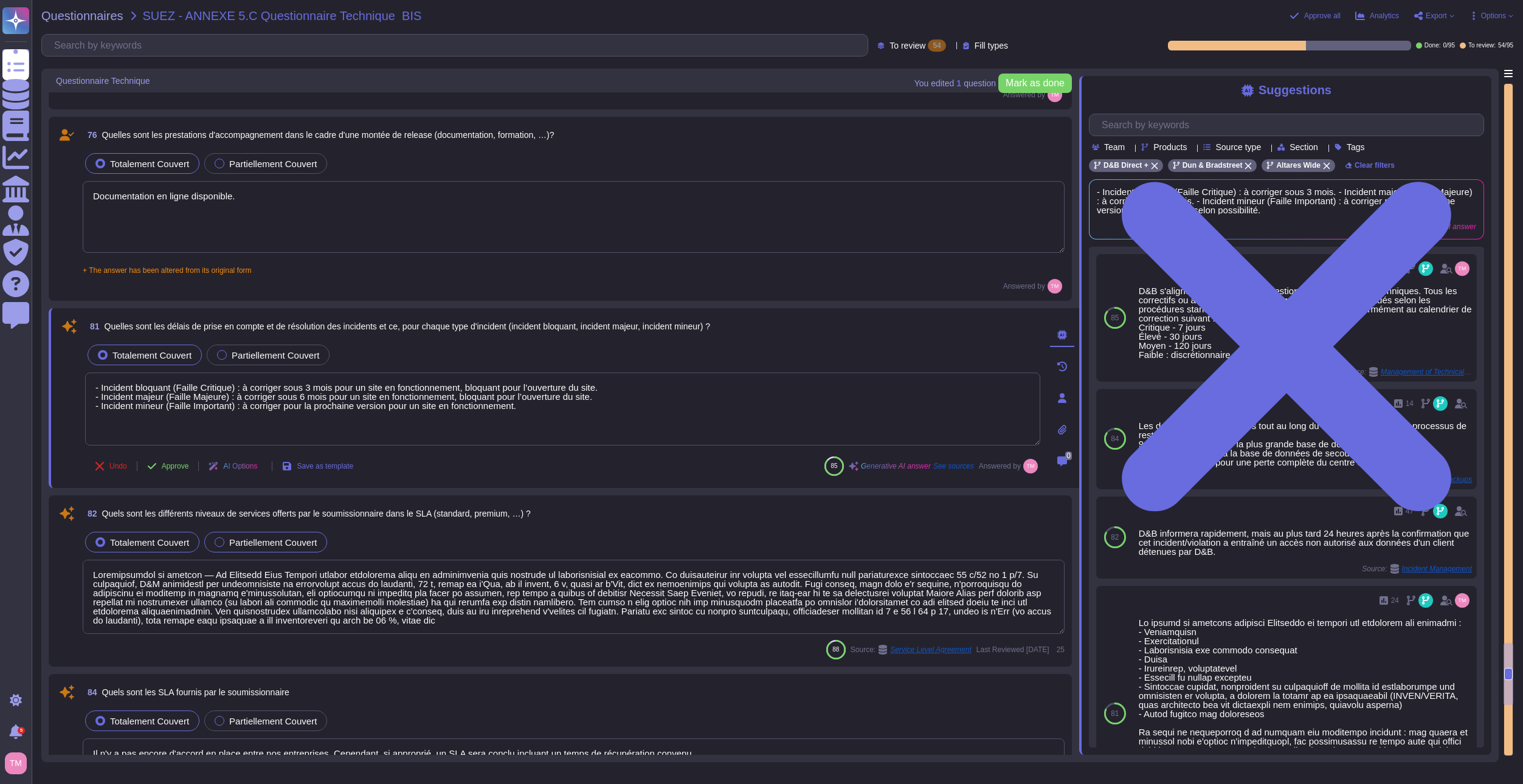 scroll, scrollTop: 7957, scrollLeft: 0, axis: vertical 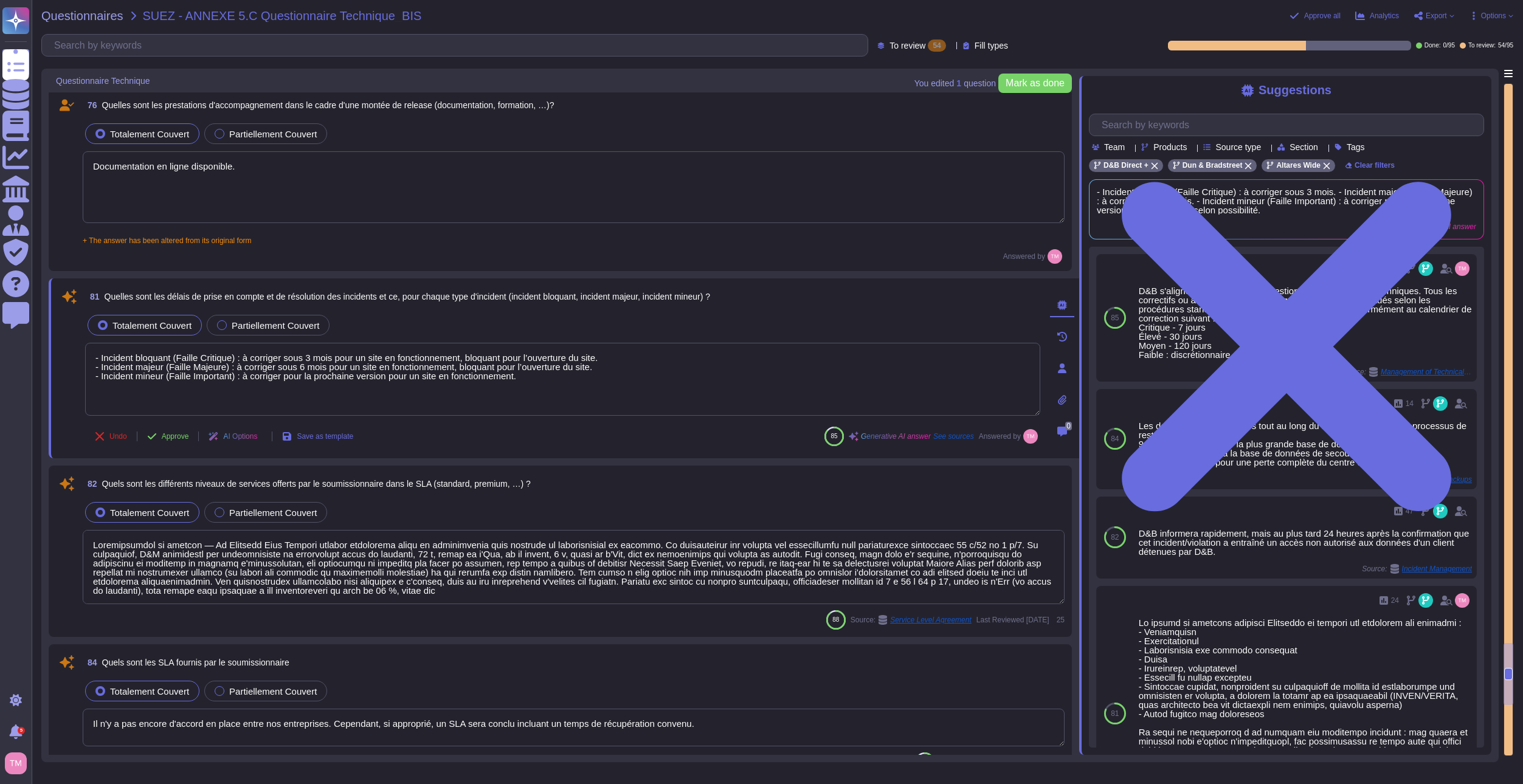 drag, startPoint x: 554, startPoint y: 387, endPoint x: 73, endPoint y: 340, distance: 483.2908 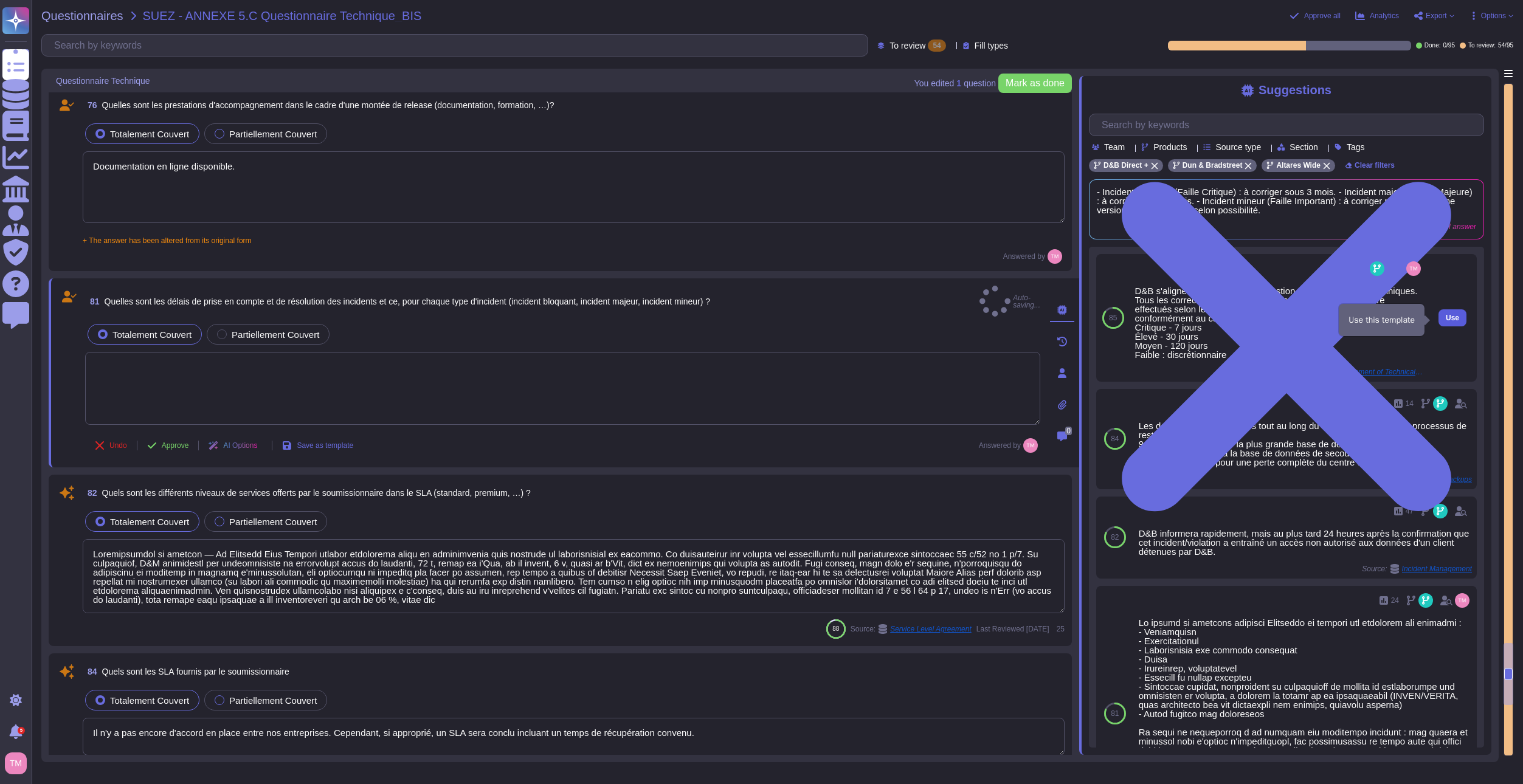click on "Use" at bounding box center [1452, 318] 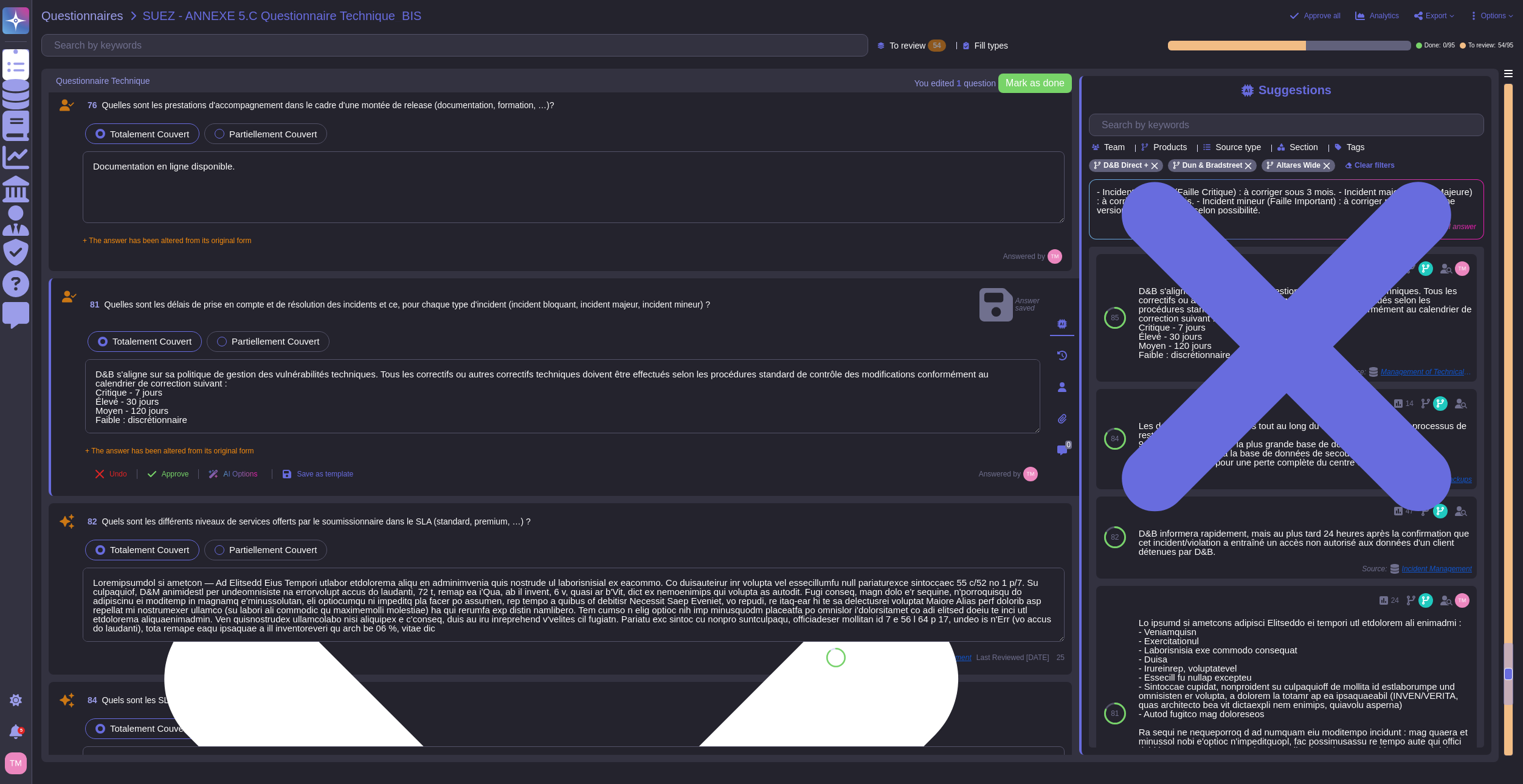 click on "D&B s'aligne sur sa politique de gestion des vulnérabilités techniques. Tous les correctifs ou autres correctifs techniques doivent être effectués selon les procédures standard de contrôle des modifications conformément au calendrier de correction suivant :
Critique - 7 jours
Élevé - 30 jours
Moyen - 120 jours
Faible : discrétionnaire" at bounding box center [562, 396] 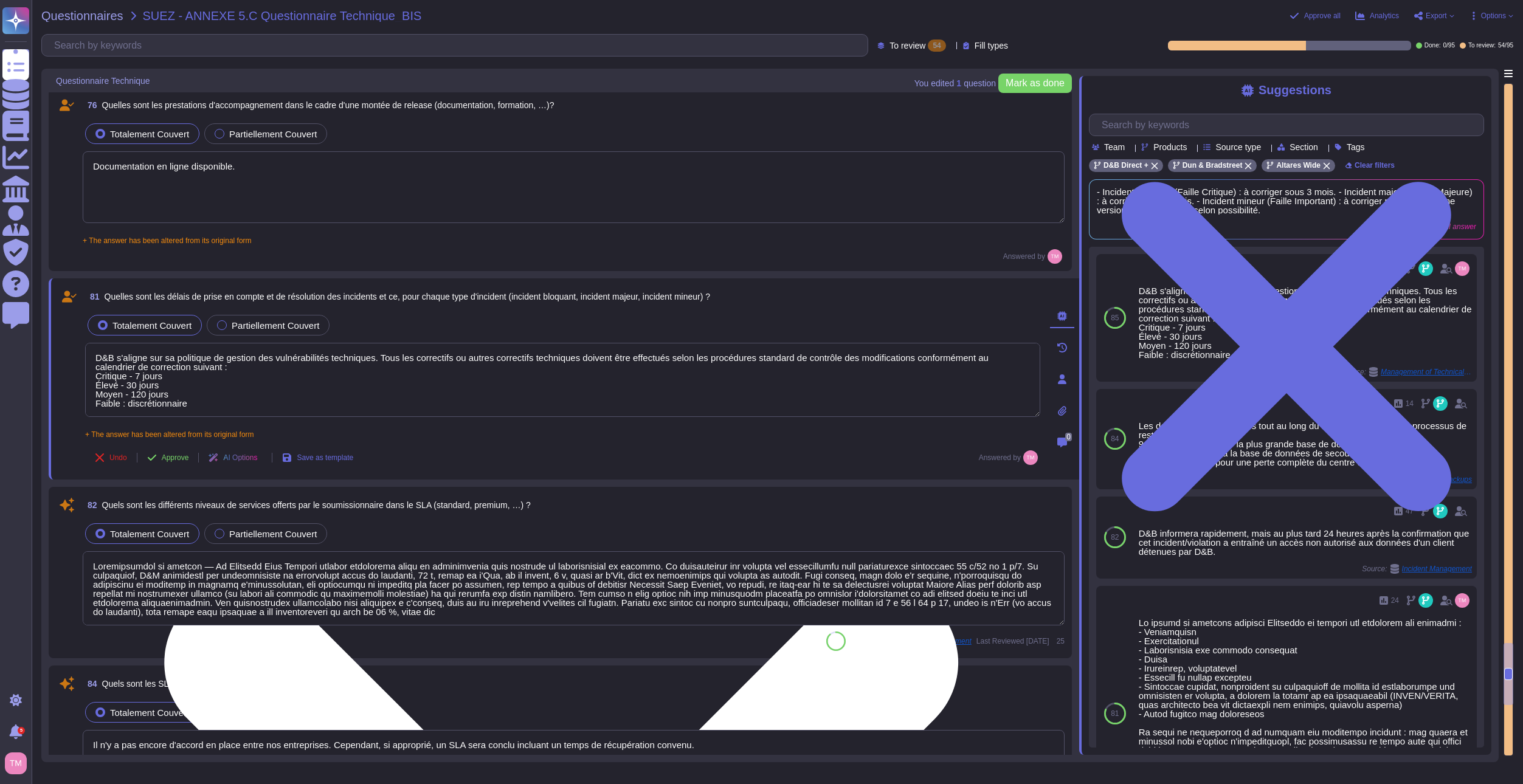 click on "D&B s'aligne sur sa politique de gestion des vulnérabilités techniques. Tous les correctifs ou autres correctifs techniques doivent être effectués selon les procédures standard de contrôle des modifications conformément au calendrier de correction suivant :
Critique - 7 jours
Élevé - 30 jours
Moyen - 120 jours
Faible : discrétionnaire" at bounding box center (562, 380) 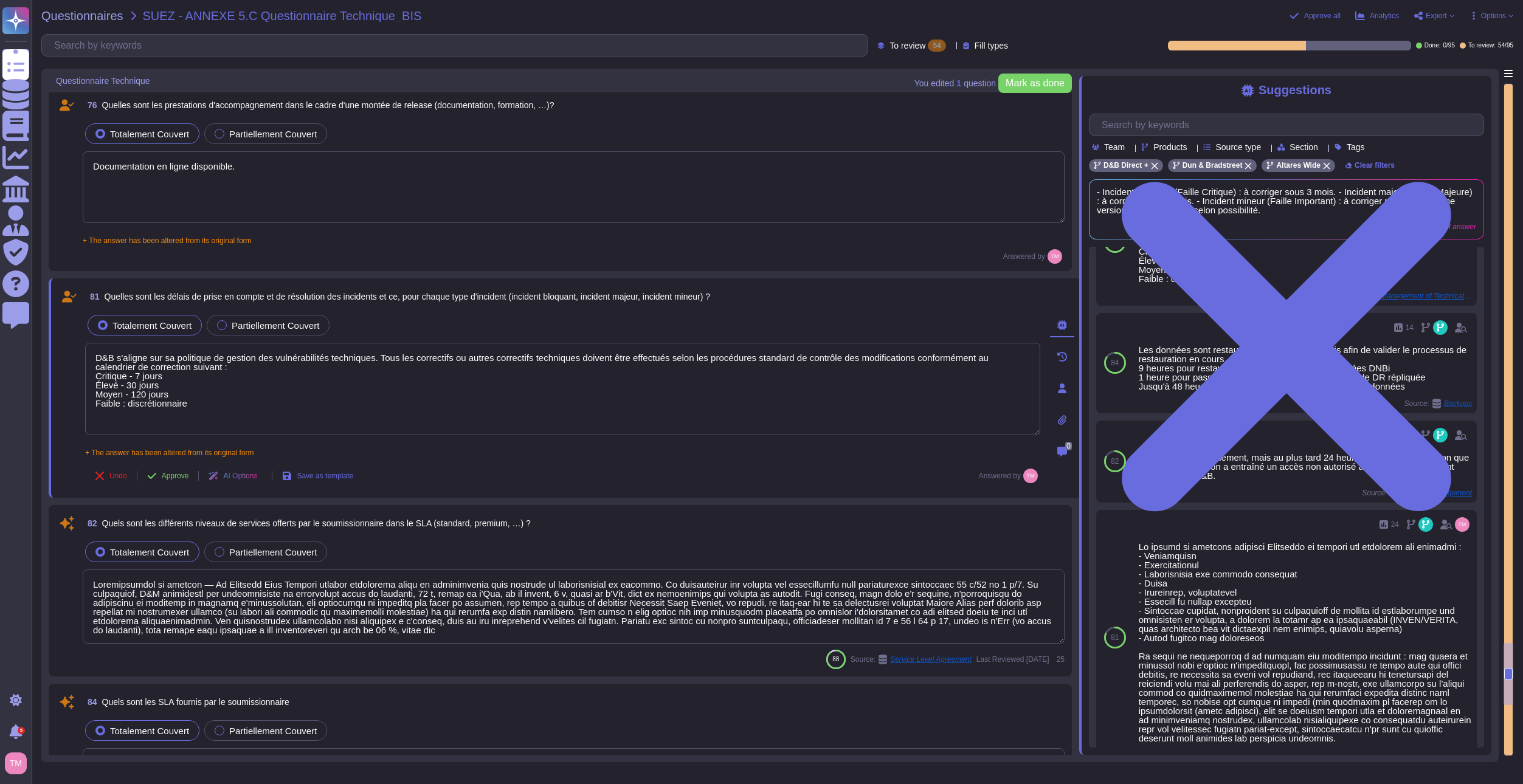 scroll, scrollTop: 0, scrollLeft: 0, axis: both 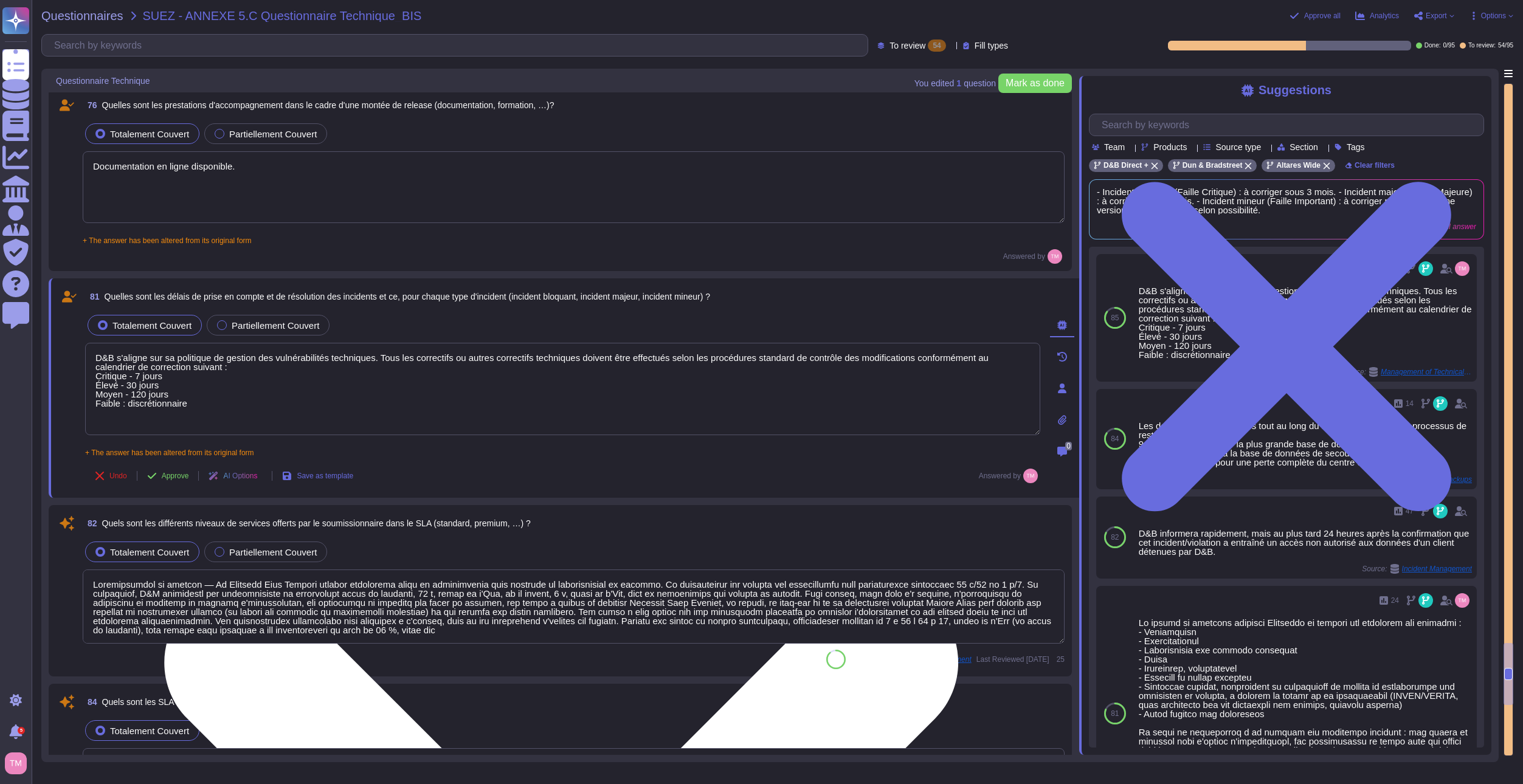 click on "D&B s'aligne sur sa politique de gestion des vulnérabilités techniques. Tous les correctifs ou autres correctifs techniques doivent être effectués selon les procédures standard de contrôle des modifications conformément au calendrier de correction suivant :
Critique - 7 jours
Élevé - 30 jours
Moyen - 120 jours
Faible : discrétionnaire" at bounding box center [562, 389] 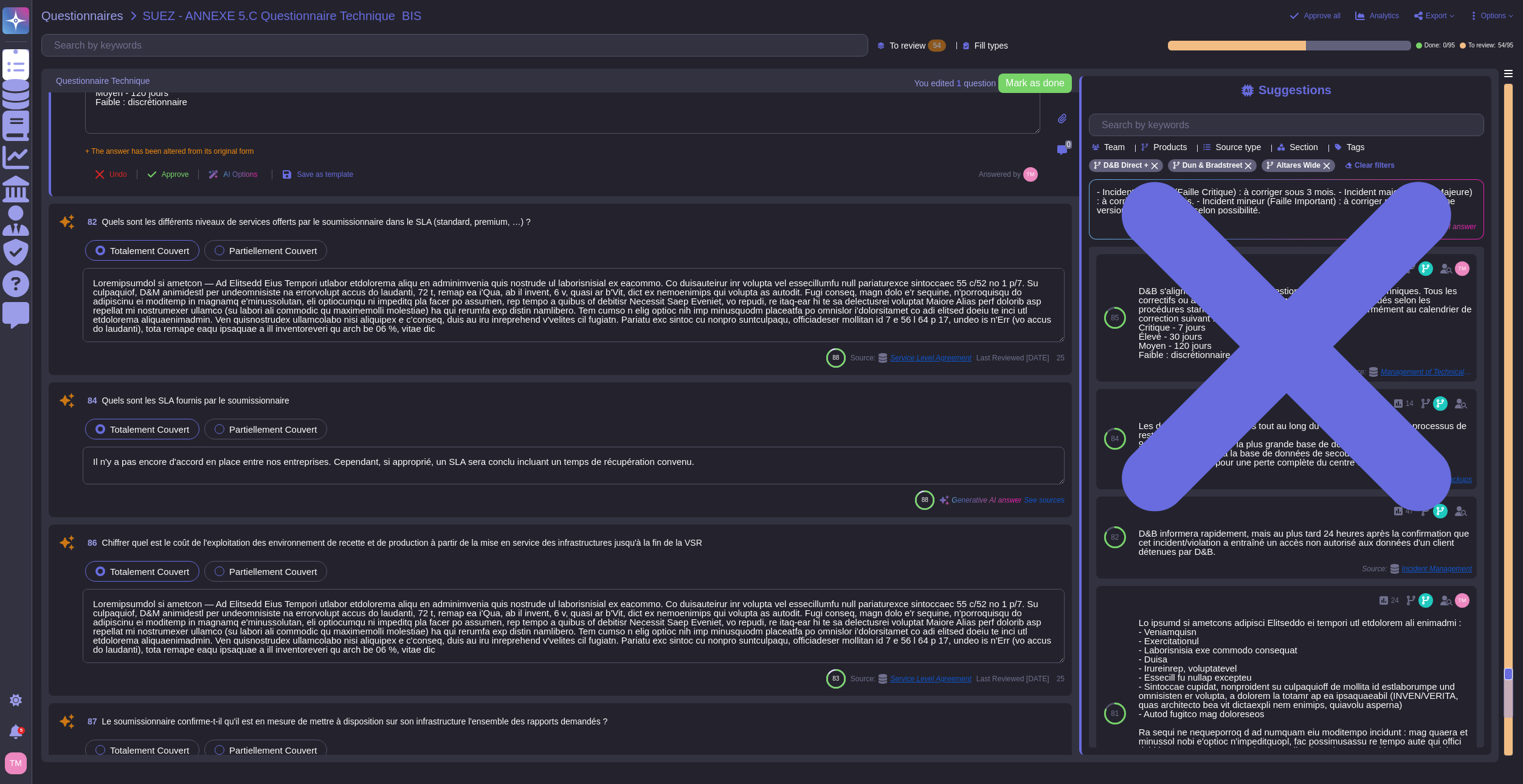 scroll, scrollTop: 8261, scrollLeft: 0, axis: vertical 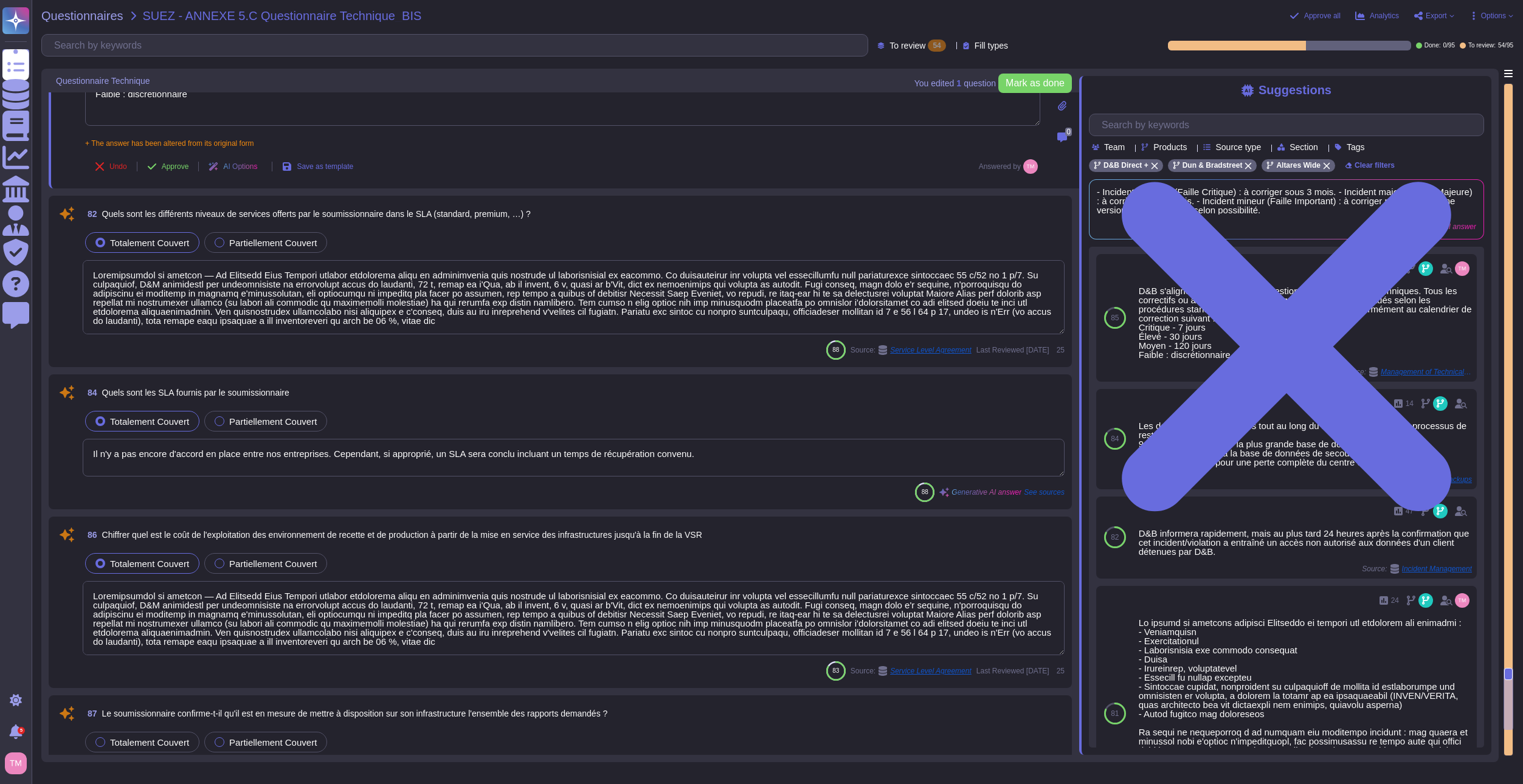 click on "Il n'y a pas encore d'accord en place entre nos entreprises. Cependant, si approprié, un SLA sera conclu incluant un temps de récupération convenu." at bounding box center [573, 458] 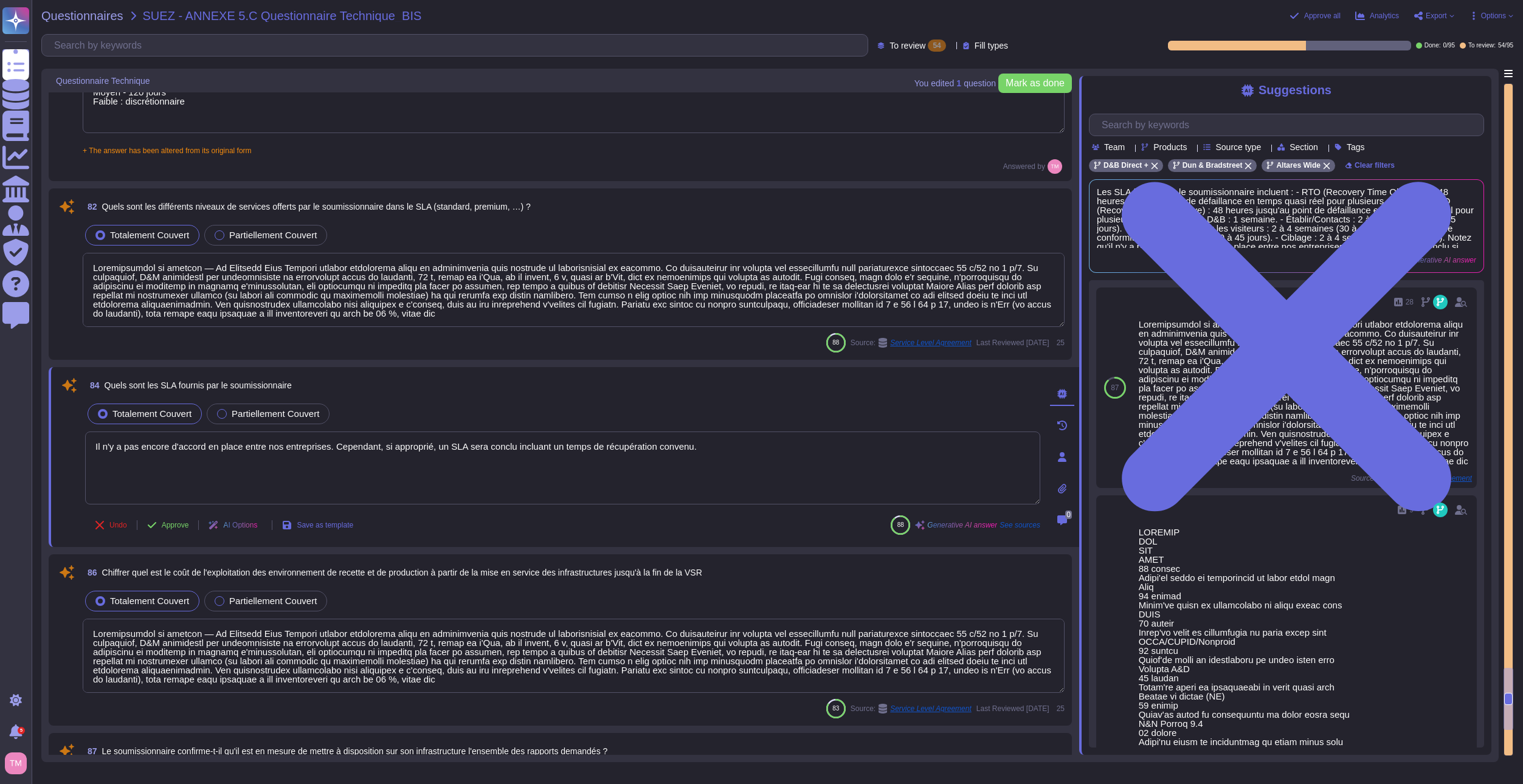 click on "84 Quels sont les SLA fournis par le soumissionnaire" at bounding box center (562, 385) 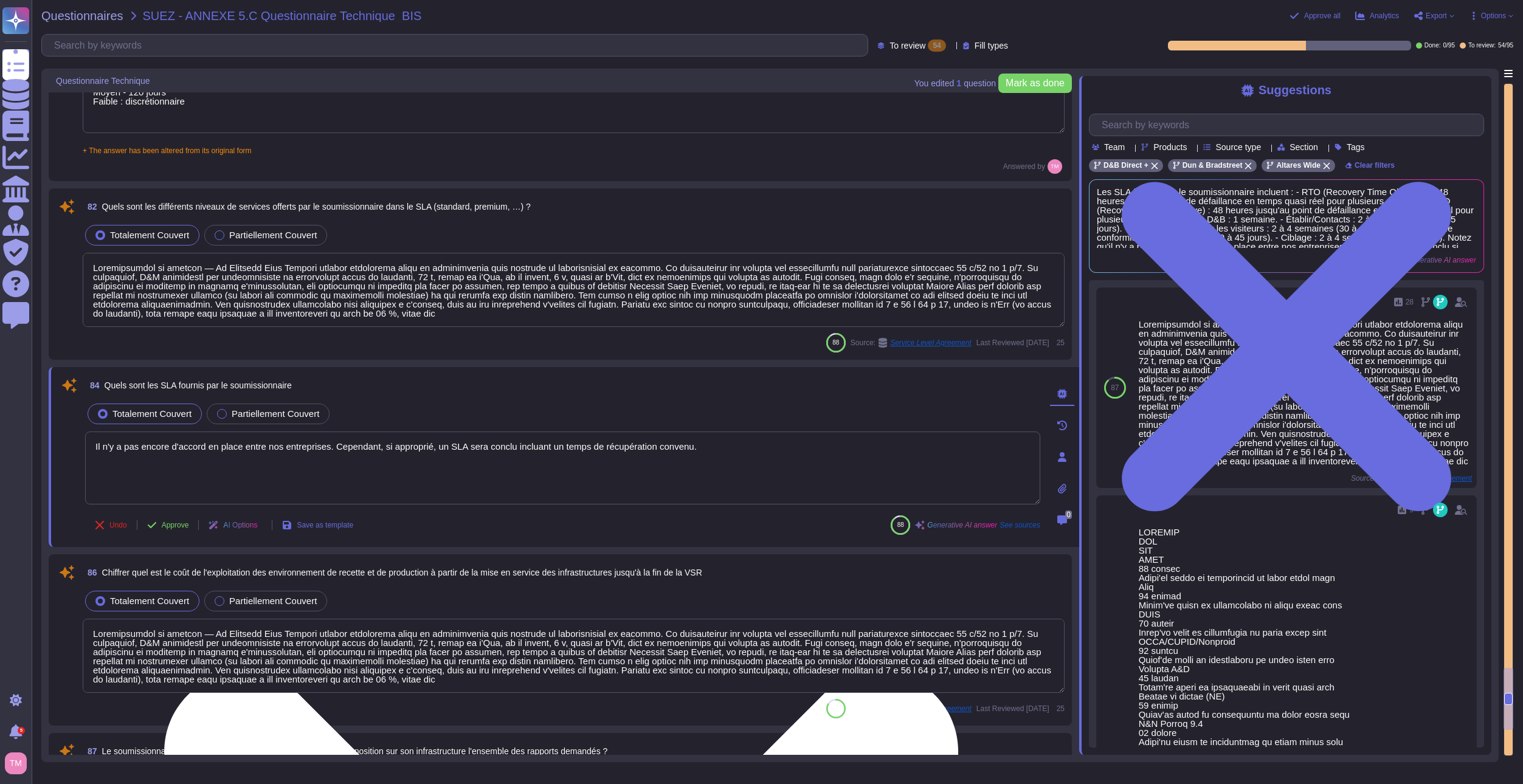 click on "Il n'y a pas encore d'accord en place entre nos entreprises. Cependant, si approprié, un SLA sera conclu incluant un temps de récupération convenu." at bounding box center (562, 468) 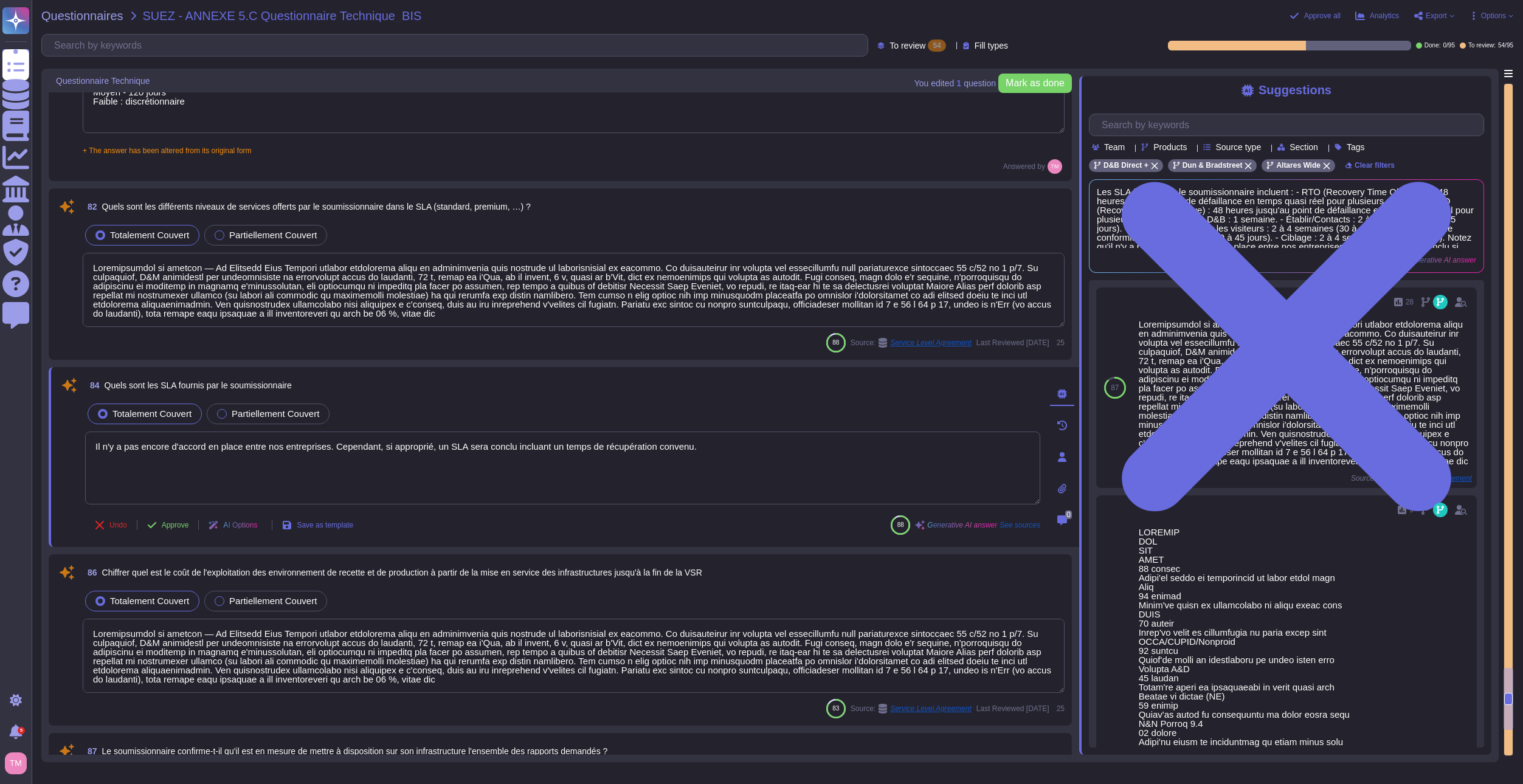 click on "84 Quels sont les SLA fournis par le soumissionnaire" at bounding box center (562, 385) 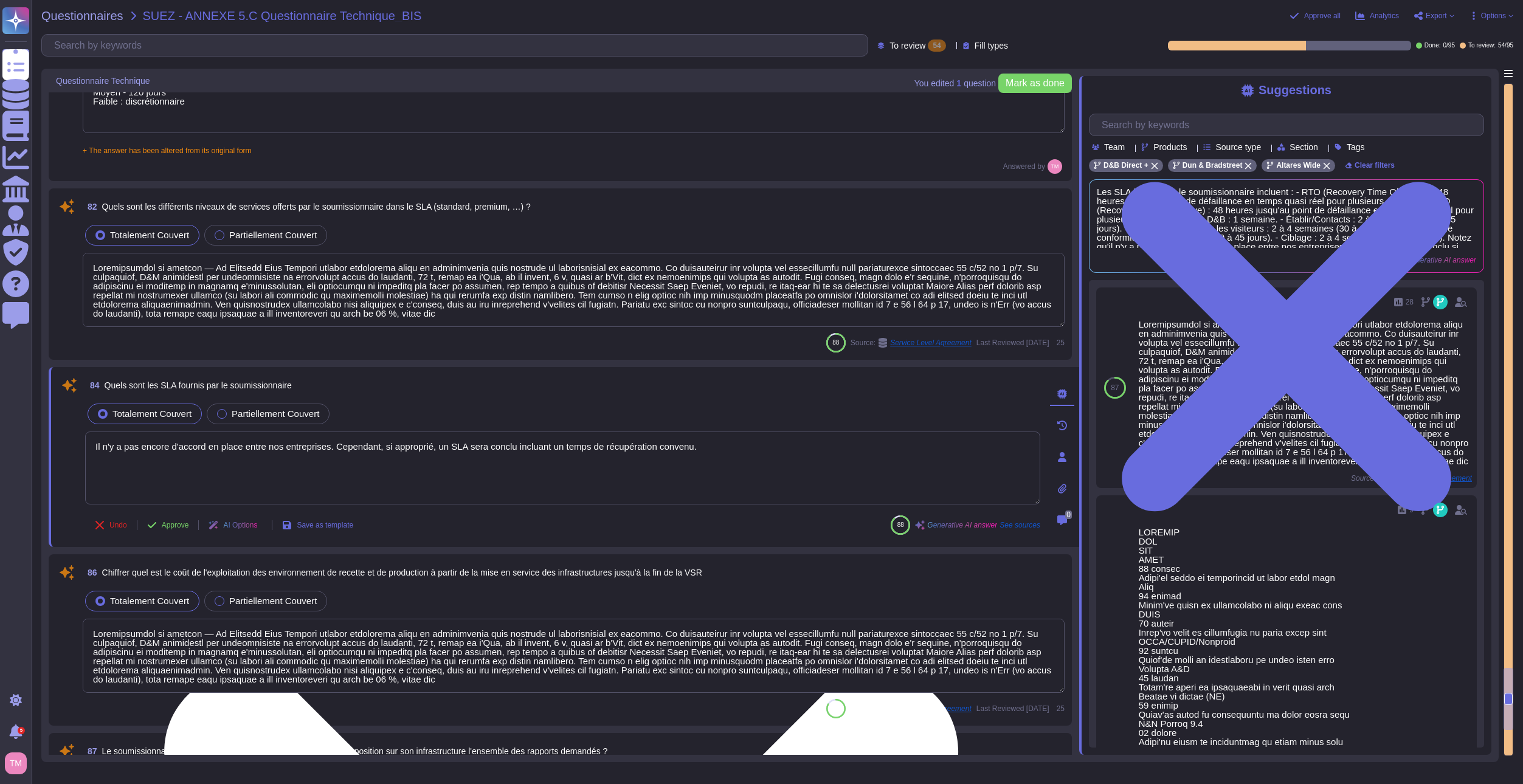 click on "Il n'y a pas encore d'accord en place entre nos entreprises. Cependant, si approprié, un SLA sera conclu incluant un temps de récupération convenu." at bounding box center (562, 468) 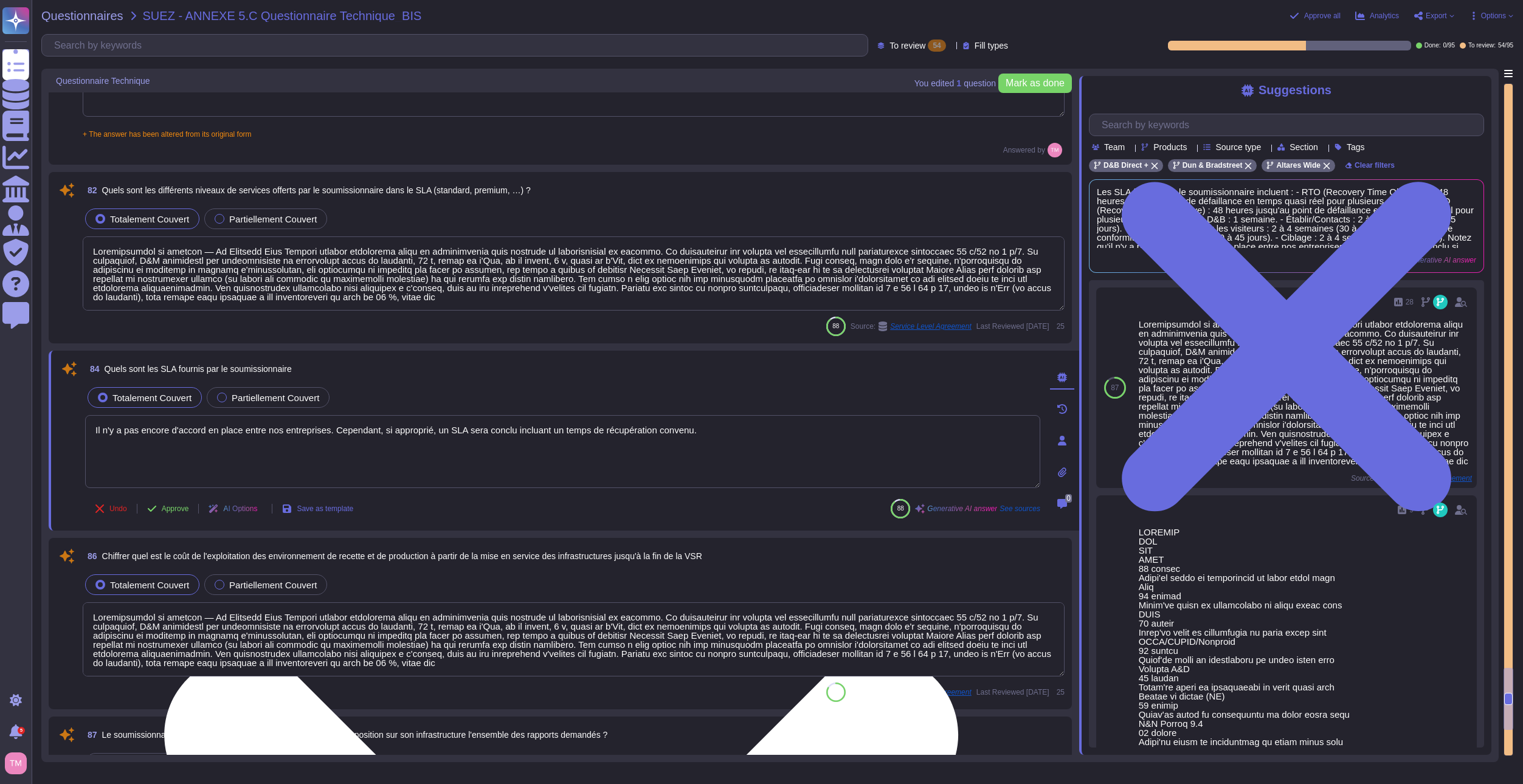 click on "Il n'y a pas encore d'accord en place entre nos entreprises. Cependant, si approprié, un SLA sera conclu incluant un temps de récupération convenu." at bounding box center [562, 452] 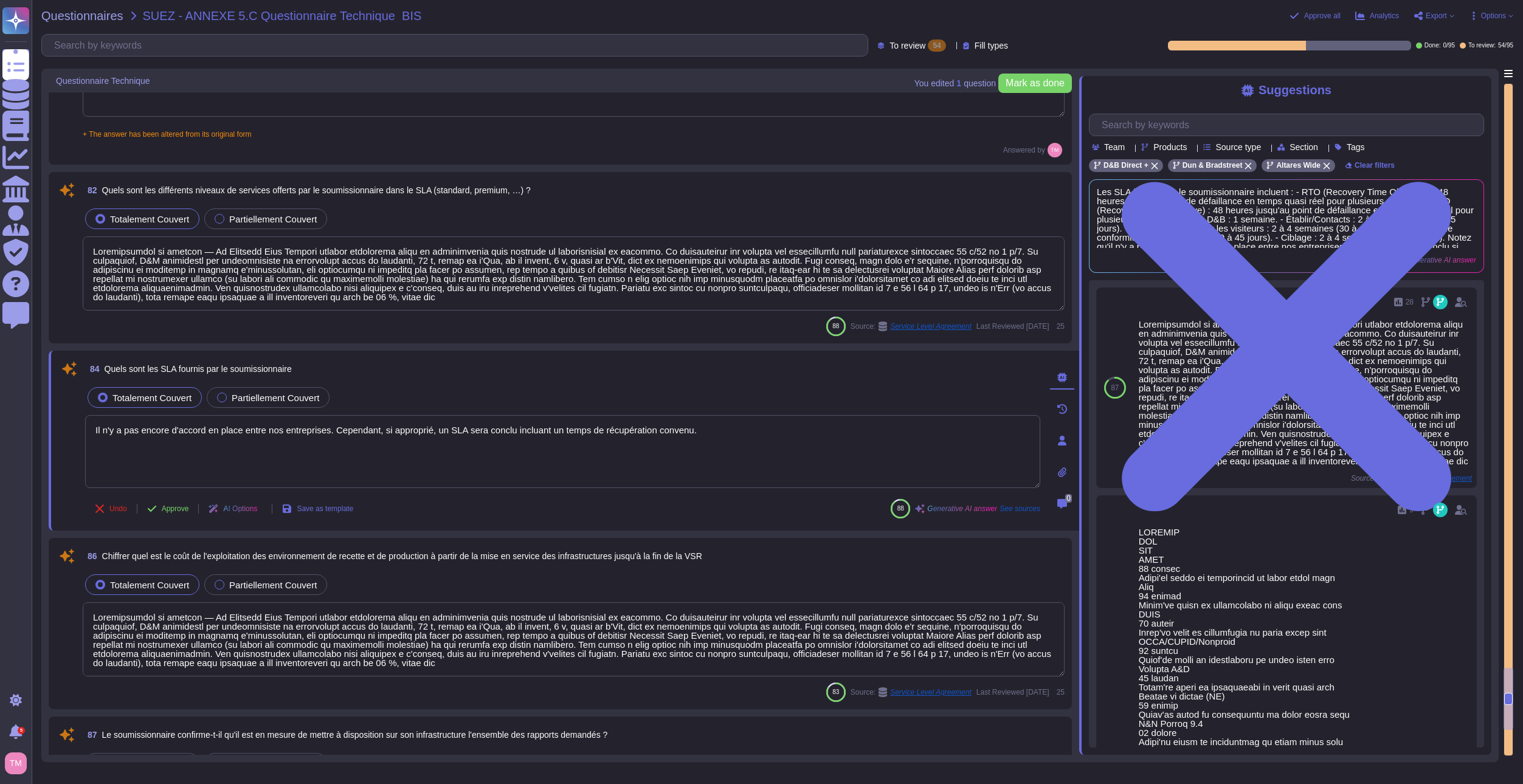 click on "84 Quels sont les SLA fournis par le soumissionnaire" at bounding box center (562, 369) 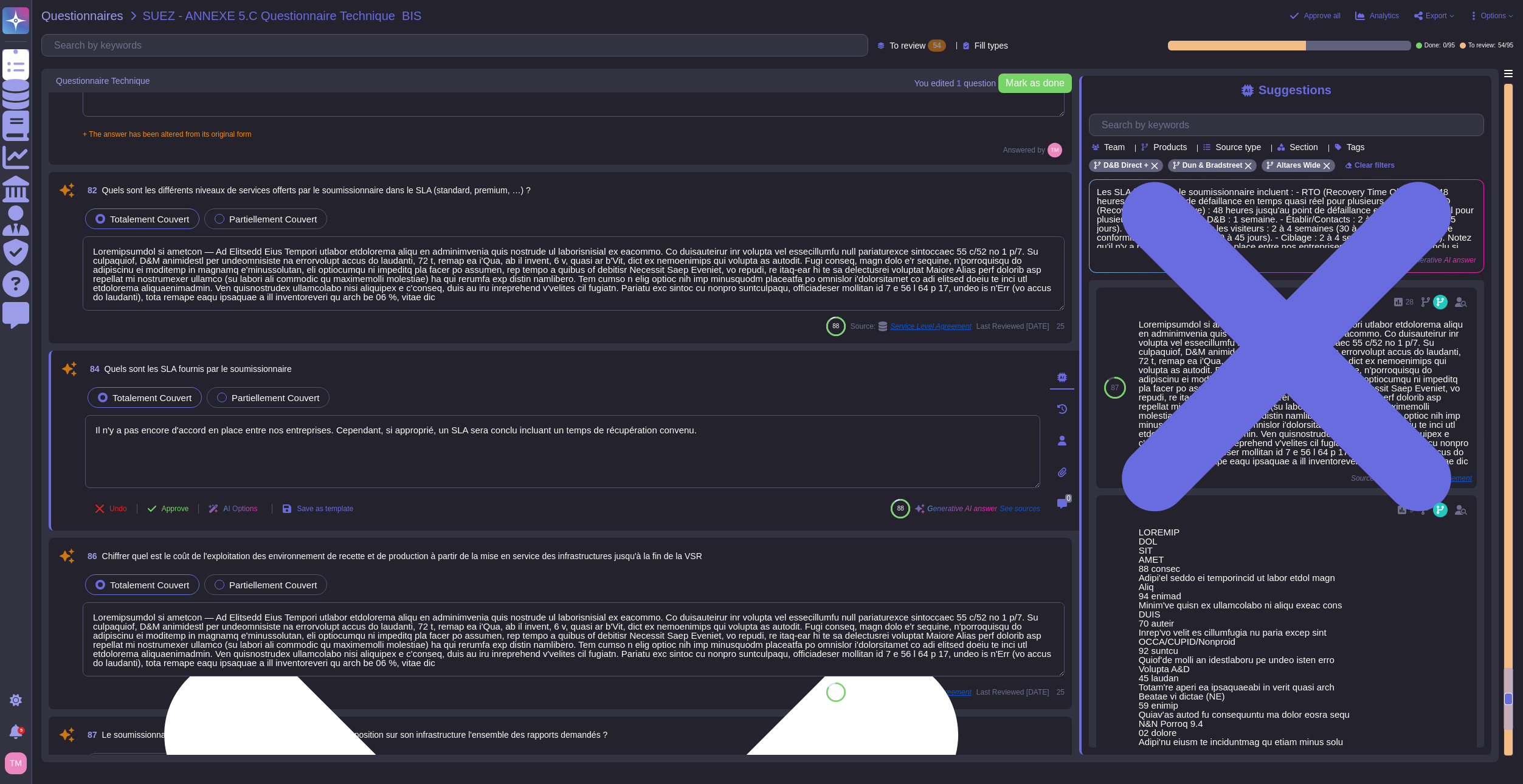 click on "Il n'y a pas encore d'accord en place entre nos entreprises. Cependant, si approprié, un SLA sera conclu incluant un temps de récupération convenu." at bounding box center (562, 452) 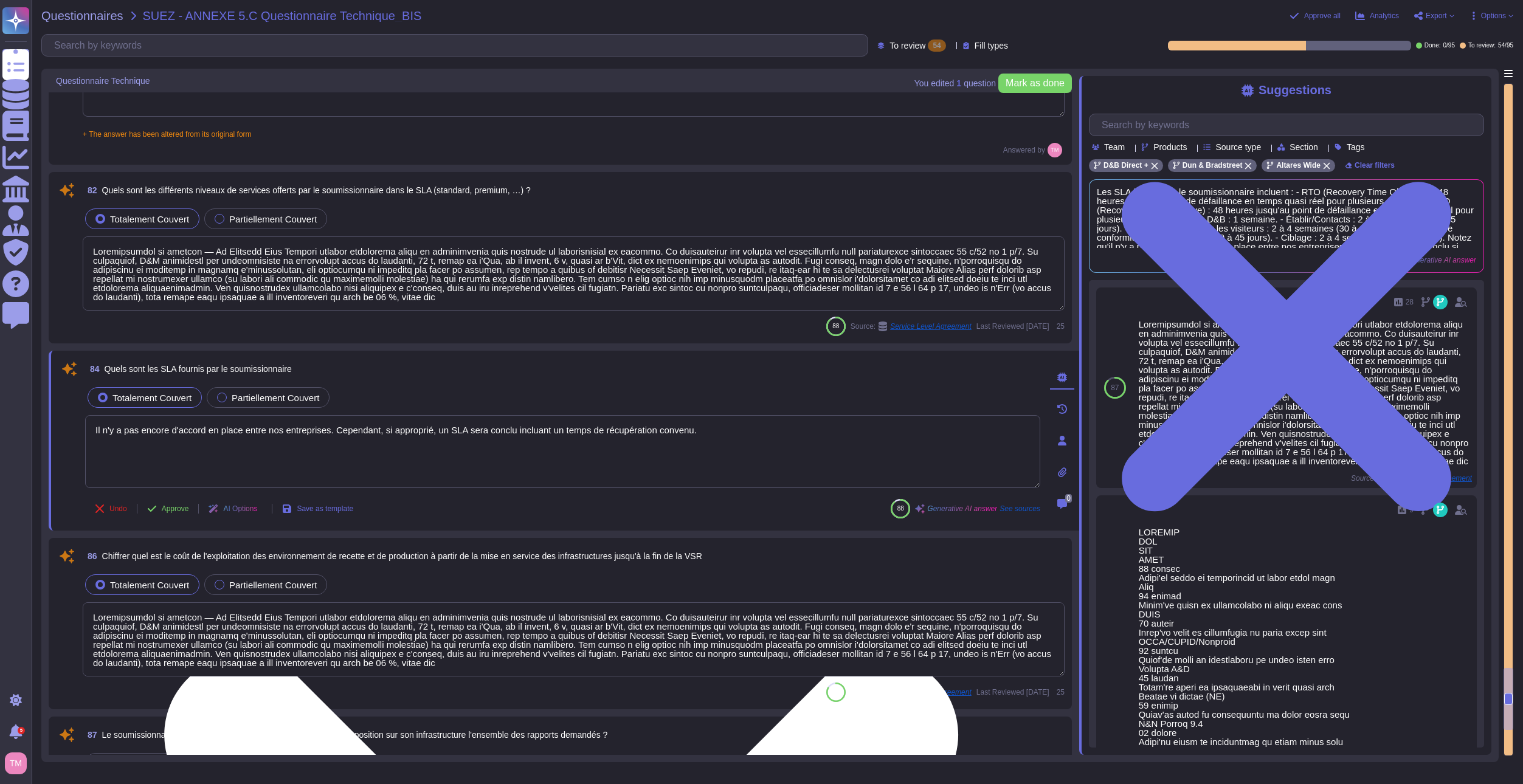 click on "Il n'y a pas encore d'accord en place entre nos entreprises. Cependant, si approprié, un SLA sera conclu incluant un temps de récupération convenu." at bounding box center [562, 452] 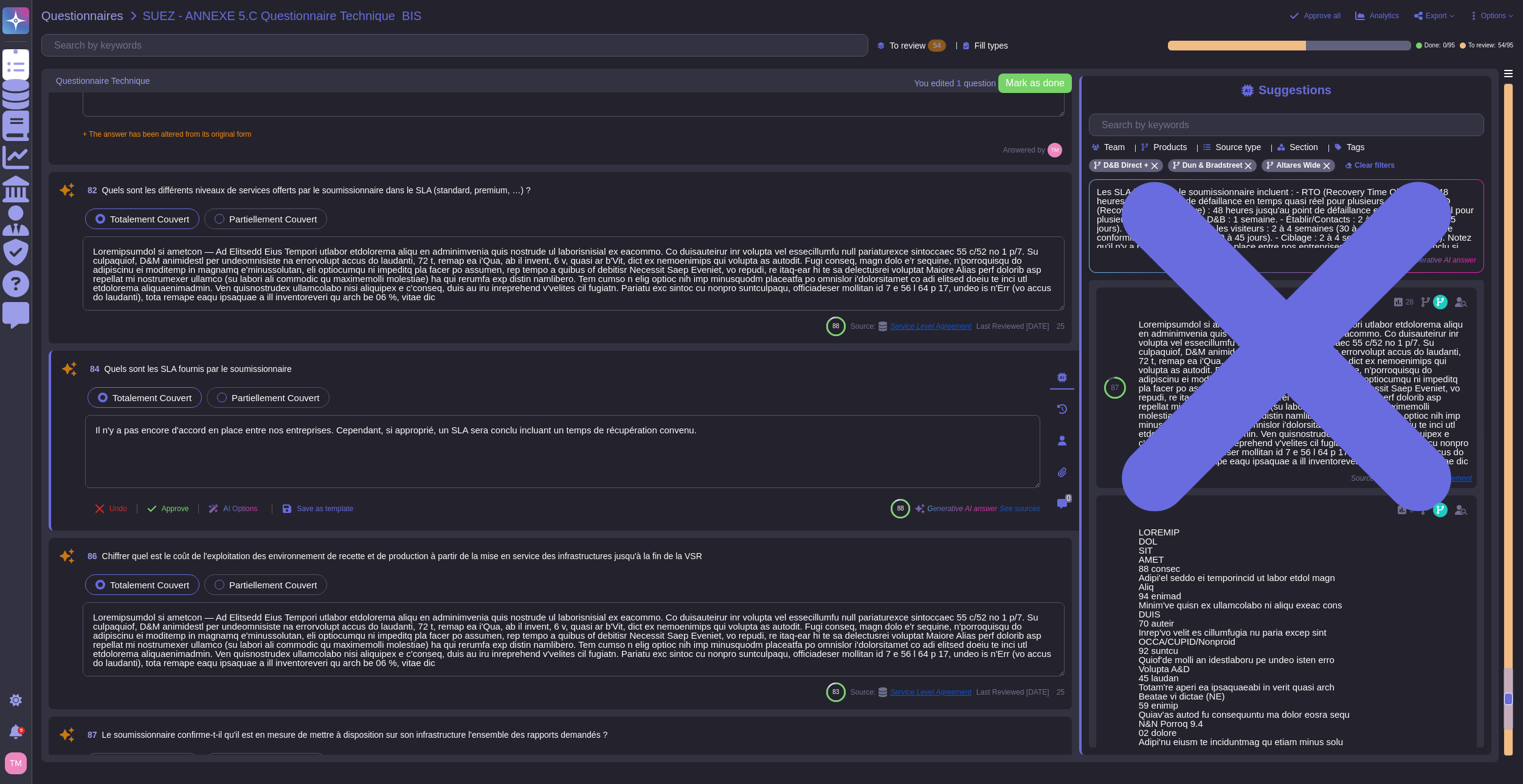 click on "84 Quels sont les SLA fournis par le soumissionnaire" at bounding box center (562, 369) 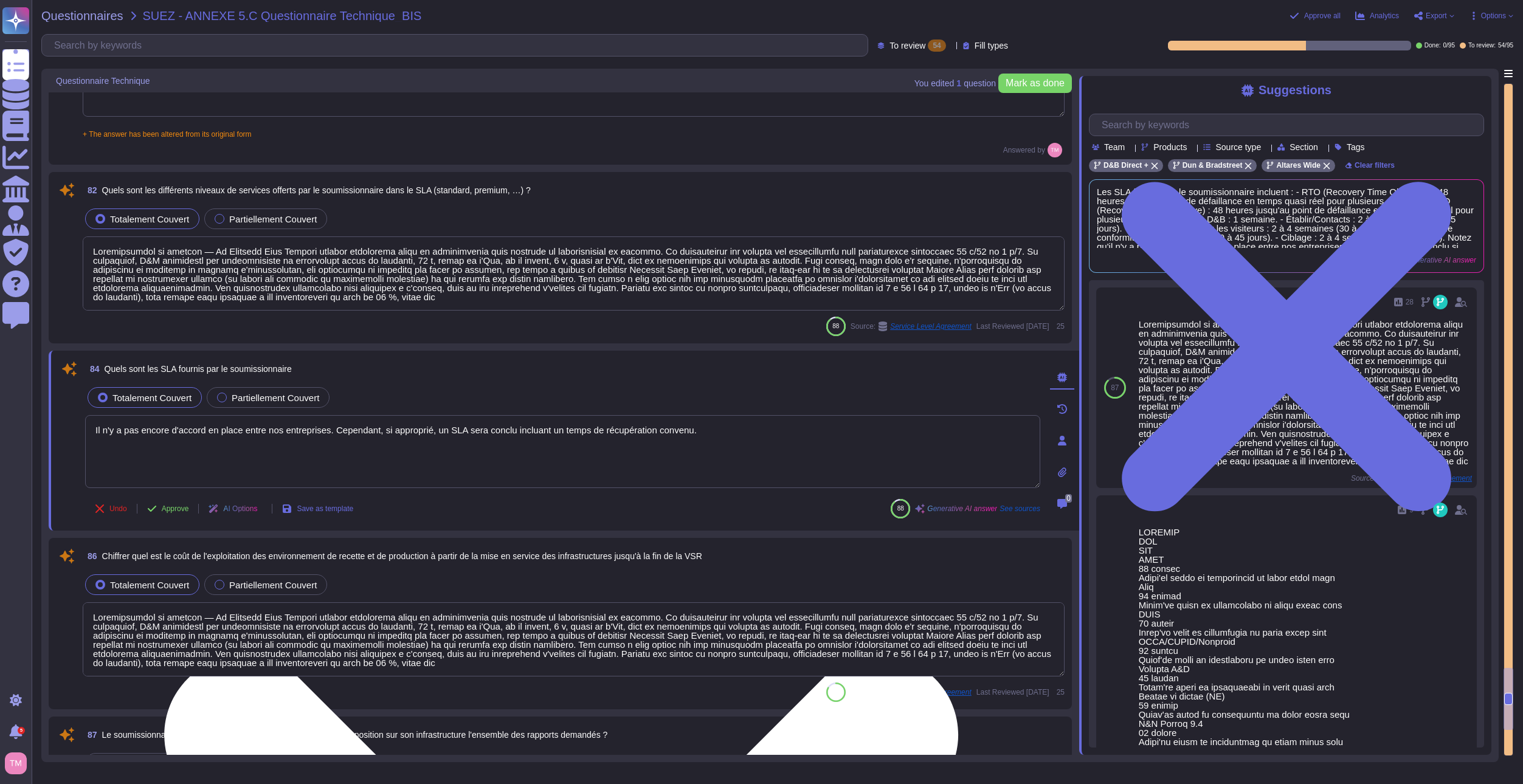 drag, startPoint x: 768, startPoint y: 450, endPoint x: 733, endPoint y: 444, distance: 35.5106 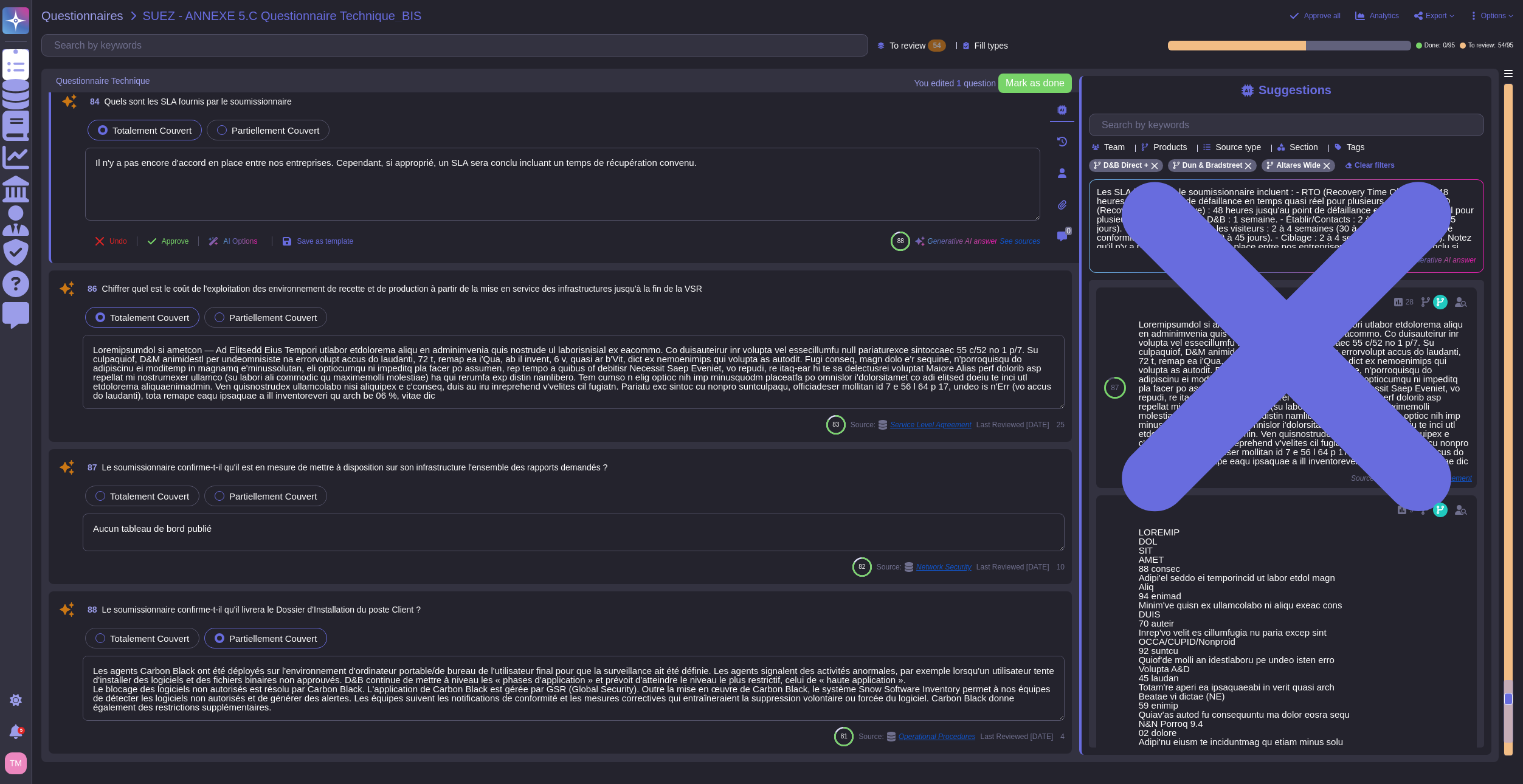 scroll, scrollTop: 8504, scrollLeft: 0, axis: vertical 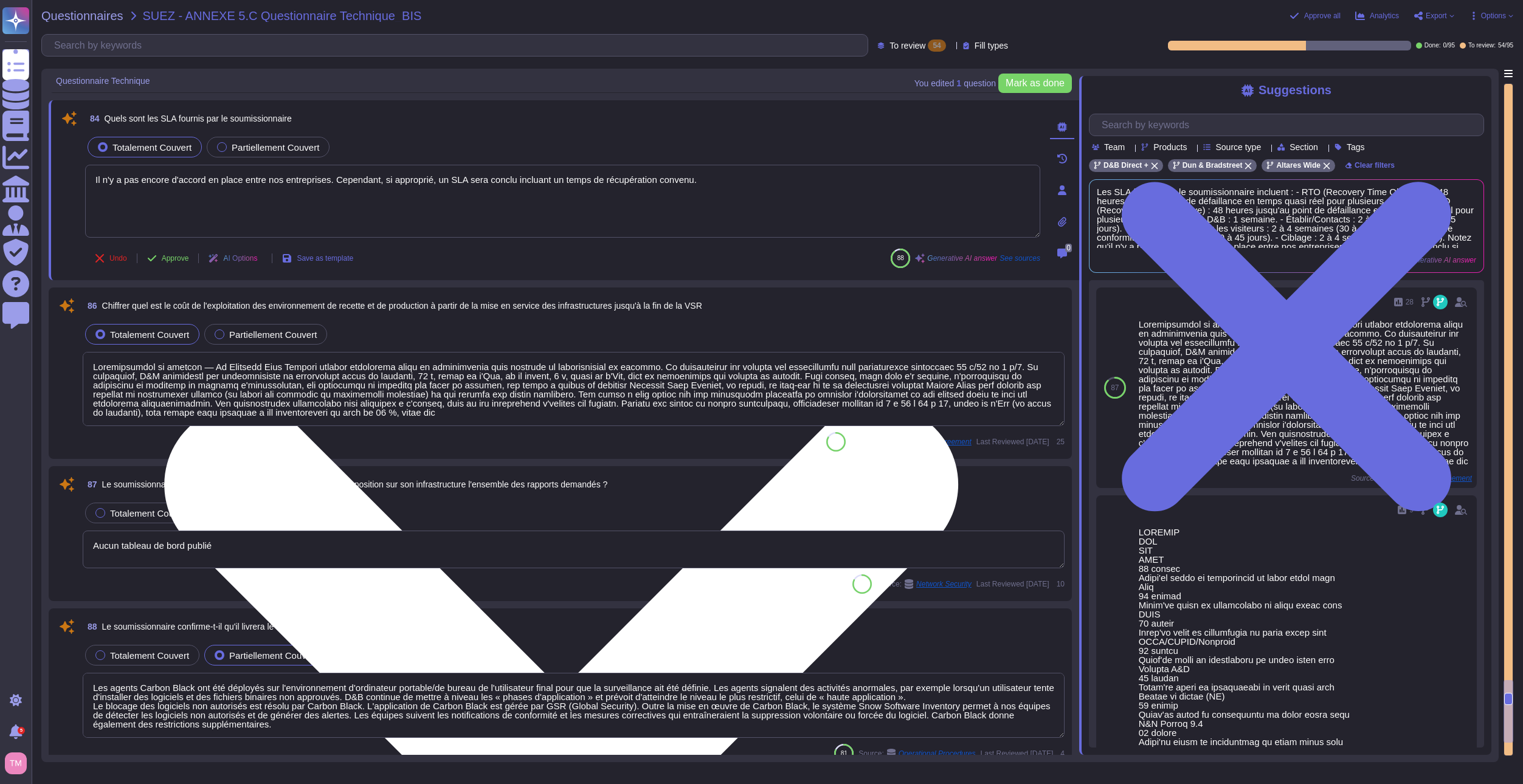 click on "Il n'y a pas encore d'accord en place entre nos entreprises. Cependant, si approprié, un SLA sera conclu incluant un temps de récupération convenu." at bounding box center (562, 201) 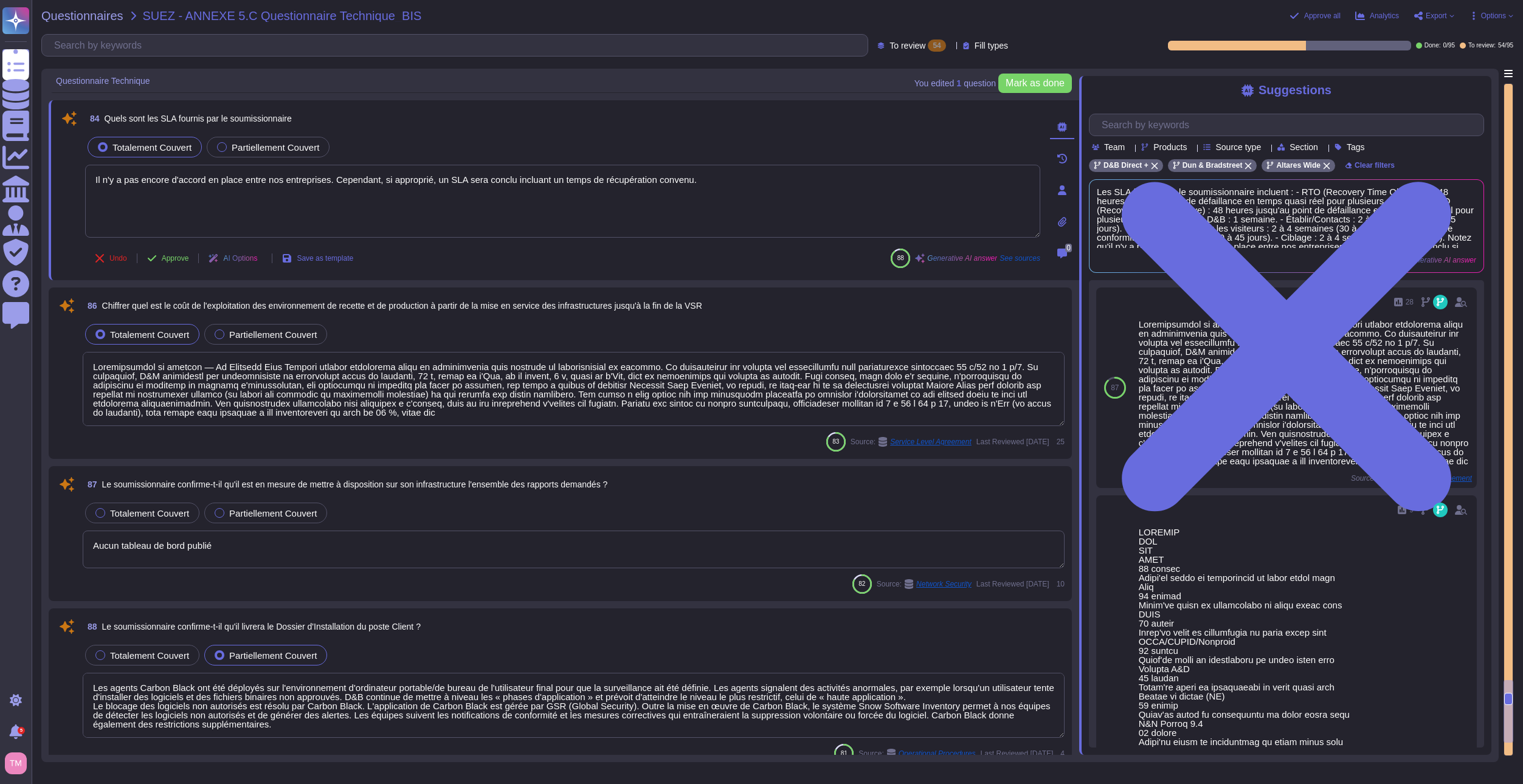 click at bounding box center (573, 389) 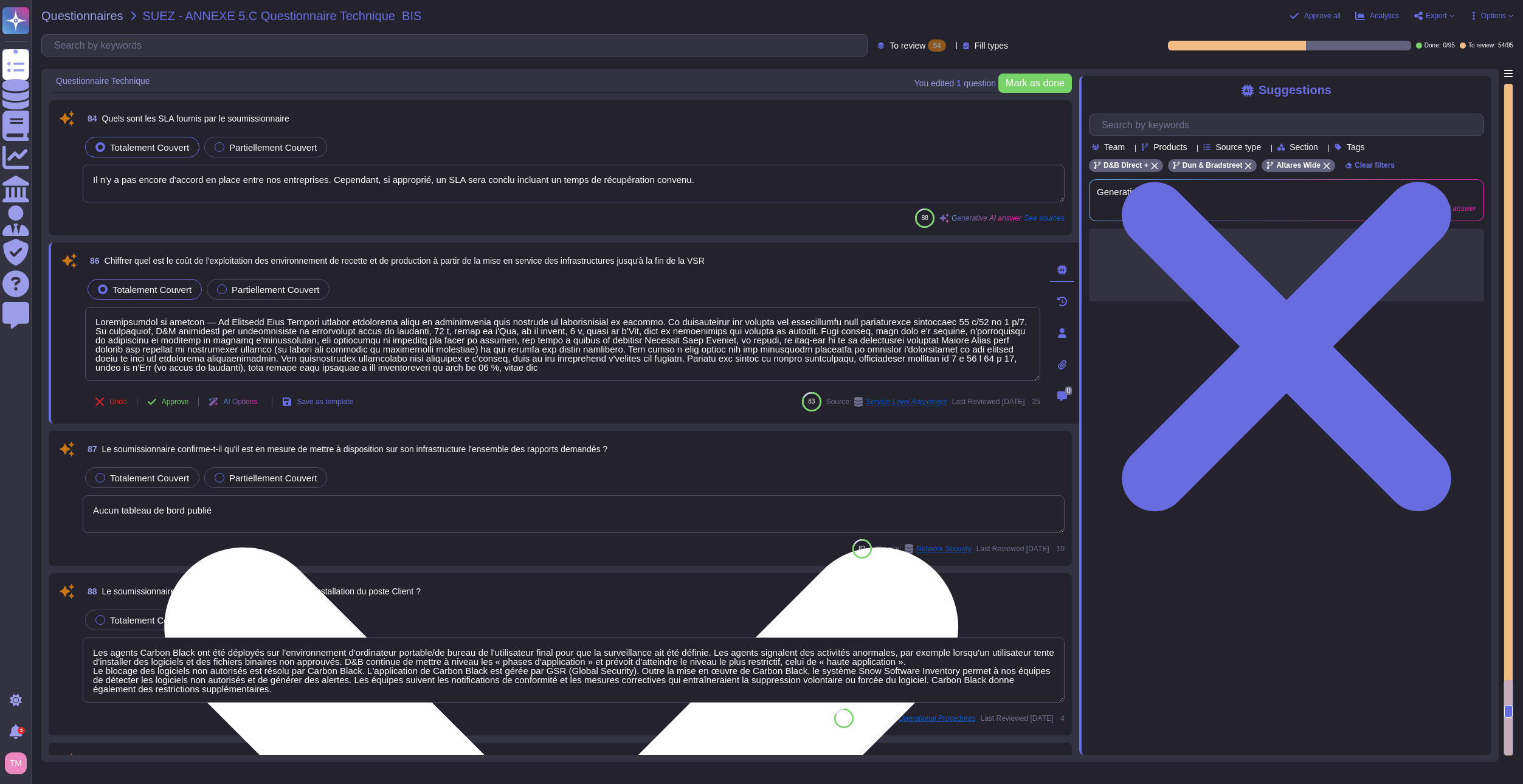 click at bounding box center [562, 344] 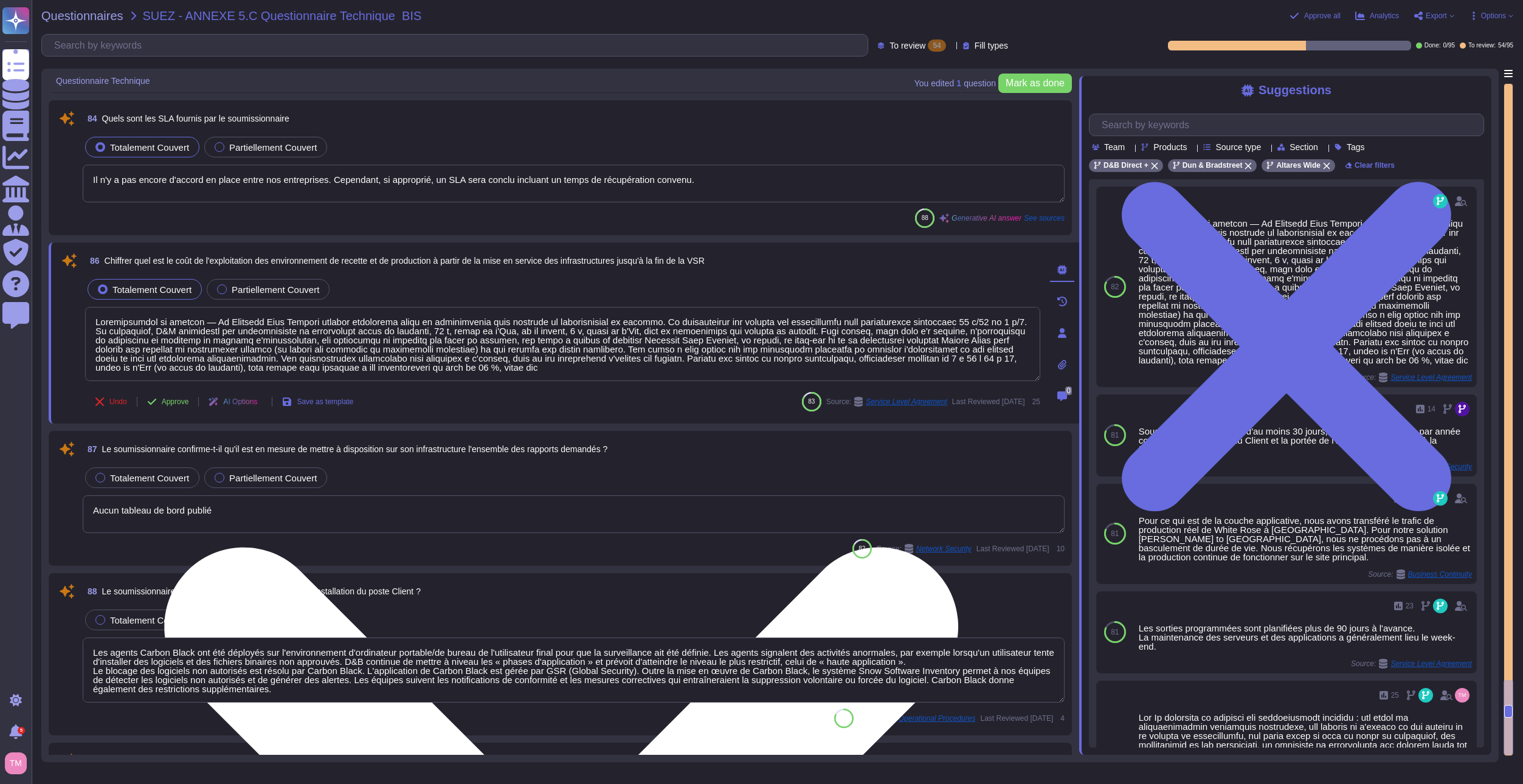 scroll, scrollTop: 1, scrollLeft: 0, axis: vertical 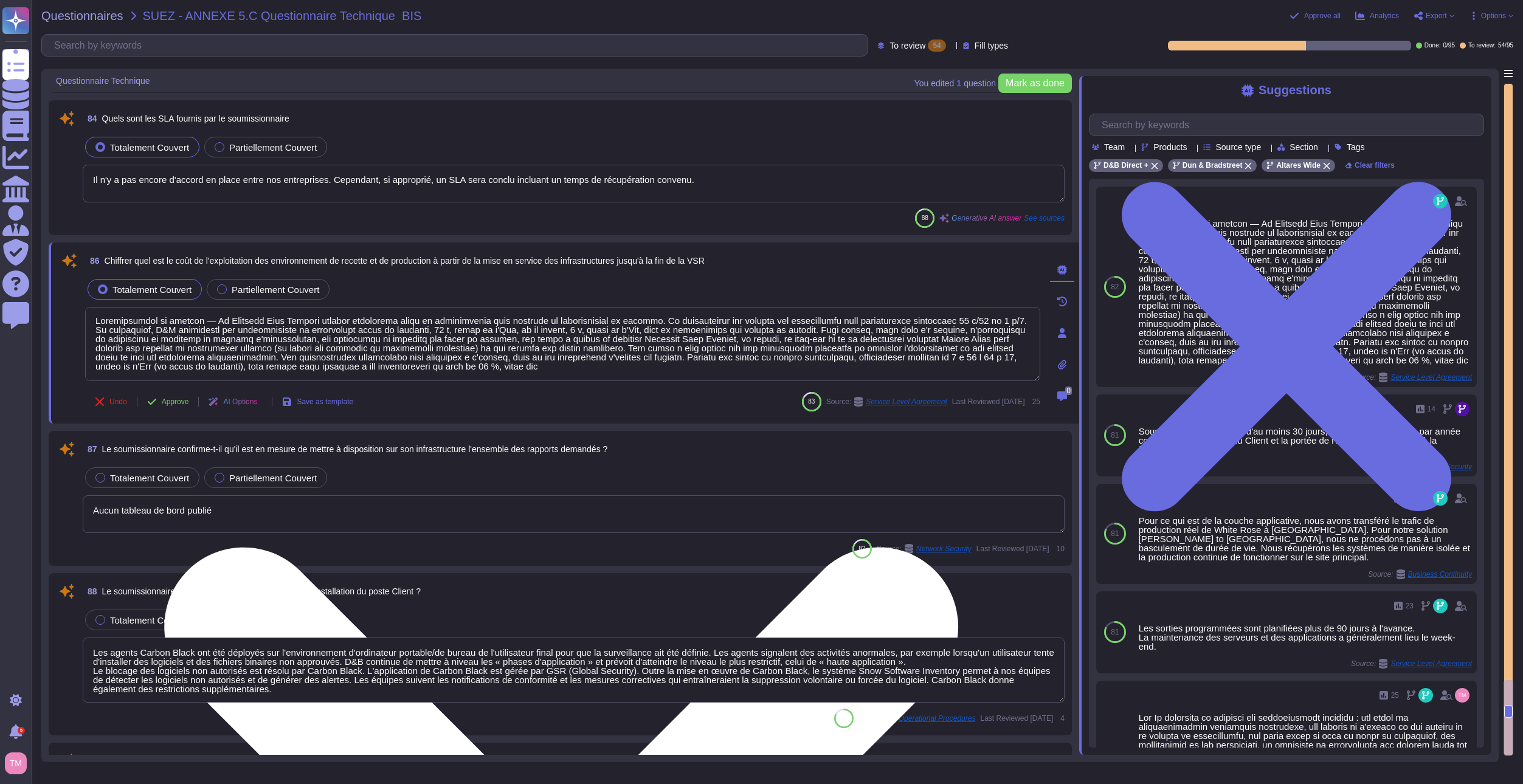 drag, startPoint x: 551, startPoint y: 370, endPoint x: 512, endPoint y: 374, distance: 39.20459 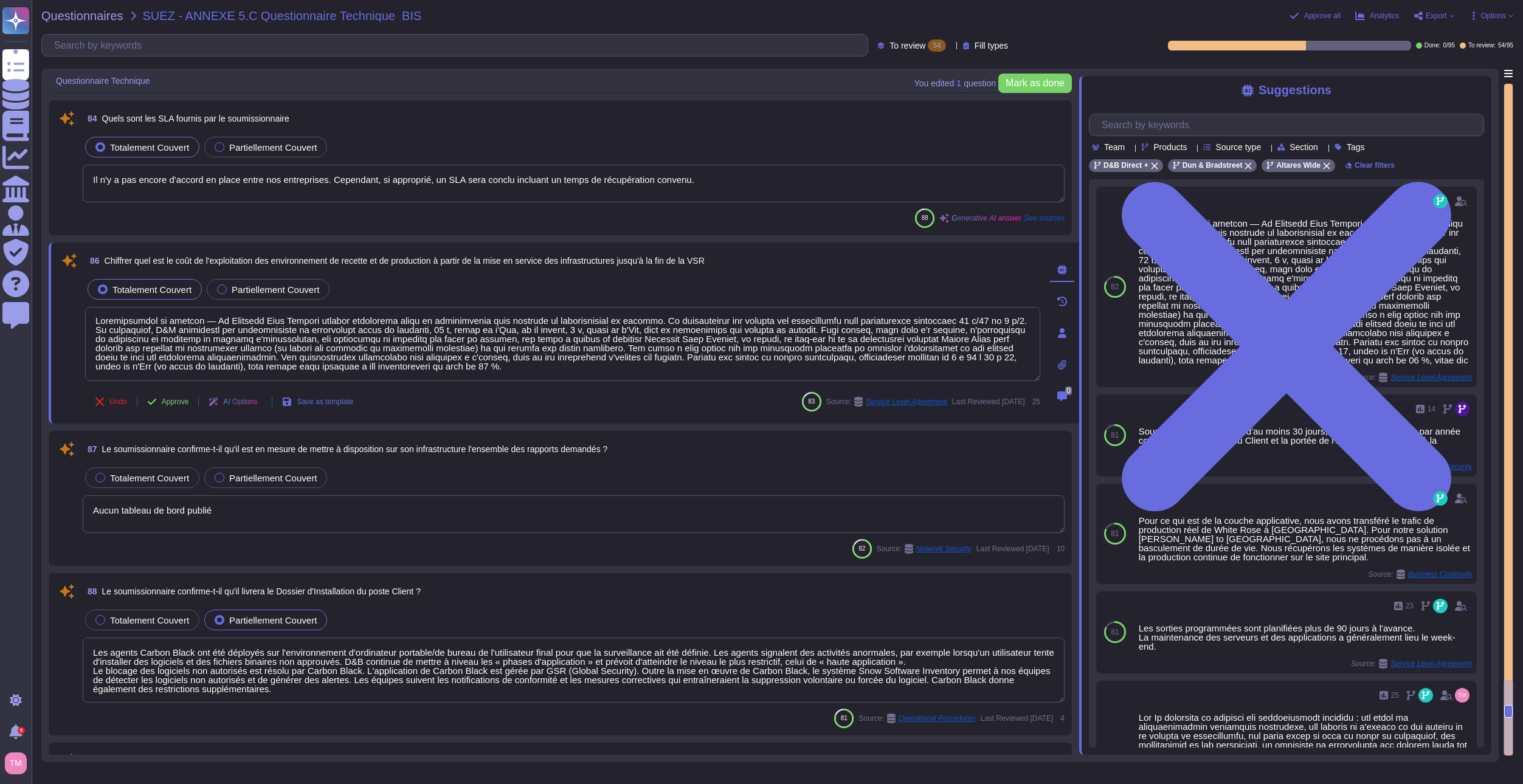 click on "Aucun tableau de bord publié" at bounding box center (573, 514) 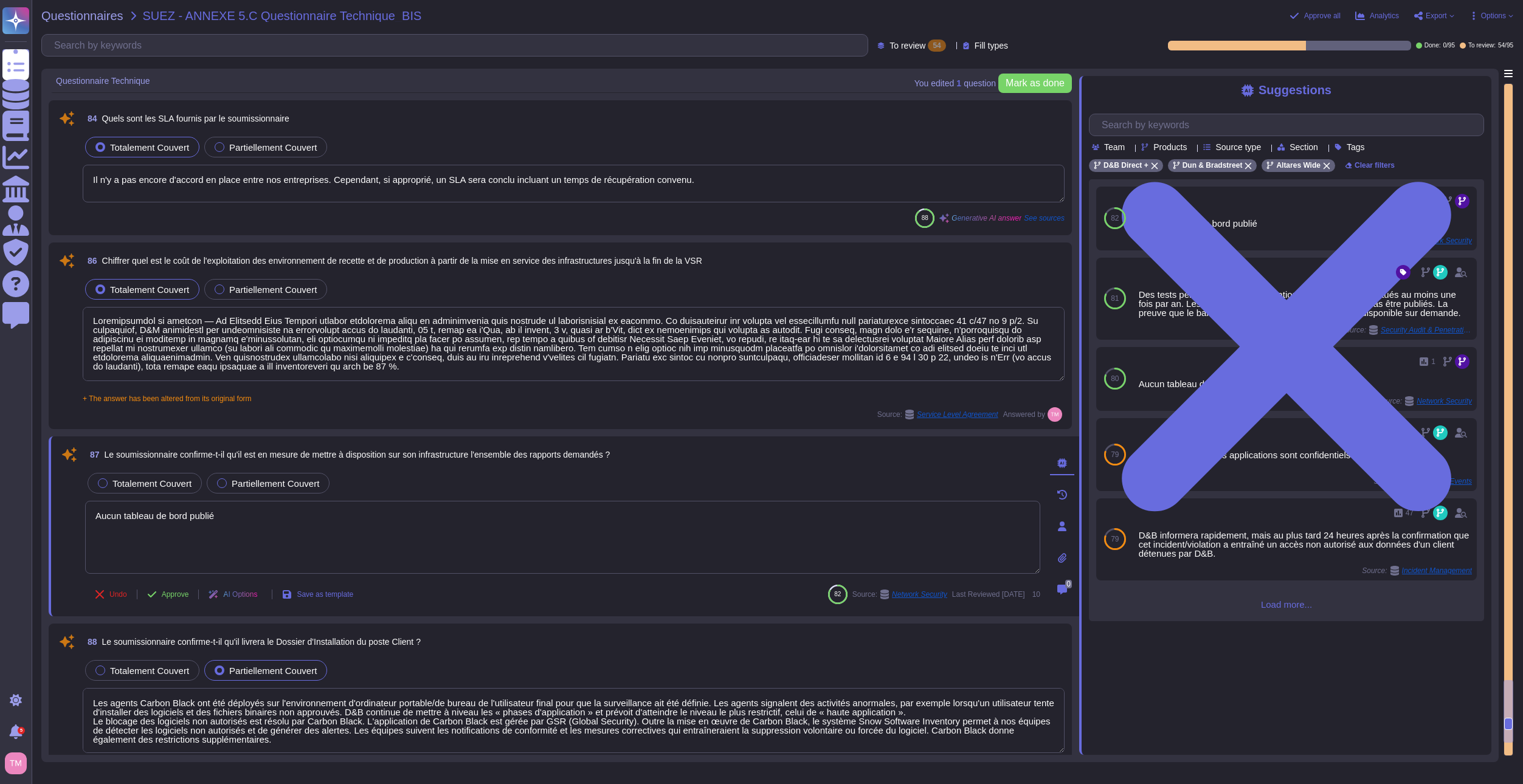 click on "Le soumissionnaire confirme-t-il qu'il est en mesure de mettre à disposition sur son infrastructure l'ensemble des rapports demandés ?" at bounding box center [357, 455] 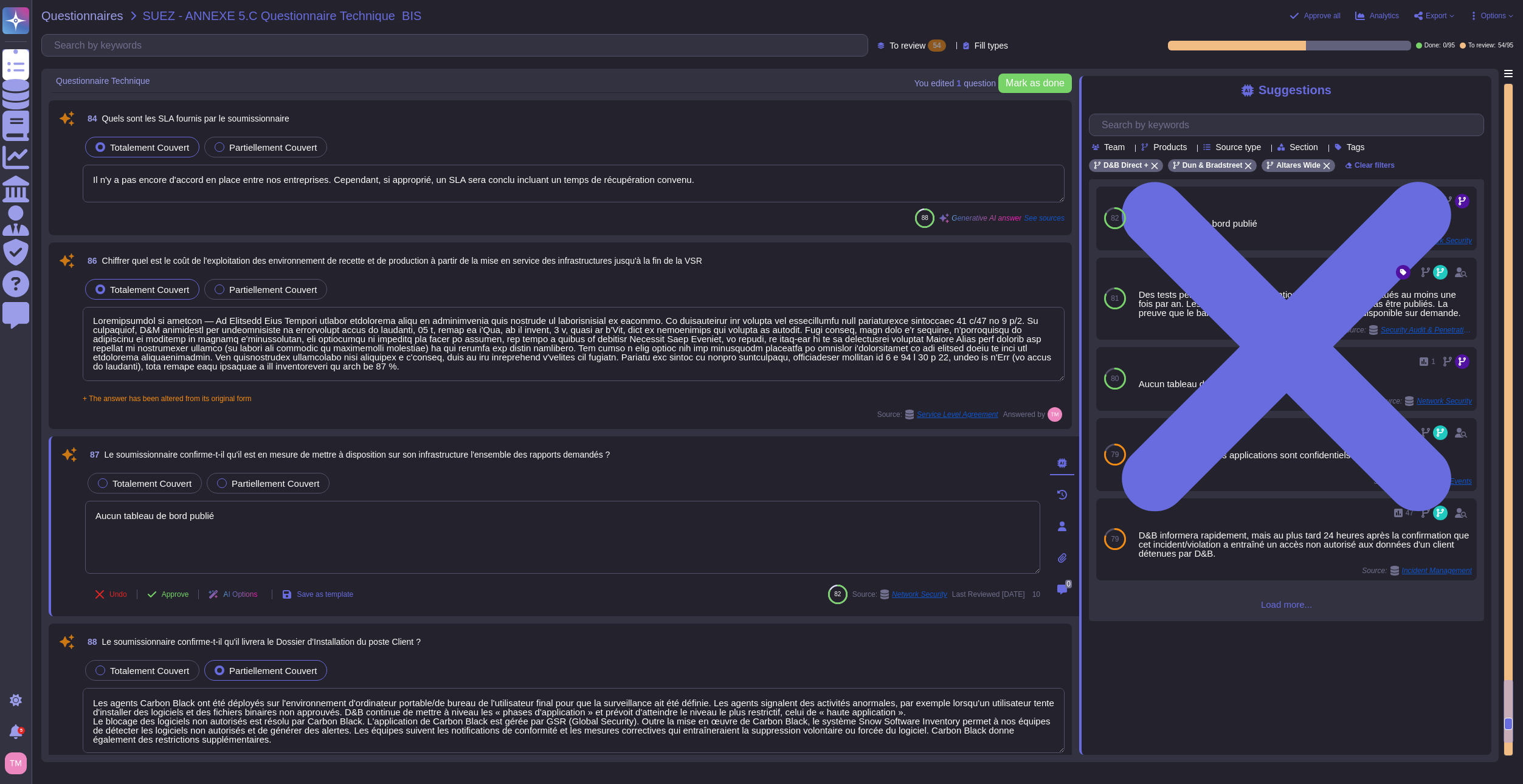click on "87 Le soumissionnaire confirme-t-il qu'il est en mesure de mettre à disposition sur son infrastructure l'ensemble des rapports demandés ?" at bounding box center (562, 455) 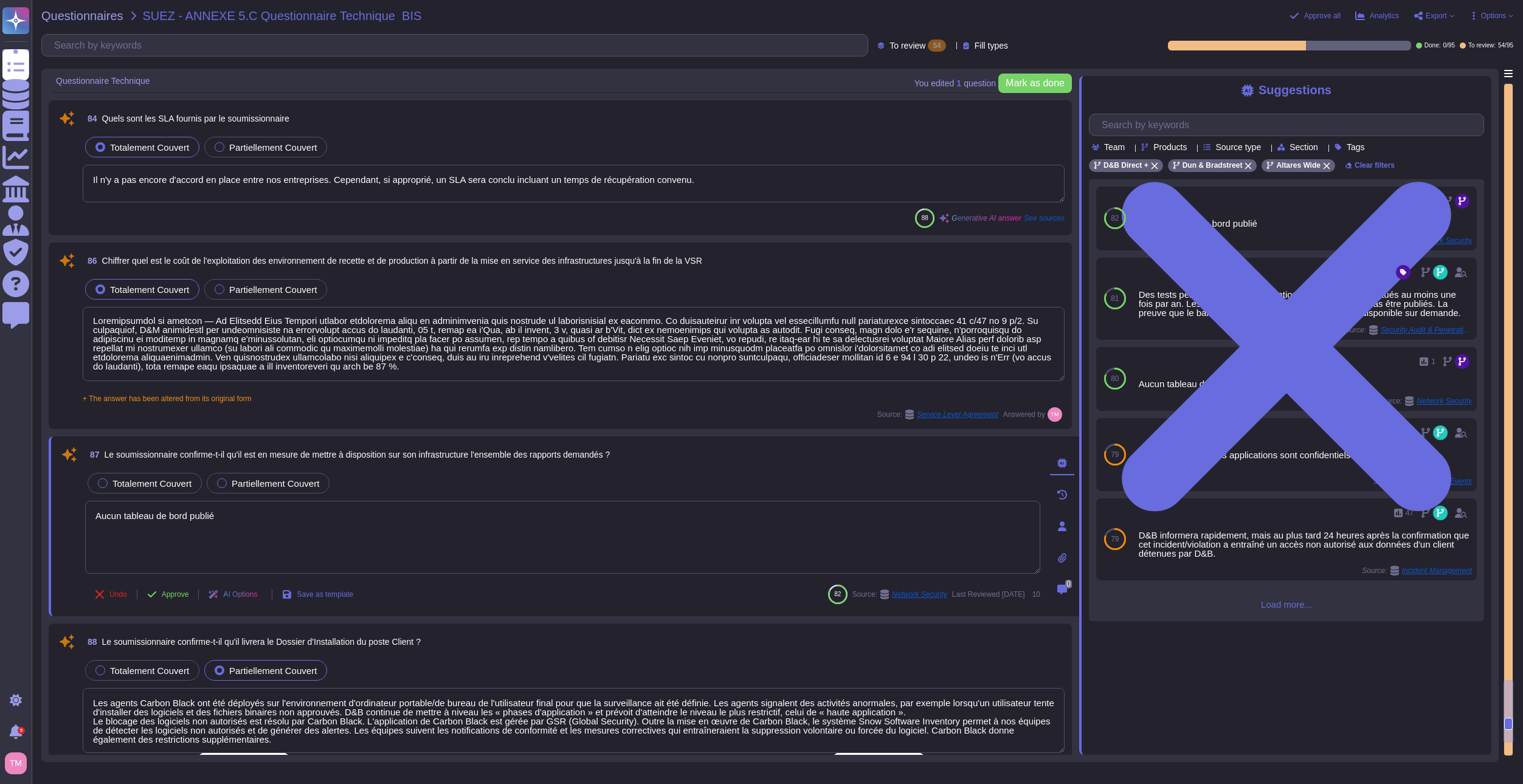 click on "Aucun tableau de bord publié" at bounding box center (562, 537) 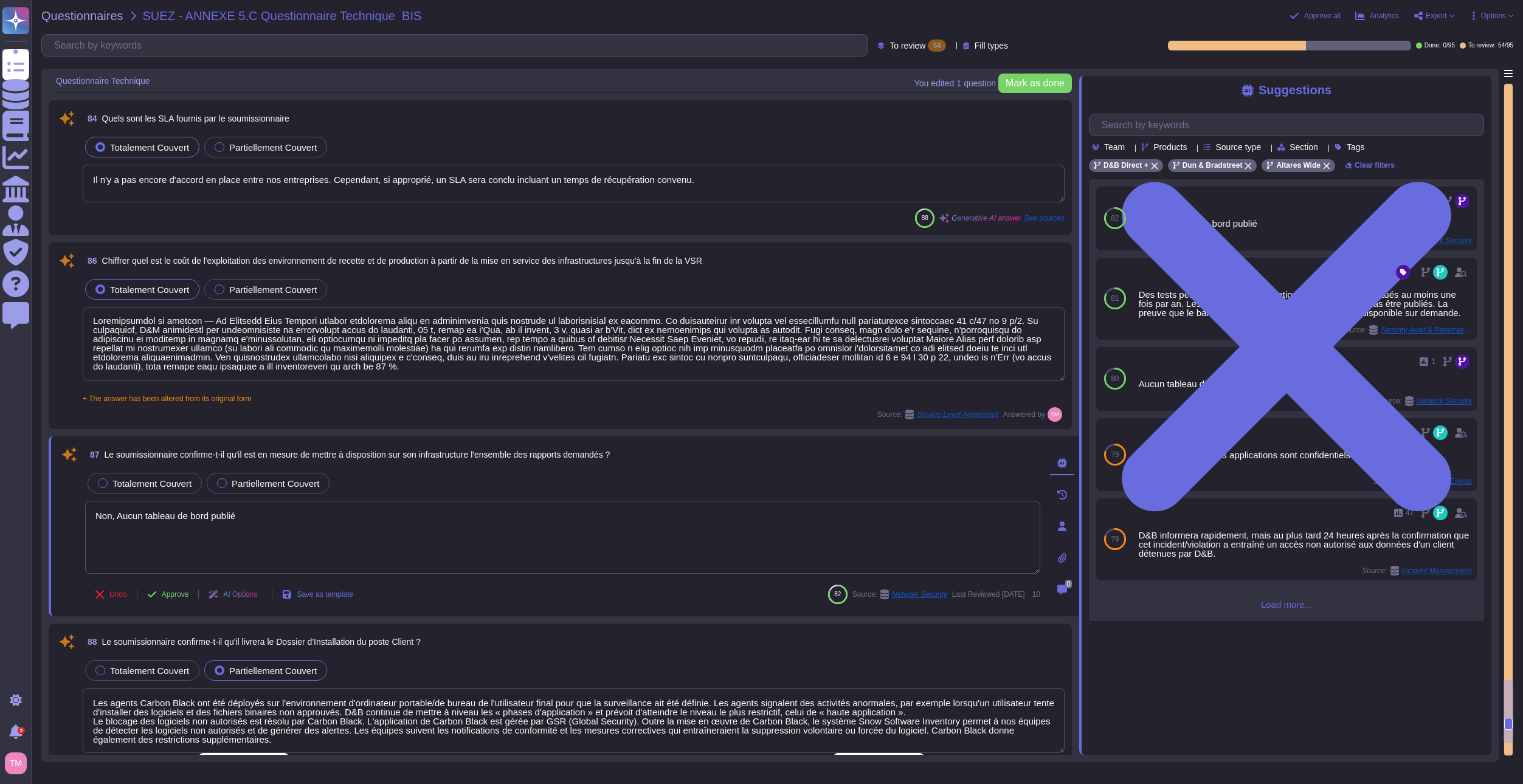 click on "Non, Aucun tableau de bord publié" at bounding box center (562, 537) 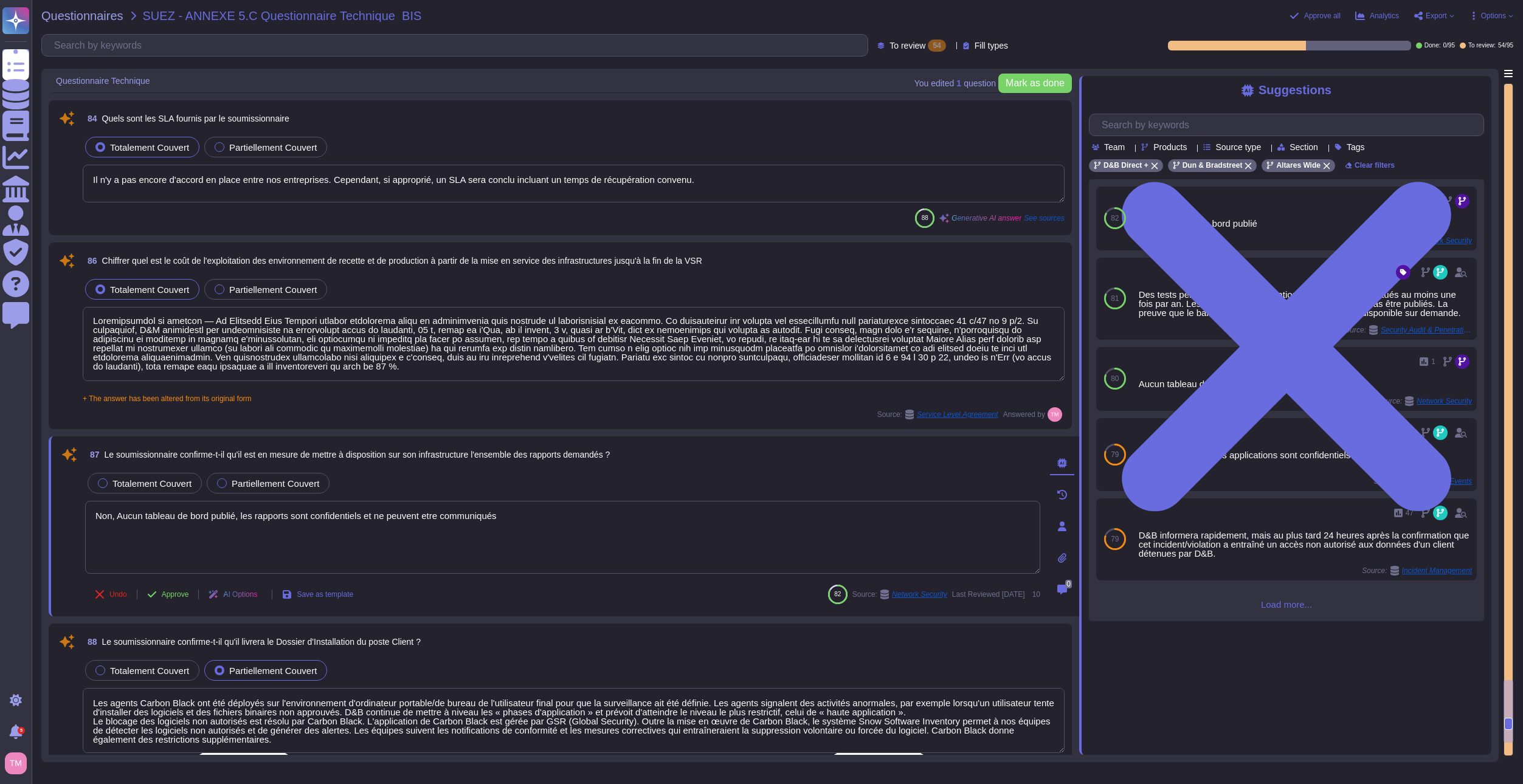 click on "Non, Aucun tableau de bord publié, les rapports sont confidentiels et ne peuvent etre communiqués" at bounding box center (562, 537) 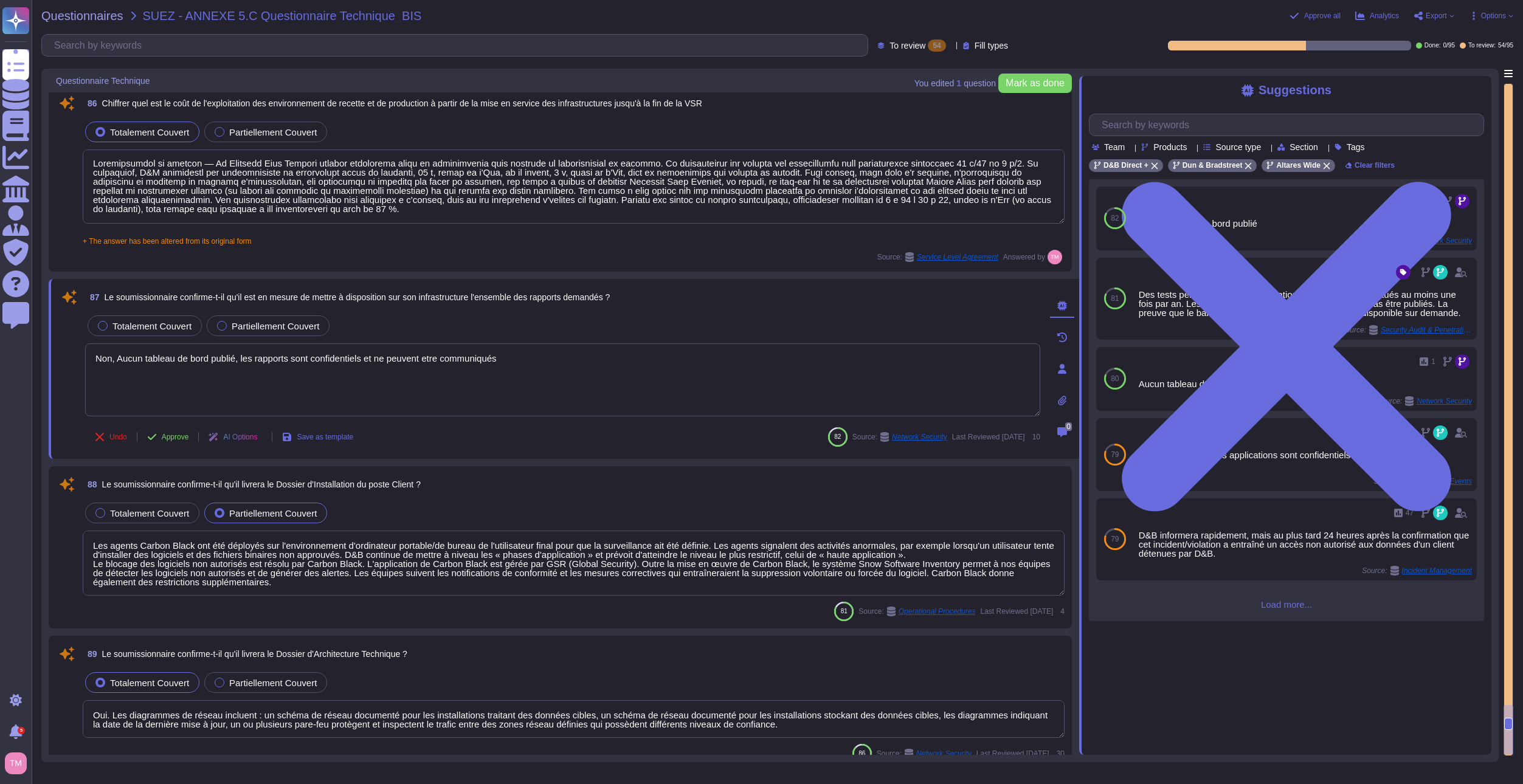 scroll, scrollTop: 8670, scrollLeft: 0, axis: vertical 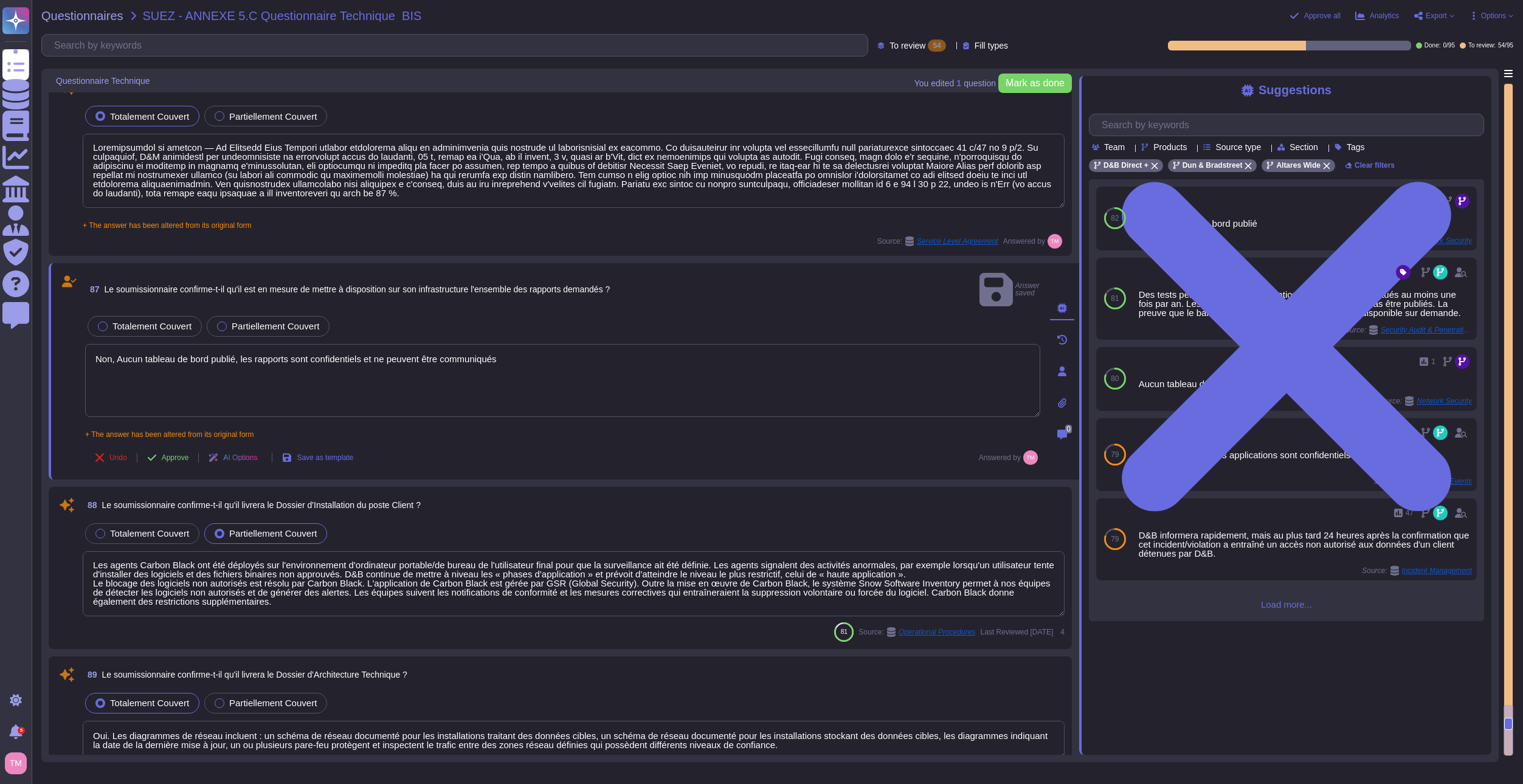 drag, startPoint x: 246, startPoint y: 576, endPoint x: 83, endPoint y: 551, distance: 164.90603 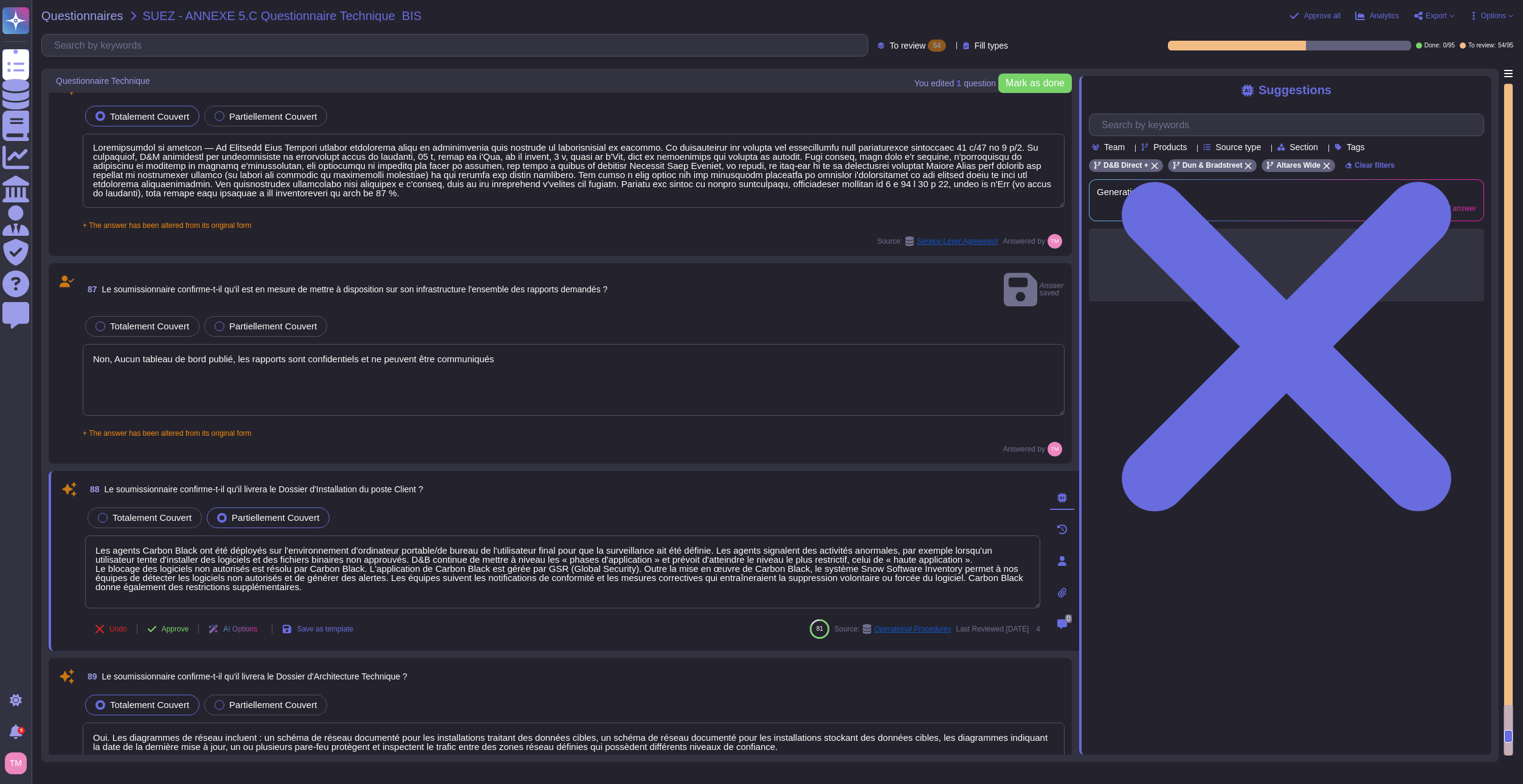 click on "Les agents Carbon Black ont été déployés sur l'environnement d'ordinateur portable/de bureau de l'utilisateur final pour que la surveillance ait été définie. Les agents signalent des activités anormales, par exemple lorsqu'un utilisateur tente d'installer des logiciels et des fichiers binaires non approuvés. D&B continue de mettre à niveau les « phases d'application » et prévoit d'atteindre le niveau le plus restrictif, celui de « haute application ».
Le blocage des logiciels non autorisés est résolu par Carbon Black. L'application de Carbon Black est gérée par GSR (Global Security). Outre la mise en œuvre de Carbon Black, le système Snow Software Inventory permet à nos équipes de détecter les logiciels non autorisés et de générer des alertes. Les équipes suivent les notifications de conformité et les mesures correctives qui entraîneraient la suppression volontaire ou forcée du logiciel. Carbon Black donne également des restrictions supplémentaires." at bounding box center [562, 572] 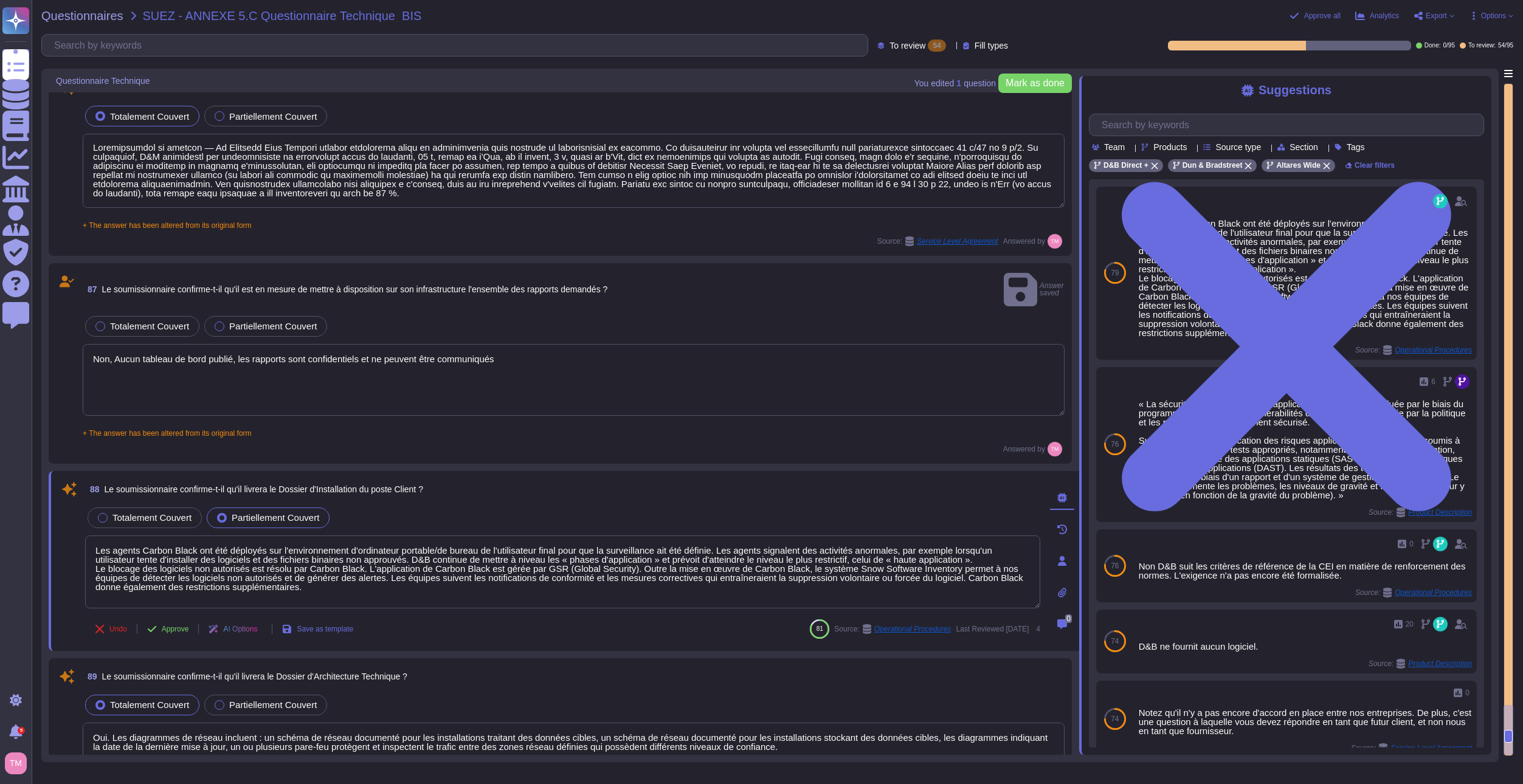 drag, startPoint x: 307, startPoint y: 575, endPoint x: 54, endPoint y: 524, distance: 258.08913 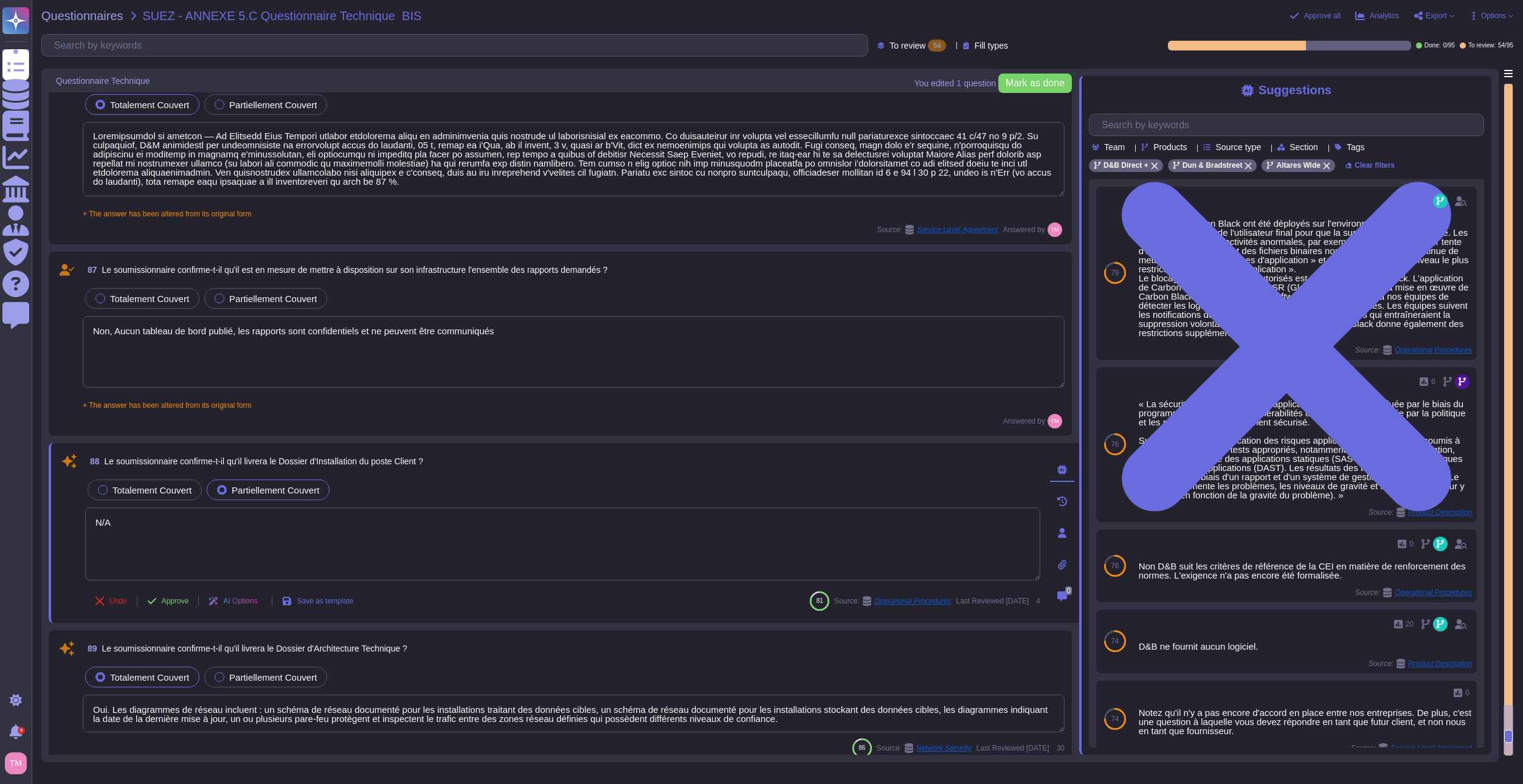 scroll, scrollTop: 8692, scrollLeft: 0, axis: vertical 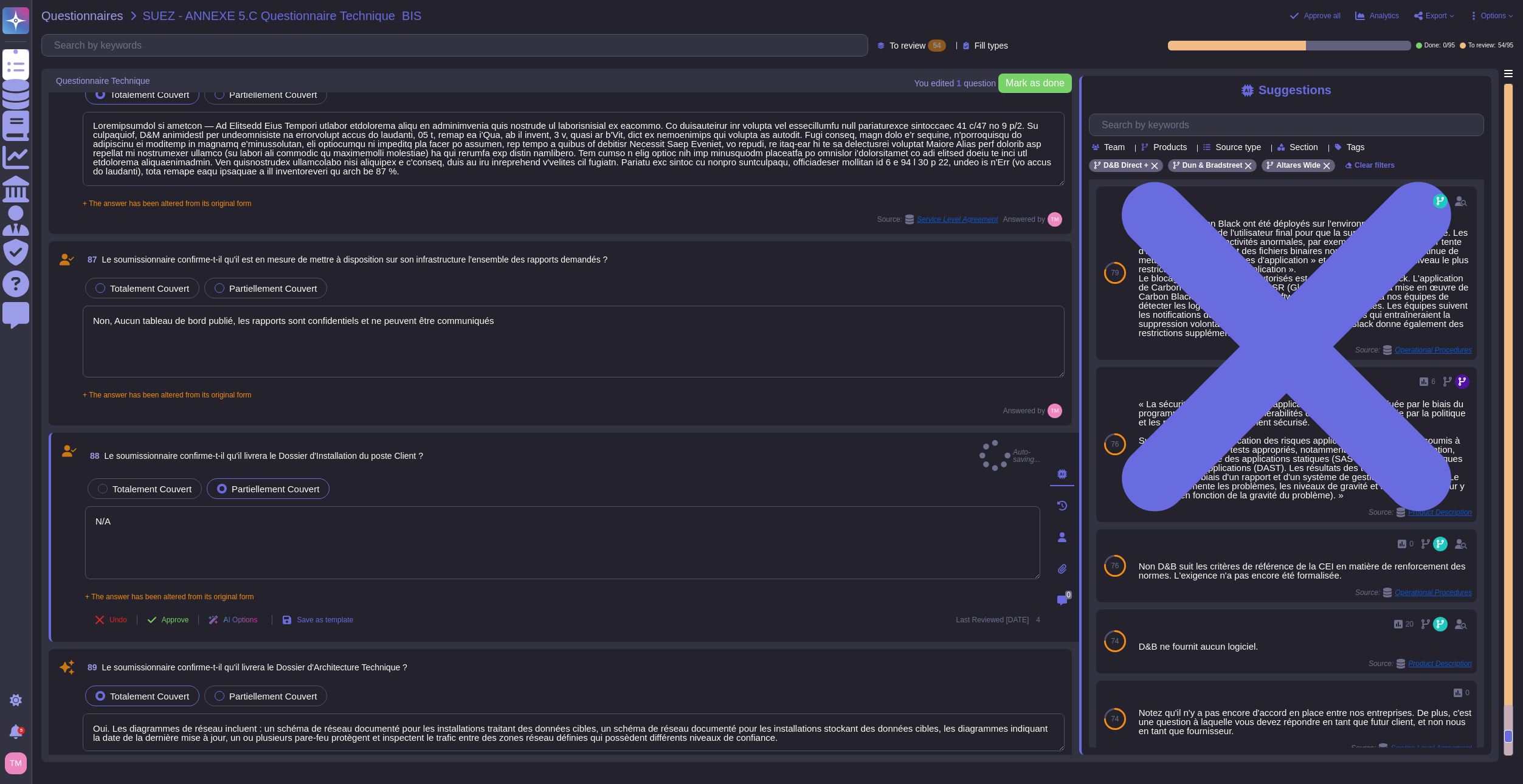 click on "88 Le soumissionnaire confirme-t-il qu'il livrera le Dossier d'Installation du poste Client ? Auto-saving... Totalement Couvert Partiellement Couvert N/A + The answer has been altered from its original form N/A Undo Approve AI Options Save as template Last Reviewed   [DATE] 4 0" at bounding box center (564, 537) 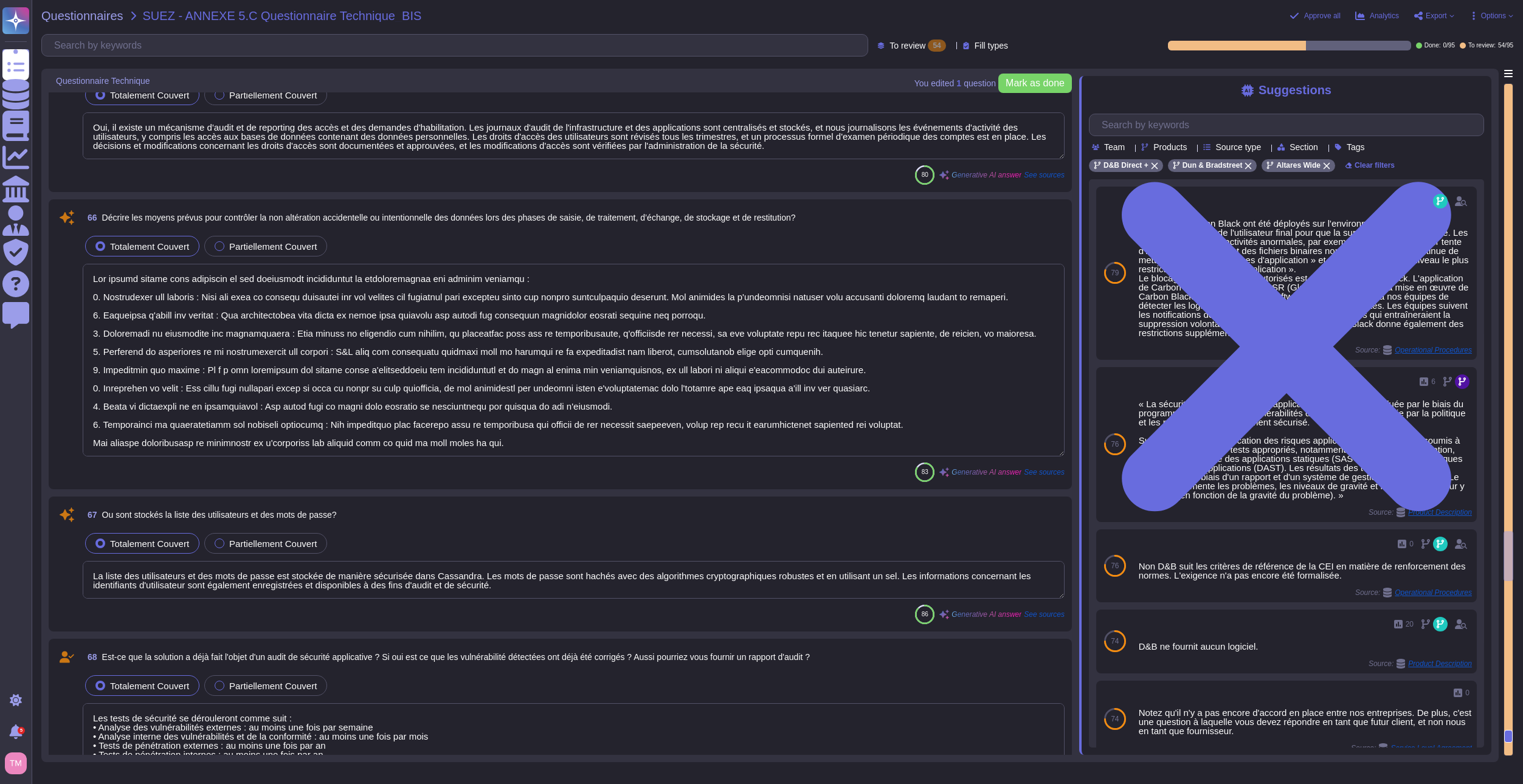 scroll, scrollTop: 6136, scrollLeft: 0, axis: vertical 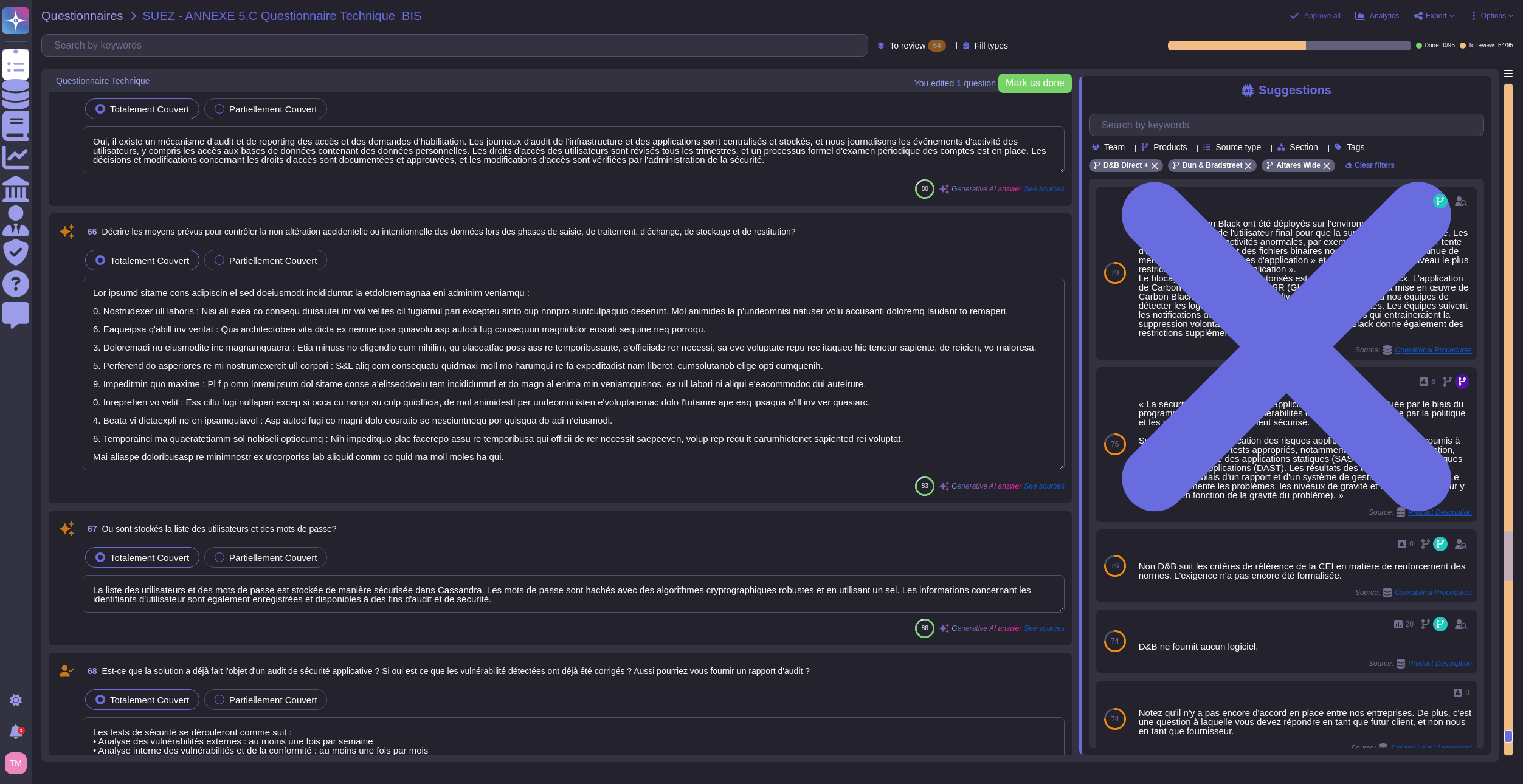 click on "Approve all" at bounding box center (1322, 16) 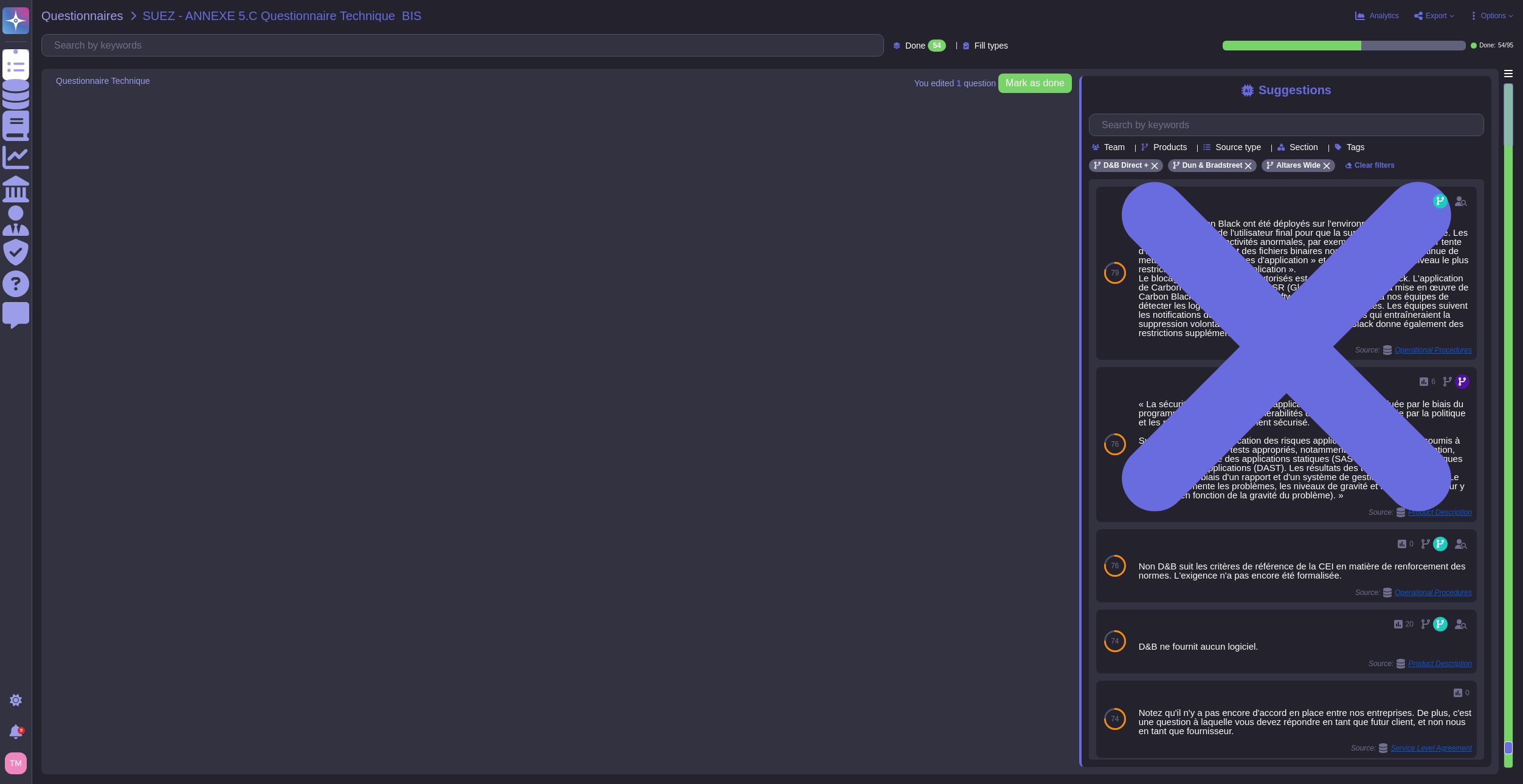 scroll, scrollTop: 0, scrollLeft: 0, axis: both 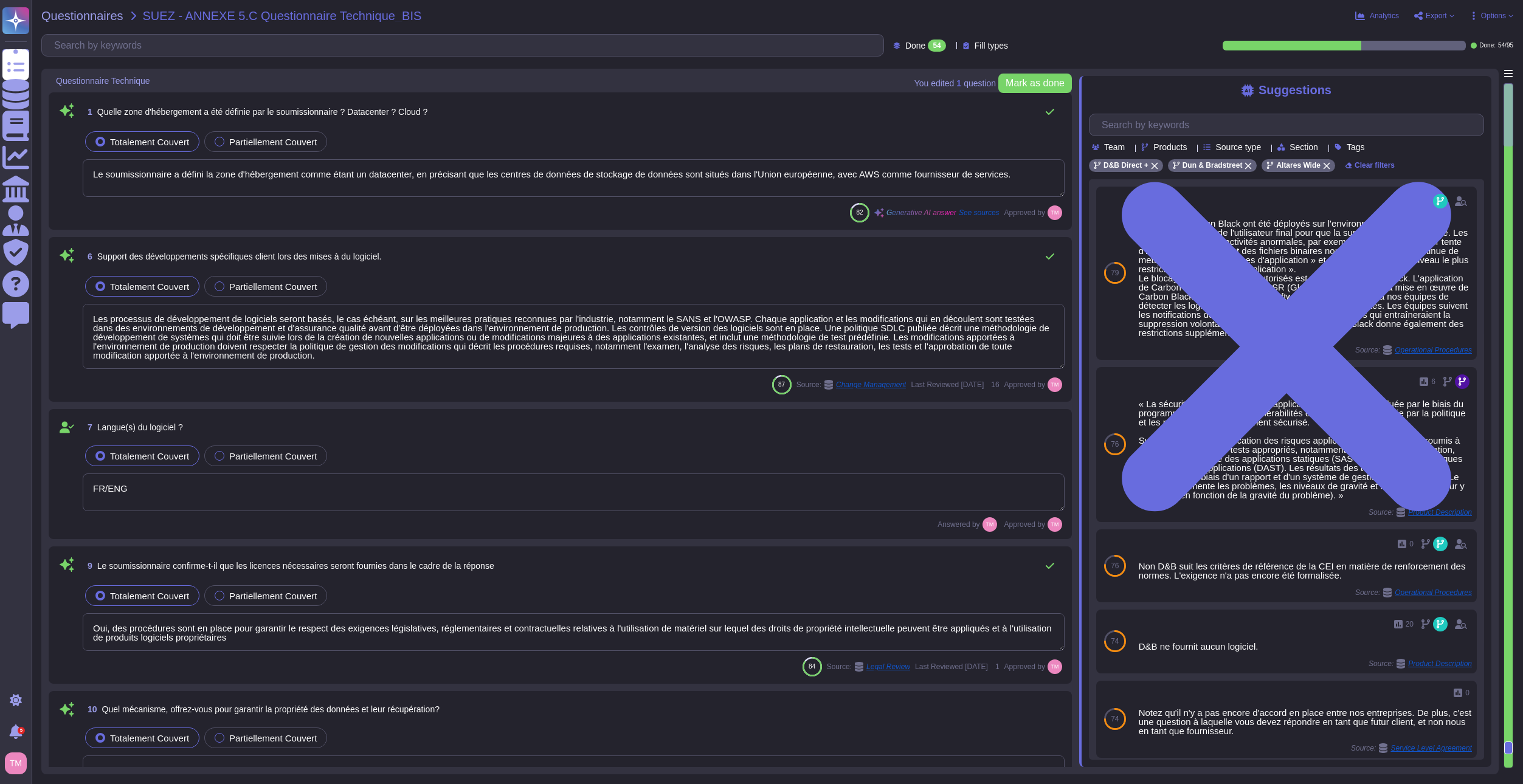 click on "Done 54" at bounding box center [925, 46] 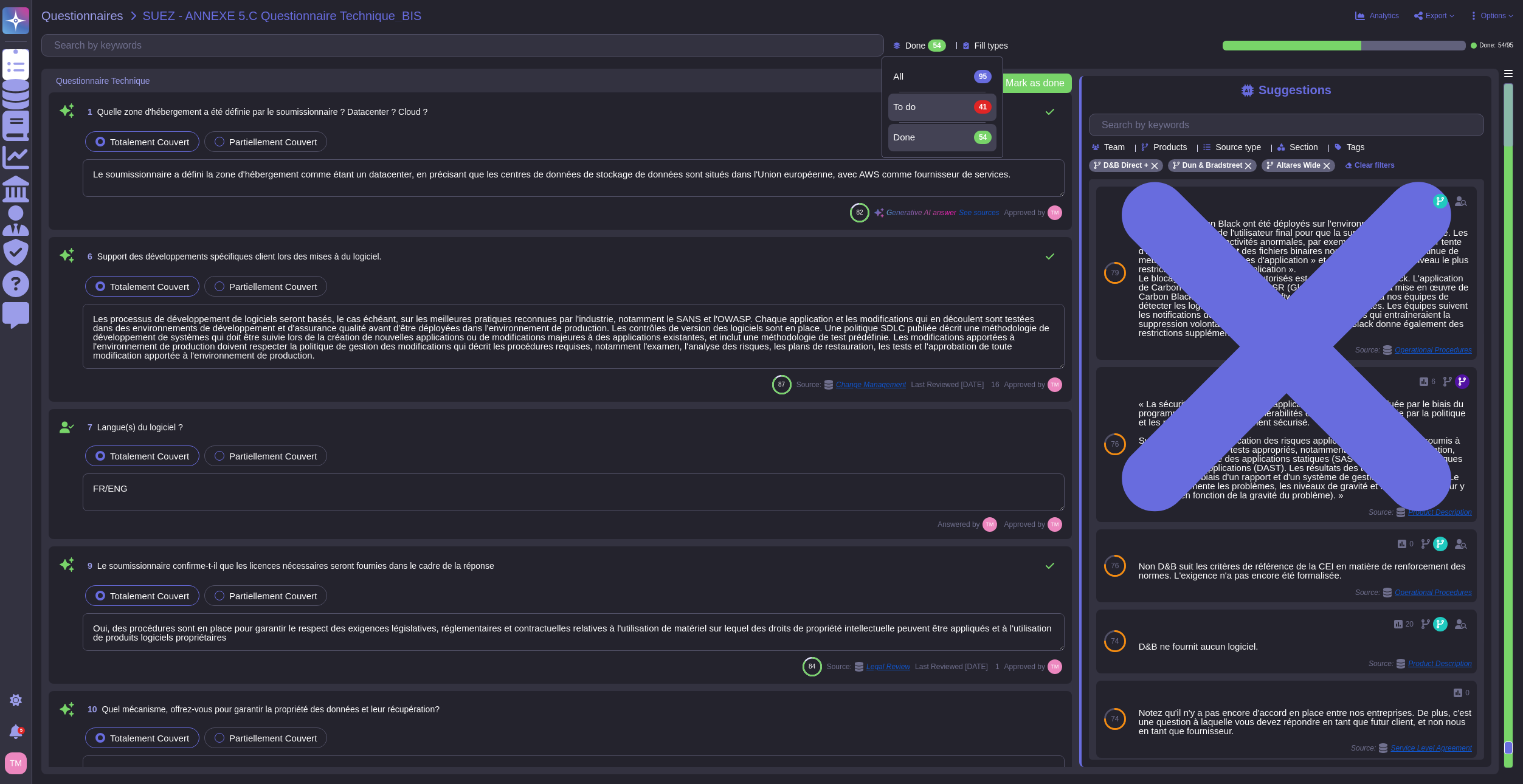 click on "To do 41" at bounding box center [942, 107] 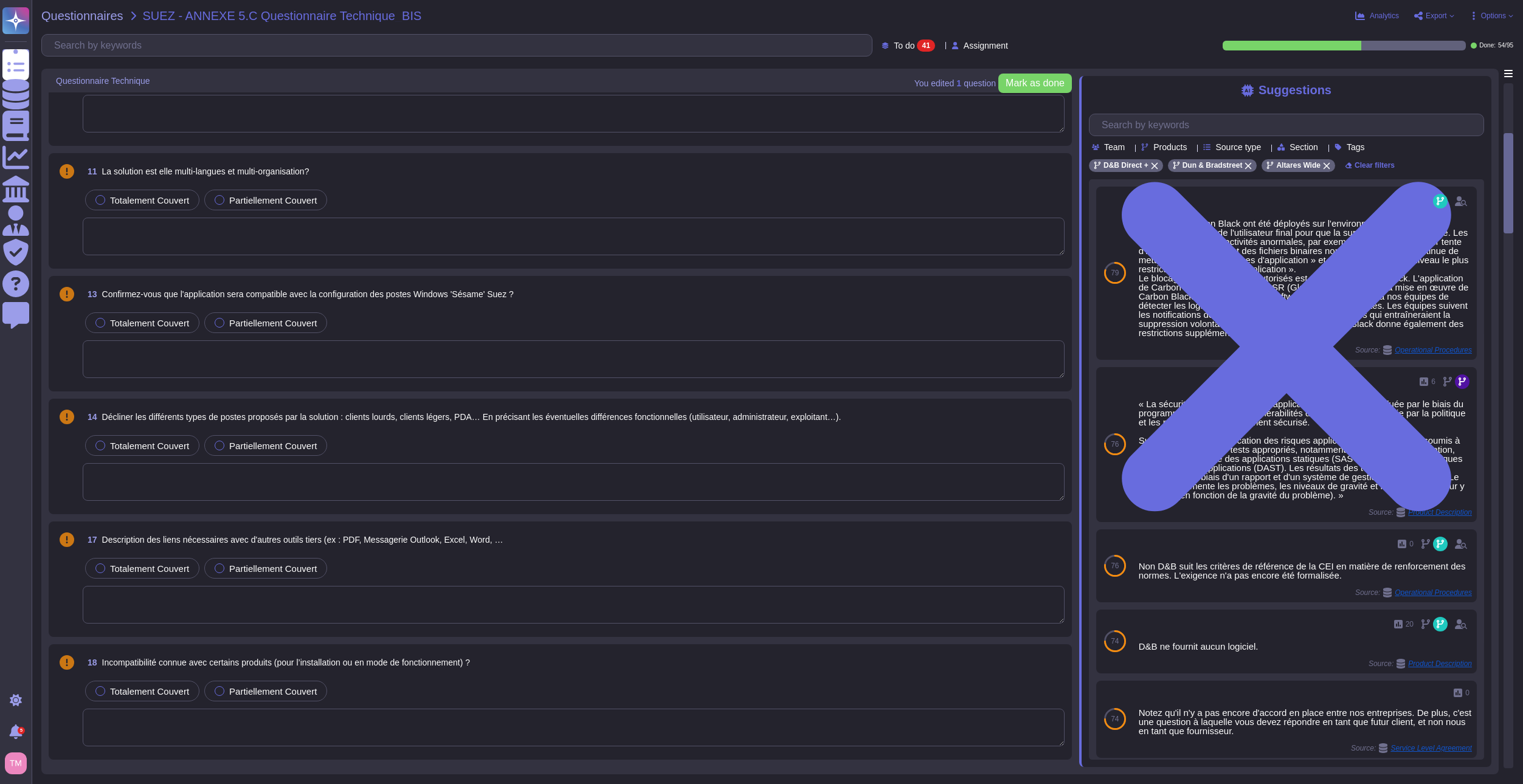 scroll, scrollTop: 414, scrollLeft: 0, axis: vertical 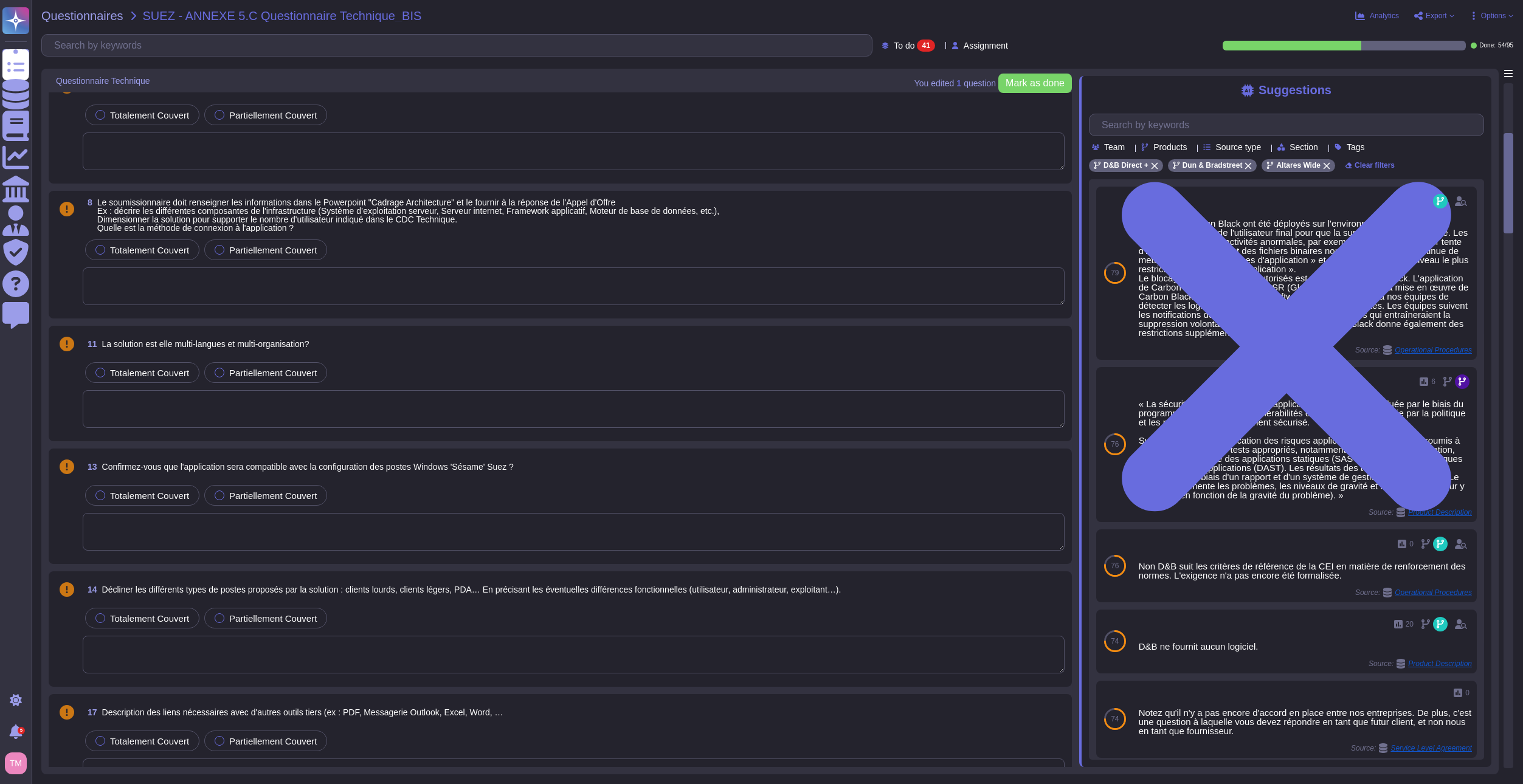 click on "Options" at bounding box center (1493, 16) 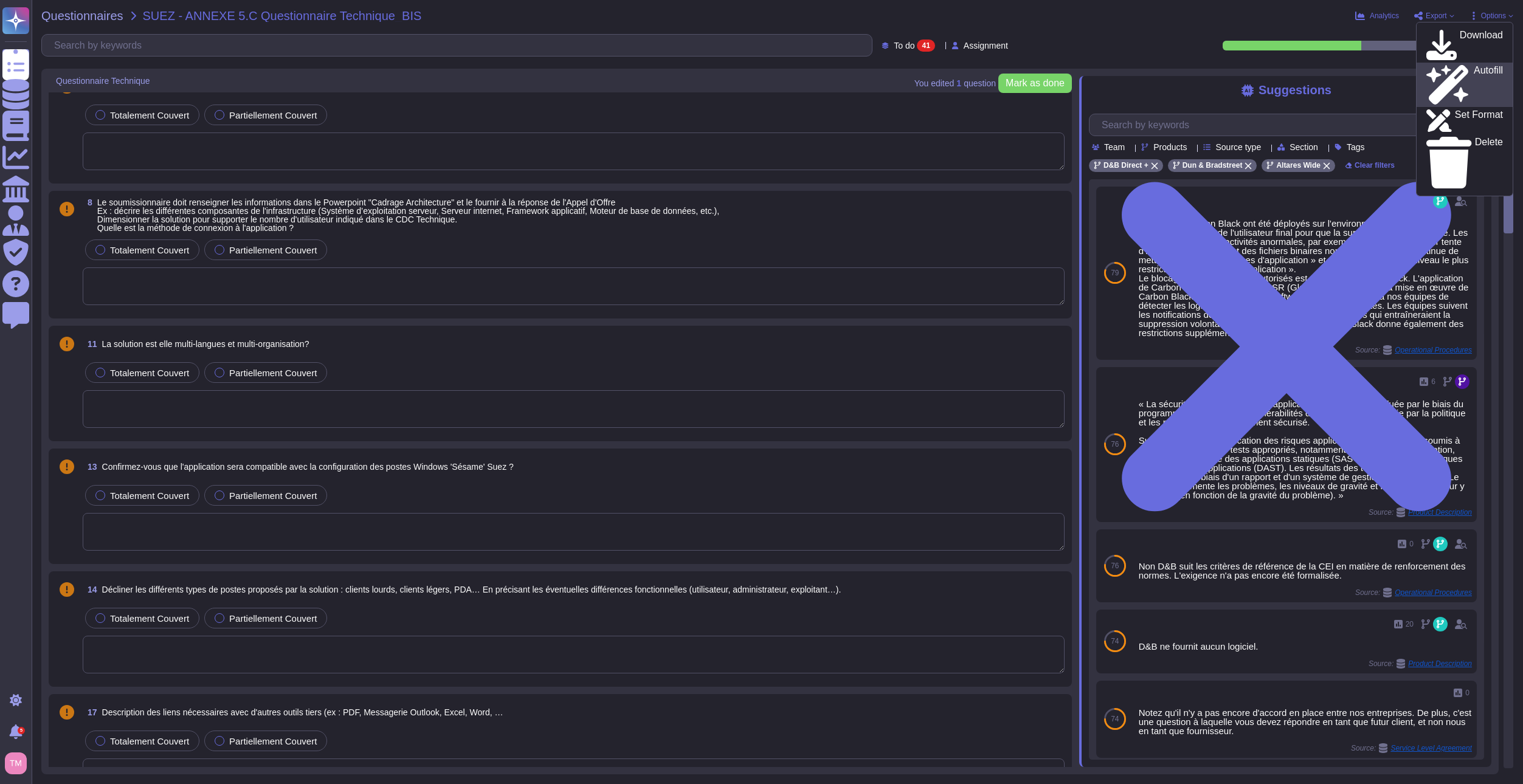 click on "Autofill" at bounding box center [1488, 85] 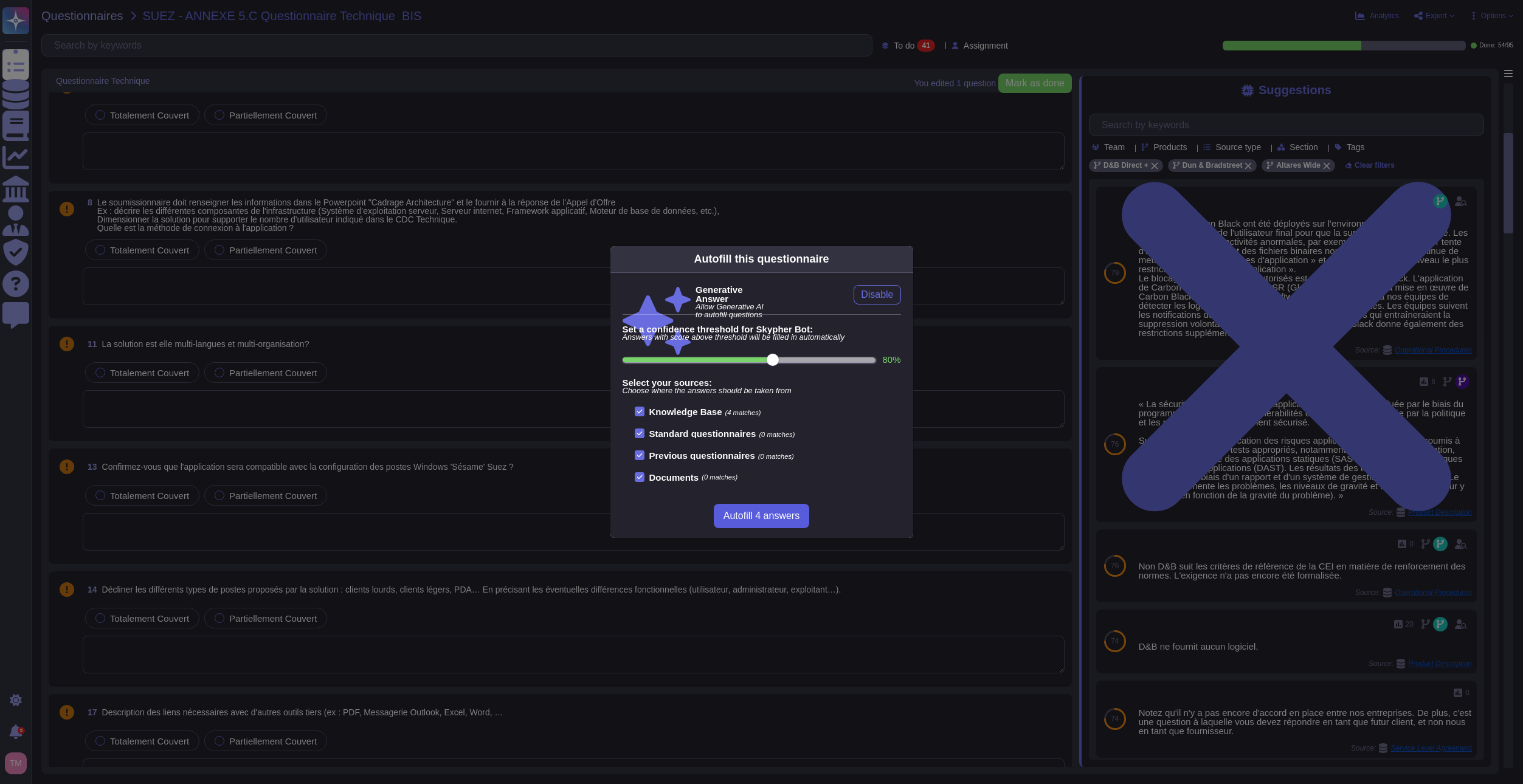 click on "Autofill 4 answers" at bounding box center [761, 516] 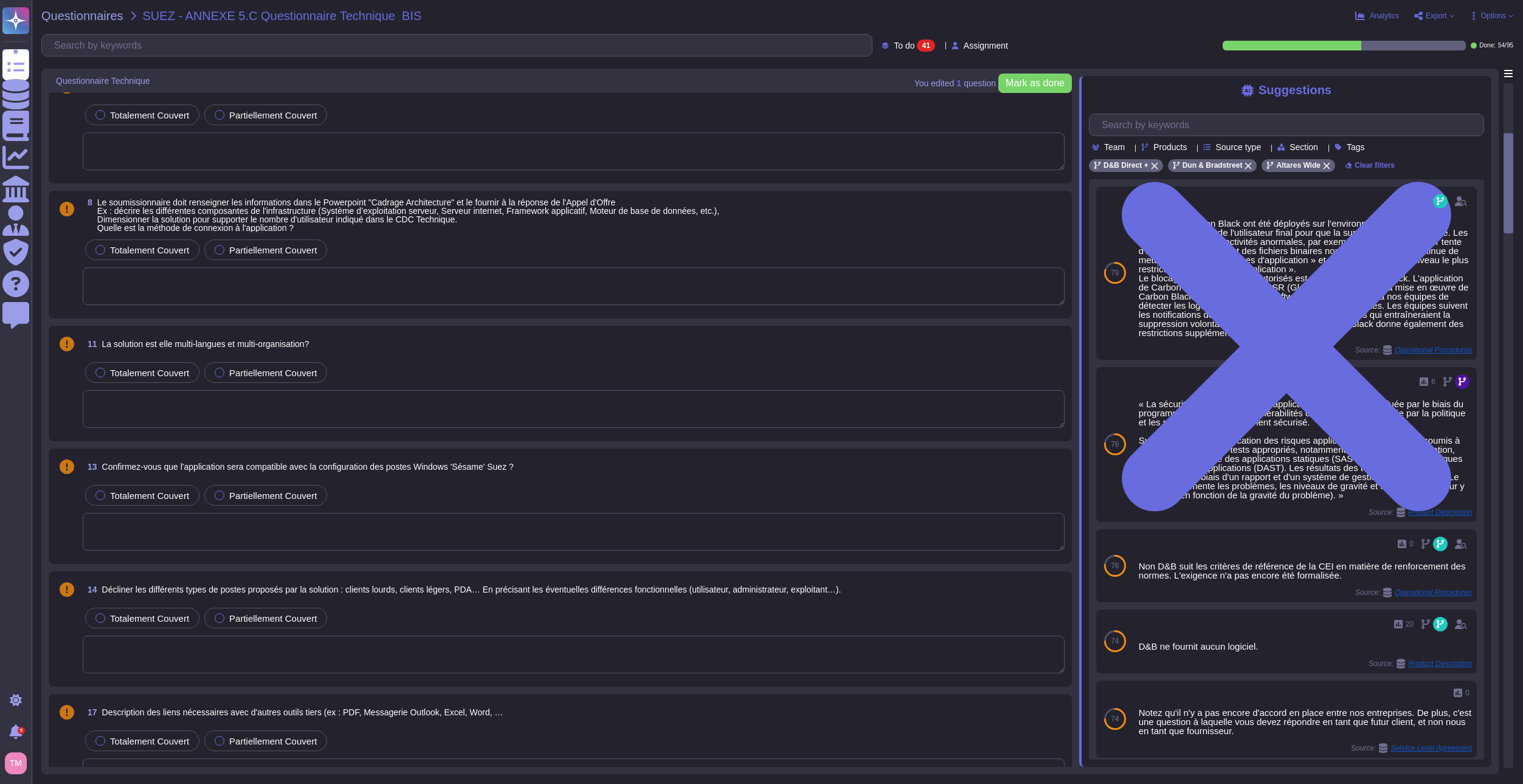 click on "To do" at bounding box center (904, 46) 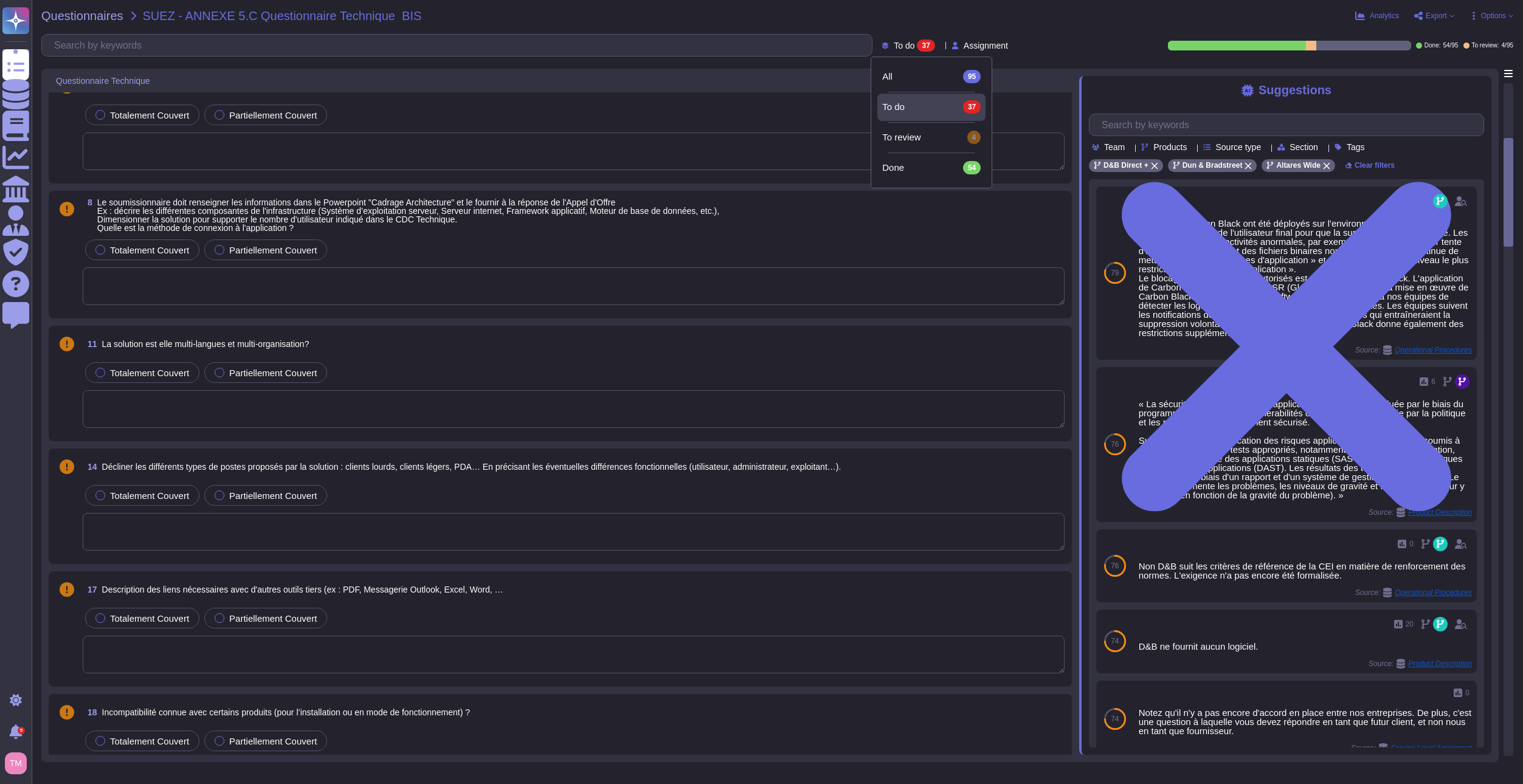 click on "Questionnaires SUEZ - ANNEXE 5.C Questionnaire Technique_BIS" at bounding box center (502, 16) 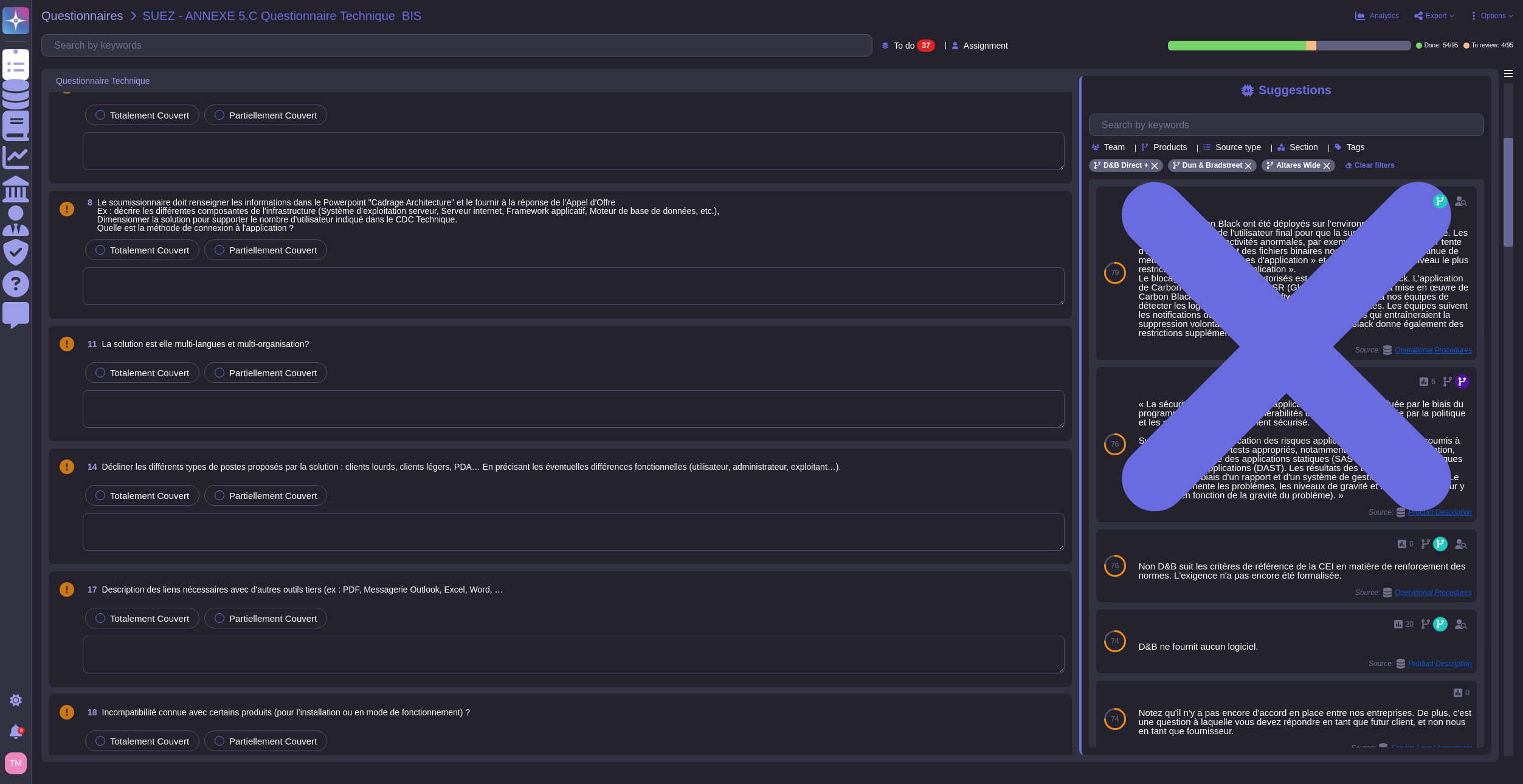 click on "37" at bounding box center (925, 46) 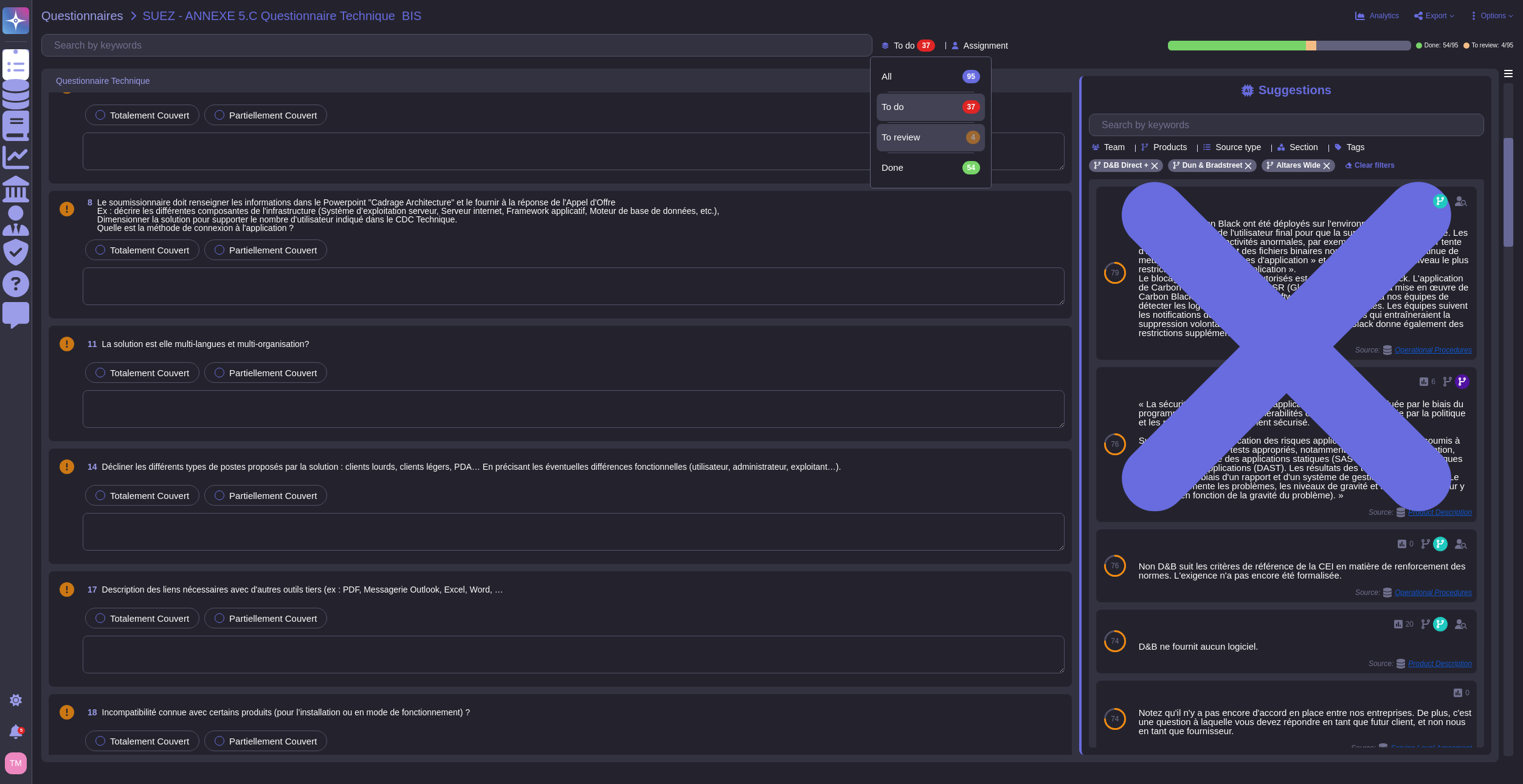 click on "To review" at bounding box center [900, 137] 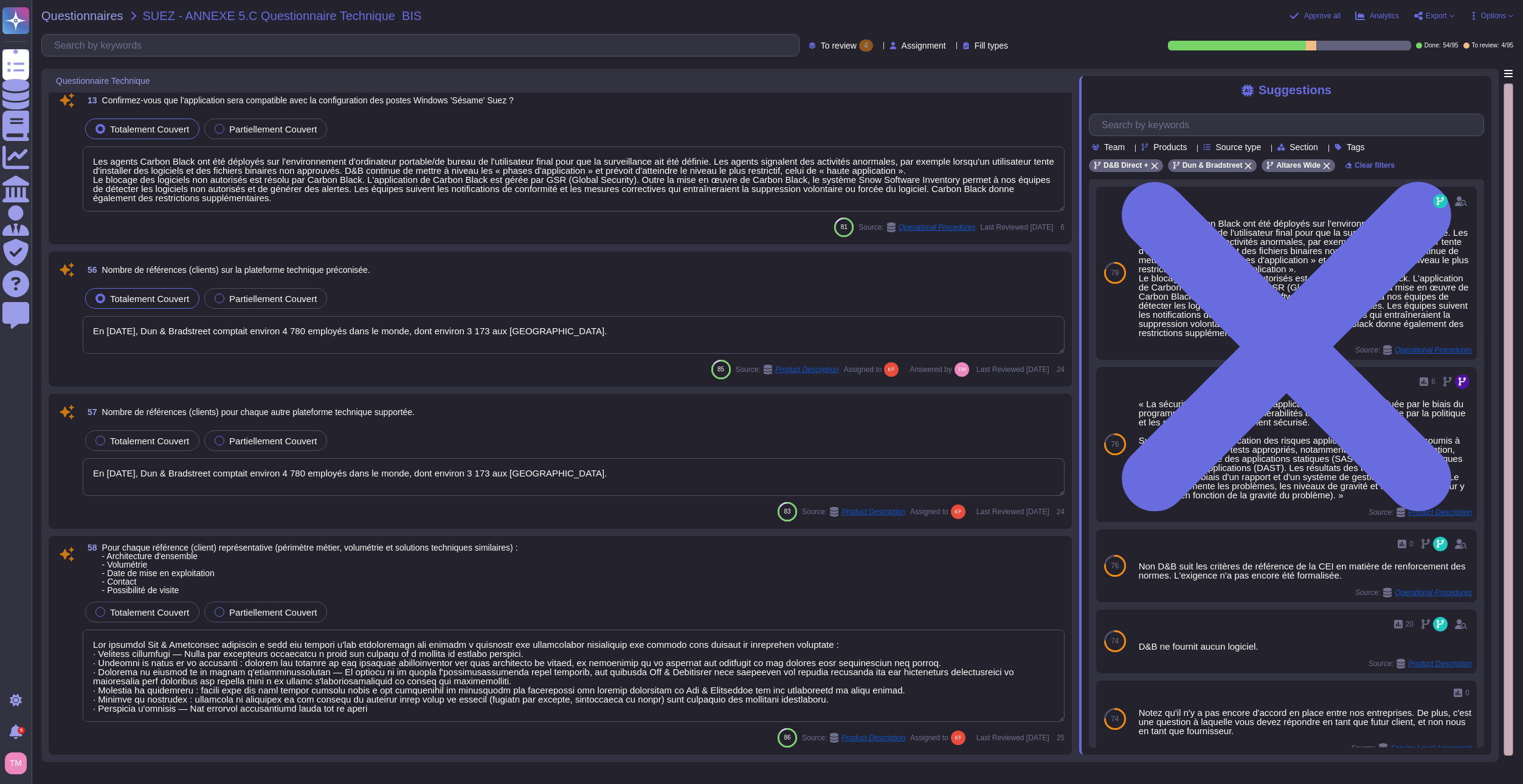 scroll, scrollTop: 0, scrollLeft: 0, axis: both 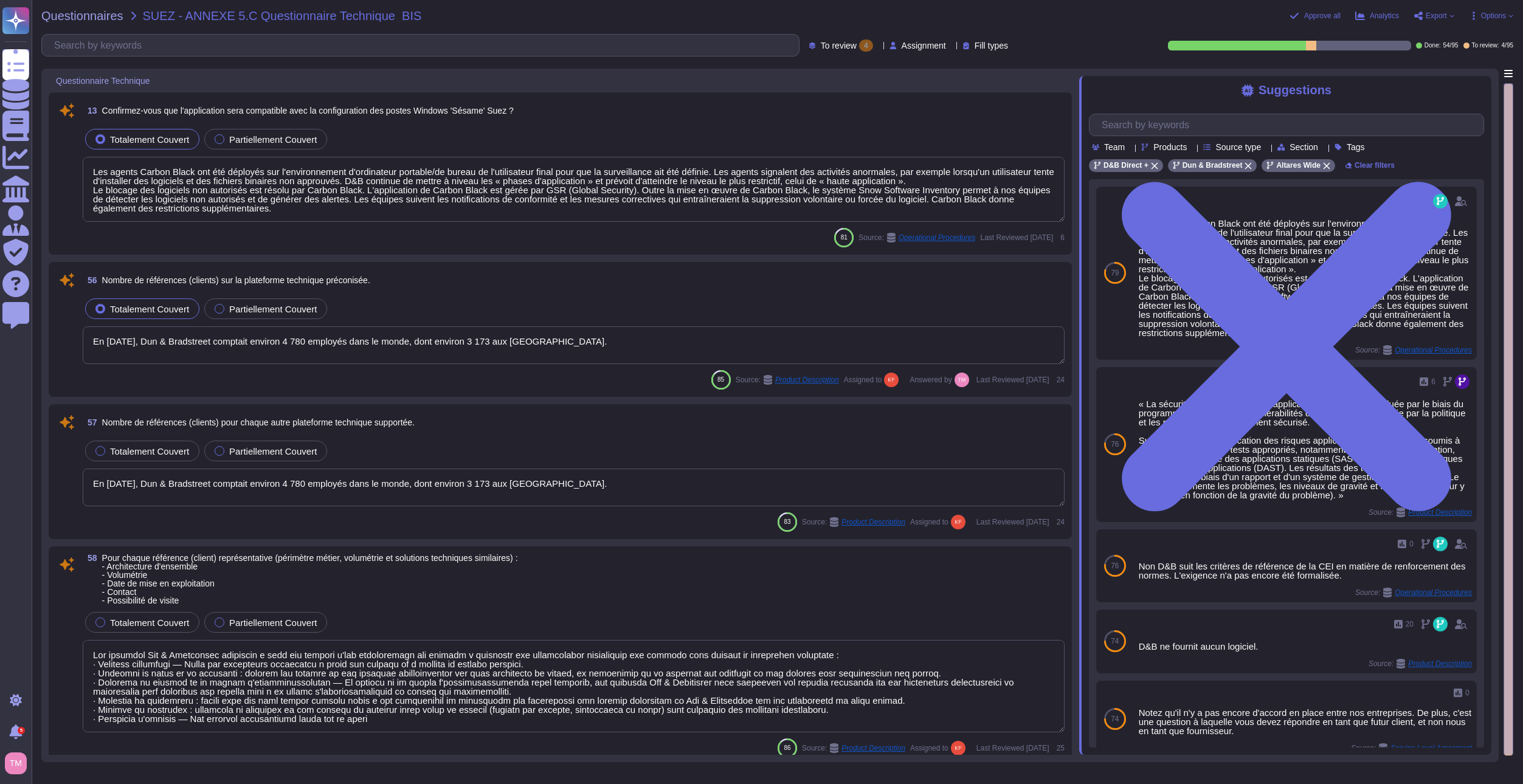 drag, startPoint x: 264, startPoint y: 212, endPoint x: 68, endPoint y: 163, distance: 202.03218 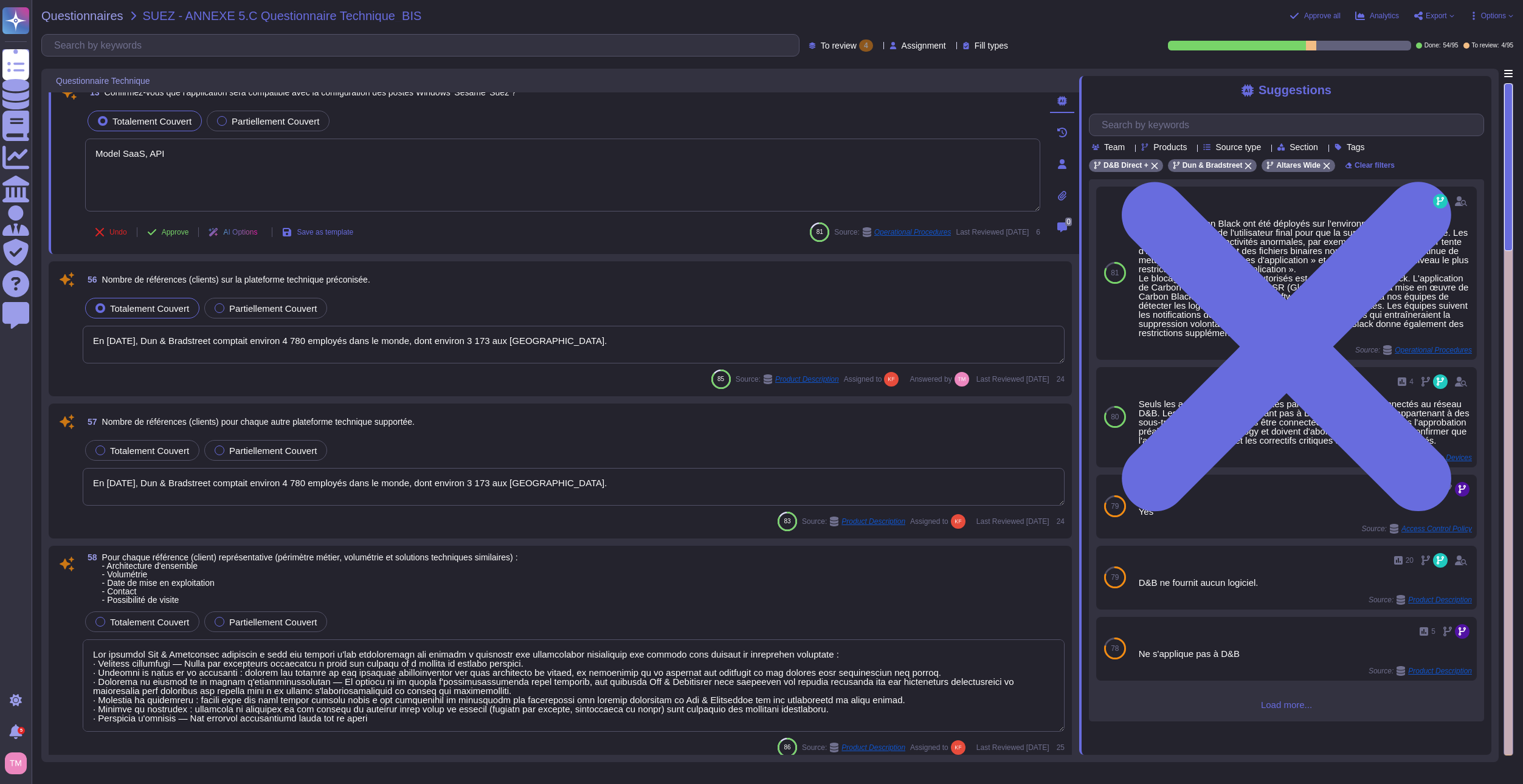scroll, scrollTop: 28, scrollLeft: 0, axis: vertical 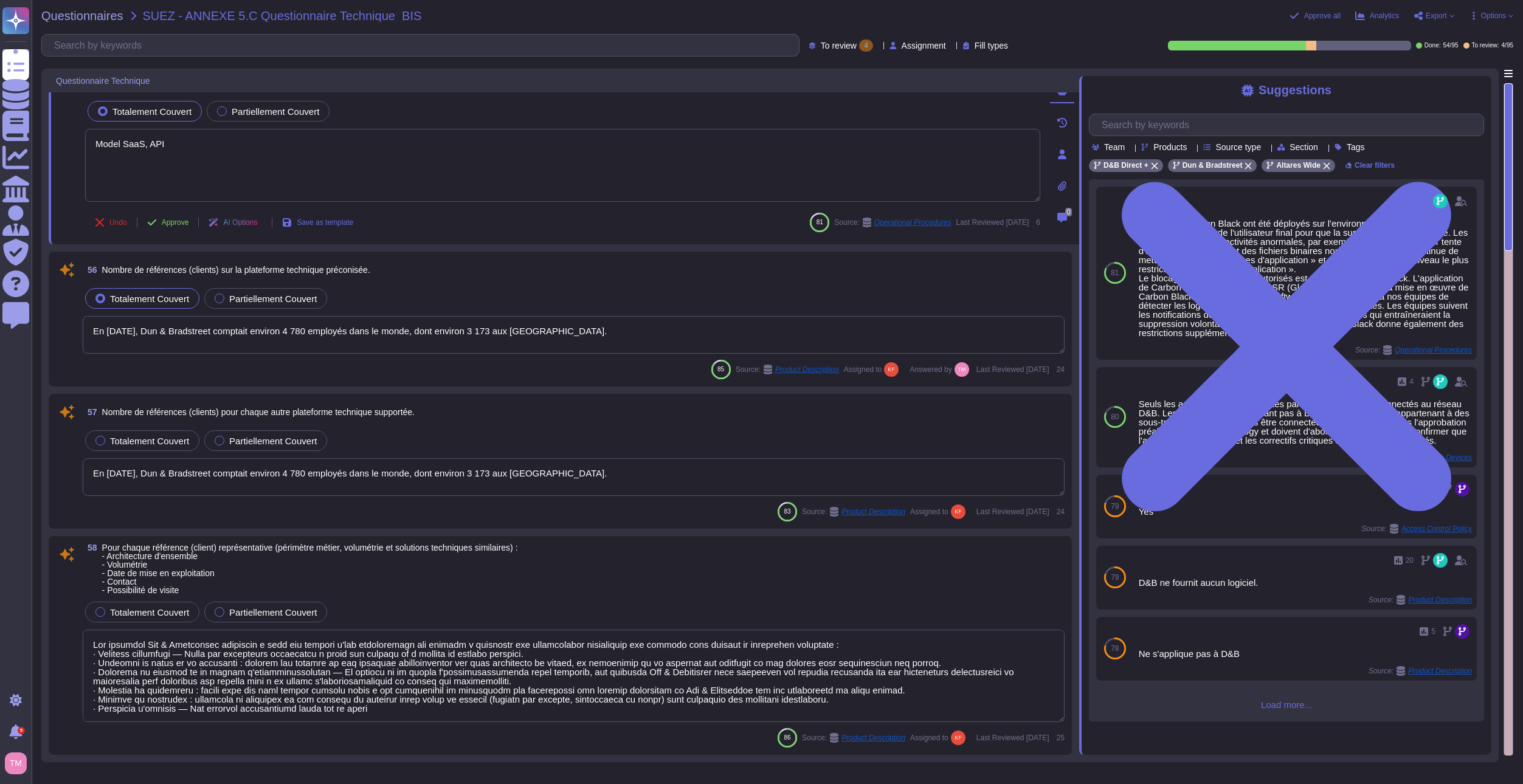 click on "Totalement Couvert Partiellement Couvert En [DATE], Dun & Bradstreet comptait environ 4 780 employés dans le monde, dont environ 3 173 aux [GEOGRAPHIC_DATA]." at bounding box center (573, 320) 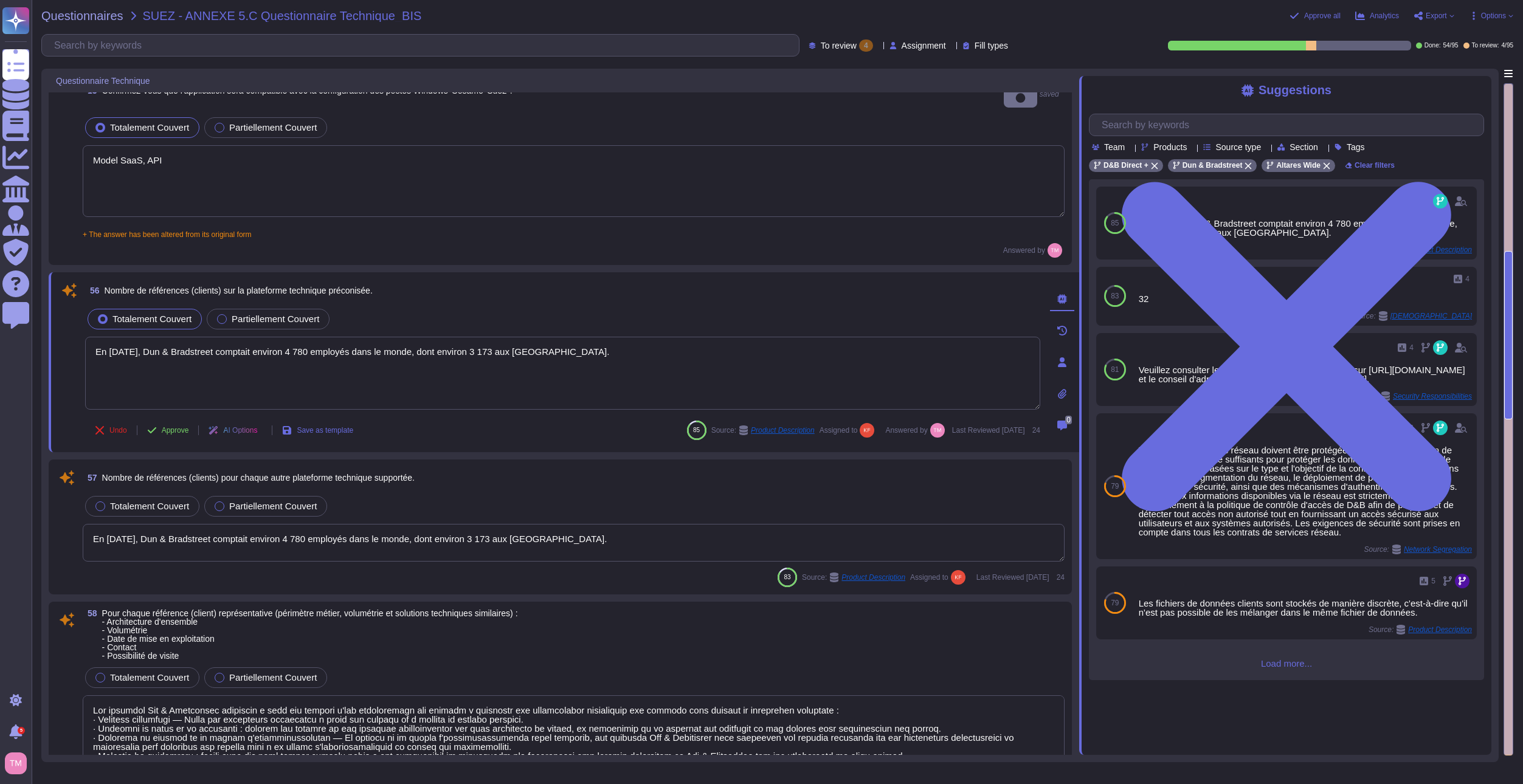 drag, startPoint x: 612, startPoint y: 342, endPoint x: 39, endPoint y: 360, distance: 573.2827 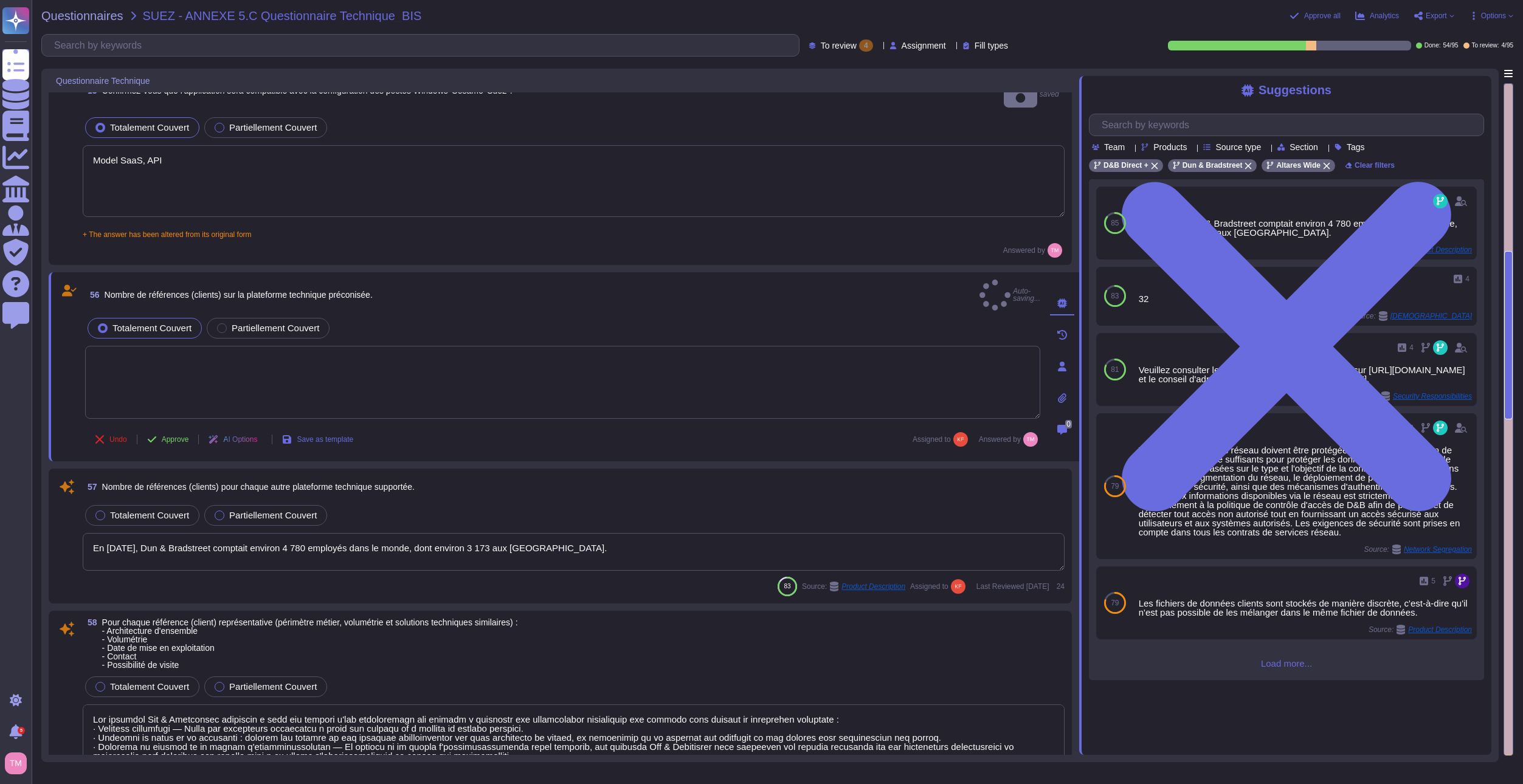 click on "En [DATE], Dun & Bradstreet comptait environ 4 780 employés dans le monde, dont environ 3 173 aux [GEOGRAPHIC_DATA]." at bounding box center [573, 552] 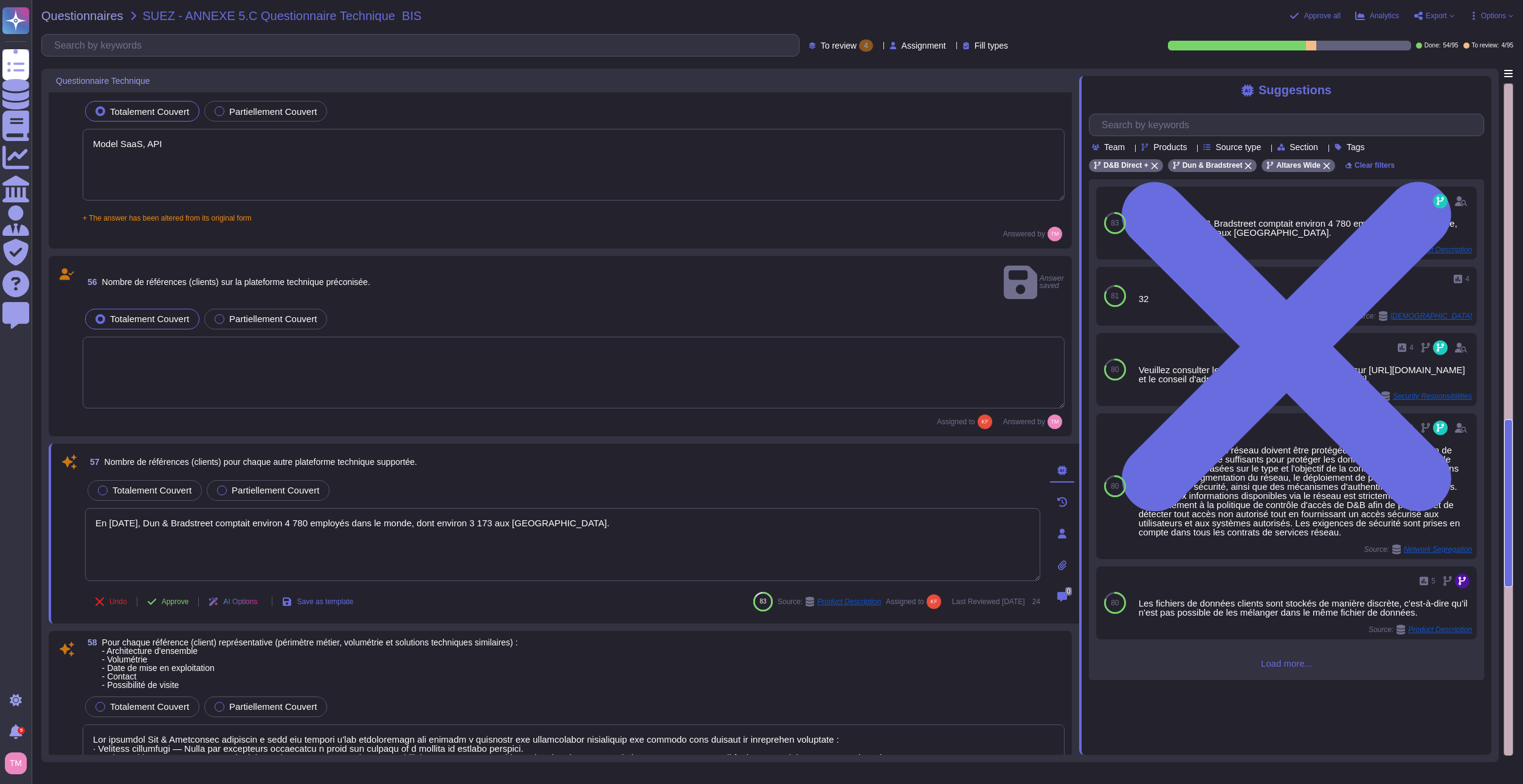 drag, startPoint x: 585, startPoint y: 507, endPoint x: 65, endPoint y: 526, distance: 520.347 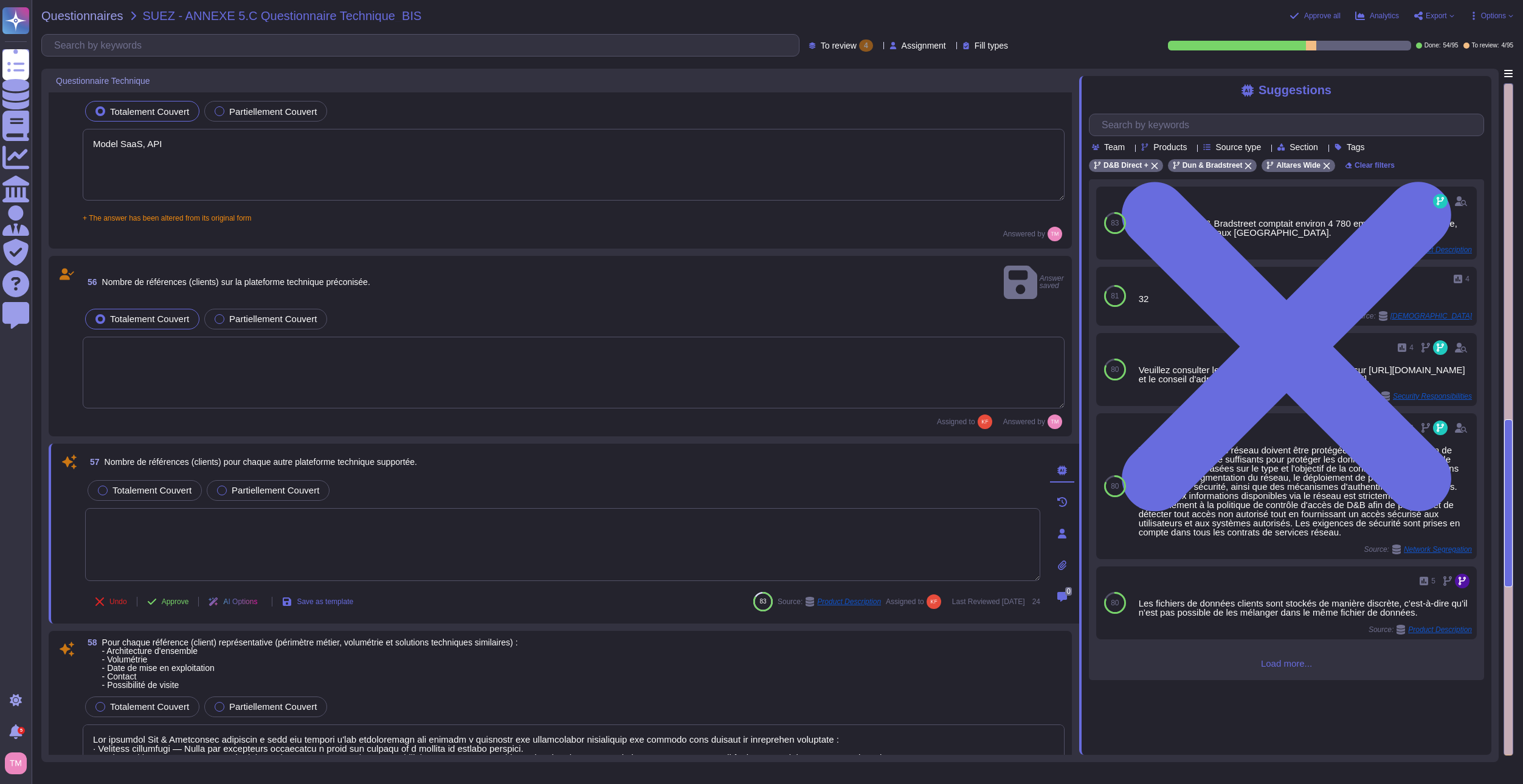 click at bounding box center [562, 545] 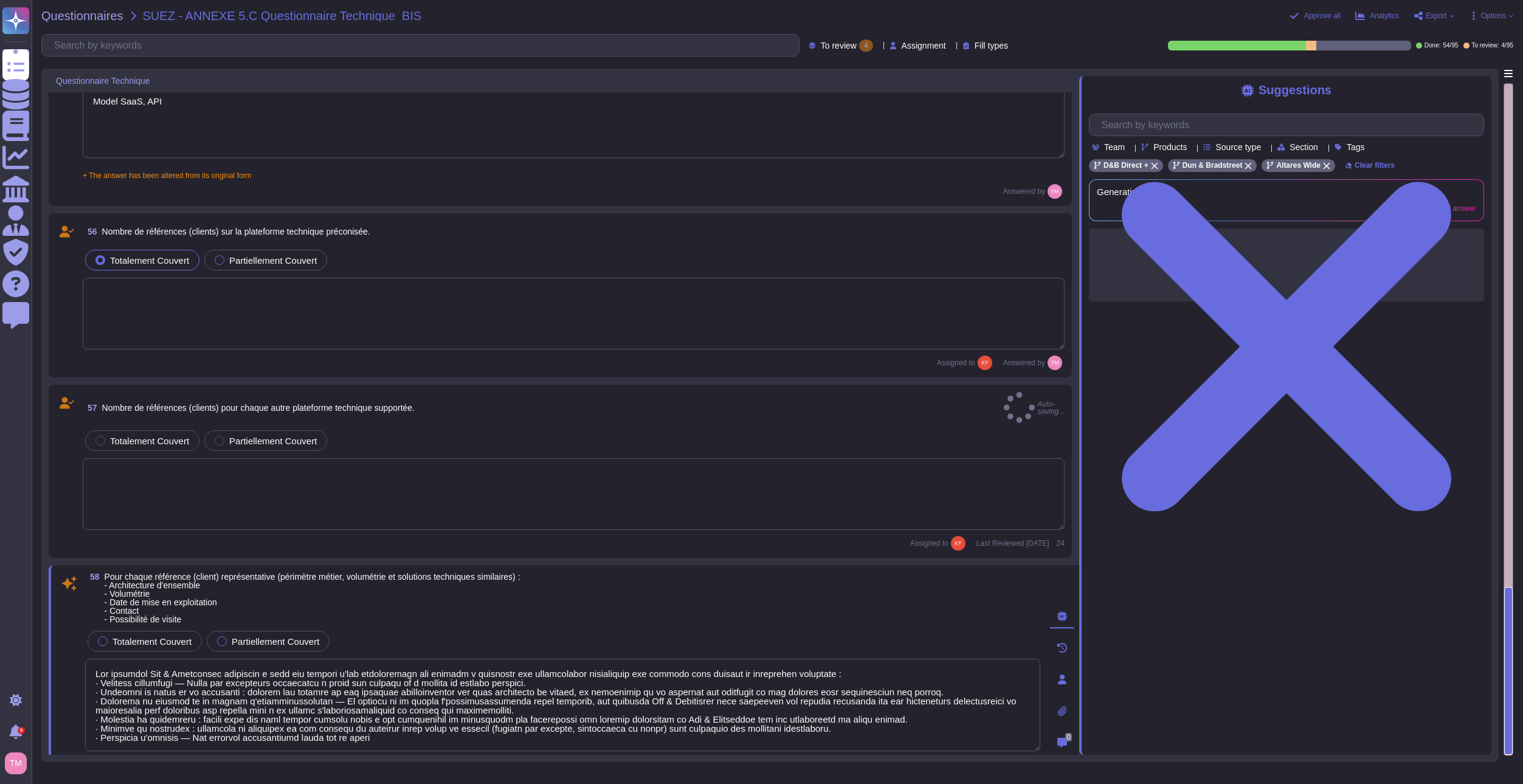 scroll, scrollTop: 100, scrollLeft: 0, axis: vertical 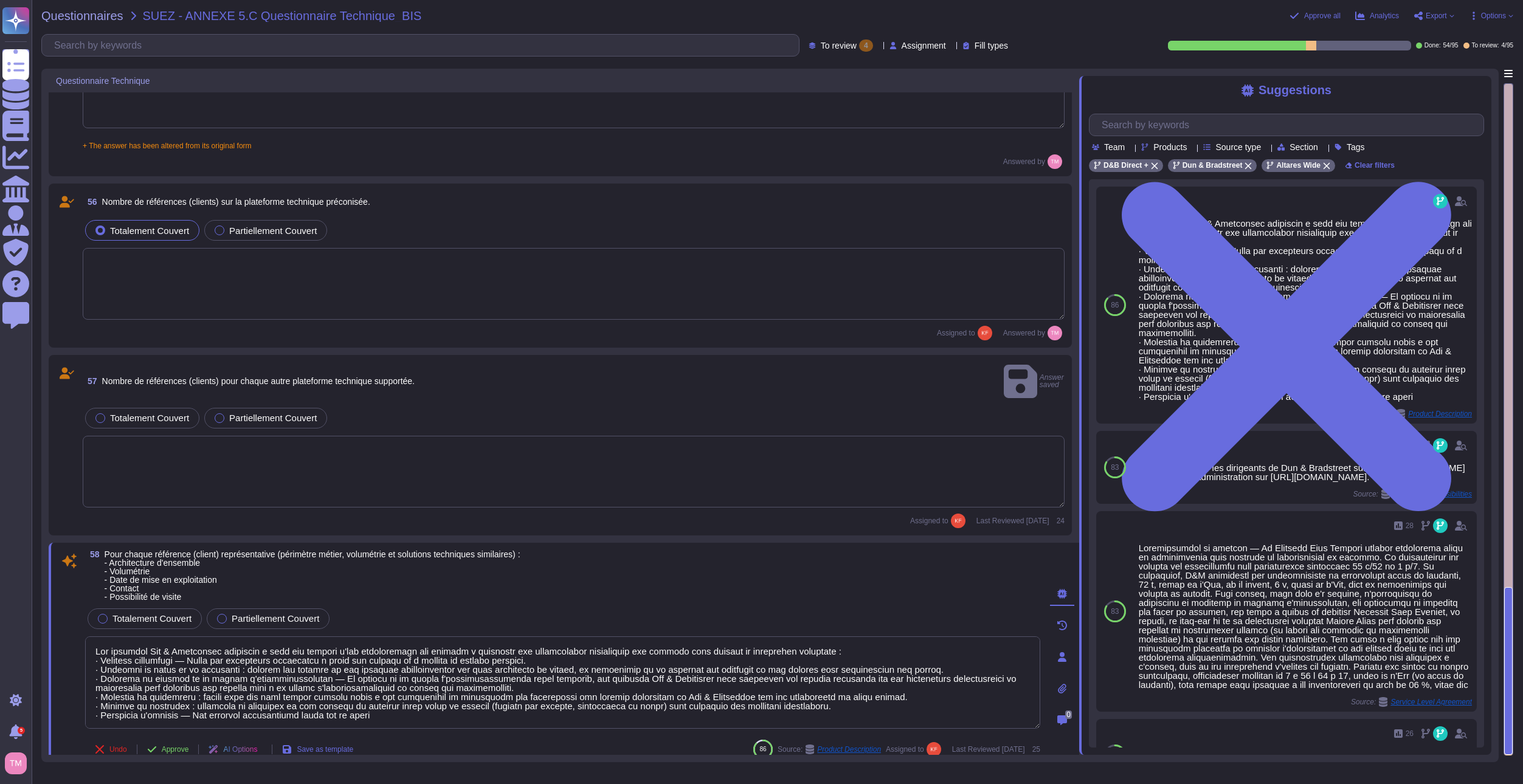 click on "56 Nombre de références (clients) sur la plateforme technique préconisée. Totalement Couvert Partiellement Couvert Assigned to   Answered by" at bounding box center [560, 266] 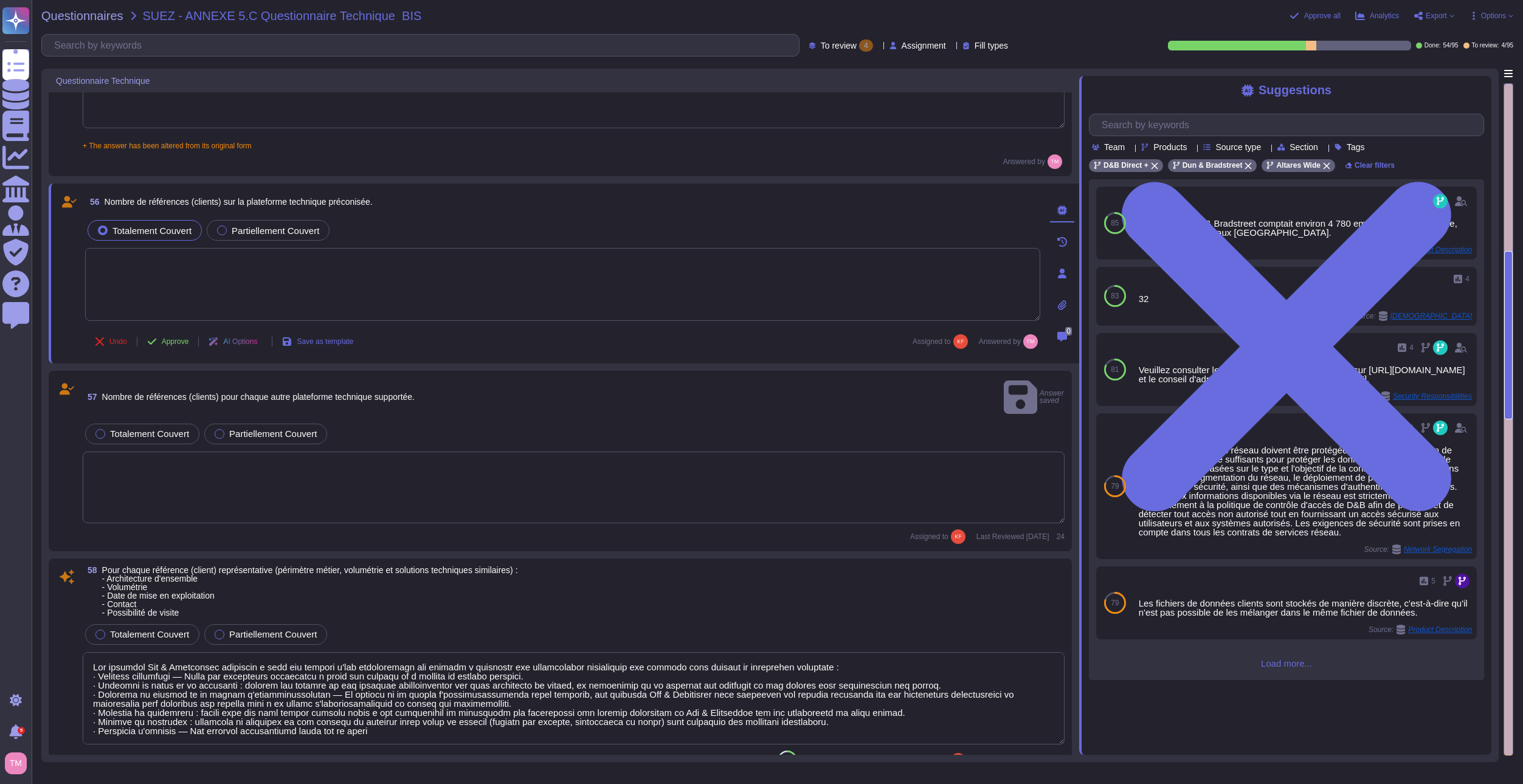 click 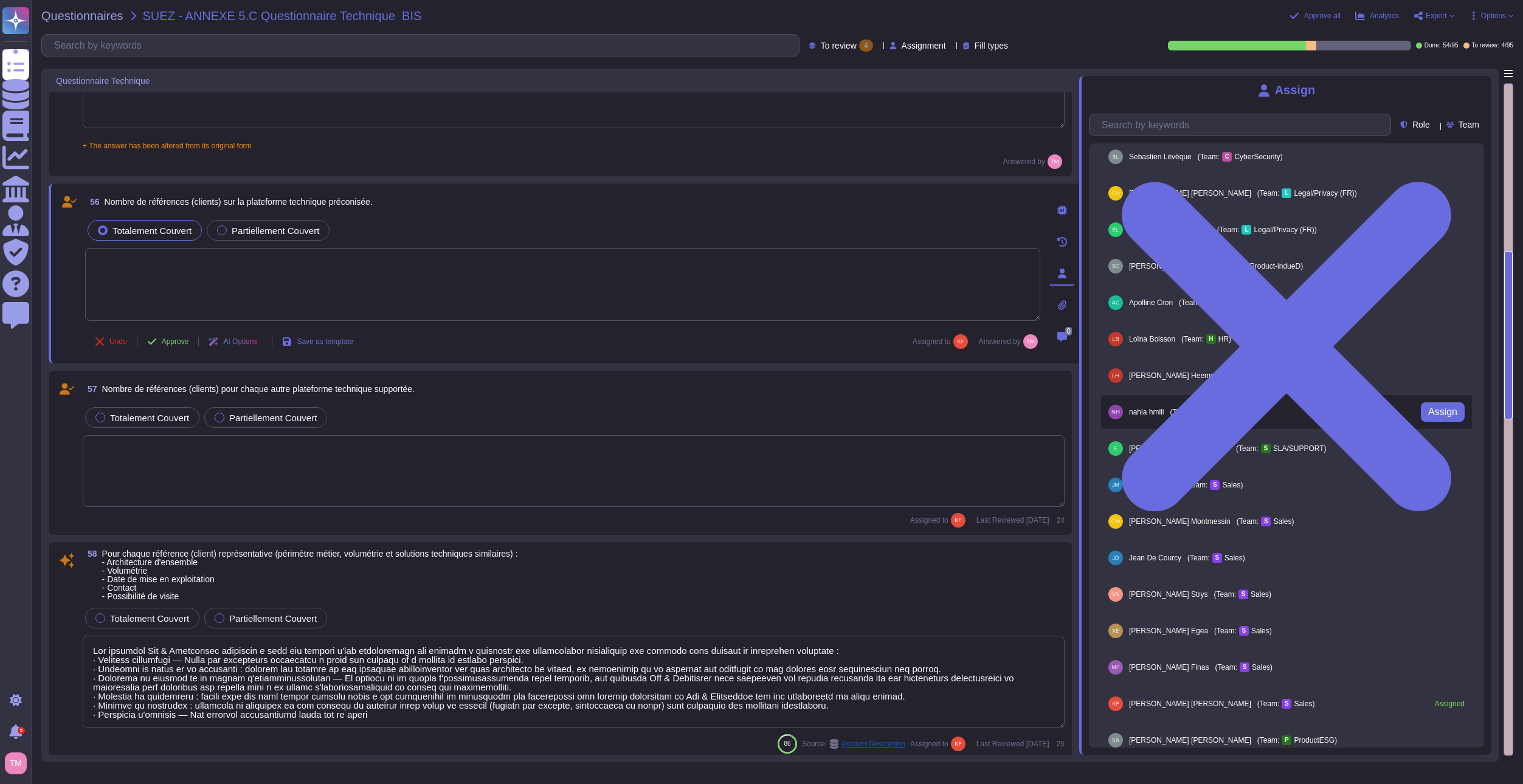 scroll, scrollTop: 547, scrollLeft: 0, axis: vertical 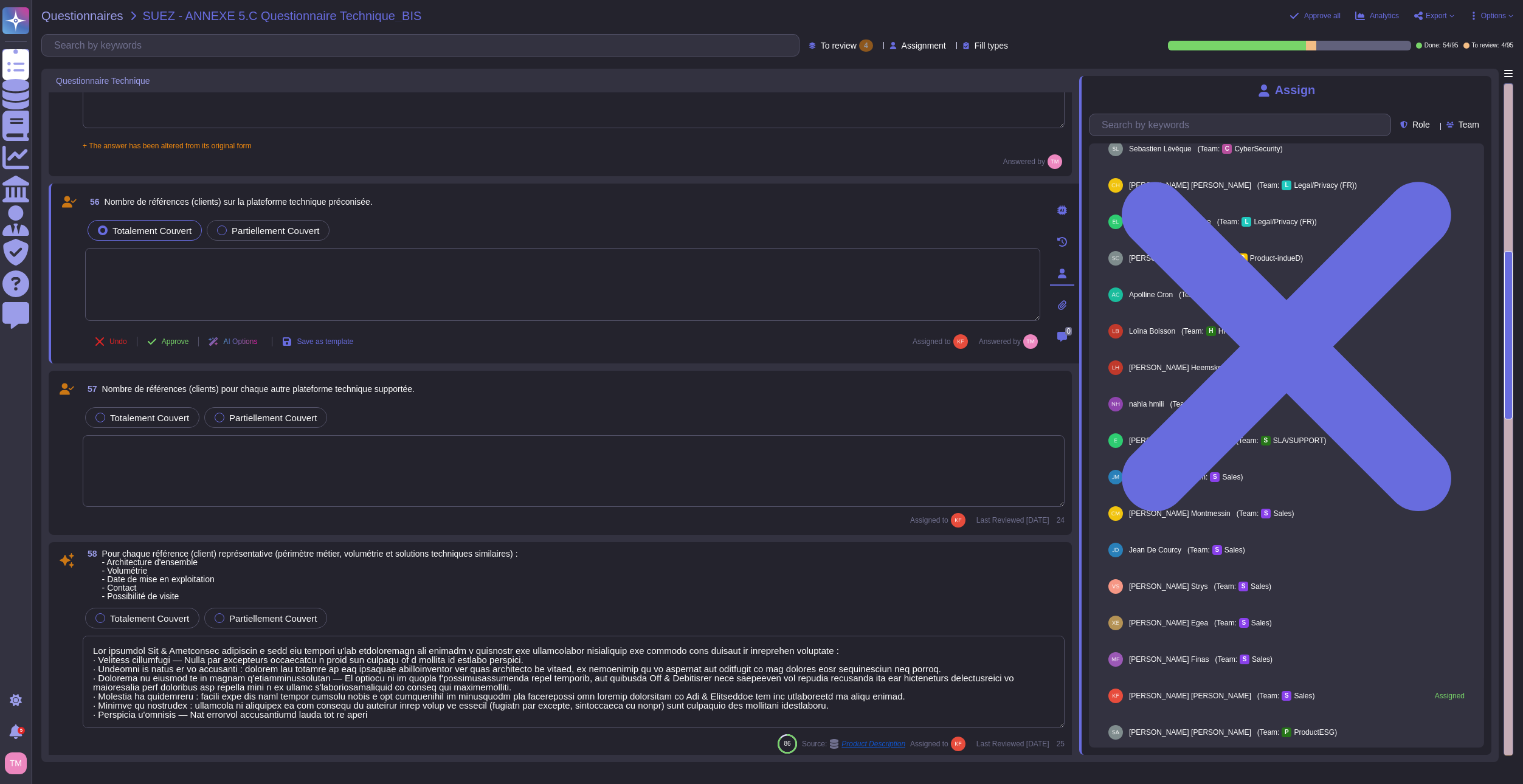 click on "57 Nombre de références (clients) pour chaque autre plateforme technique supportée." at bounding box center (573, 389) 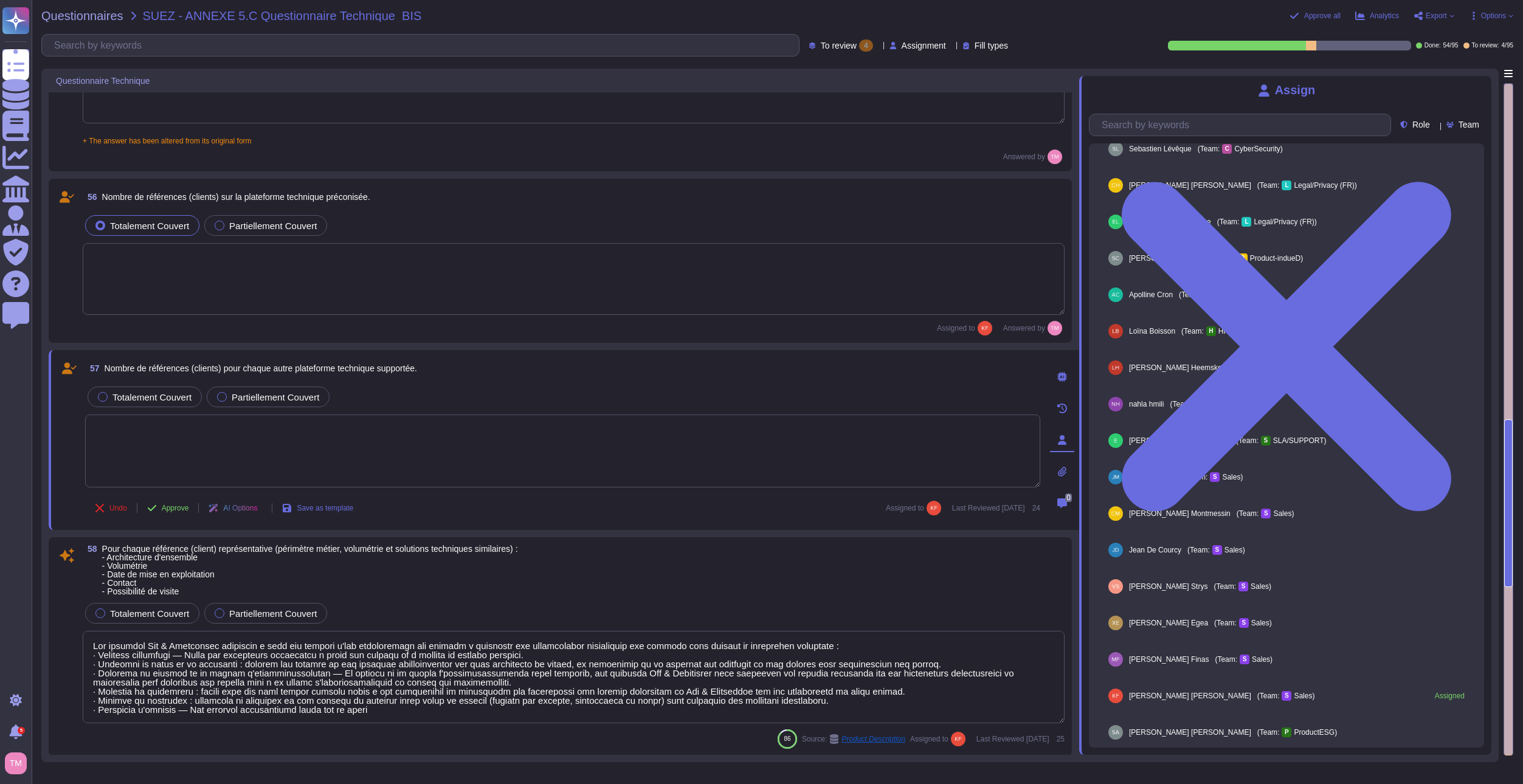 scroll, scrollTop: 106, scrollLeft: 0, axis: vertical 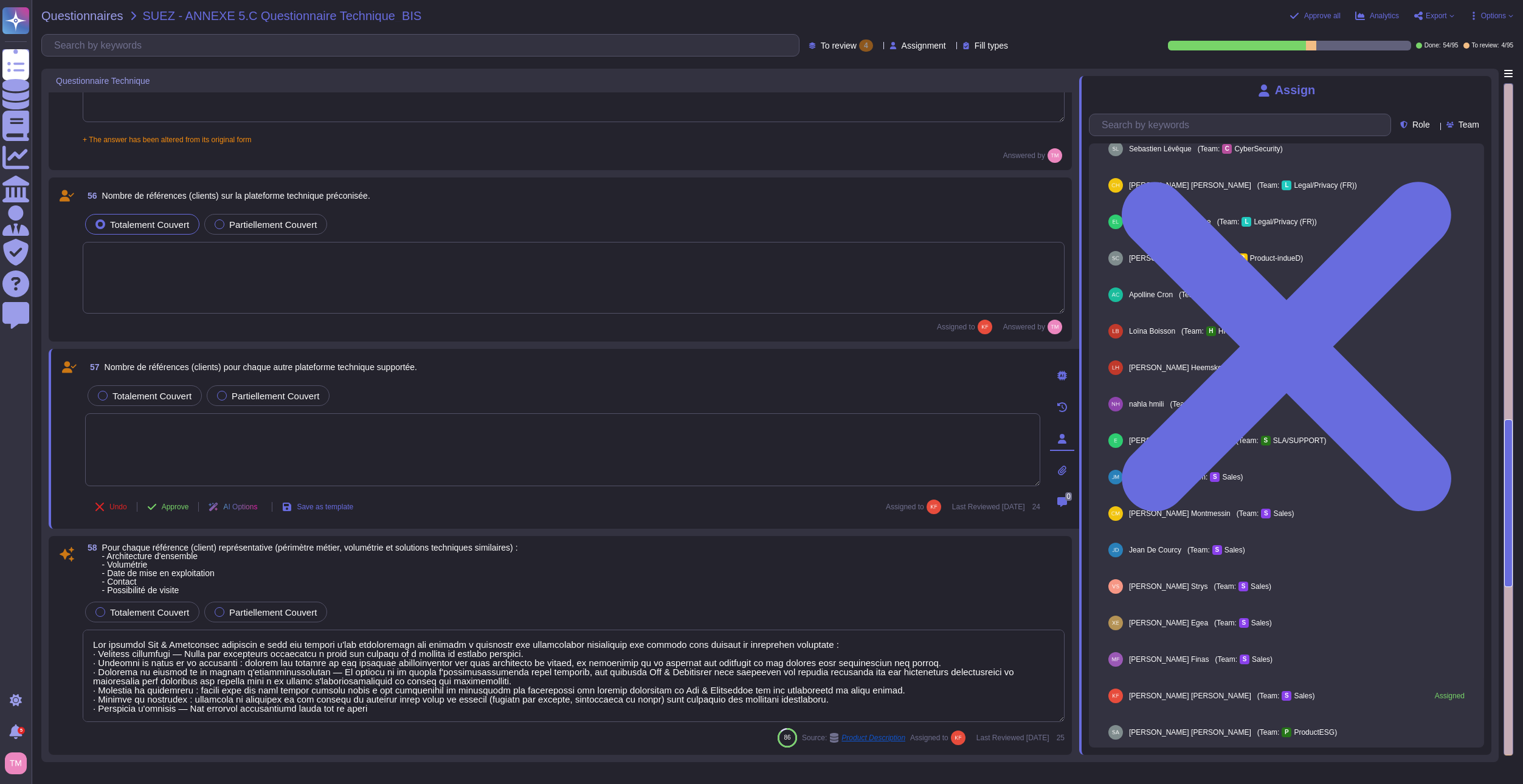 drag, startPoint x: 503, startPoint y: 706, endPoint x: 498, endPoint y: 691, distance: 15.81139 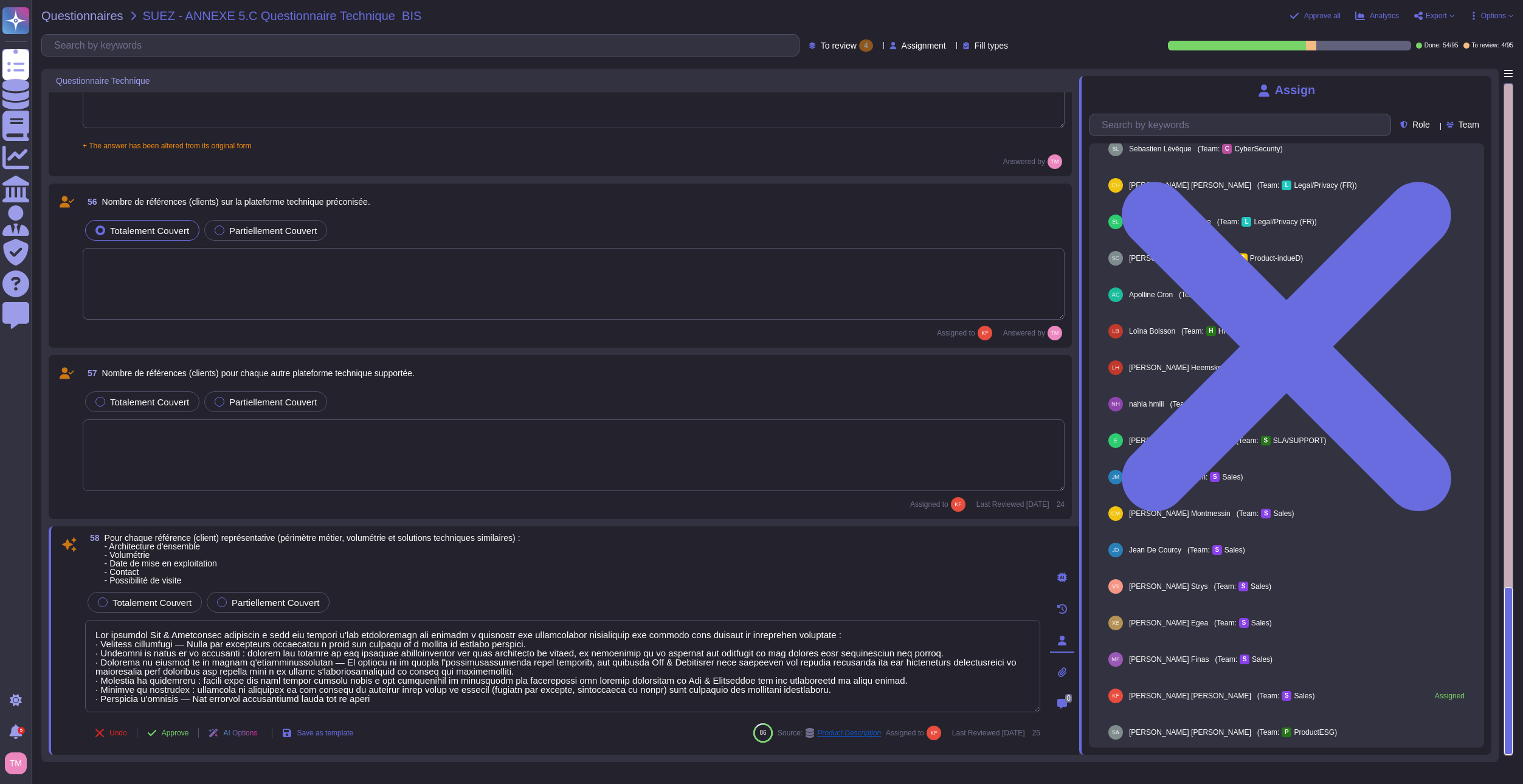 click at bounding box center [562, 666] 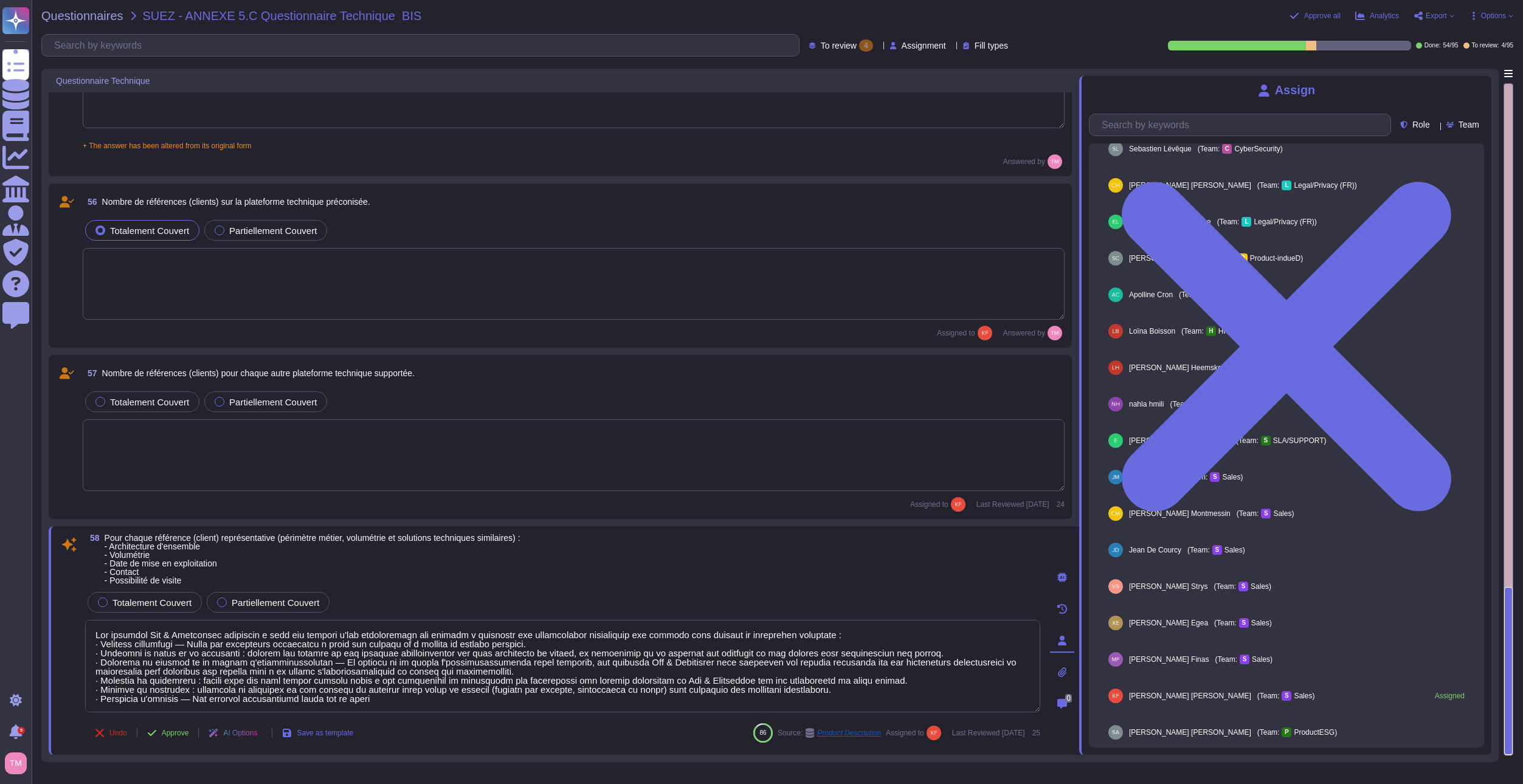 drag, startPoint x: 391, startPoint y: 701, endPoint x: 75, endPoint y: 619, distance: 326.4659 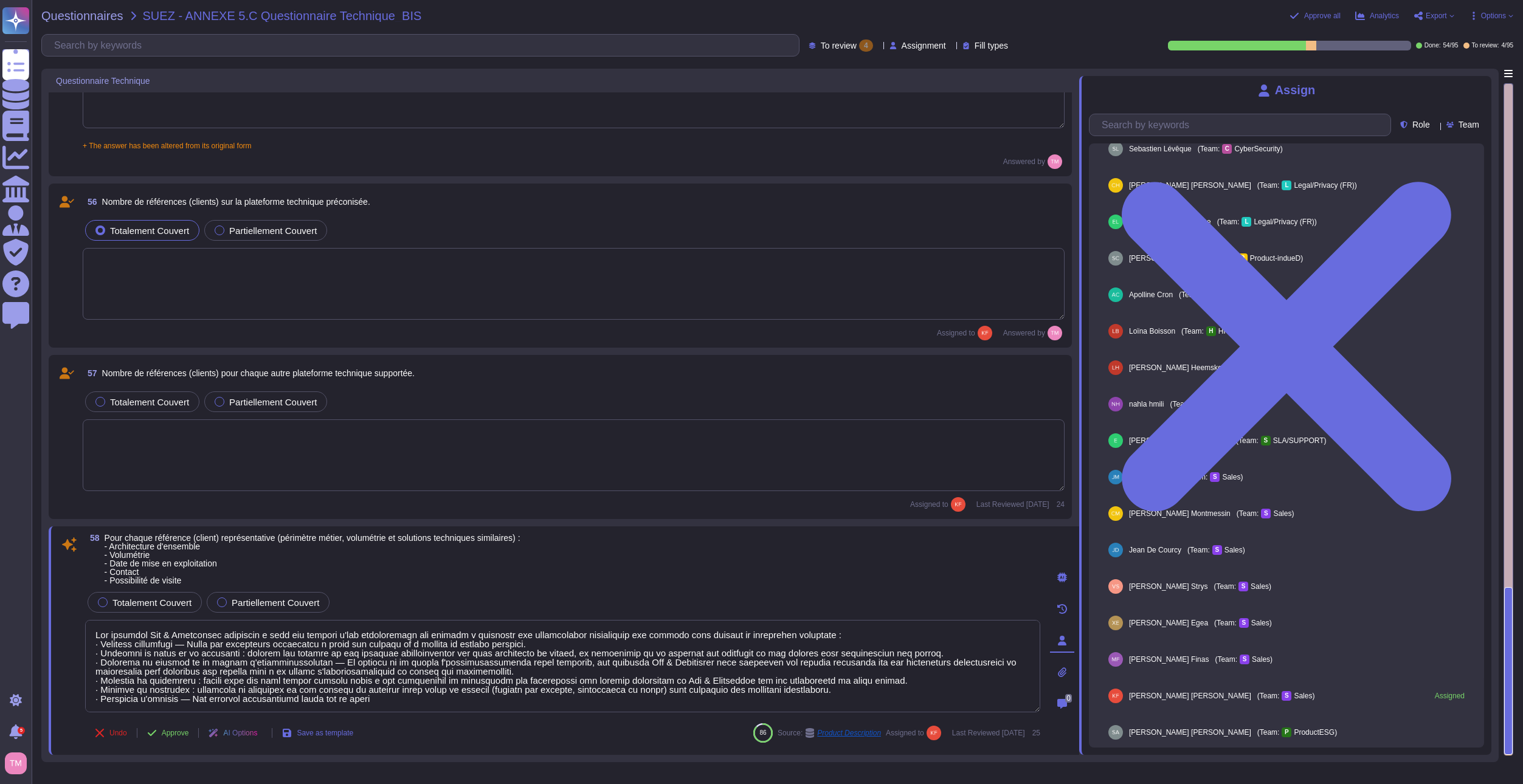 scroll, scrollTop: 81, scrollLeft: 0, axis: vertical 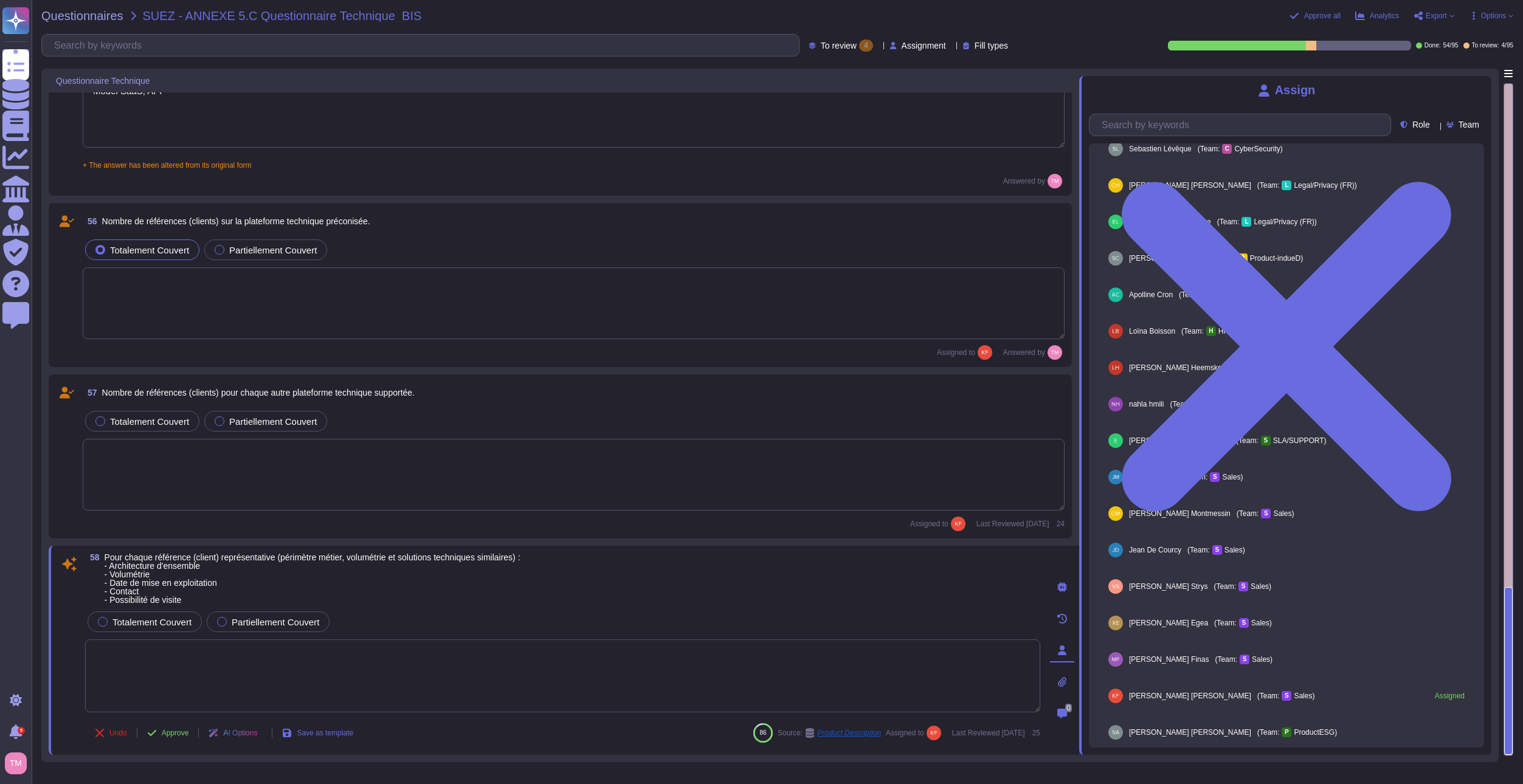 drag, startPoint x: 685, startPoint y: 526, endPoint x: 692, endPoint y: 530, distance: 8.062258 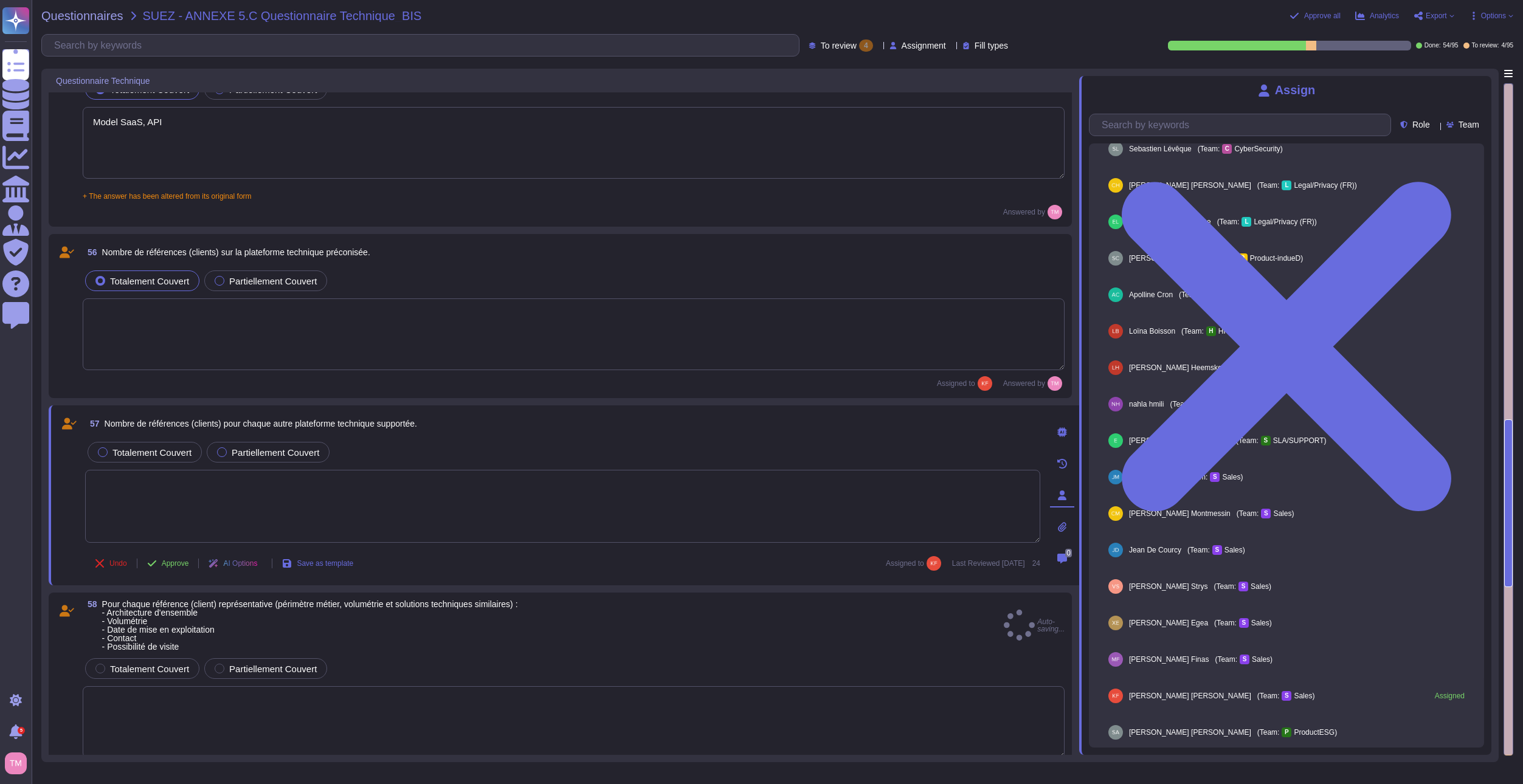 scroll, scrollTop: 0, scrollLeft: 0, axis: both 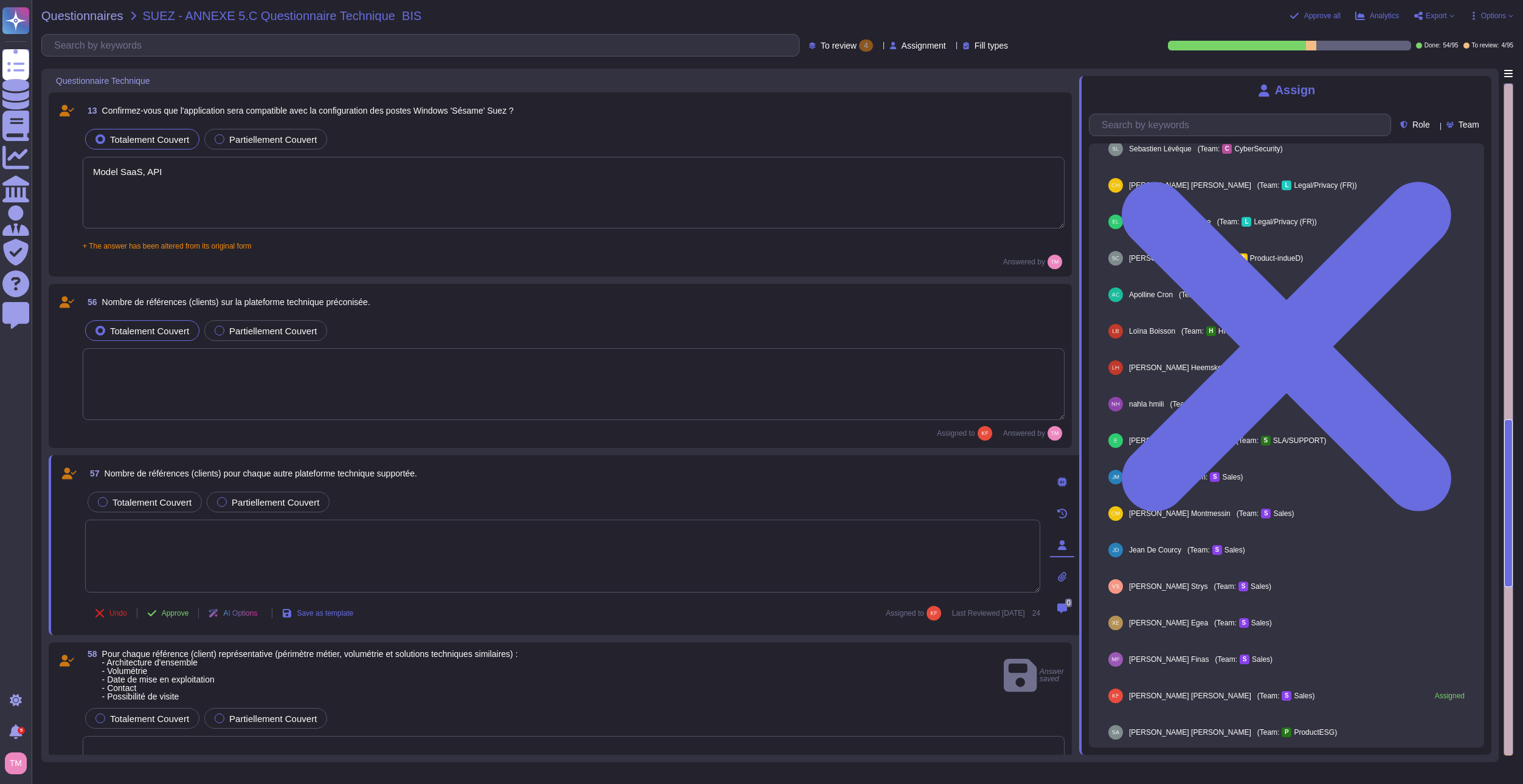 click at bounding box center (573, 384) 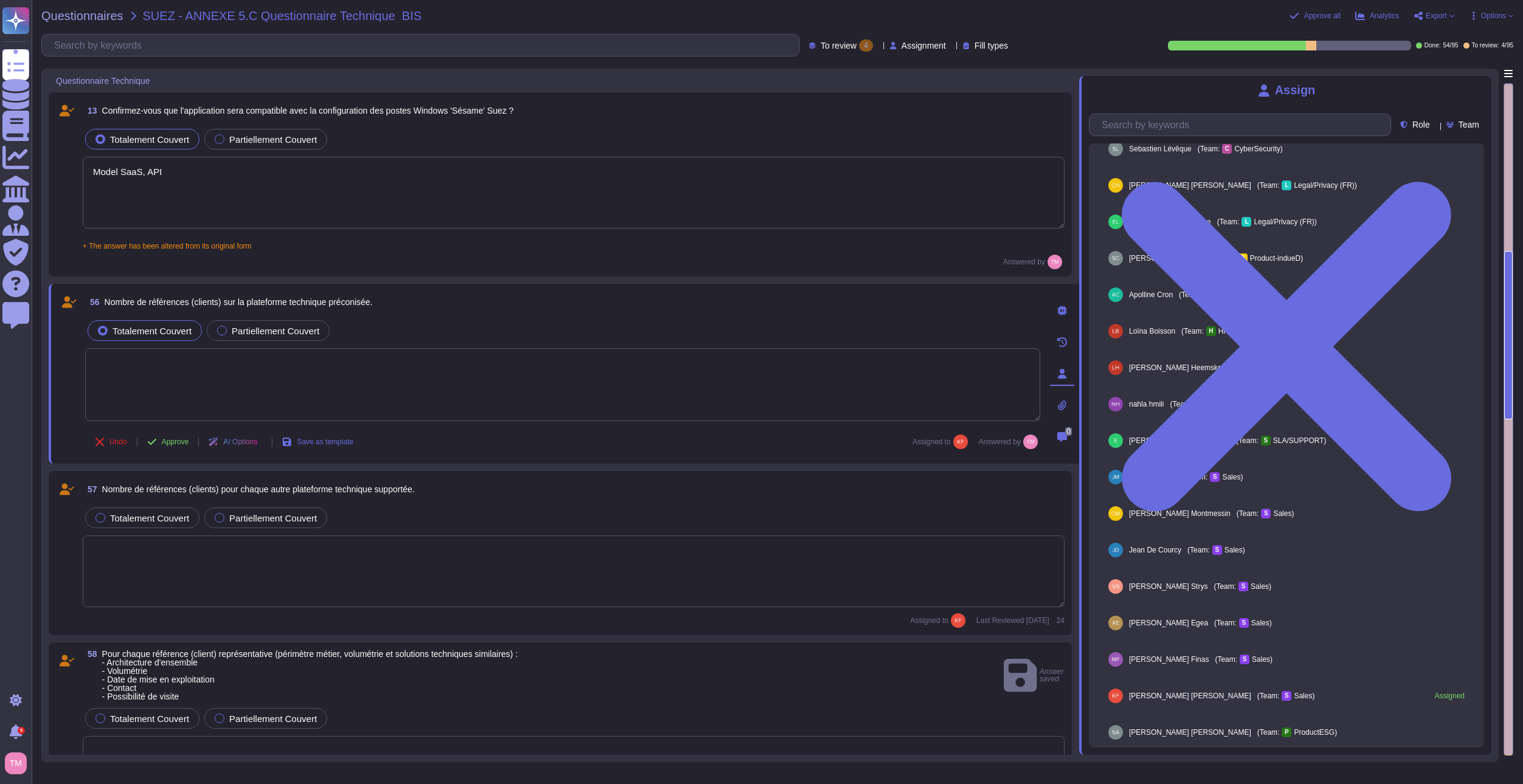 click on "Model SaaS, API" at bounding box center (573, 193) 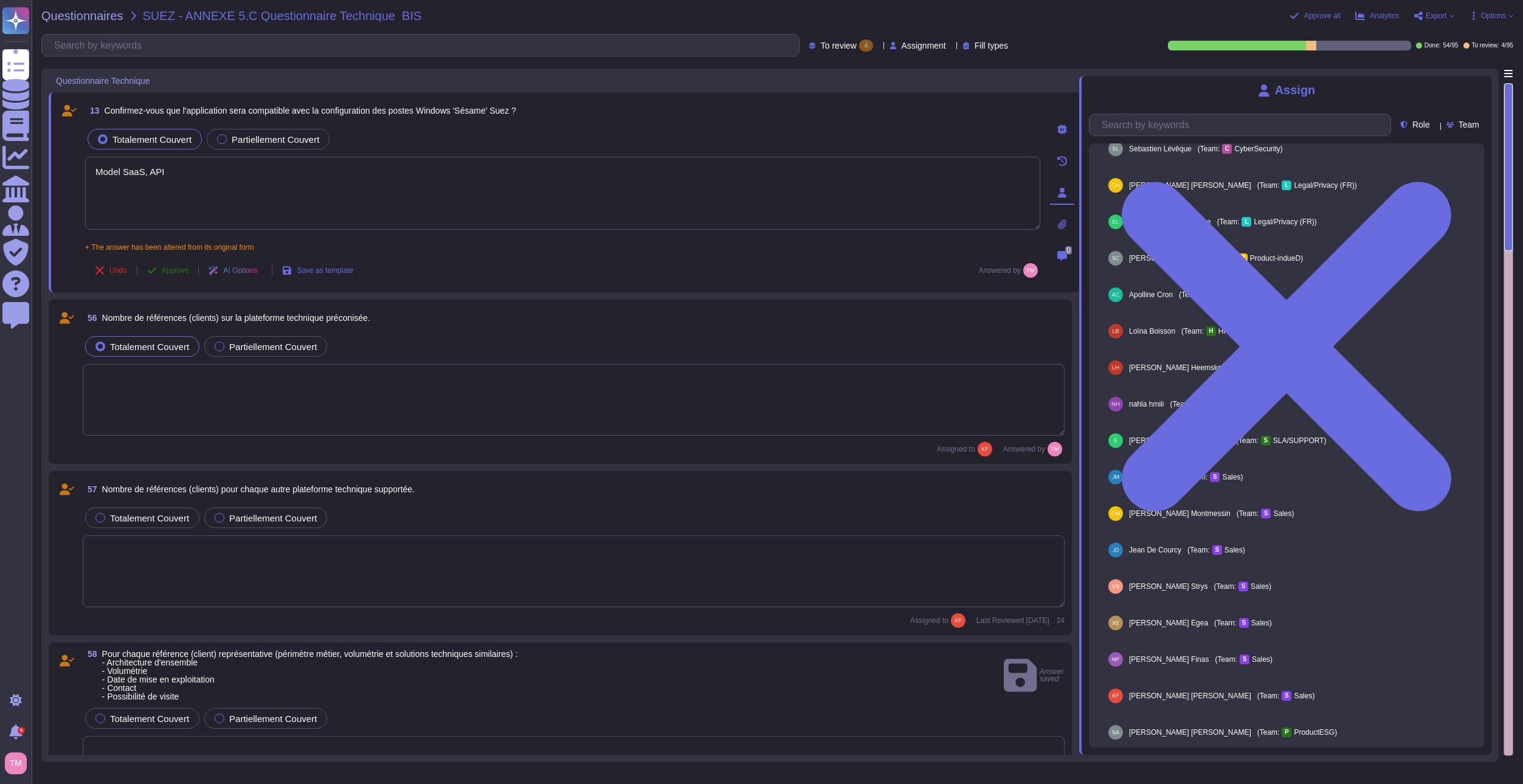click on "Approve" at bounding box center (168, 270) 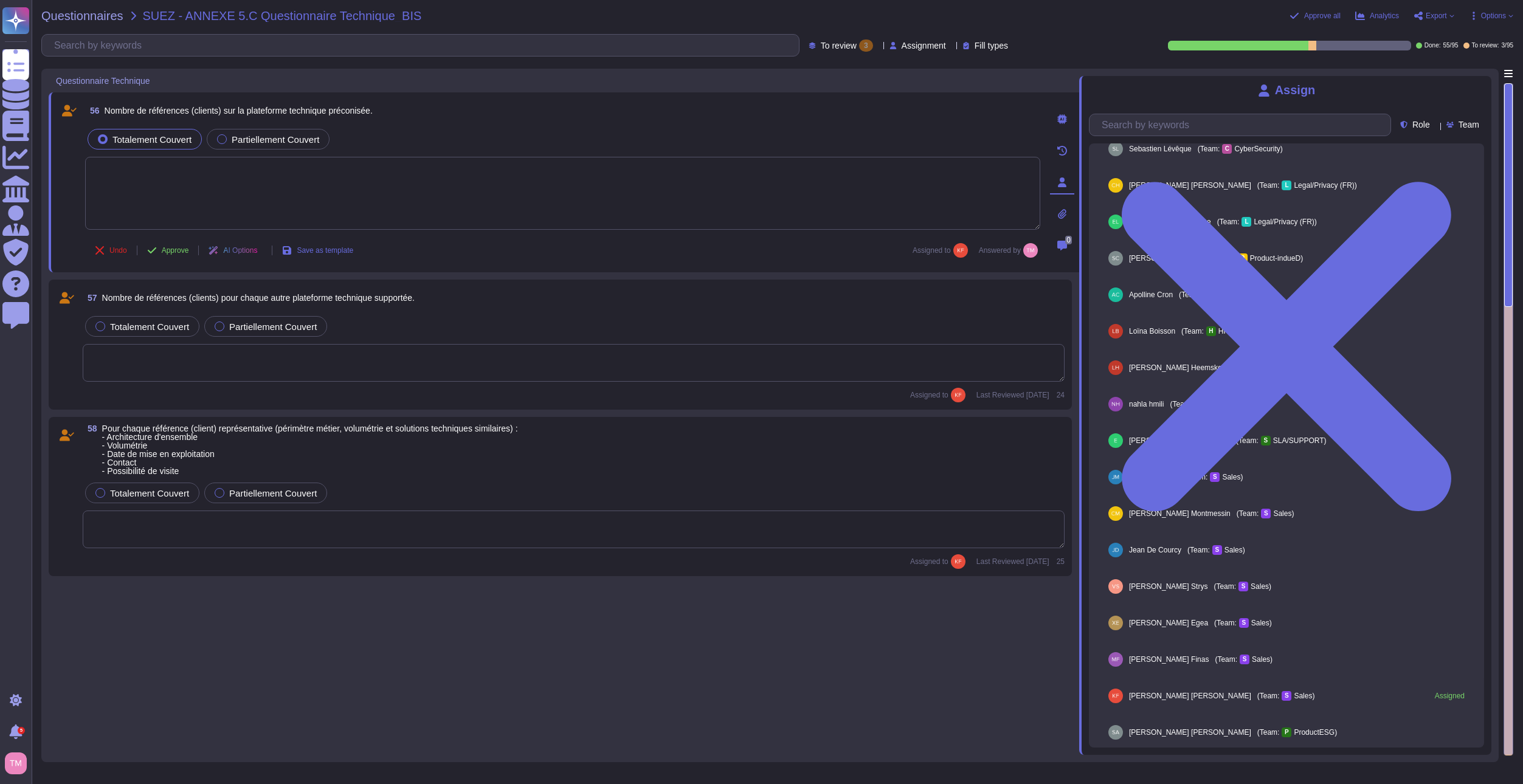 click on "56 Nombre de références (clients) sur la plateforme technique préconisée." at bounding box center (562, 111) 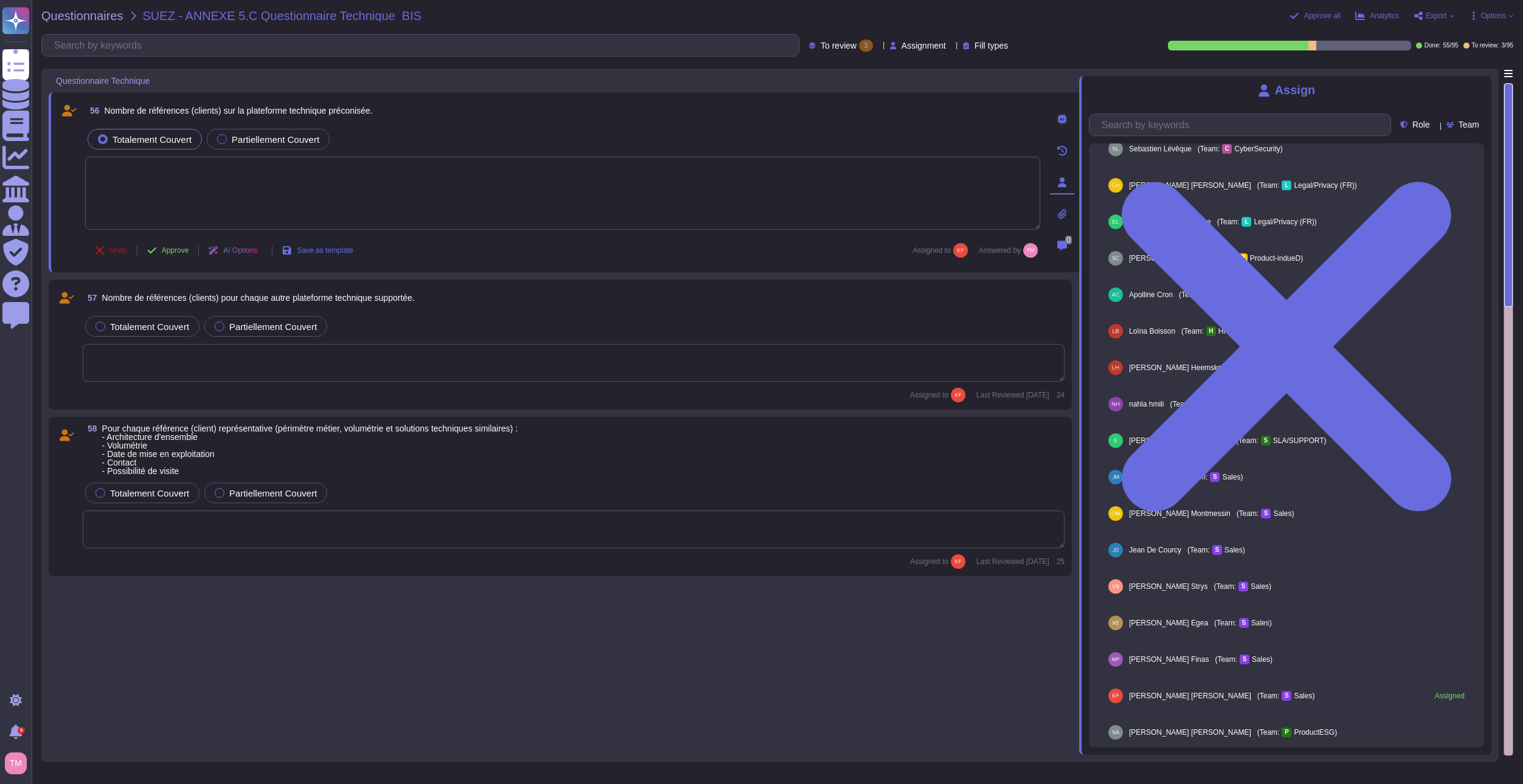 click on "Undo" at bounding box center [111, 250] 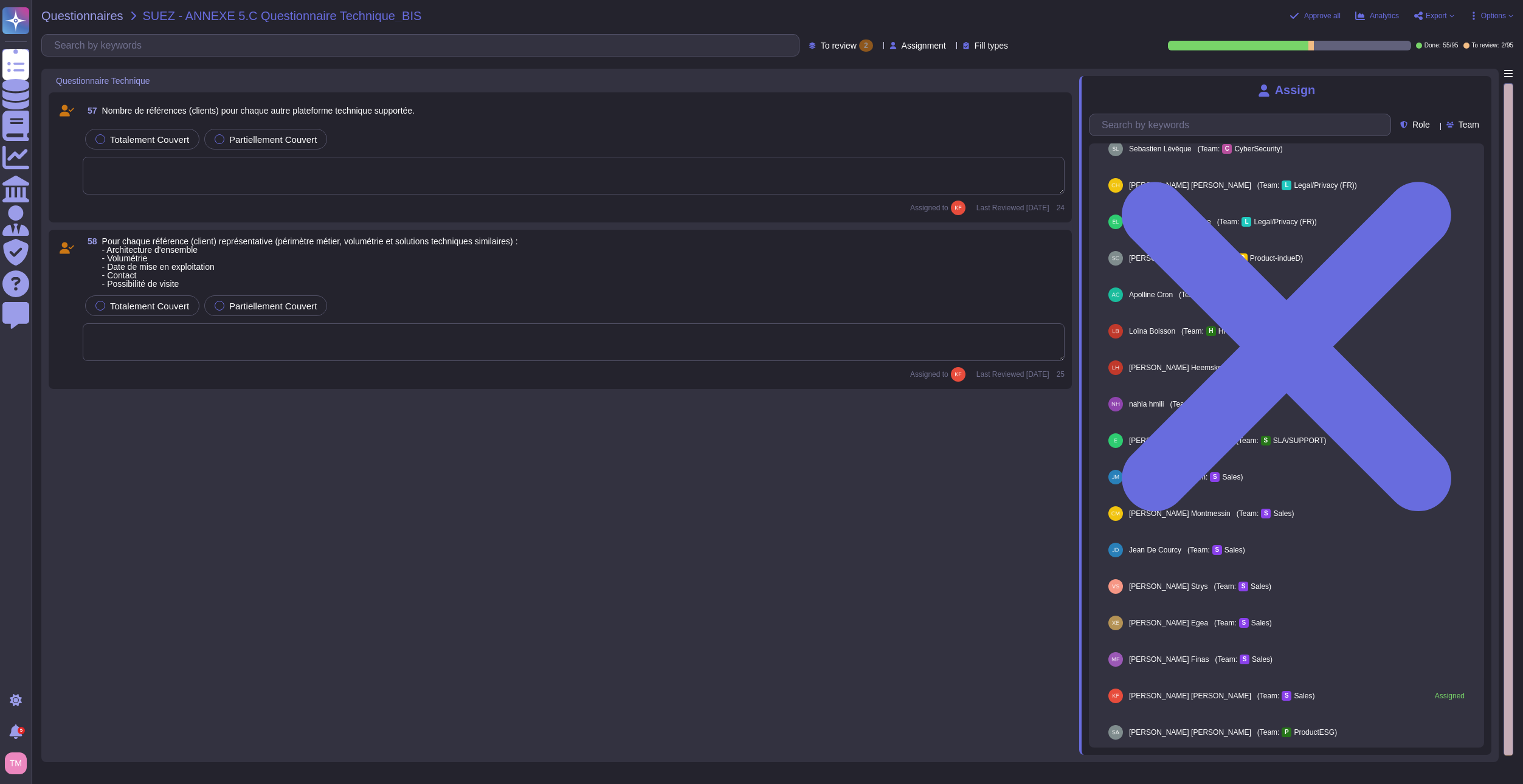 click on "Assigned to   Last Reviewed   [DATE] 24" at bounding box center [573, 208] 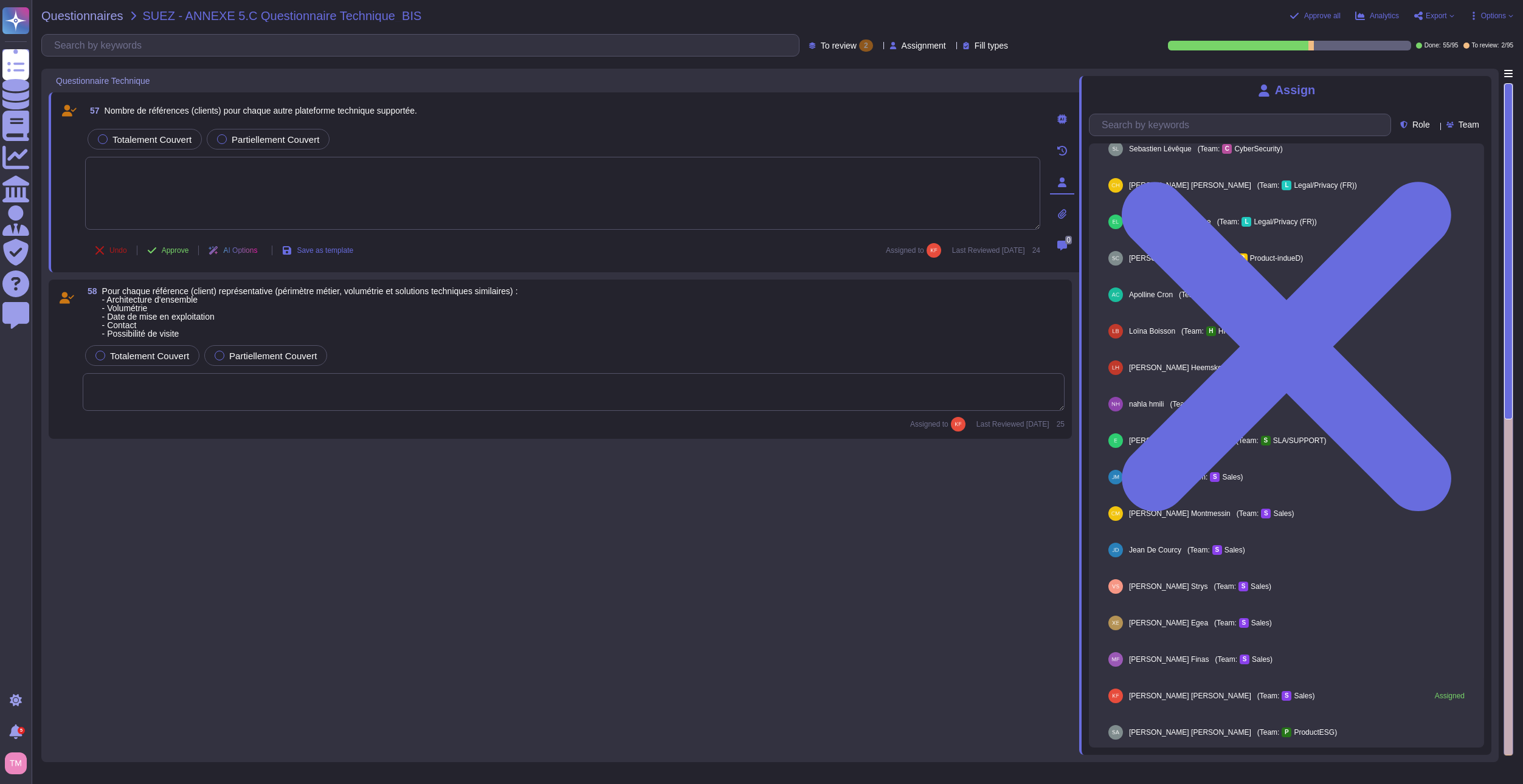 click on "Undo" at bounding box center (111, 250) 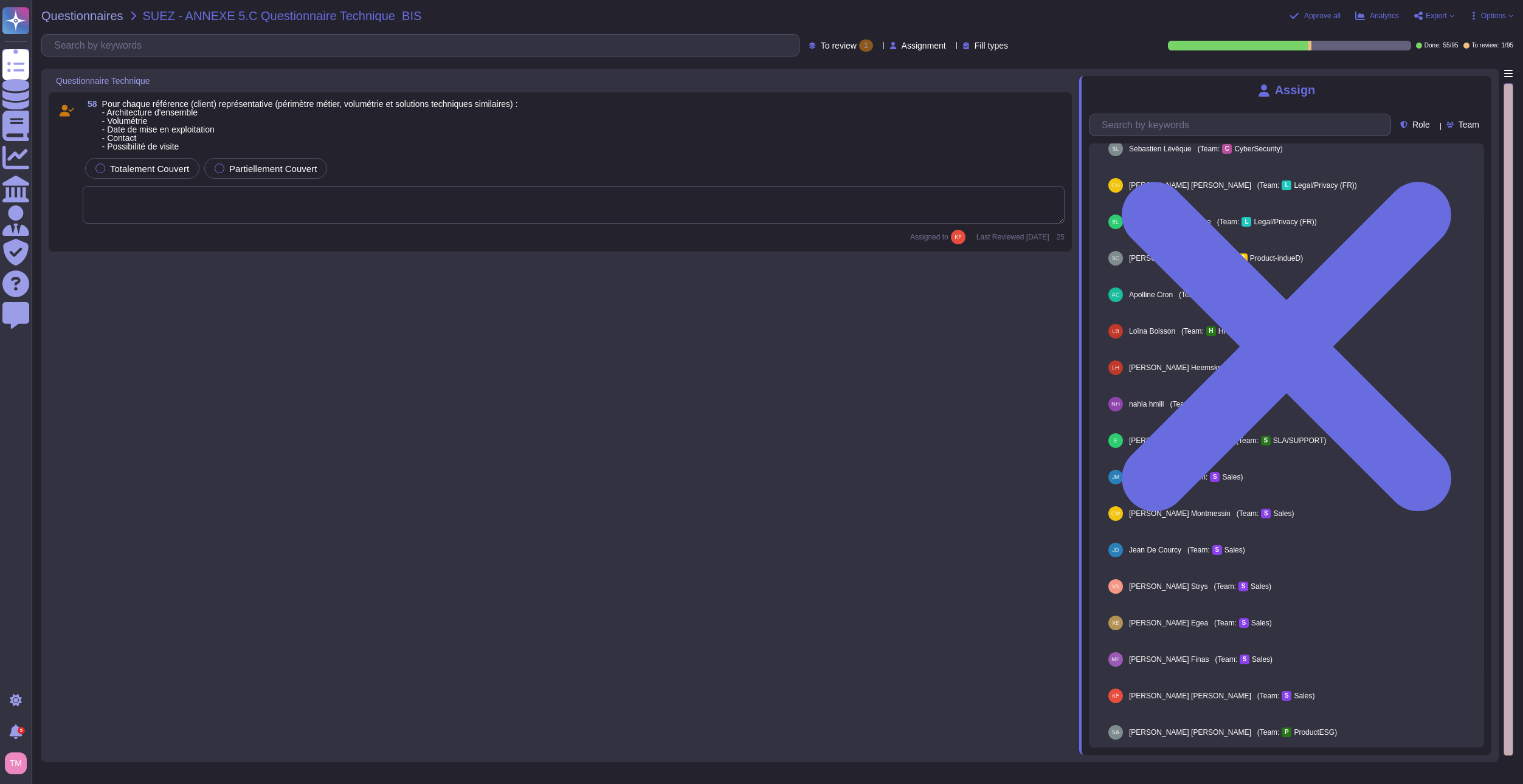 click at bounding box center (573, 205) 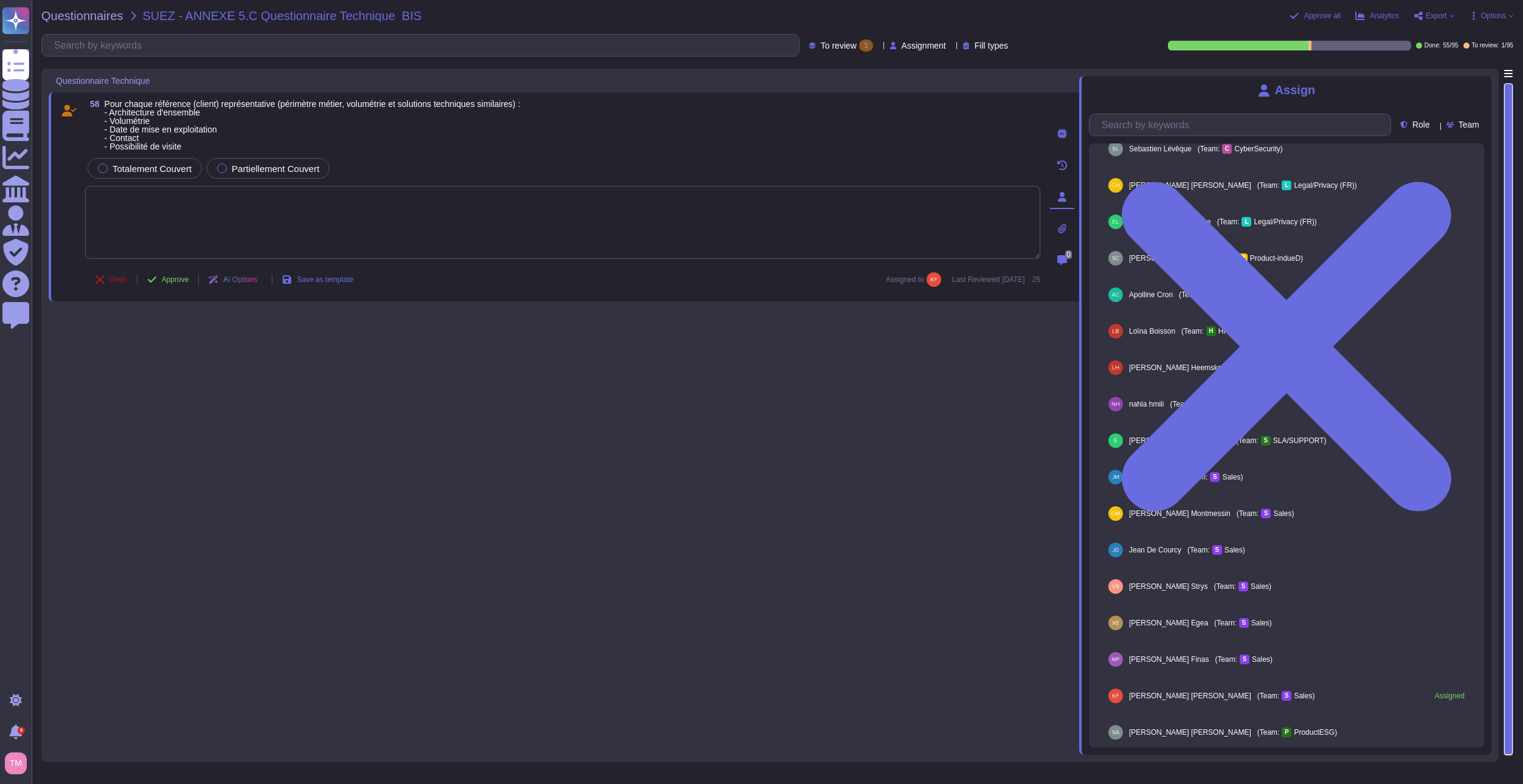 click 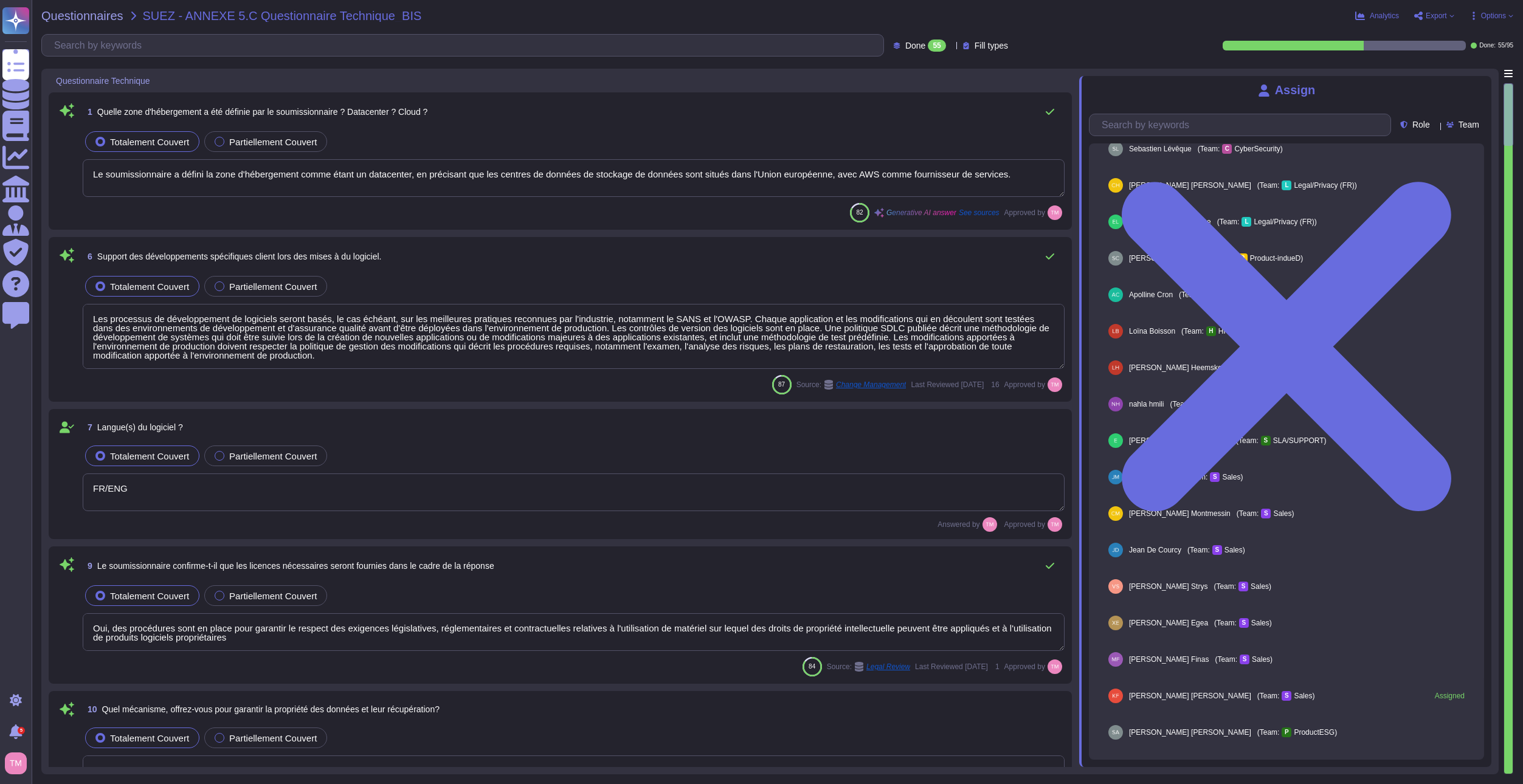 click on "Done" at bounding box center (915, 46) 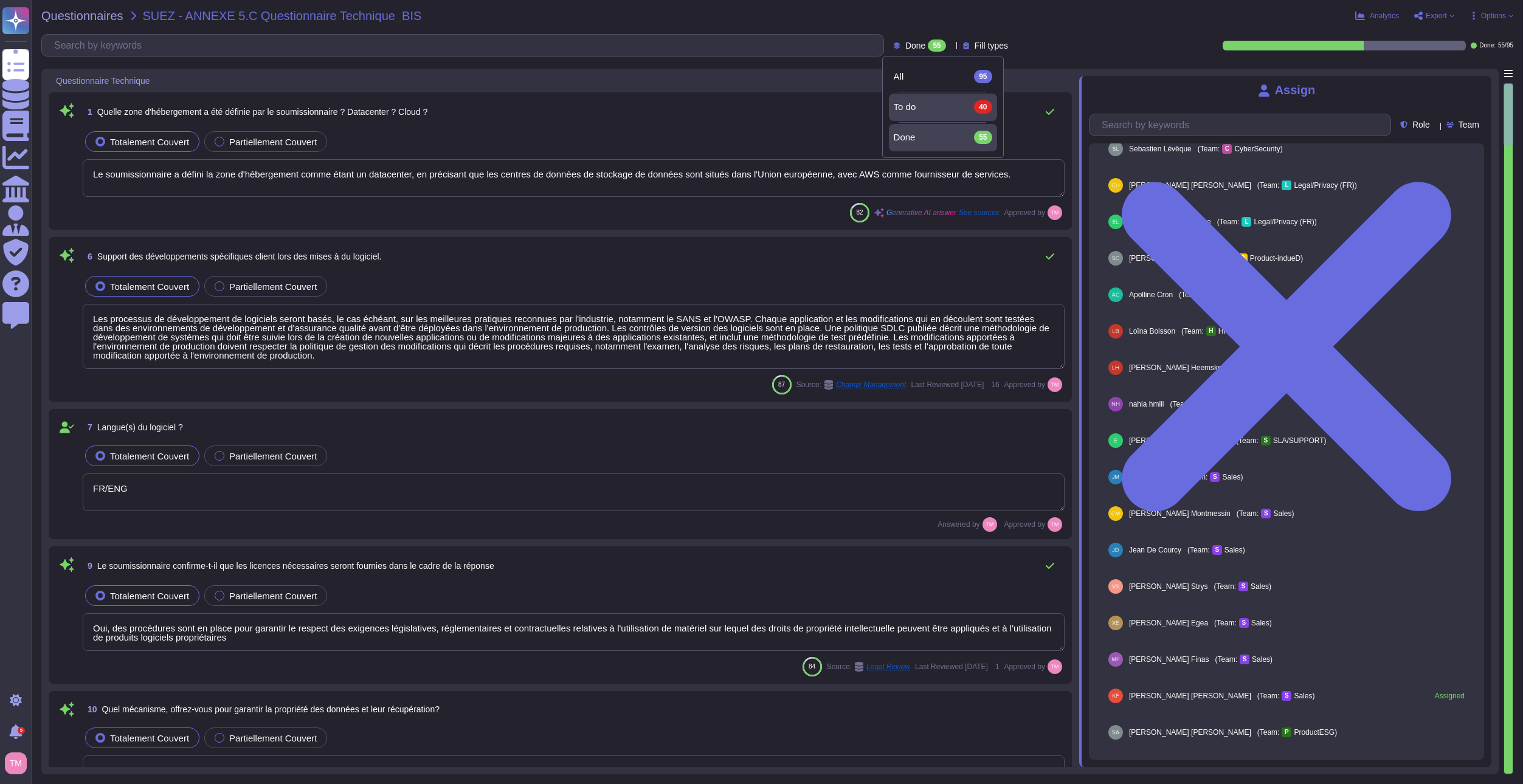 click on "To do" at bounding box center [905, 107] 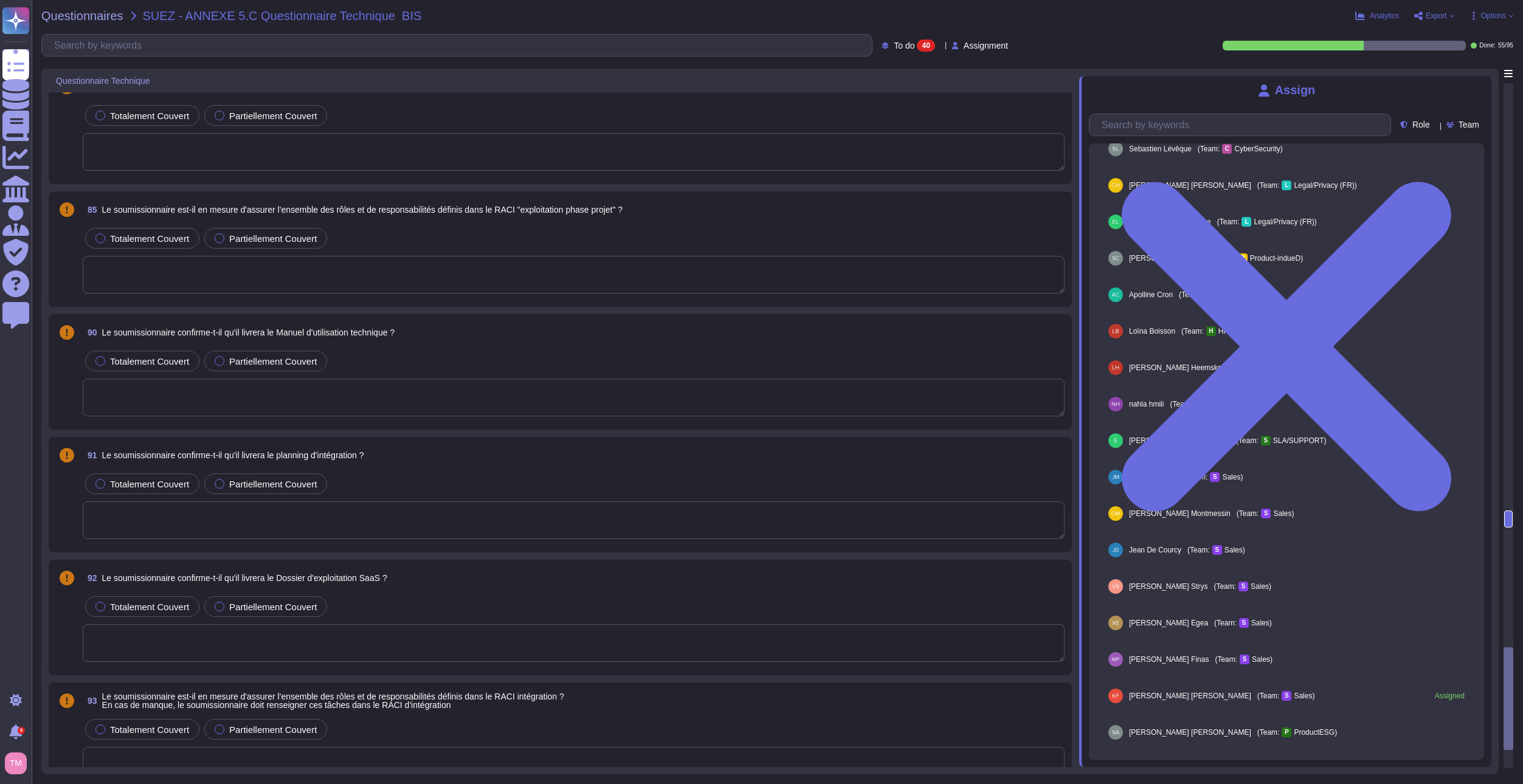 scroll, scrollTop: 3591, scrollLeft: 0, axis: vertical 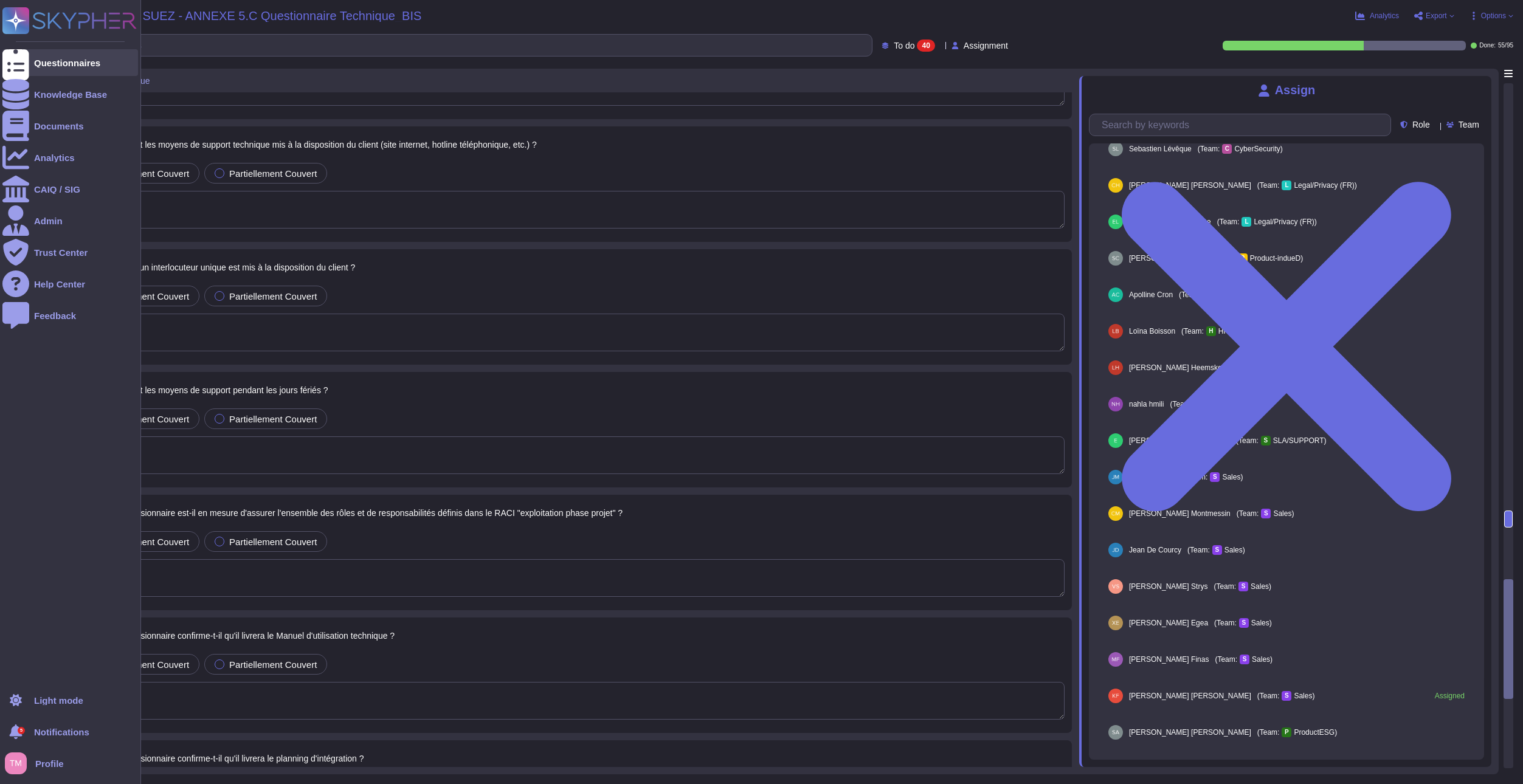 click at bounding box center (16, 63) 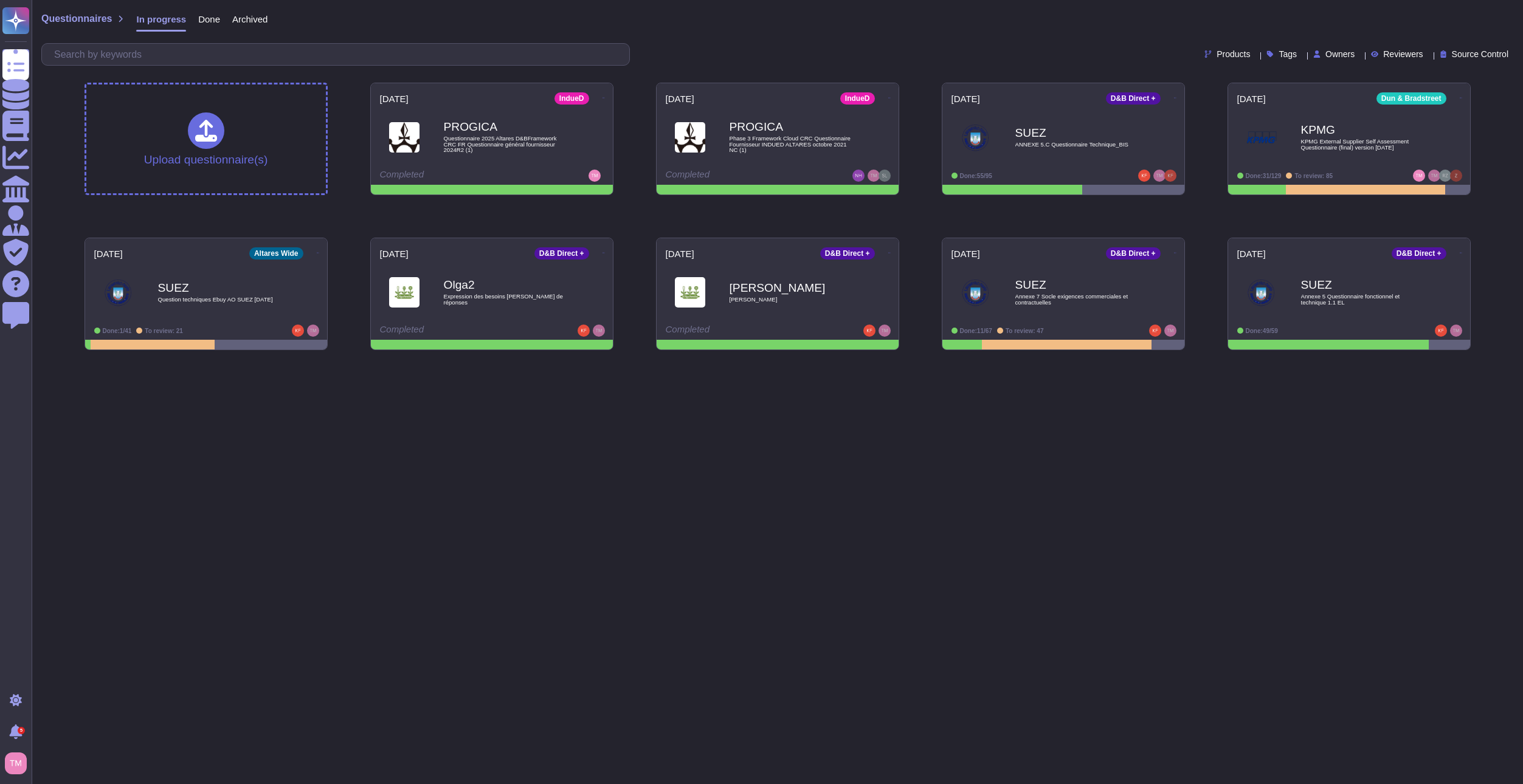 click on "Questionnaires Knowledge Base Documents Analytics CAIQ / SIG Admin Trust Center Help Center Feedback Light mode 5 Notifications Profile Questionnaires In progress Done Archived Products Tags Owners Reviewers Source Control Upload questionnaire(s)  [DATE] IndueD PROGICA Questionnaire 2025 Altares D&BFramework CRC FR Questionnaire général fournisseur 2024R2 (1) Completed  [DATE] IndueD PROGICA Phase 3 Framework Cloud CRC Questionnaire Fournisseur INDUED ALTARES [DATE] NC (1) Completed  [DATE] D&B Direct + SUEZ ANNEXE 5.C Questionnaire Technique_BIS Done: 55/95  [DATE] Dun & Bradstreet KPMG KPMG External Supplier Self Assessment Questionnaire (final) version [DATE] Done: 31/129 To review: 85  [DATE] Altares Wide SUEZ Question techniques Ebuy AO SUEZ [DATE] Done: 1/41 To review: 21  [DATE] D&B Direct + Olga2 Expression des besoins [PERSON_NAME] de réponses Completed  [DATE] D&B Direct + [PERSON_NAME] Completed  [DATE] D&B Direct + SUEZ Done: [GEOGRAPHIC_DATA]" at bounding box center (761, 180) 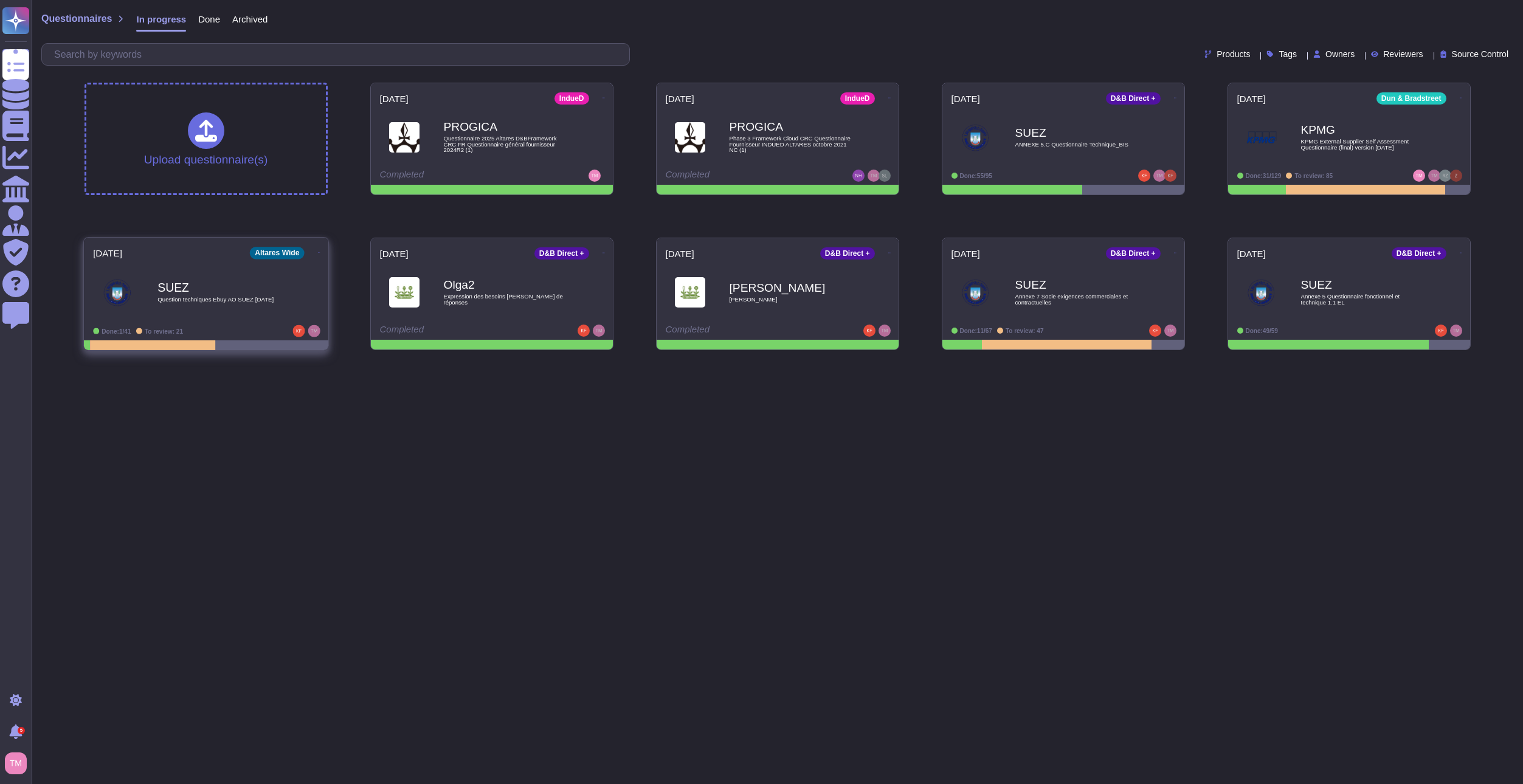 click on "SUEZ" at bounding box center (219, 287) 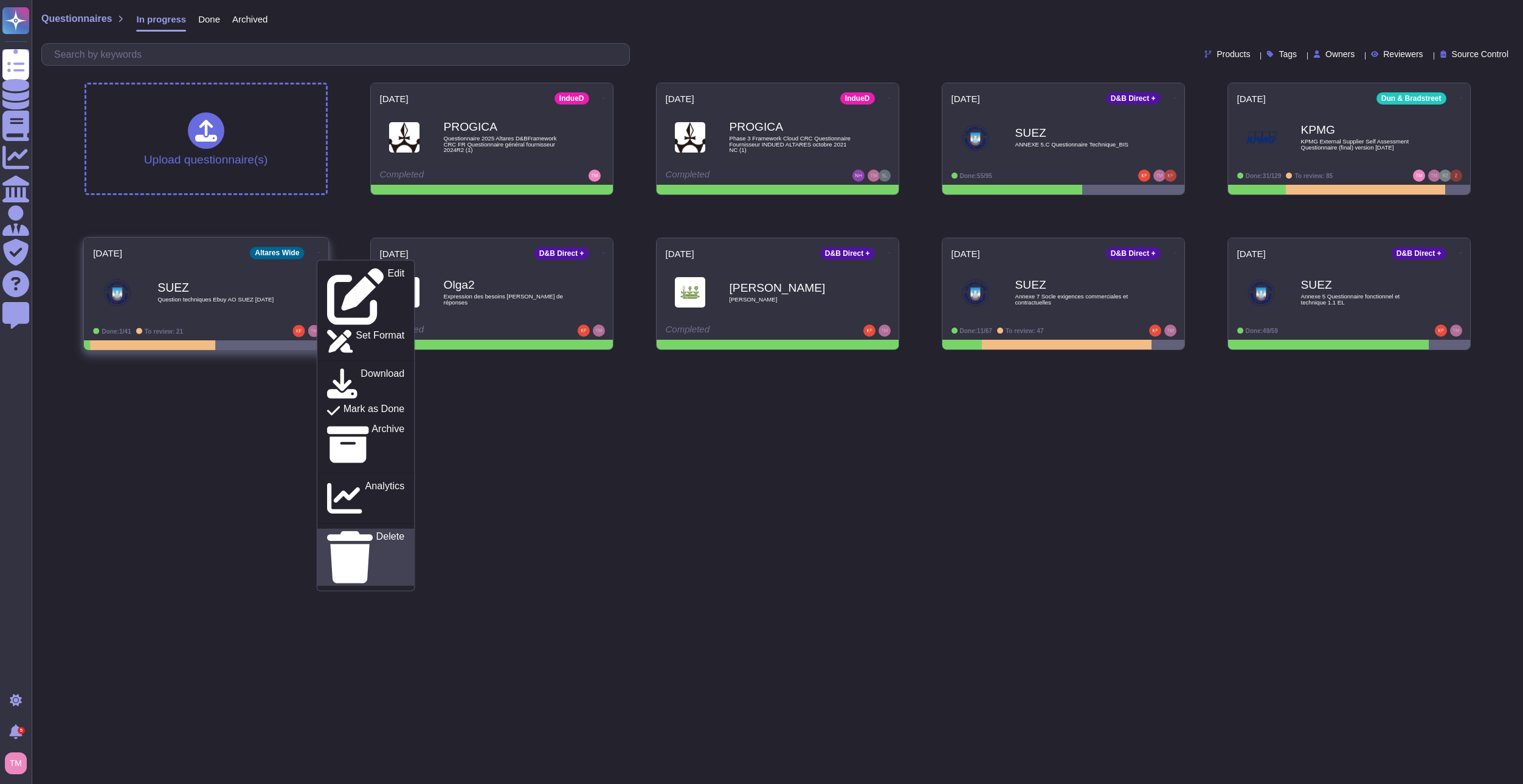 click on "Delete" at bounding box center [390, 557] 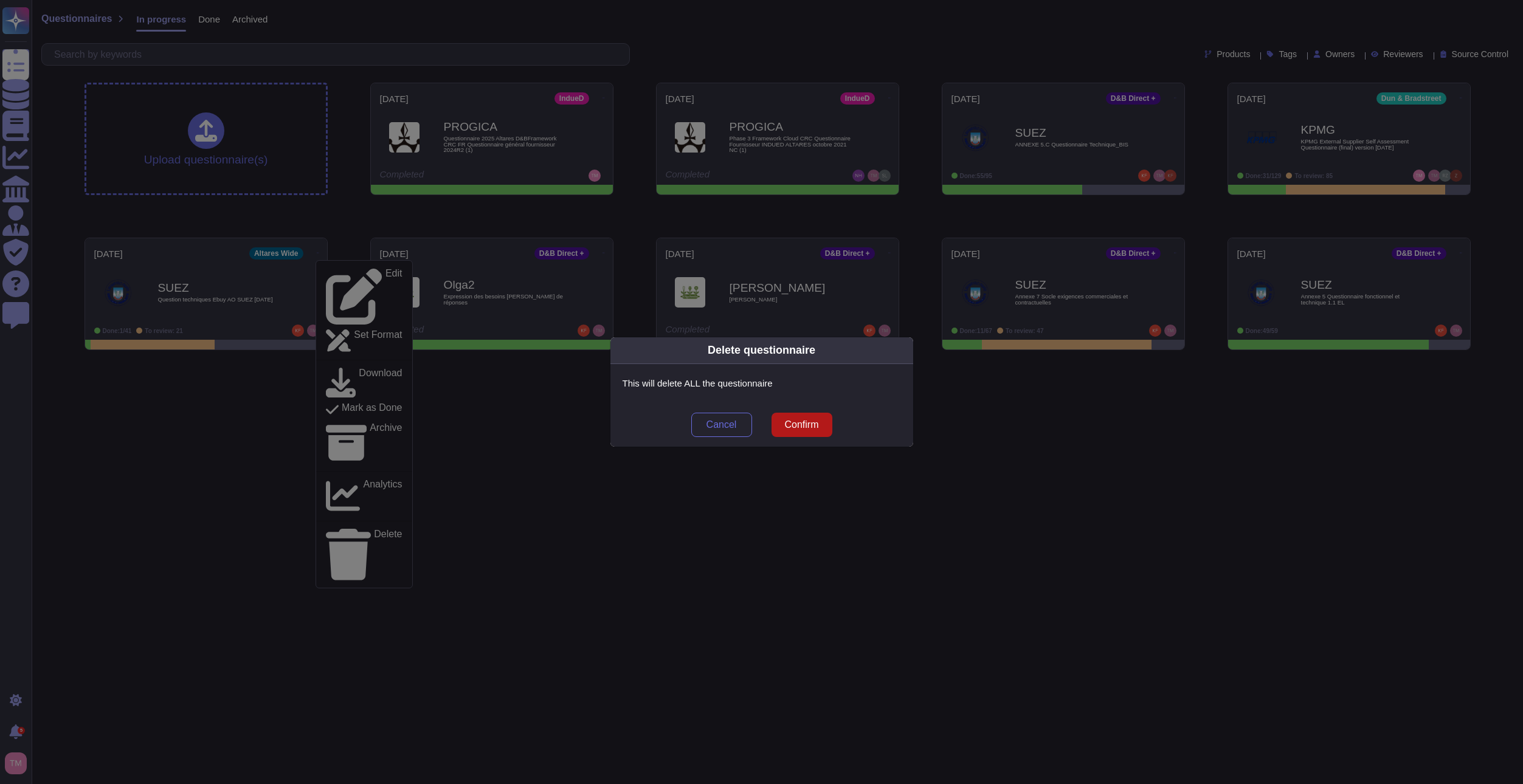 click on "Confirm" at bounding box center (801, 425) 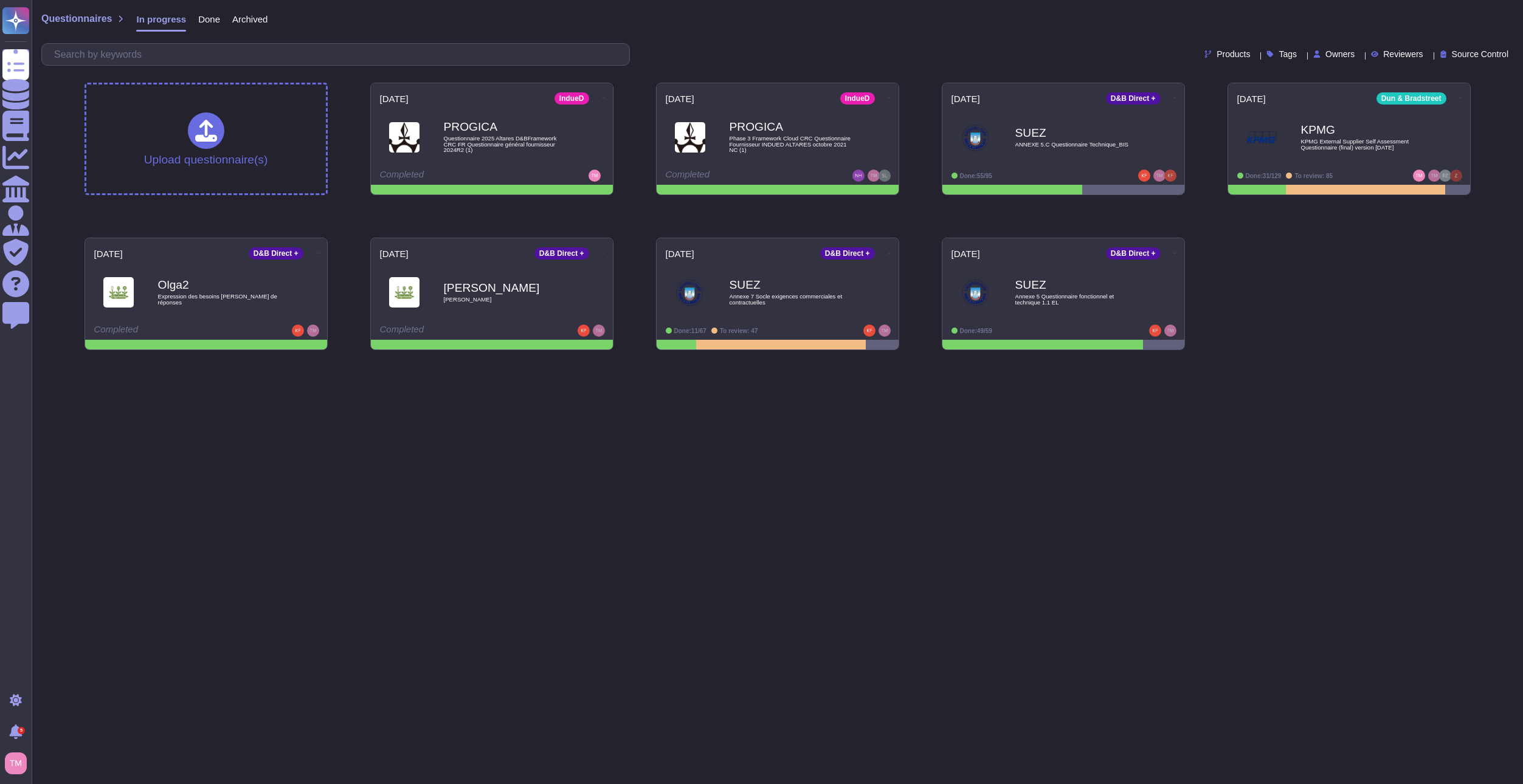 click on "Questionnaires Knowledge Base Documents Analytics CAIQ / SIG Admin Trust Center Help Center Feedback Light mode 5 Notifications Profile Questionnaires In progress Done Archived Products Tags Owners Reviewers Source Control Upload questionnaire(s)  [DATE] IndueD PROGICA Questionnaire 2025 Altares D&BFramework CRC FR Questionnaire général fournisseur 2024R2 (1) Completed  [DATE] IndueD PROGICA Phase 3 Framework Cloud CRC Questionnaire Fournisseur INDUED ALTARES [DATE] NC (1) Completed  [DATE] D&B Direct + SUEZ ANNEXE 5.C Questionnaire Technique_BIS Done: 55/95  [DATE] Dun & Bradstreet KPMG KPMG External Supplier Self Assessment Questionnaire (final) version [DATE] Done: 31/129 To review: 85  [DATE] D&B Direct + Olga2 Expression des besoins [PERSON_NAME] de réponses Completed  [DATE] D&B Direct + [PERSON_NAME] Completed  [DATE] D&B Direct + SUEZ Annexe 7 Socle exigences commerciales et contractuelles Done: 11/67 To review: 47  [DATE] D&B Direct +" at bounding box center (761, 180) 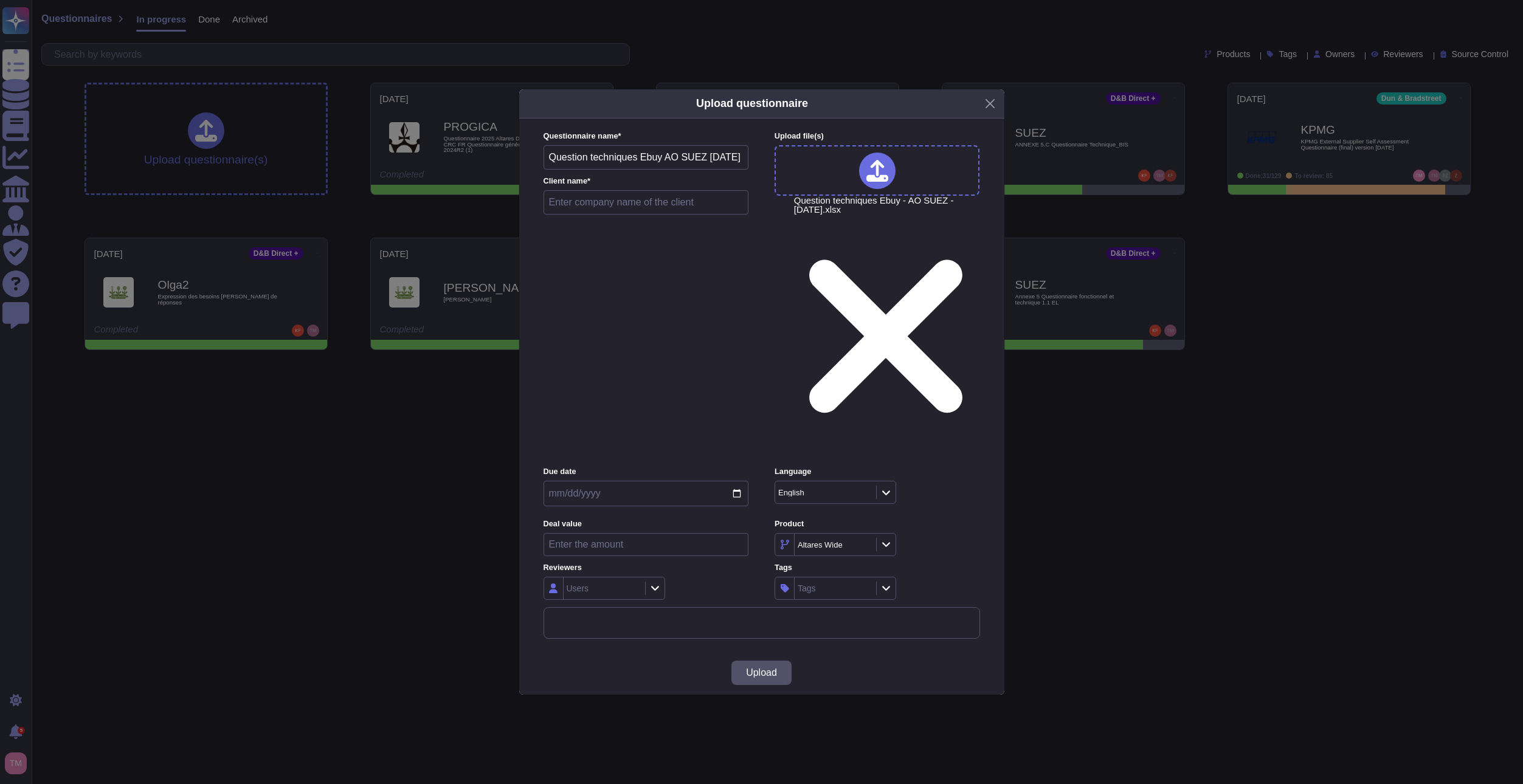 click at bounding box center [646, 202] 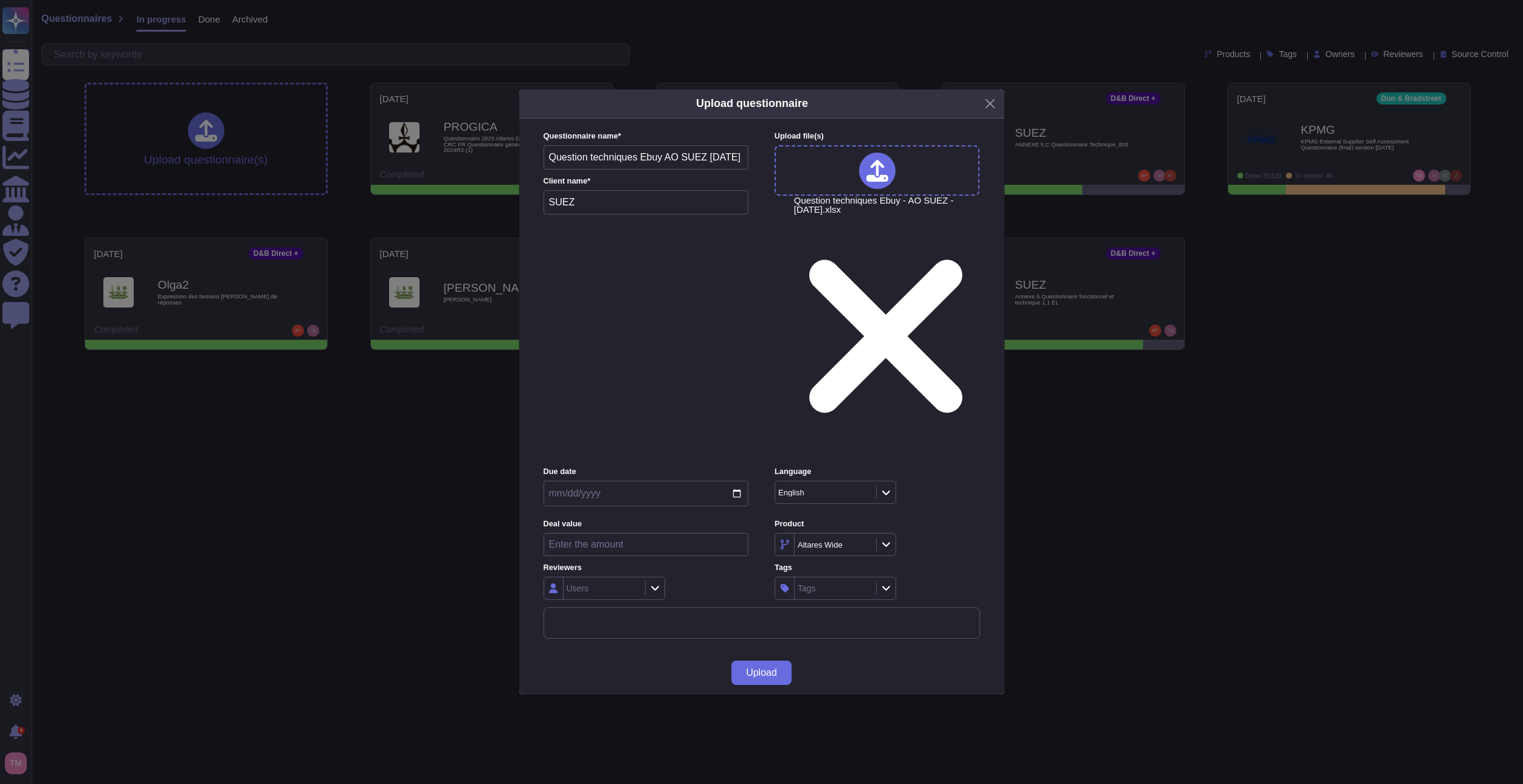 drag, startPoint x: 724, startPoint y: 371, endPoint x: 731, endPoint y: 376, distance: 8.602325 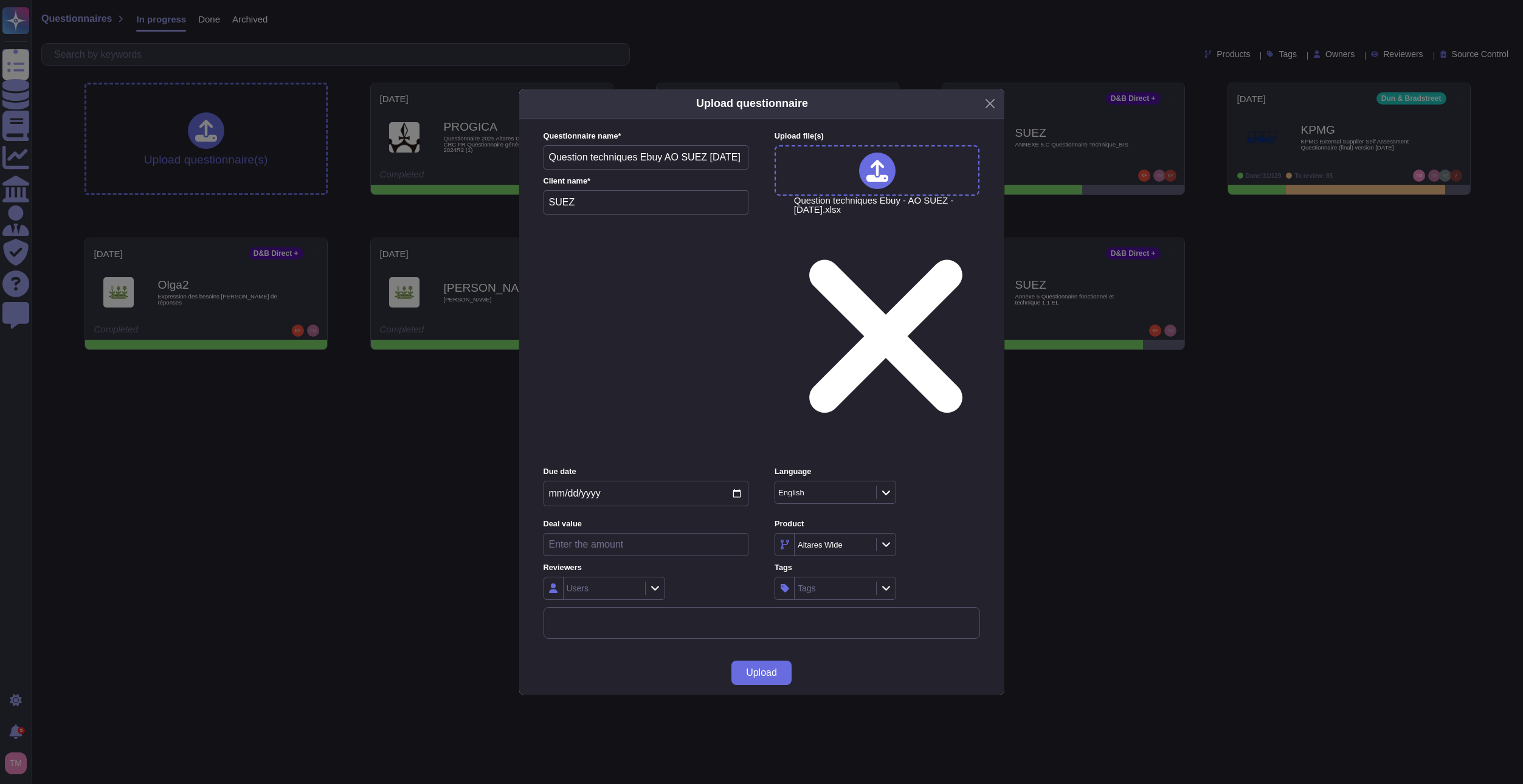click at bounding box center (886, 545) 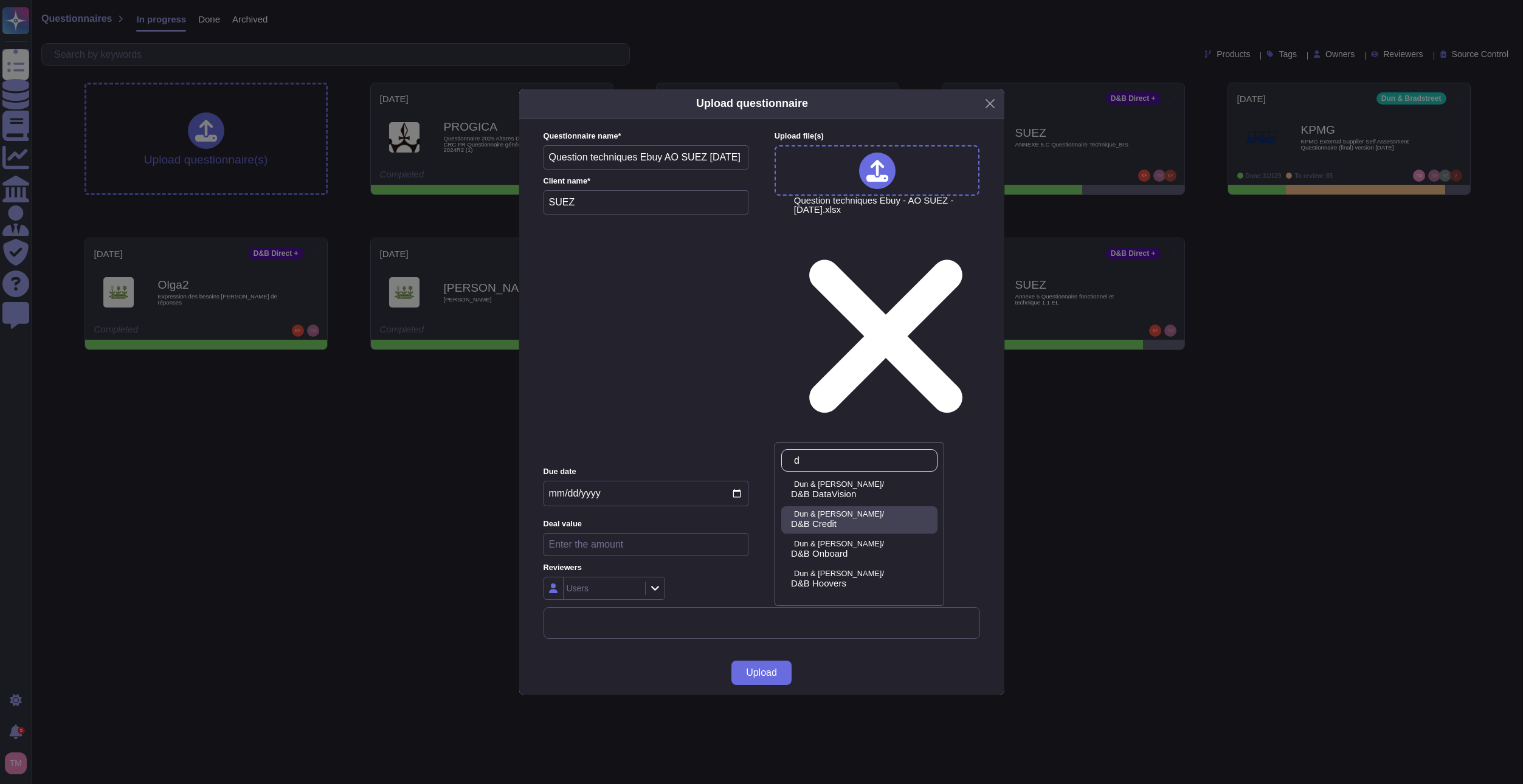 scroll, scrollTop: 0, scrollLeft: 0, axis: both 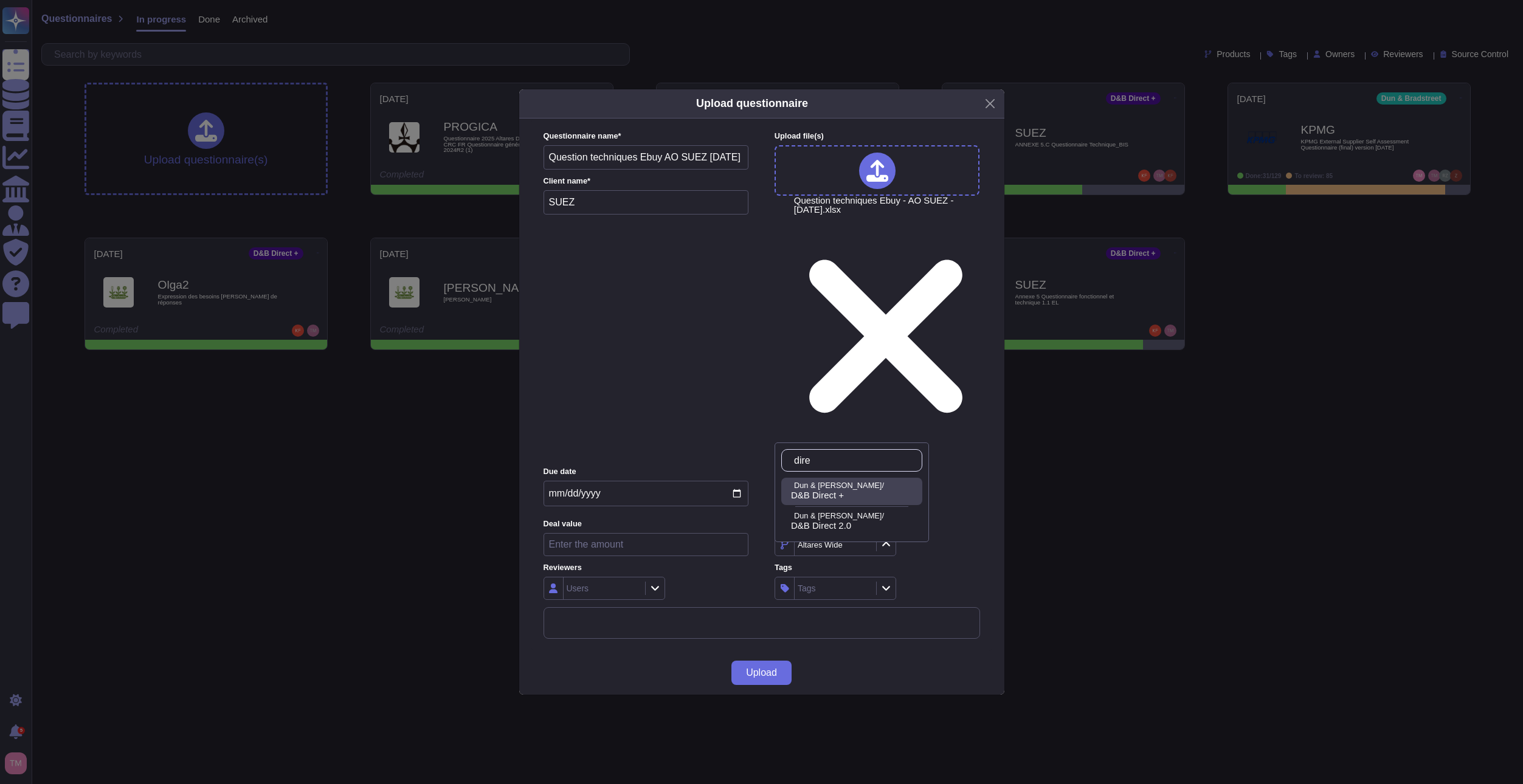 click on "D&B Direct +" at bounding box center (817, 495) 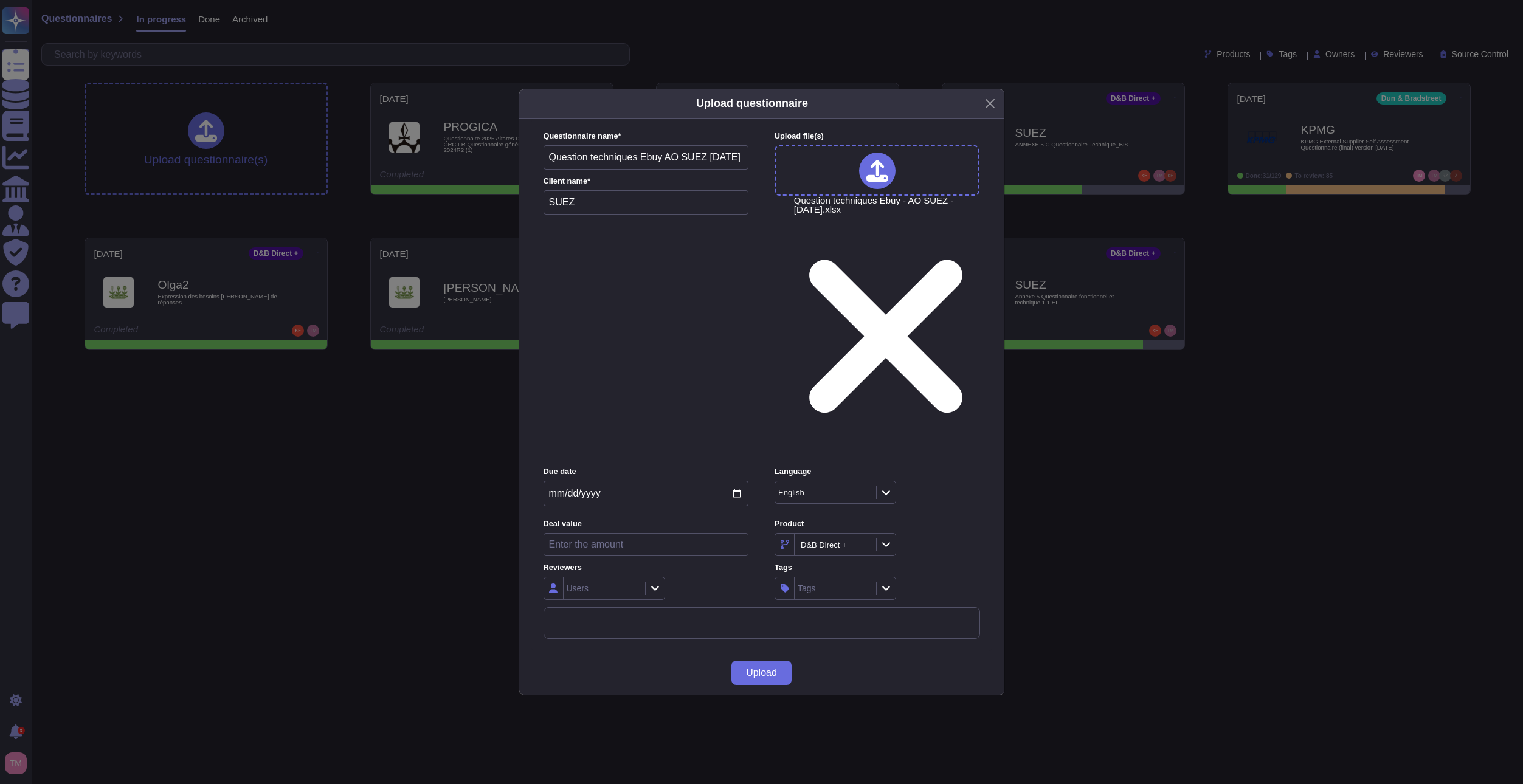 click 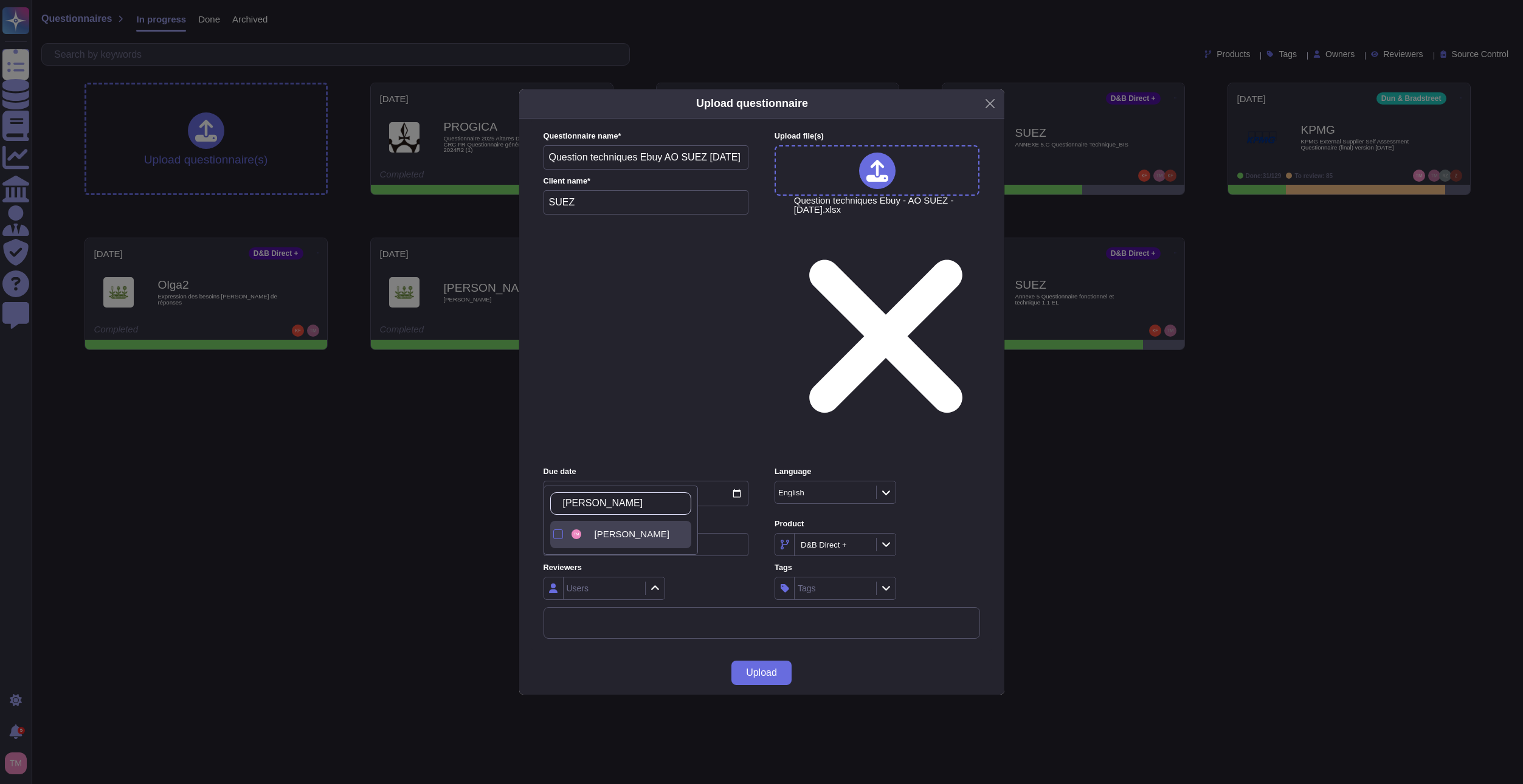 click on "[PERSON_NAME]" at bounding box center (632, 534) 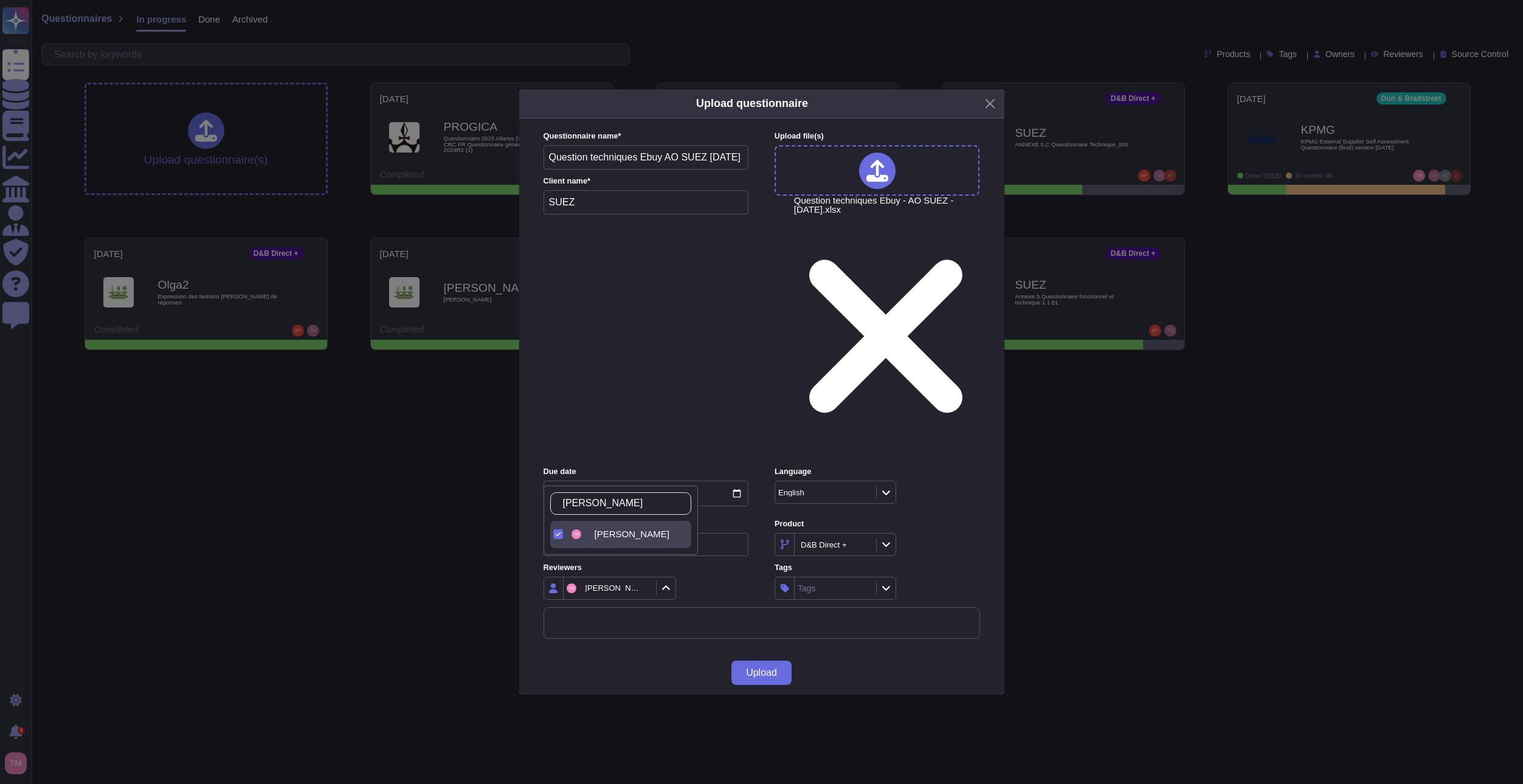 click on "[PERSON_NAME]" at bounding box center (646, 588) 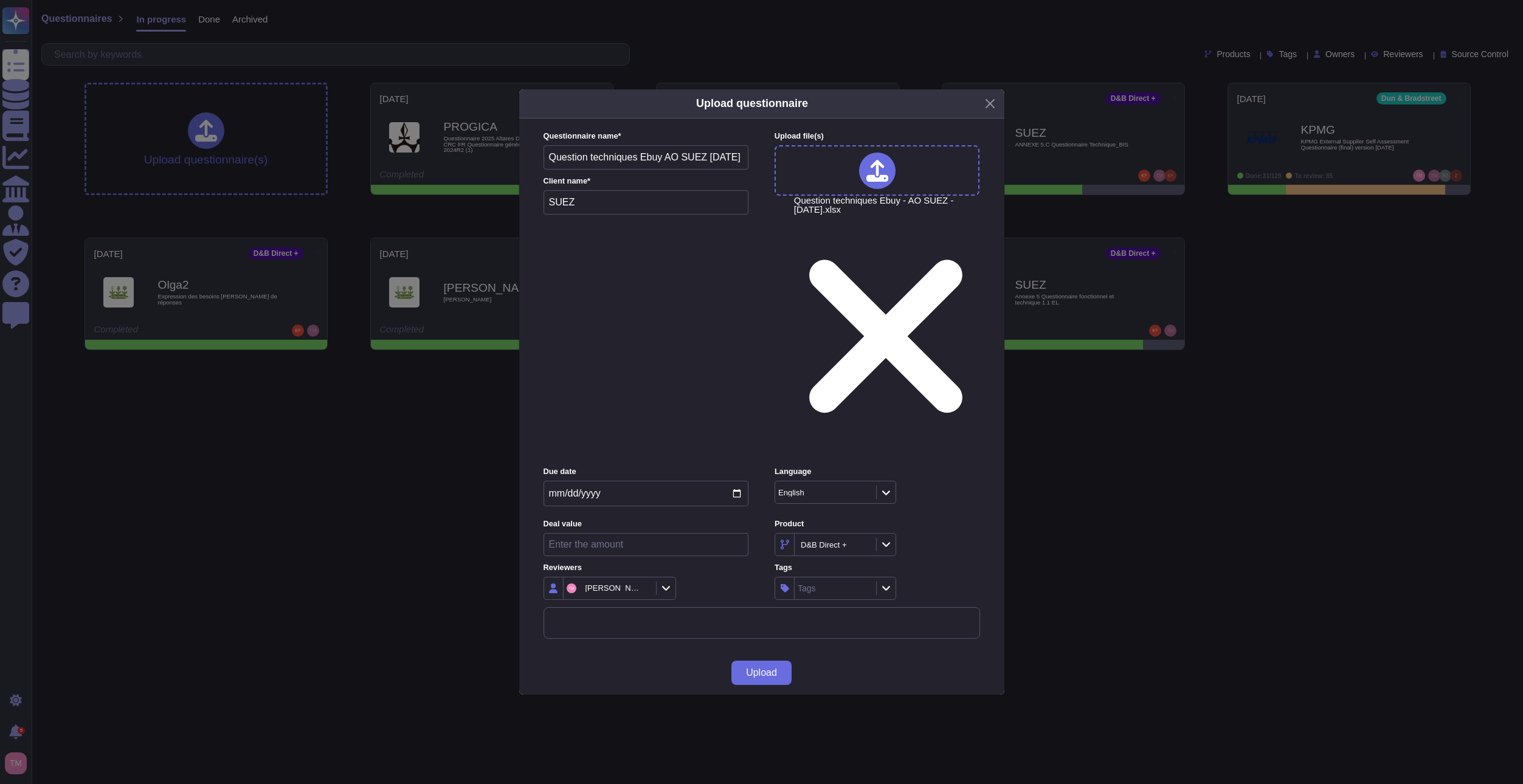 click at bounding box center [666, 588] 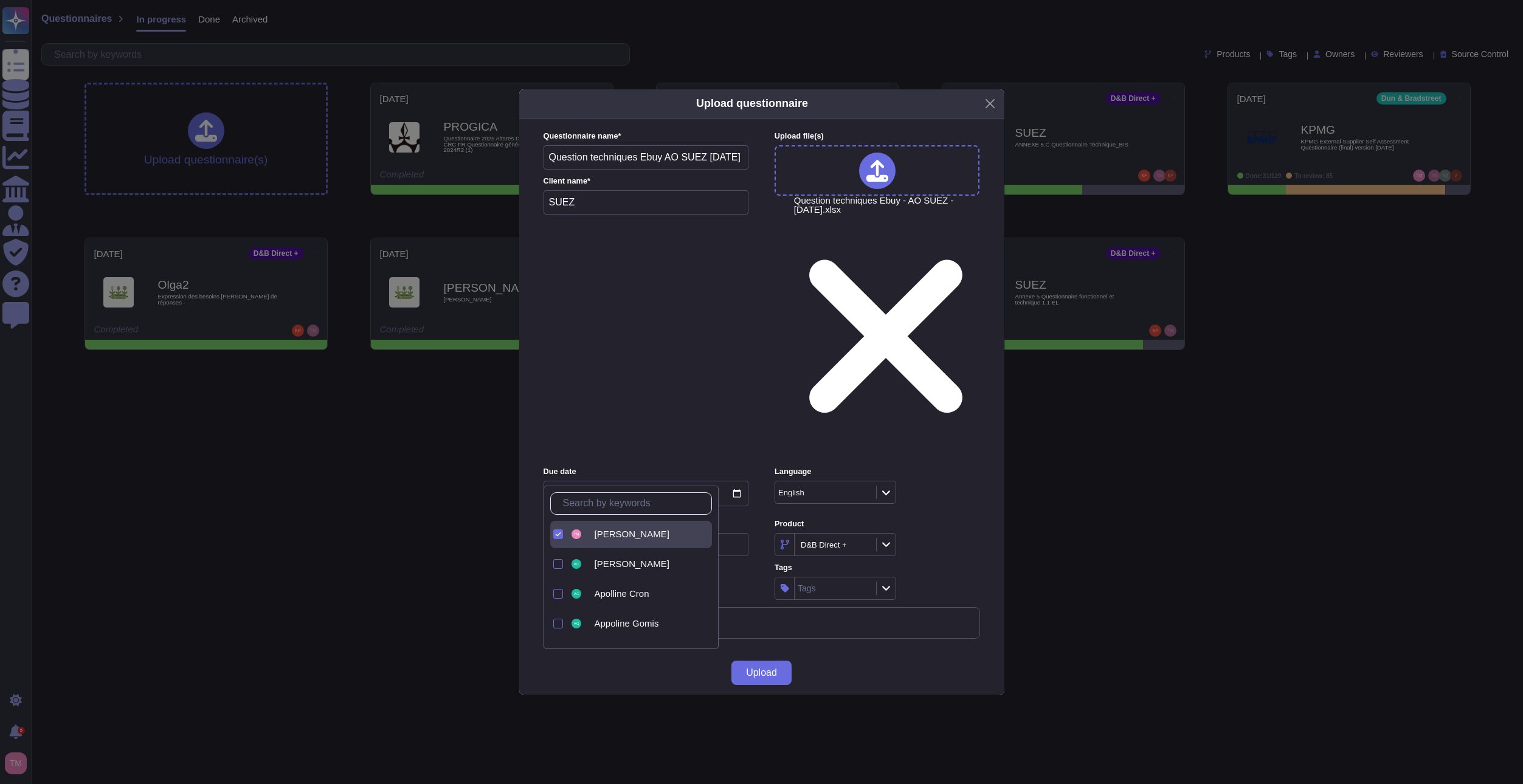 click at bounding box center [634, 503] 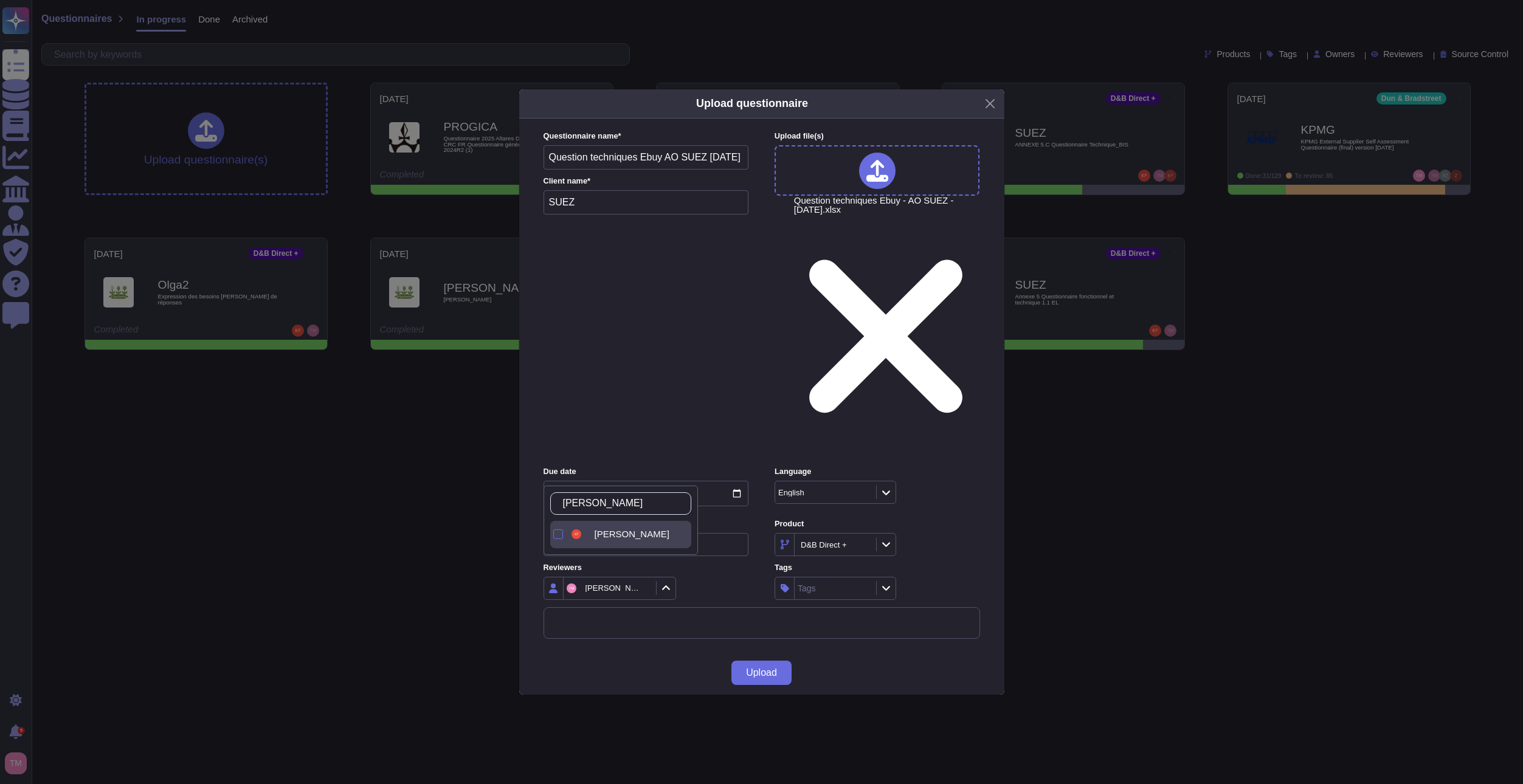 click on "[PERSON_NAME]" at bounding box center [630, 534] 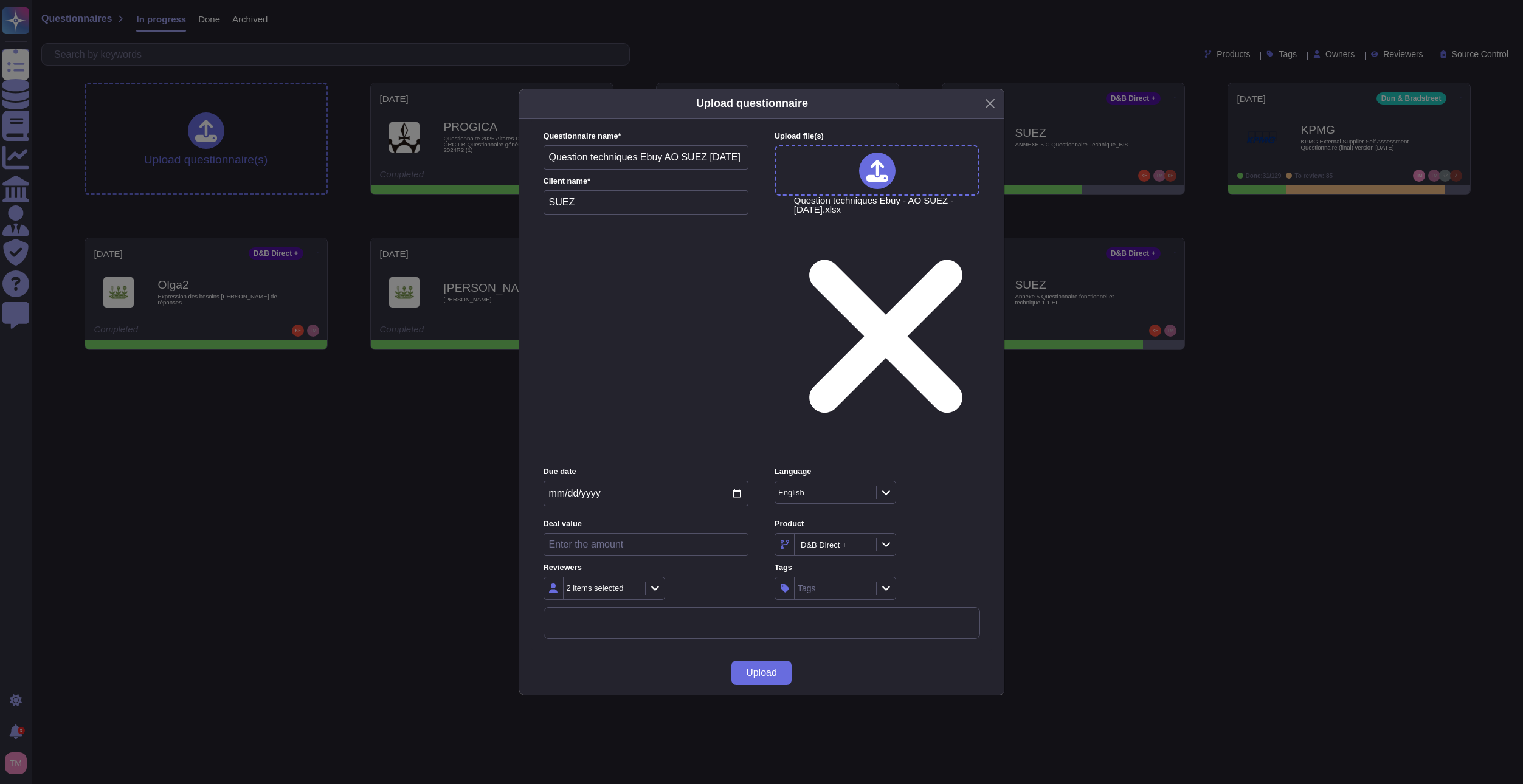 click on "Reviewers" at bounding box center (646, 568) 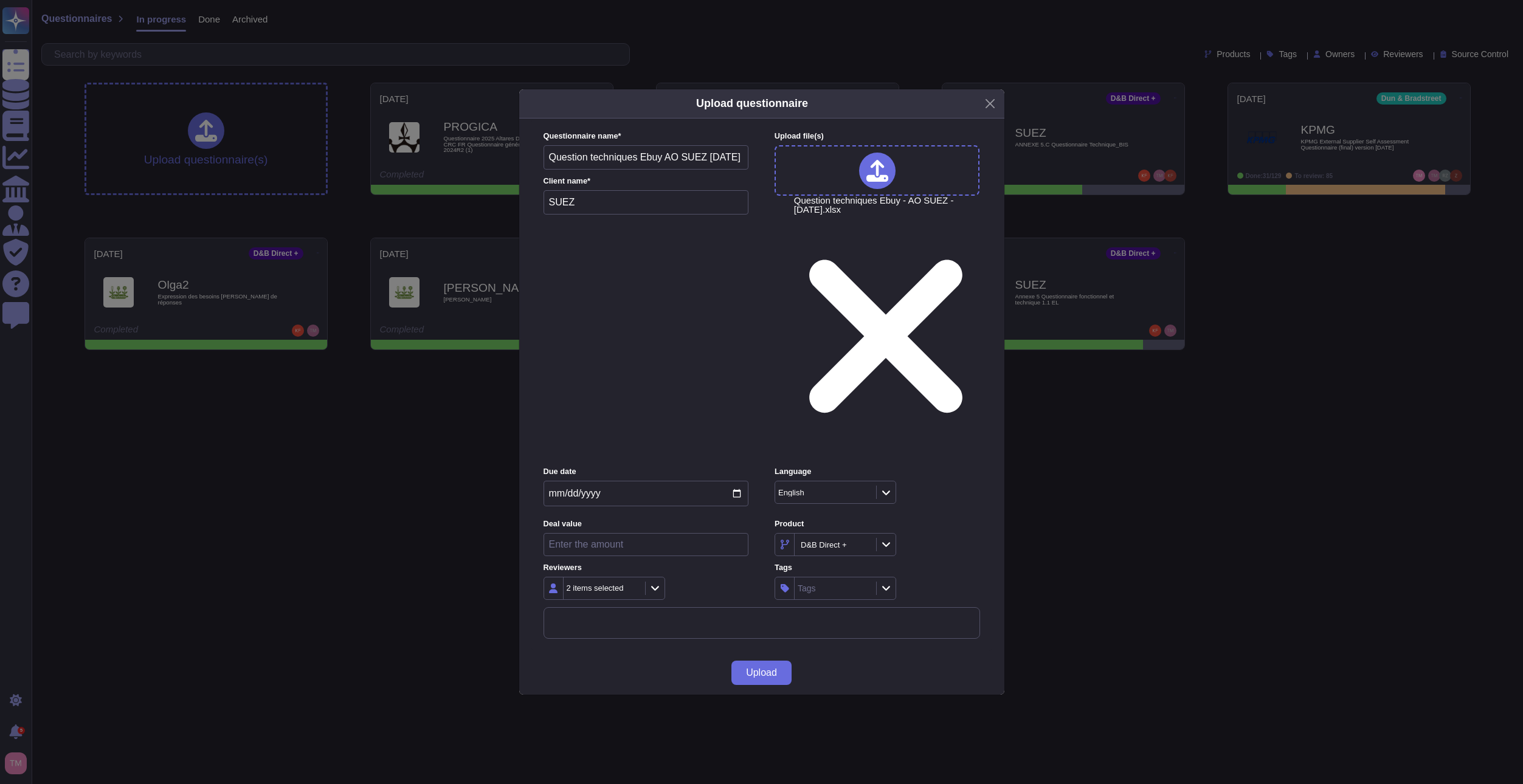 click on "More options" at bounding box center [762, 796] 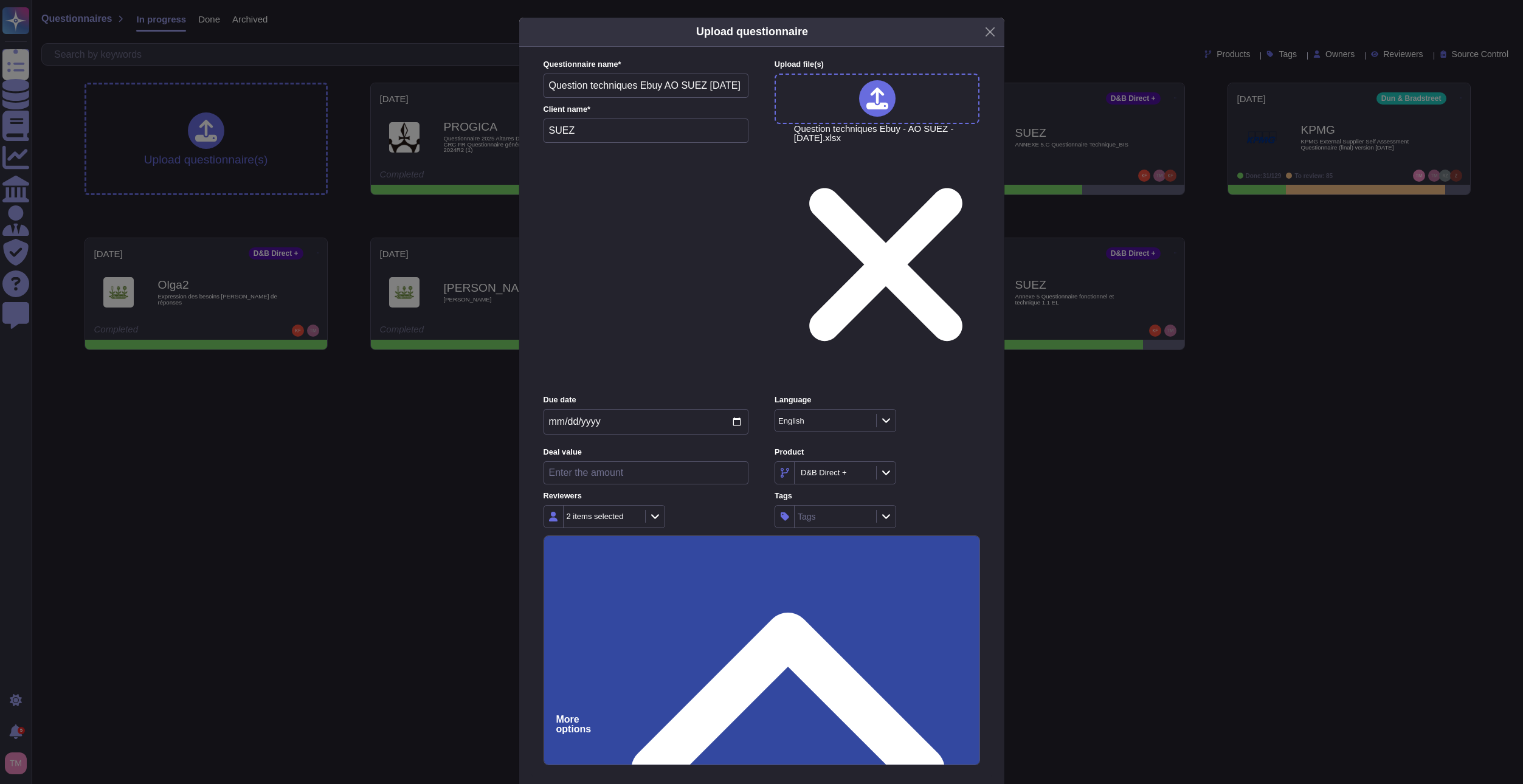 click on "Upload" at bounding box center (761, 799) 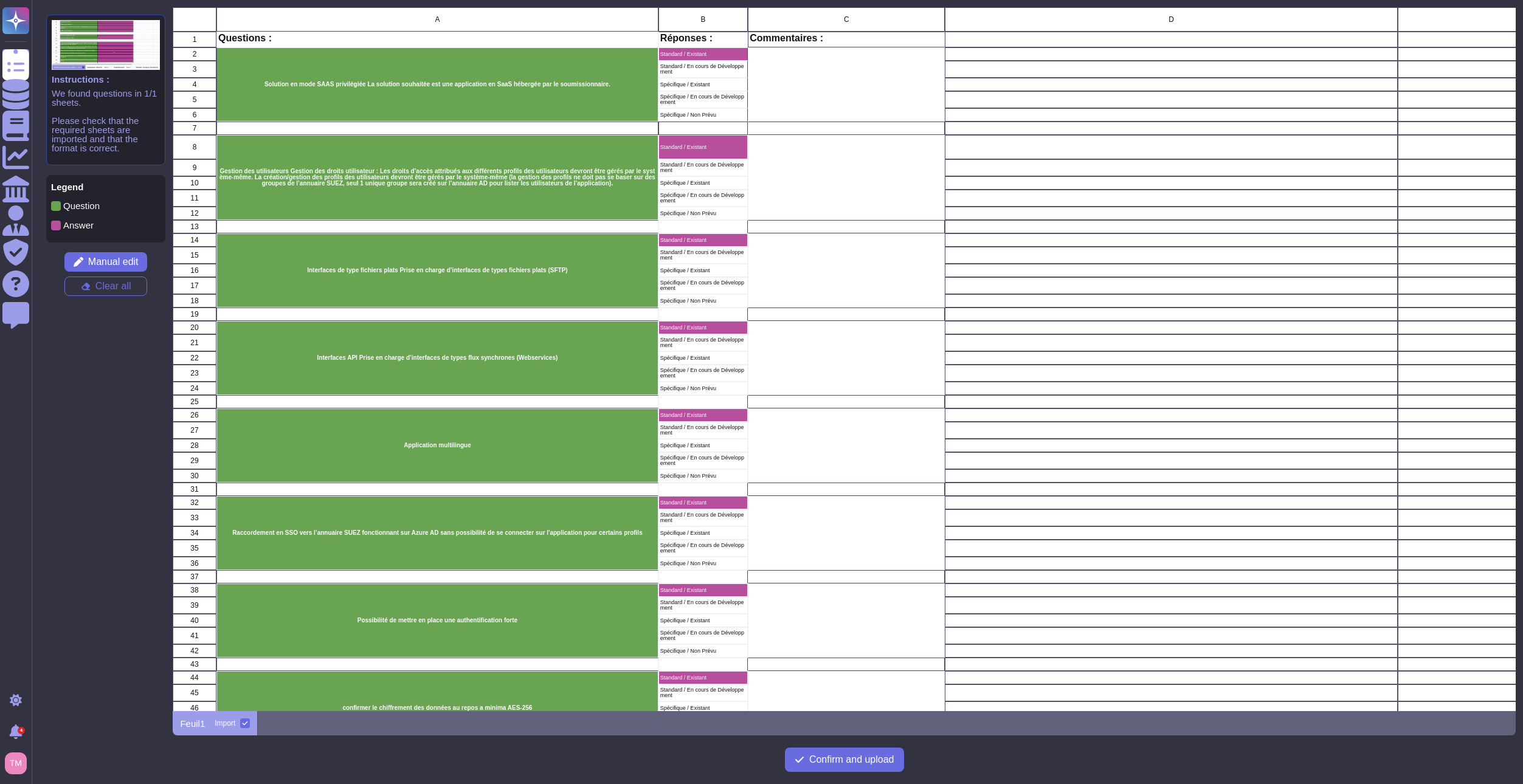 scroll, scrollTop: 10, scrollLeft: 10, axis: both 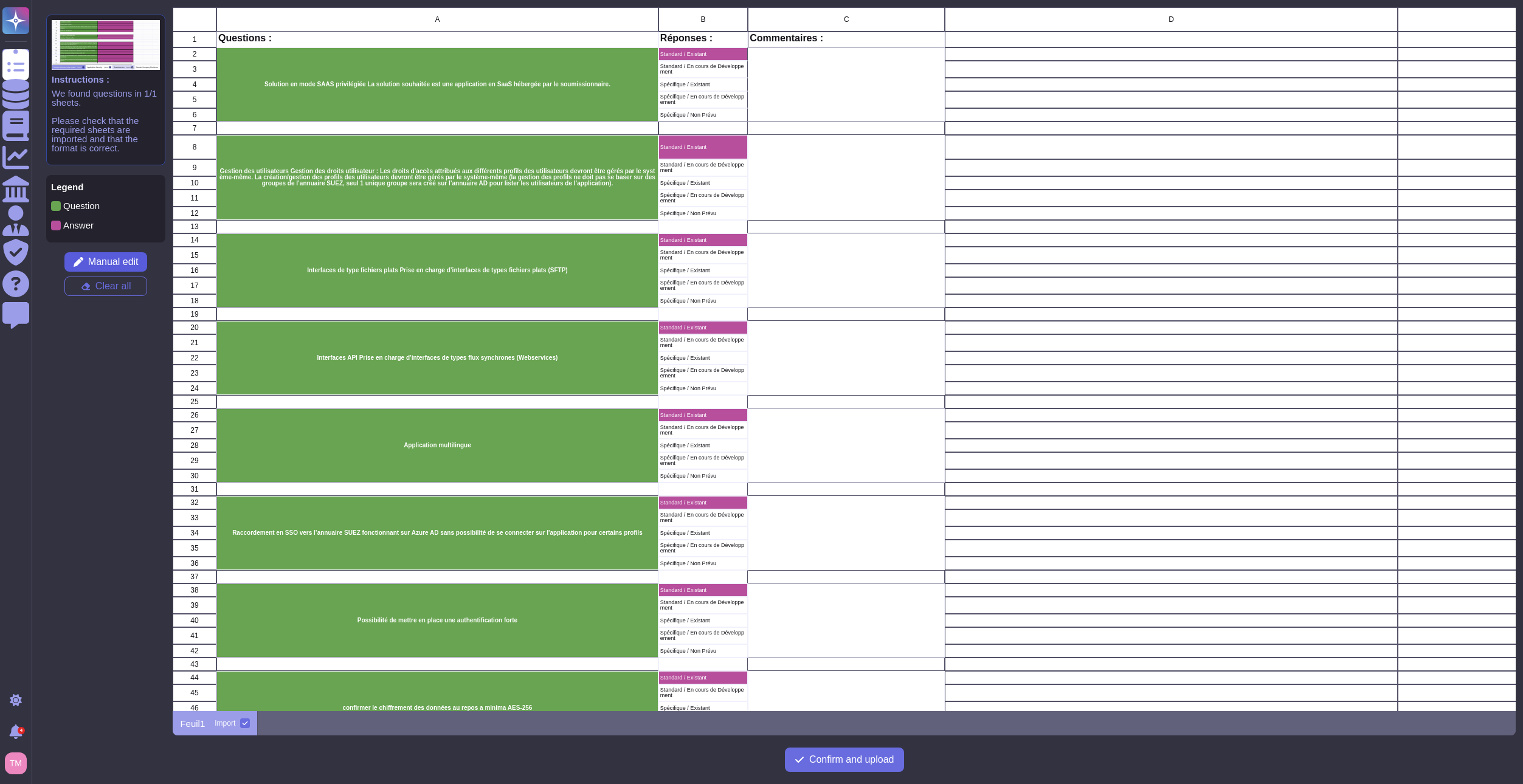 click on "Manual edit" at bounding box center [113, 262] 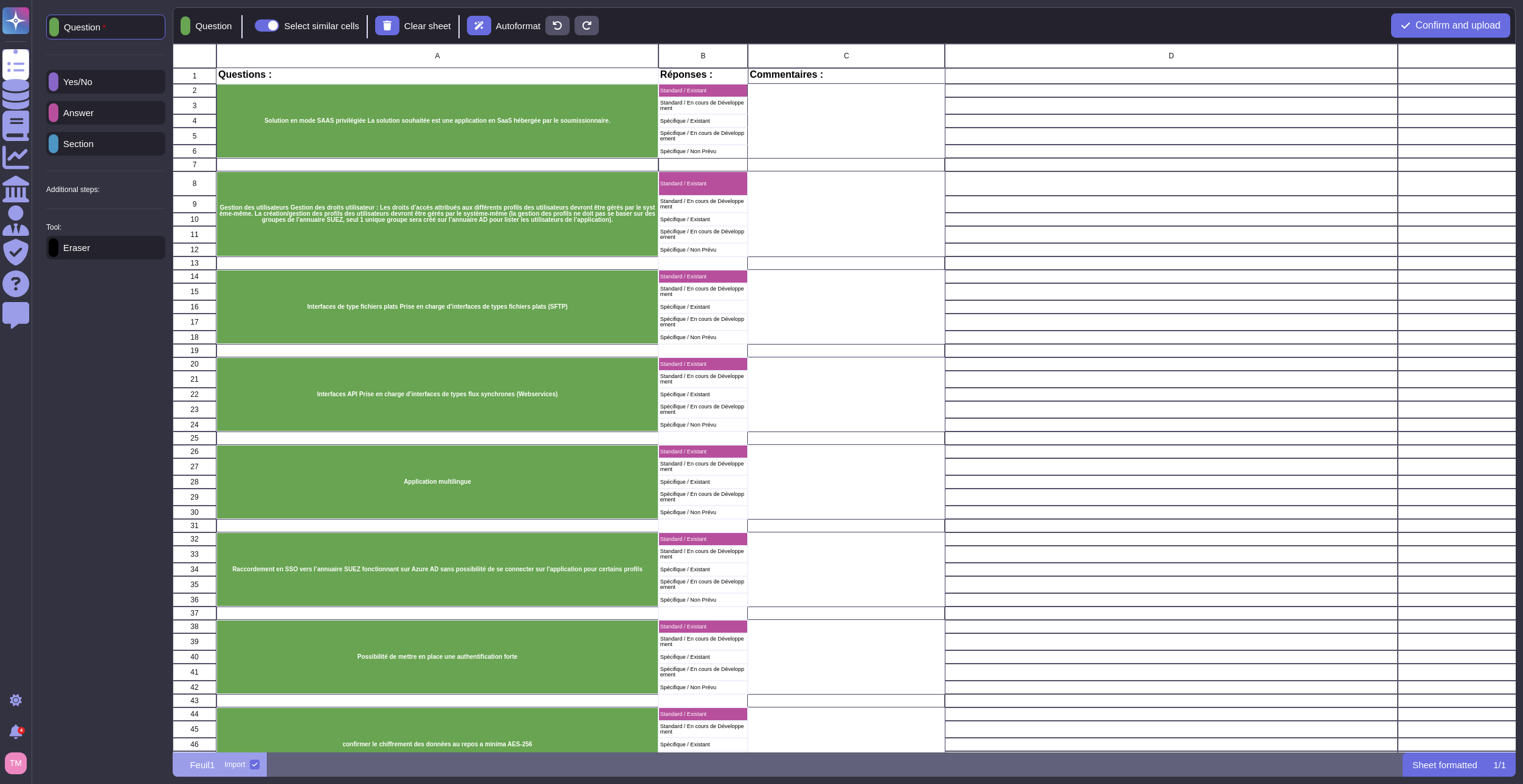 scroll, scrollTop: 10, scrollLeft: 10, axis: both 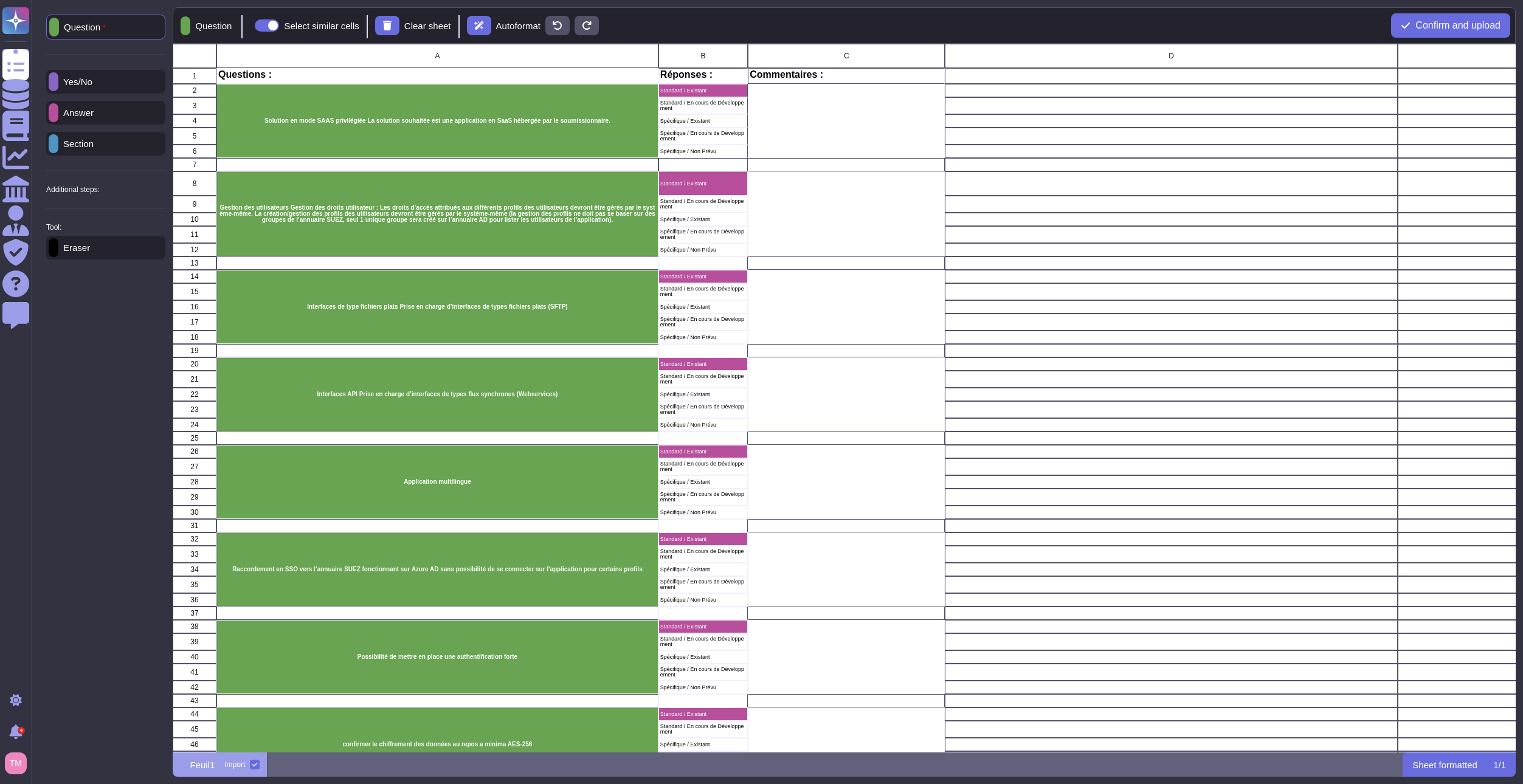 click on "Yes/No" at bounding box center [106, 81] 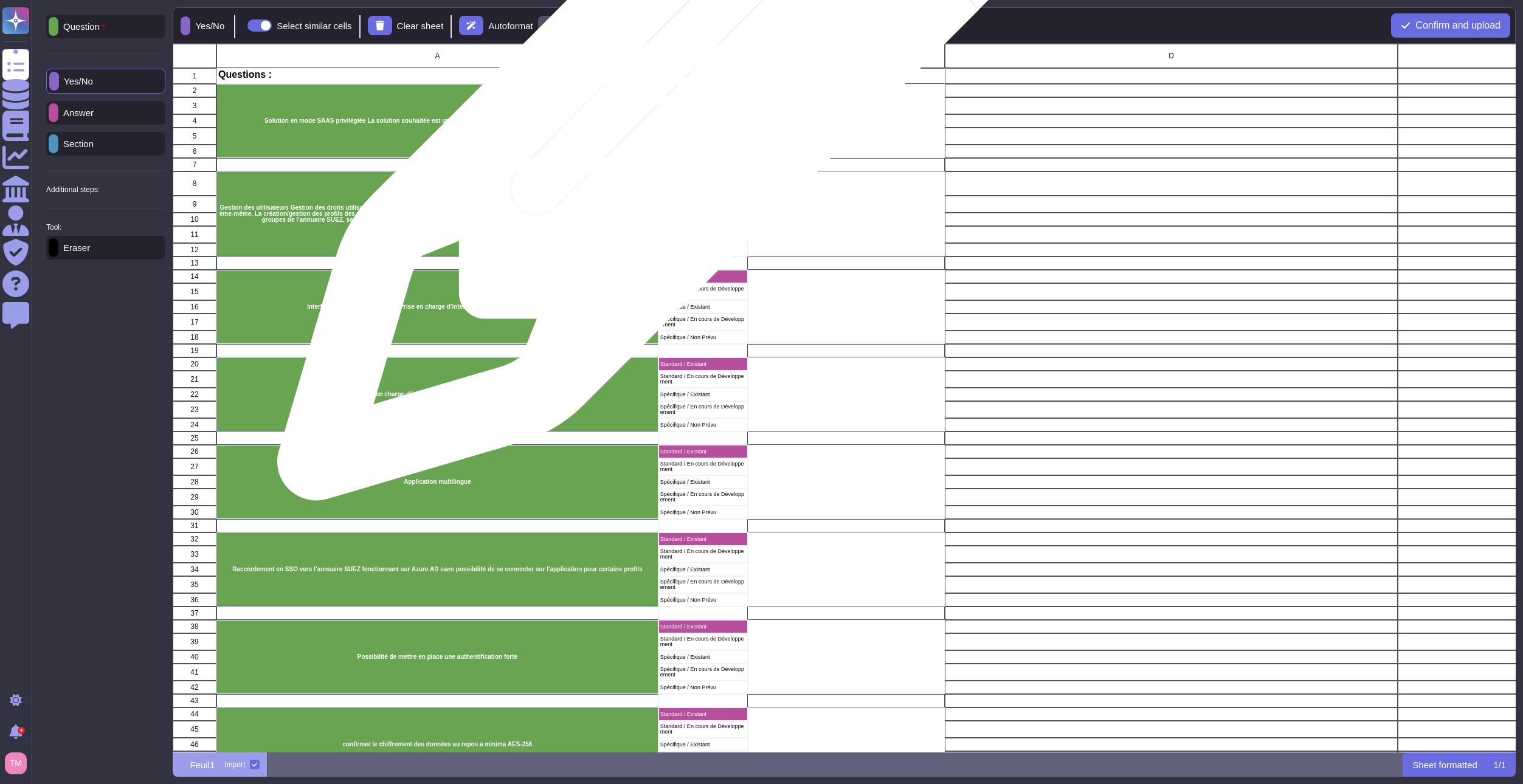 click on "Standard / Existant" at bounding box center [703, 91] 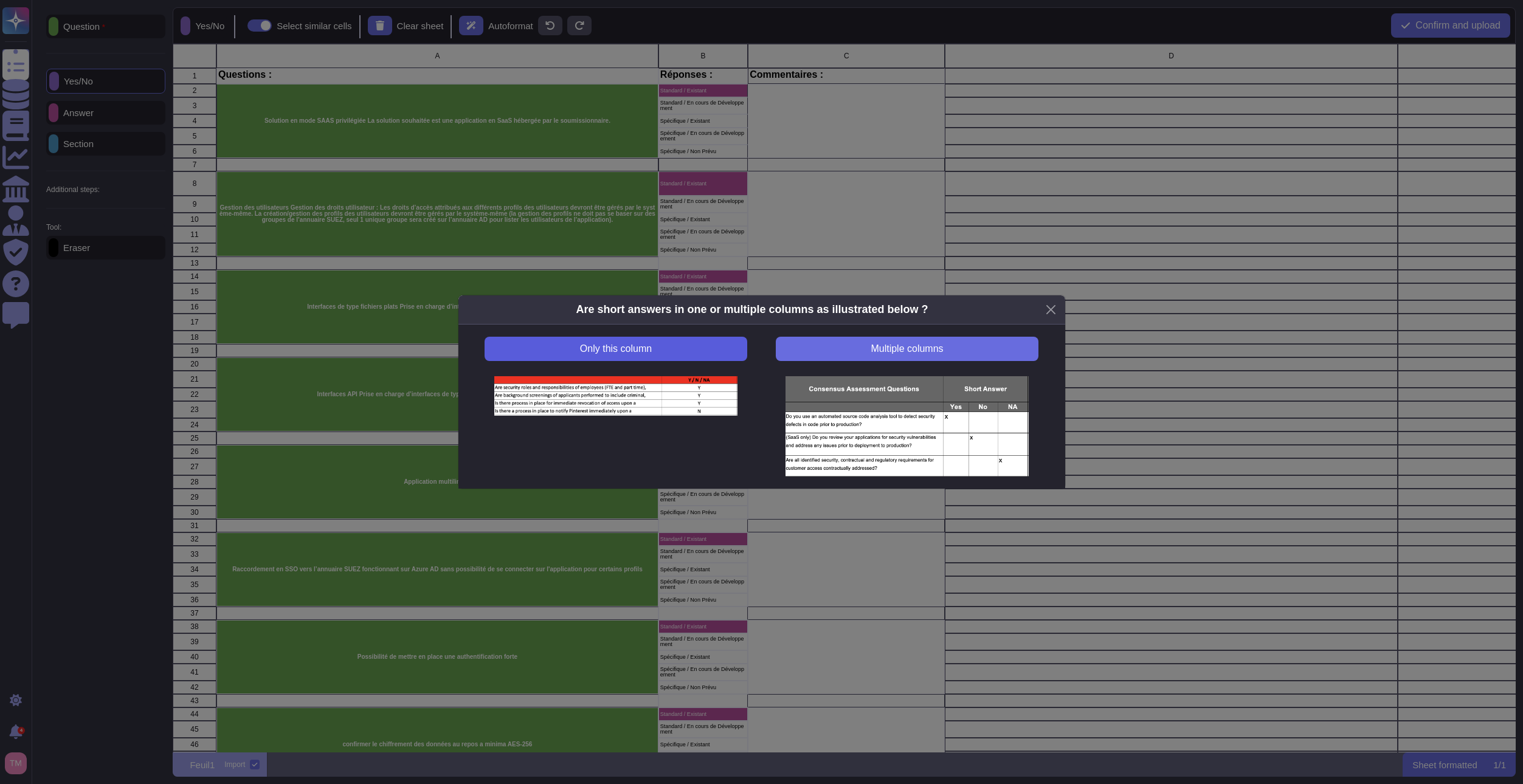 click on "Only this column" at bounding box center [615, 349] 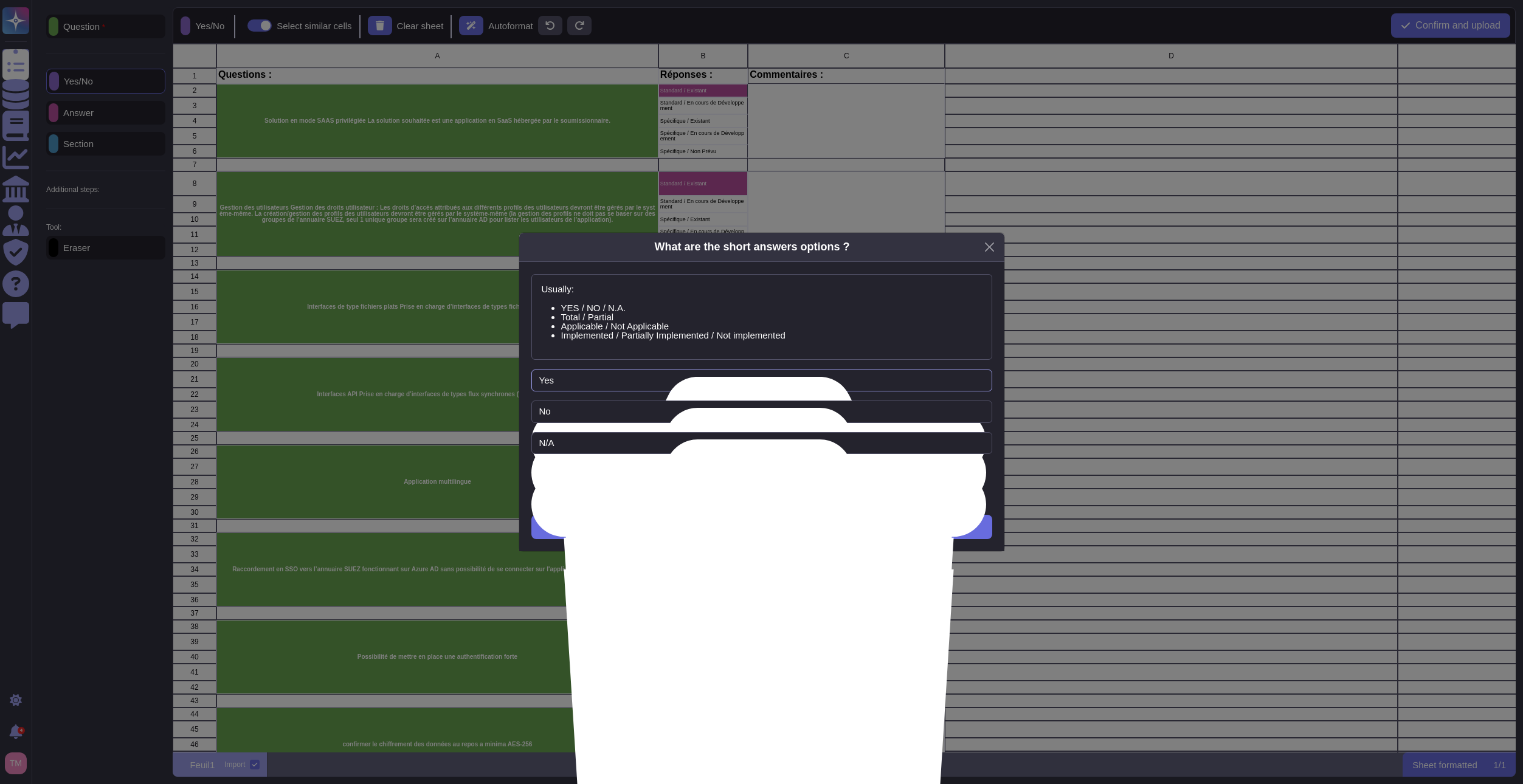 drag, startPoint x: 627, startPoint y: 377, endPoint x: 517, endPoint y: 376, distance: 110.00455 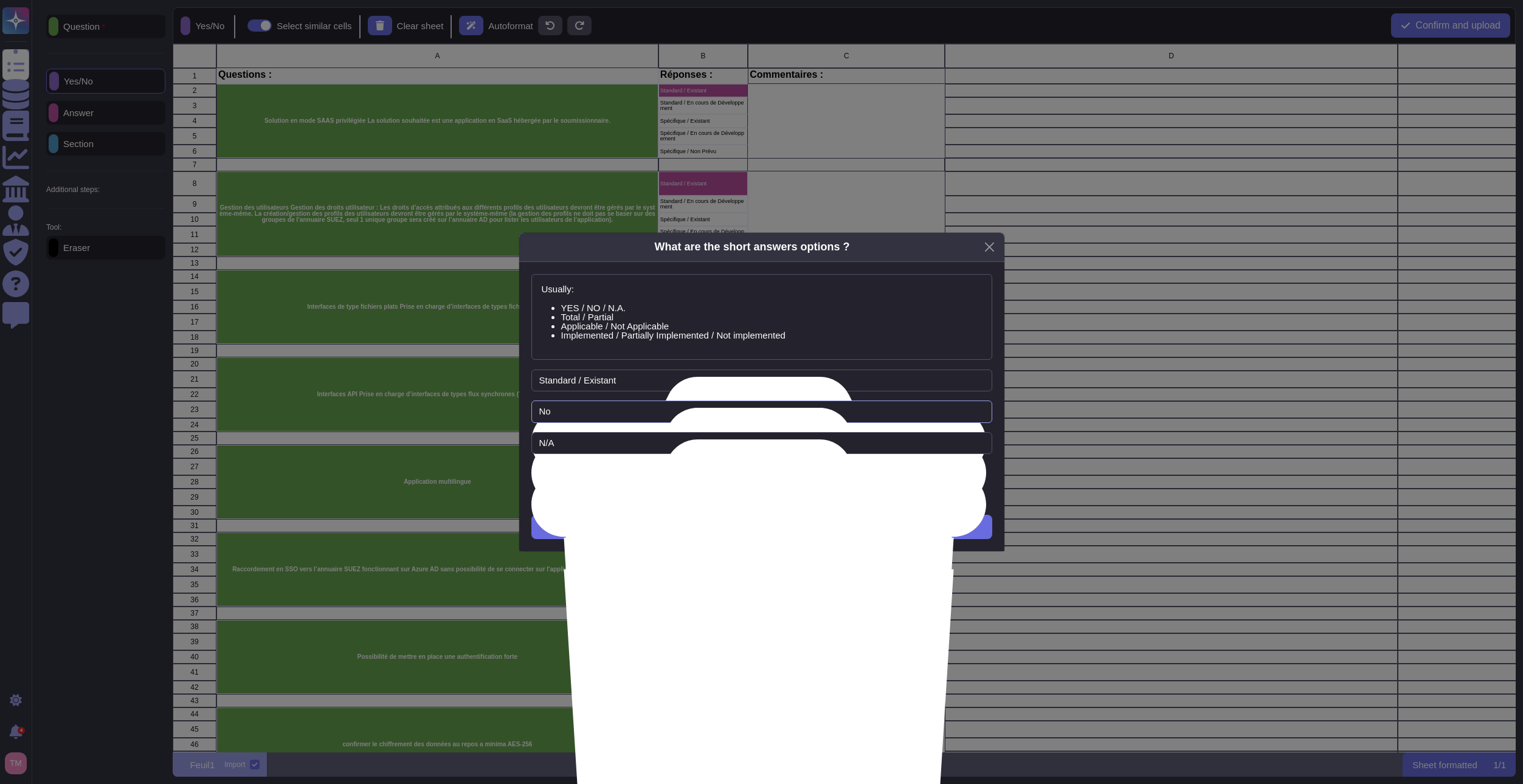 click on "No" at bounding box center (762, 411) 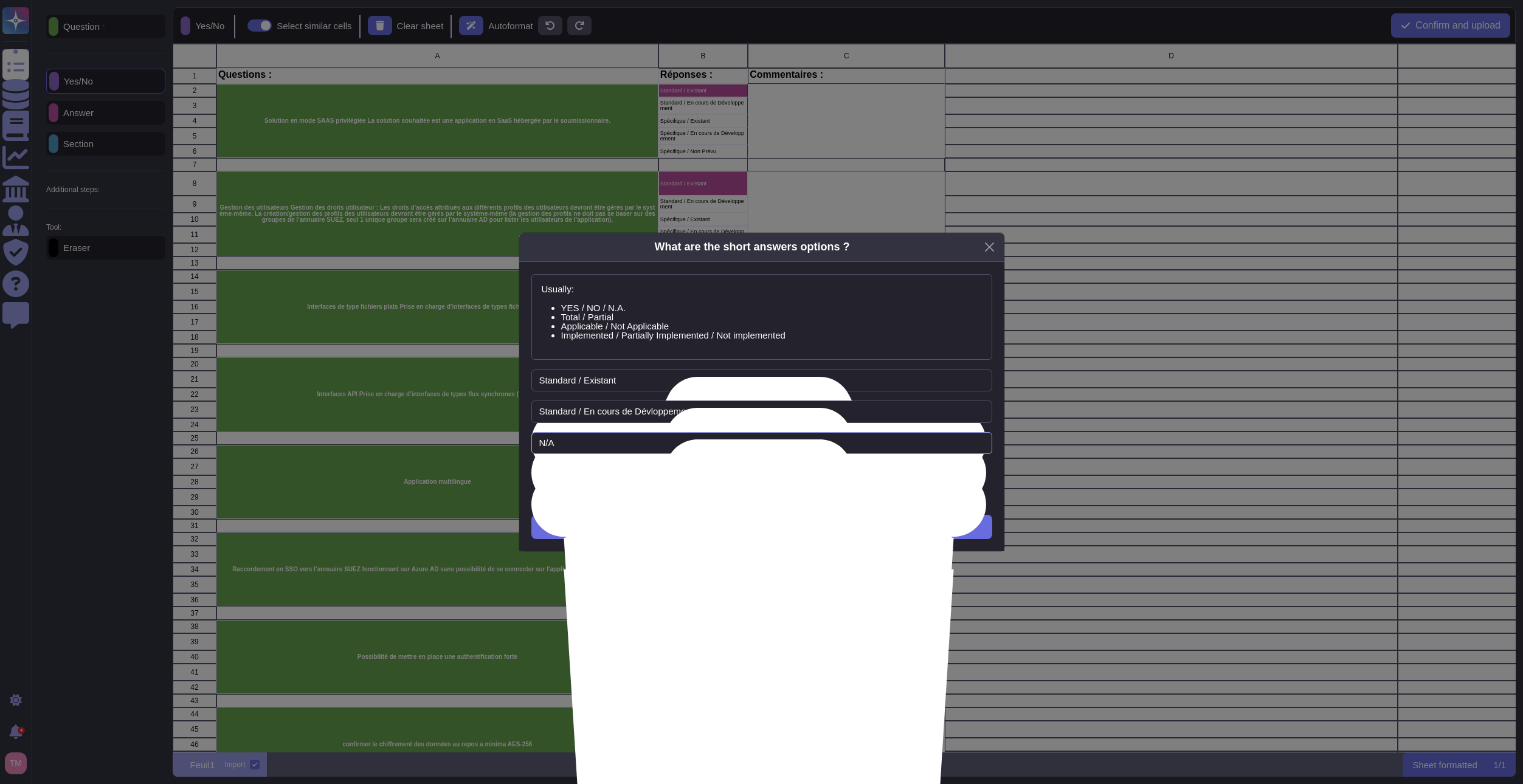 drag, startPoint x: 571, startPoint y: 444, endPoint x: 511, endPoint y: 442, distance: 60.0333 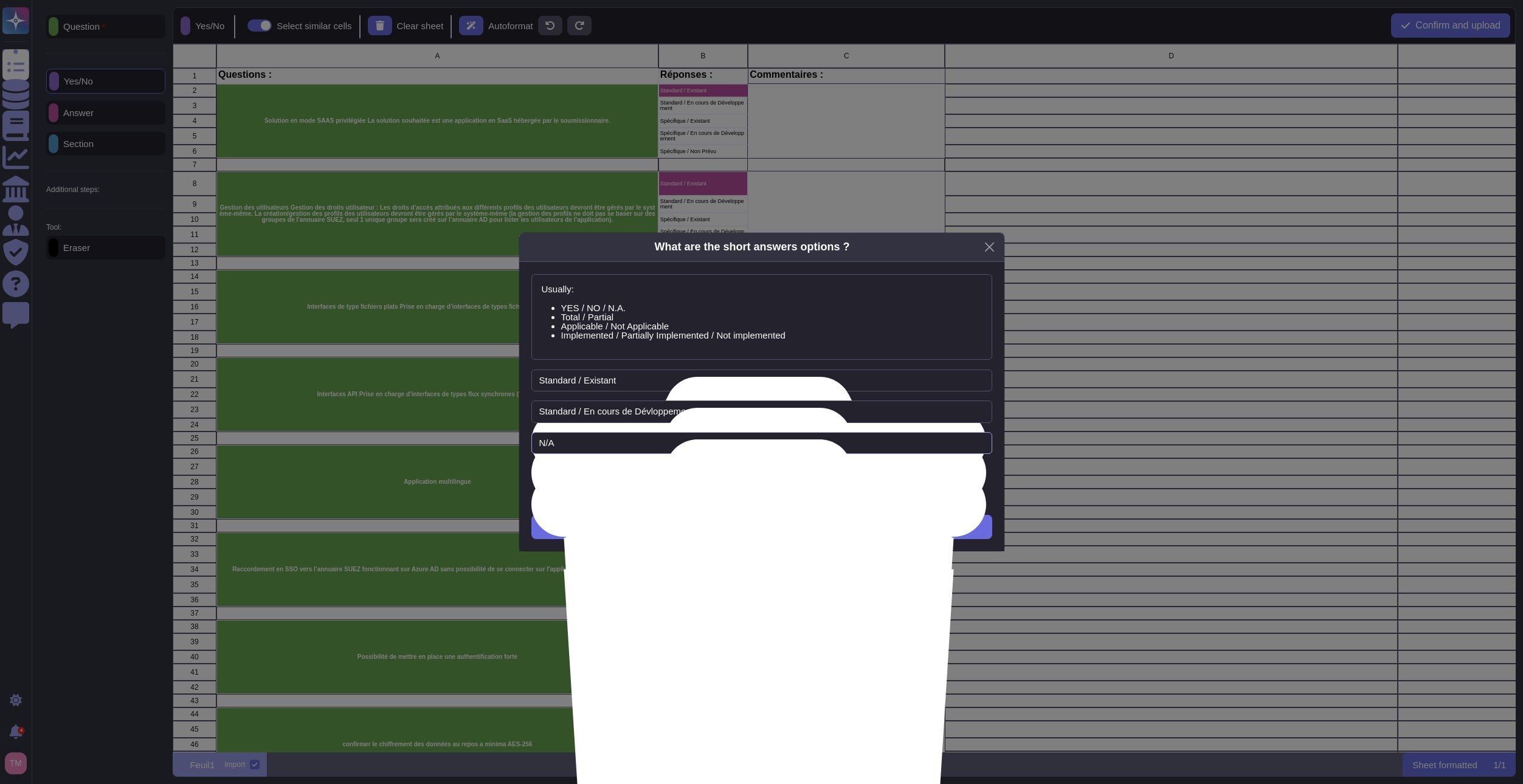 click on "What are the short answers options ? Usually: YES / NO / N.A. Total / Partial Applicable / Not Applicable Implemented / Partially Implemented / Not implemented Standard / Existant Standard / En cours de Dévloppement N/A Add Option Next" at bounding box center (761, 392) 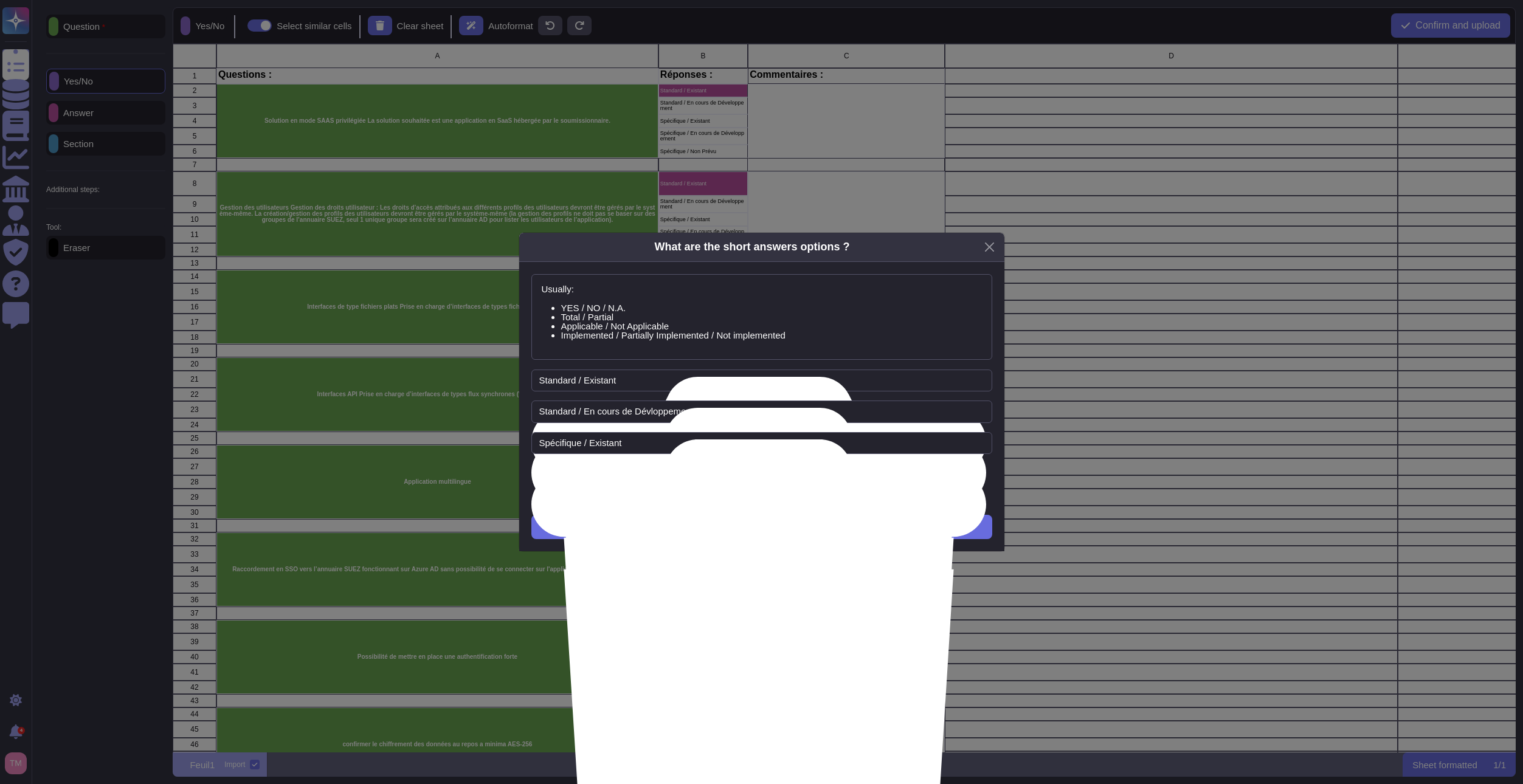 click on "Add Option" at bounding box center [761, 475] 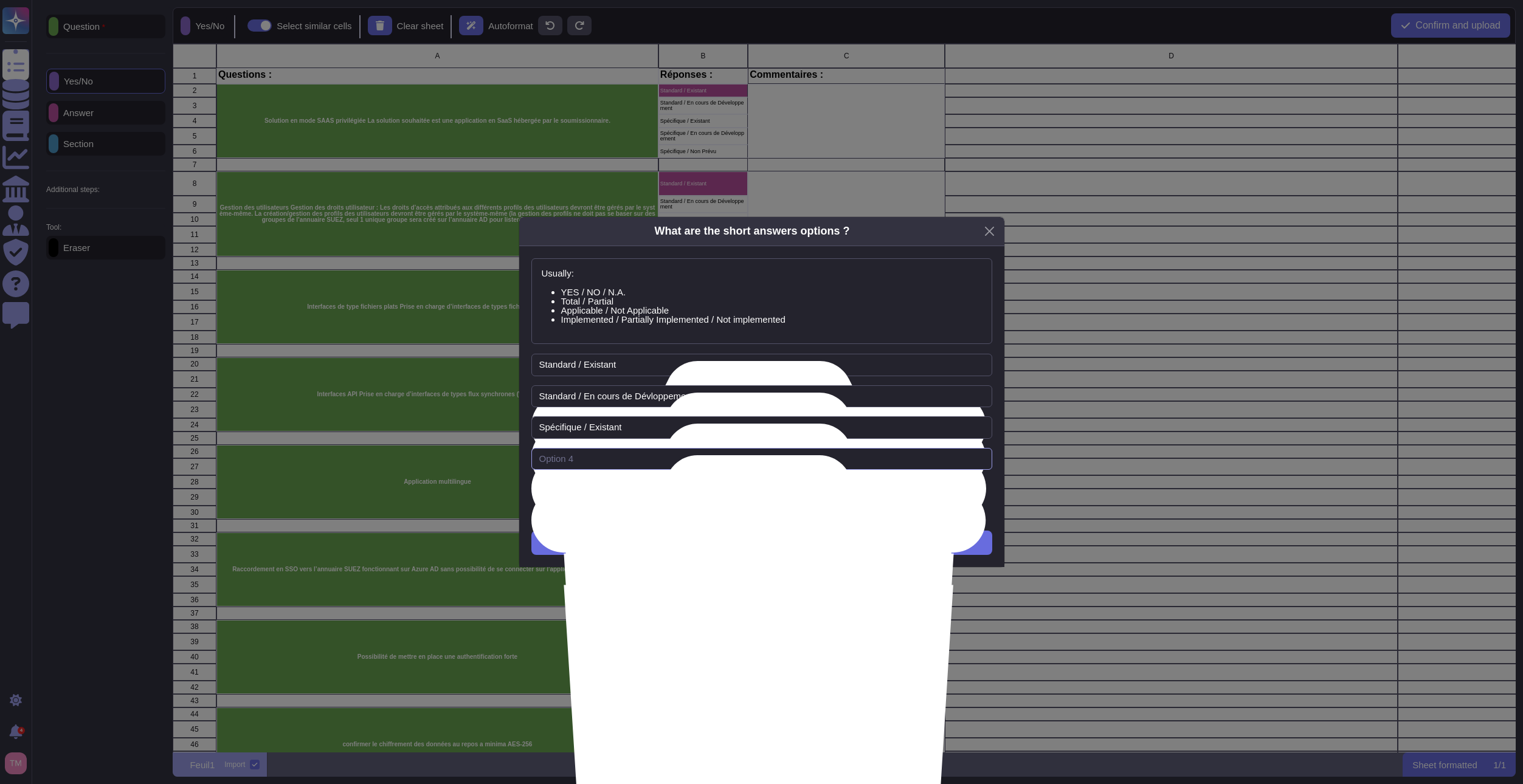 click at bounding box center [762, 459] 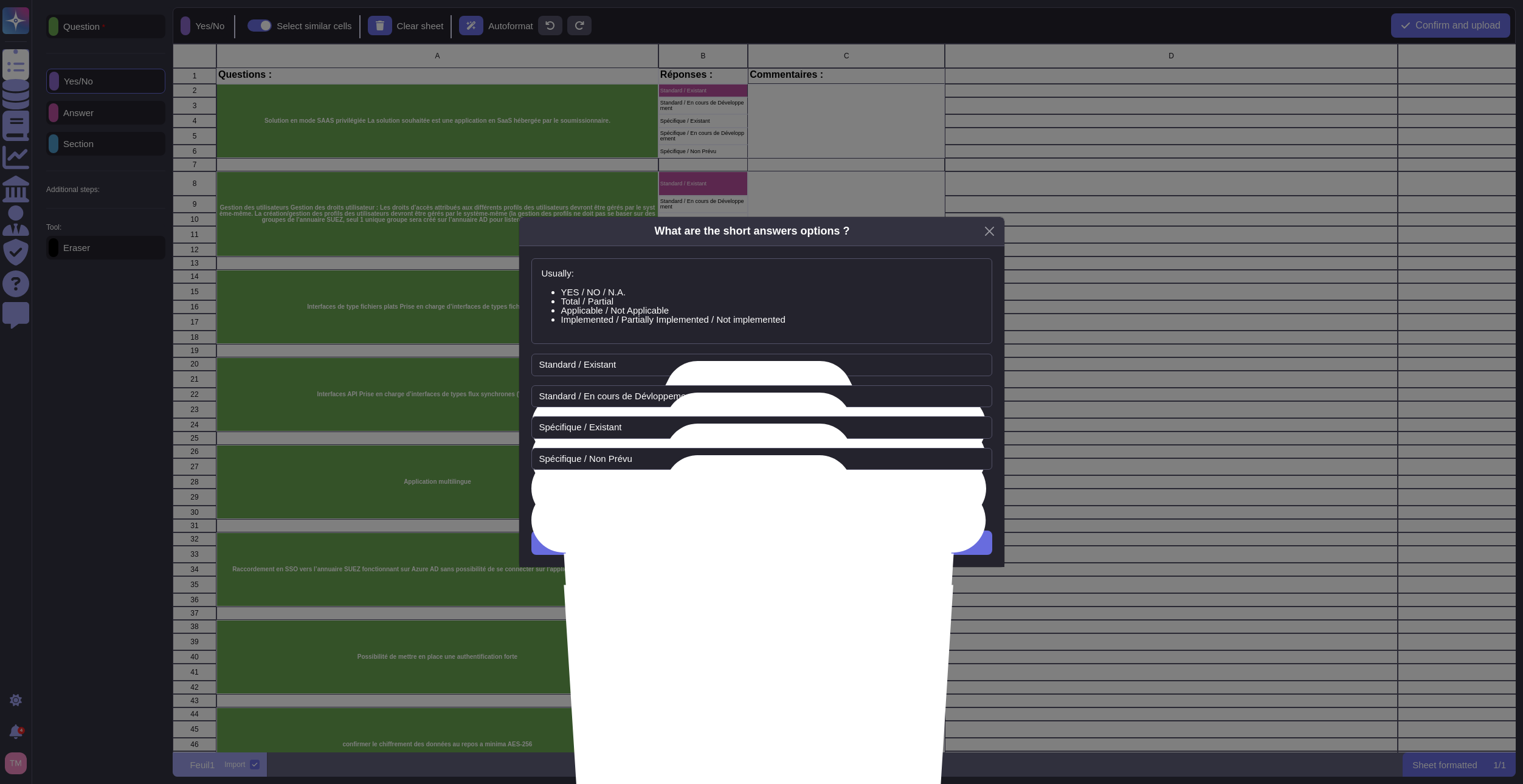 click on "Usually: YES / NO / N.A. Total / Partial Applicable / Not Applicable Implemented / Partially Implemented / Not implemented Standard / Existant Standard / En cours de Dévloppement Spécifique / Existant Spécifique / Non Prévu Add Option Next" at bounding box center (762, 407) 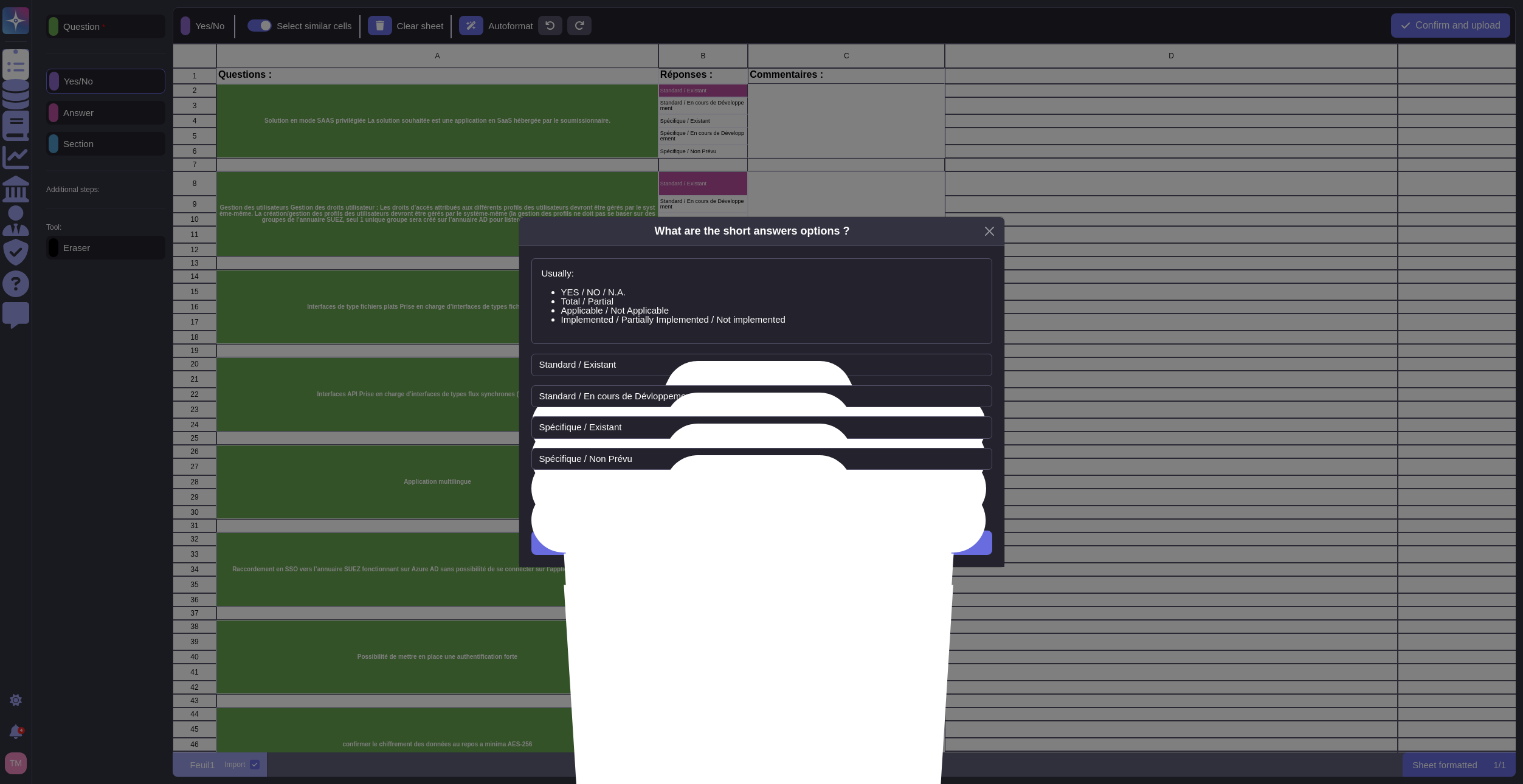 click on "Add Option" at bounding box center [762, 491] 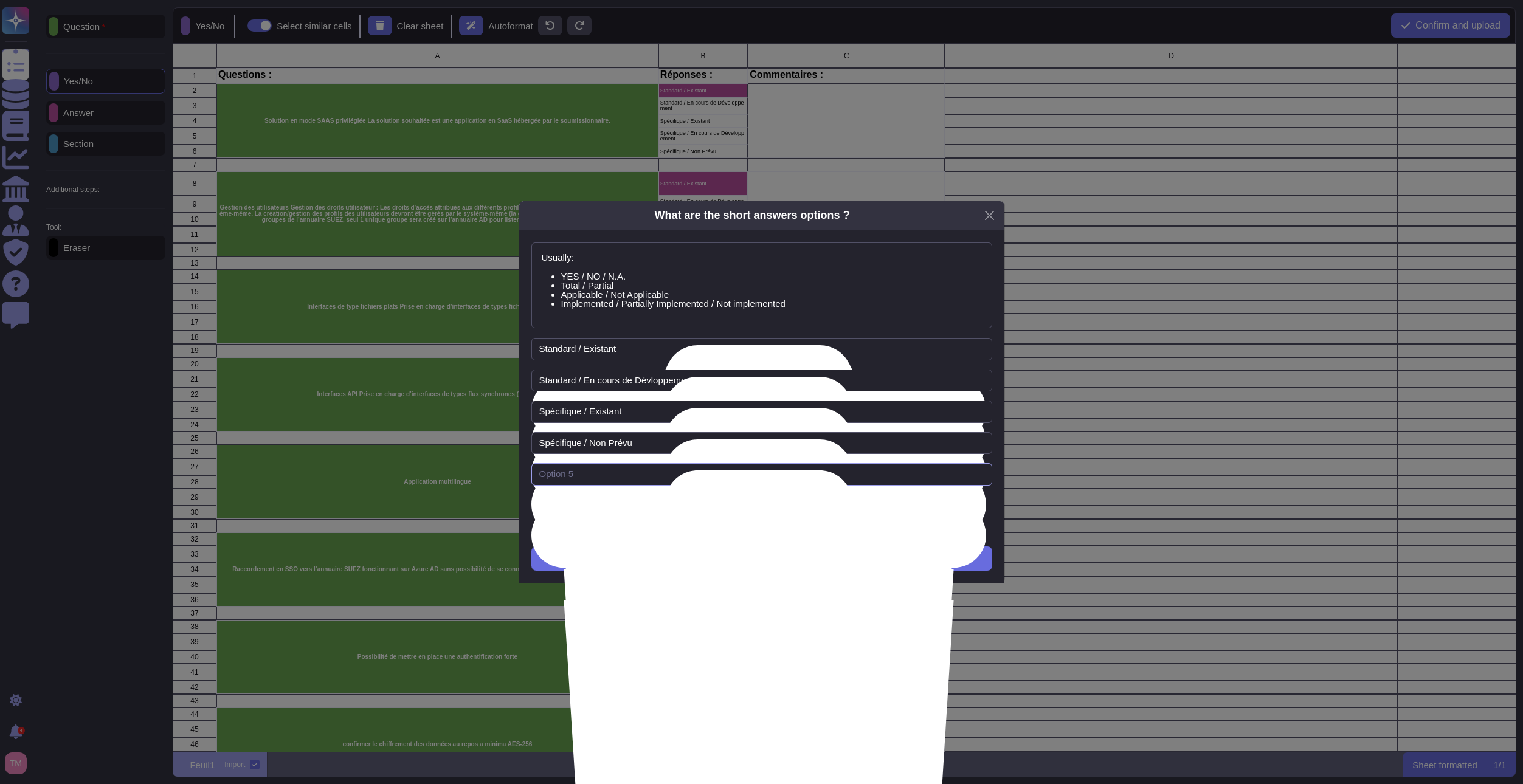 click at bounding box center (762, 474) 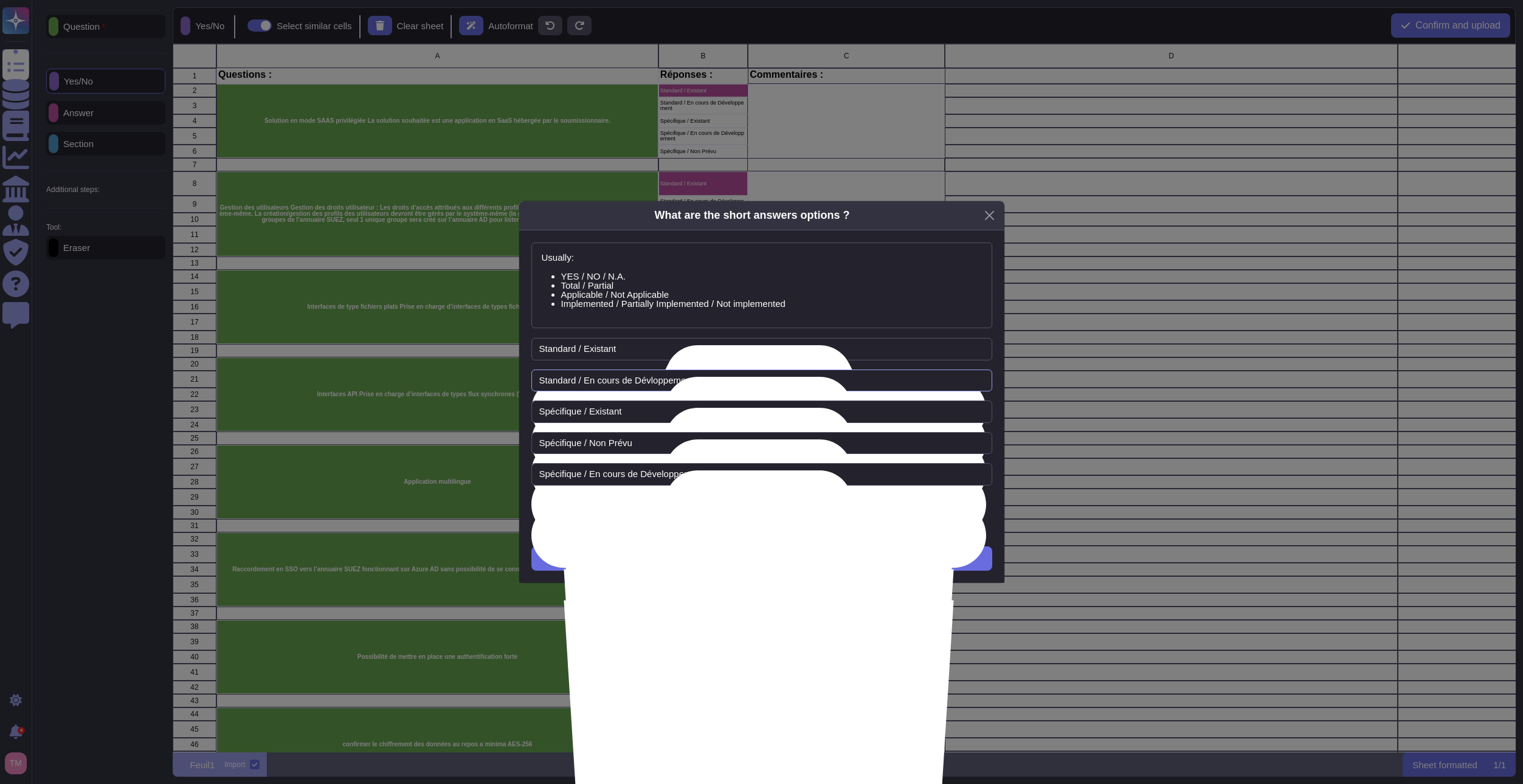 click on "Standard / En cours de Dévloppement" at bounding box center (762, 380) 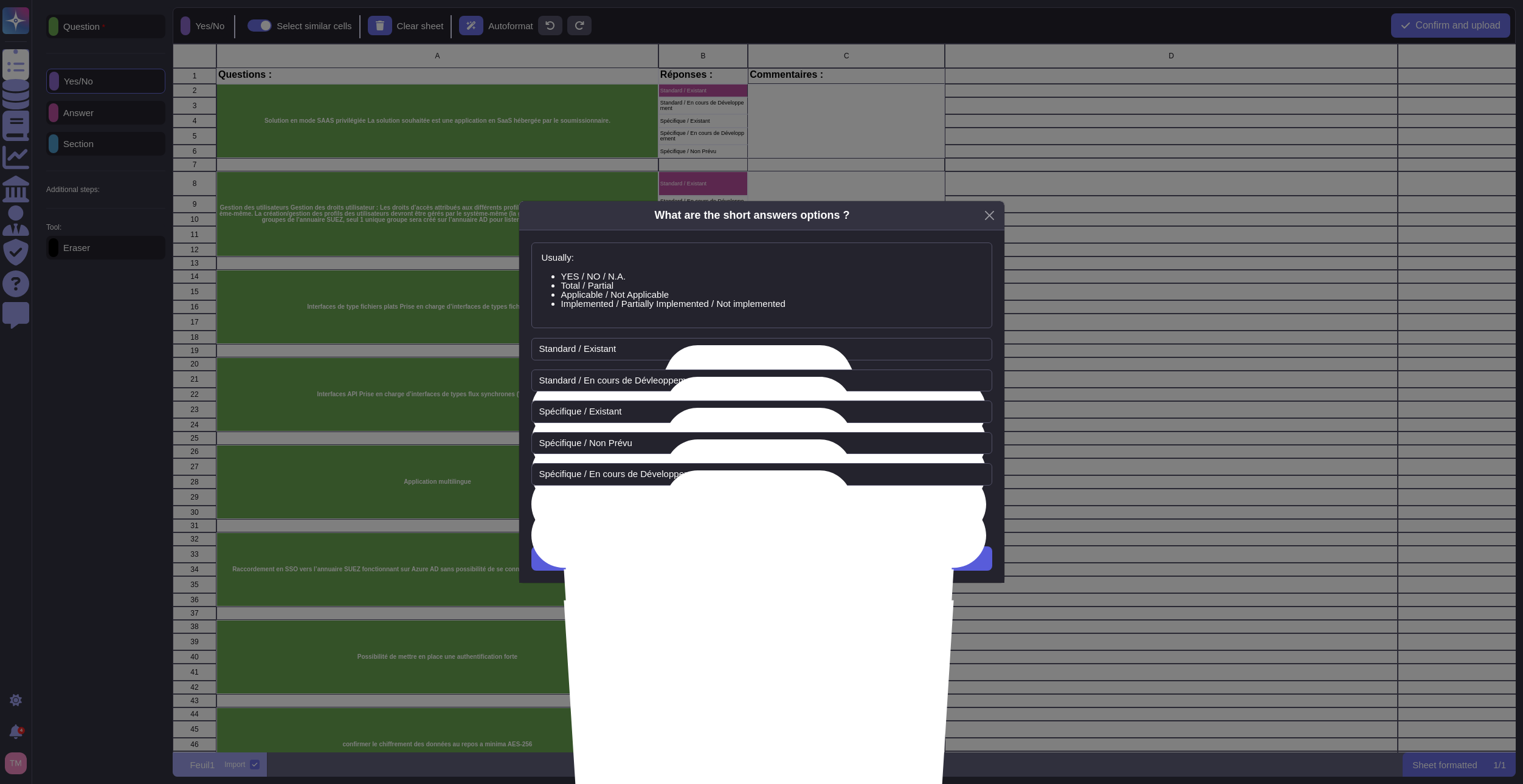 click on "Next" at bounding box center (762, 559) 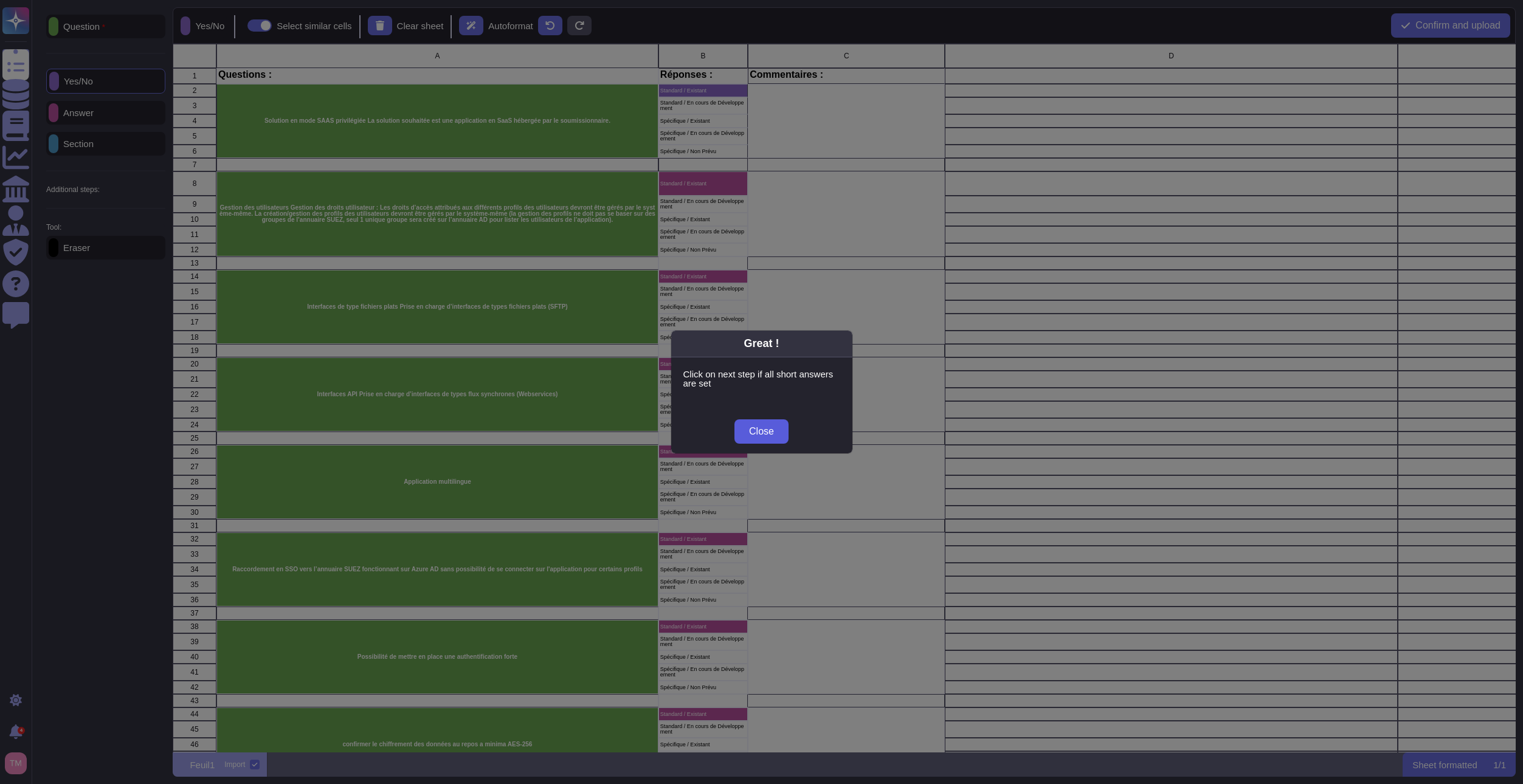 click on "Close" at bounding box center (761, 432) 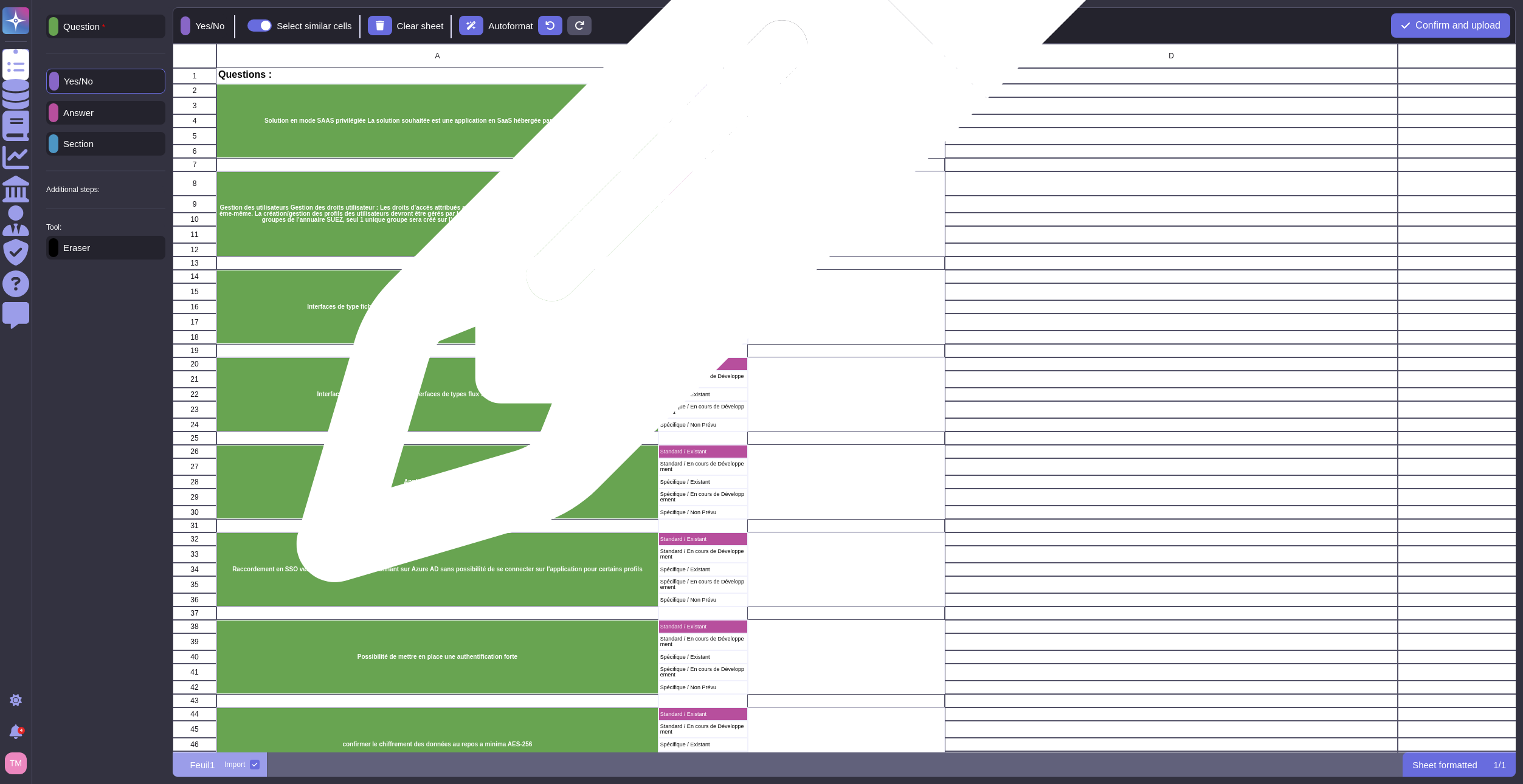 click on "Standard / Existant" at bounding box center [703, 184] 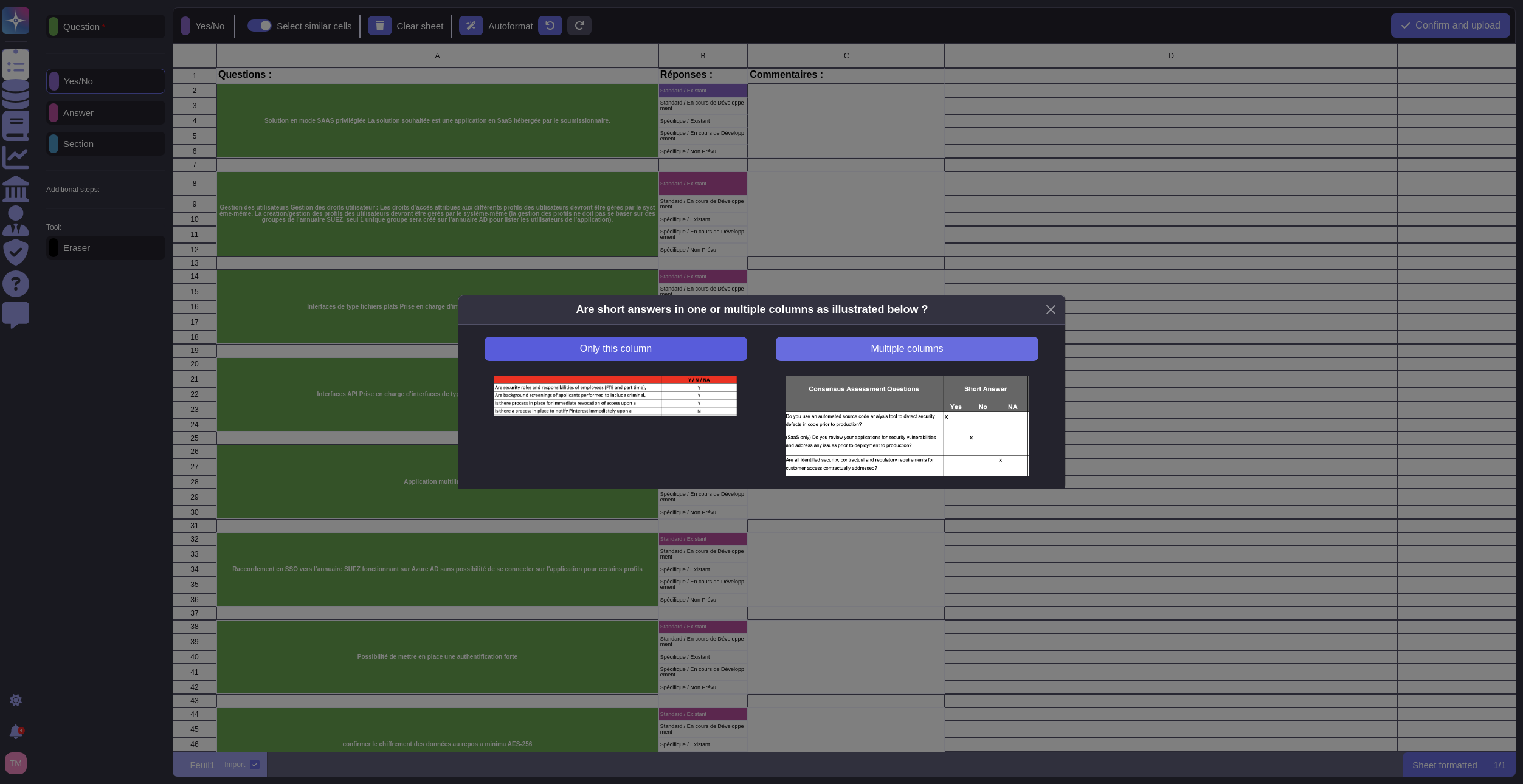 click on "Only this column" at bounding box center (615, 349) 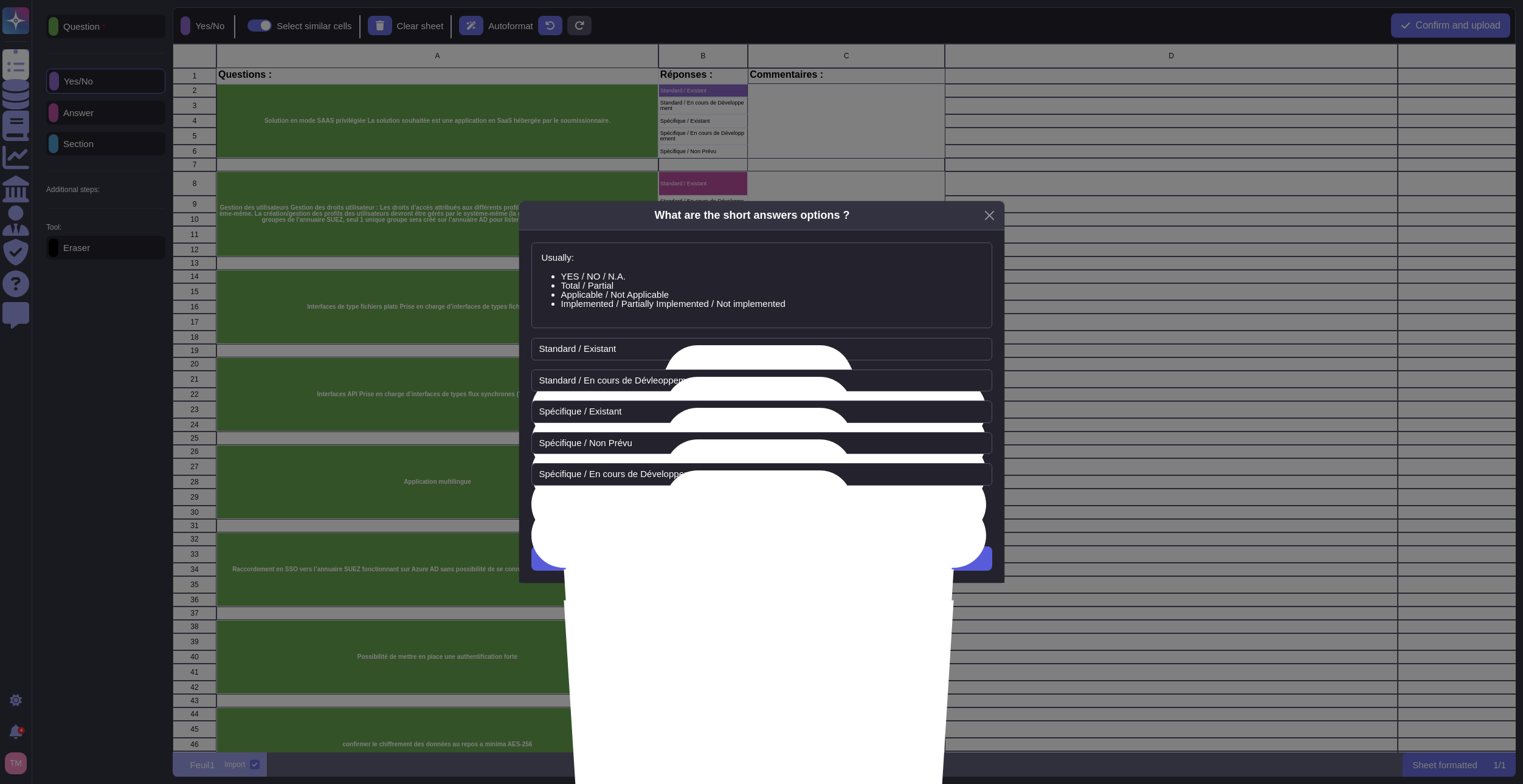 click on "Next" at bounding box center (761, 559) 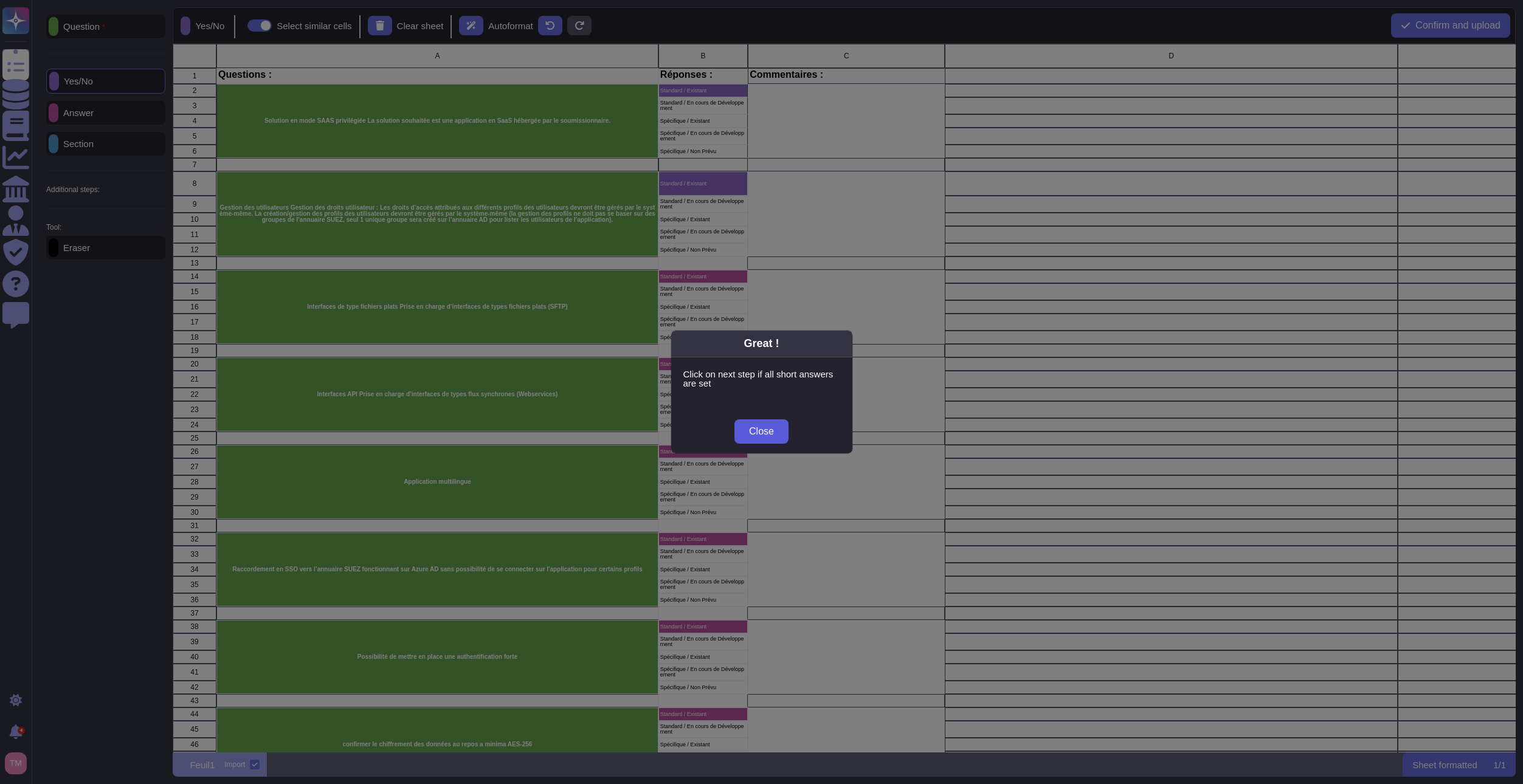 click on "Close" at bounding box center (761, 432) 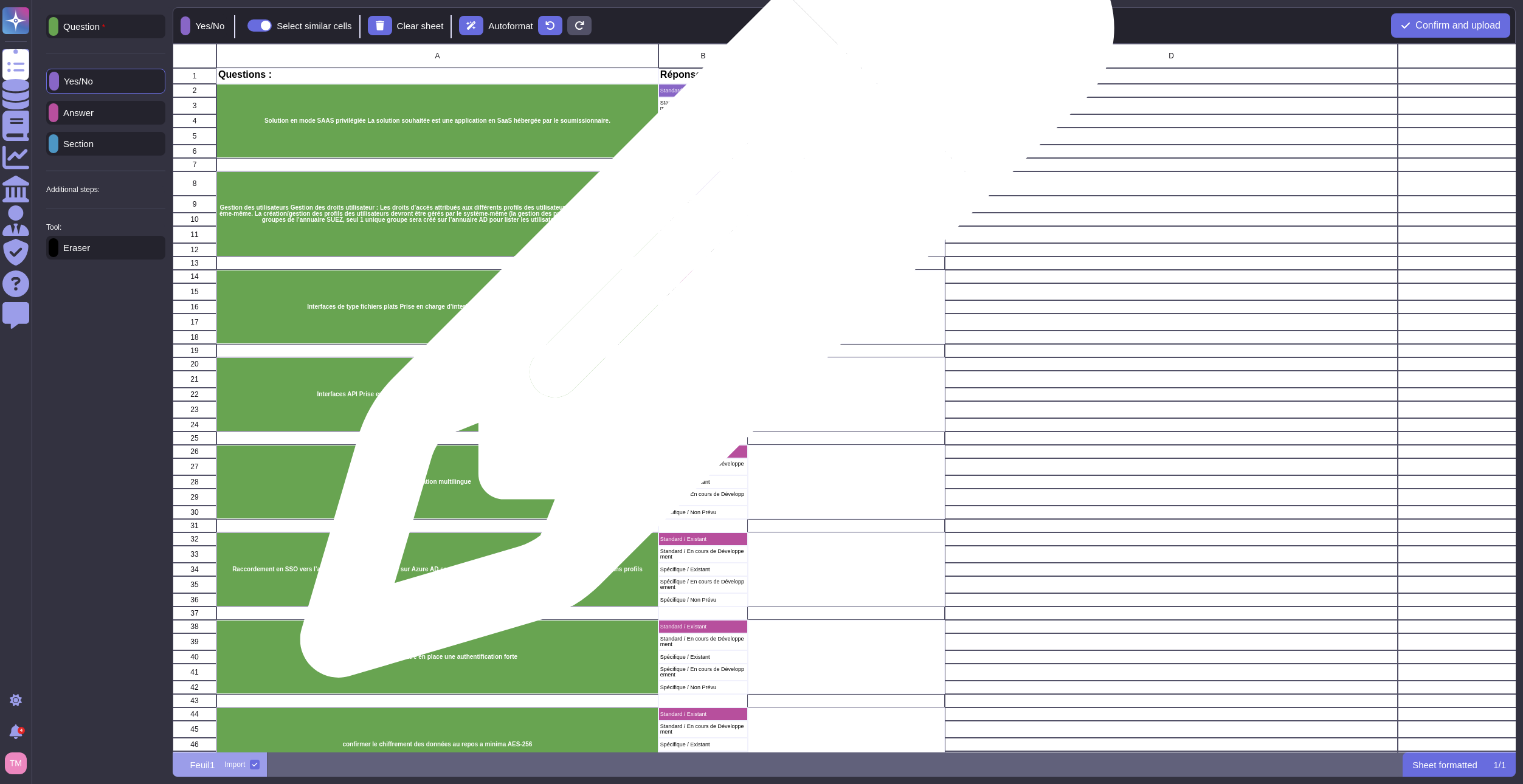 click on "Standard / Existant" at bounding box center (703, 277) 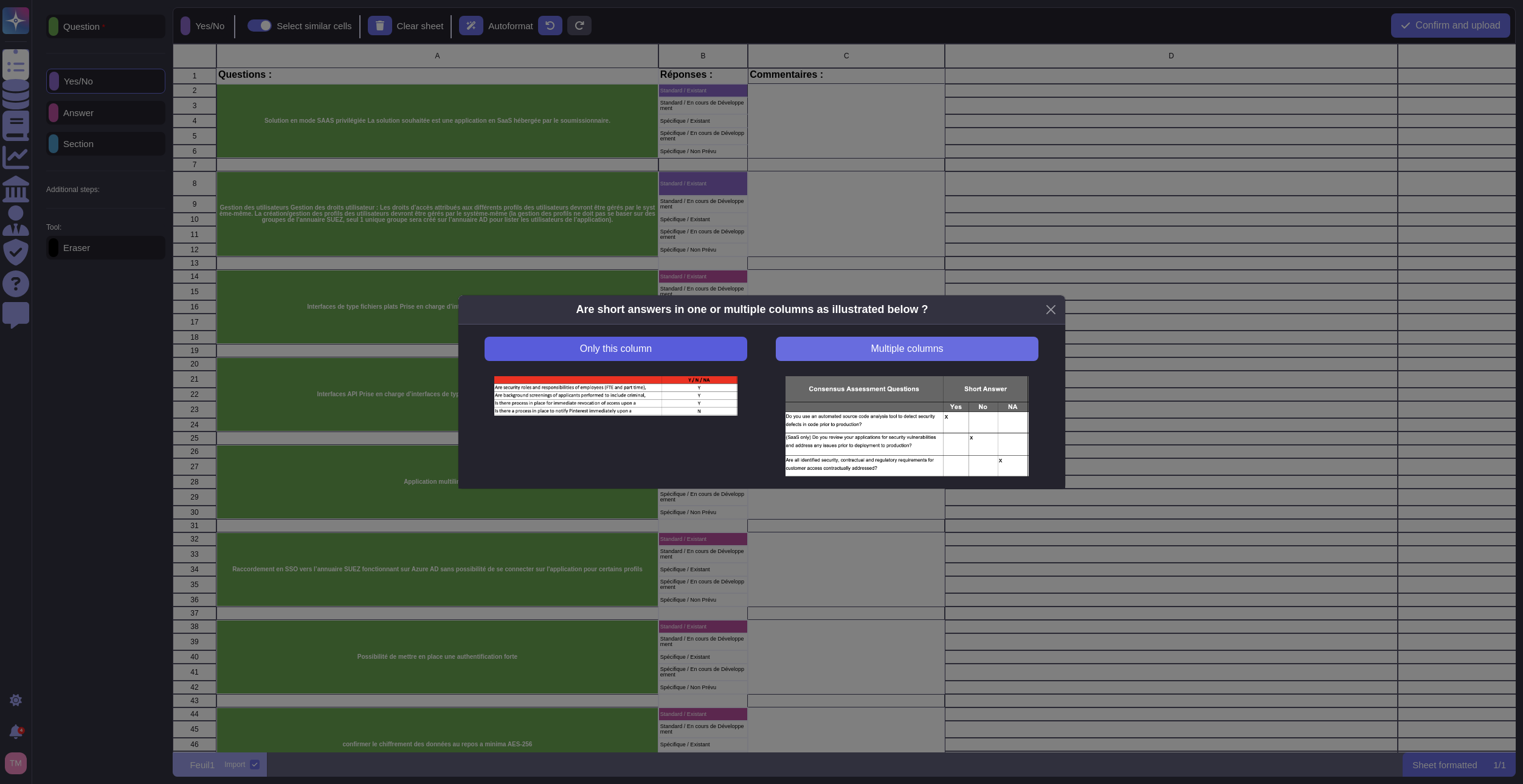 click on "Only this column" at bounding box center (615, 349) 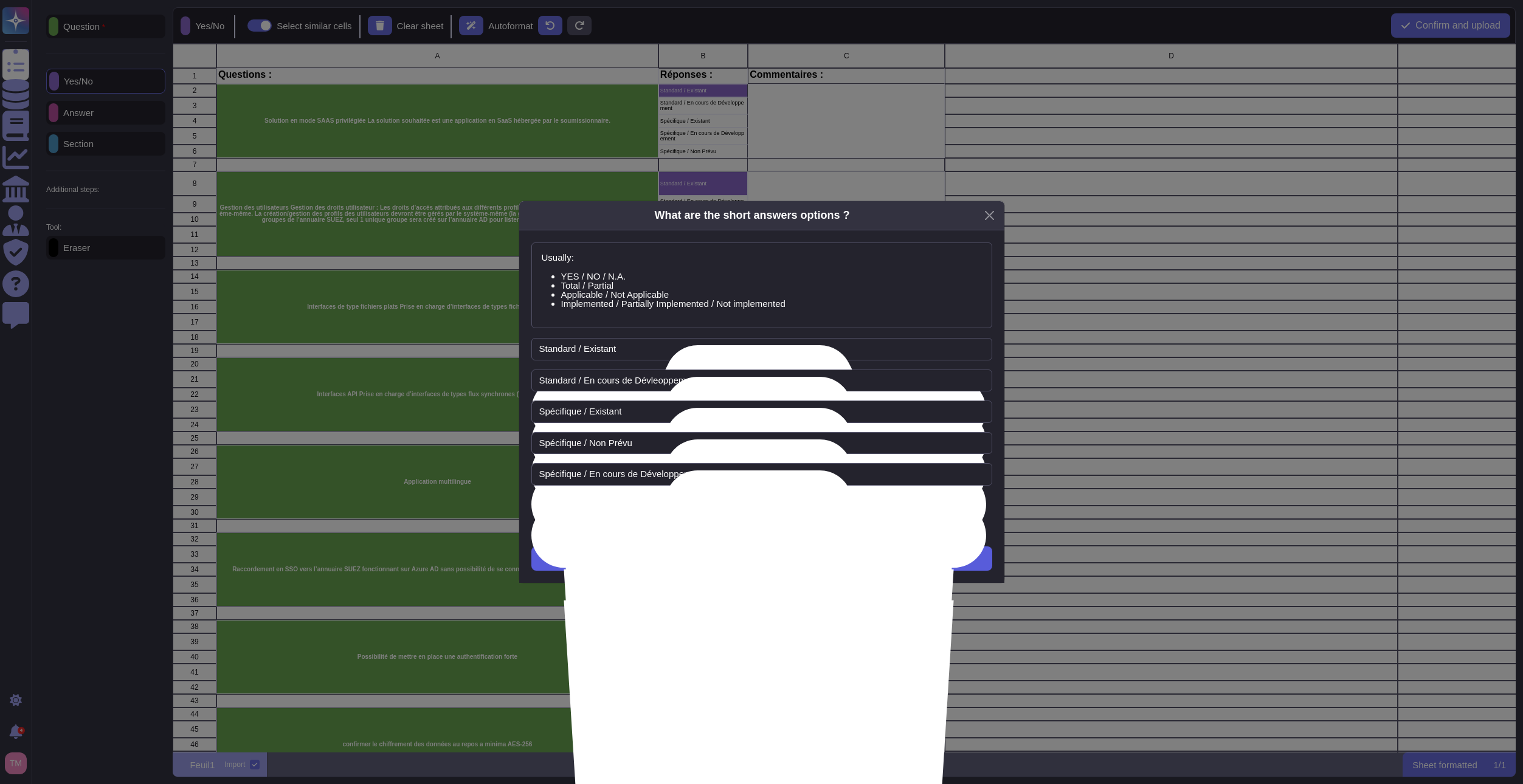 click on "Next" at bounding box center [762, 559] 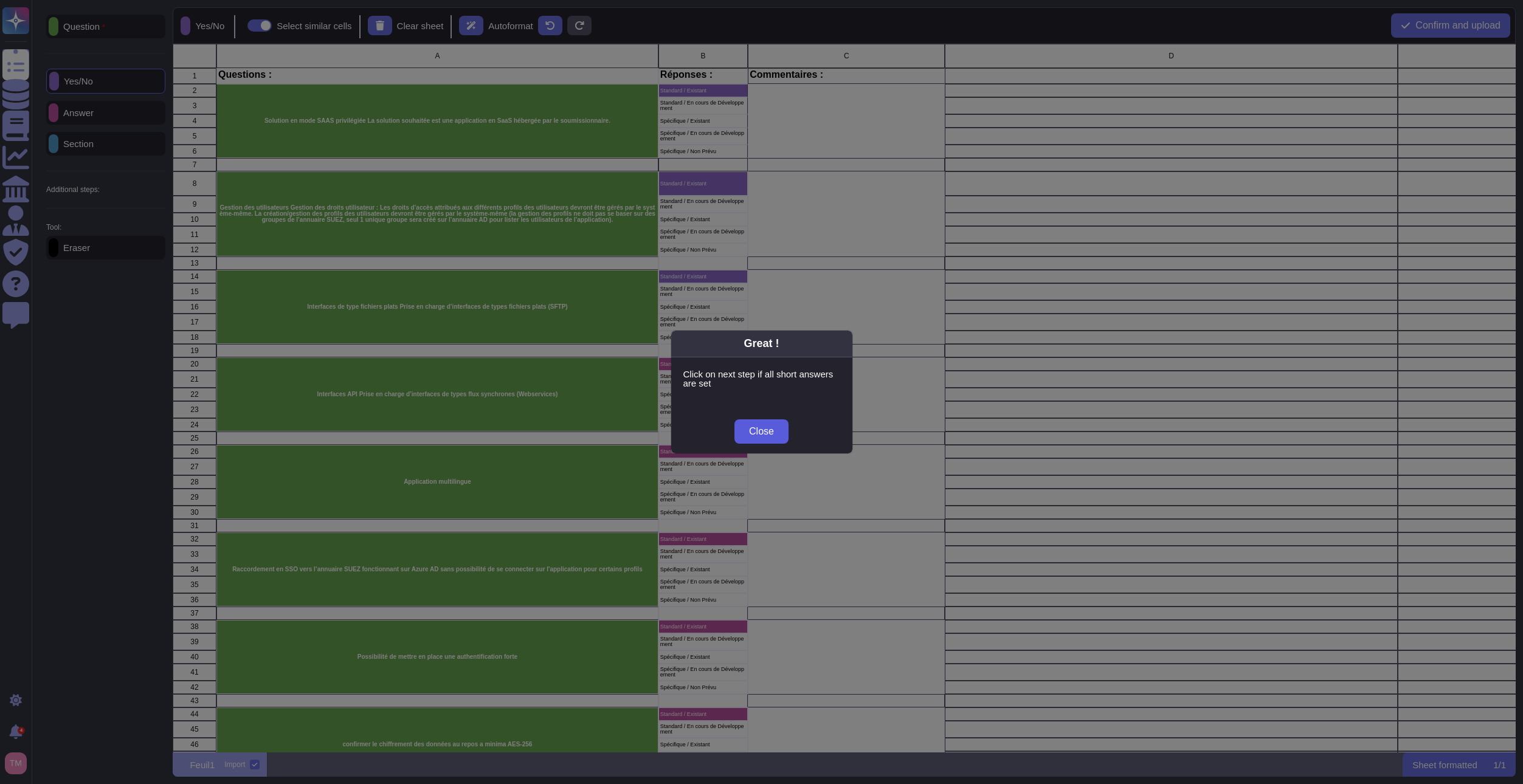 click on "Close" at bounding box center [761, 432] 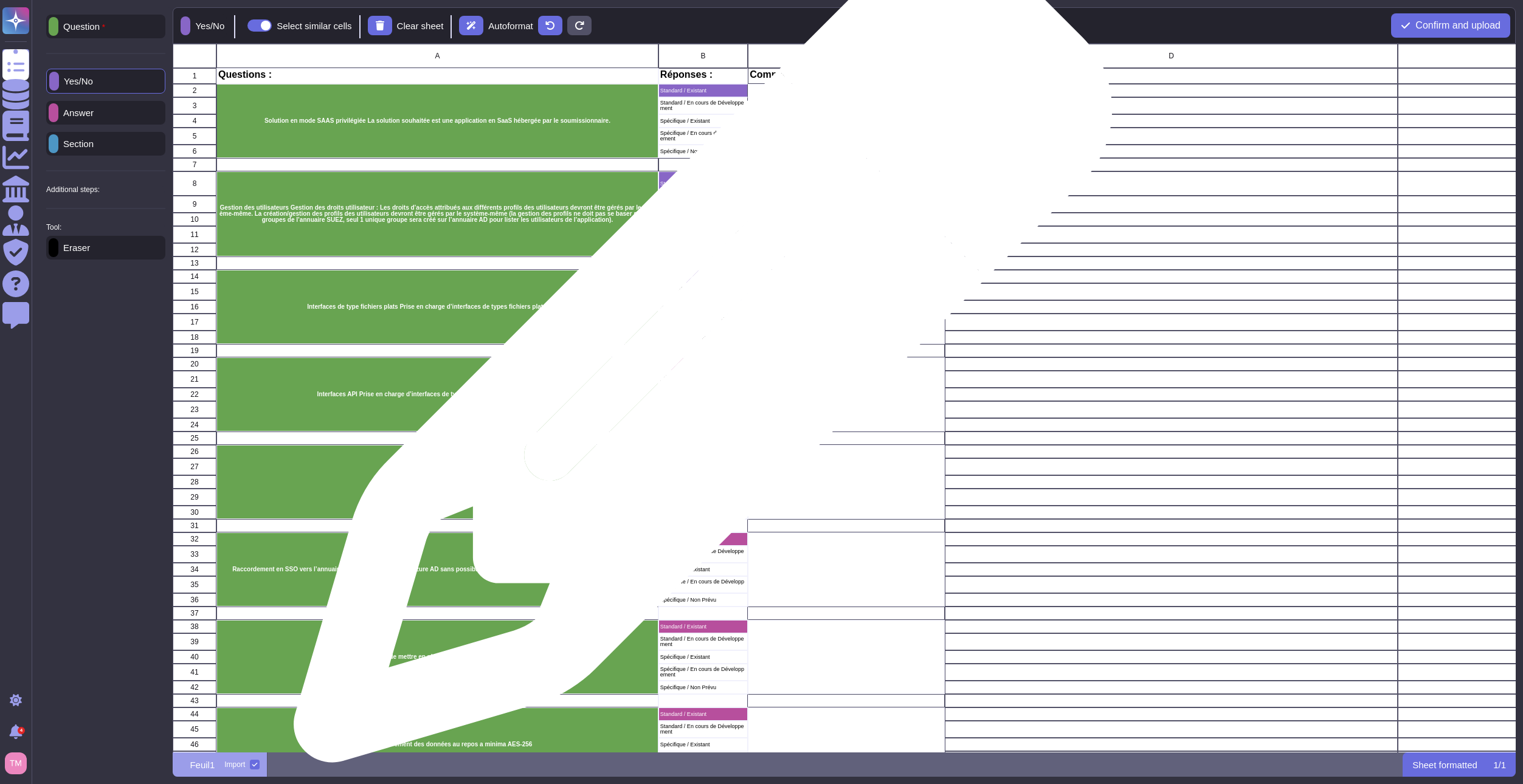 click on "Standard / Existant" at bounding box center (703, 364) 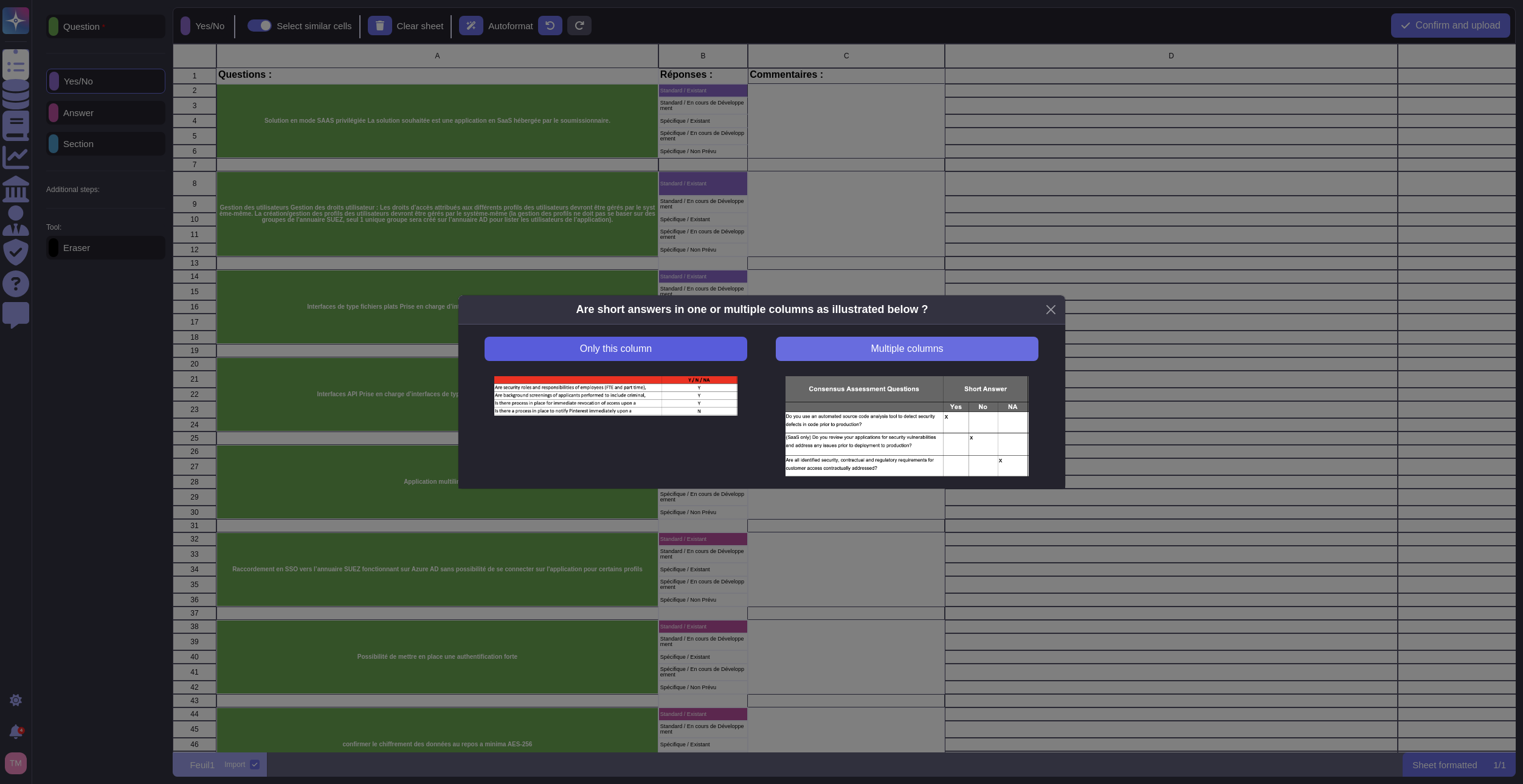 click on "Only this column" at bounding box center (615, 349) 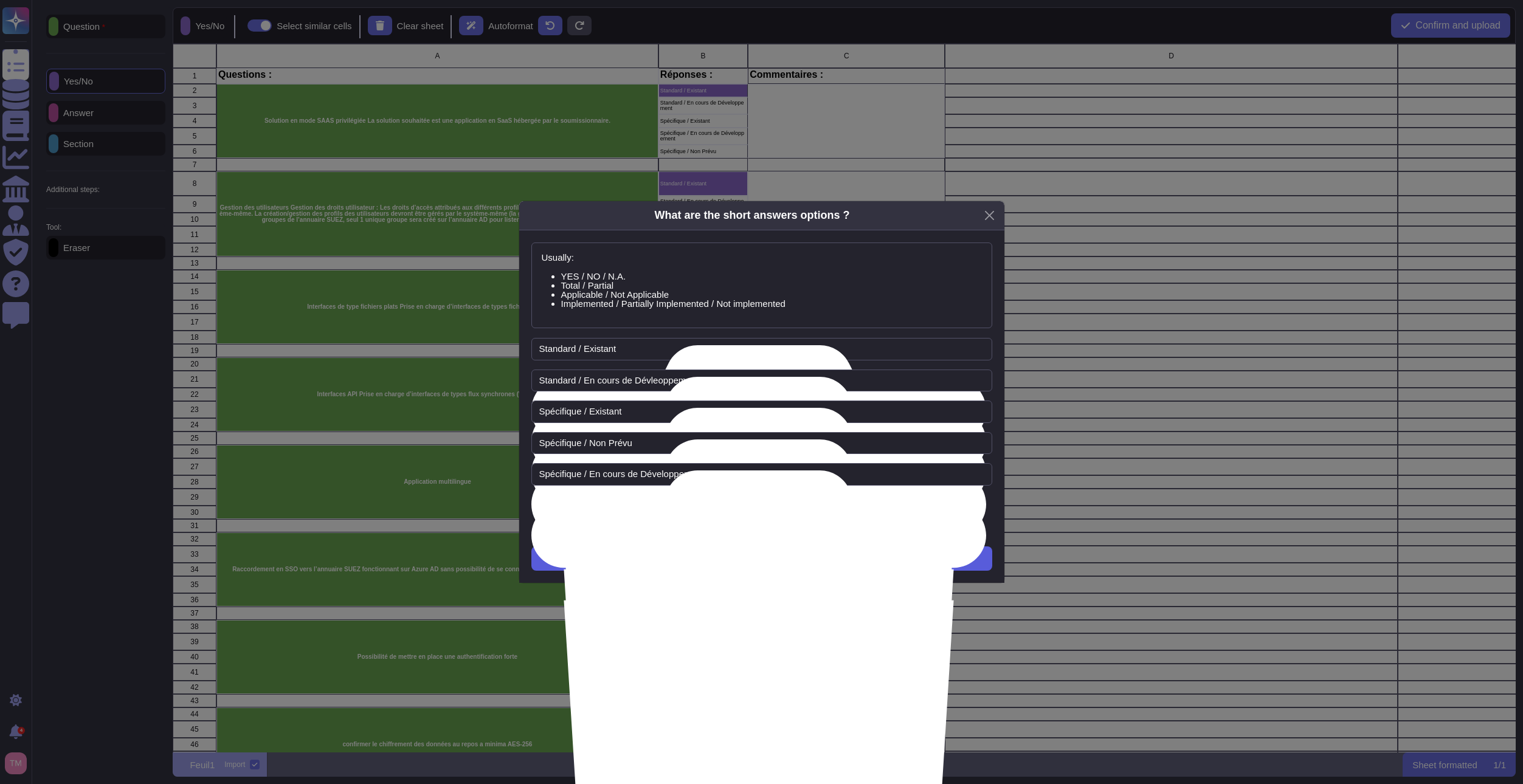 click on "Next" at bounding box center (762, 559) 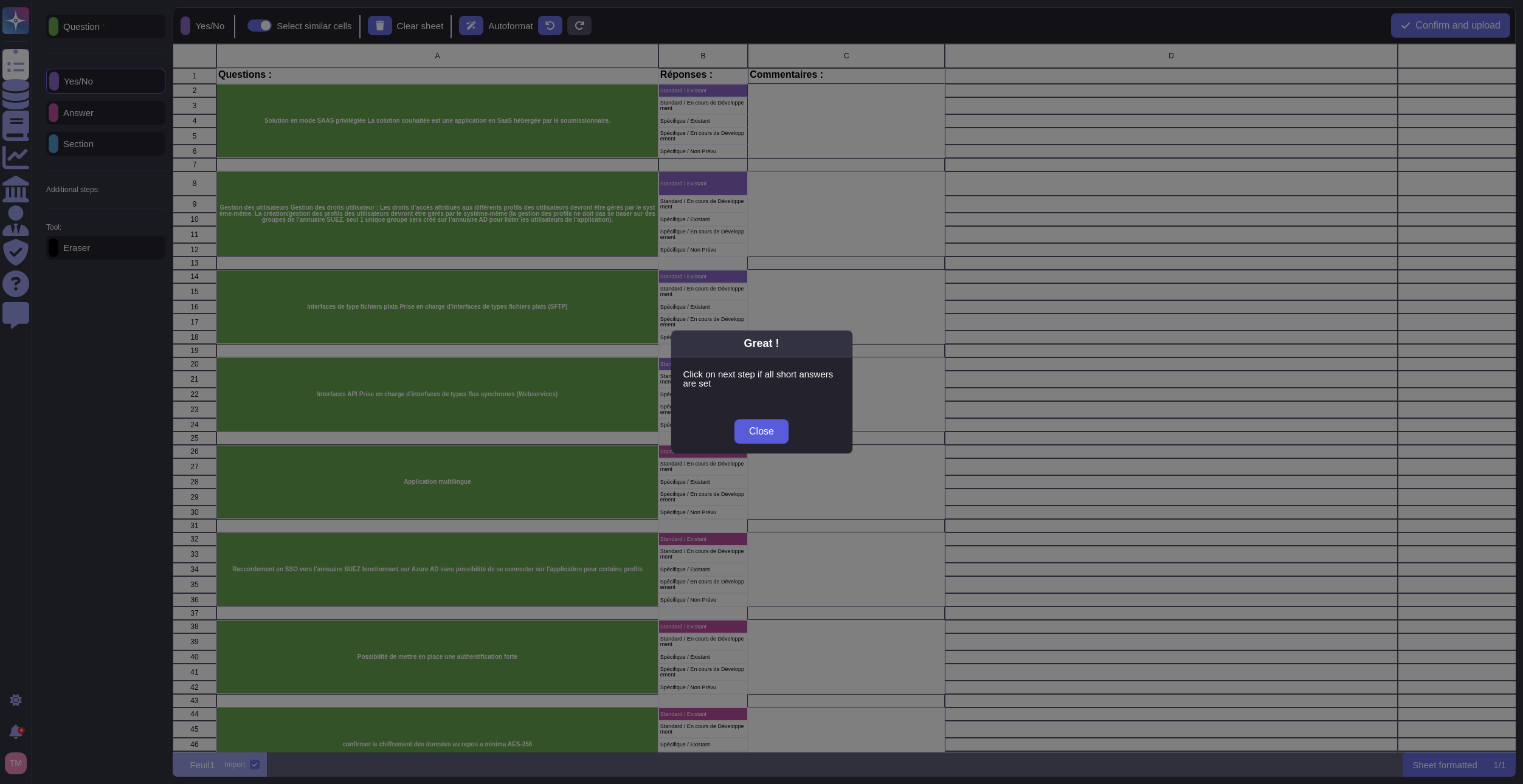click on "Close" at bounding box center (761, 432) 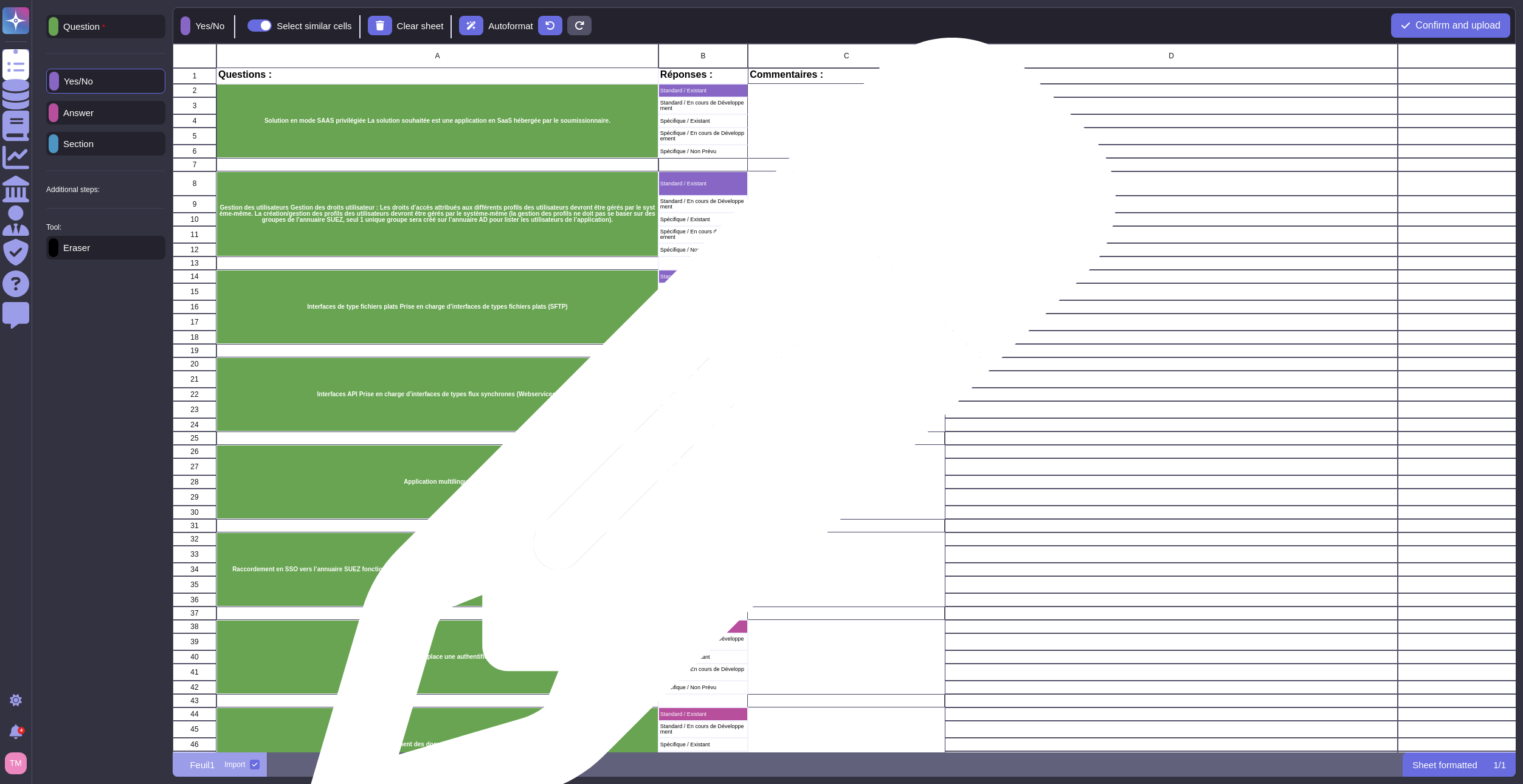 click on "Standard / Existant" at bounding box center [703, 452] 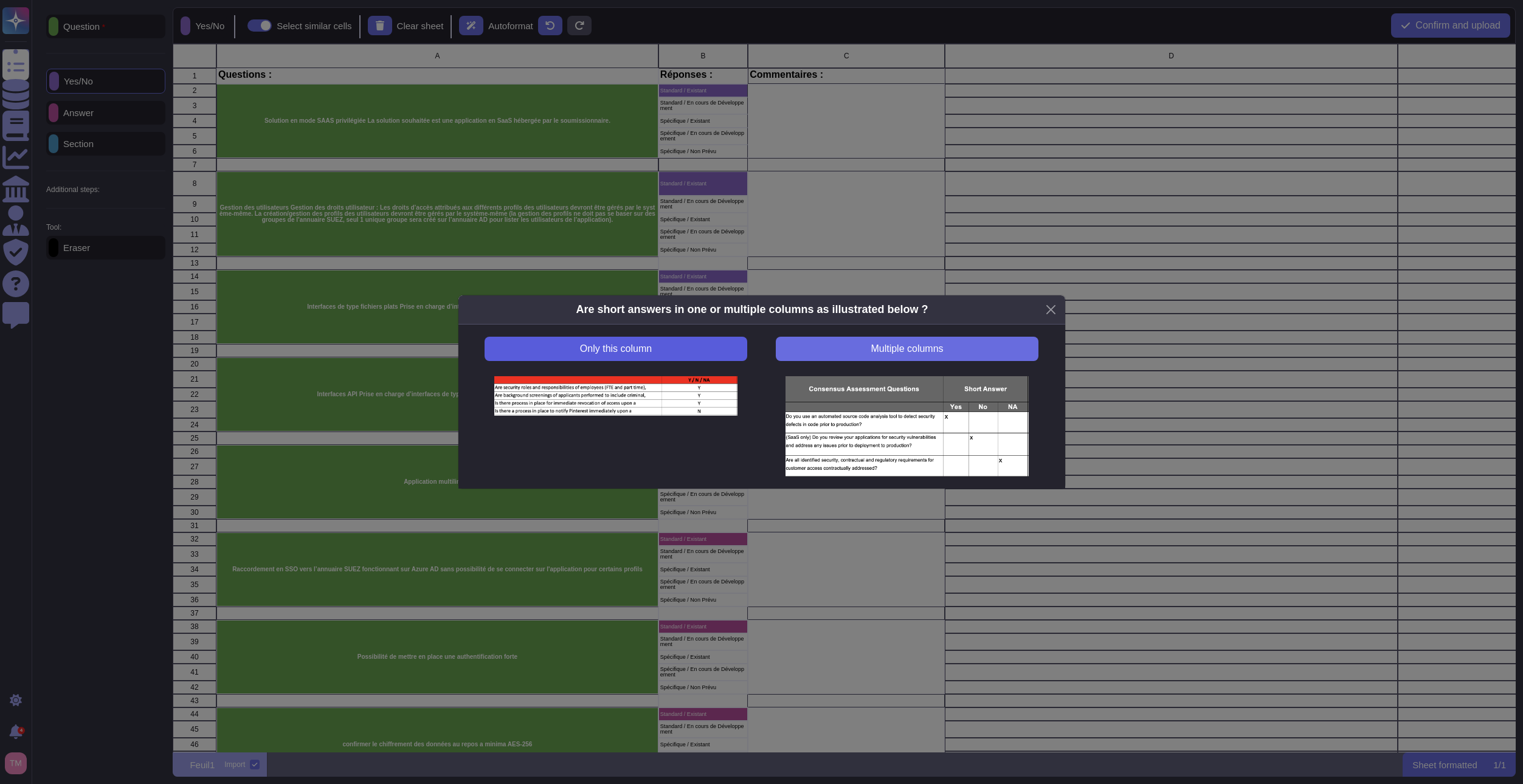 click on "Only this column" at bounding box center [615, 349] 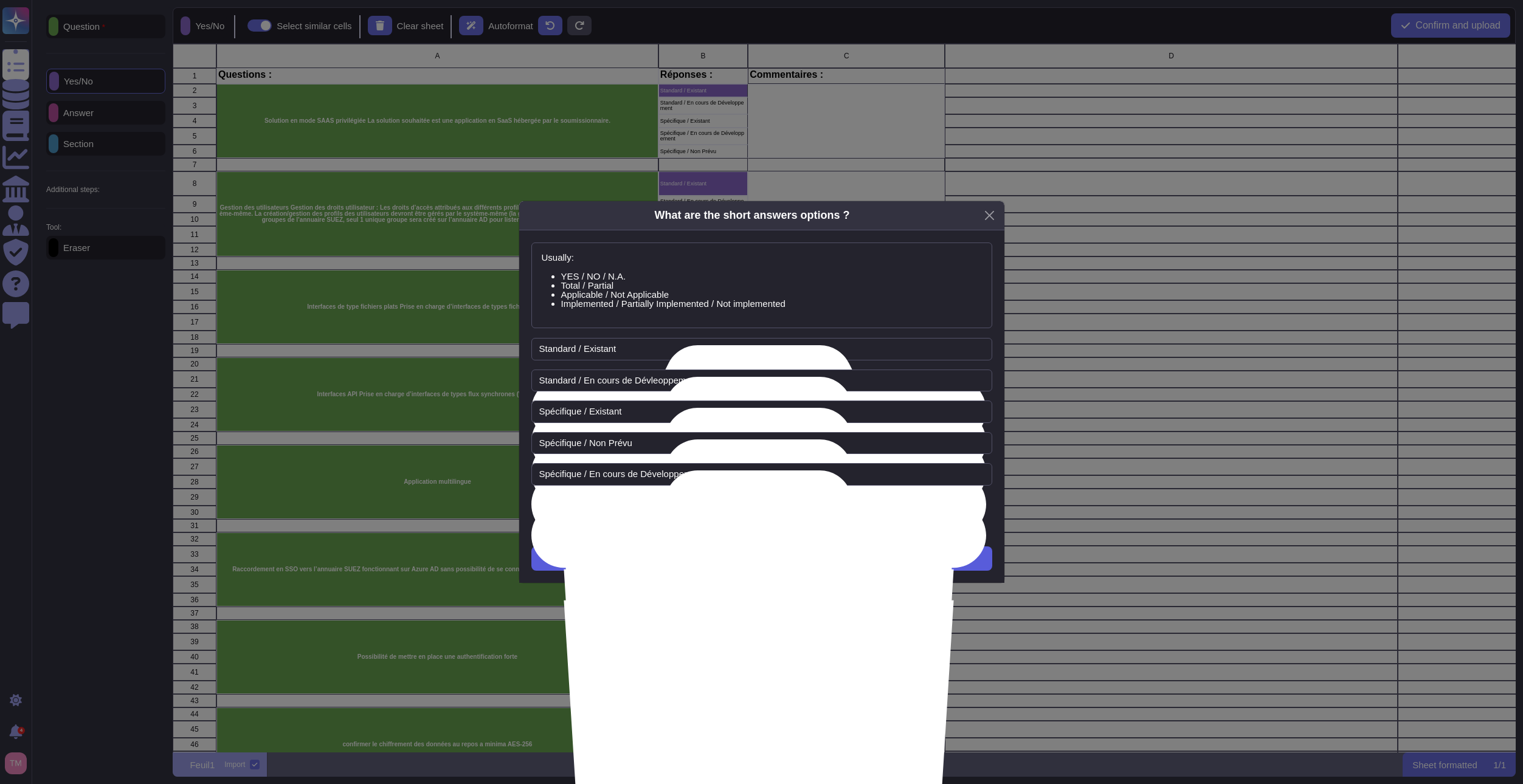 click on "Next" at bounding box center [762, 559] 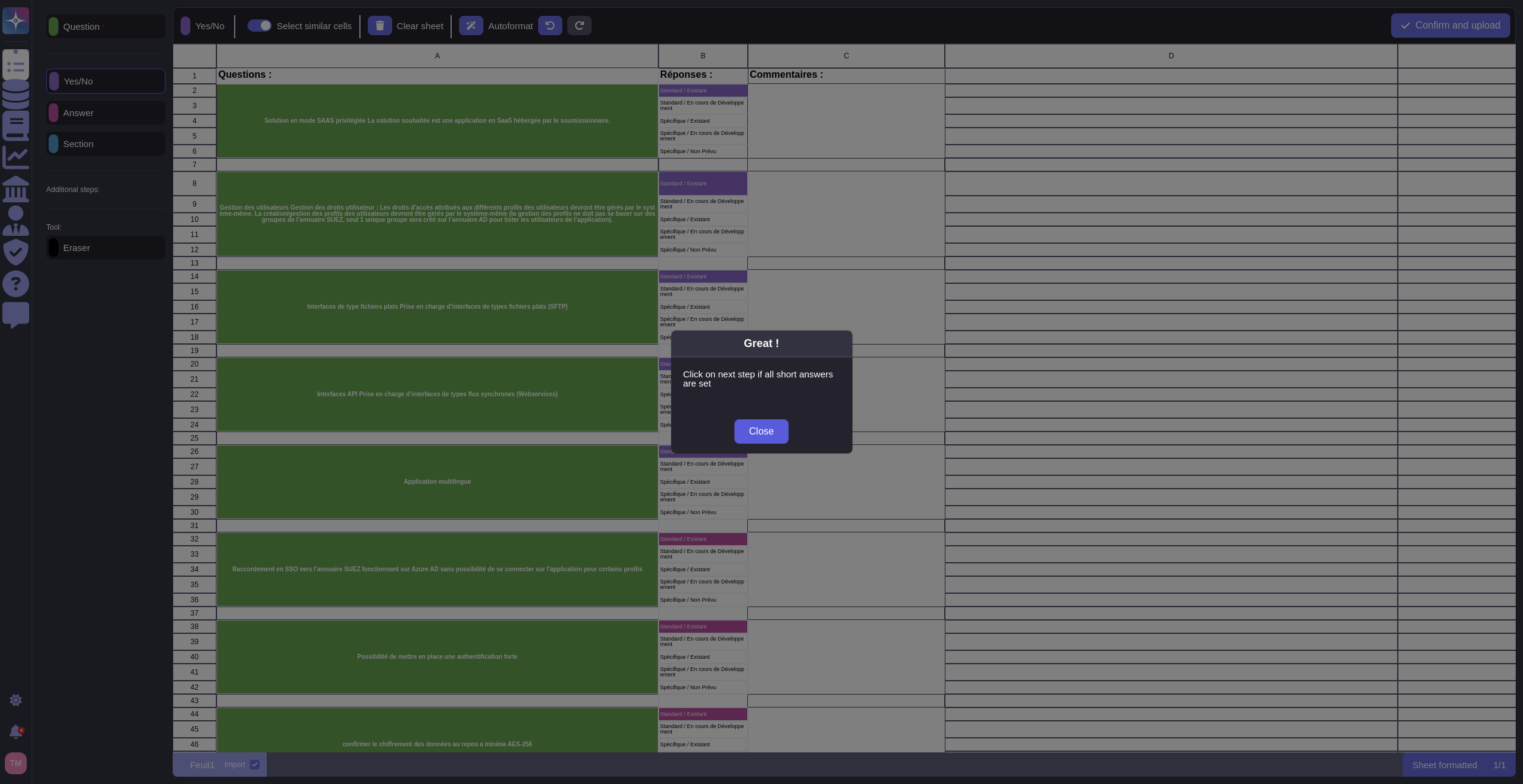 click on "Close" at bounding box center [761, 432] 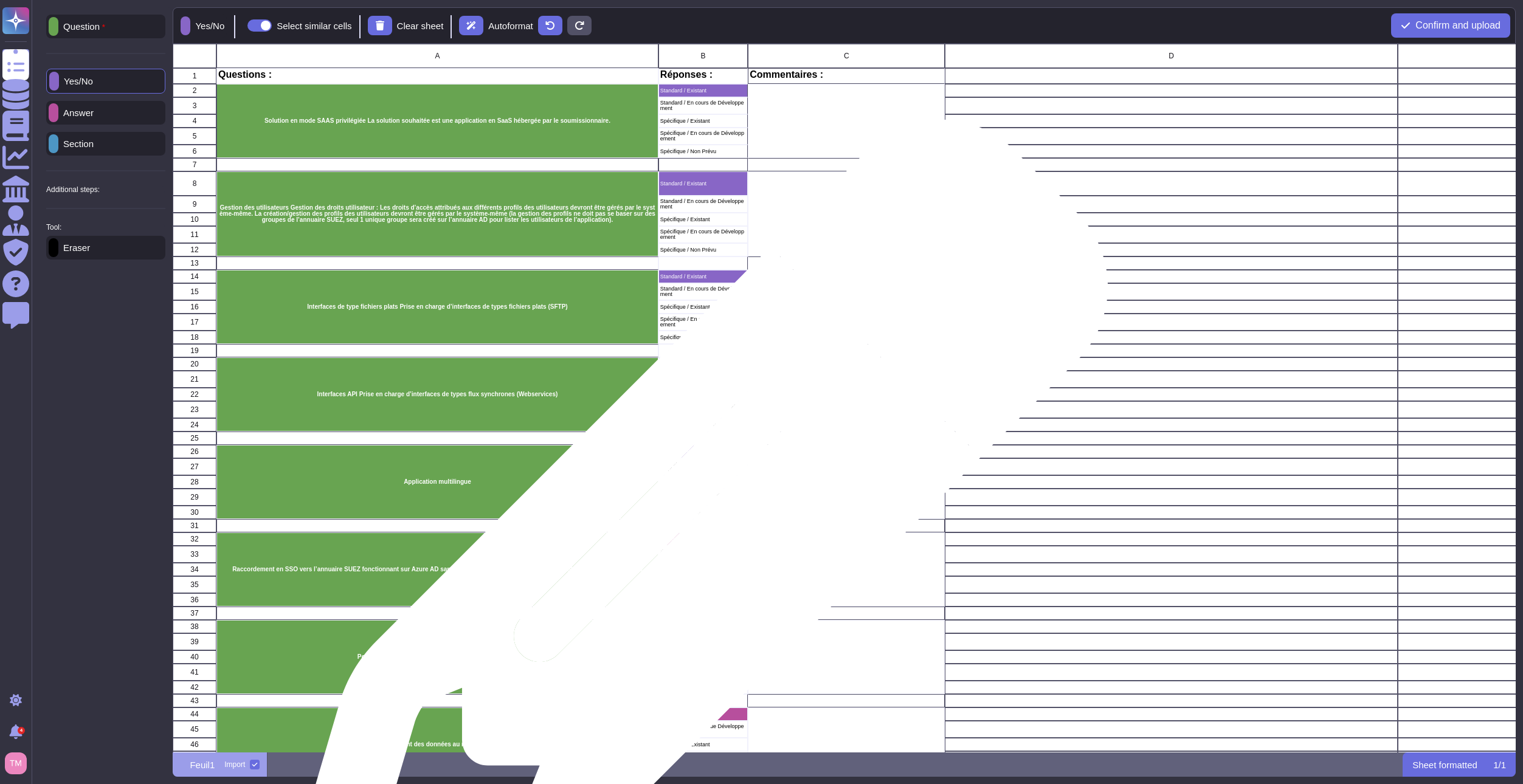 click on "Standard / Existant" at bounding box center [703, 539] 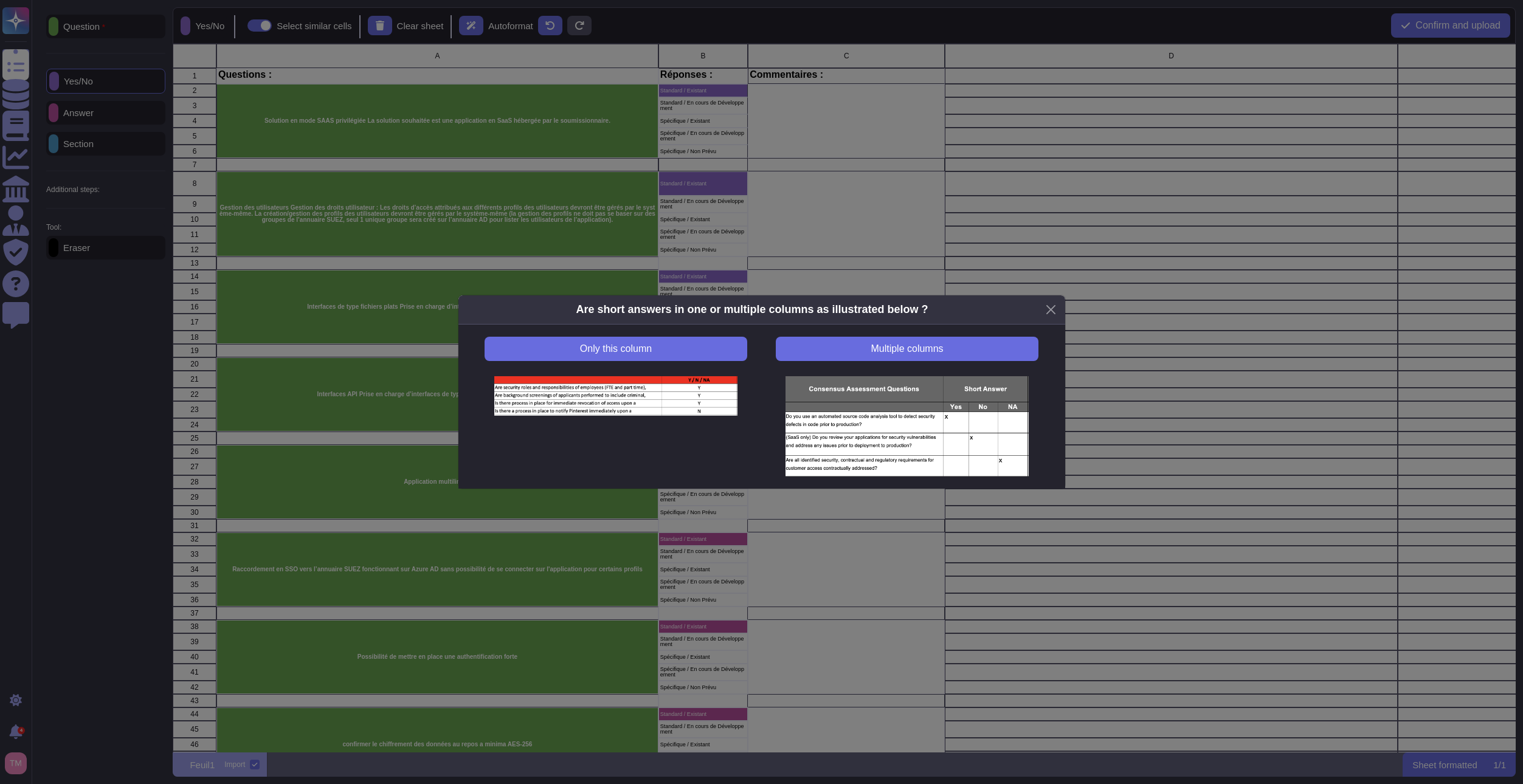 click on "Only this column" at bounding box center (616, 407) 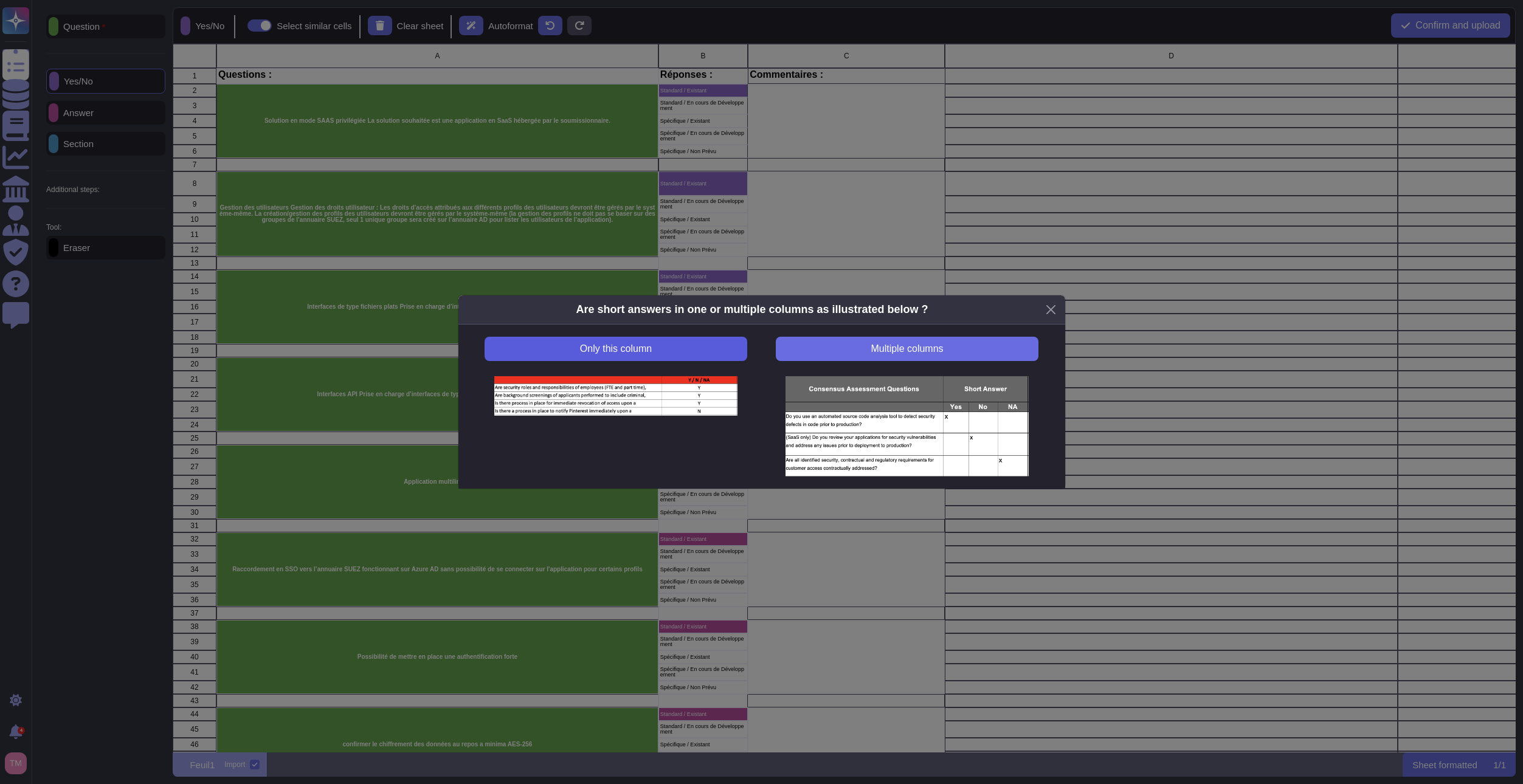 click on "Only this column" at bounding box center (615, 349) 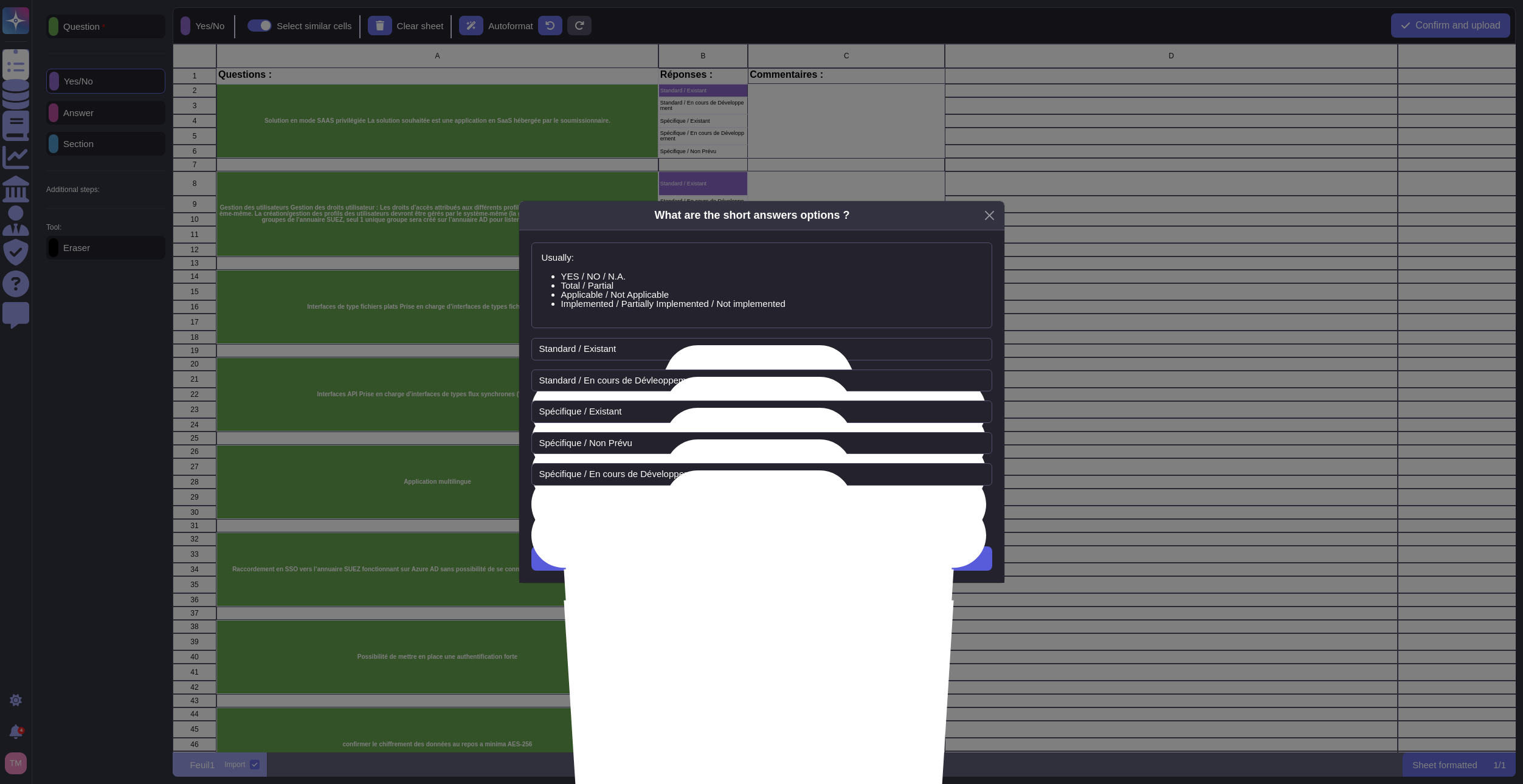 click on "Next" at bounding box center [762, 559] 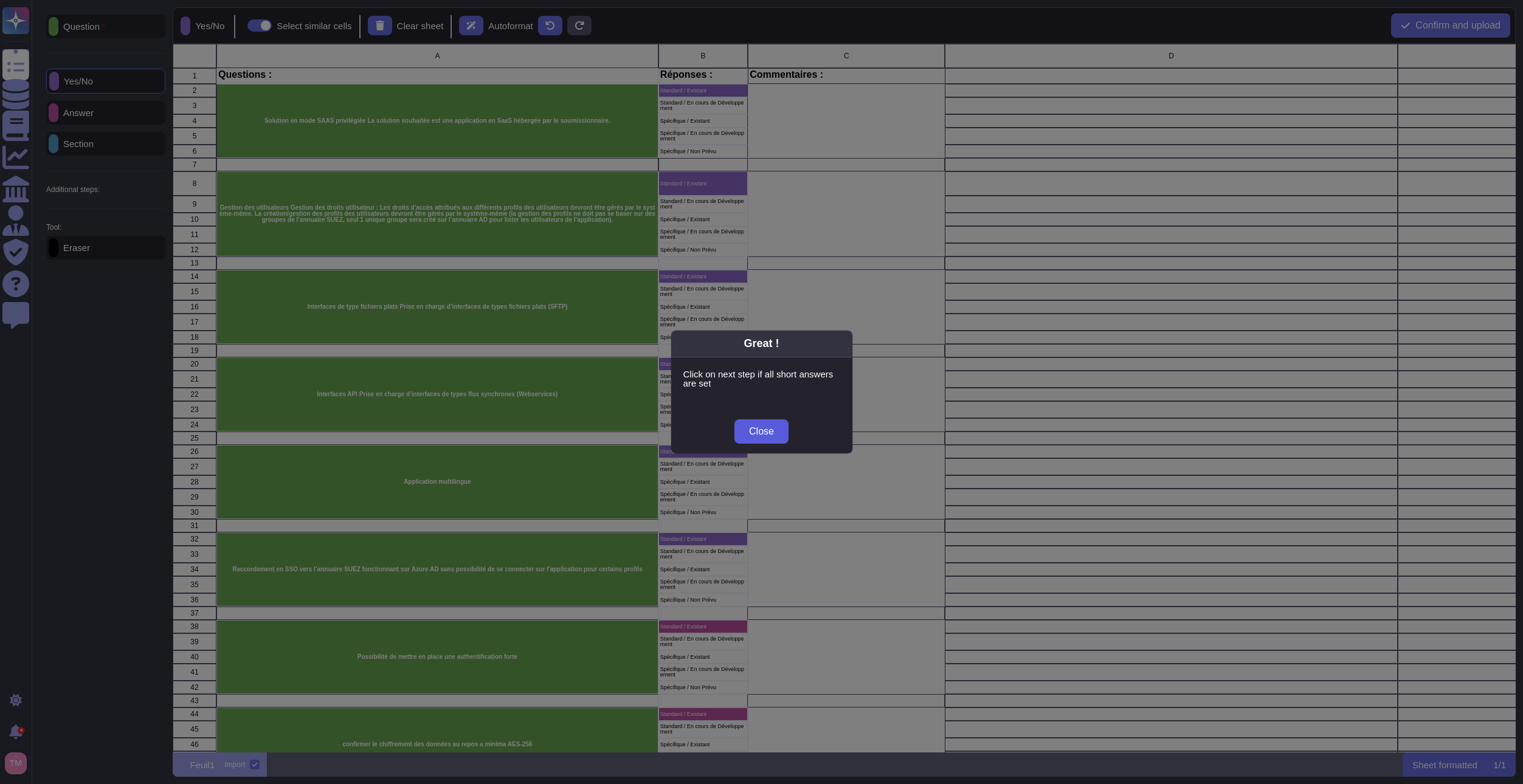 click on "Close" at bounding box center [761, 432] 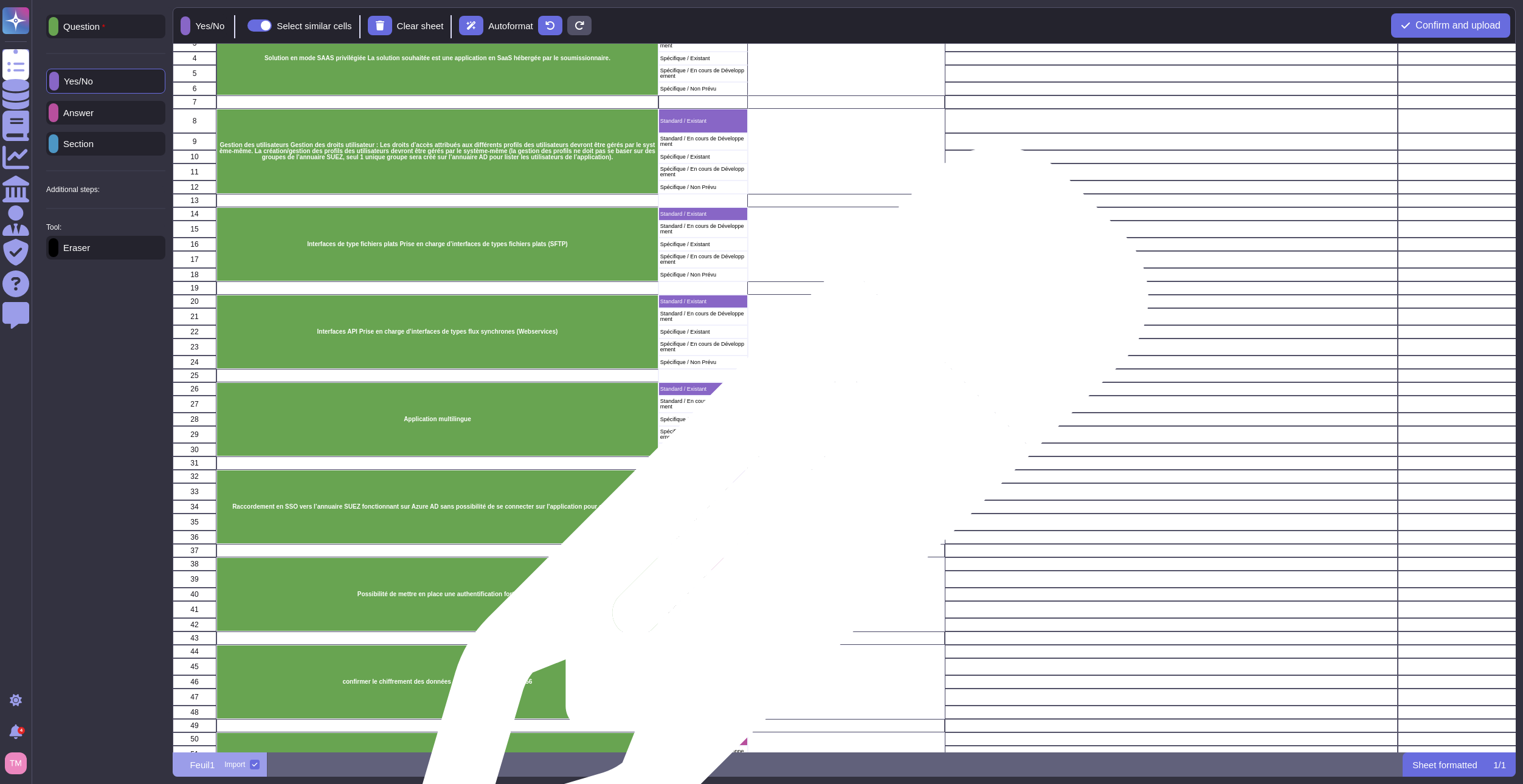 scroll, scrollTop: 122, scrollLeft: 0, axis: vertical 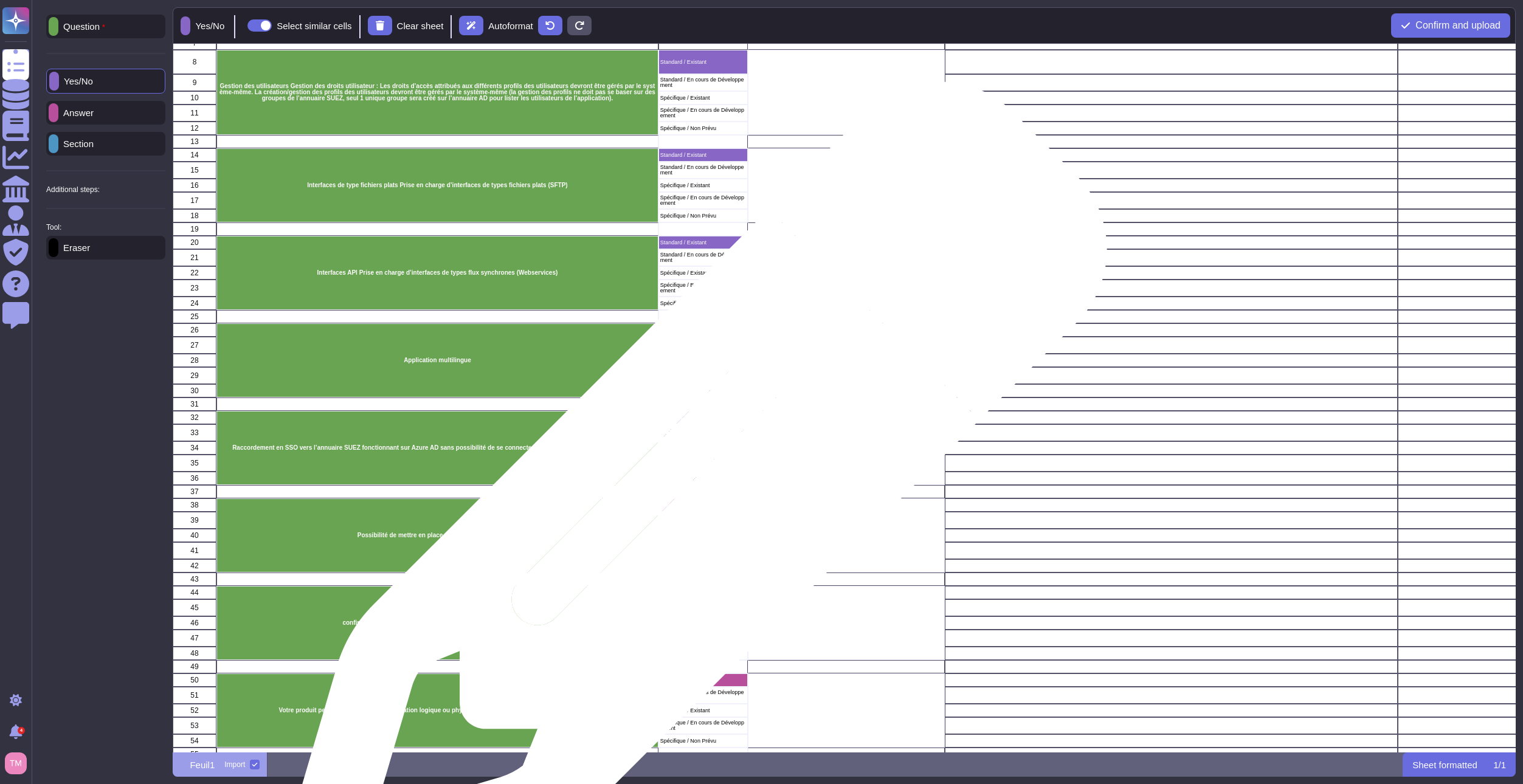 click on "Standard / Existant" at bounding box center [703, 505] 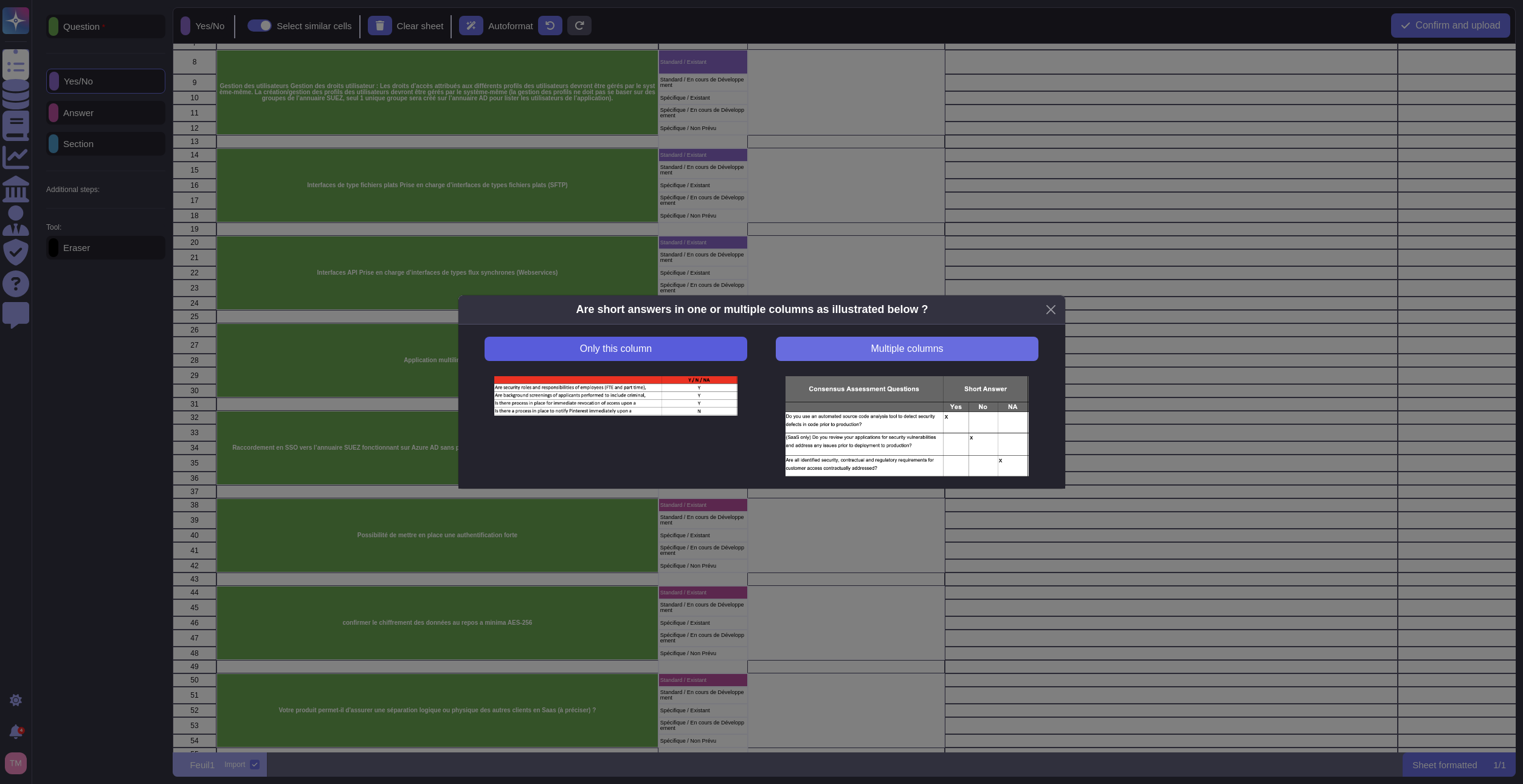 click on "Only this column" at bounding box center [615, 349] 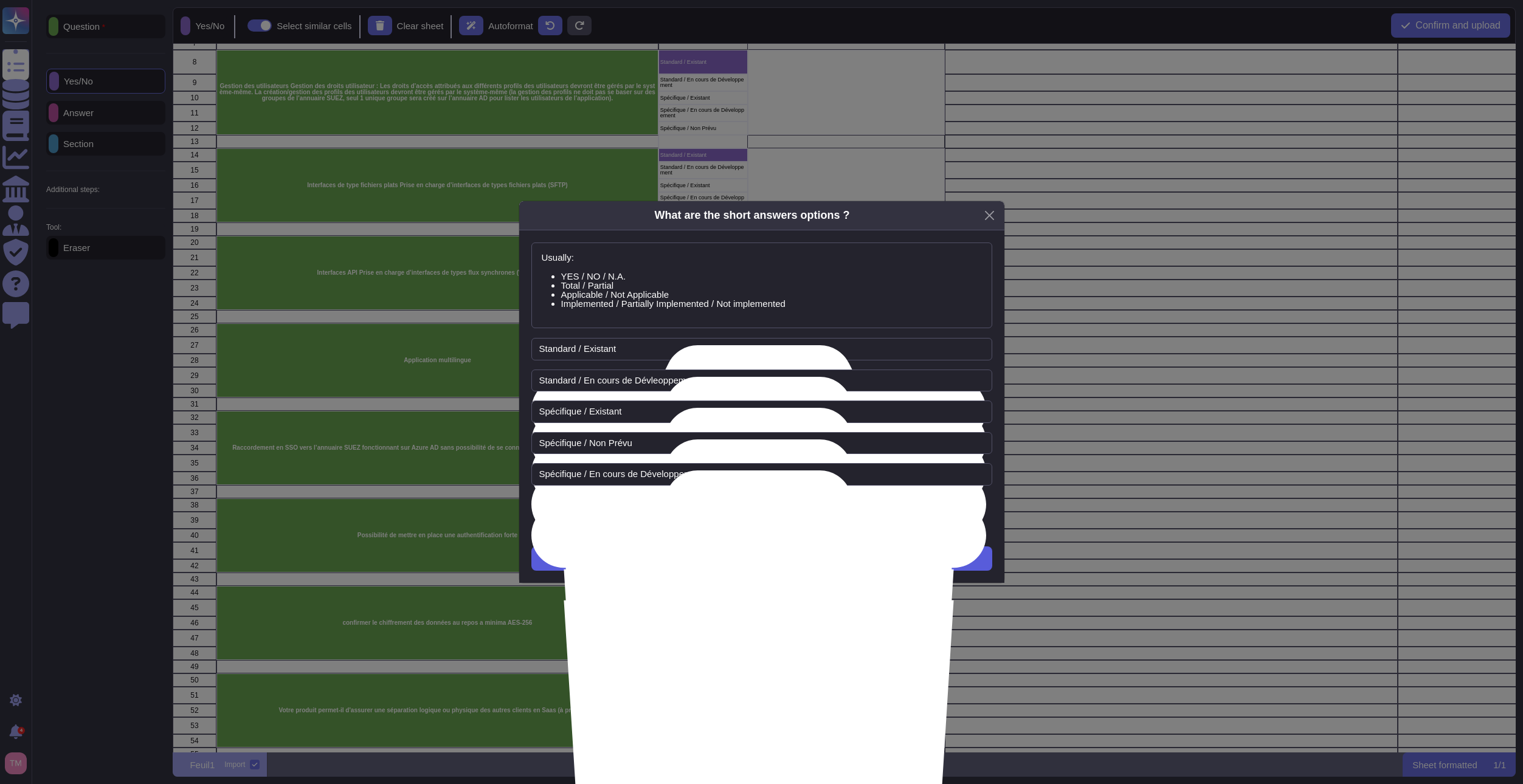 click on "Next" at bounding box center [762, 559] 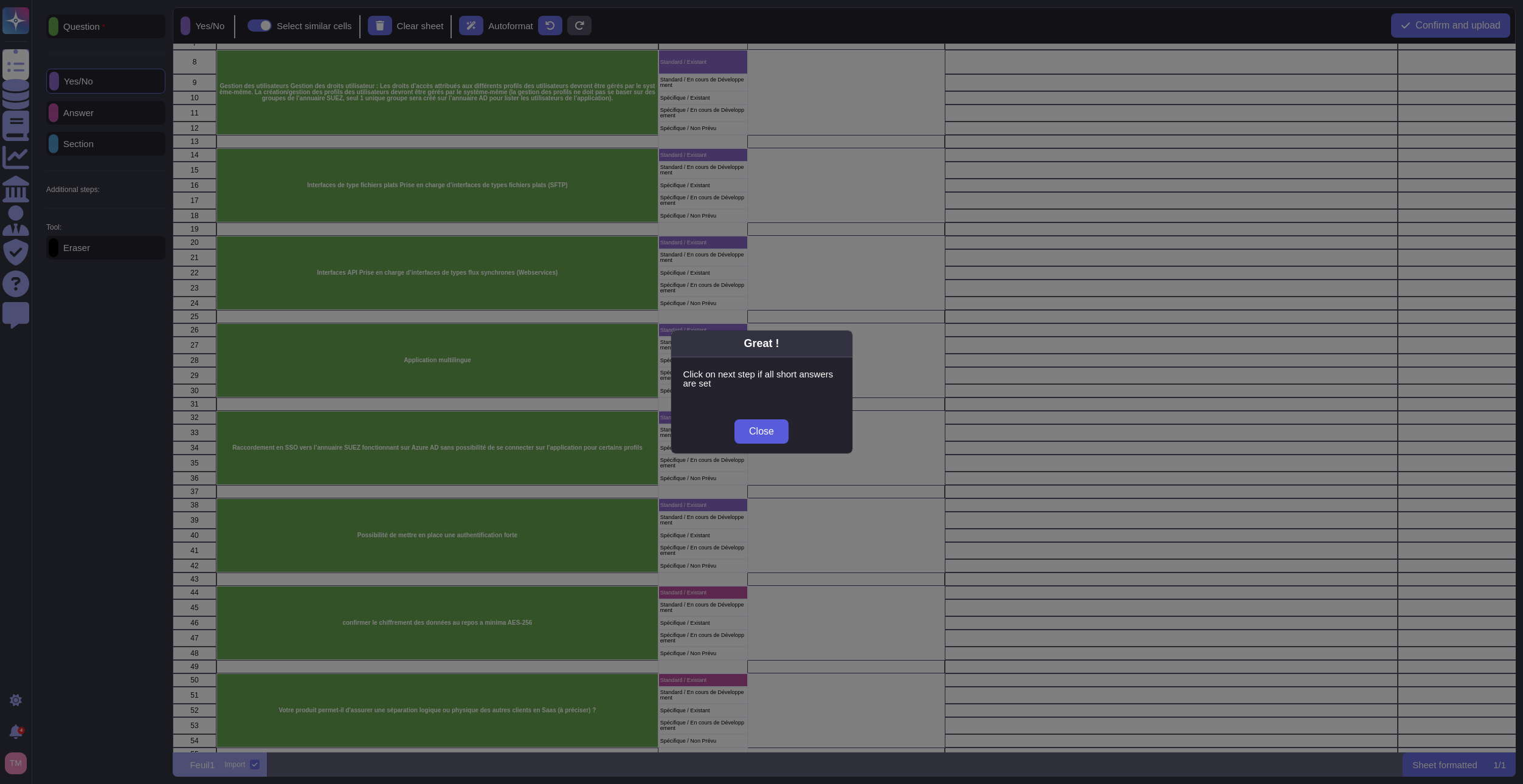 click on "Close" at bounding box center (761, 432) 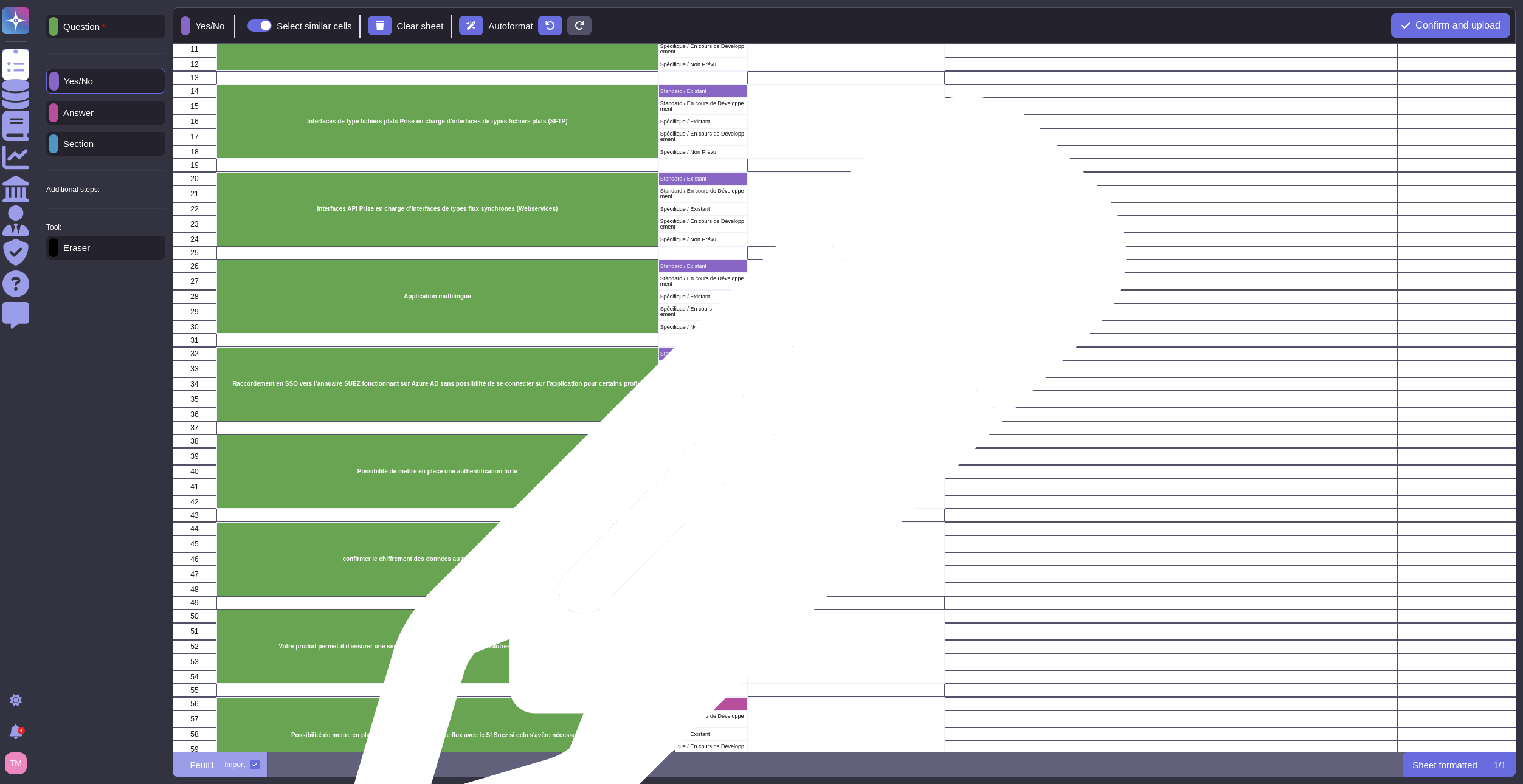 scroll, scrollTop: 243, scrollLeft: 0, axis: vertical 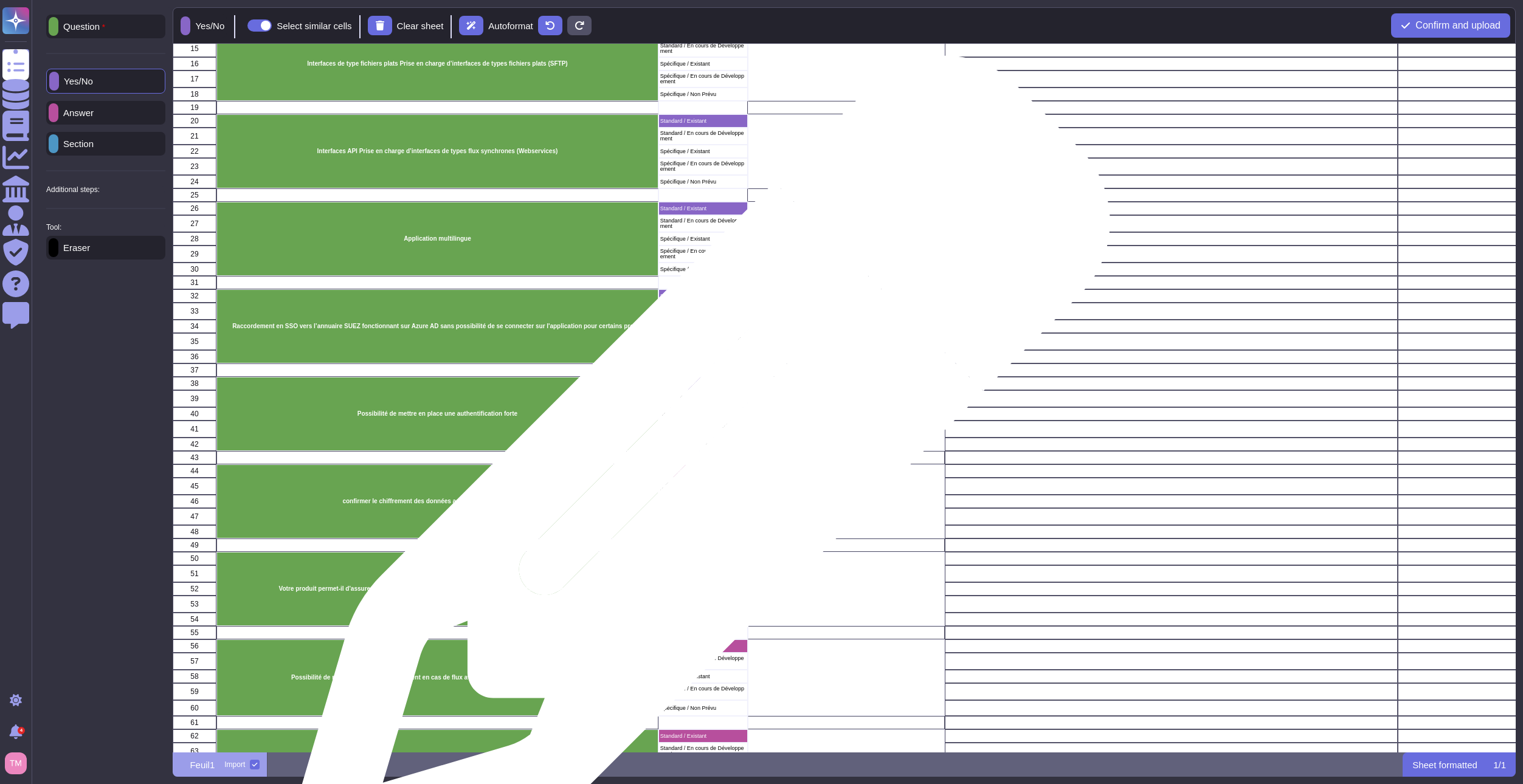 click on "Standard / Existant" at bounding box center (703, 471) 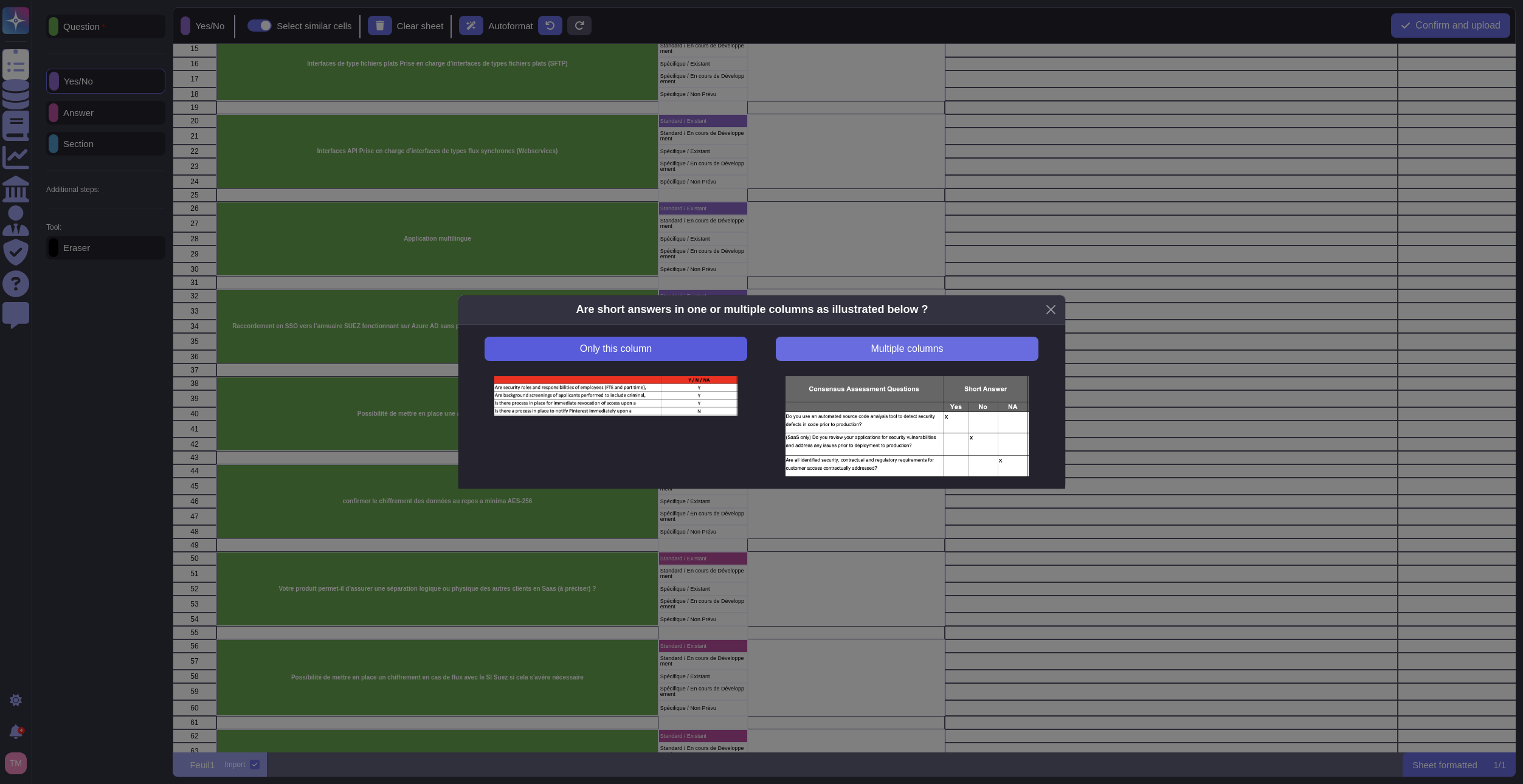 click on "Only this column" at bounding box center [616, 349] 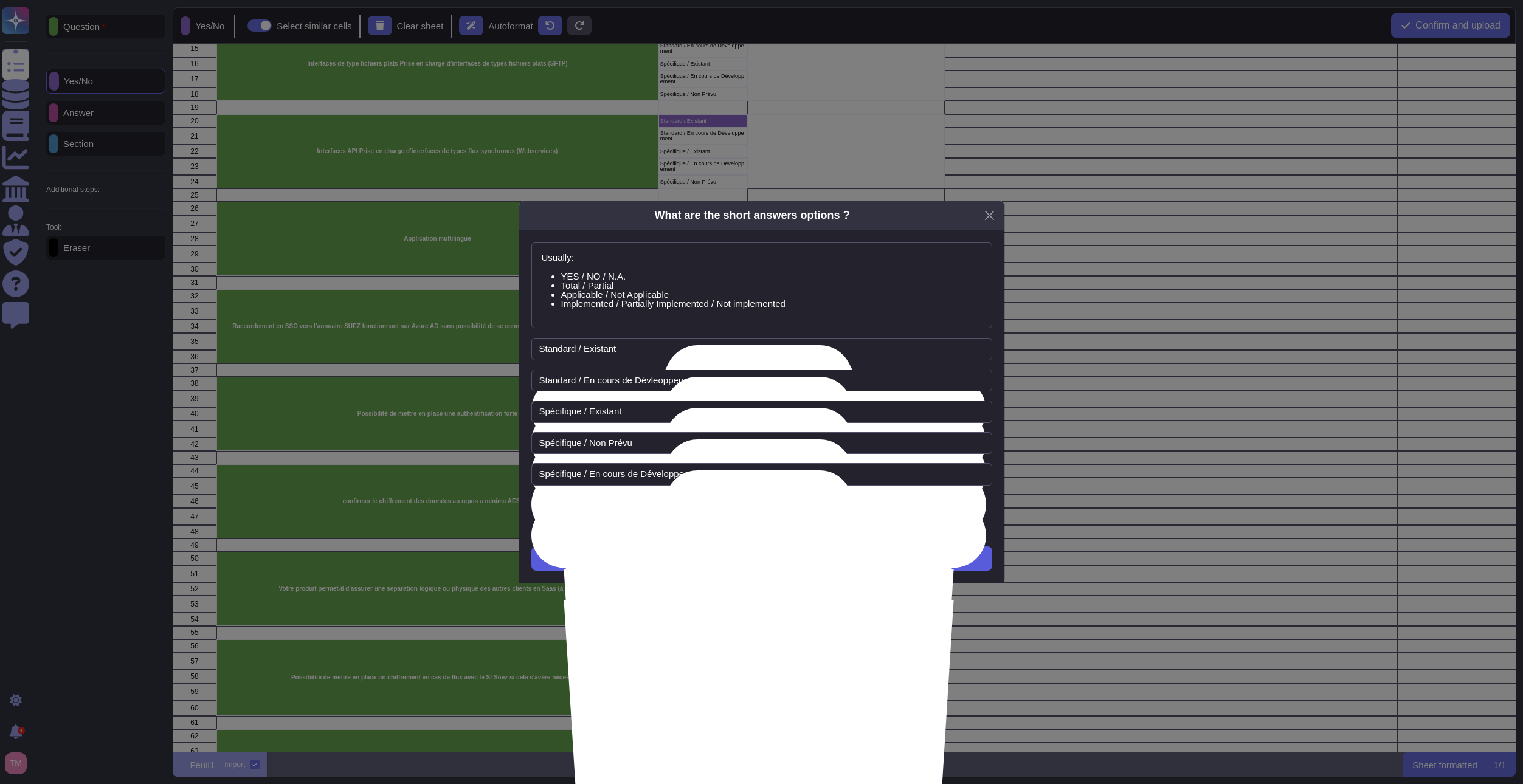 click on "Next" at bounding box center [762, 559] 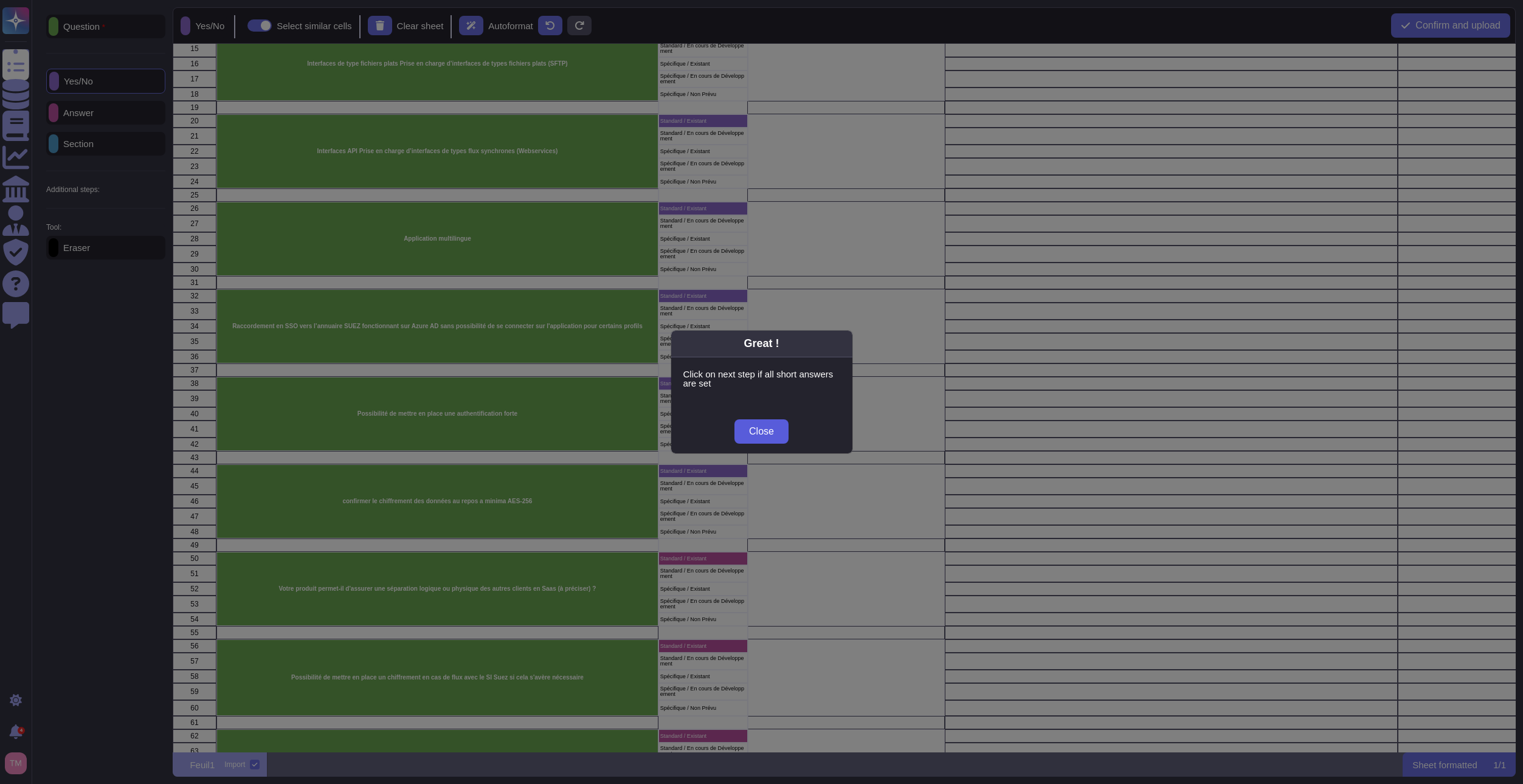 click on "Close" at bounding box center [761, 432] 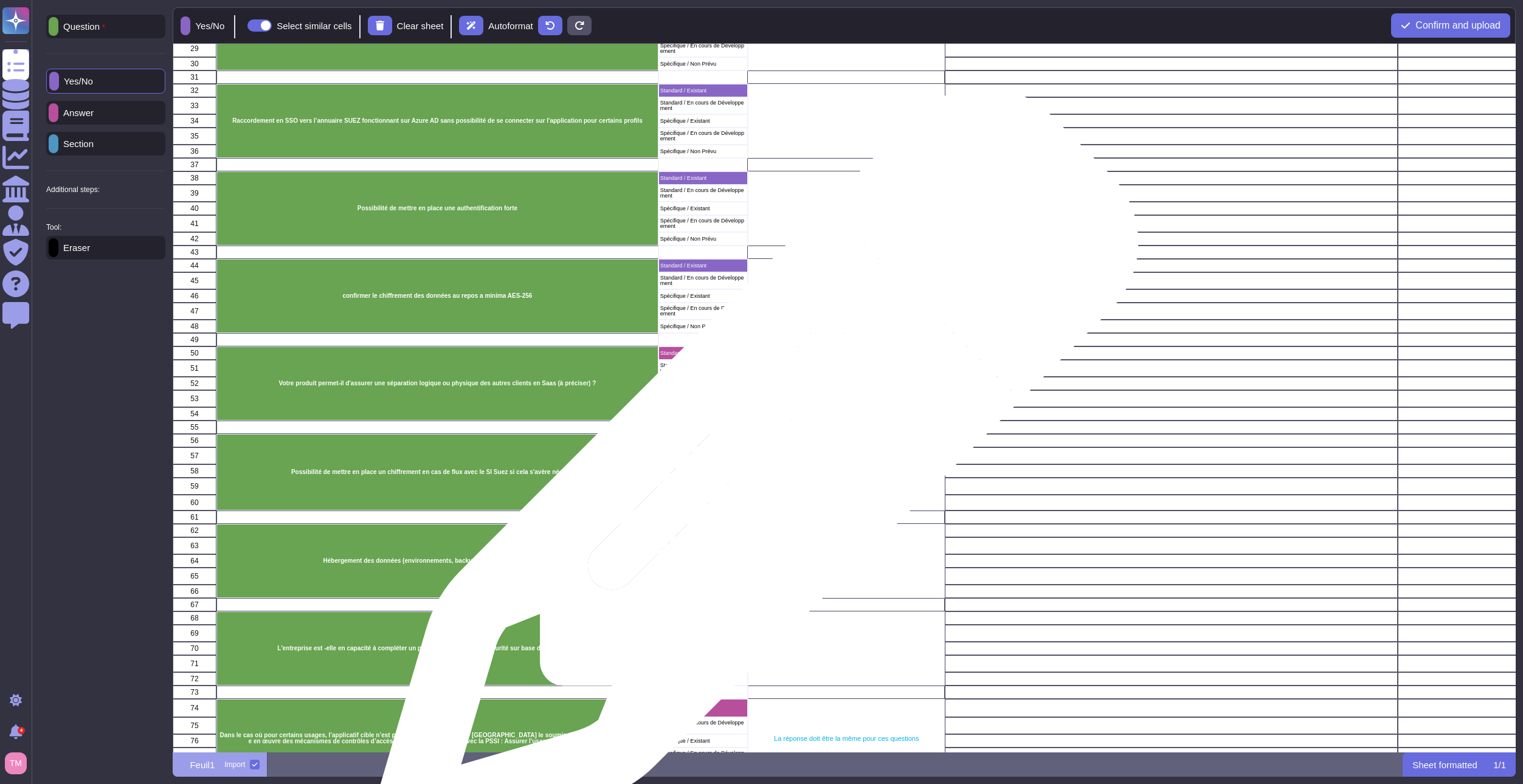 scroll, scrollTop: 486, scrollLeft: 0, axis: vertical 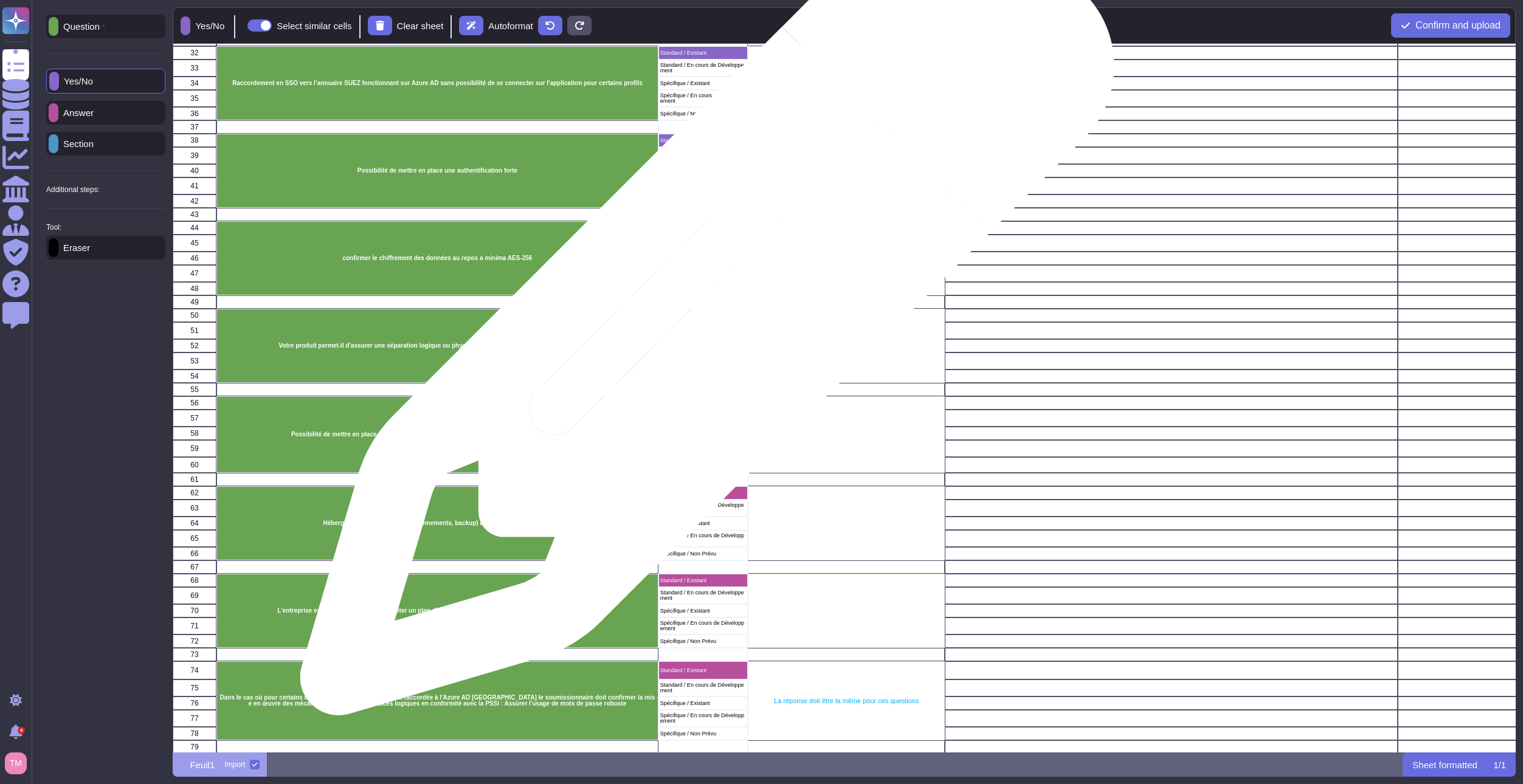 click on "Standard / Existant" at bounding box center (703, 315) 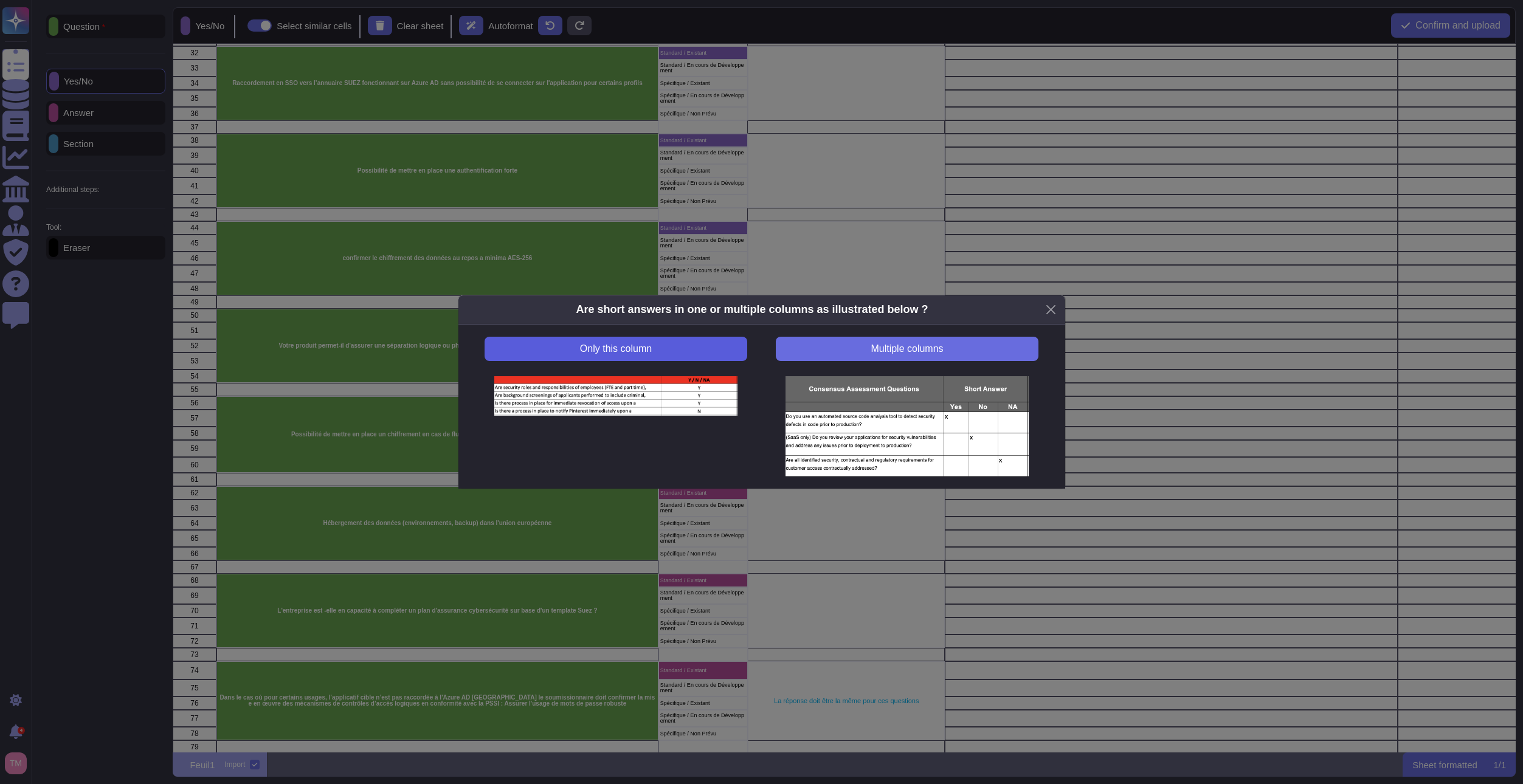 click on "Only this column" at bounding box center [615, 349] 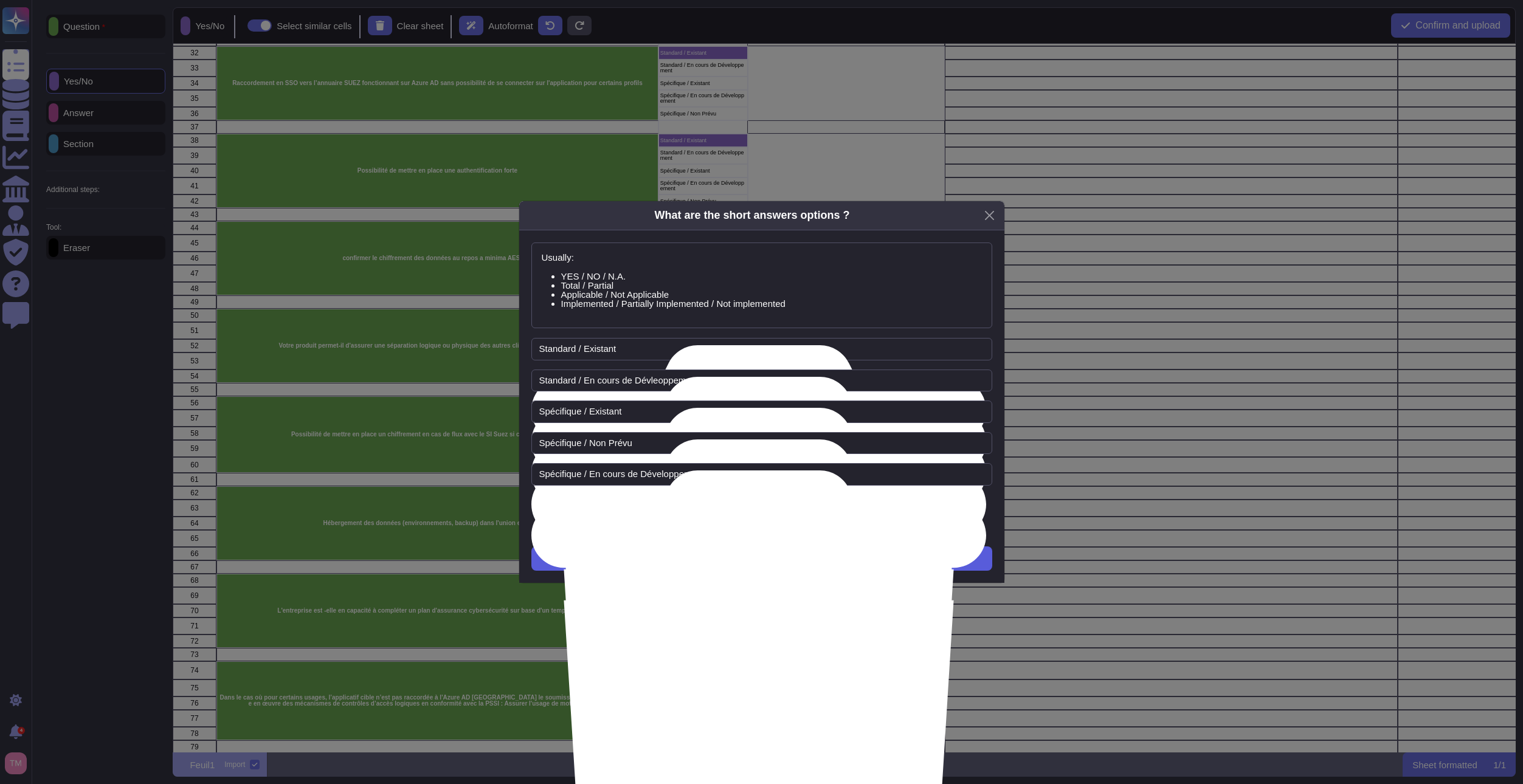 click on "Next" at bounding box center (762, 559) 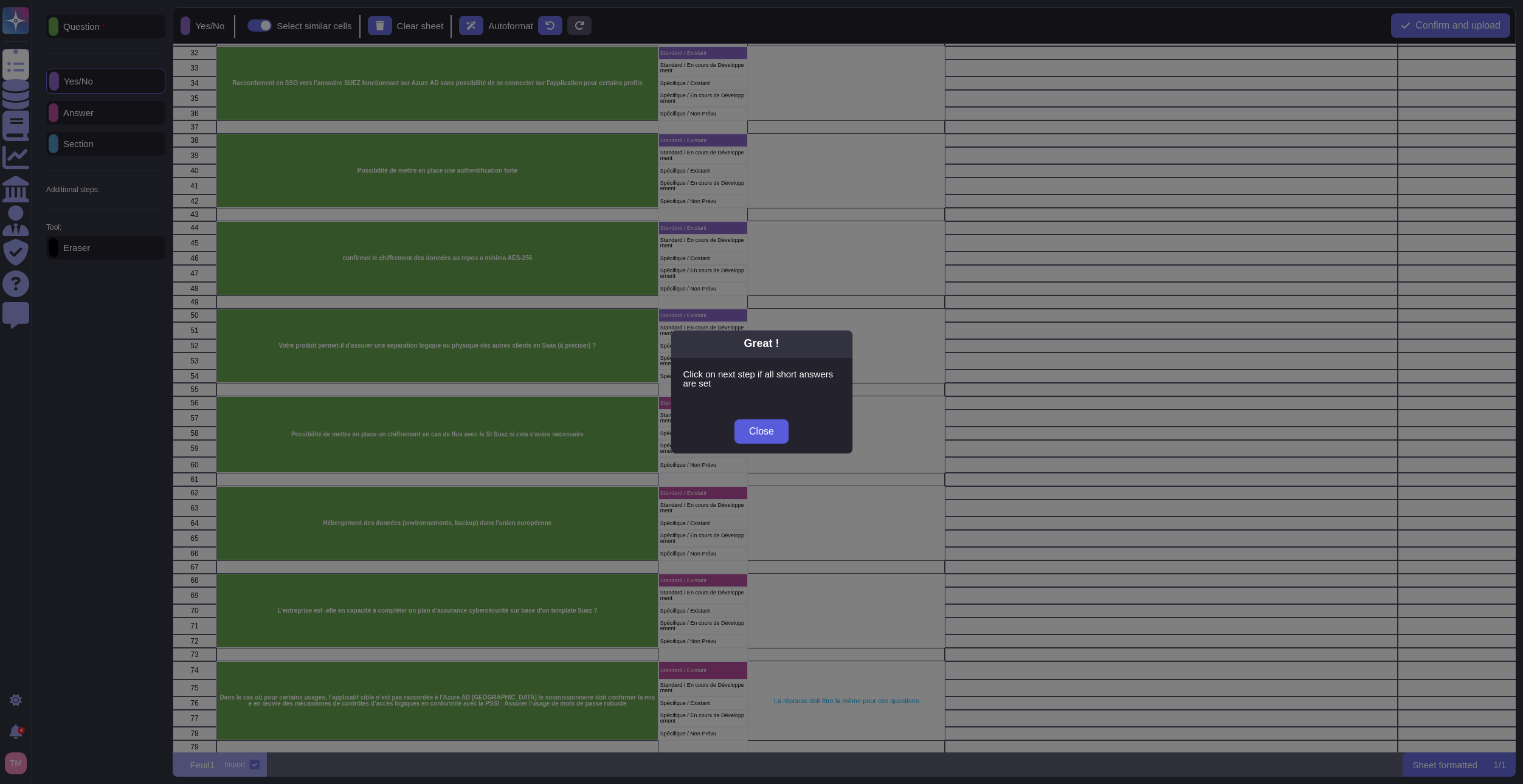 click on "Close" at bounding box center [761, 432] 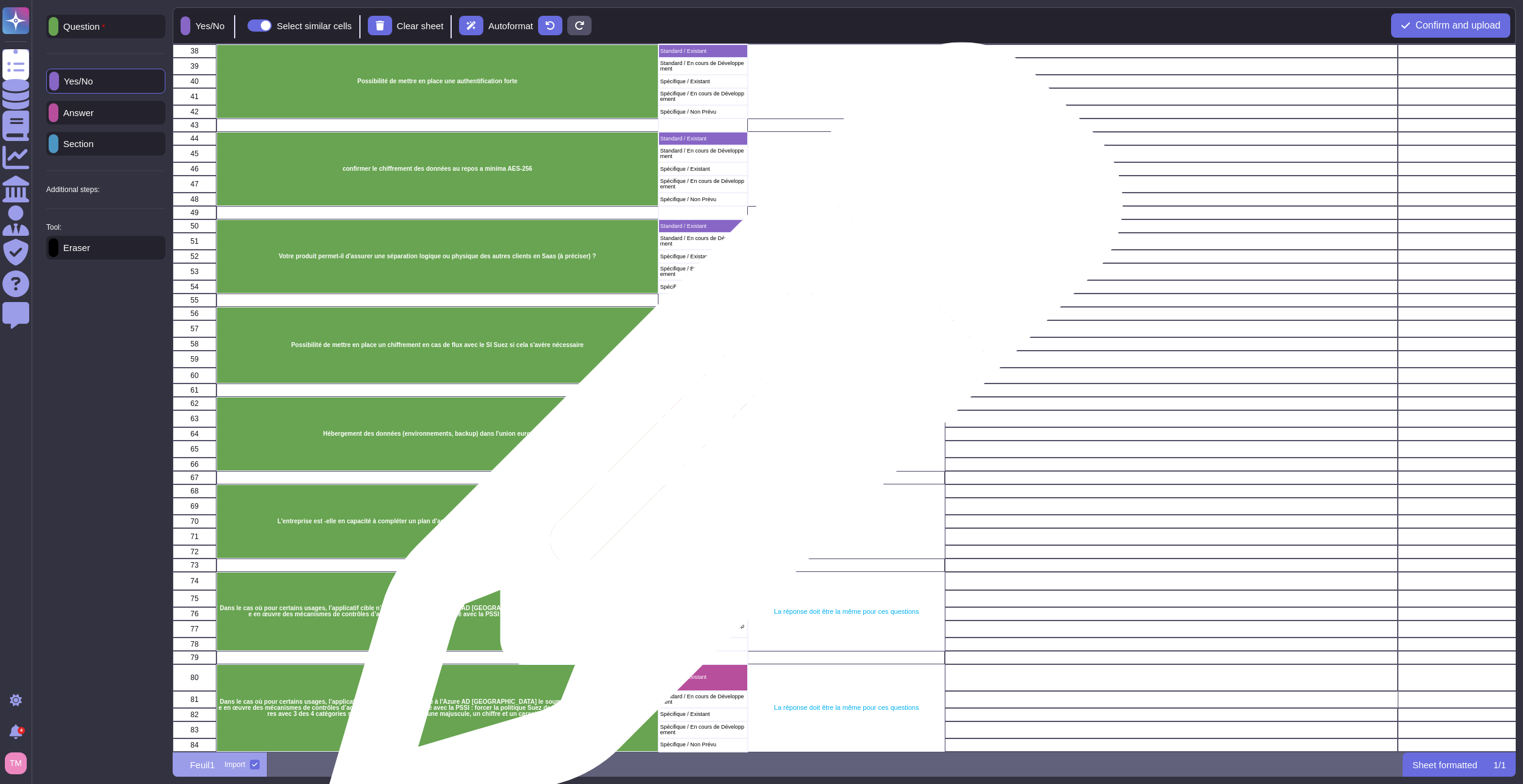 scroll, scrollTop: 608, scrollLeft: 0, axis: vertical 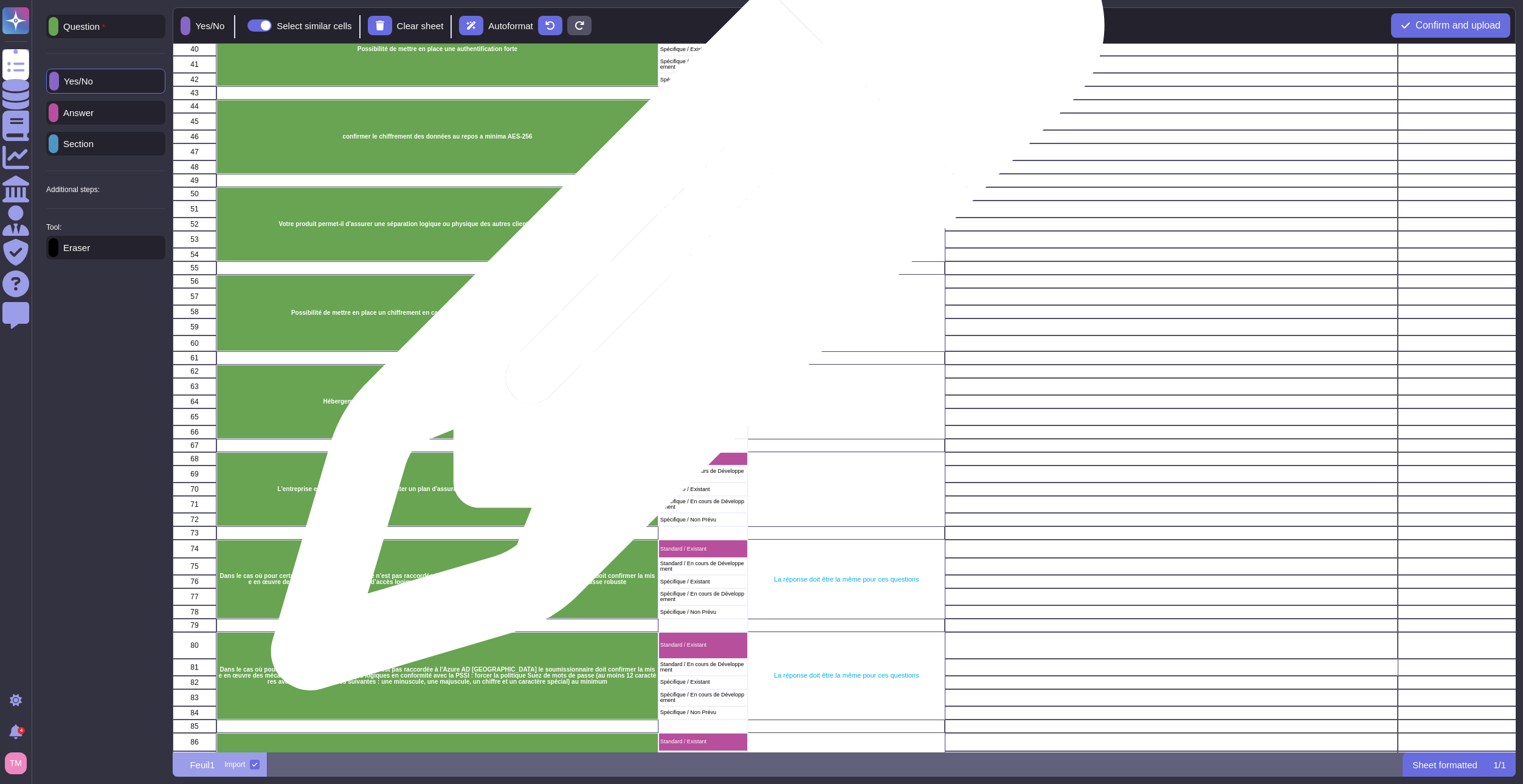 click on "Standard / Existant" at bounding box center (703, 281) 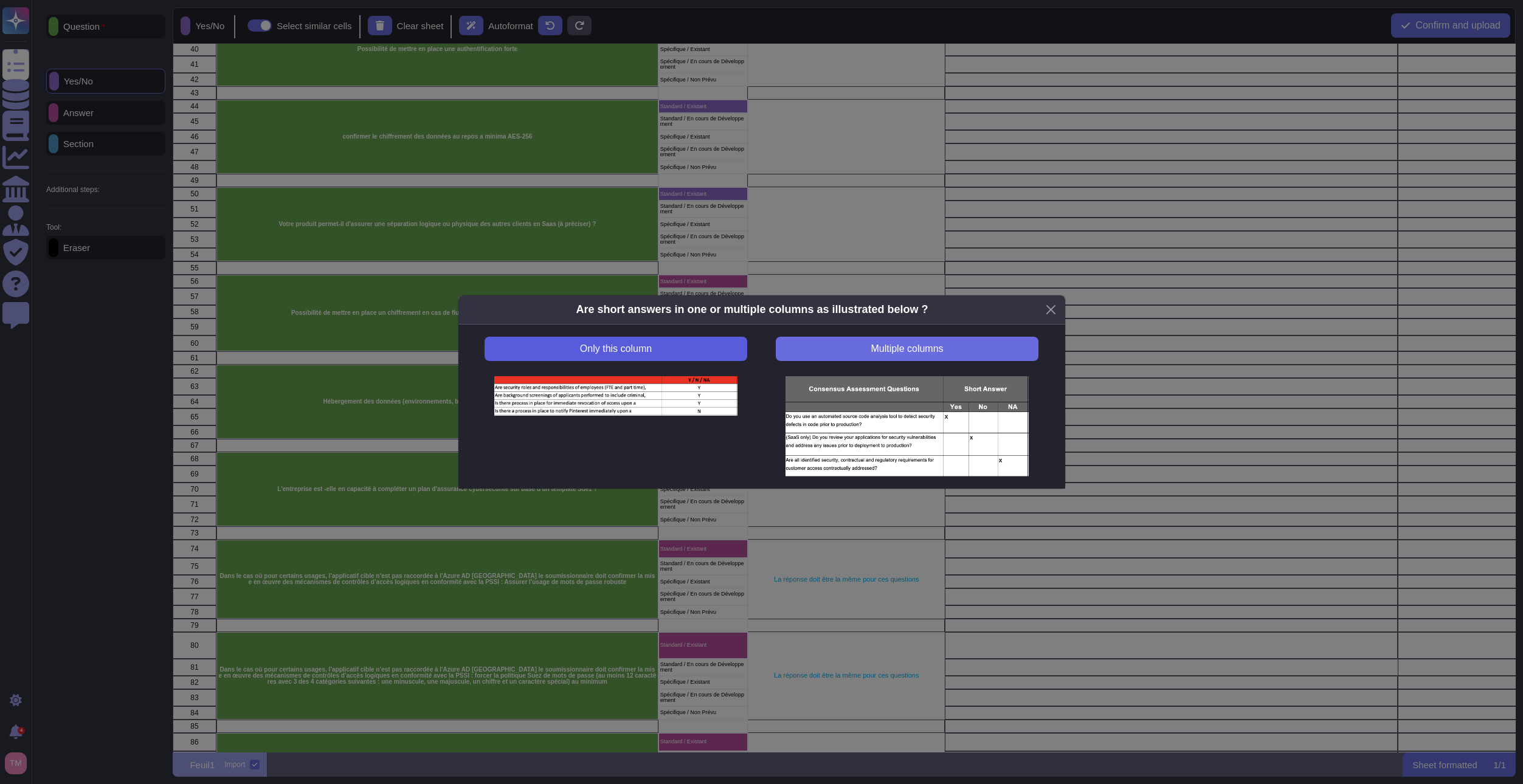 click on "Only this column" at bounding box center [615, 349] 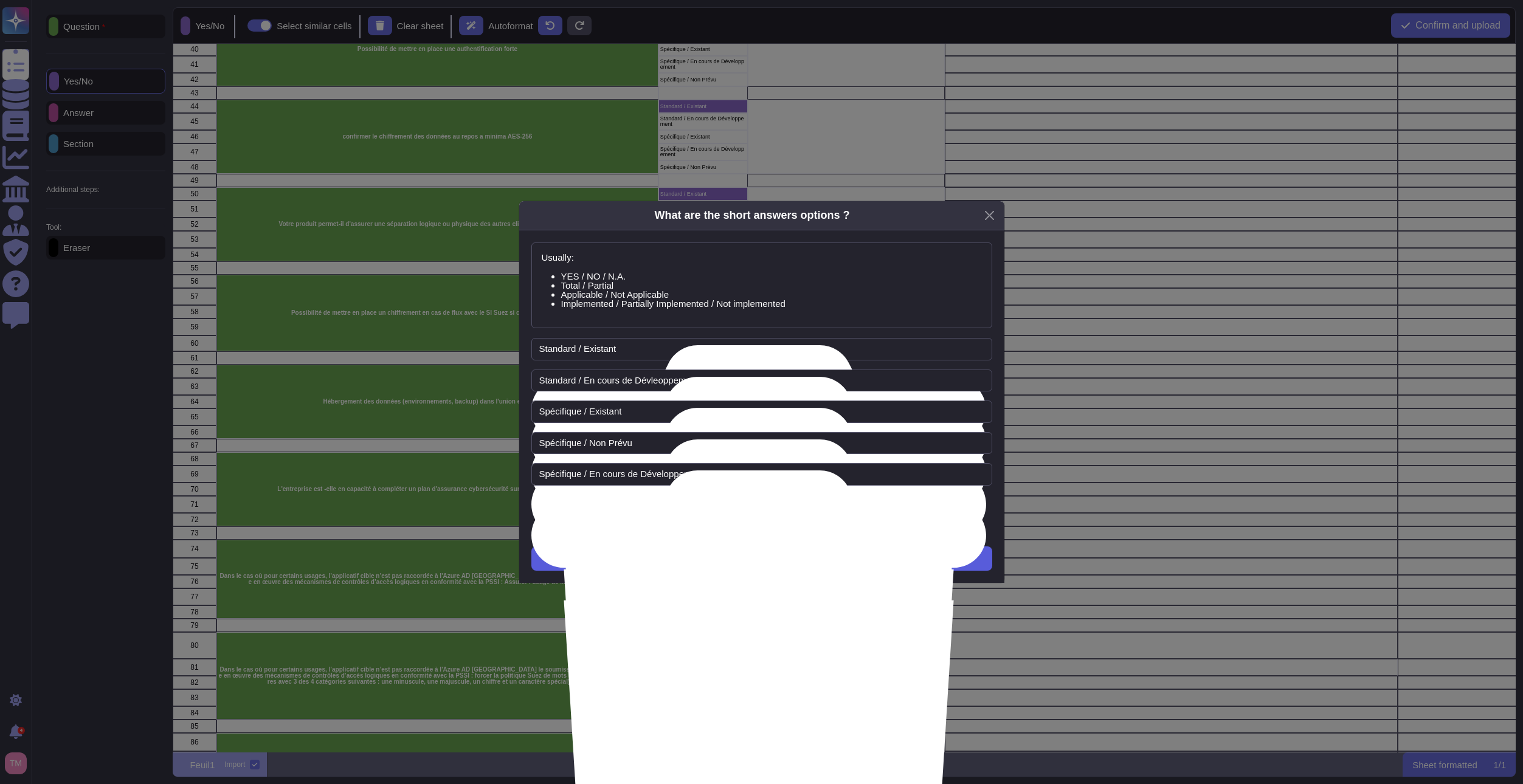 click on "Next" at bounding box center [761, 559] 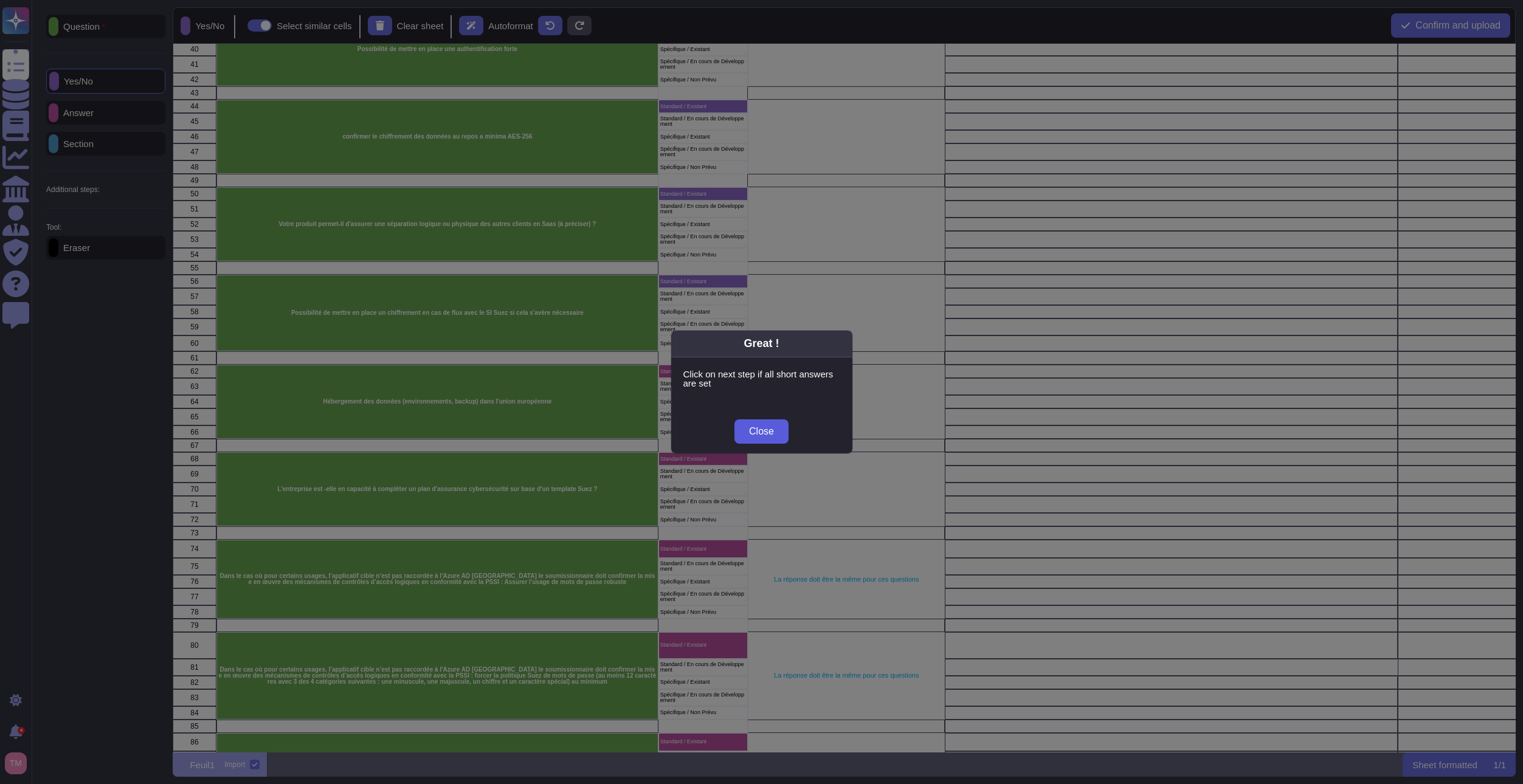 click on "Close" at bounding box center (761, 432) 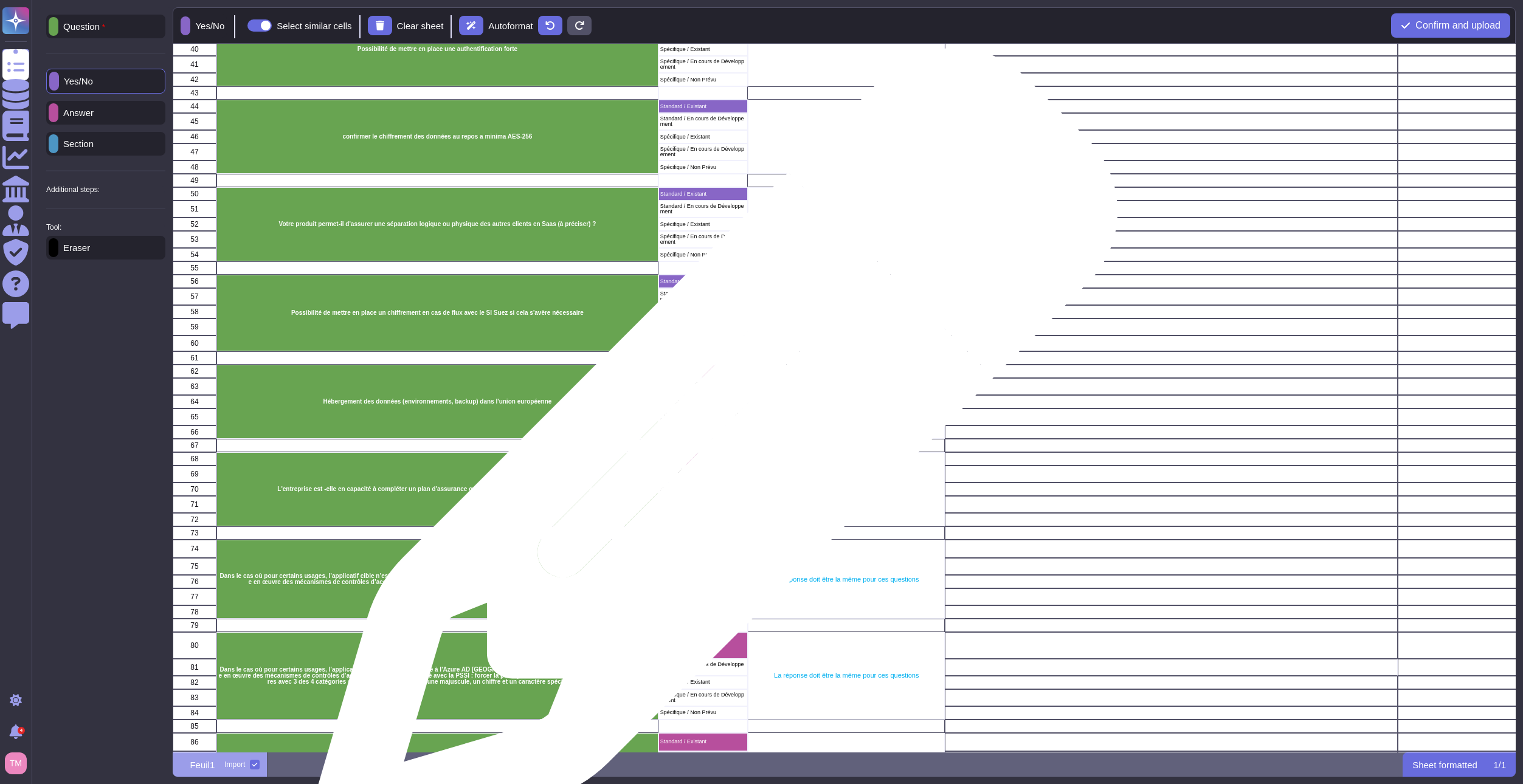 click on "Standard / Existant" at bounding box center [703, 459] 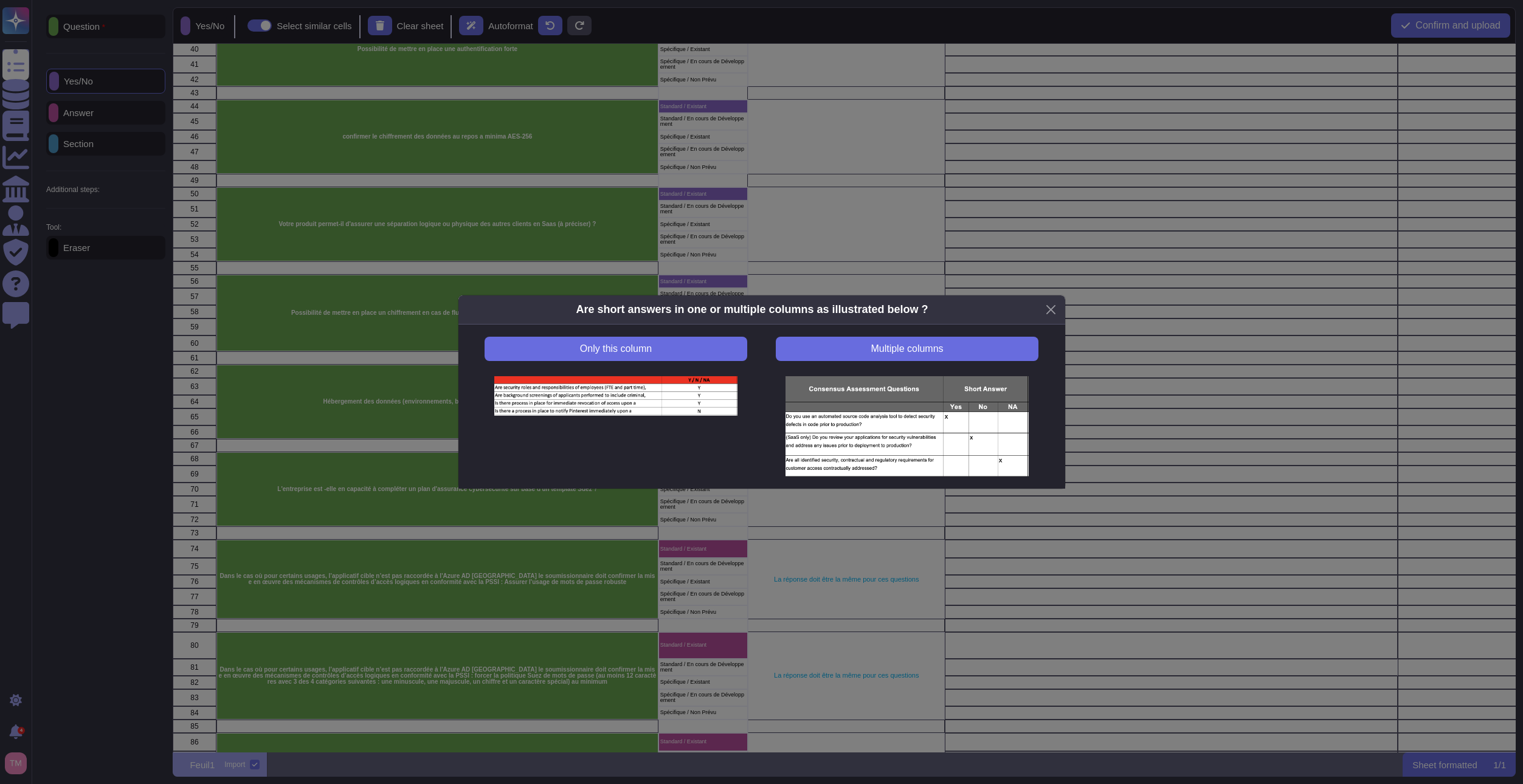 click on "Only this column Multiple columns" at bounding box center [762, 407] 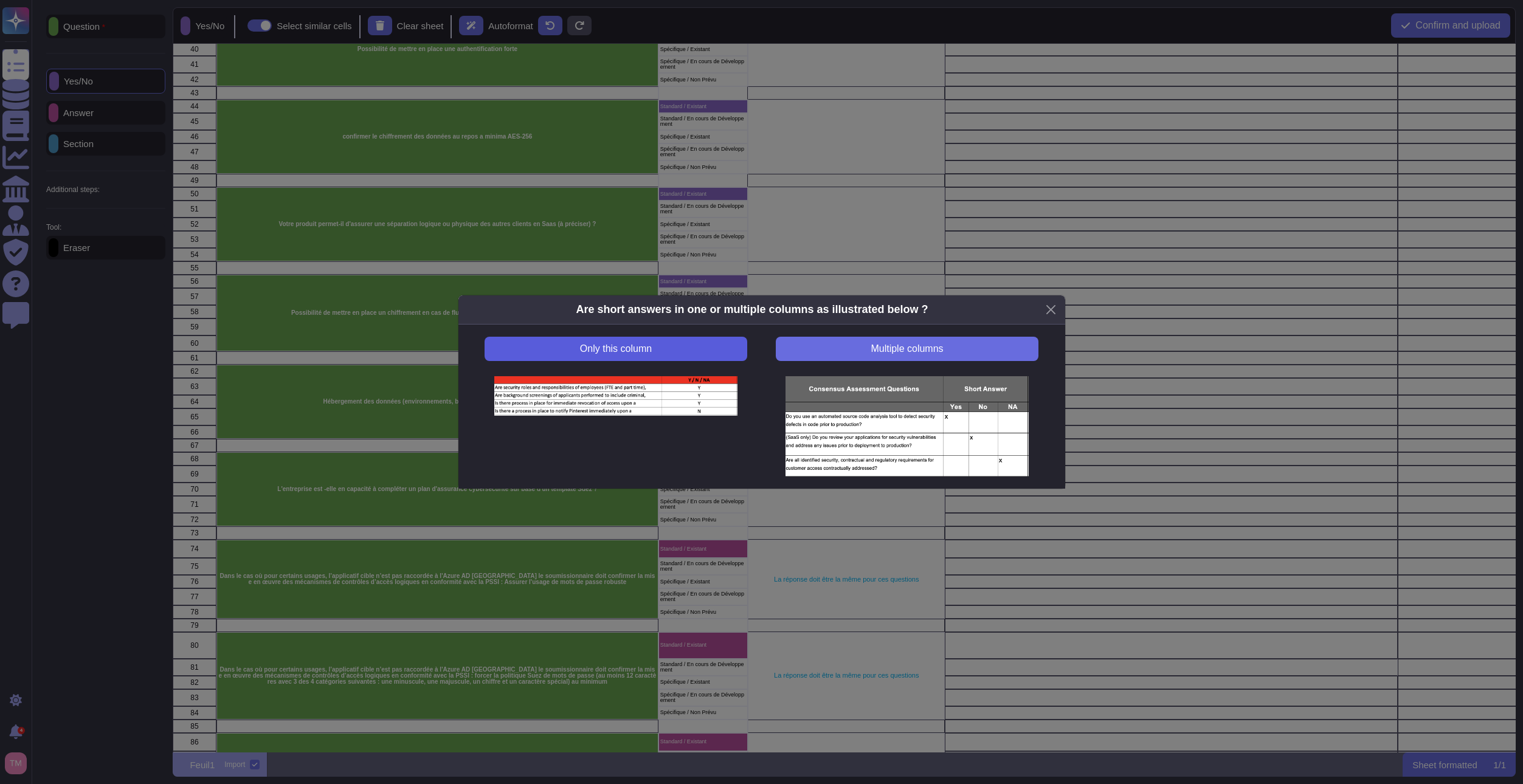 click on "Only this column" at bounding box center (615, 349) 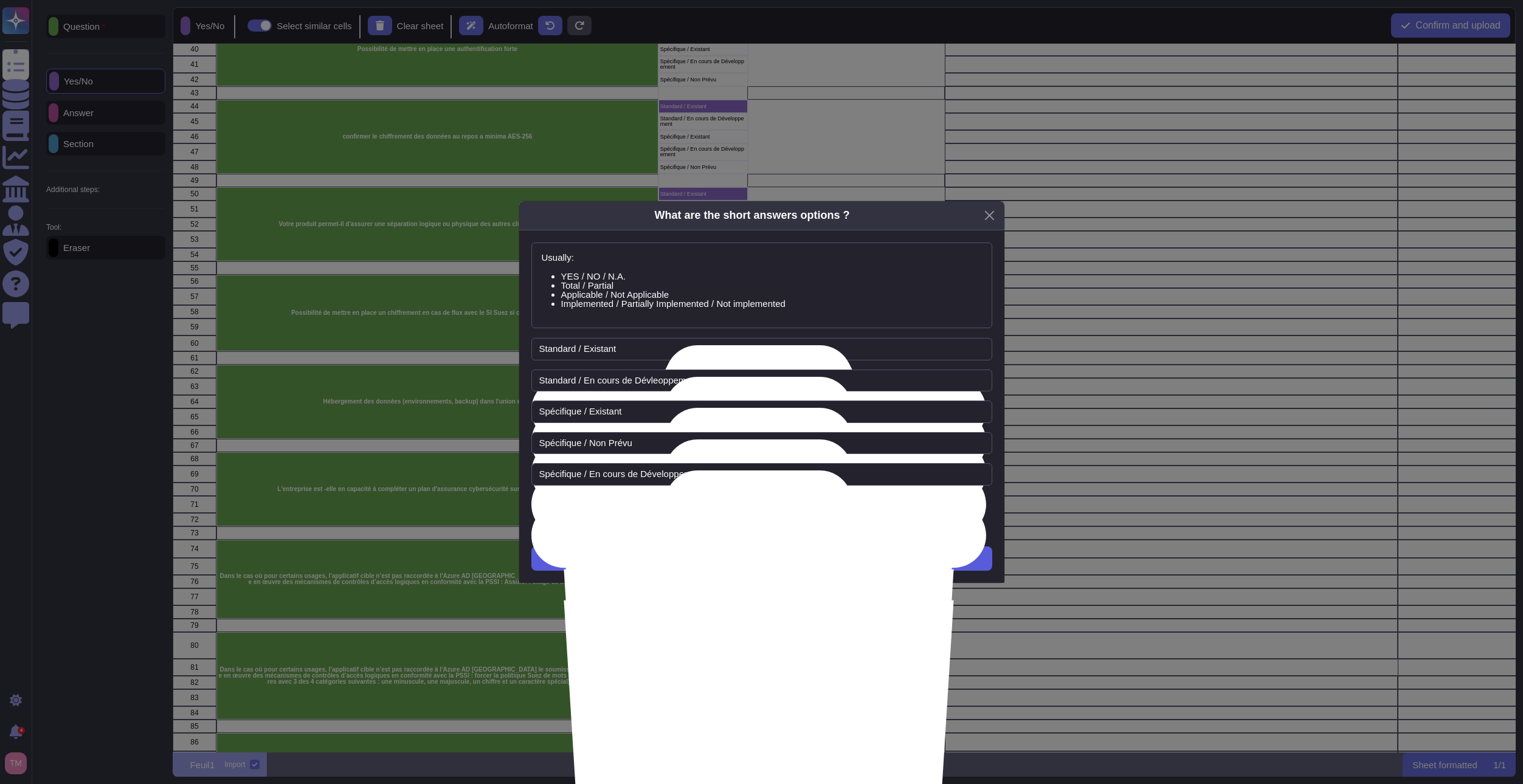 click on "Next" at bounding box center [762, 559] 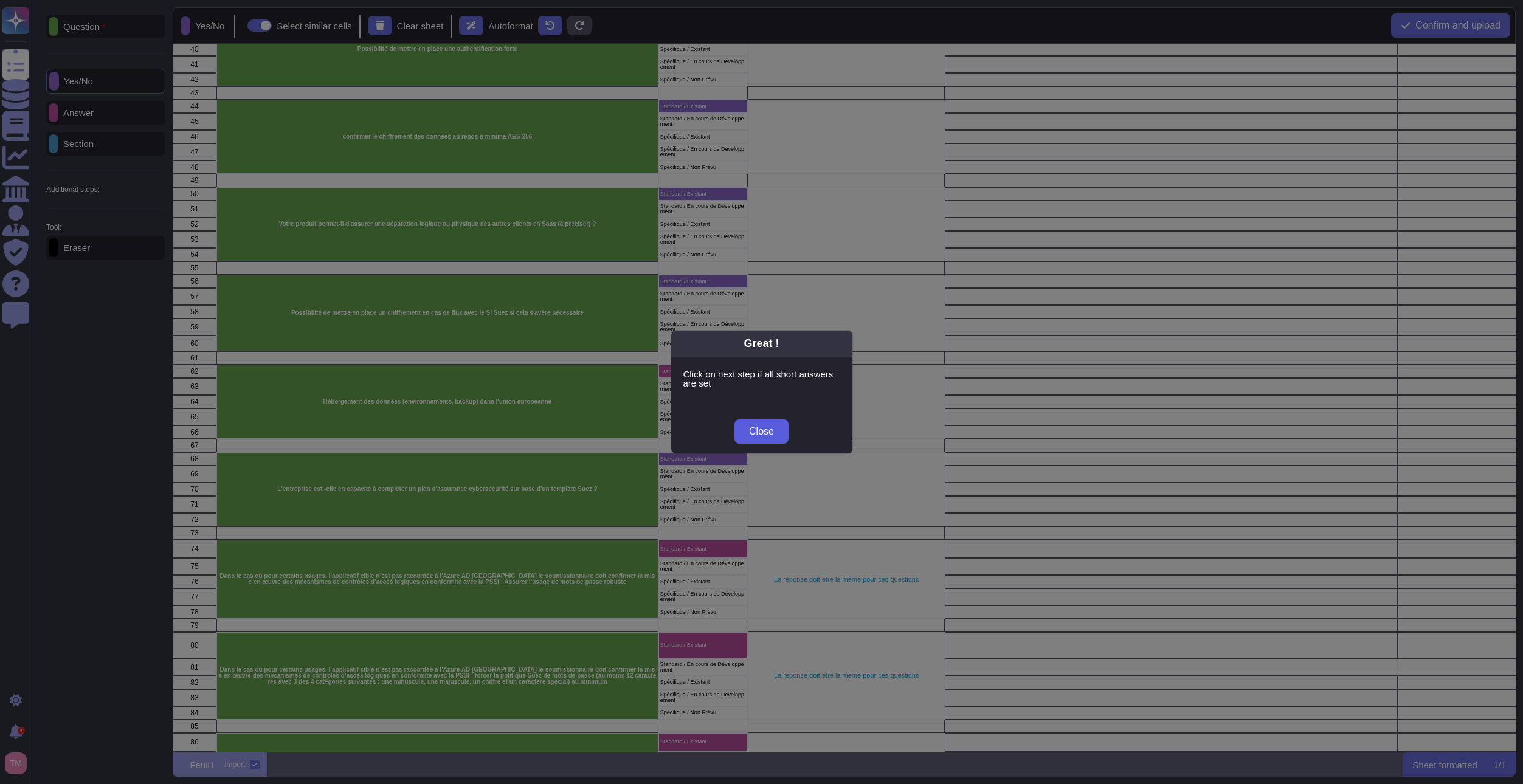 click on "Close" at bounding box center [761, 432] 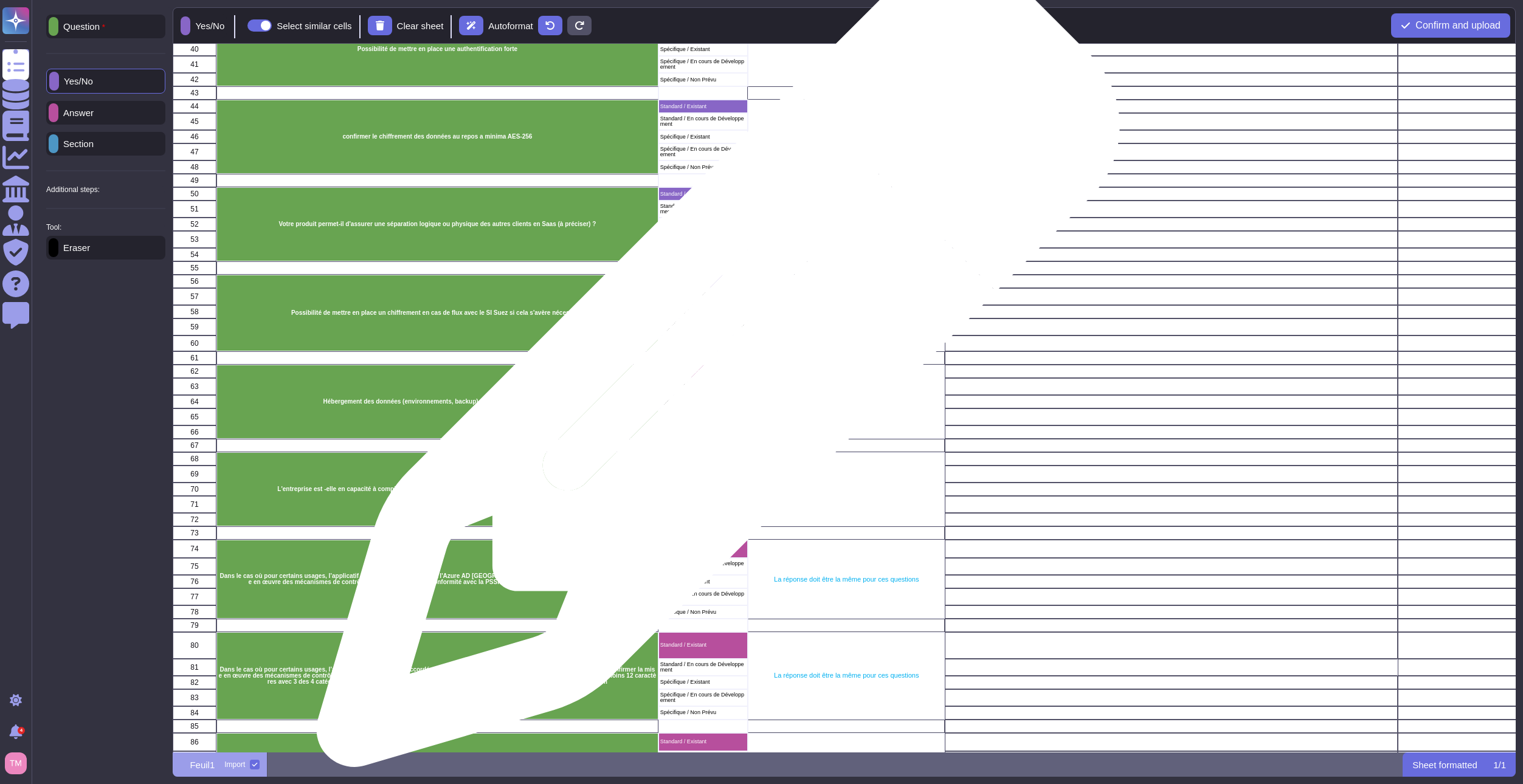 click on "Standard / Existant" at bounding box center (703, 371) 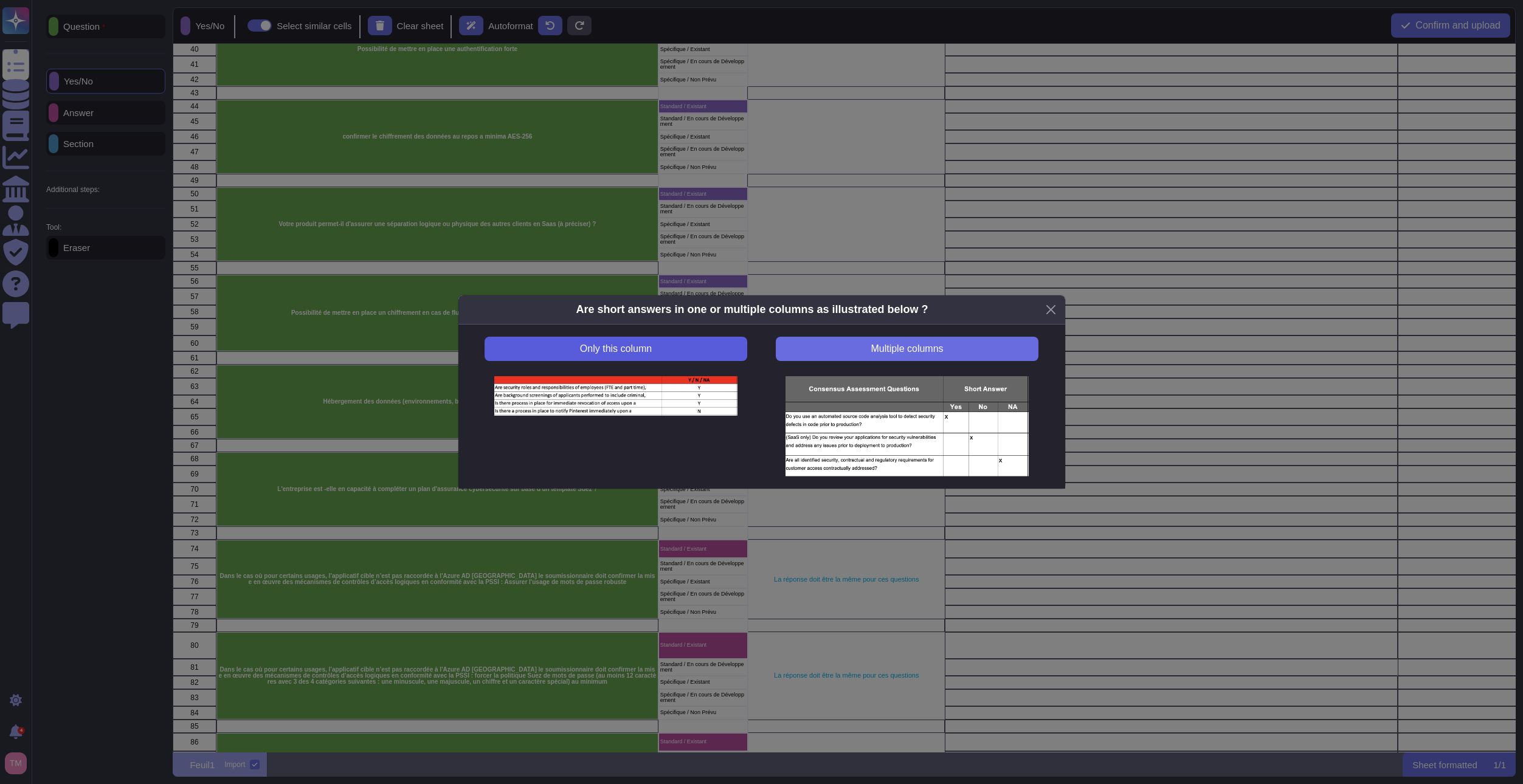click on "Only this column" at bounding box center (616, 349) 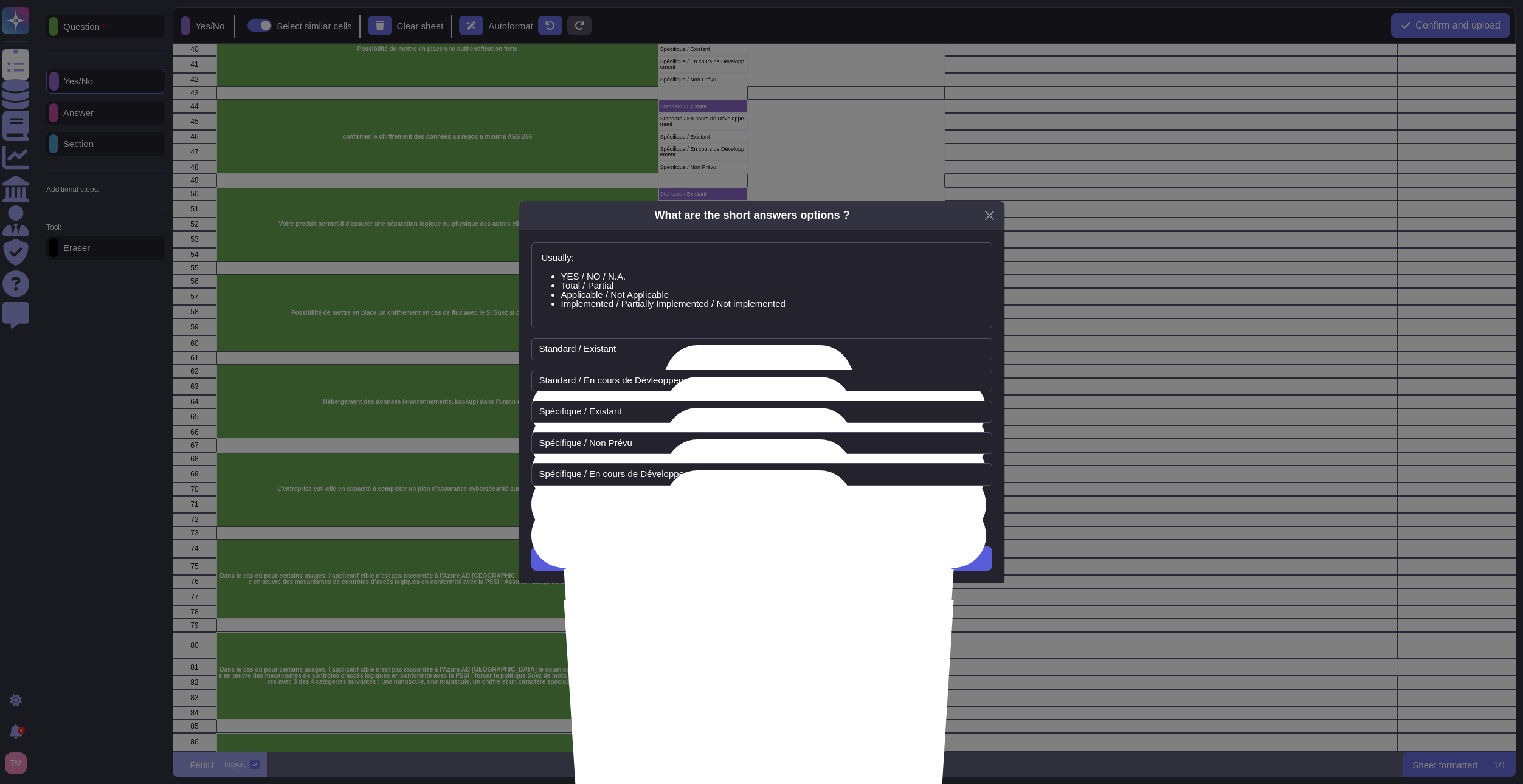 click on "Next" at bounding box center [762, 559] 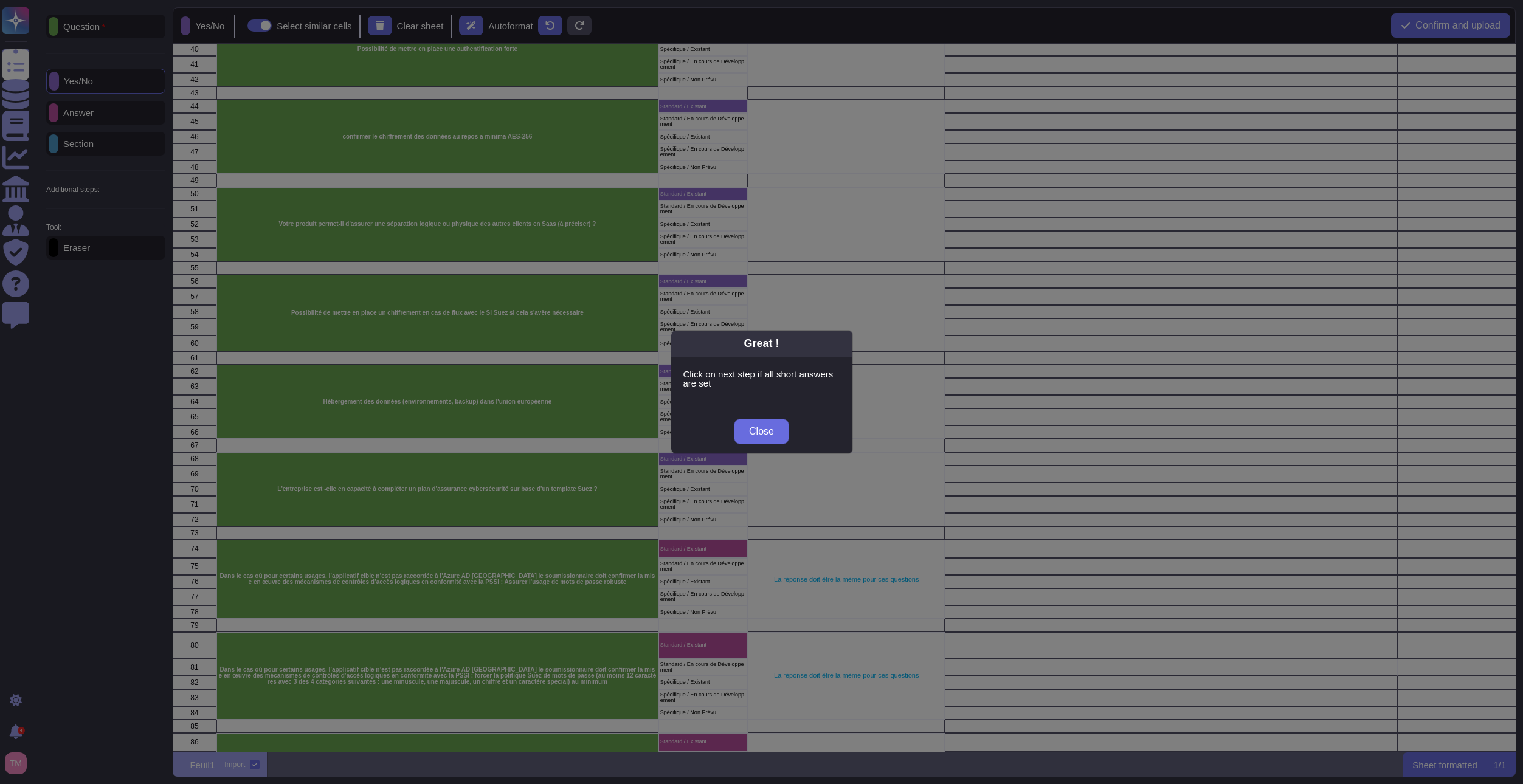 drag, startPoint x: 747, startPoint y: 430, endPoint x: 759, endPoint y: 451, distance: 24.186773 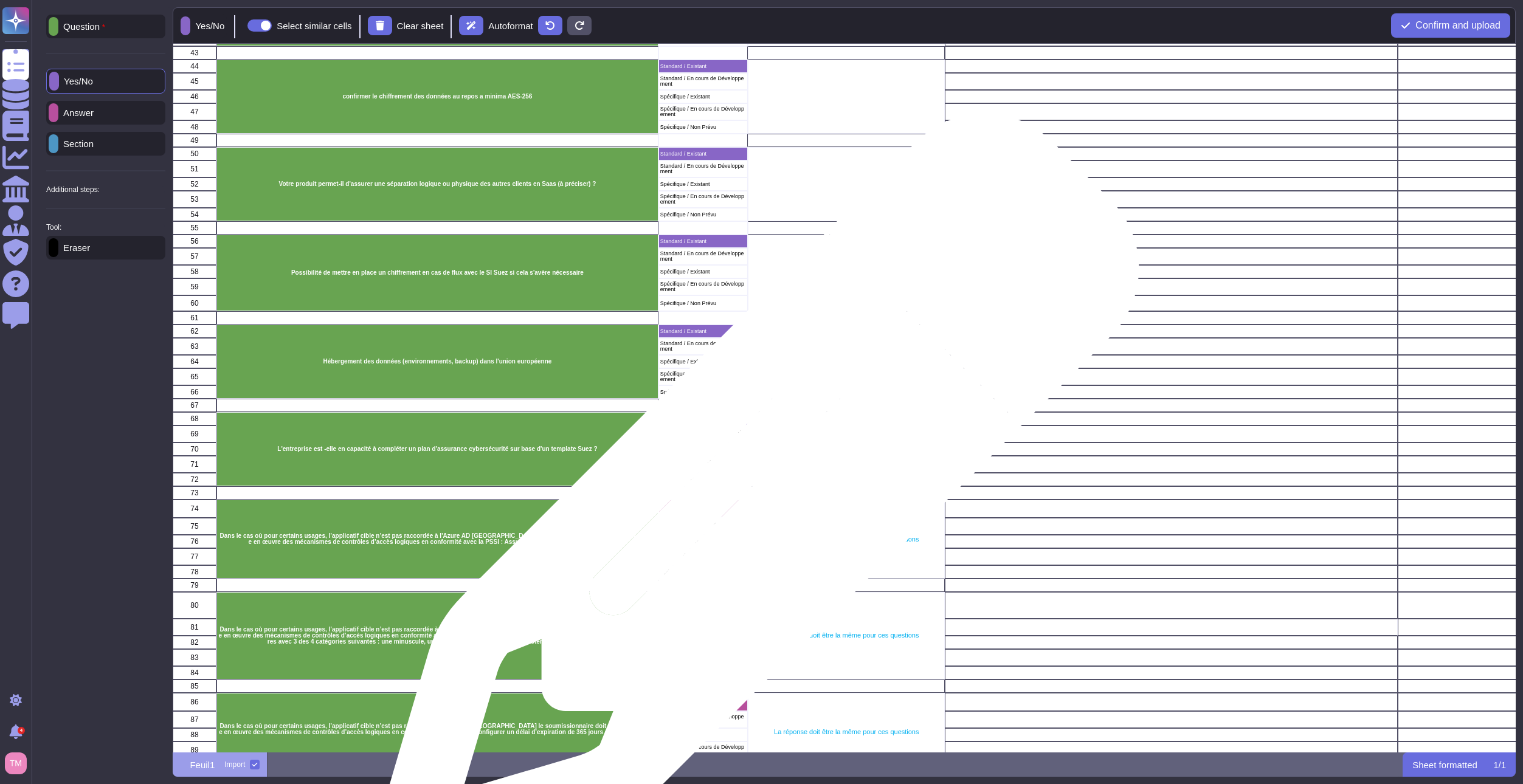 scroll, scrollTop: 729, scrollLeft: 0, axis: vertical 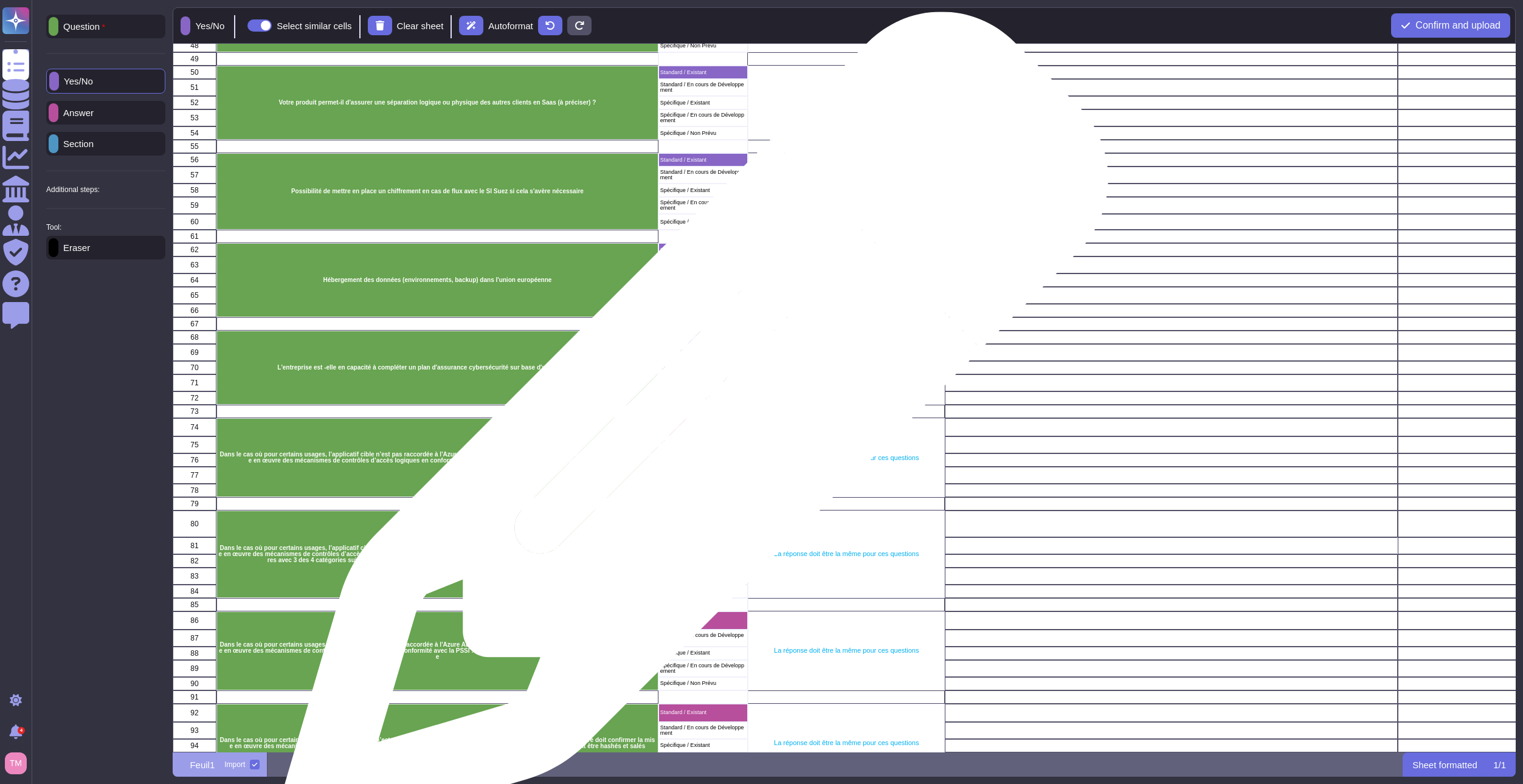 click on "Standard / Existant" at bounding box center (703, 427) 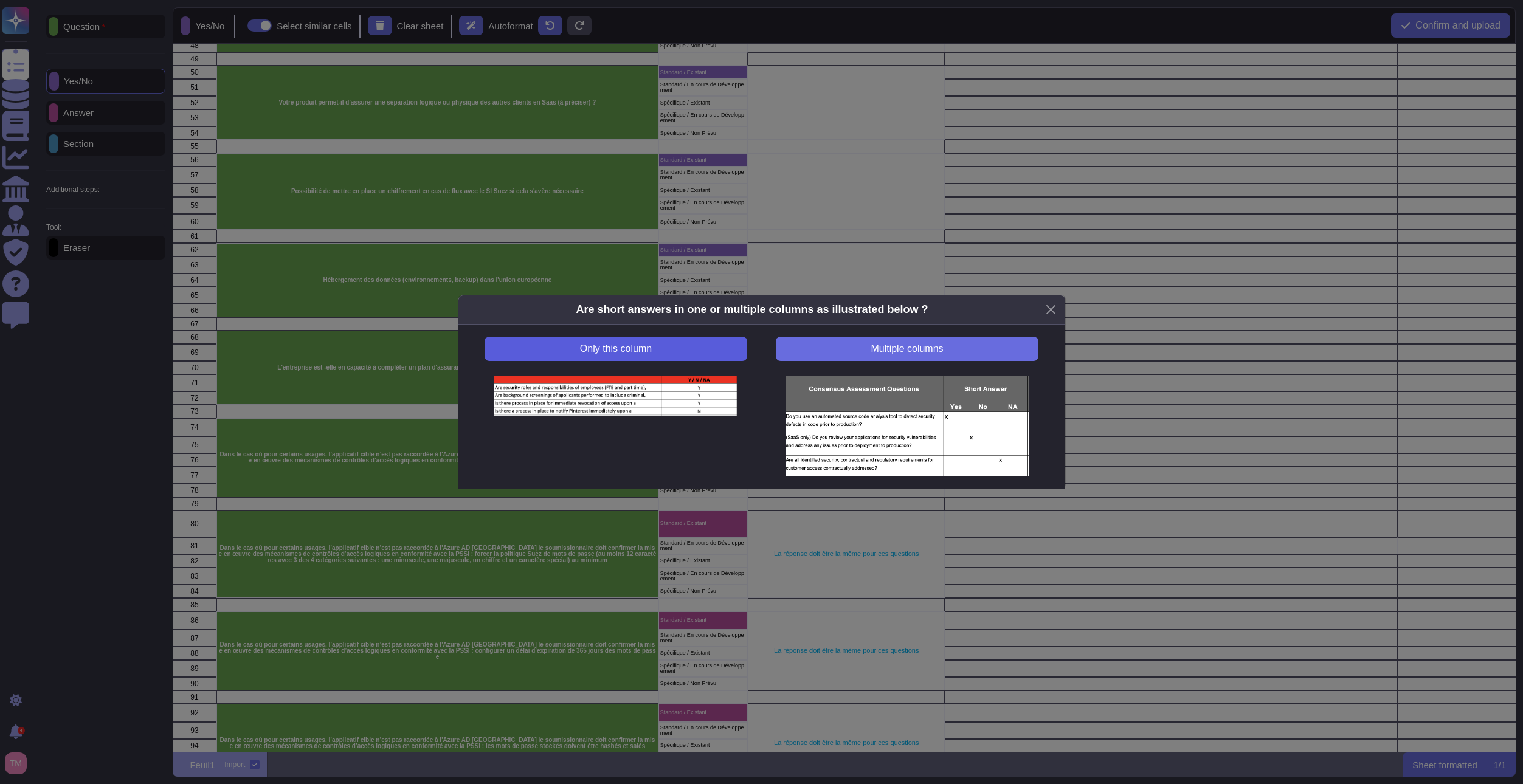 click on "Only this column" at bounding box center (615, 349) 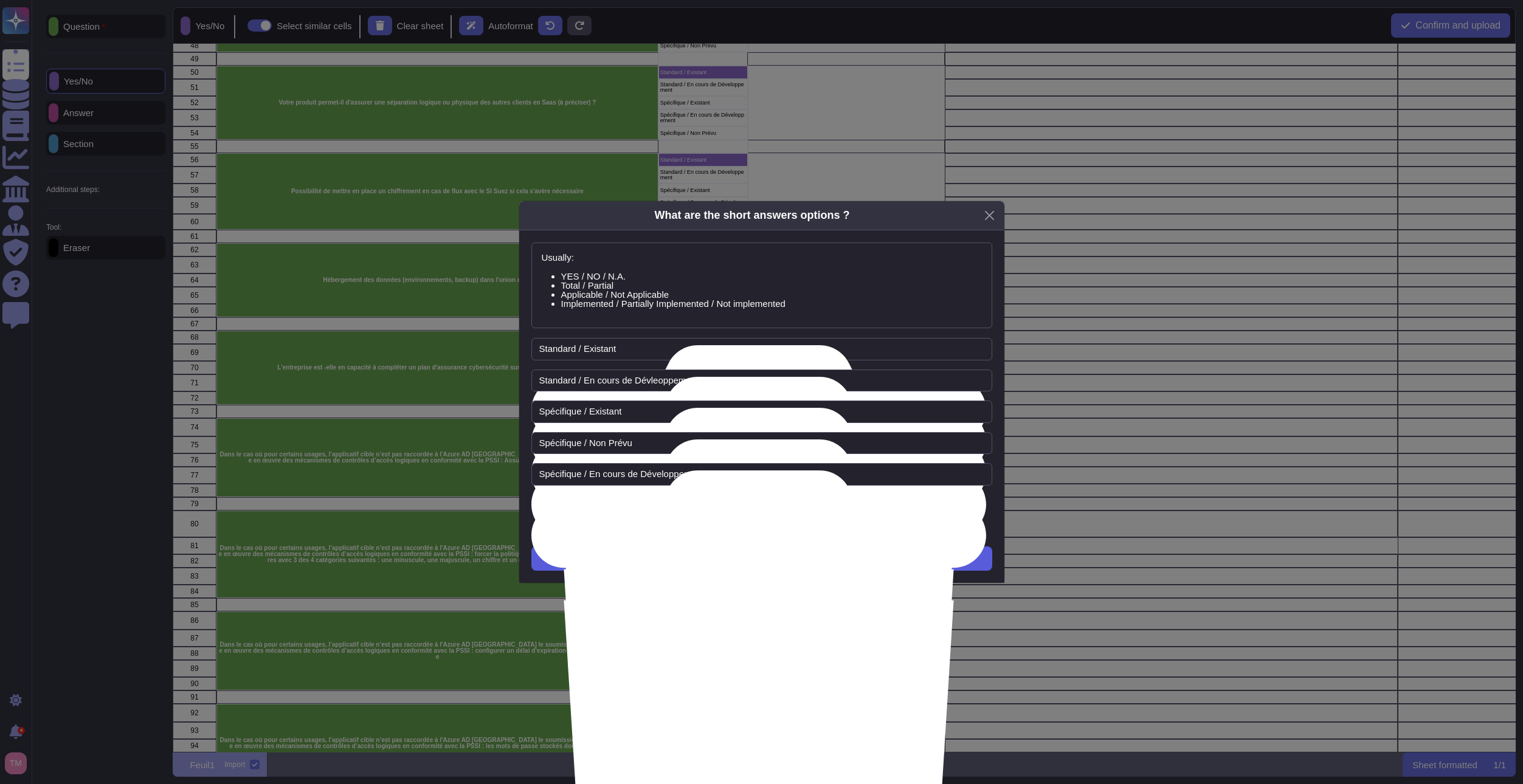 click on "Next" at bounding box center [762, 559] 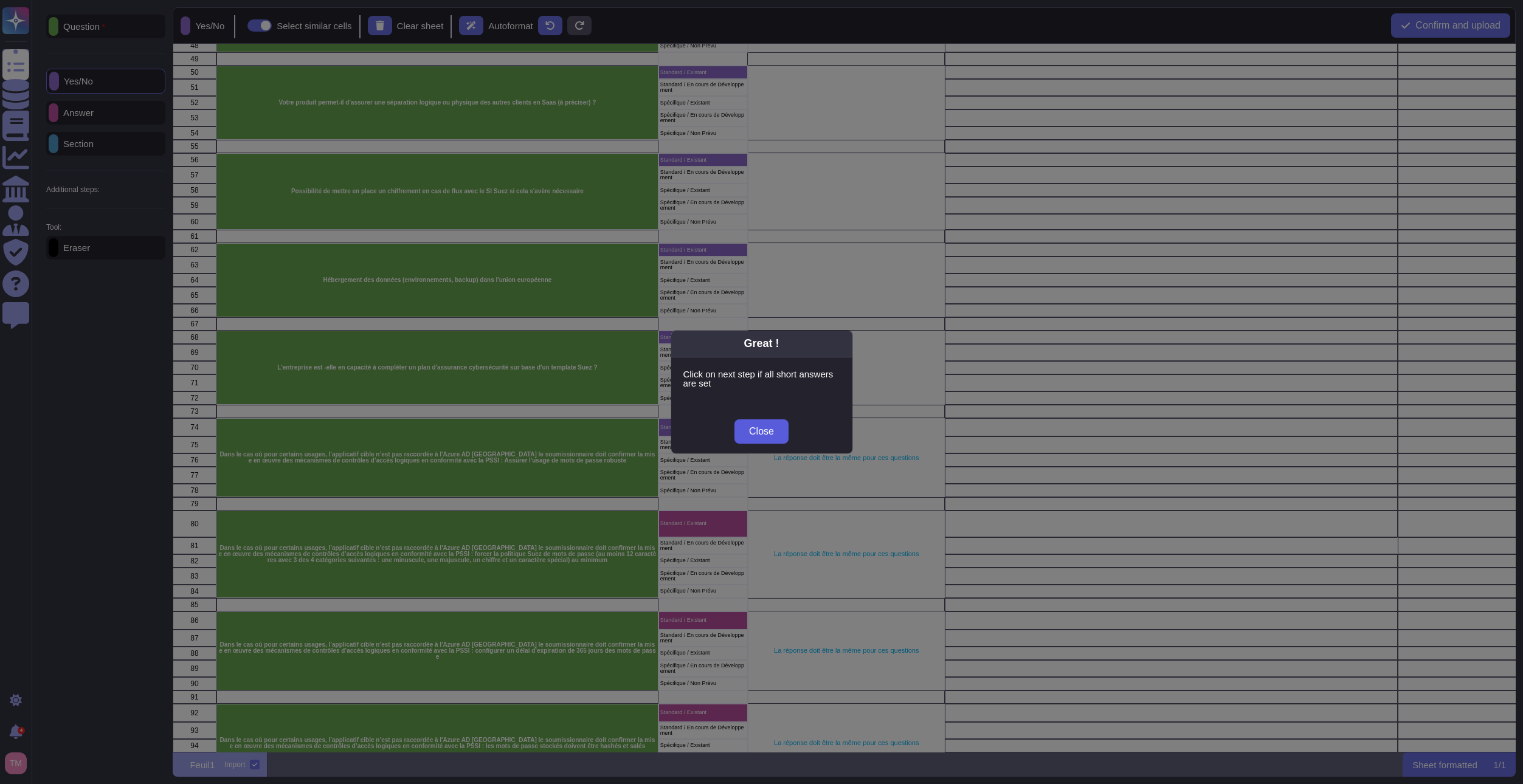 click on "Close" at bounding box center [761, 432] 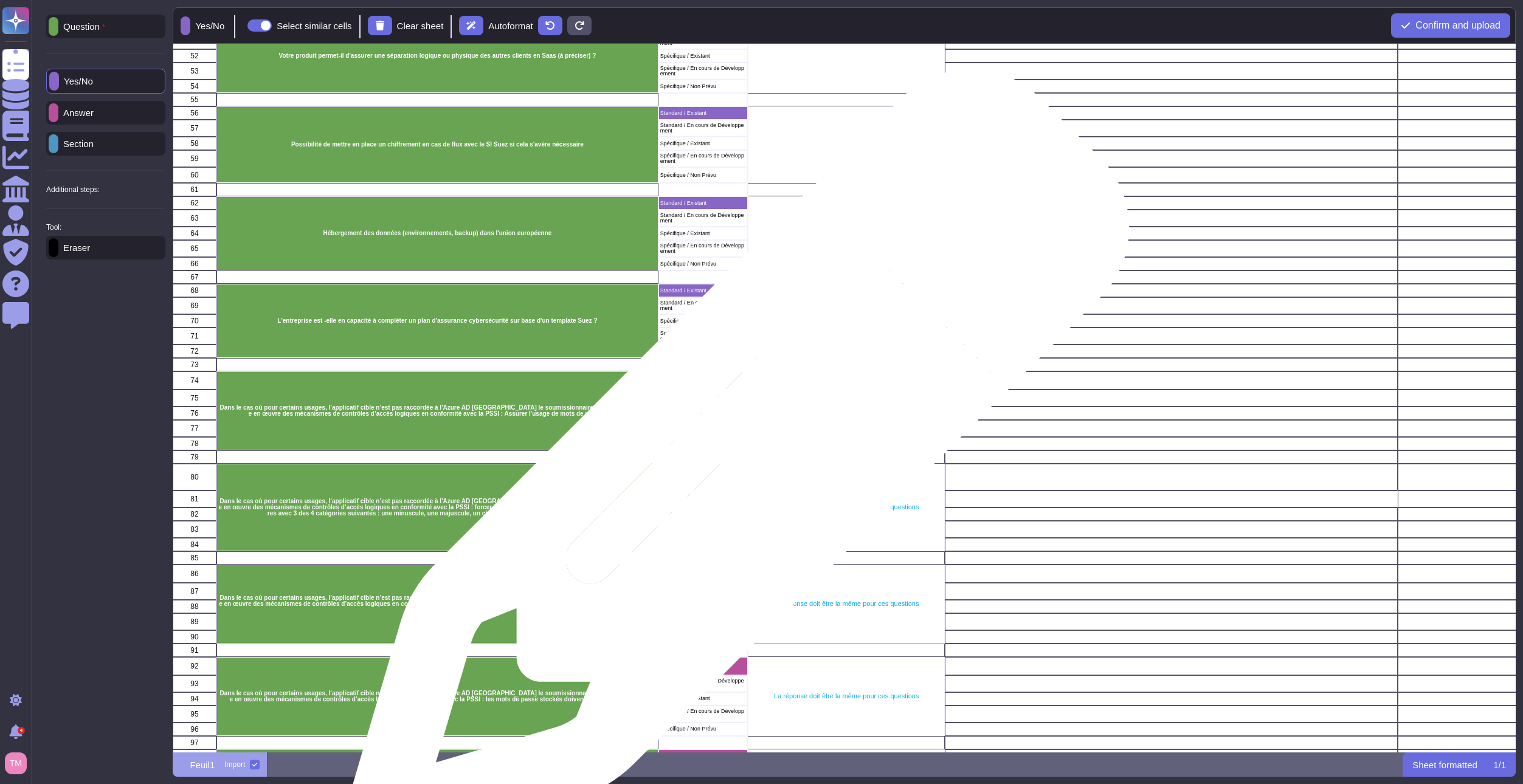 scroll, scrollTop: 790, scrollLeft: 0, axis: vertical 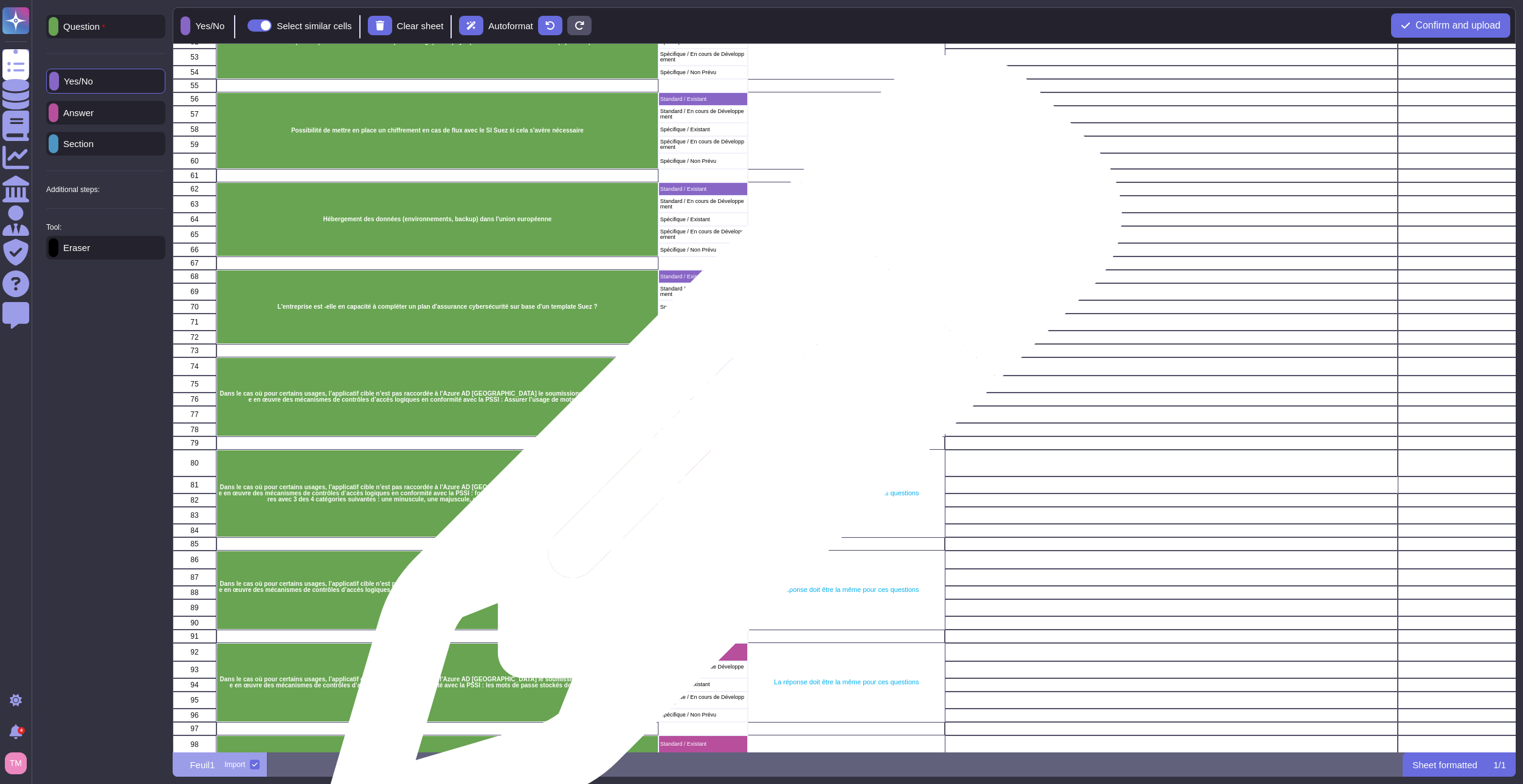 click on "Standard / Existant" at bounding box center [703, 463] 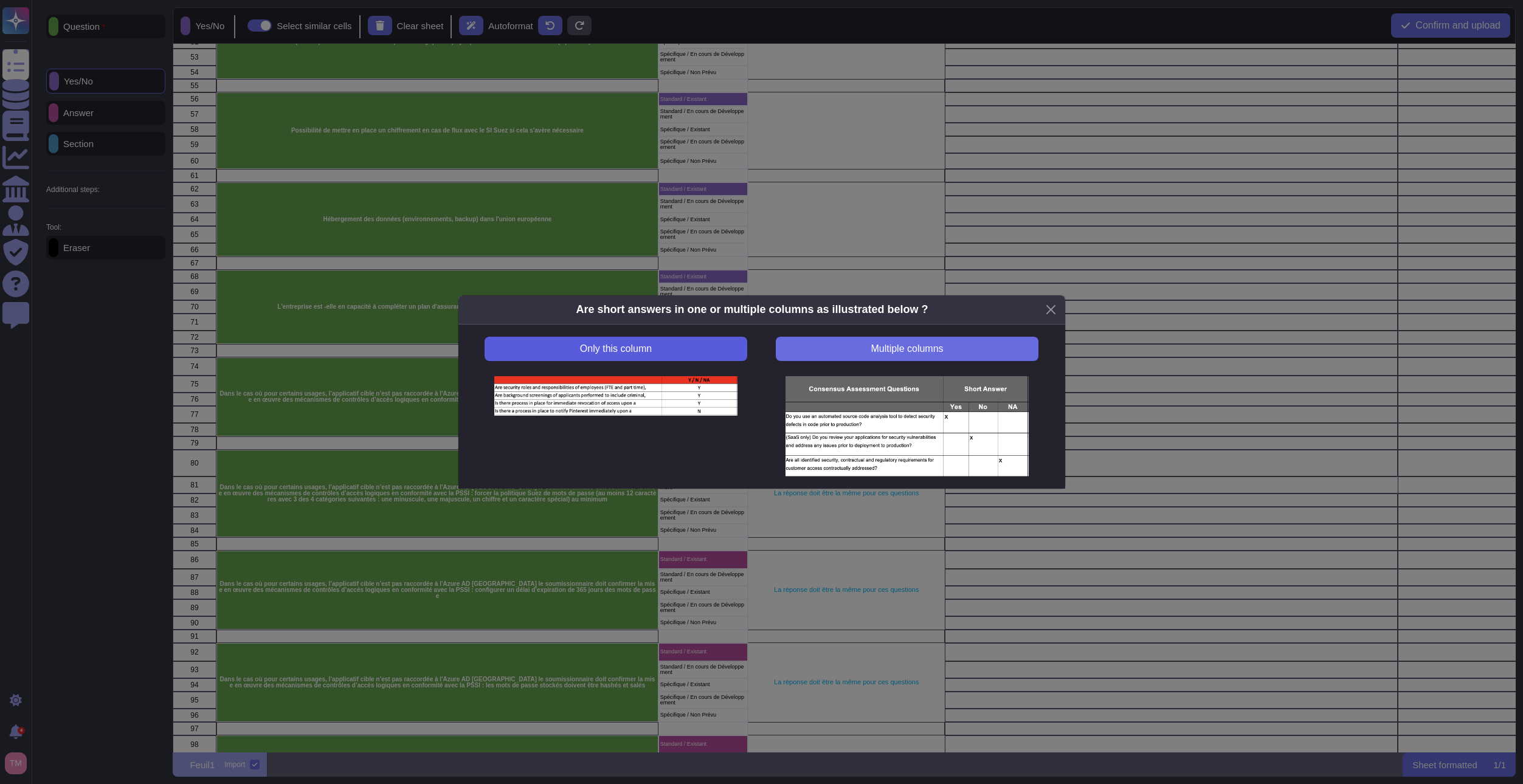 click on "Only this column" at bounding box center [615, 349] 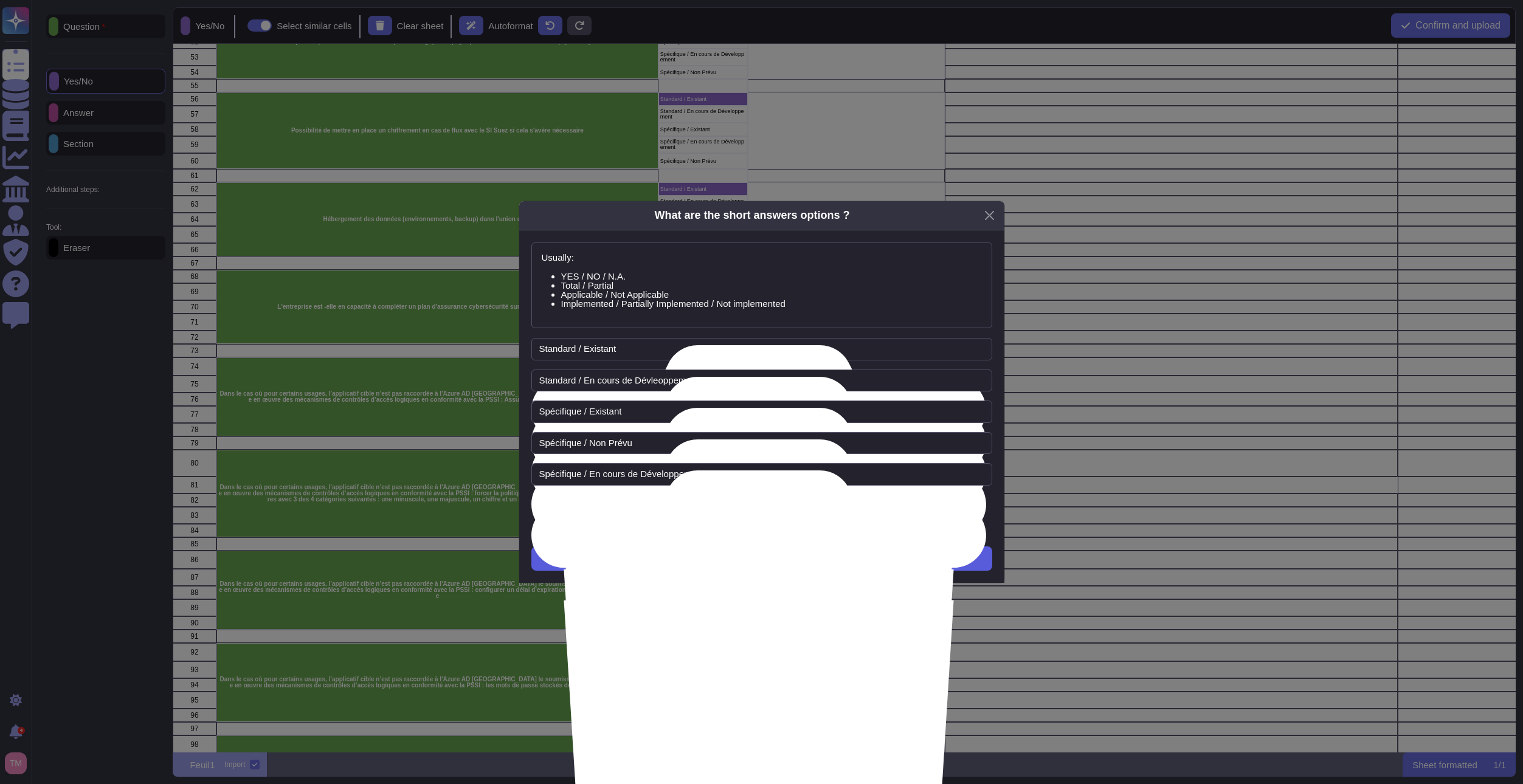 click on "Next" at bounding box center [762, 559] 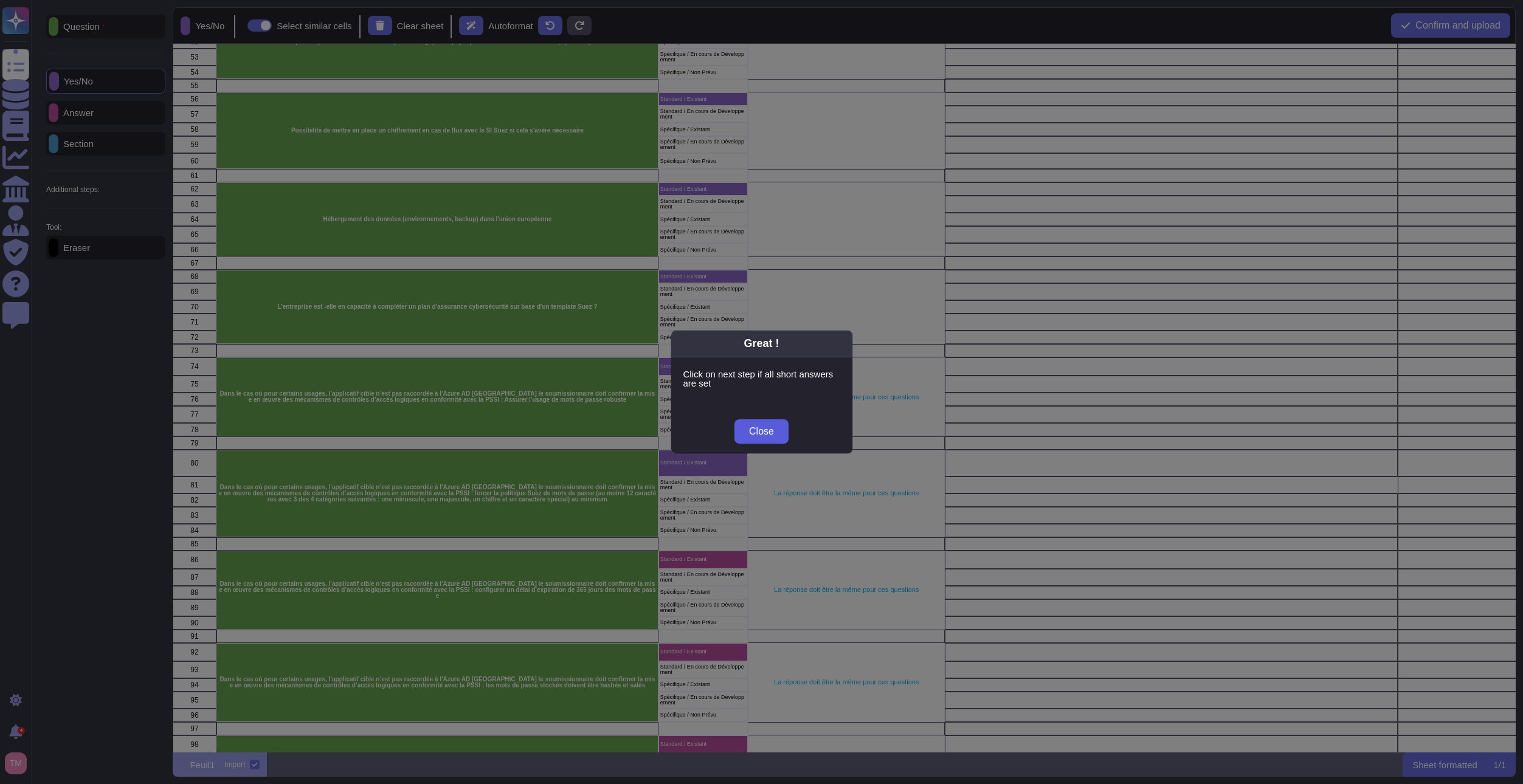 click on "Close" at bounding box center (761, 432) 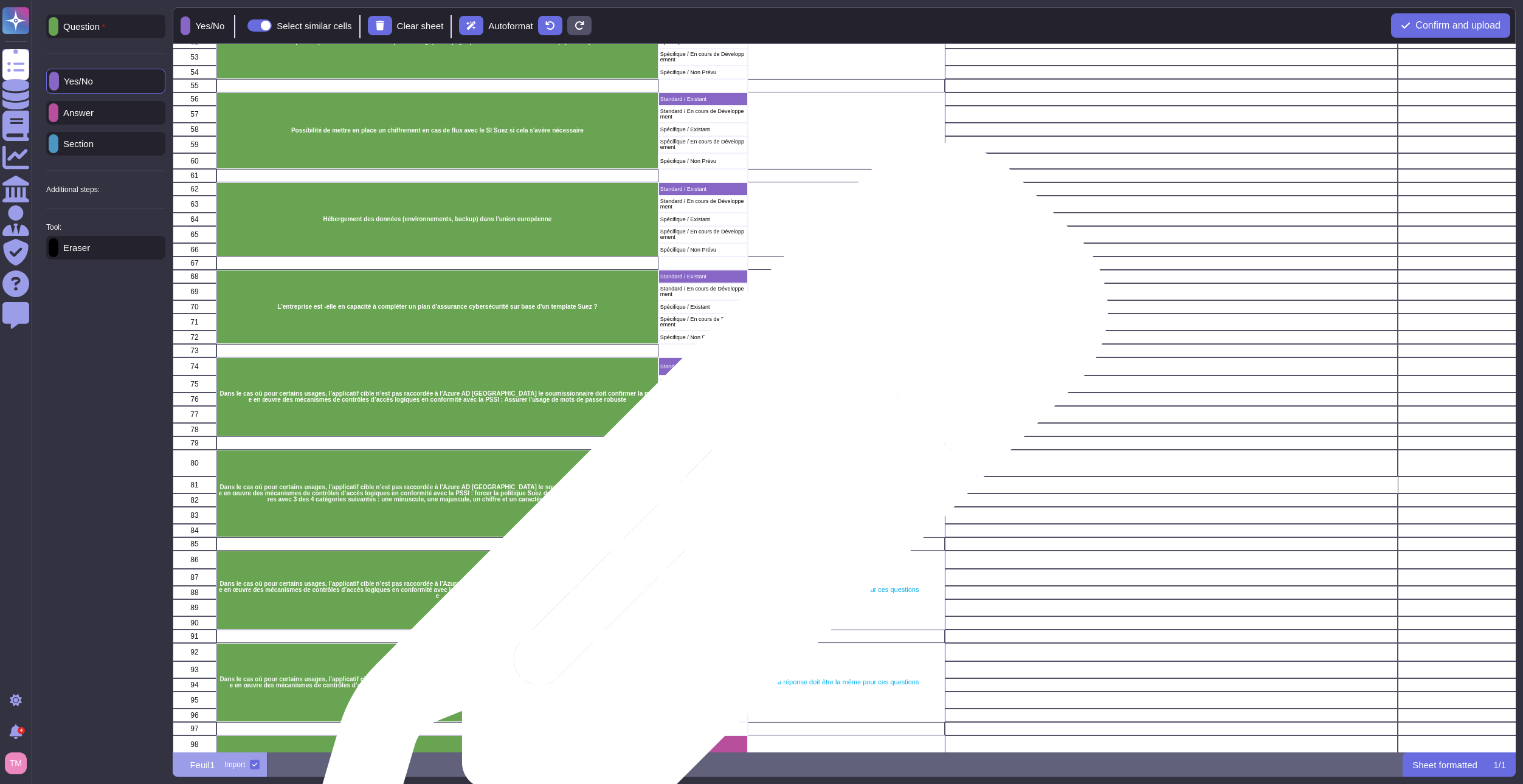 click on "Standard / Existant" at bounding box center [703, 560] 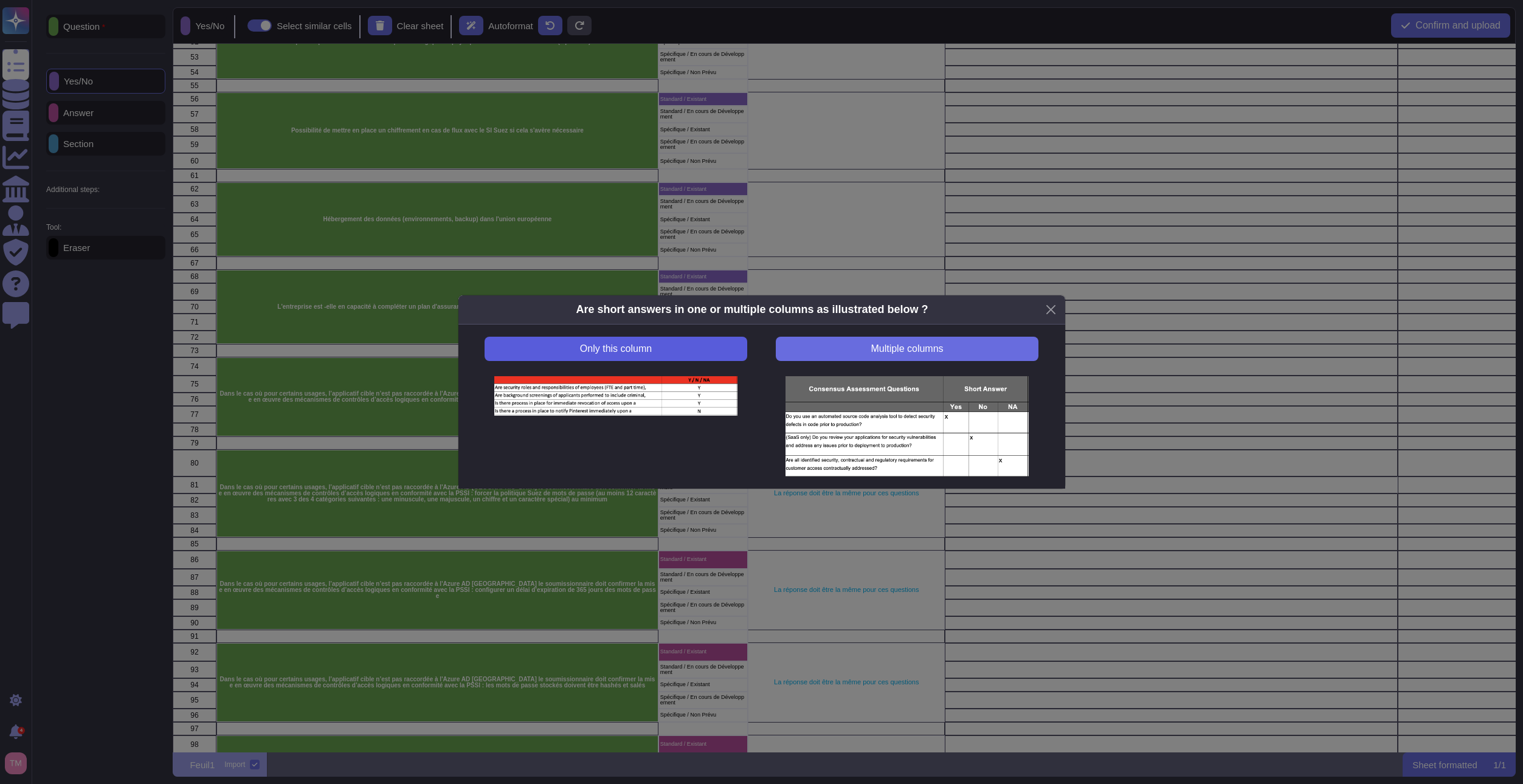 click on "Only this column" at bounding box center (615, 349) 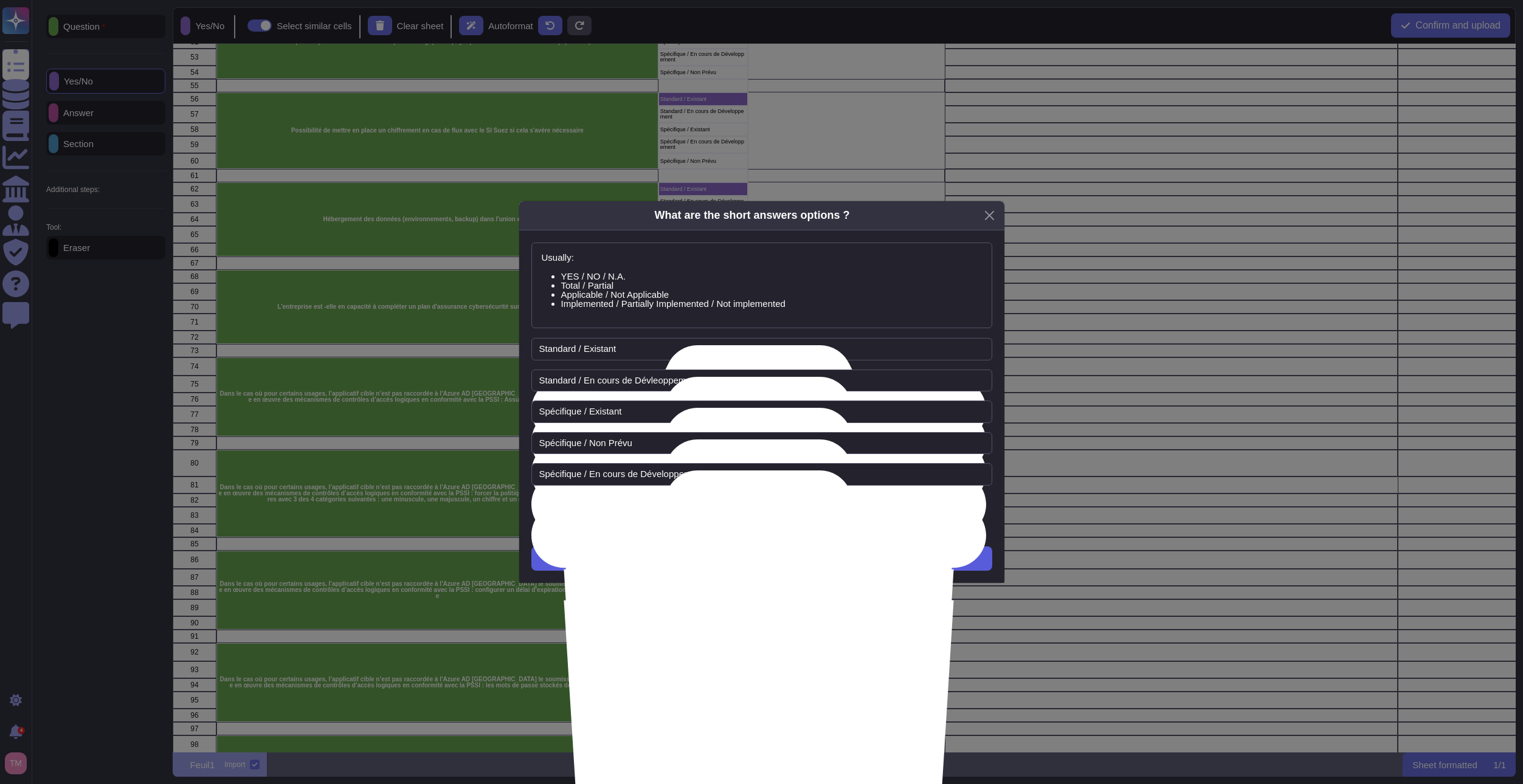 click on "Next" at bounding box center (762, 559) 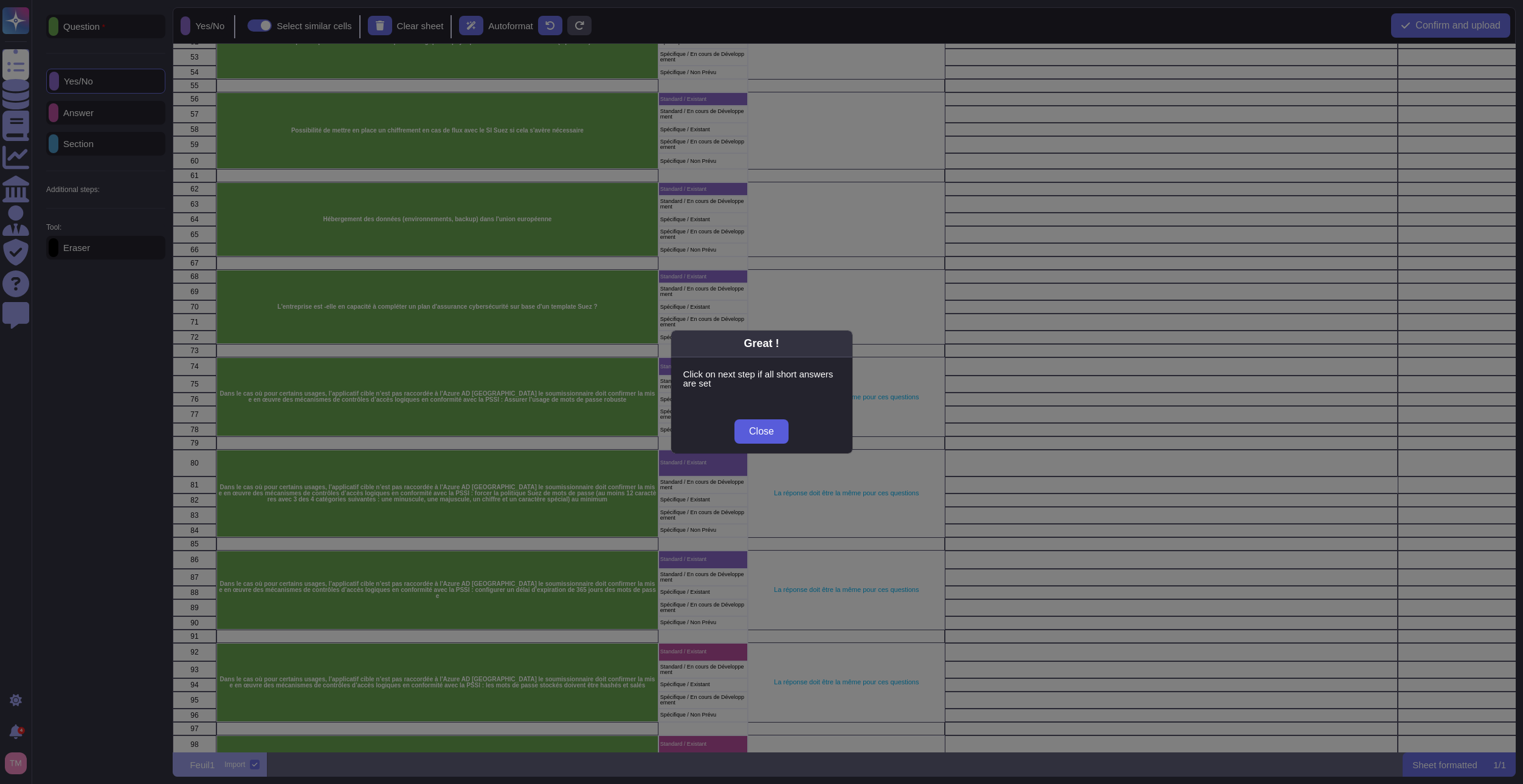 click on "Close" at bounding box center [761, 432] 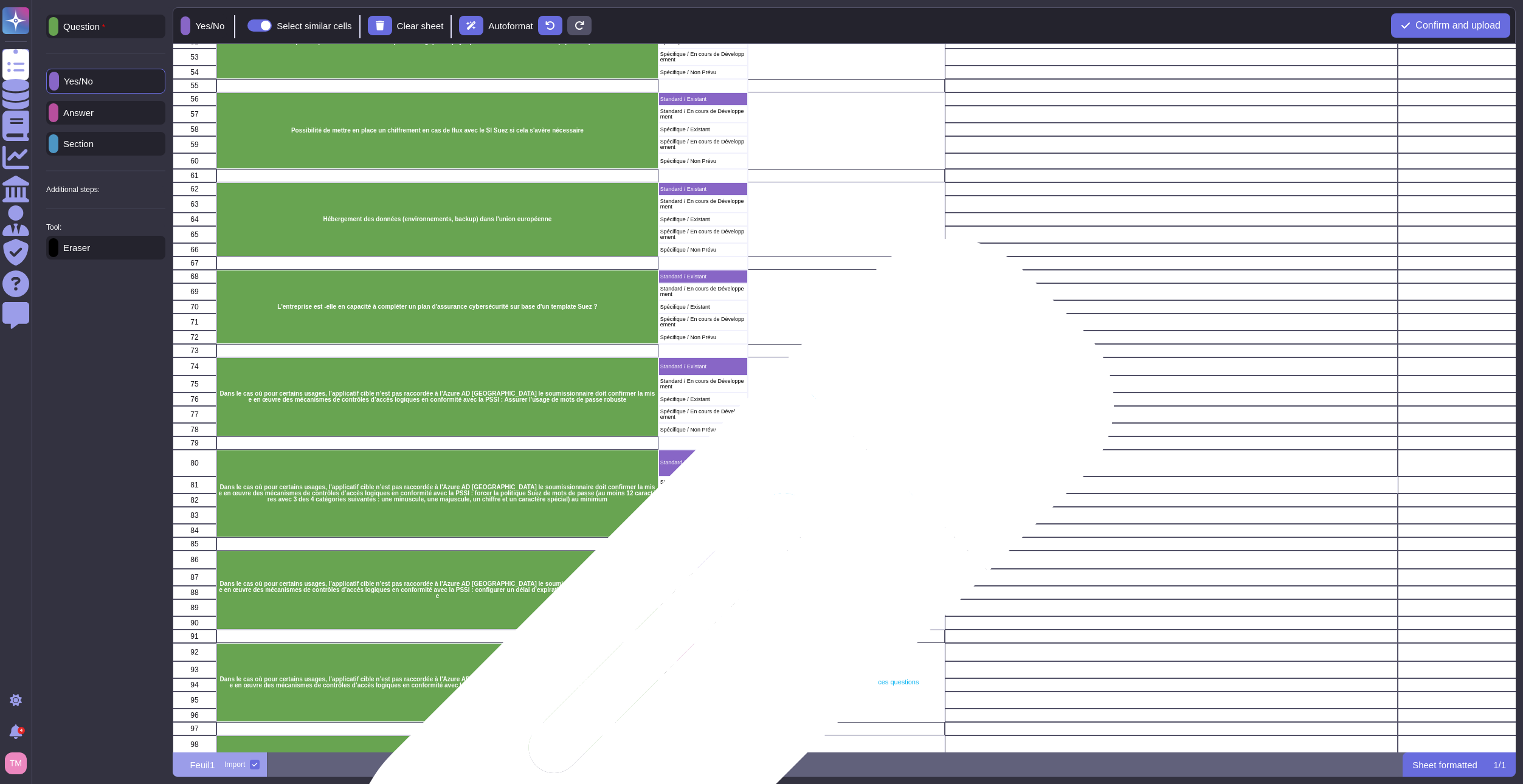 click on "Standard / Existant" at bounding box center [703, 652] 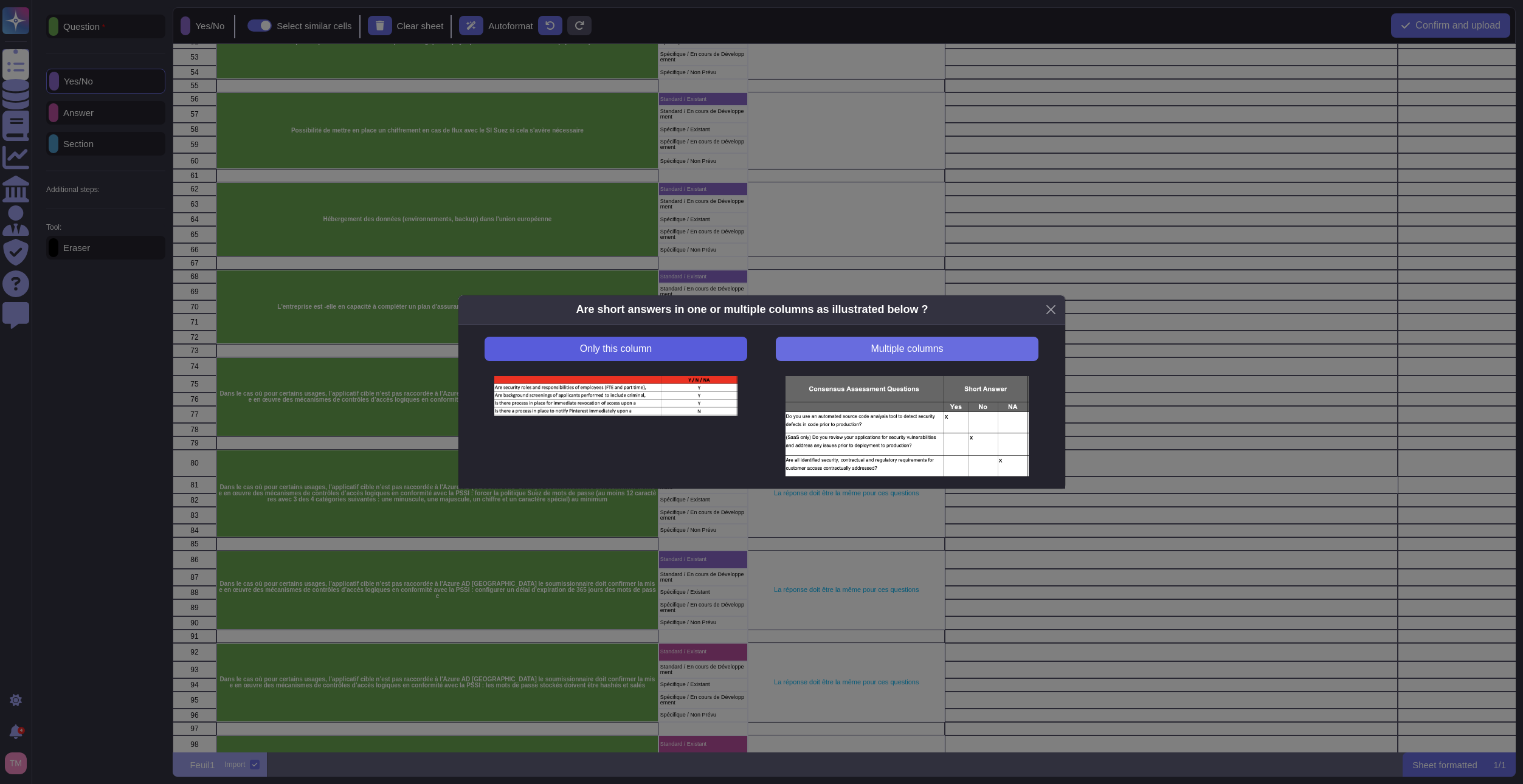 click on "Only this column" at bounding box center (615, 349) 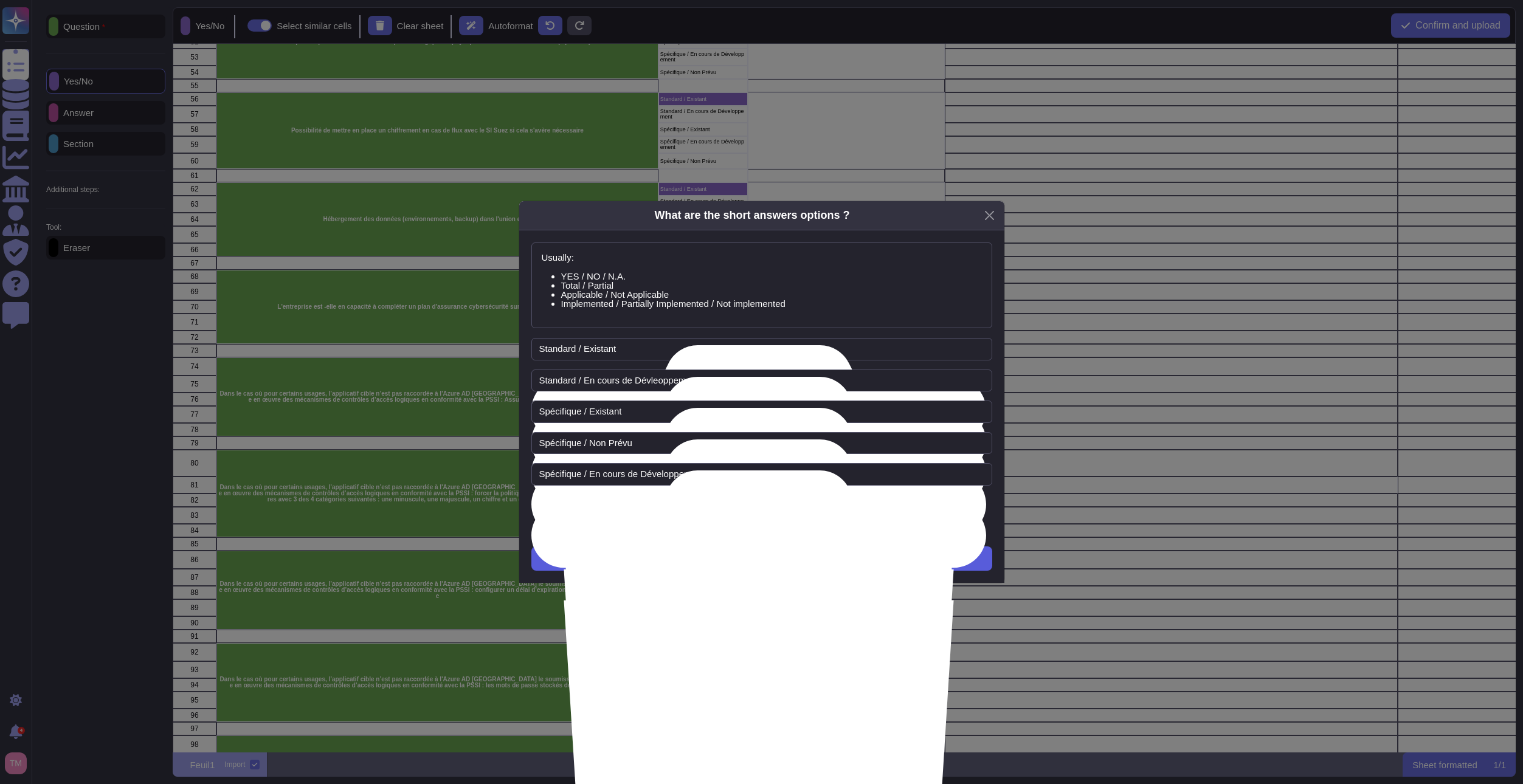 click on "Next" at bounding box center [762, 559] 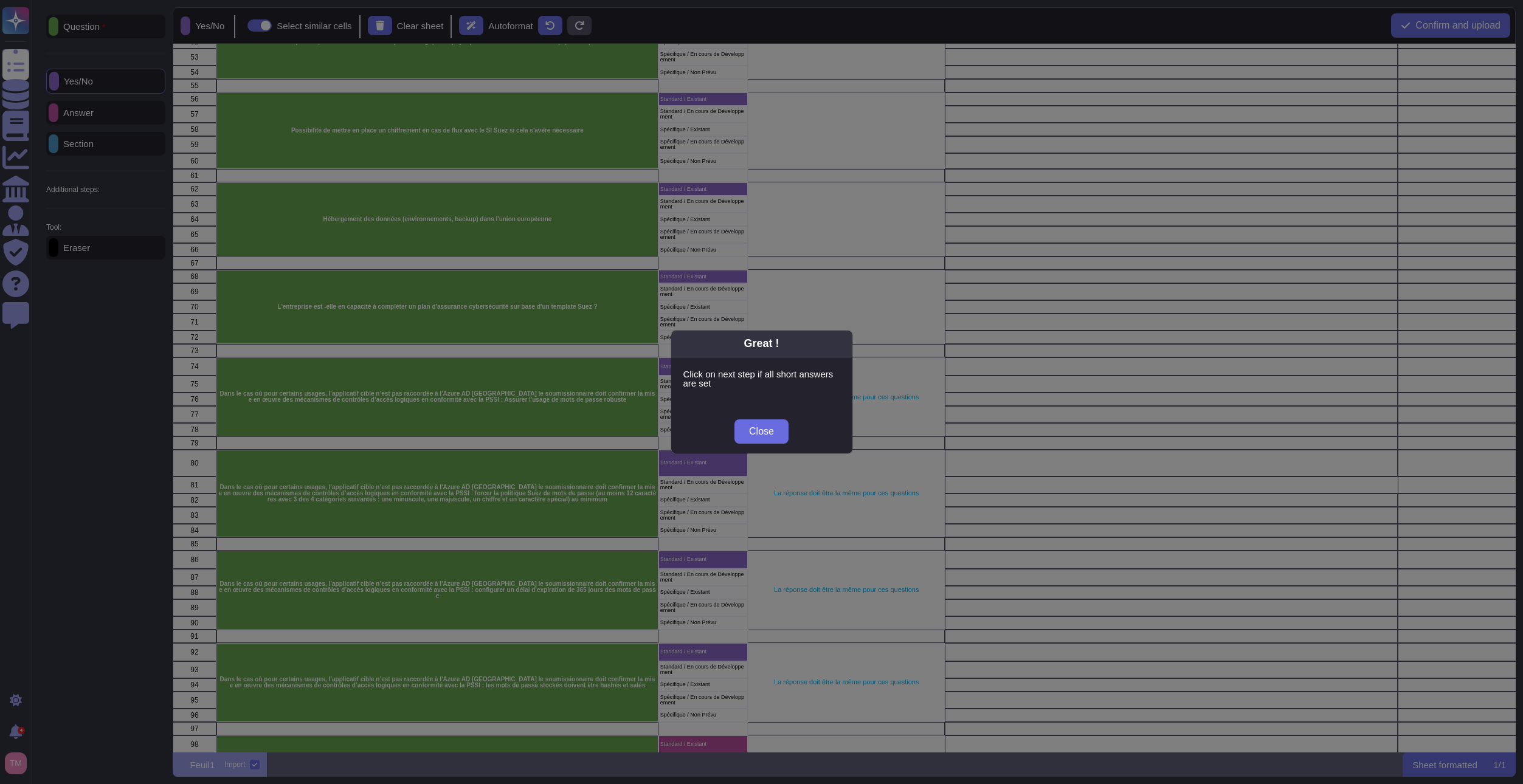 drag, startPoint x: 765, startPoint y: 398, endPoint x: 765, endPoint y: 414, distance: 16 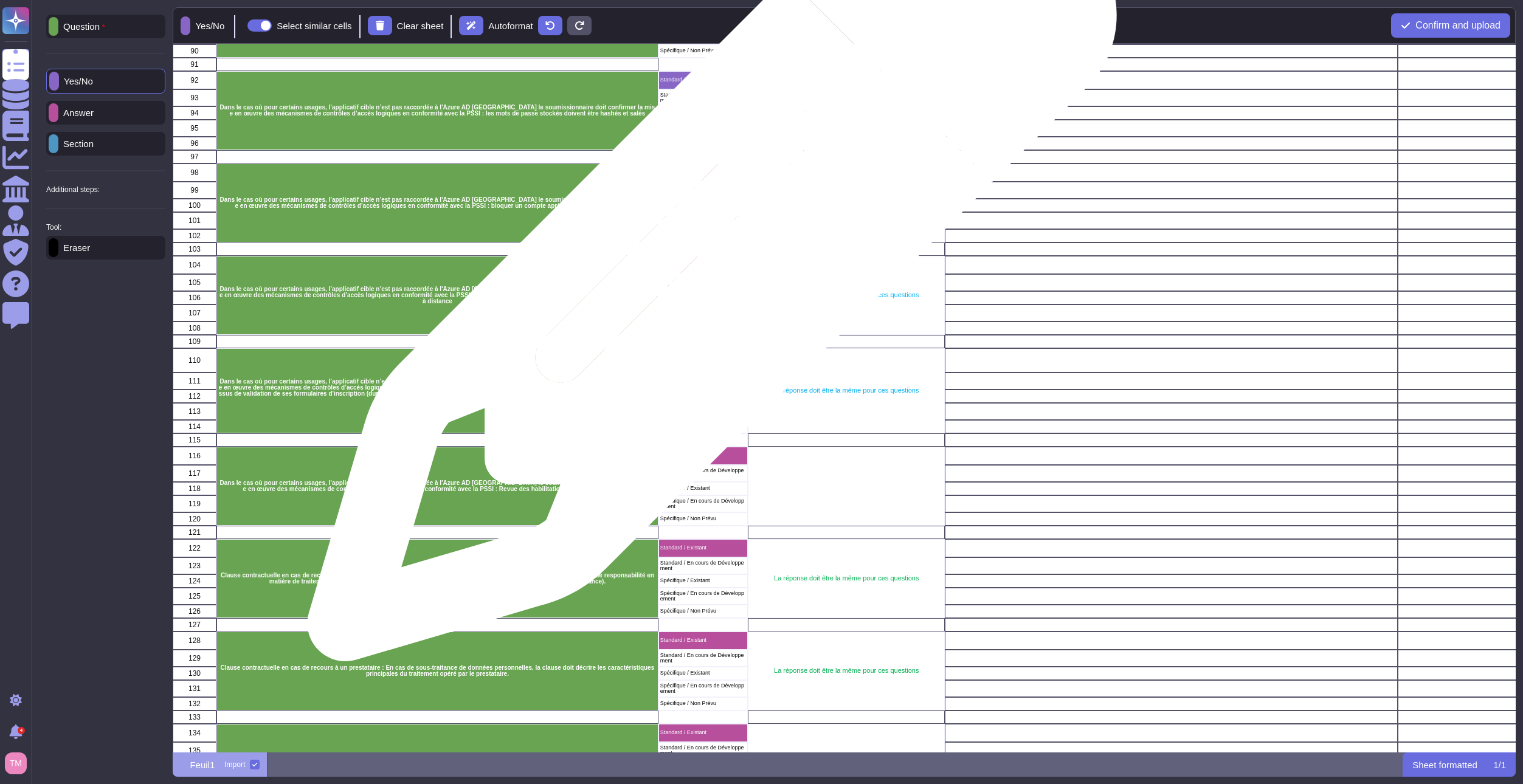 scroll, scrollTop: 1398, scrollLeft: 0, axis: vertical 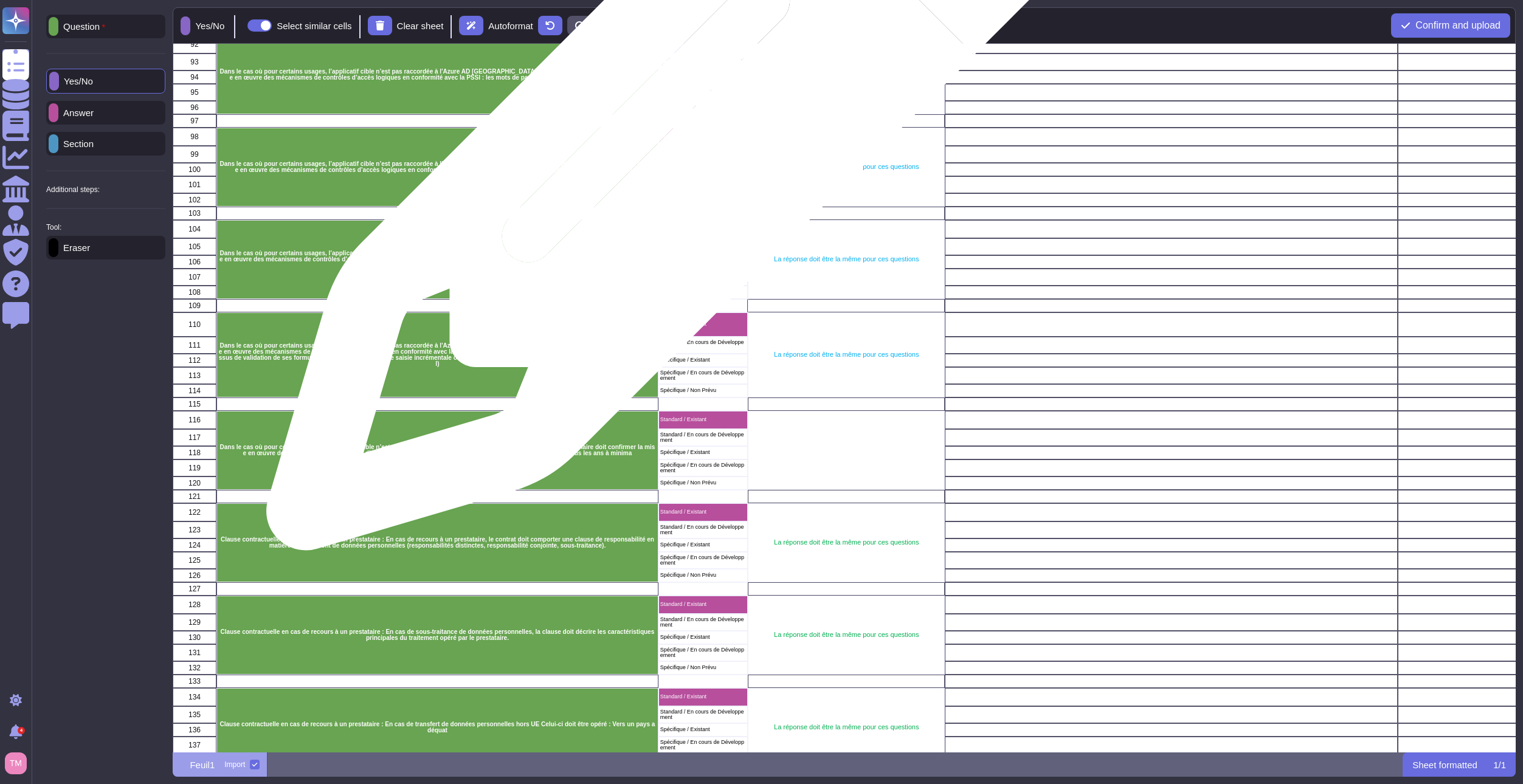 click on "Standard / Existant" at bounding box center [703, 136] 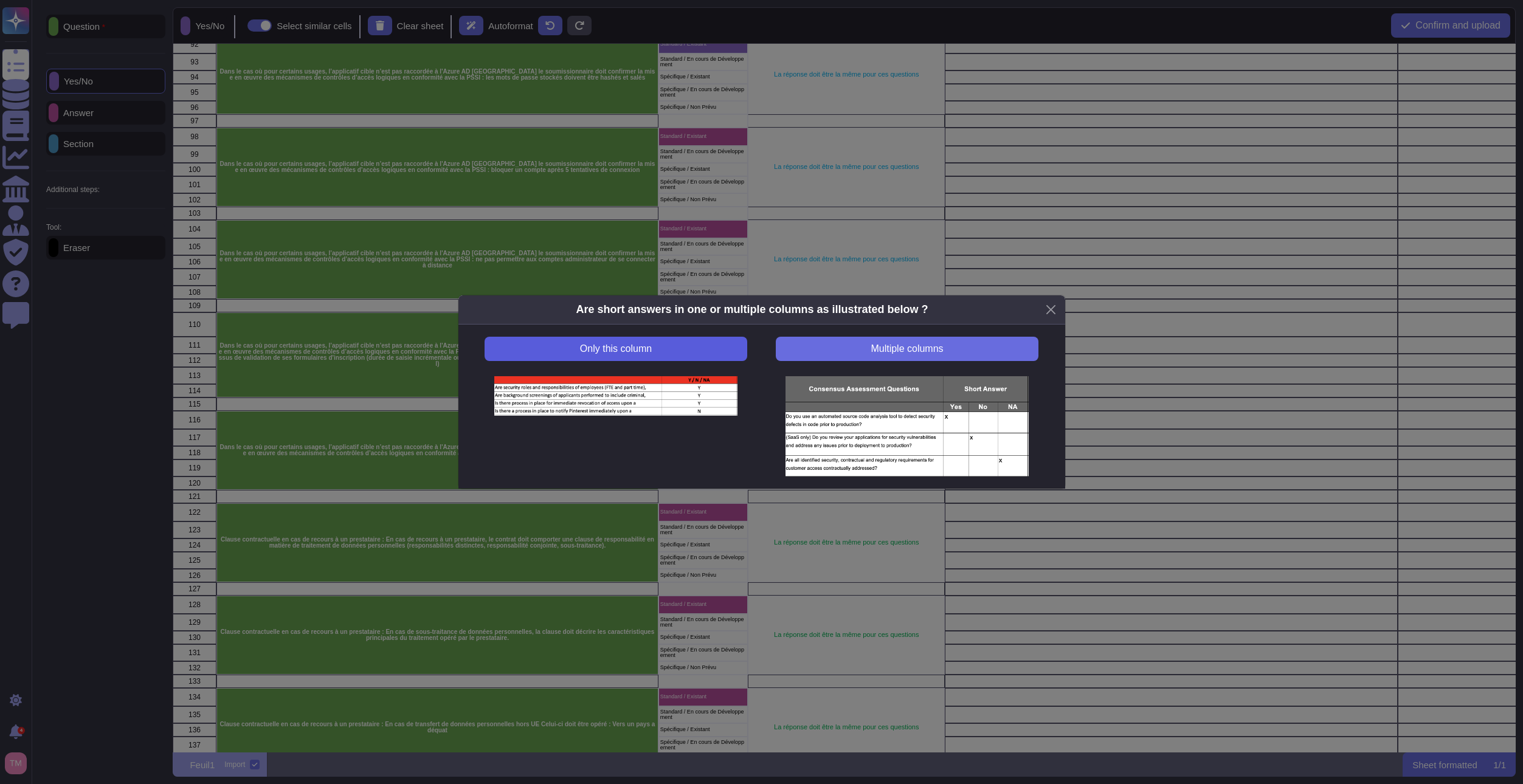 click on "Only this column" at bounding box center [615, 349] 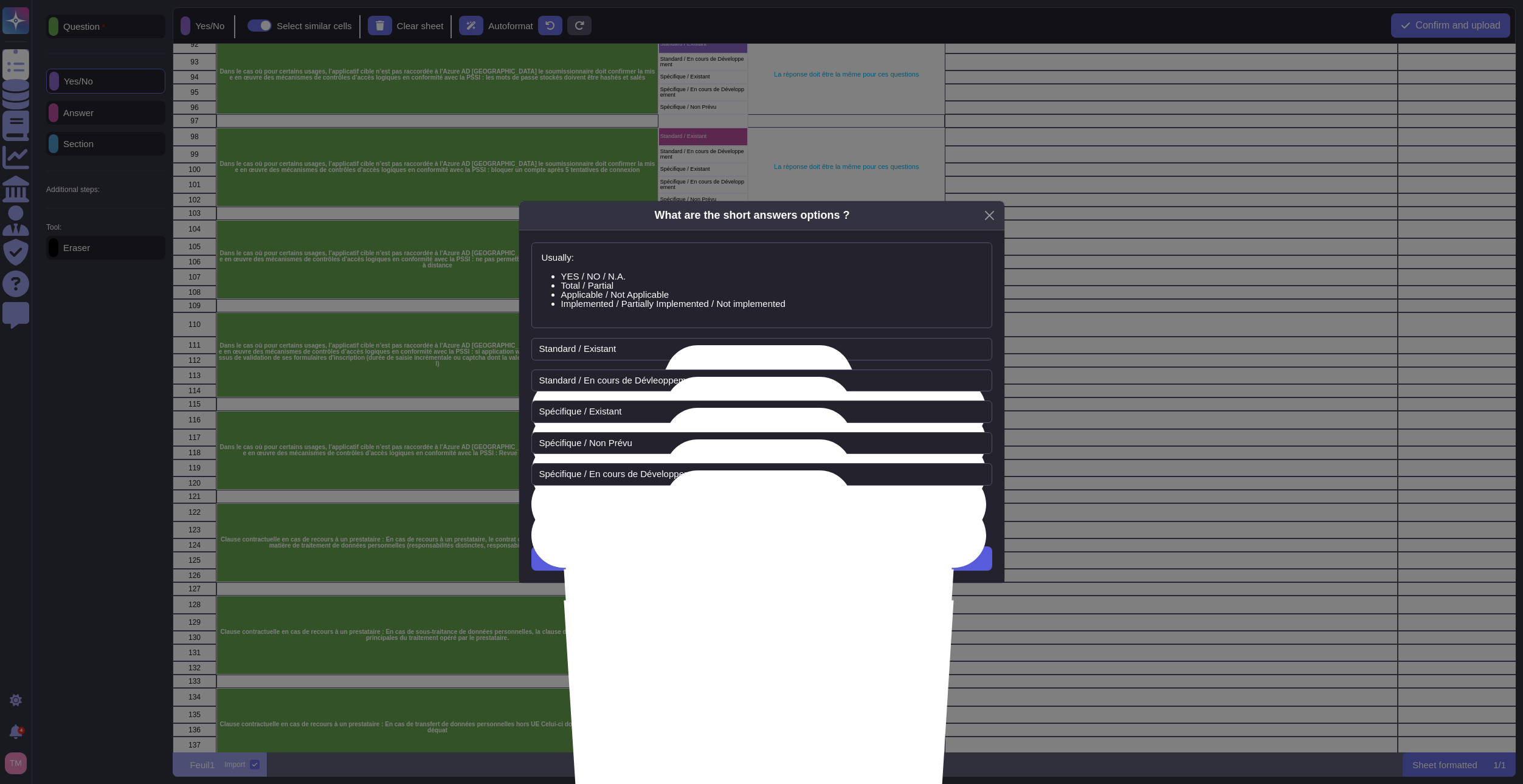 click on "Next" at bounding box center [762, 559] 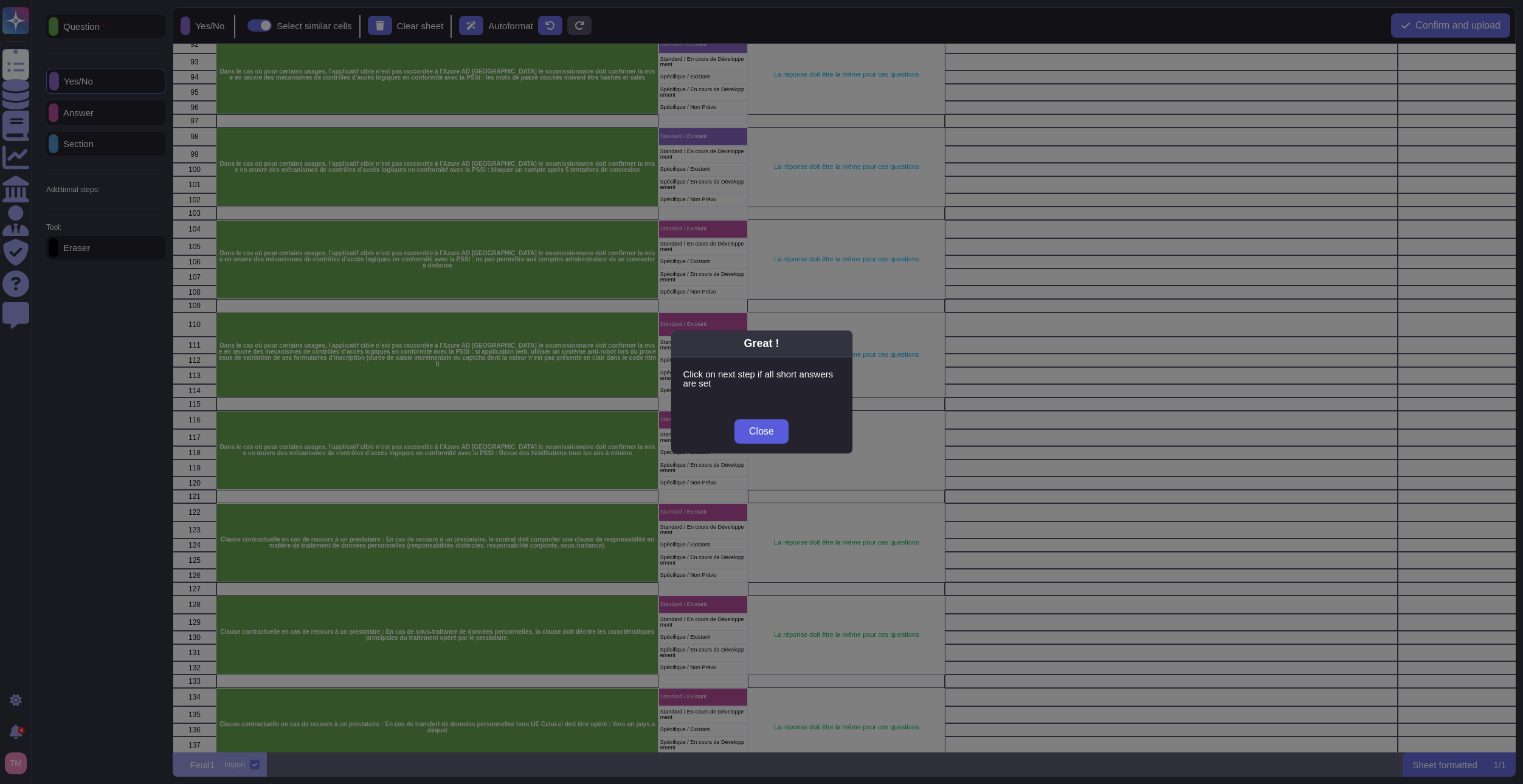 click on "Close" at bounding box center [761, 432] 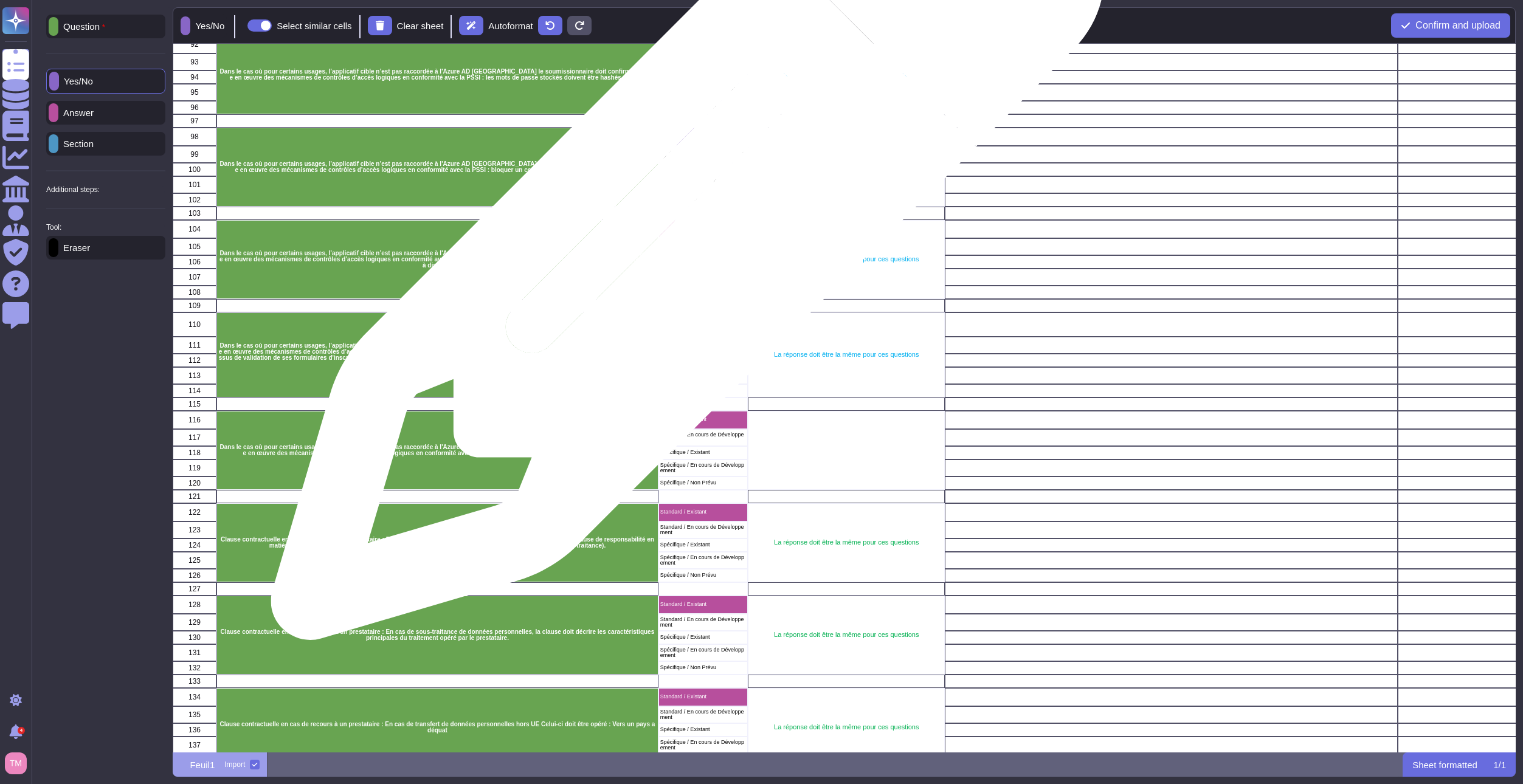 click on "Standard / Existant" at bounding box center [703, 229] 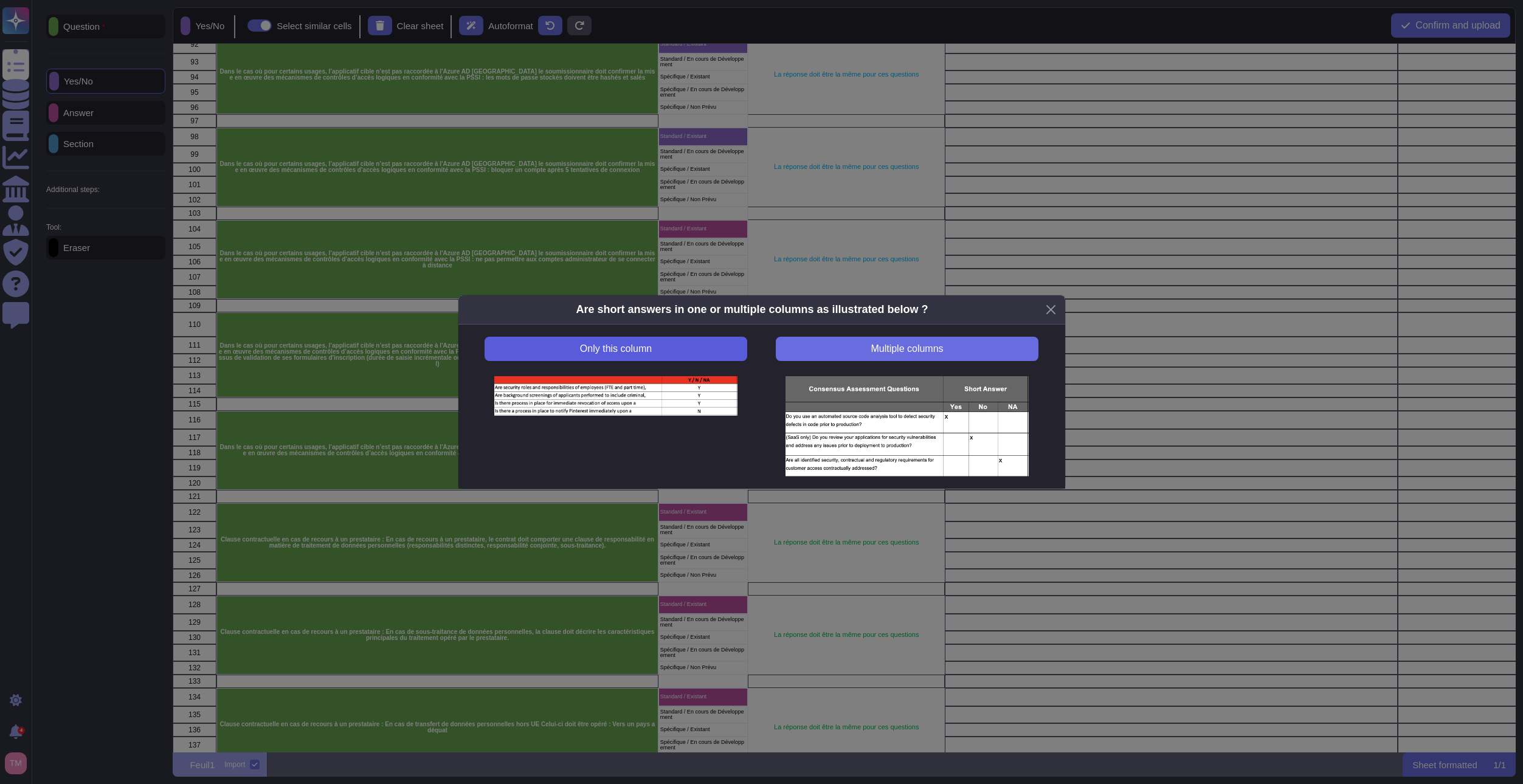 click on "Only this column" at bounding box center [615, 349] 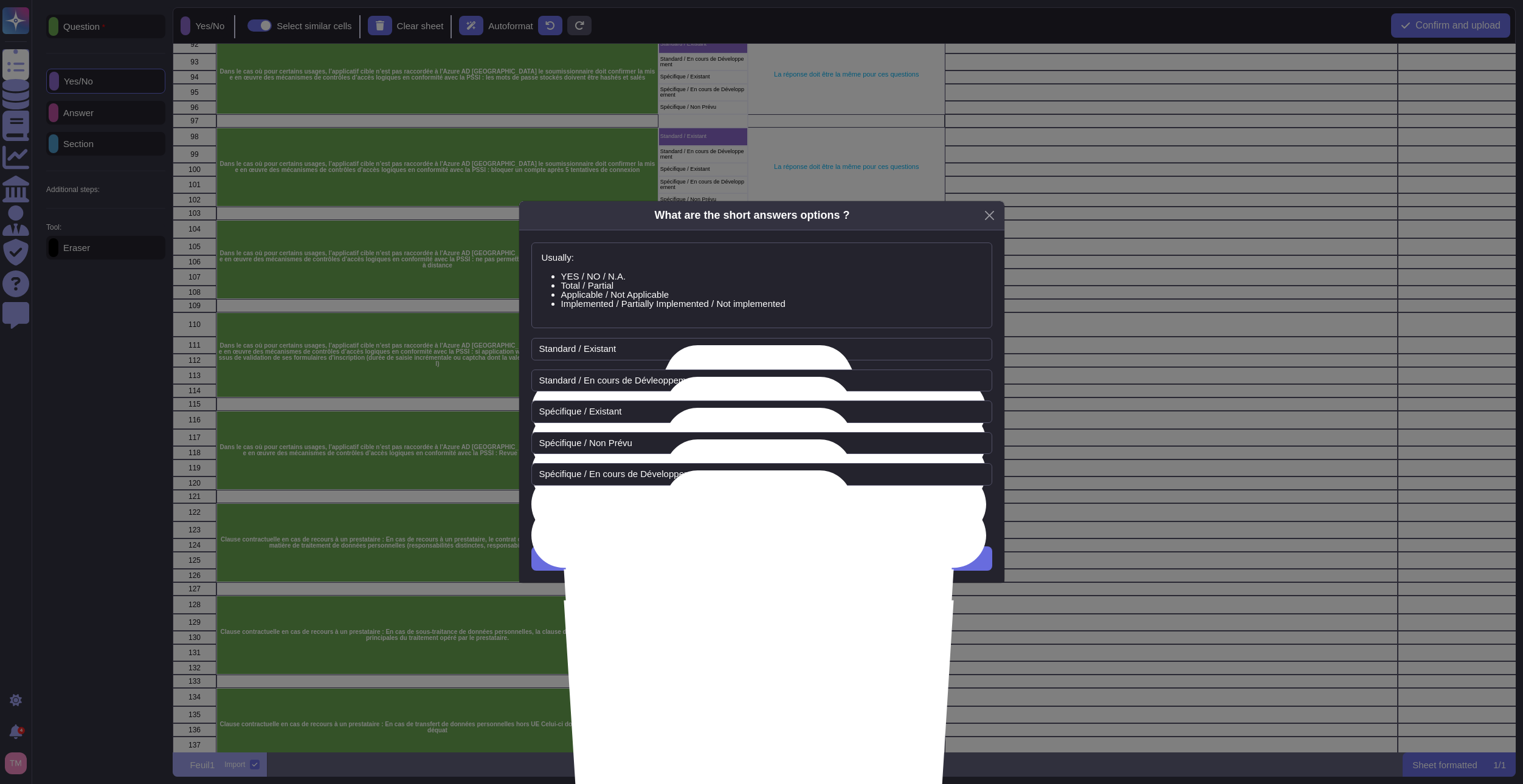 click on "Usually: YES / NO / N.A. Total / Partial Applicable / Not Applicable Implemented / Partially Implemented / Not implemented Standard / Existant Standard / En cours de Dévleoppement Spécifique / Existant Spécifique / Non Prévu Spécifique / En cours de Développement Add Option Next" at bounding box center [762, 407] 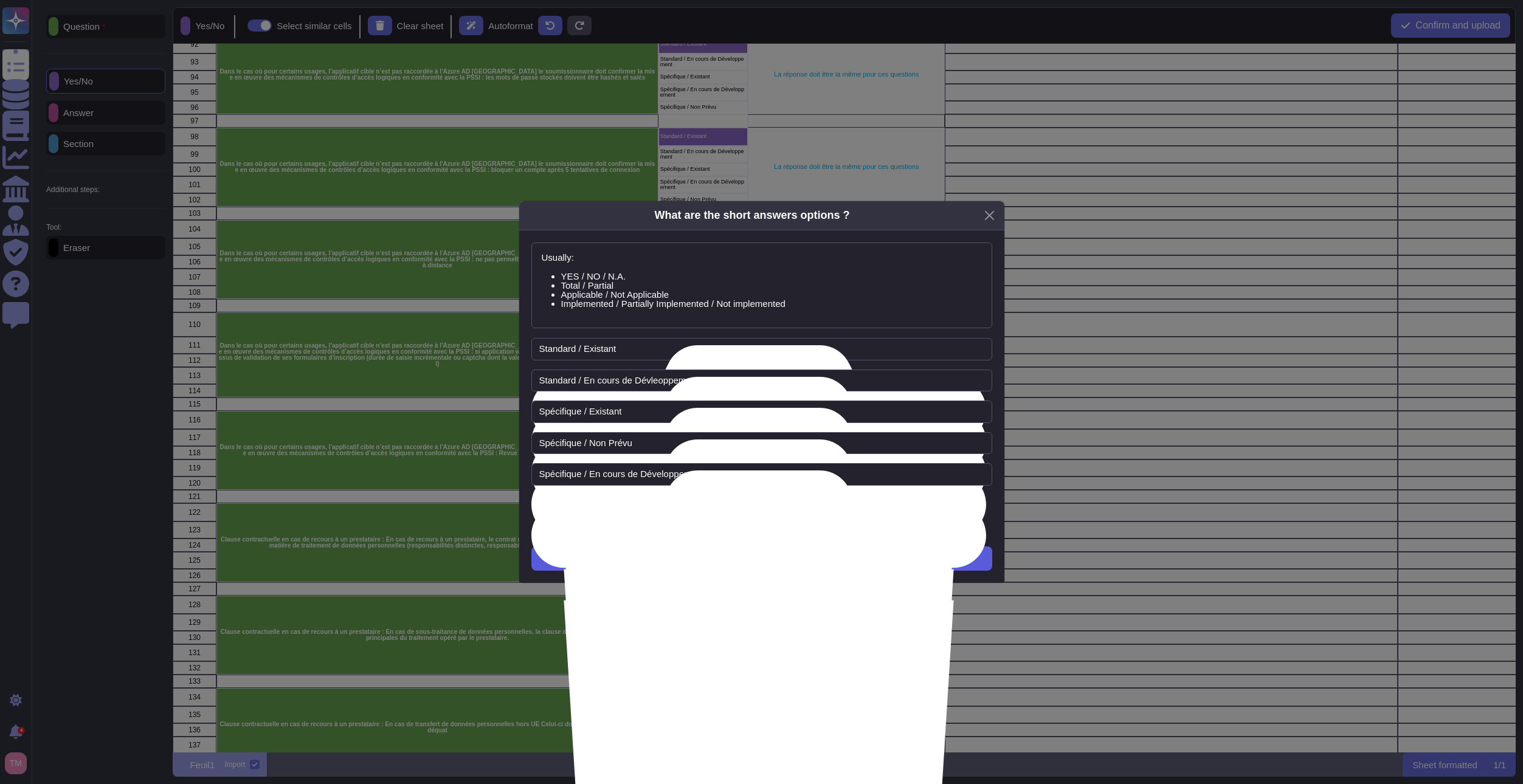 click on "Next" at bounding box center (762, 559) 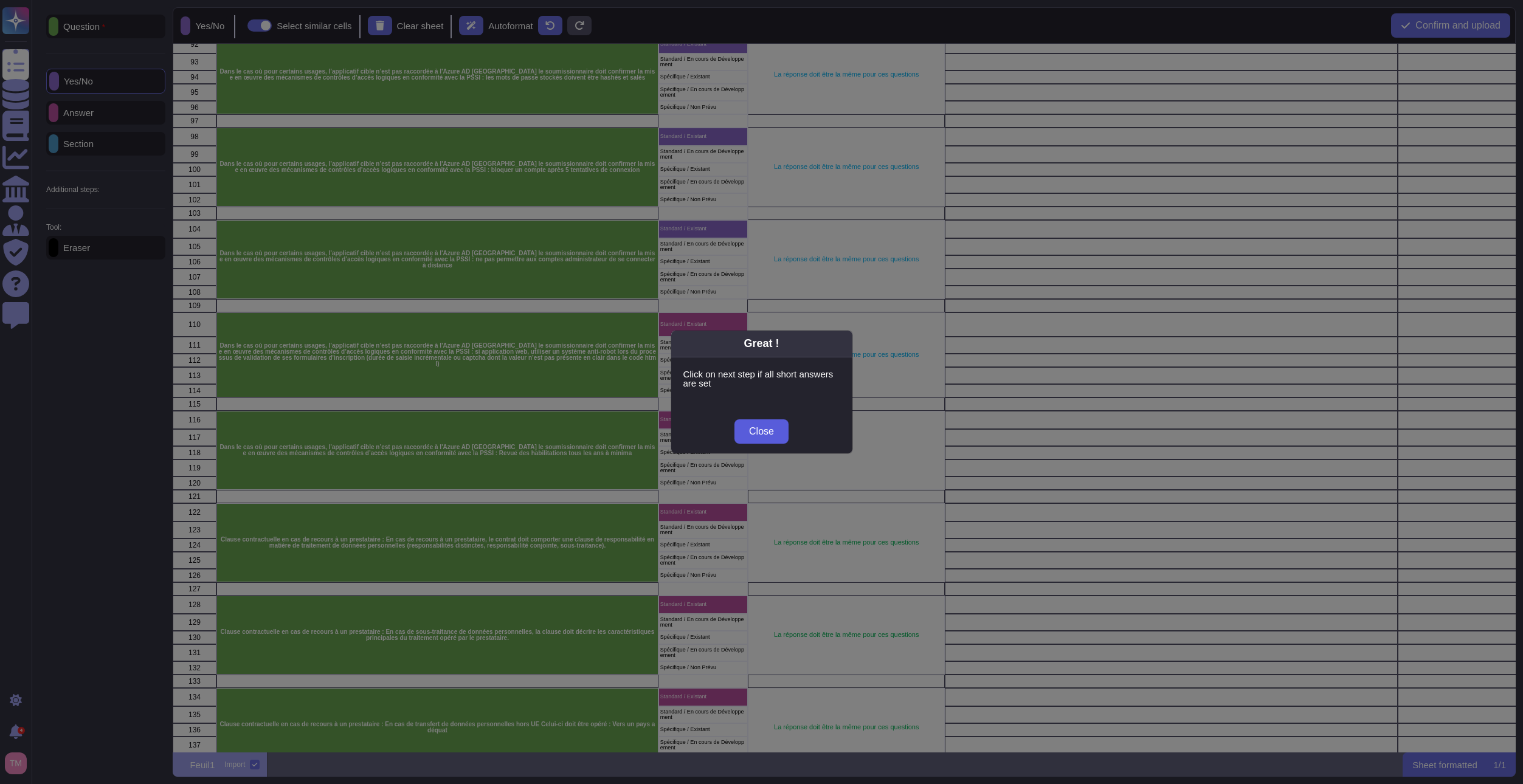 click on "Close" at bounding box center [761, 432] 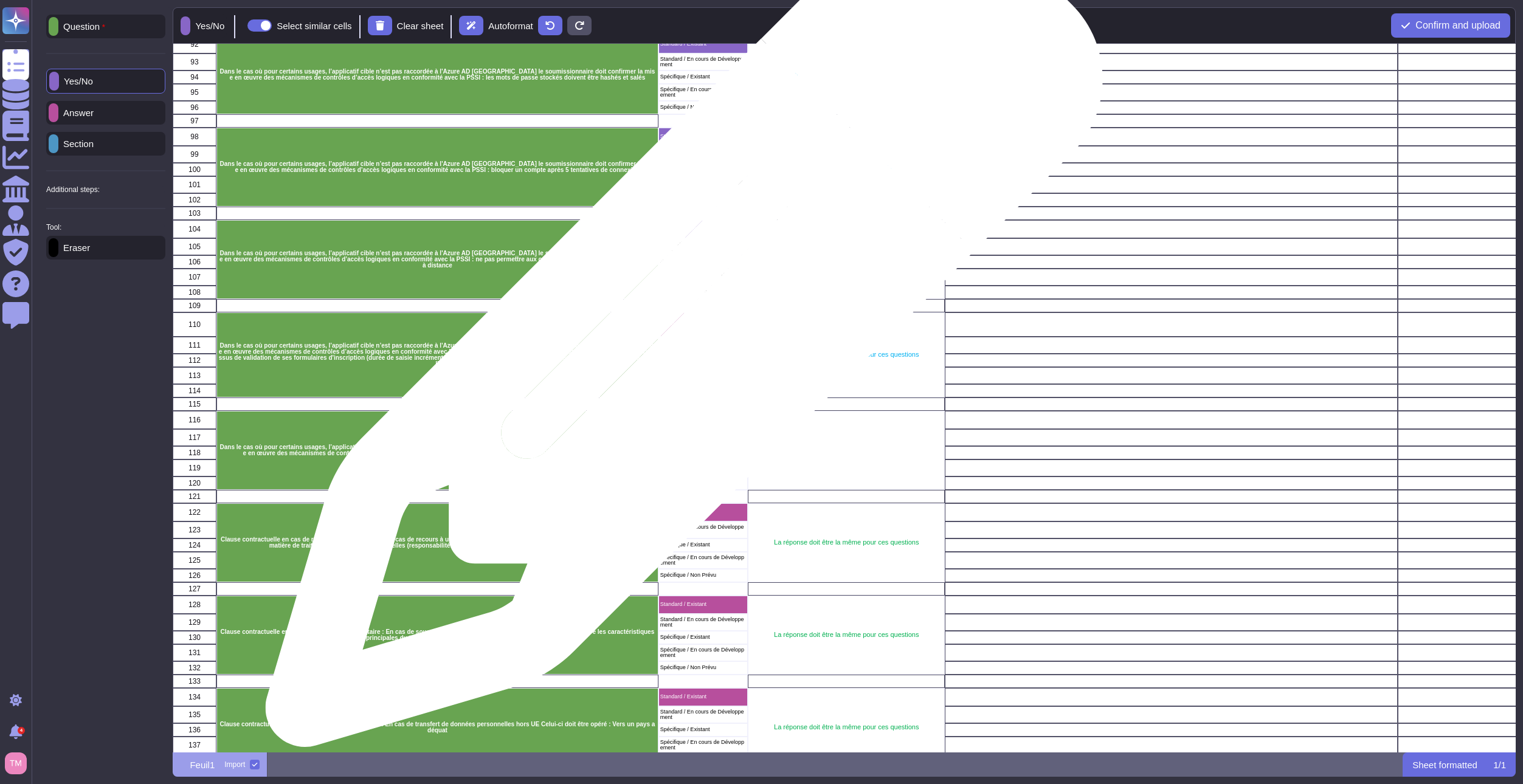 click on "Standard / Existant" at bounding box center (703, 325) 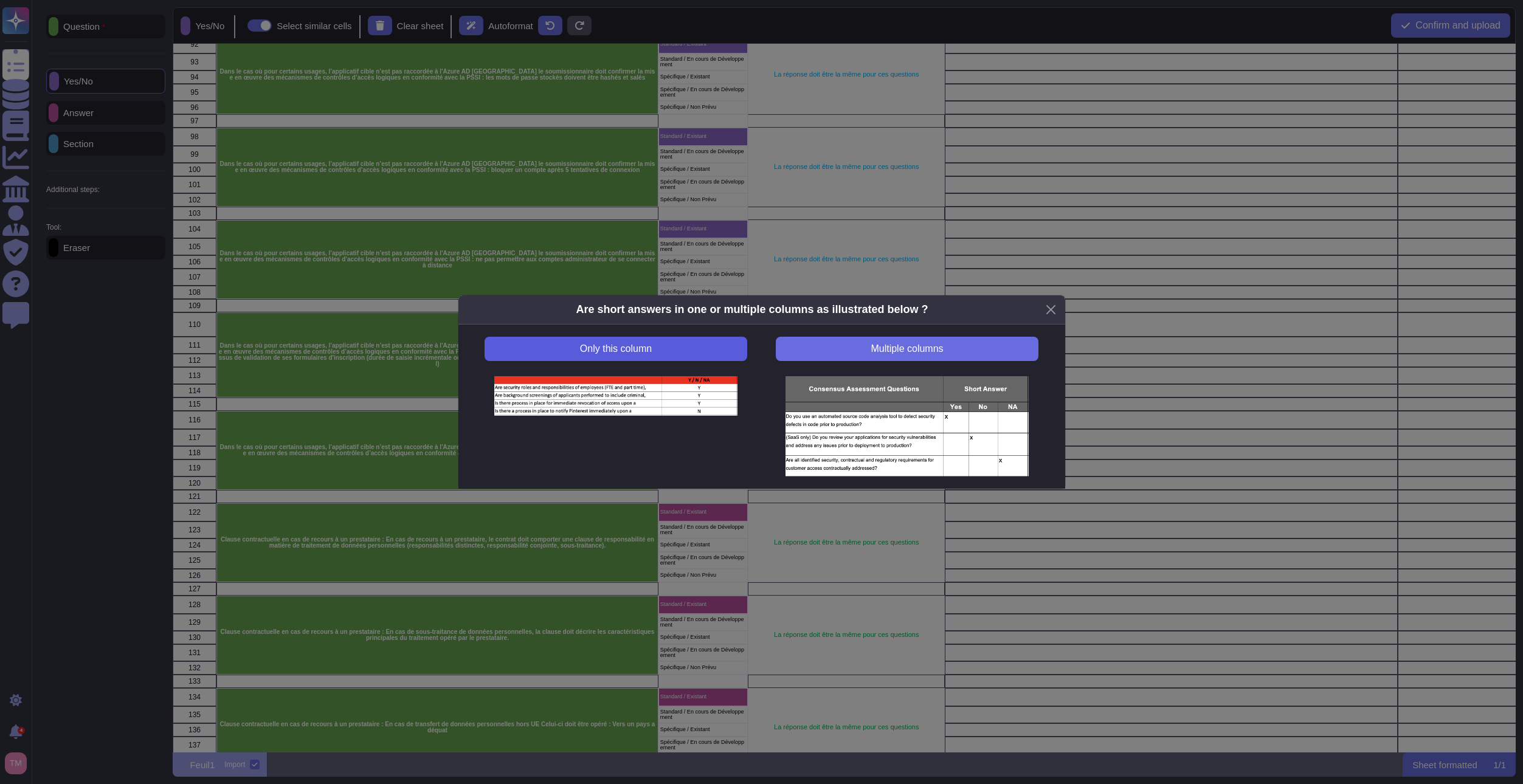 click on "Only this column" at bounding box center (615, 349) 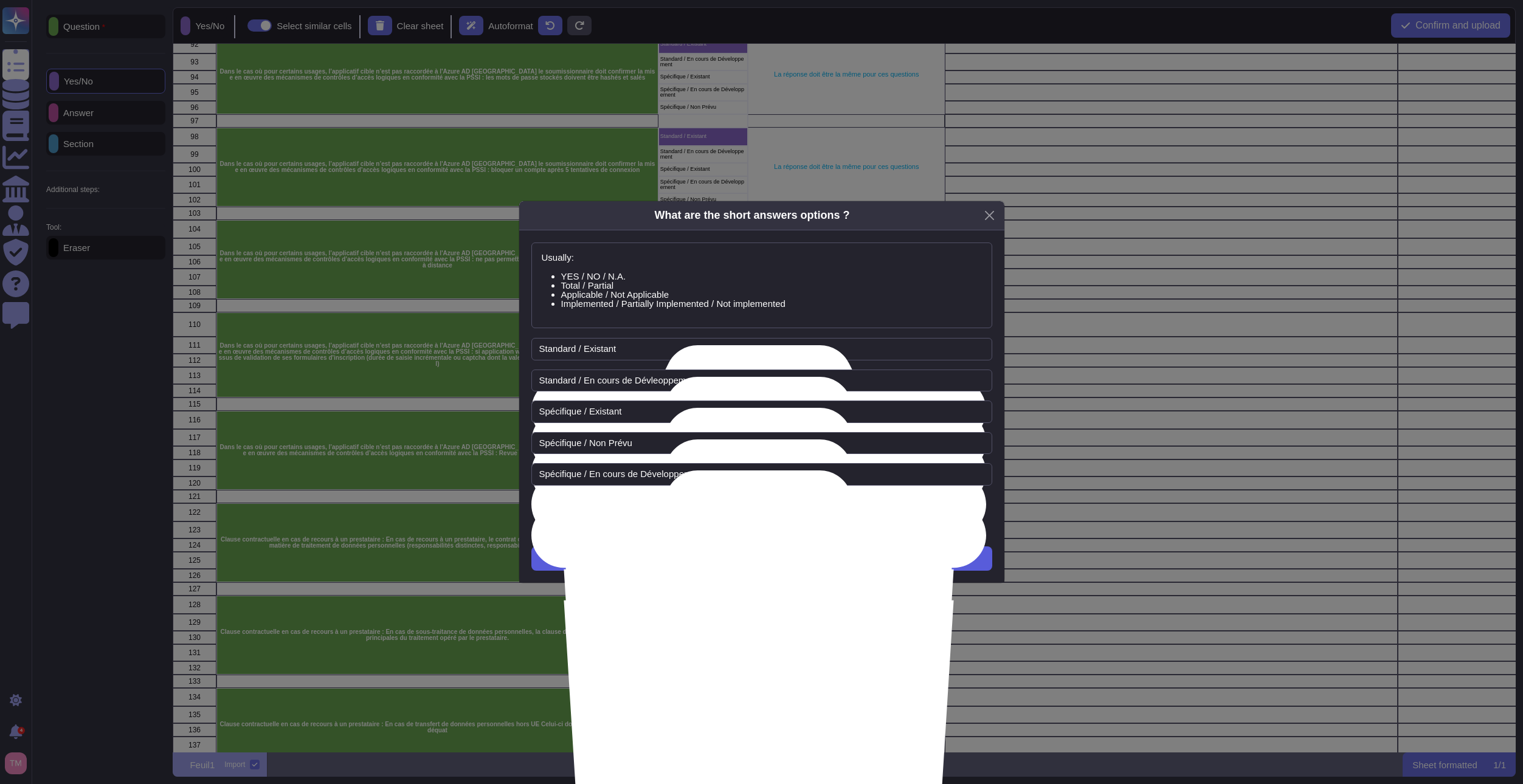 click on "Next" at bounding box center (761, 559) 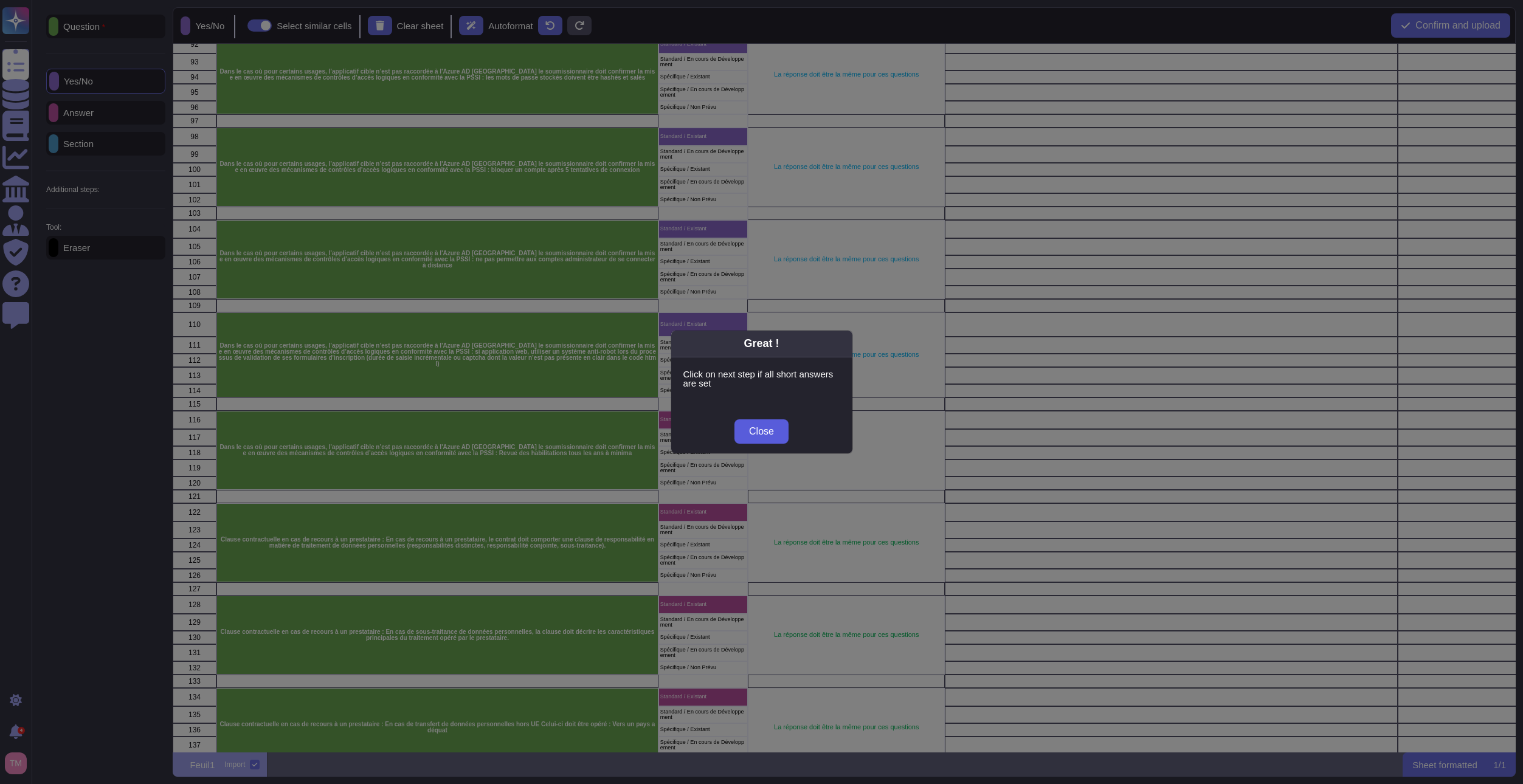 click on "Close" at bounding box center [761, 432] 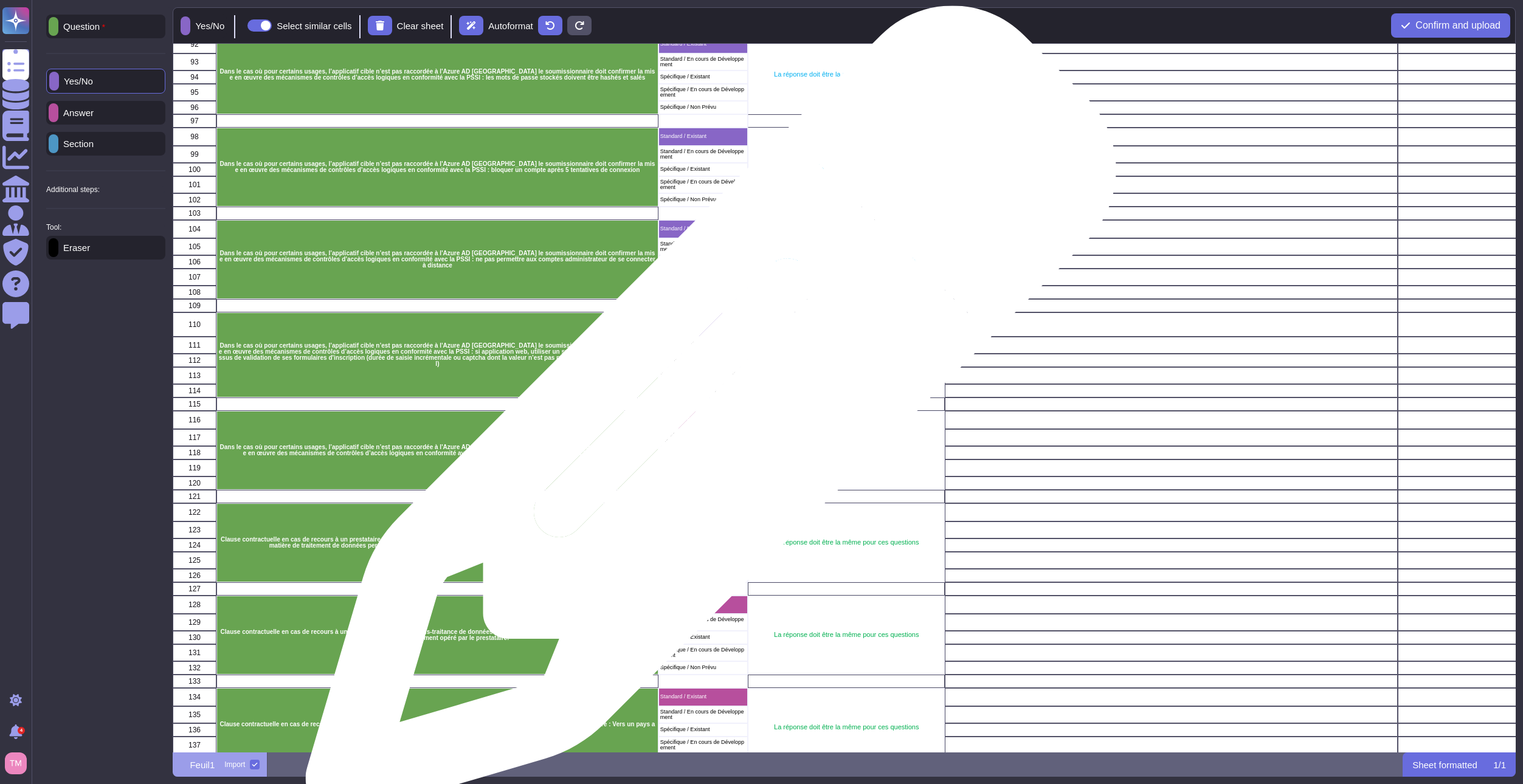 click on "Standard / Existant" at bounding box center [703, 420] 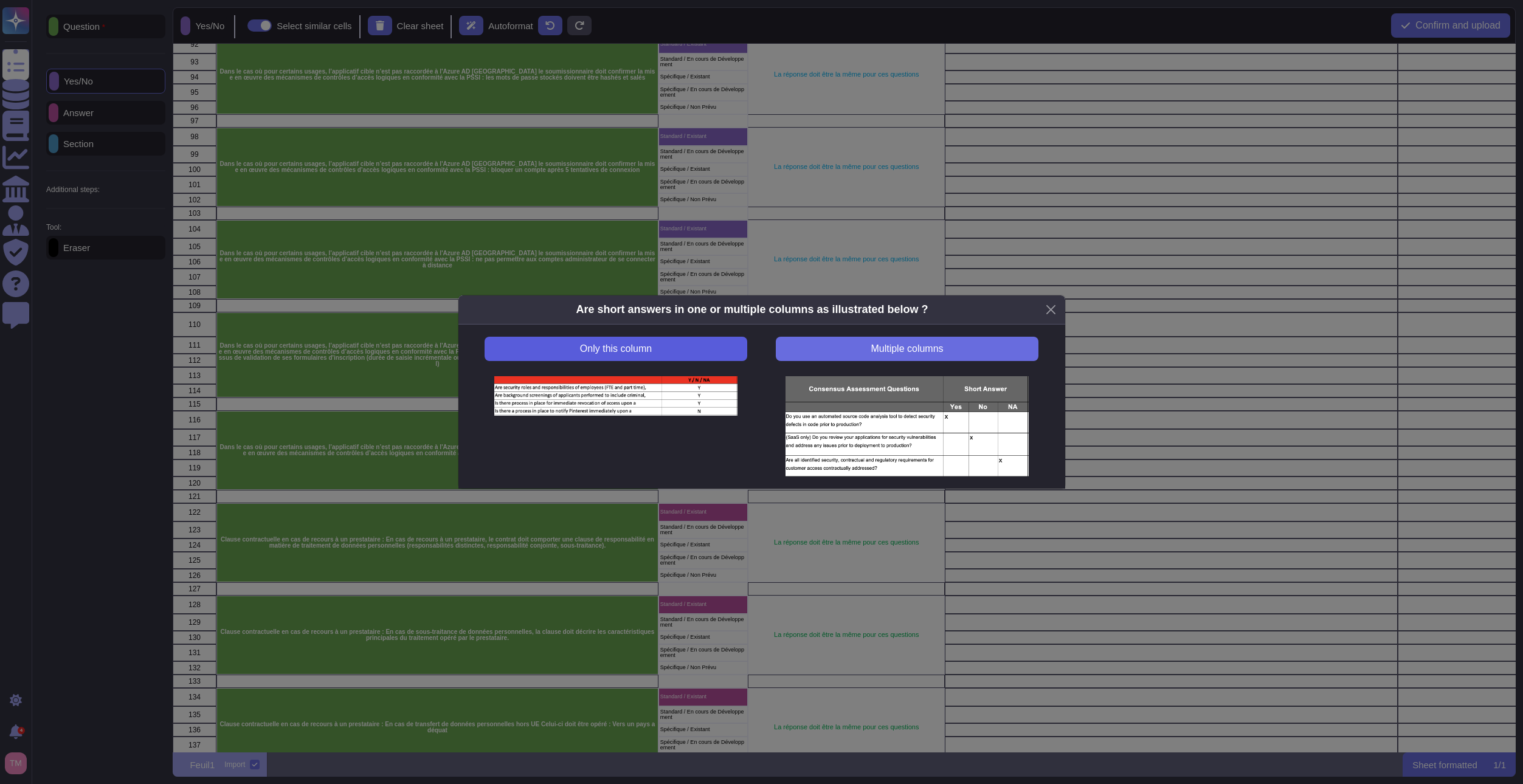 click on "Only this column" at bounding box center (615, 349) 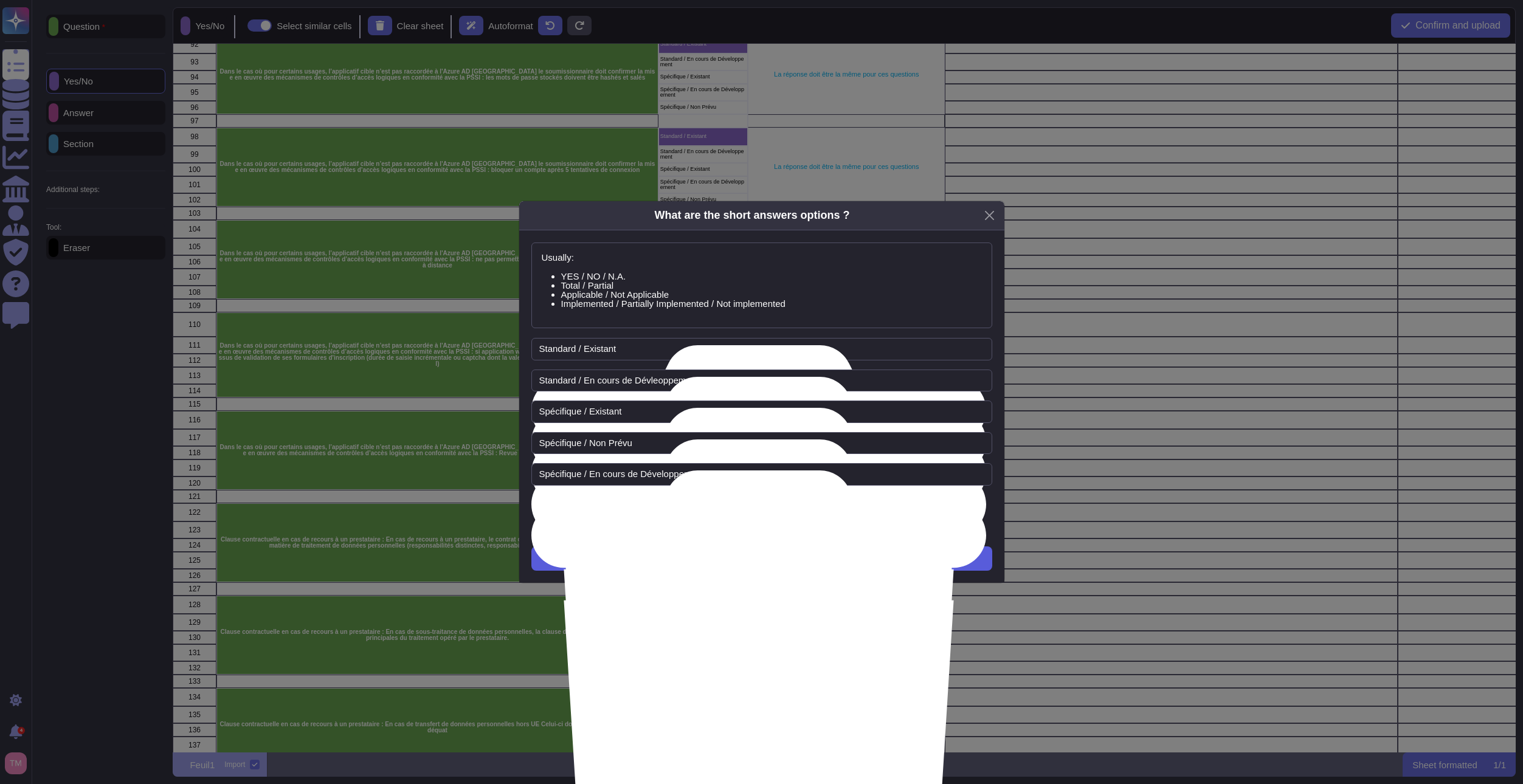 click on "Next" at bounding box center (762, 559) 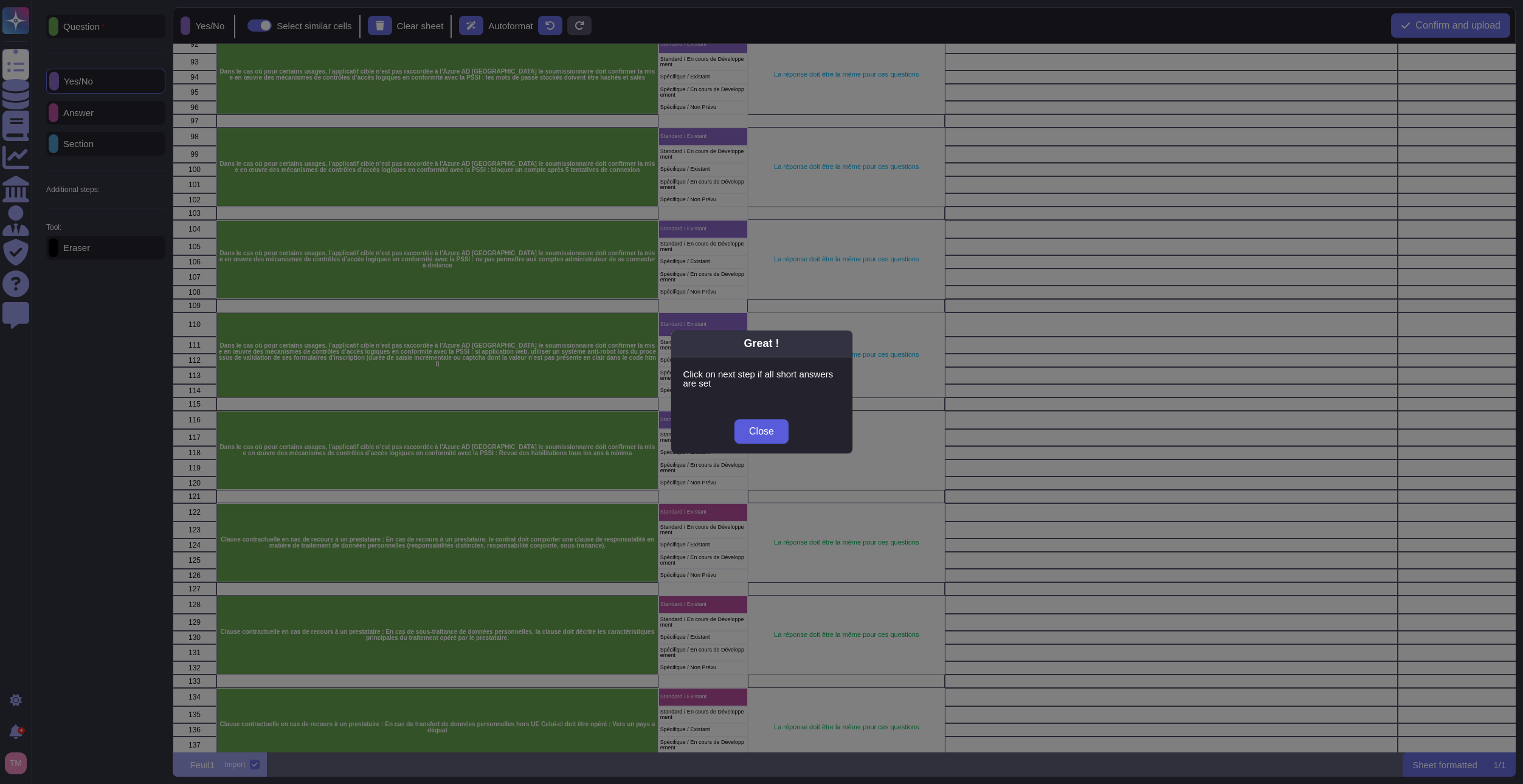 click on "Close" at bounding box center (761, 432) 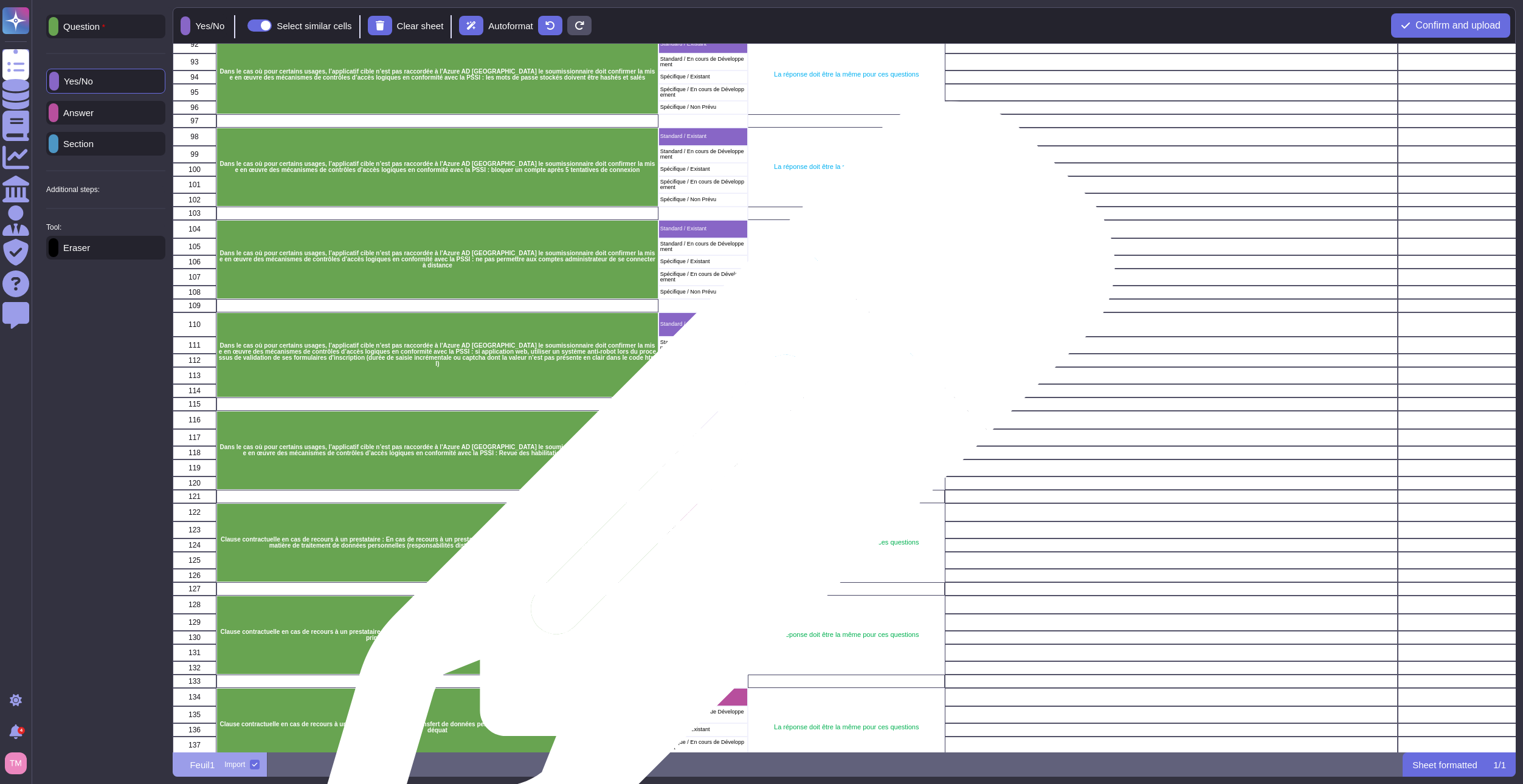 click on "Standard / Existant" at bounding box center (703, 512) 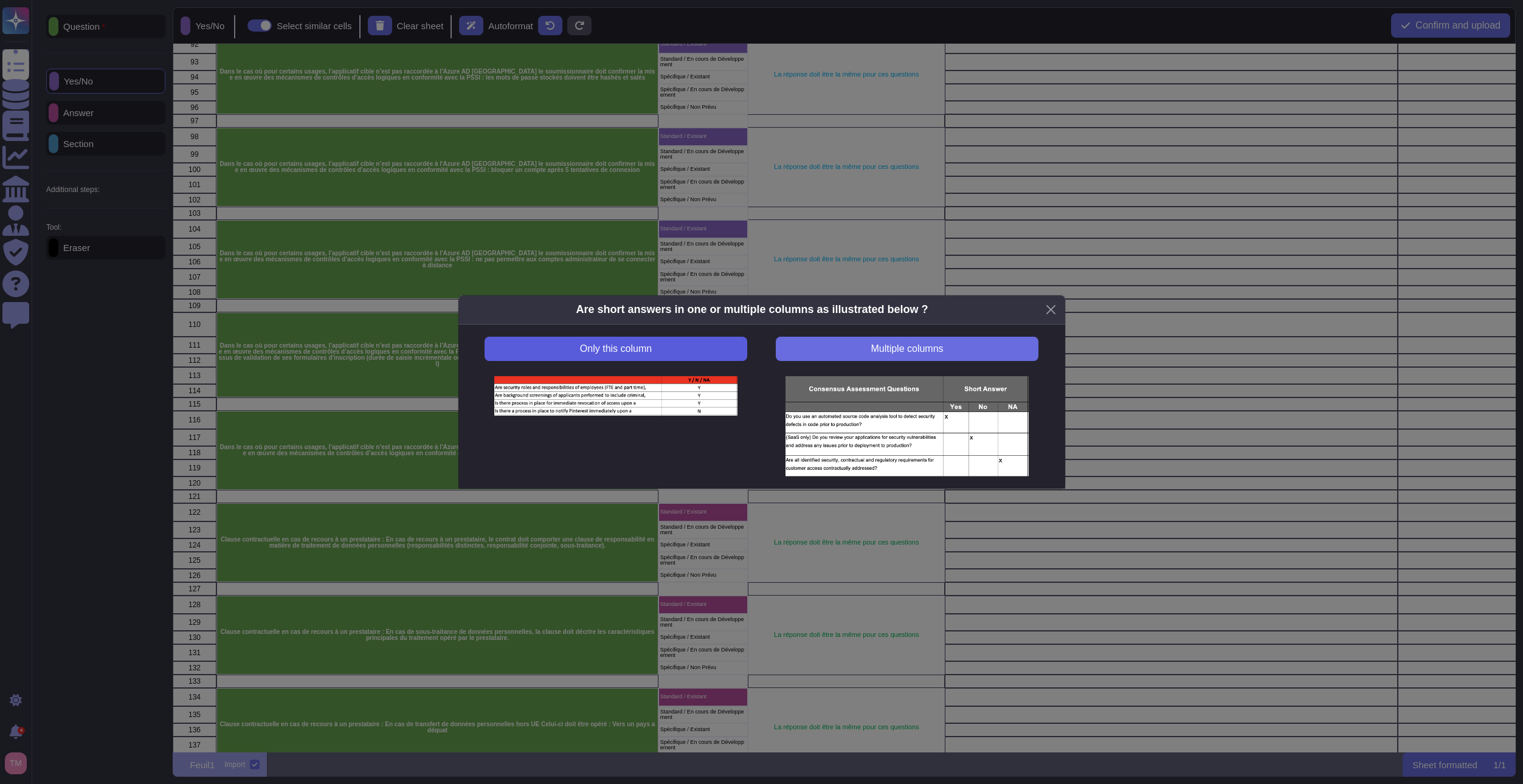 click on "Only this column" at bounding box center [615, 349] 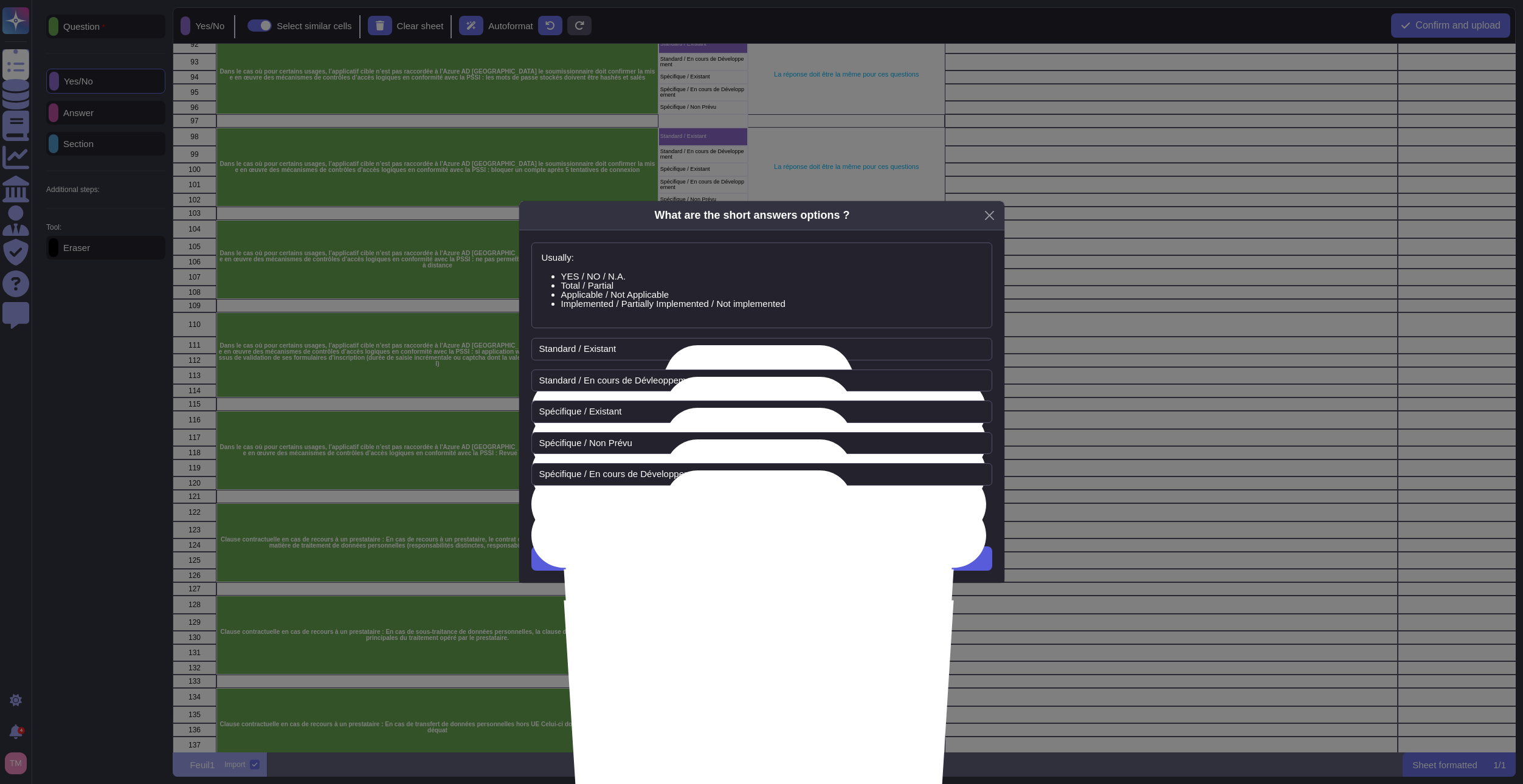 click on "Usually: YES / NO / N.A. Total / Partial Applicable / Not Applicable Implemented / Partially Implemented / Not implemented Standard / Existant Standard / En cours de Dévleoppement Spécifique / Existant Spécifique / Non Prévu Spécifique / En cours de Développement Add Option Next" at bounding box center (762, 407) 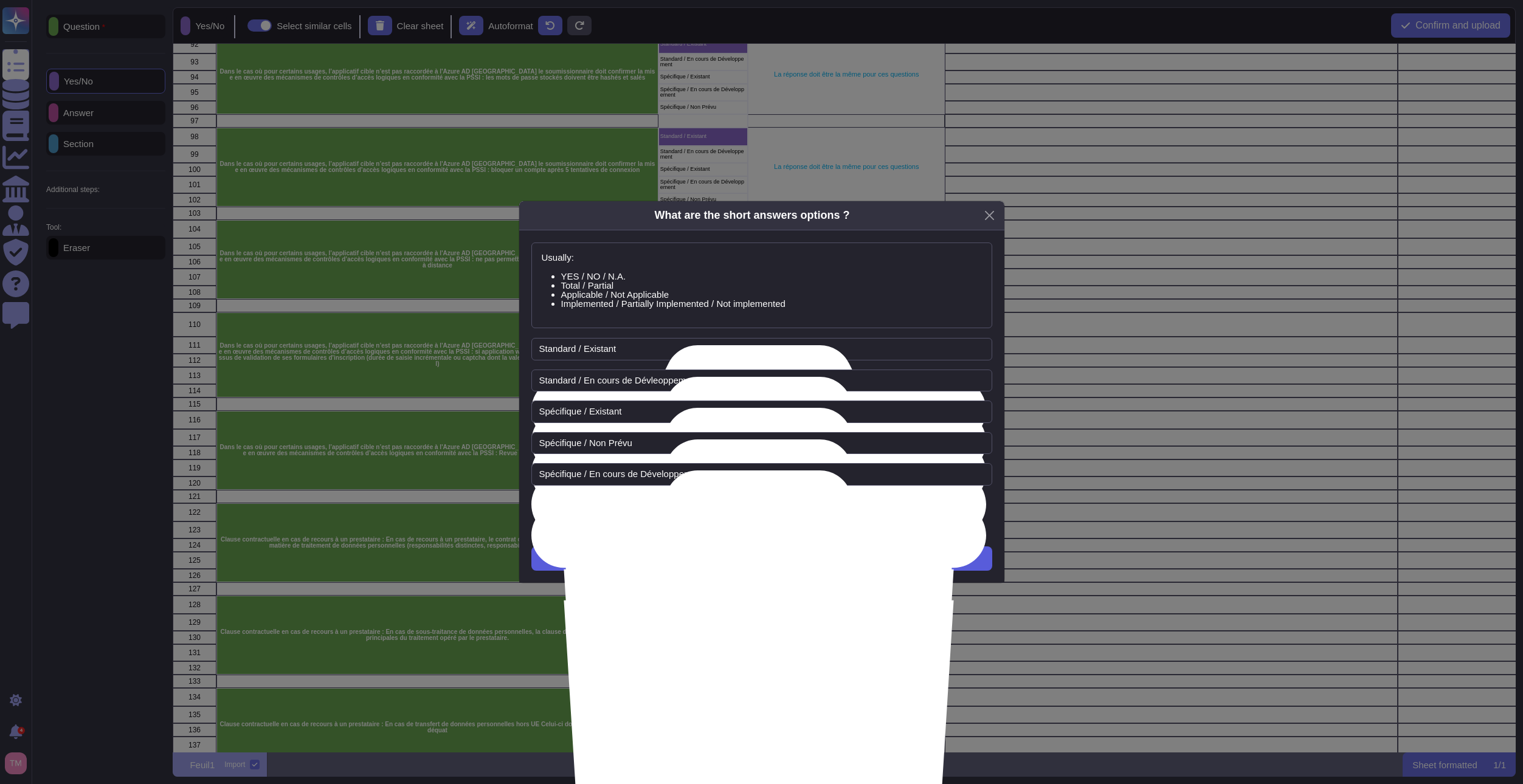 click on "Next" at bounding box center (762, 559) 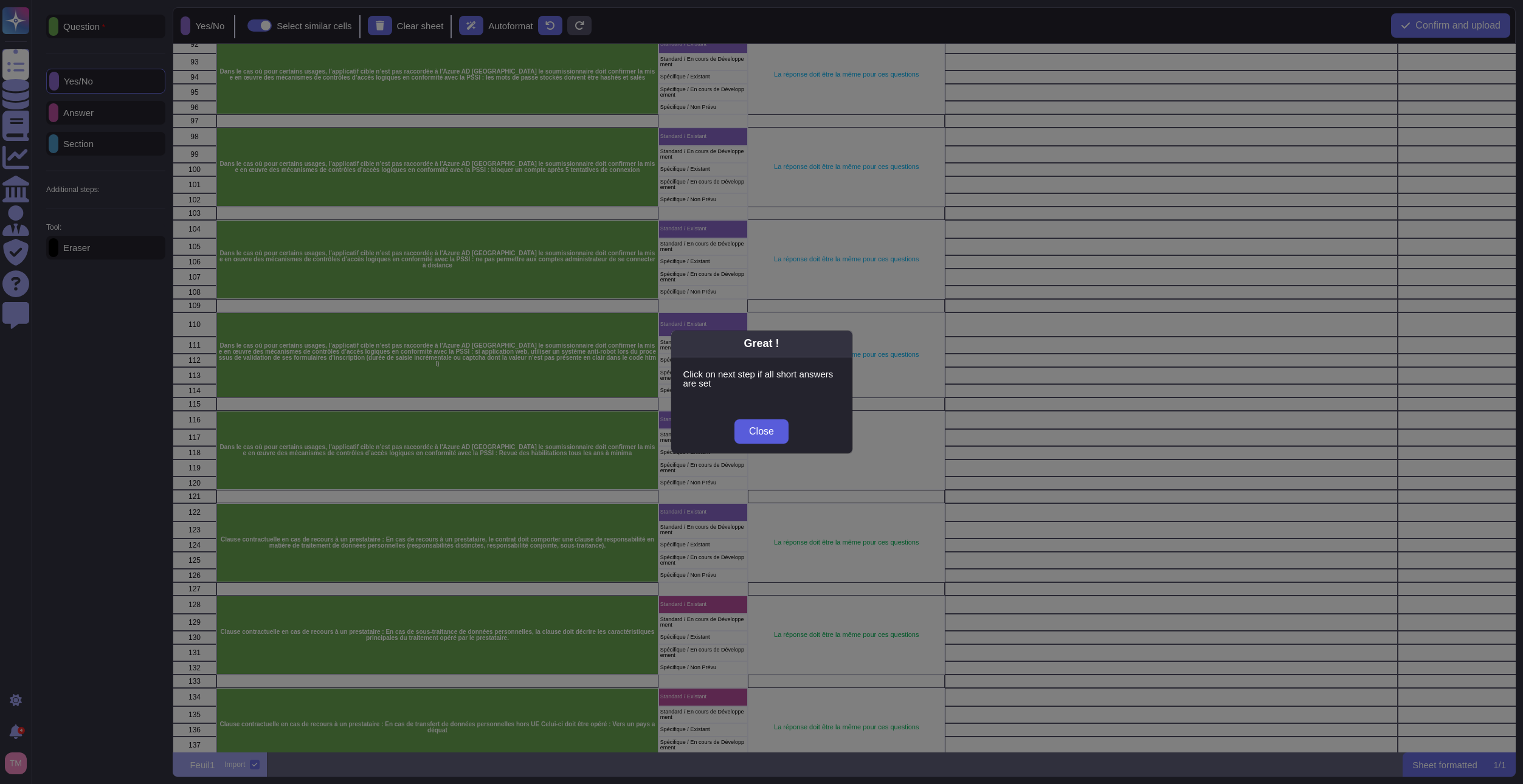 click on "Close" at bounding box center (761, 432) 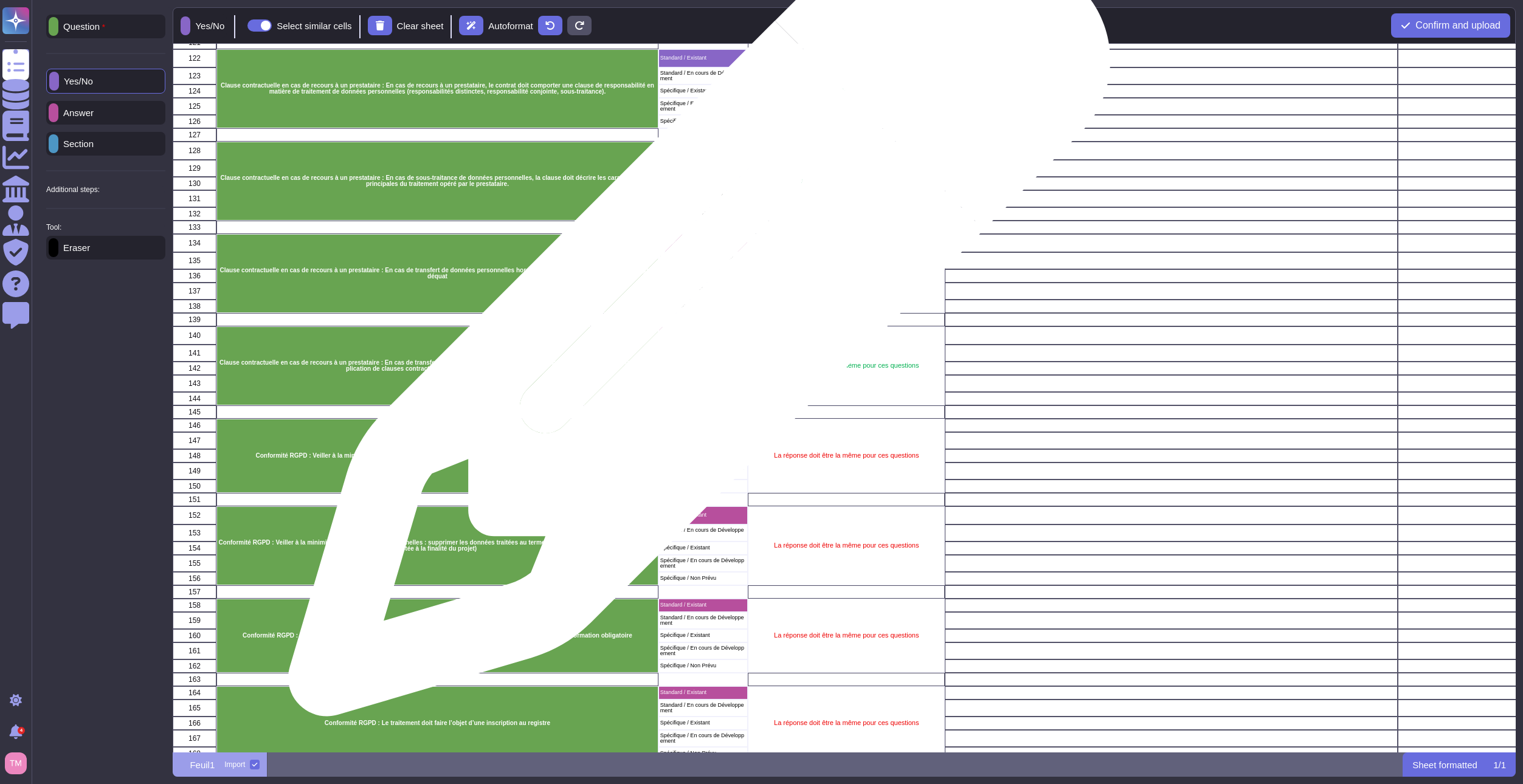 scroll, scrollTop: 1884, scrollLeft: 0, axis: vertical 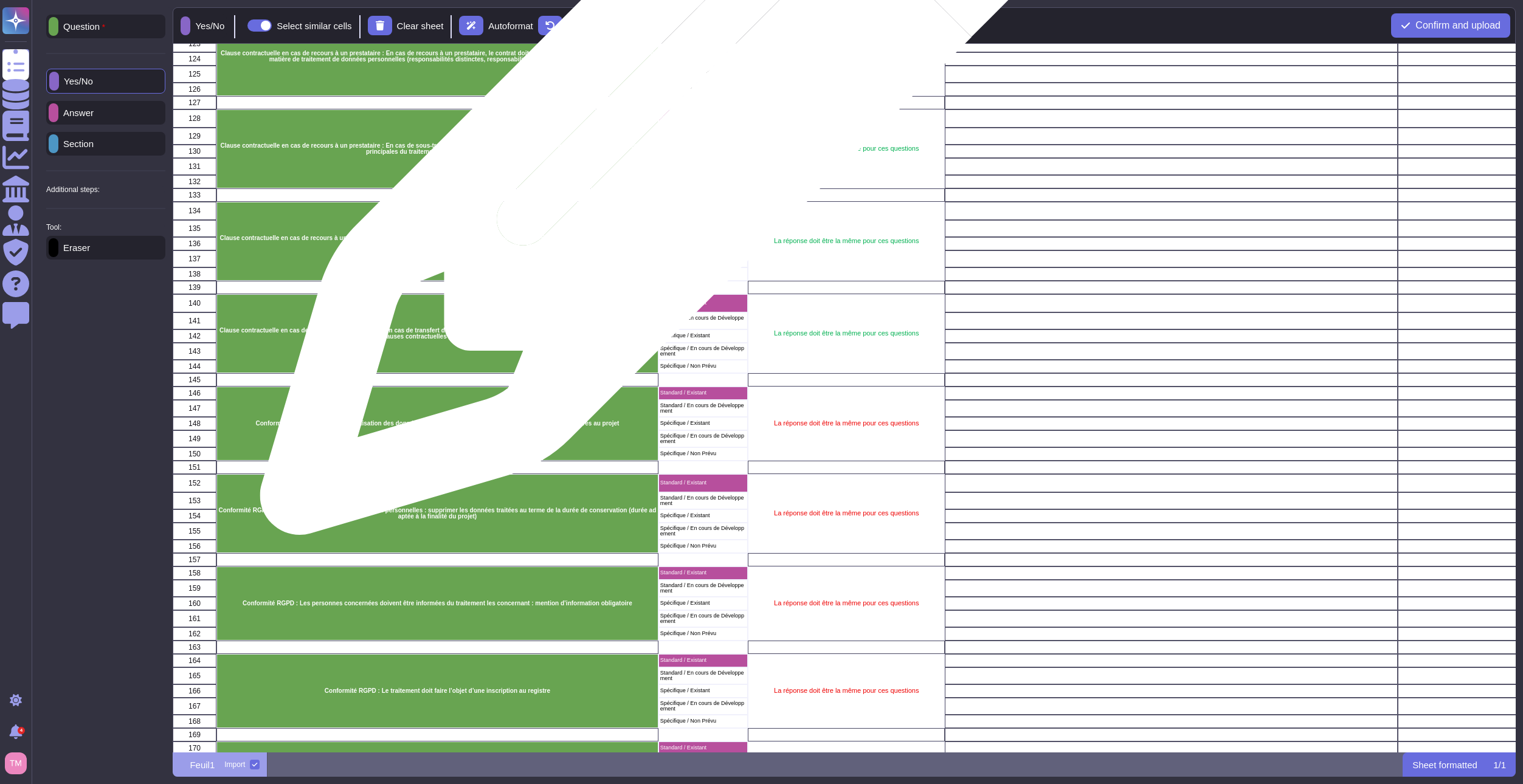 click on "Standard / Existant" at bounding box center (703, 118) 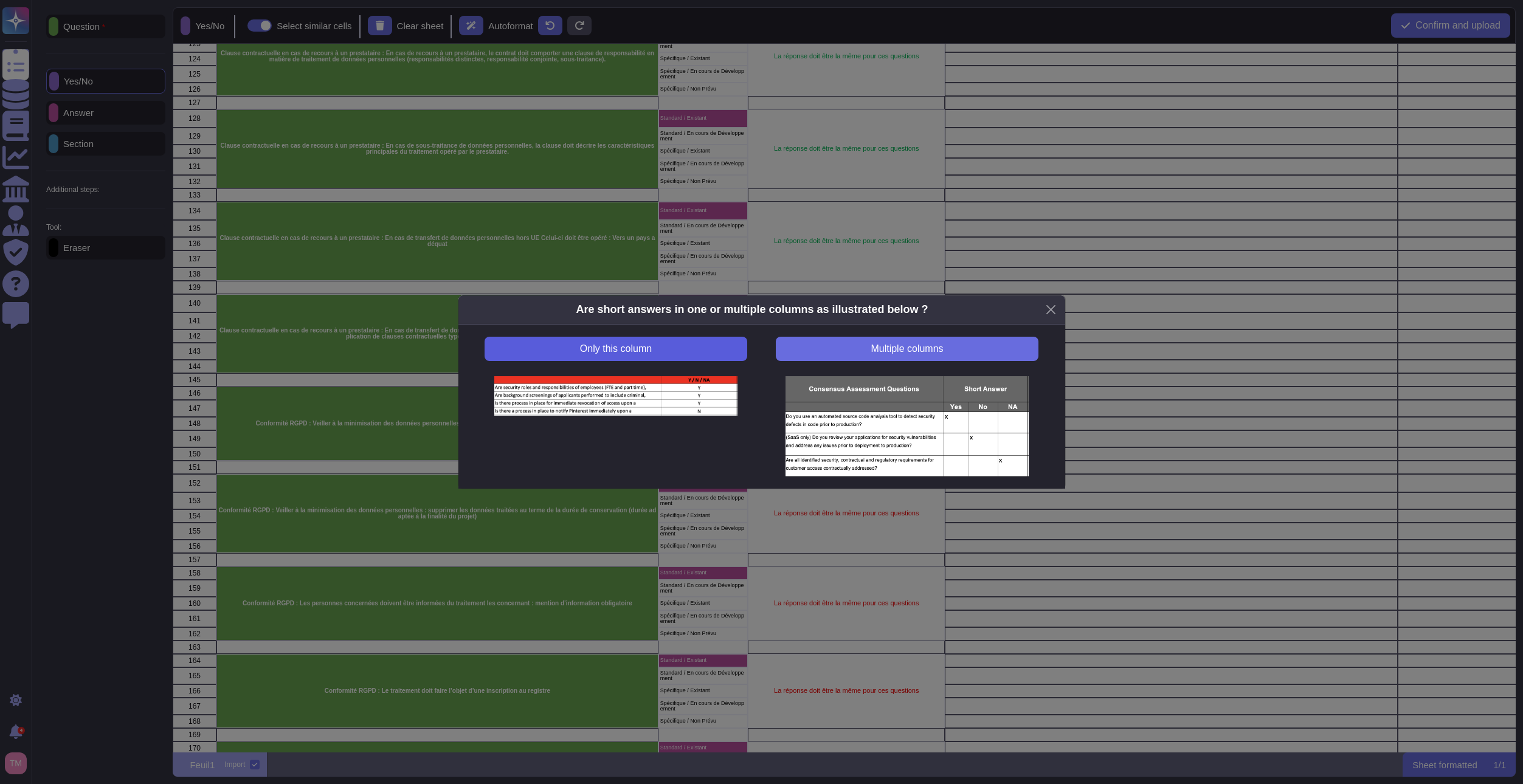 click on "Only this column" at bounding box center (615, 349) 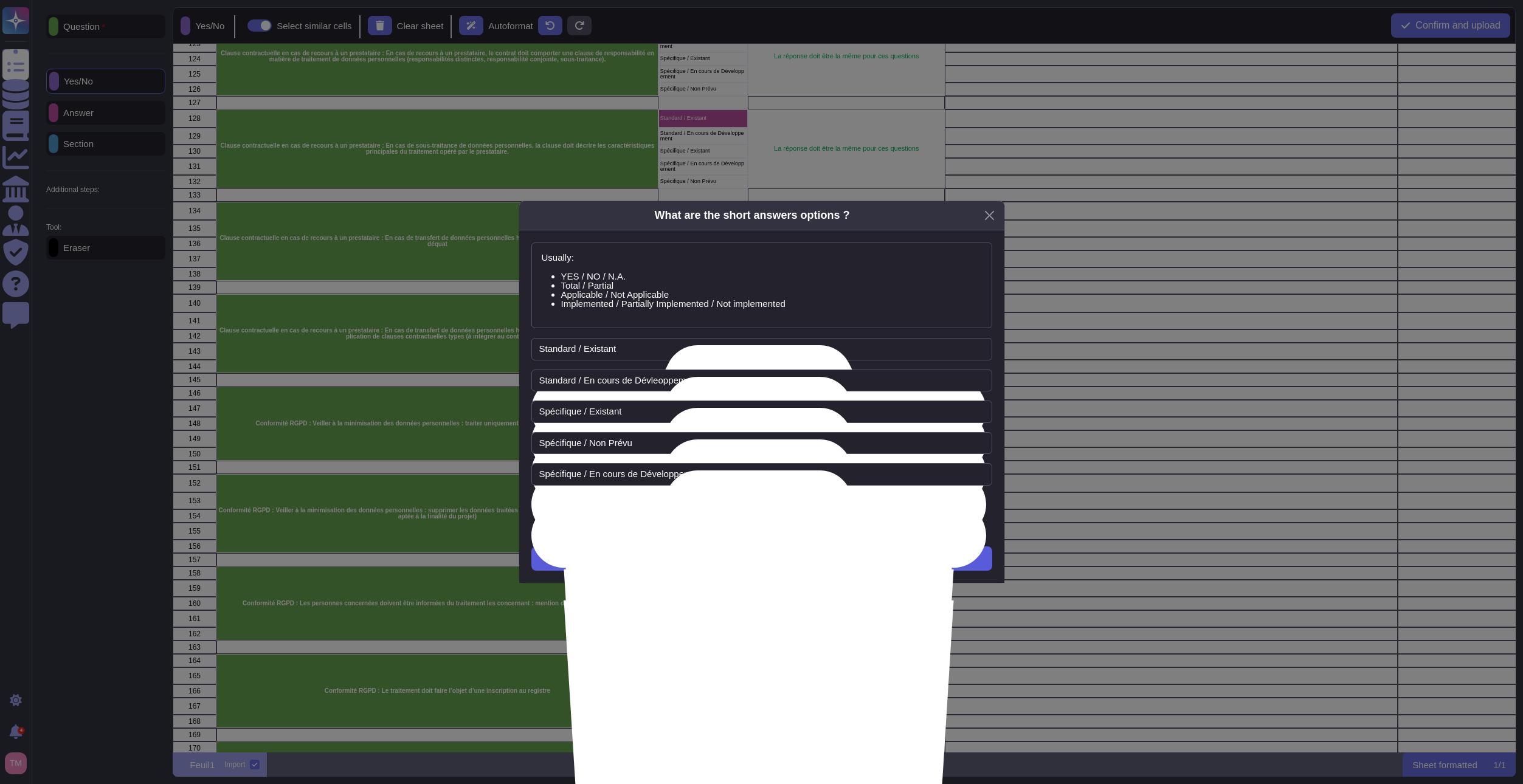 click on "Next" at bounding box center (761, 559) 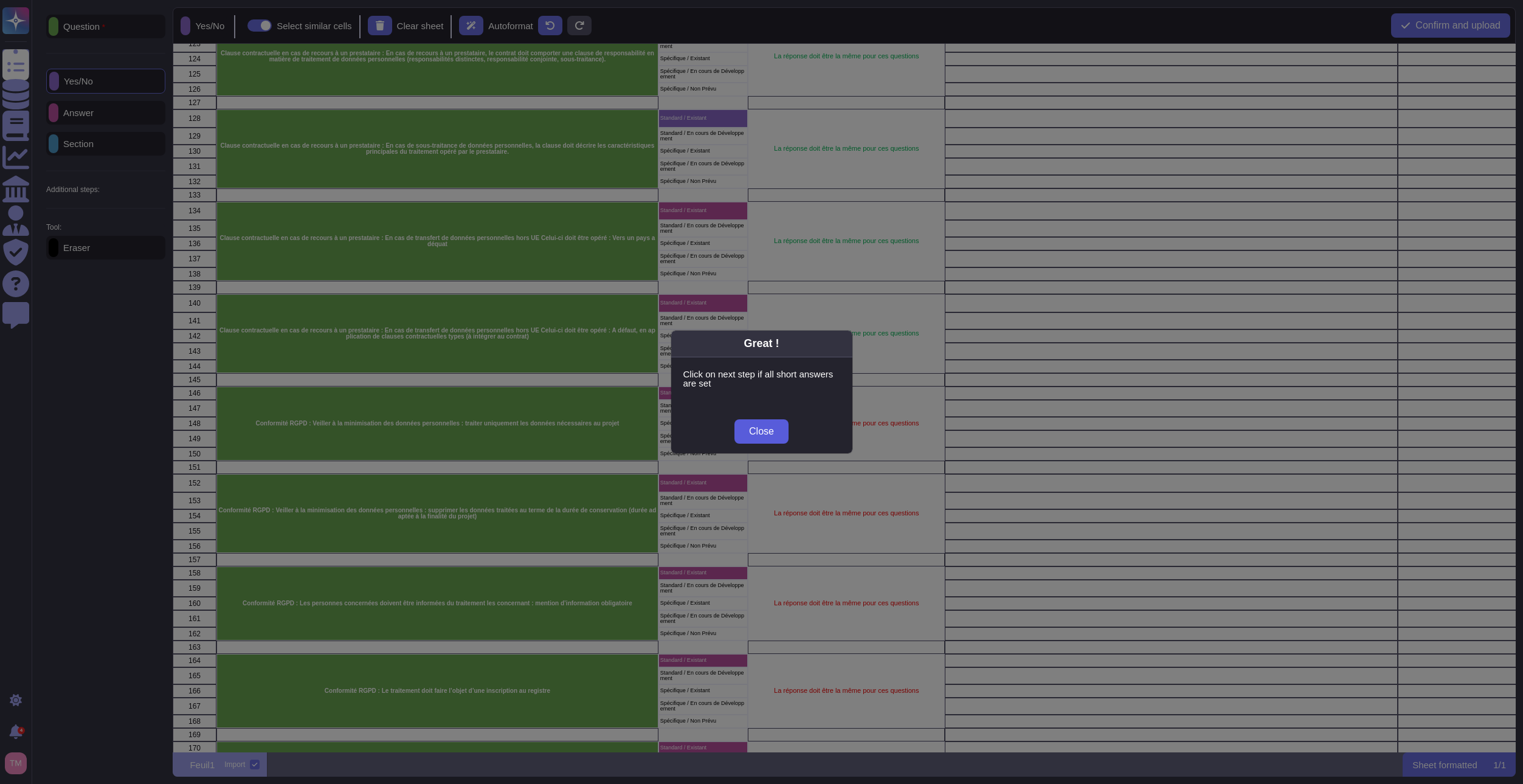 click on "Close" at bounding box center (761, 432) 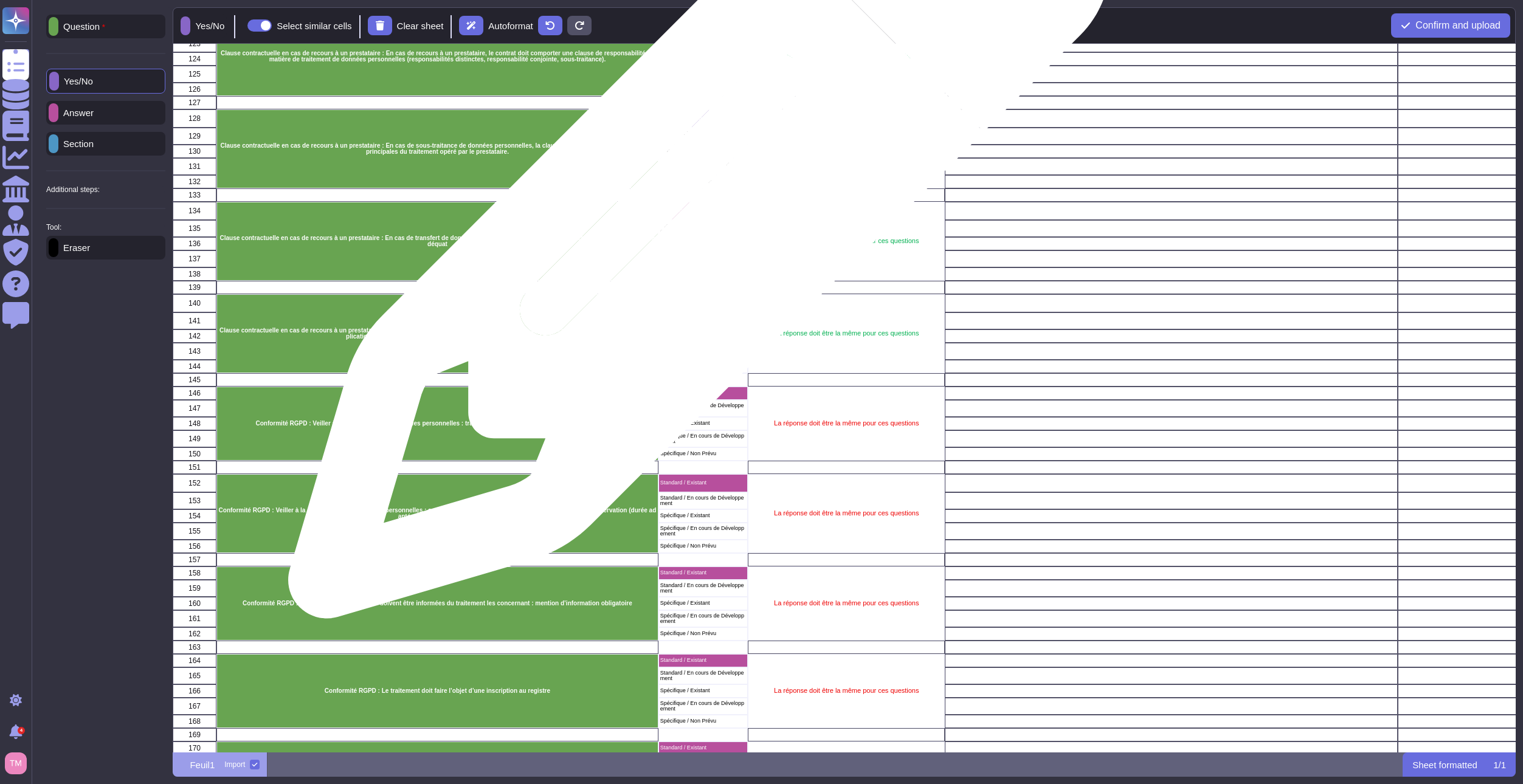 click on "Standard / Existant" at bounding box center [703, 211] 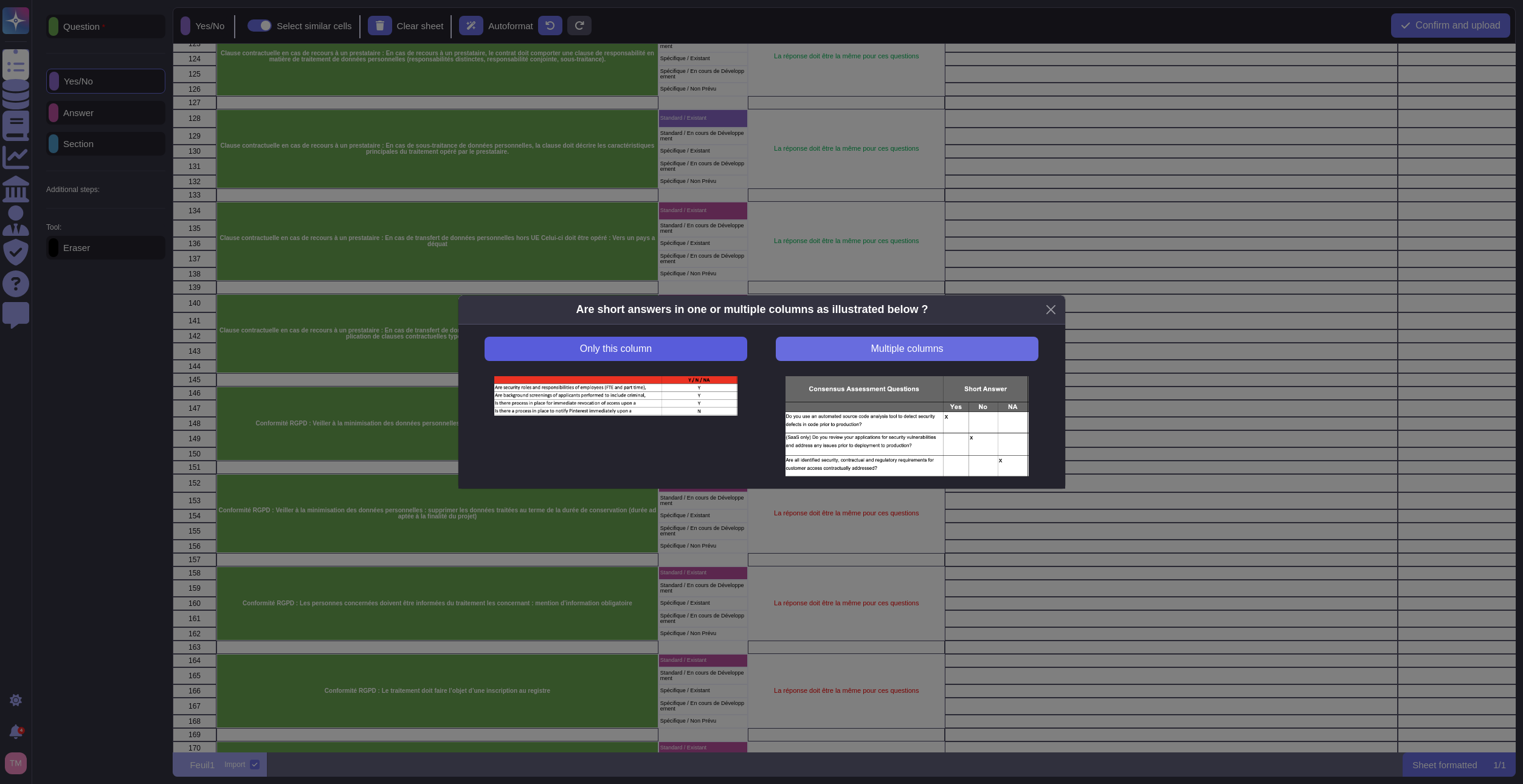 click on "Only this column" at bounding box center (615, 349) 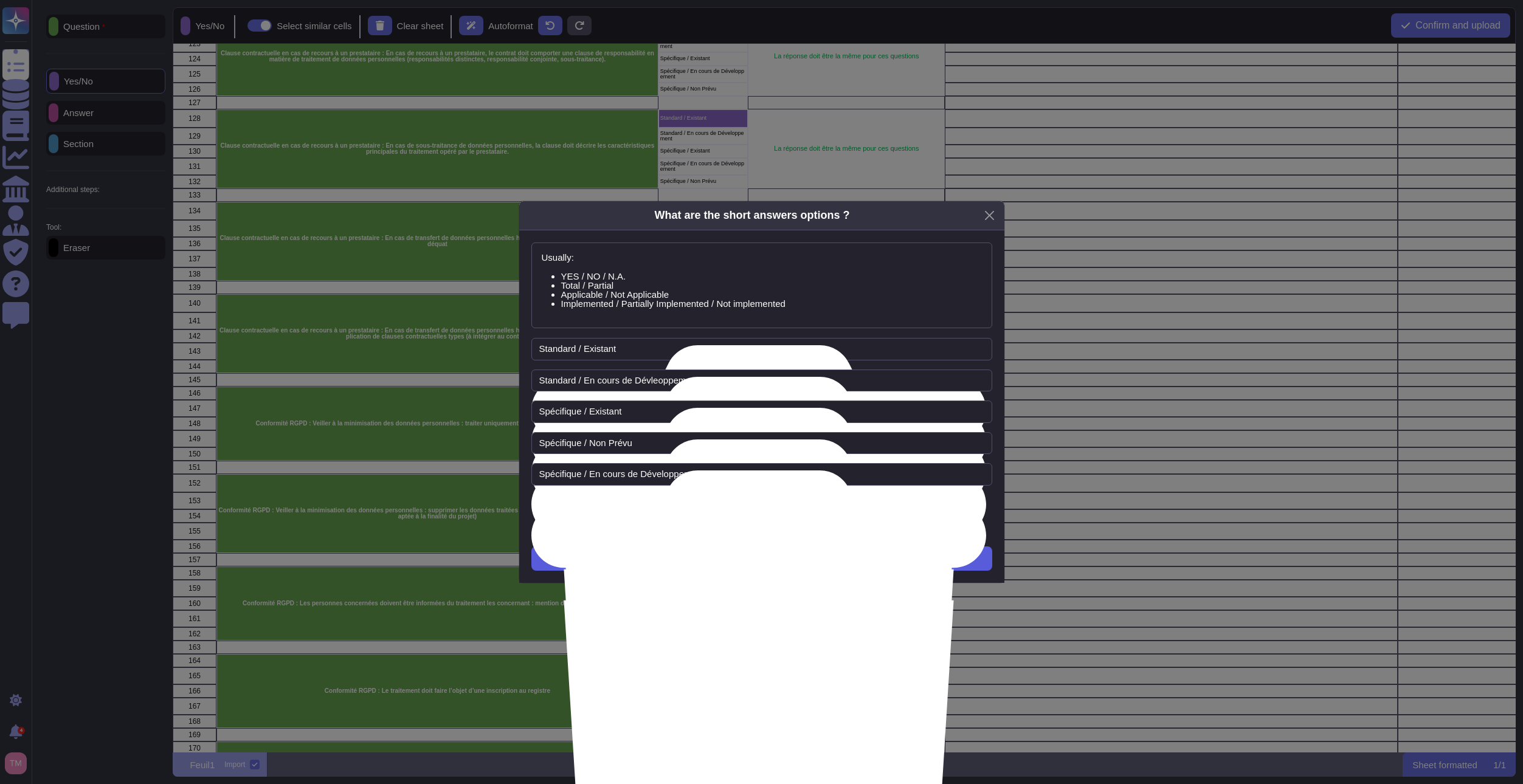 click on "Next" at bounding box center (762, 559) 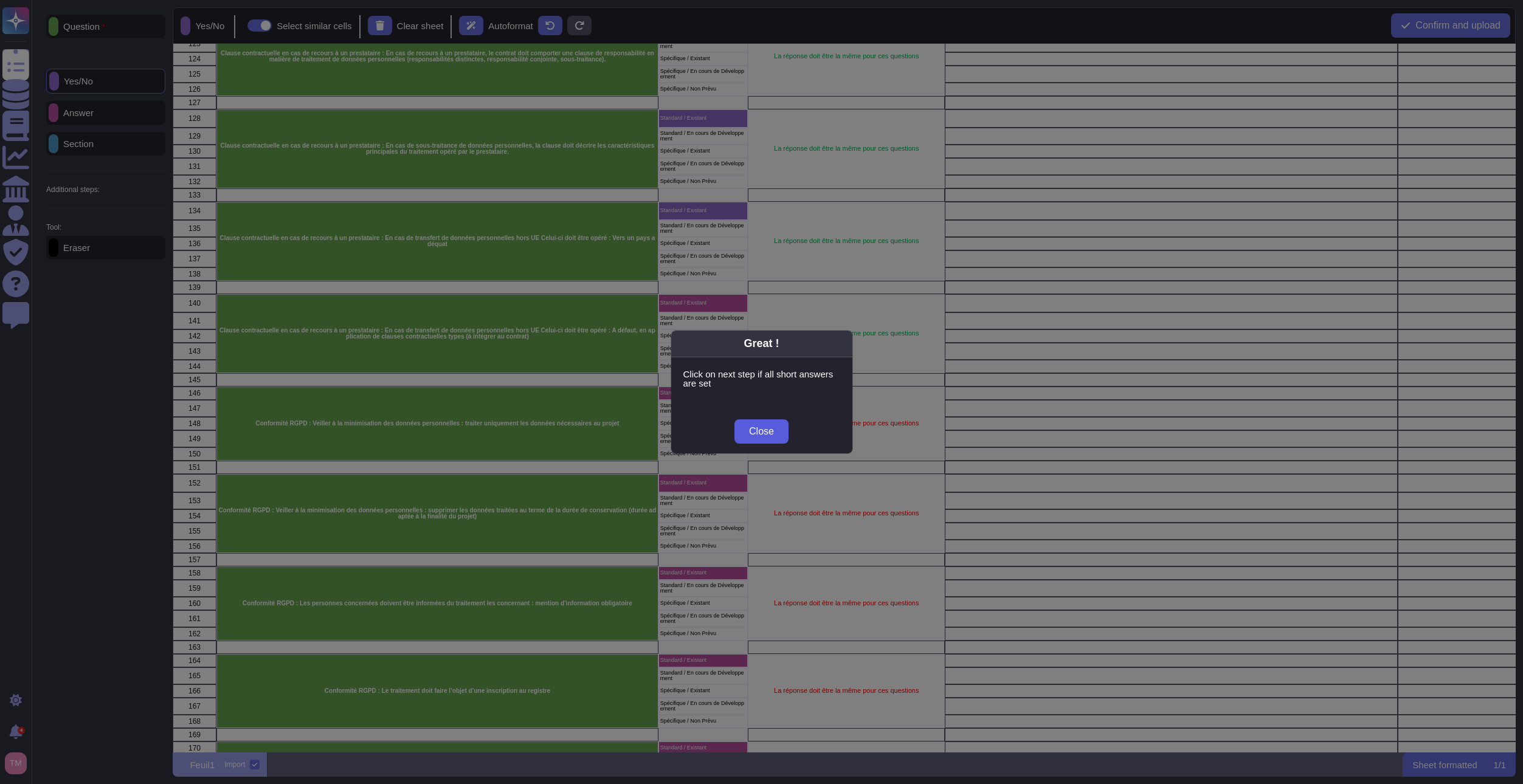 click on "Close" at bounding box center (761, 432) 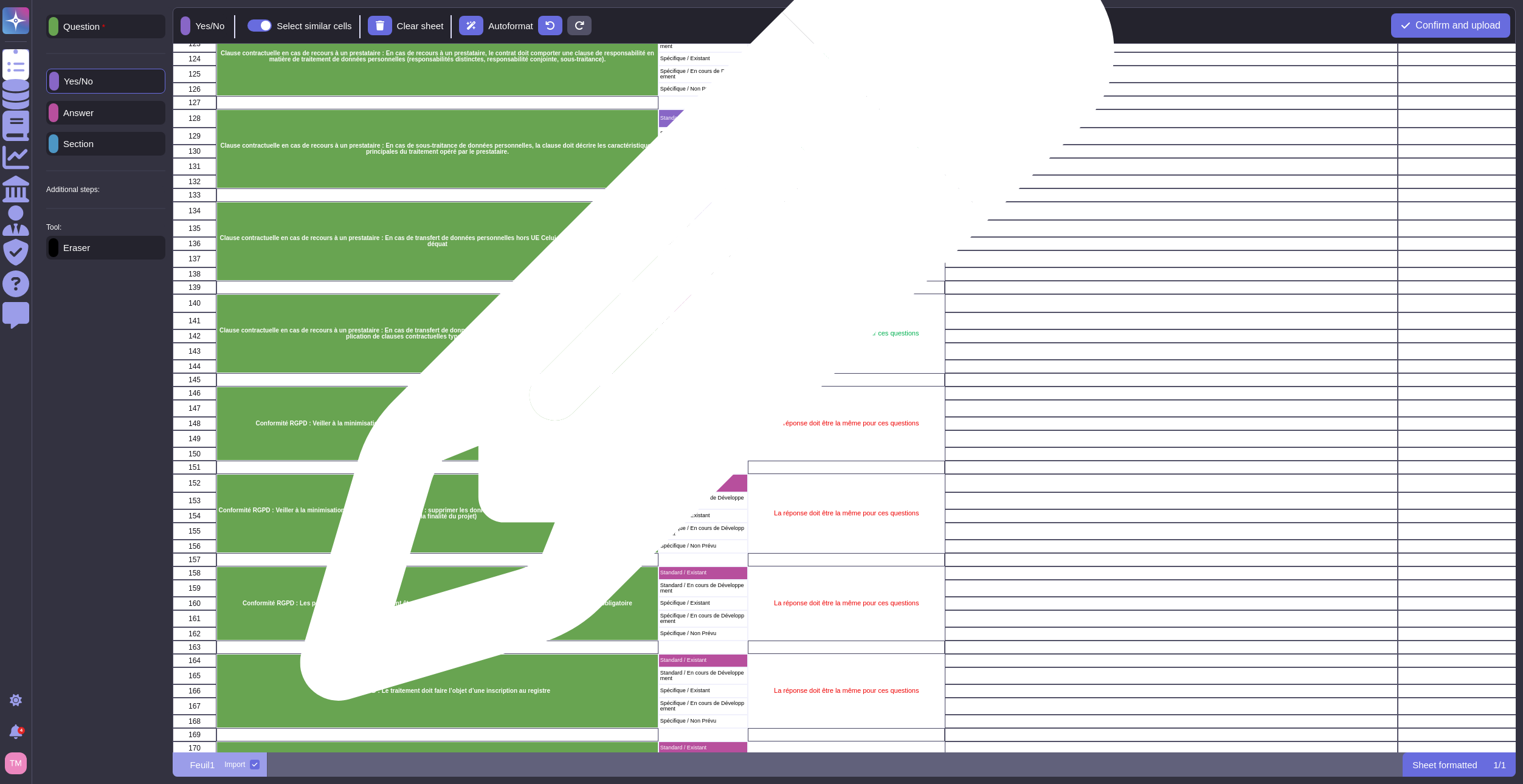 click on "Standard / Existant" at bounding box center [703, 303] 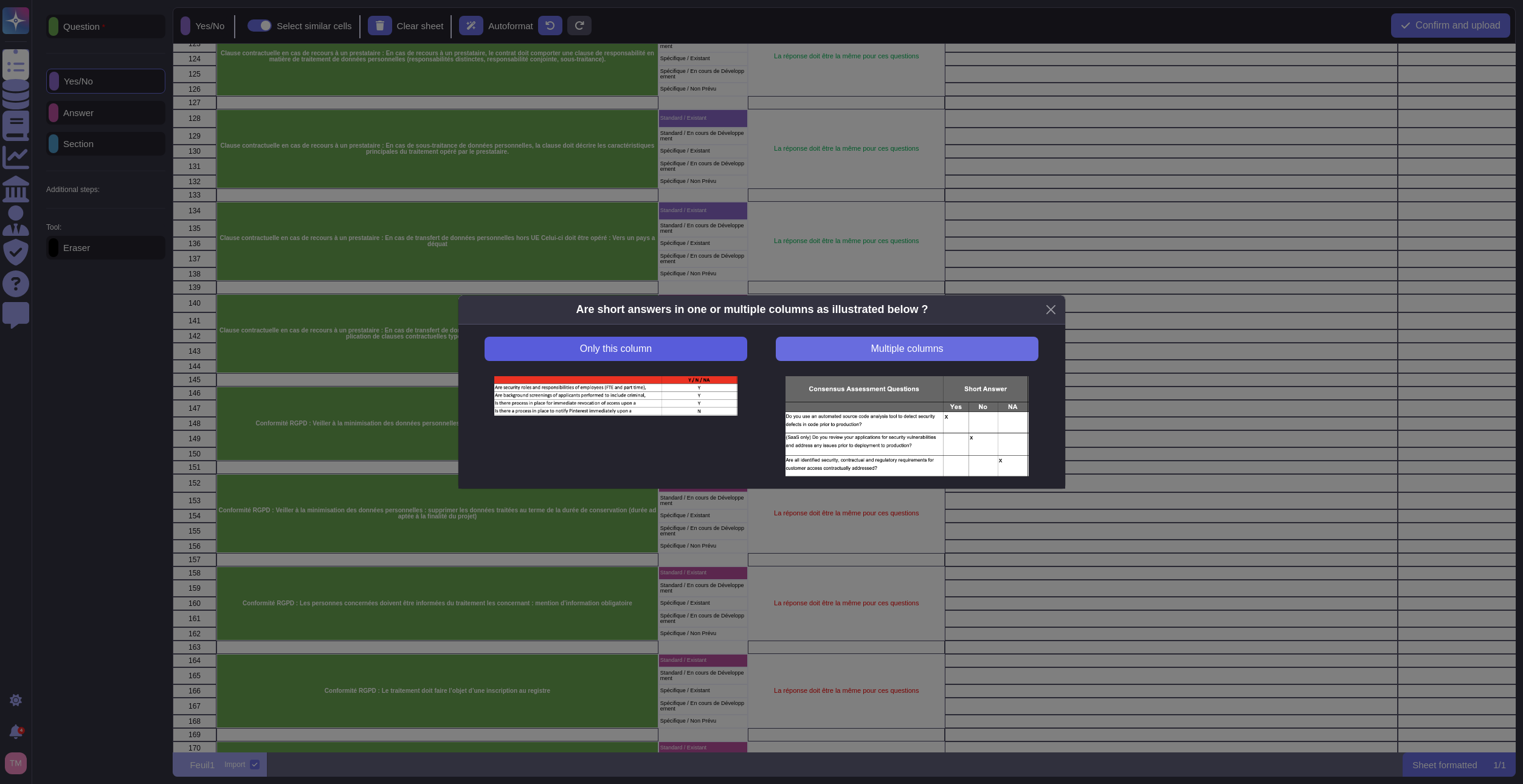 click on "Only this column" at bounding box center [615, 349] 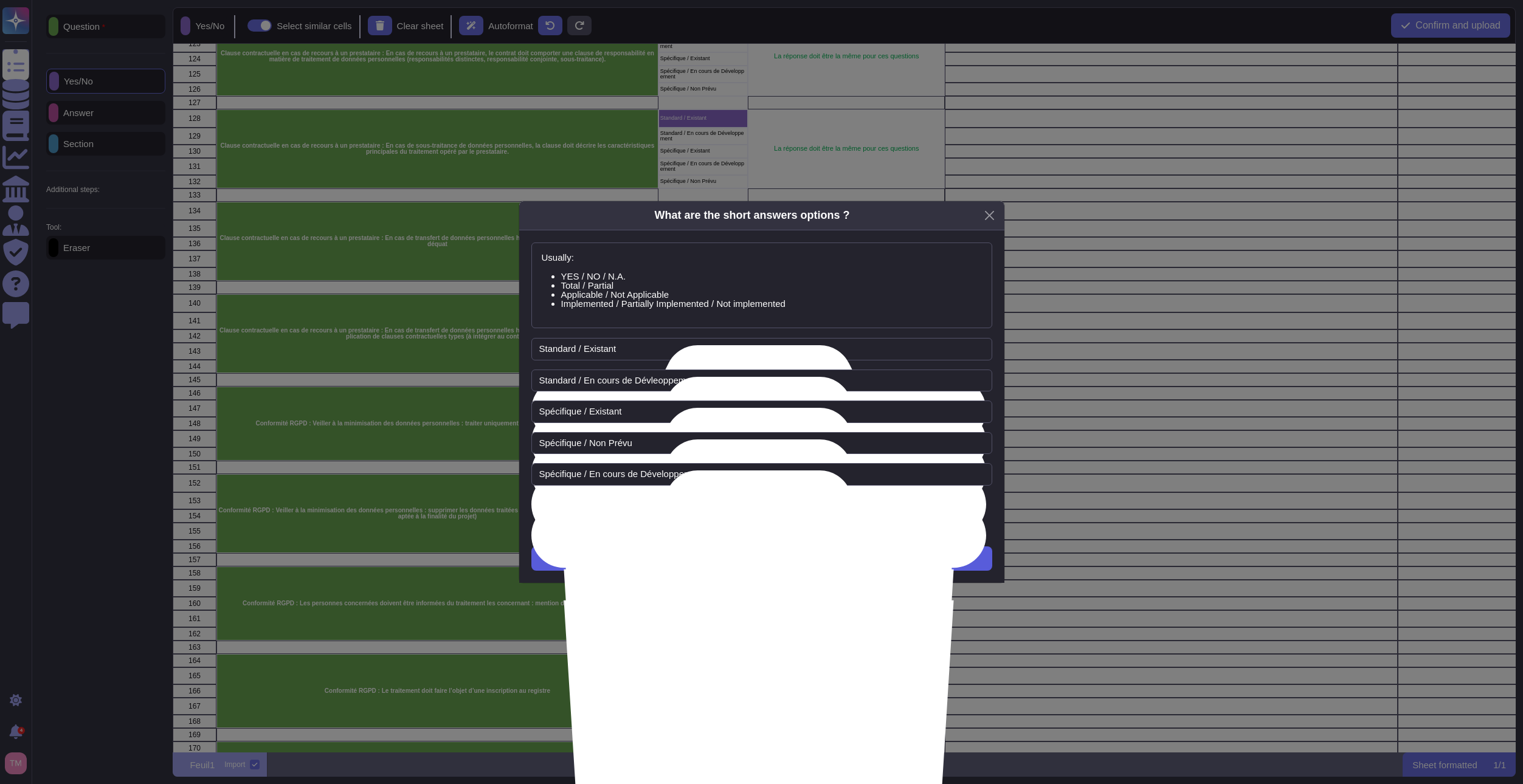click on "Next" at bounding box center [762, 559] 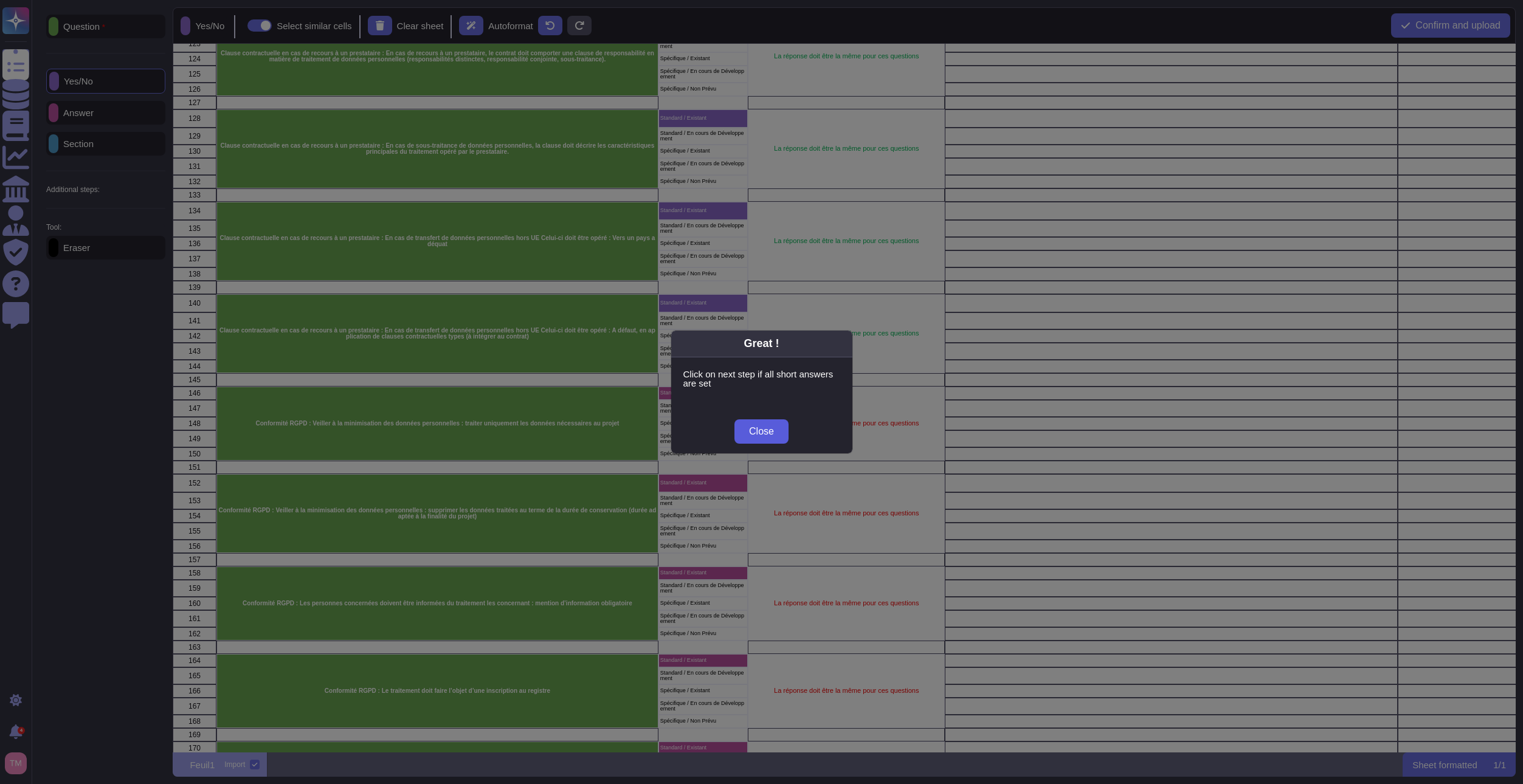 click on "Close" at bounding box center (761, 432) 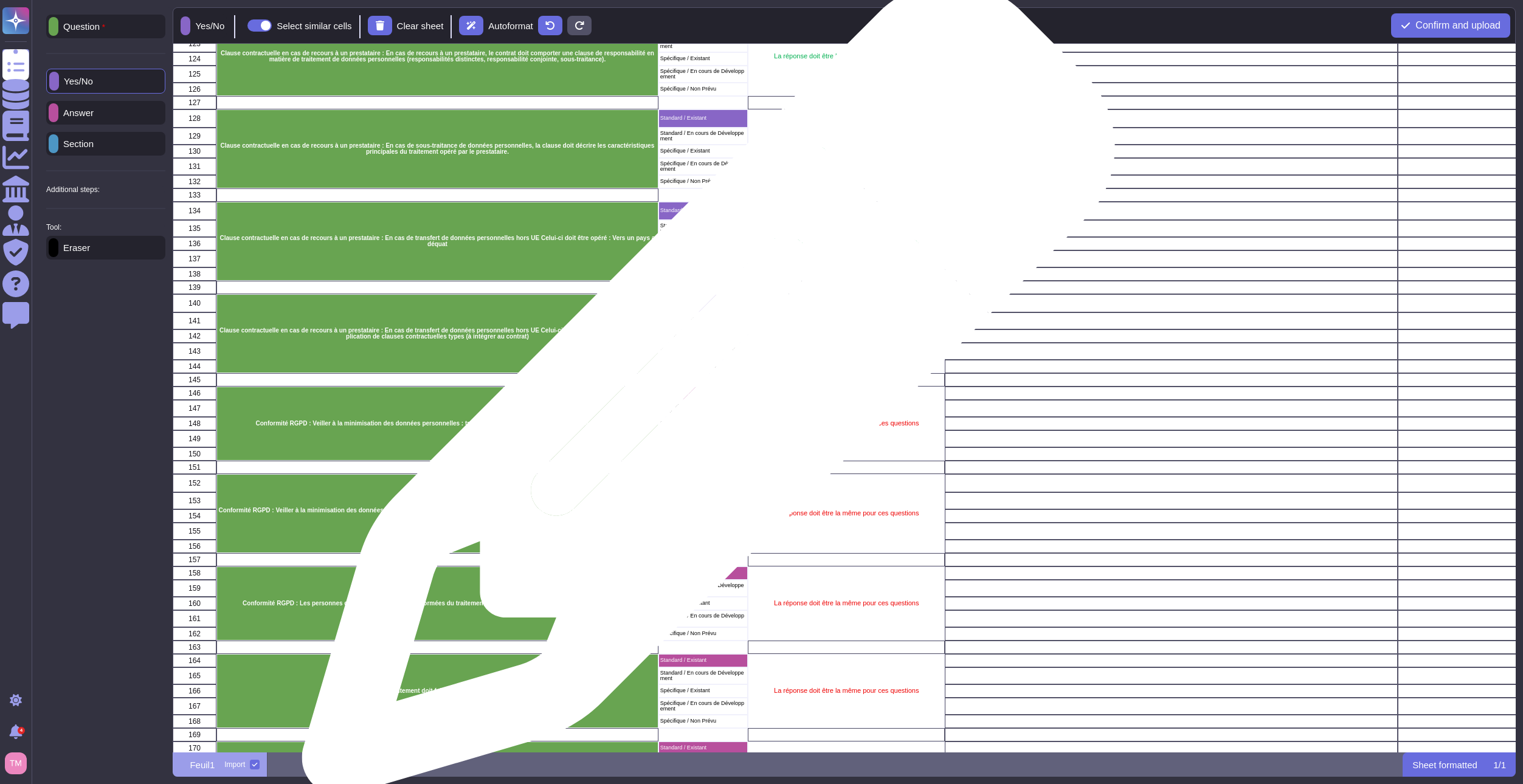 click on "Standard / Existant" at bounding box center [703, 393] 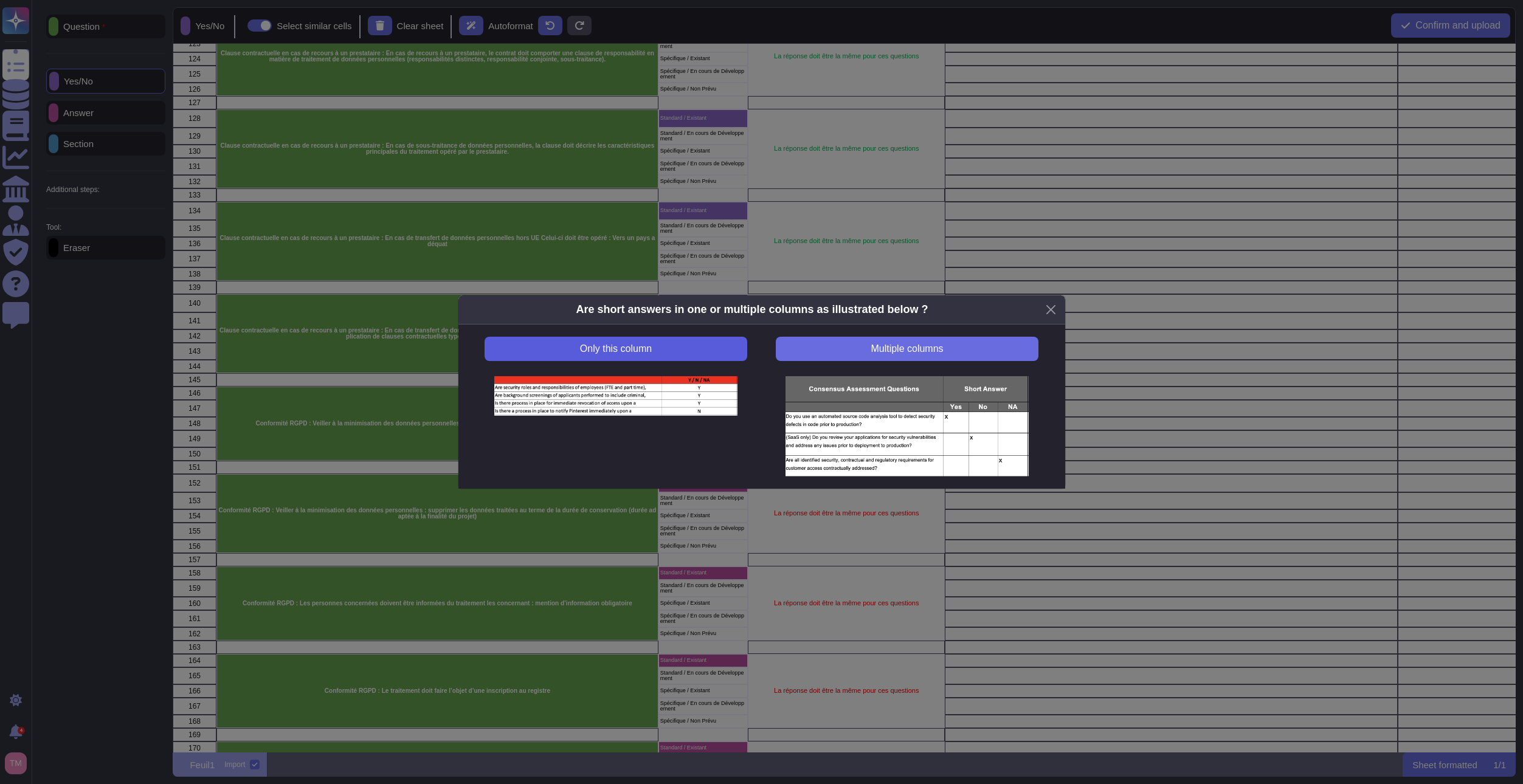 click on "Only this column" at bounding box center [615, 349] 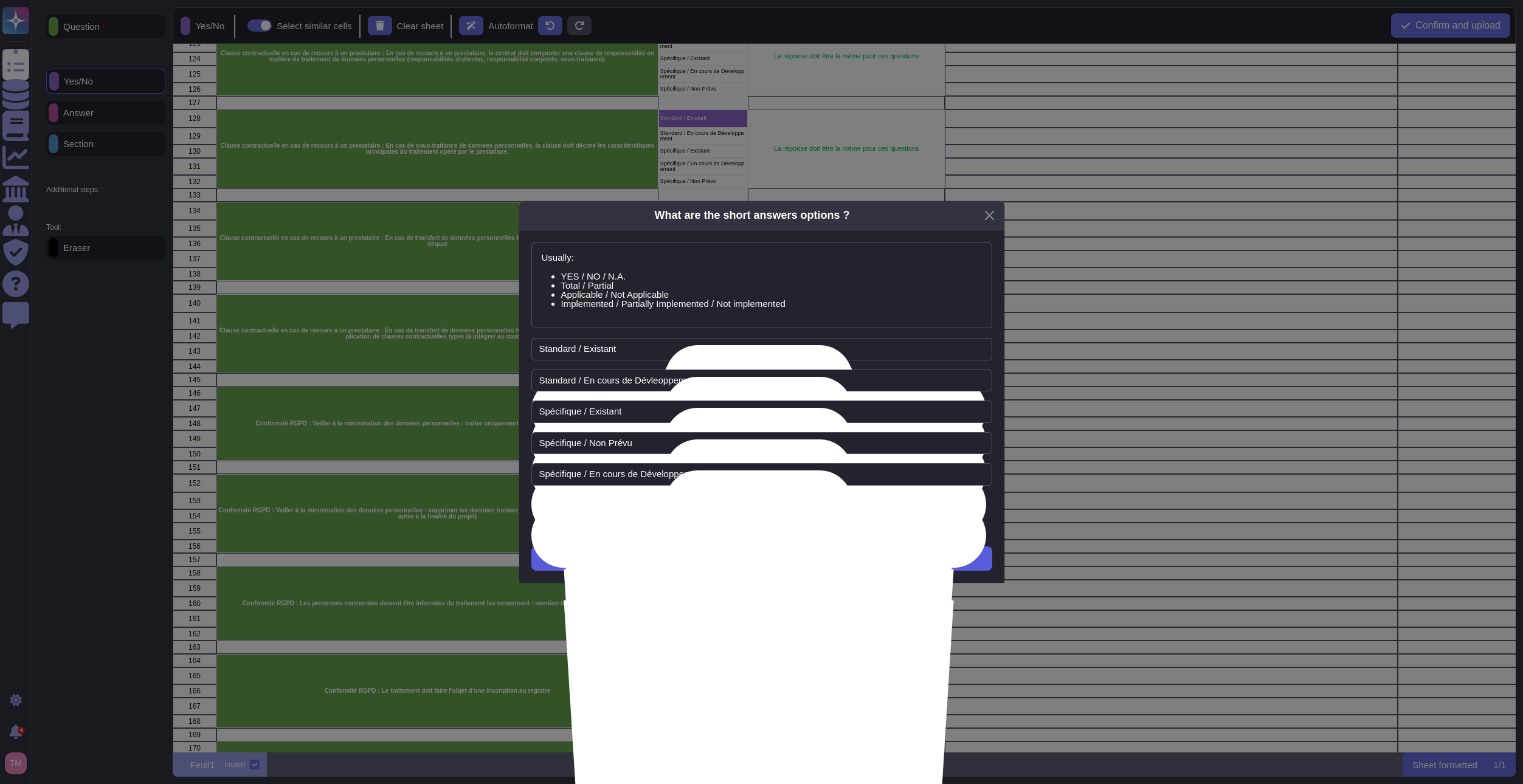 click on "Next" at bounding box center [761, 559] 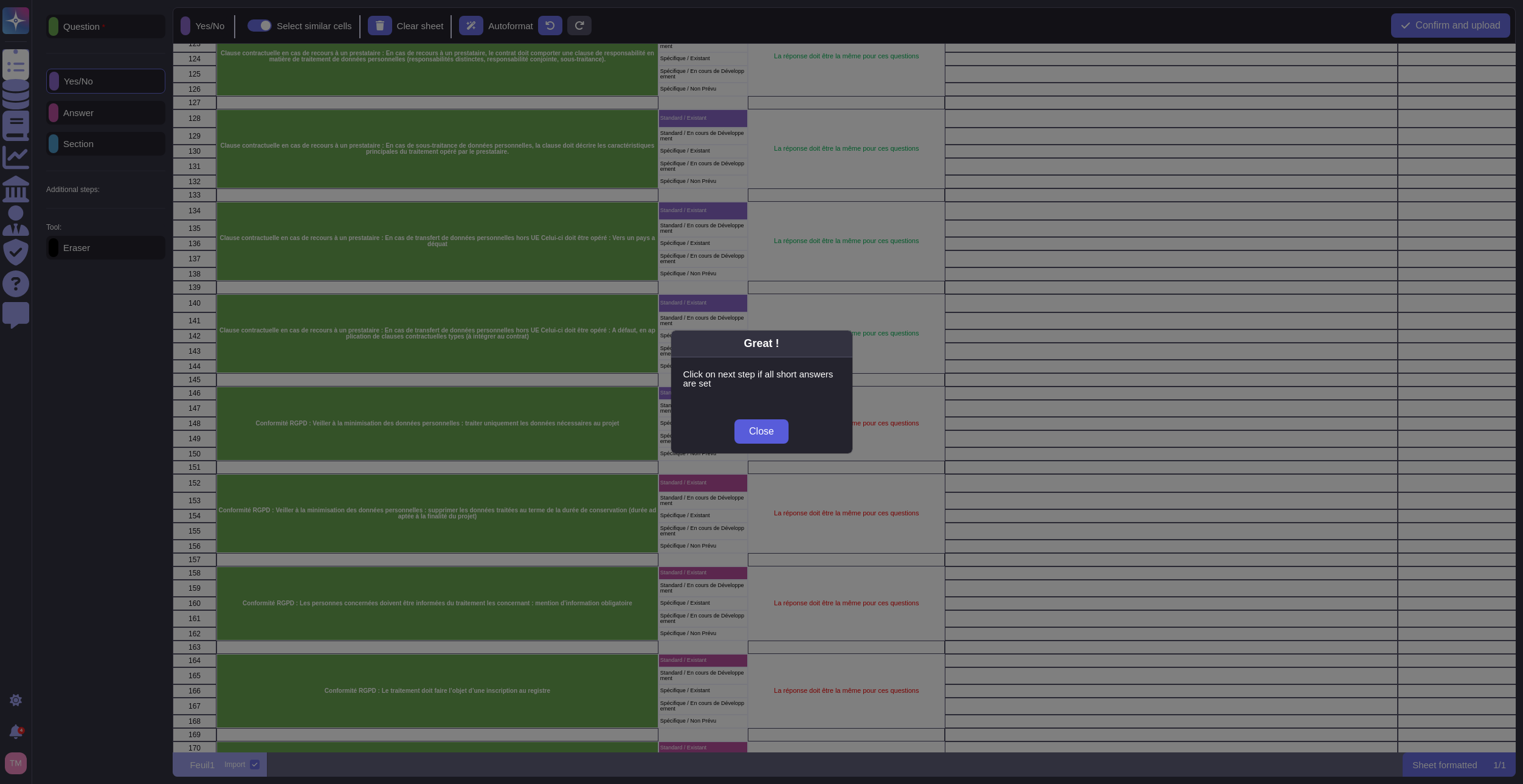 click on "Close" at bounding box center (761, 432) 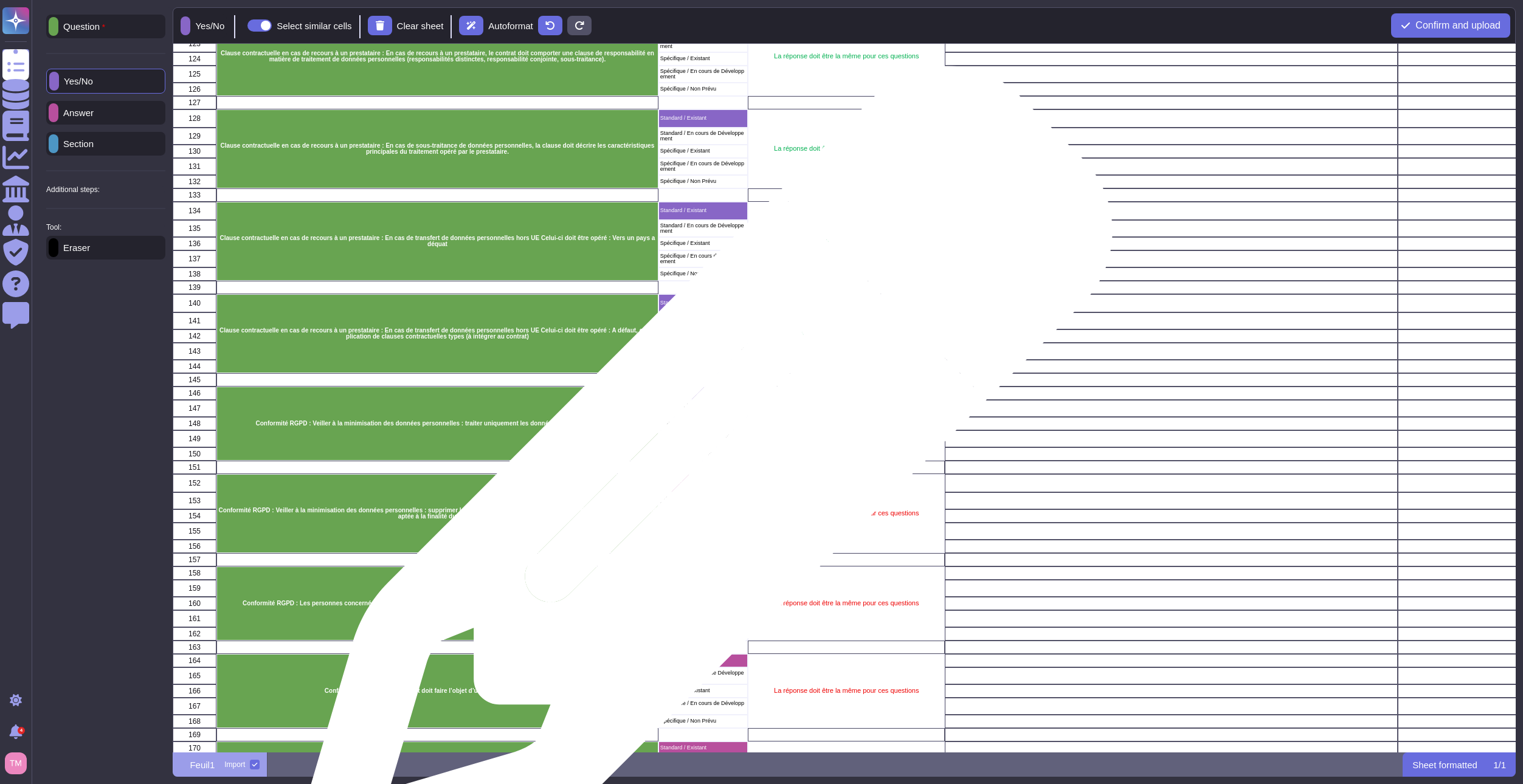 click on "Standard / Existant" at bounding box center [703, 483] 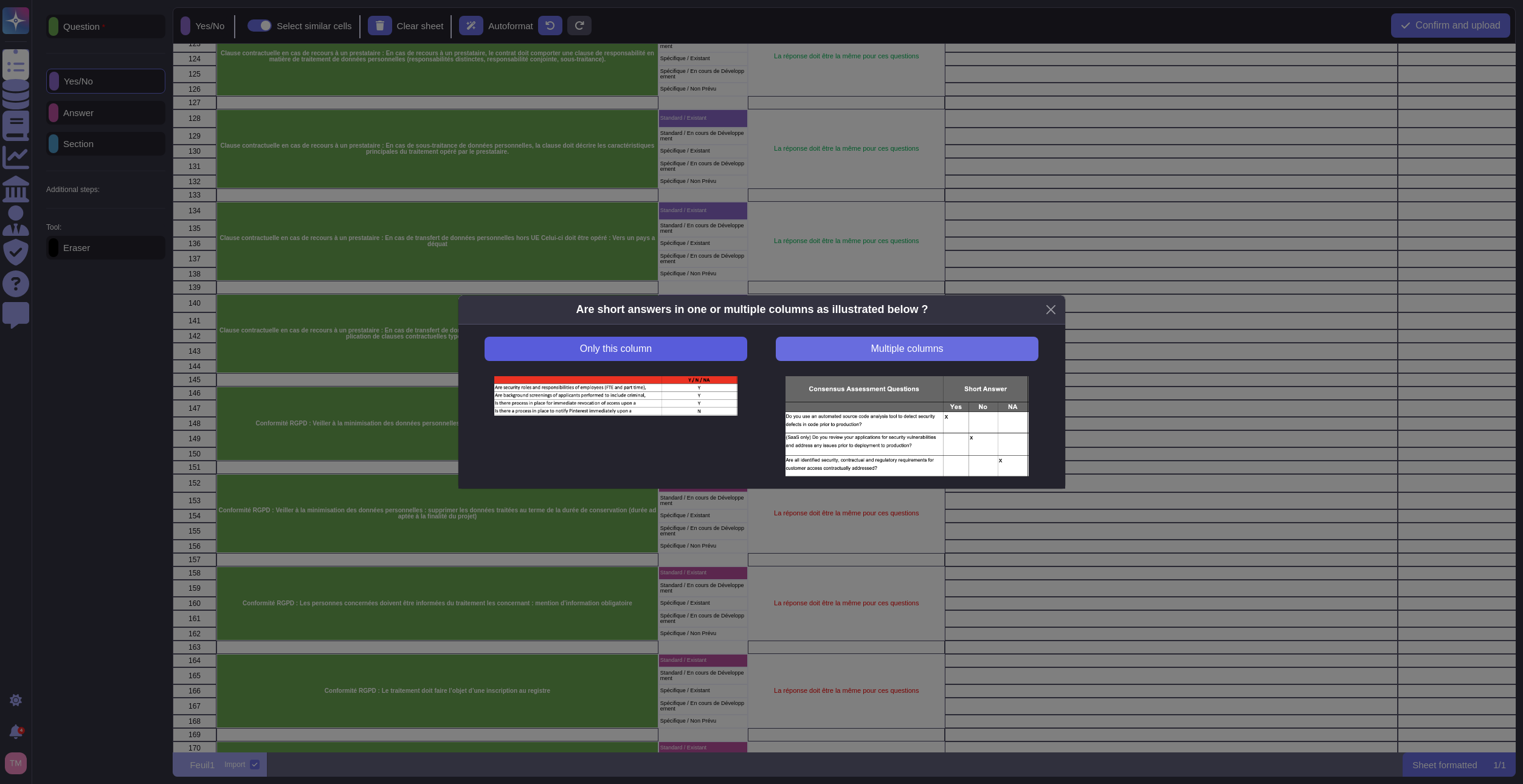 click on "Only this column" at bounding box center (615, 349) 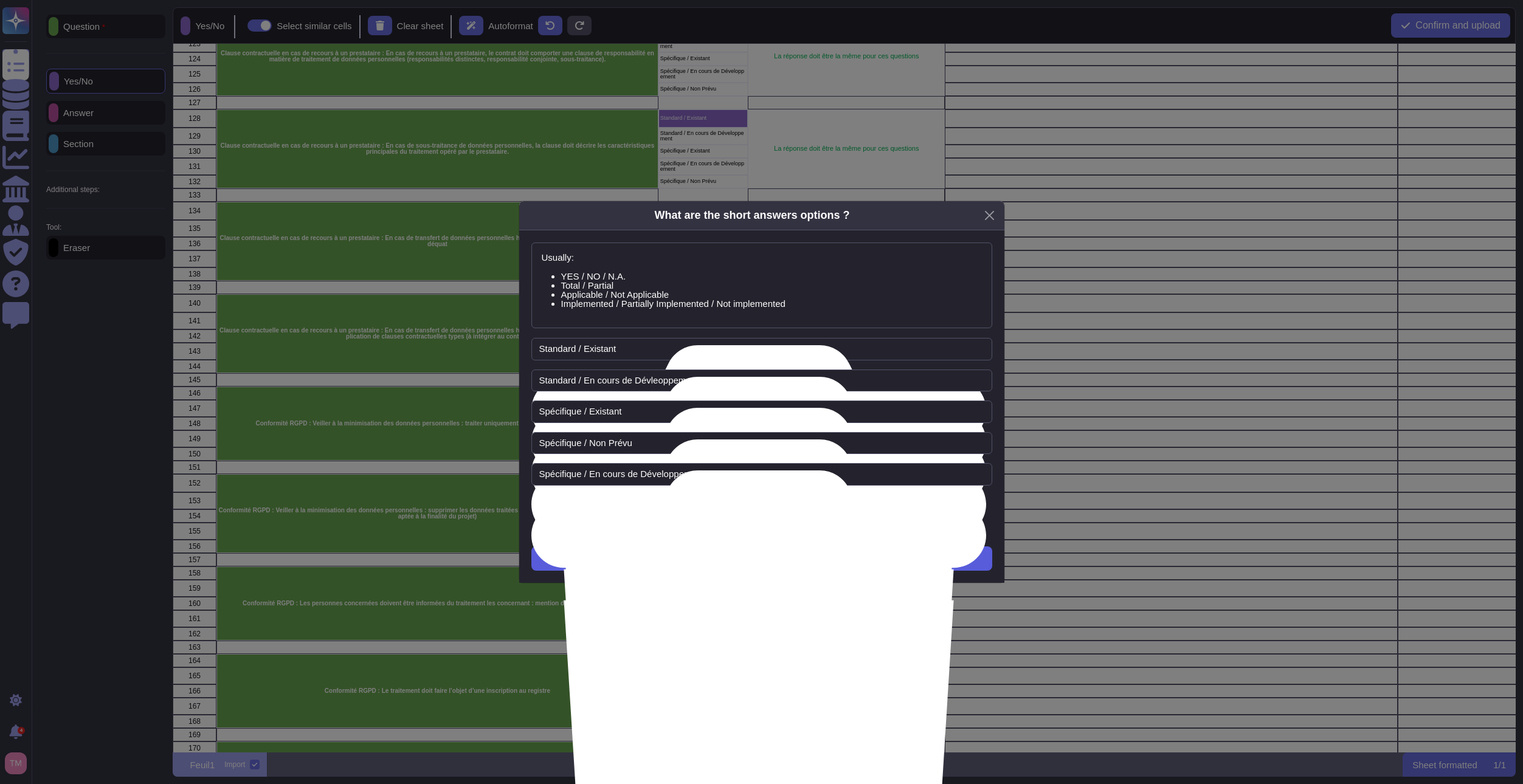 click on "Next" at bounding box center (762, 559) 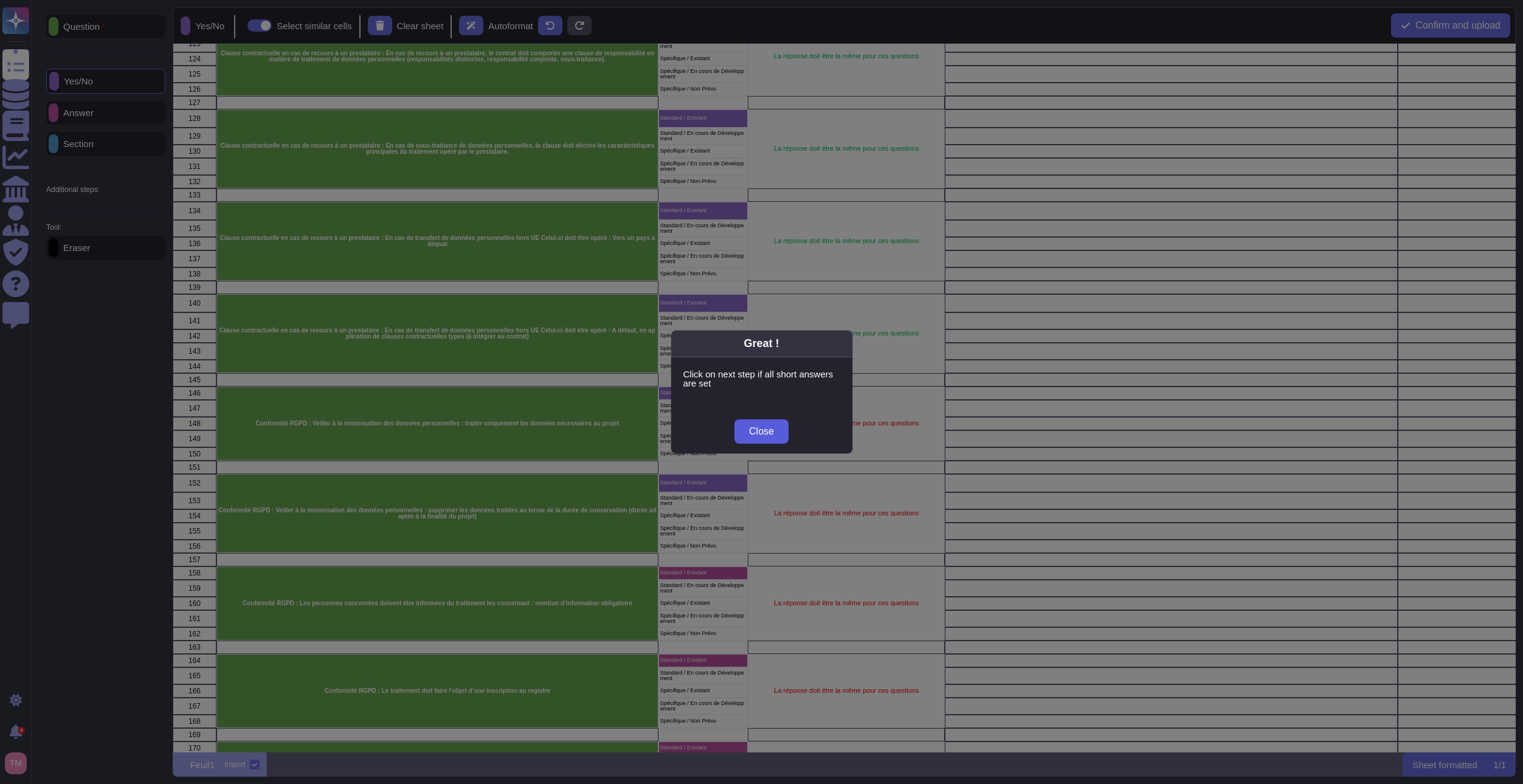 click on "Close" at bounding box center (761, 432) 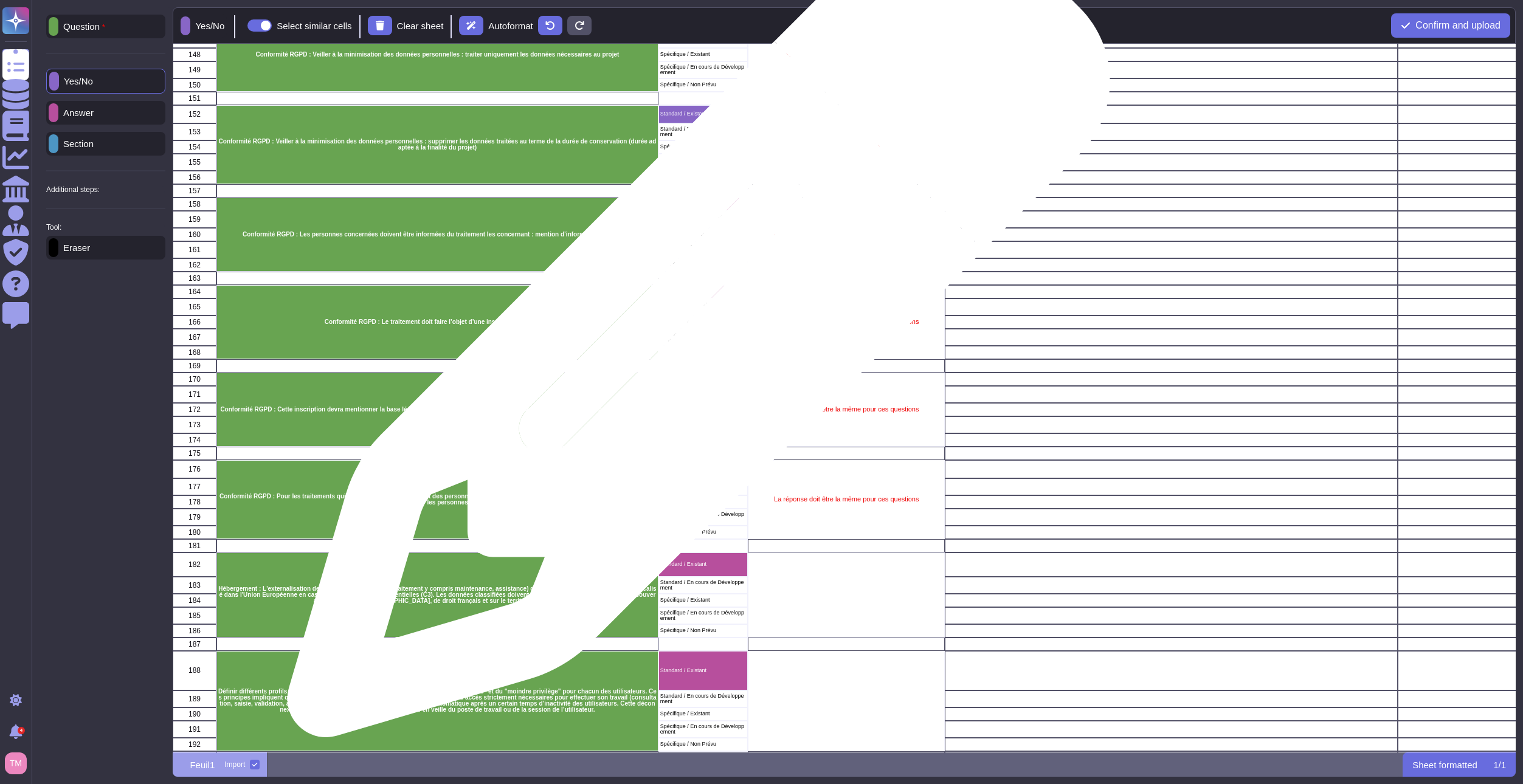 scroll, scrollTop: 2370, scrollLeft: 0, axis: vertical 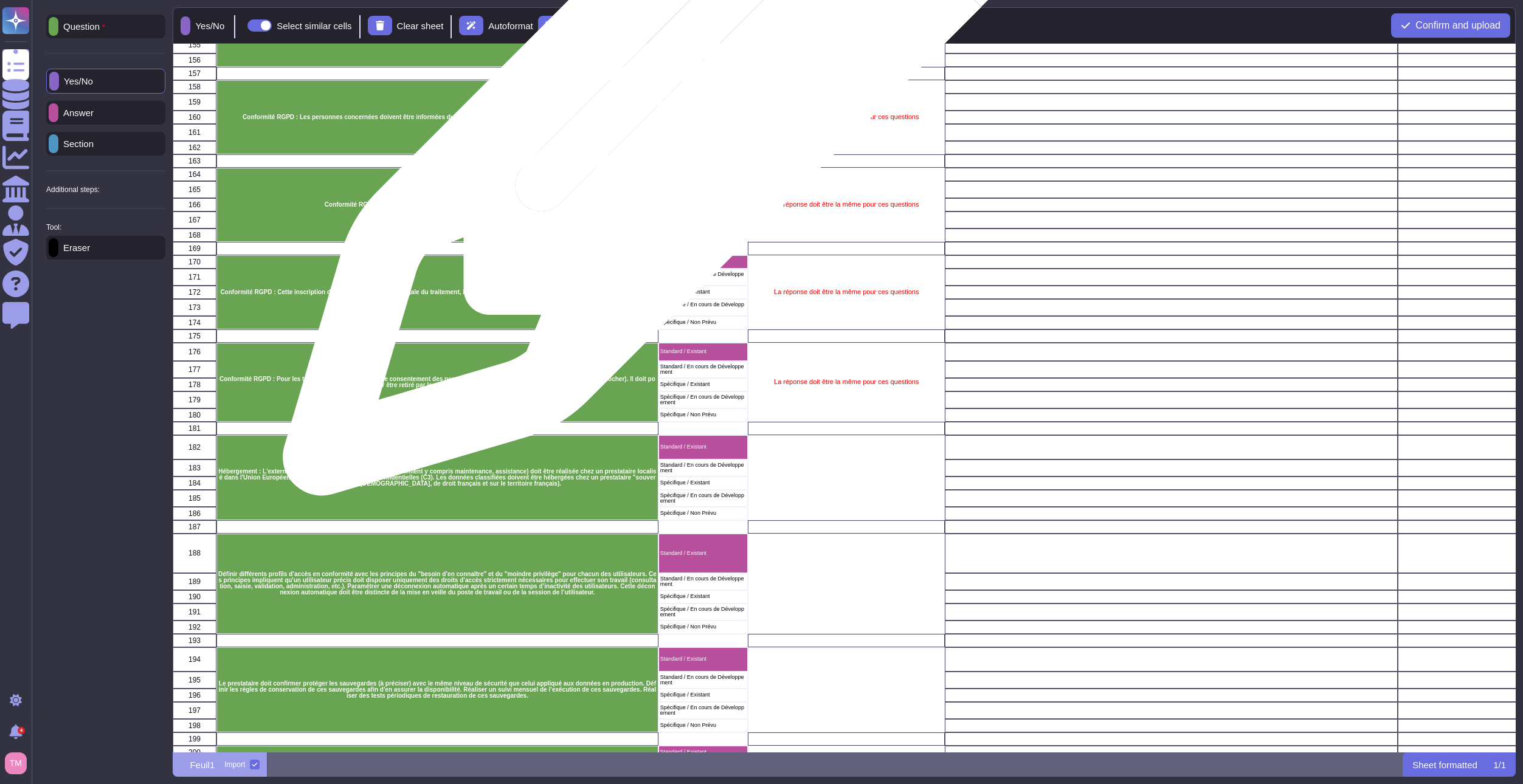 click on "Standard / Existant" at bounding box center [703, 86] 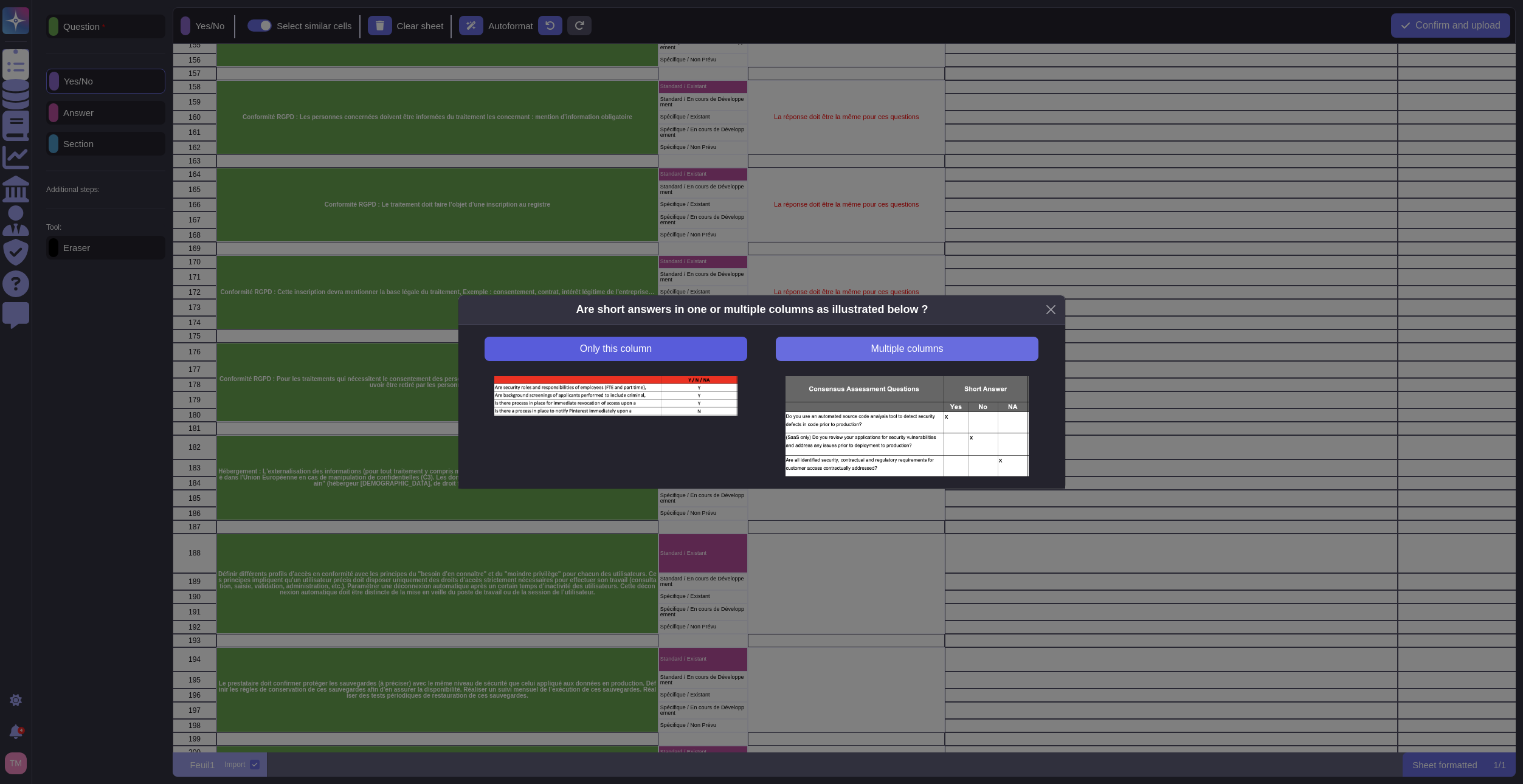click on "Only this column" at bounding box center (615, 349) 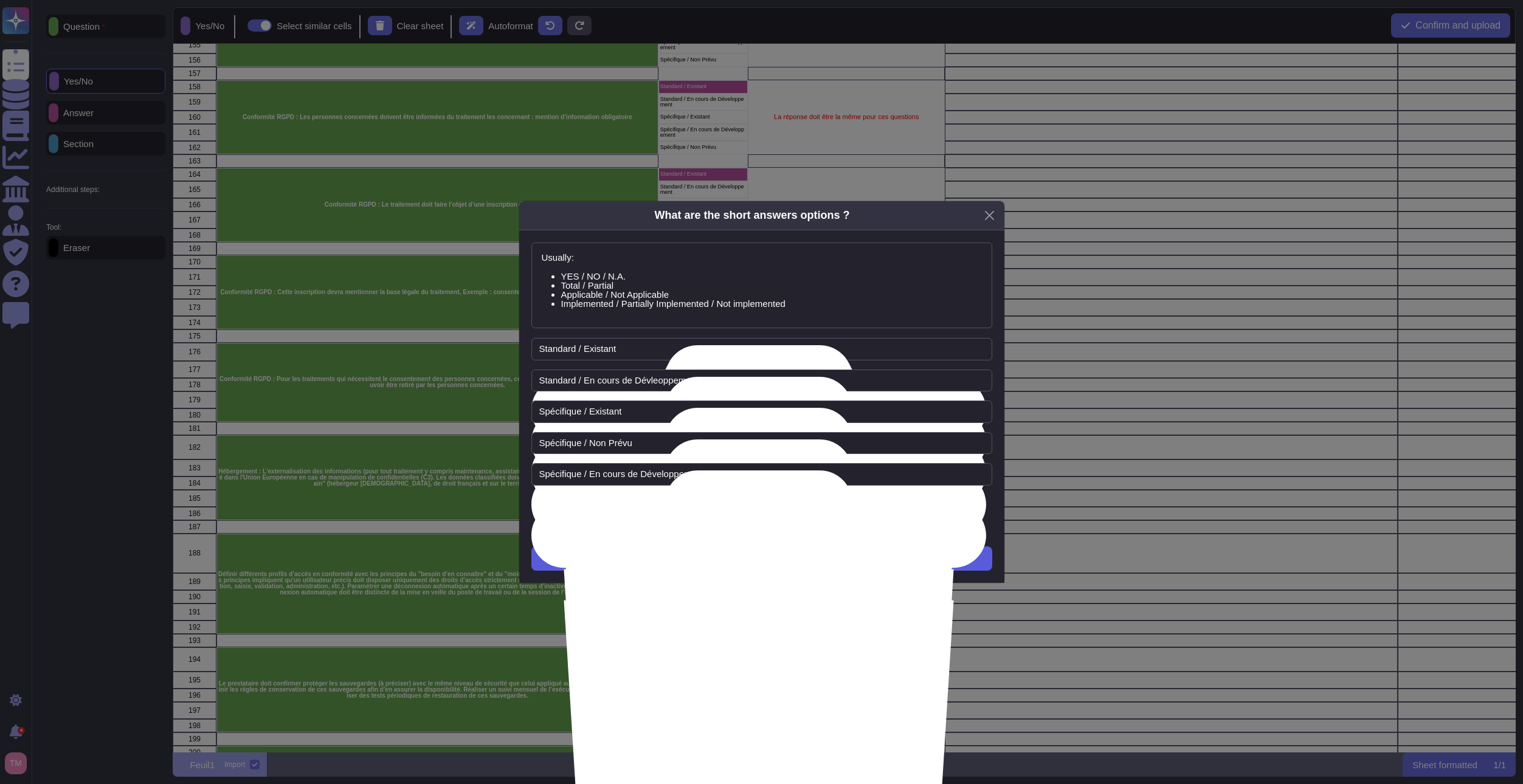 click on "Next" at bounding box center [761, 559] 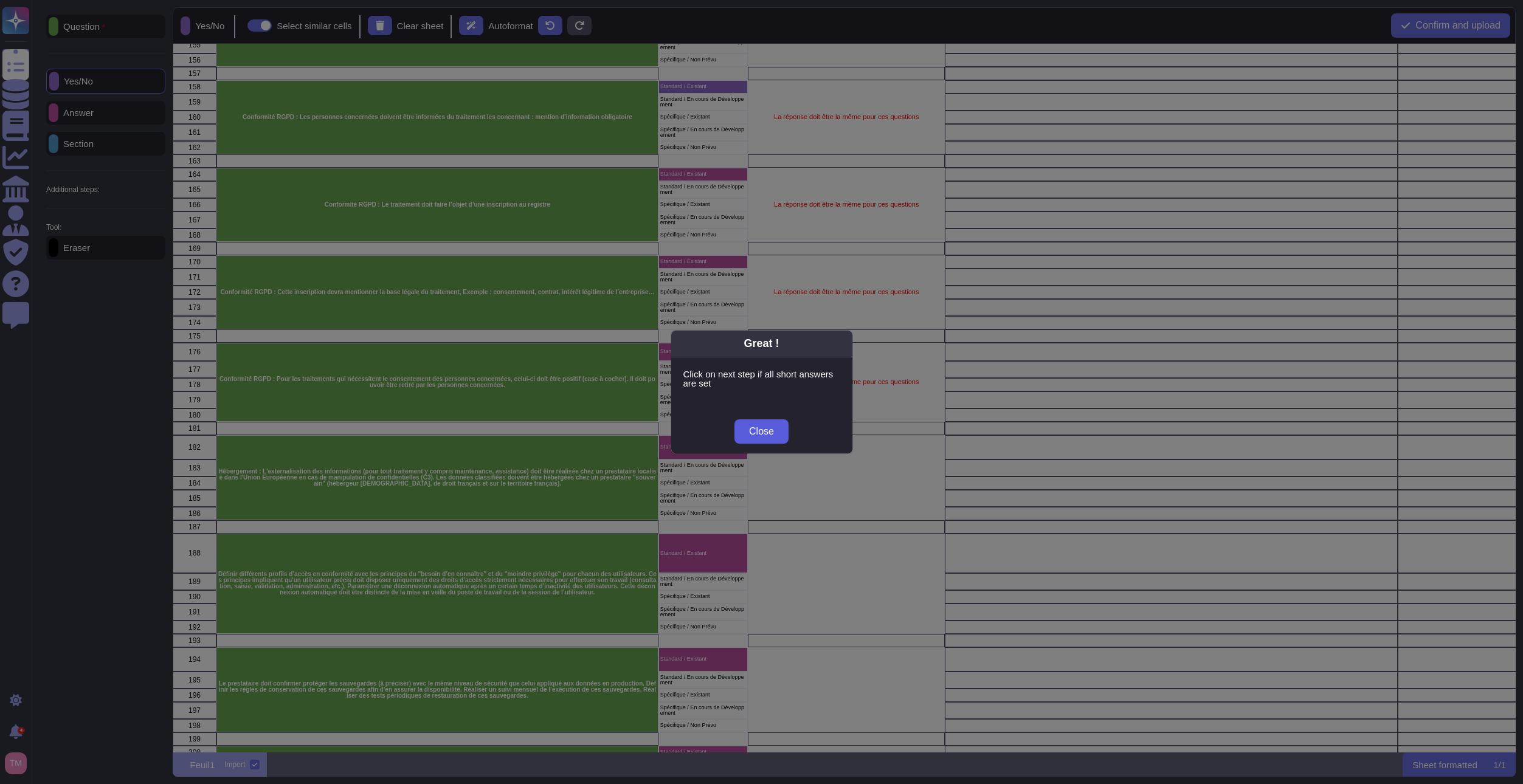 click on "Close" at bounding box center [761, 432] 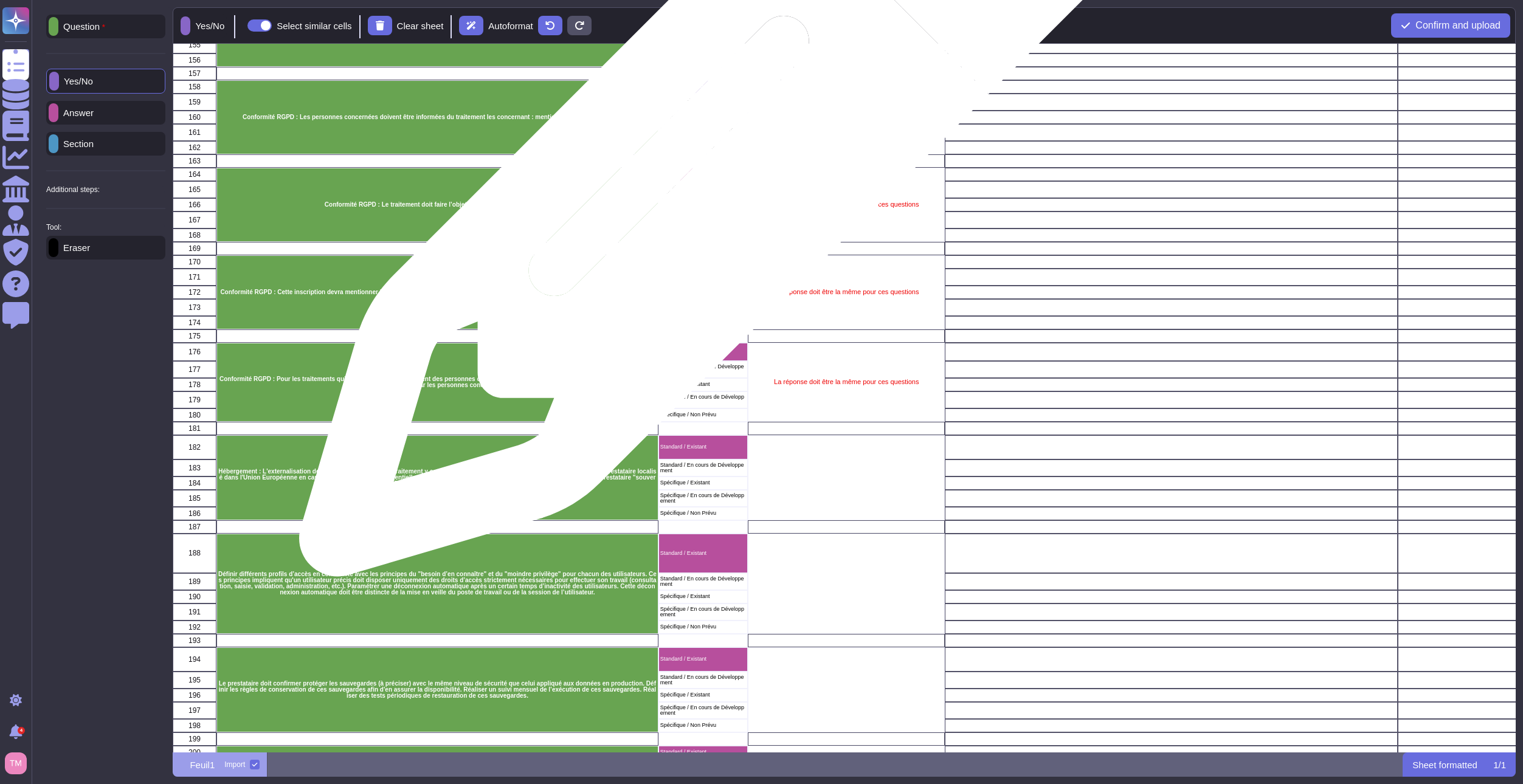 click on "Standard / Existant" at bounding box center (703, 174) 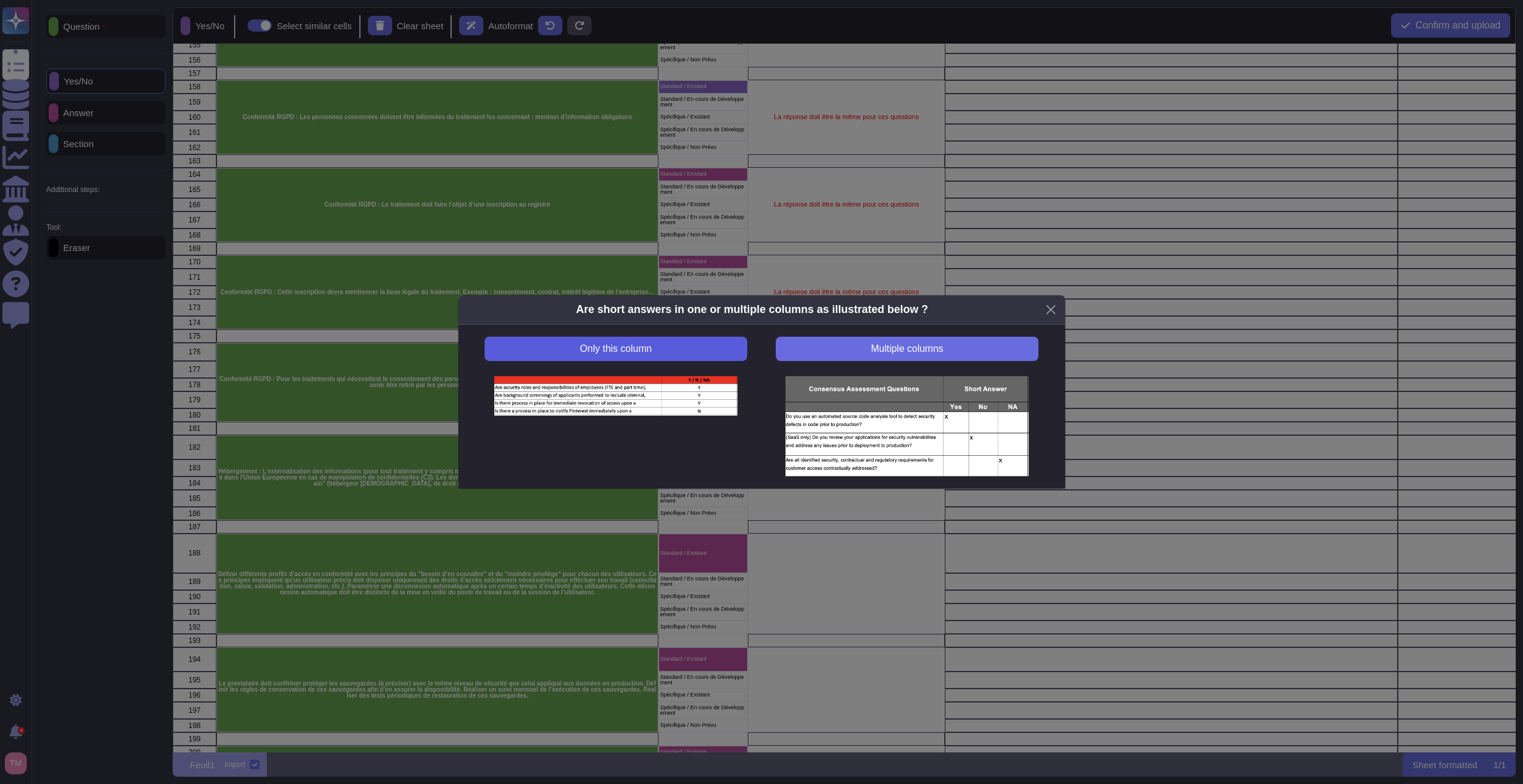 click on "Only this column" at bounding box center (615, 349) 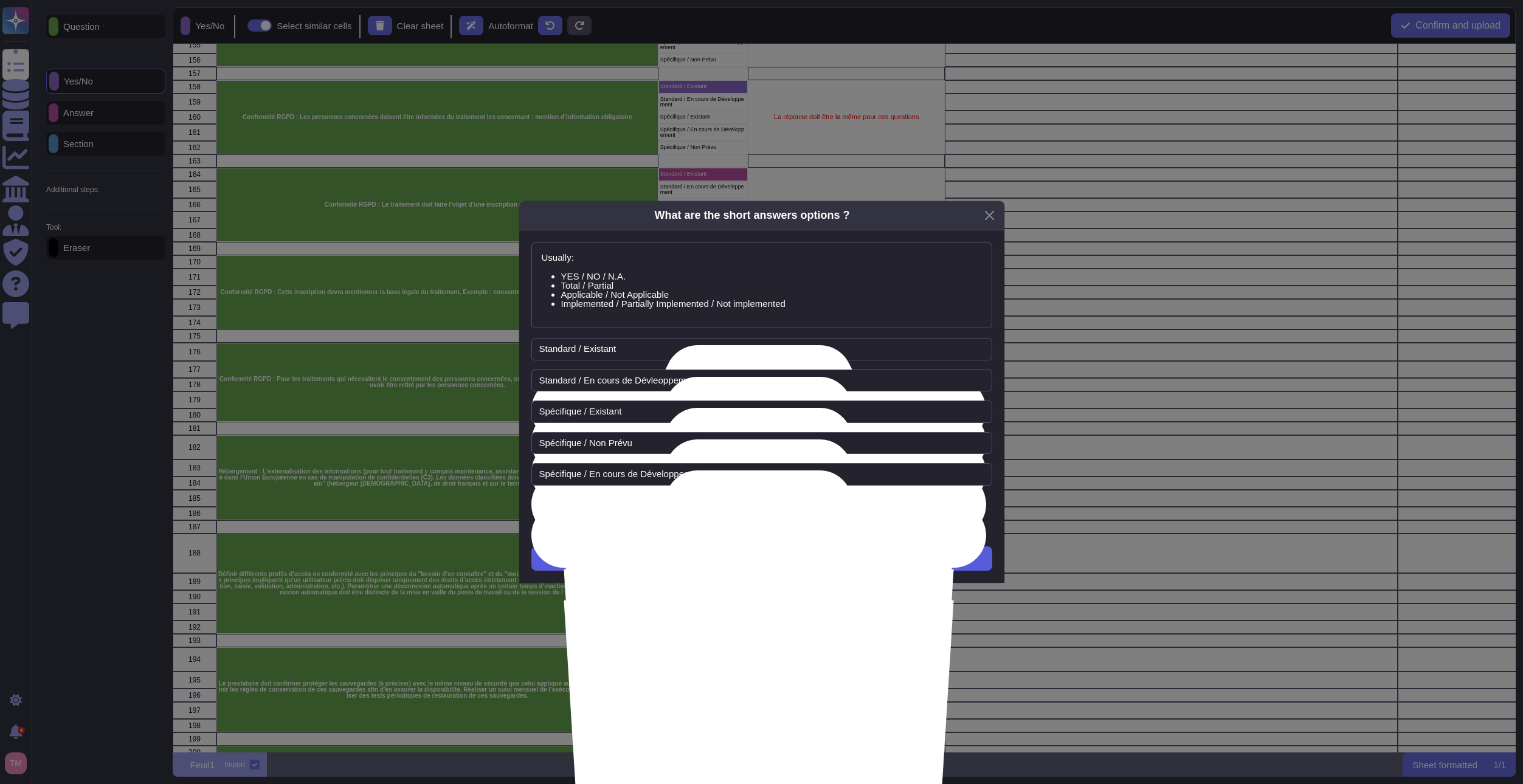 click on "Next" at bounding box center [762, 559] 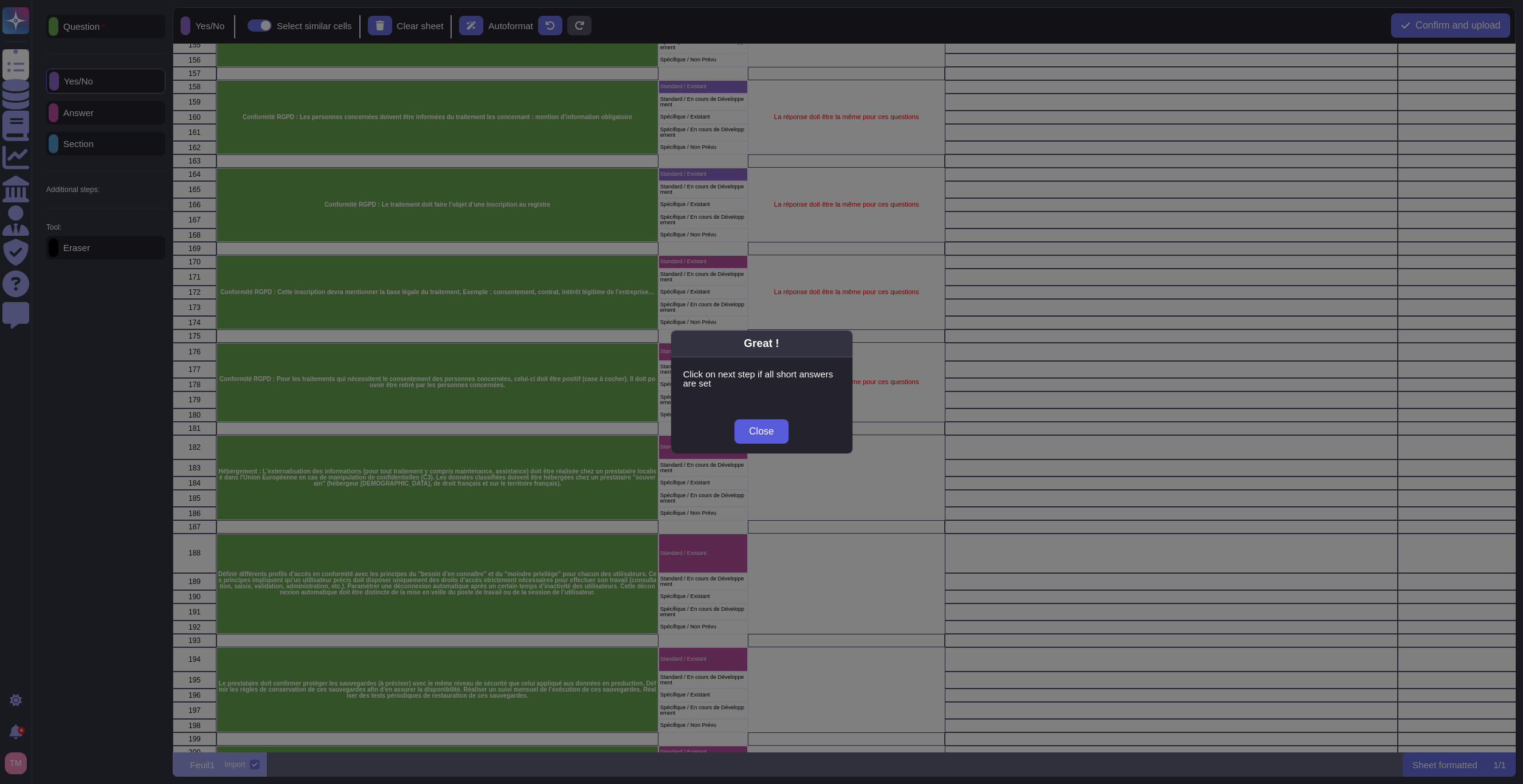 click on "Close" at bounding box center (761, 432) 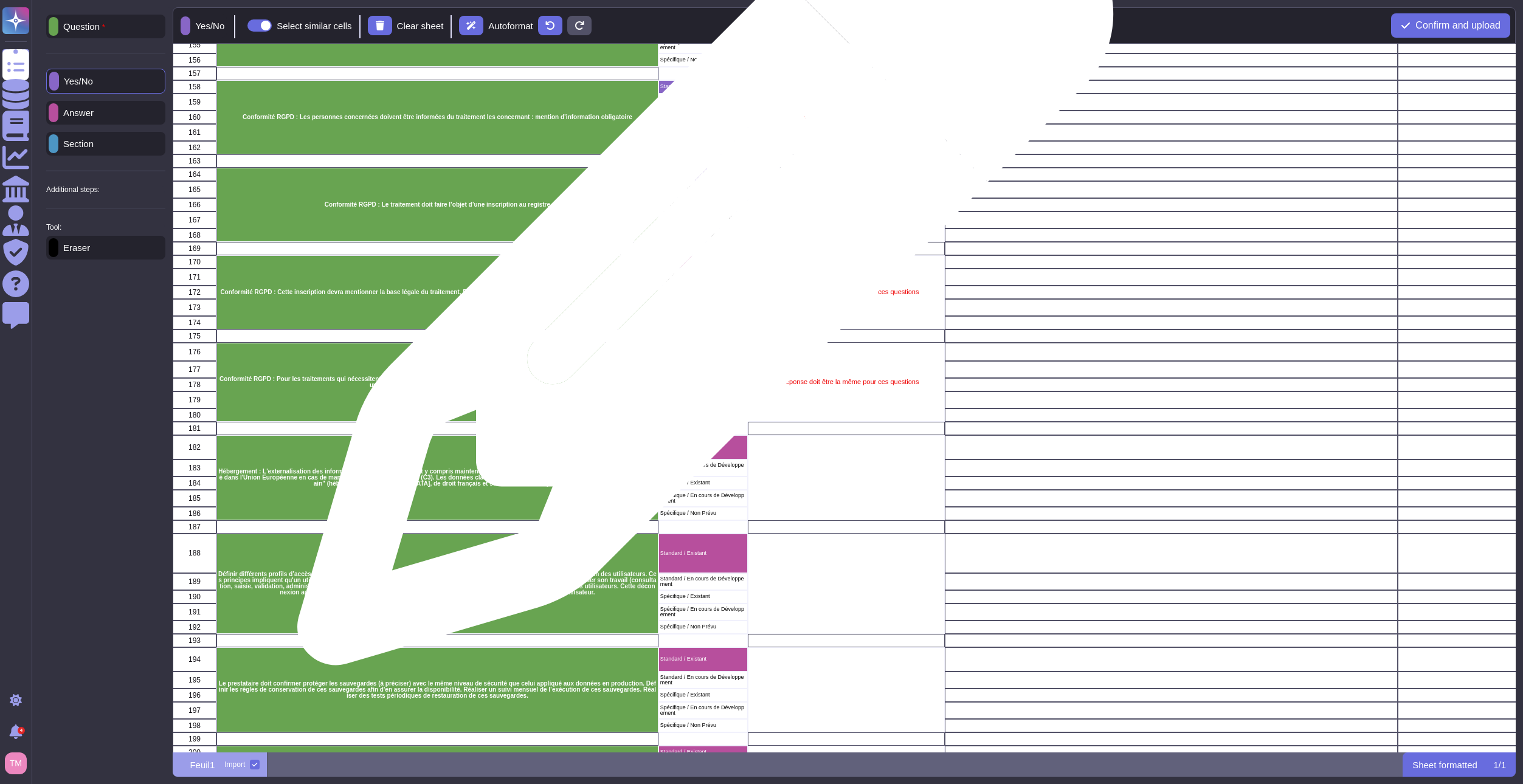 click on "Standard / Existant" at bounding box center [703, 261] 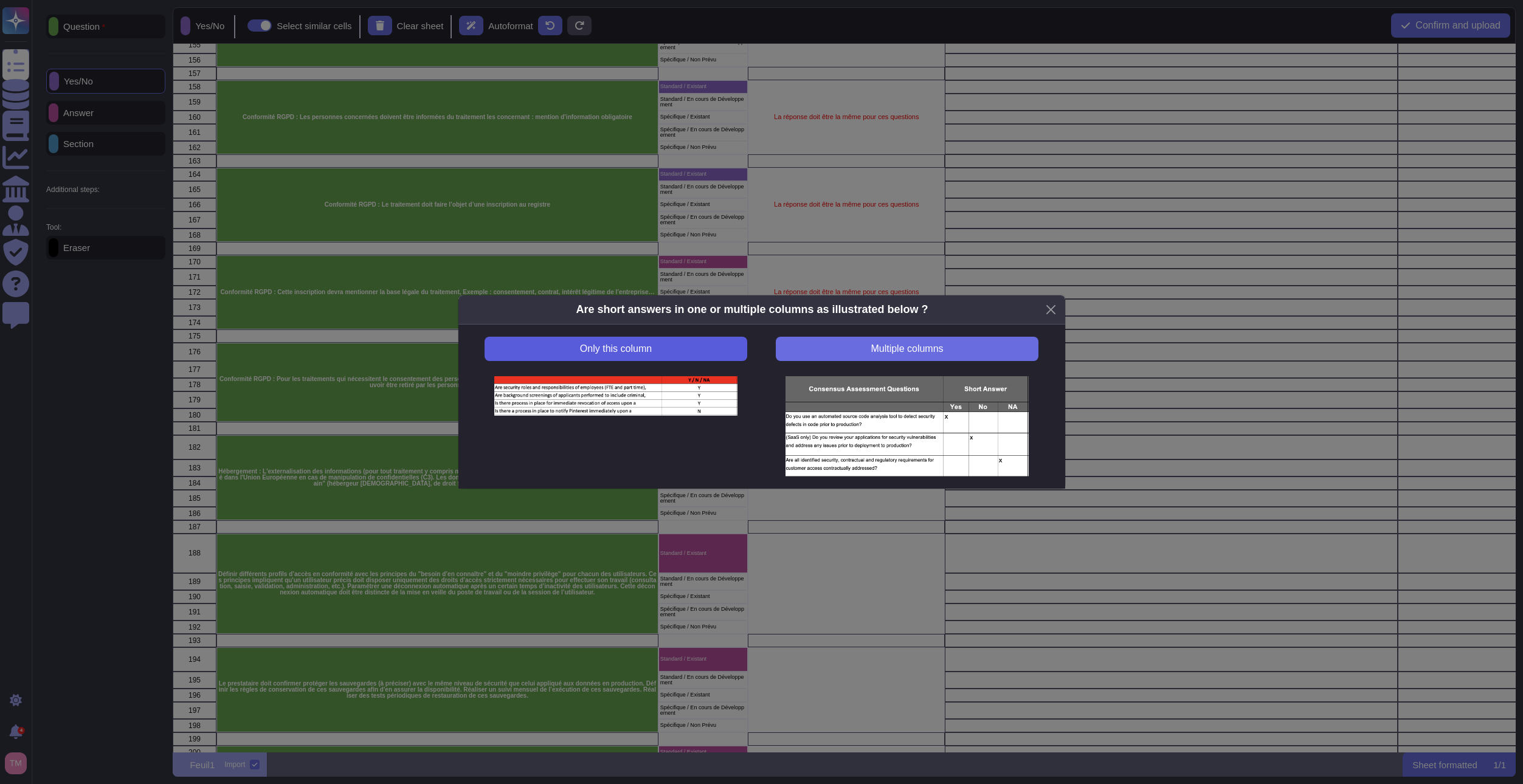 click on "Only this column" at bounding box center [615, 349] 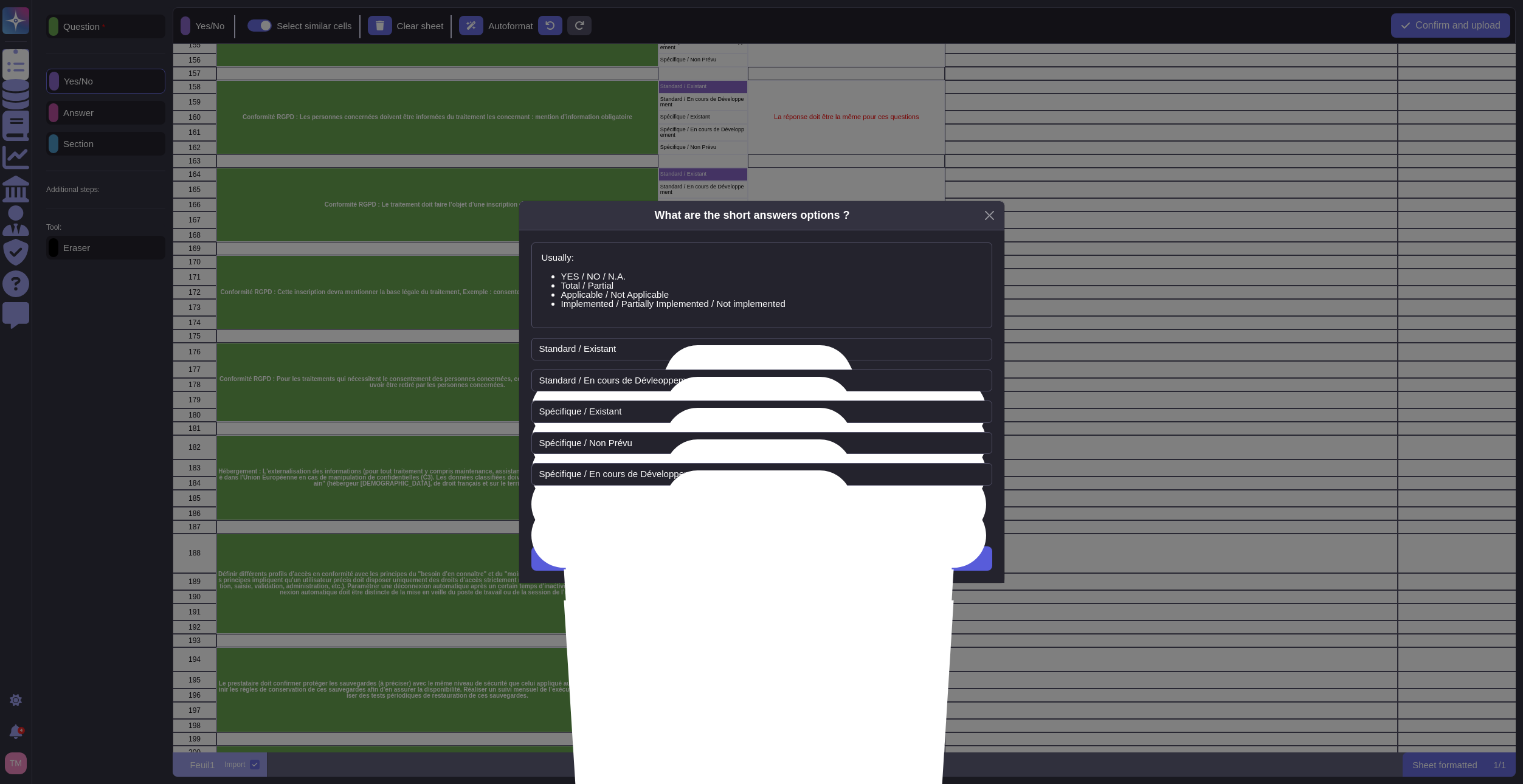 click on "Next" at bounding box center (761, 559) 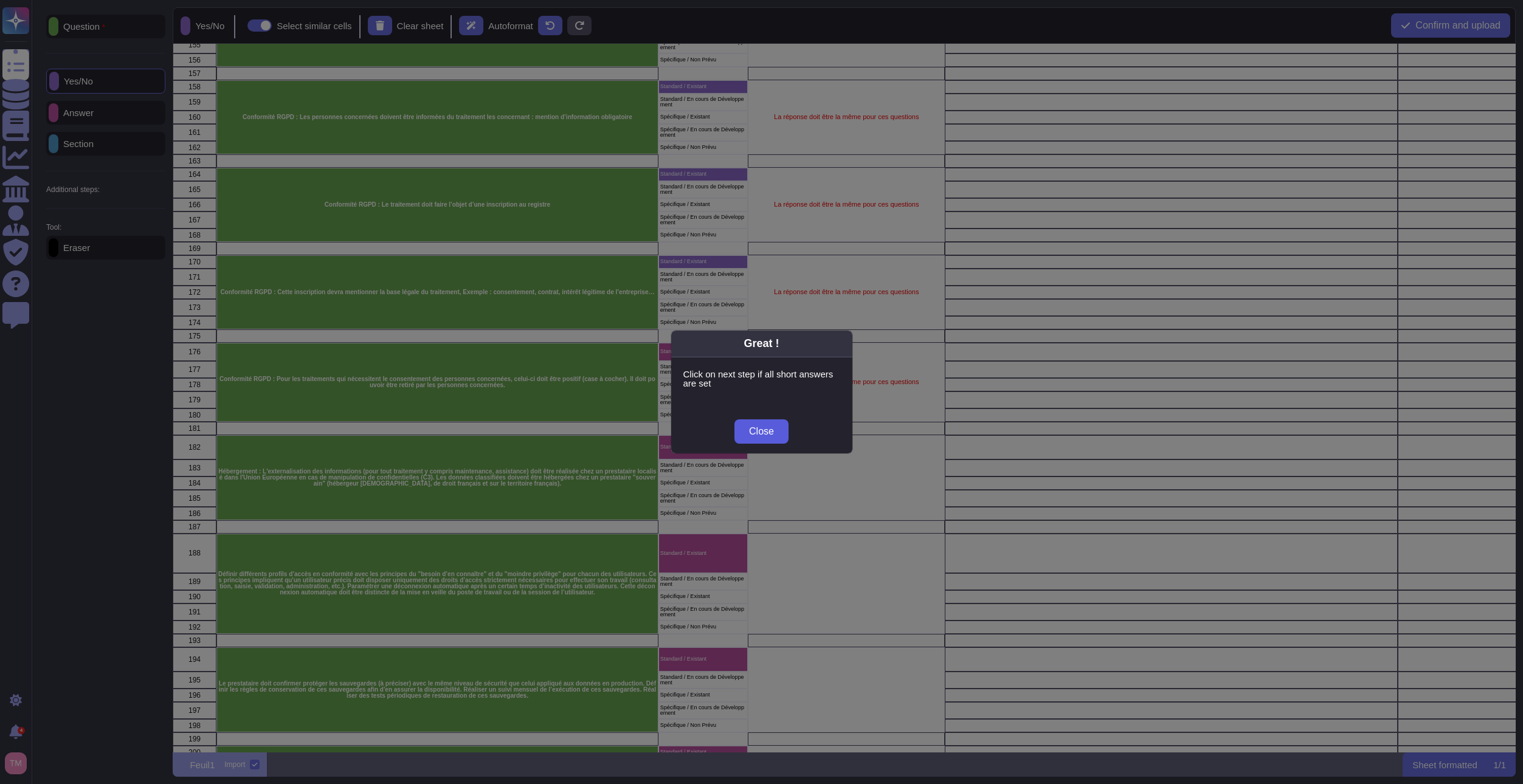 click on "Close" at bounding box center (761, 432) 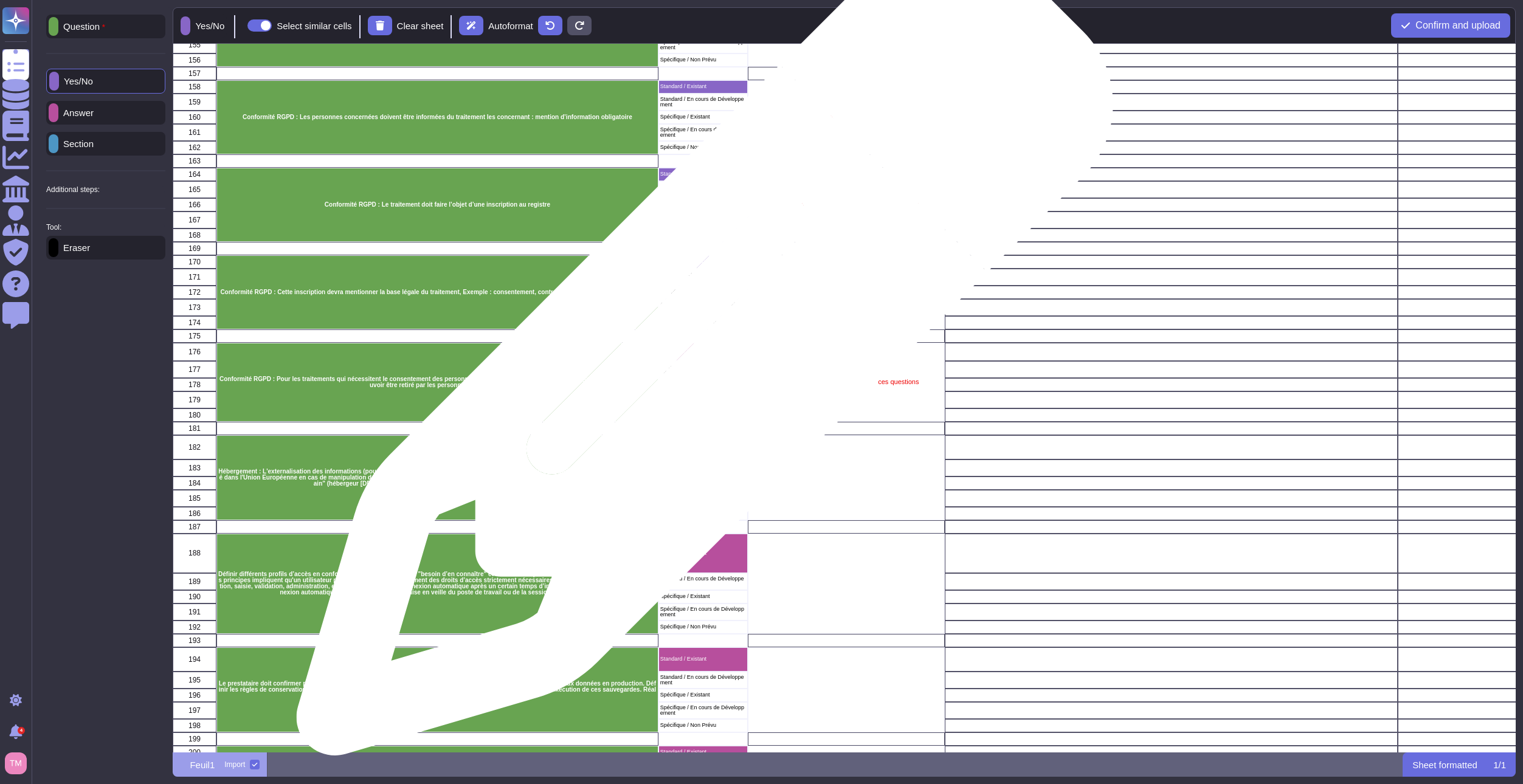 click on "Standard / Existant" at bounding box center [703, 351] 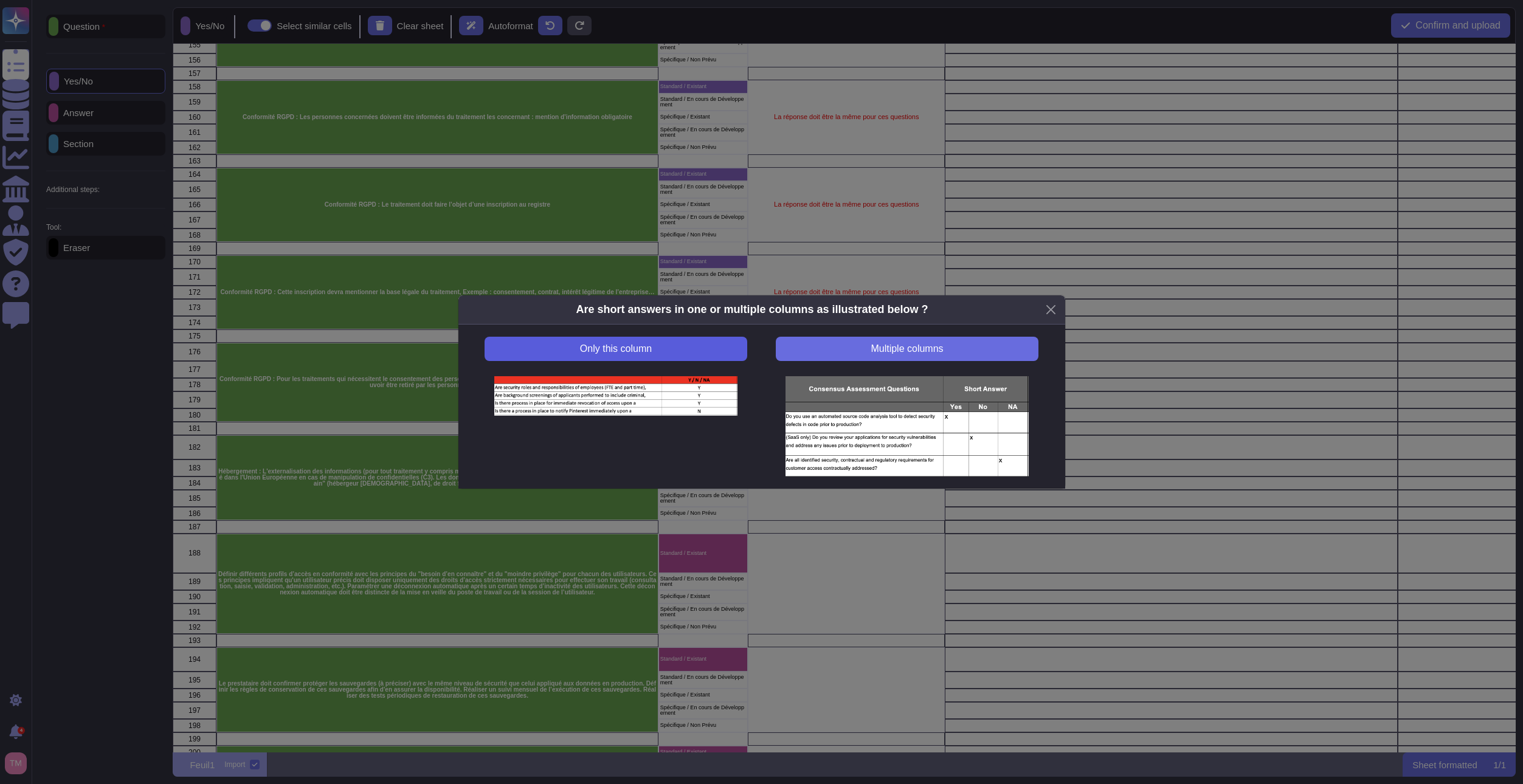 click on "Only this column" at bounding box center (615, 349) 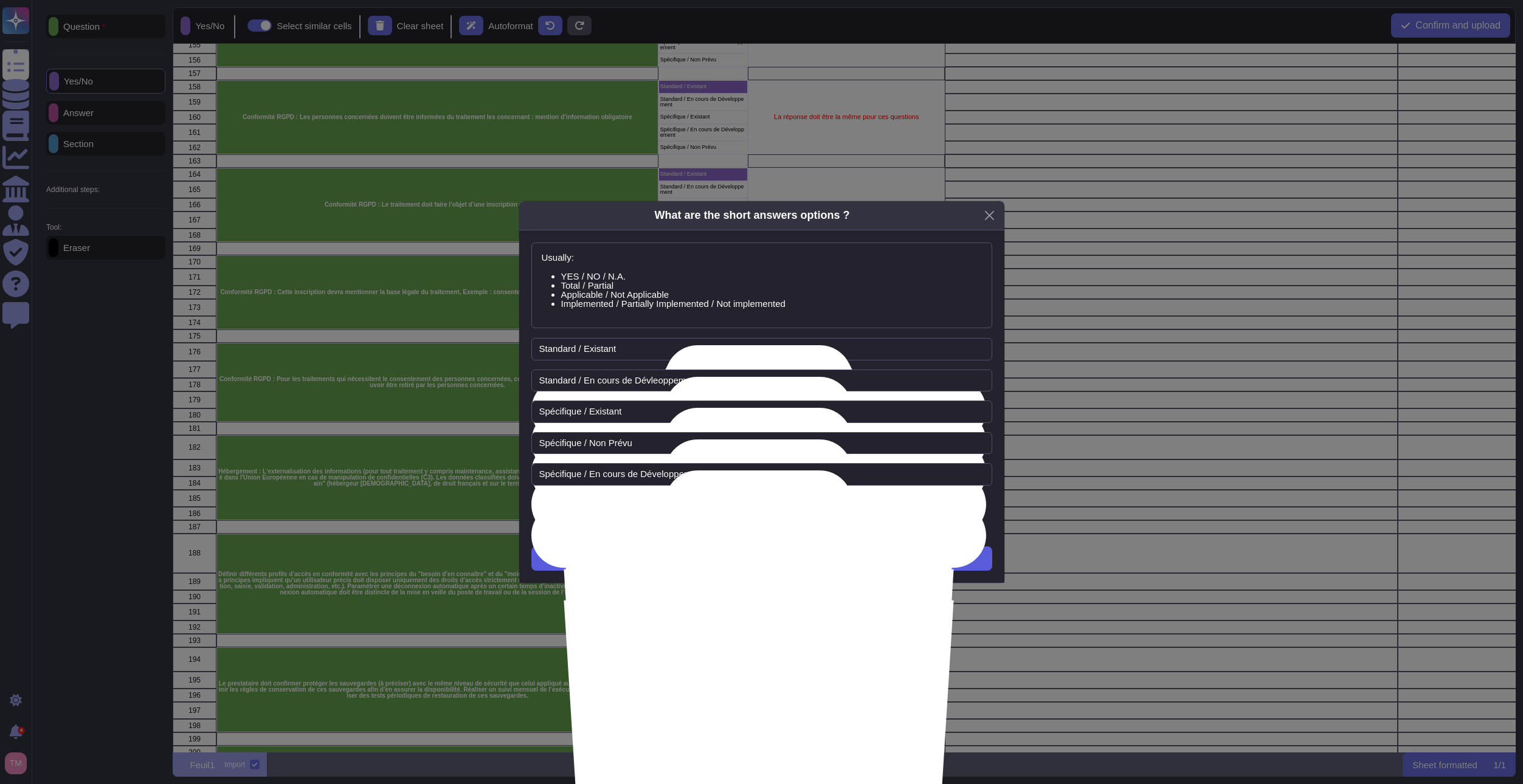 click on "Next" at bounding box center (762, 559) 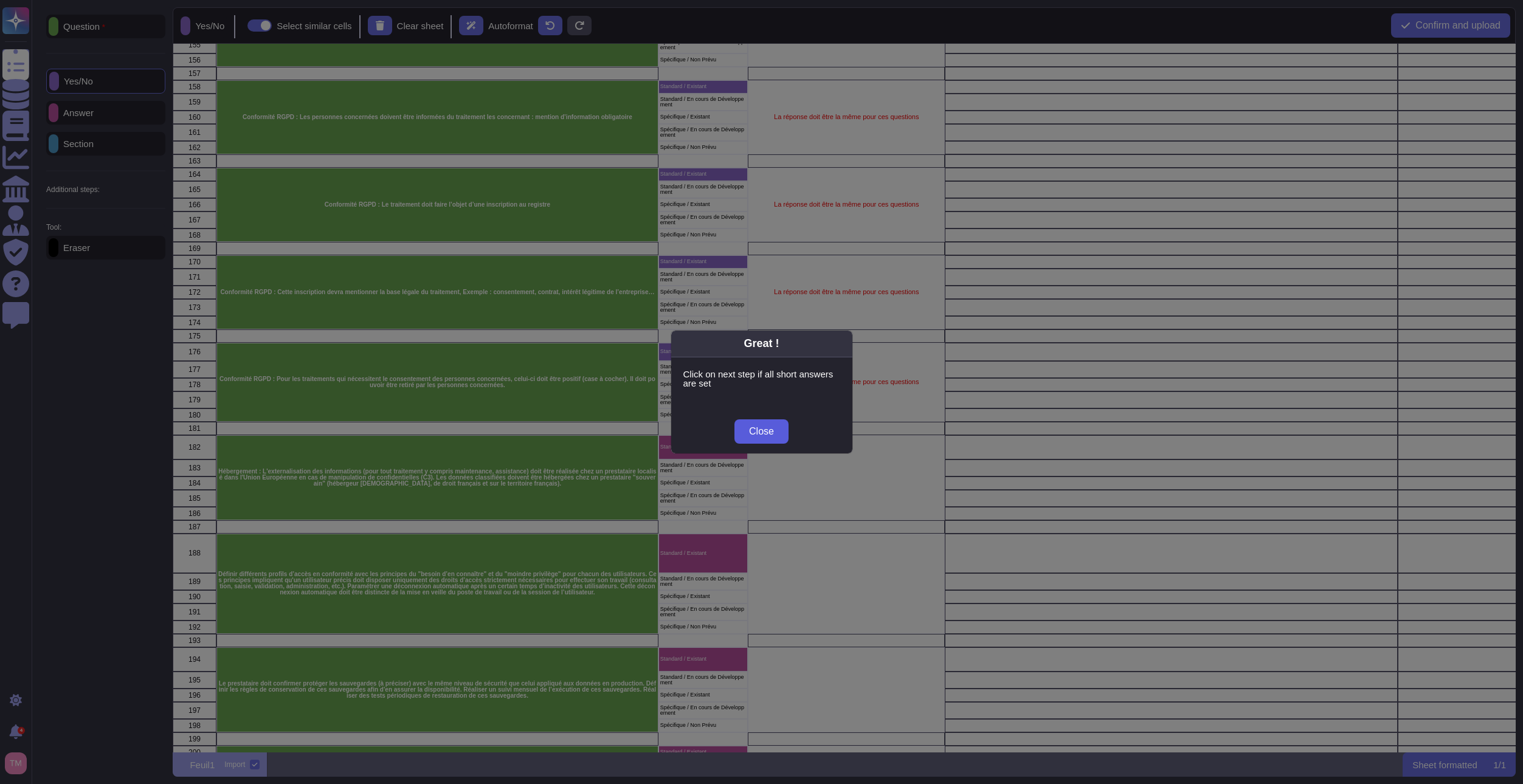 click on "Close" at bounding box center [761, 432] 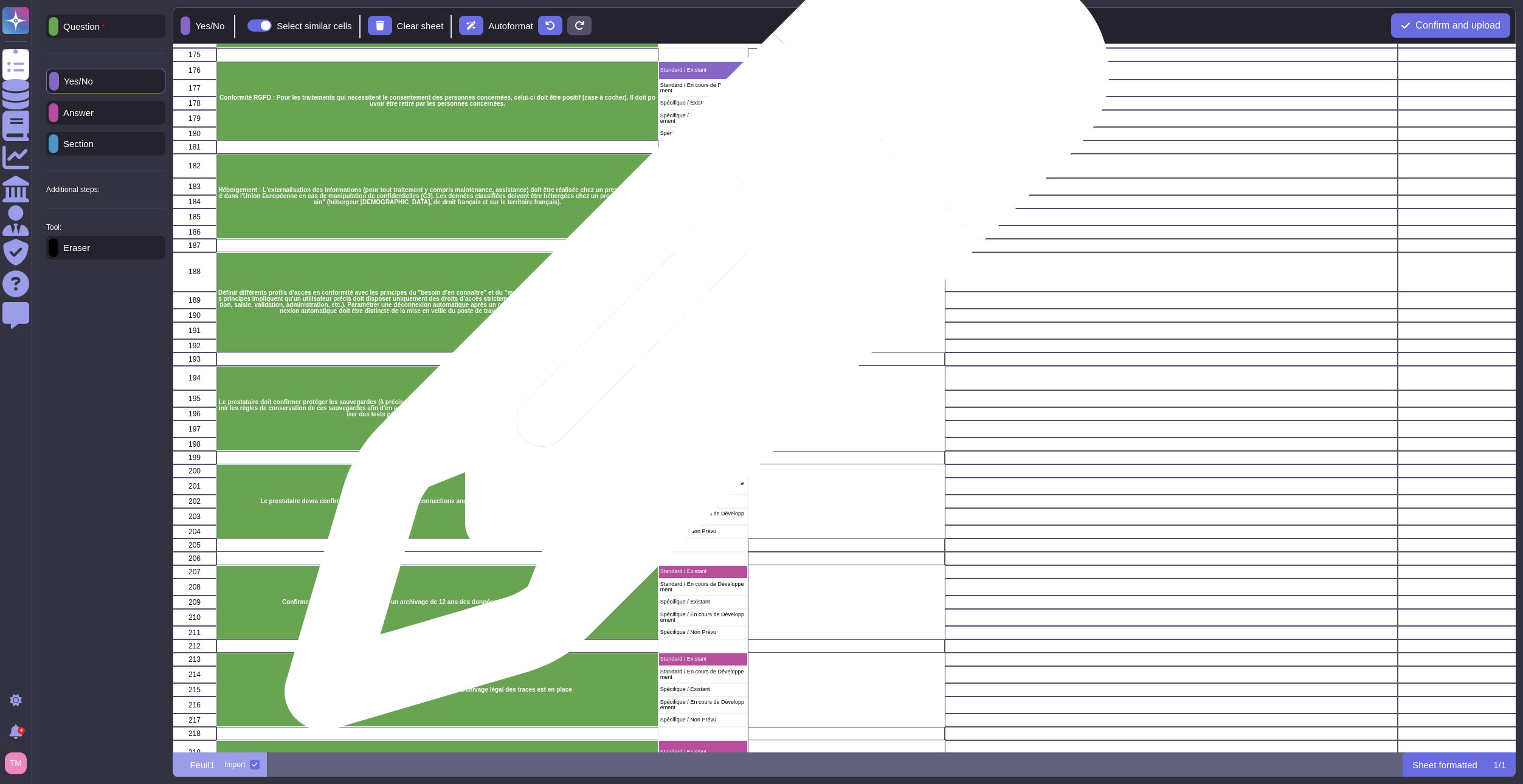 scroll, scrollTop: 2735, scrollLeft: 0, axis: vertical 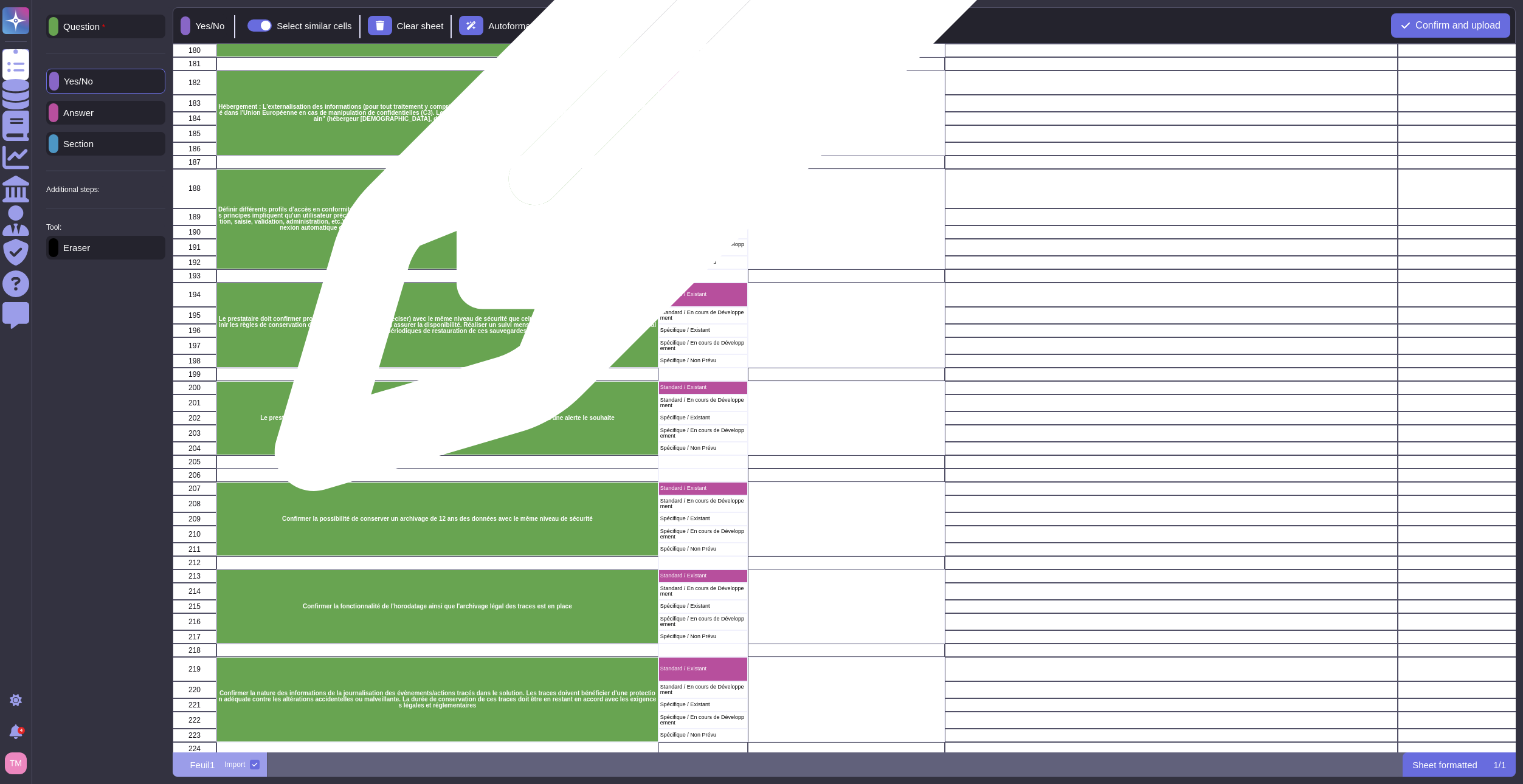 click on "Standard / Existant" at bounding box center [703, 82] 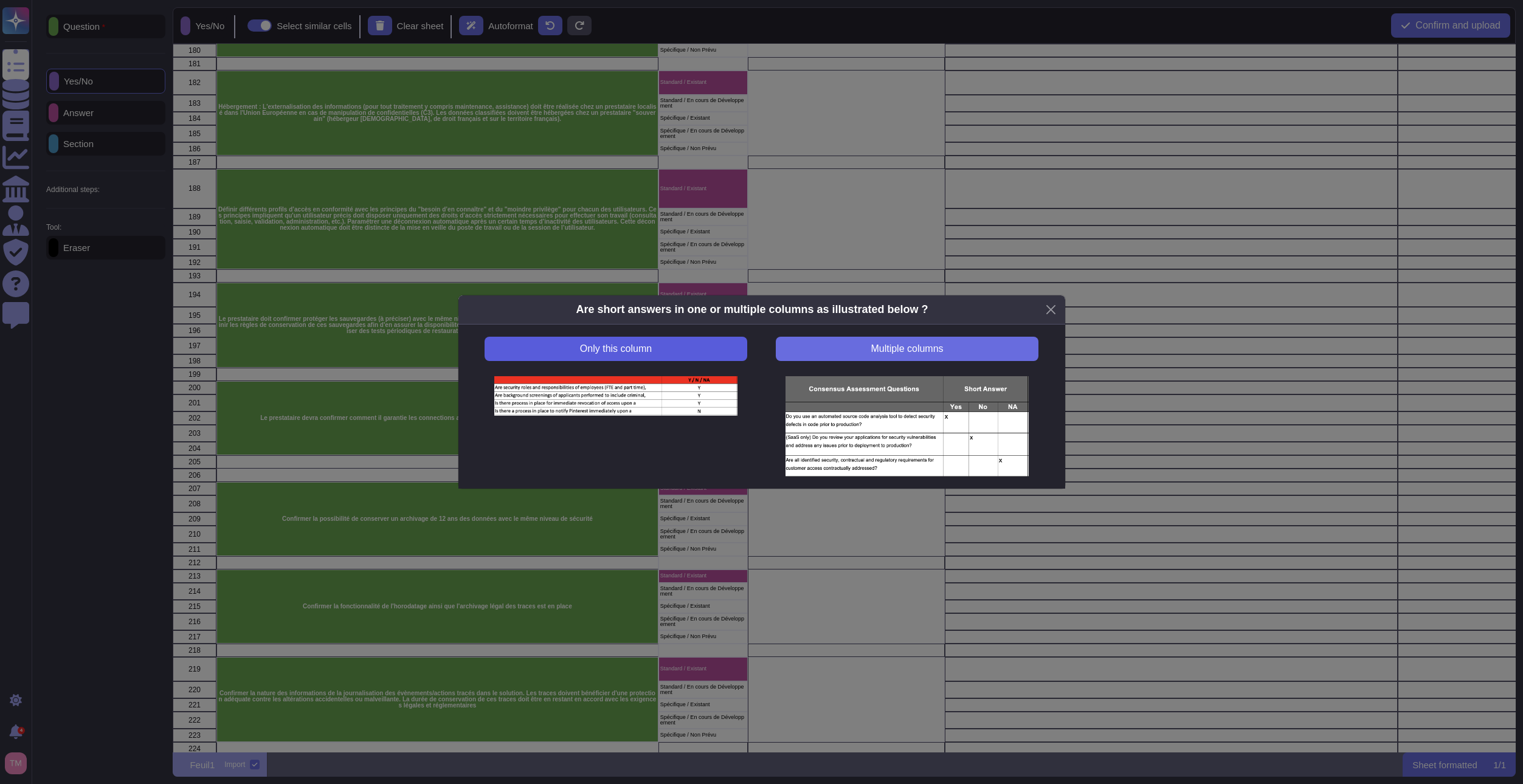 click on "Only this column" at bounding box center (615, 349) 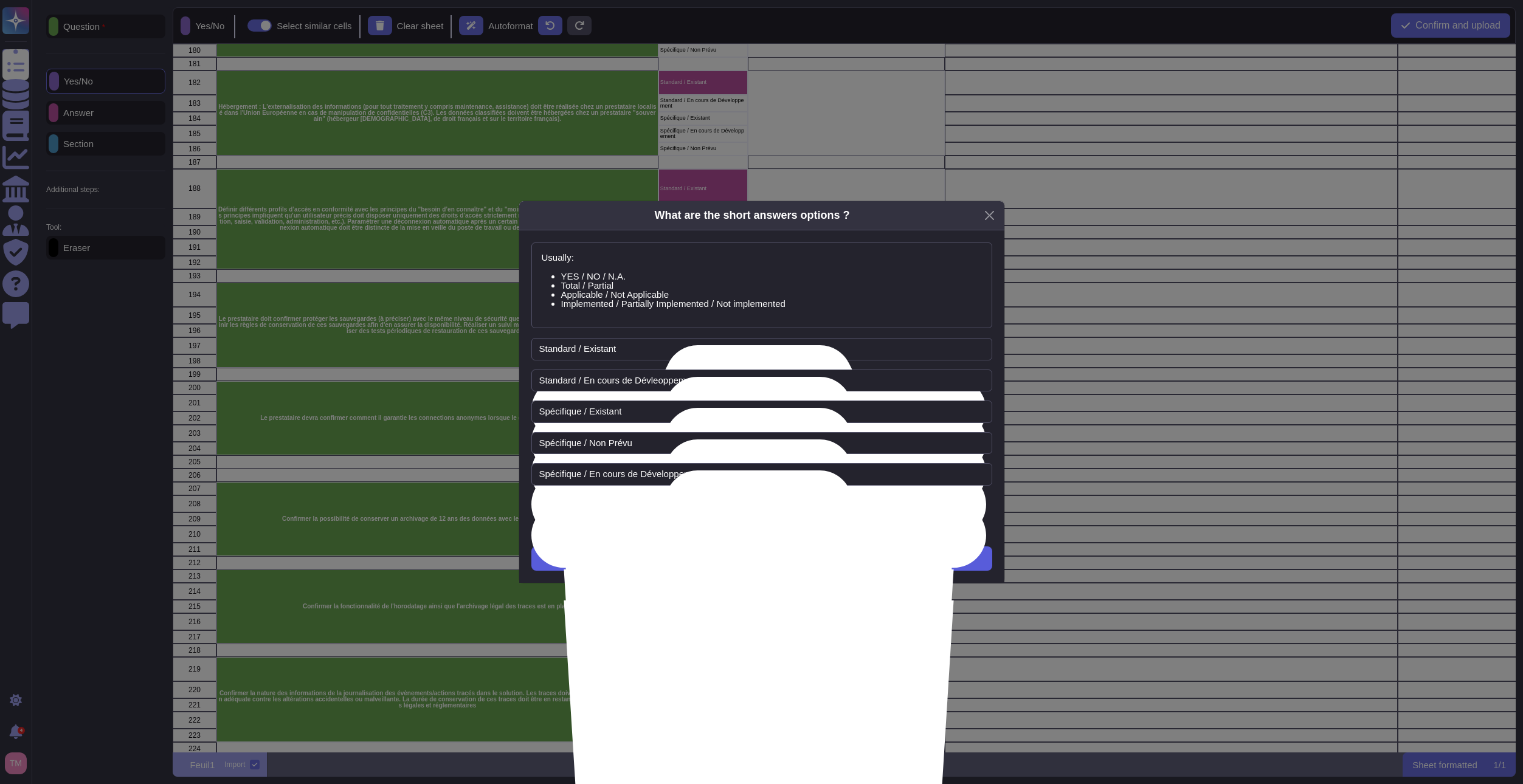 click on "Next" at bounding box center (762, 559) 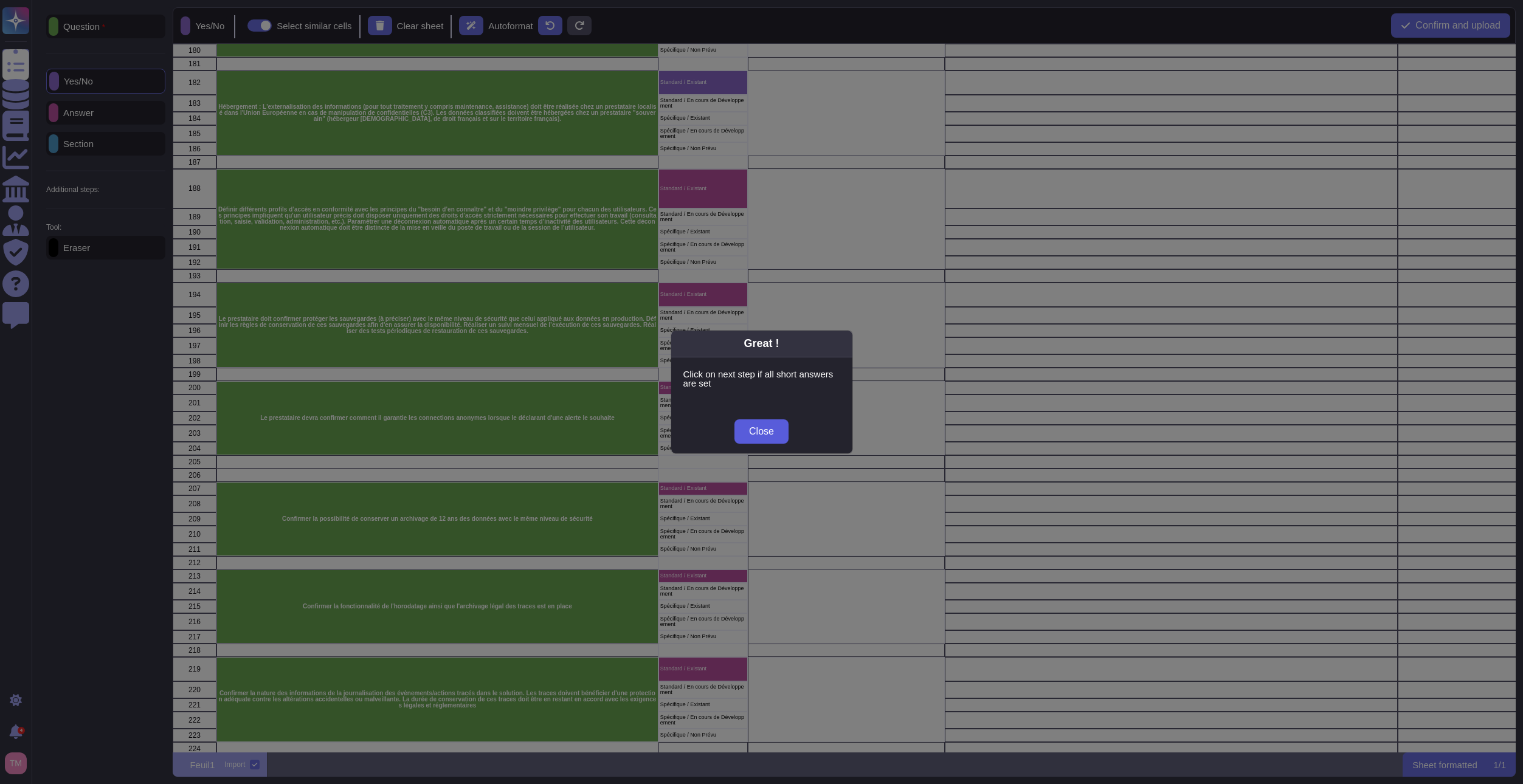 click on "Close" at bounding box center (761, 432) 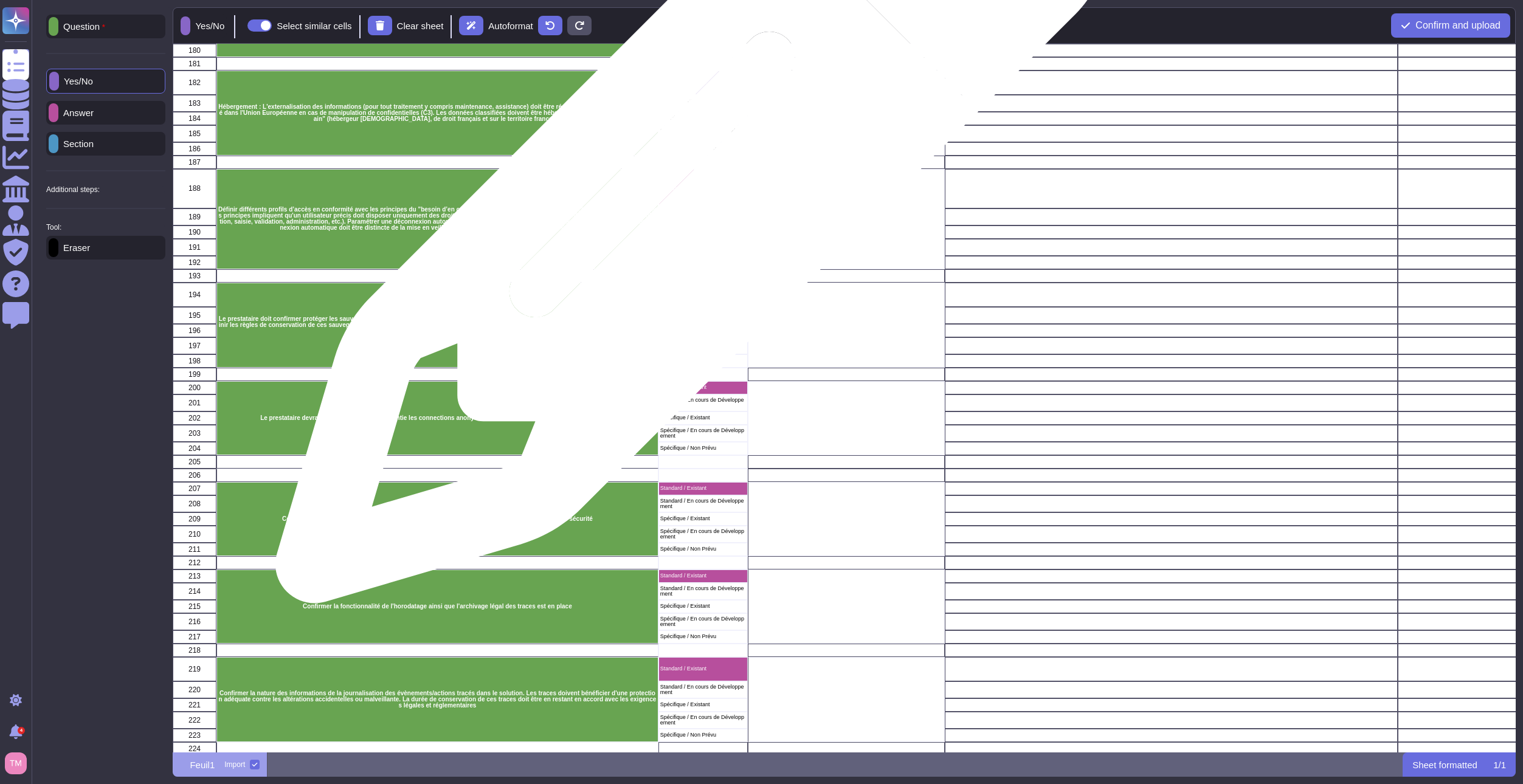 click on "Standard / Existant" at bounding box center (703, 188) 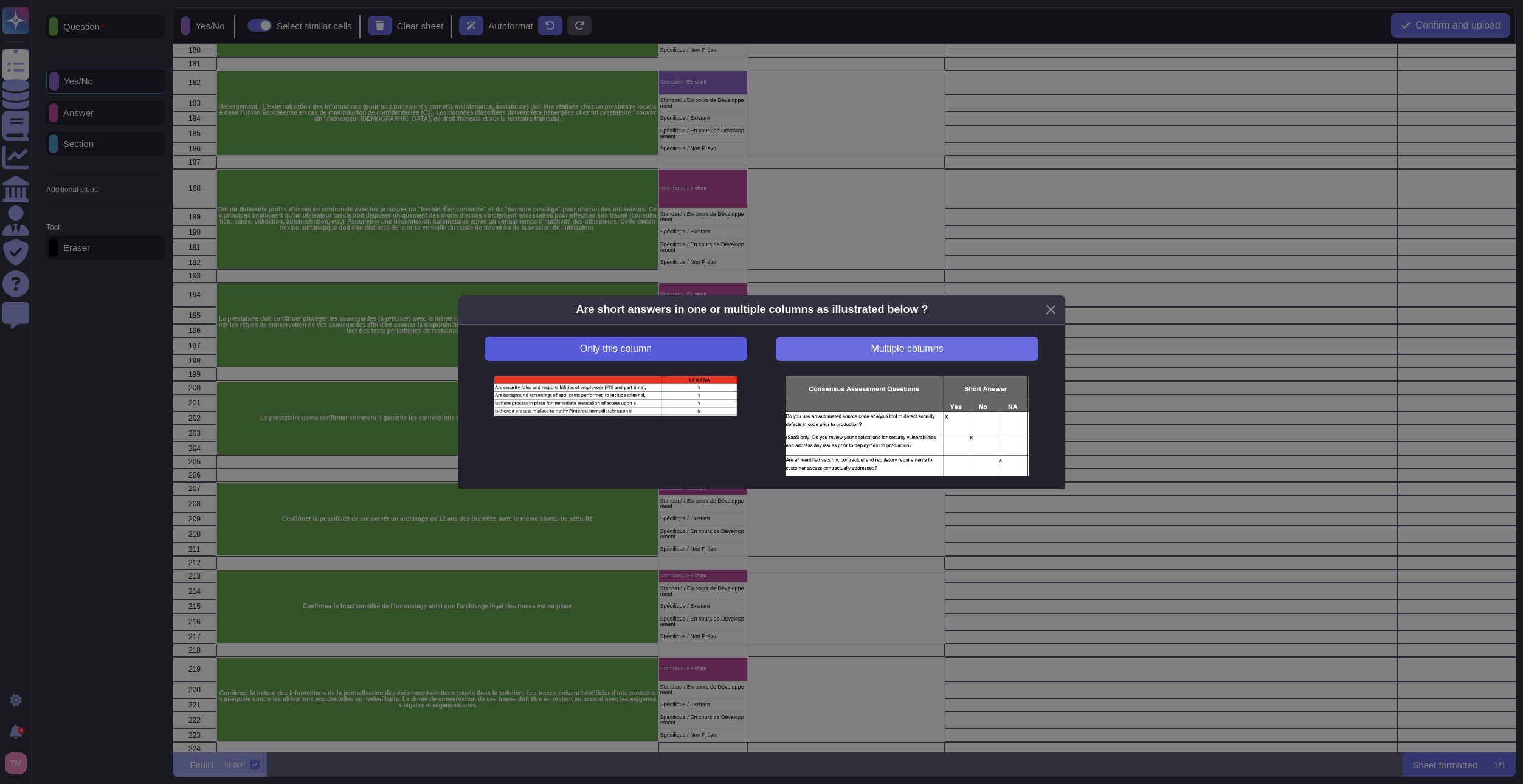 click on "Only this column" at bounding box center (615, 349) 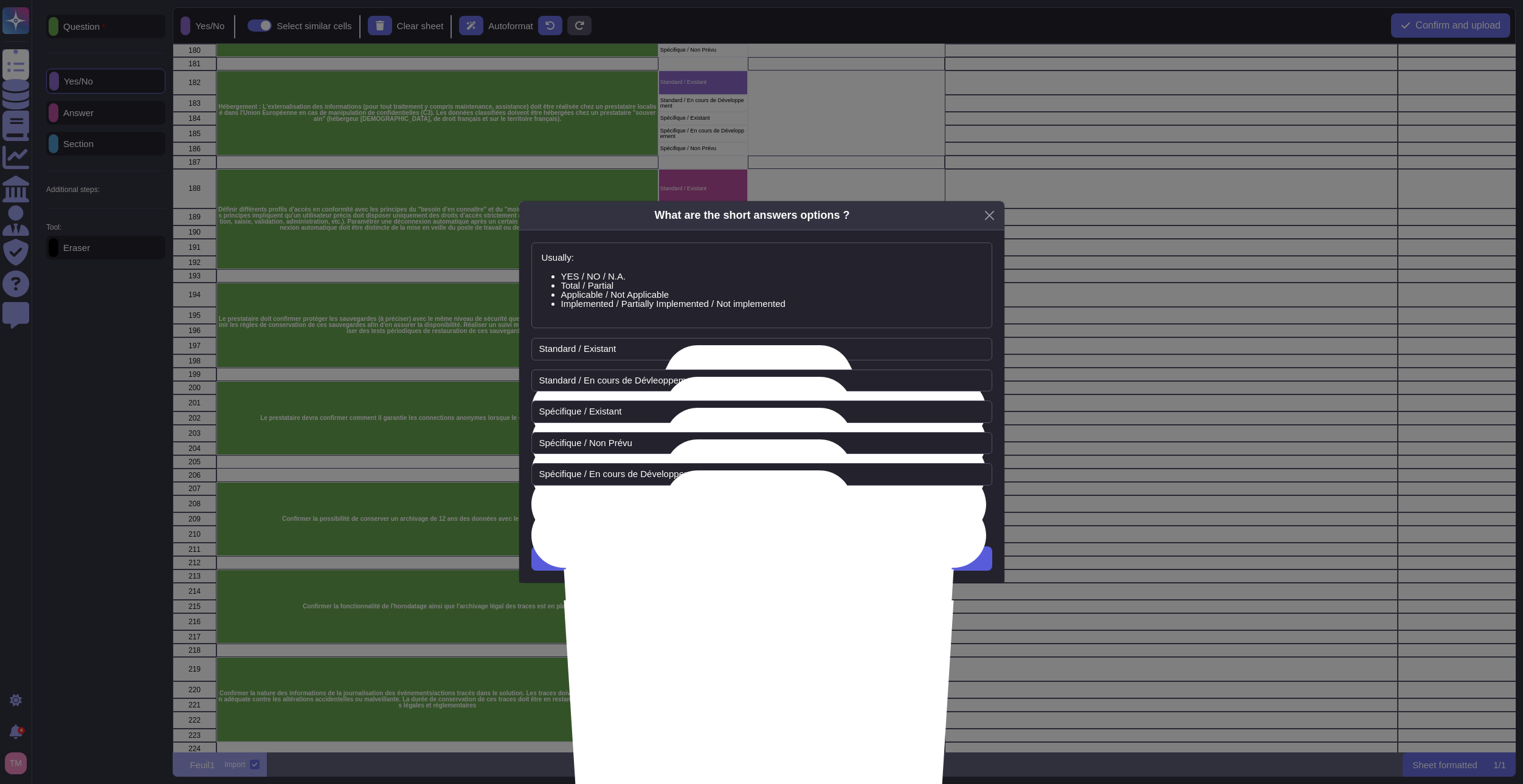 click on "Next" at bounding box center [762, 559] 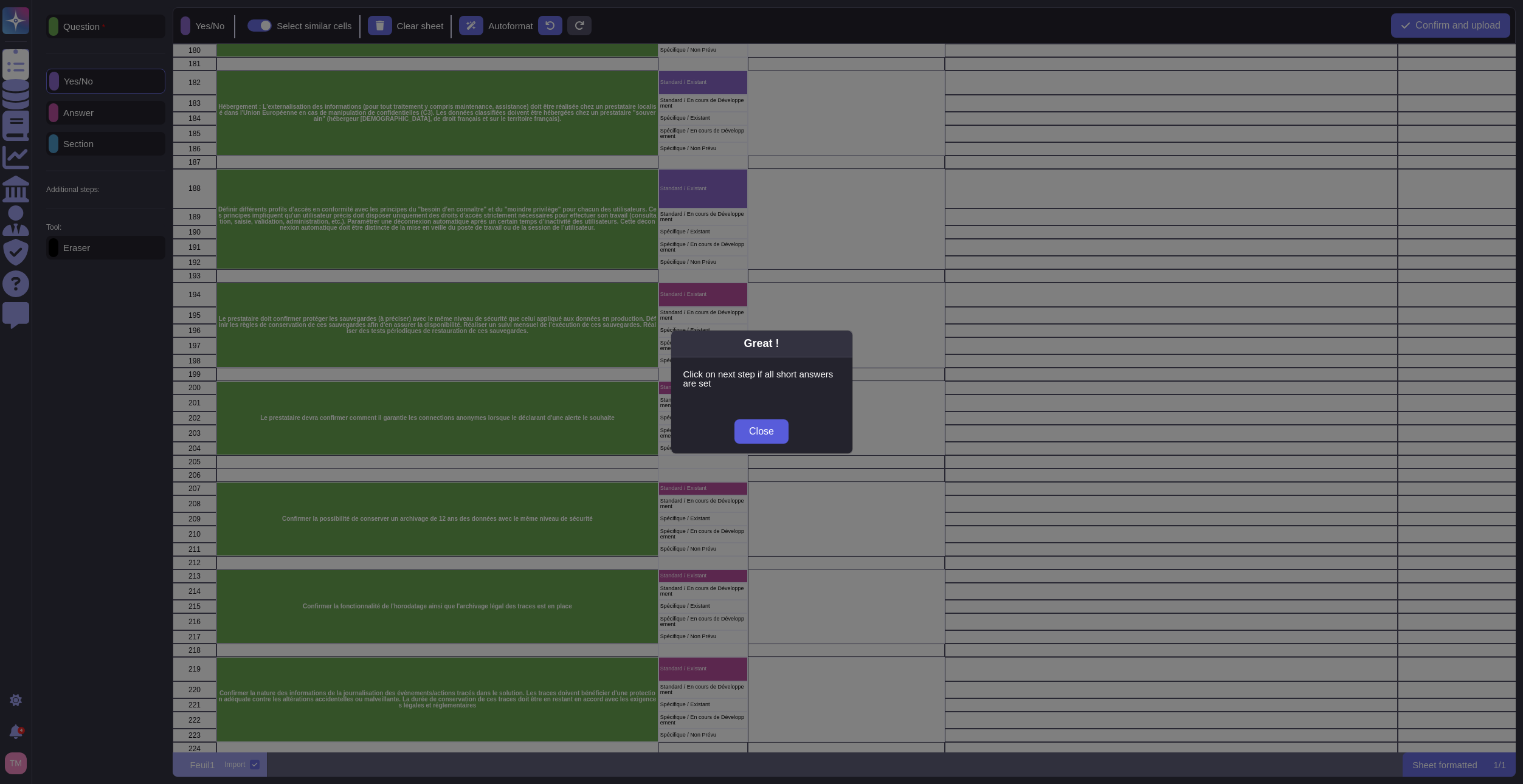 click on "Close" at bounding box center (761, 432) 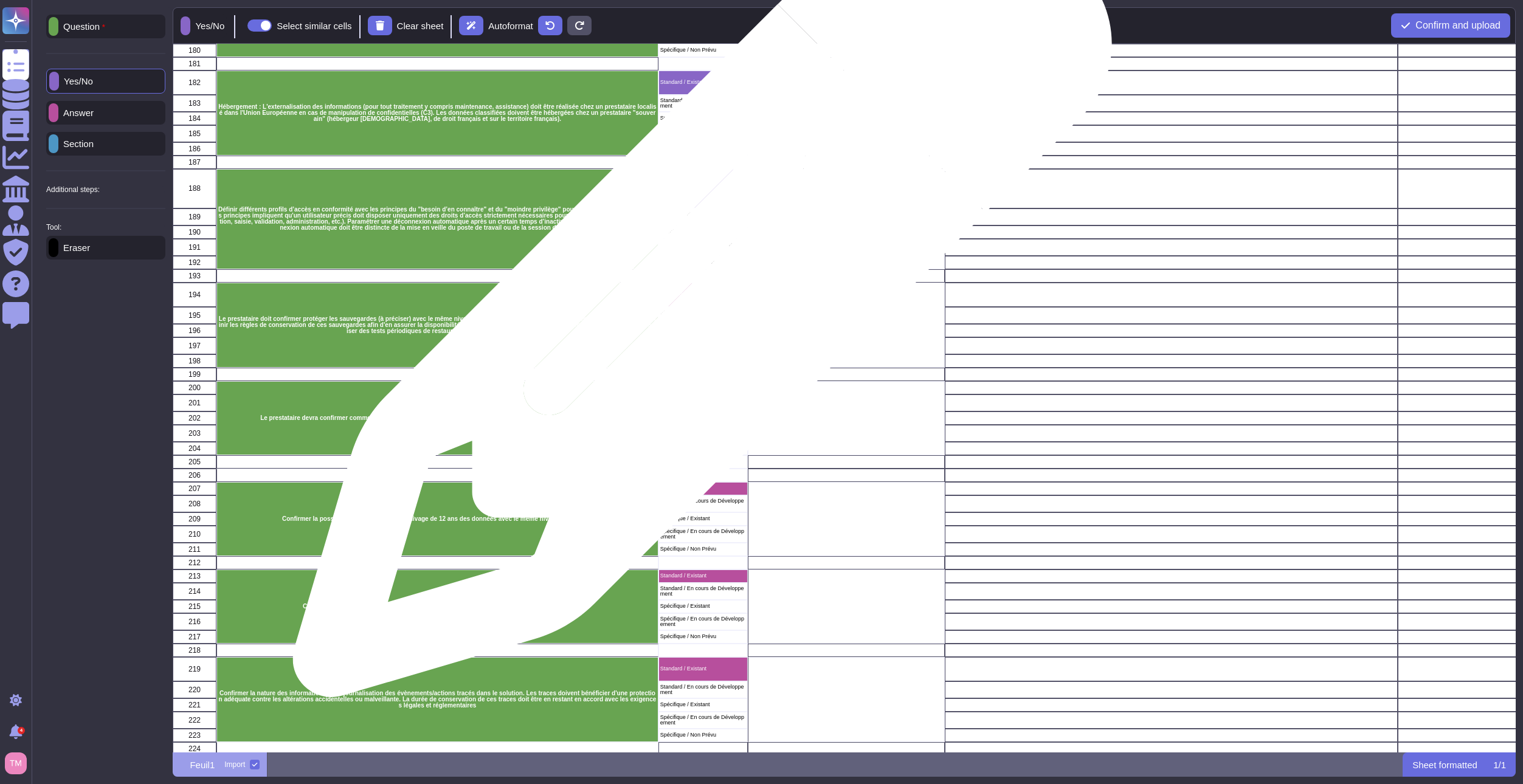 click on "Standard / Existant" at bounding box center [703, 295] 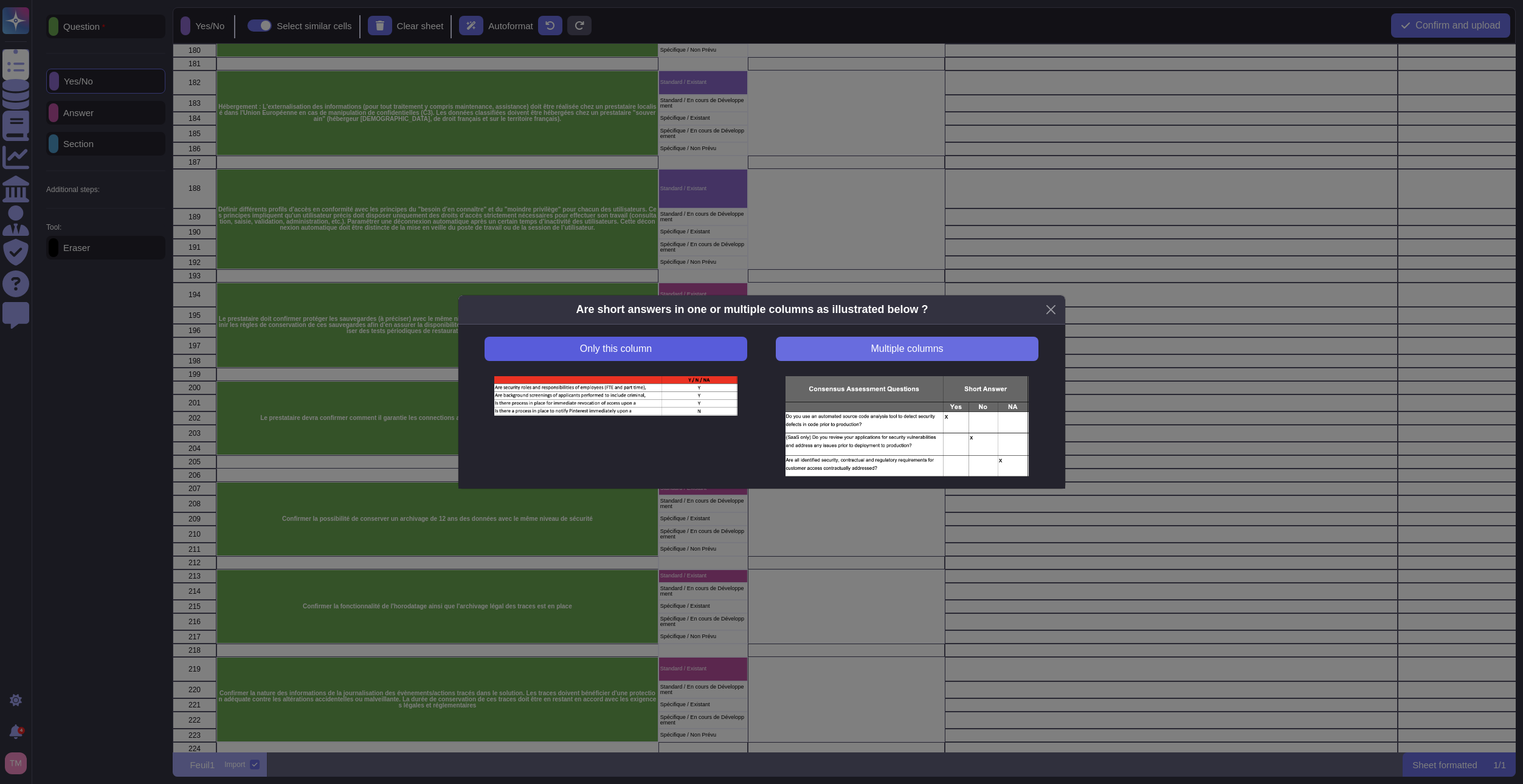 click on "Only this column" at bounding box center (615, 349) 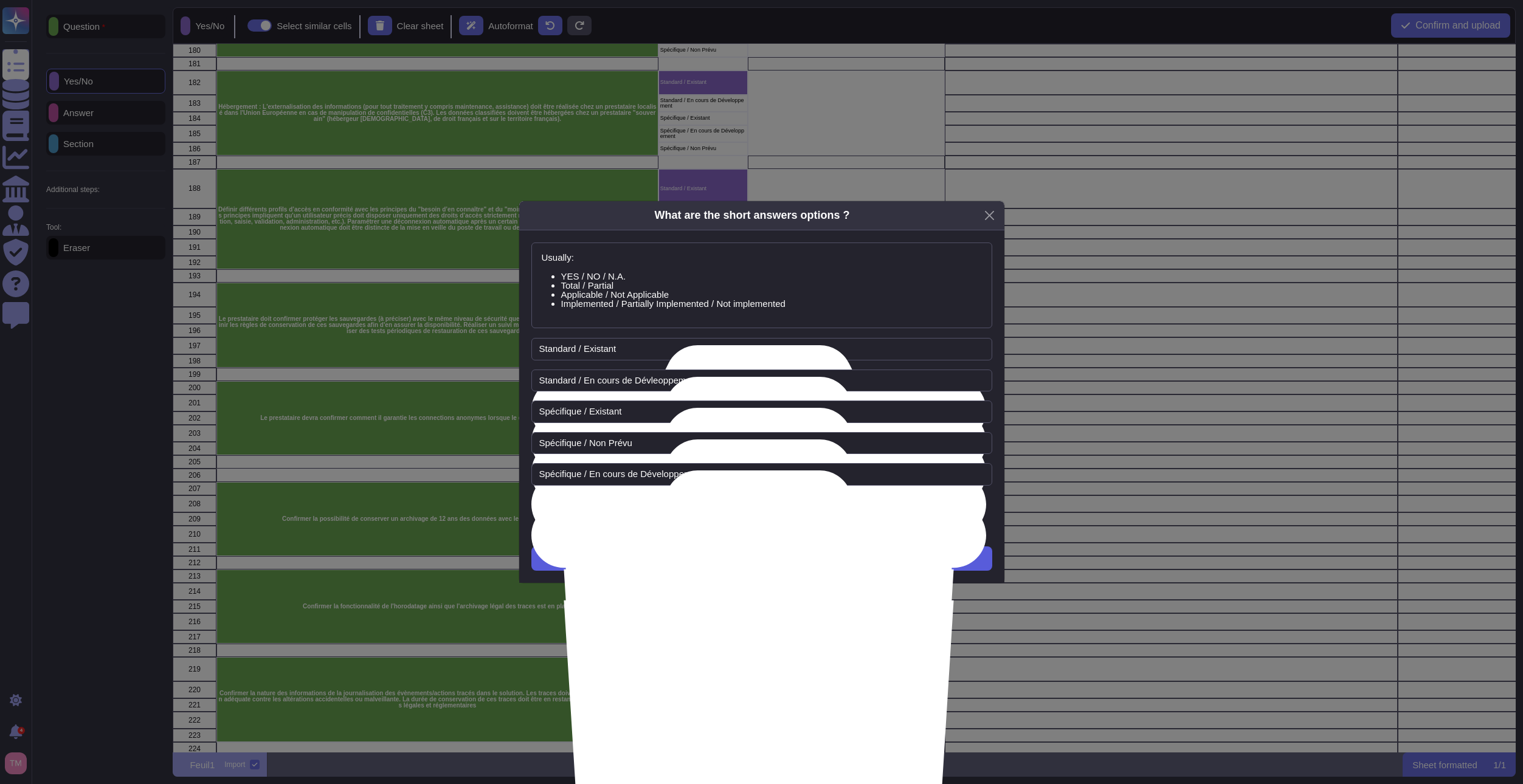 click on "Next" at bounding box center (762, 559) 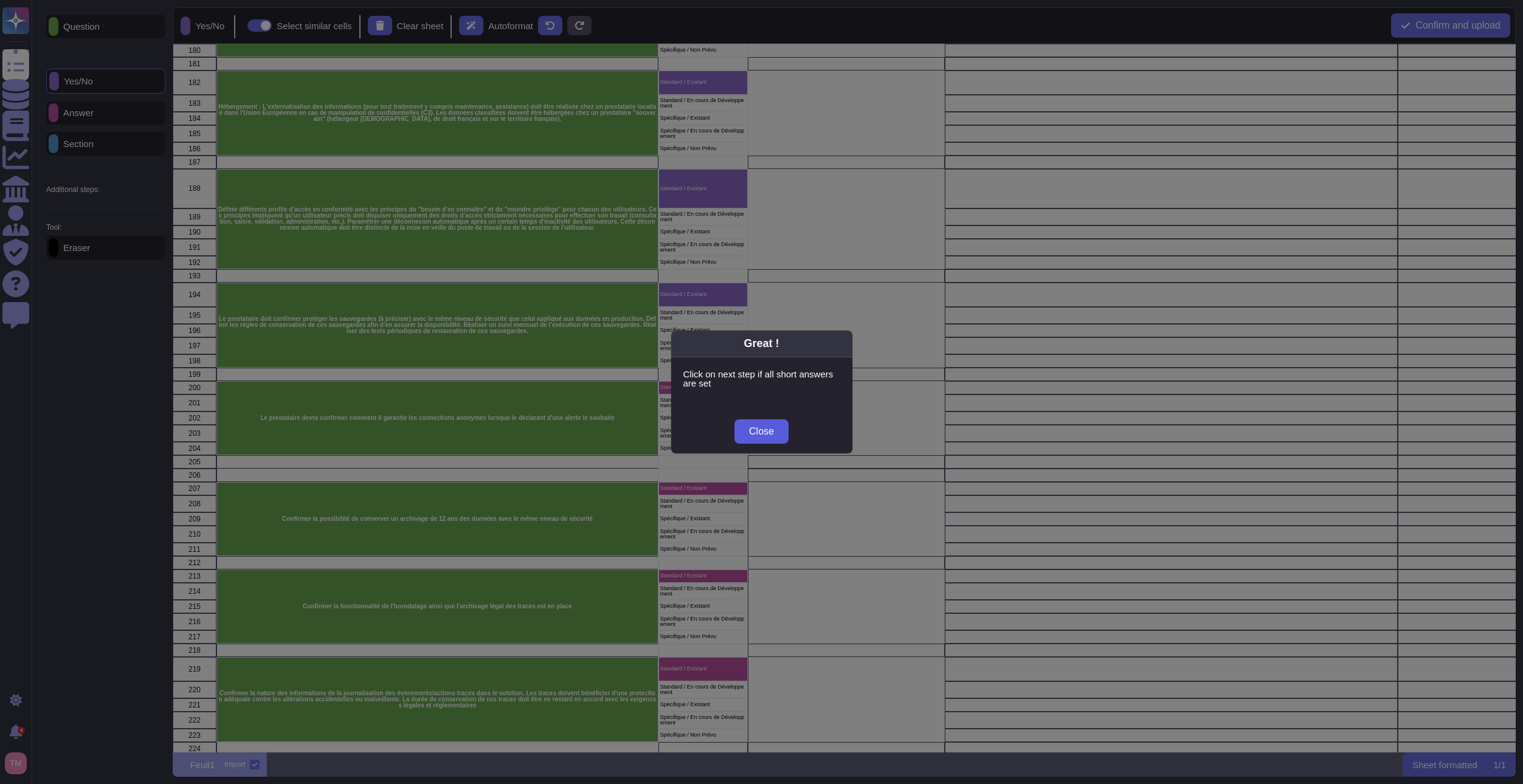 click on "Close" at bounding box center [761, 432] 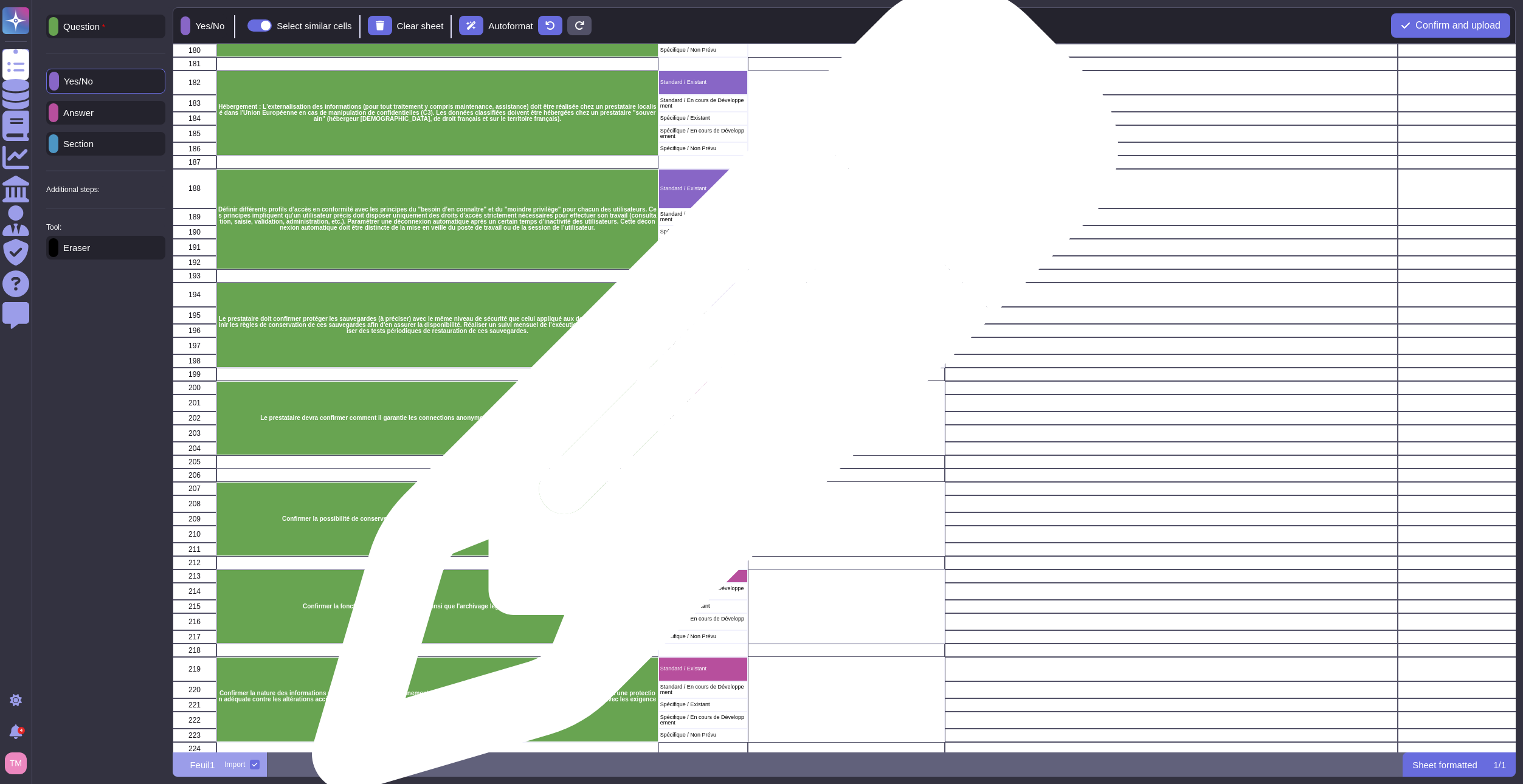 click on "Standard / Existant" at bounding box center [703, 388] 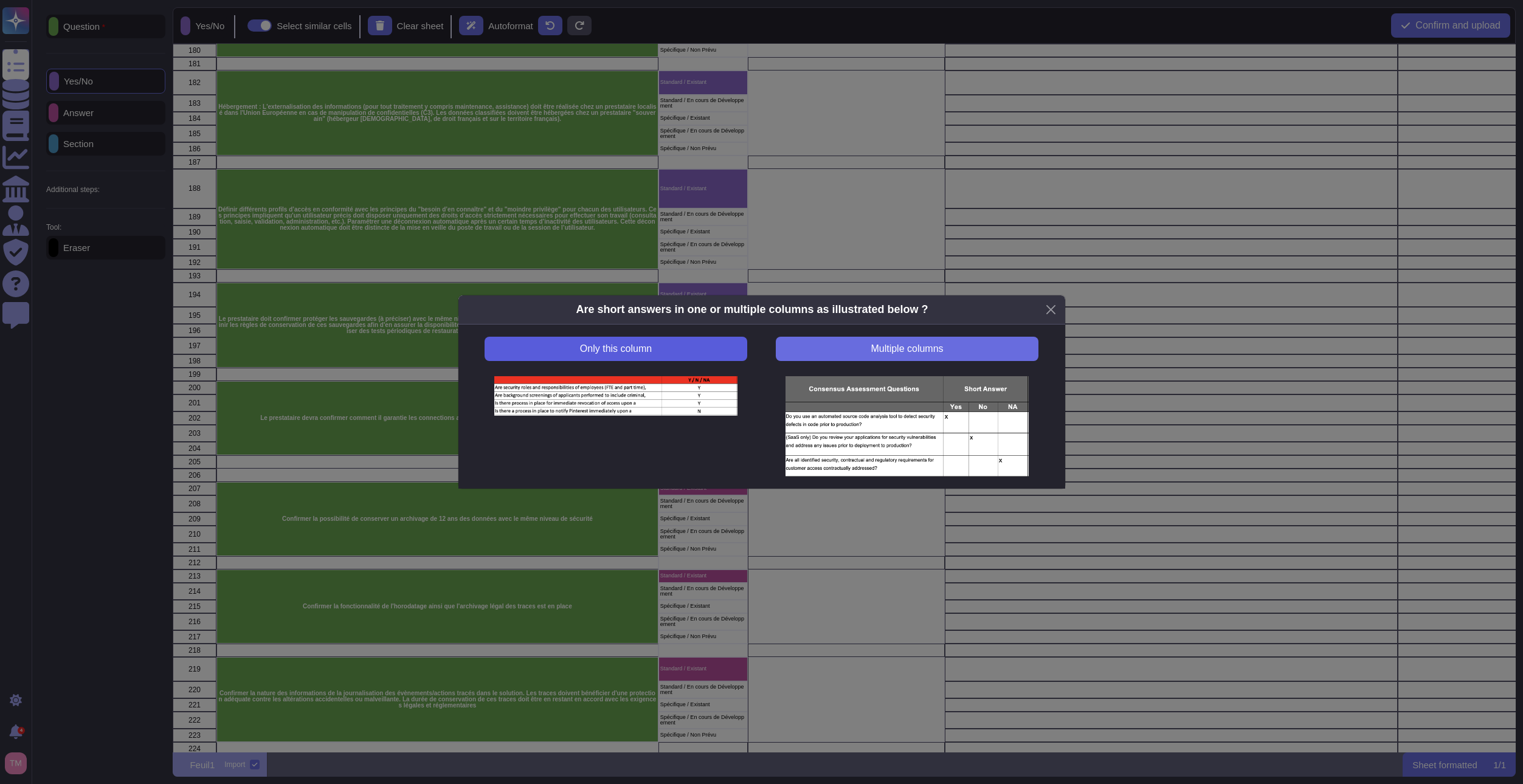 click on "Only this column" at bounding box center [615, 349] 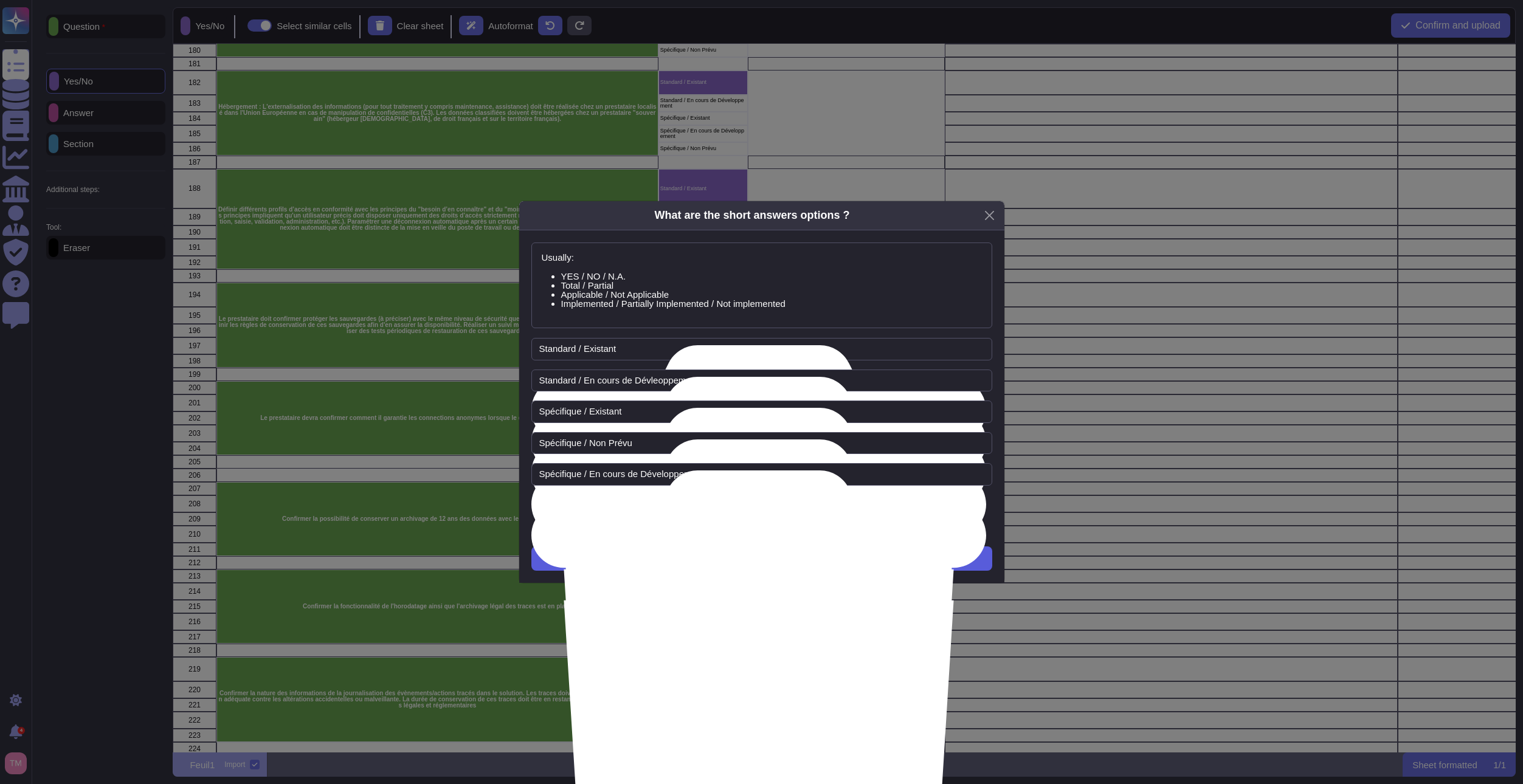 click on "Next" at bounding box center (762, 559) 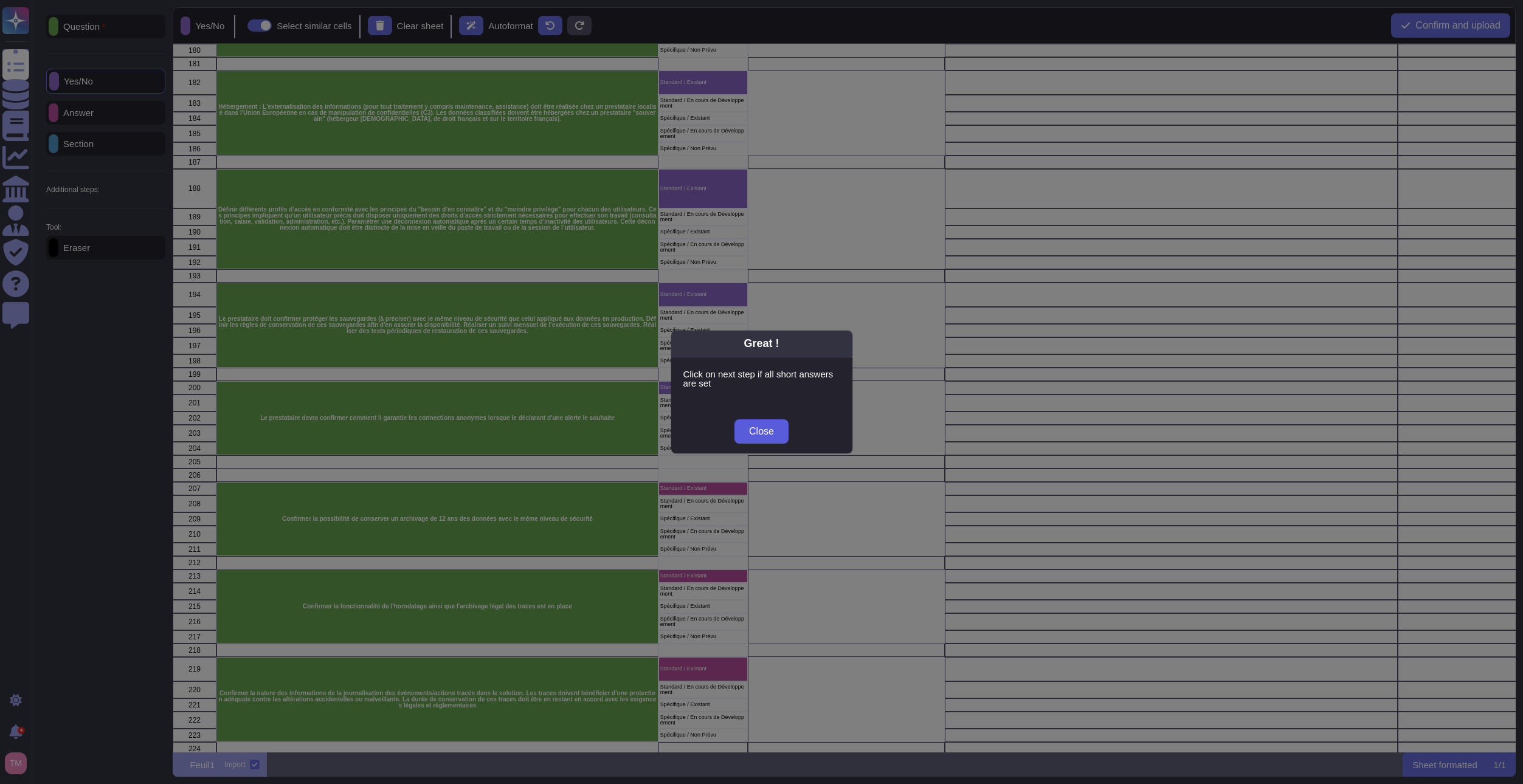 click on "Close" at bounding box center (761, 432) 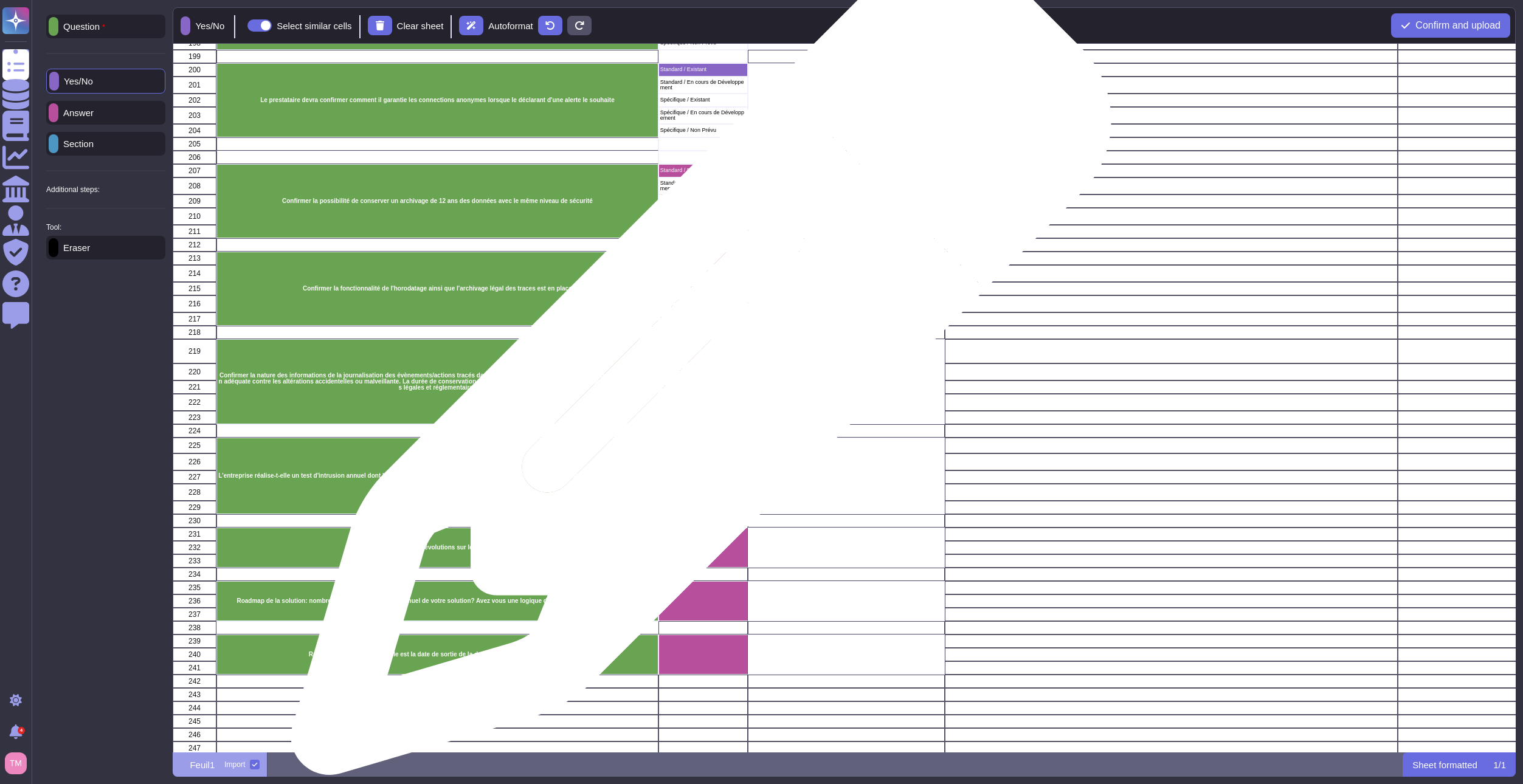 scroll, scrollTop: 3100, scrollLeft: 0, axis: vertical 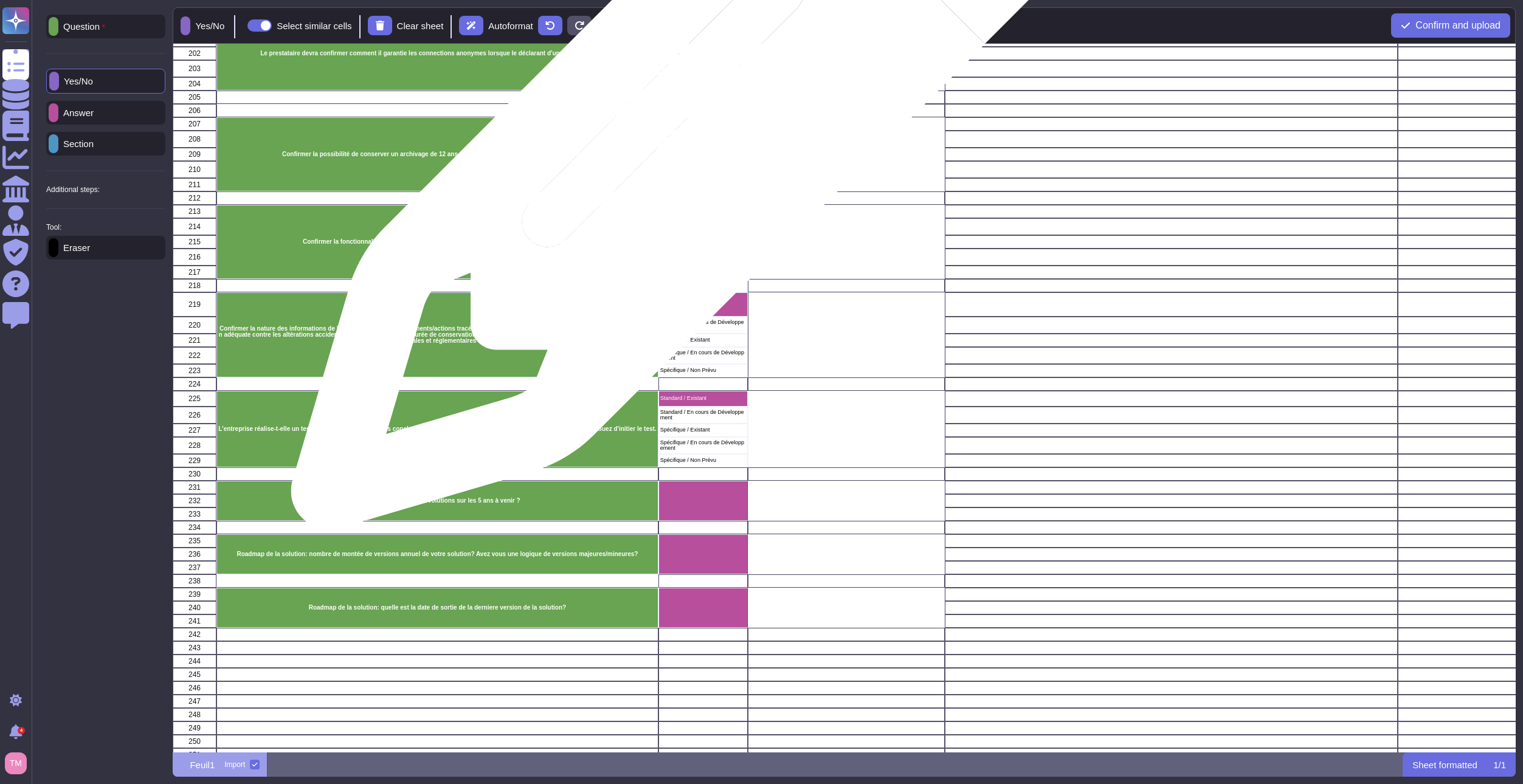 click on "Standard / Existant" at bounding box center [703, 124] 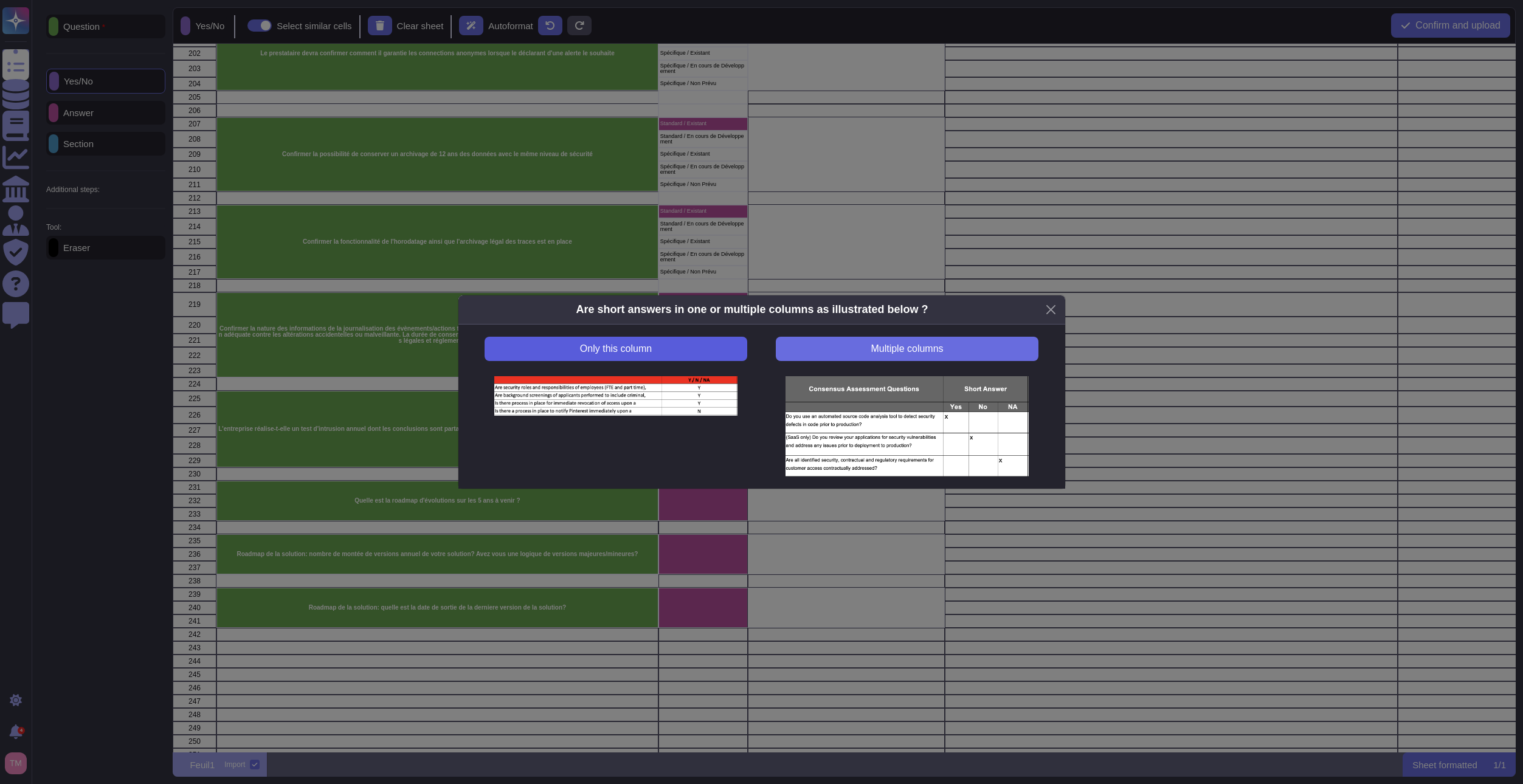 click on "Only this column" at bounding box center [616, 349] 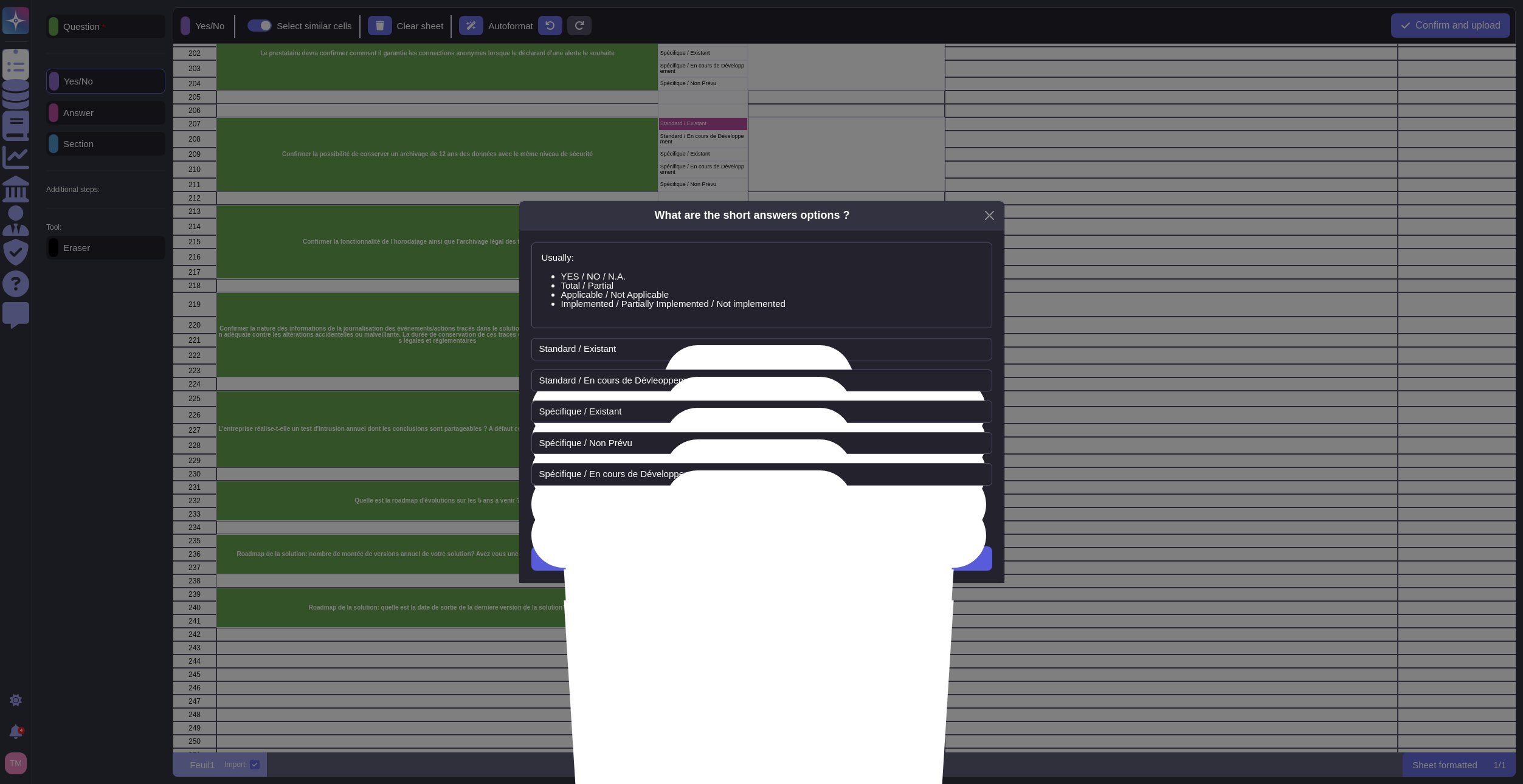 click on "Next" at bounding box center [762, 559] 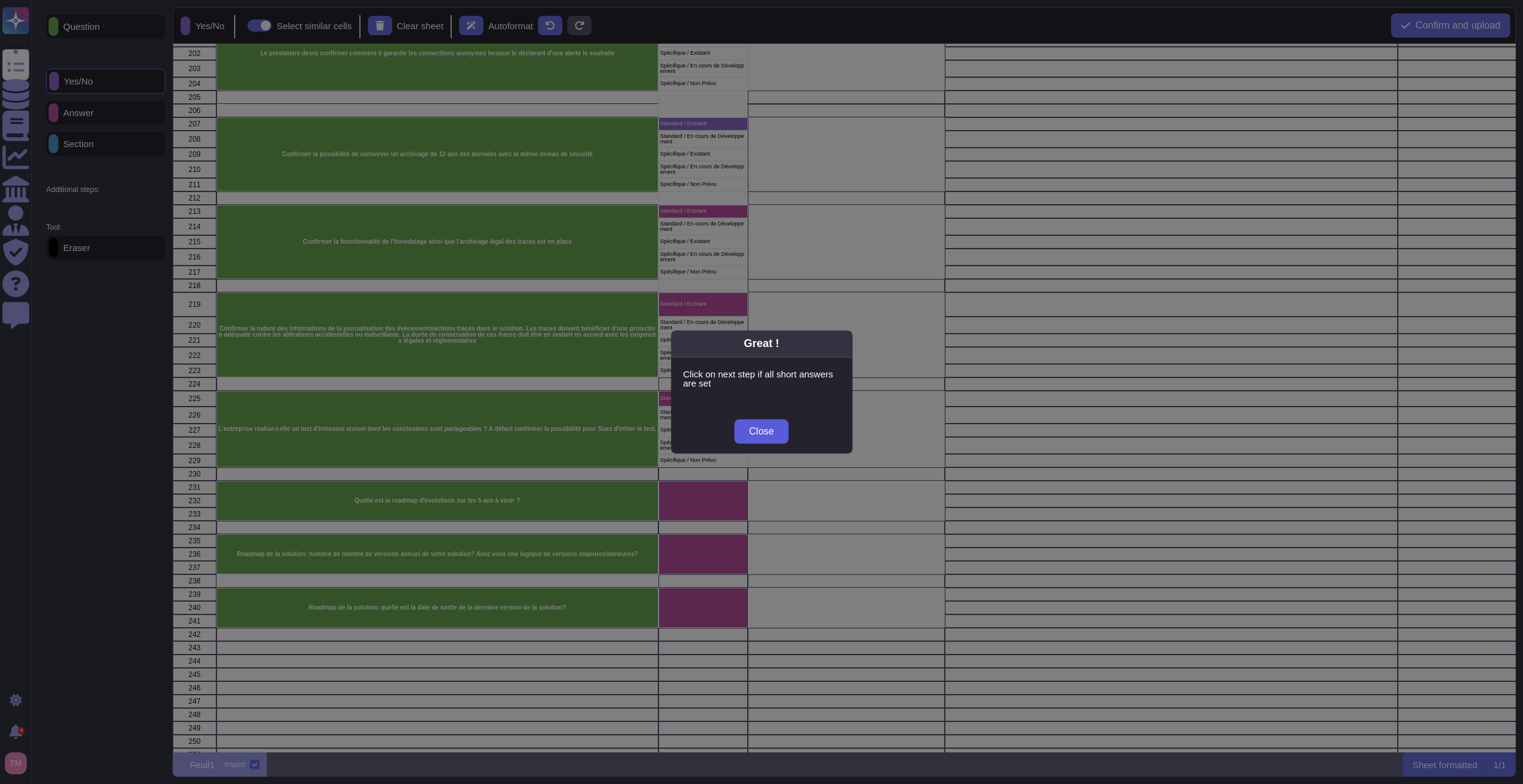 click on "Close" at bounding box center [761, 432] 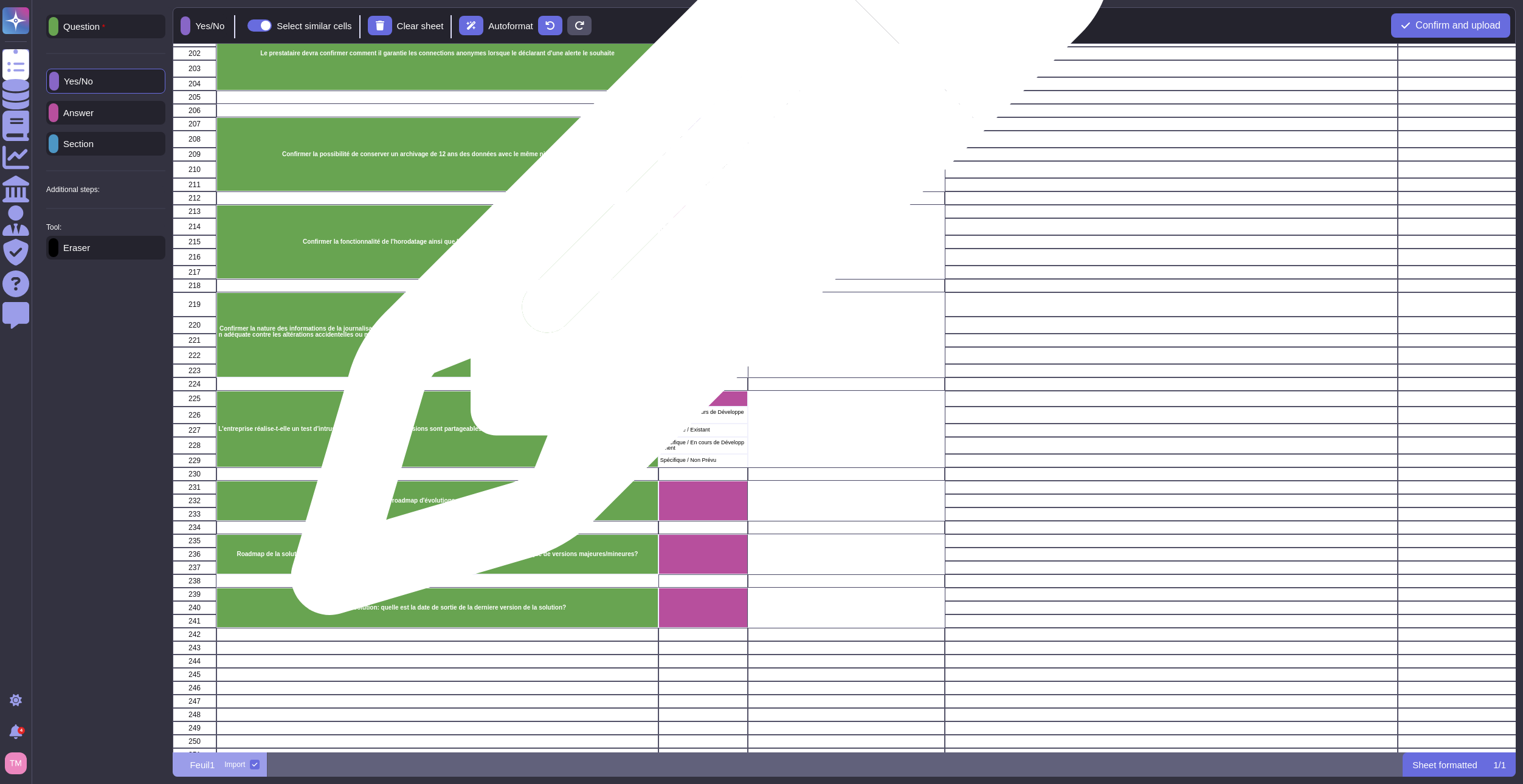 click on "Standard / Existant" at bounding box center (703, 211) 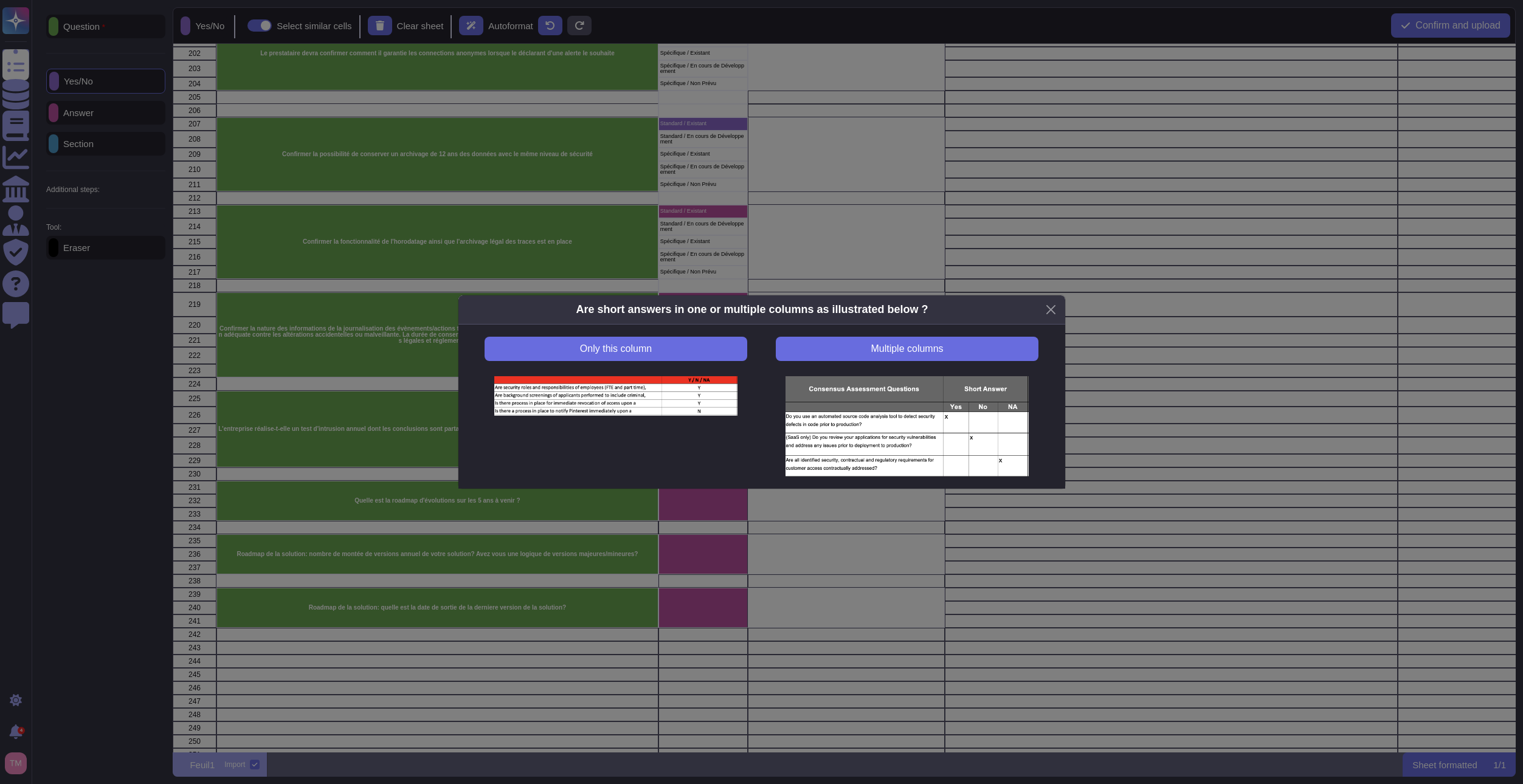 click on "Only this column Multiple columns" at bounding box center (762, 407) 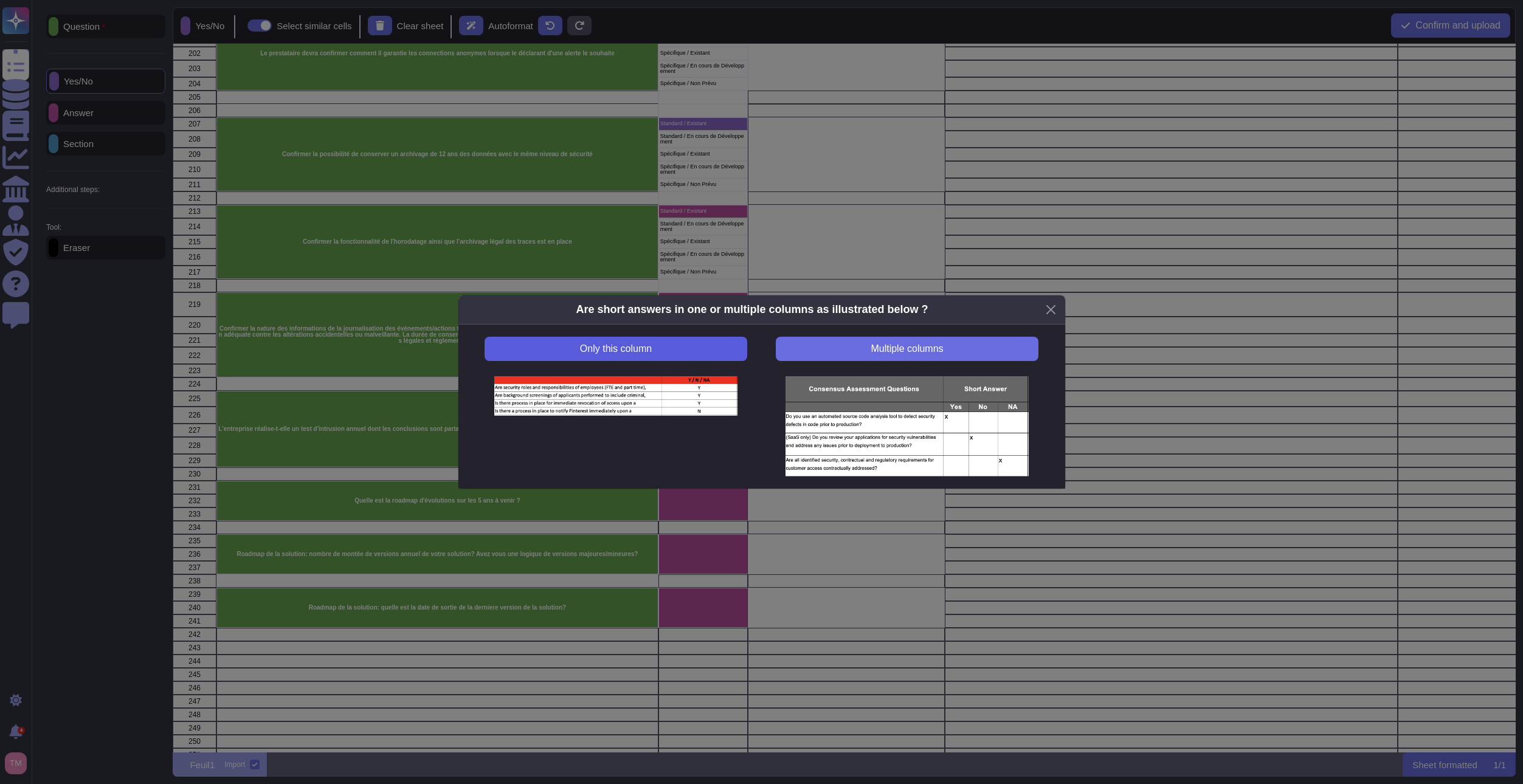 click on "Only this column" at bounding box center (615, 349) 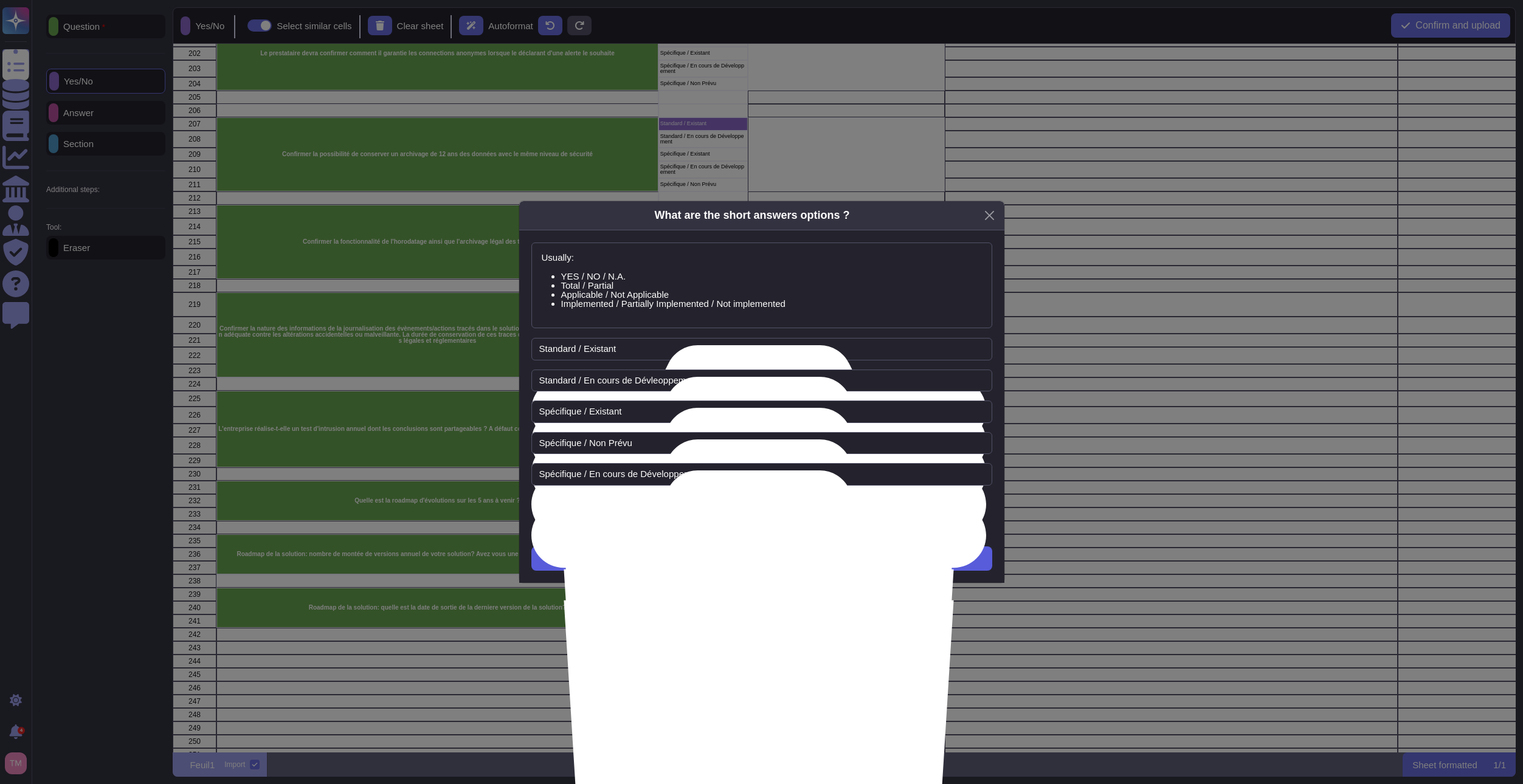 click on "Next" at bounding box center (762, 559) 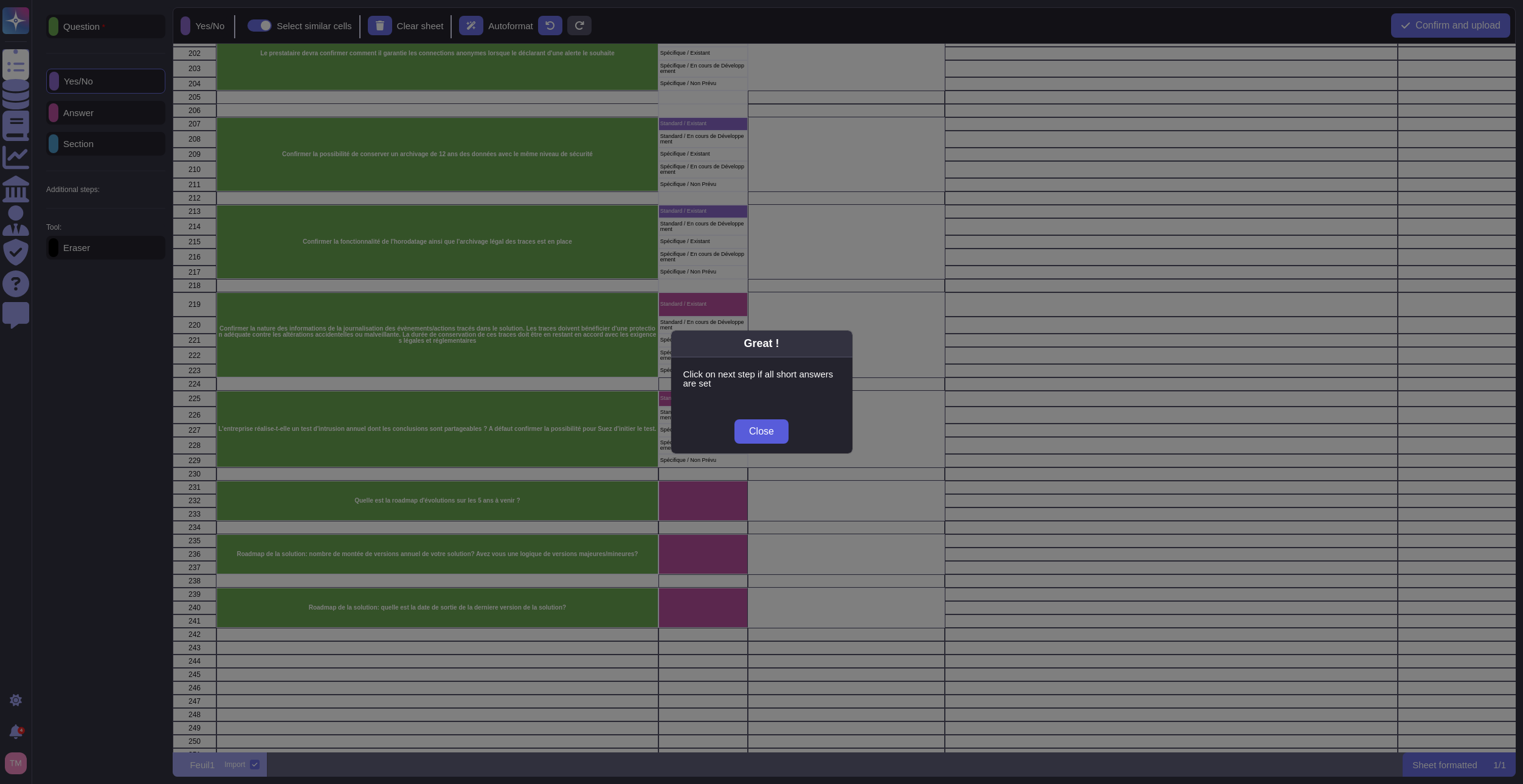 click on "Close" at bounding box center (761, 432) 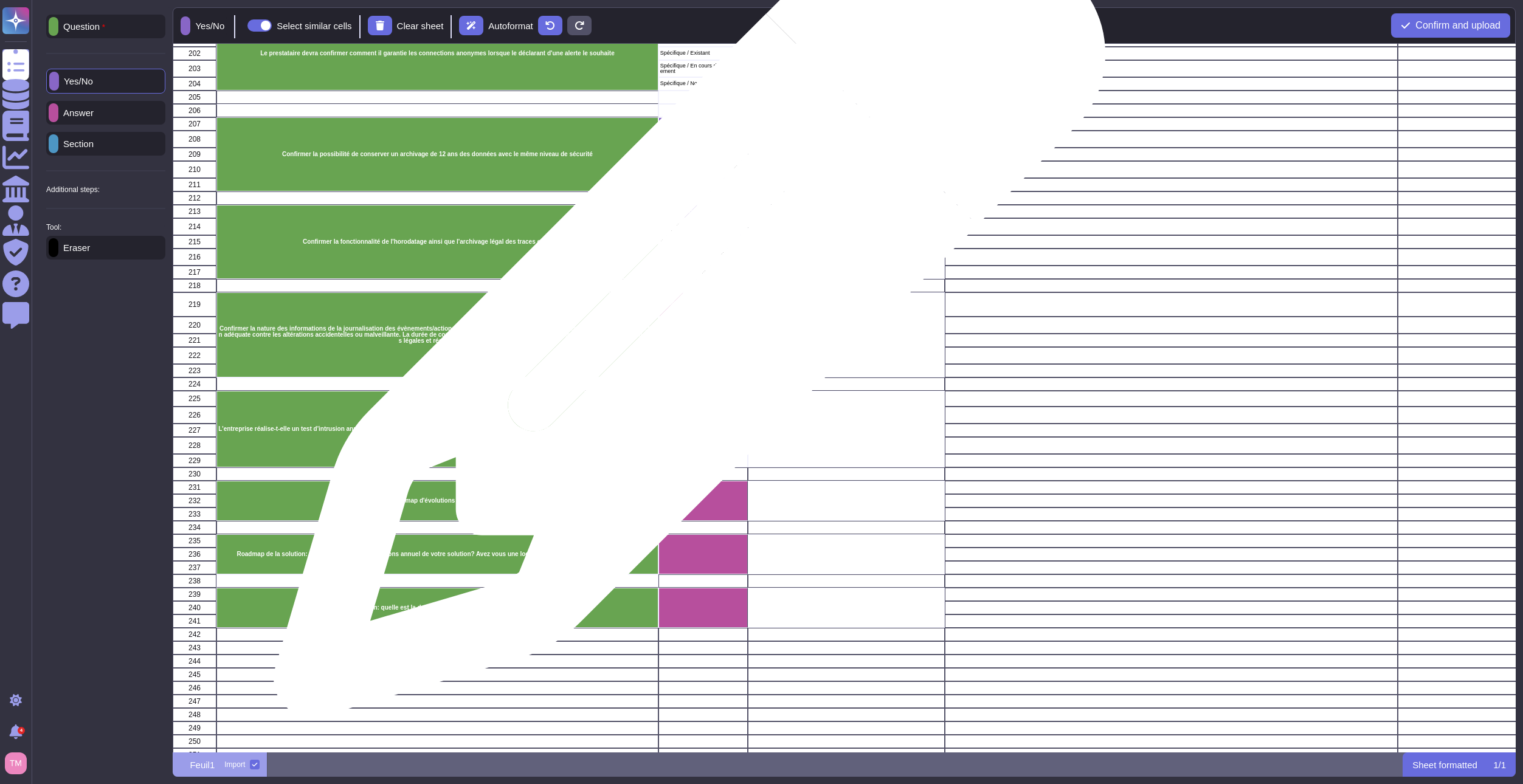 click on "Standard / Existant" at bounding box center [703, 304] 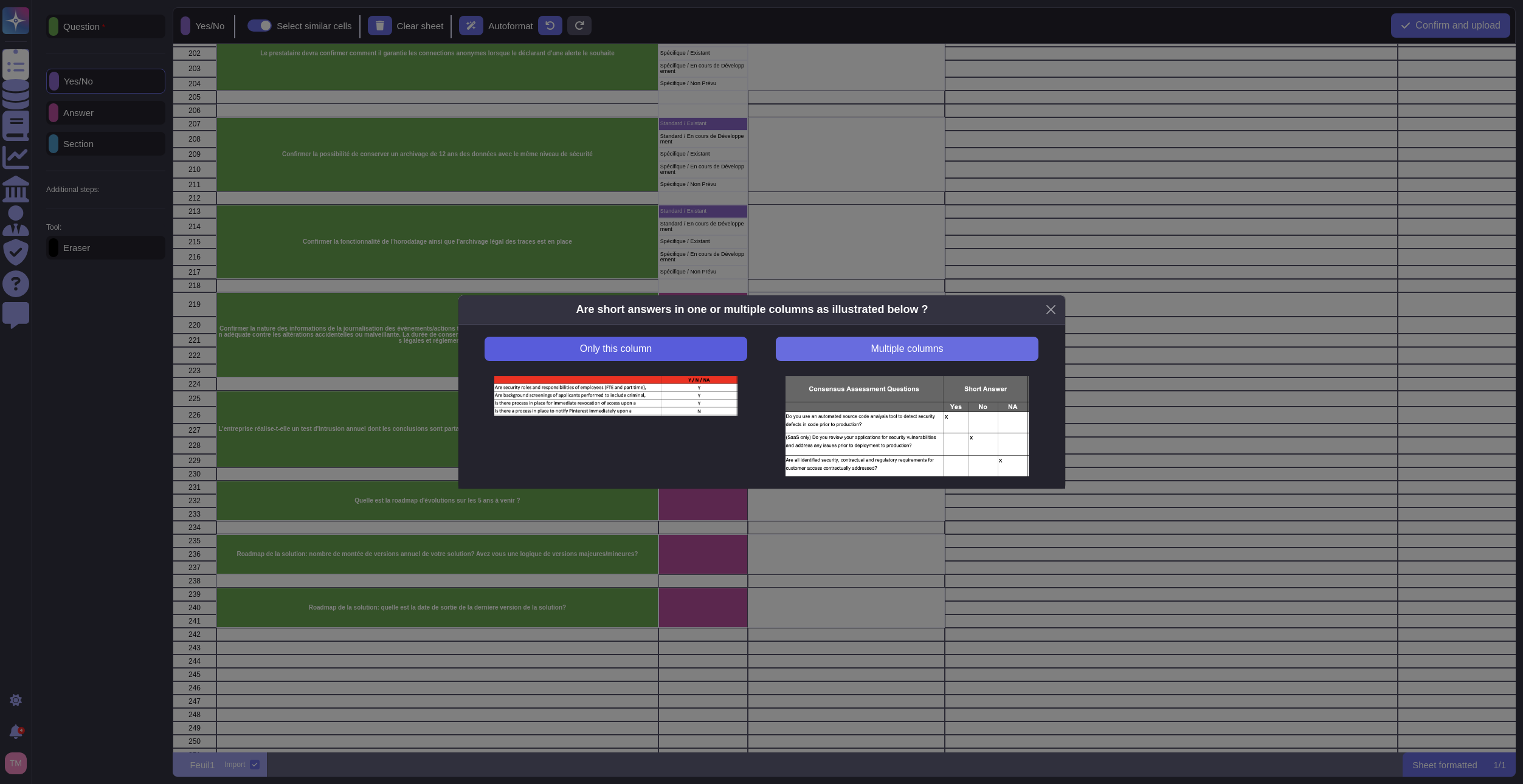 click on "Only this column" at bounding box center [615, 349] 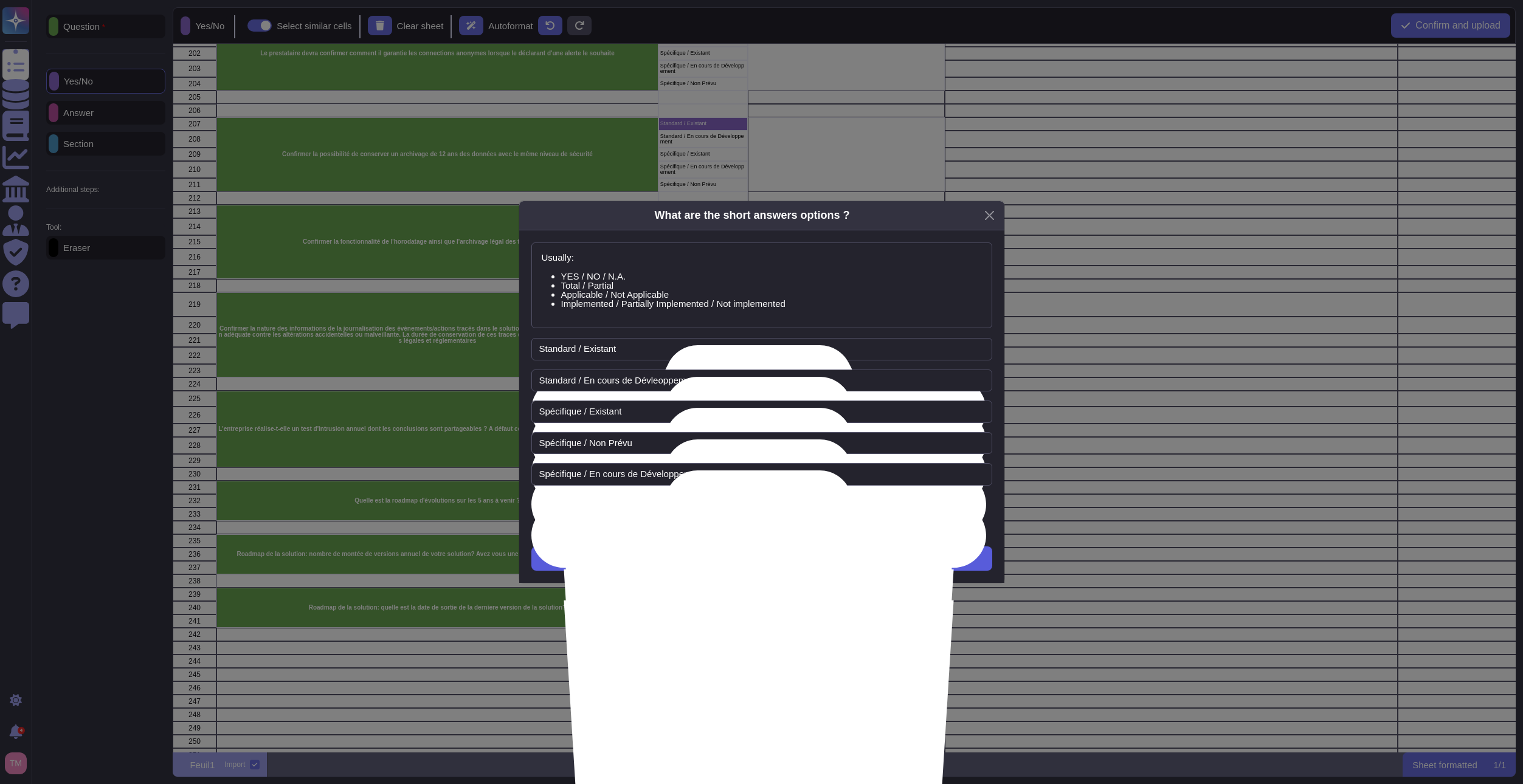 click on "Next" at bounding box center (762, 559) 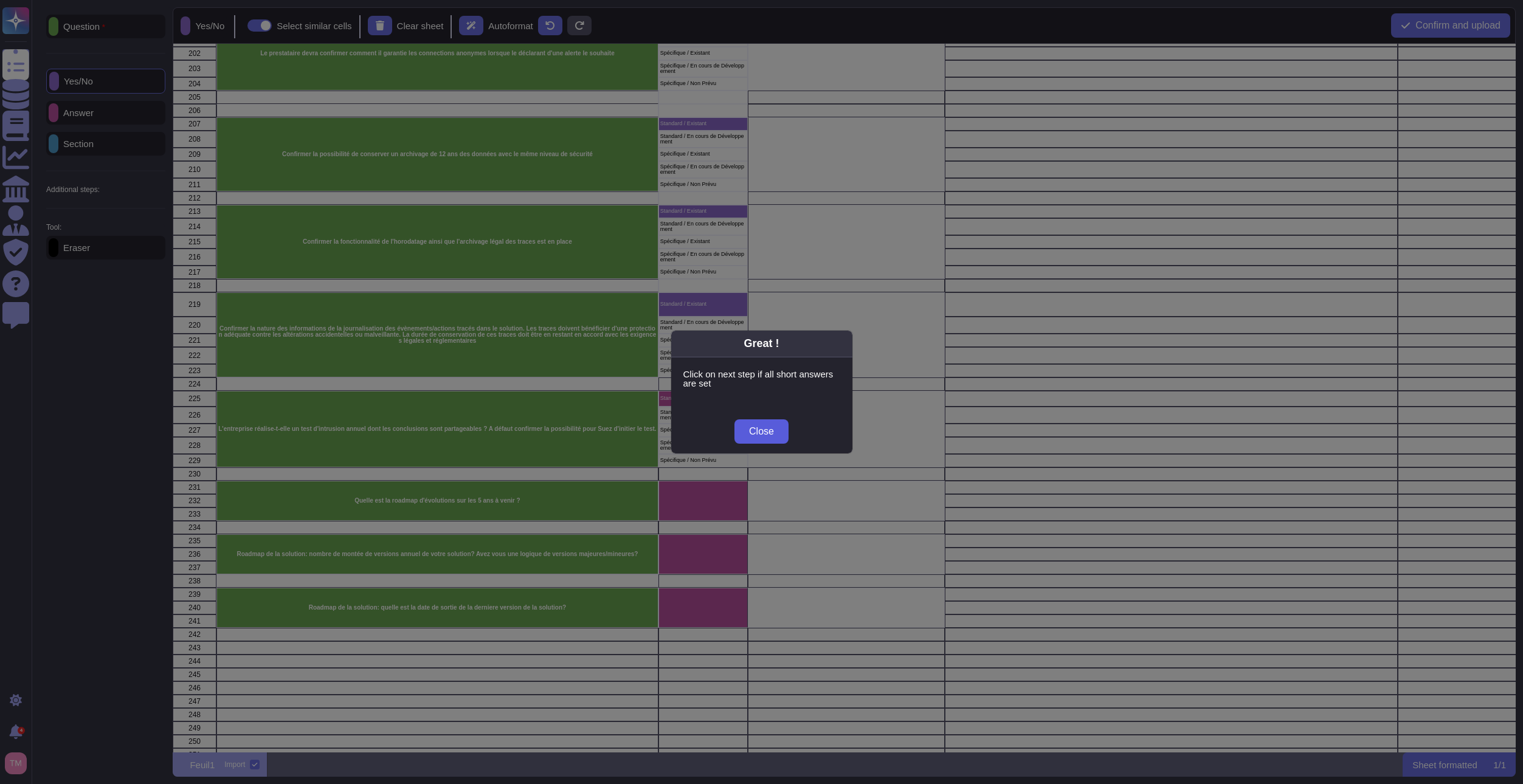 click on "Close" at bounding box center [761, 432] 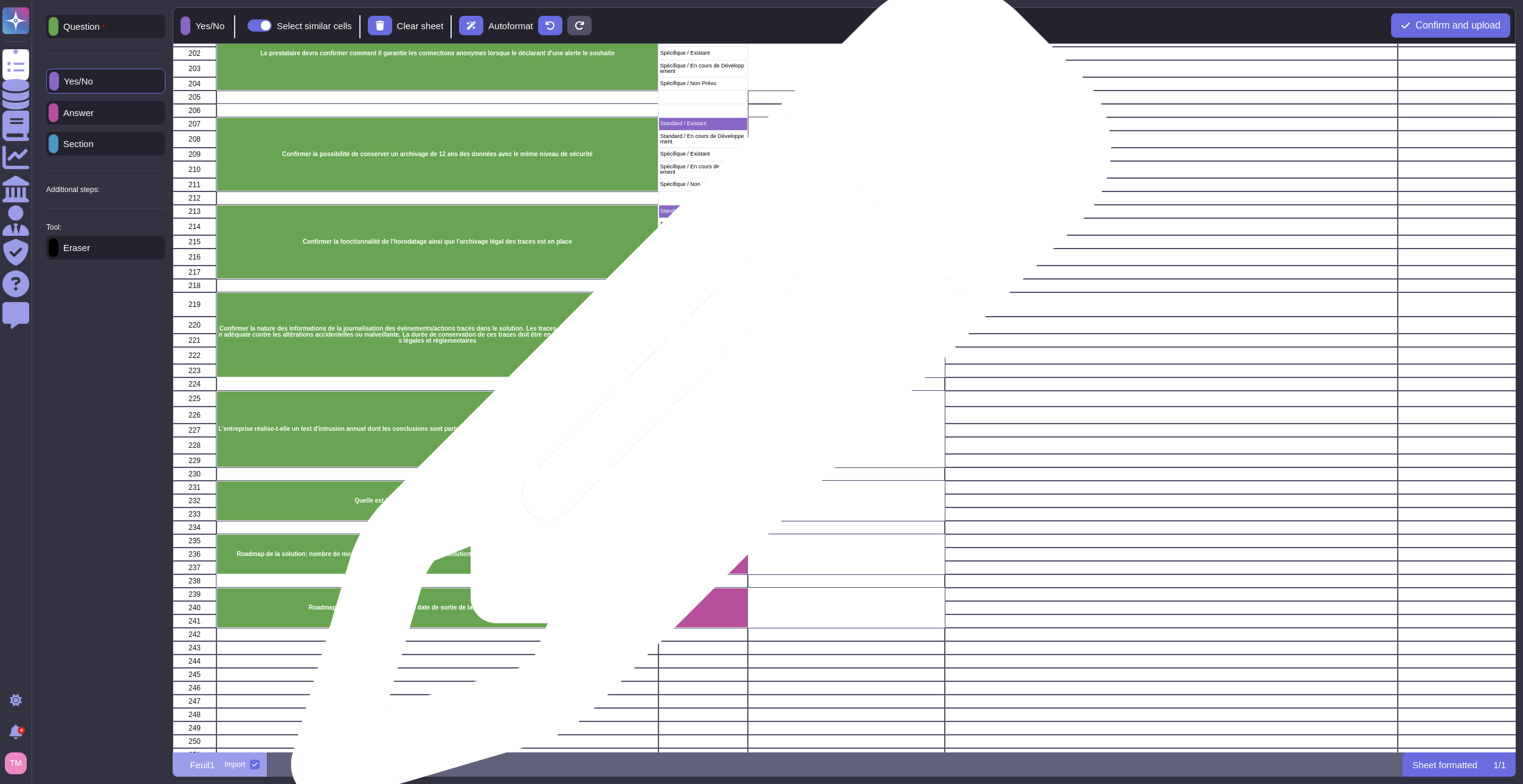 click on "Standard / Existant" at bounding box center [703, 399] 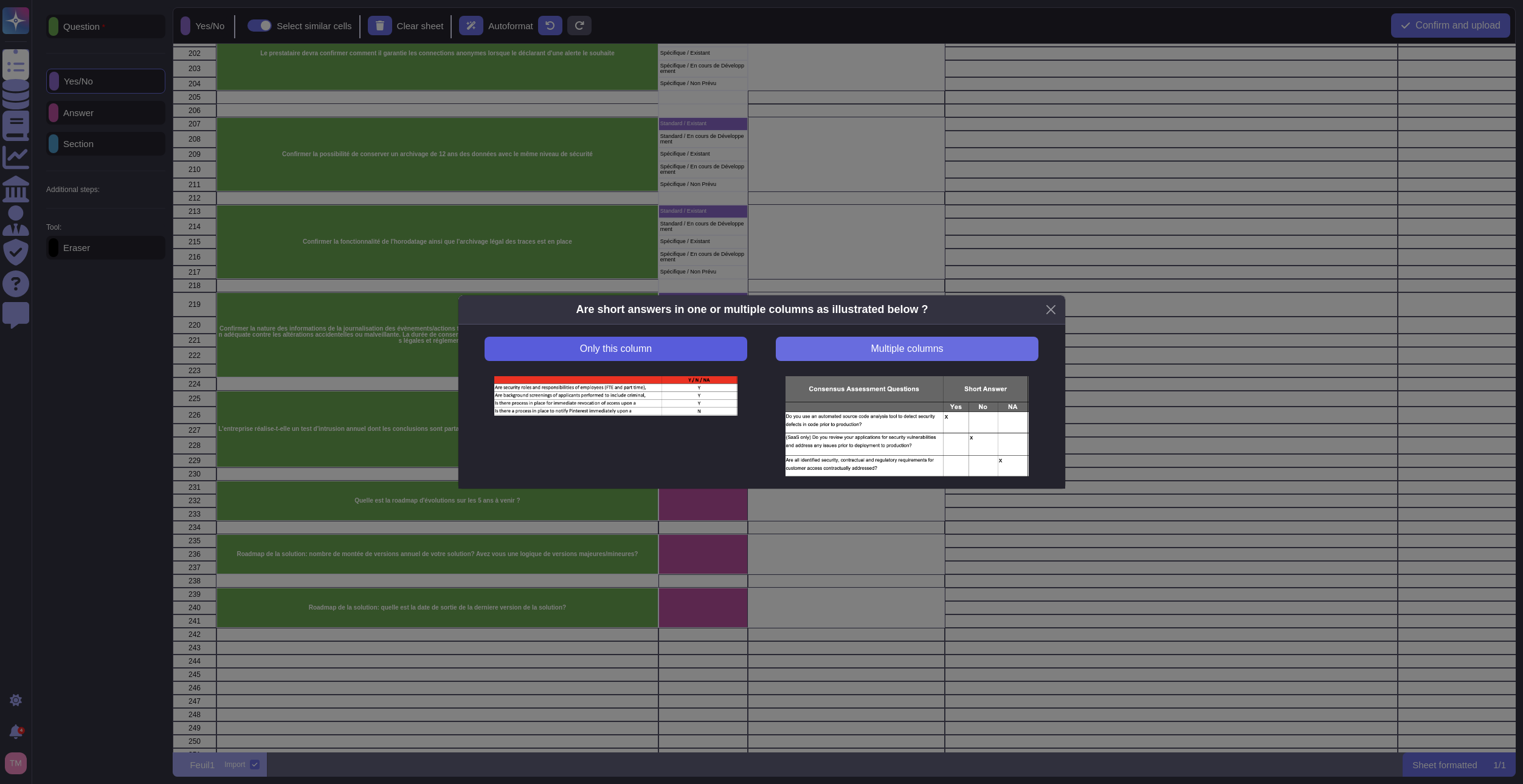 click on "Only this column" at bounding box center (615, 349) 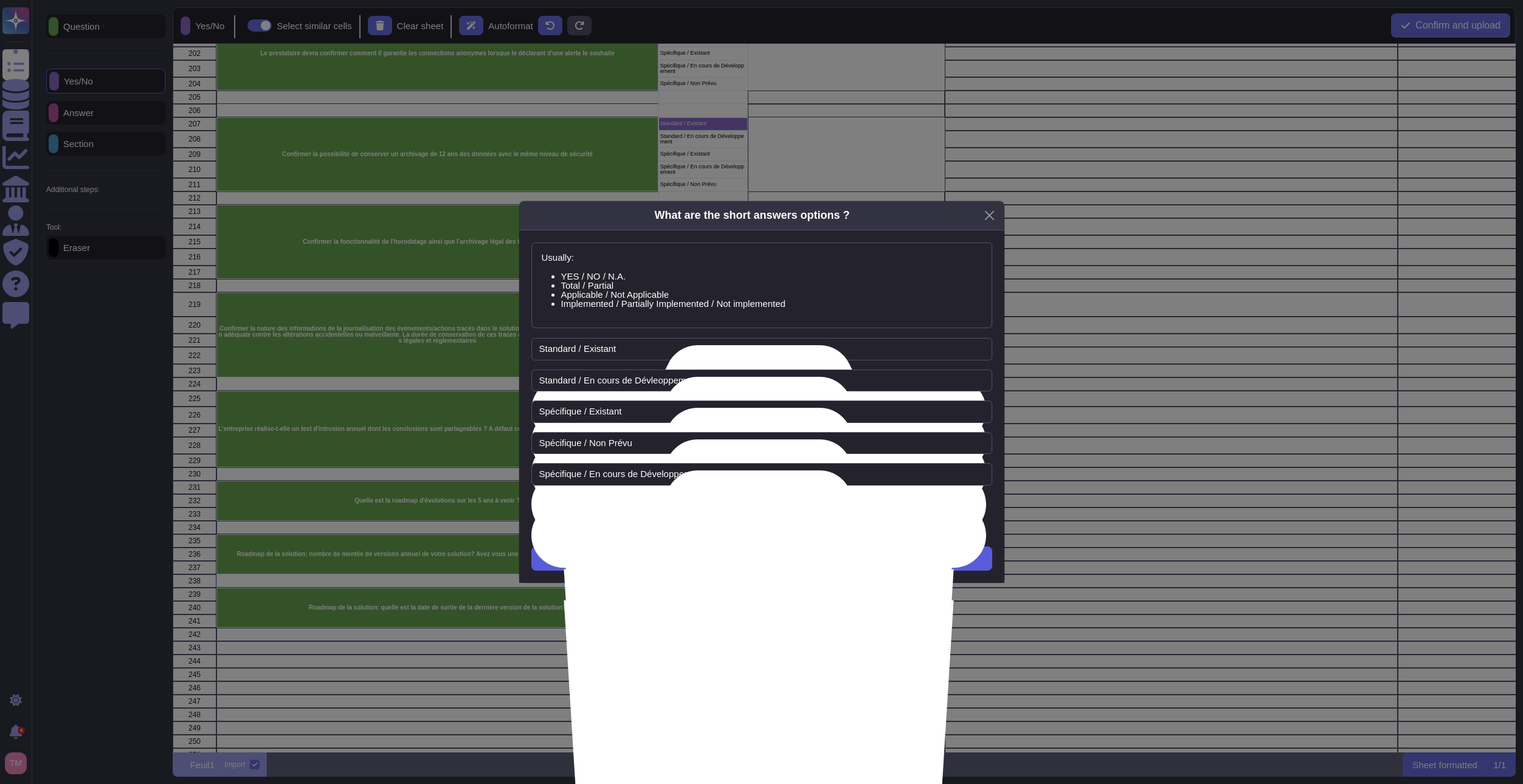click on "Next" at bounding box center [762, 559] 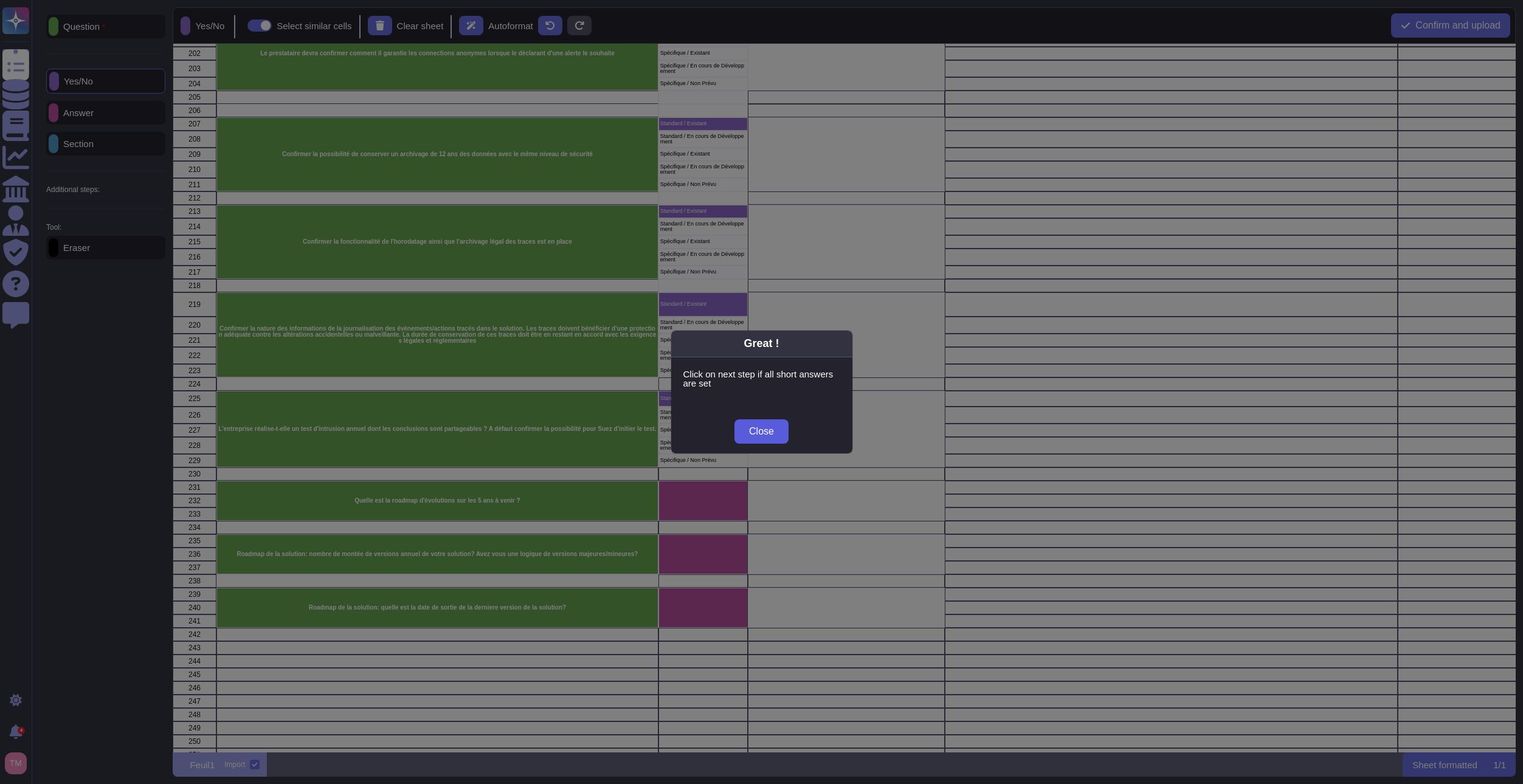 click on "Close" at bounding box center (761, 432) 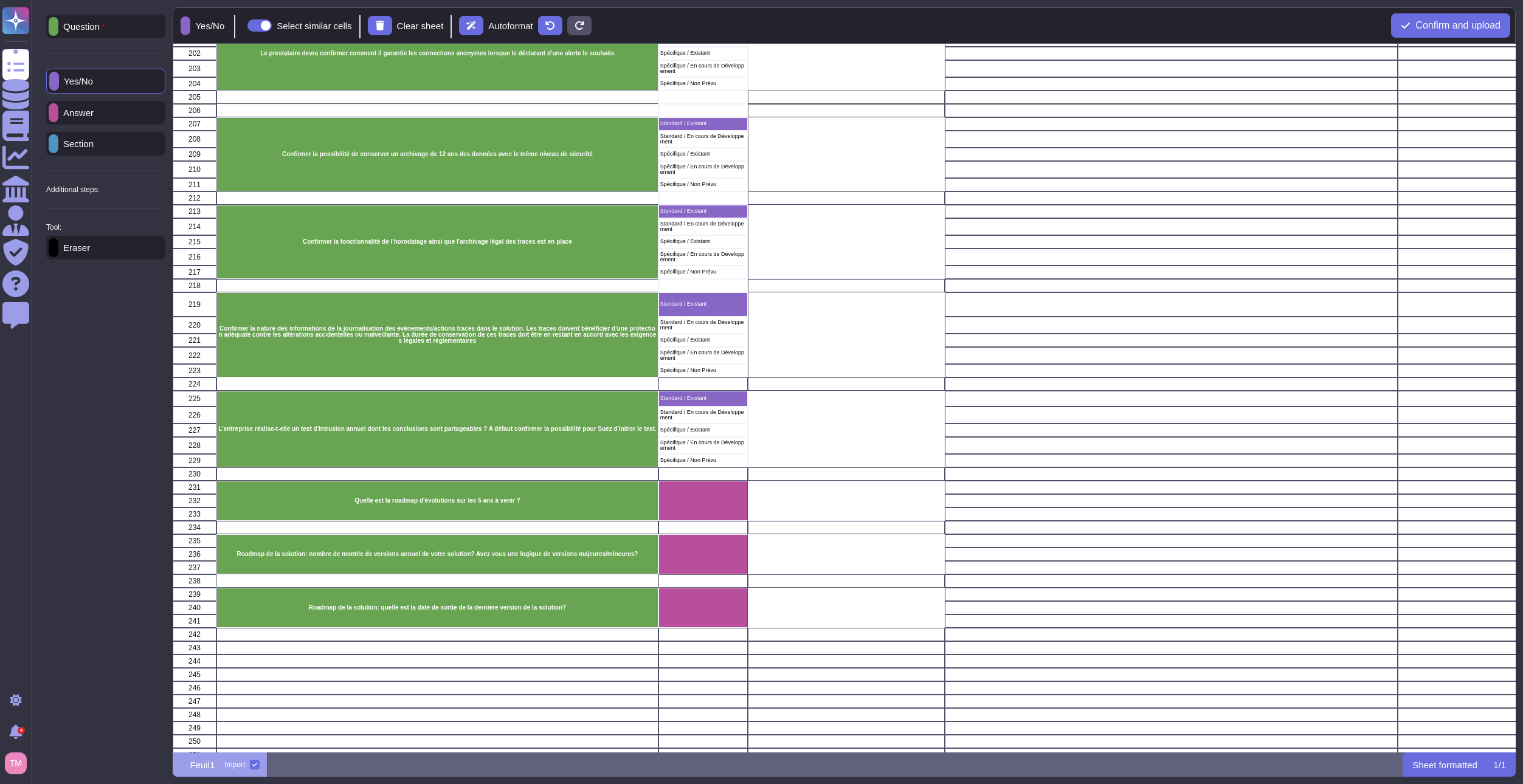click on "Answer" at bounding box center (76, 112) 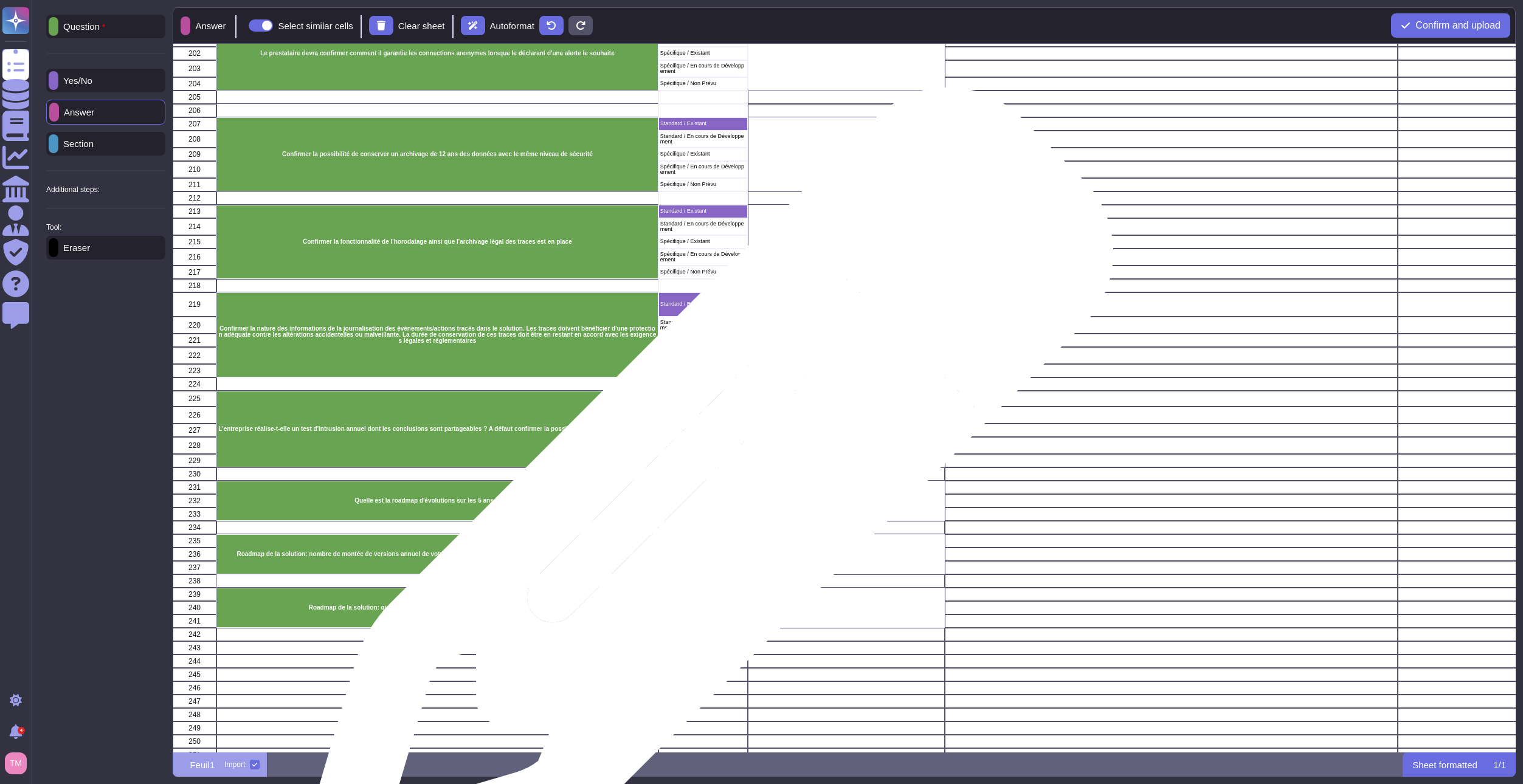click at bounding box center (703, 501) 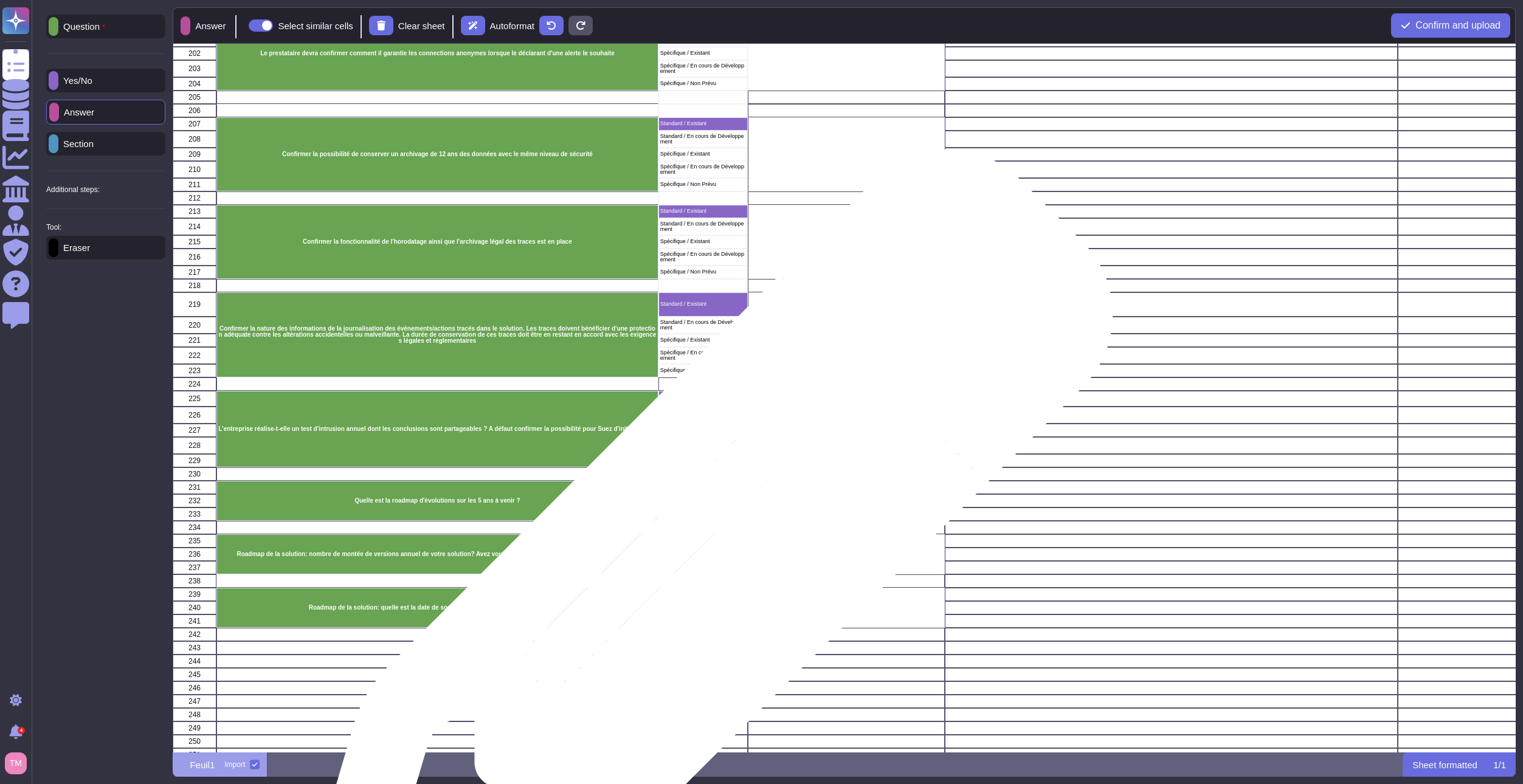 click at bounding box center [703, 554] 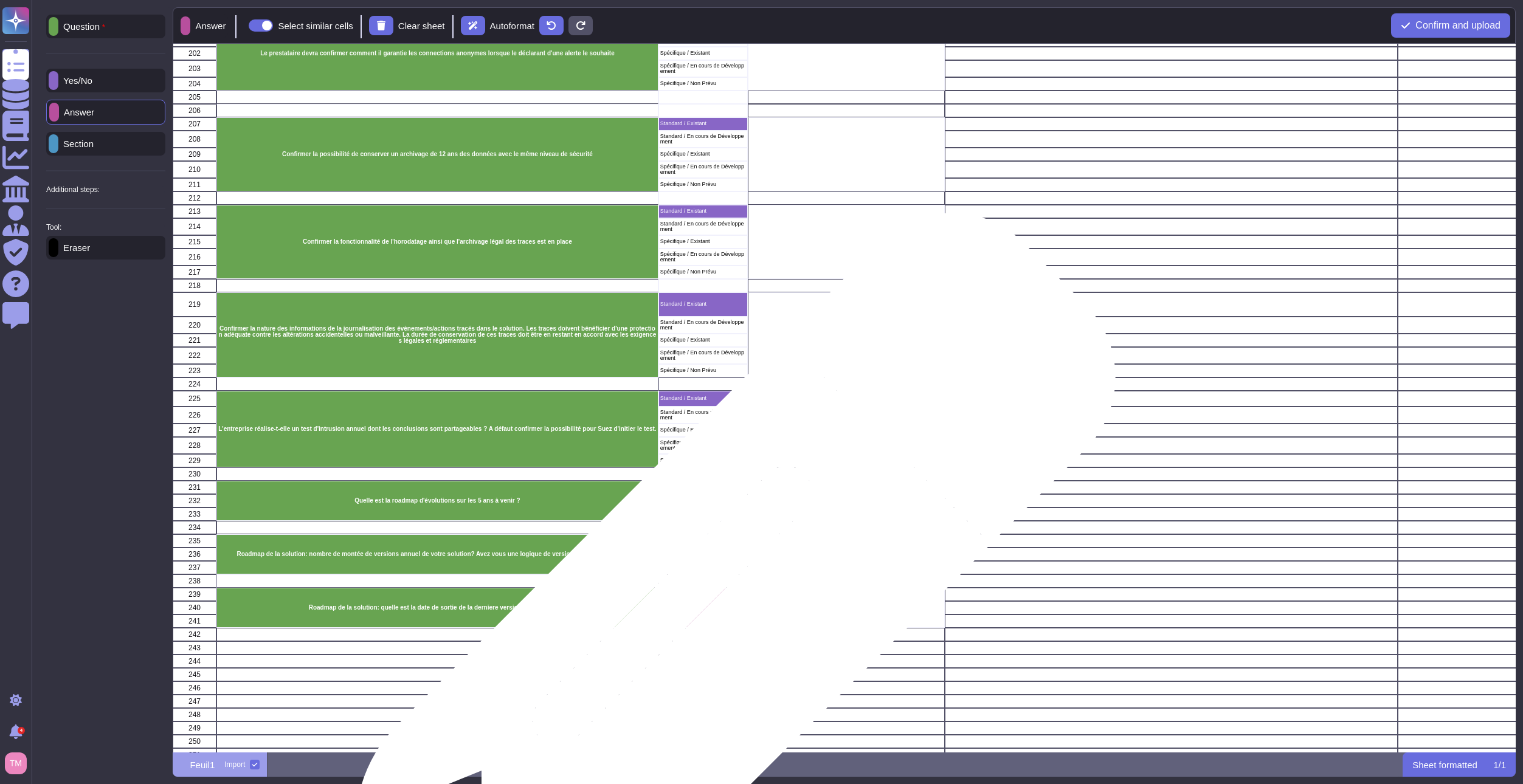 click at bounding box center (703, 608) 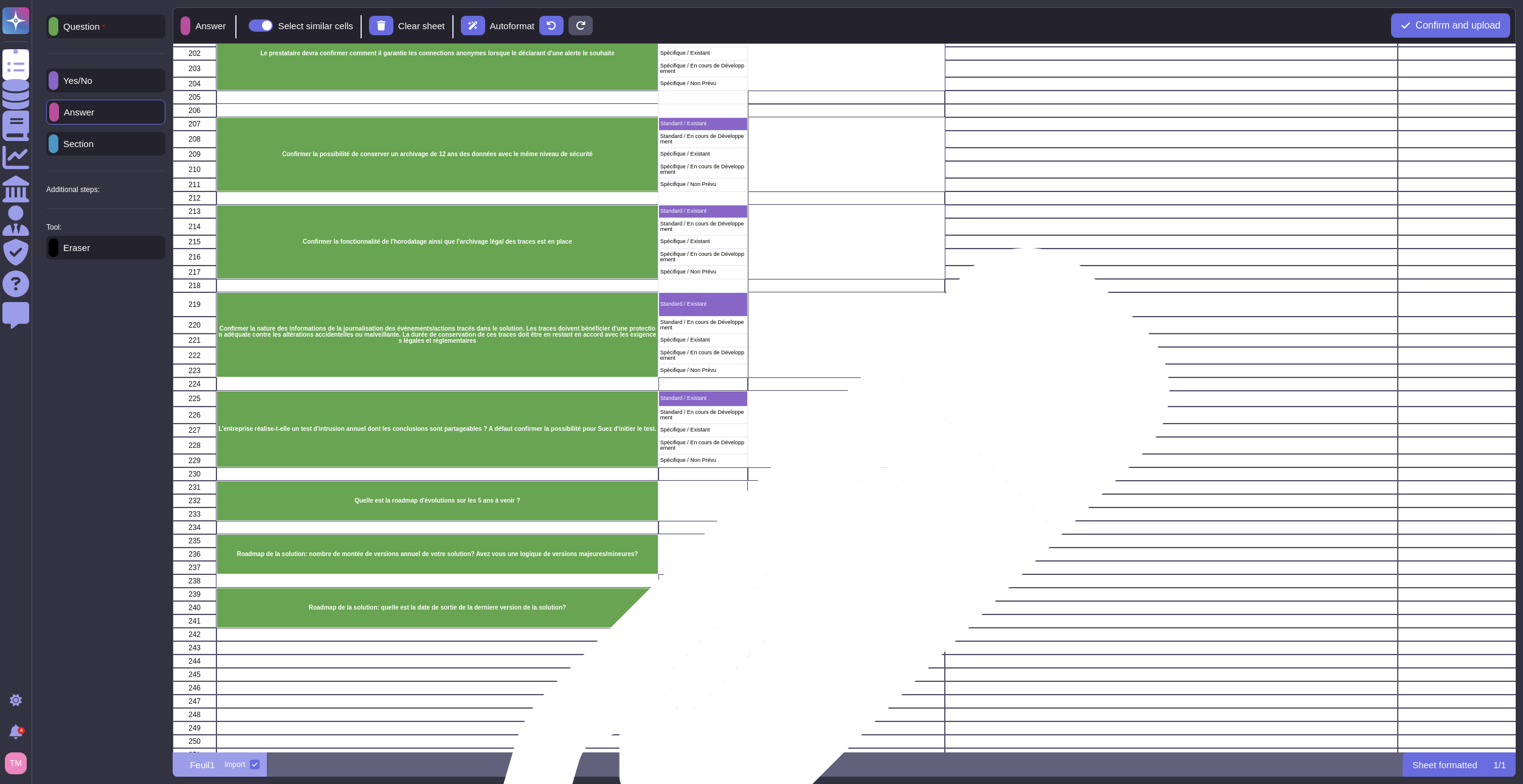 click at bounding box center [847, 608] 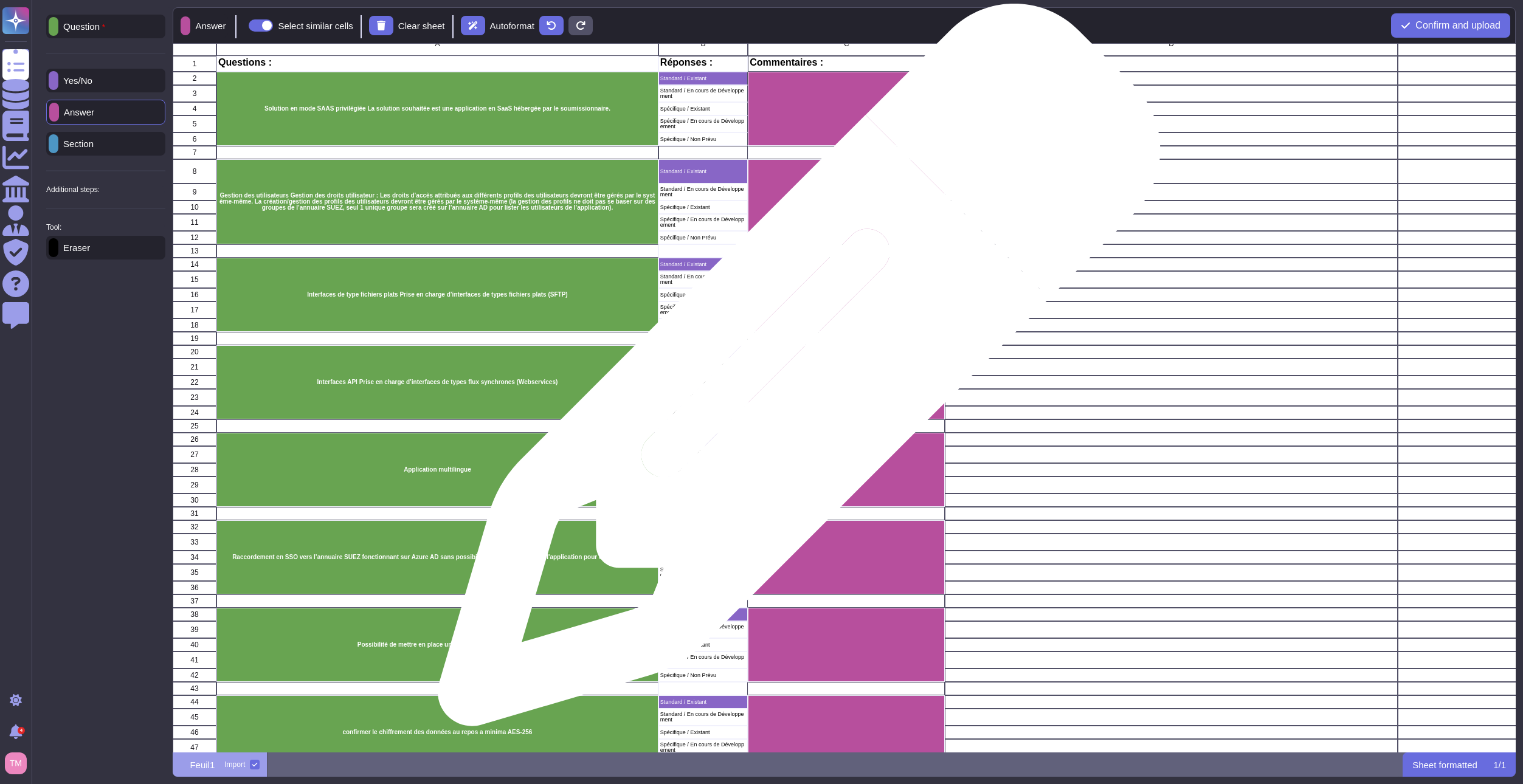 scroll, scrollTop: 0, scrollLeft: 0, axis: both 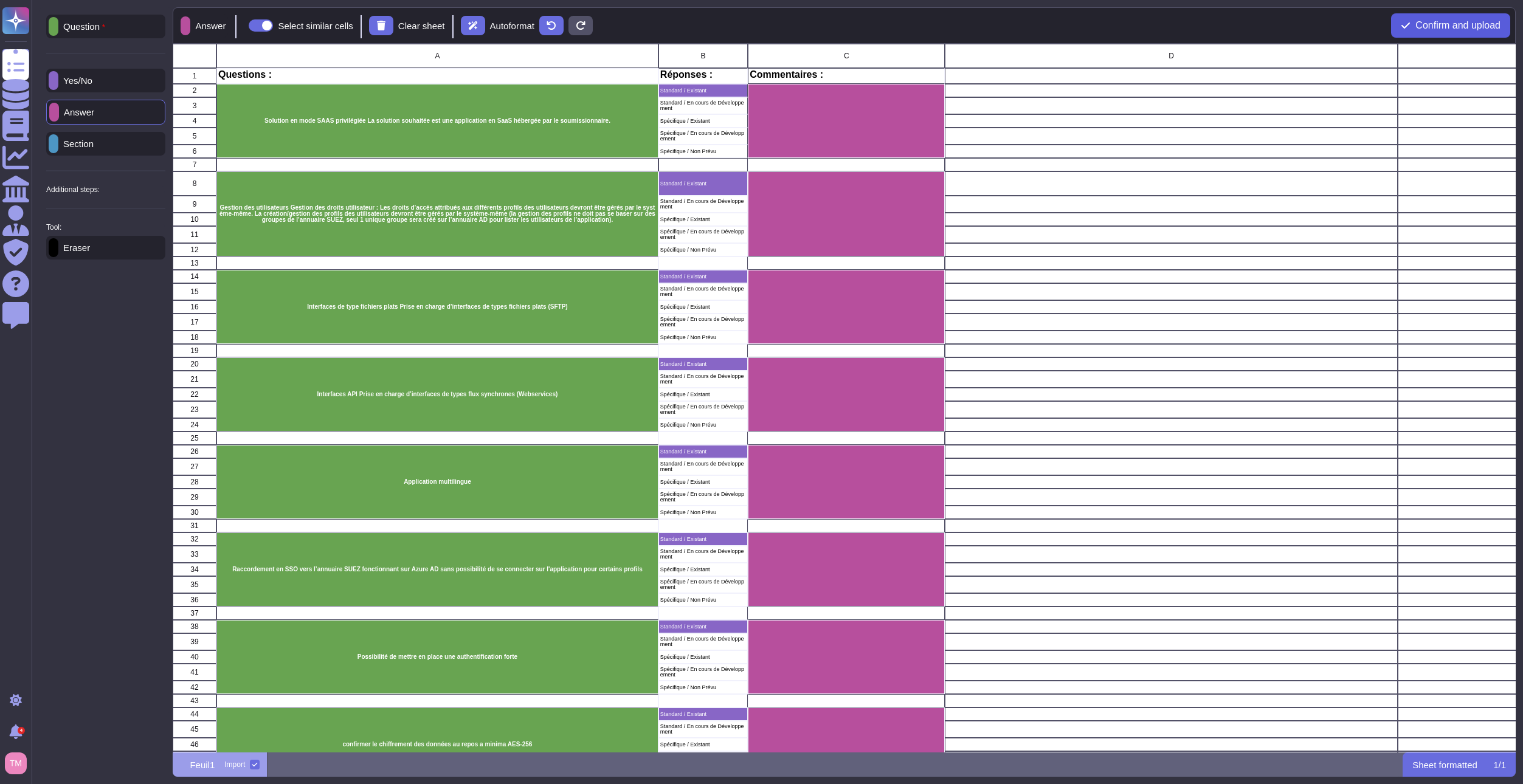 click on "Confirm and upload" at bounding box center (1458, 26) 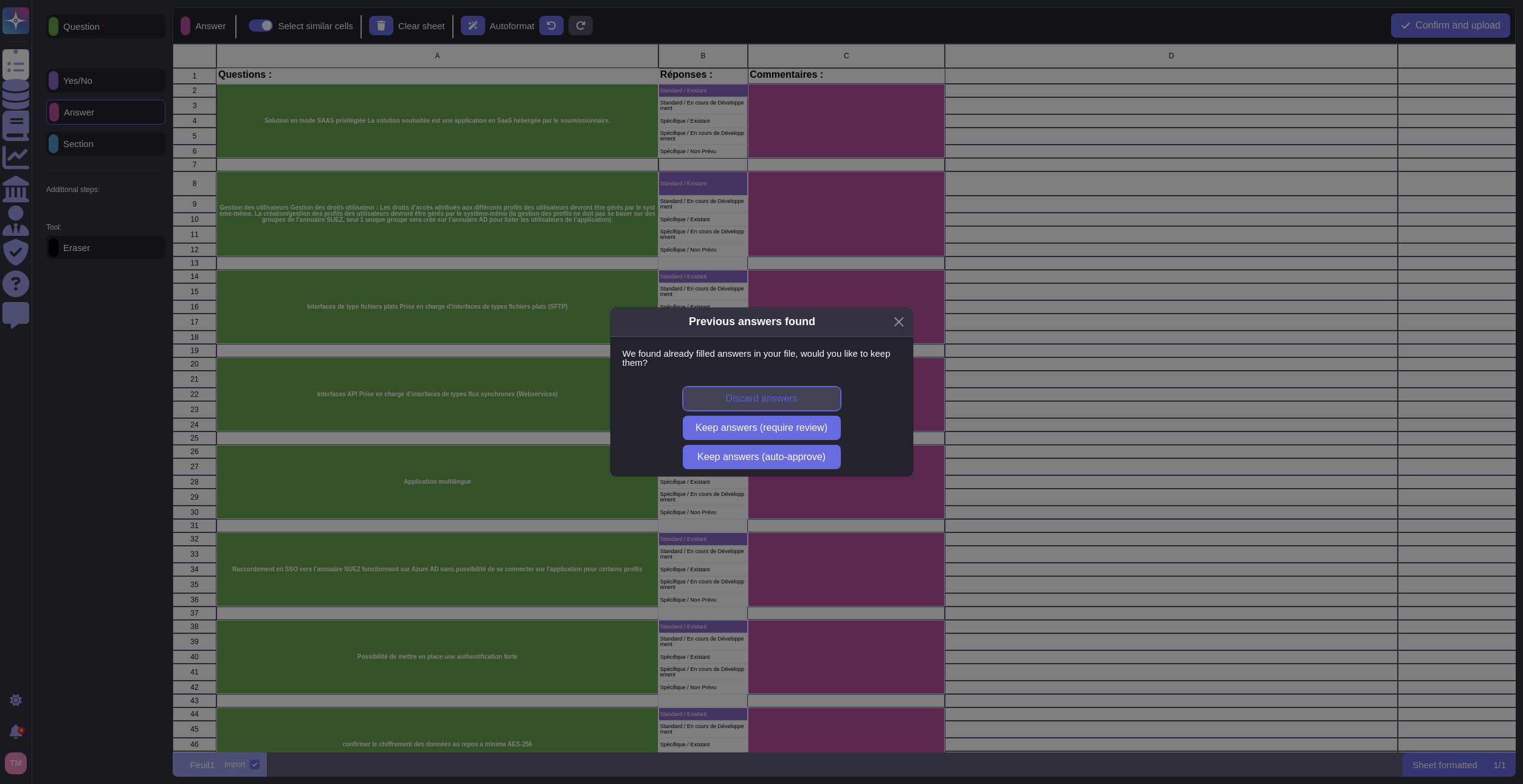 click on "Discard answers" at bounding box center [761, 399] 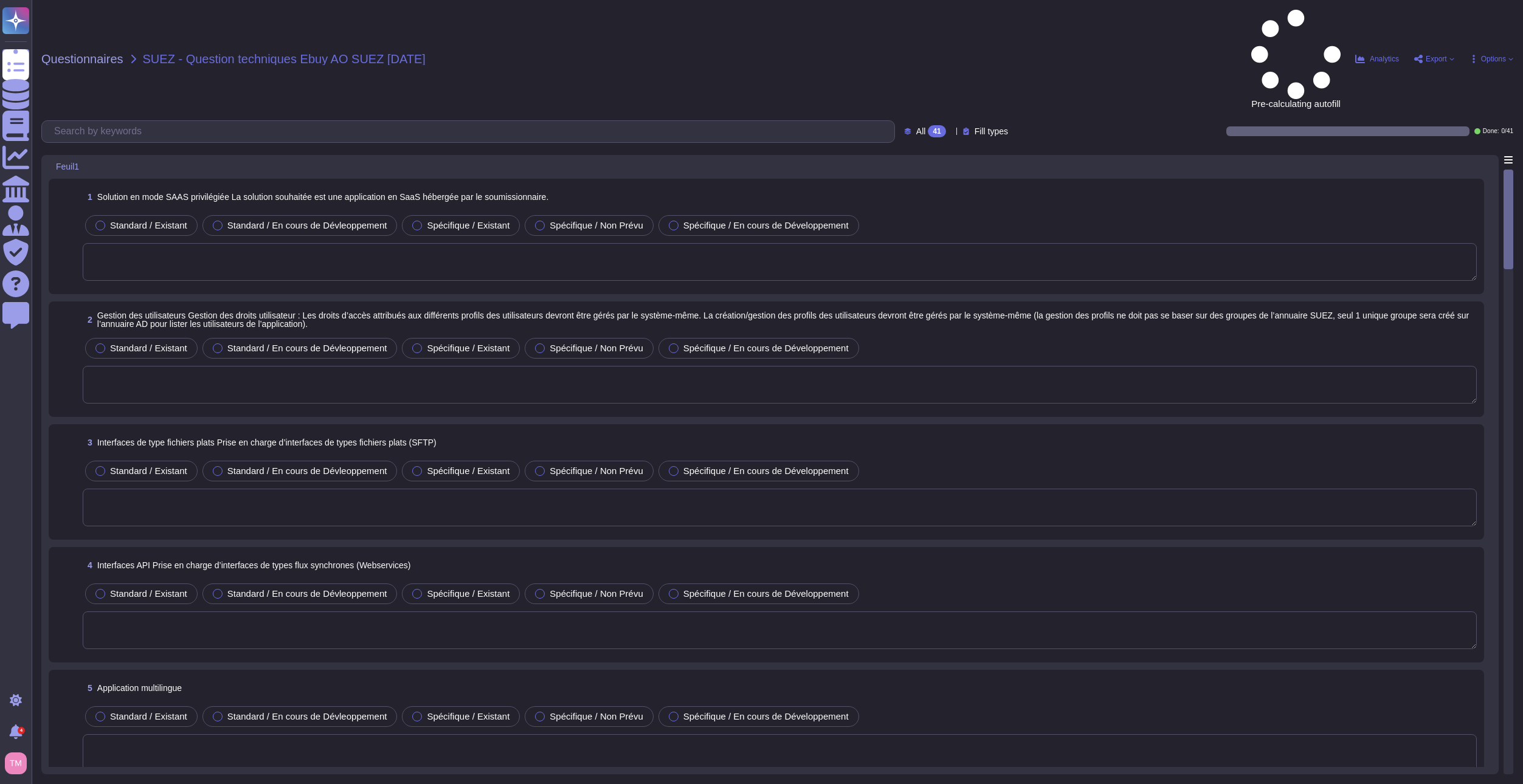 click on "Options" at bounding box center [1493, 59] 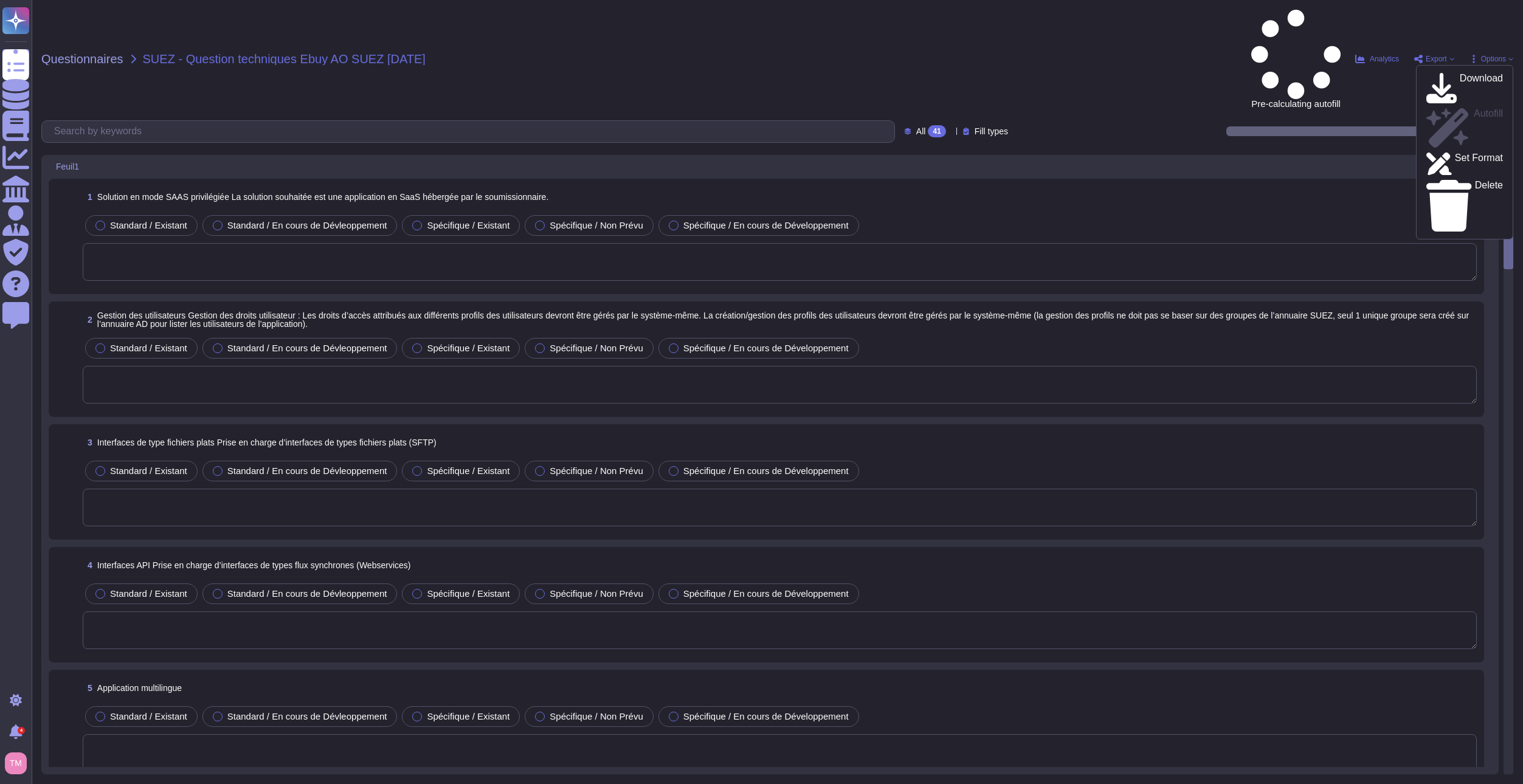 click on "Pre-calculating autofill Analytics Export Options Download Autofill Set Format Delete" at bounding box center (1243, 59) 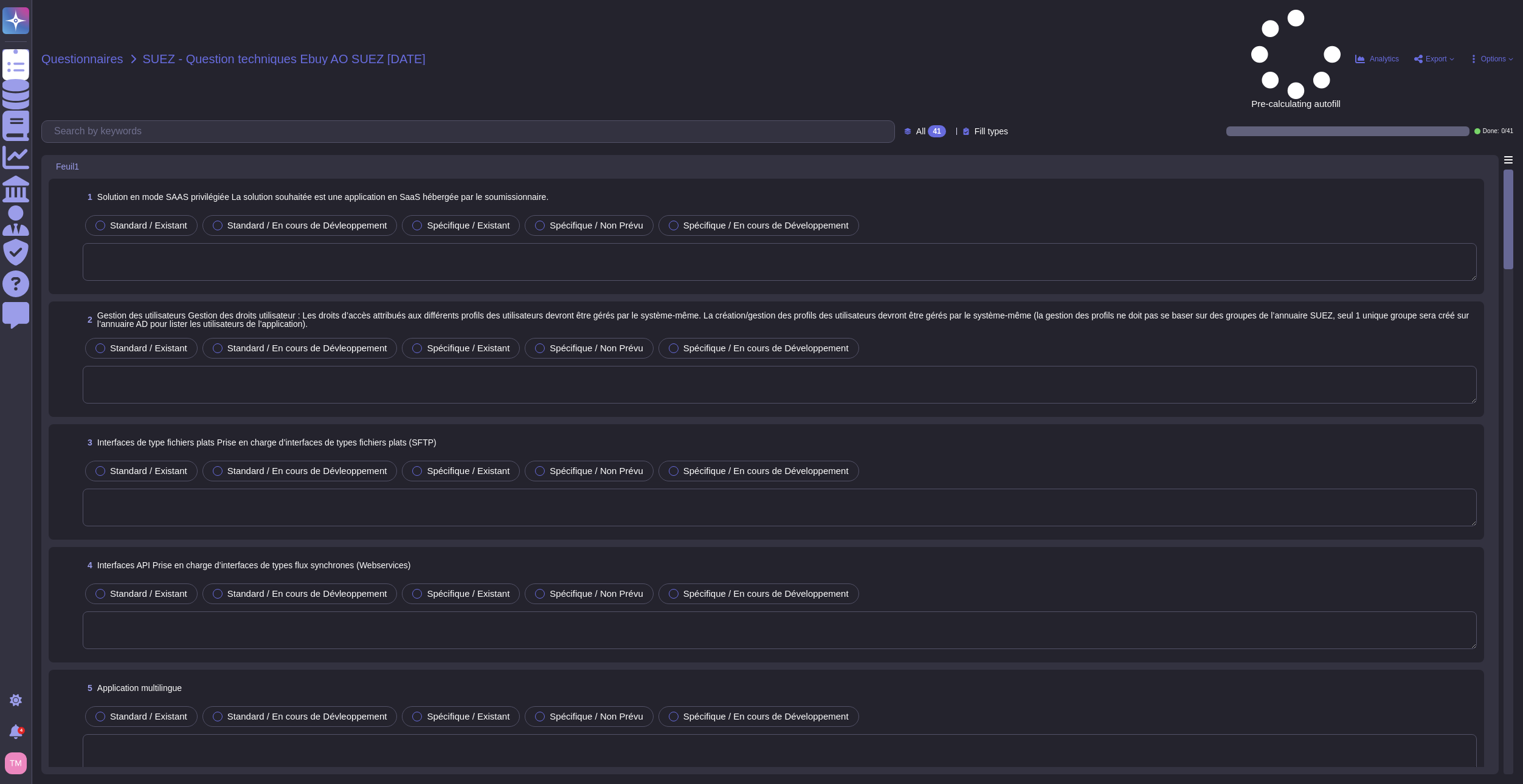 click on "Questionnaires" at bounding box center (82, 59) 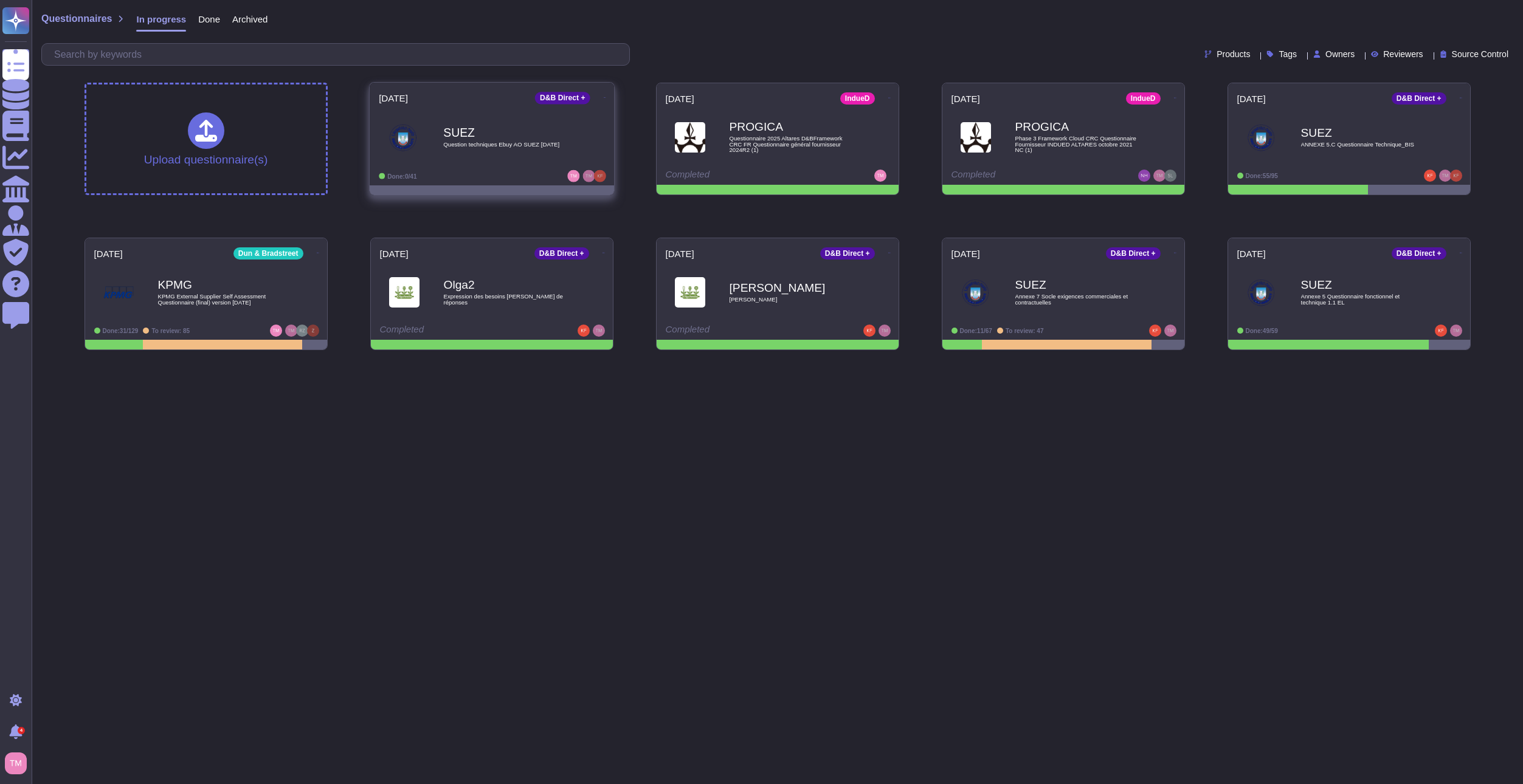 click 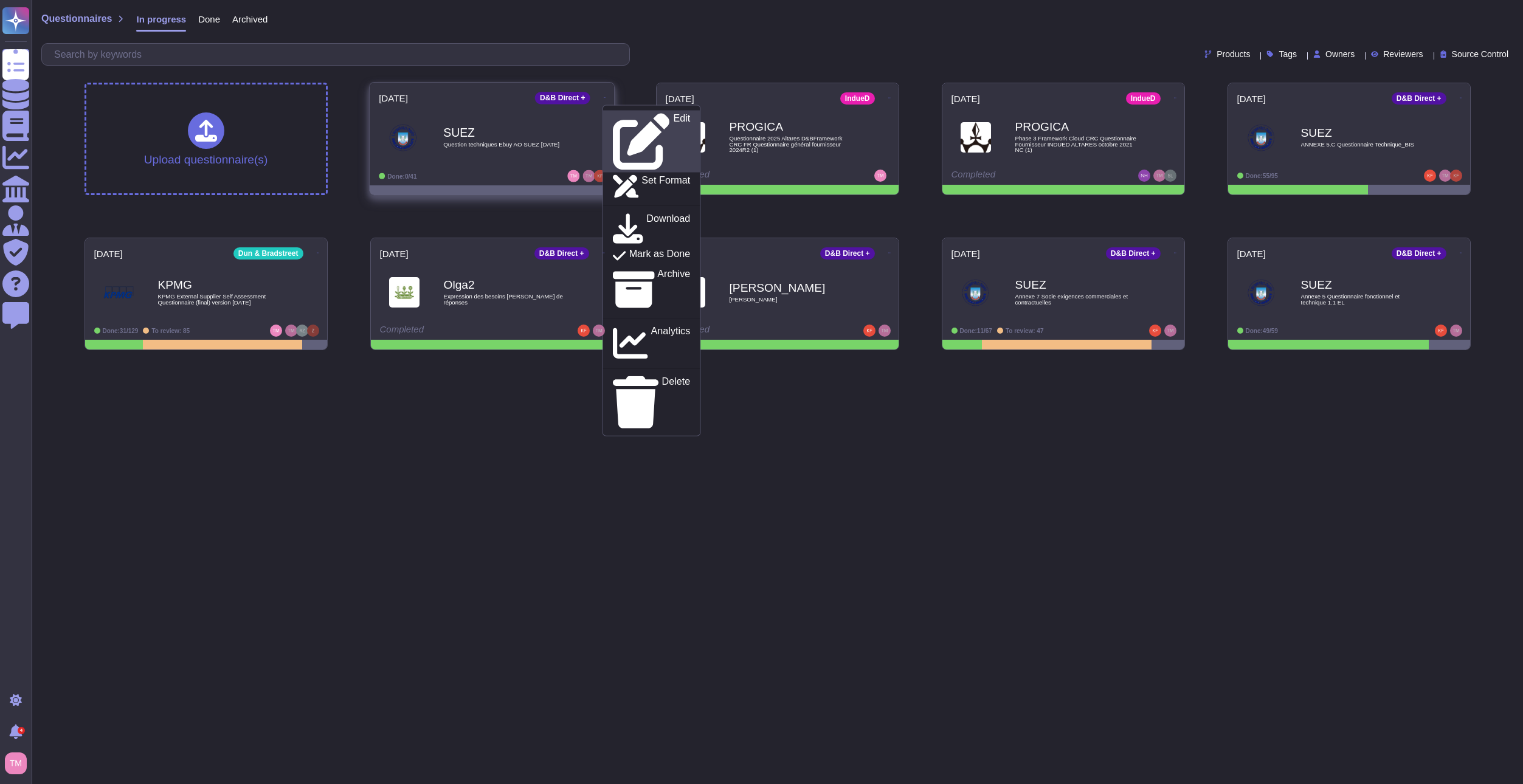 click on "Edit" at bounding box center (682, 142) 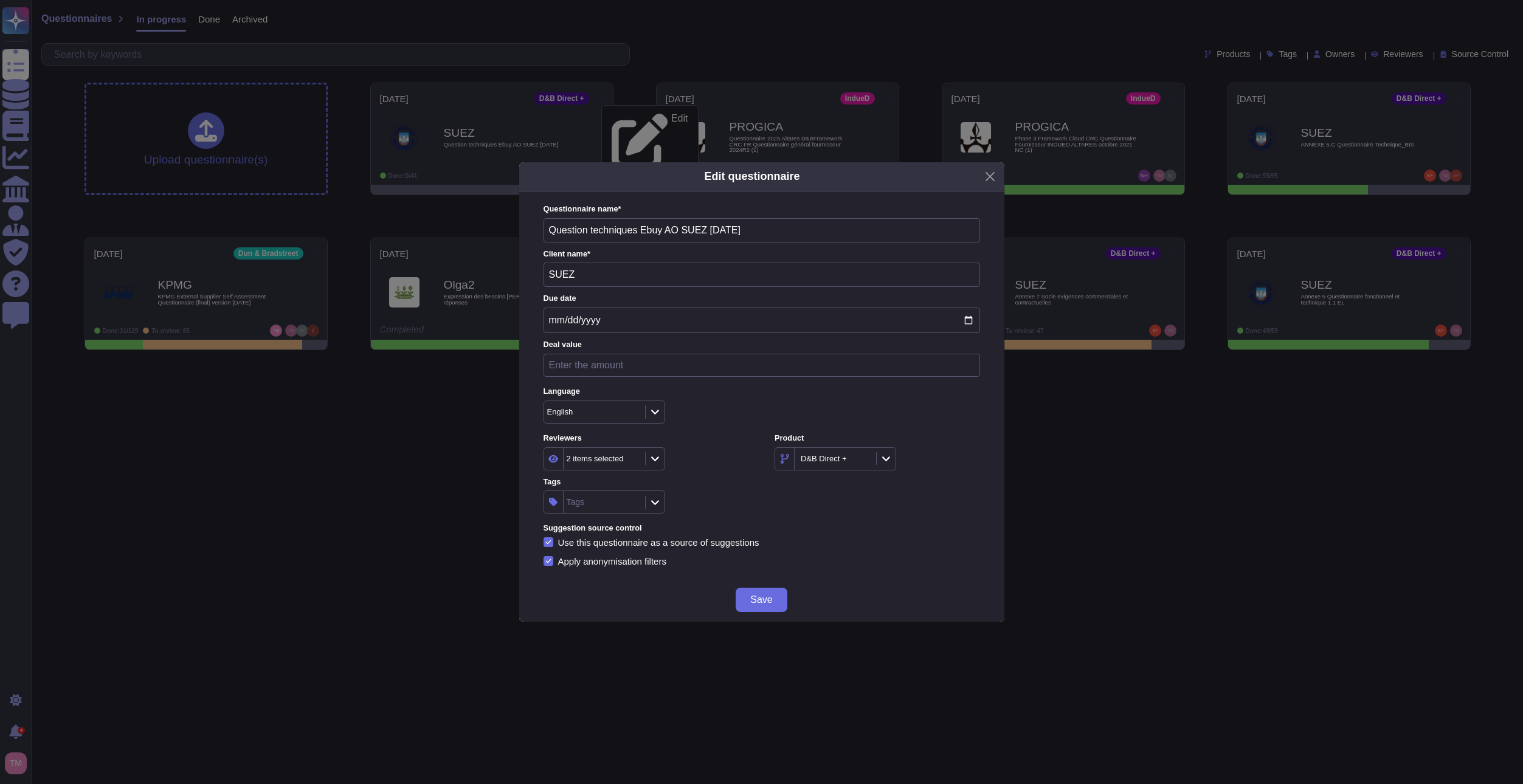 click on "English" at bounding box center (589, 411) 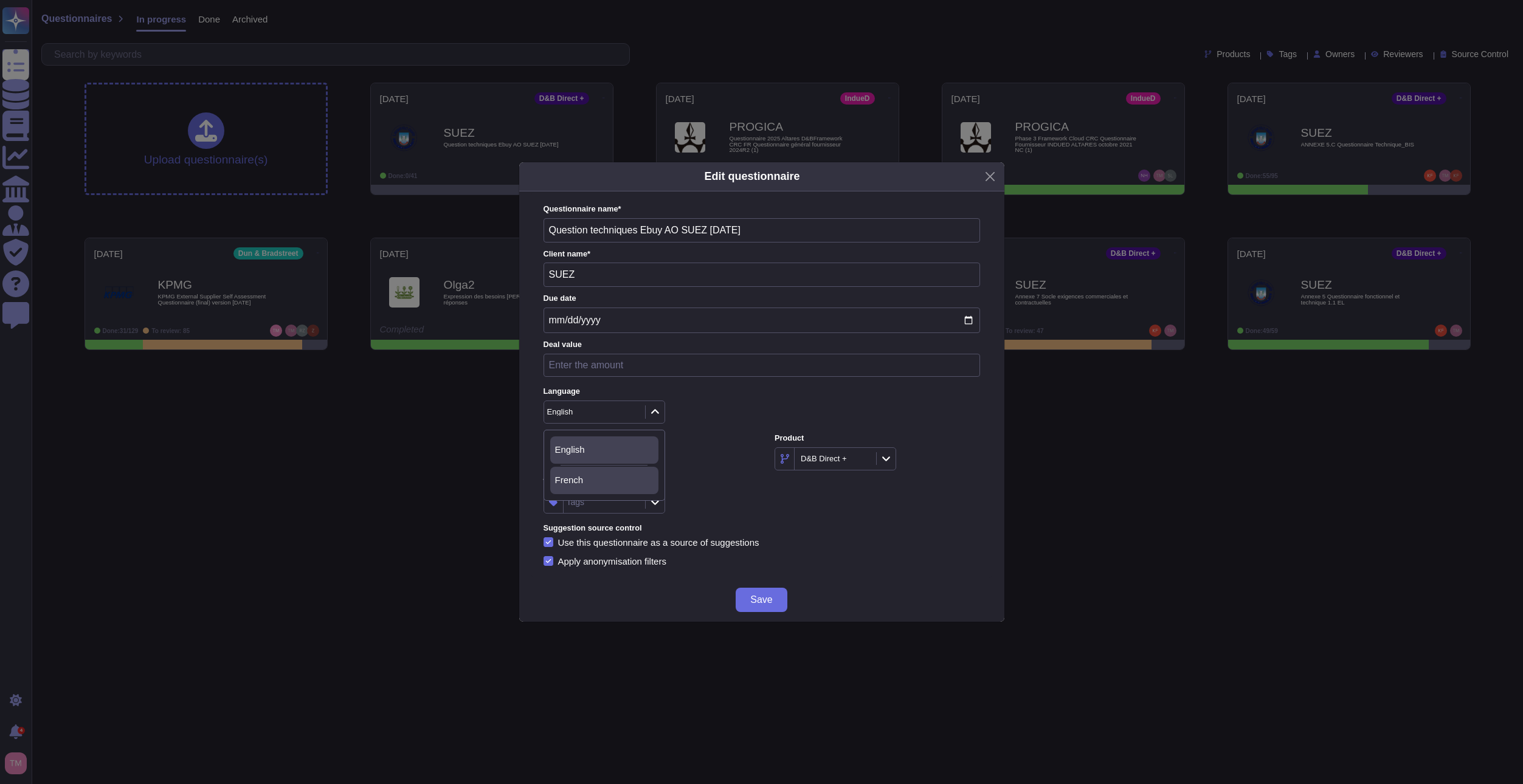 click on "French" at bounding box center [569, 480] 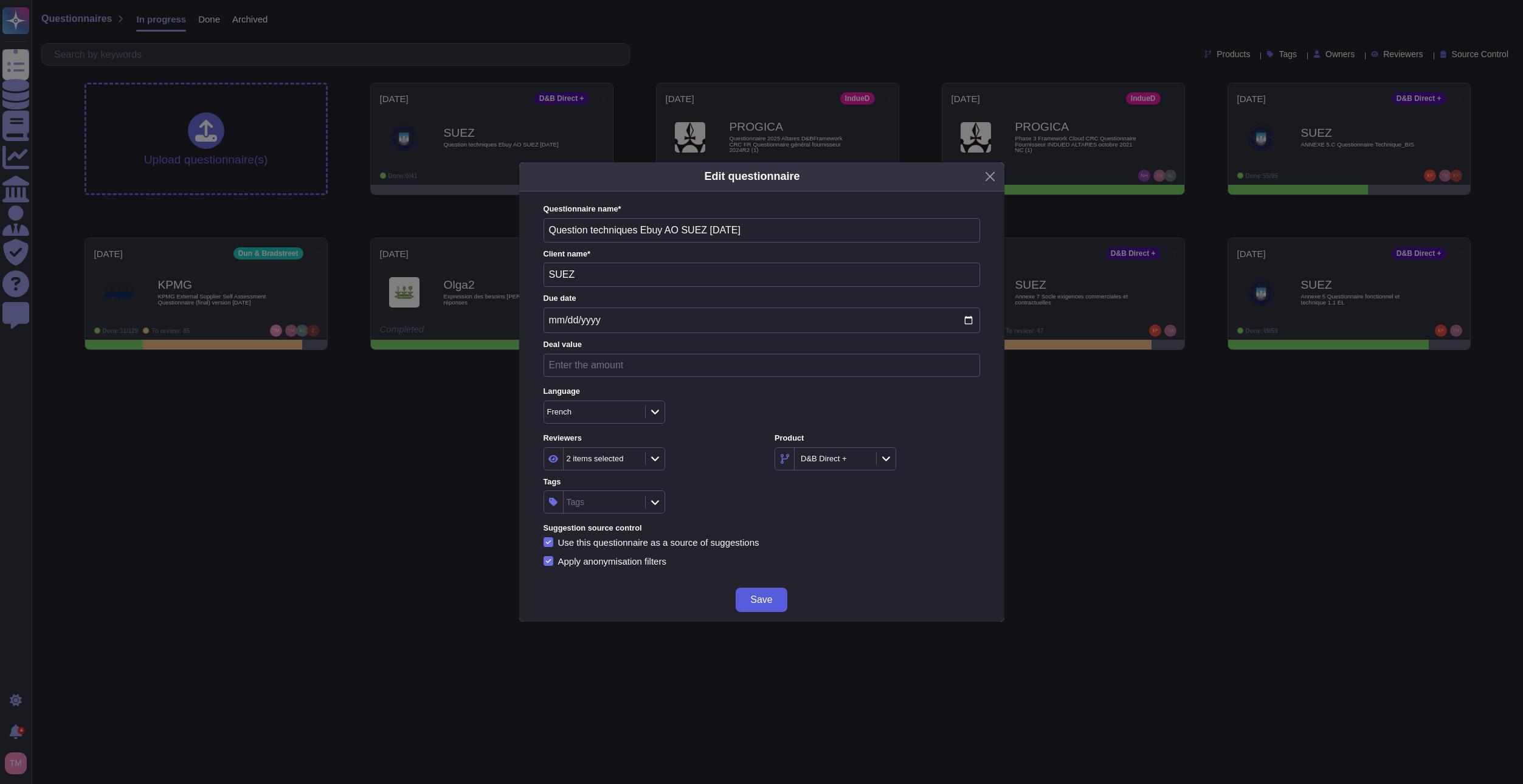 click on "Save" at bounding box center (761, 600) 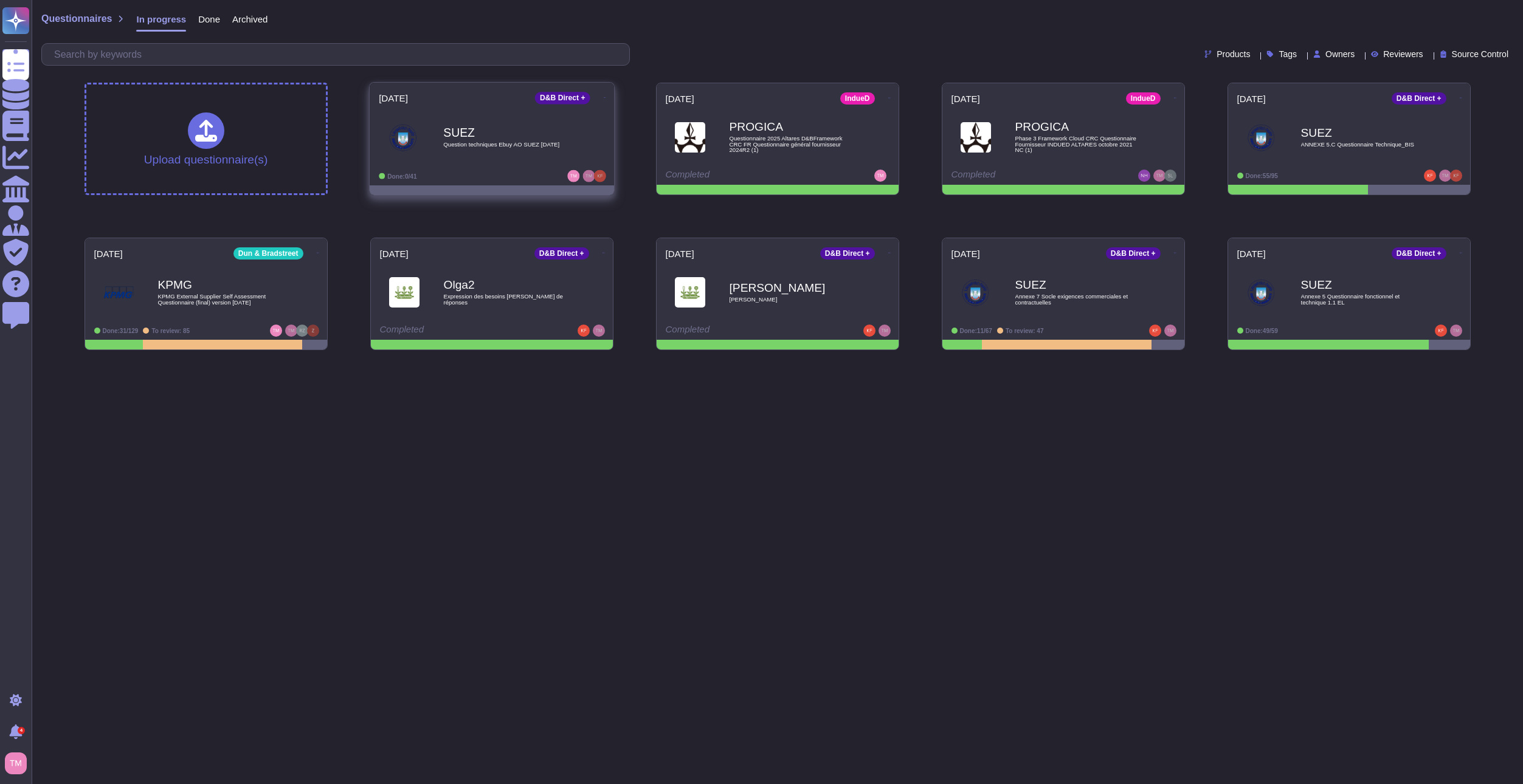 click on "Question techniques Ebuy AO SUEZ [DATE]" at bounding box center [505, 145] 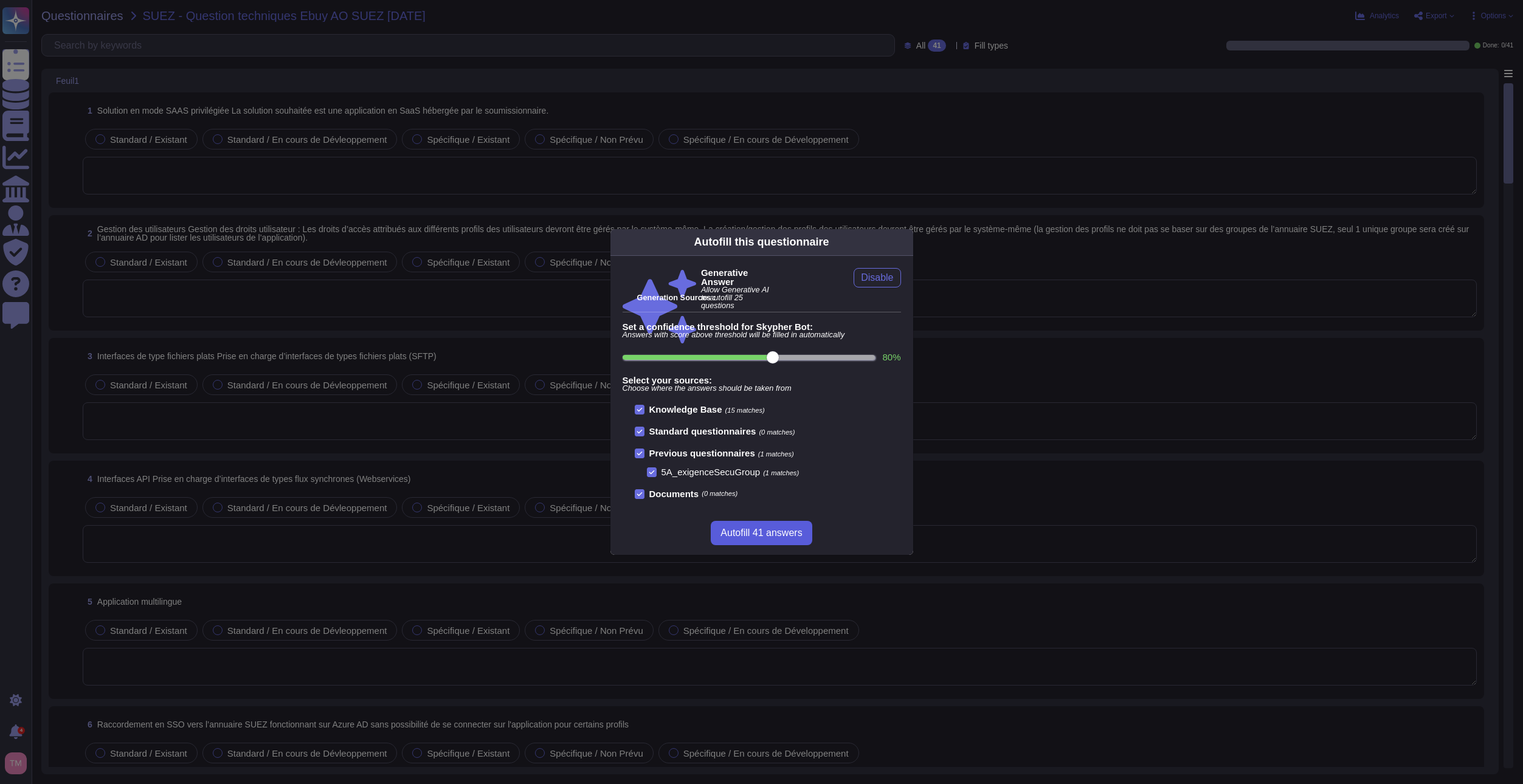 click on "Autofill 41 answers" at bounding box center [761, 533] 